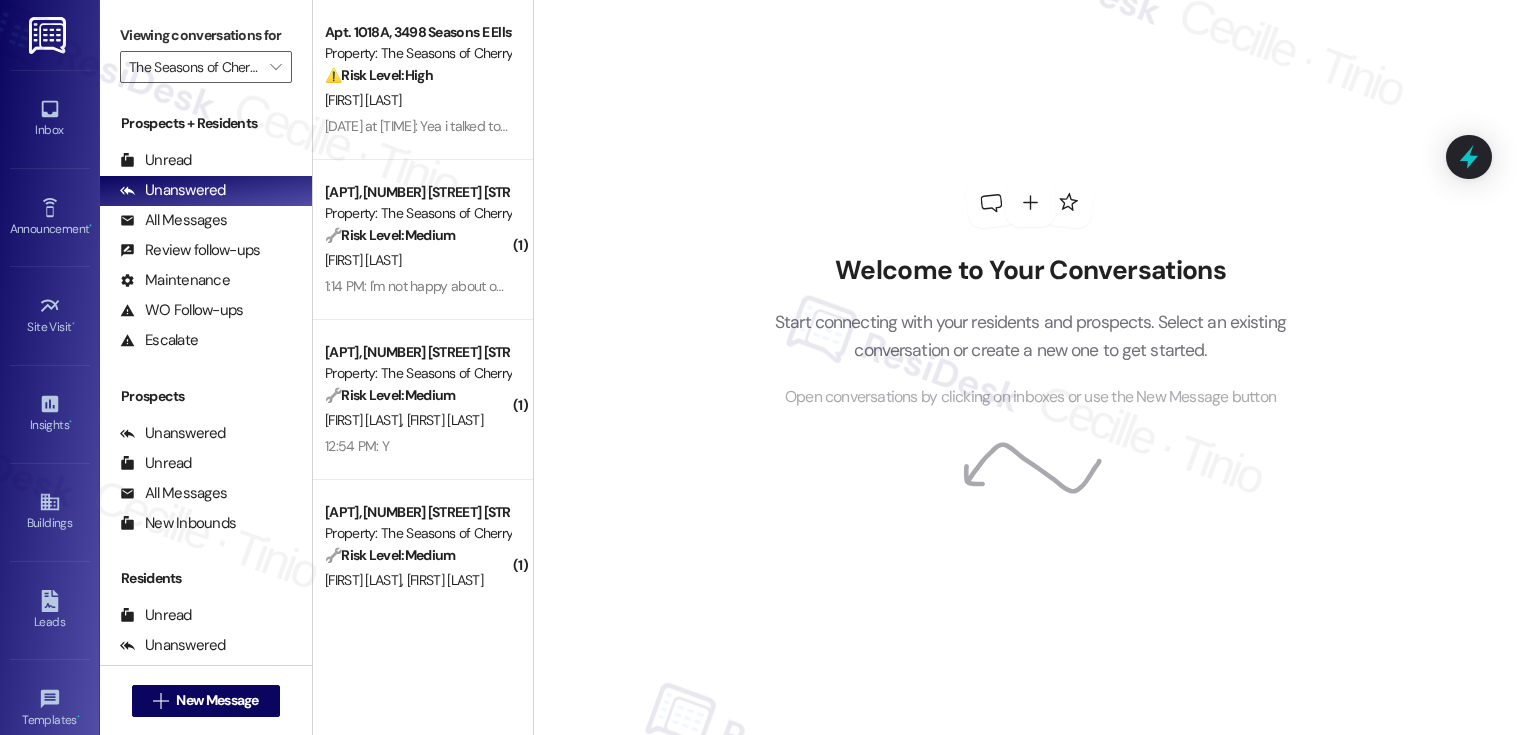 scroll, scrollTop: 0, scrollLeft: 0, axis: both 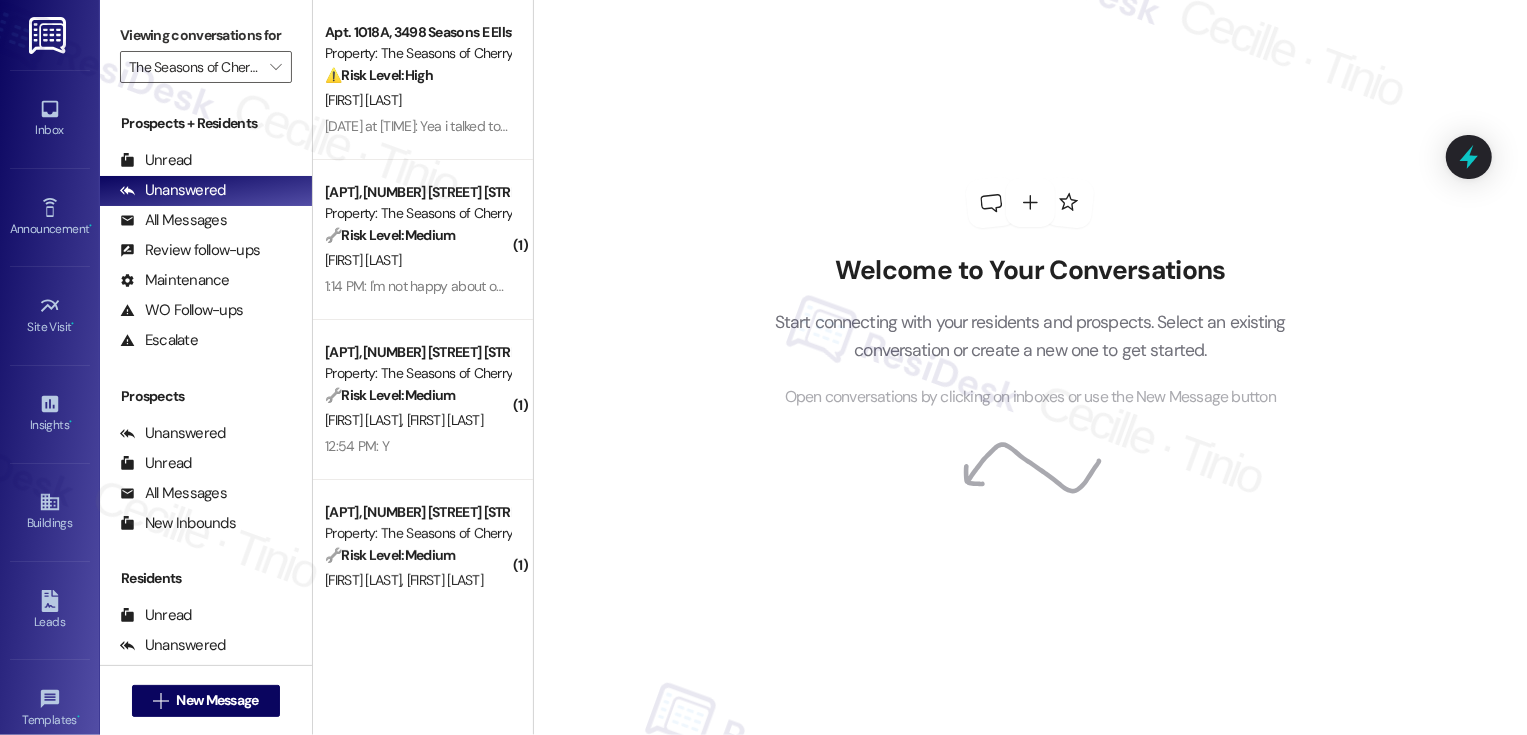 click on "Welcome to Your Conversations Start connecting with your residents and prospects. Select an existing conversation or create a new one to get started. Open conversations by clicking on inboxes or use the New Message button" at bounding box center (1030, 367) 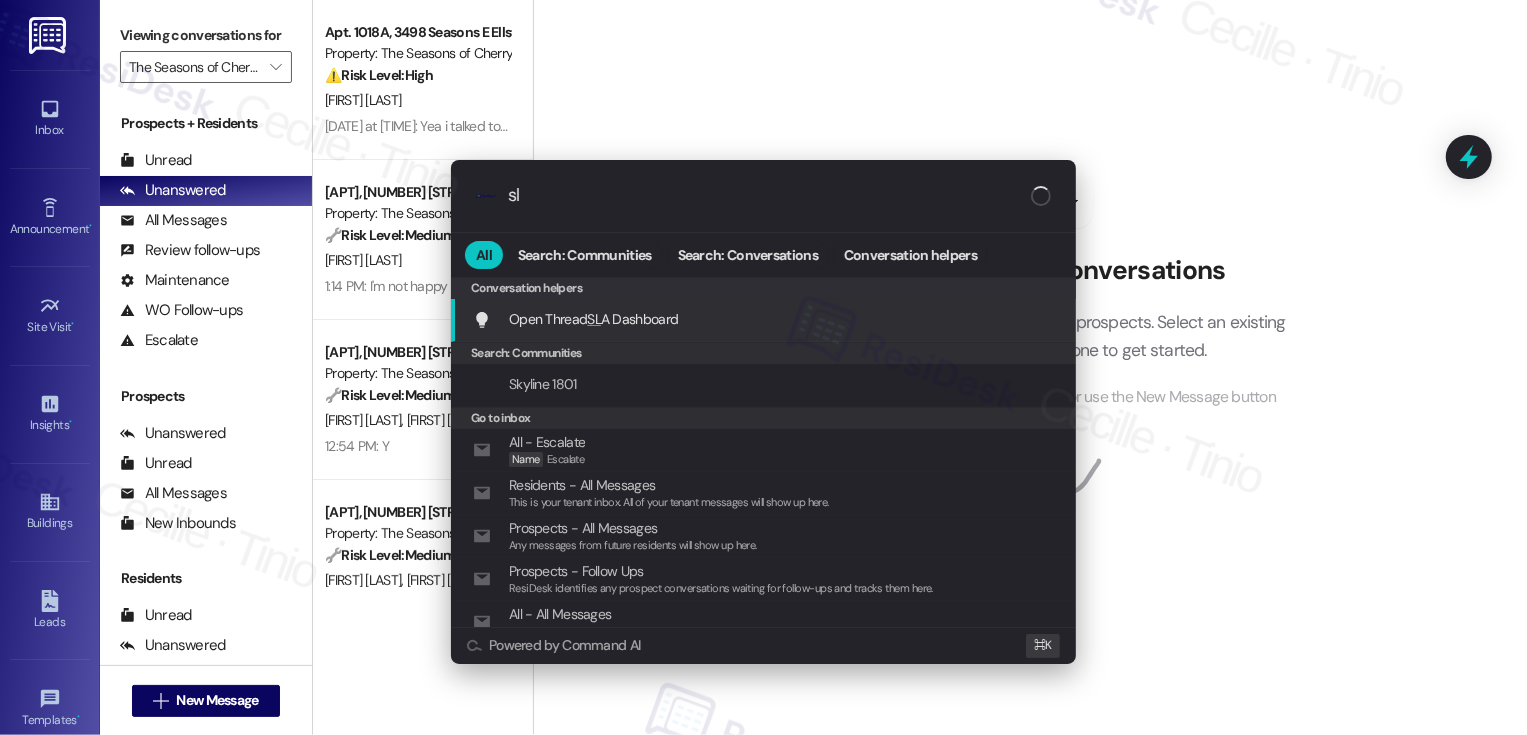type on "sla" 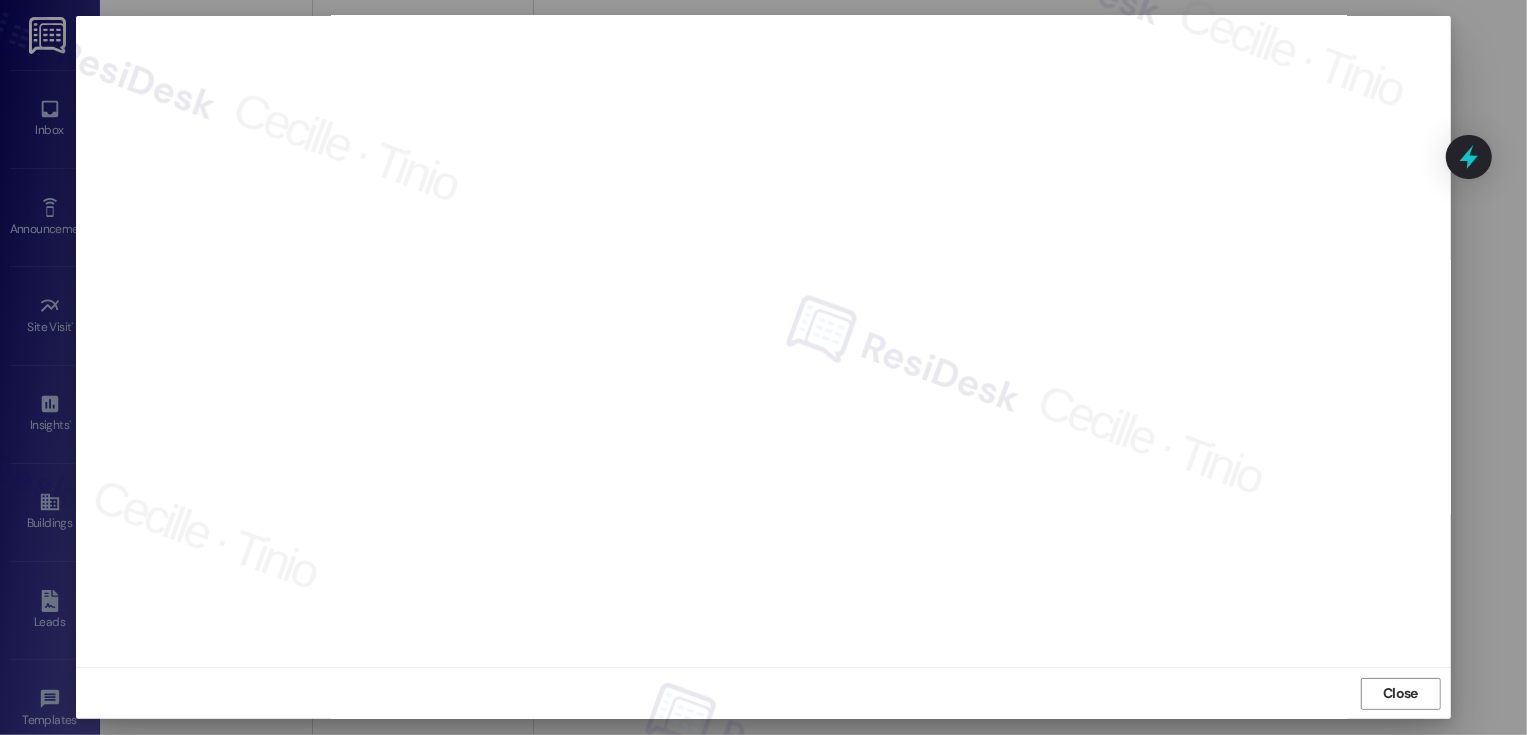 scroll, scrollTop: 0, scrollLeft: 0, axis: both 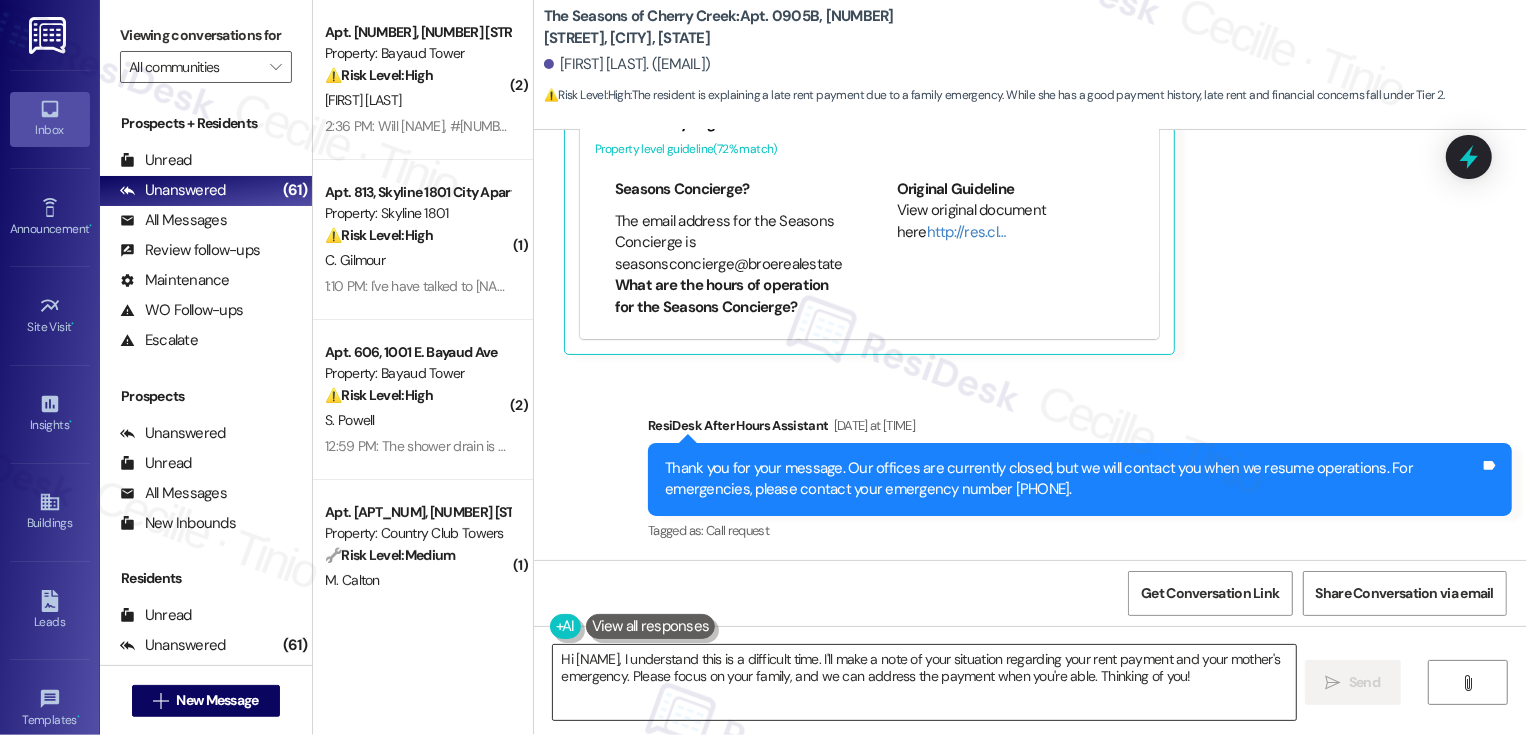 click on "Hi Grace, I understand this is a difficult time. I'll make a note of your situation regarding your rent payment and your mother's emergency. Please focus on your family, and we can address the payment when you're able. Thinking of you!" at bounding box center (924, 682) 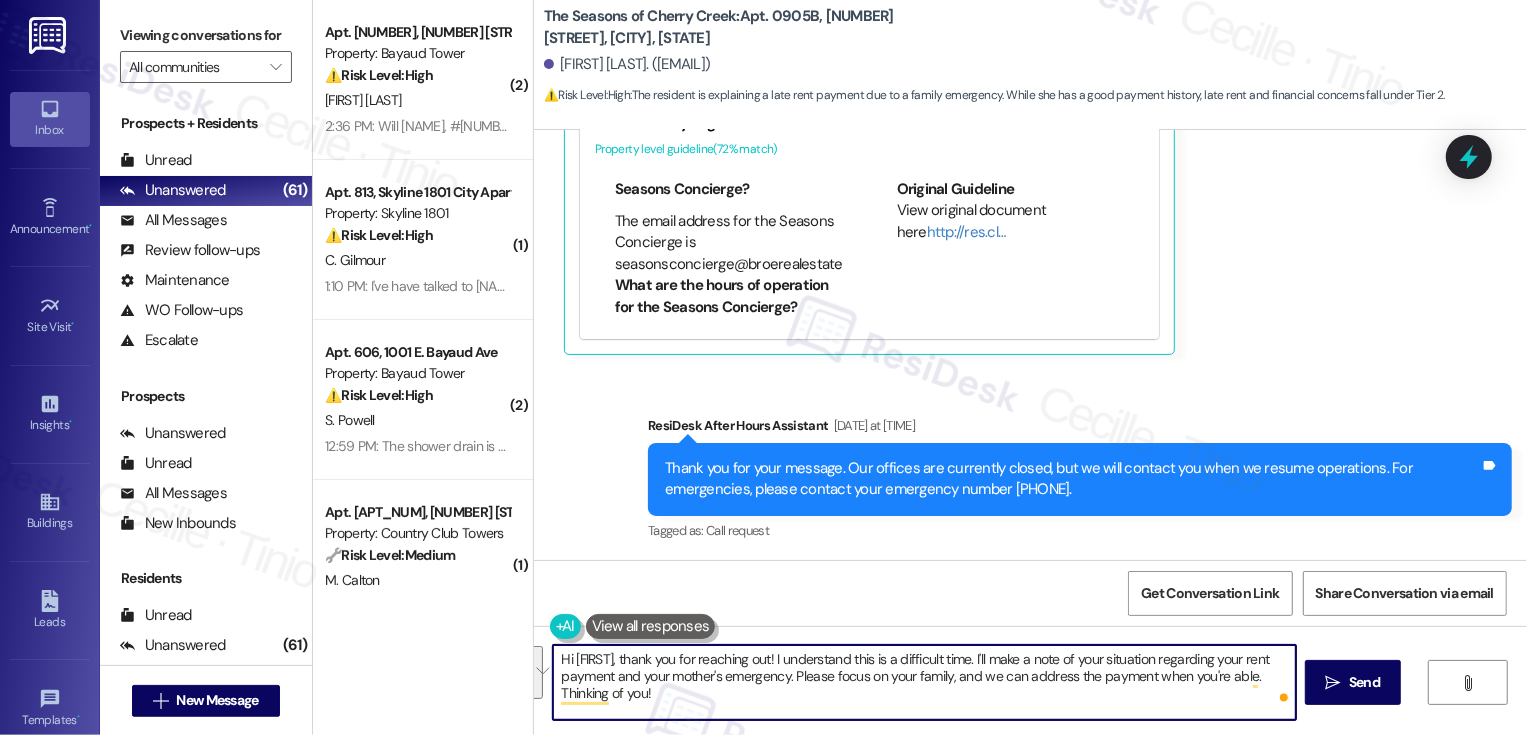 drag, startPoint x: 961, startPoint y: 655, endPoint x: 980, endPoint y: 701, distance: 49.76947 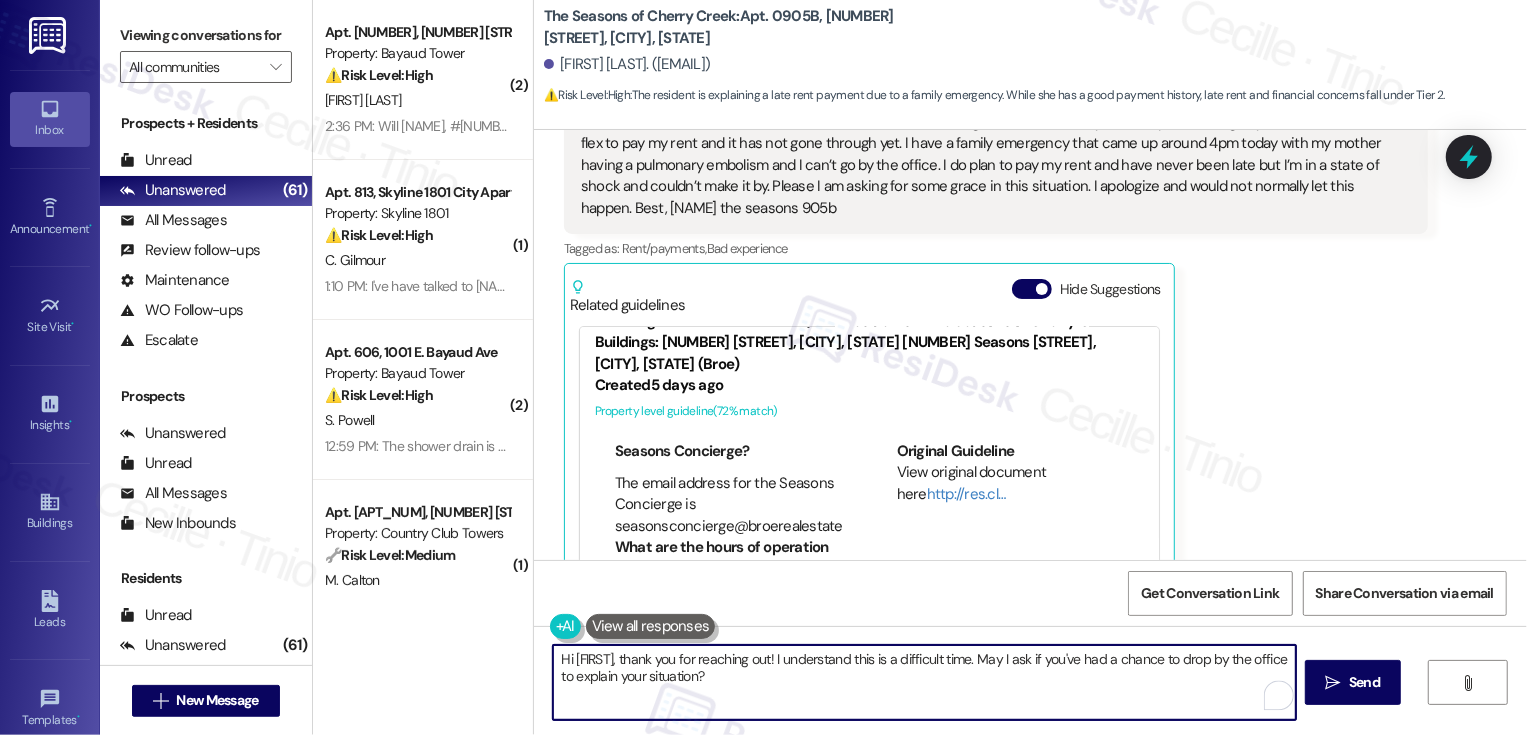scroll, scrollTop: 236, scrollLeft: 0, axis: vertical 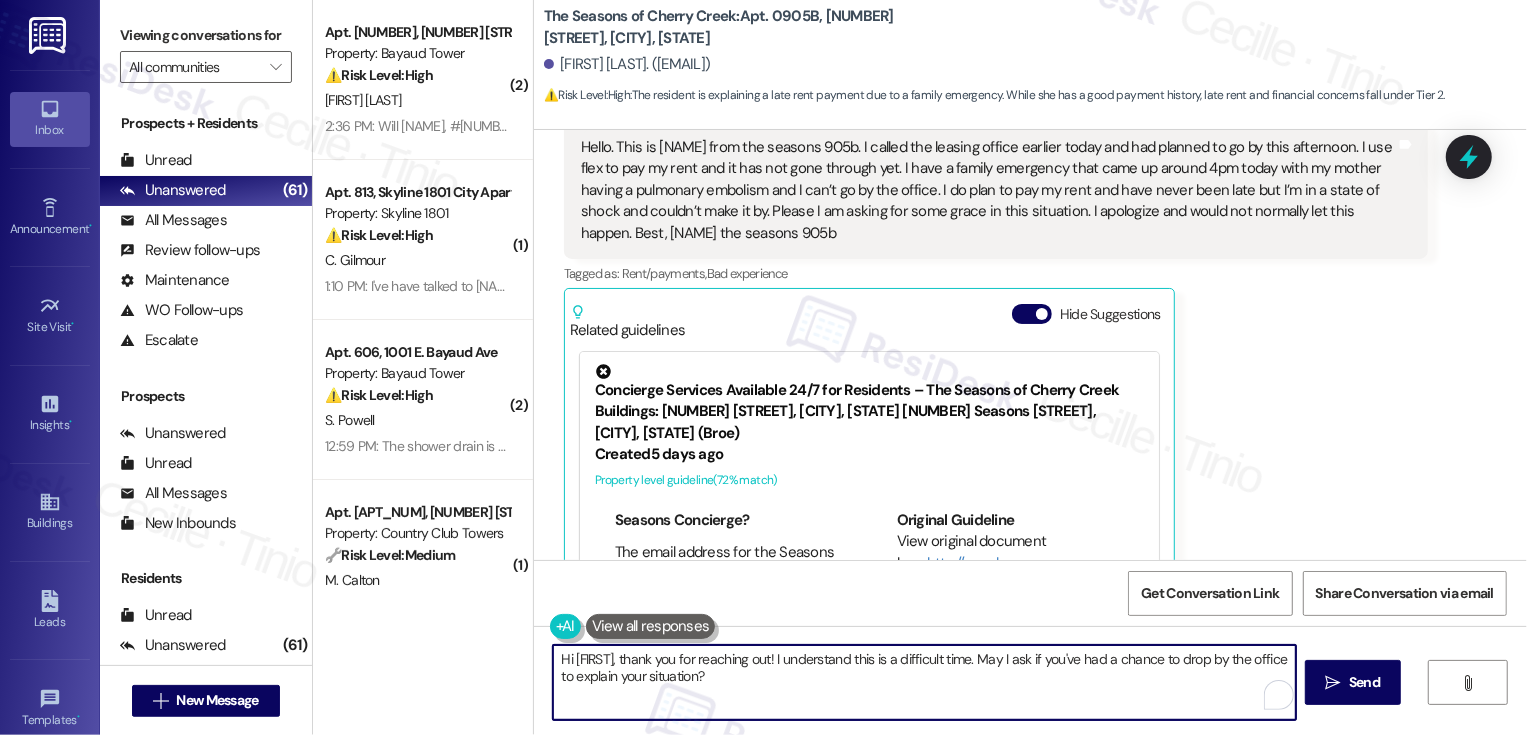 drag, startPoint x: 1166, startPoint y: 659, endPoint x: 1172, endPoint y: 704, distance: 45.39824 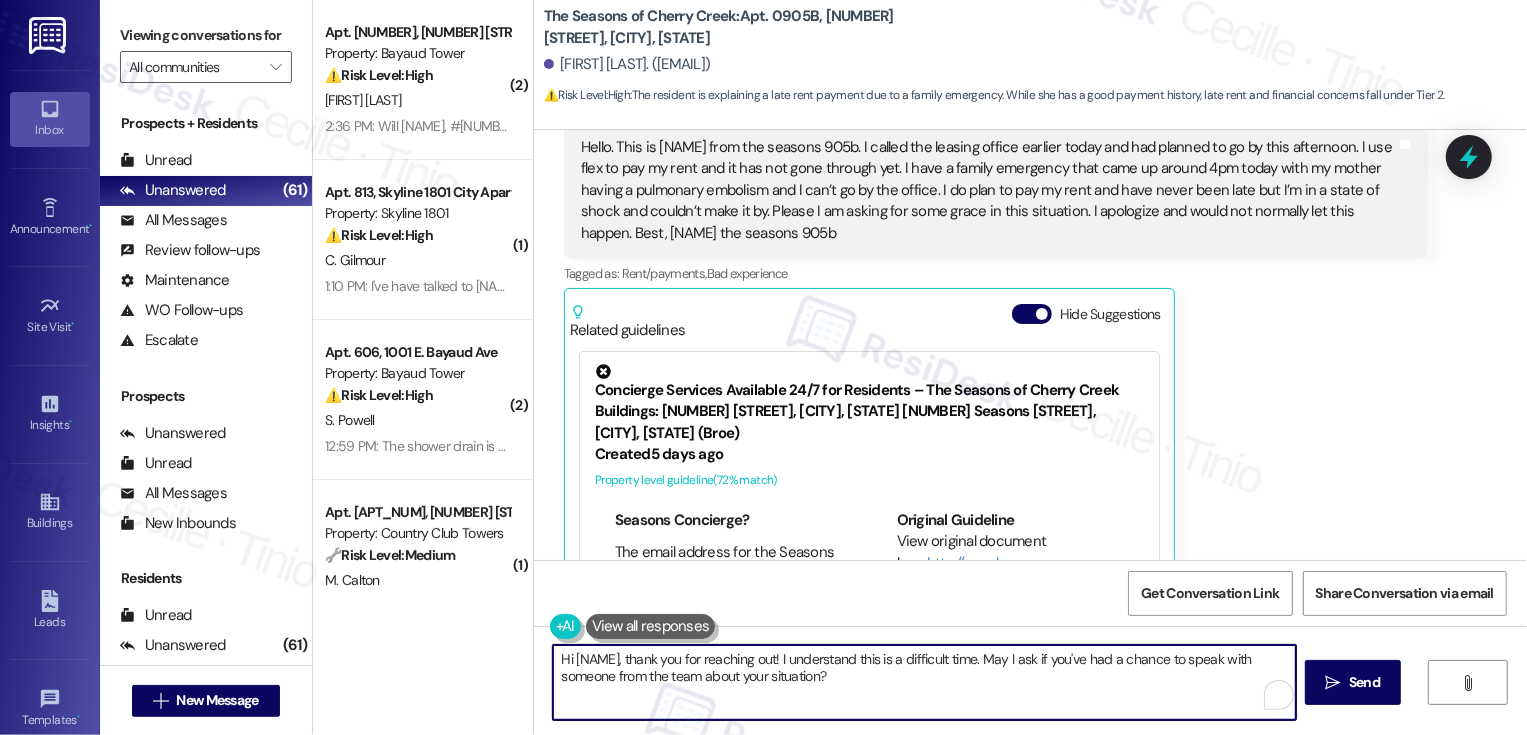 click on "Hi Grace, thank you for reaching out! I understand this is a difficult time. May I ask if you've had a chance to speak with someone from the team about your situation?" at bounding box center (924, 682) 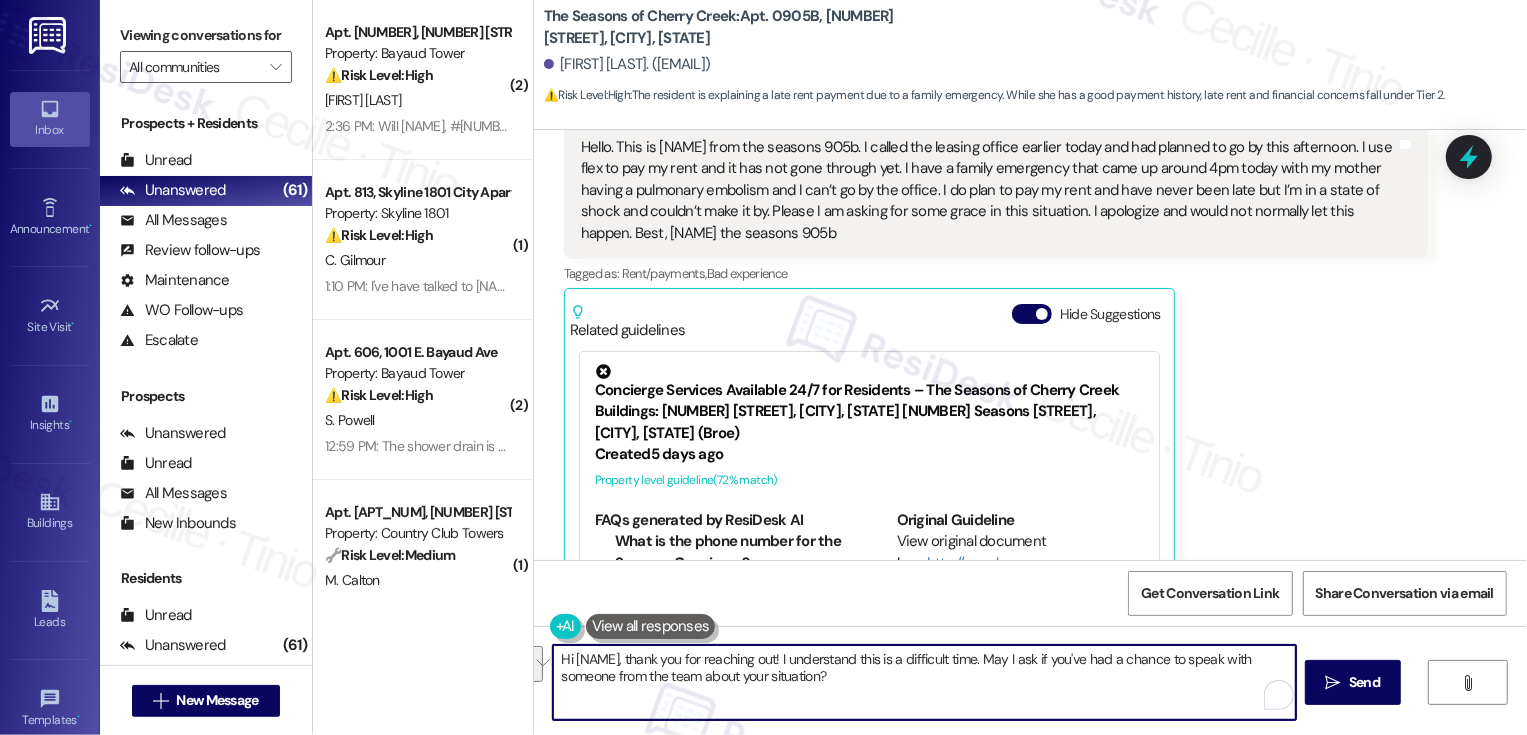 click on "Hi Grace, thank you for reaching out! I understand this is a difficult time. May I ask if you've had a chance to speak with someone from the team about your situation?" at bounding box center (924, 682) 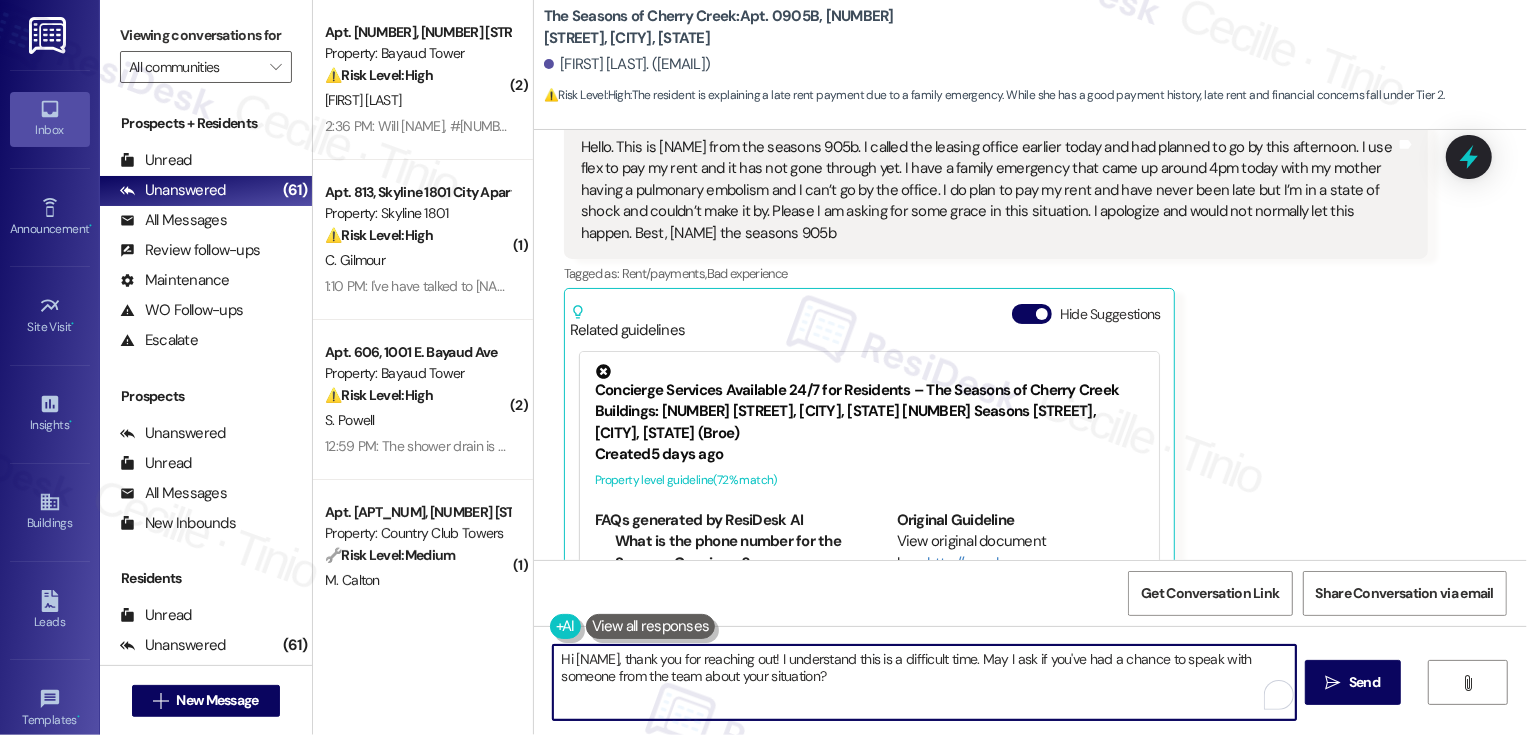 drag, startPoint x: 963, startPoint y: 658, endPoint x: 976, endPoint y: 684, distance: 29.068884 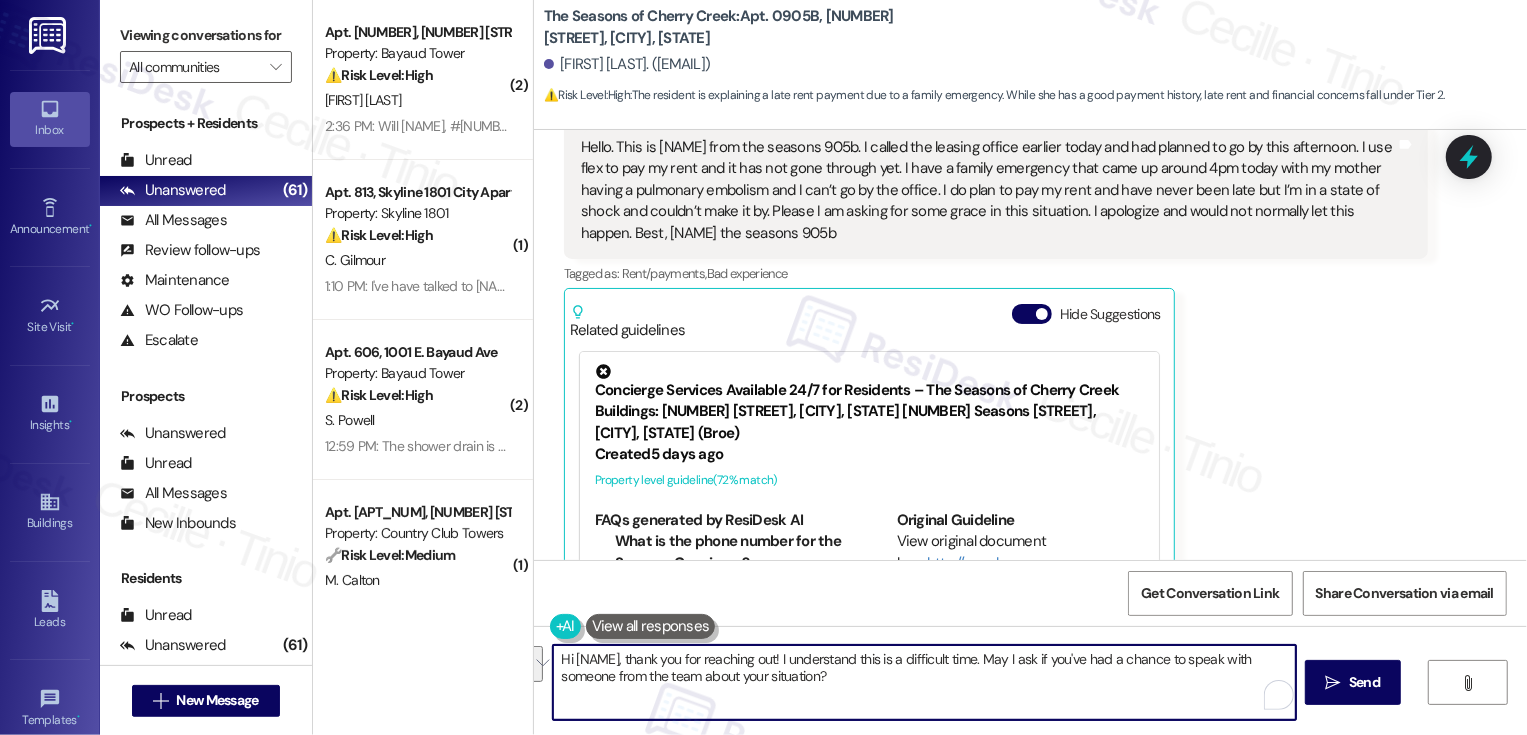 paste on "Have you had a chance to speak with someone from the team about your situation yet" 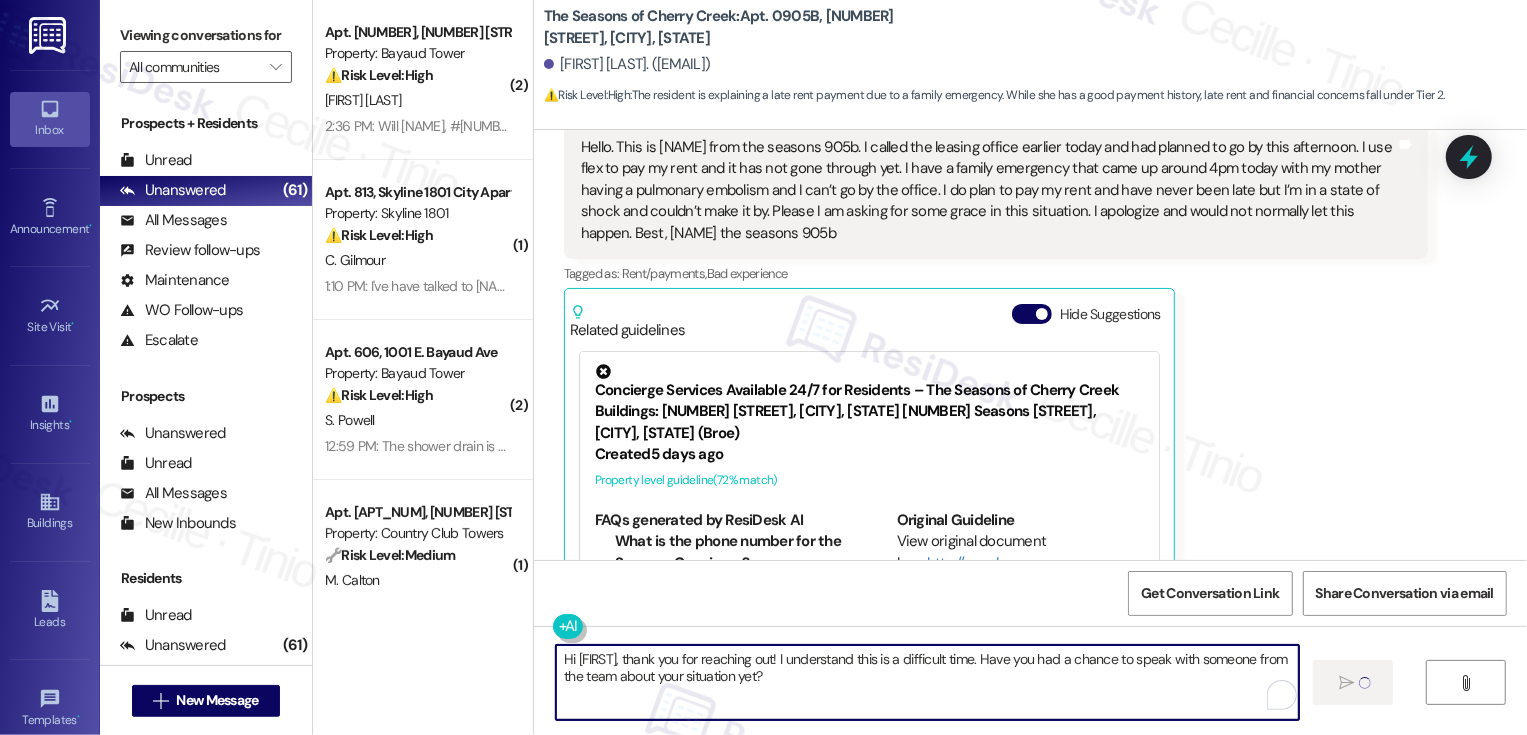 type on "Hi Grace, thank you for reaching out! I understand this is a difficult time. Have you had a chance to speak with someone from the team about your situation yet?" 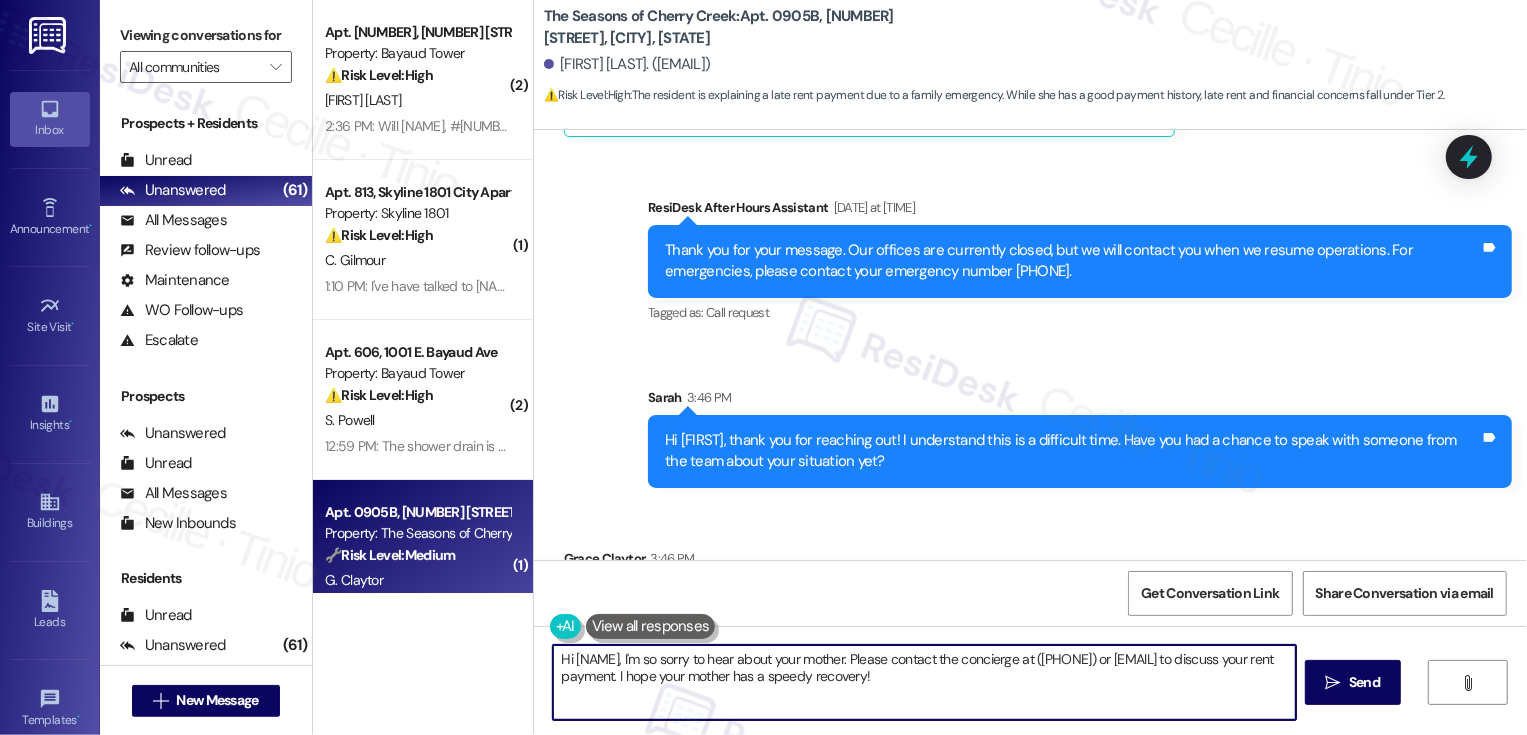 scroll, scrollTop: 823, scrollLeft: 0, axis: vertical 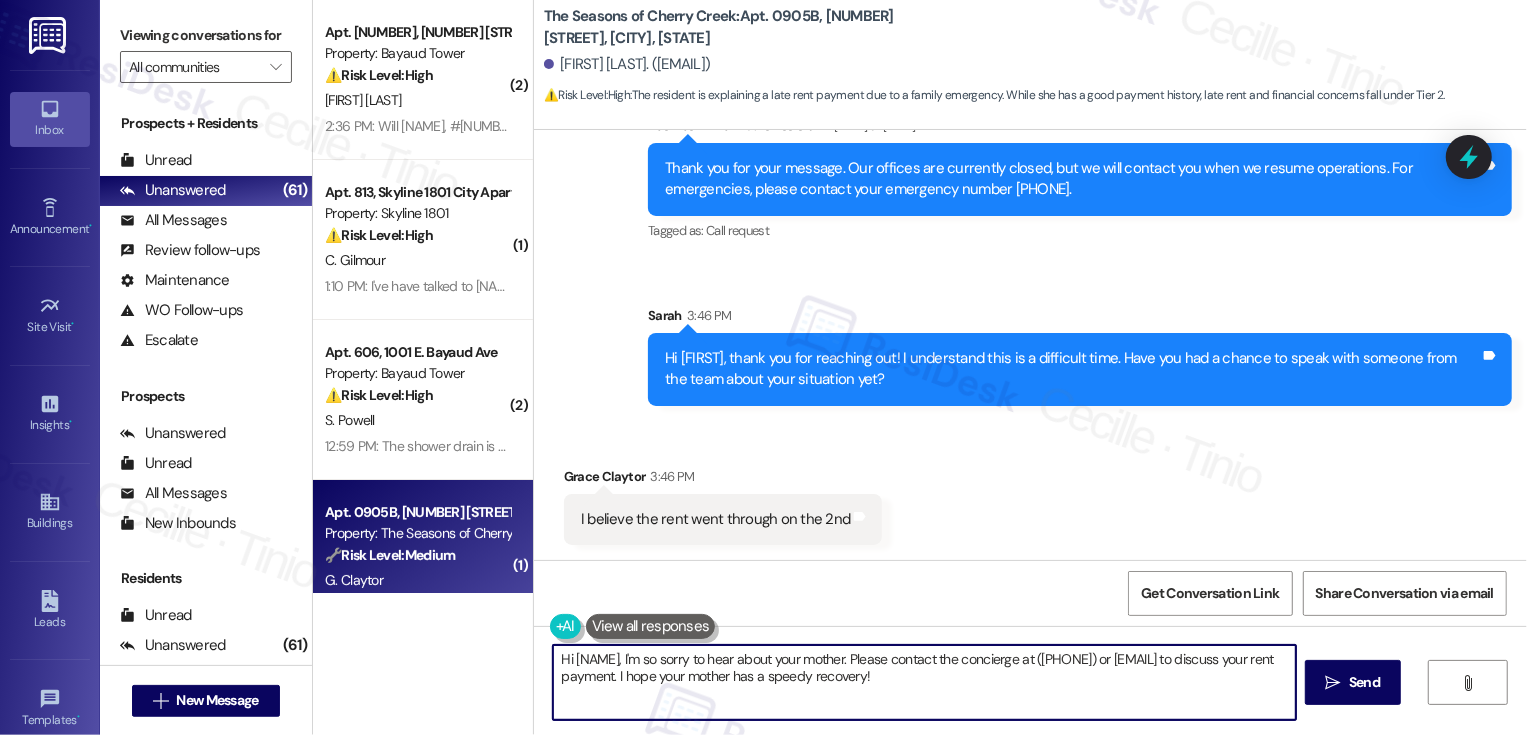 click on "Hi {{first_name}}, I'm so sorry to hear about your mother. Please contact the concierge at (720) 643-1211 or seasonsconcierge@broerealestate.com to discuss your rent payment. I hope your mother has a speedy recovery!" at bounding box center (924, 682) 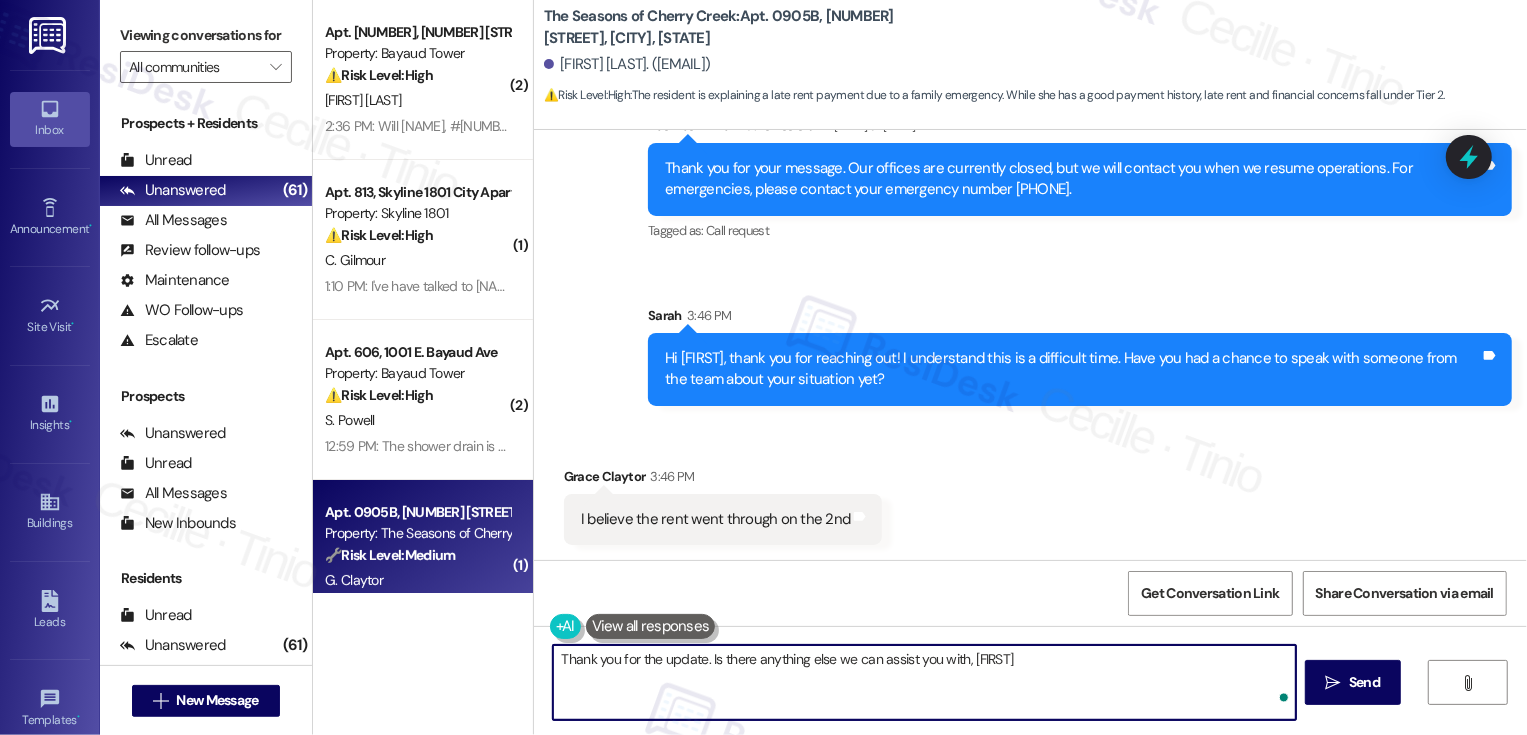 type on "Thank you for the update. Is there anything else we can assist you with, Grace?" 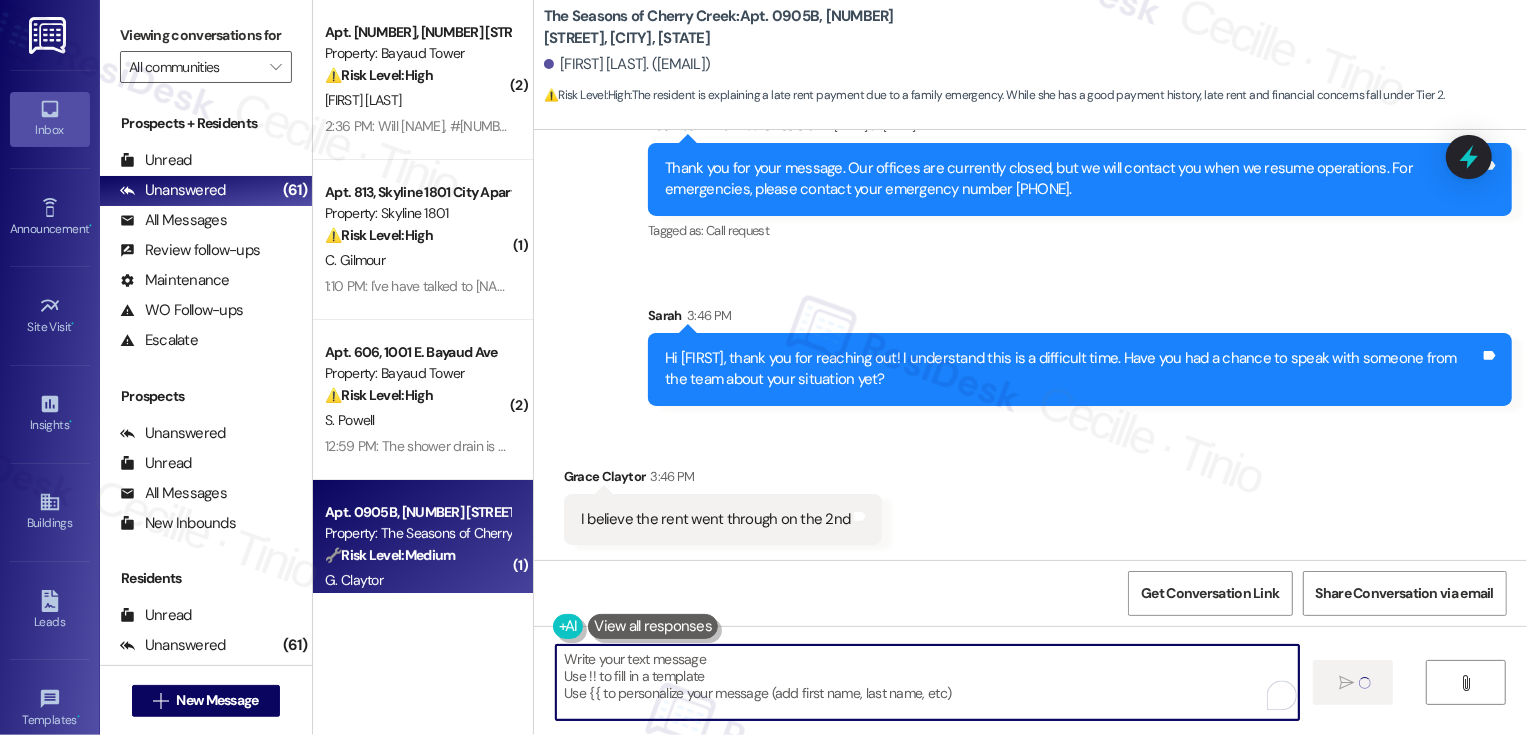 scroll, scrollTop: 822, scrollLeft: 0, axis: vertical 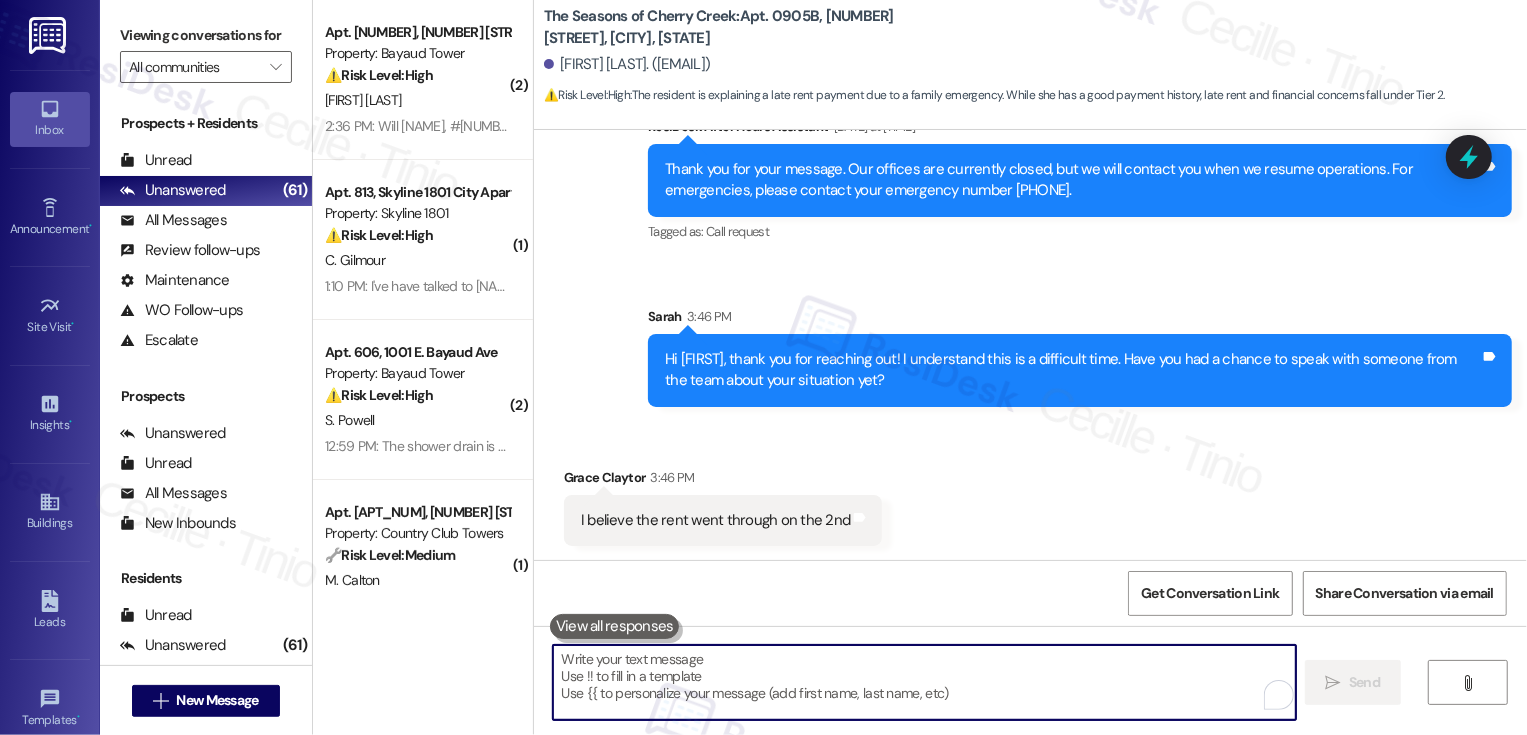 type 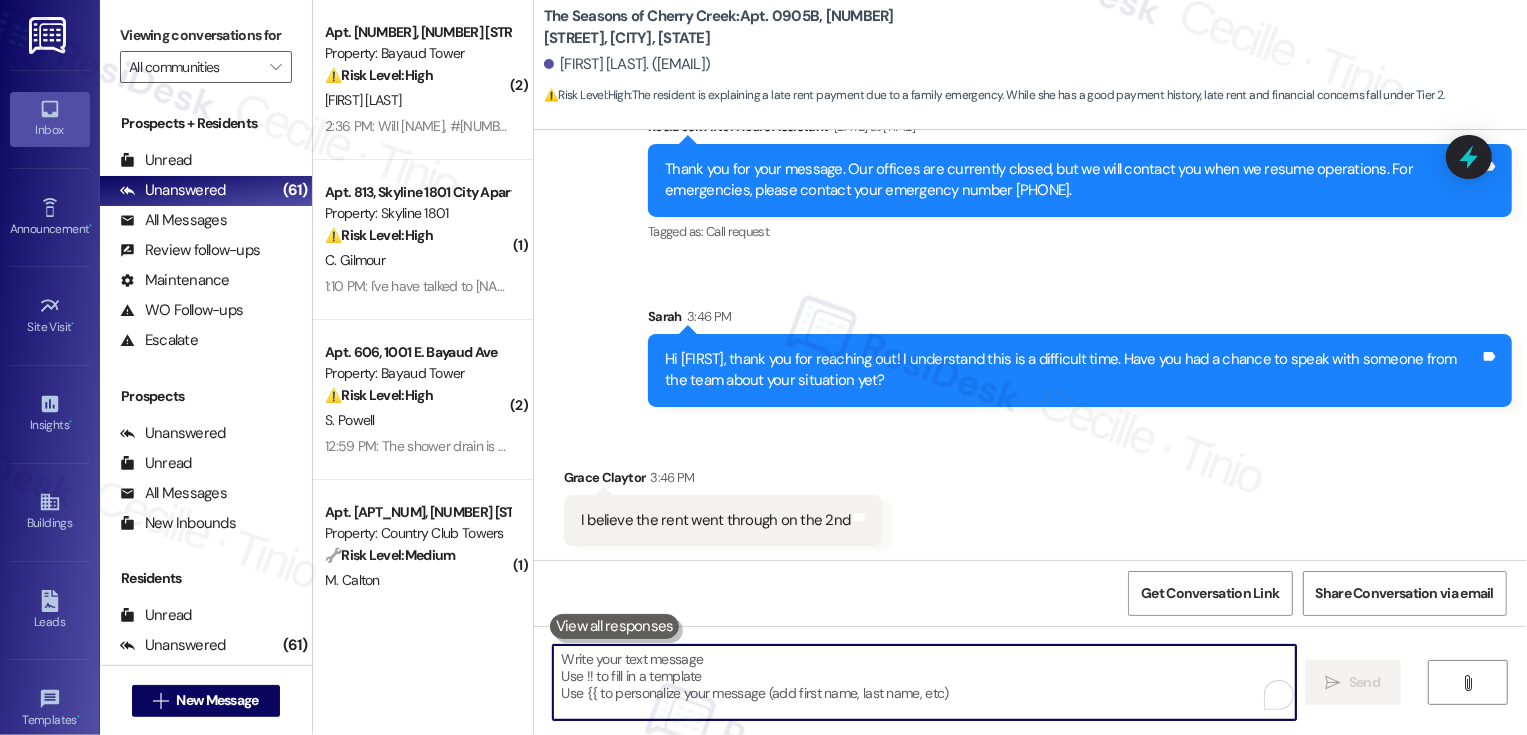 scroll, scrollTop: 963, scrollLeft: 0, axis: vertical 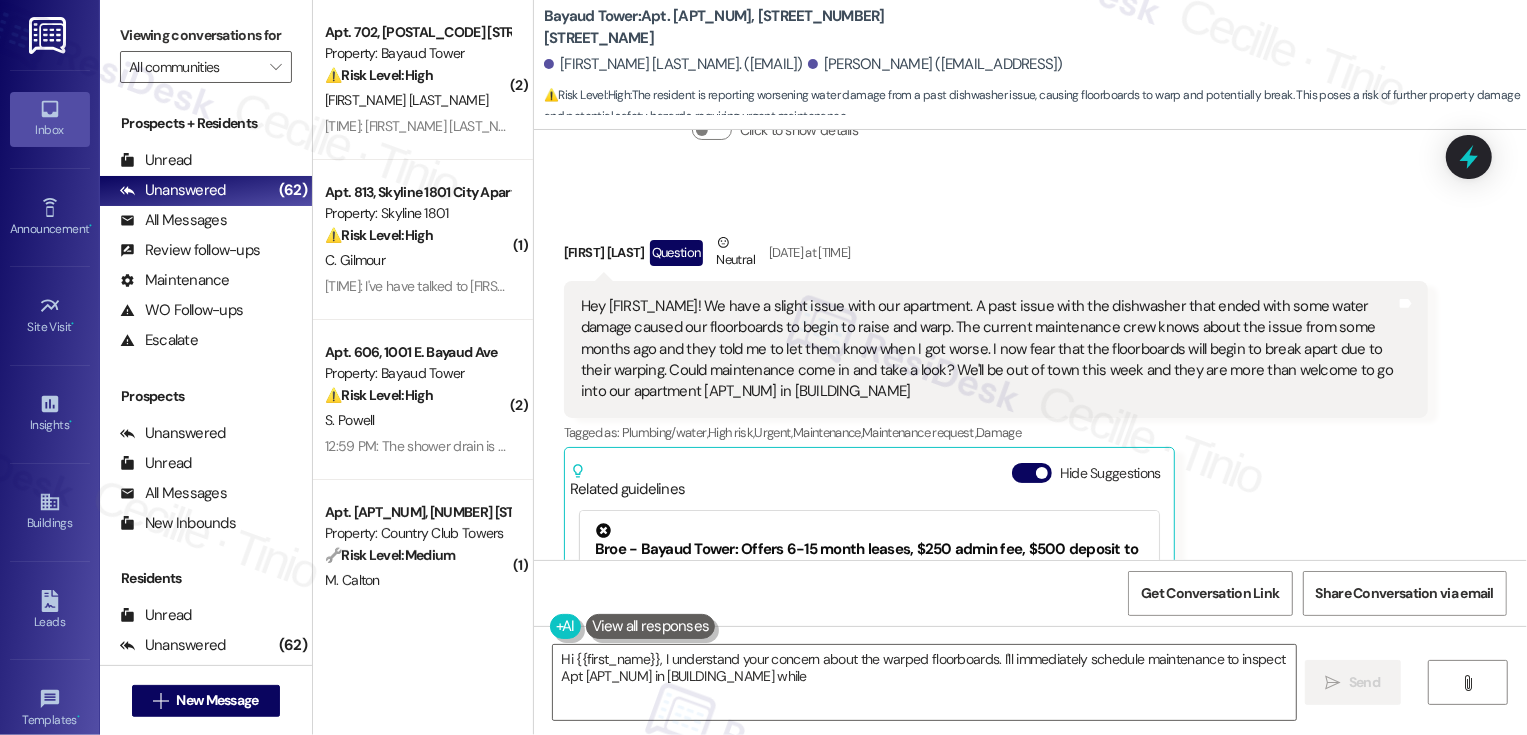 click on "Hey [FIRST_NAME]! We have a slight issue with our apartment. A past issue with the dishwasher that ended with some water damage caused our floorboards to begin to raise and warp. The current maintenance crew knows about the issue from some months ago and they told me to let them know when I got worse. I now fear that the floorboards will begin to break apart due to their warping. Could maintenance come in and take a look? We'll be out of town this week and they are more than welcome to go into our apartment [APT_NUM] in [BUILDING_NAME]" at bounding box center [988, 349] 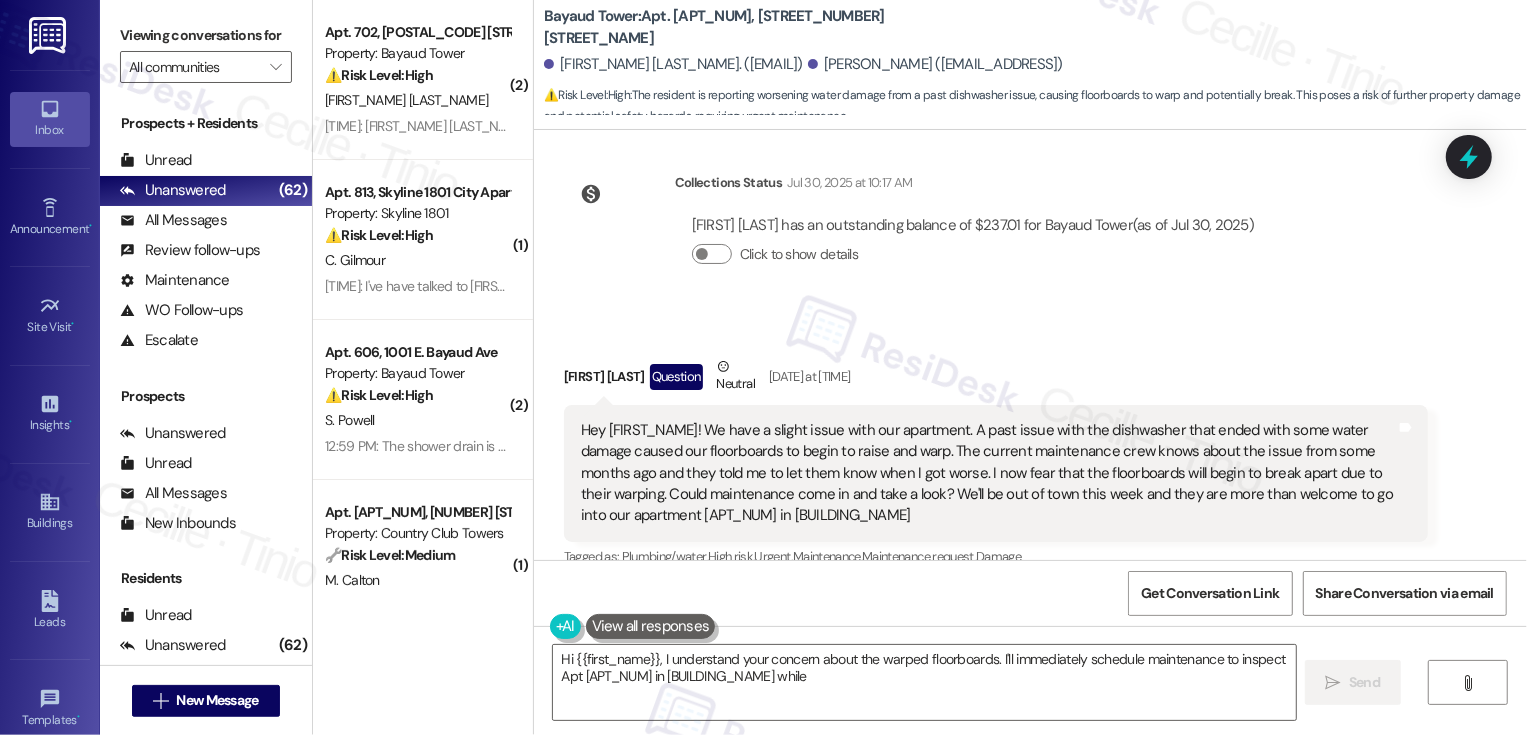 scroll, scrollTop: 741, scrollLeft: 0, axis: vertical 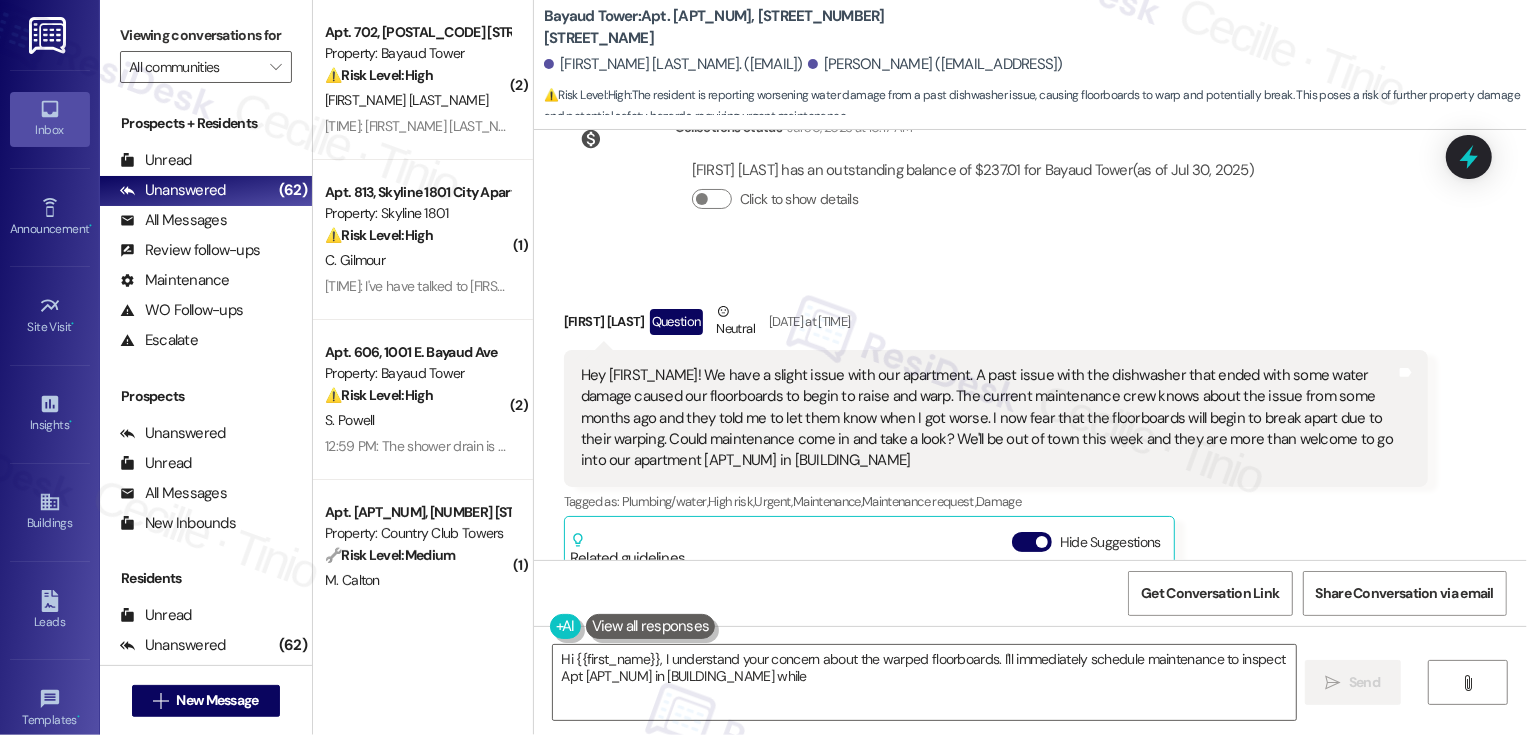 click on "[FIRST] [LAST] Question Neutral [DATE] at [TIME]" at bounding box center [996, 325] 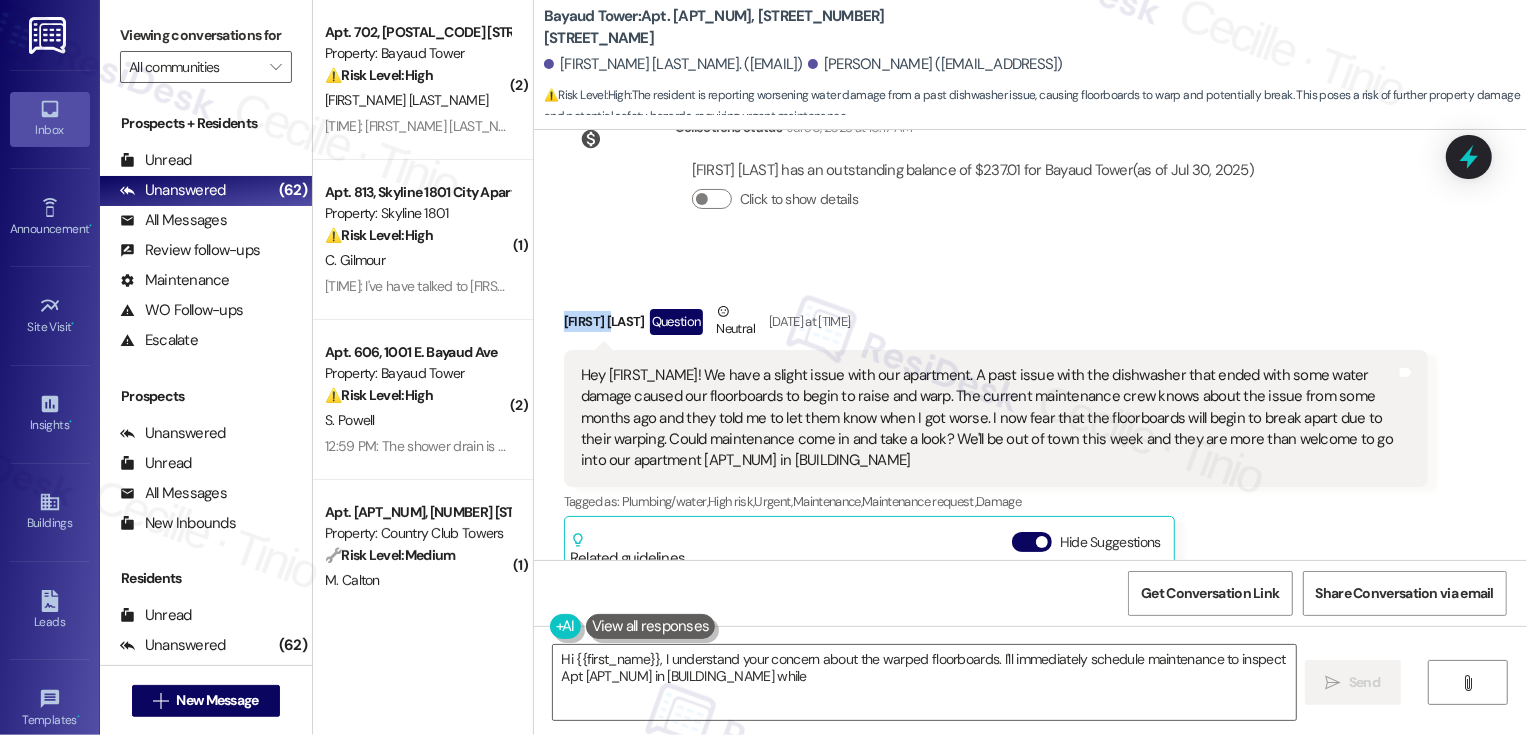copy on "[FIRST]" 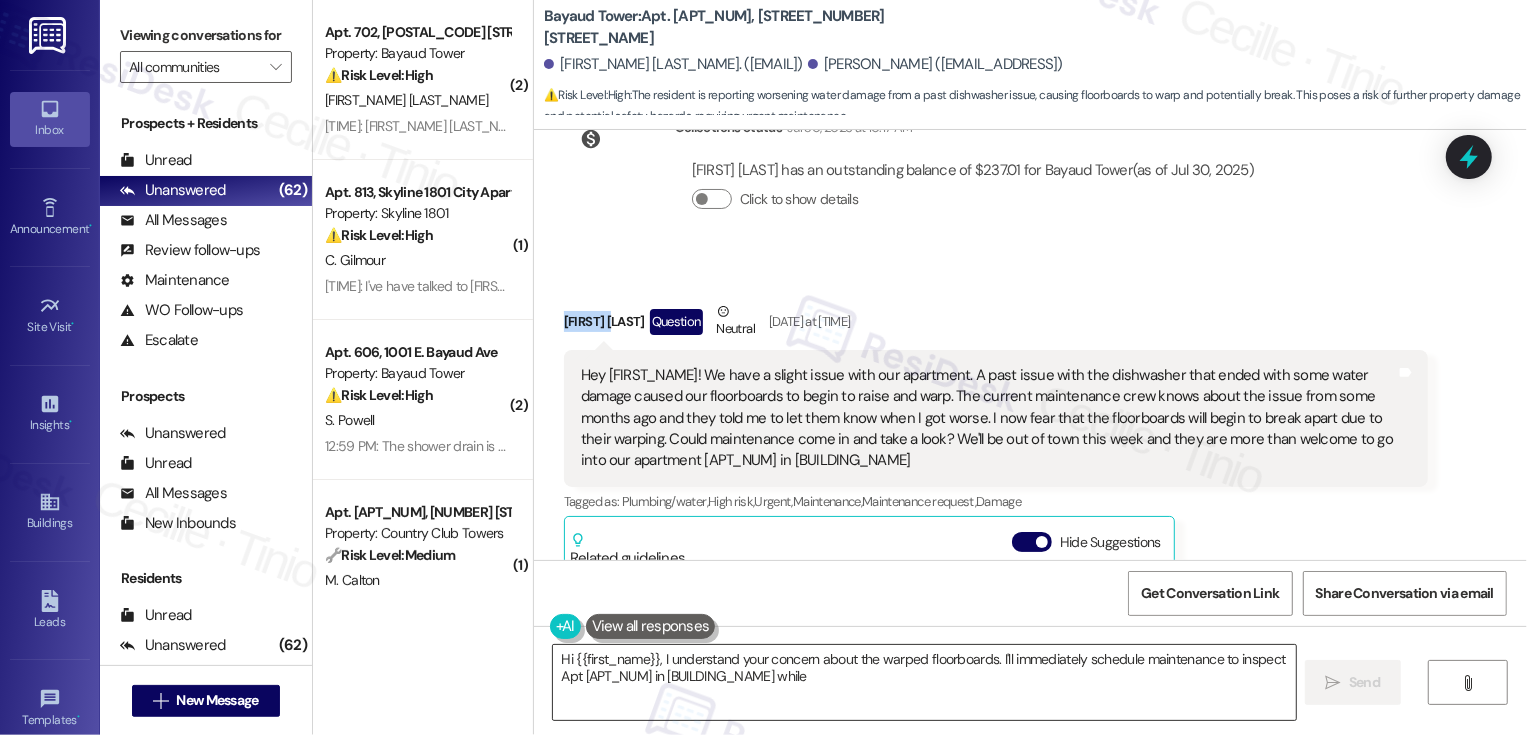 click on "Hi {{first_name}}, I understand your concern about the warped floorboards. I'll immediately schedule maintenance to inspect Apt 1010 in Bayaud Tower while you're away this week. Let me know if you have any questions!" at bounding box center [924, 682] 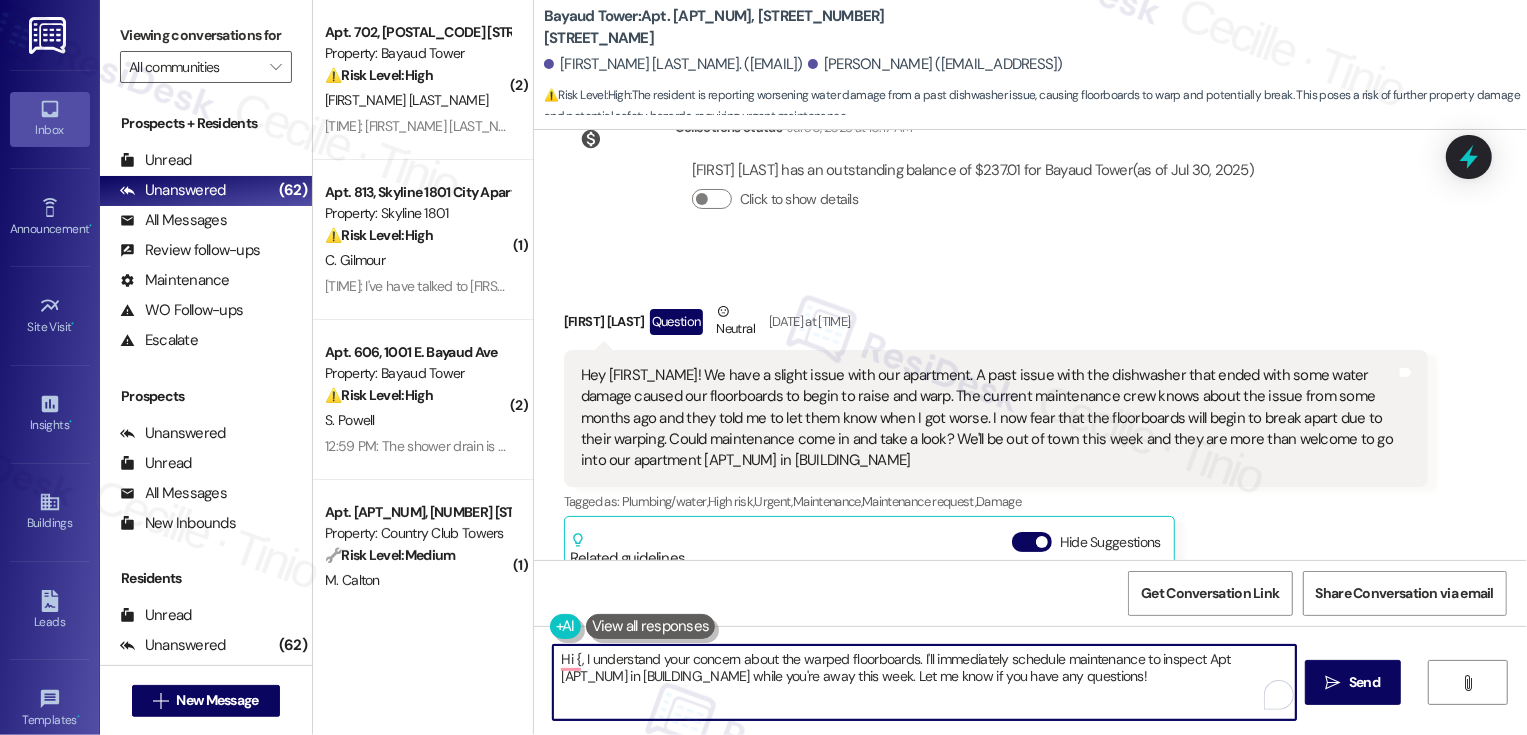 click on "Nathaniel Kohut Question   Neutral Aug 02, 2025 at 11:20 AM" at bounding box center [996, 325] 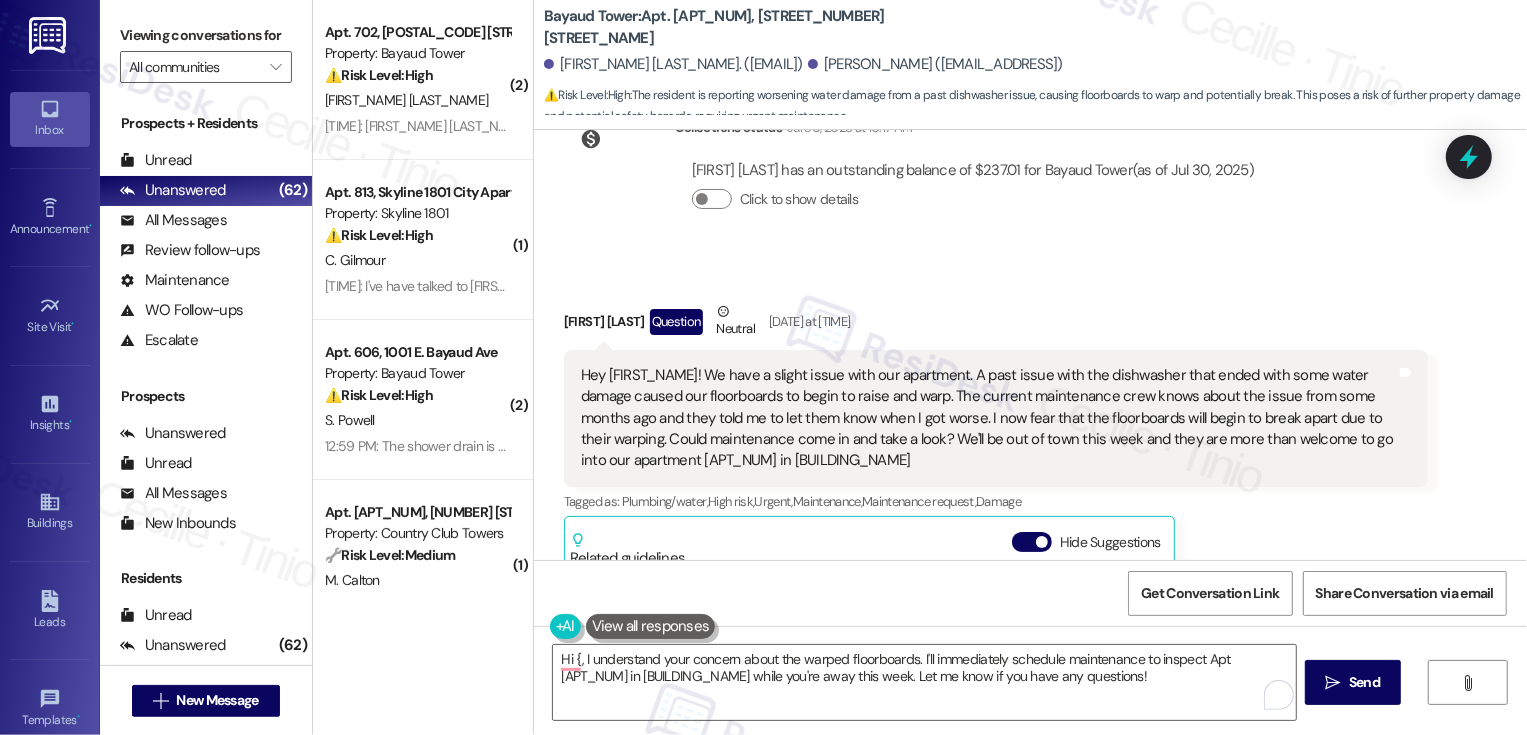 click on "Nathaniel Kohut Question   Neutral Aug 02, 2025 at 11:20 AM" at bounding box center (996, 325) 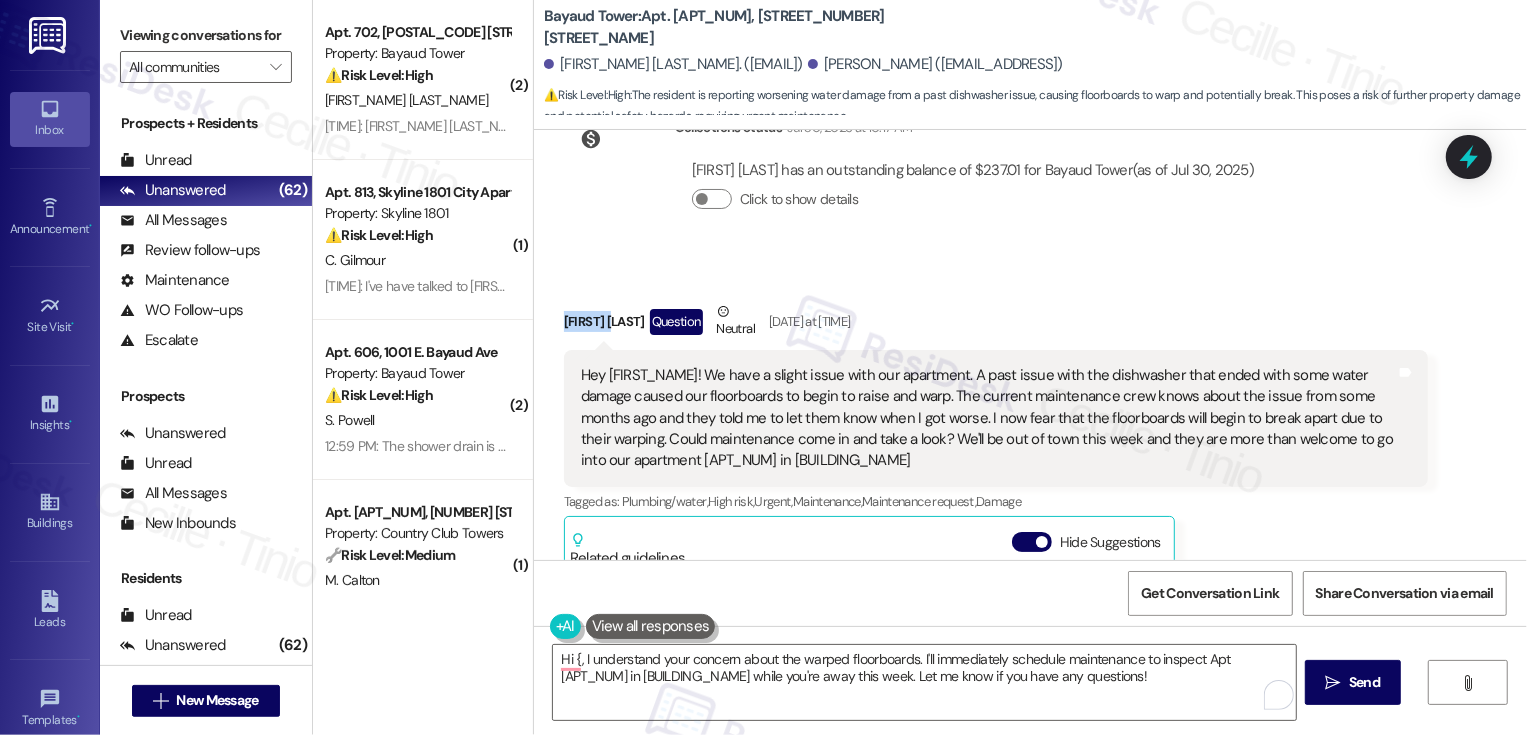 copy on "Nathaniel" 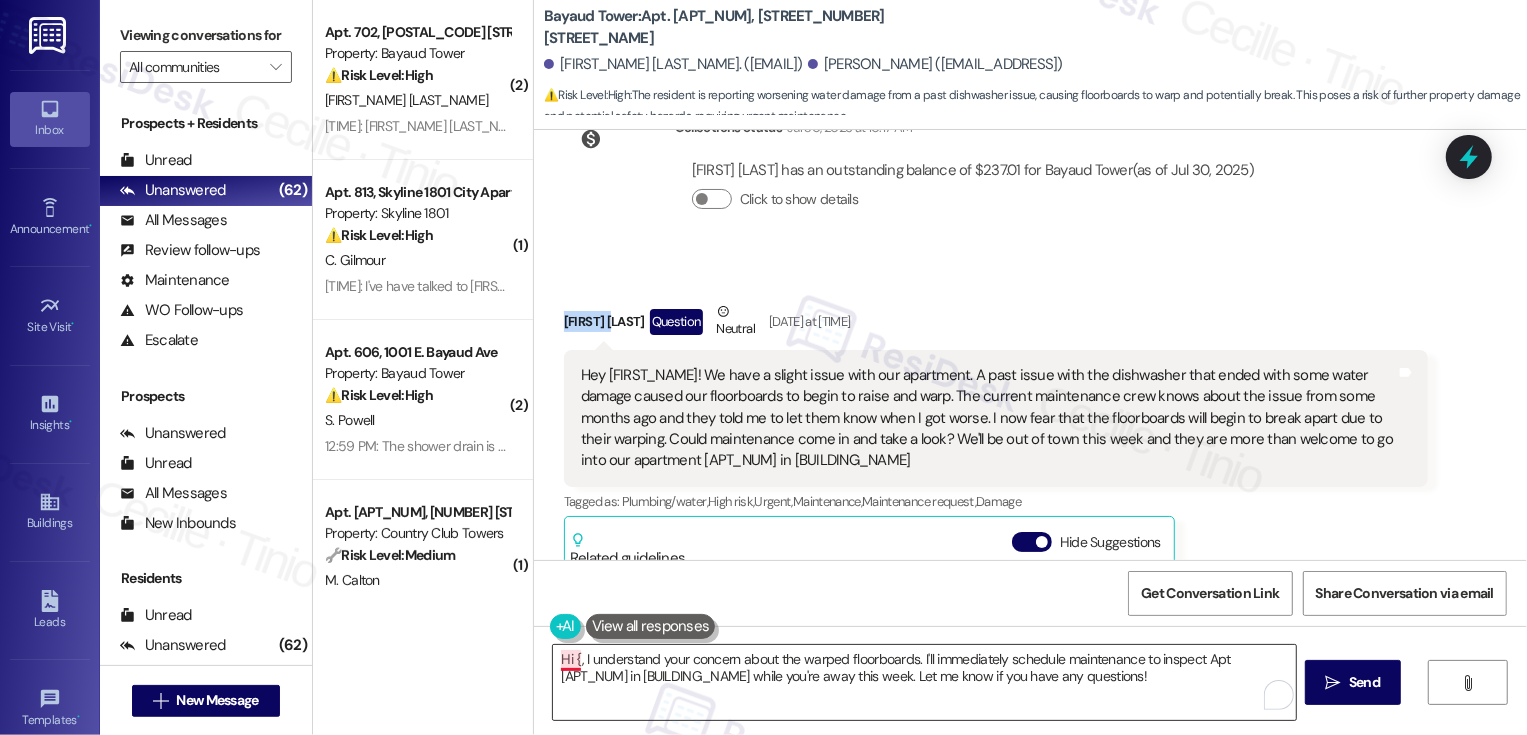 click on "Hi {, I understand your concern about the warped floorboards. I'll immediately schedule maintenance to inspect Apt 1010 in Bayaud Tower while you're away this week. Let me know if you have any questions!" at bounding box center (924, 682) 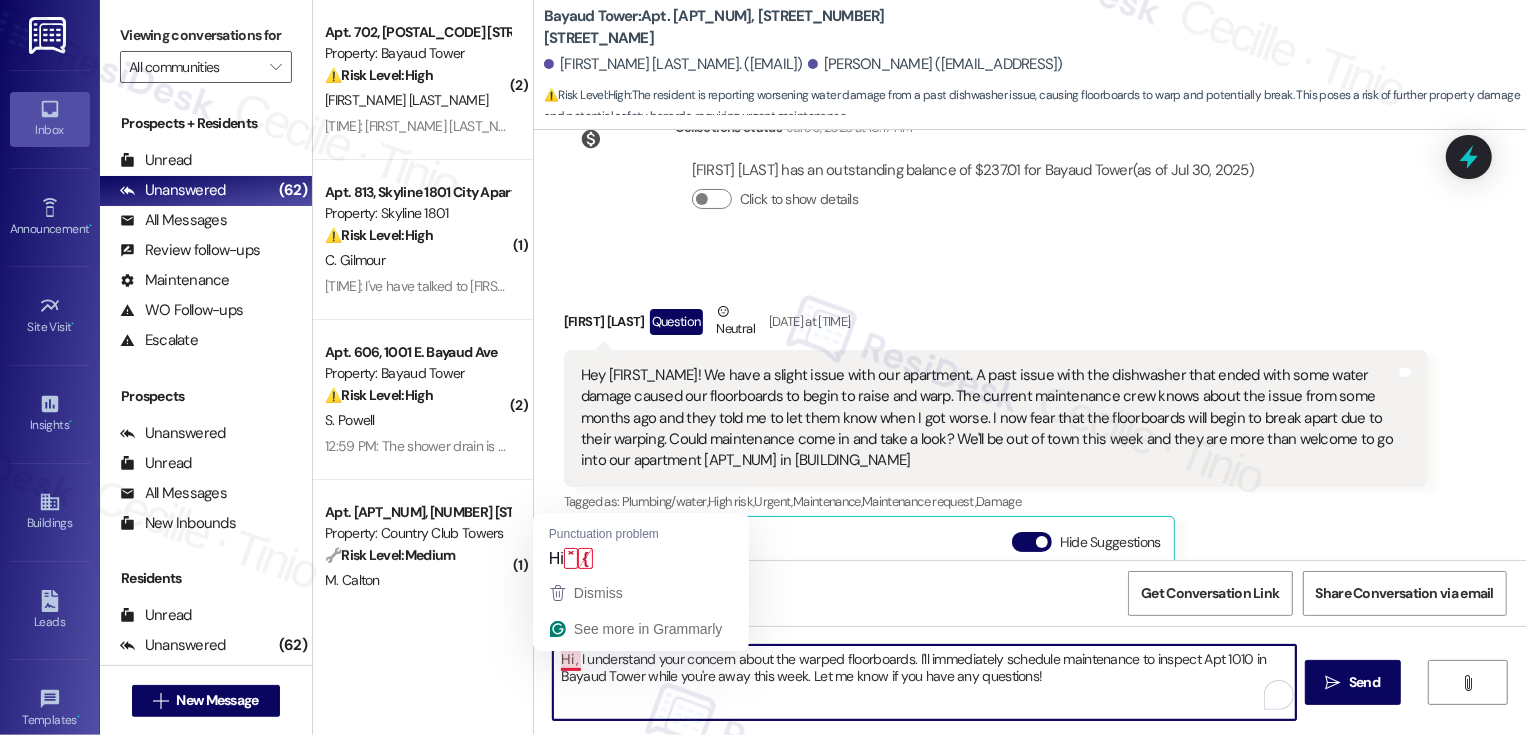paste on "Nathaniel" 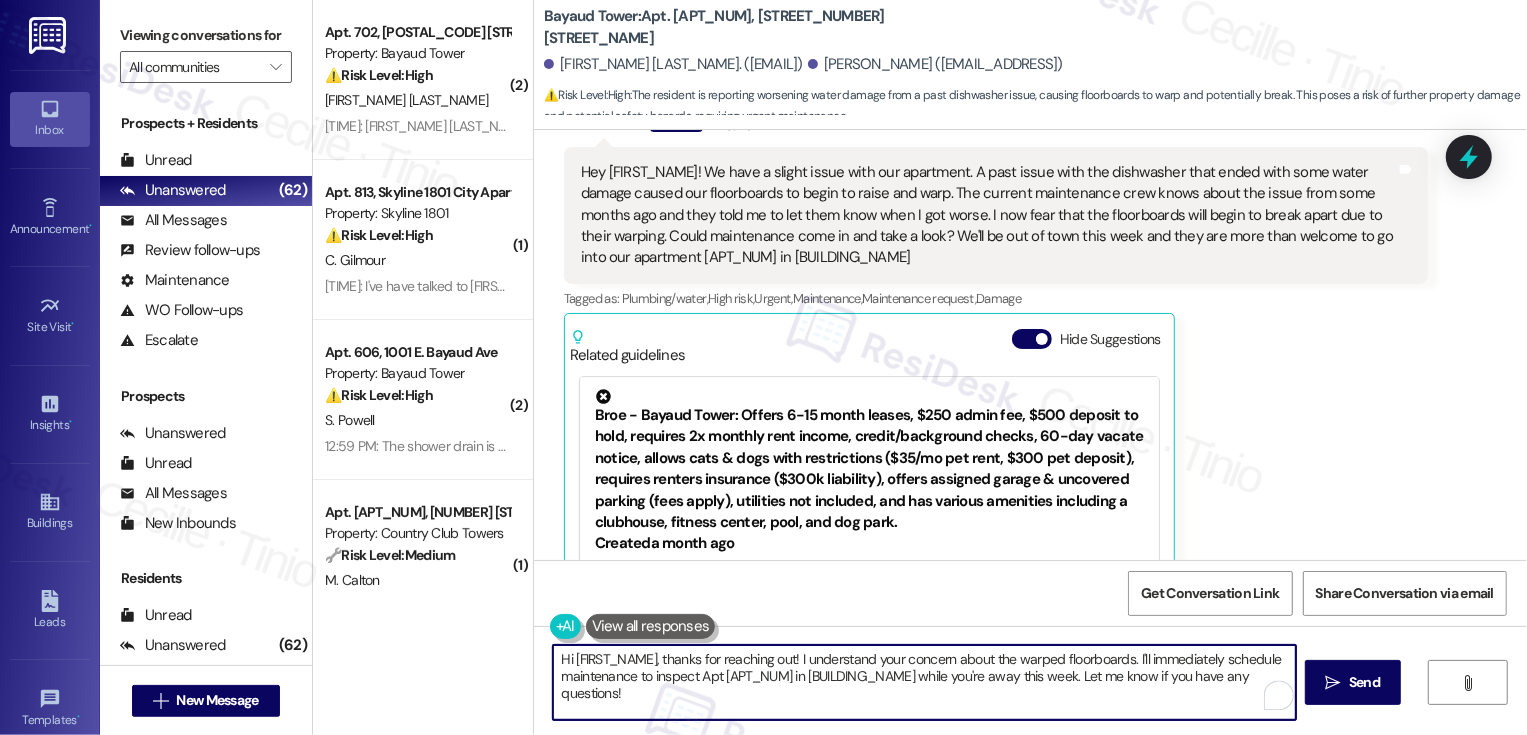 scroll, scrollTop: 943, scrollLeft: 0, axis: vertical 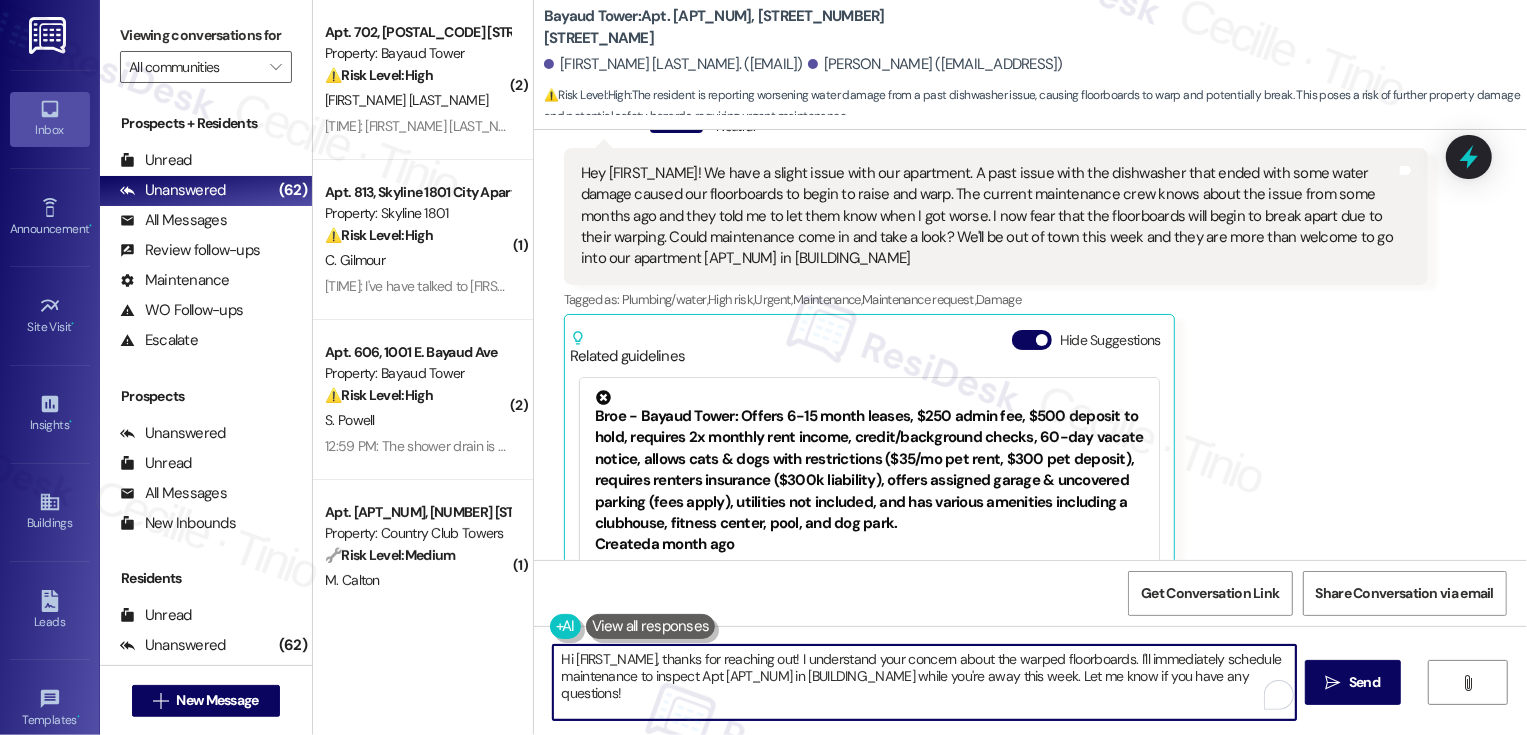 type on "Hi Nathaniel, thanks for reaching out! I understand your concern about the warped floorboards. I'll immediately schedule maintenance to inspect Apt 1010 in Bayaud Tower while you're away this week. Let me know if you have any questions!" 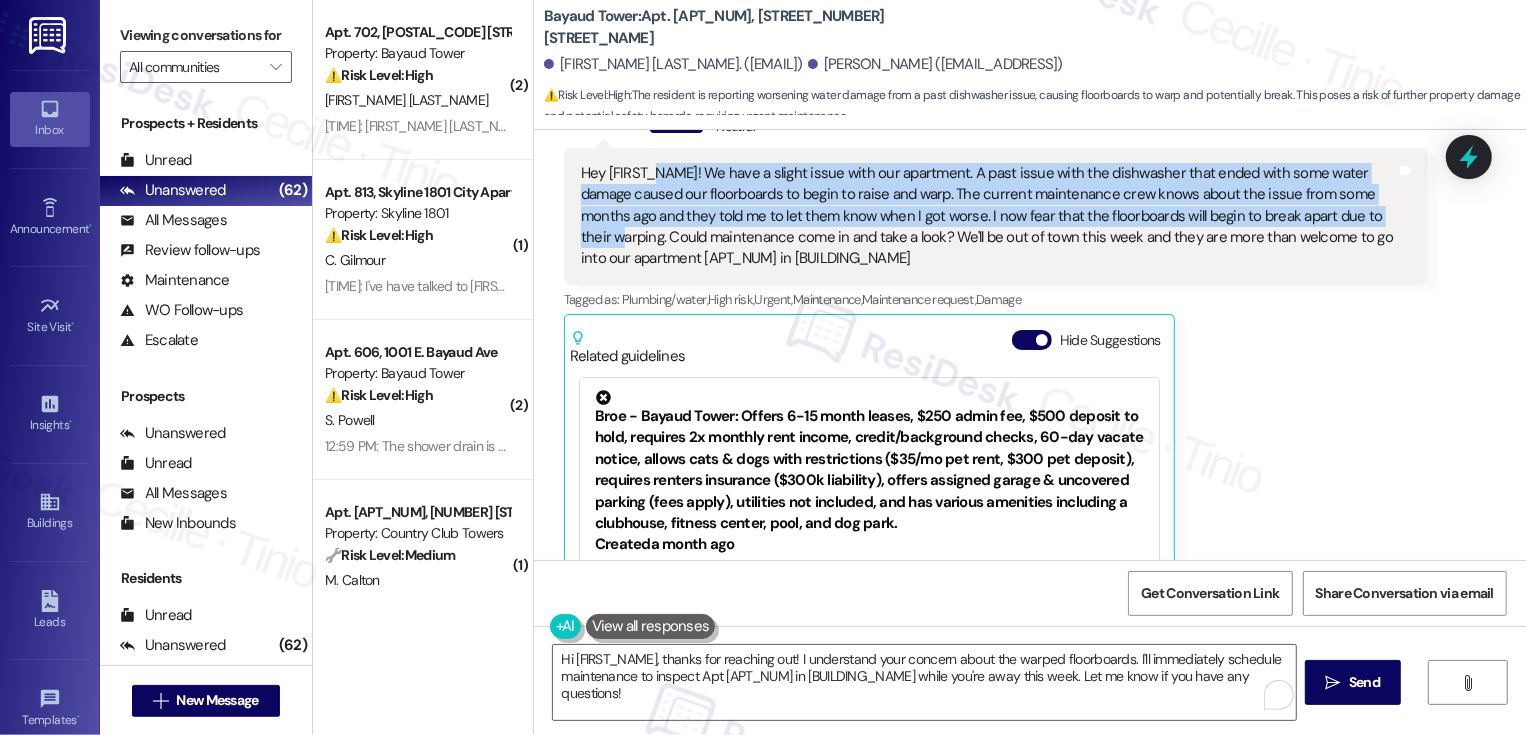 drag, startPoint x: 637, startPoint y: 169, endPoint x: 1378, endPoint y: 220, distance: 742.753 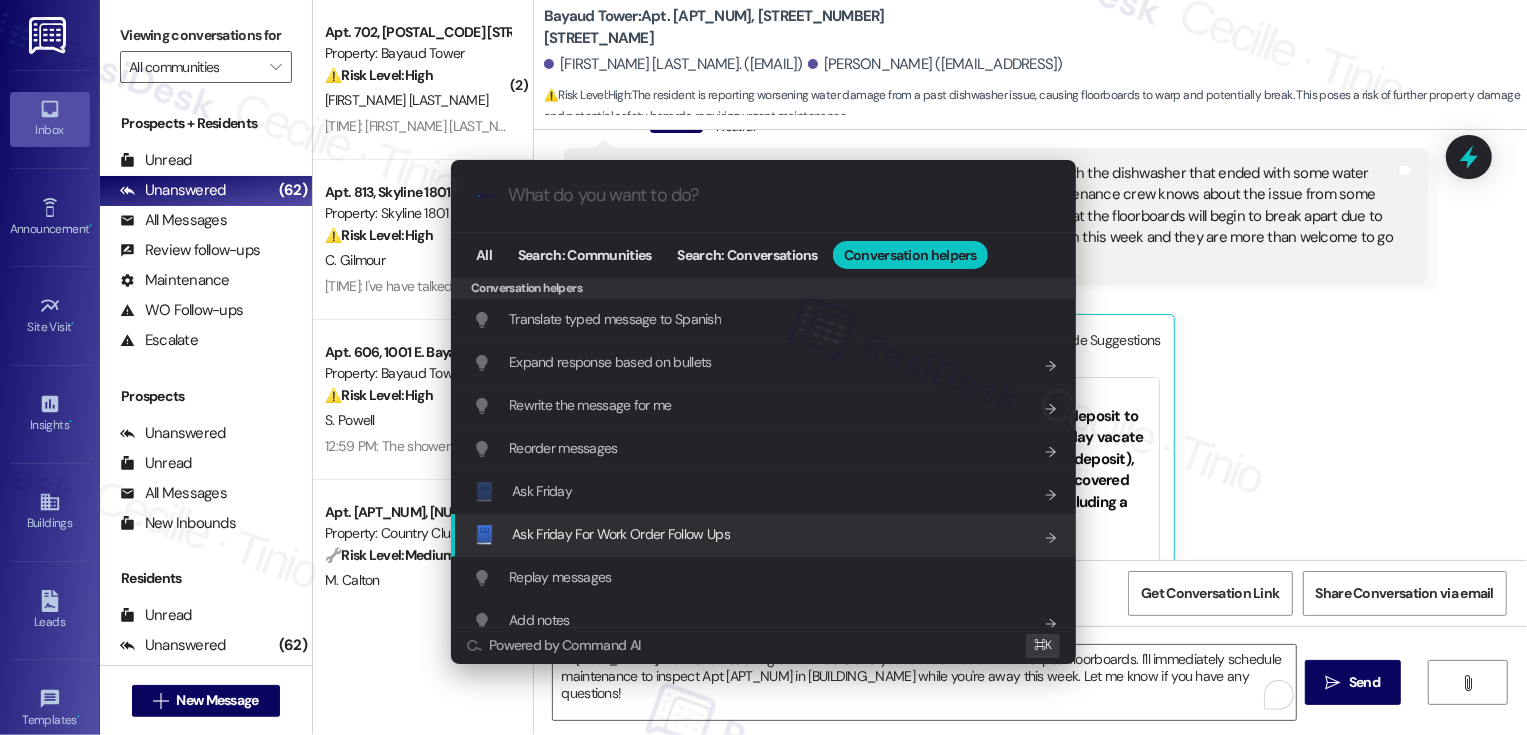 click on "Ask Friday For Work Order Follow Ups" at bounding box center [621, 534] 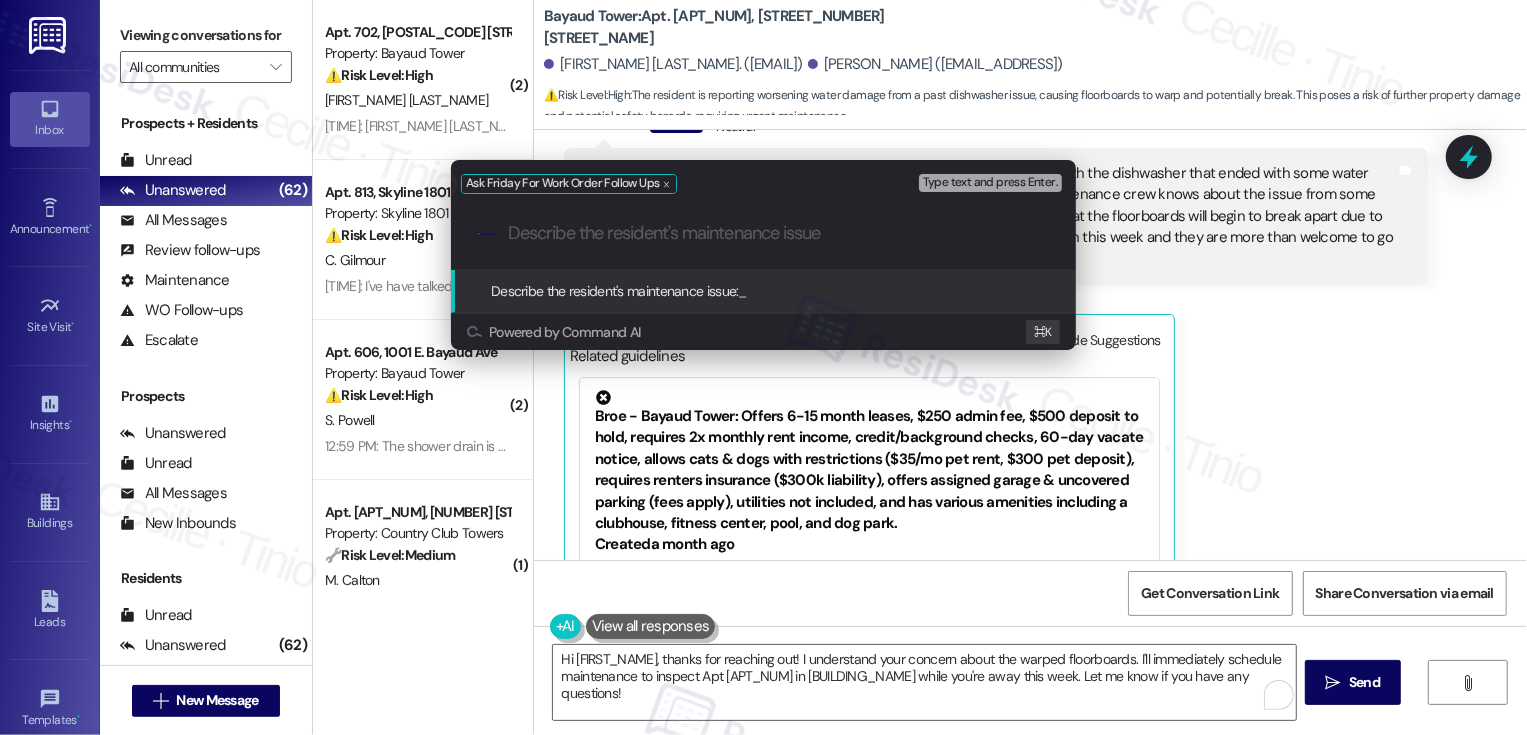 paste on "We have a slight issue with our apartment. A past issue with the dishwasher that ended with some water damage caused our floorboards to begin to raise and warp. The current maintenance crew knows about the issue from some months ago and they told me to let them know when I got worse. I now fear that the floorboards will begin to break apart due to their warping." 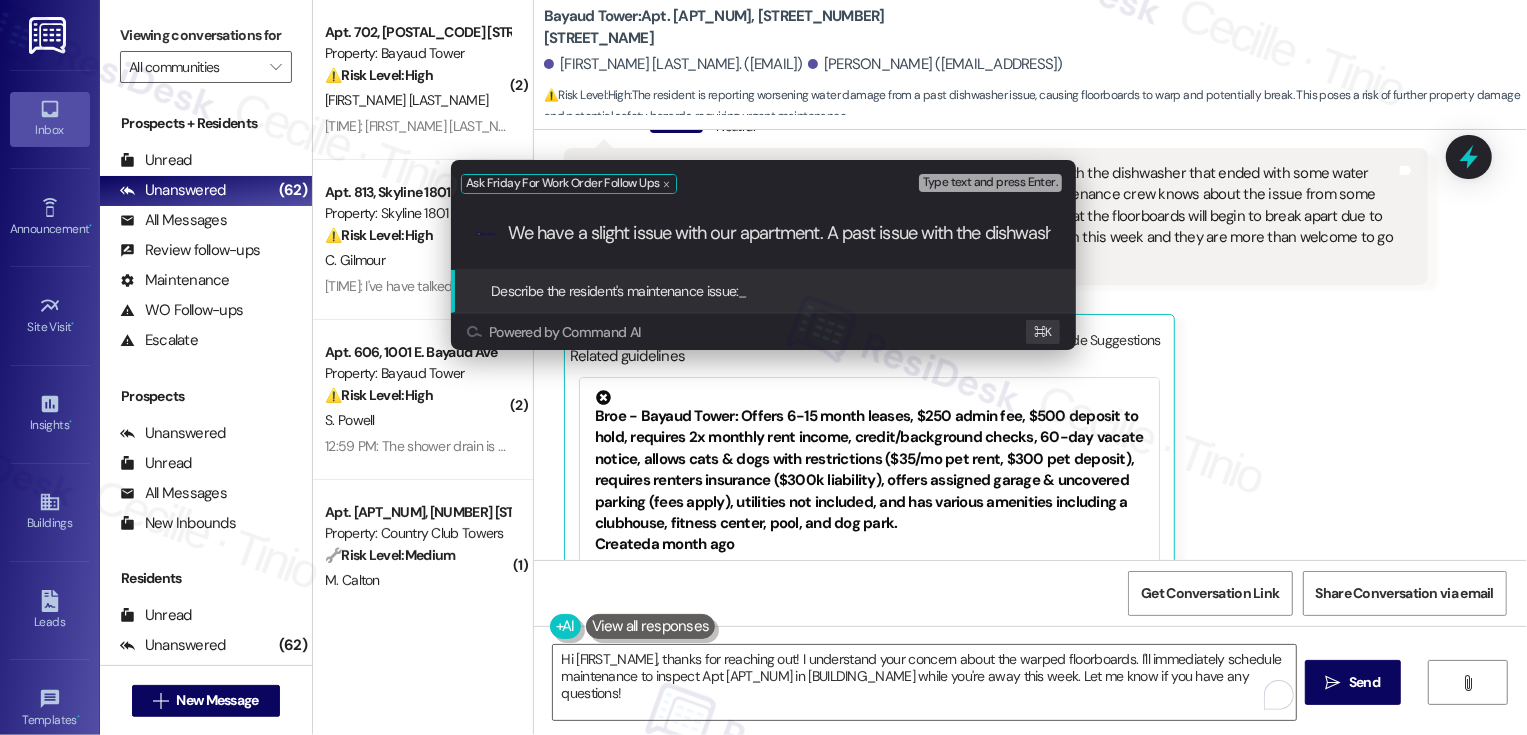 scroll, scrollTop: 0, scrollLeft: 2270, axis: horizontal 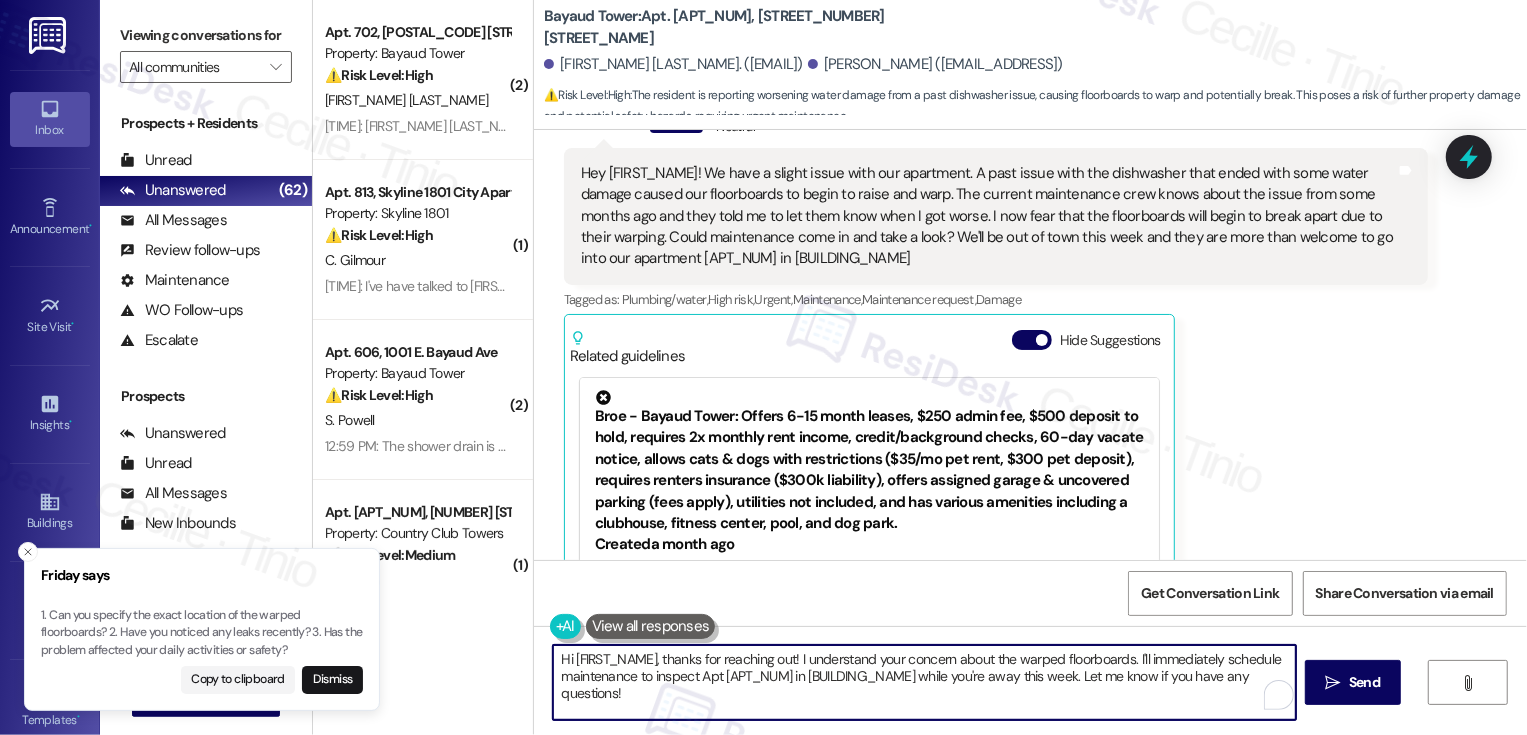 drag, startPoint x: 1099, startPoint y: 658, endPoint x: 1179, endPoint y: 716, distance: 98.81296 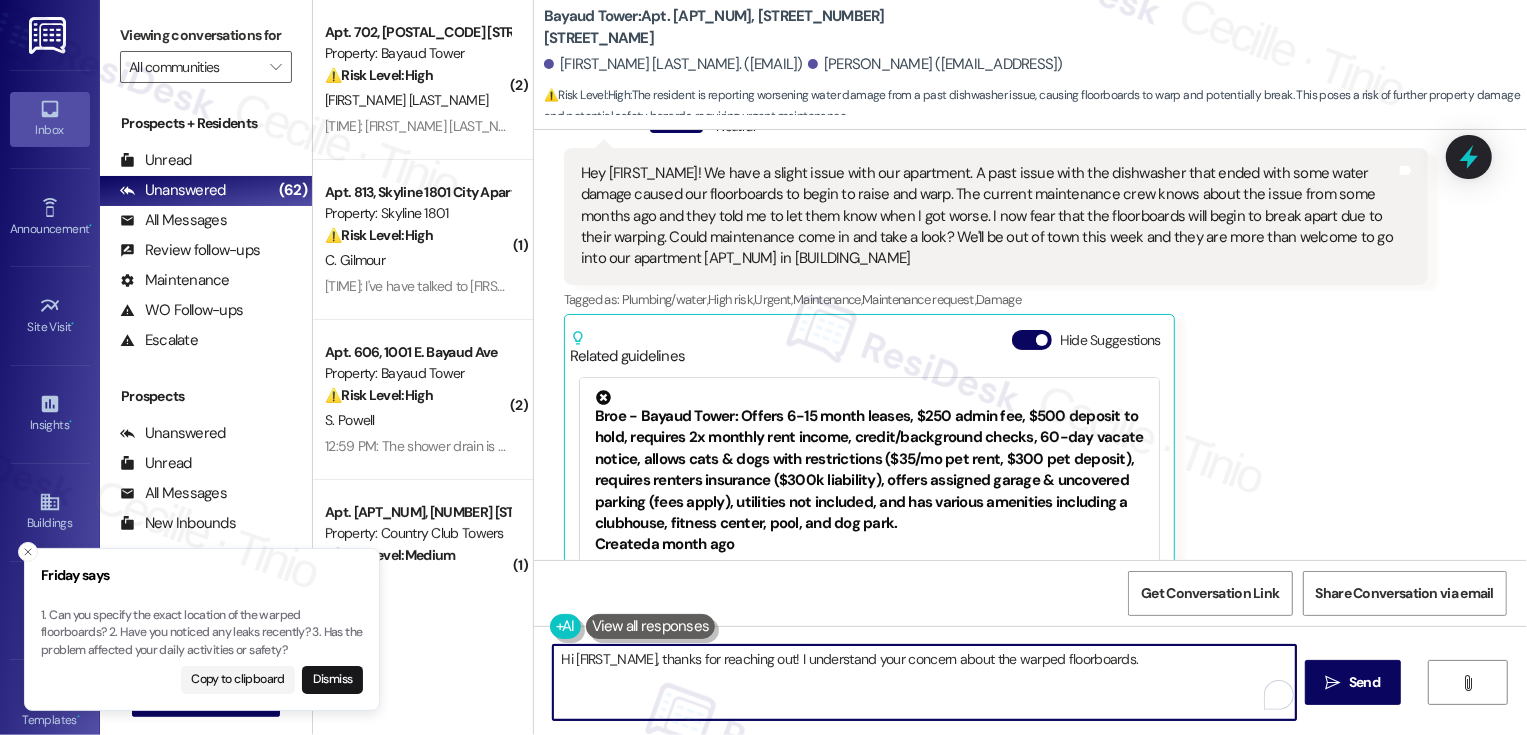 type on "Hi Nathaniel, thanks for reaching out! I understand your concern about the warped floorboards." 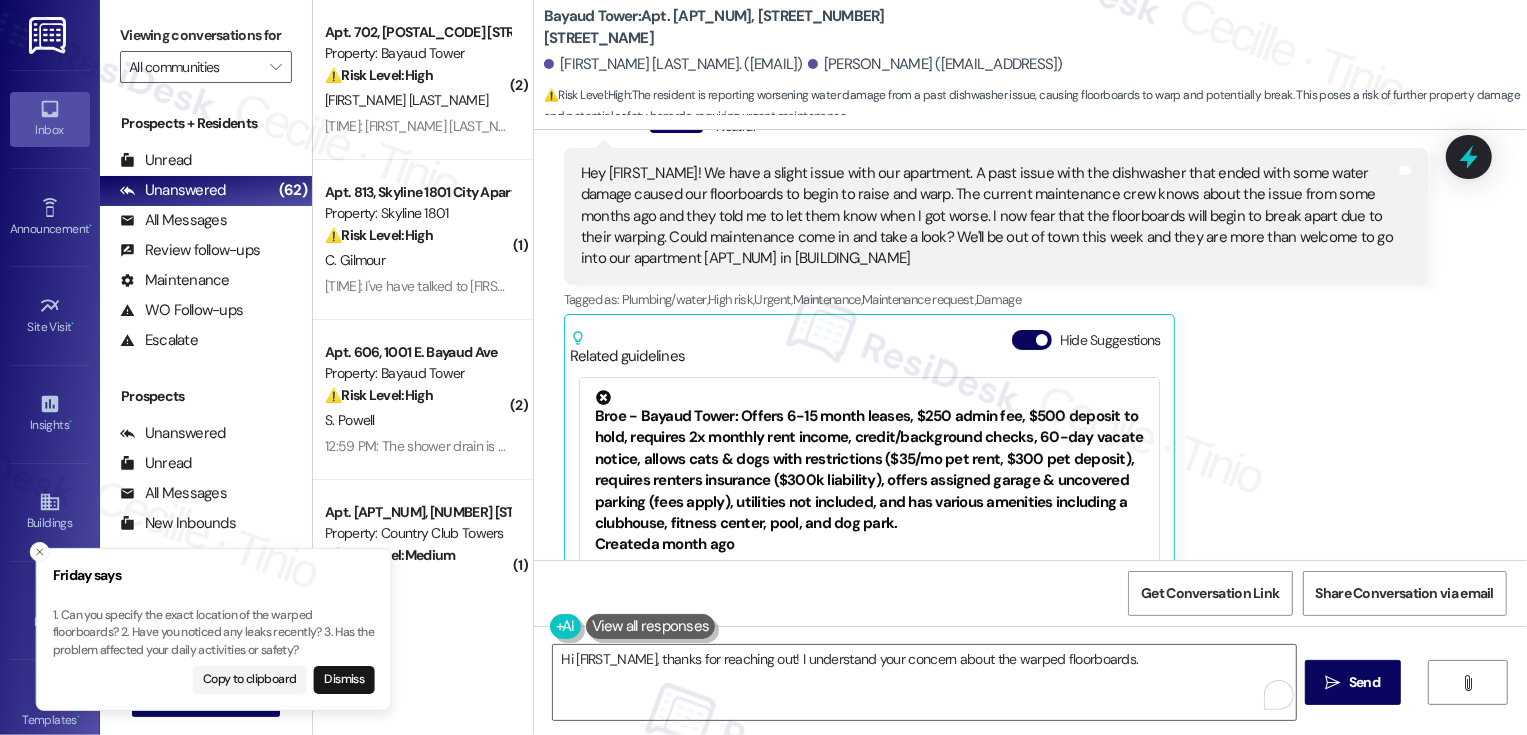 drag, startPoint x: 51, startPoint y: 617, endPoint x: 93, endPoint y: 621, distance: 42.190044 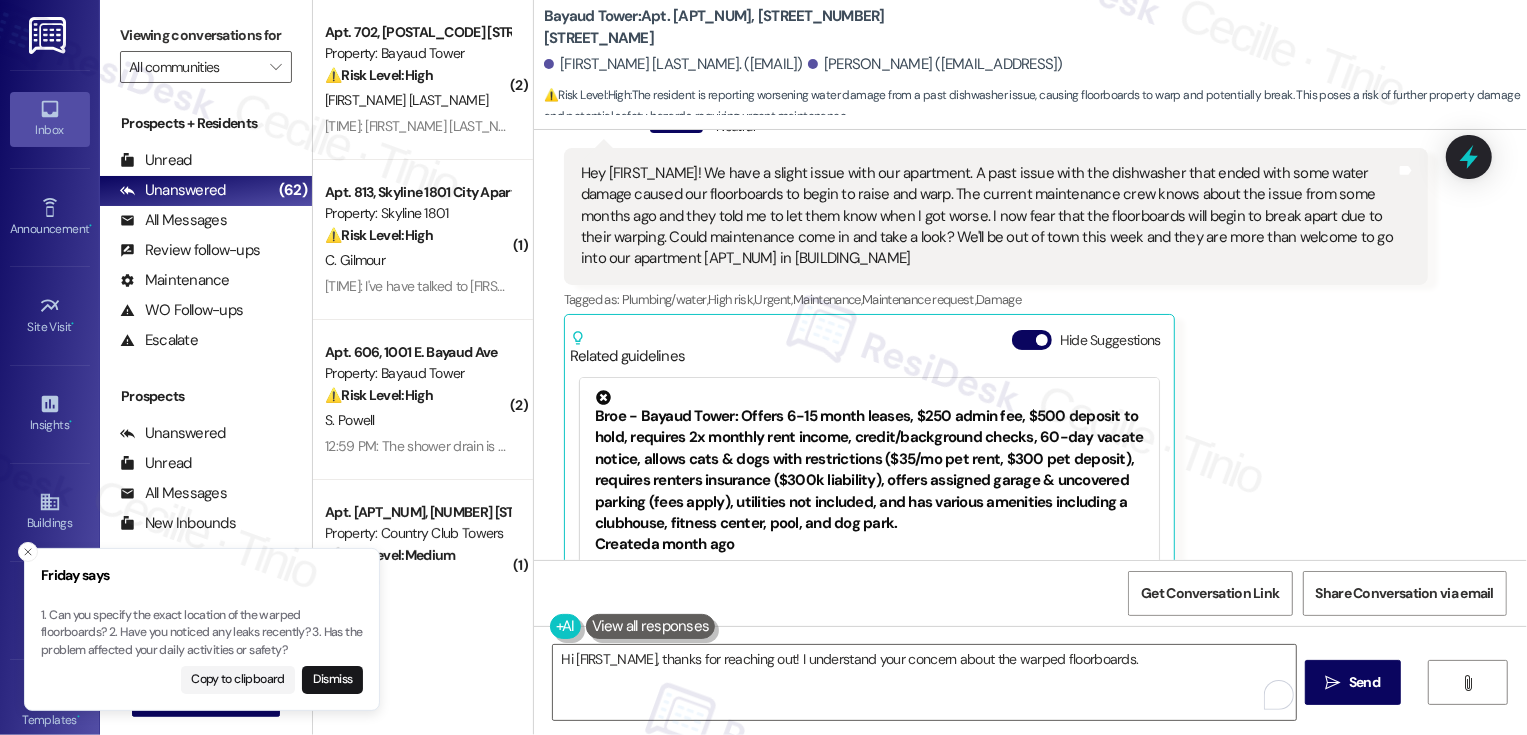 click on "1. Can you specify the exact location of the warped floorboards?
2. Have you noticed any leaks recently?
3. Has the problem affected your daily activities or safety?" at bounding box center [202, 633] 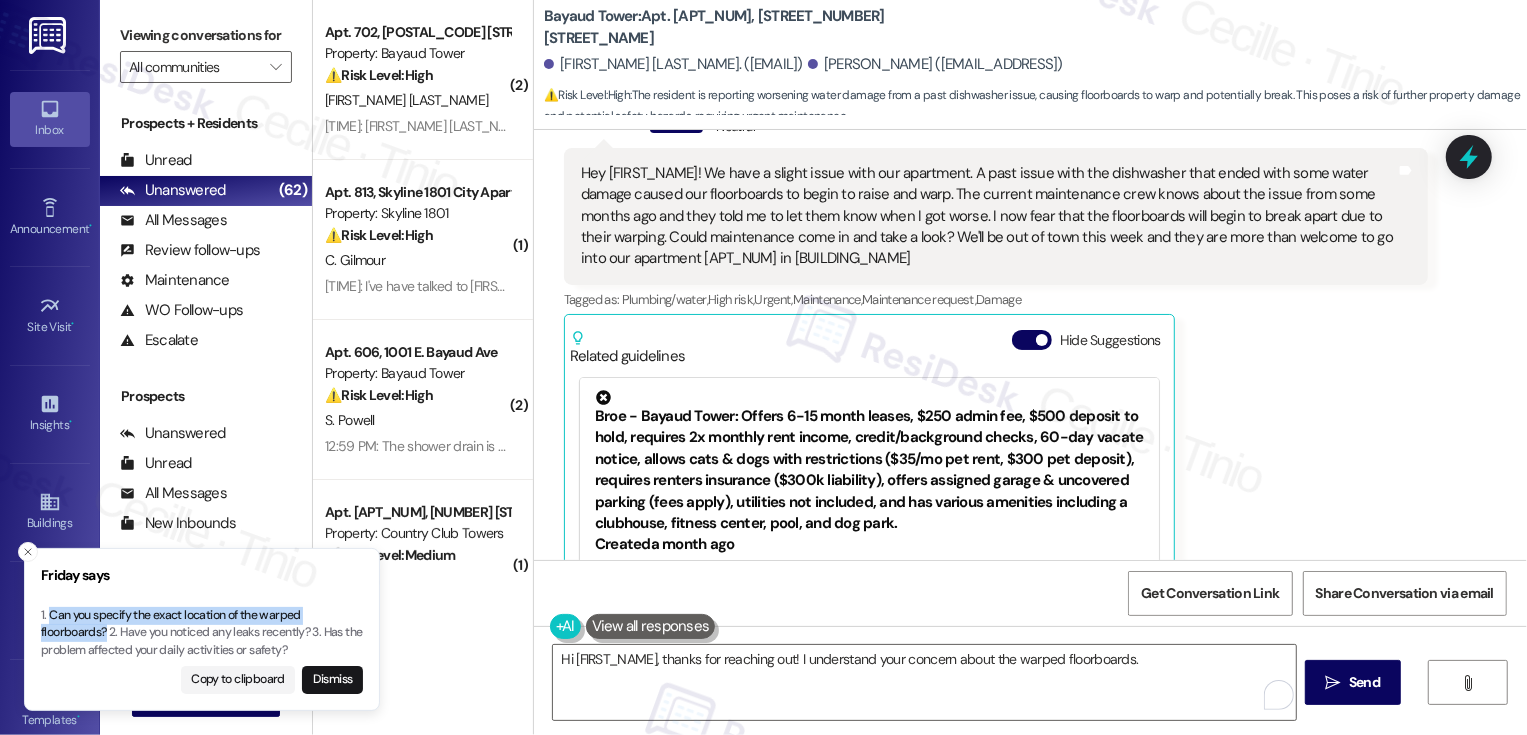 drag, startPoint x: 49, startPoint y: 615, endPoint x: 107, endPoint y: 636, distance: 61.68468 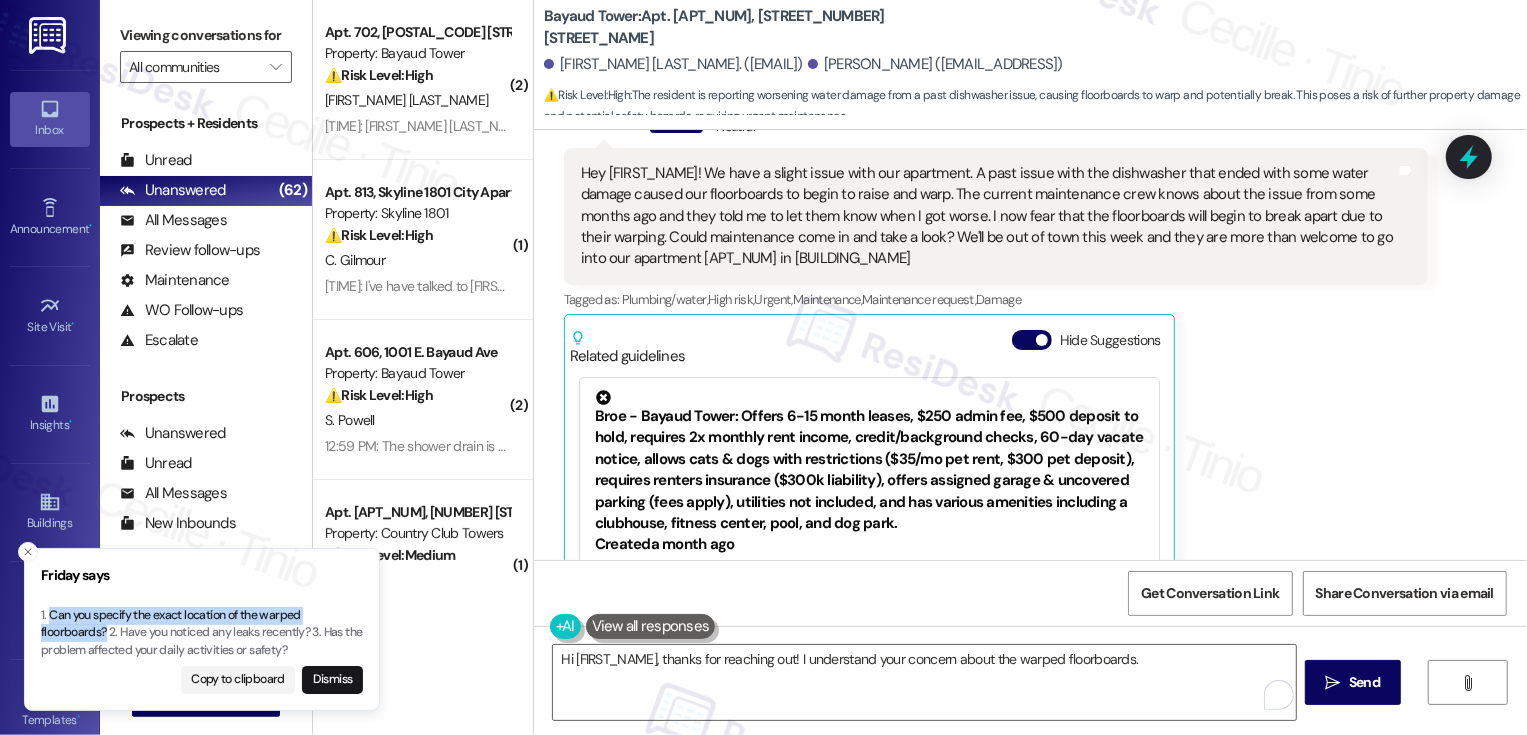 copy on "Can you specify the exact location of the warped floorboards?" 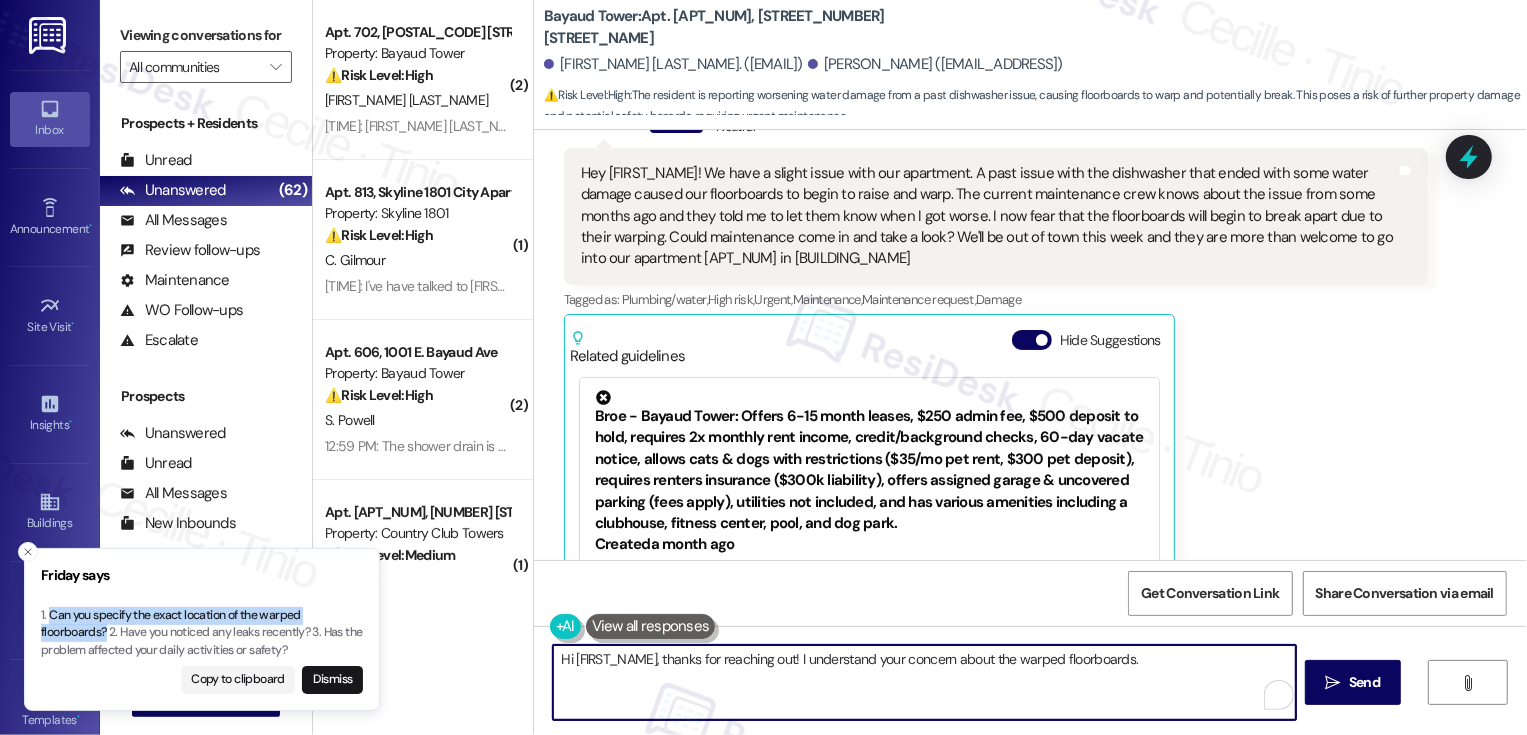 click on "Hi Nathaniel, thanks for reaching out! I understand your concern about the warped floorboards." at bounding box center (924, 682) 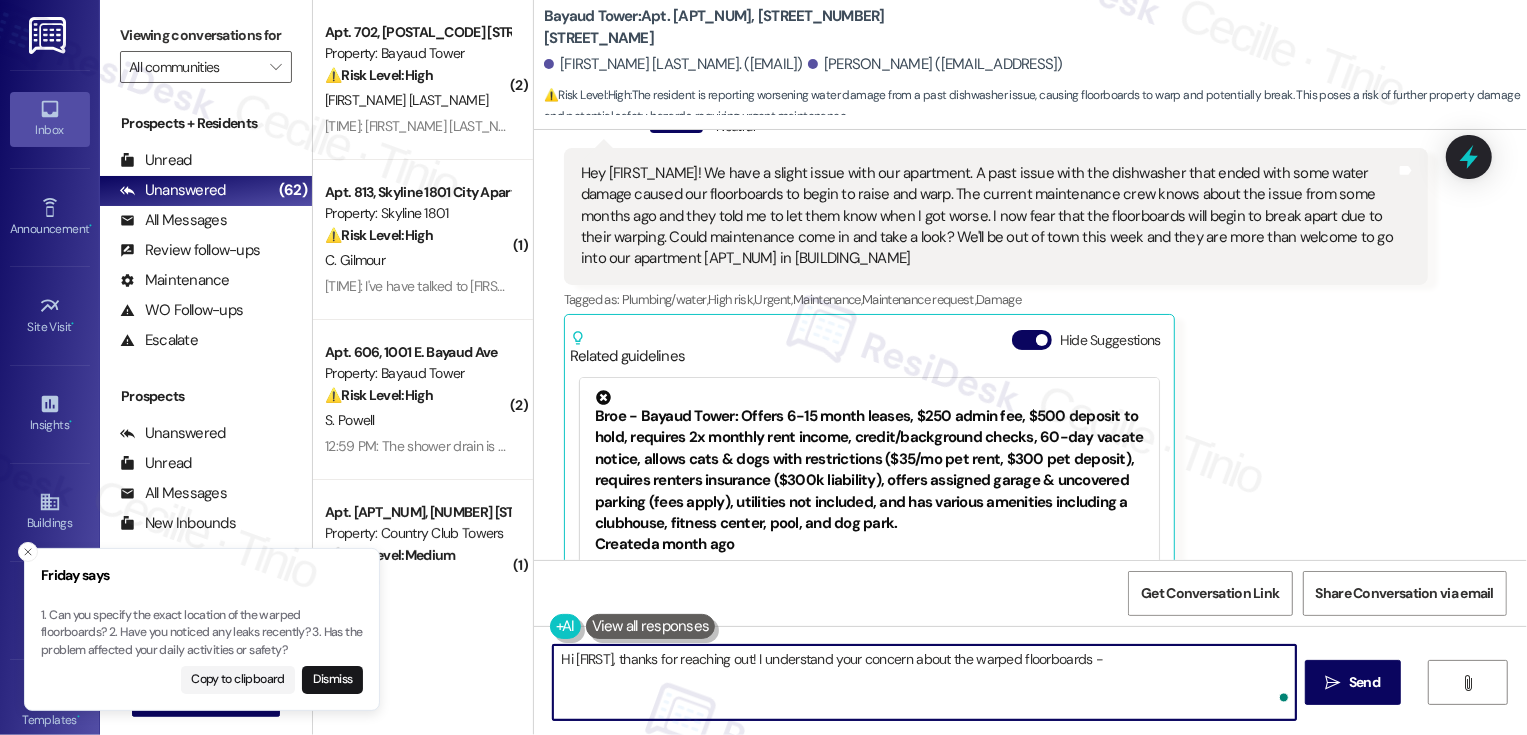 paste on "Can you specify the exact location of the warped floorboards?" 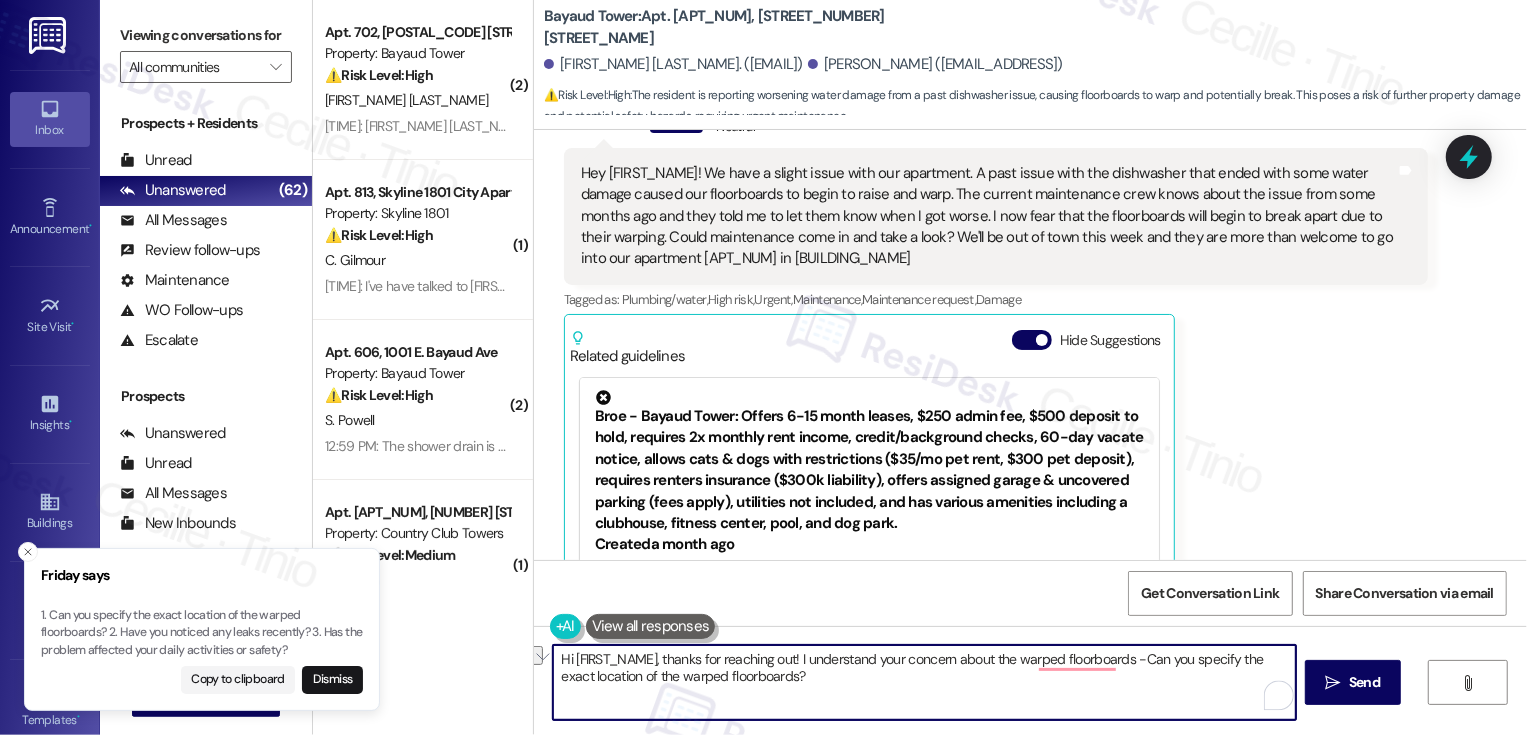 drag, startPoint x: 1114, startPoint y: 660, endPoint x: 761, endPoint y: 662, distance: 353.00568 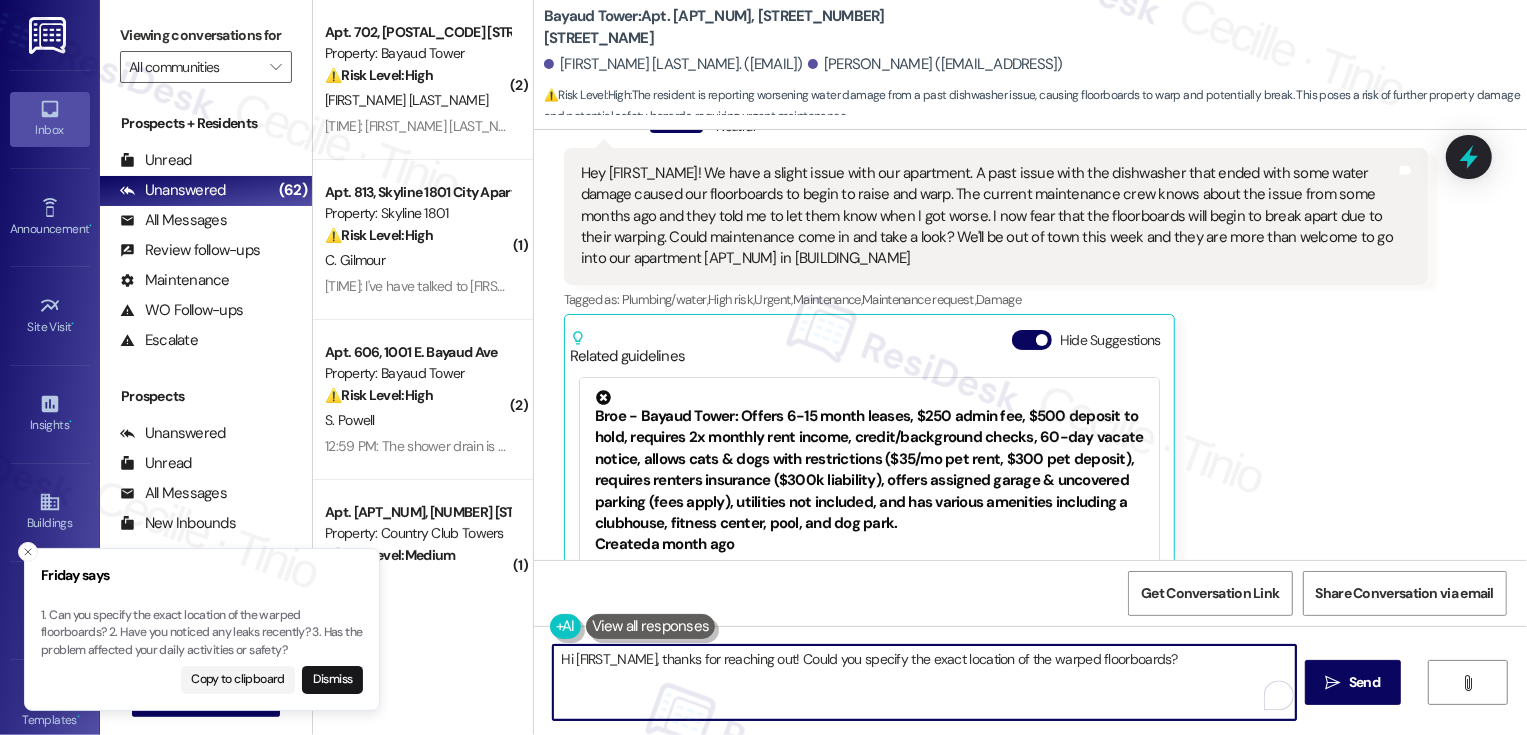click on "Hi Nathaniel, thanks for reaching out! Could you specify the exact location of the warped floorboards?" at bounding box center (924, 682) 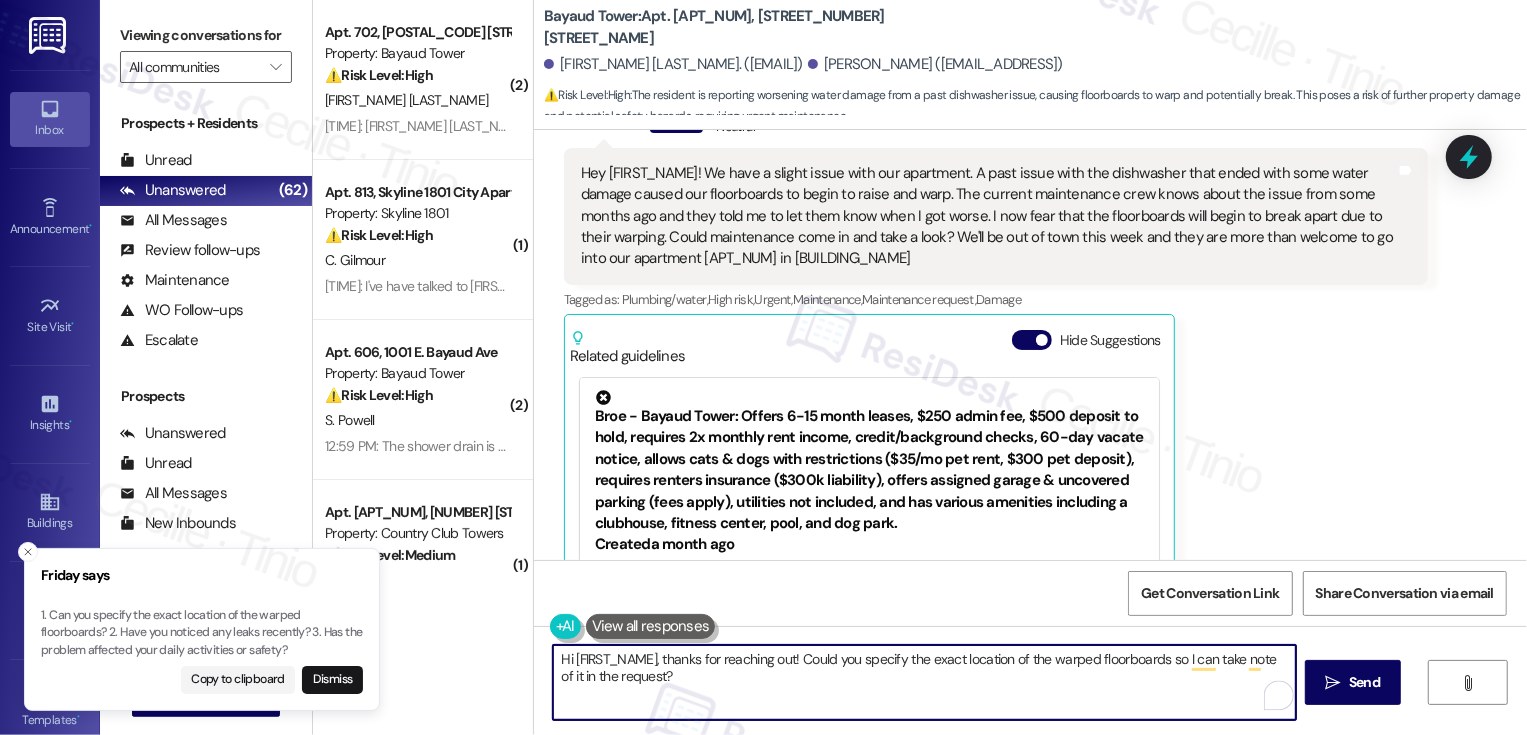 click on "Hi Nathaniel, thanks for reaching out! Could you specify the exact location of the warped floorboards so I can take note of it in the request?" at bounding box center (924, 682) 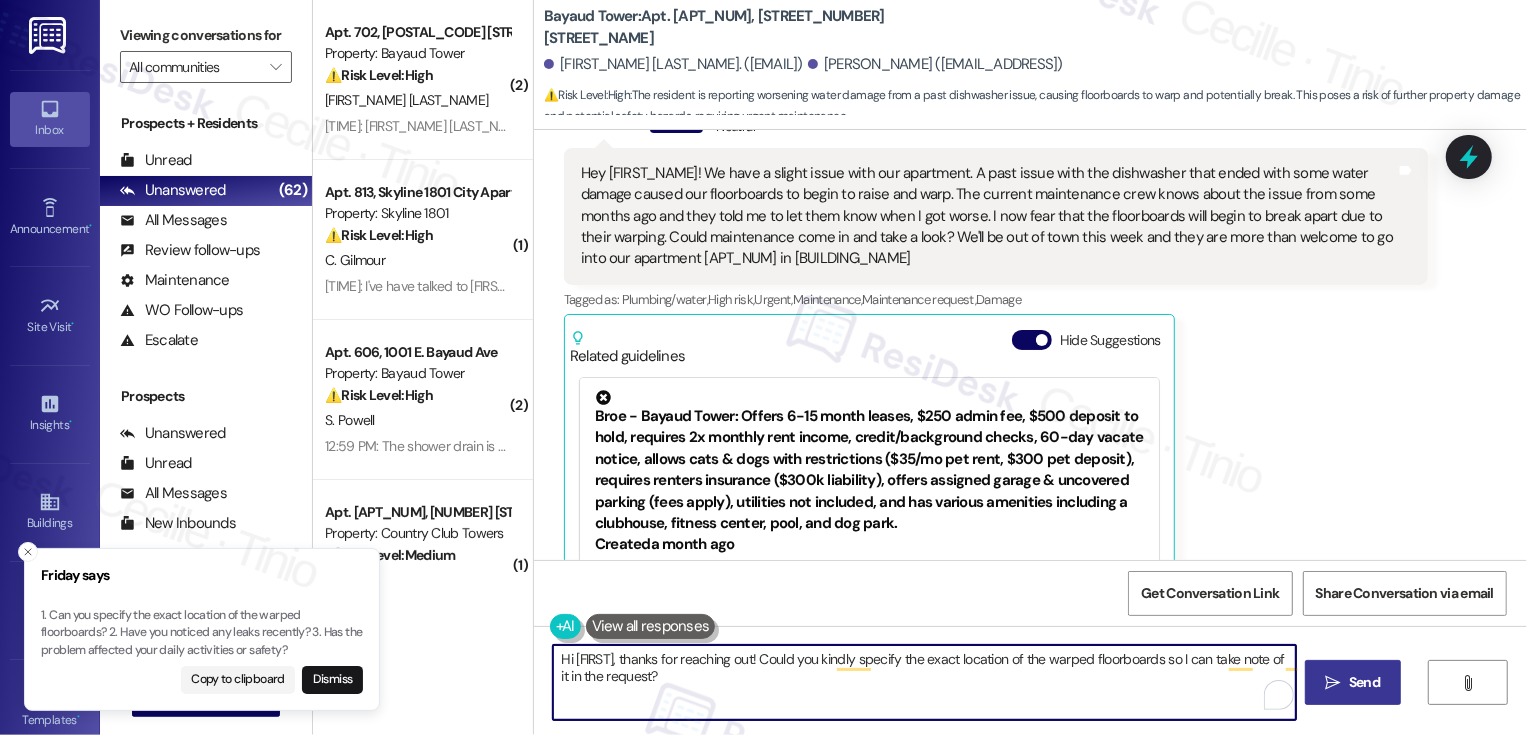 type on "Hi Nathaniel, thanks for reaching out! Could you kindly specify the exact location of the warped floorboards so I can take note of it in the request?" 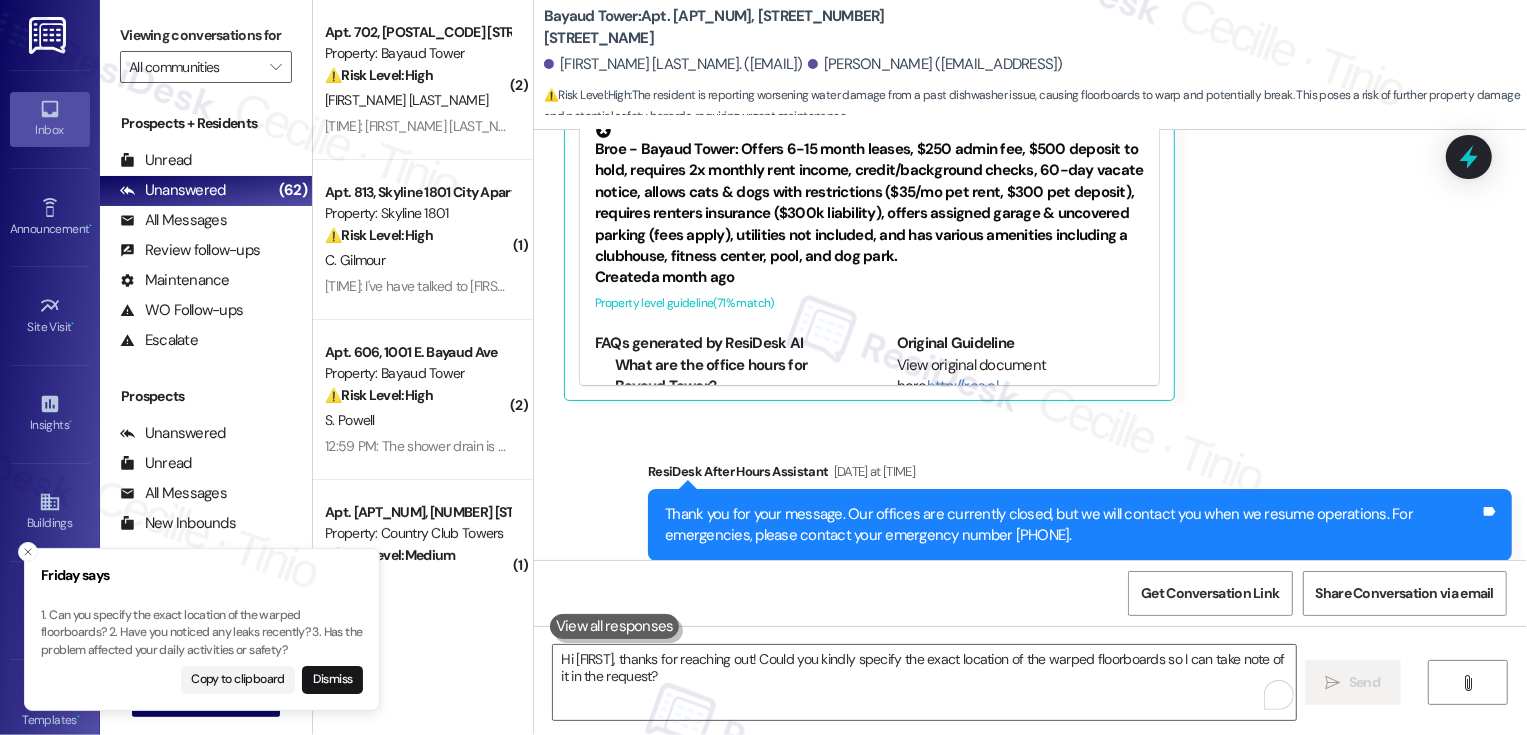 scroll, scrollTop: 1417, scrollLeft: 0, axis: vertical 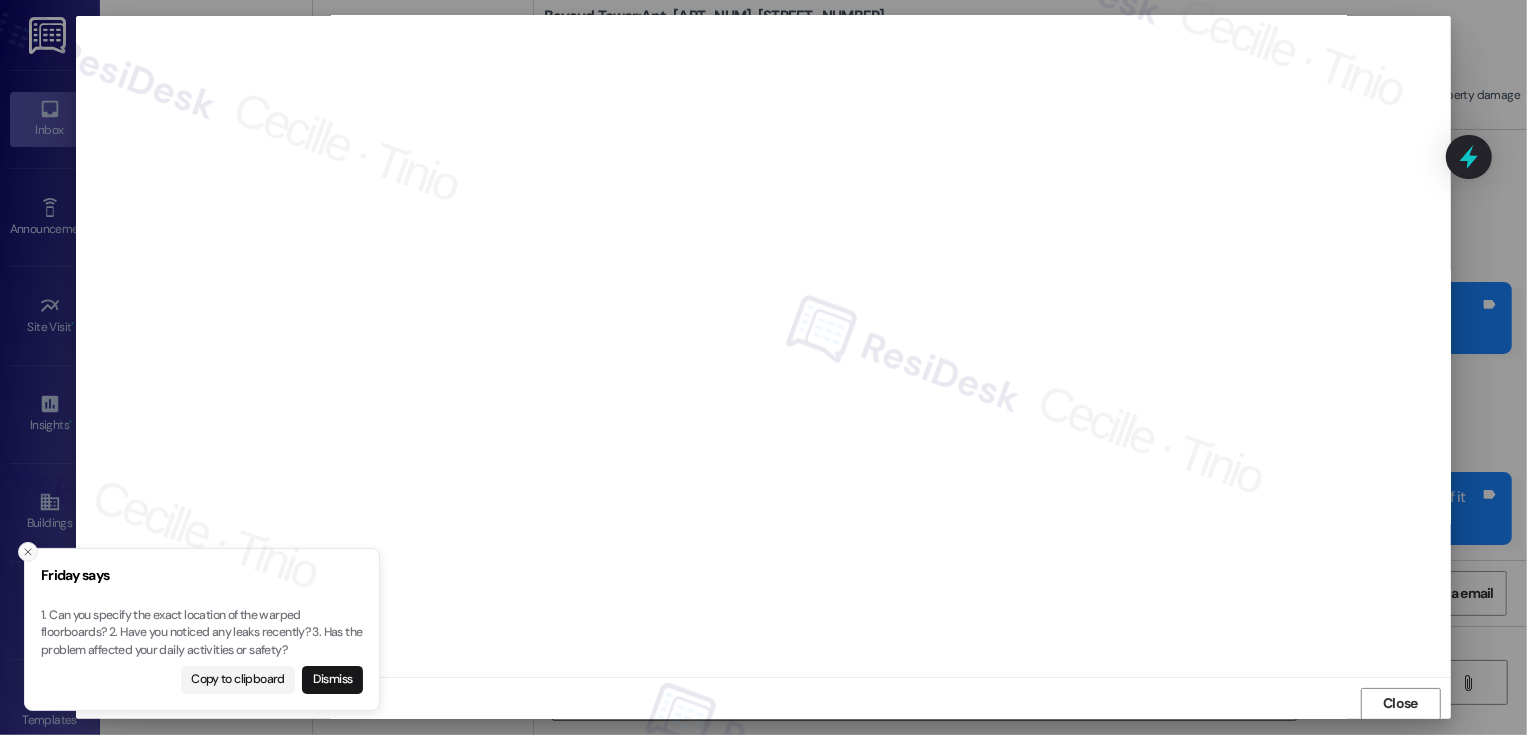 click 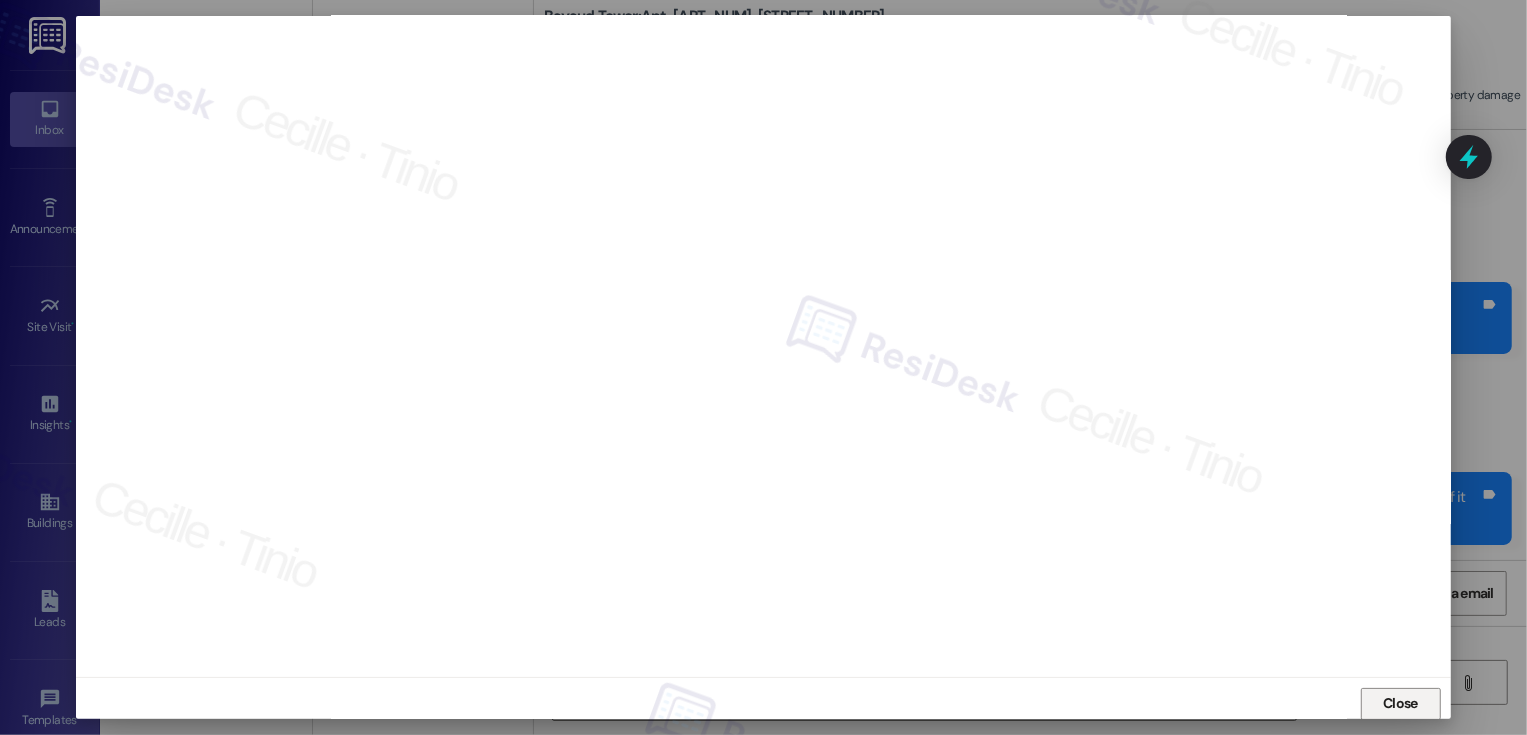 click on "Close" at bounding box center (1400, 703) 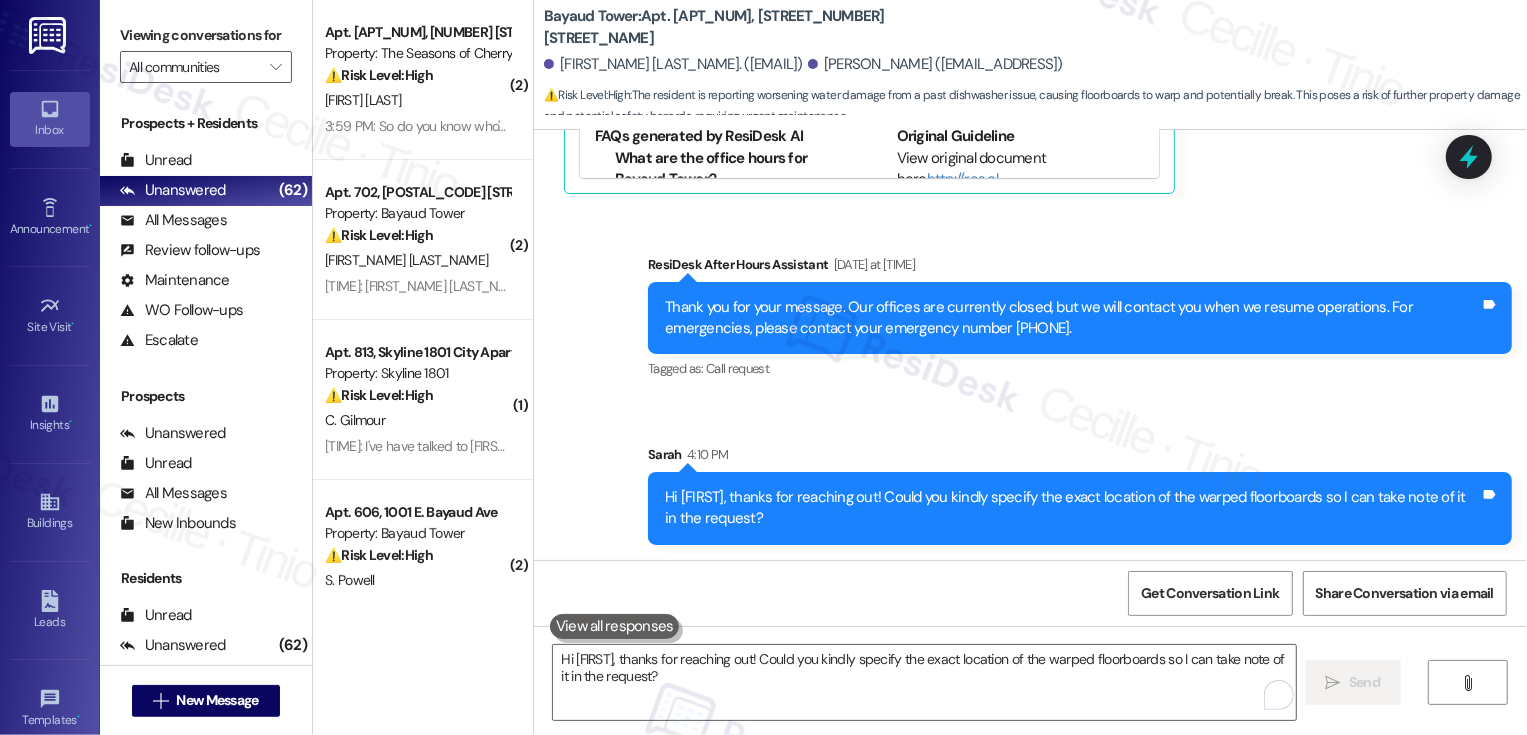click on "Bayaud Tower:  Apt. 1010, 1001 E. Bayaud Ave" at bounding box center (744, 27) 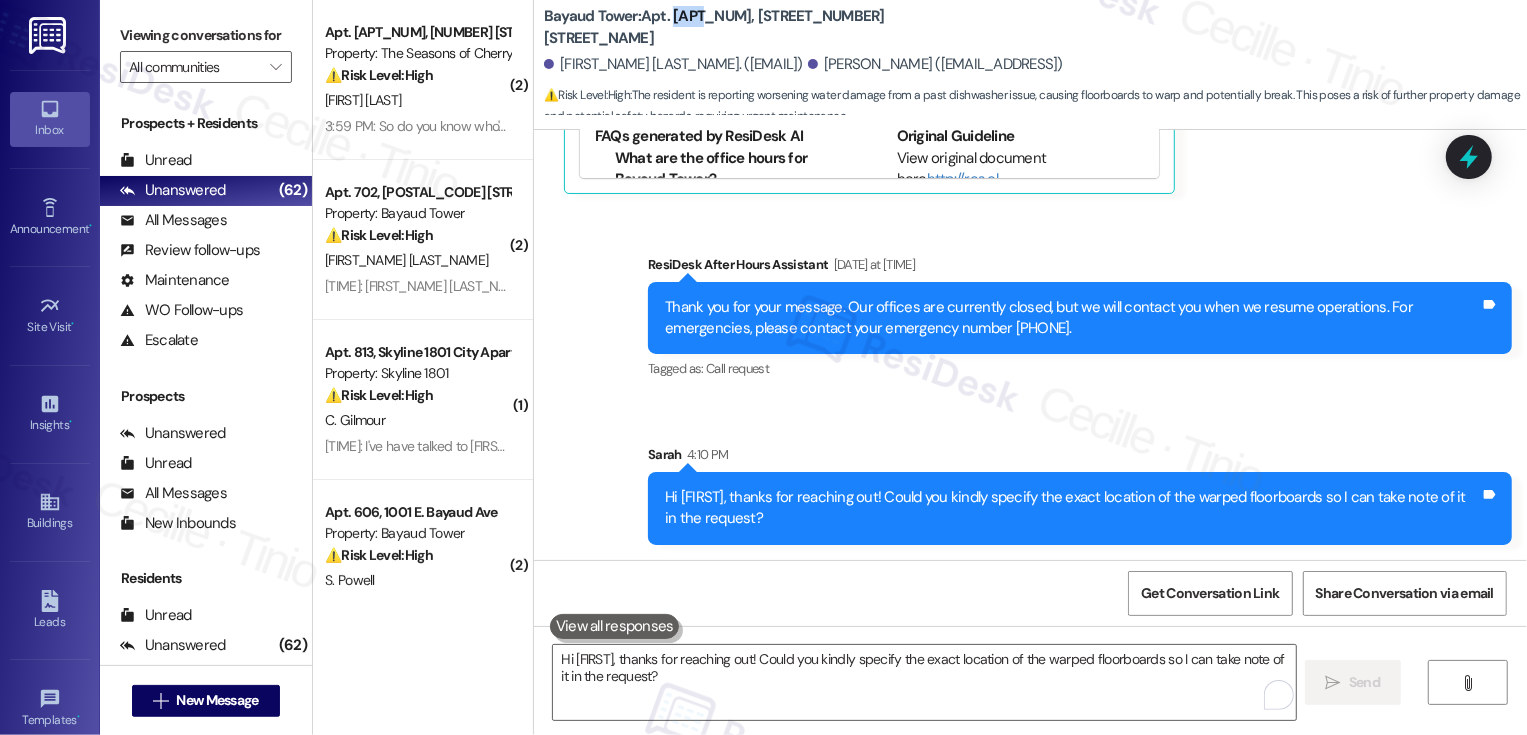 copy on "1010" 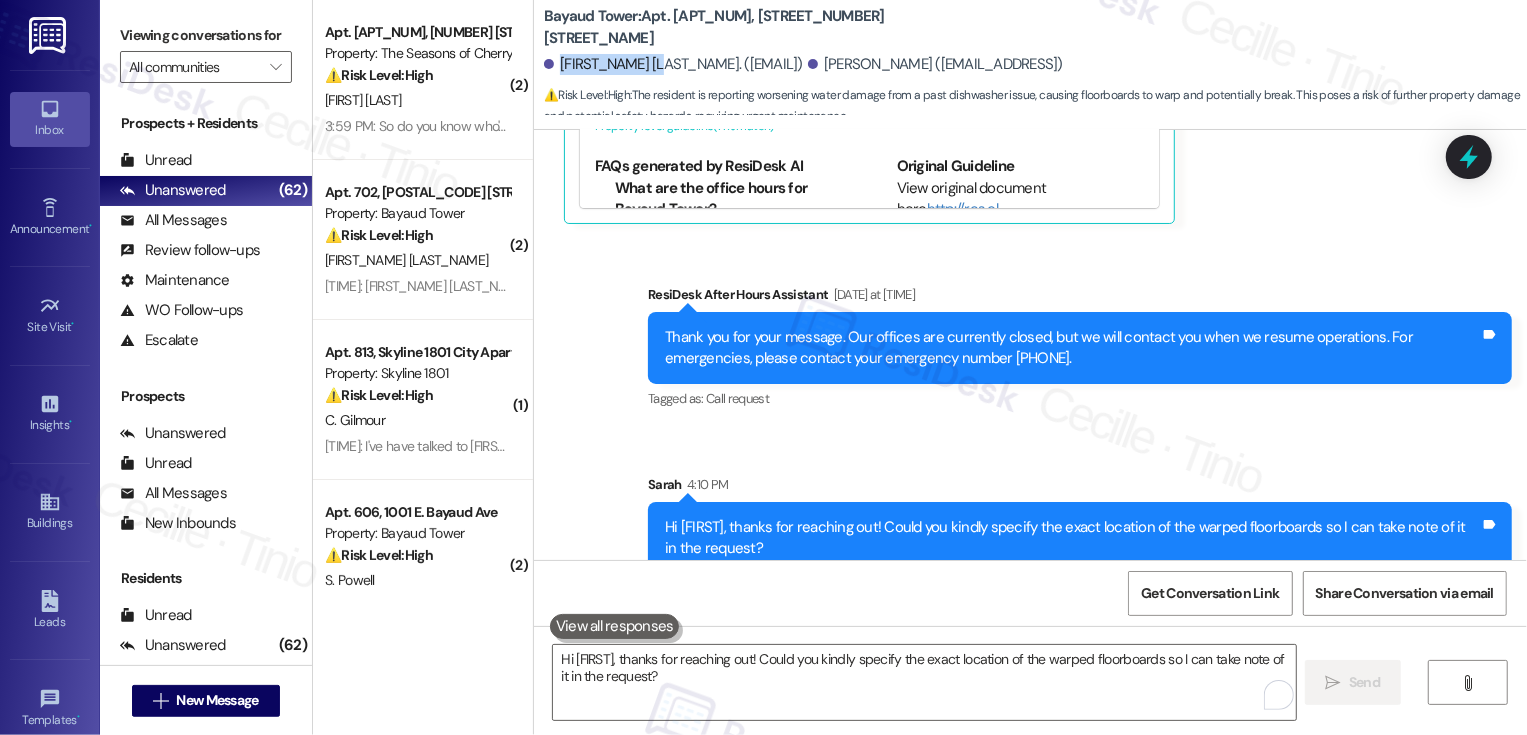 drag, startPoint x: 549, startPoint y: 66, endPoint x: 643, endPoint y: 69, distance: 94.04786 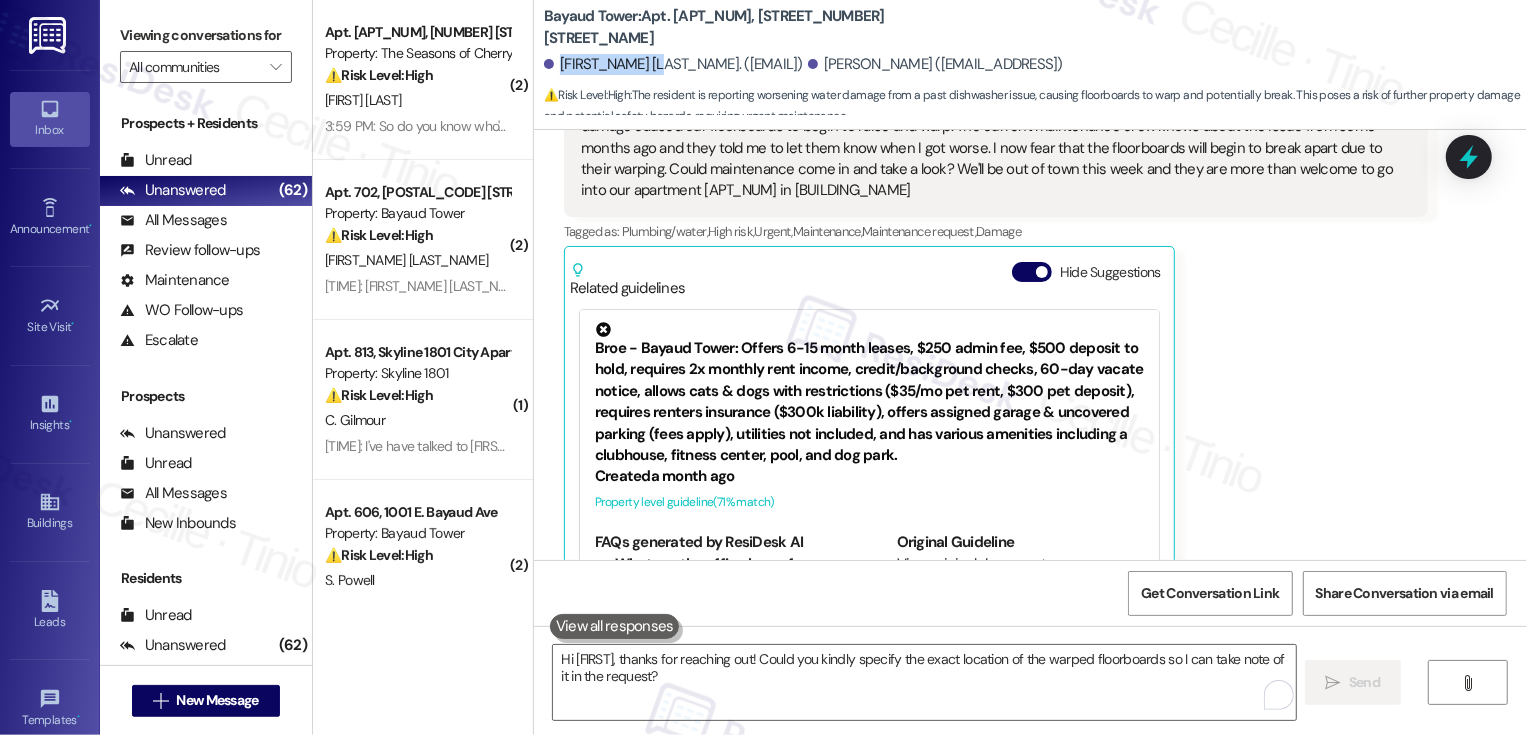 scroll, scrollTop: 890, scrollLeft: 0, axis: vertical 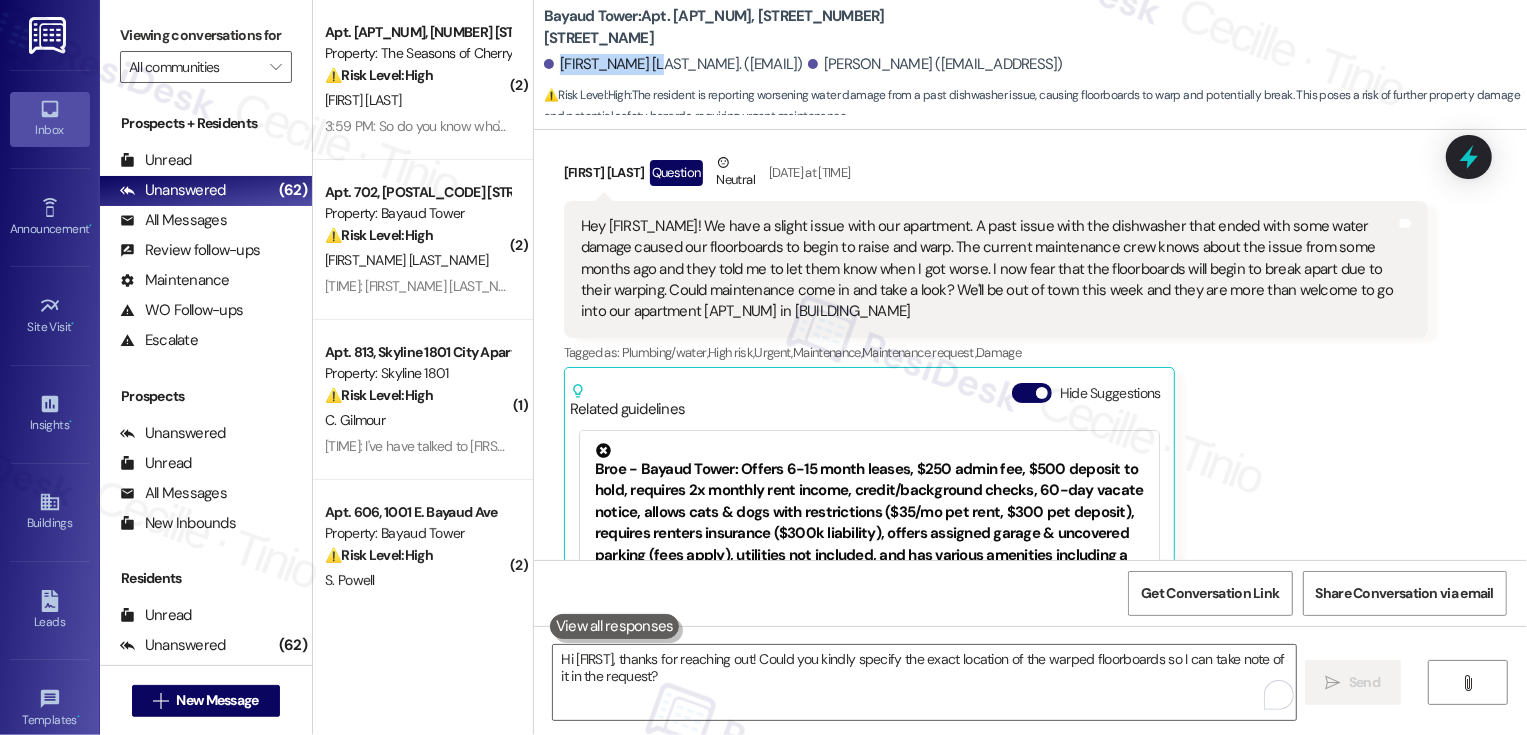 click on "Hey Sarah! We have a slight issue with our apartment. A past issue with the dishwasher that ended with some water damage caused our floorboards to begin to raise and warp. The current maintenance crew knows about the issue from some months ago and they told me to let them know when I got worse. I now fear that the floorboards will begin to break apart due to their warping. Could maintenance come in and take a look? We'll be out of town this week and they are more than welcome to go into our apartment 1010 in Bayaud tower" at bounding box center (988, 269) 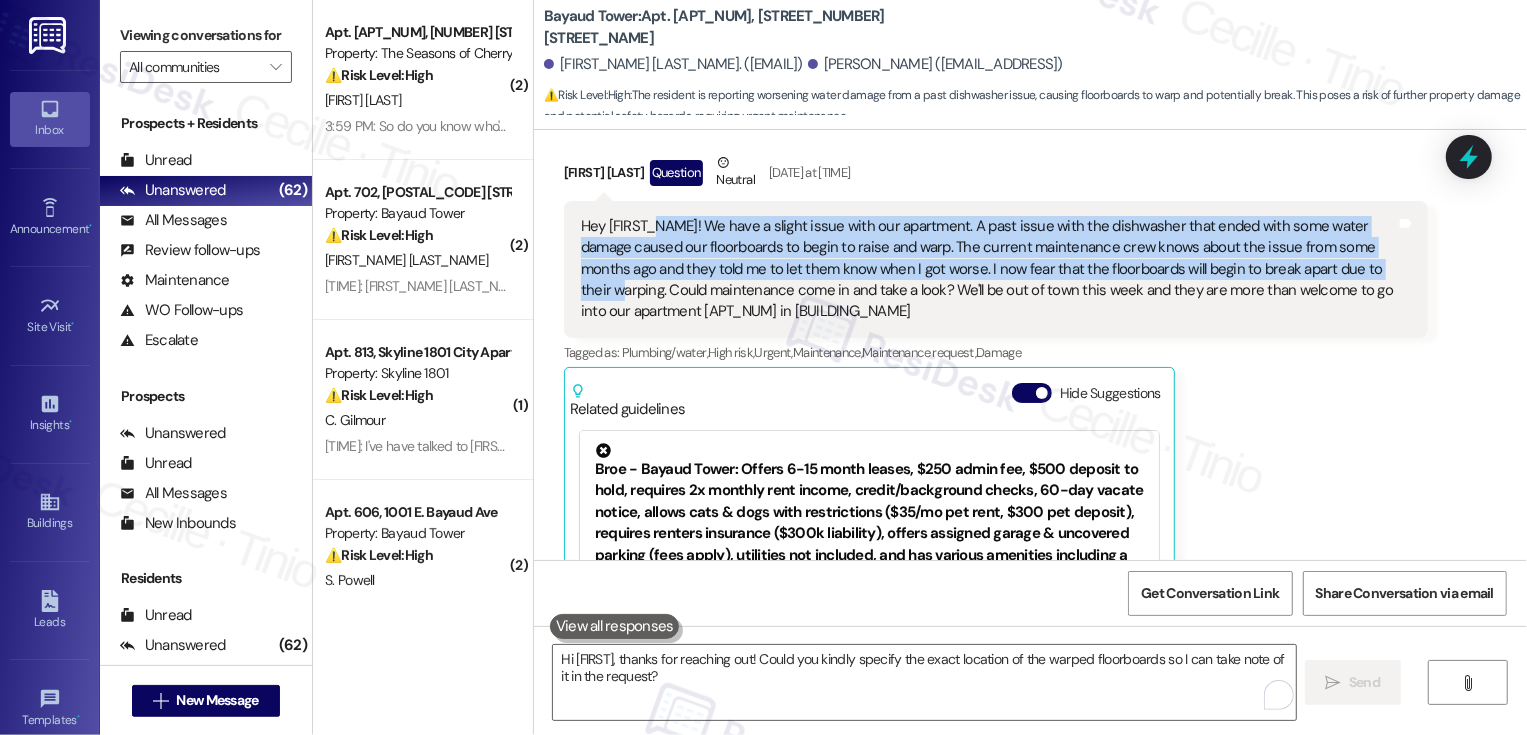 drag, startPoint x: 642, startPoint y: 223, endPoint x: 1375, endPoint y: 270, distance: 734.50525 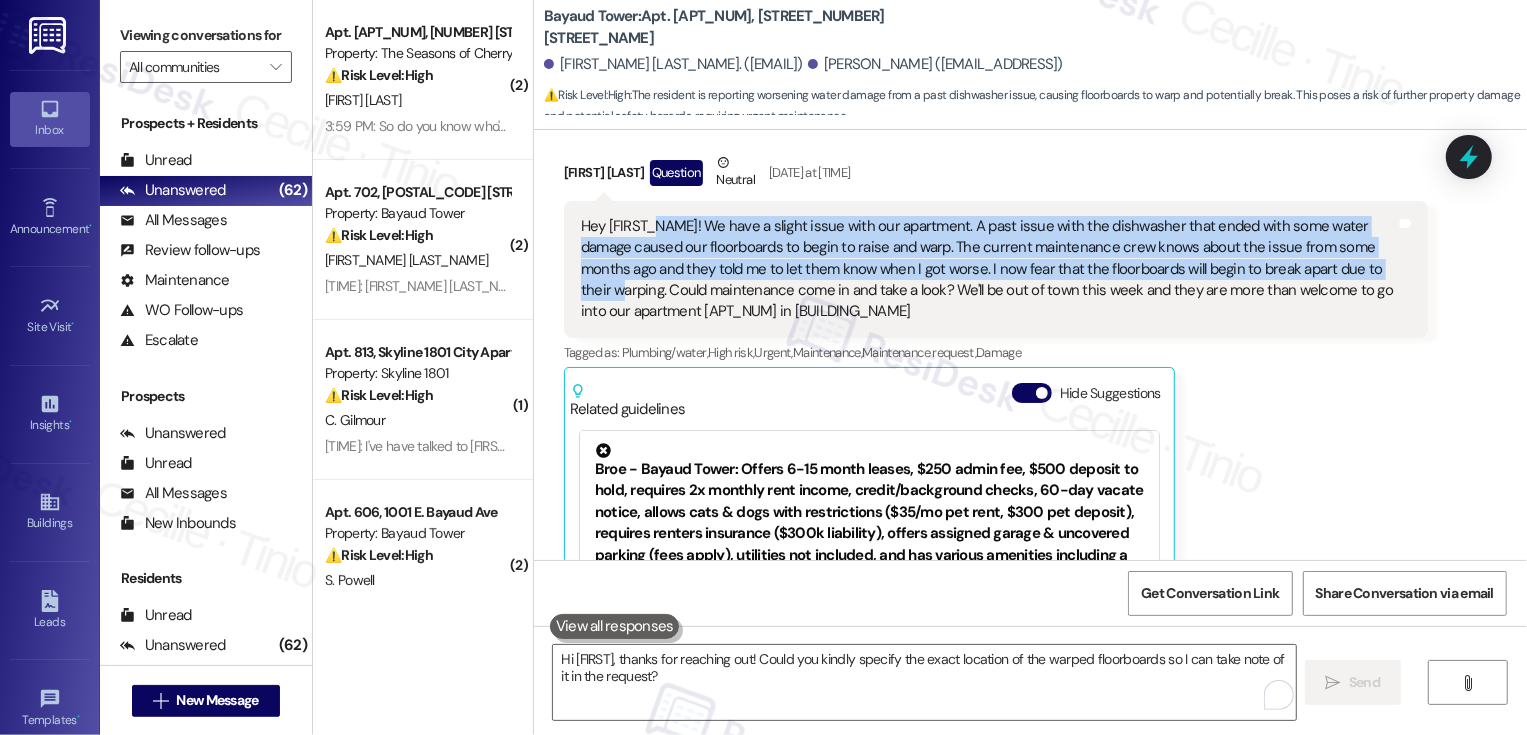 click on "Hey Sarah! We have a slight issue with our apartment. A past issue with the dishwasher that ended with some water damage caused our floorboards to begin to raise and warp. The current maintenance crew knows about the issue from some months ago and they told me to let them know when I got worse. I now fear that the floorboards will begin to break apart due to their warping. Could maintenance come in and take a look? We'll be out of town this week and they are more than welcome to go into our apartment 1010 in Bayaud tower" at bounding box center (988, 269) 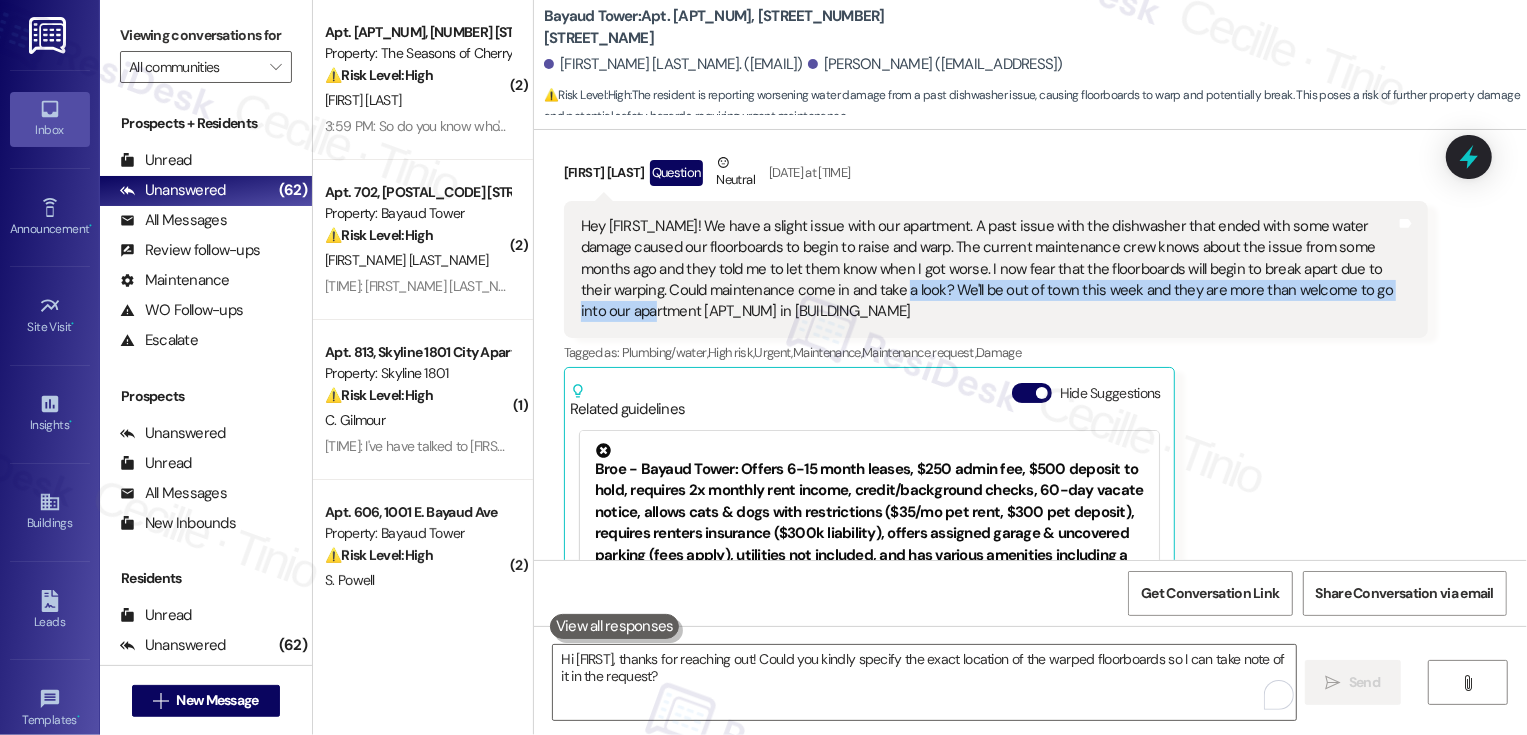 drag, startPoint x: 847, startPoint y: 290, endPoint x: 639, endPoint y: 308, distance: 208.77739 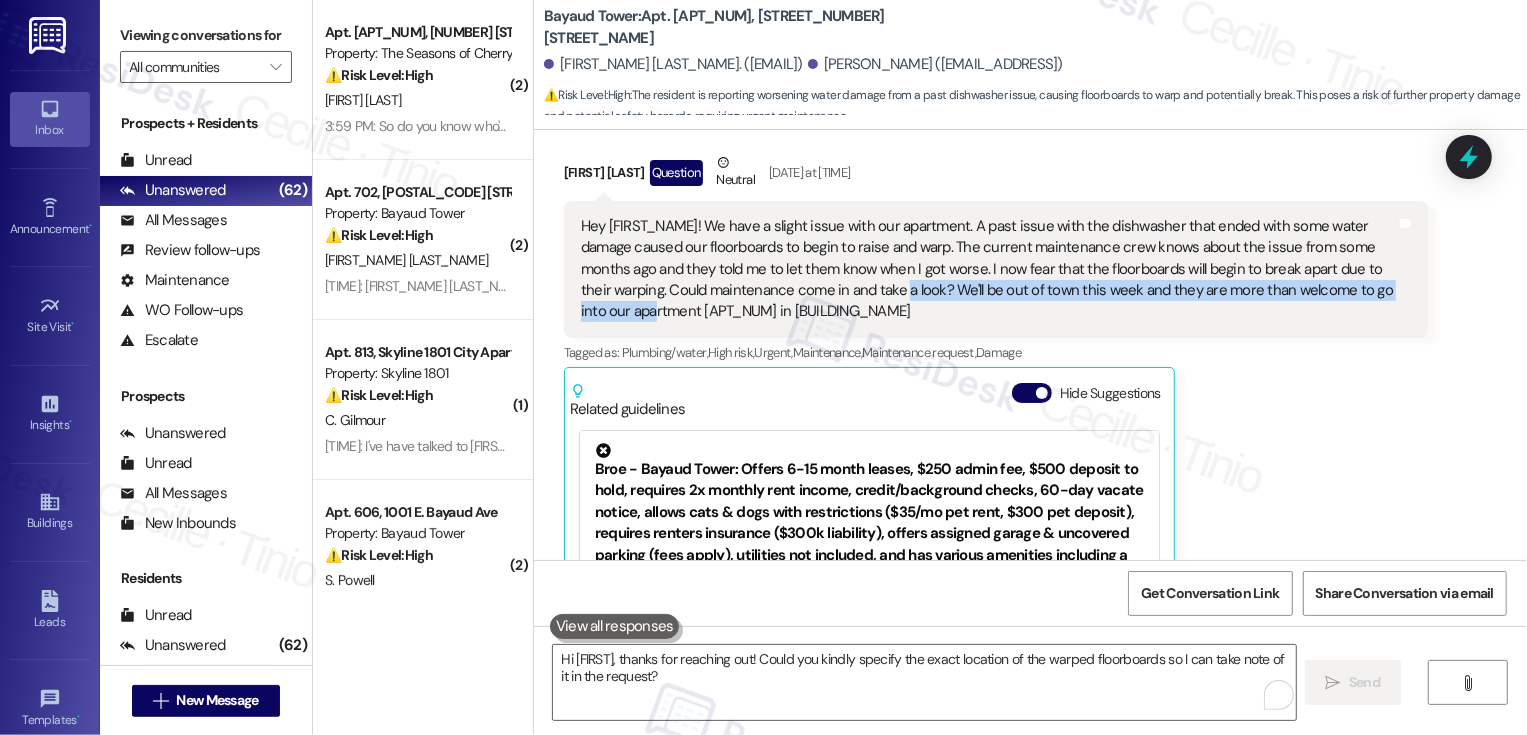 click on "Hey Sarah! We have a slight issue with our apartment. A past issue with the dishwasher that ended with some water damage caused our floorboards to begin to raise and warp. The current maintenance crew knows about the issue from some months ago and they told me to let them know when I got worse. I now fear that the floorboards will begin to break apart due to their warping. Could maintenance come in and take a look? We'll be out of town this week and they are more than welcome to go into our apartment 1010 in Bayaud tower" at bounding box center (988, 269) 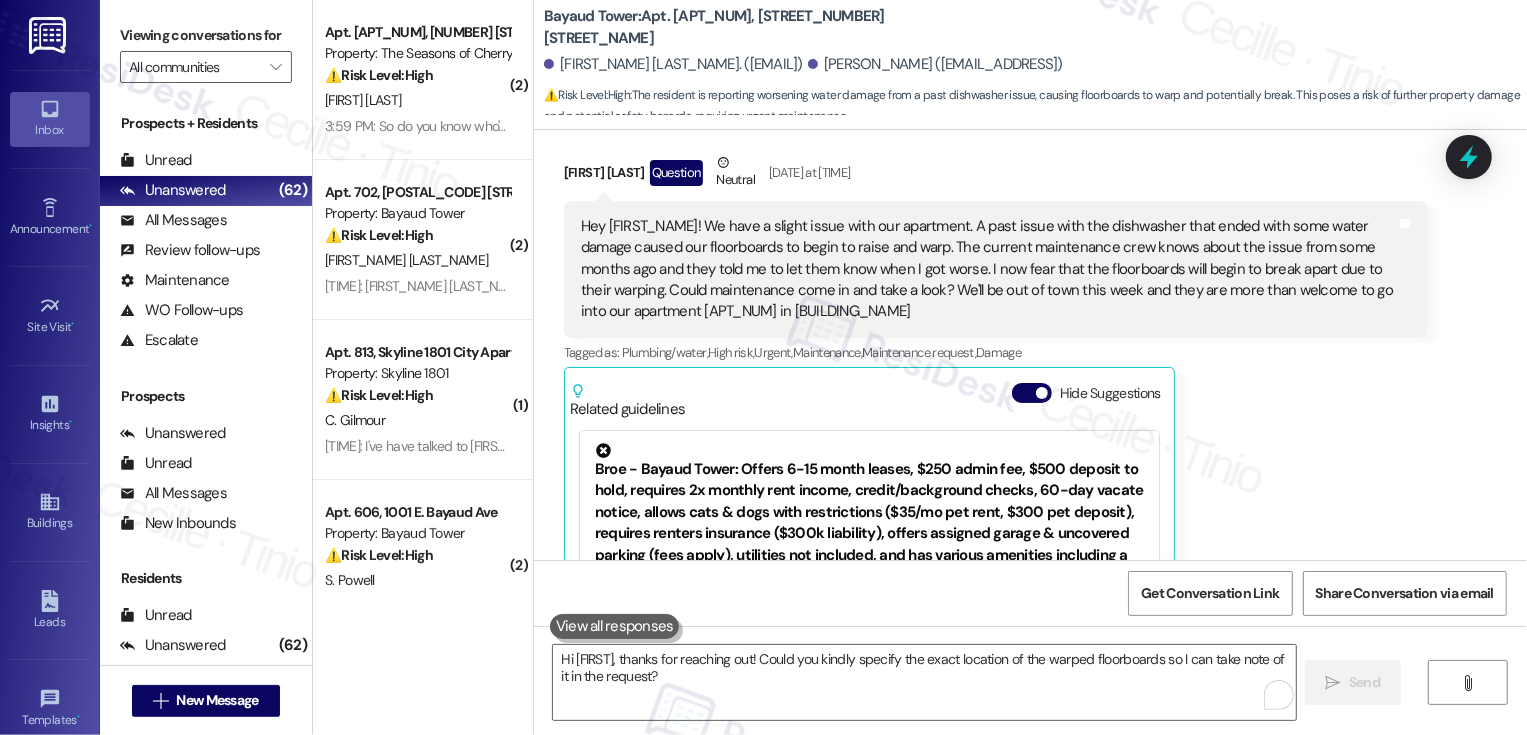 click on "Nathaniel Kohut Question   Neutral Aug 02, 2025 at 11:20 AM Hey Sarah! We have a slight issue with our apartment. A past issue with the dishwasher that ended with some water damage caused our floorboards to begin to raise and warp. The current maintenance crew knows about the issue from some months ago and they told me to let them know when I got worse. I now fear that the floorboards will begin to break apart due to their warping. Could maintenance come in and take a look? We'll be out of town this week and they are more than welcome to go into our apartment 1010 in Bayaud tower Tags and notes Tagged as:   Plumbing/water ,  Click to highlight conversations about Plumbing/water High risk ,  Click to highlight conversations about High risk Urgent ,  Click to highlight conversations about Urgent Maintenance ,  Click to highlight conversations about Maintenance Maintenance request ,  Click to highlight conversations about Maintenance request Damage Click to highlight conversations about Damage Hide Suggestions" at bounding box center [996, 436] 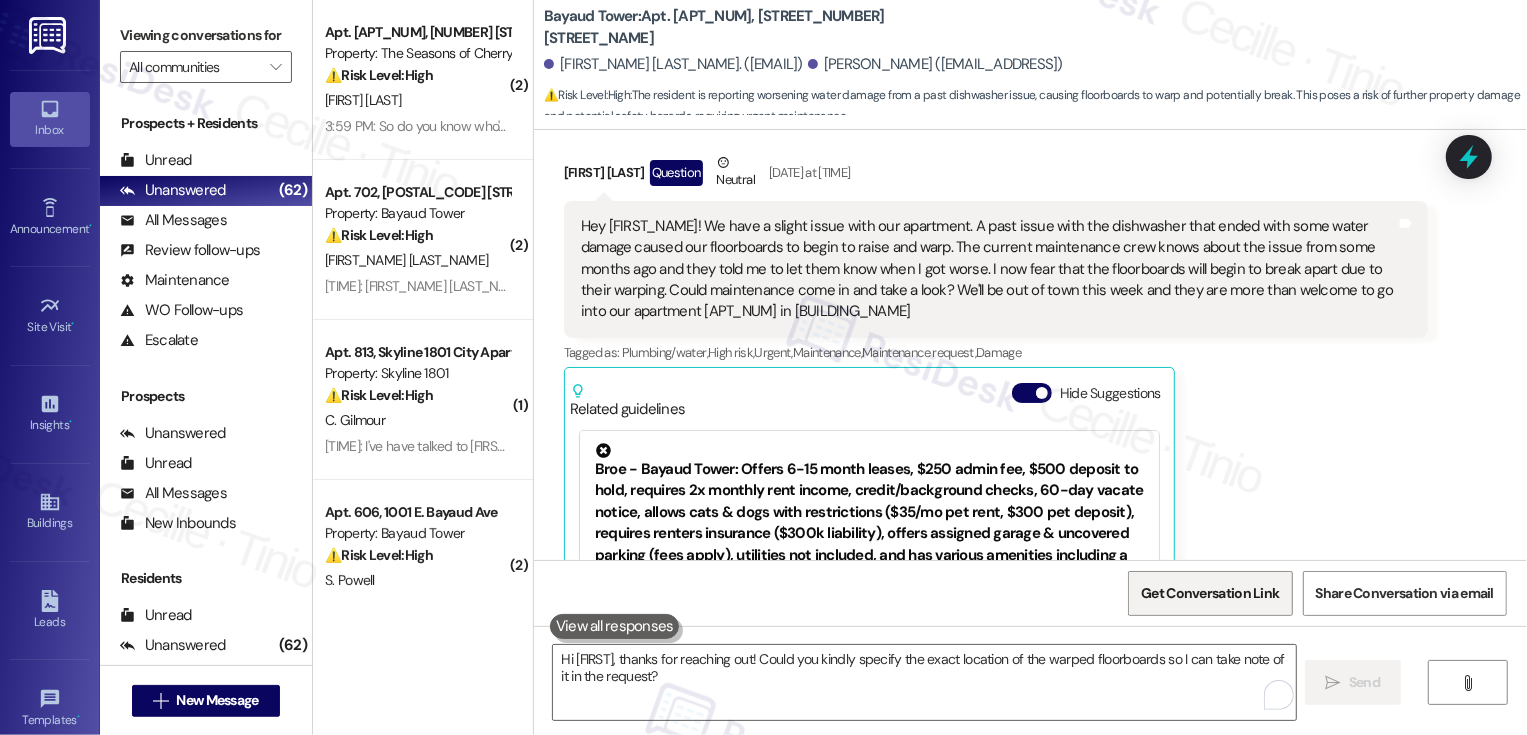 click on "Get Conversation Link" at bounding box center [1210, 593] 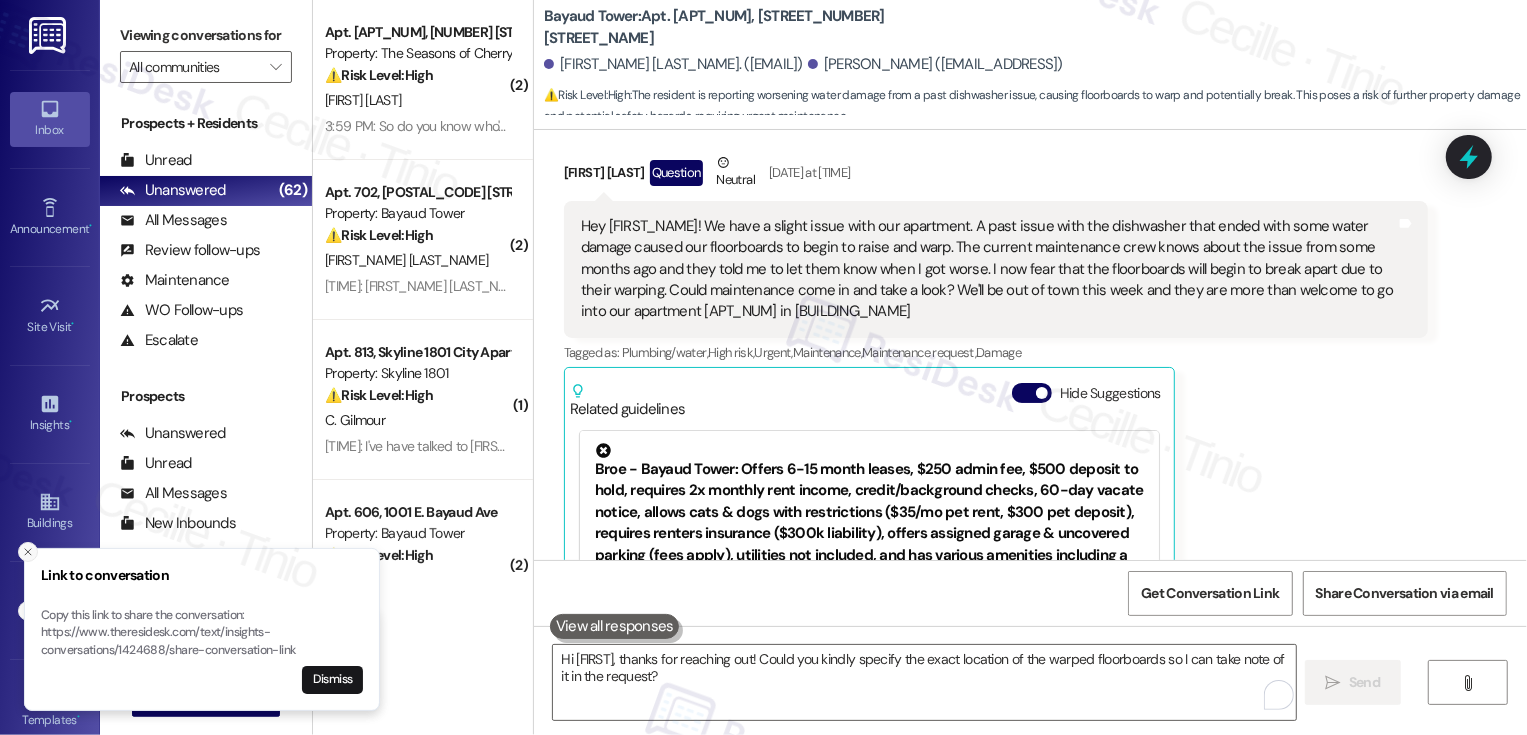 click 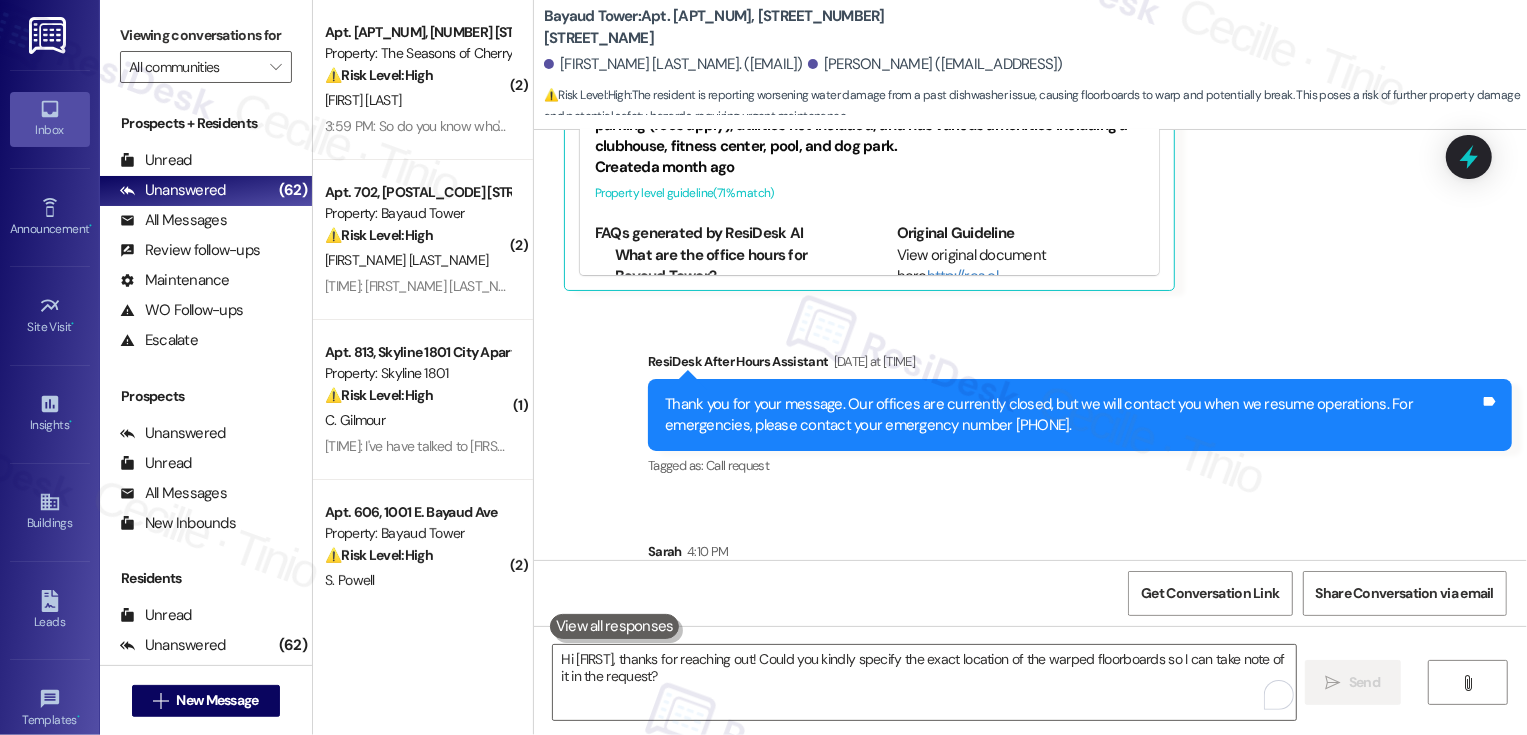 scroll, scrollTop: 1417, scrollLeft: 0, axis: vertical 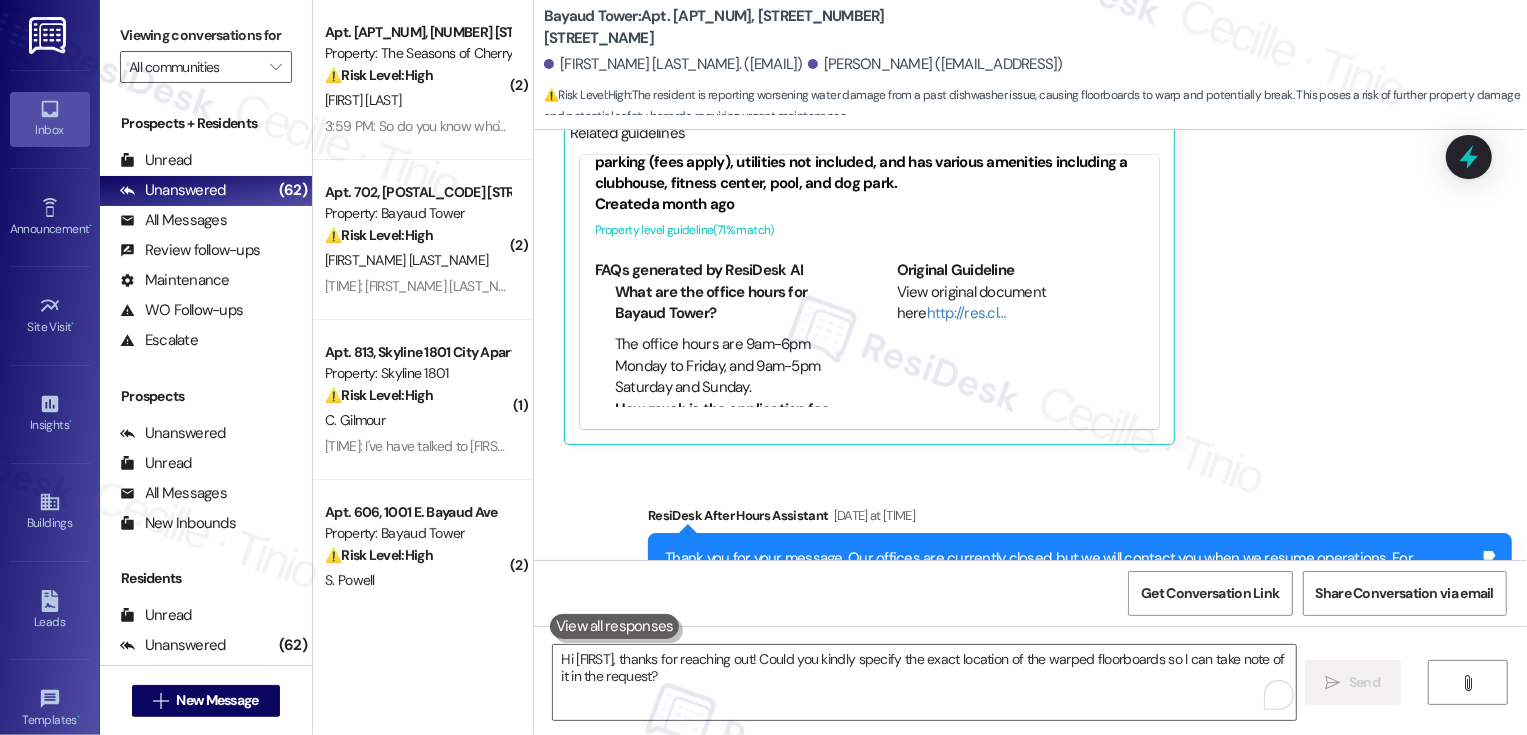 click on "Nathaniel Kohut Question   Neutral Aug 02, 2025 at 11:20 AM Hey Sarah! We have a slight issue with our apartment. A past issue with the dishwasher that ended with some water damage caused our floorboards to begin to raise and warp. The current maintenance crew knows about the issue from some months ago and they told me to let them know when I got worse. I now fear that the floorboards will begin to break apart due to their warping. Could maintenance come in and take a look? We'll be out of town this week and they are more than welcome to go into our apartment 1010 in Bayaud tower Tags and notes Tagged as:   Plumbing/water ,  Click to highlight conversations about Plumbing/water High risk ,  Click to highlight conversations about High risk Urgent ,  Click to highlight conversations about Urgent Maintenance ,  Click to highlight conversations about Maintenance Maintenance request ,  Click to highlight conversations about Maintenance request Damage Click to highlight conversations about Damage Hide Suggestions" at bounding box center [996, 160] 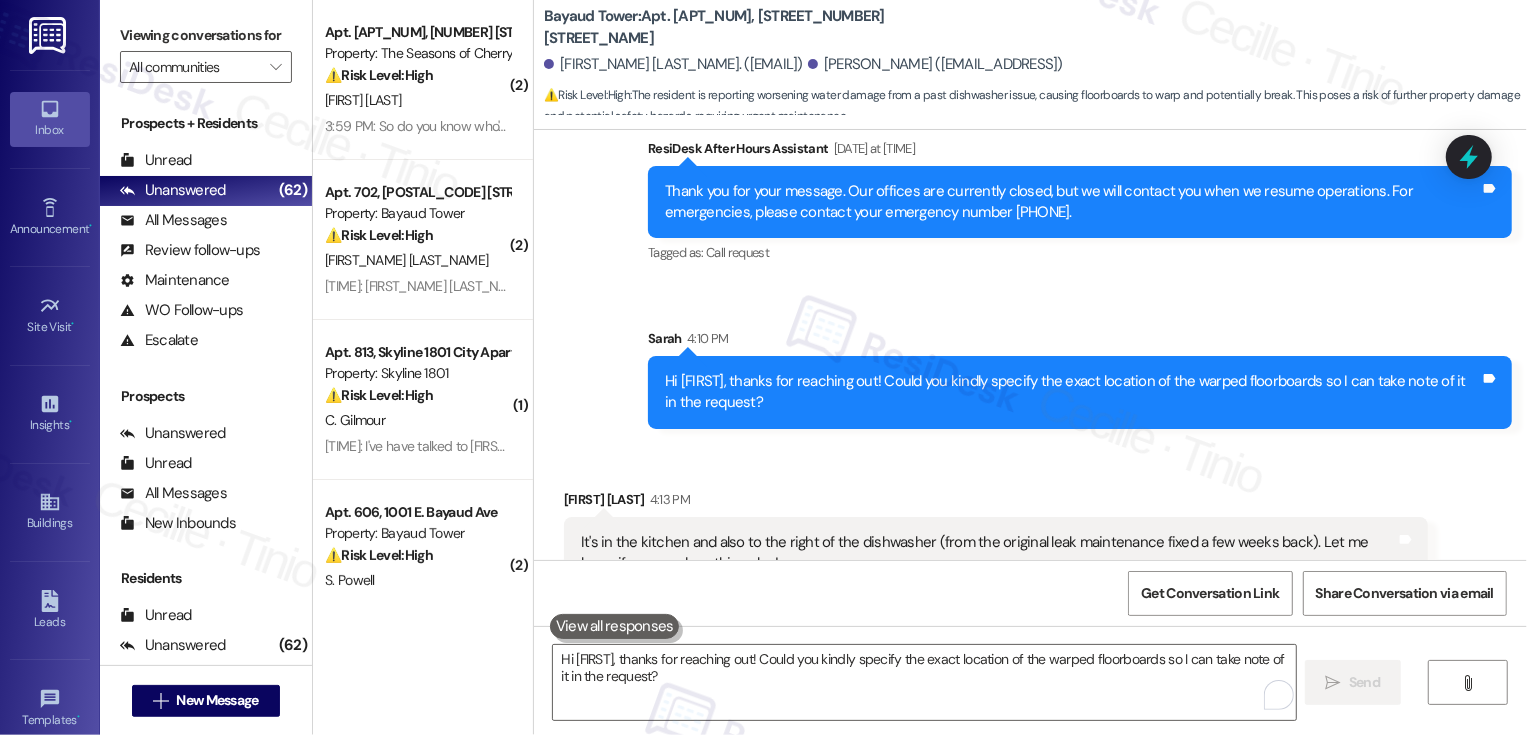scroll, scrollTop: 1577, scrollLeft: 0, axis: vertical 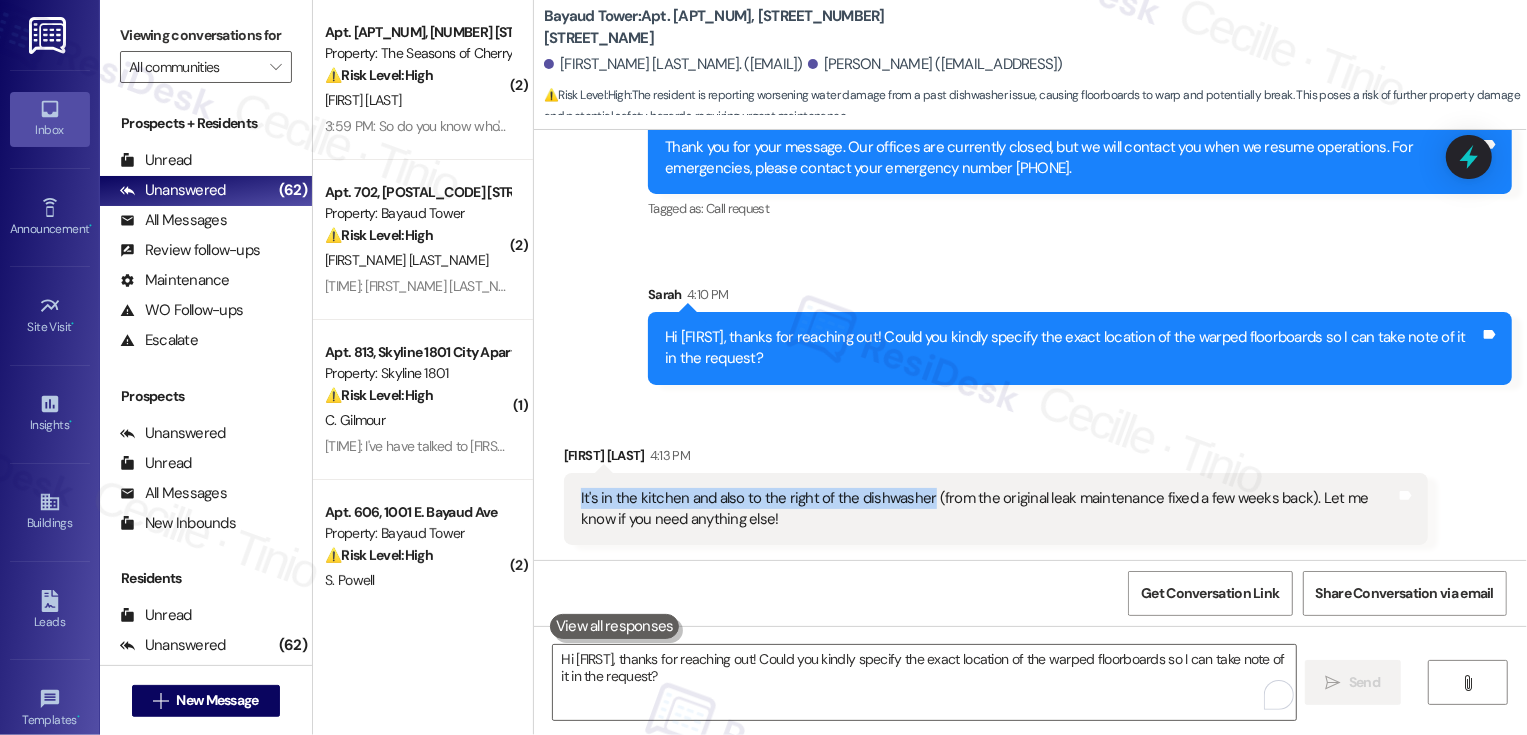 drag, startPoint x: 564, startPoint y: 494, endPoint x: 913, endPoint y: 501, distance: 349.0702 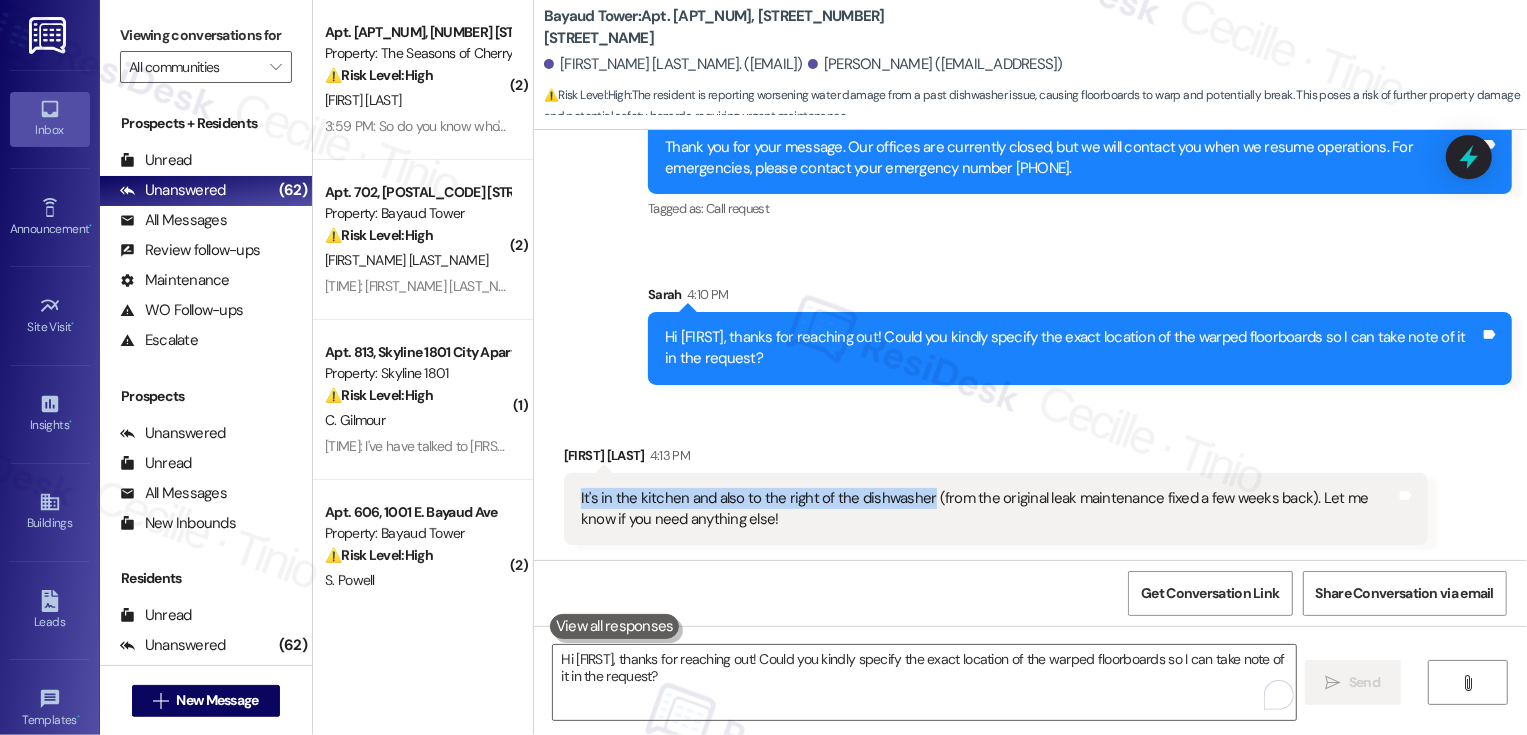 copy on "It's in the kitchen and also to the right of the dishwasher" 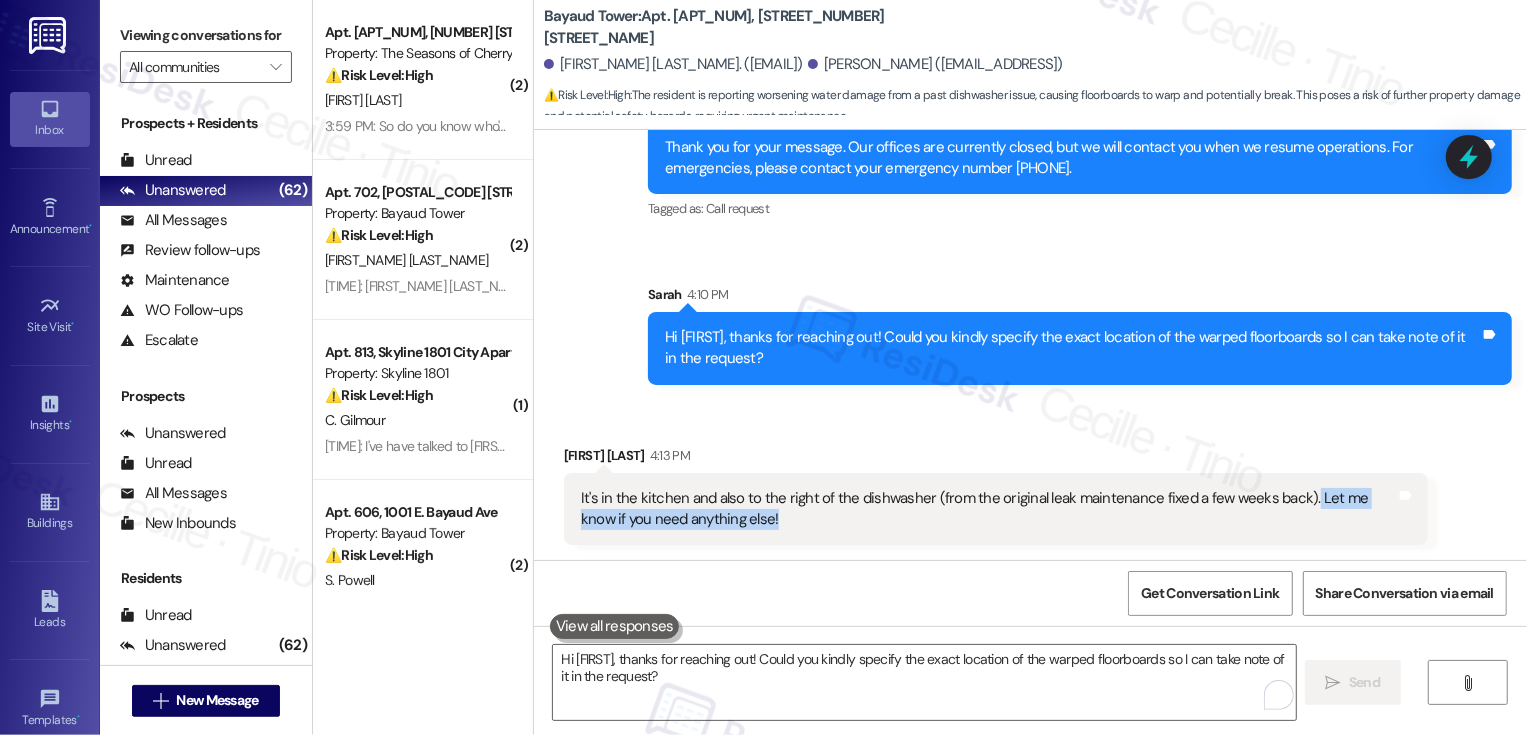 scroll, scrollTop: 1578, scrollLeft: 0, axis: vertical 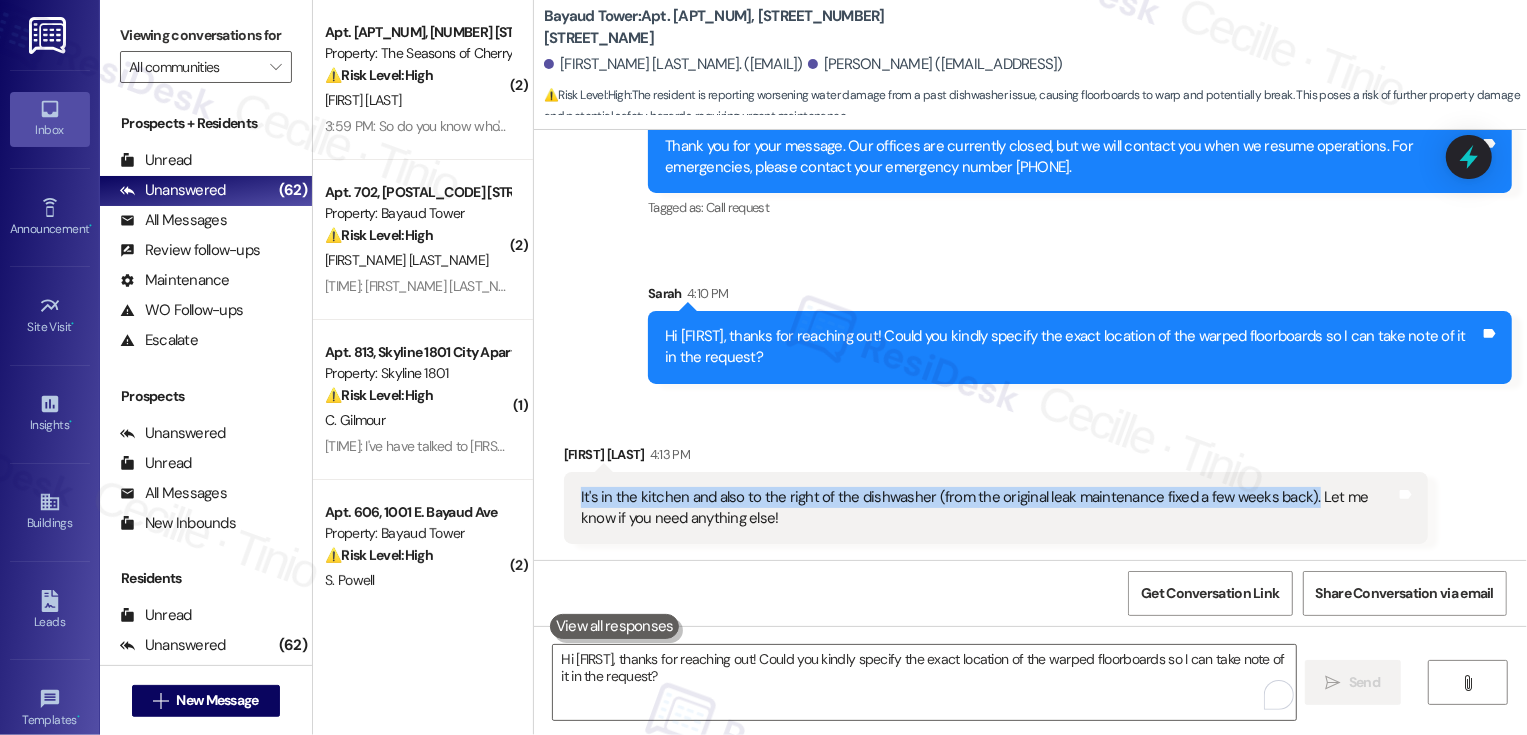 drag, startPoint x: 1288, startPoint y: 495, endPoint x: 545, endPoint y: 494, distance: 743.0007 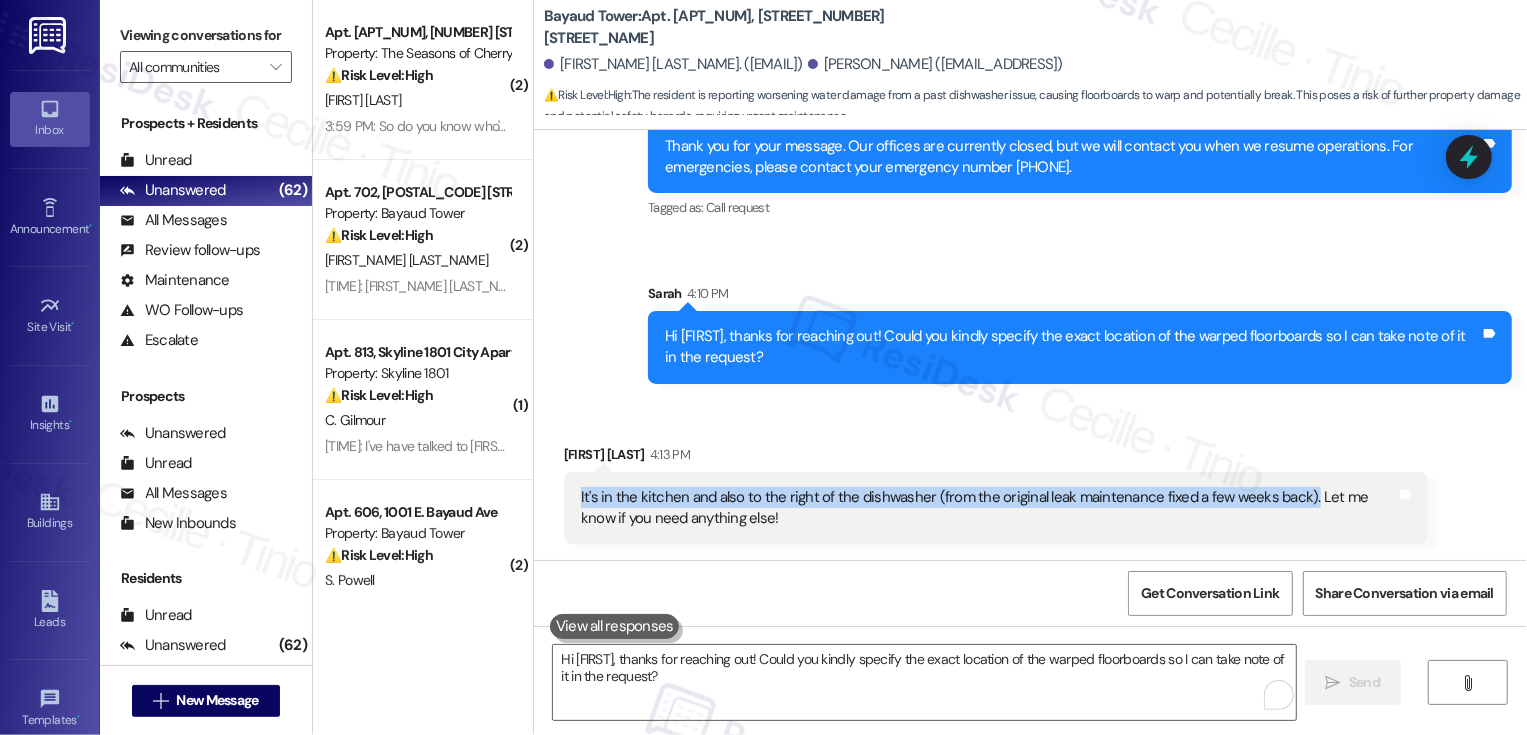 click on "Sent via SMS ResiDesk After Hours Assistant Aug 02, 2025 at 11:20 AM Thank you for your message. Our offices are currently closed, but we will contact you when we resume operations. For emergencies, please contact your emergency number 720-656-5484. Tags and notes Tagged as:   Call request Click to highlight conversations about Call request Sent via SMS Sarah 4:10 PM Hi Nathaniel, thanks for reaching out! Could you kindly specify the exact location of the warped floorboards so I can take note of it in the request? Tags and notes" at bounding box center [1030, 223] 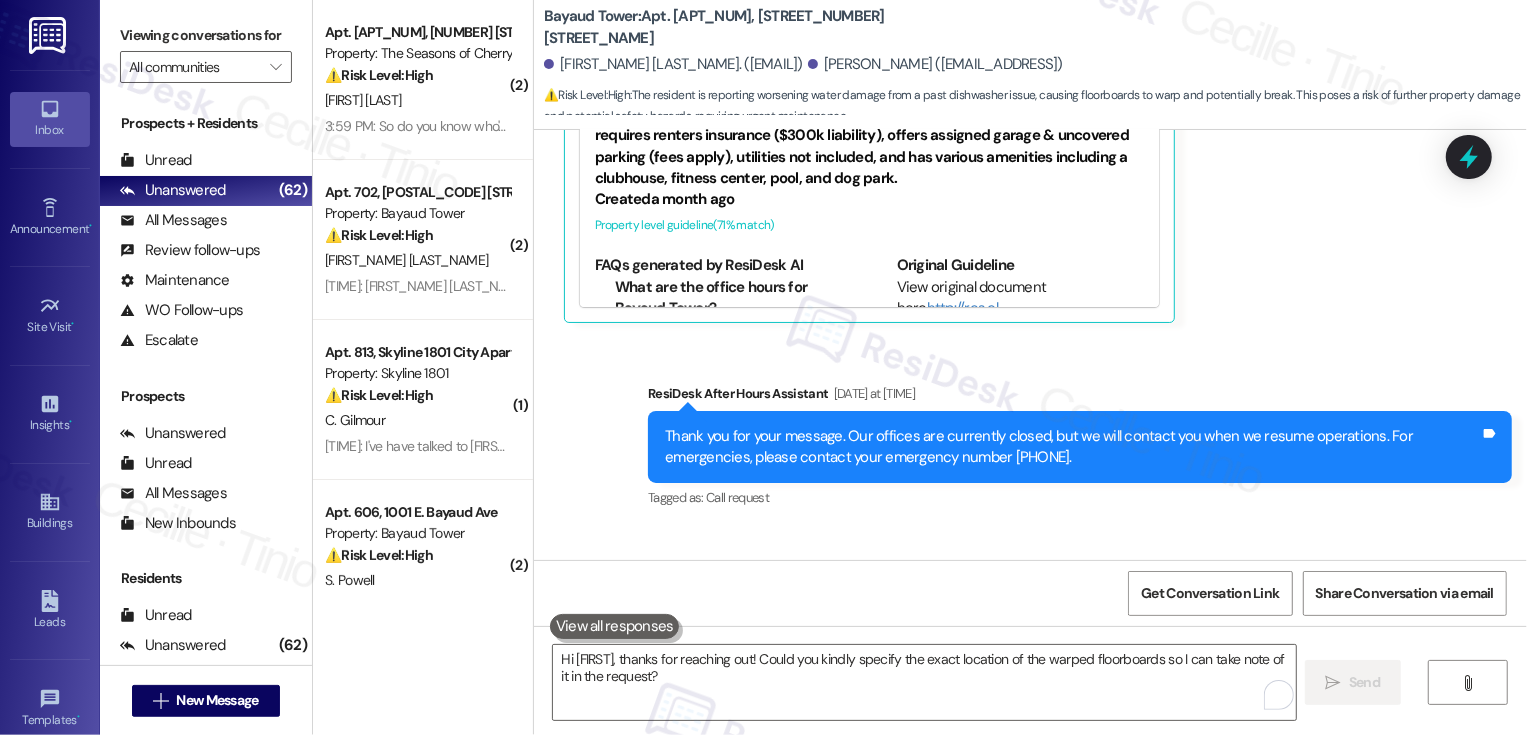 scroll, scrollTop: 1253, scrollLeft: 0, axis: vertical 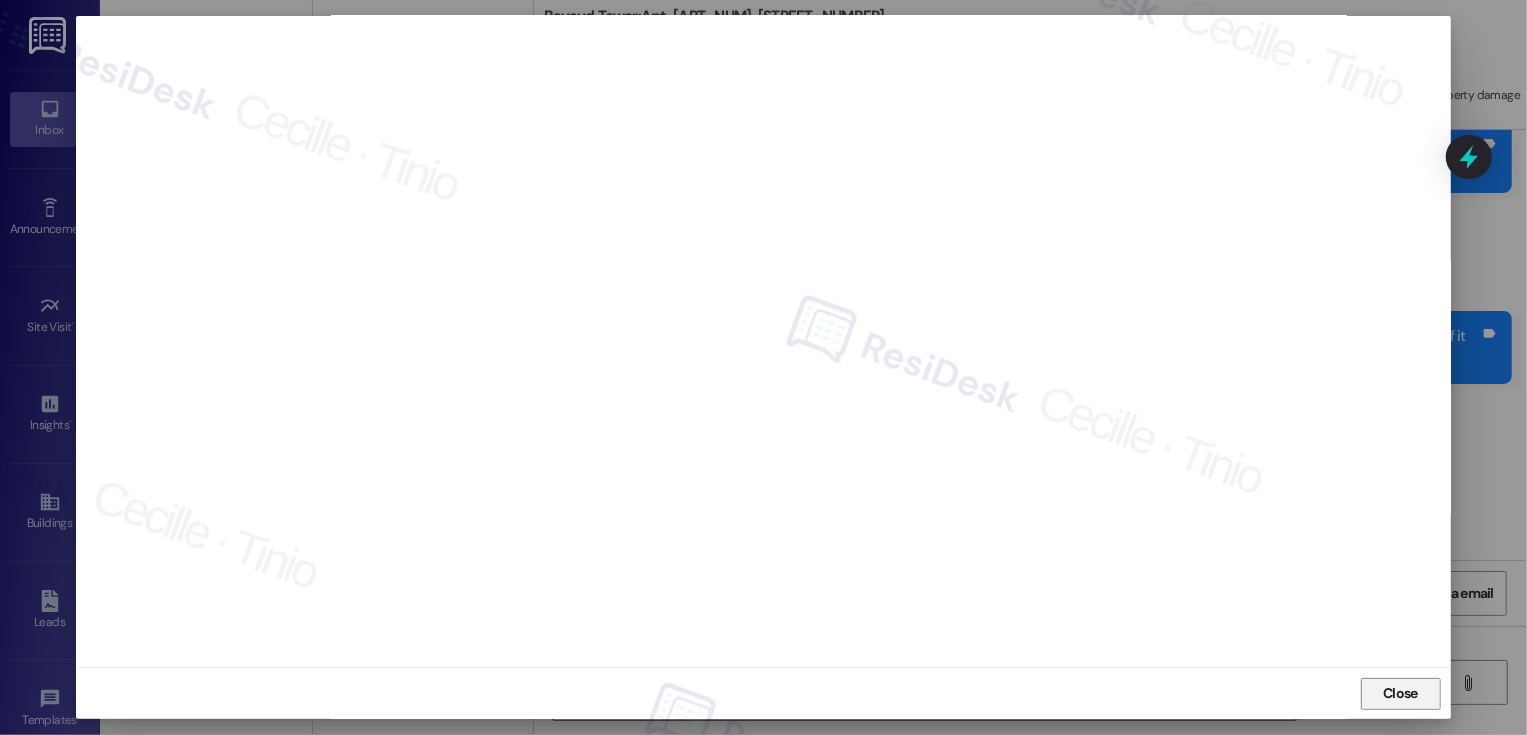 click on "Close" at bounding box center (1400, 693) 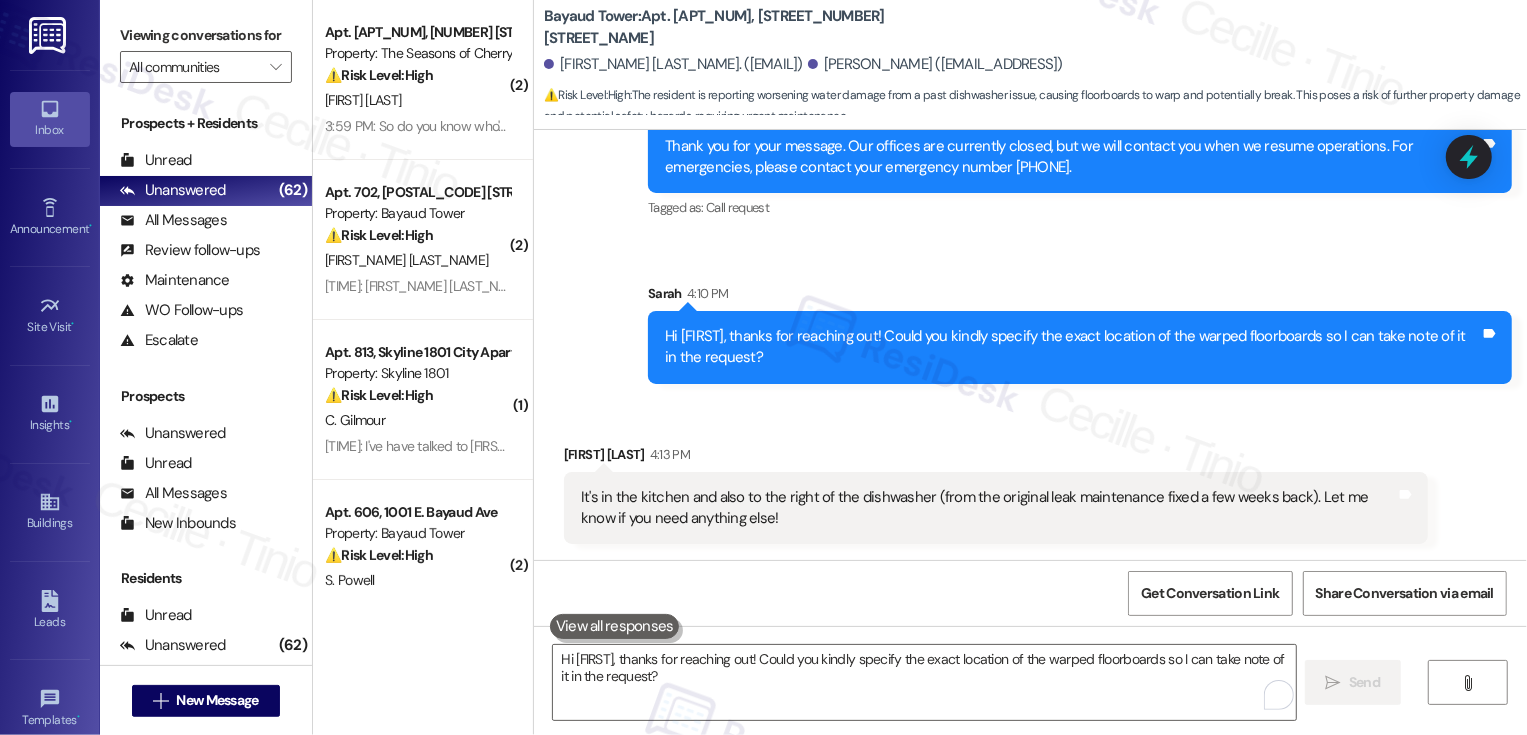 click on "Hi Nathaniel, thanks for reaching out! Could you kindly specify the exact location of the warped floorboards so I can take note of it in the request?" at bounding box center (1072, 347) 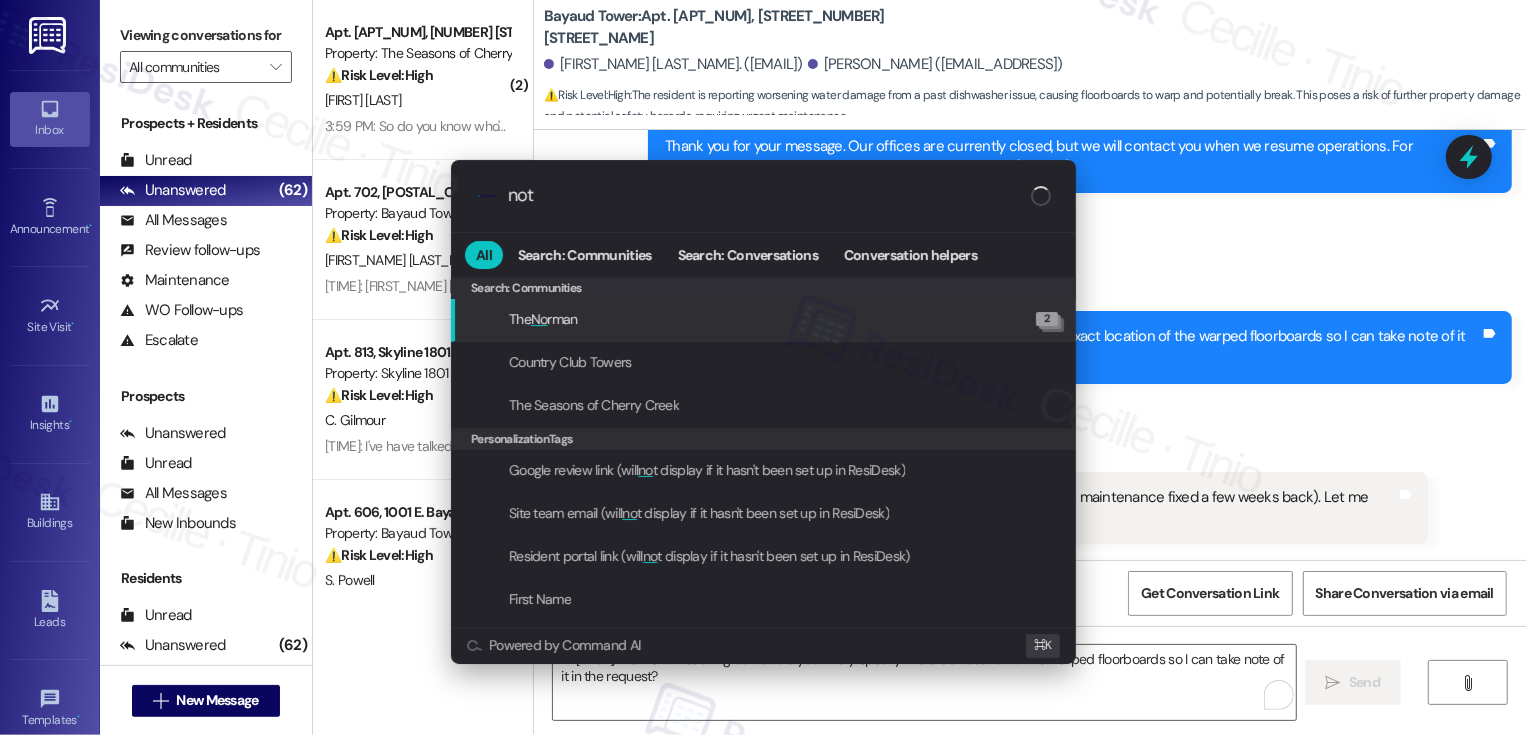 type on "note" 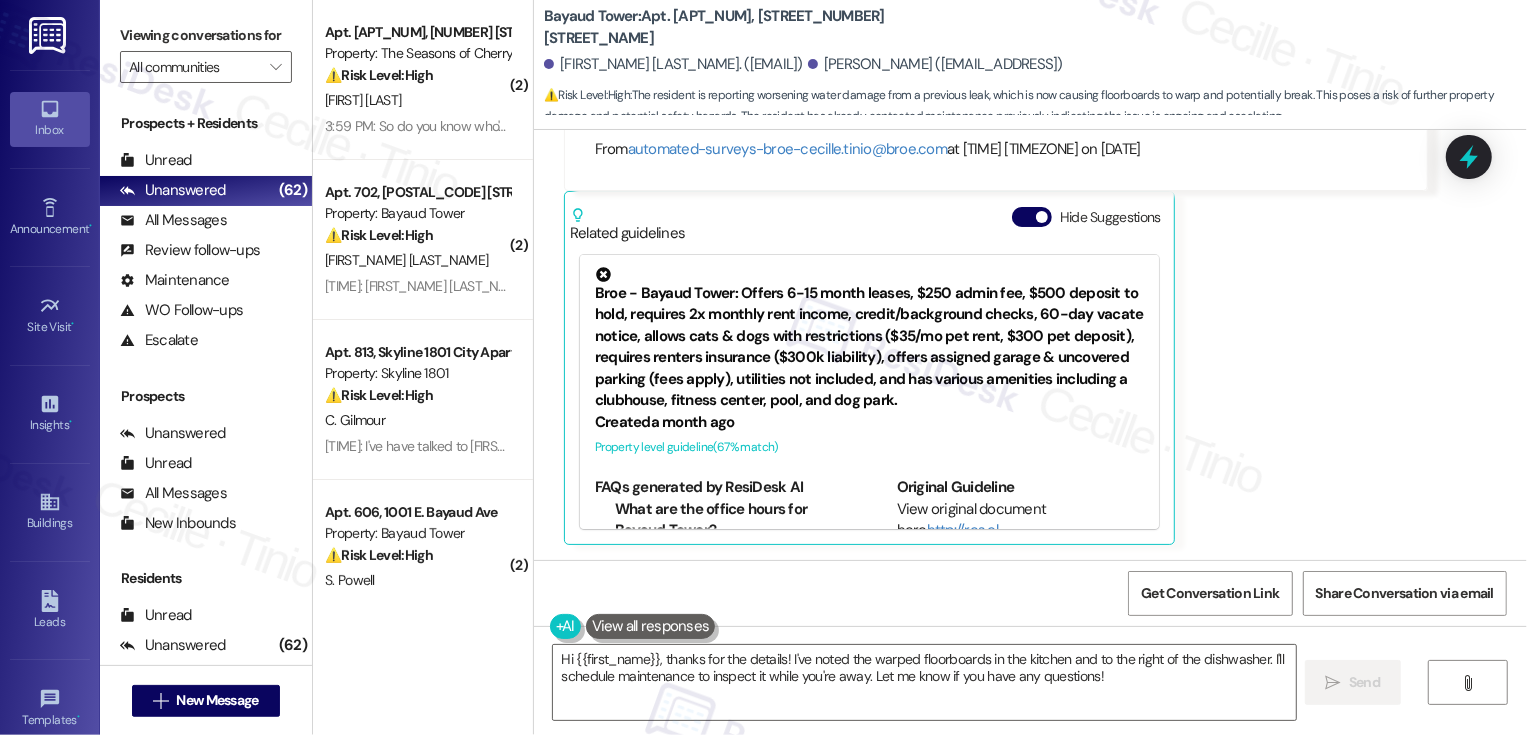 scroll, scrollTop: 1601, scrollLeft: 0, axis: vertical 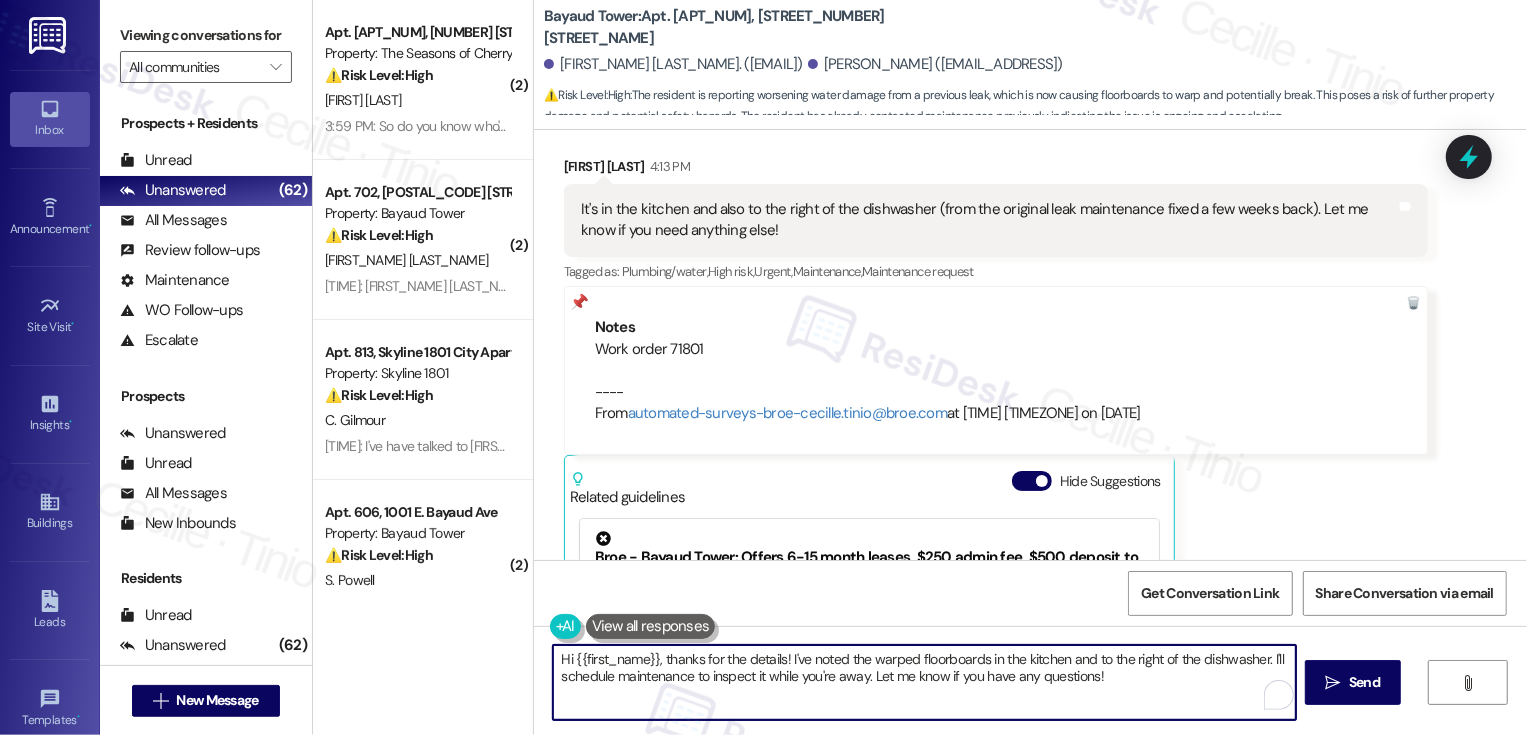 drag, startPoint x: 658, startPoint y: 656, endPoint x: 543, endPoint y: 659, distance: 115.03912 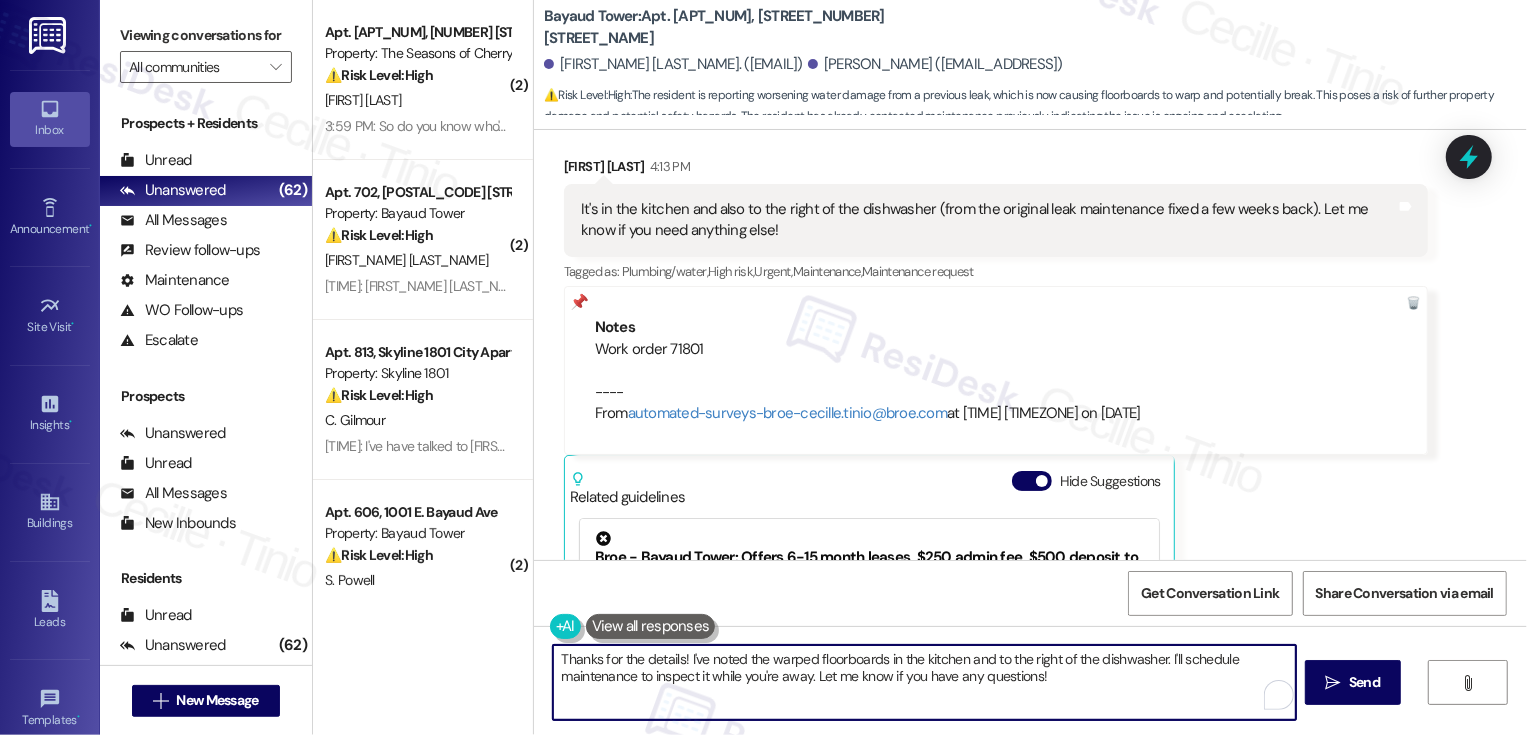 click on "Juliana Musilli 4:13 PM" at bounding box center [996, 170] 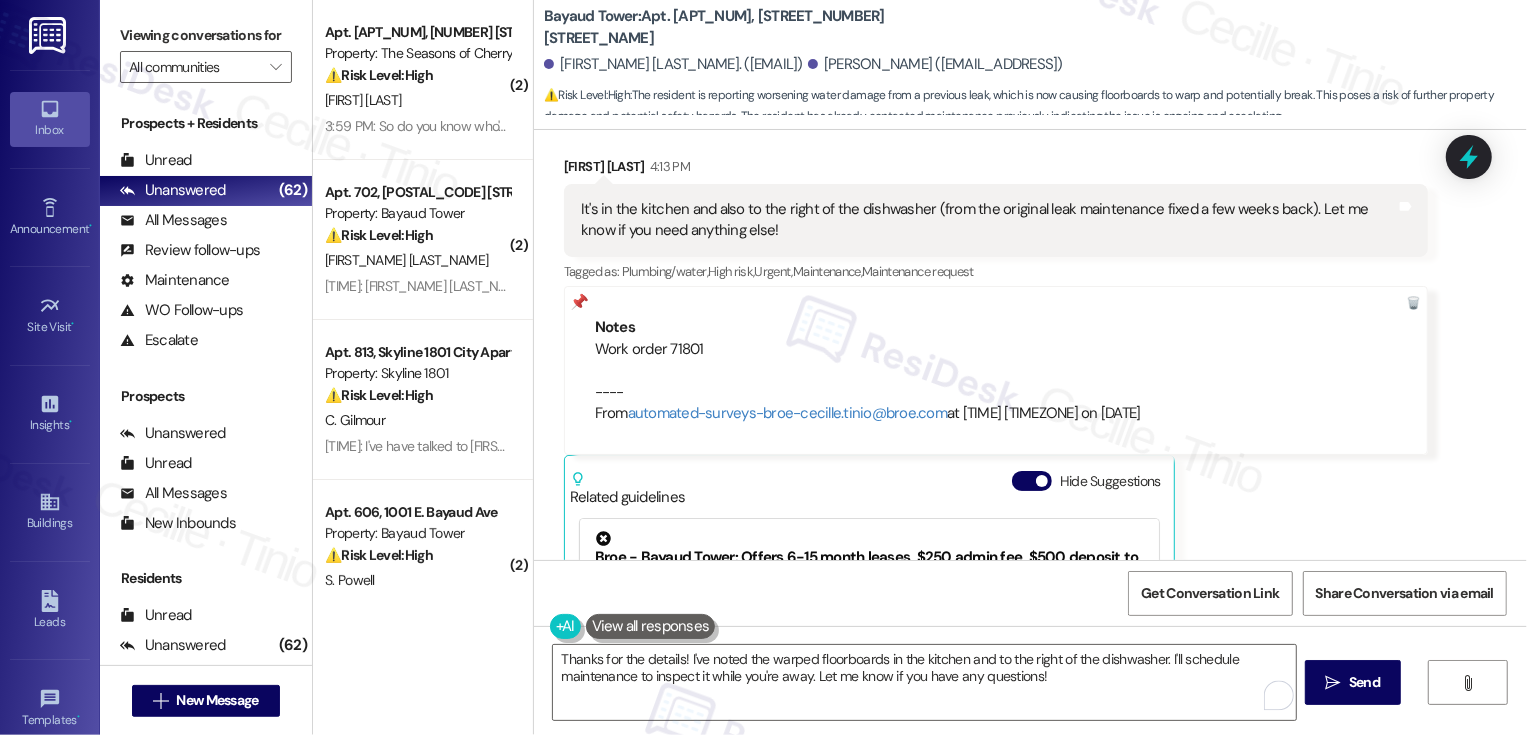 click on "Juliana Musilli 4:13 PM" at bounding box center (996, 170) 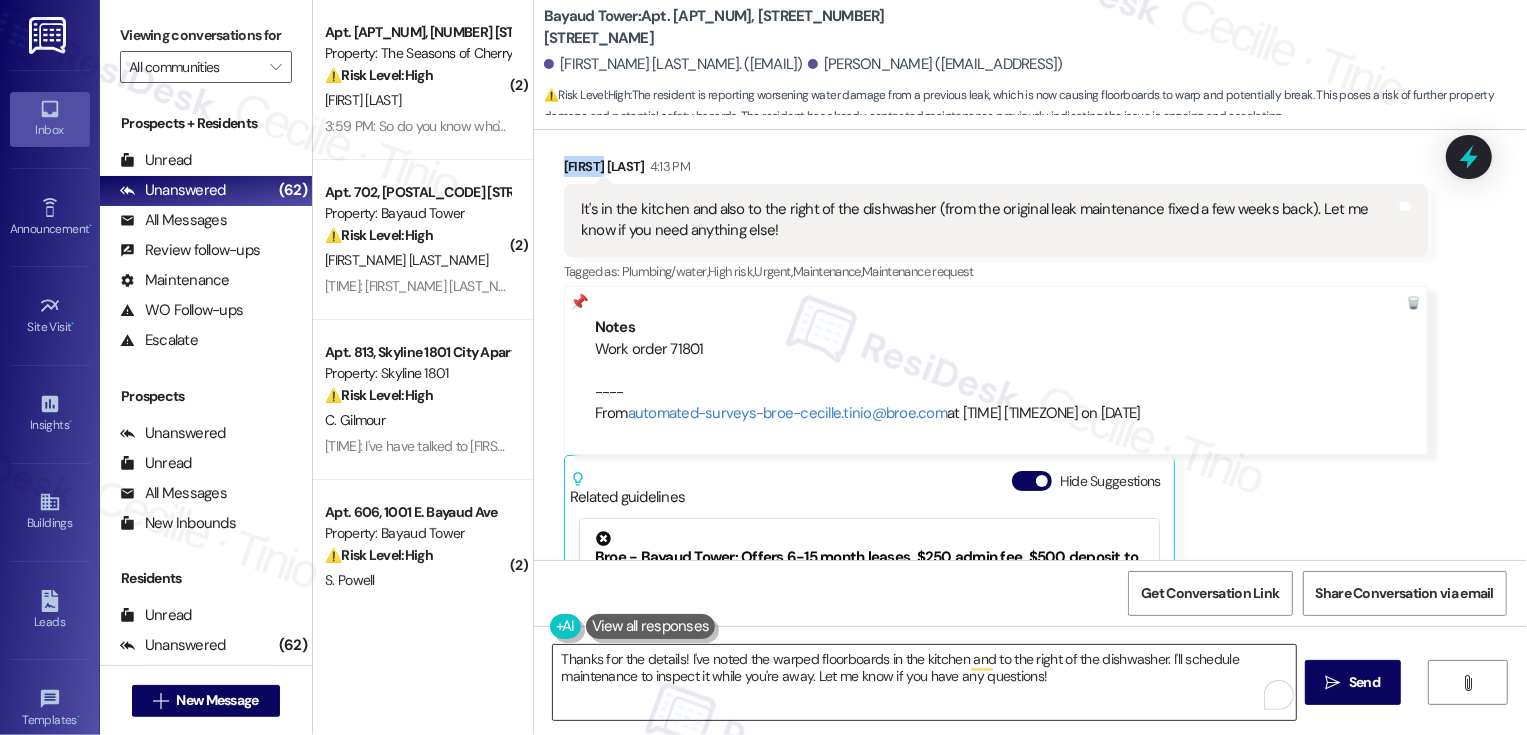 click on "Thanks for the details! I've noted the warped floorboards in the kitchen and to the right of the dishwasher. I'll schedule maintenance to inspect it while you're away. Let me know if you have any questions!" at bounding box center [924, 682] 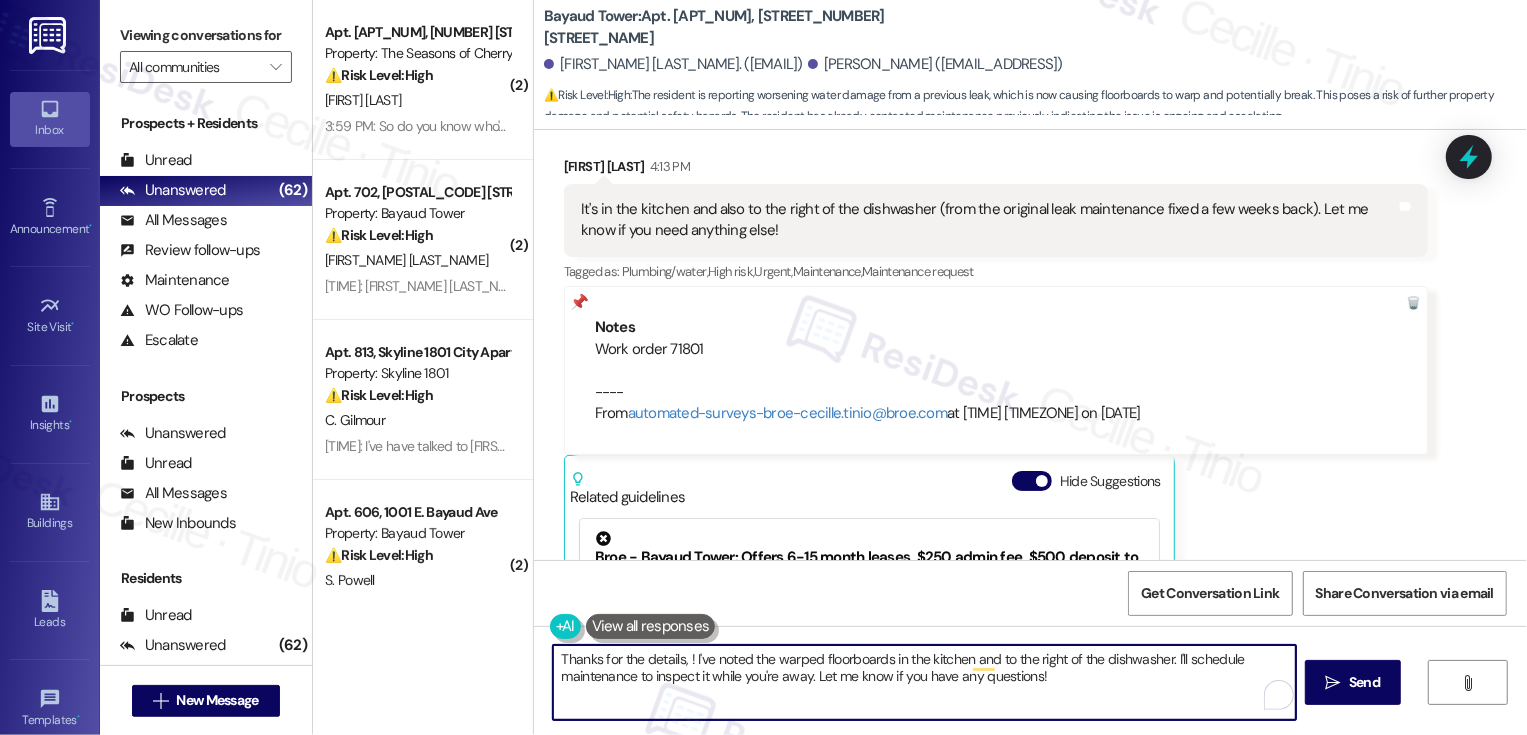paste on "Juliana" 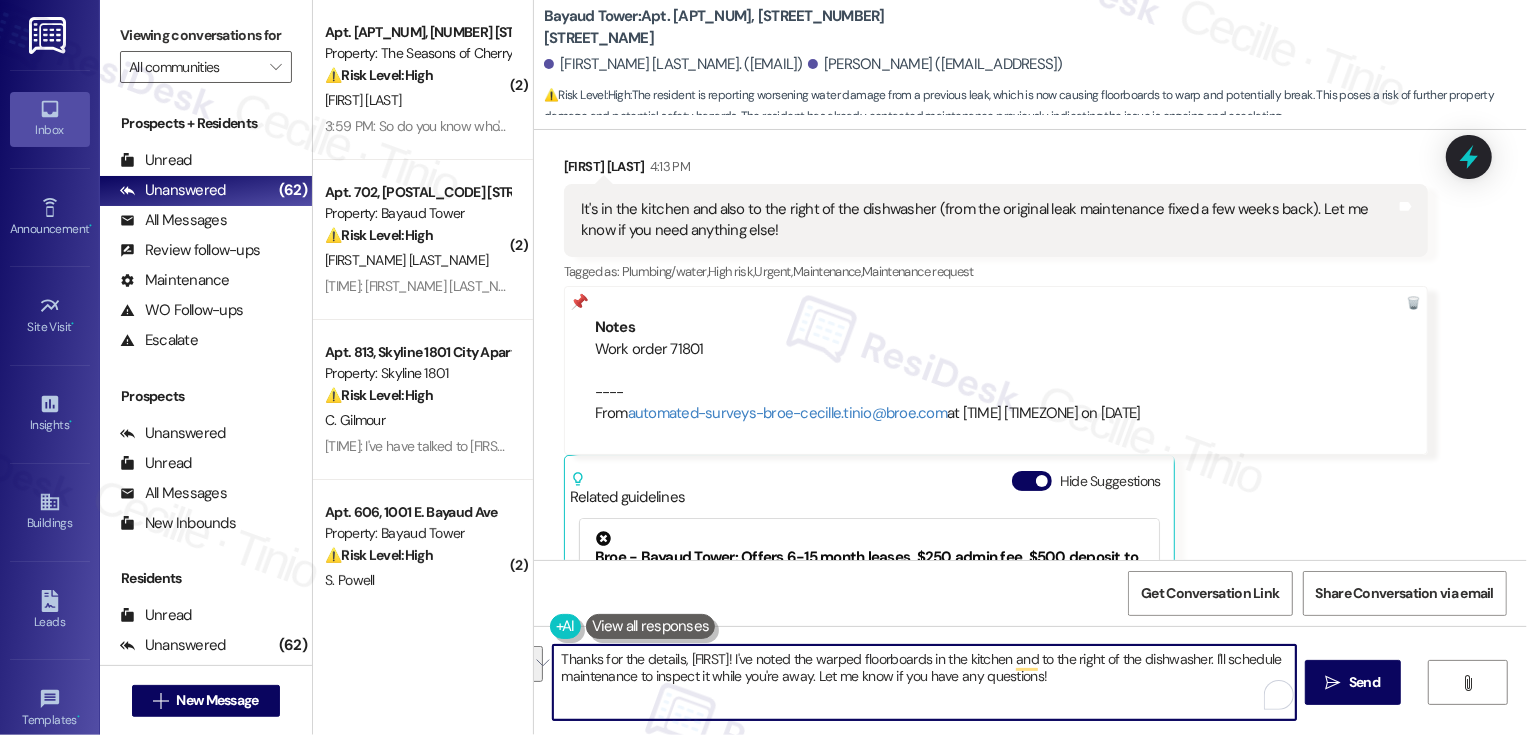 drag, startPoint x: 1203, startPoint y: 658, endPoint x: 1205, endPoint y: 697, distance: 39.051247 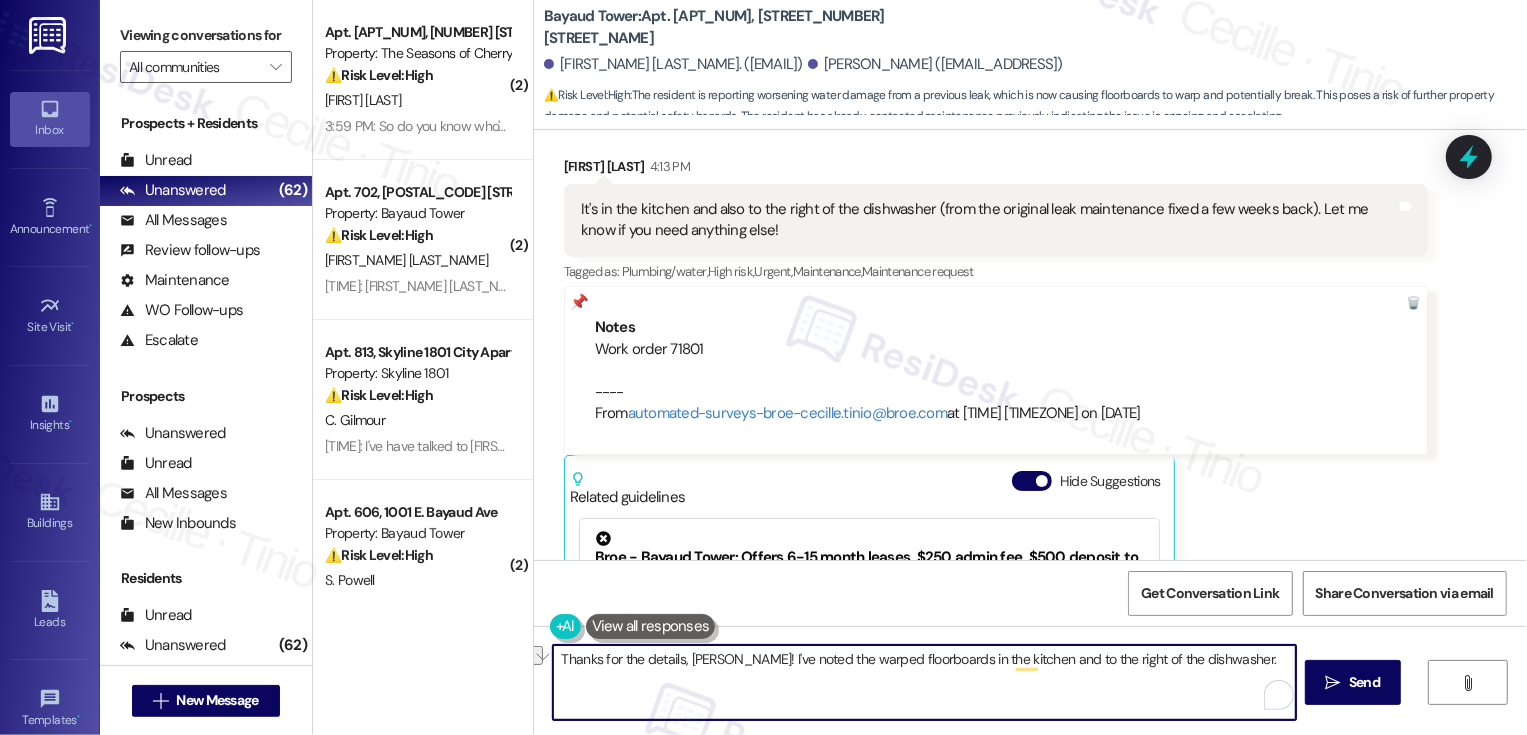 drag, startPoint x: 727, startPoint y: 662, endPoint x: 1183, endPoint y: 670, distance: 456.07016 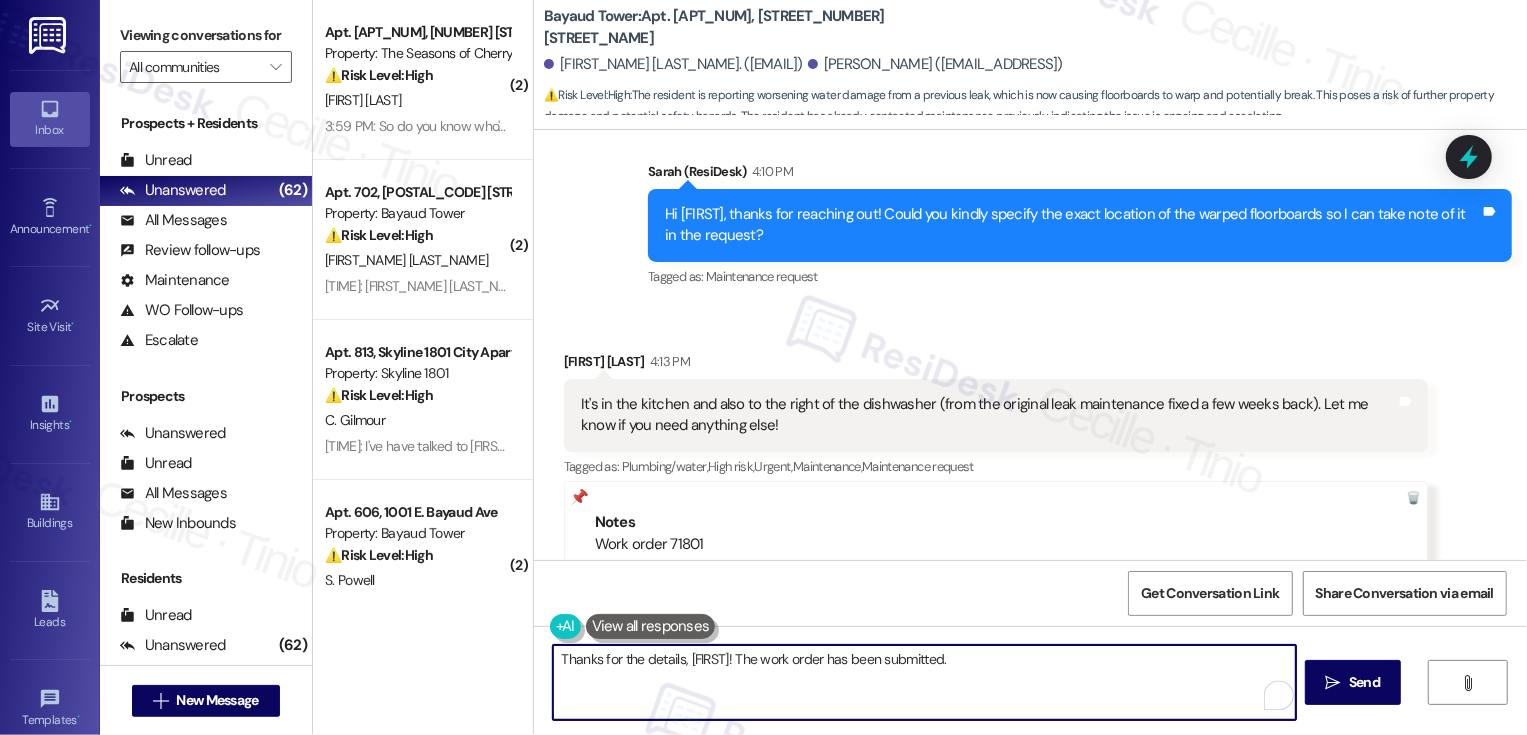 scroll, scrollTop: 1400, scrollLeft: 0, axis: vertical 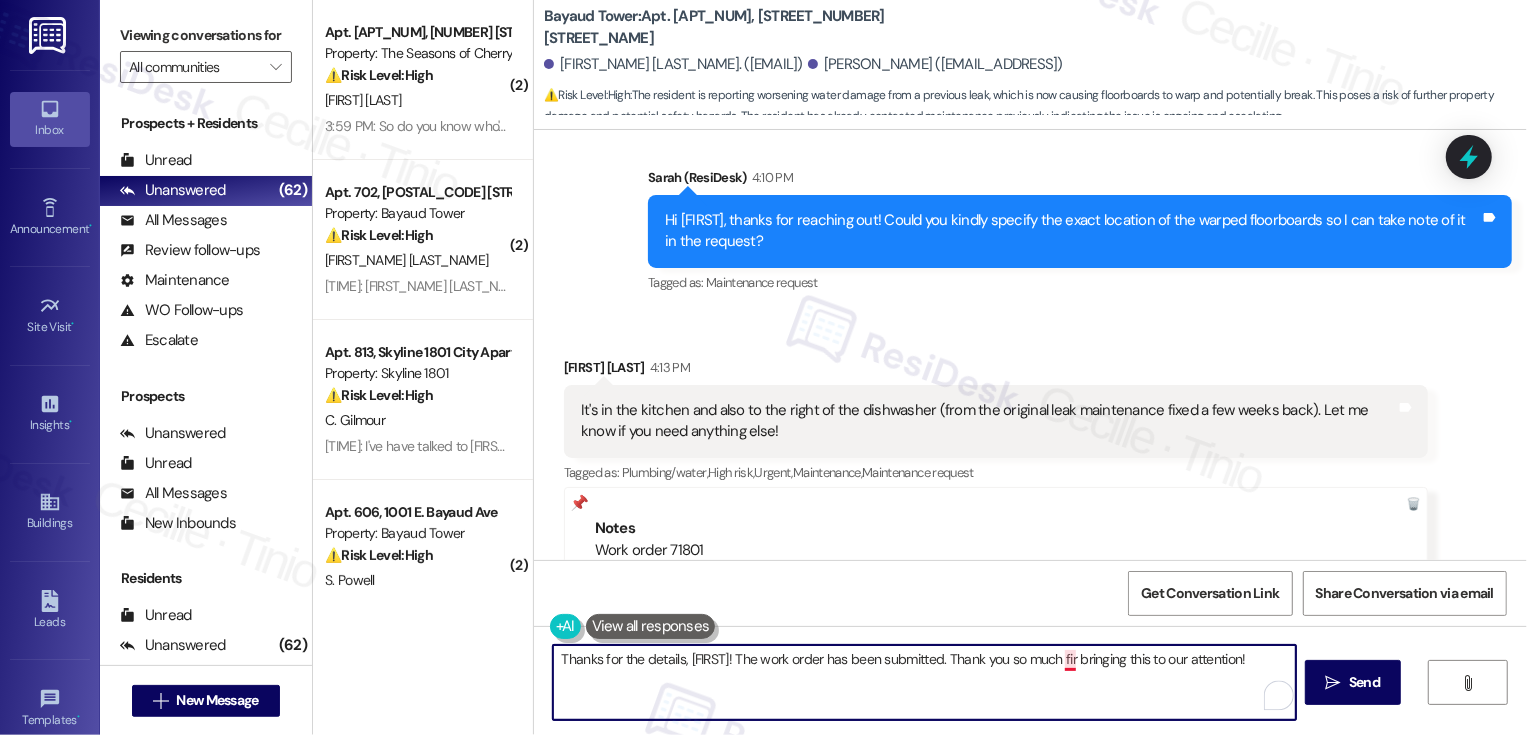 click on "Thanks for the details, Juliana! The work order has been submitted. Thank you so much fir bringing this to our attention!" at bounding box center [924, 682] 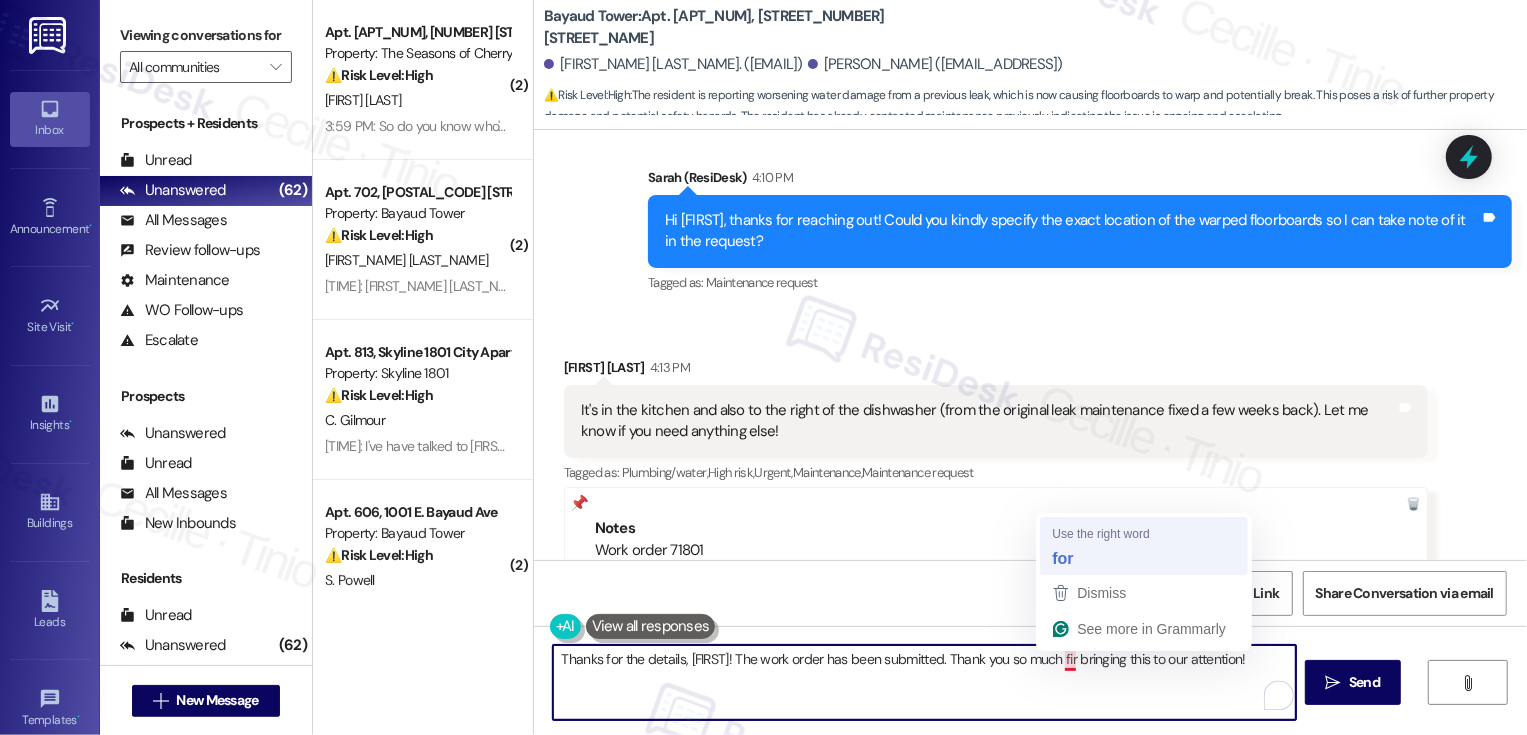 type on "Thanks for the details, Juliana! The work order has been submitted. Thank you so much for bringing this to our attention!" 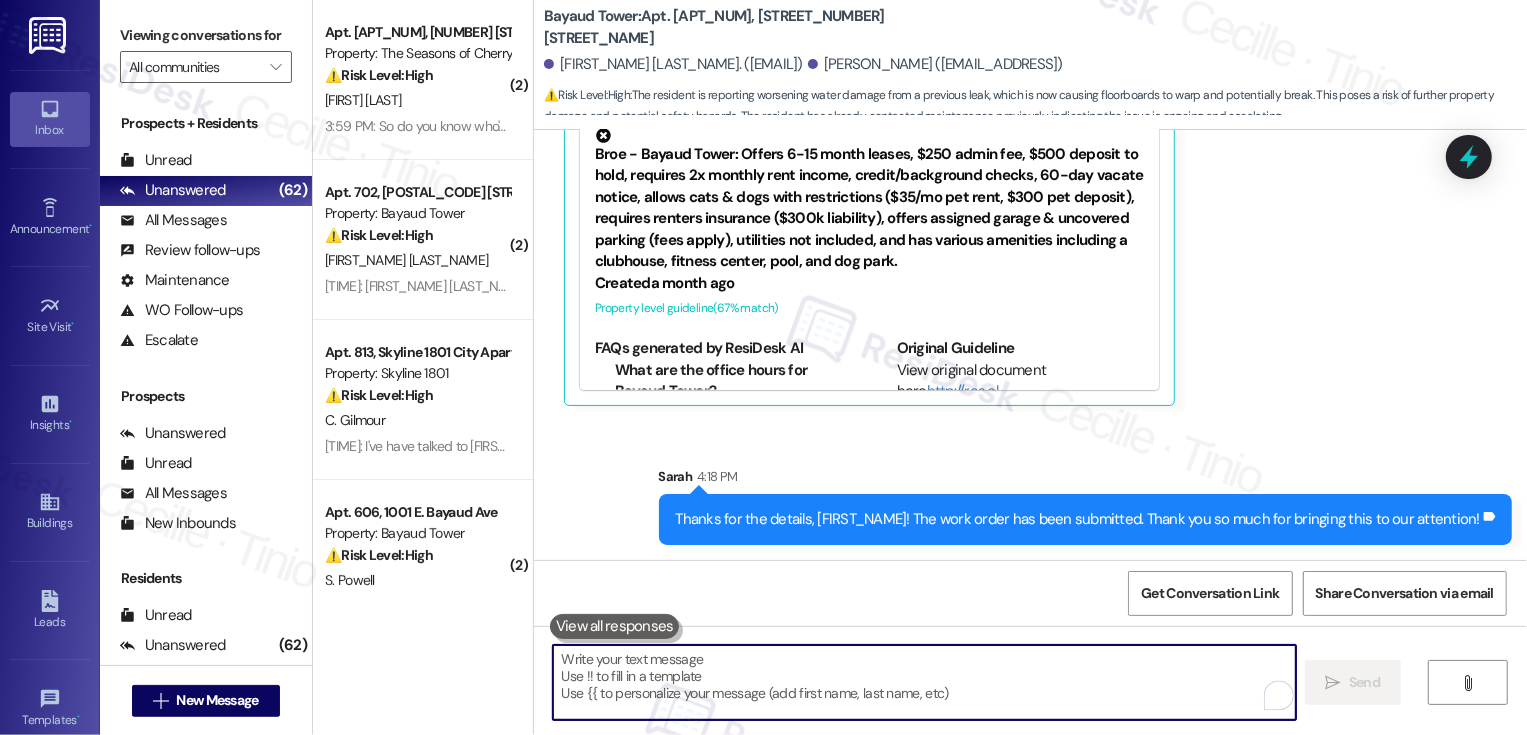 scroll, scrollTop: 1458, scrollLeft: 0, axis: vertical 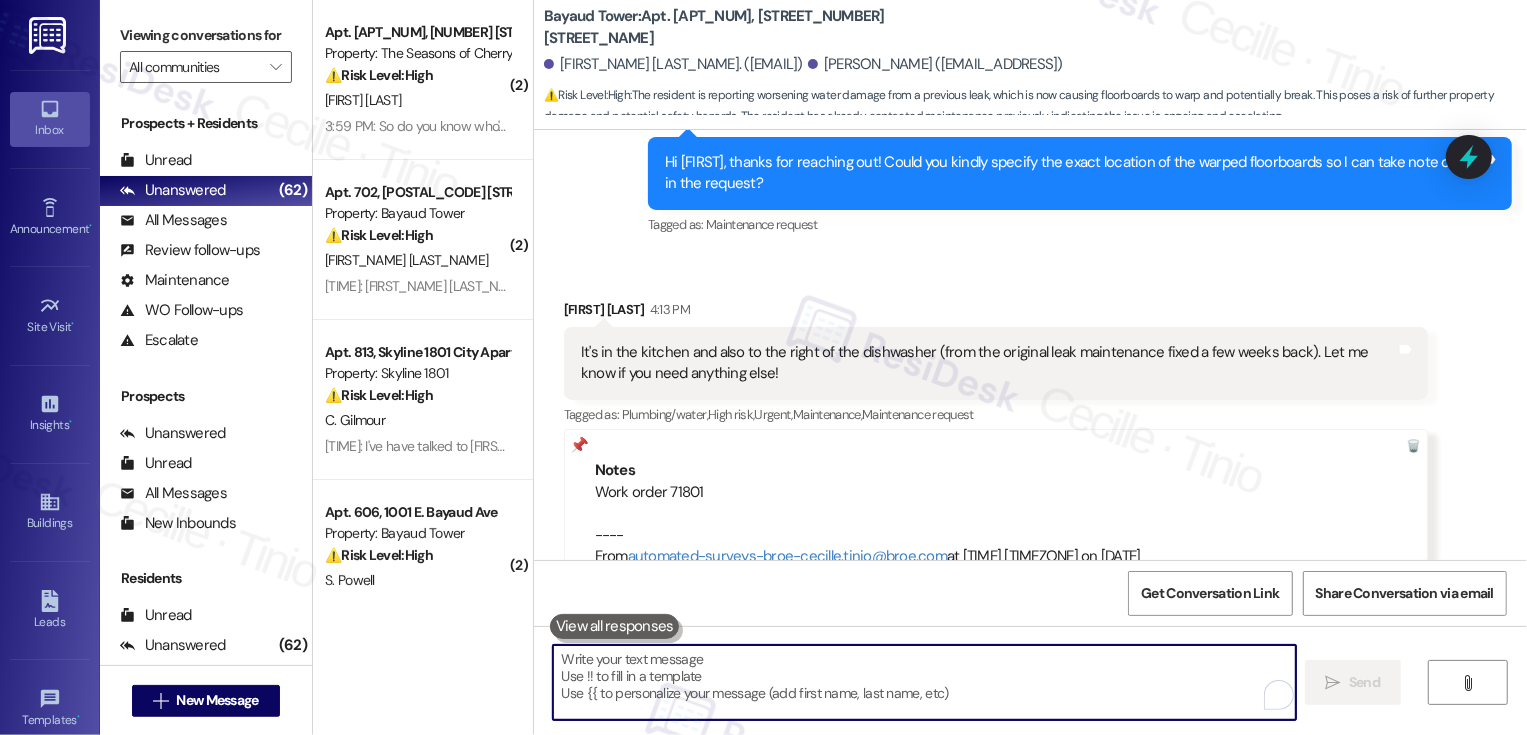 type 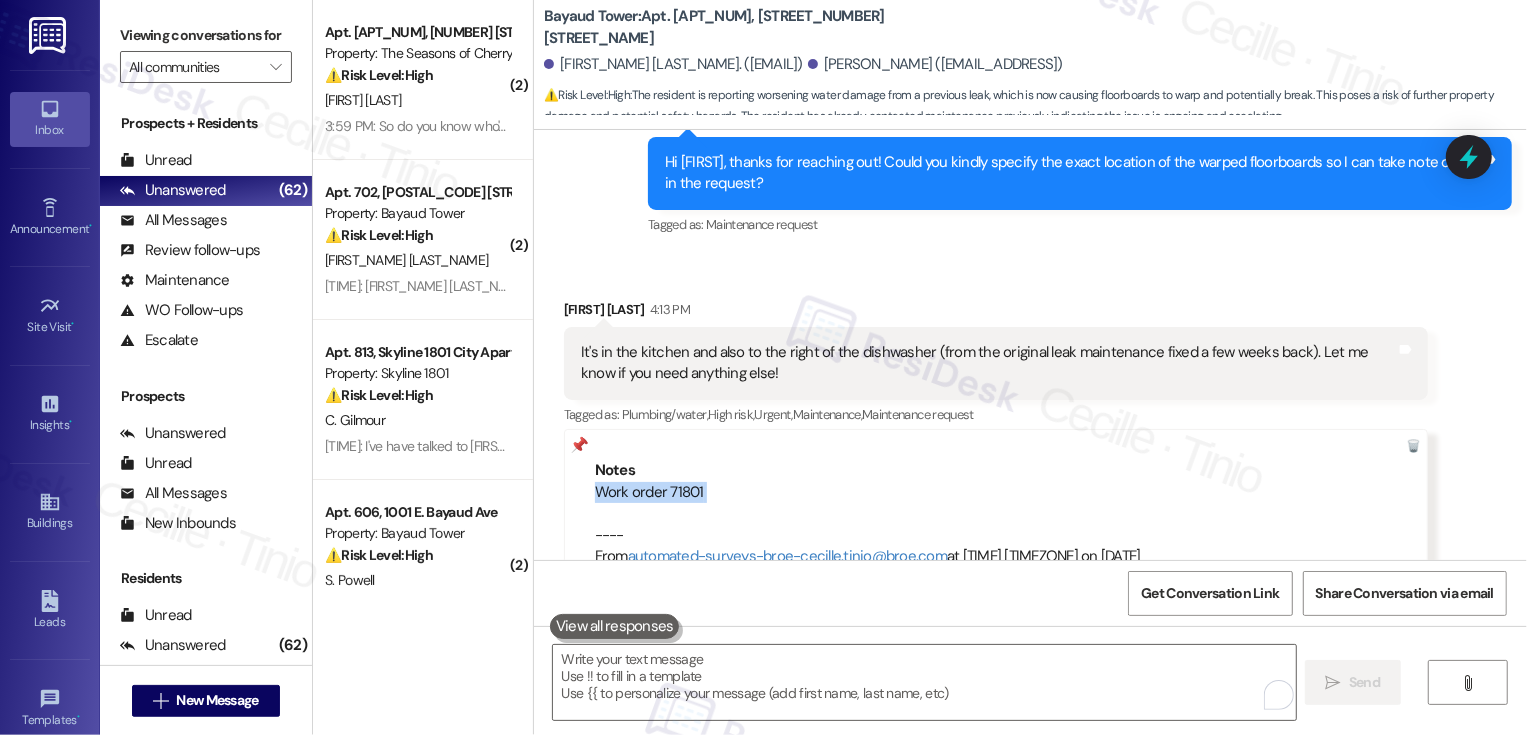 drag, startPoint x: 583, startPoint y: 492, endPoint x: 818, endPoint y: 505, distance: 235.3593 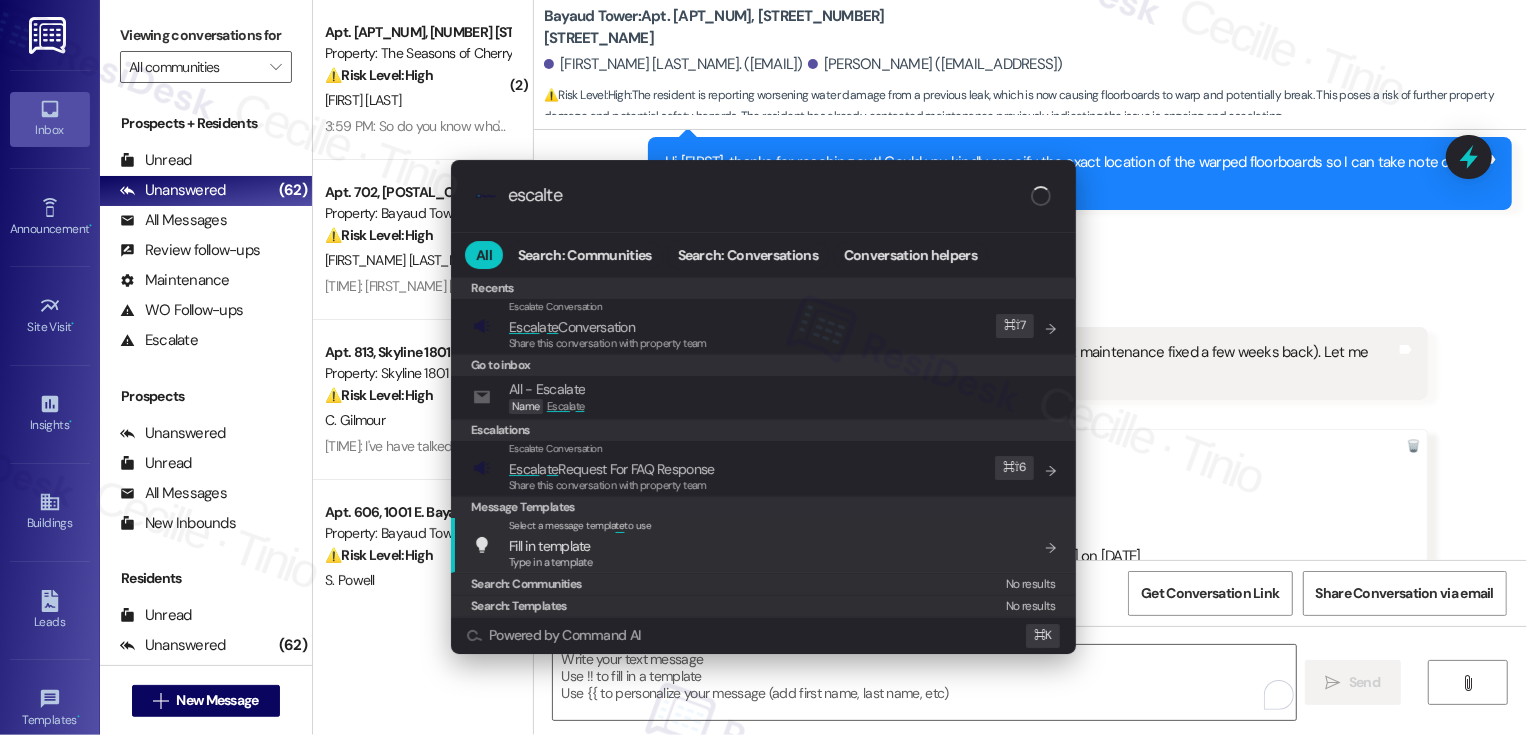 type on "escalte" 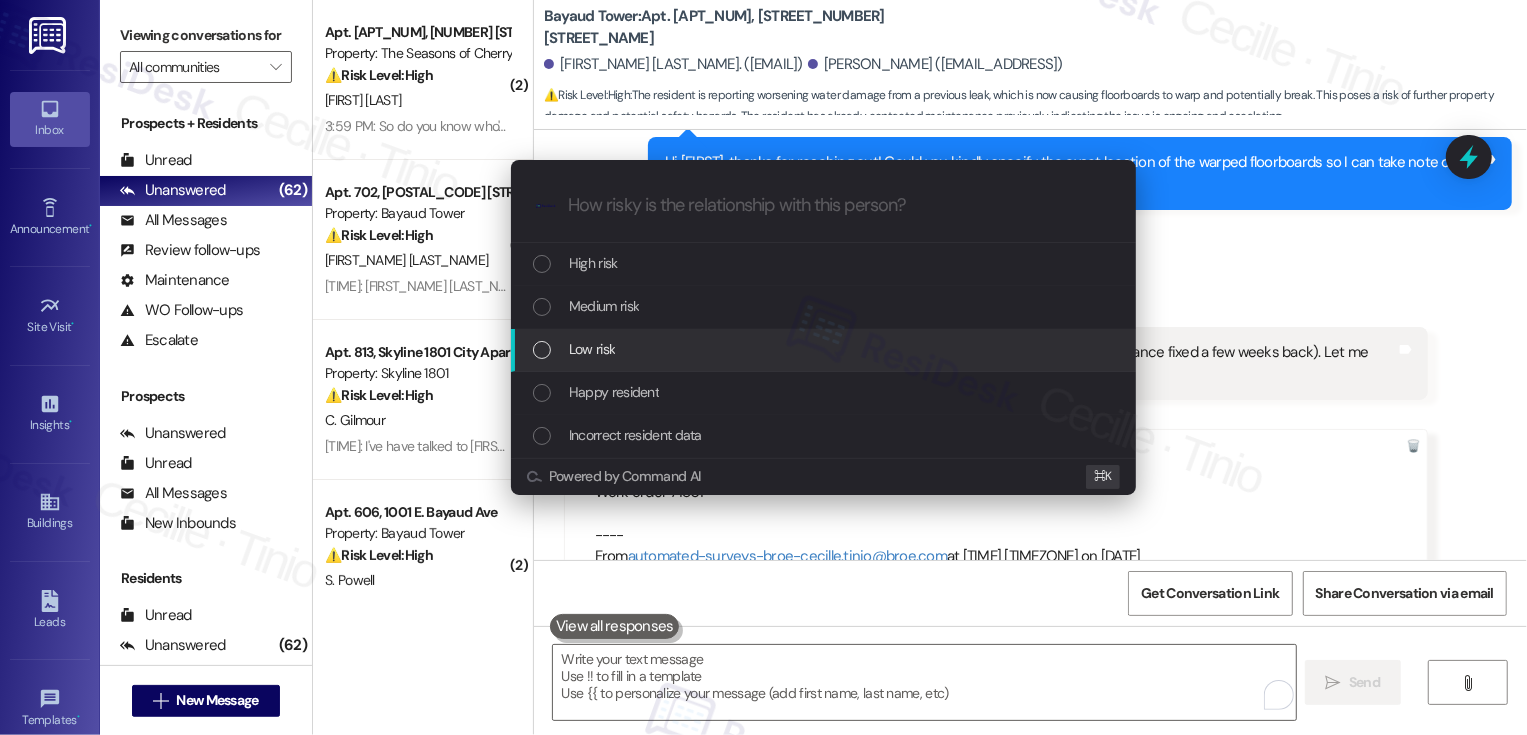 click on "Low risk" at bounding box center [592, 349] 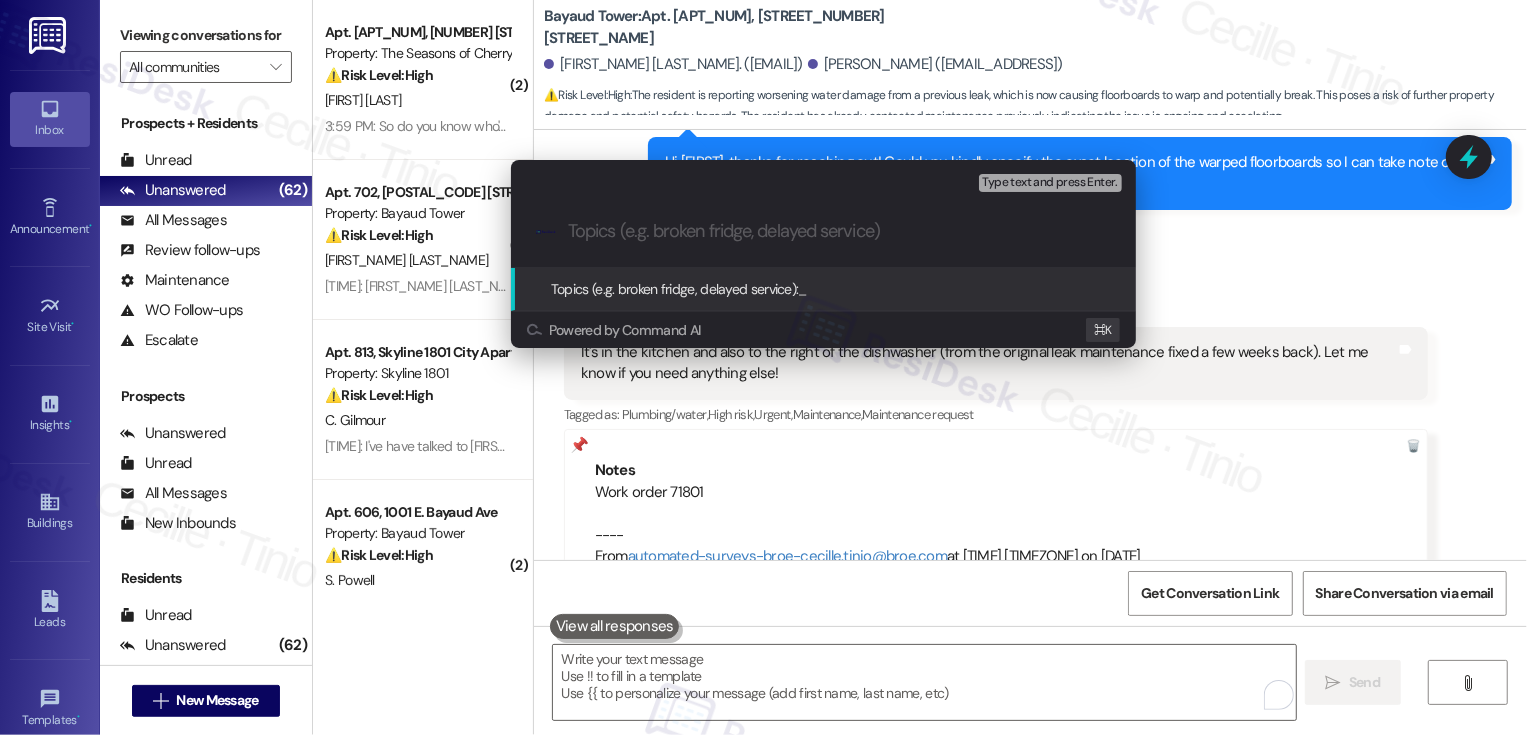 paste on "Work order 71801" 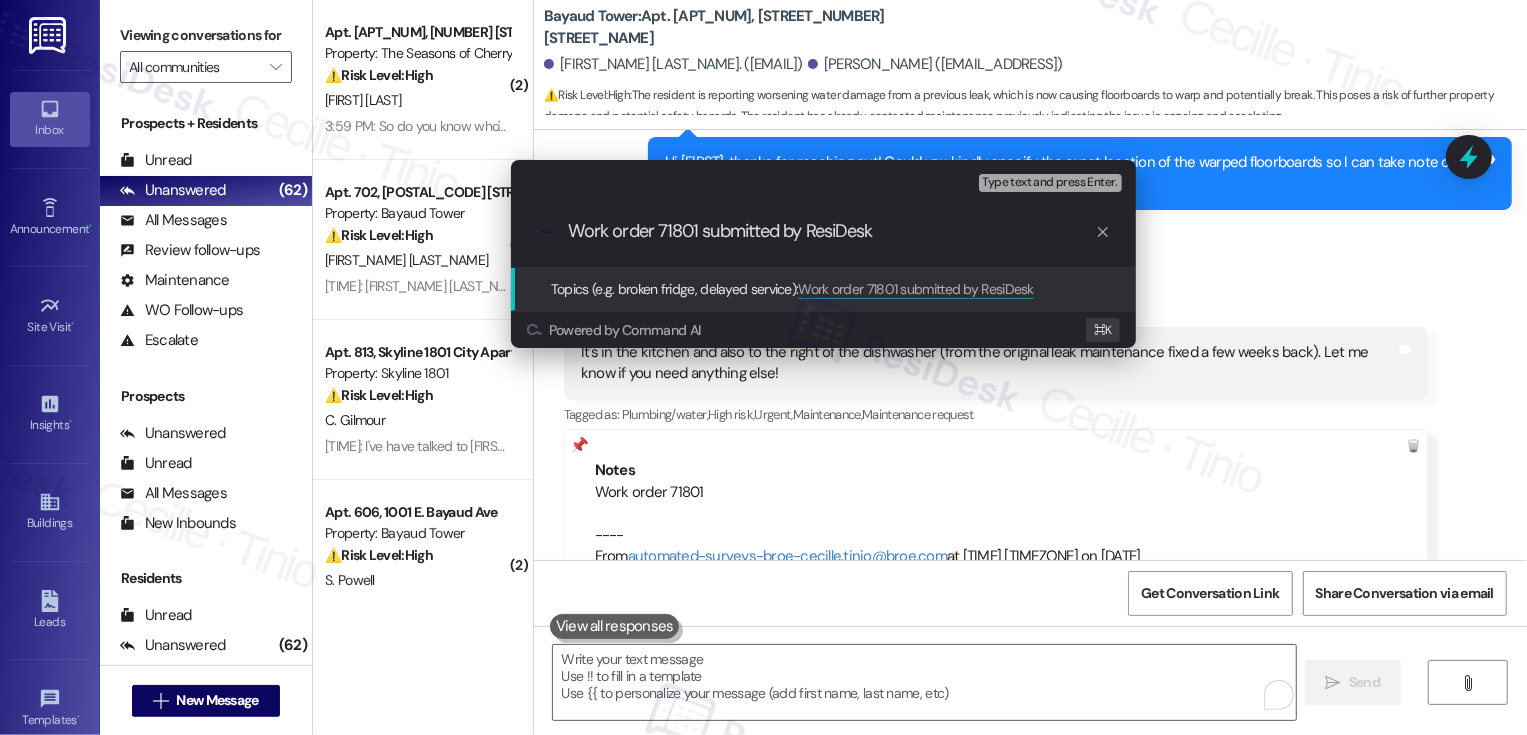 click on "Work order 71801 submitted by ResiDesk" at bounding box center [831, 231] 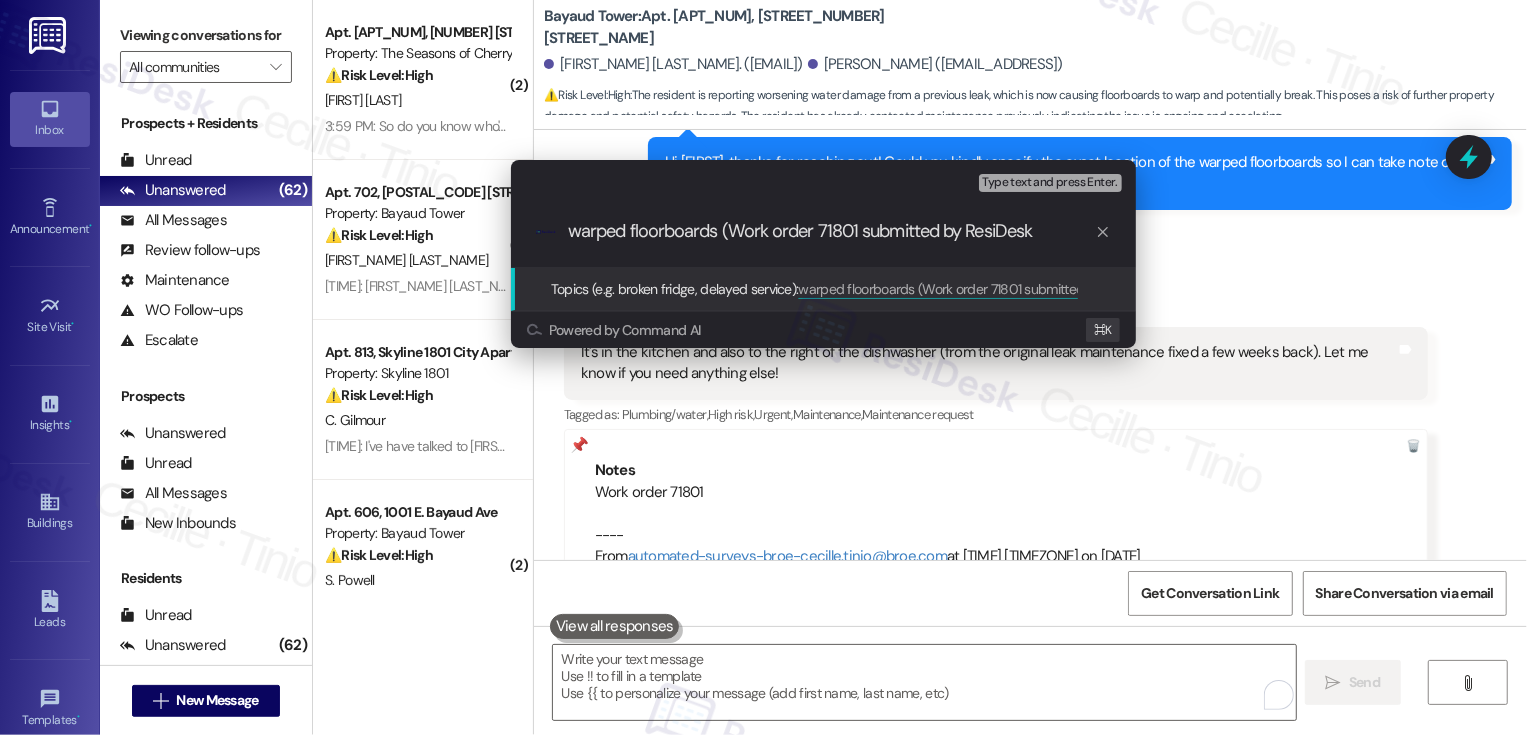 click on "warped floorboards (Work order 71801 submitted by ResiDesk" at bounding box center [831, 231] 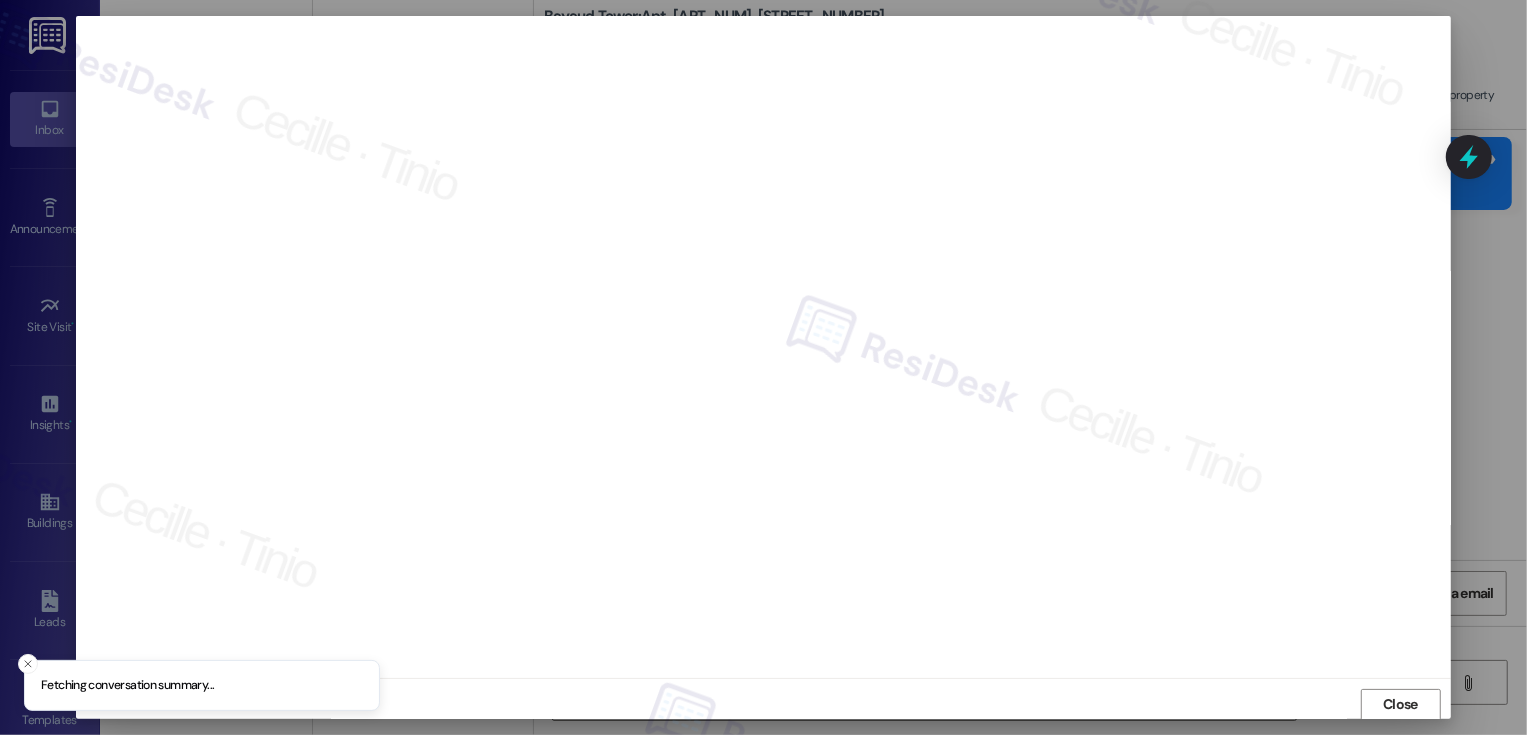 scroll, scrollTop: 1, scrollLeft: 0, axis: vertical 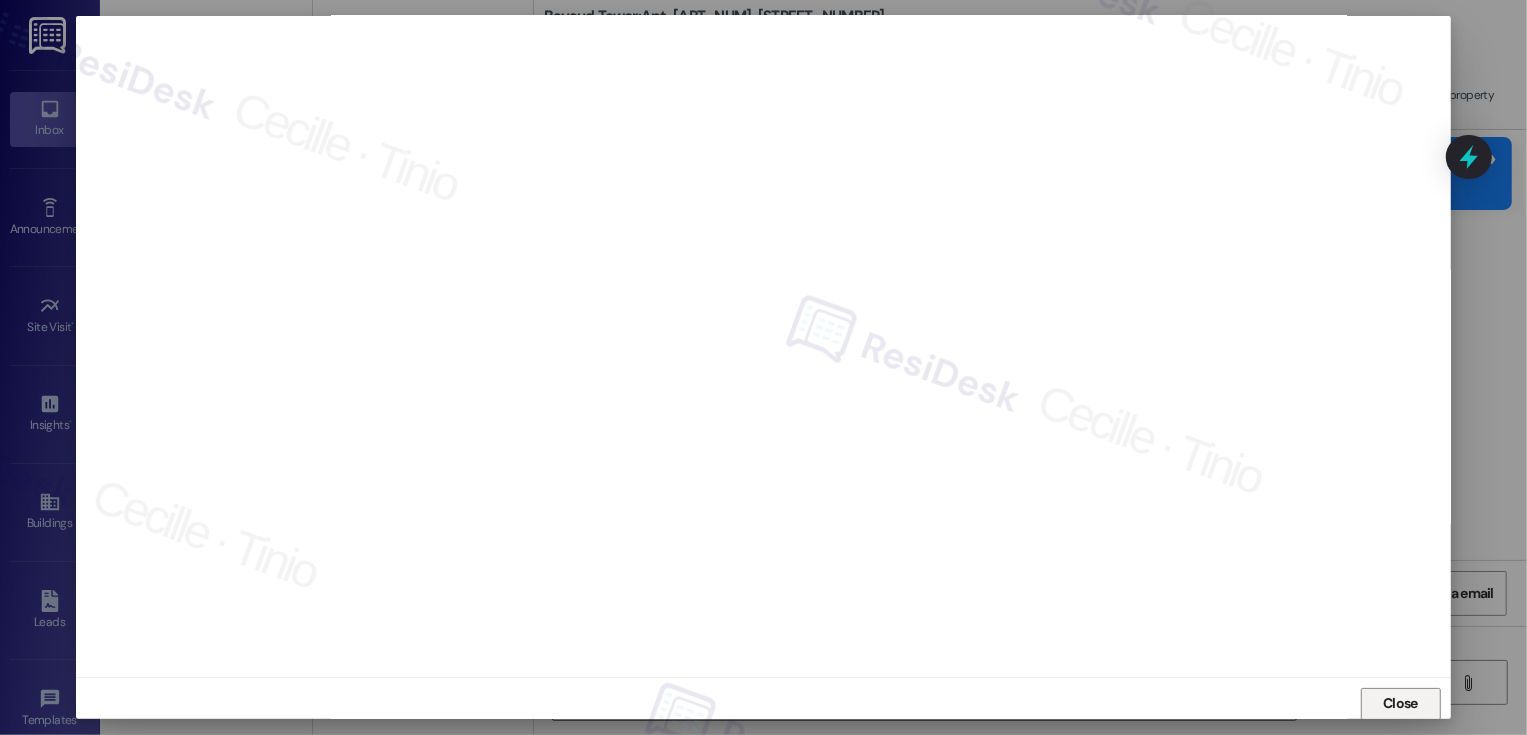 click on "Close" at bounding box center (1401, 704) 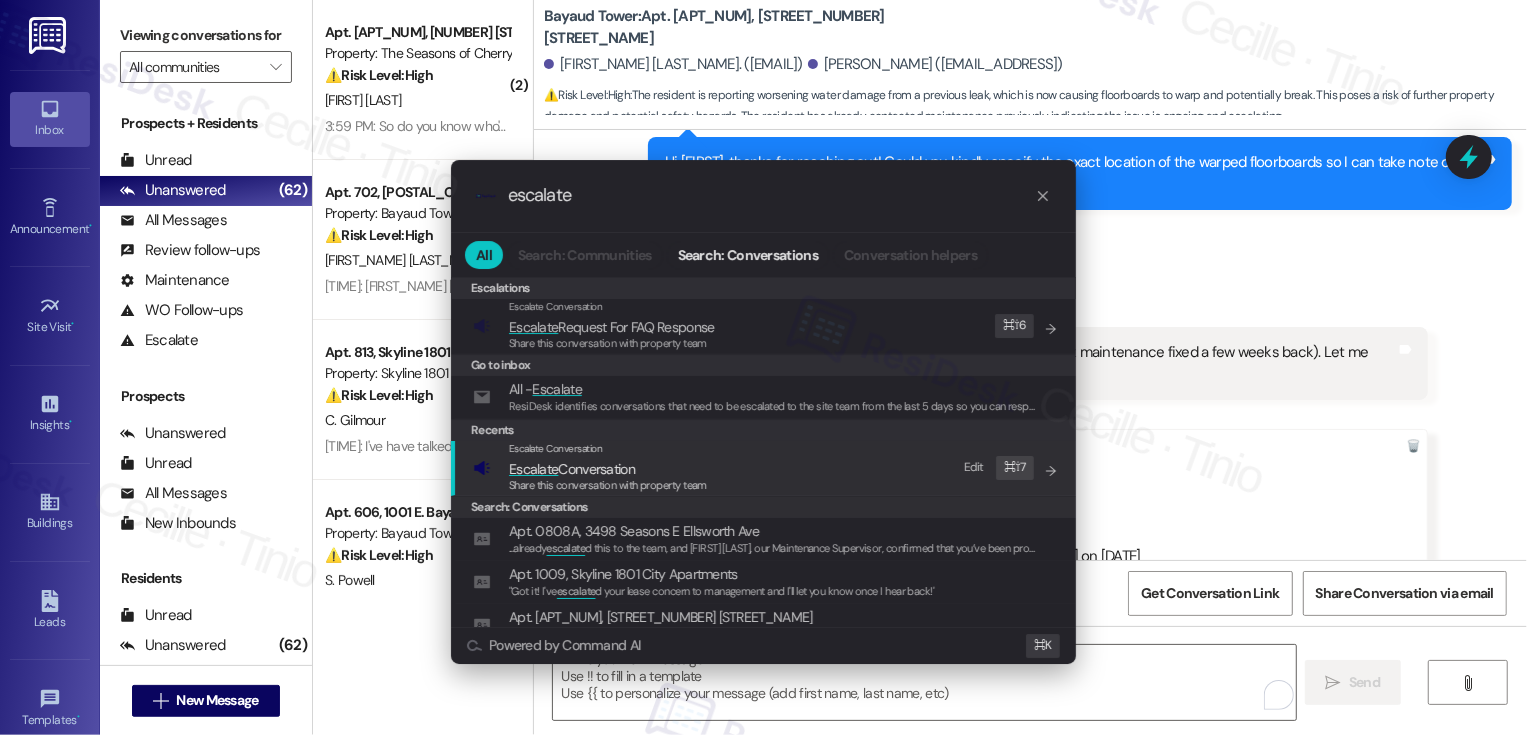 type on "escalate" 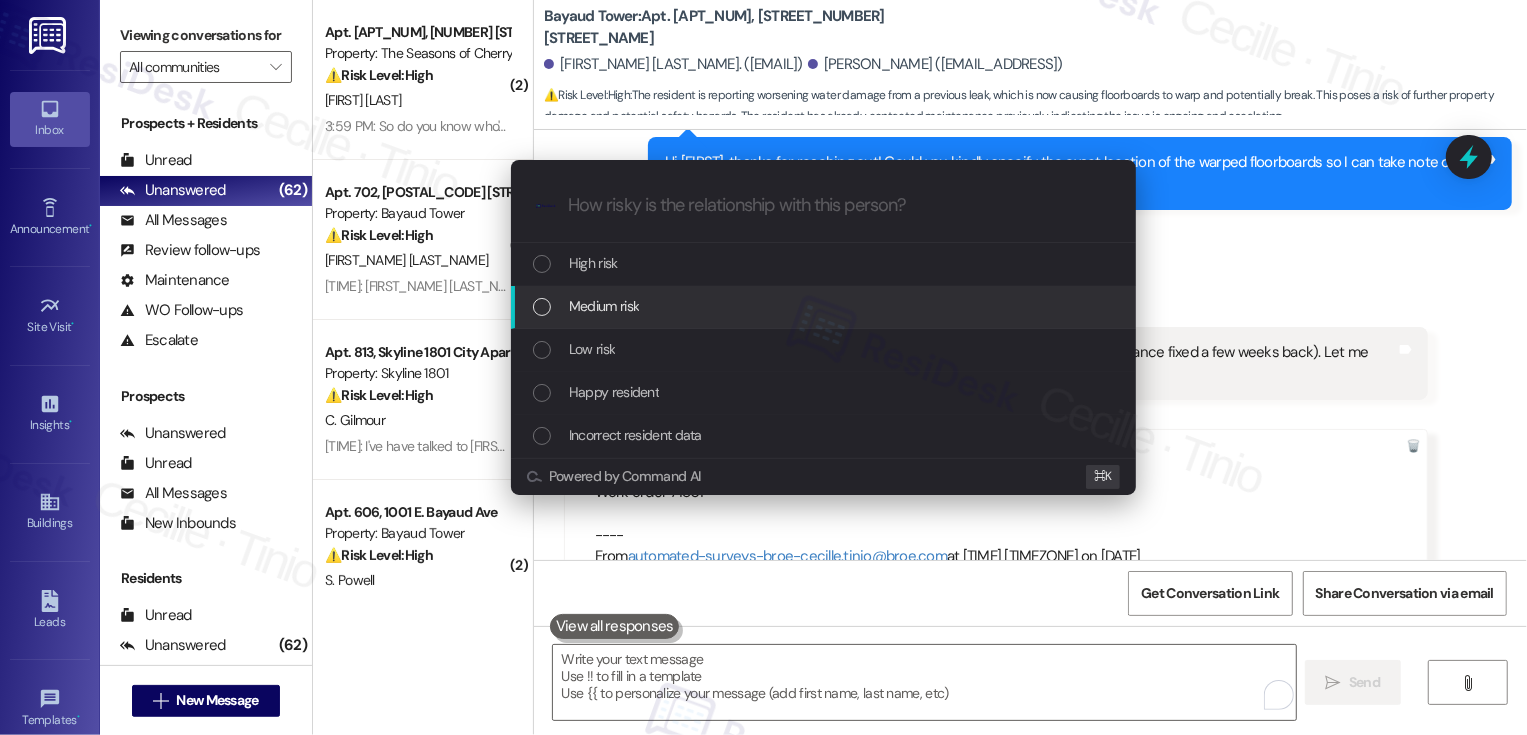 click on "Medium risk" at bounding box center (604, 306) 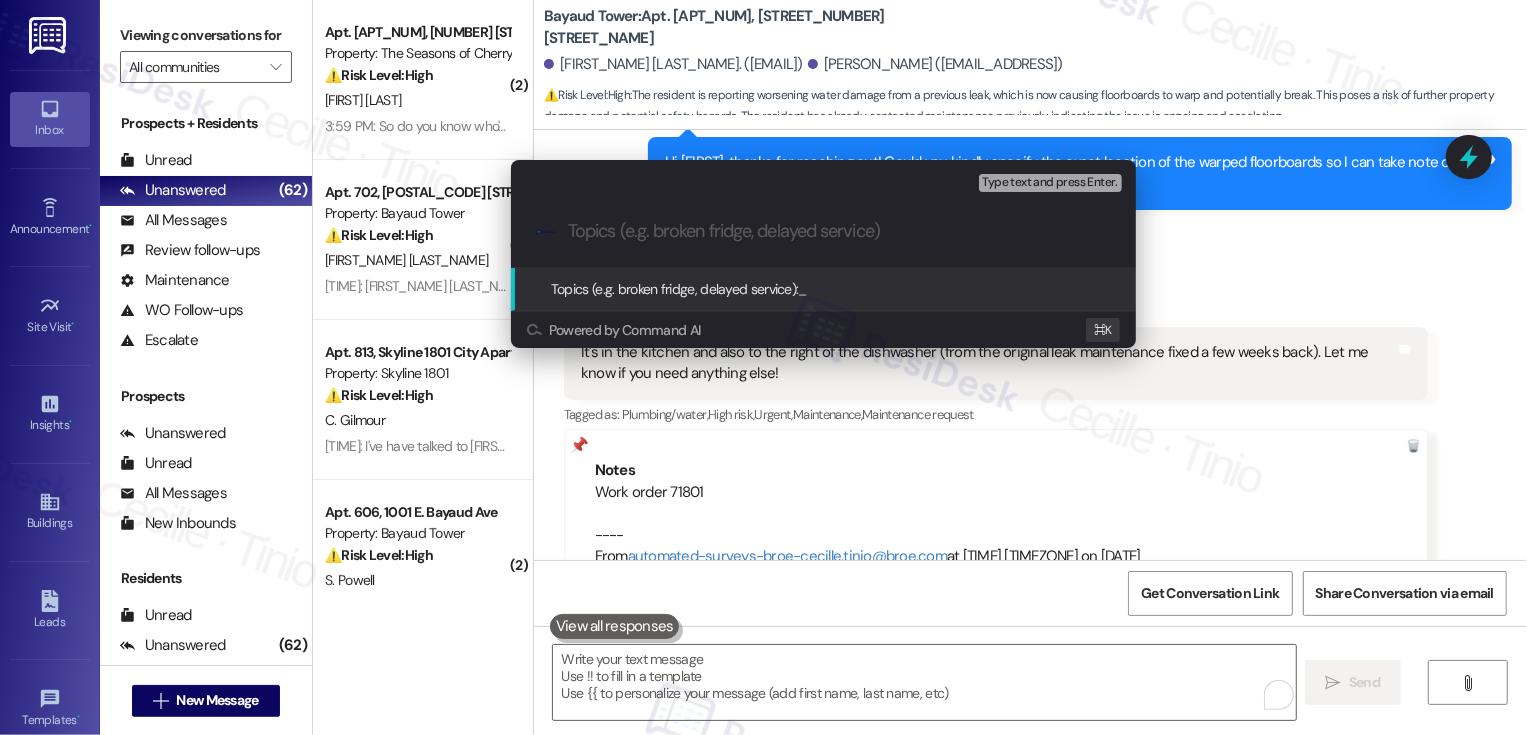 paste on "warped floorboards (Work order 71801 submitted by ResiDesk)" 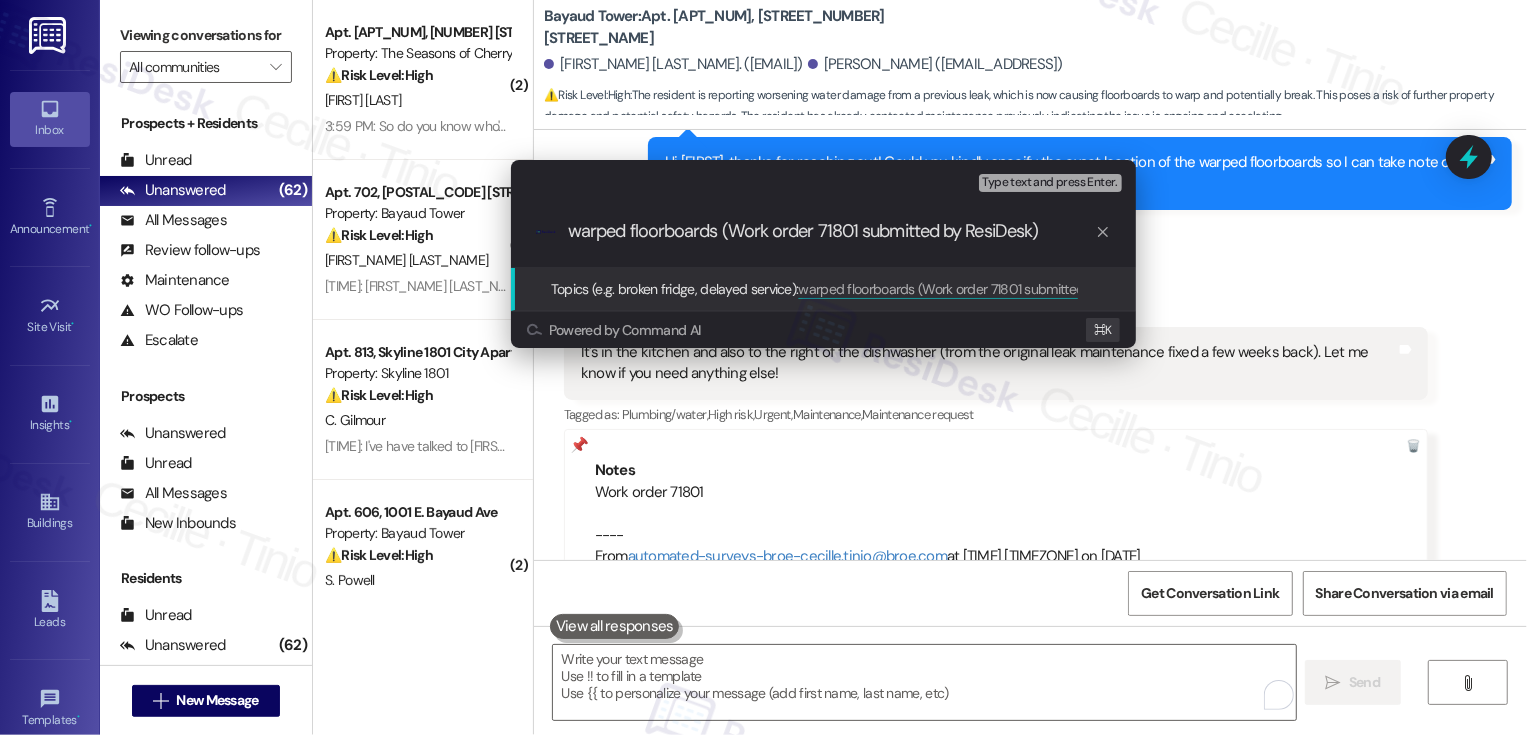type 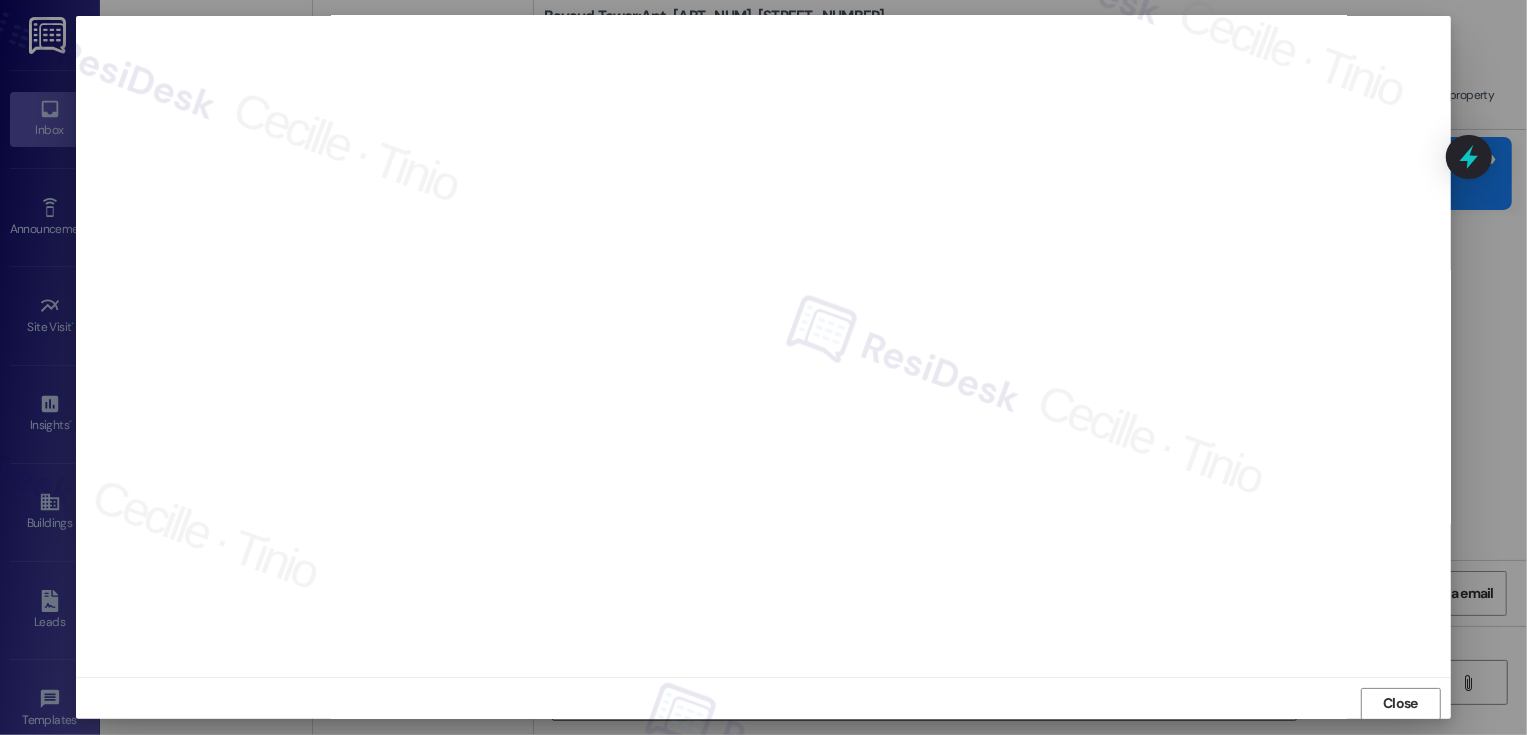 scroll, scrollTop: 11, scrollLeft: 0, axis: vertical 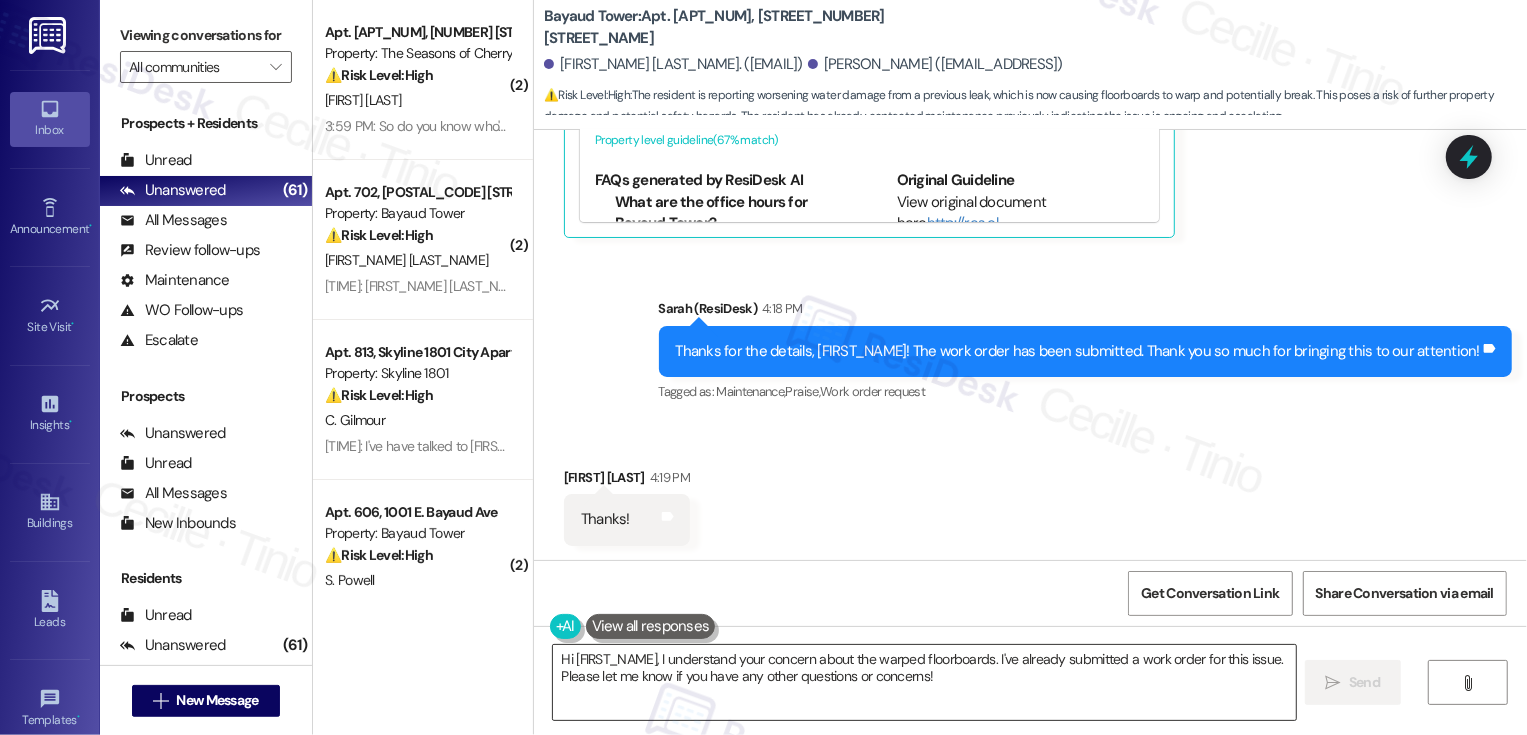 click on "Hi {{first_name}}, I understand your concern about the warped floorboards. I've already submitted a work order for this issue. Please let me know if you have any other questions or concerns!" at bounding box center [924, 682] 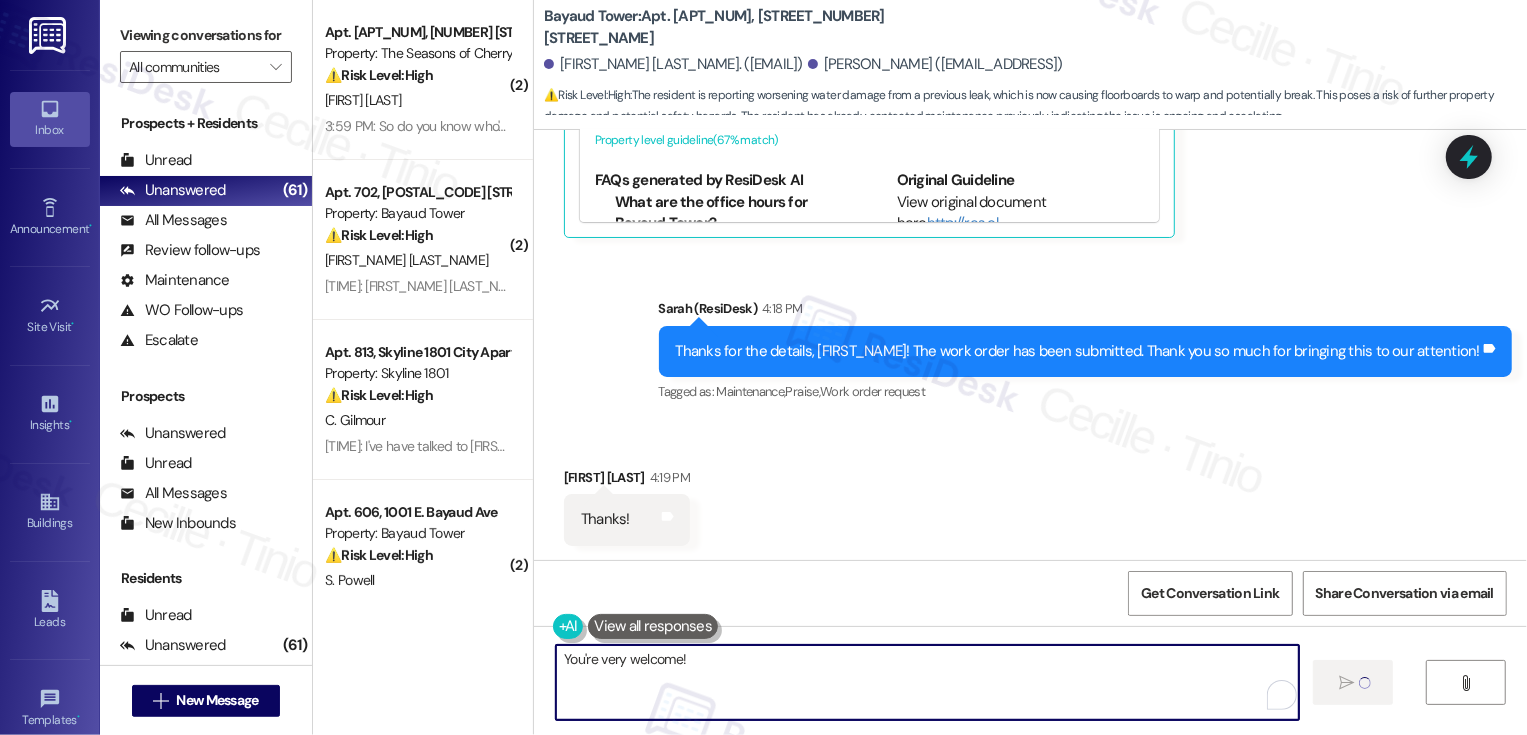 type on "You're very welcome!" 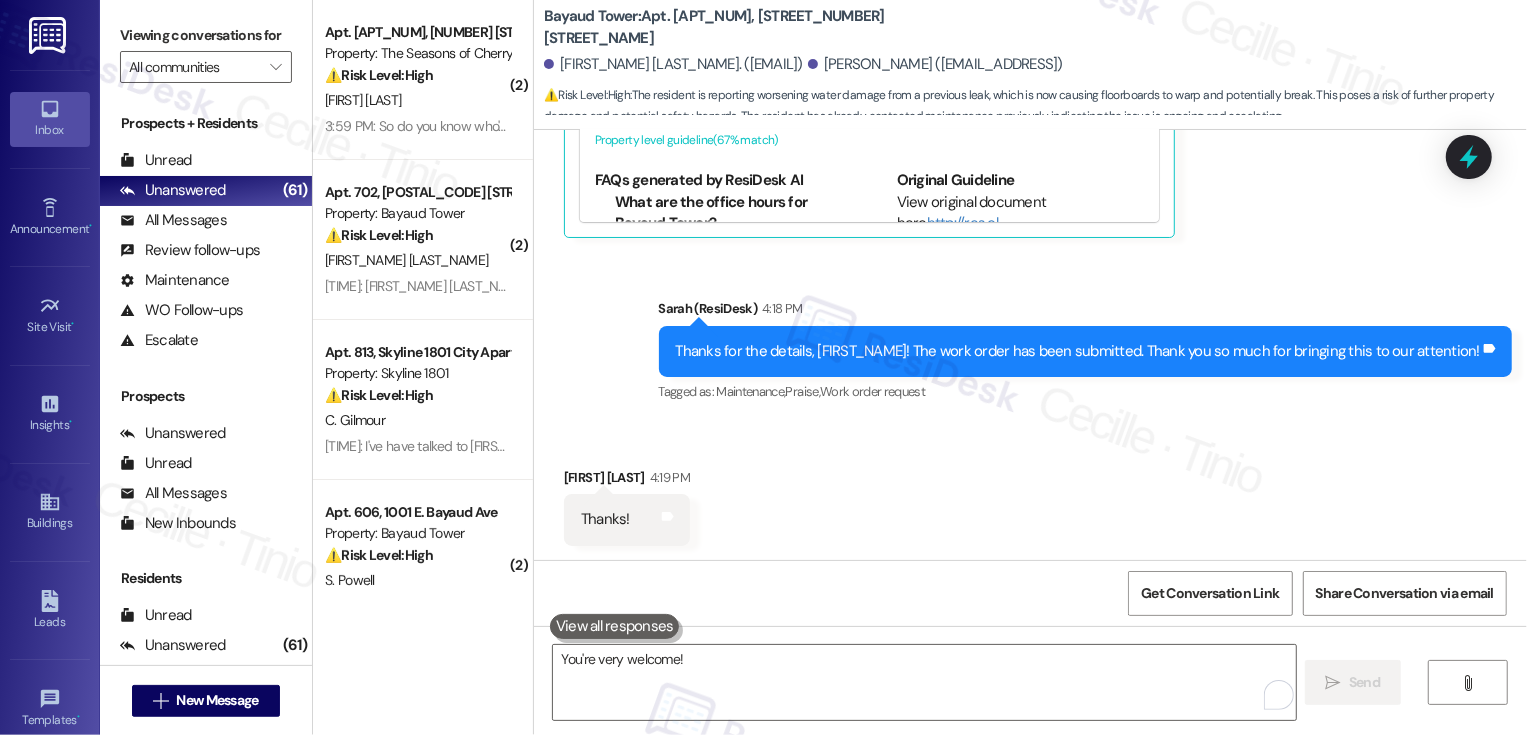 type 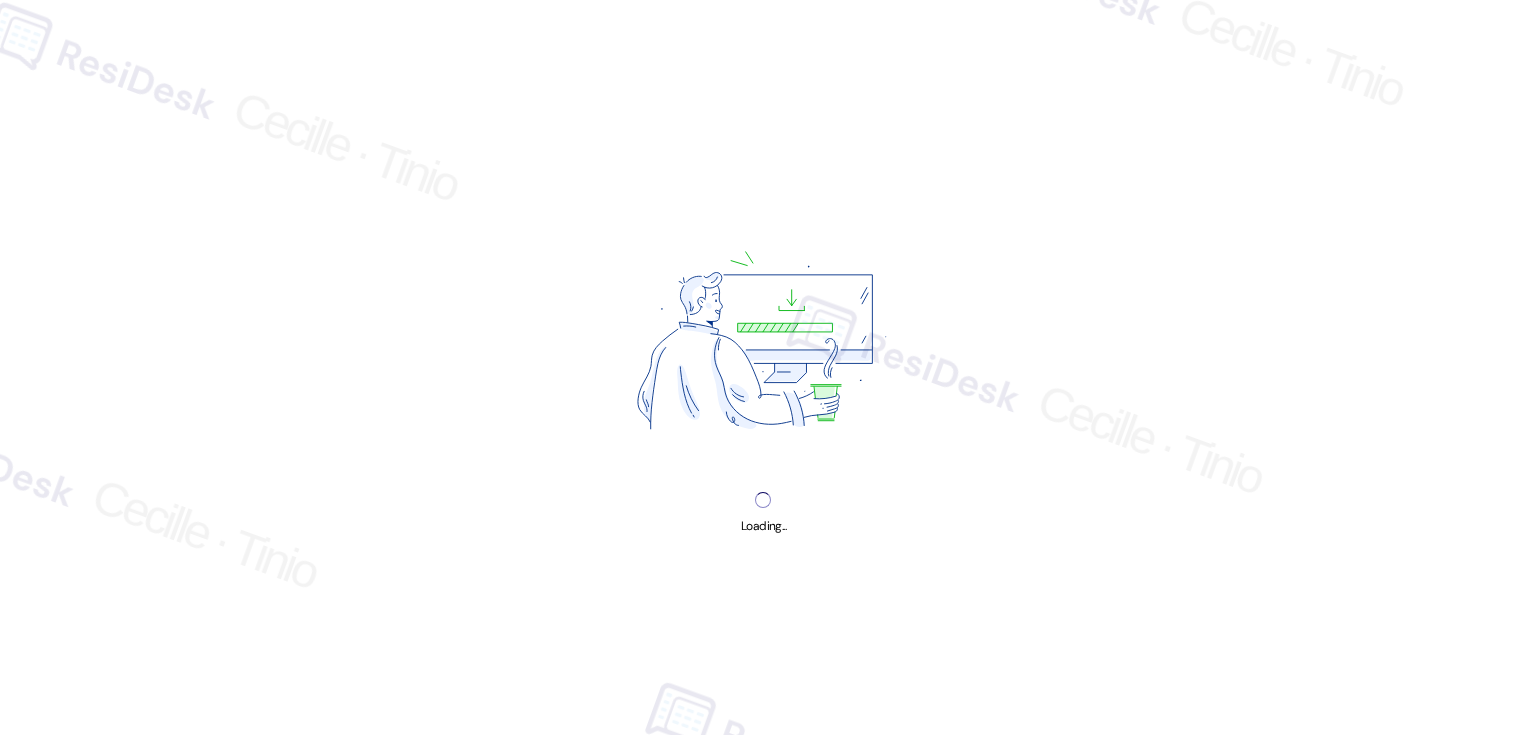 scroll, scrollTop: 0, scrollLeft: 0, axis: both 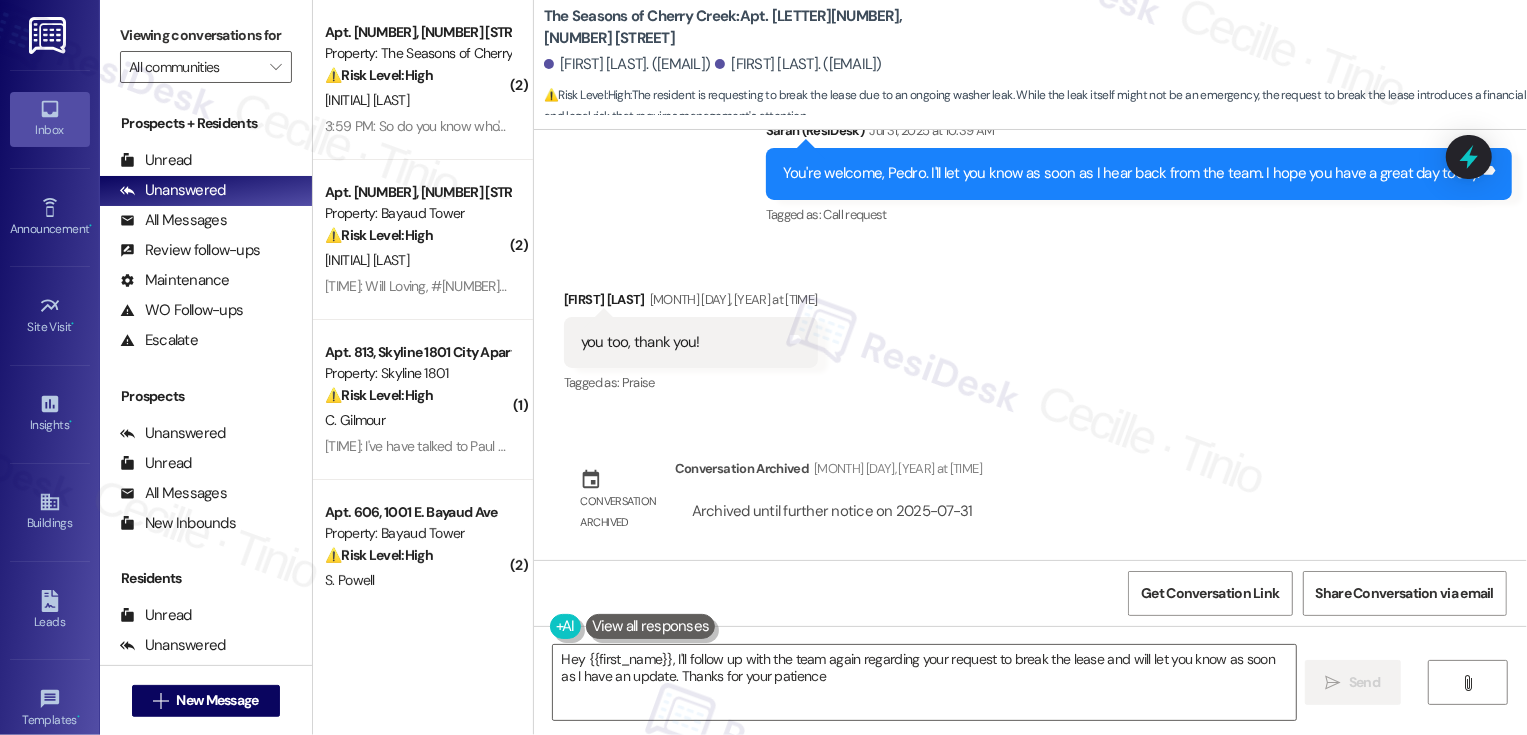 type on "Hey {{first_name}}, I'll follow up with the team again regarding your request to break the lease and will let you know as soon as I have an update. Thanks for your patience!" 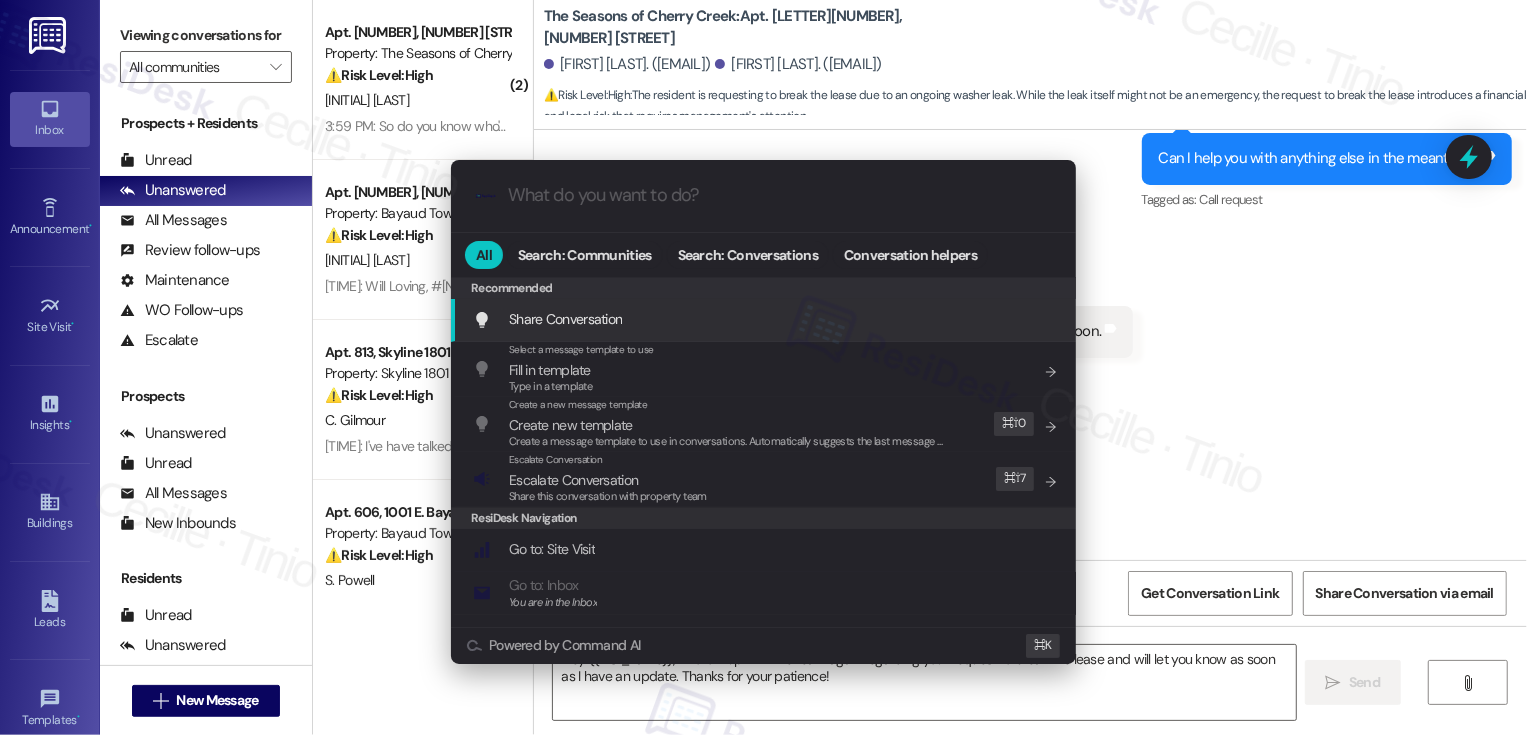 scroll, scrollTop: 1229, scrollLeft: 0, axis: vertical 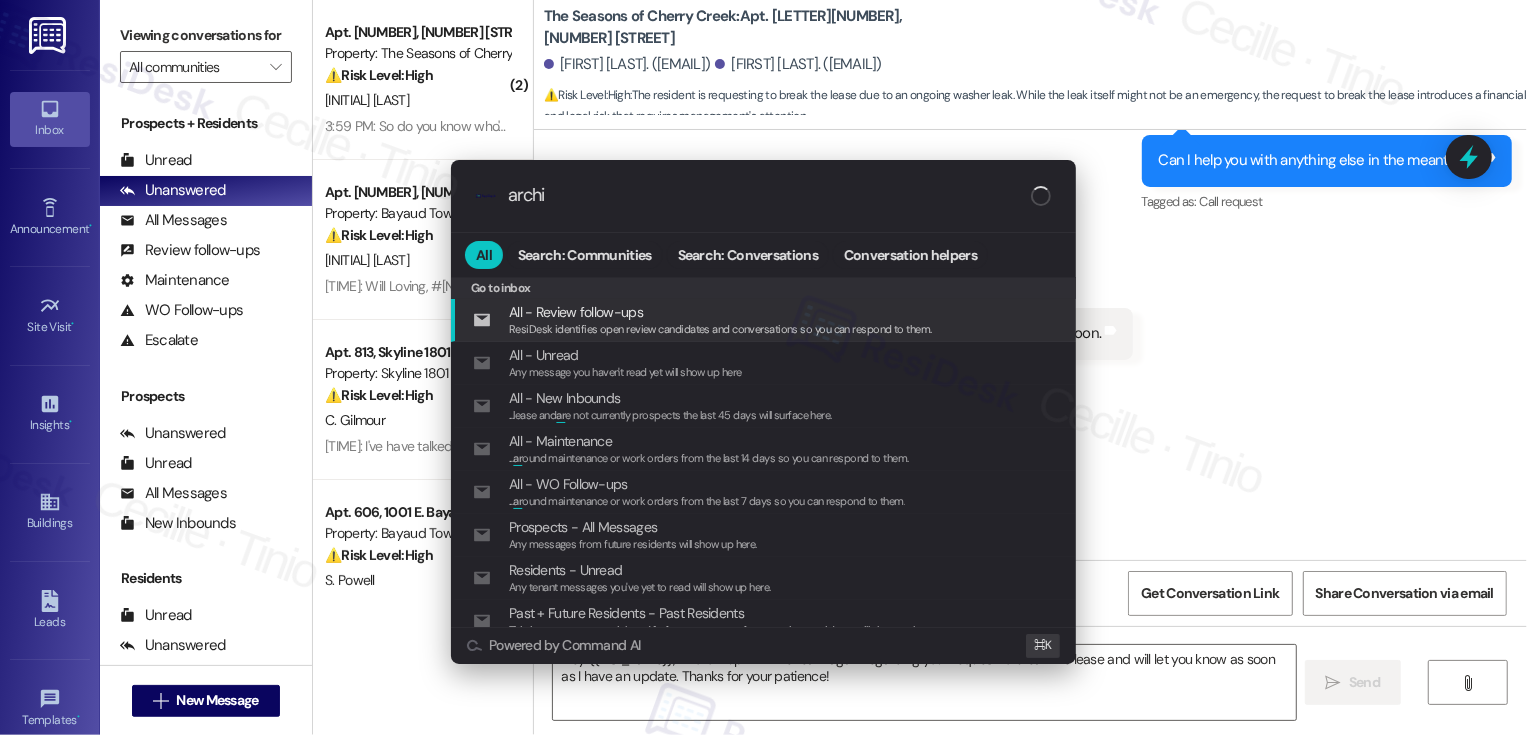 type on "archie" 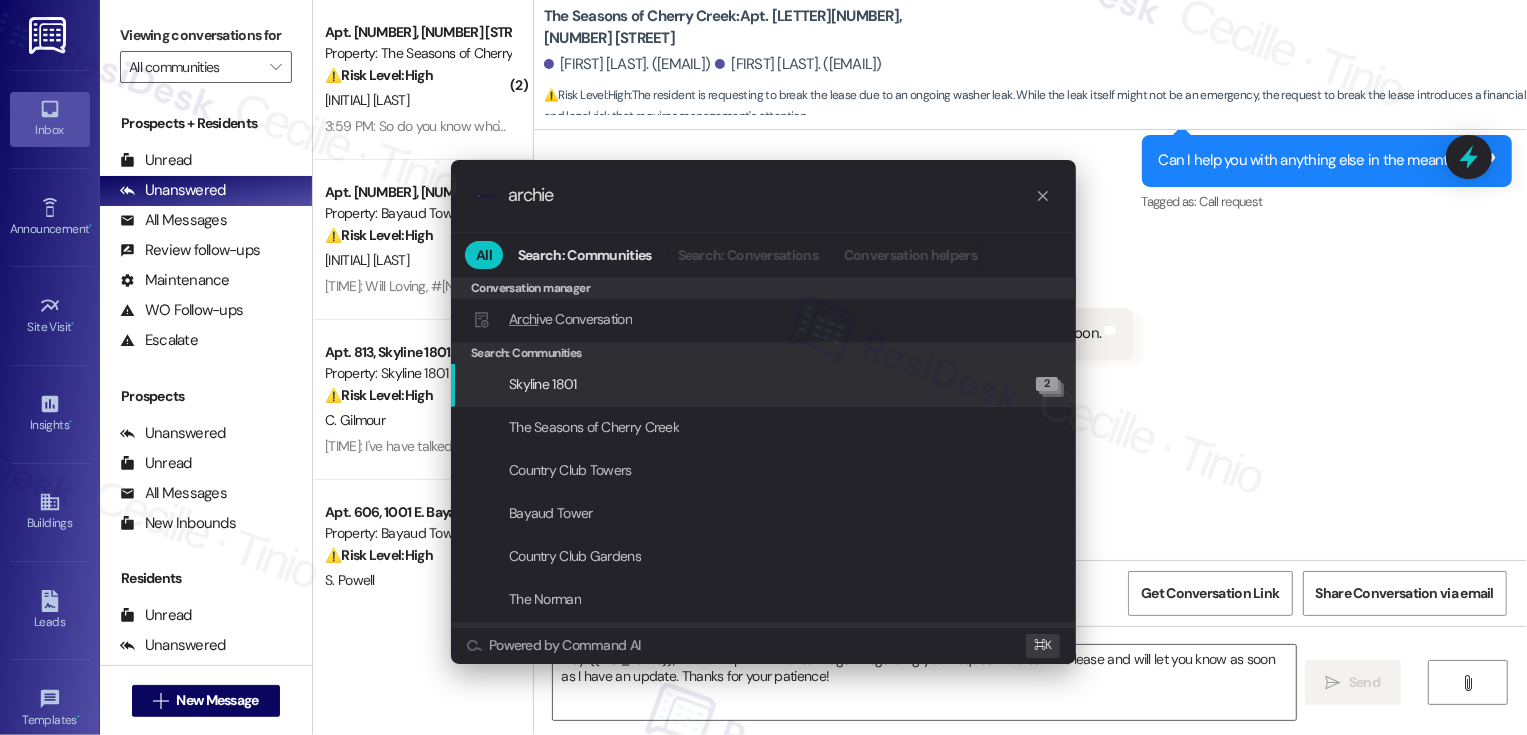 click on ".cls-1{fill:#0a055f;}.cls-2{fill:#0cc4c4;} resideskLogoBlueOrange archie All Search: Communities Search: Conversations Conversation helpers Conversation manager Conversation manager Archi ve Conversation Add shortcut Search: Communities Skyline [NUMBER] [NUMBER] The Seasons of Cherry Creek Country Club Towers Bayaud Tower Country Club Gardens The Norman Message Search Se arch  for a conversation Add shortcut Search: Templates Dryer_recommendation_ResiDesk_default - lint trap Text Hi, thanks for rea chi ng out! Have you checked the lint trap? Escalations Escalate Conversation Escalate Request For FAQ Response Share this conversation with property team Edit ⌘ ⇧ 6 Powered by Command AI ⌘ K" at bounding box center [763, 367] 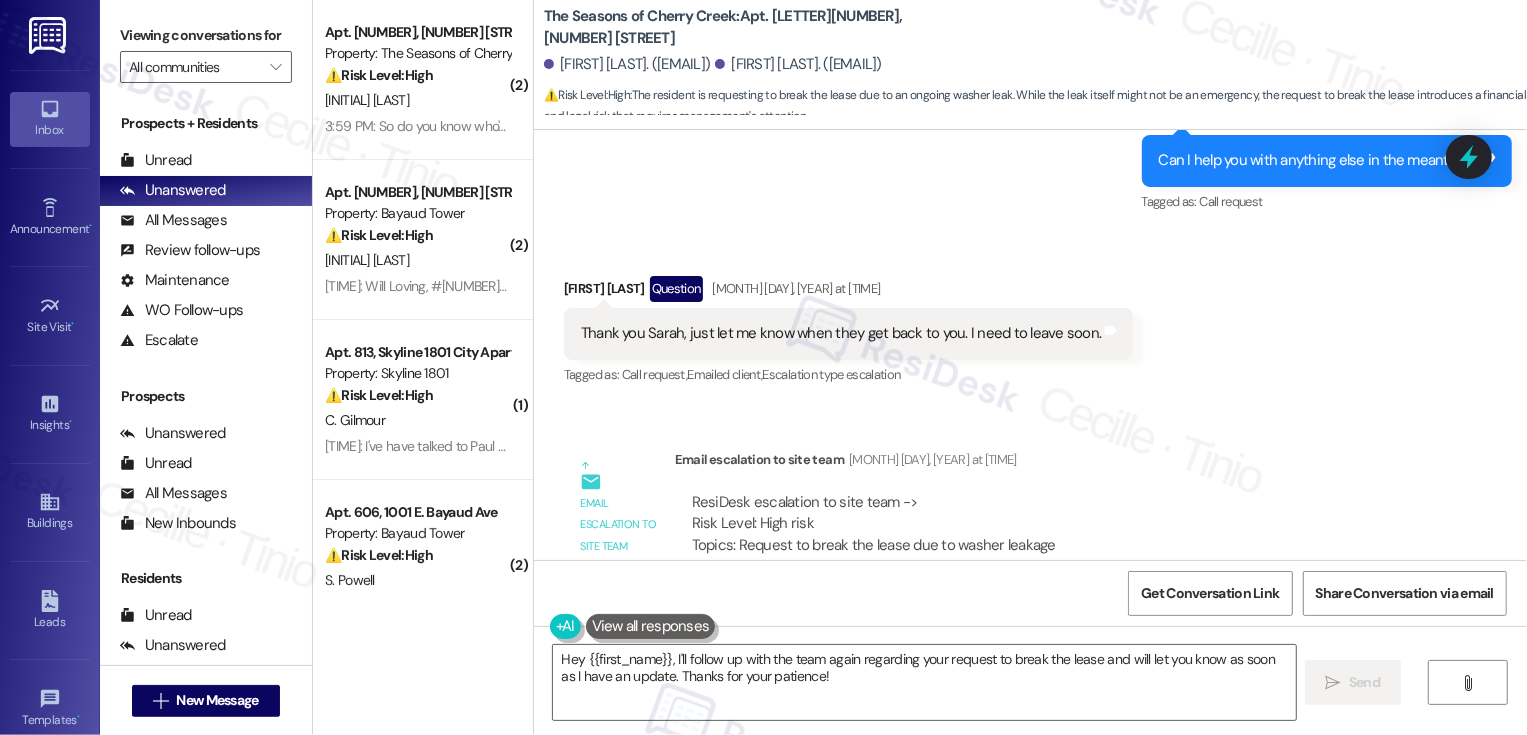 scroll, scrollTop: 1804, scrollLeft: 0, axis: vertical 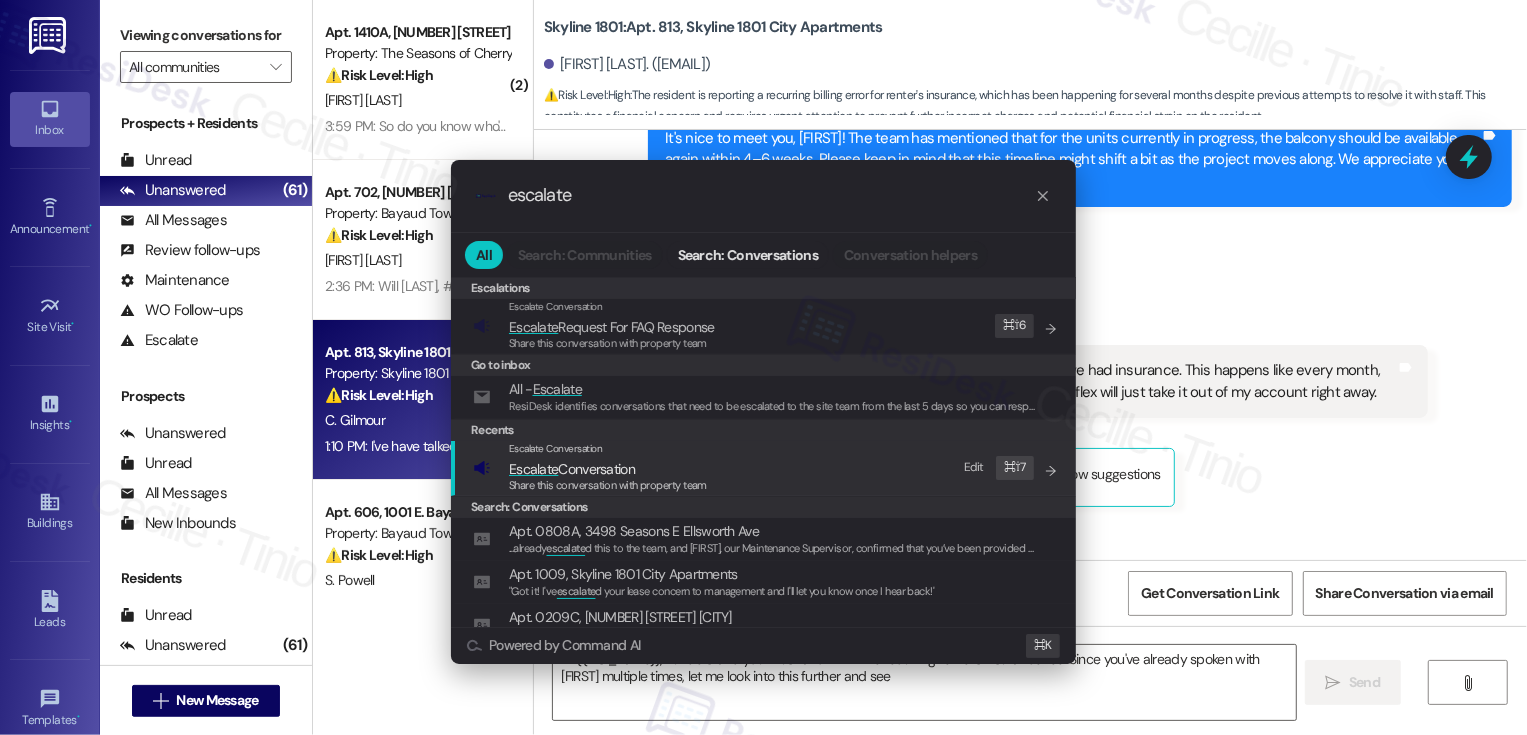 type on "escalate" 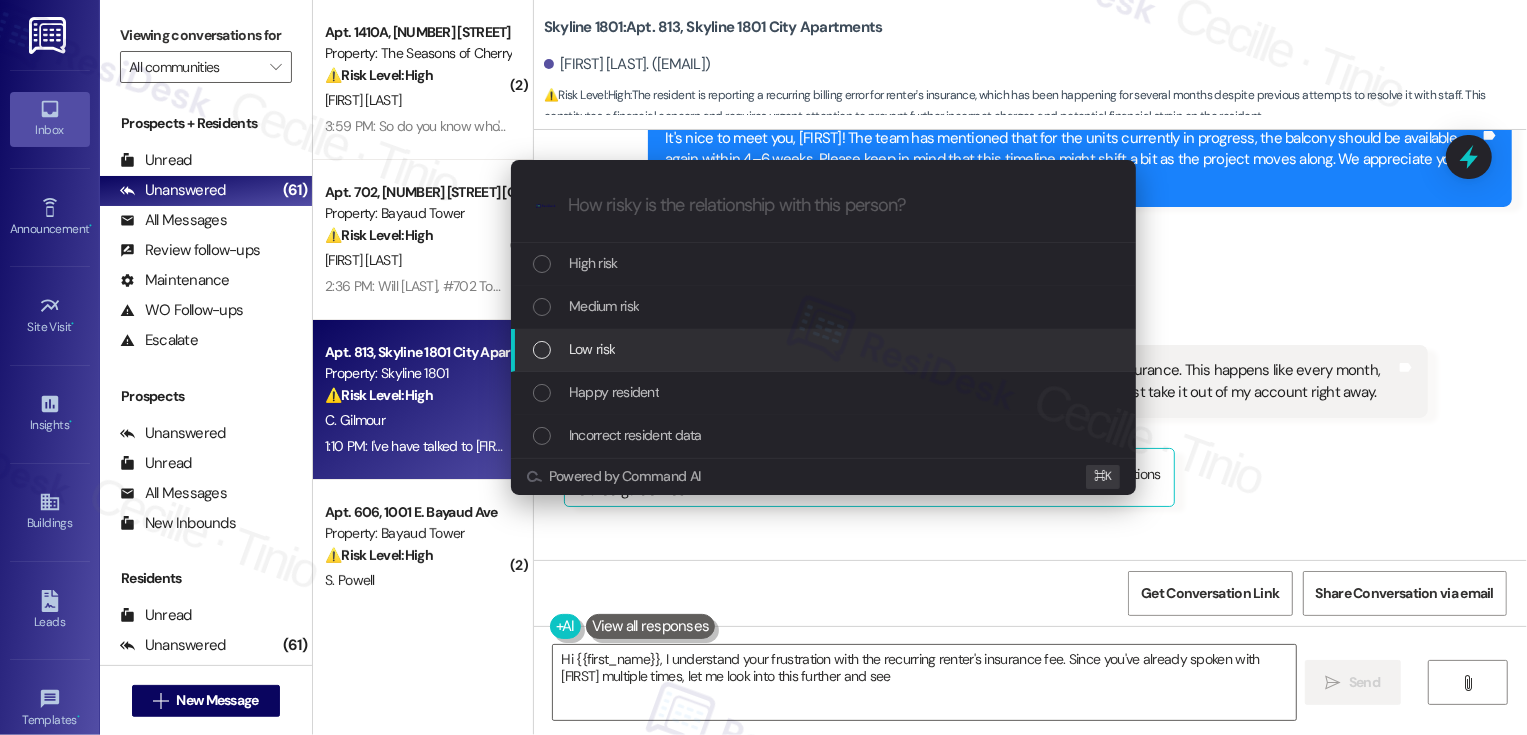 click on "Low risk" at bounding box center (592, 349) 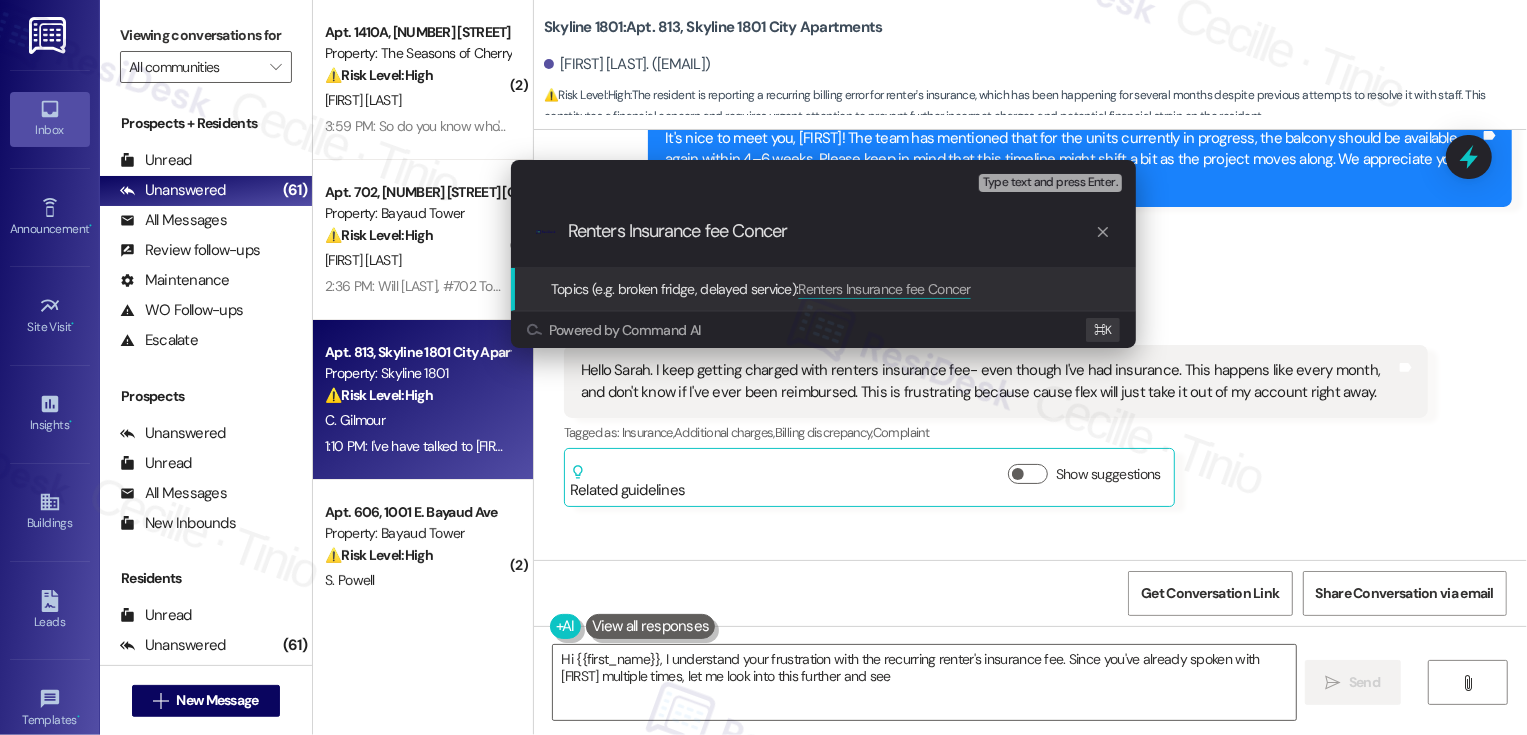 type on "Renters Insurance fee Concern" 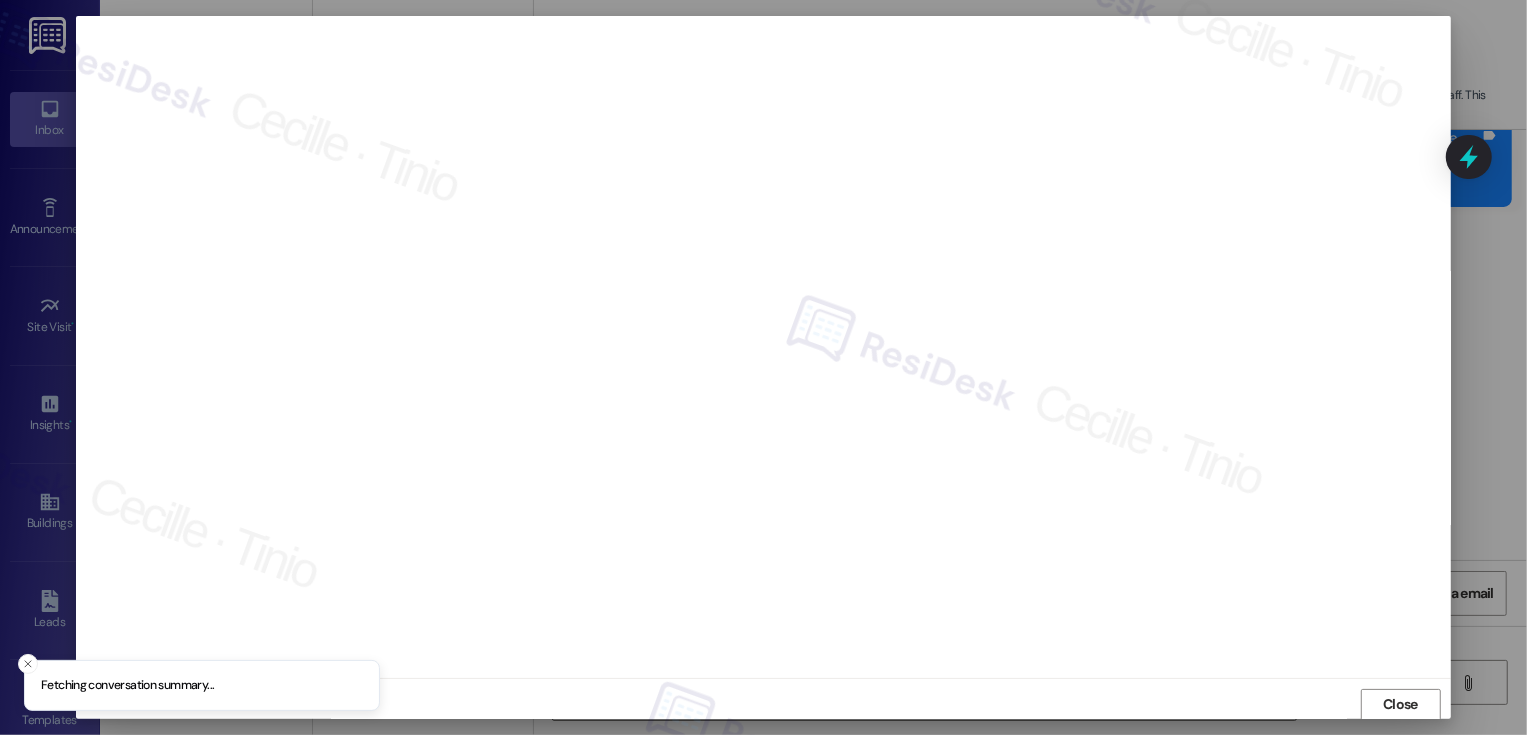 scroll, scrollTop: 1, scrollLeft: 0, axis: vertical 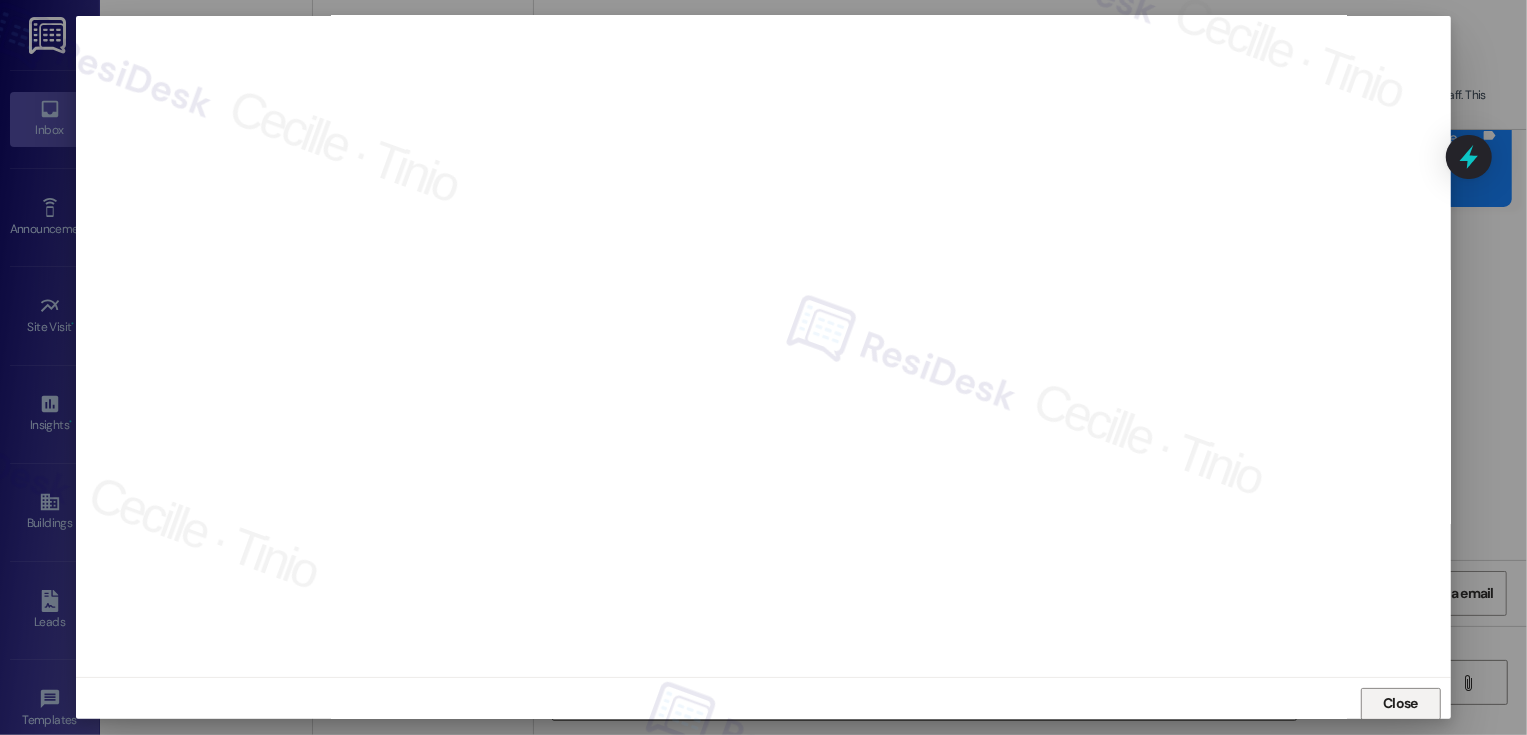 click on "Close" at bounding box center (1401, 704) 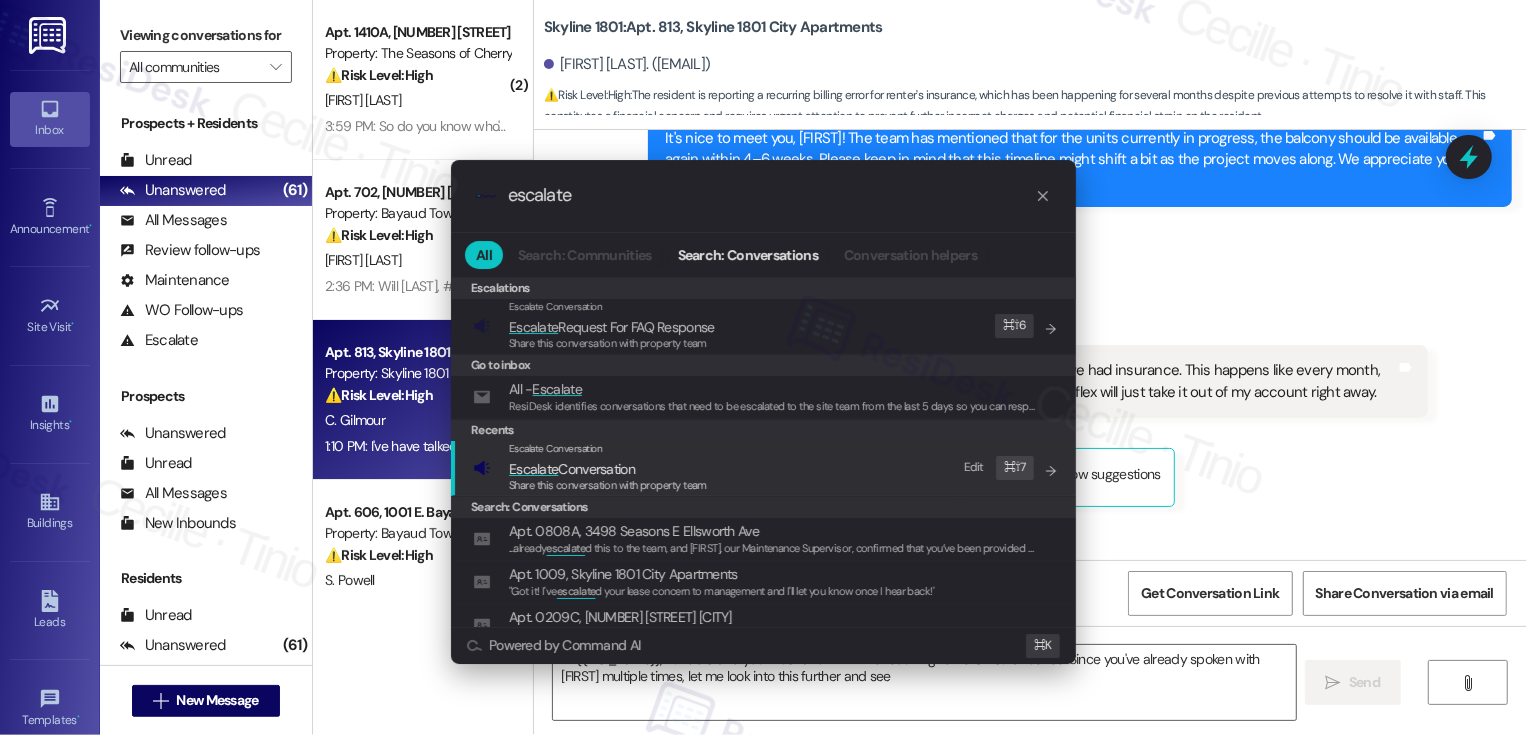 type on "escalate" 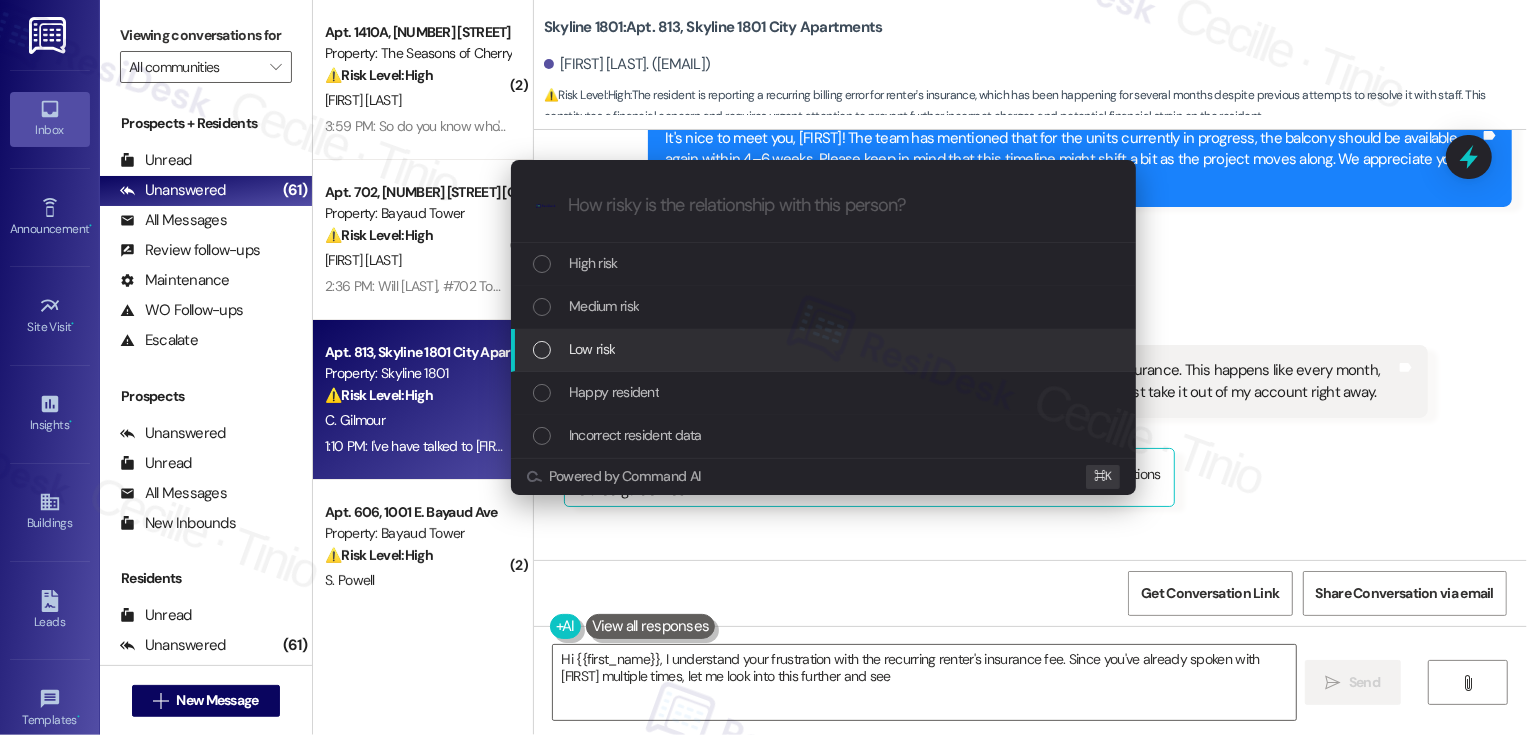 click on "Low risk" at bounding box center (592, 349) 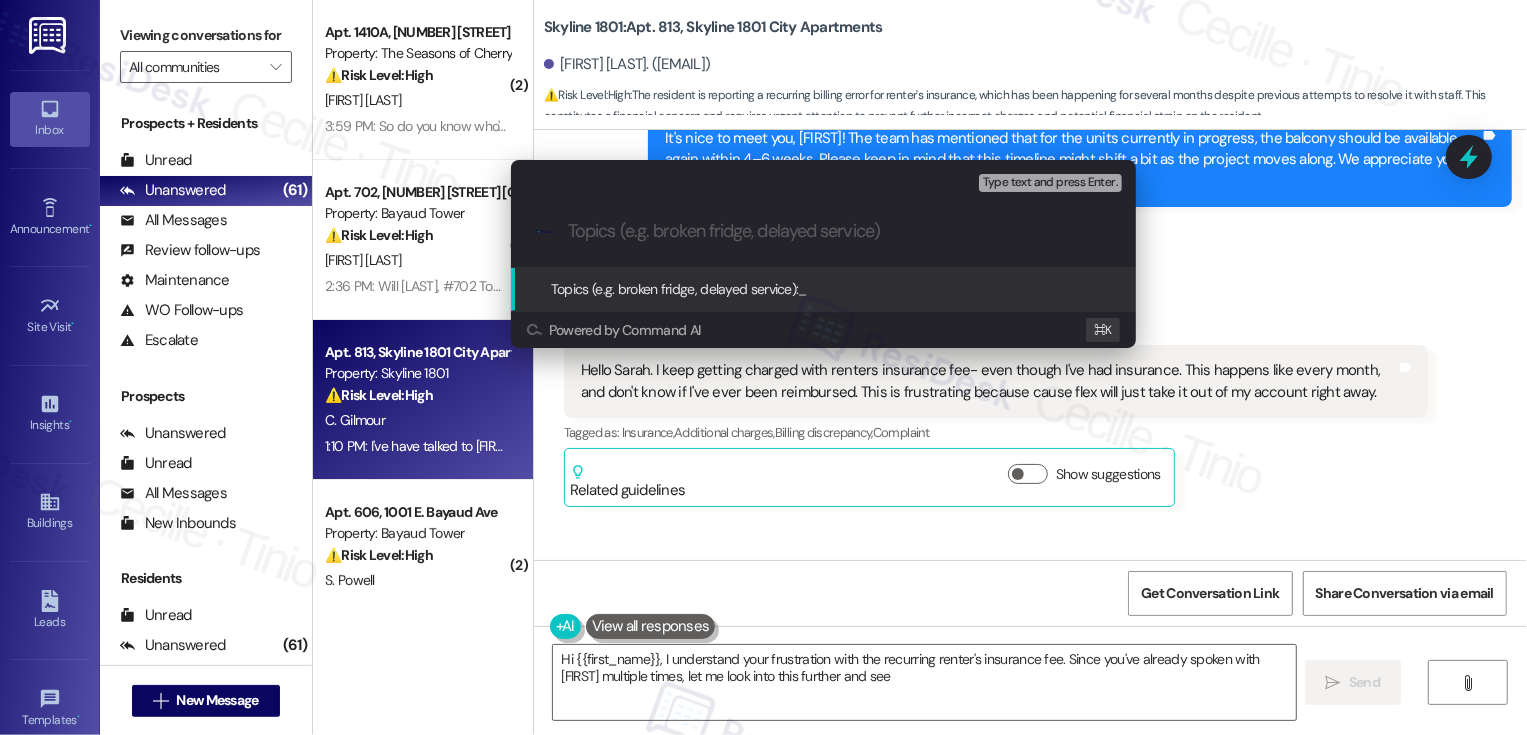 paste on "Renters Insurance fee Concern" 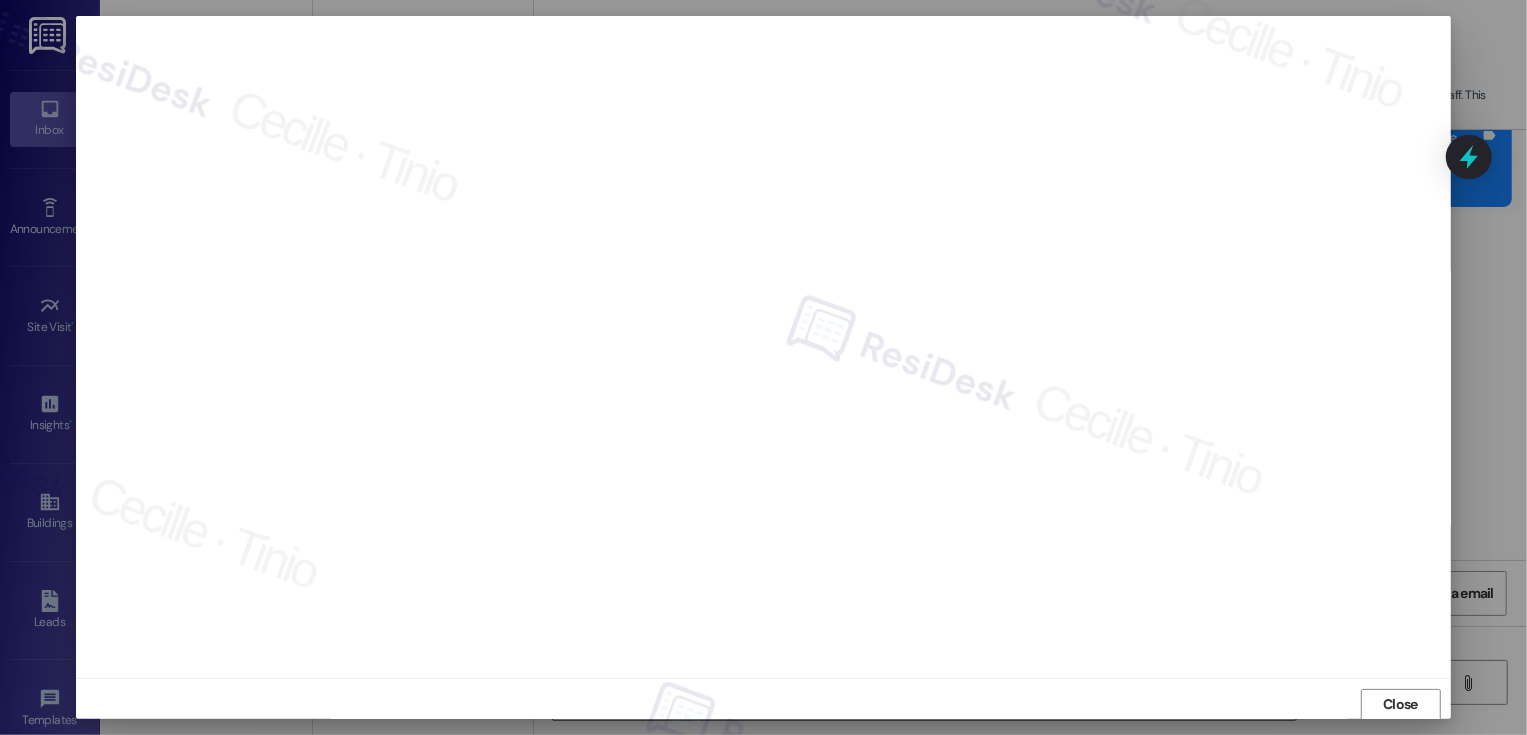 scroll, scrollTop: 11, scrollLeft: 0, axis: vertical 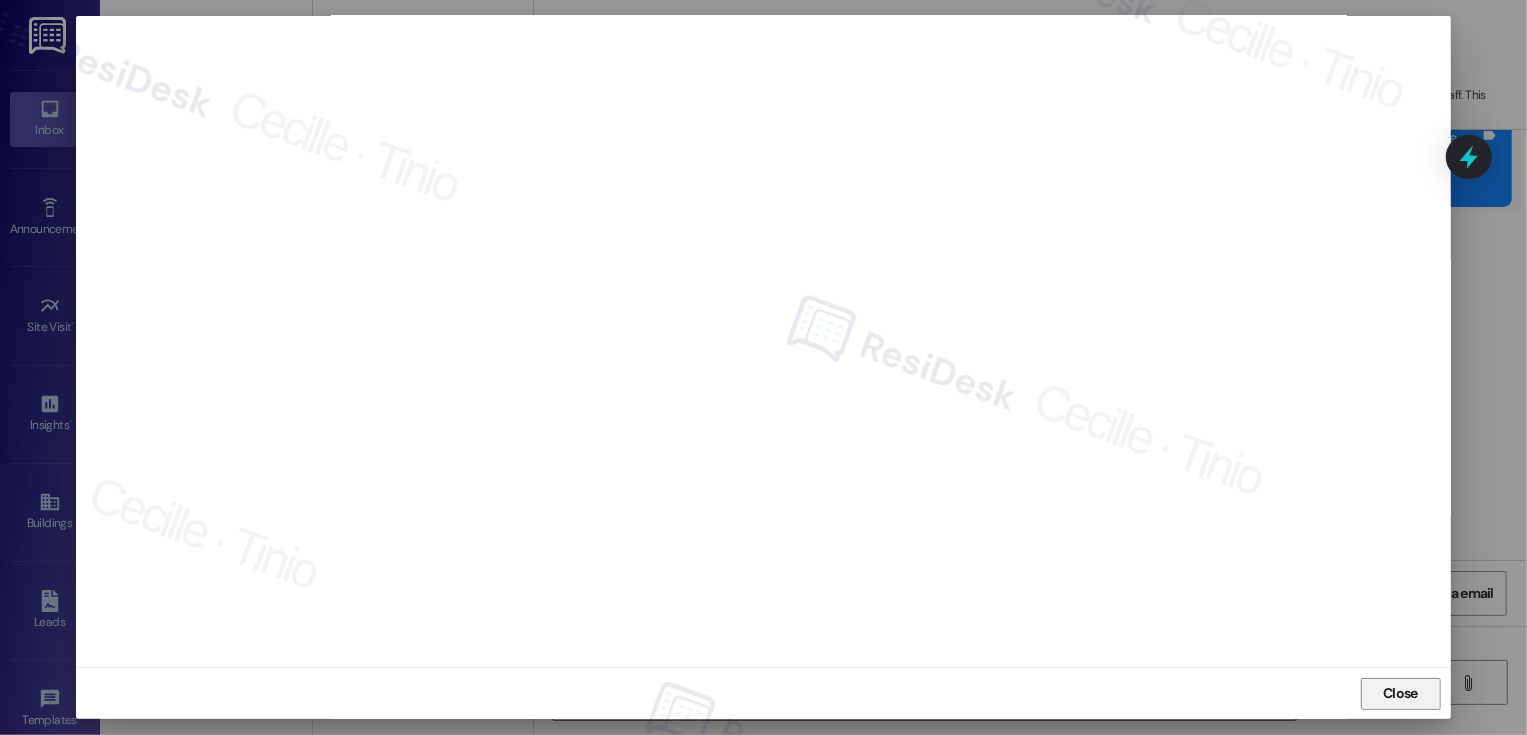 click on "Close" at bounding box center [1401, 694] 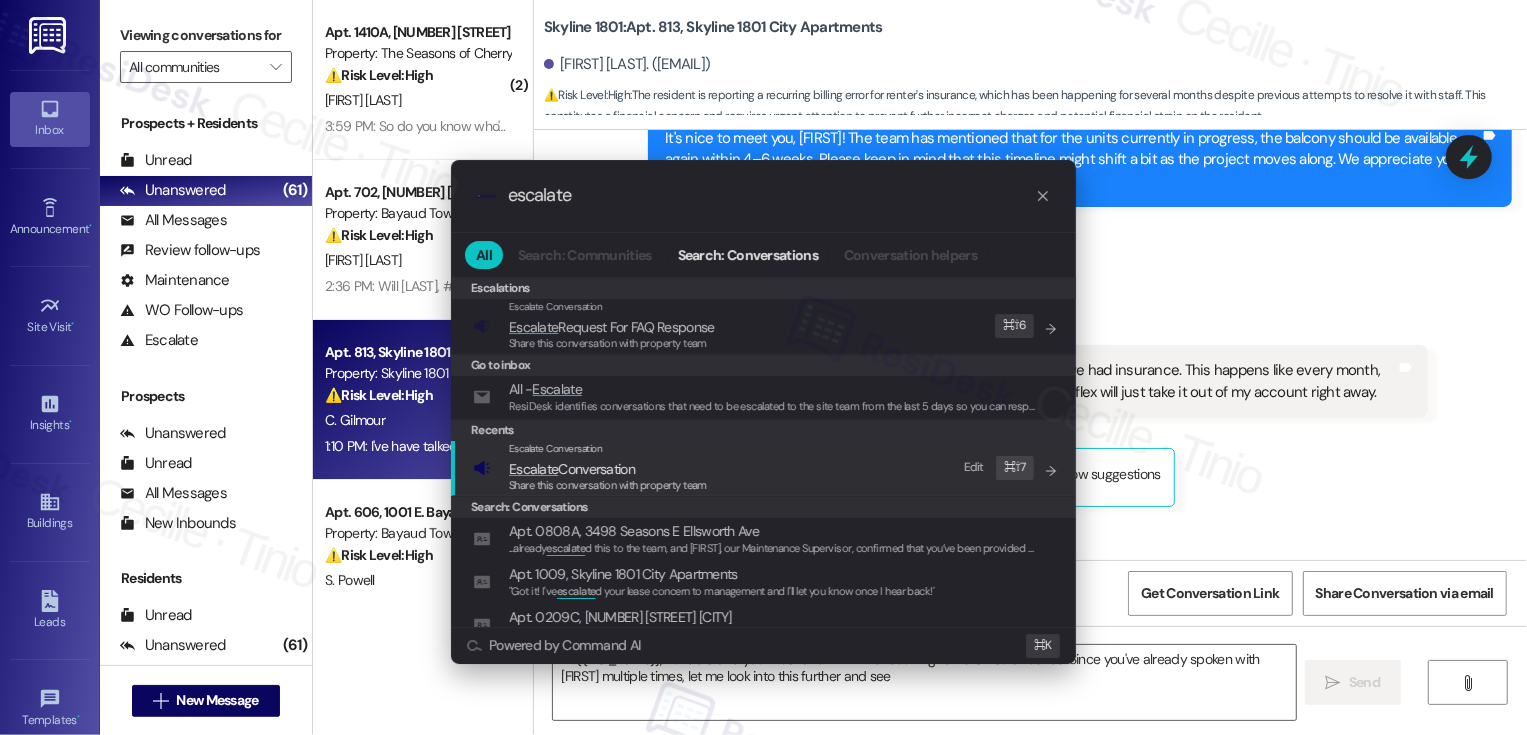 type on "escalate" 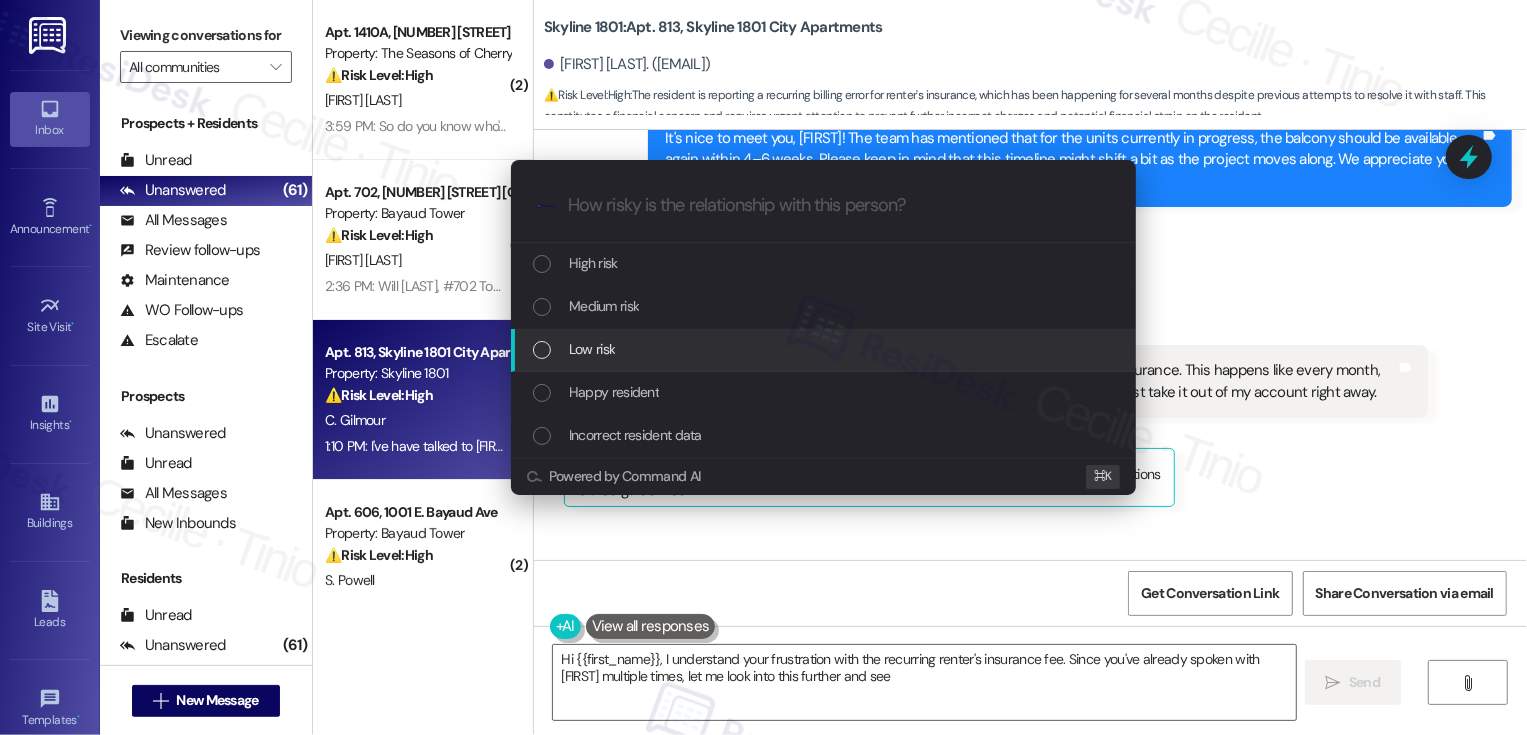 click on "Low risk" at bounding box center (592, 349) 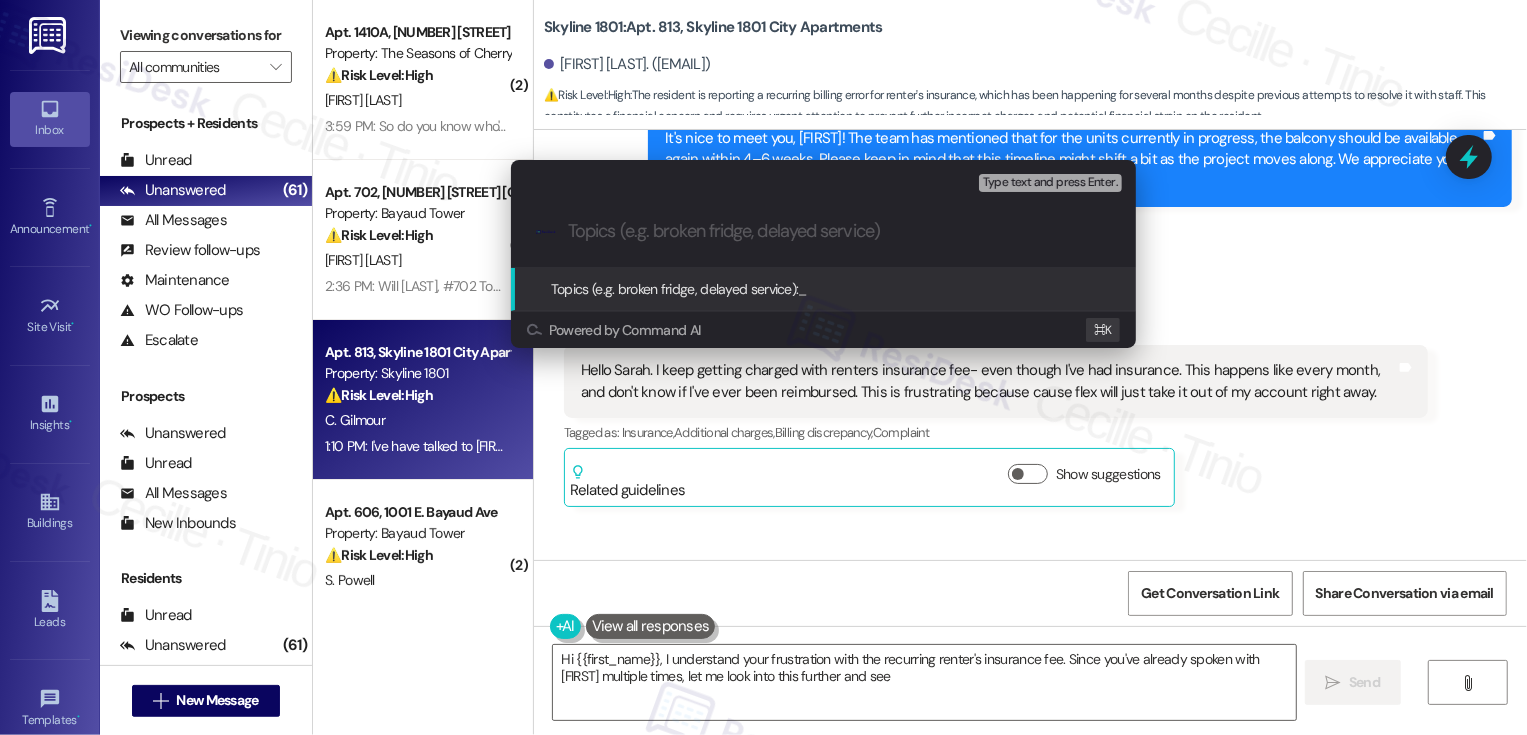 paste on "Renters Insurance fee Concern" 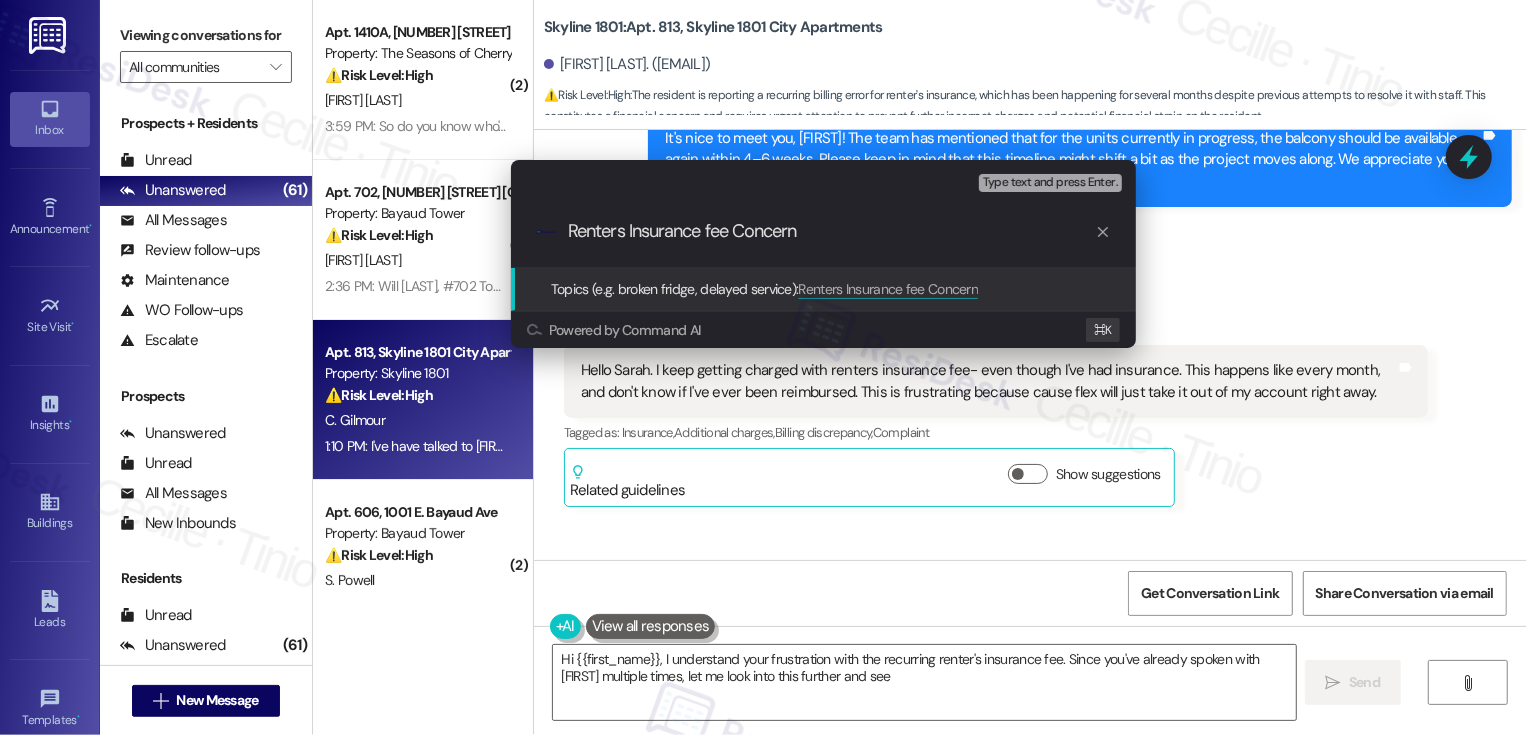 type 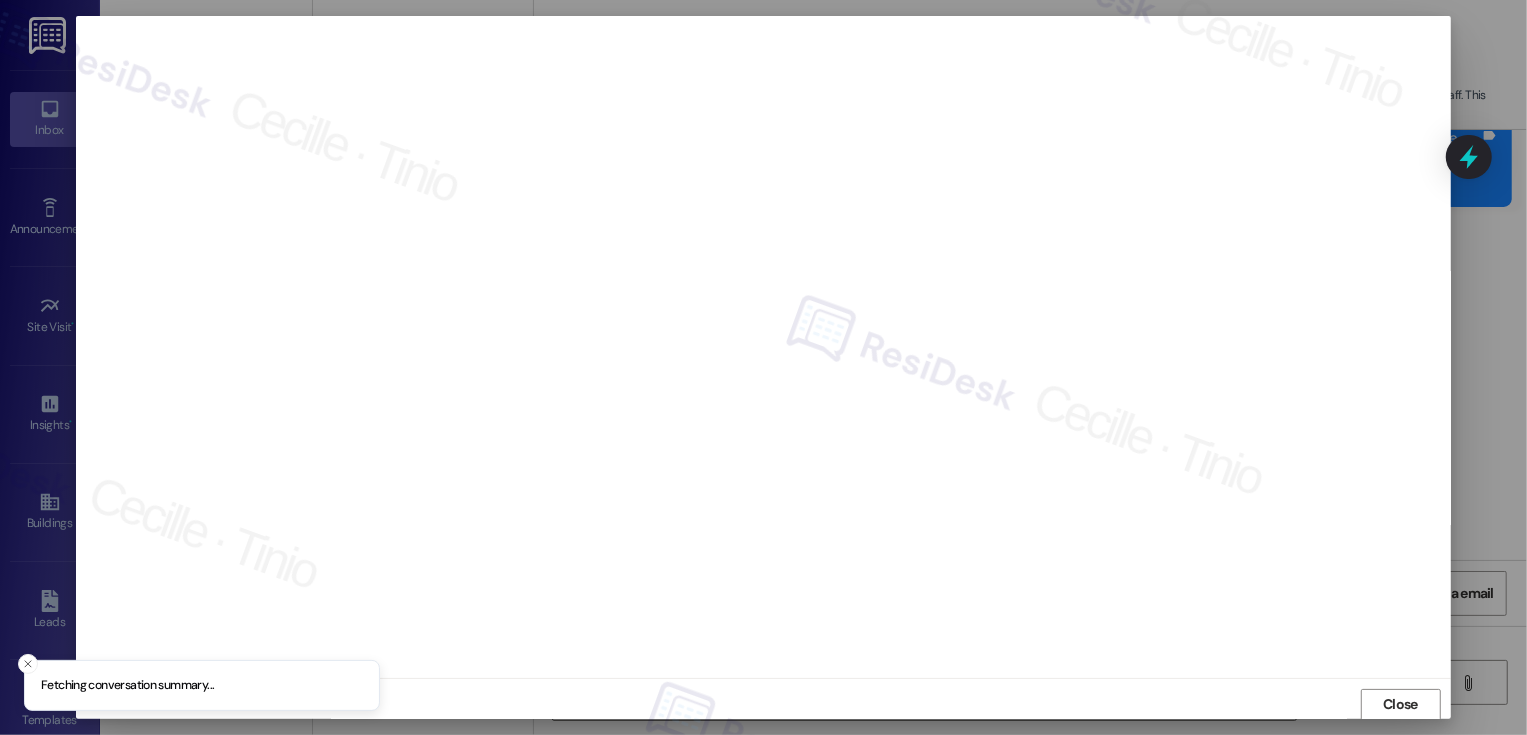 scroll, scrollTop: 1, scrollLeft: 0, axis: vertical 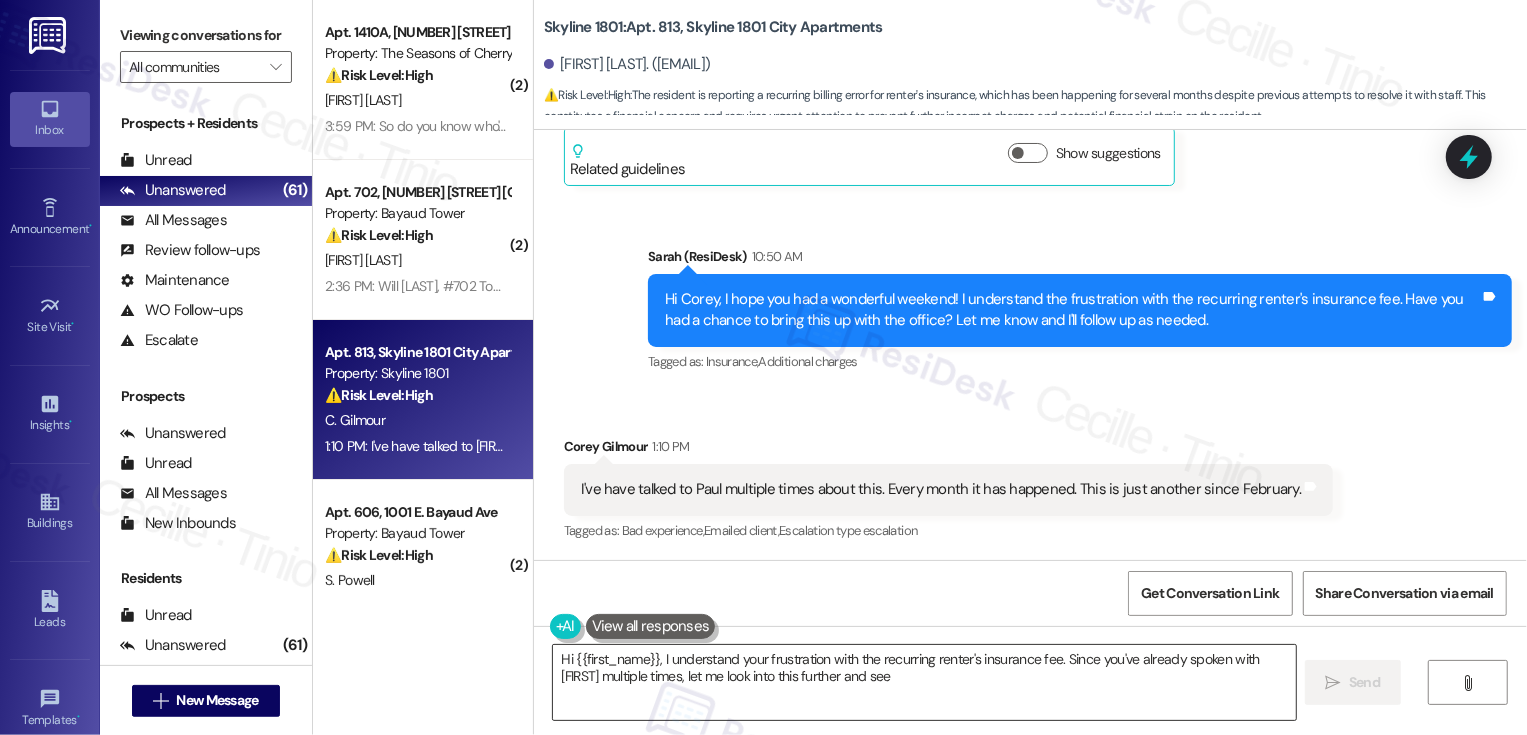 click on "Hi {{first_name}}, I understand your frustration with the recurring renter's insurance fee. Since you've already spoken with Paul multiple times, let me look into this further and see how we can resolve it for you. I'll follow up soon!" at bounding box center [924, 682] 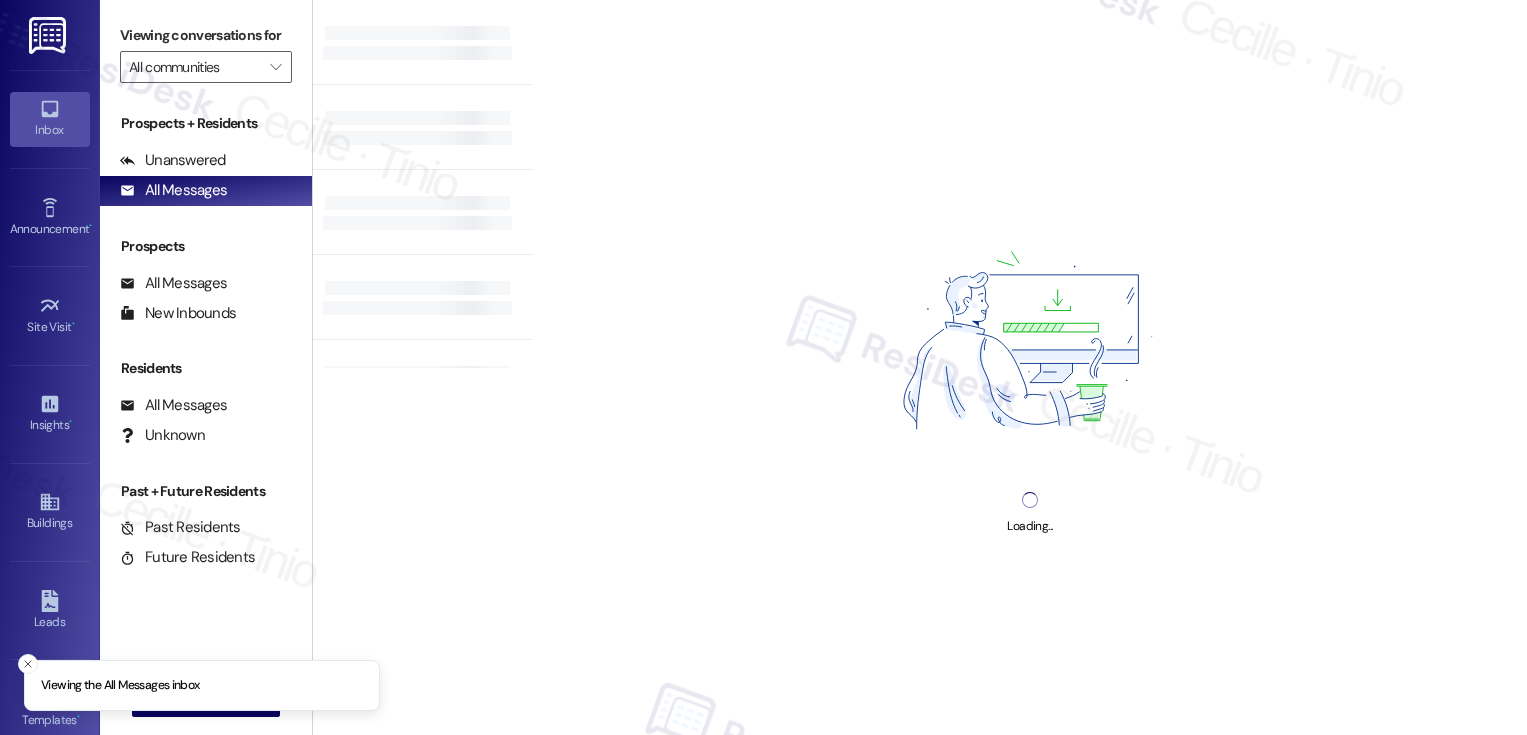 scroll, scrollTop: 0, scrollLeft: 0, axis: both 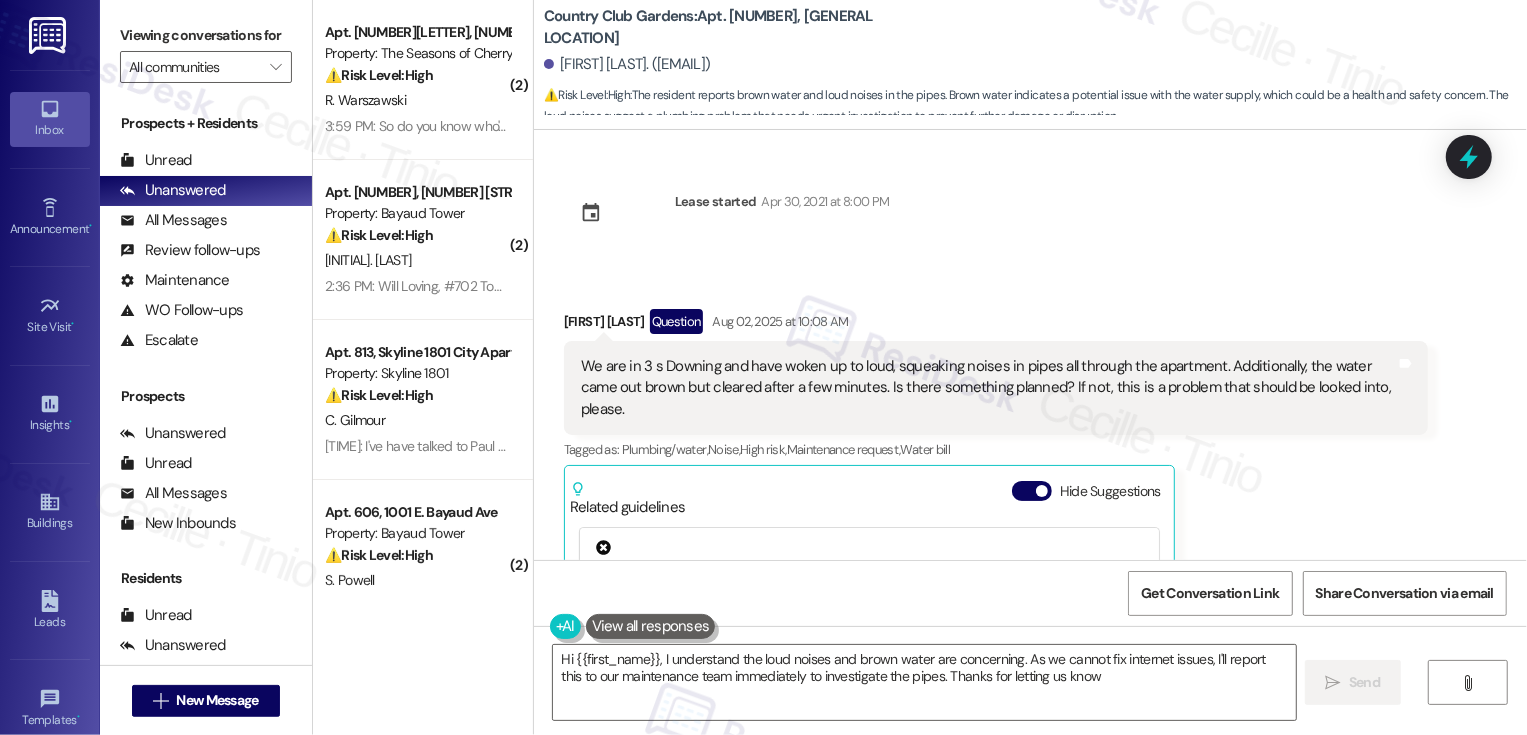 type on "Hi {{first_name}}, I understand the loud noises and brown water are concerning. As we cannot fix internet issues, I'll report this to our maintenance team immediately to investigate the pipes. Thanks for letting us know!" 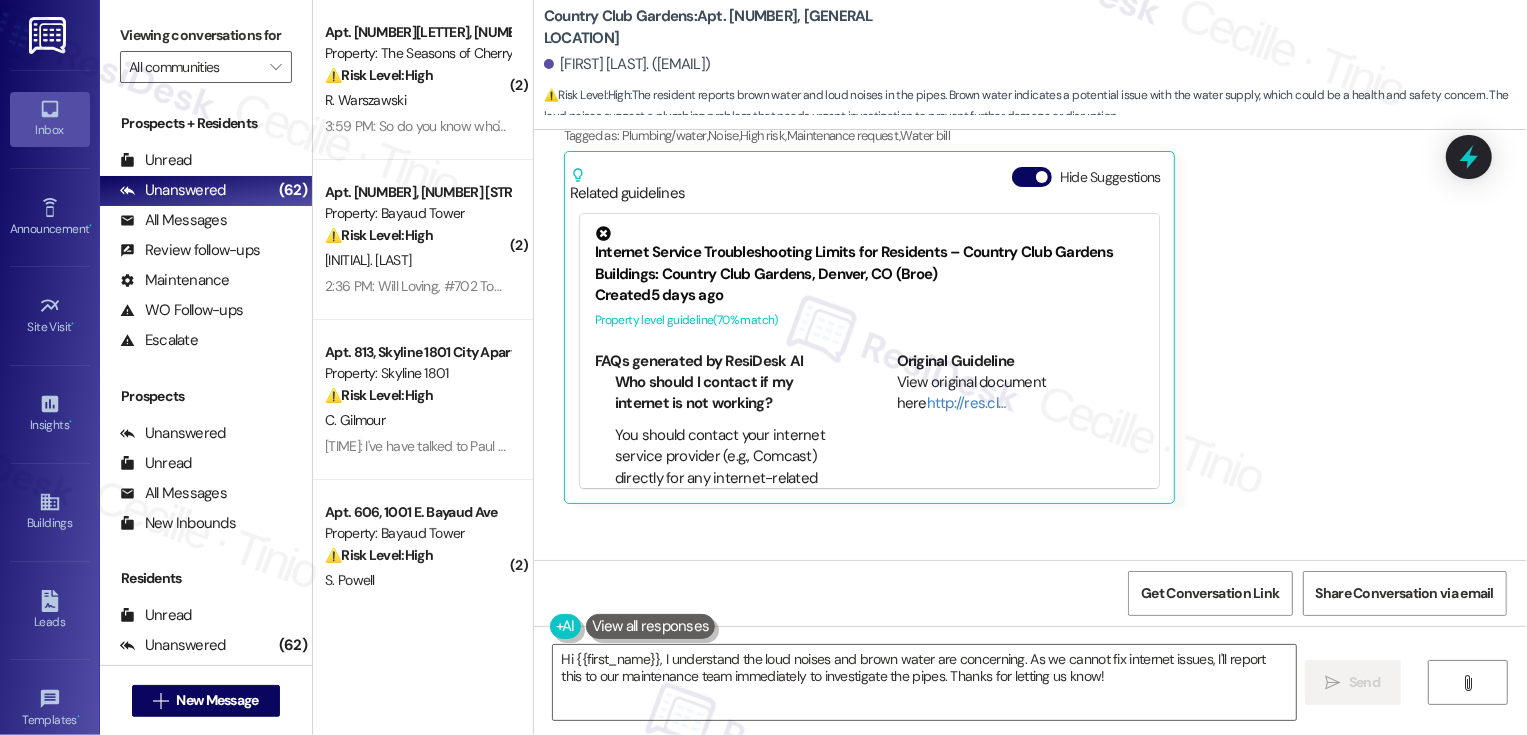scroll, scrollTop: 442, scrollLeft: 0, axis: vertical 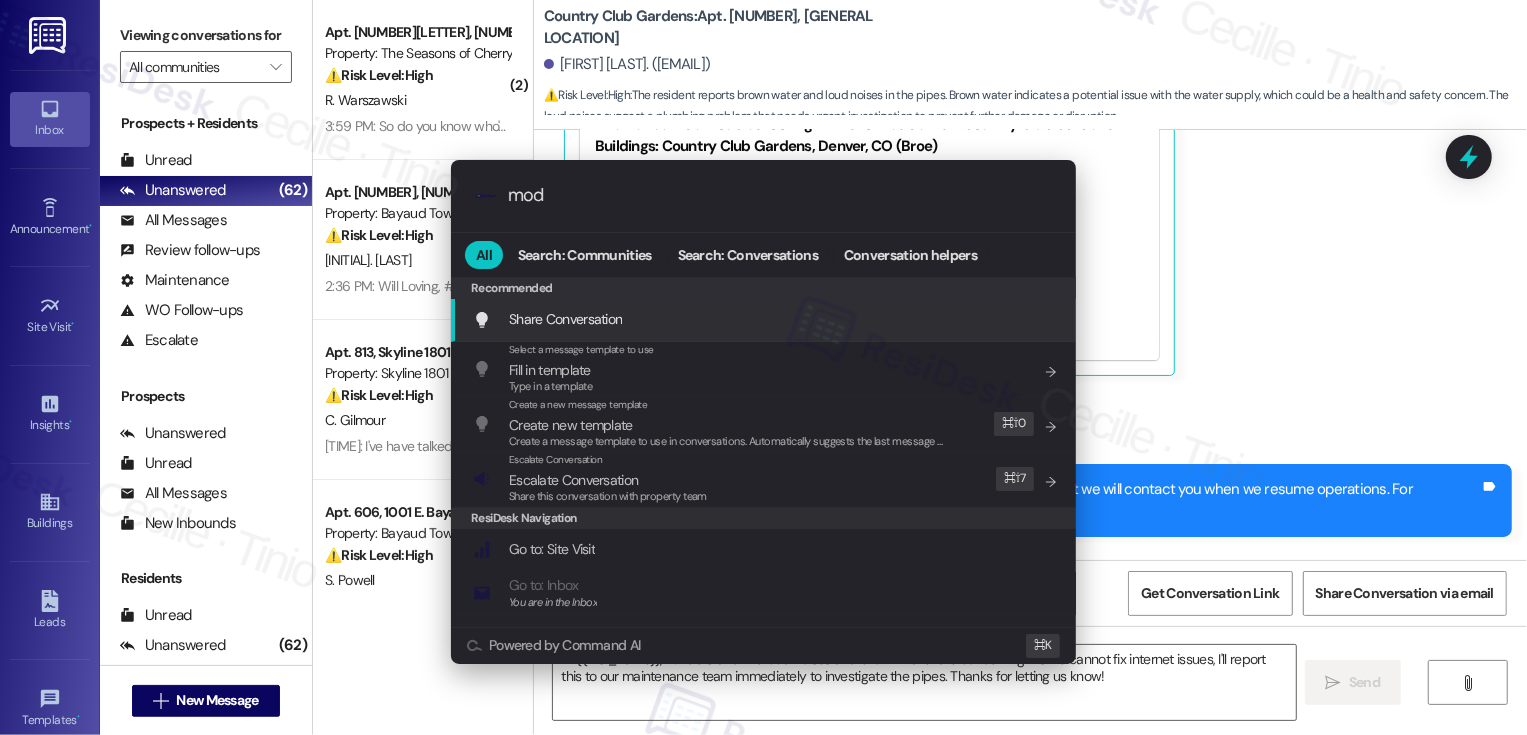 type on "moda" 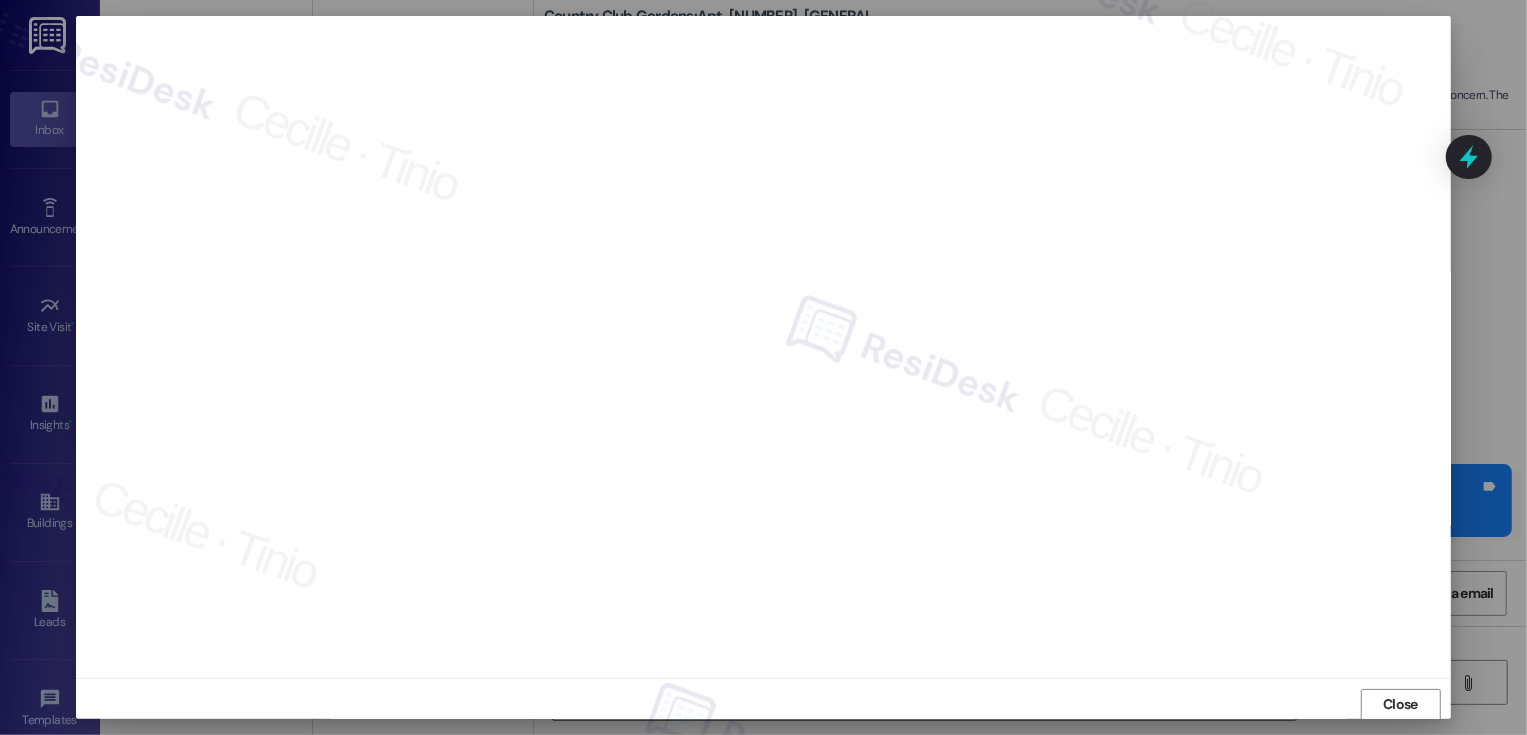 scroll, scrollTop: 1, scrollLeft: 0, axis: vertical 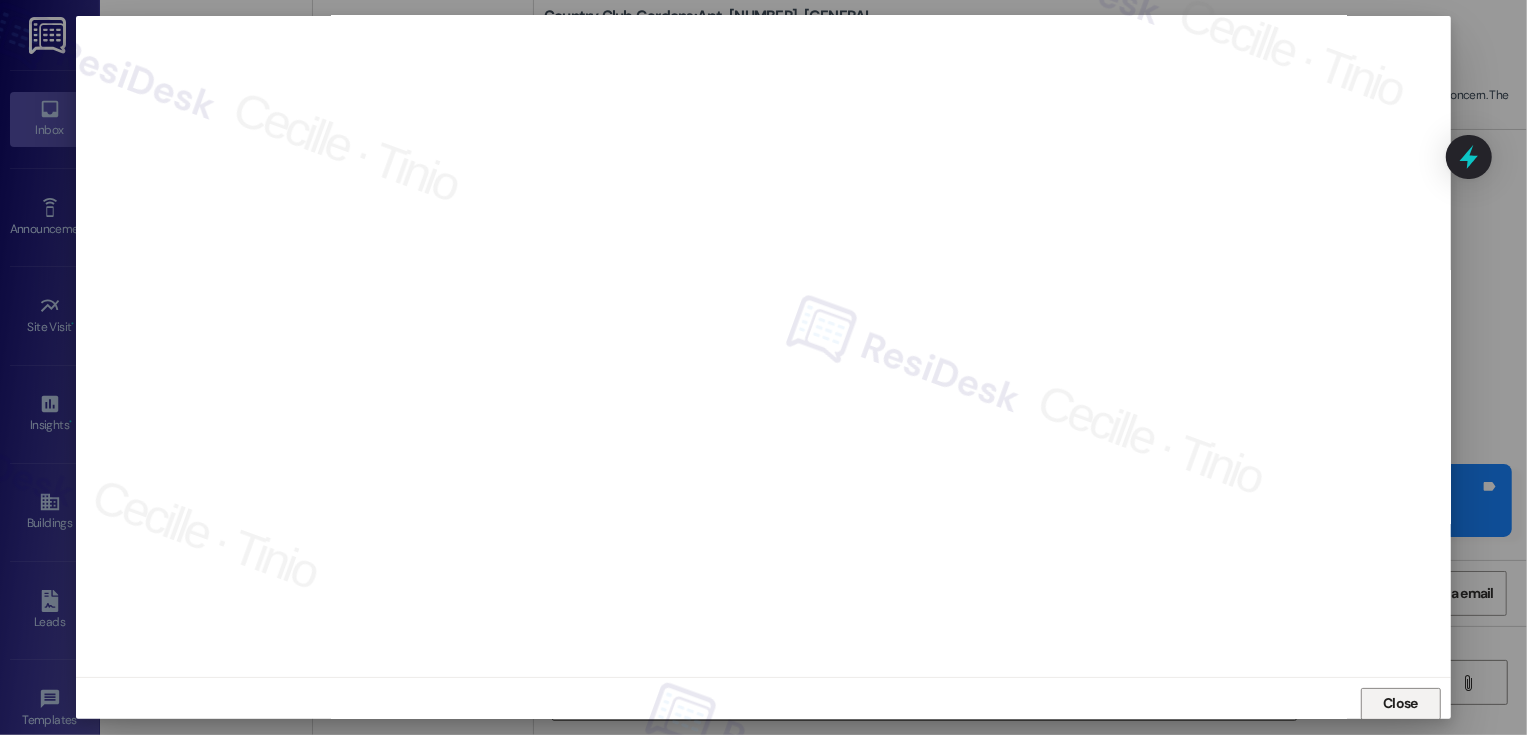 click on "Close" at bounding box center (1401, 704) 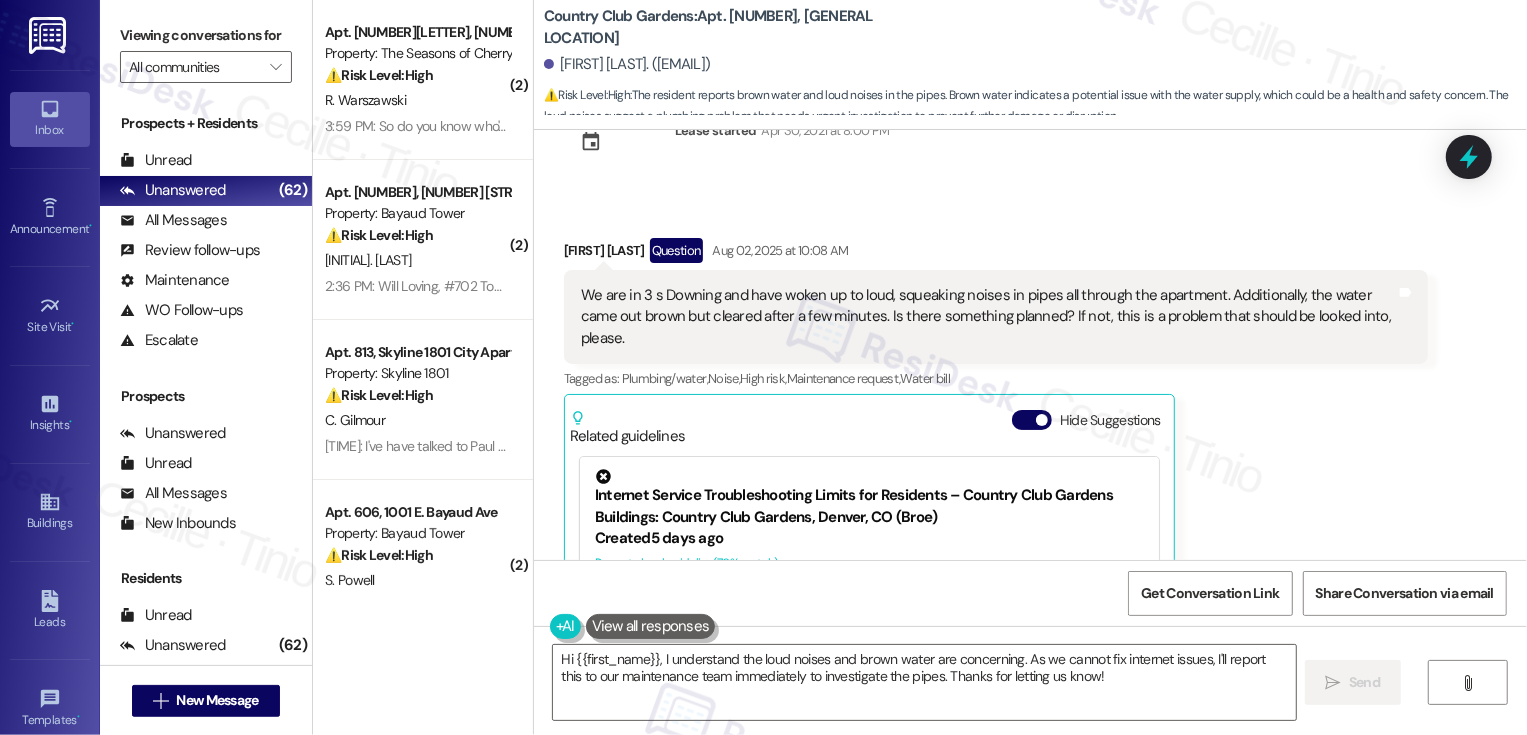 scroll, scrollTop: 0, scrollLeft: 0, axis: both 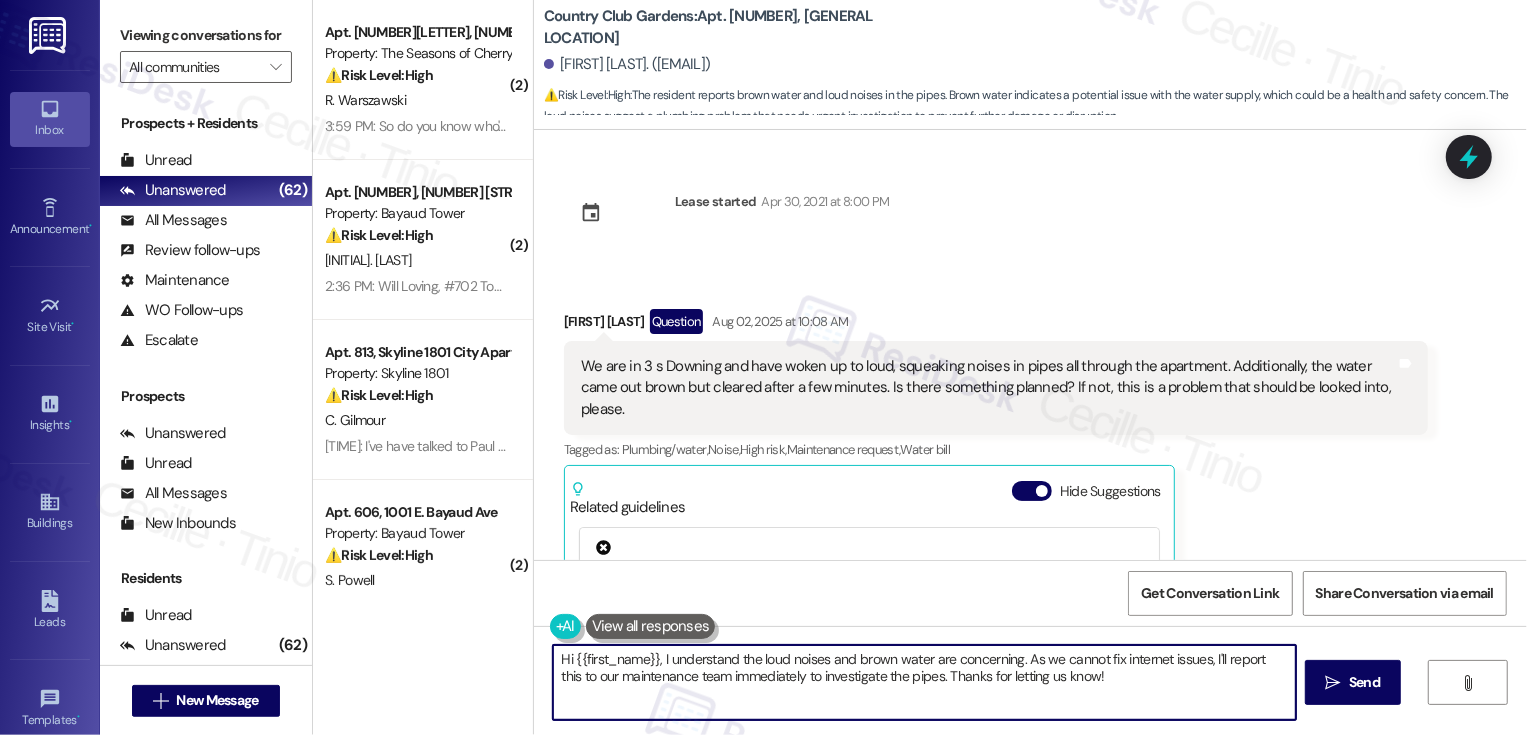 click on "Hi {{first_name}}, I understand the loud noises and brown water are concerning. As we cannot fix internet issues, I'll report this to our maintenance team immediately to investigate the pipes. Thanks for letting us know!" at bounding box center (924, 682) 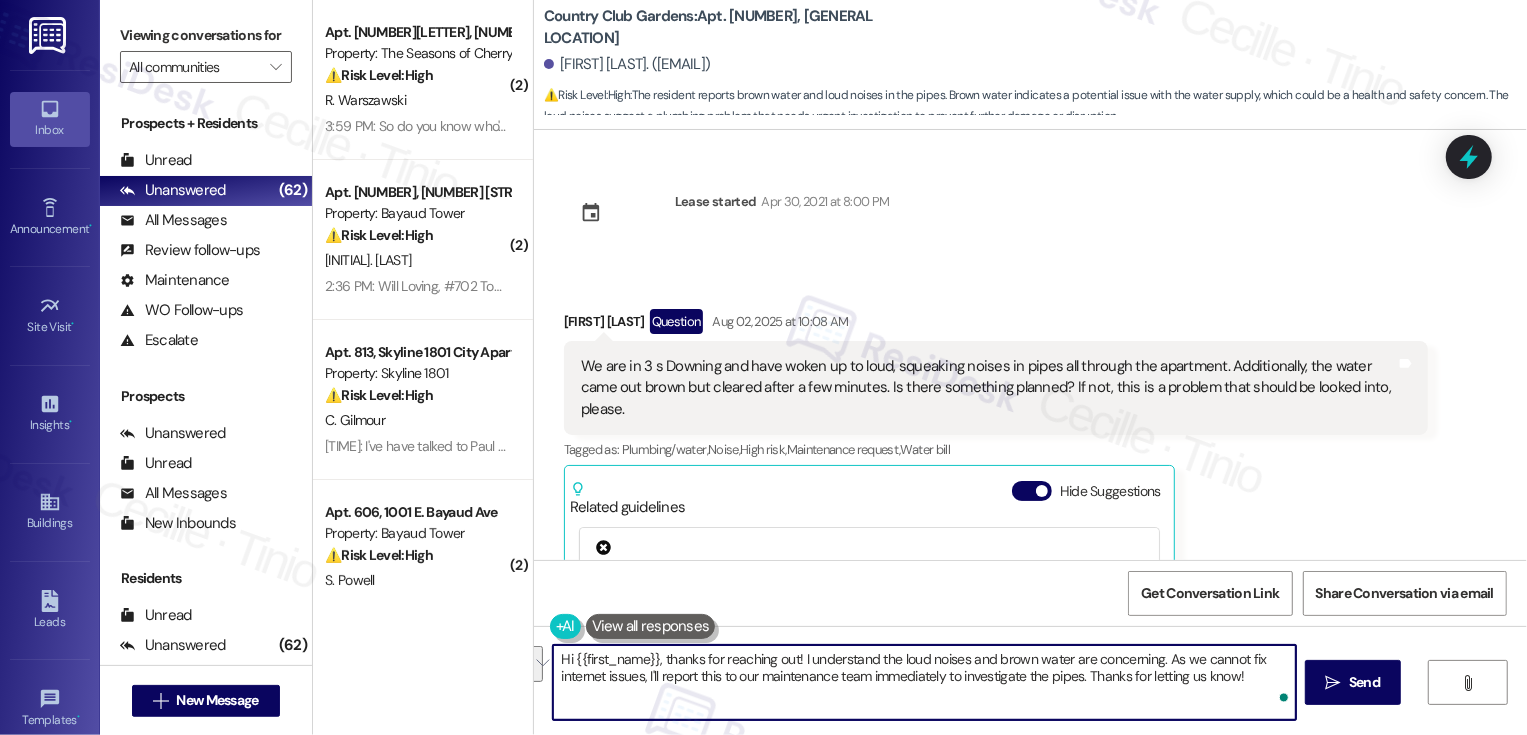 drag, startPoint x: 1060, startPoint y: 659, endPoint x: 1117, endPoint y: 676, distance: 59.48109 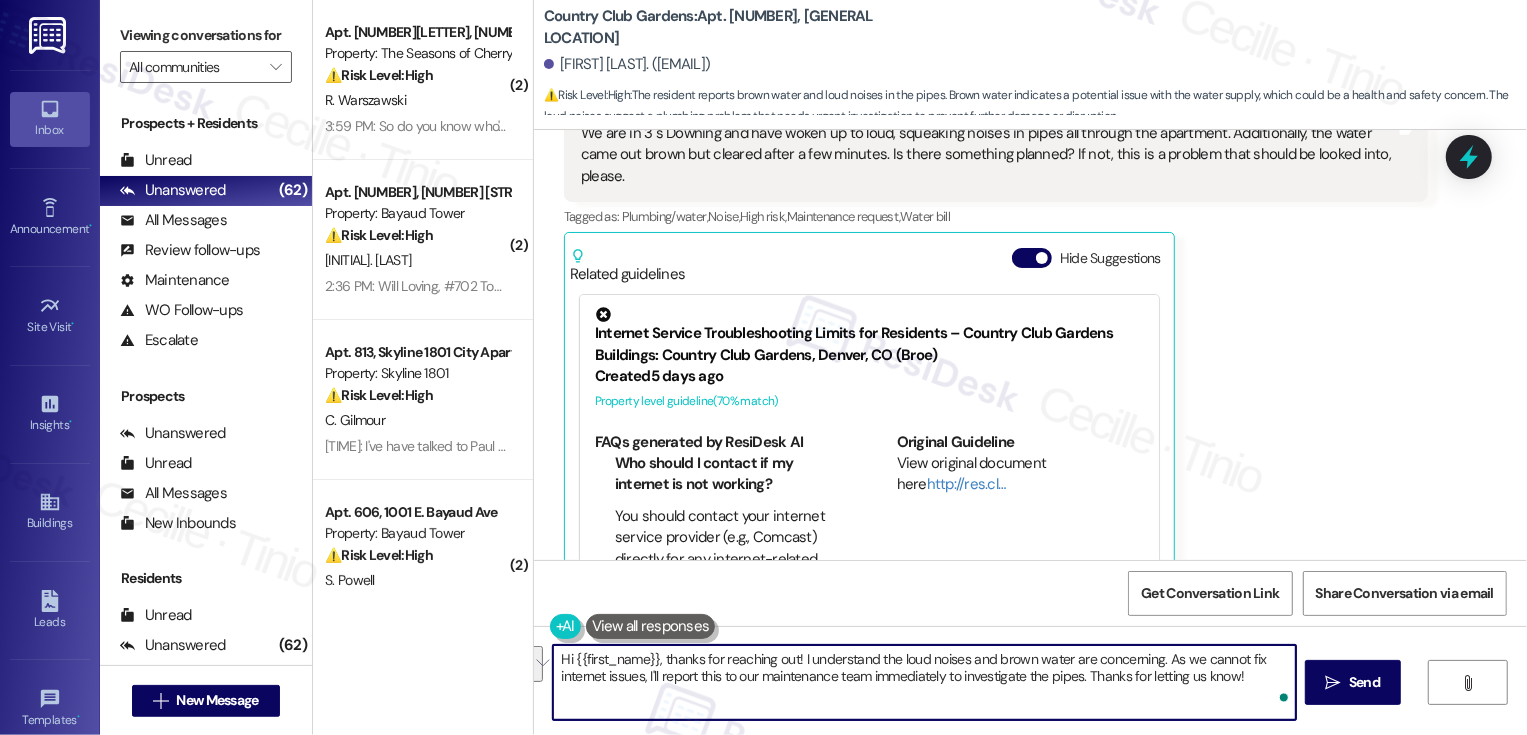 scroll, scrollTop: 442, scrollLeft: 0, axis: vertical 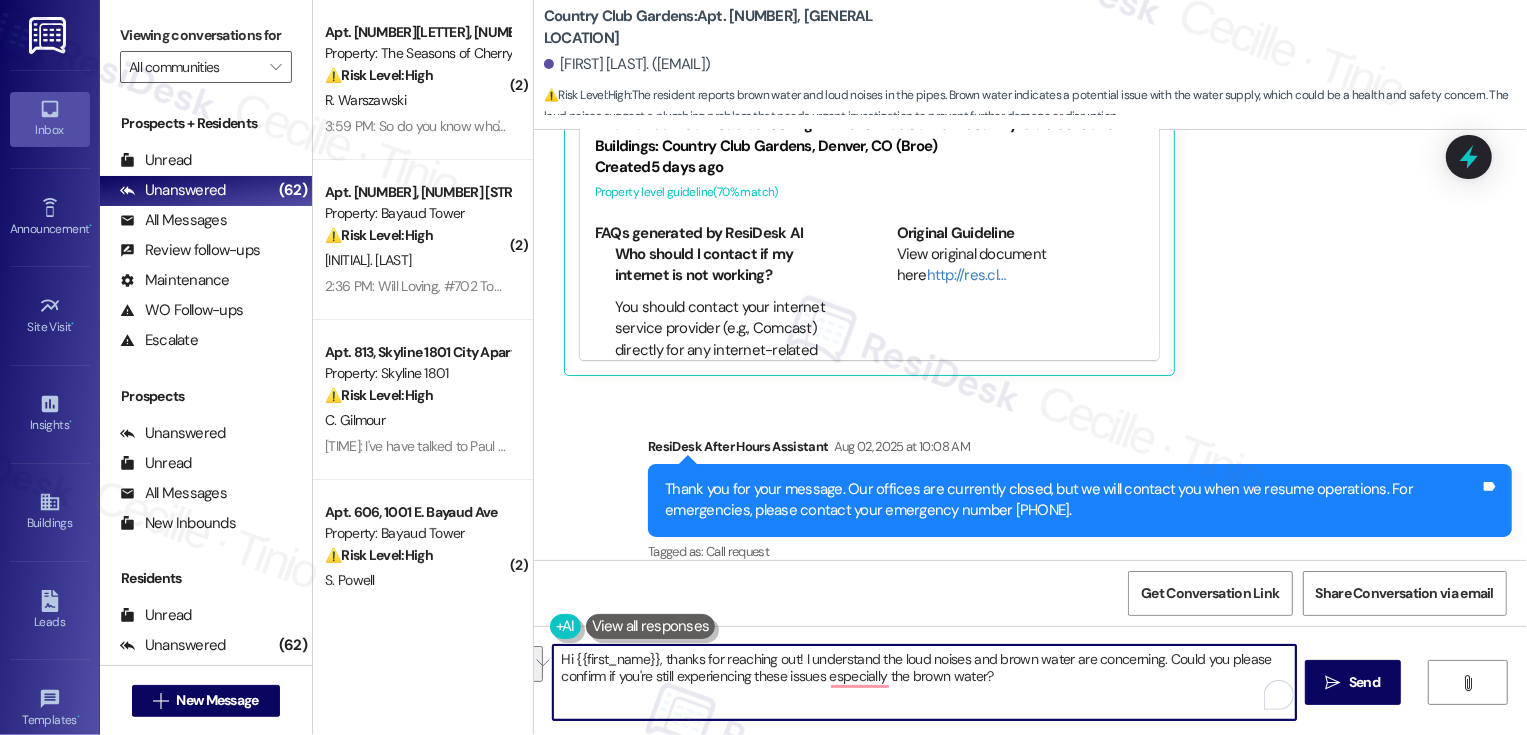 paste on "must be concerning. Could you let me know if you’re still experiencing these issues—" 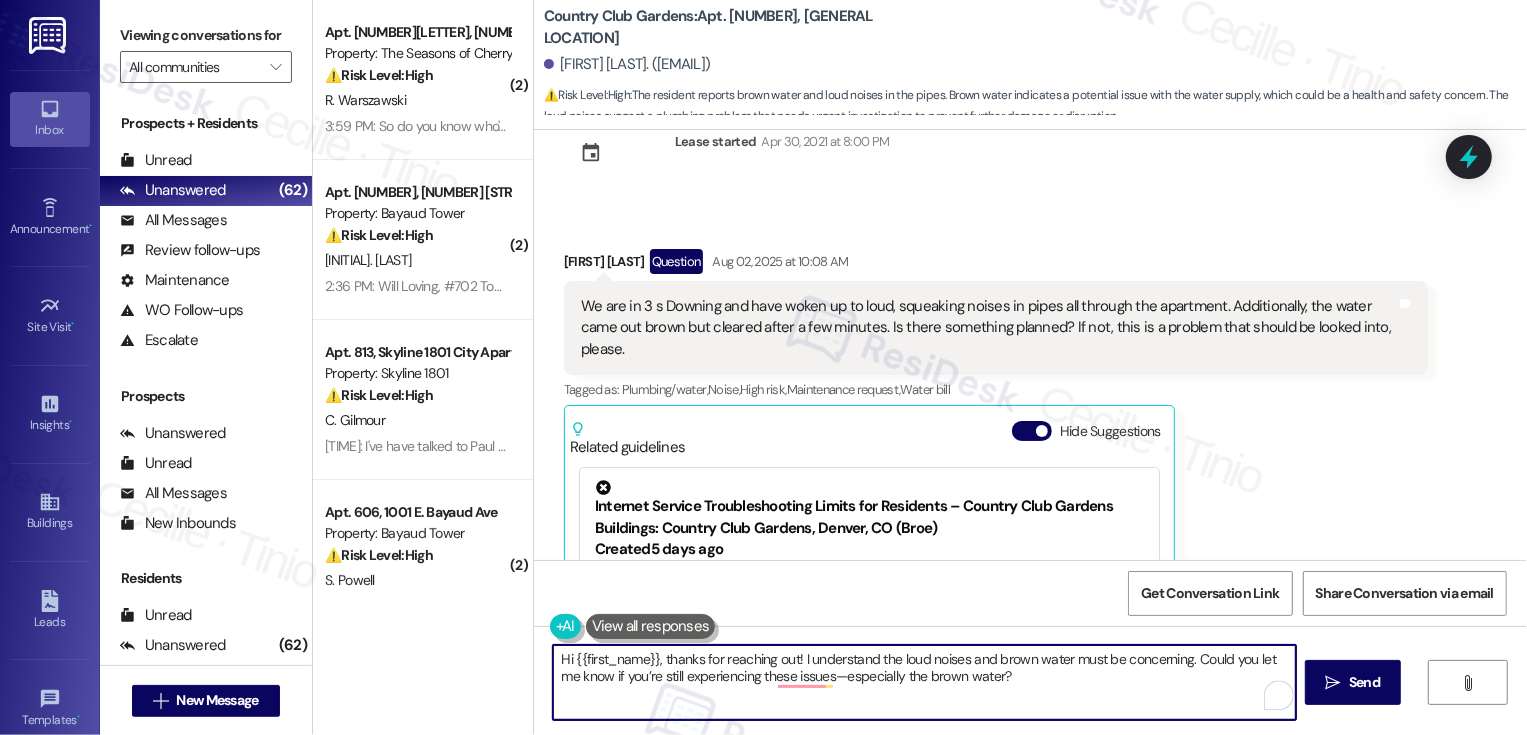 scroll, scrollTop: 0, scrollLeft: 0, axis: both 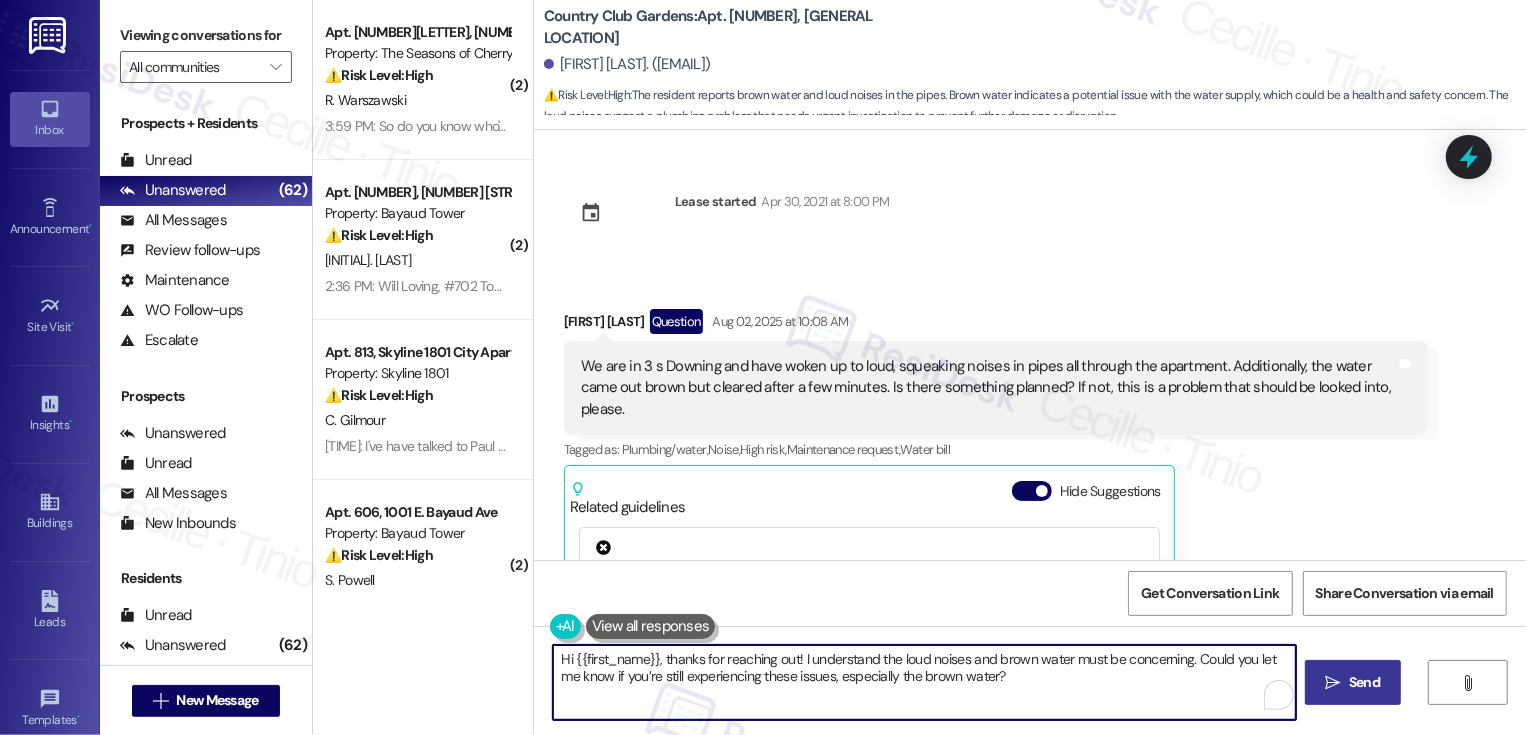 type on "Hi {{first_name}}, thanks for reaching out! I understand the loud noises and brown water must be concerning. Could you let me know if you’re still experiencing these issues, especially the brown water?" 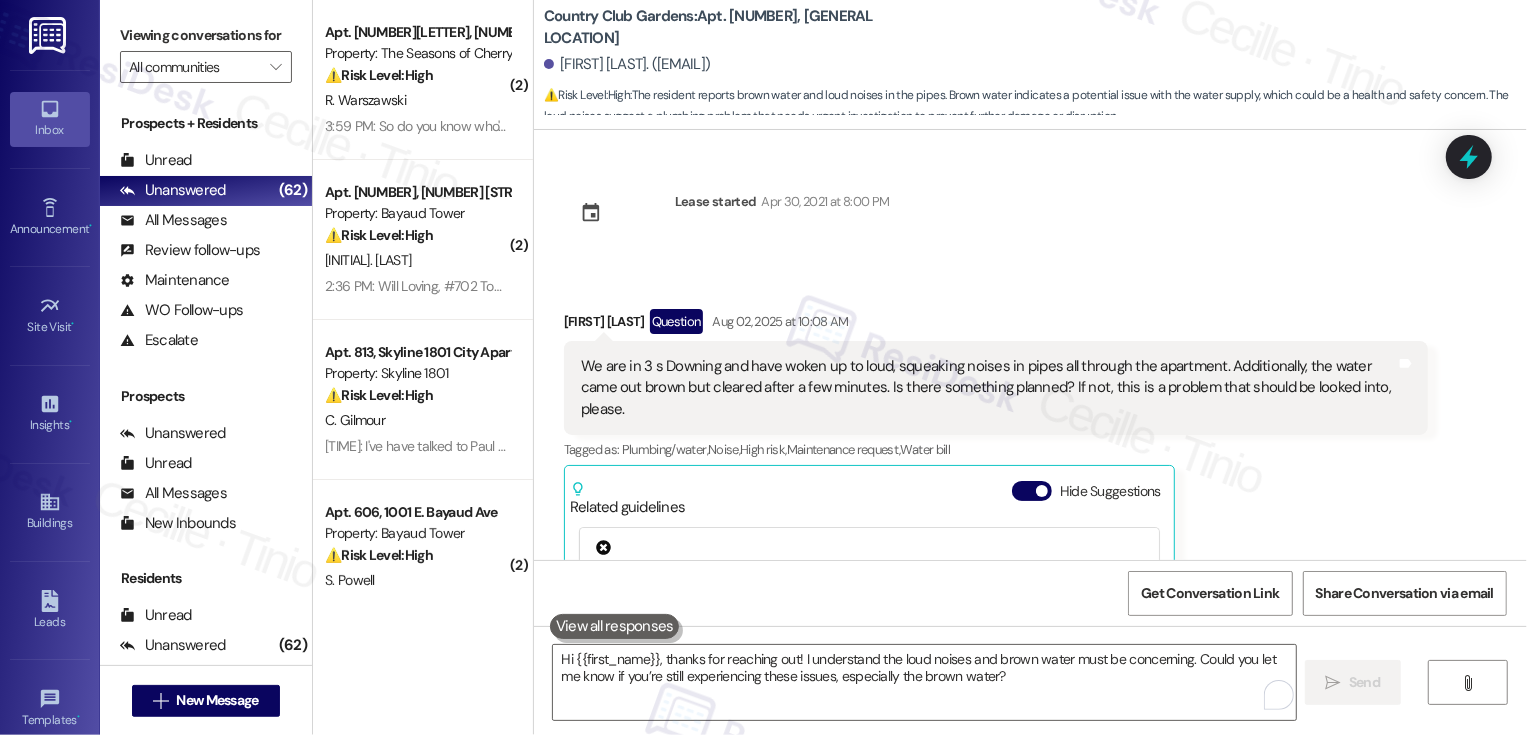 type 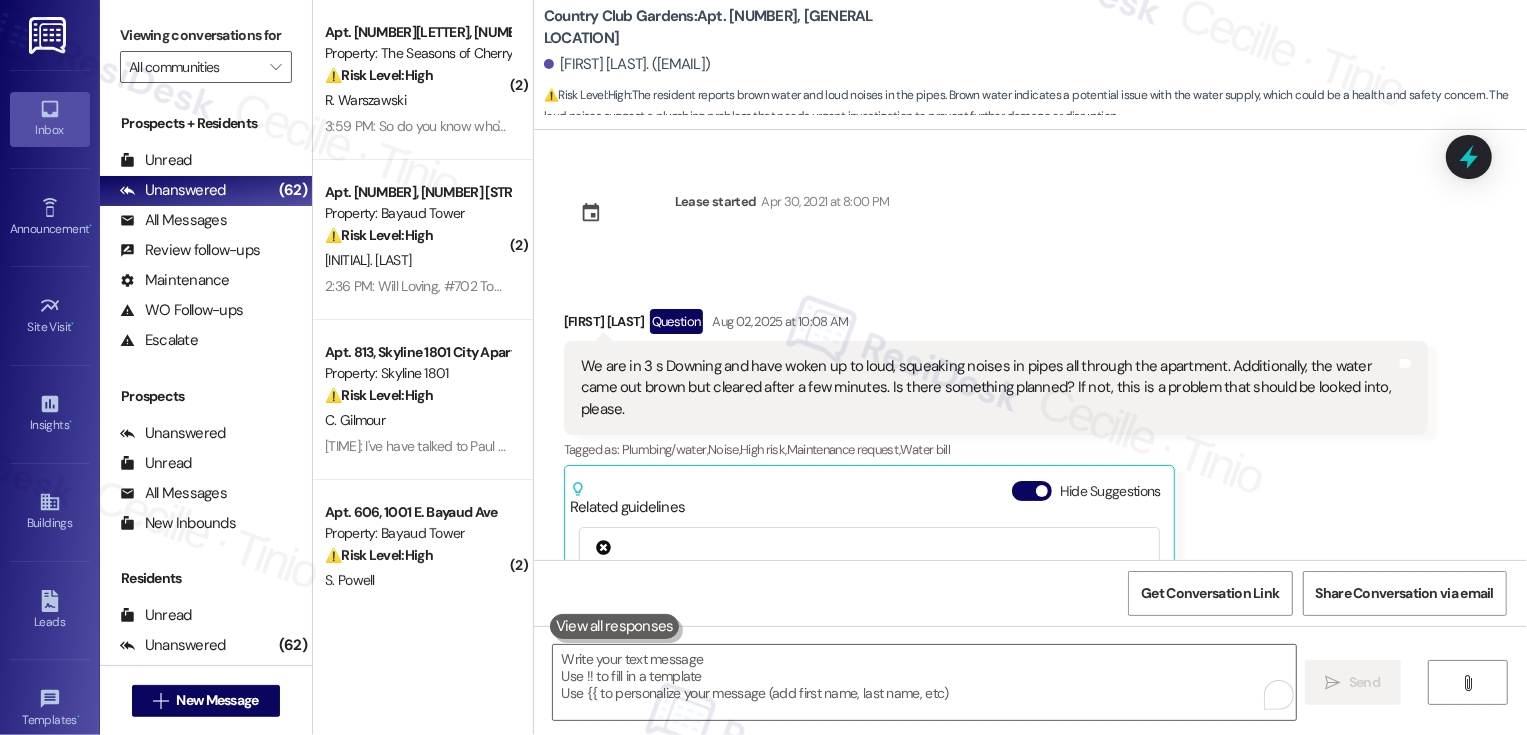 scroll, scrollTop: 250, scrollLeft: 0, axis: vertical 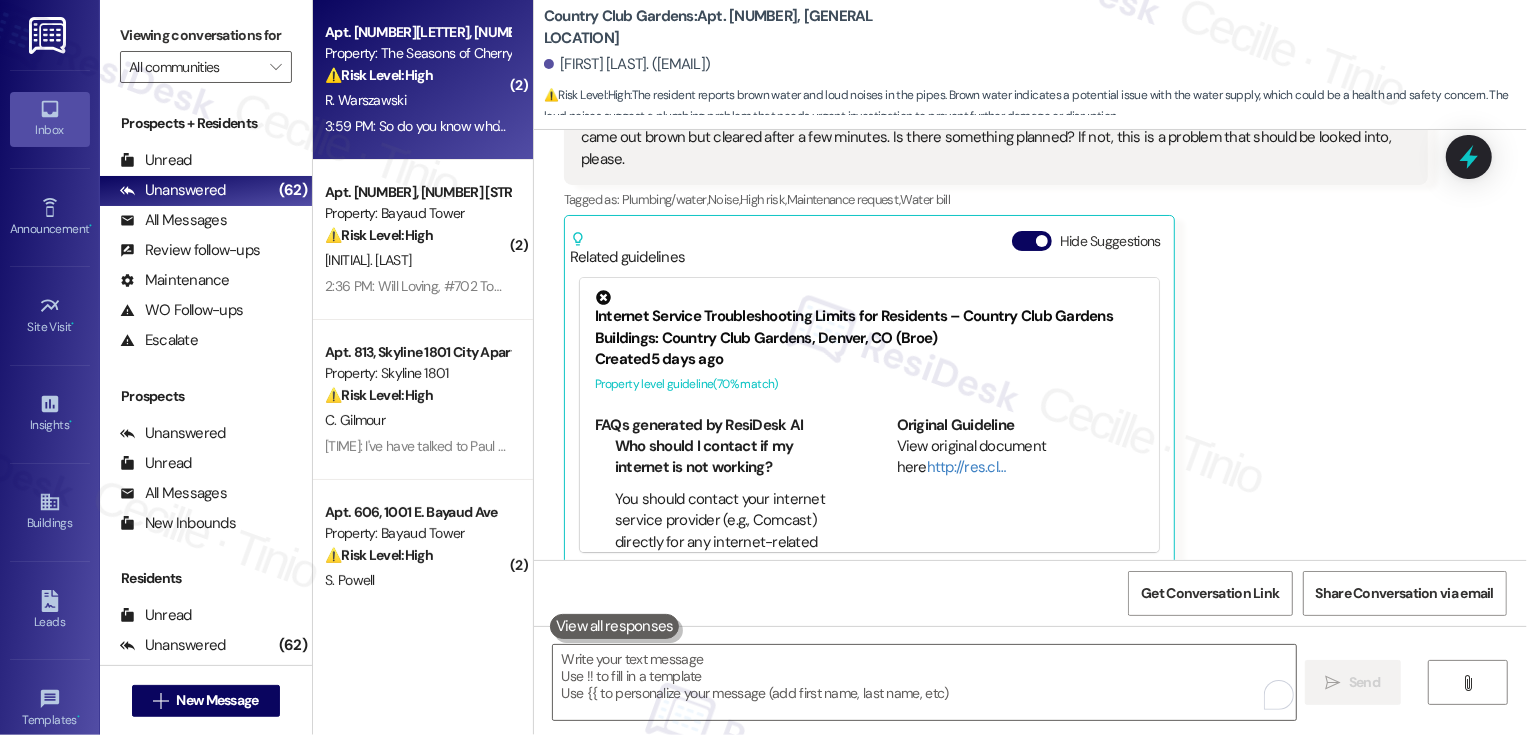 click on "3:59 PM: So do you know who'd i connect with this issue  3:59 PM: So do you know who'd i connect with this issue" at bounding box center (486, 126) 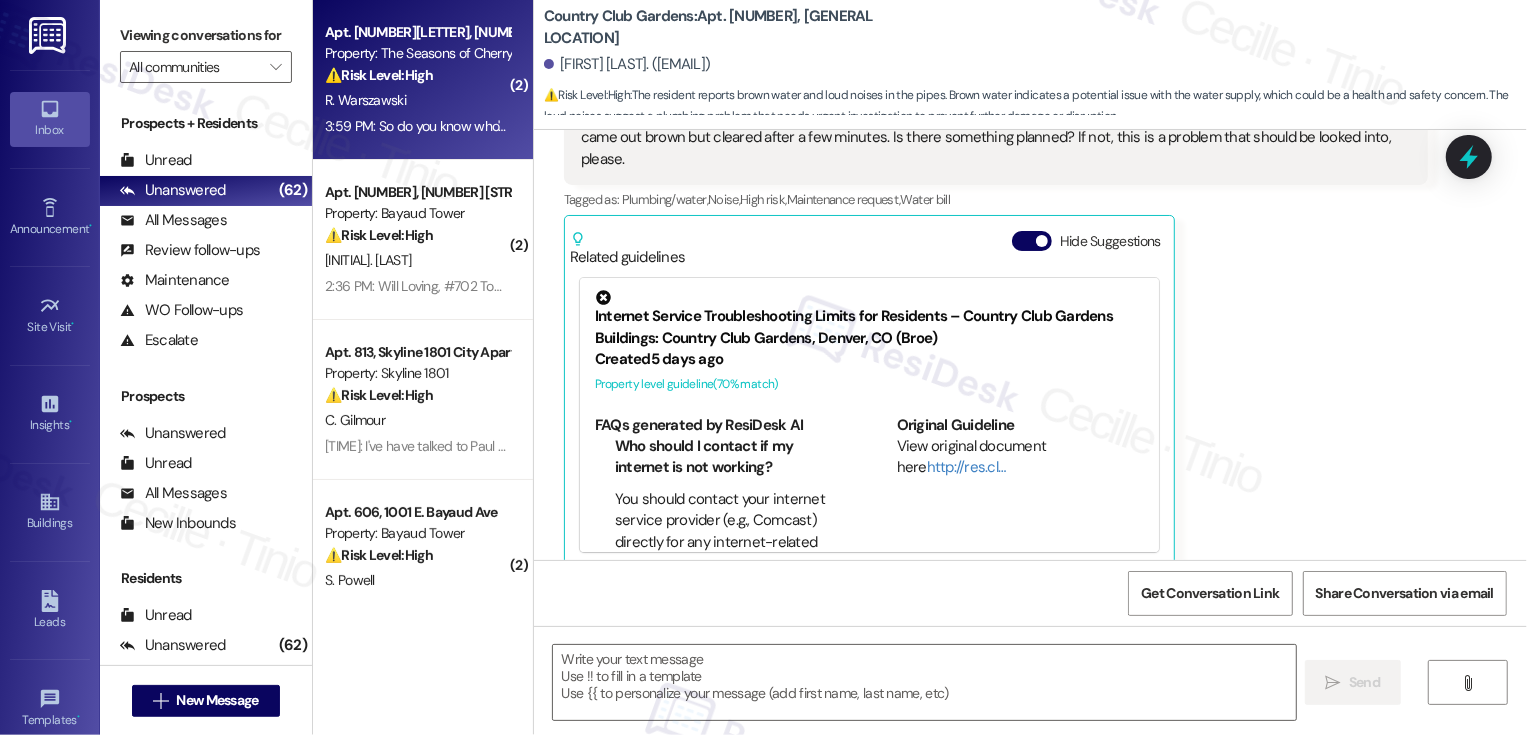 click on "3:59 PM: So do you know who'd i connect with this issue  3:59 PM: So do you know who'd i connect with this issue" at bounding box center (486, 126) 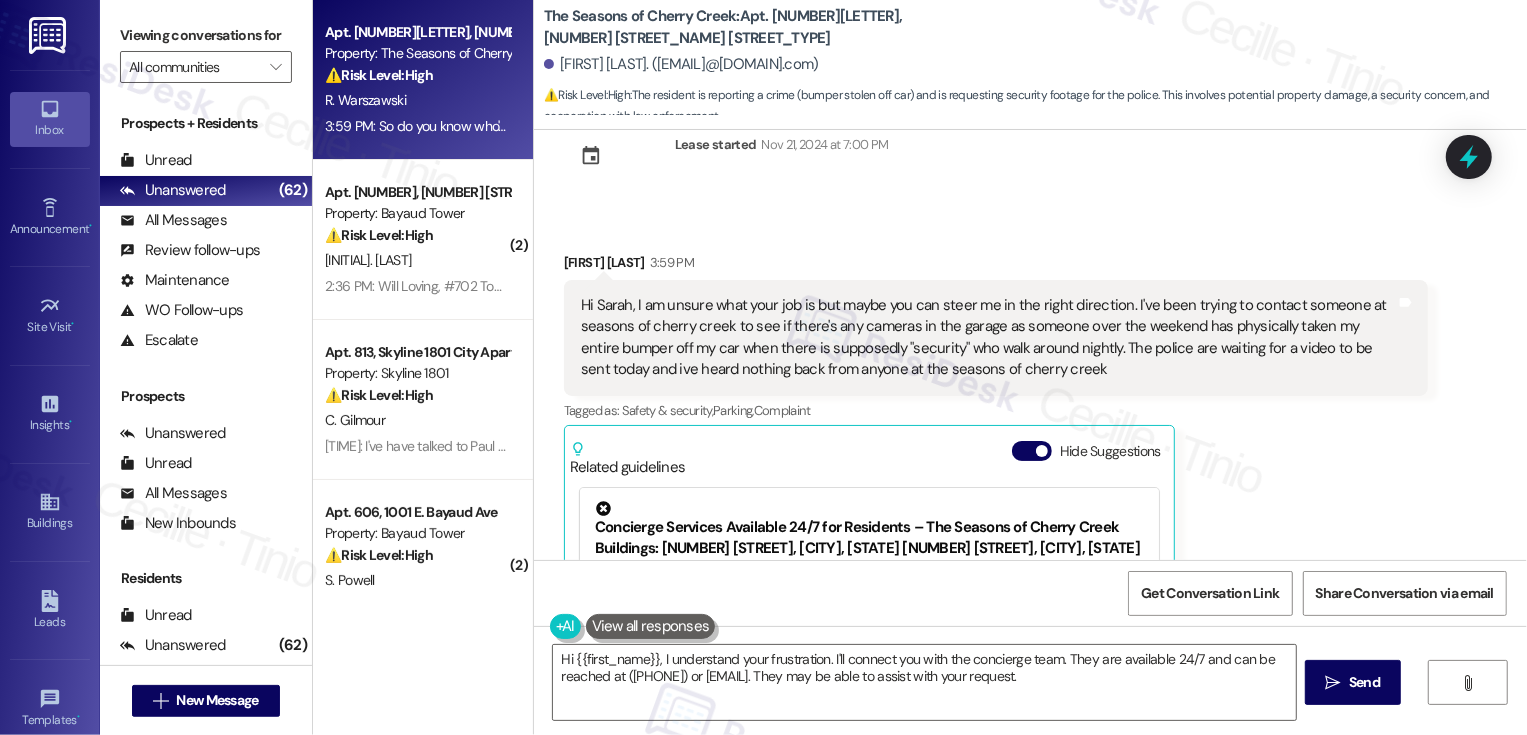 scroll, scrollTop: 0, scrollLeft: 0, axis: both 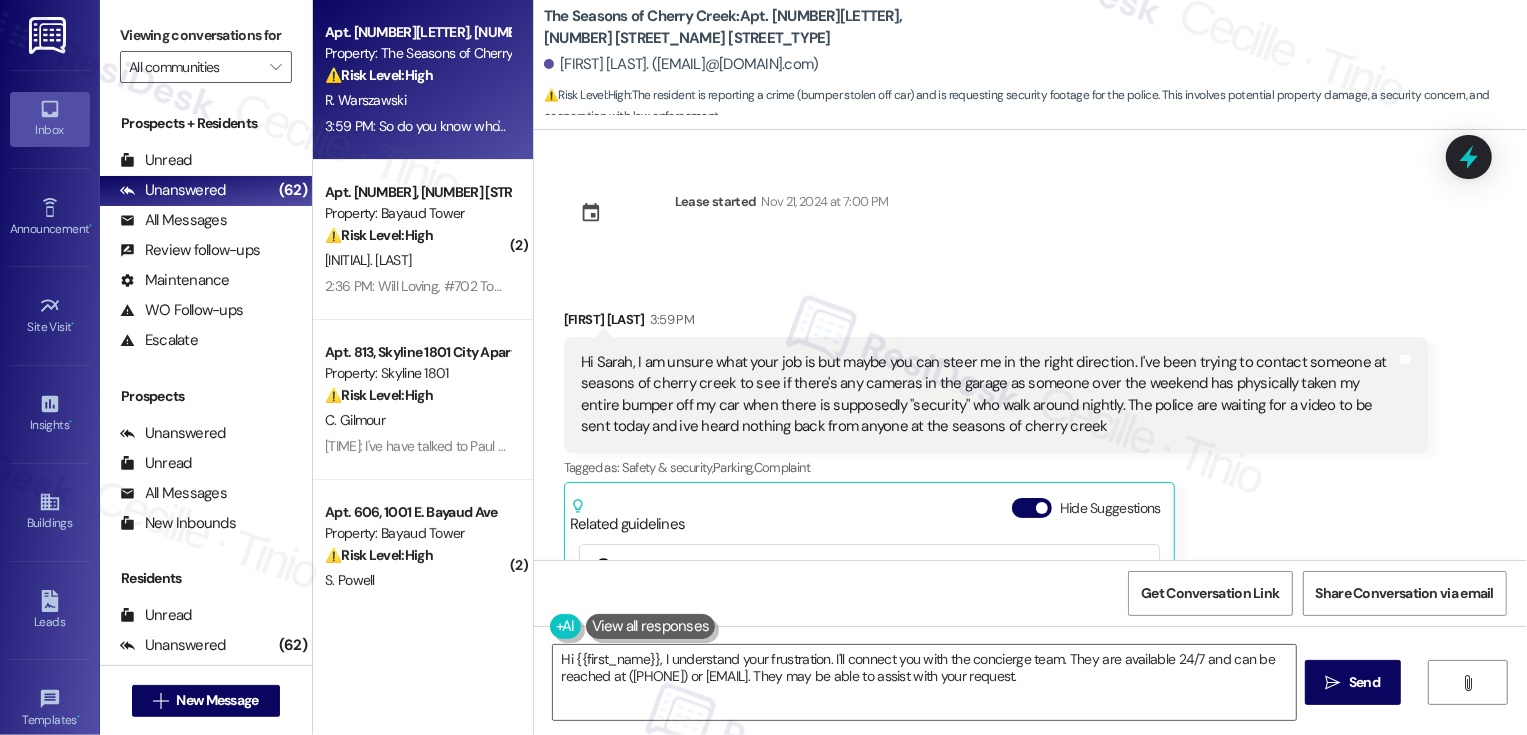click on "Rayna Warszawski 3:59 PM" at bounding box center (996, 323) 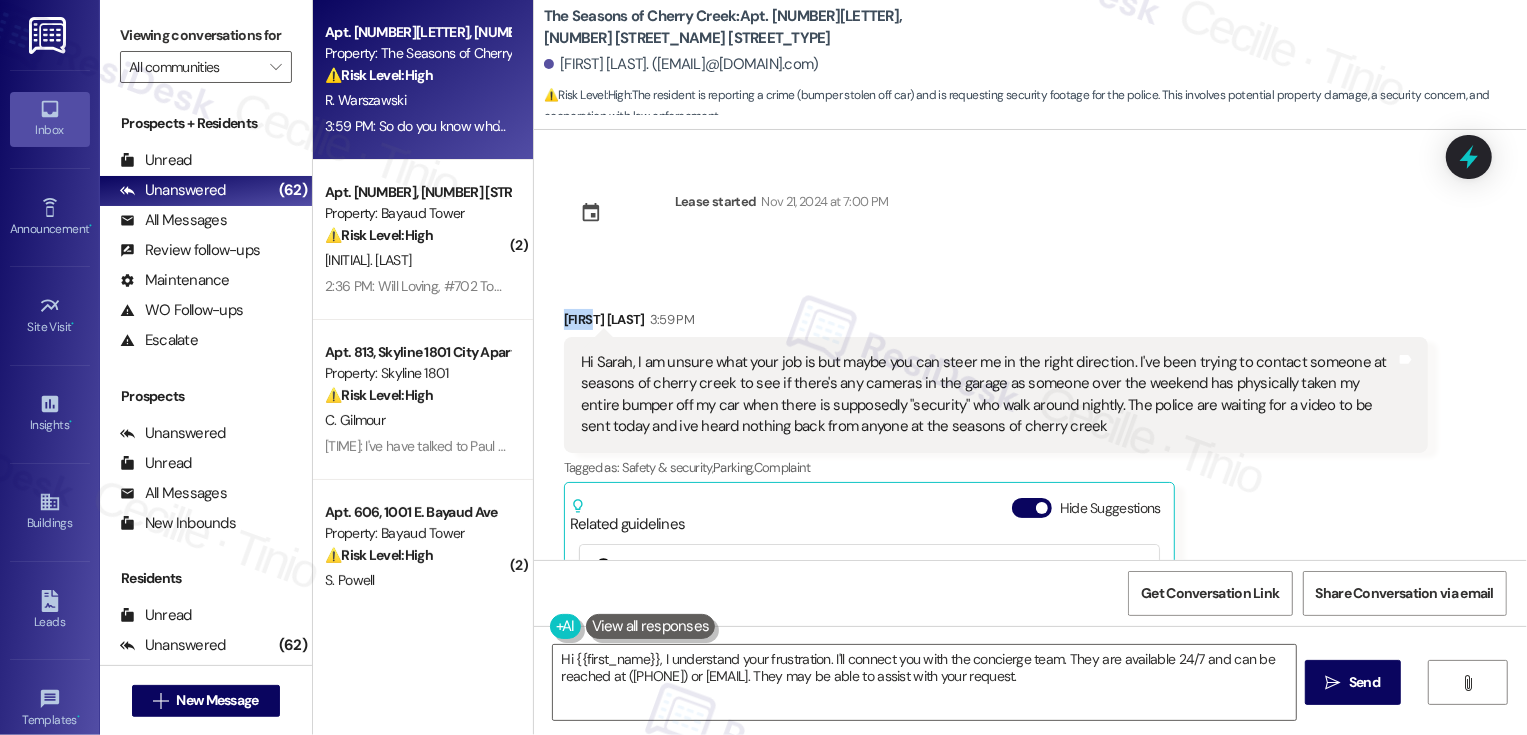 click on "Rayna Warszawski 3:59 PM" at bounding box center (996, 323) 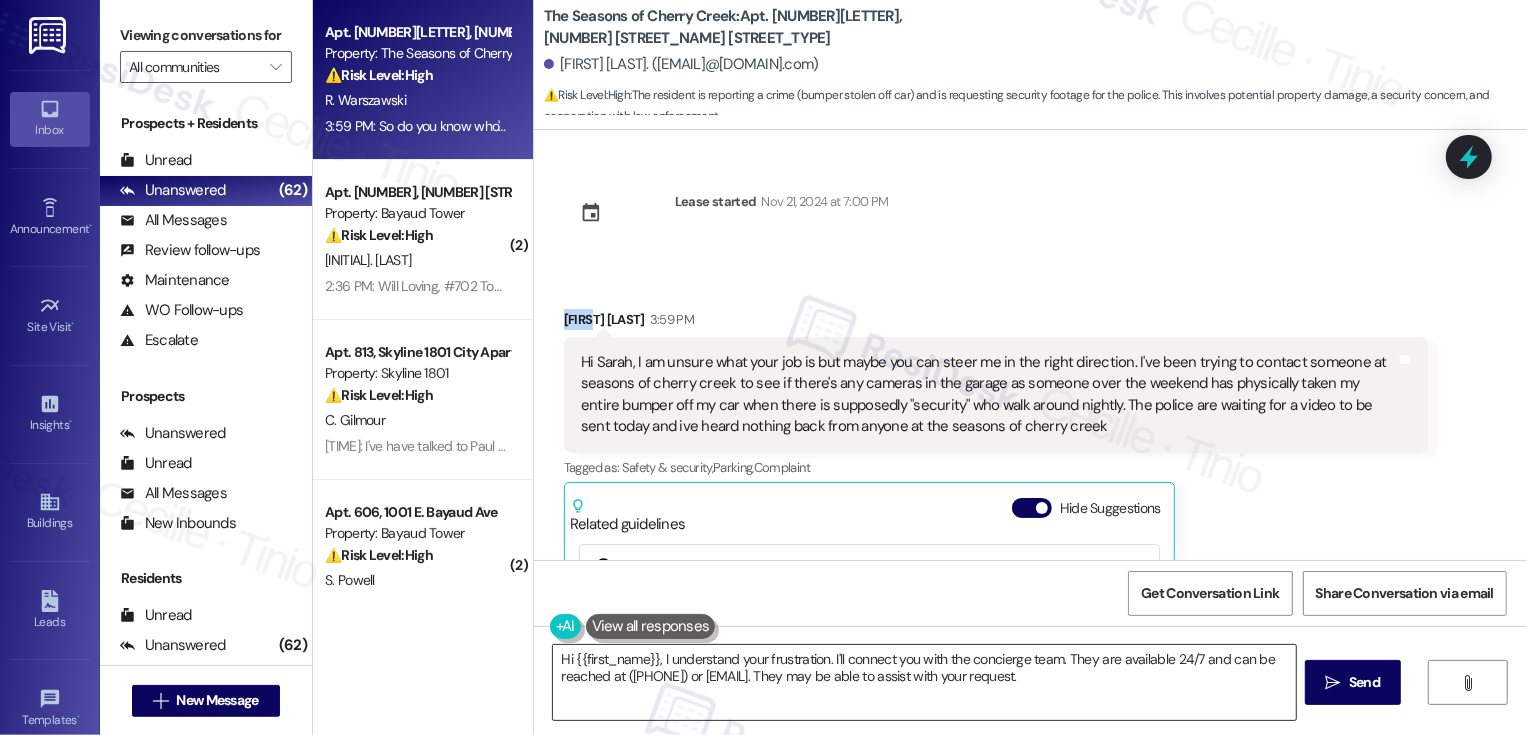 click on "Hi {{first_name}}, I understand your frustration. I'll connect you with the concierge team. They are available 24/7 and can be reached at (720) 643-1211 or seasonsconcierge@broerealestate.com. They may be able to assist with your request." at bounding box center (924, 682) 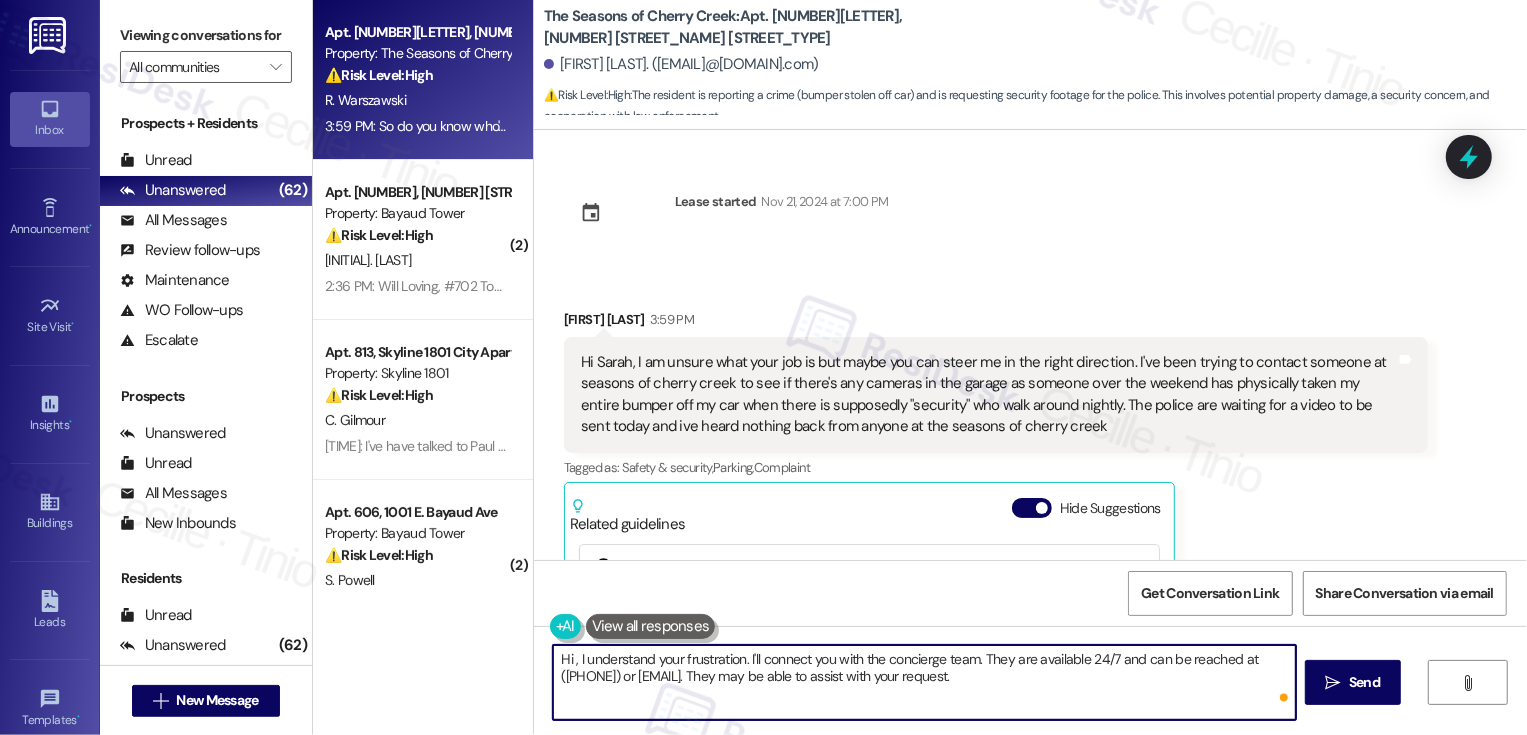 paste on "Rayna" 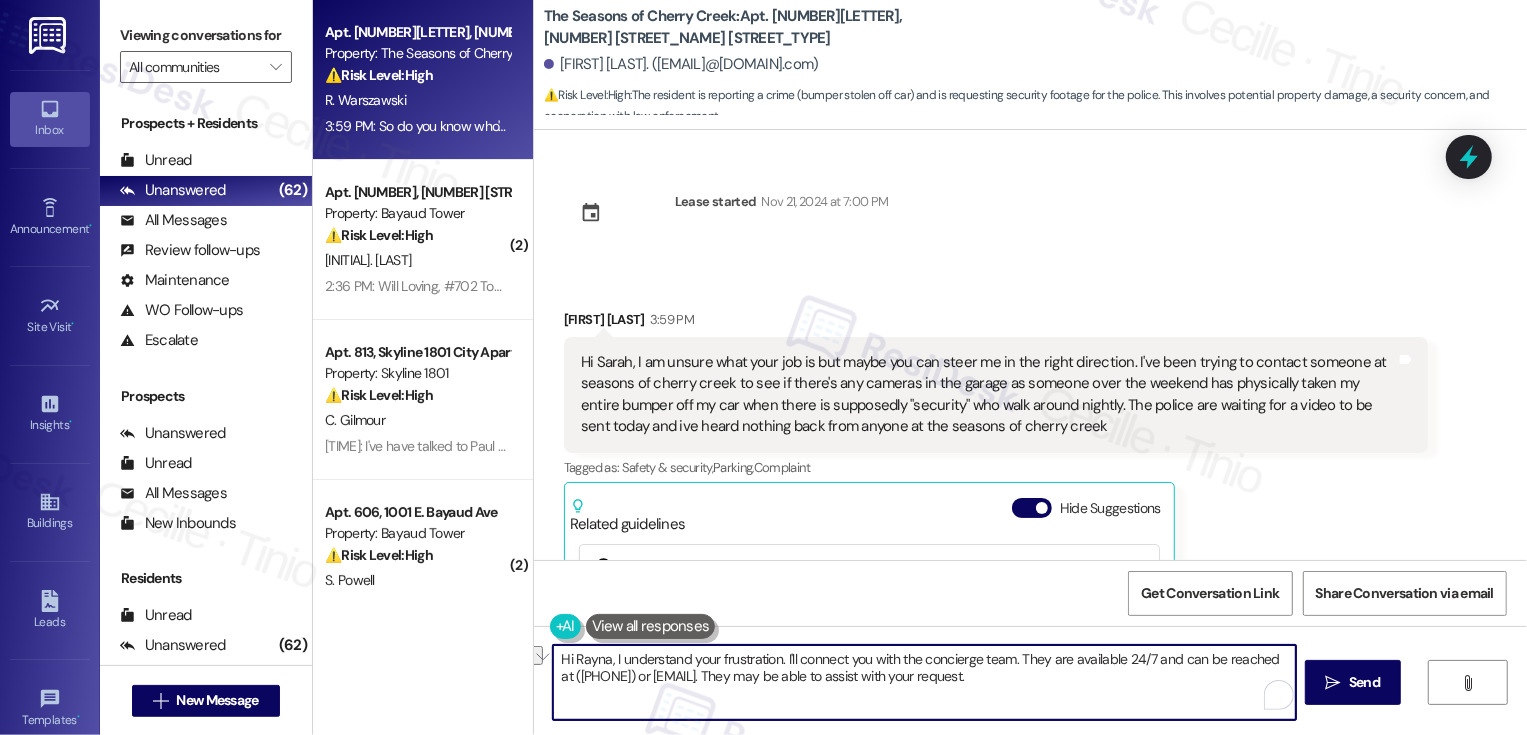drag, startPoint x: 775, startPoint y: 658, endPoint x: 1282, endPoint y: 657, distance: 507.00098 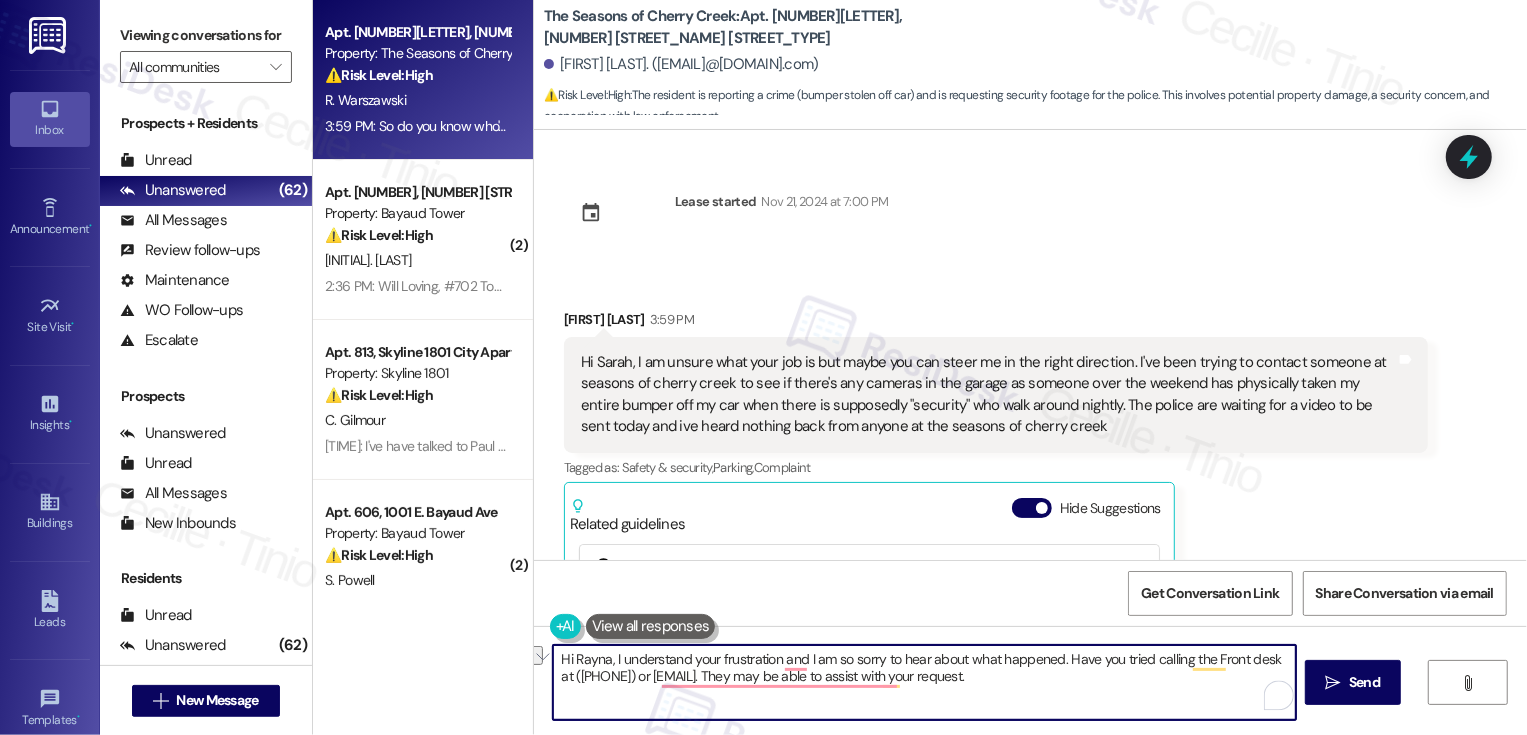 drag, startPoint x: 629, startPoint y: 677, endPoint x: 1171, endPoint y: 694, distance: 542.26654 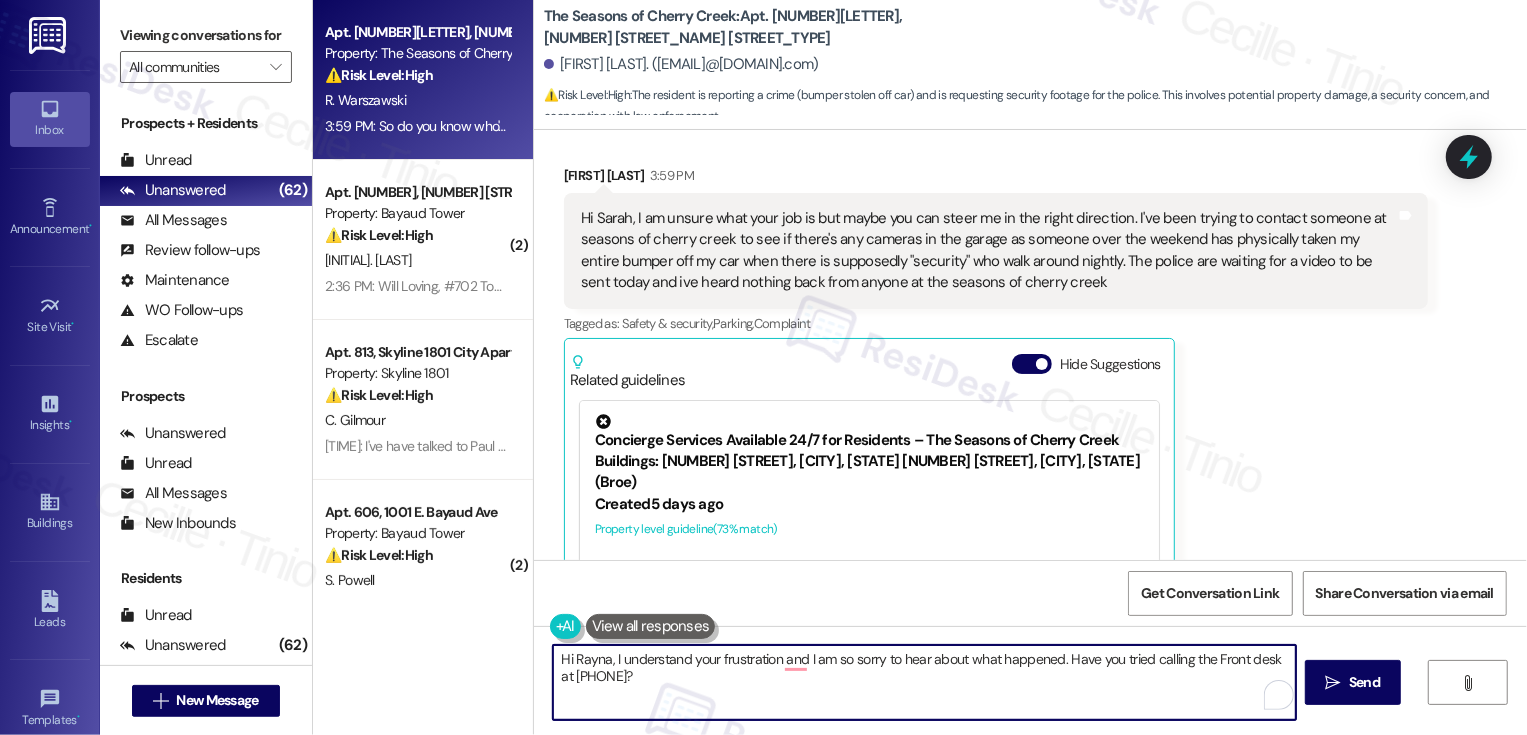 scroll, scrollTop: 146, scrollLeft: 0, axis: vertical 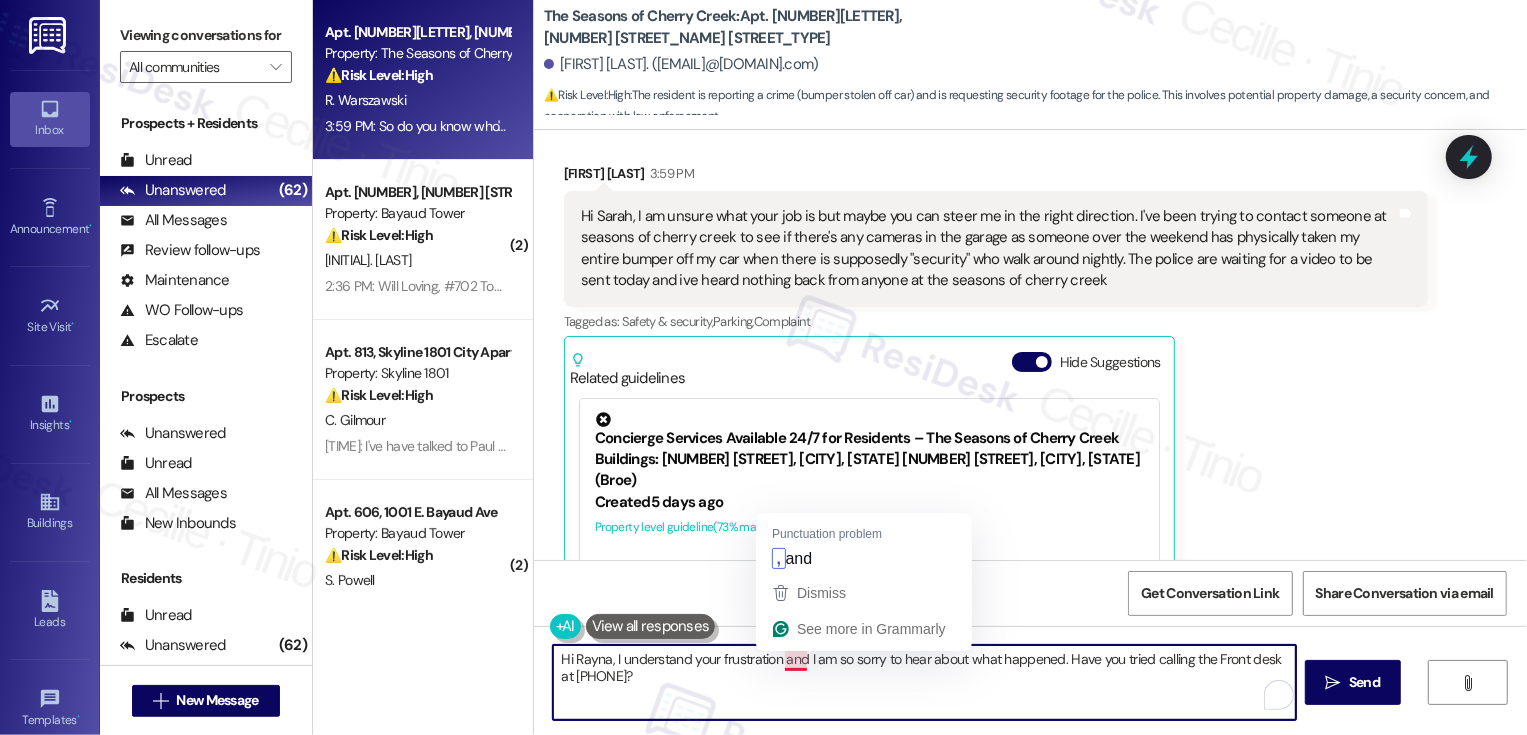 click on "Hi Rayna, I understand your frustration and I am so sorry to hear about what happened. Have you tried calling the Front desk at (720) 643-1211?" at bounding box center [924, 682] 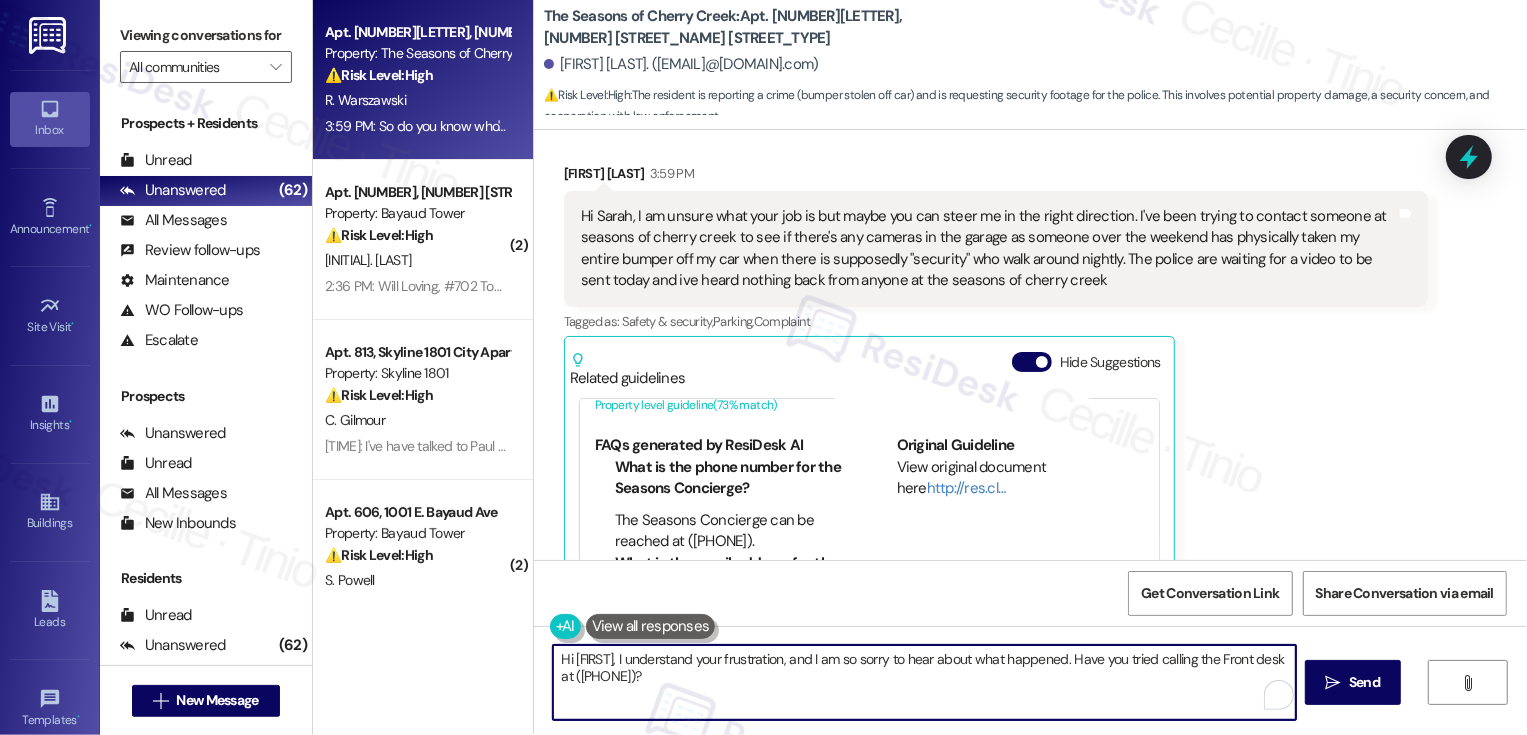 scroll, scrollTop: 140, scrollLeft: 0, axis: vertical 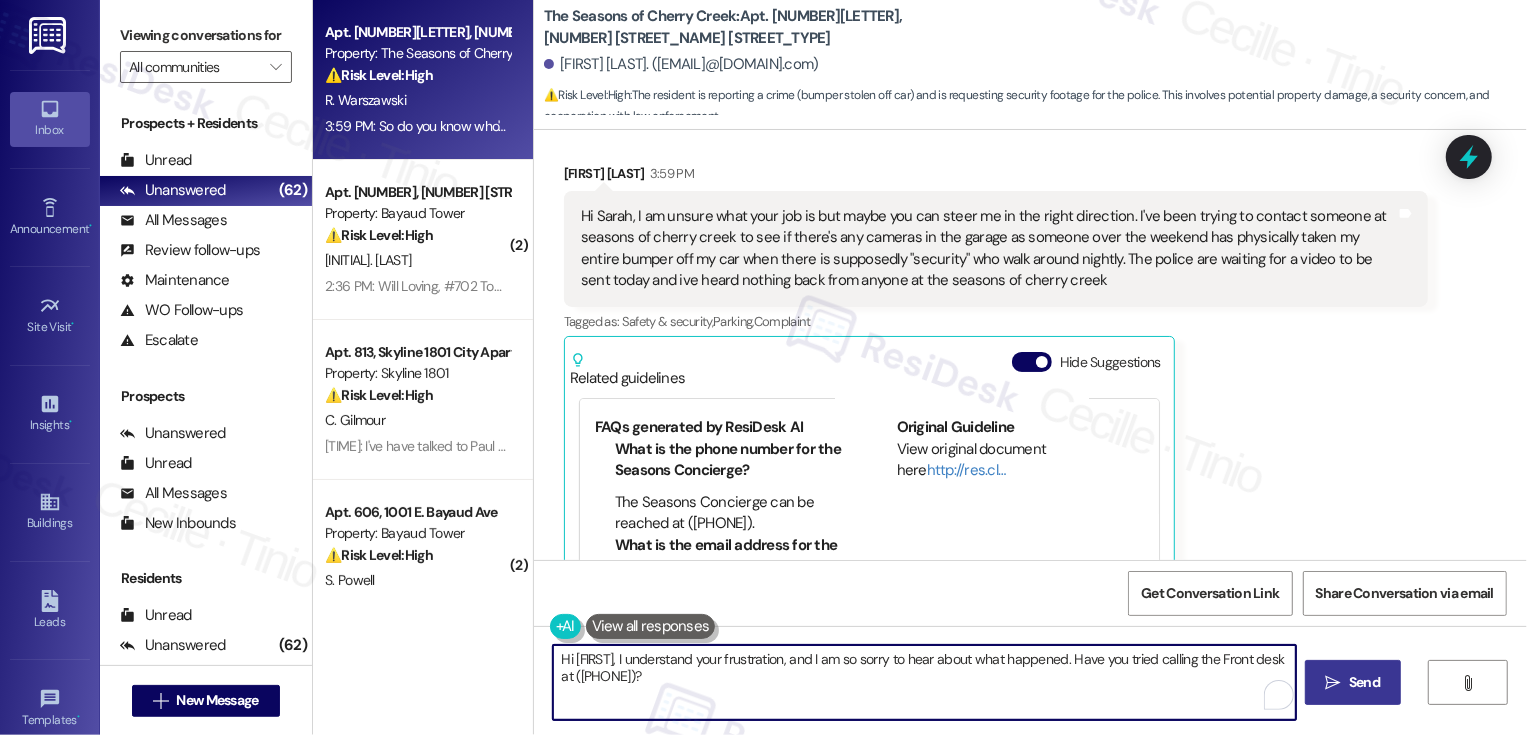 type on "Hi Rayna, I understand your frustration, and I am so sorry to hear about what happened. Have you tried calling the Front desk at (720) 643-1211?" 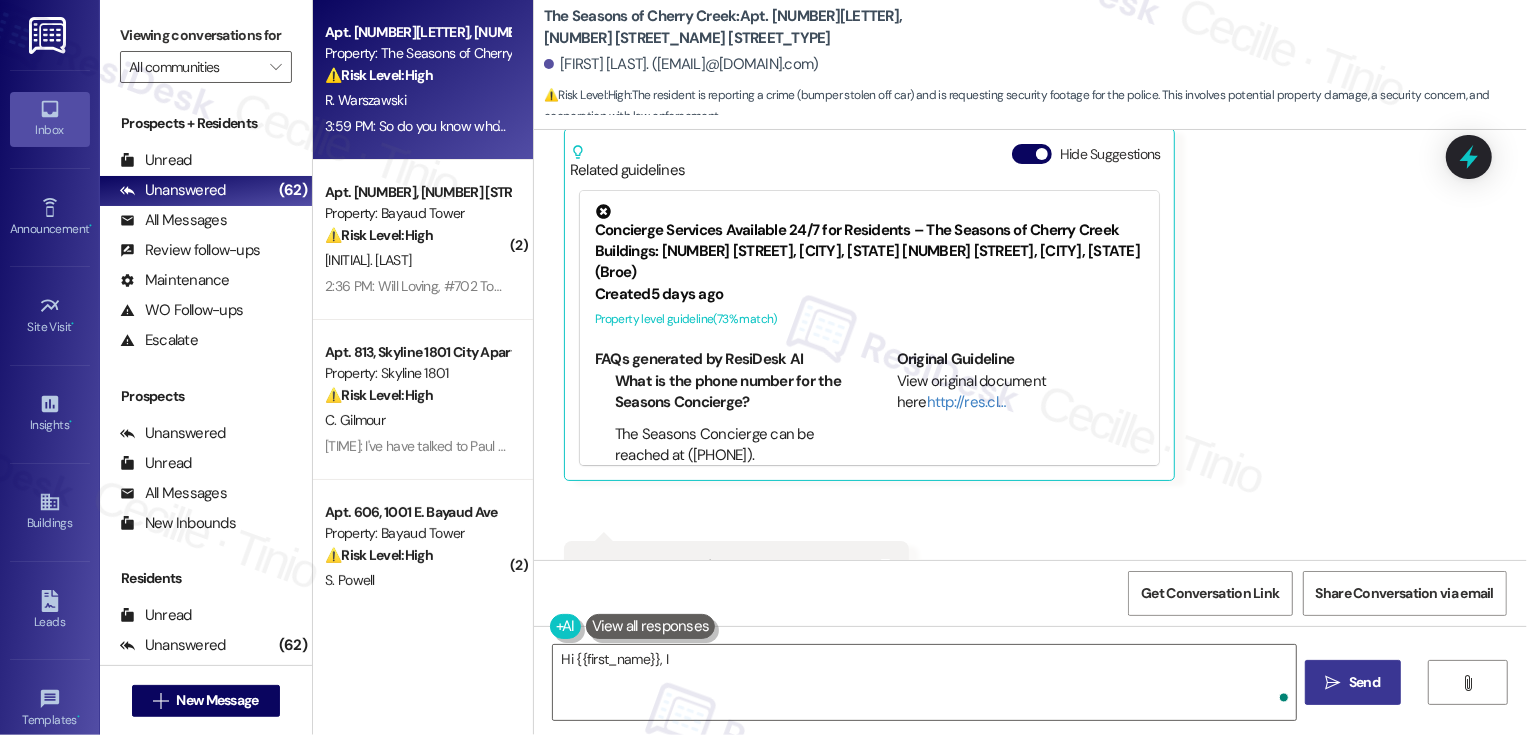 scroll, scrollTop: 430, scrollLeft: 0, axis: vertical 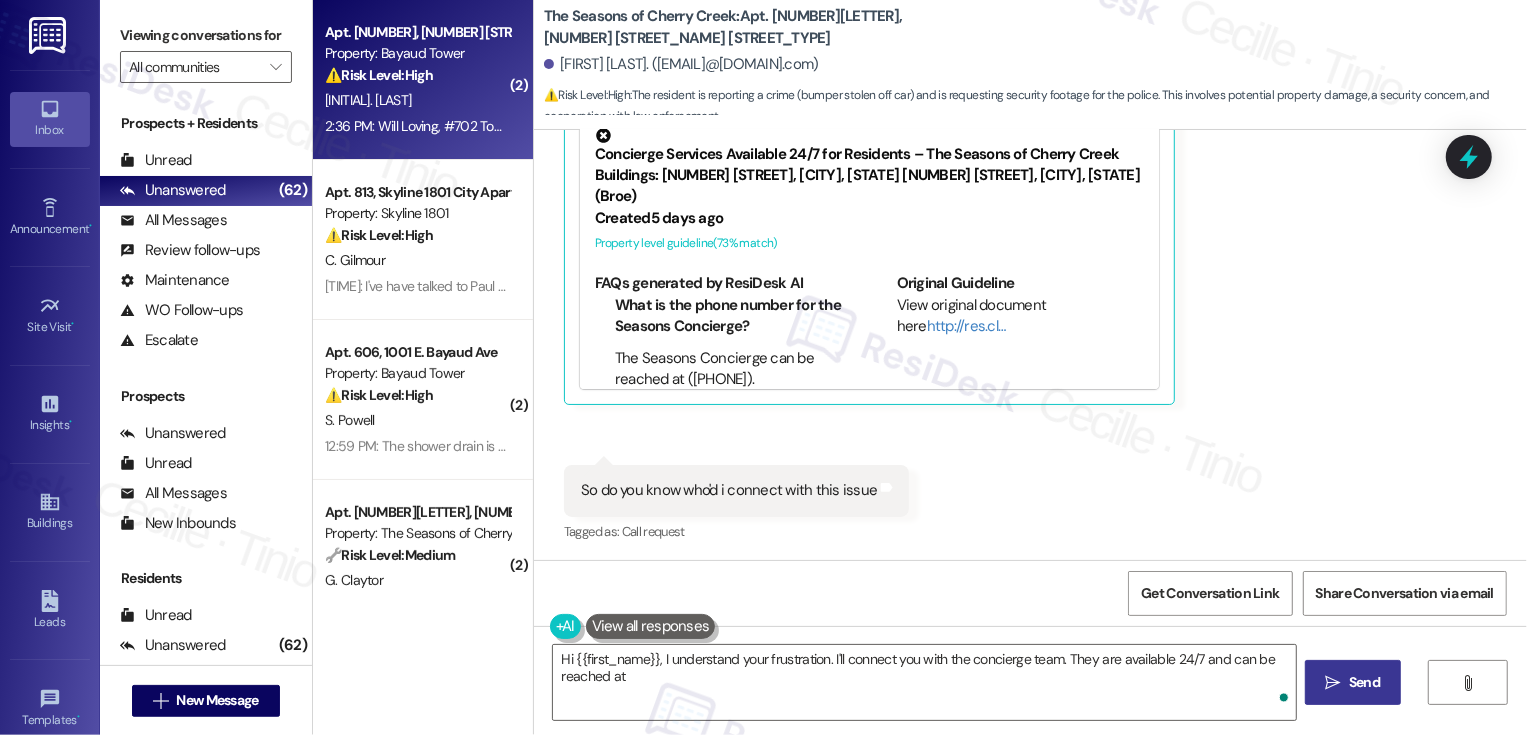 type on "Hi {{first_name}}, I understand your frustration. I'll connect you with the concierge team. They are available 24/7 and can be reached at" 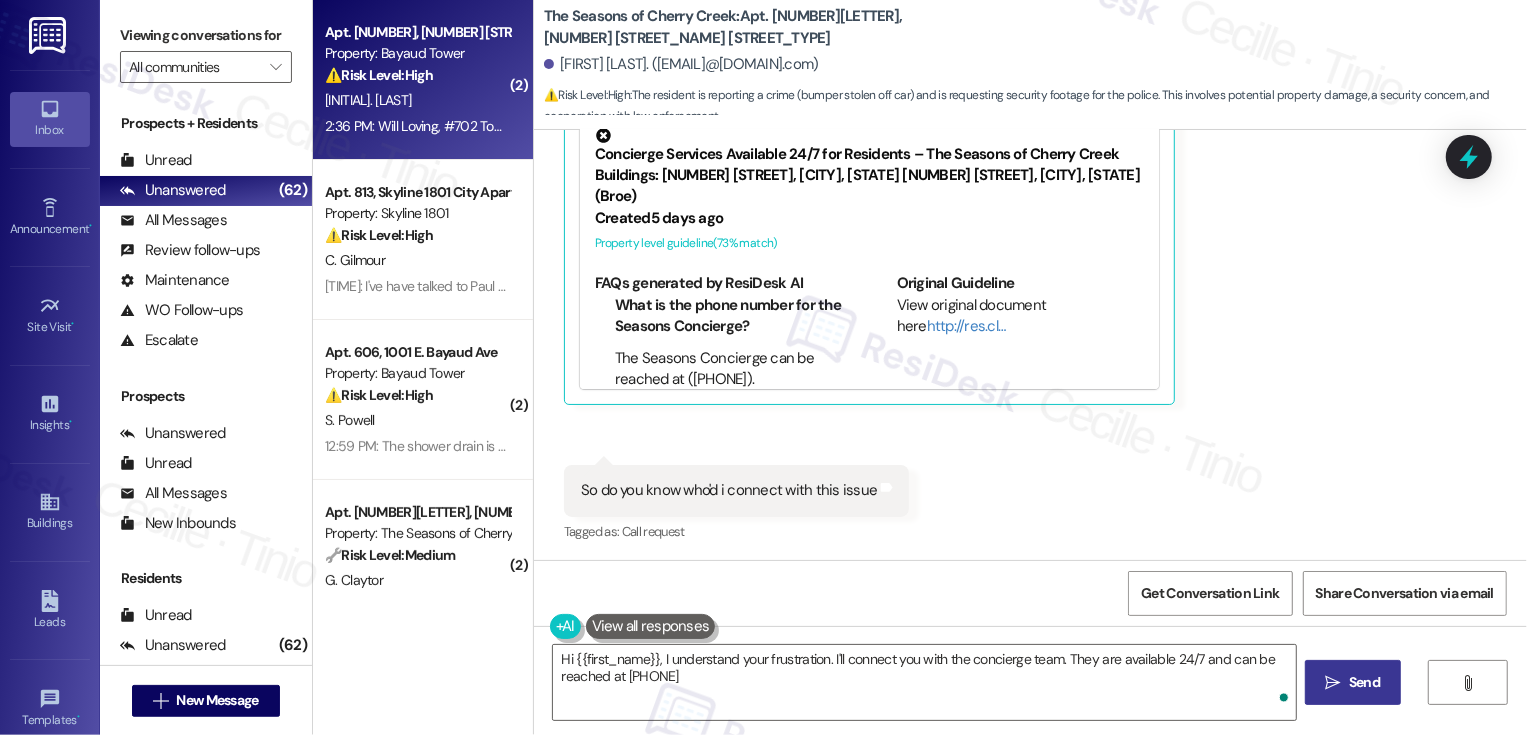 click on "2:36 PM: Will Loving, #702 Tower 1 2:36 PM: Will Loving, #702 Tower 1" at bounding box center [423, 126] 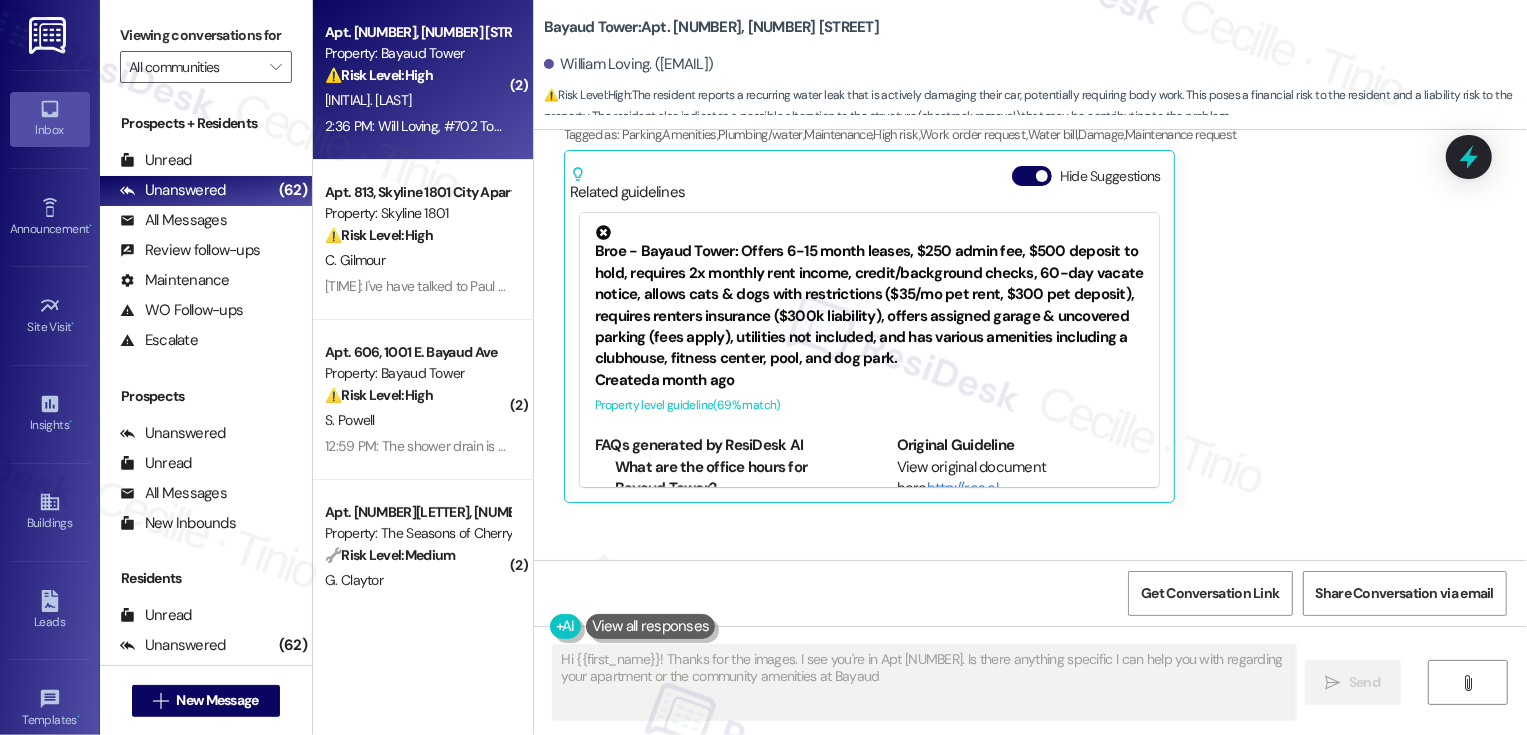 scroll, scrollTop: 1003, scrollLeft: 0, axis: vertical 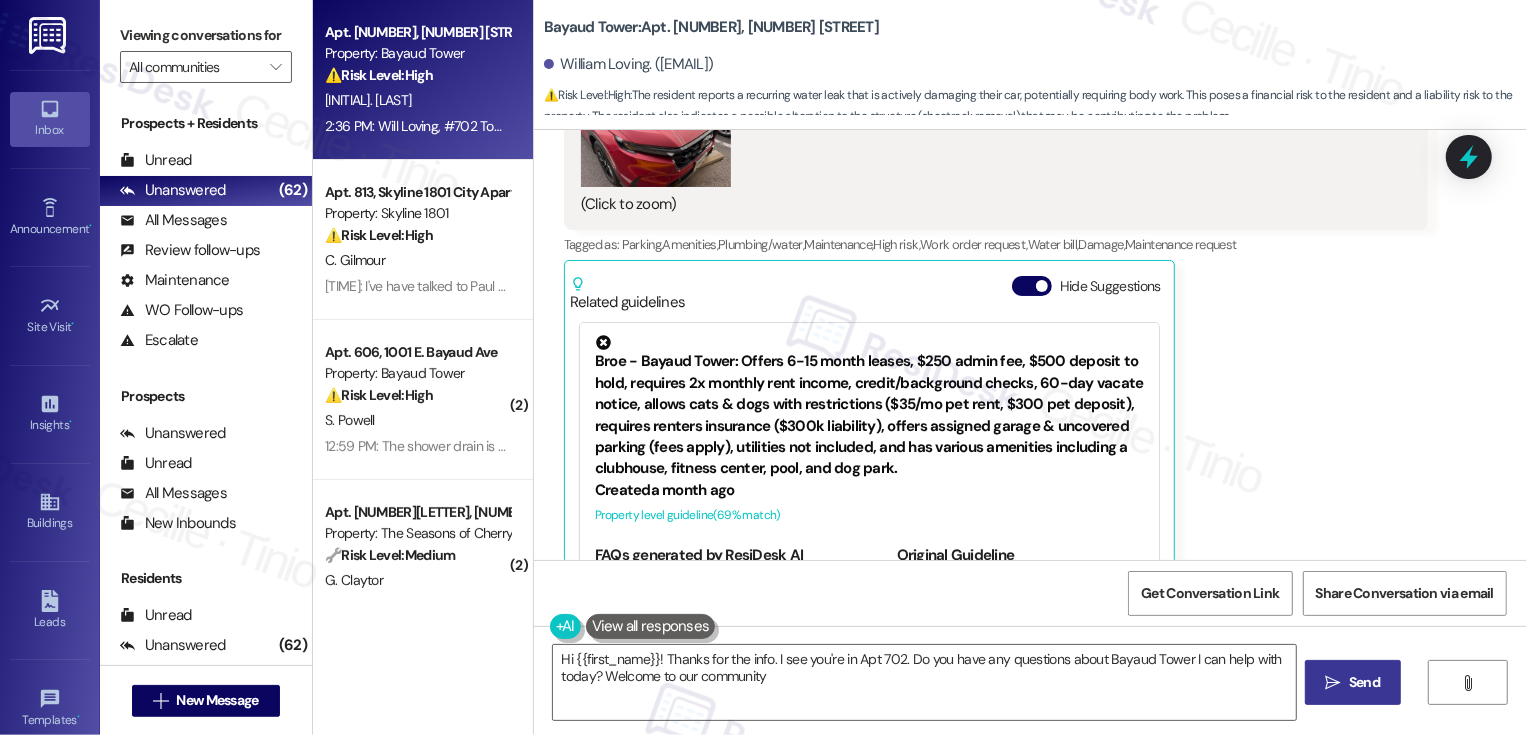 type on "Hi {{first_name}}! Thanks for the info. I see you're in Apt 702. Do you have any questions about Bayaud Tower I can help with today? Welcome to our community!" 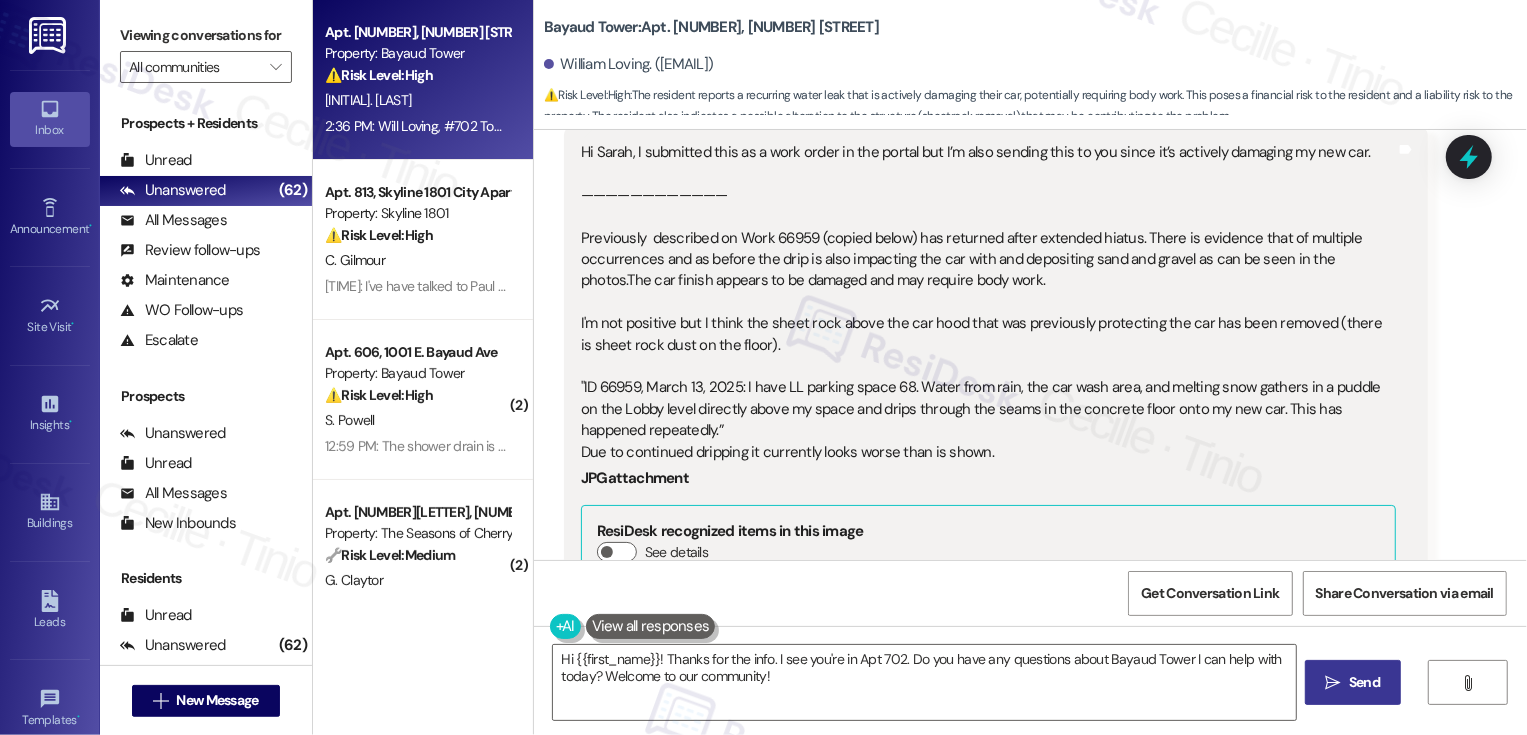 scroll, scrollTop: 218, scrollLeft: 0, axis: vertical 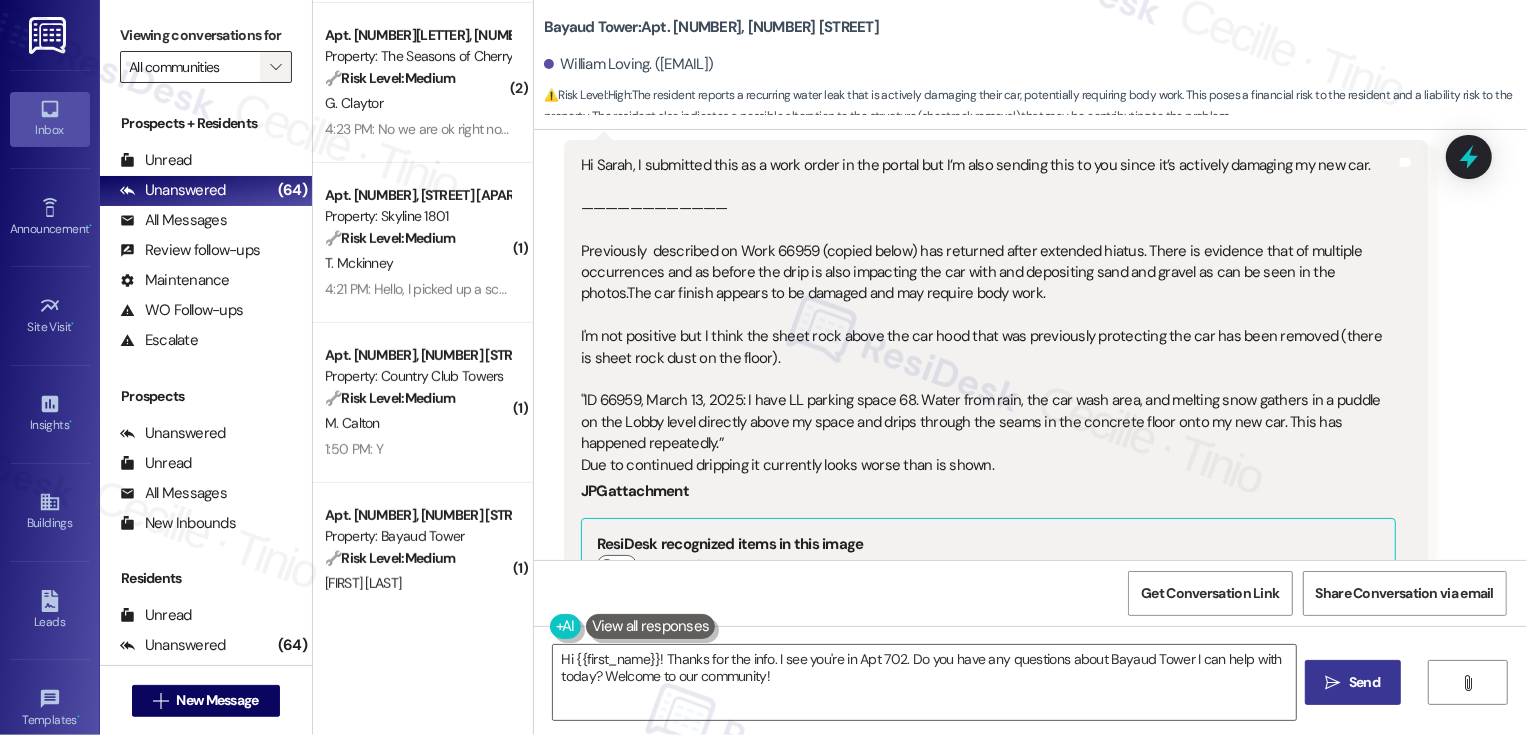click on "" at bounding box center [275, 67] 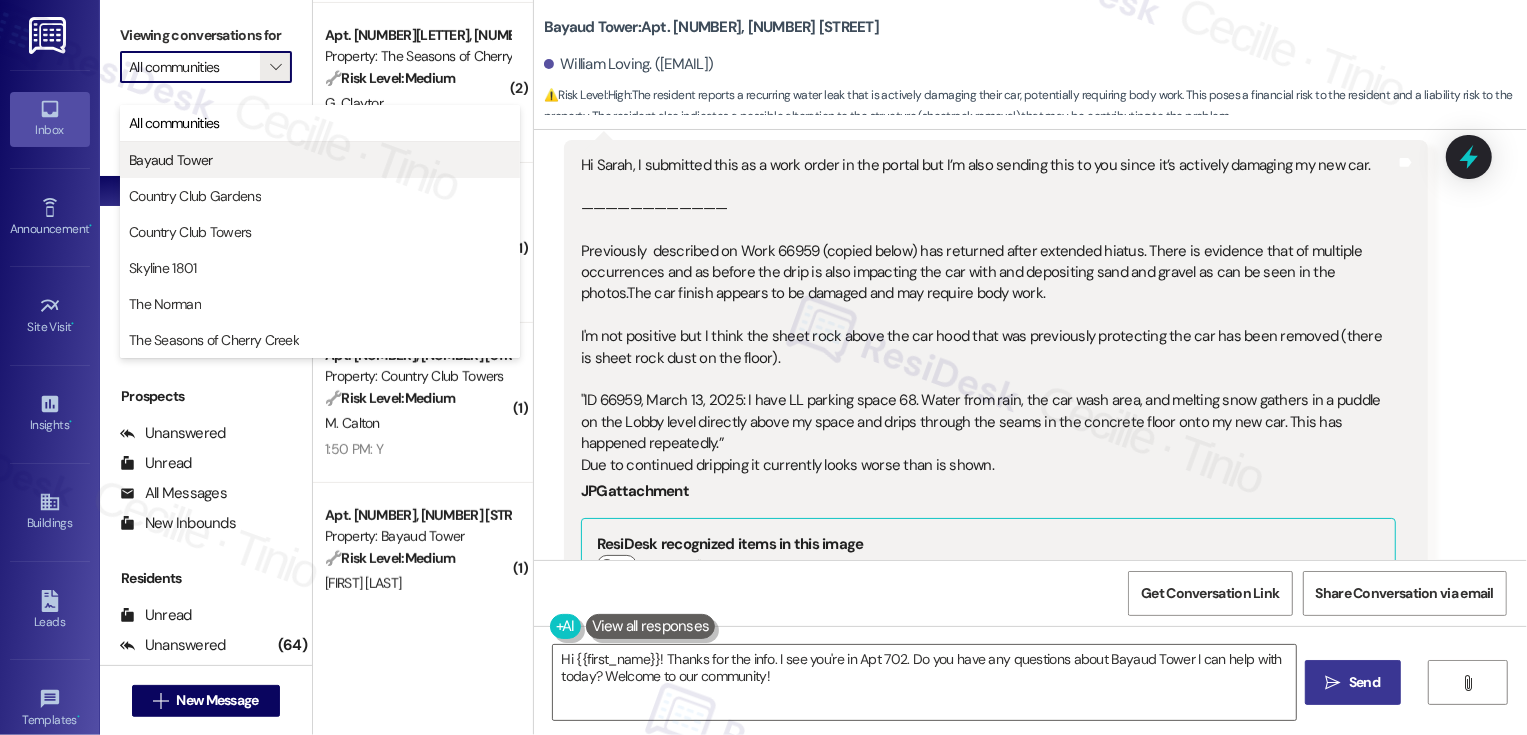 click on "Bayaud Tower" at bounding box center (320, 160) 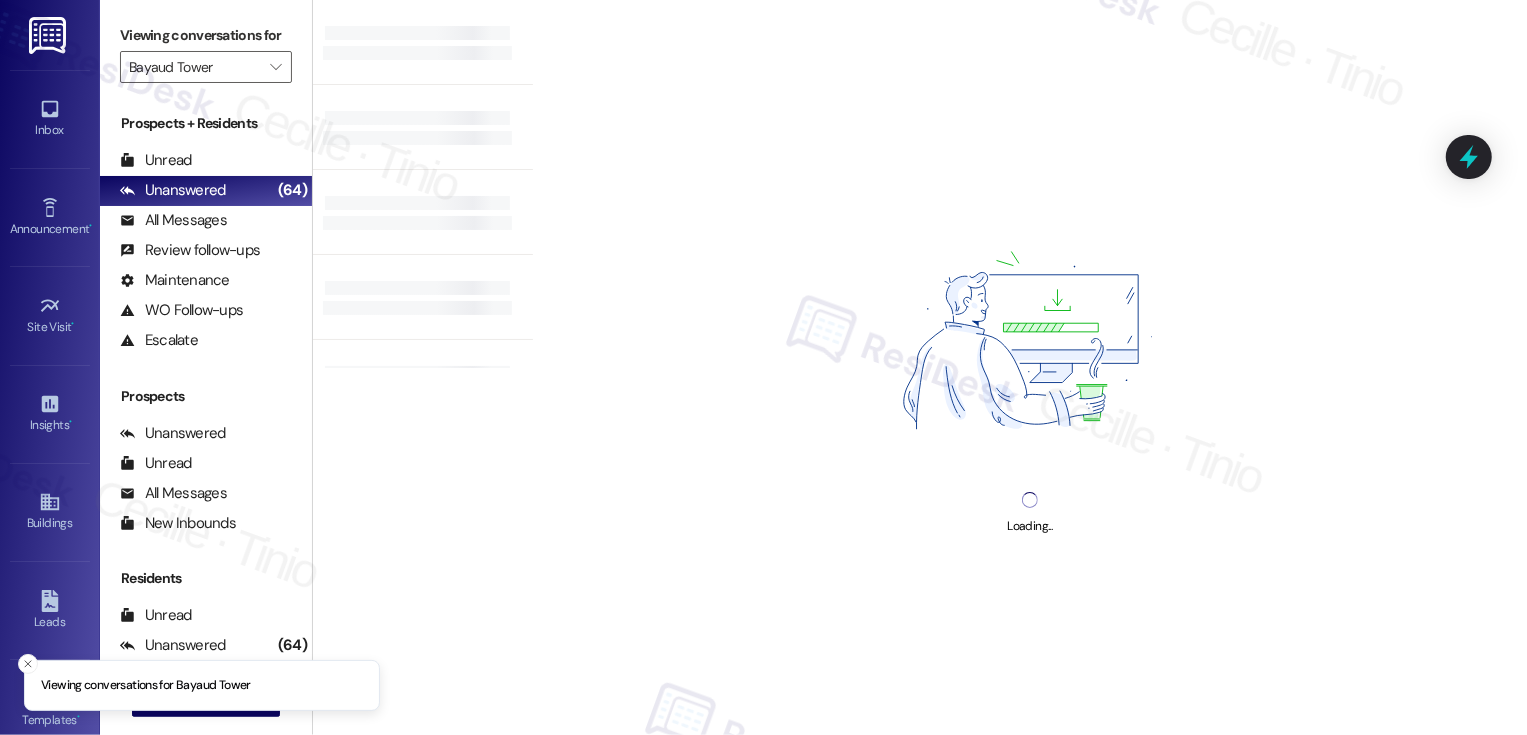 type on "Bayaud Tower" 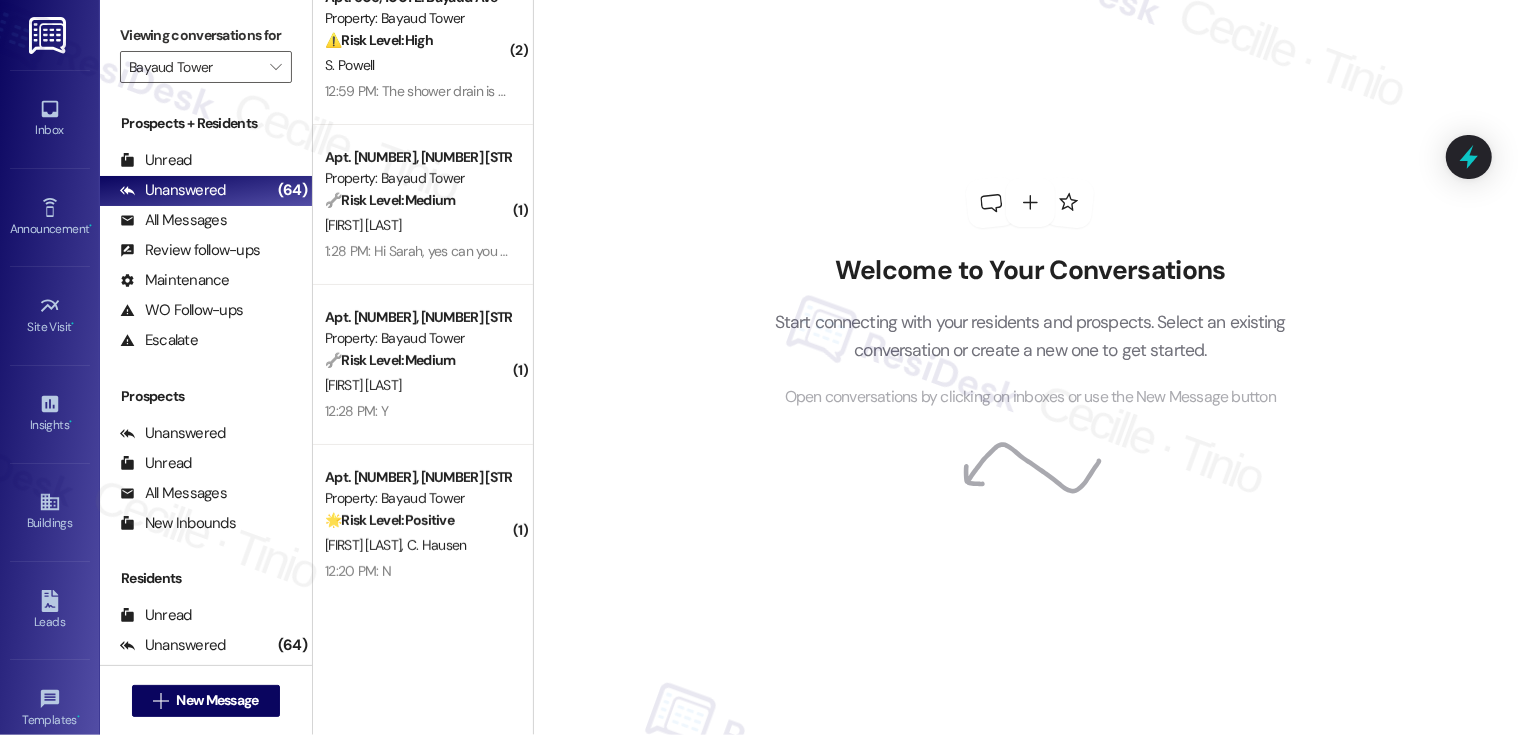 scroll, scrollTop: 135, scrollLeft: 0, axis: vertical 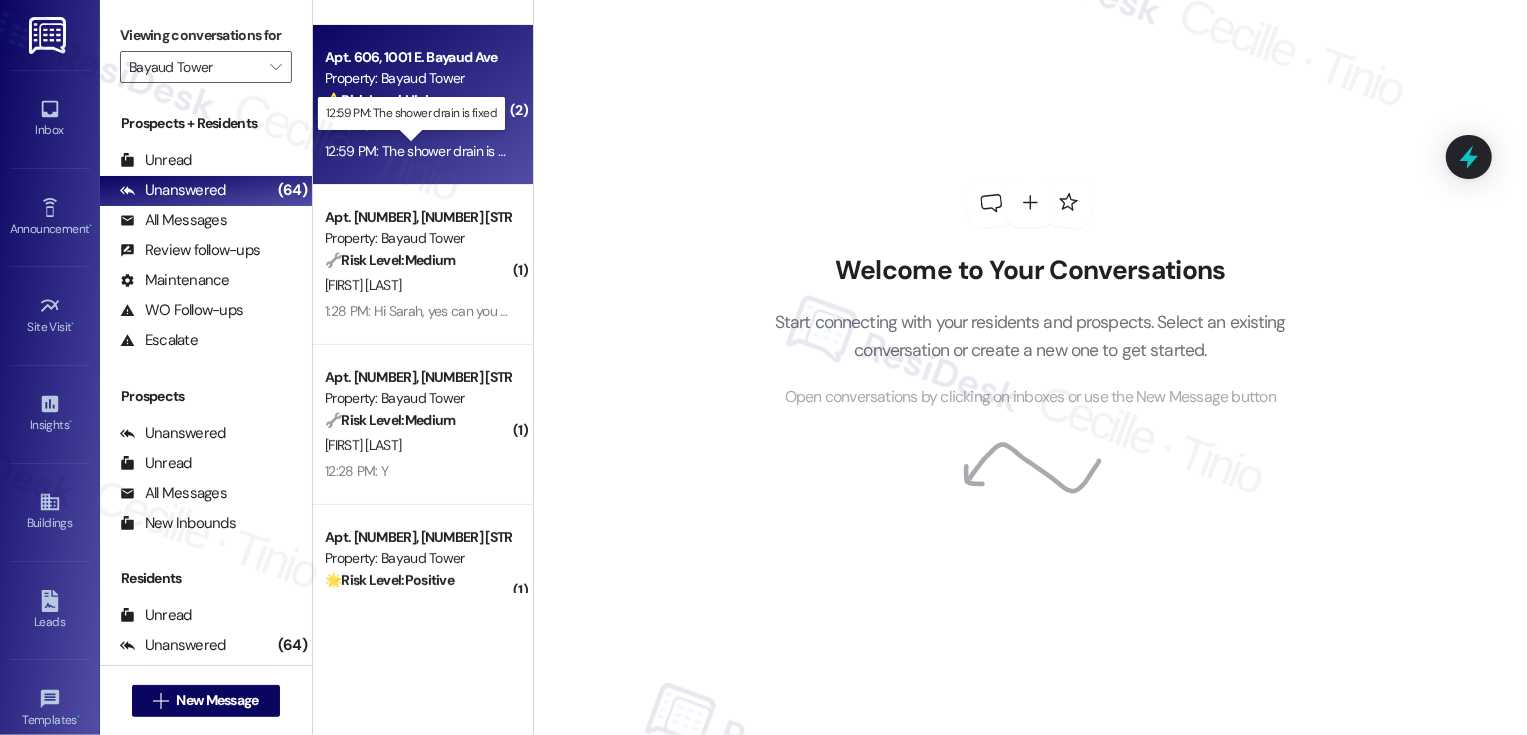 click on "12:59 PM: The shower drain is fixed 12:59 PM: The shower drain is fixed" at bounding box center [426, 151] 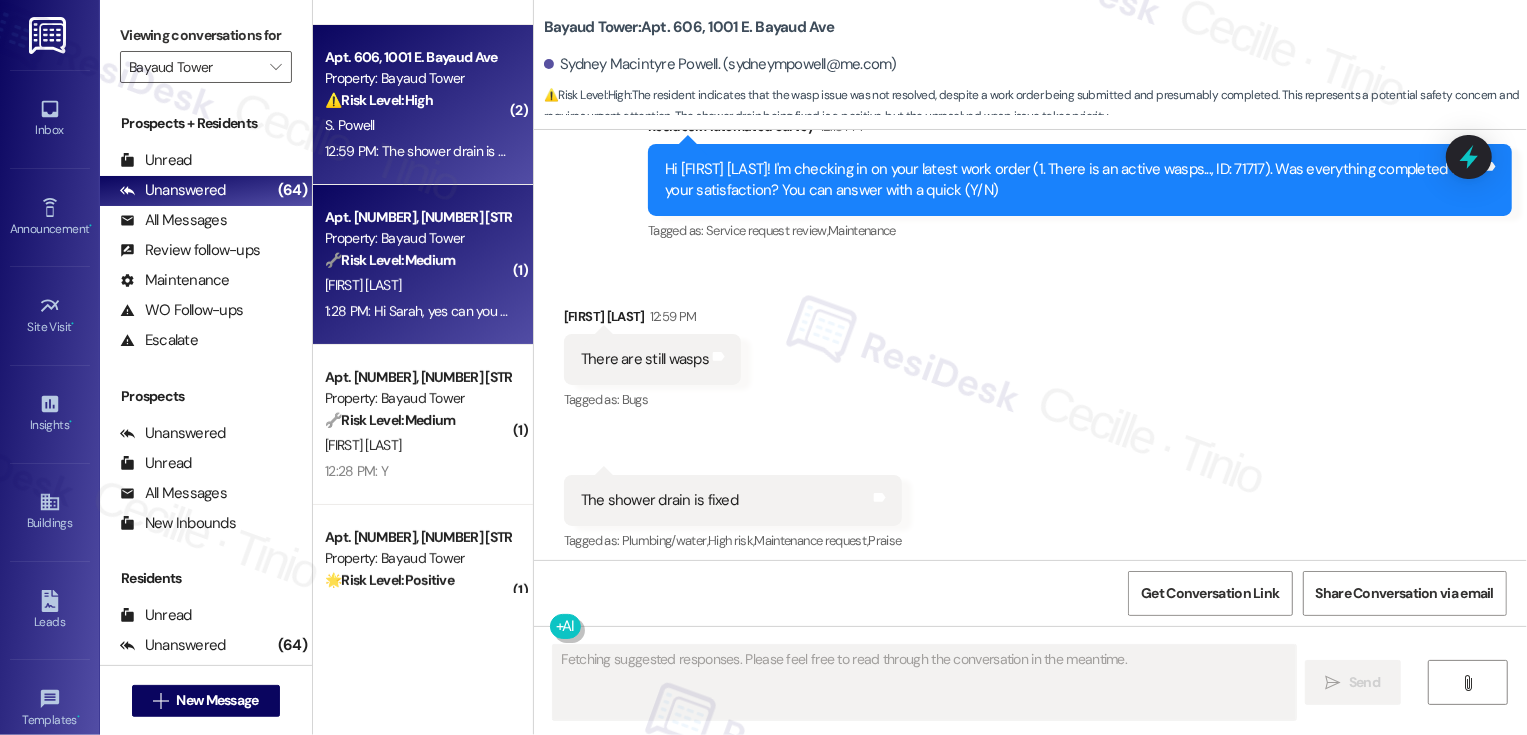 scroll, scrollTop: 2250, scrollLeft: 0, axis: vertical 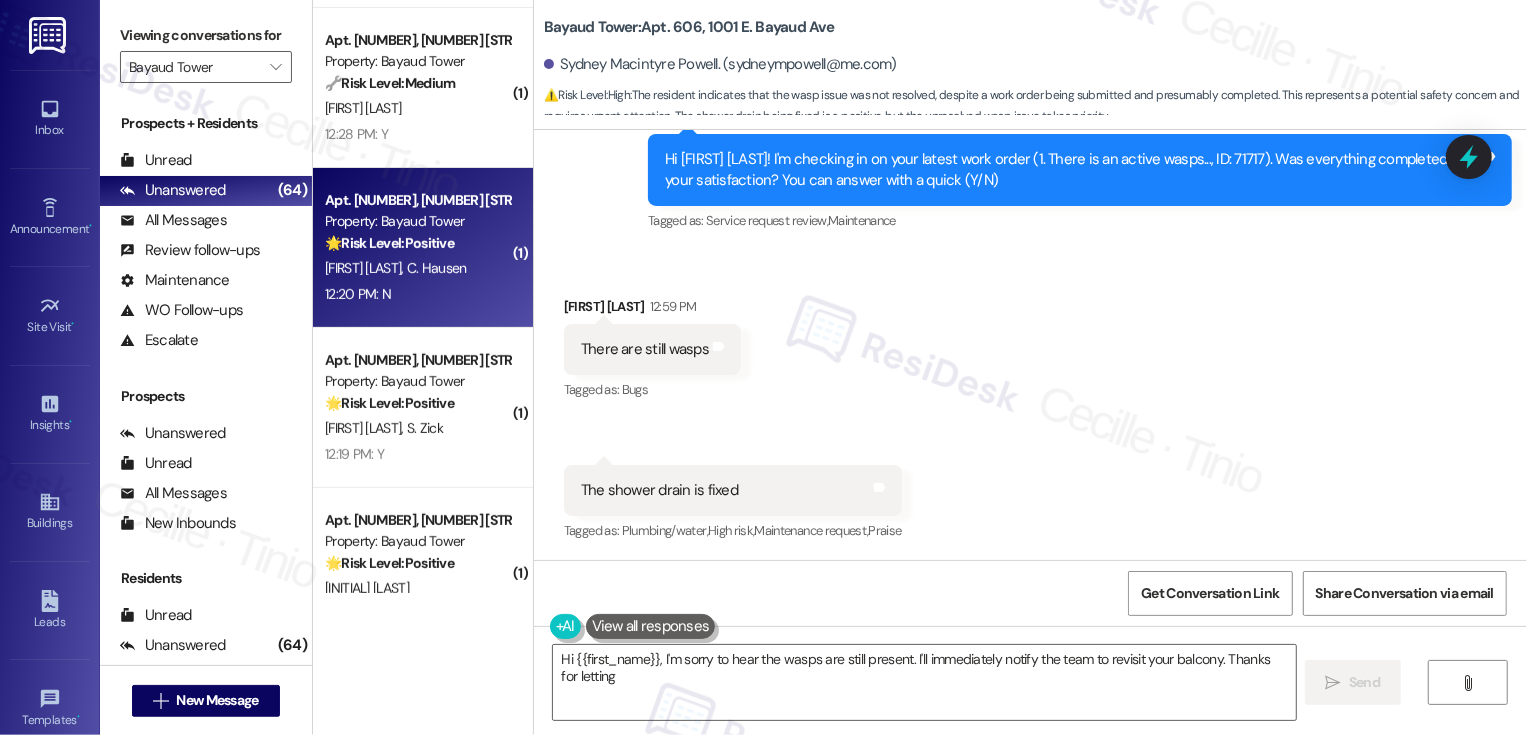 type on "Hi {{first_name}}, I'm sorry to hear the wasps are still present. I'll immediately notify the team to revisit your balcony. Thanks for letting" 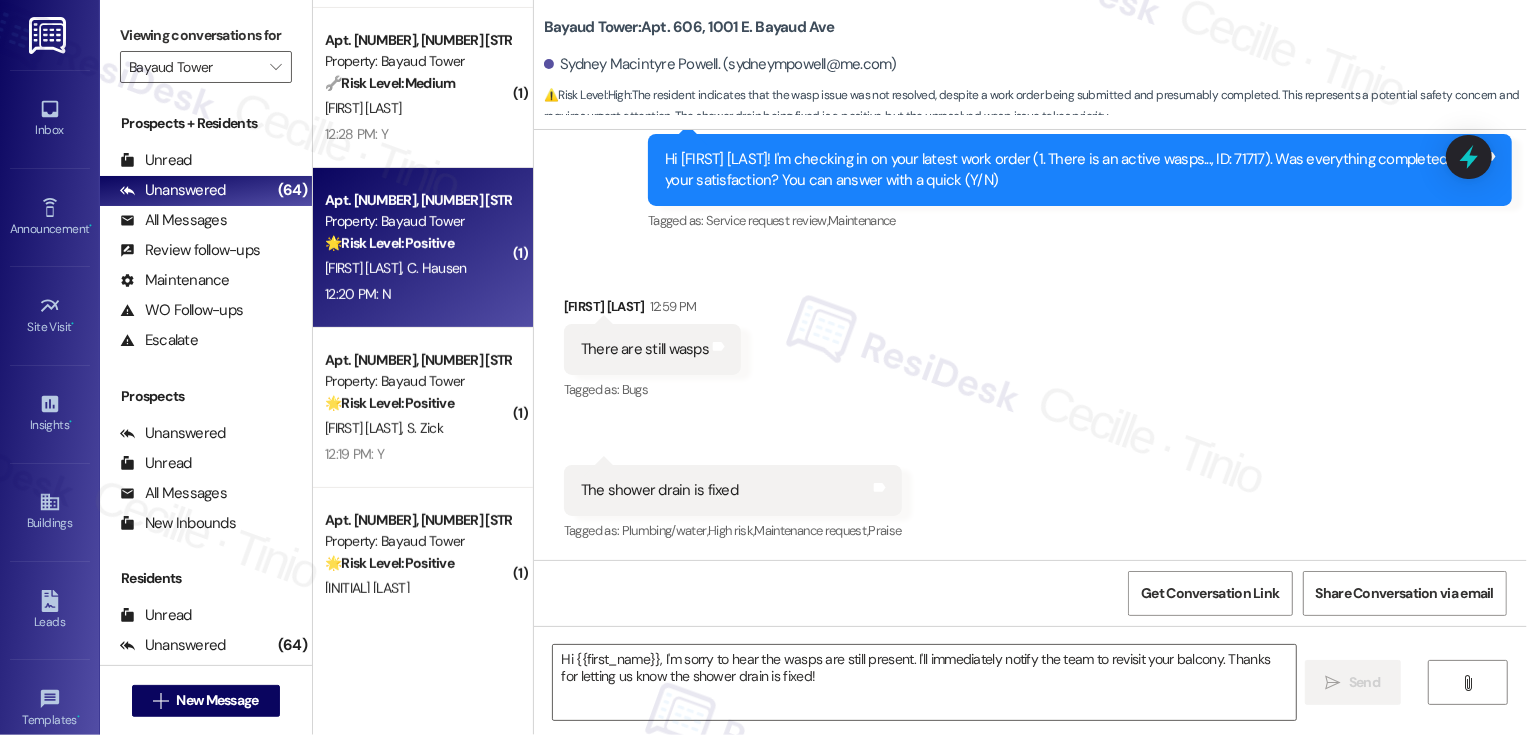 click on "L. Ruben C. Hausen" at bounding box center [417, 268] 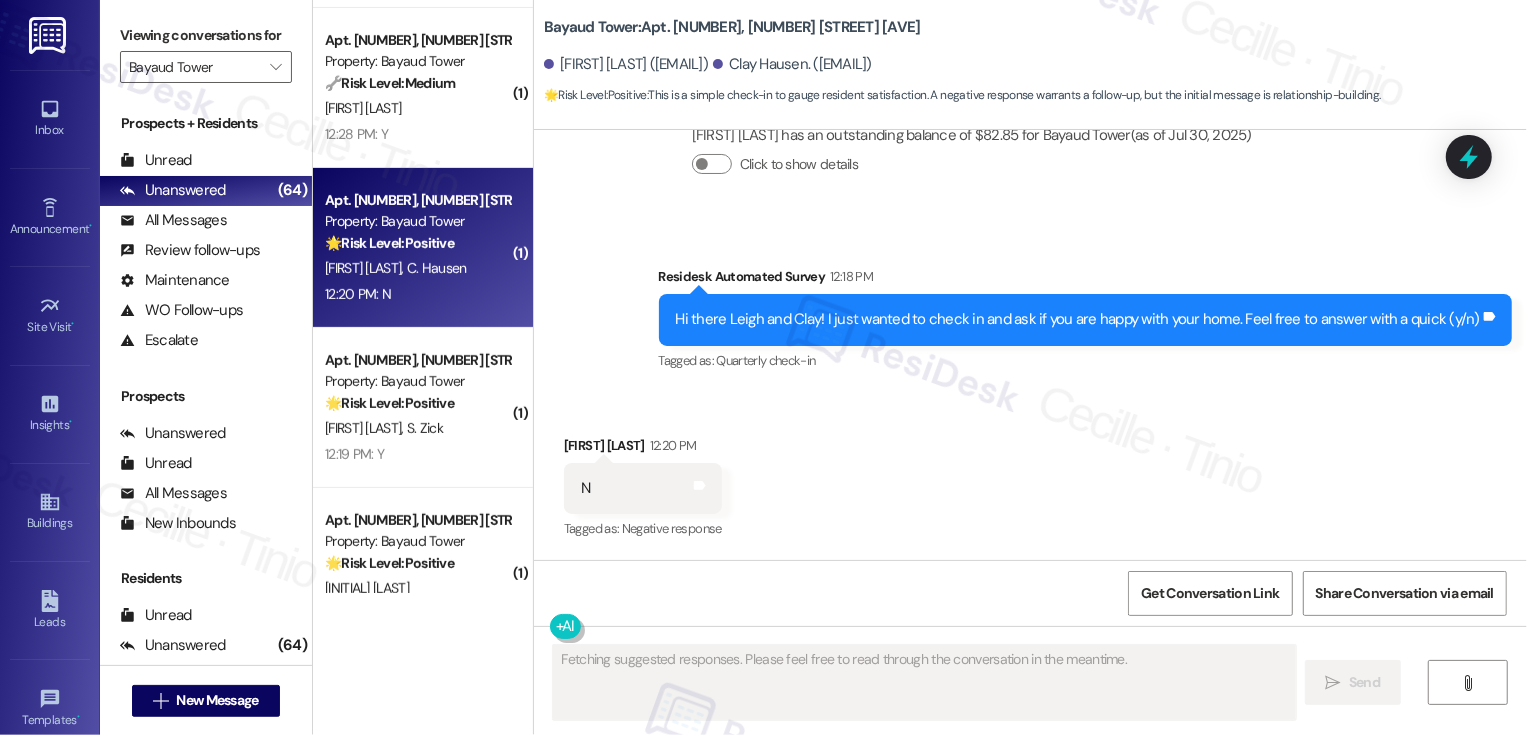 scroll, scrollTop: 437, scrollLeft: 0, axis: vertical 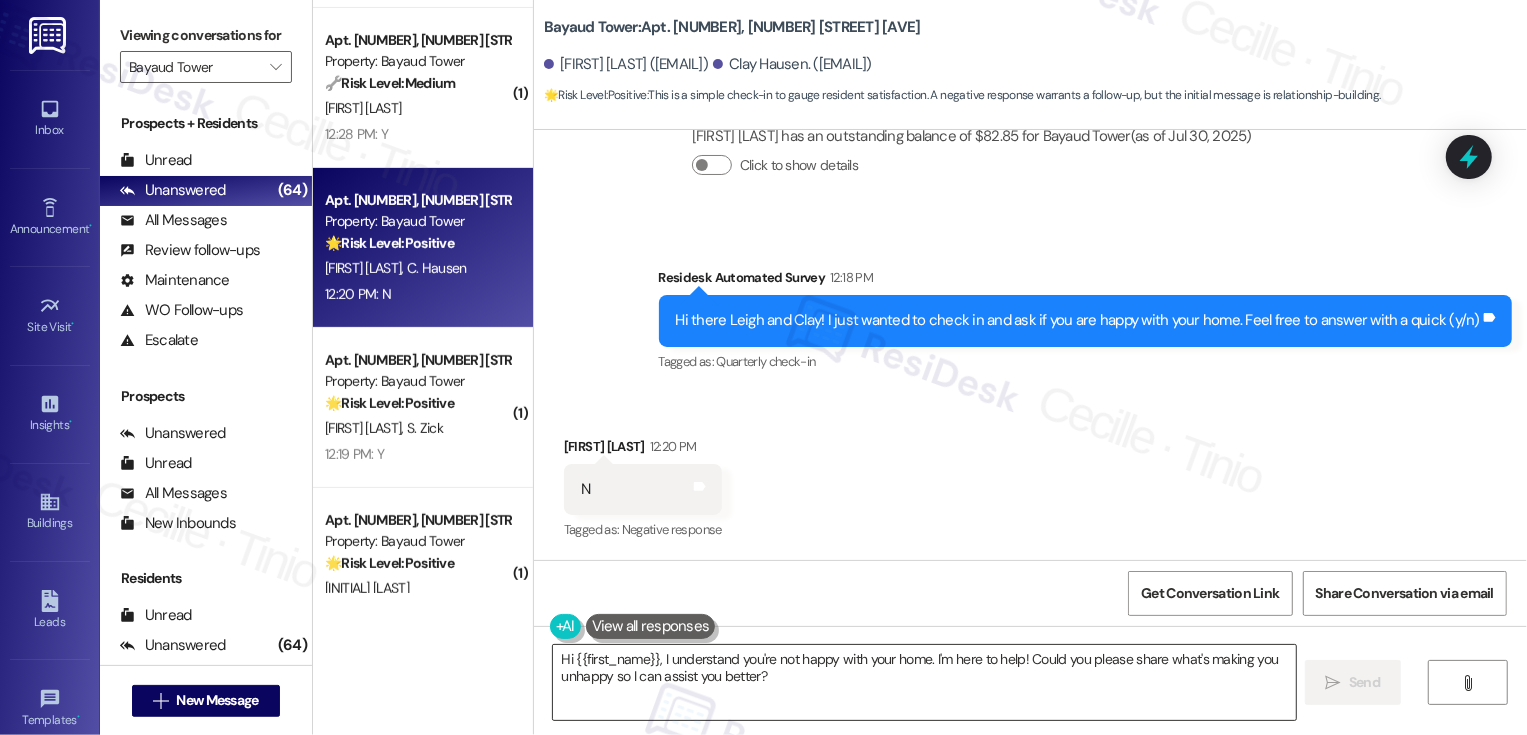 click on "Hi {{first_name}}, I understand you're not happy with your home. I'm here to help! Could you please share what's making you unhappy so I can assist you better?" at bounding box center (924, 682) 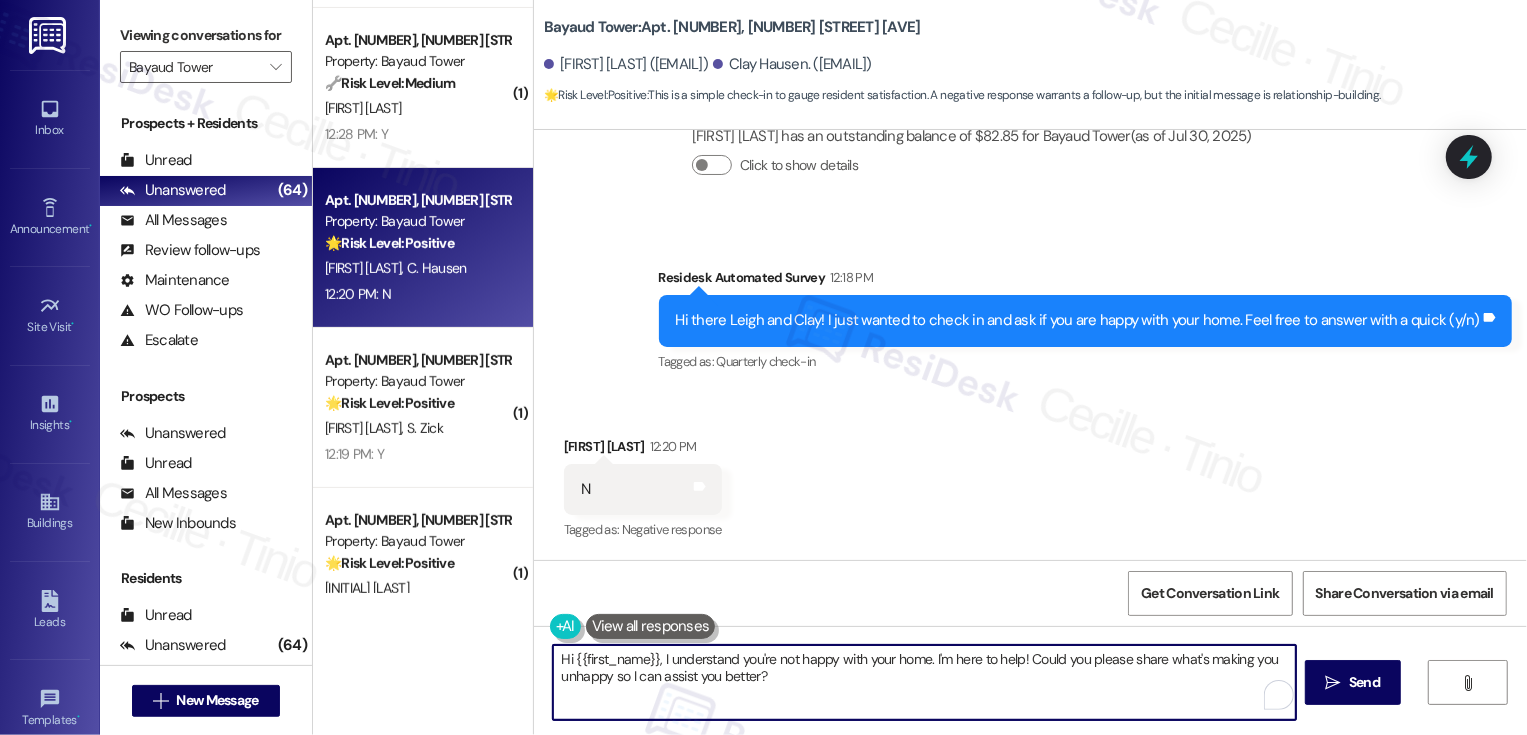 click on "Hi {{first_name}}, I understand you're not happy with your home. I'm here to help! Could you please share what's making you unhappy so I can assist you better?" at bounding box center (924, 682) 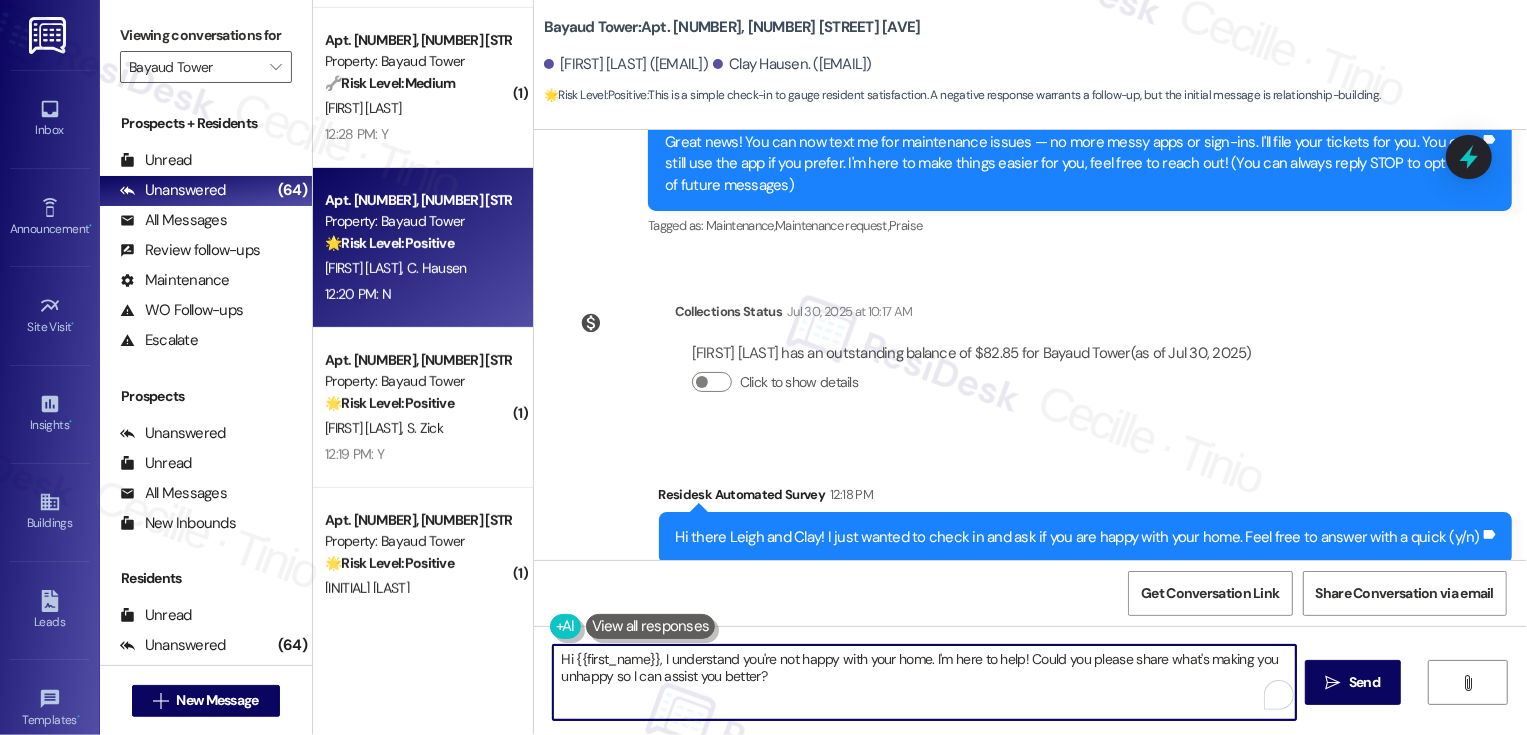 scroll, scrollTop: 437, scrollLeft: 0, axis: vertical 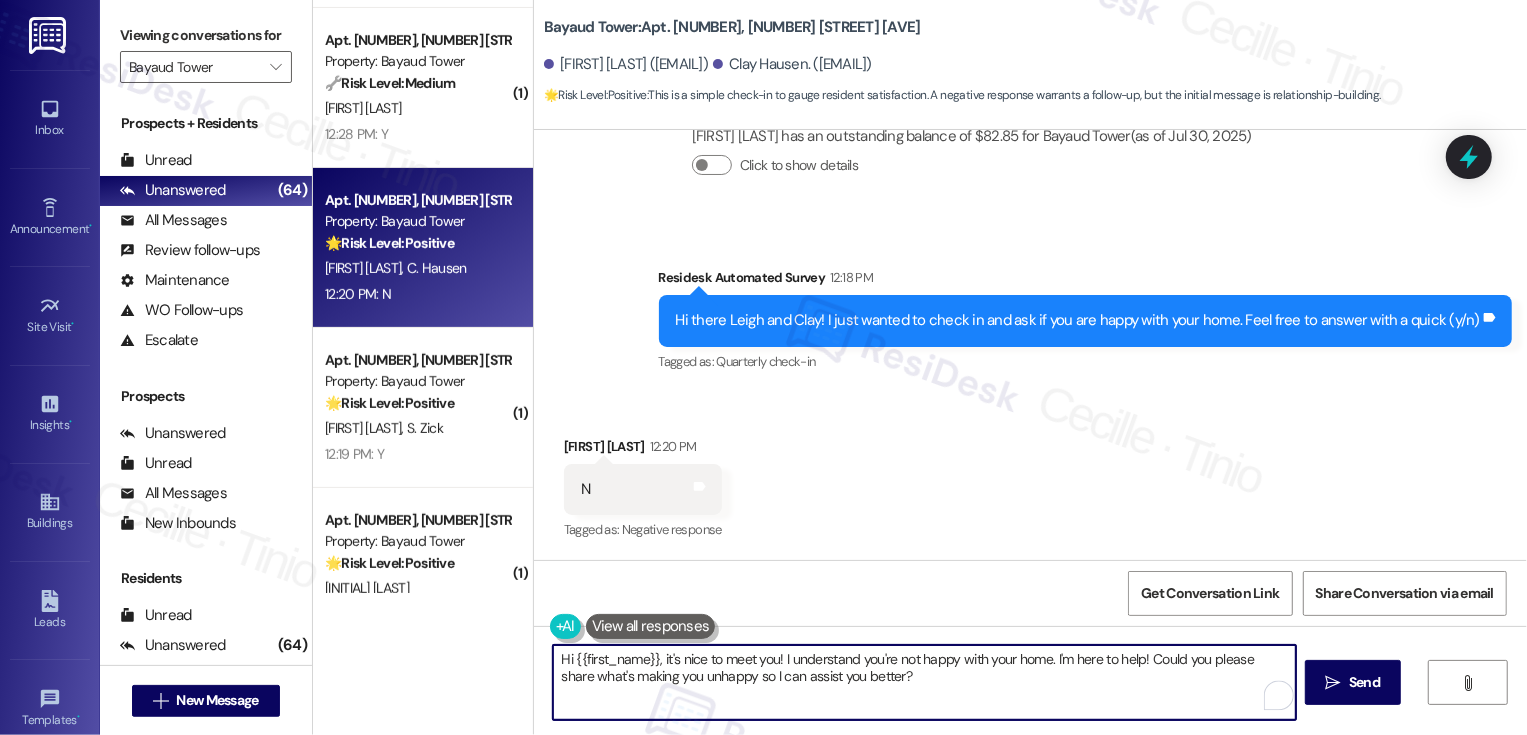 click on "Hi {{first_name}}, it's nice to meet you! I understand you're not happy with your home. I'm here to help! Could you please share what's making you unhappy so I can assist you better?" at bounding box center [924, 682] 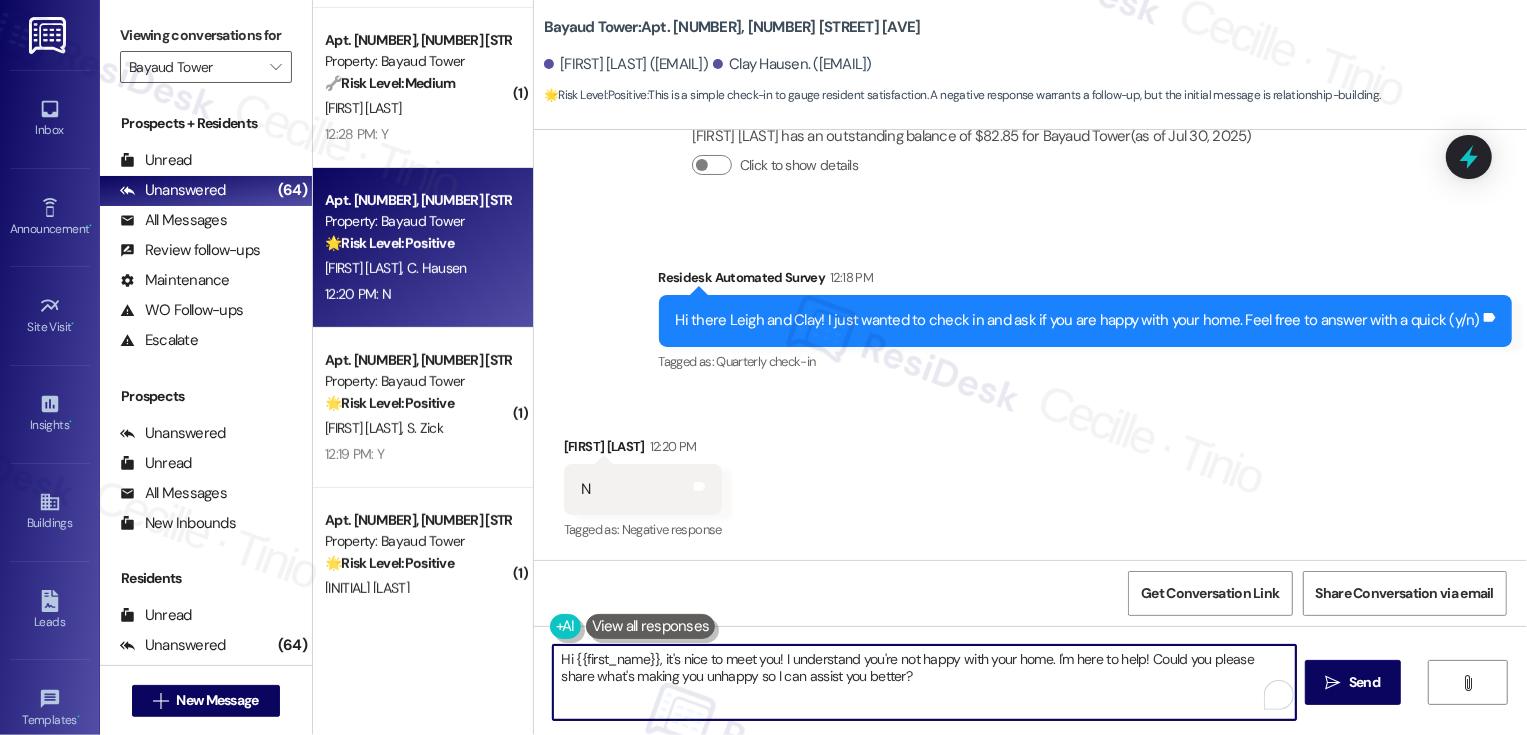 click on "N Tags and notes" at bounding box center [643, 489] 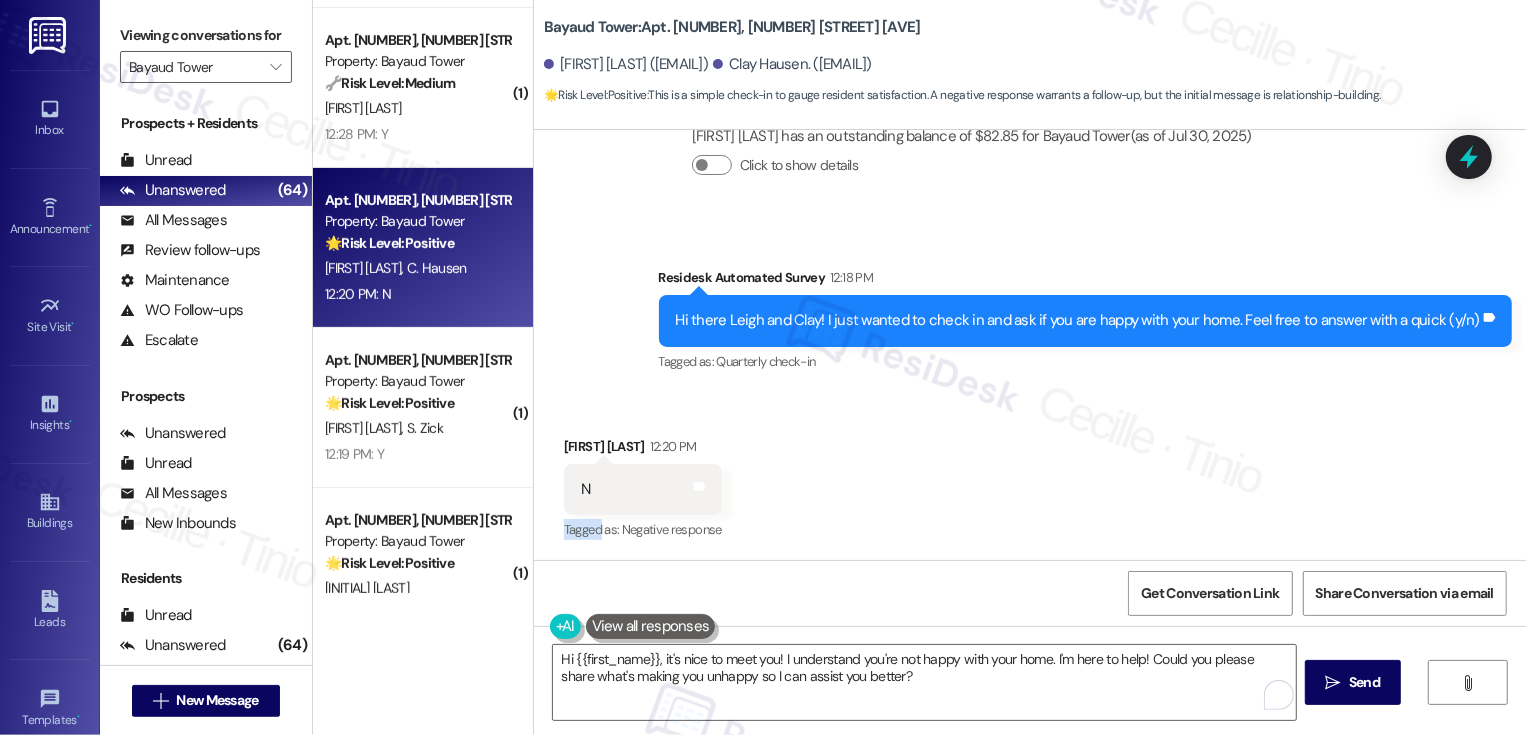 click on "Leigh Ruben 12:20 PM" at bounding box center [643, 450] 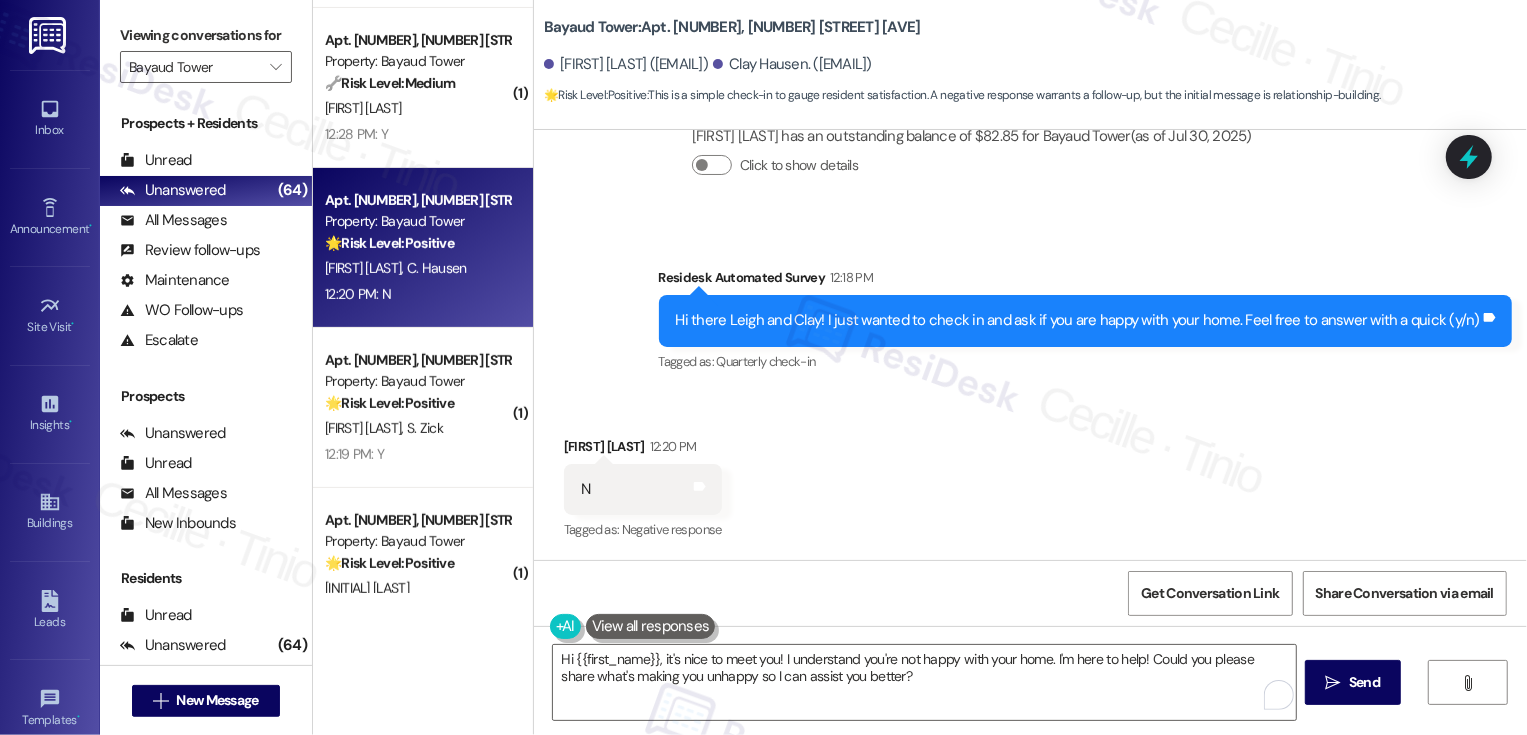 click on "Leigh Ruben 12:20 PM" at bounding box center (643, 450) 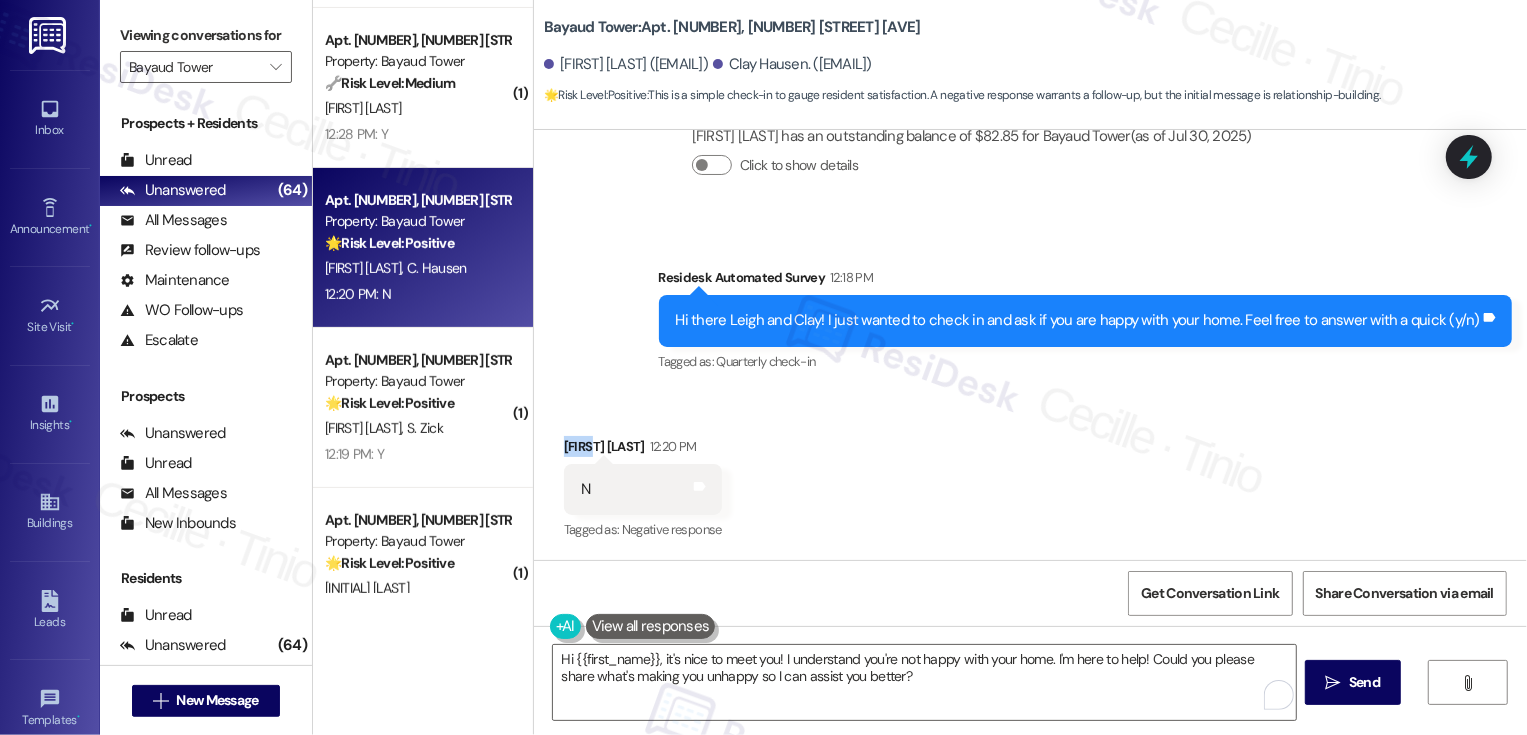 click on "Leigh Ruben 12:20 PM" at bounding box center [643, 450] 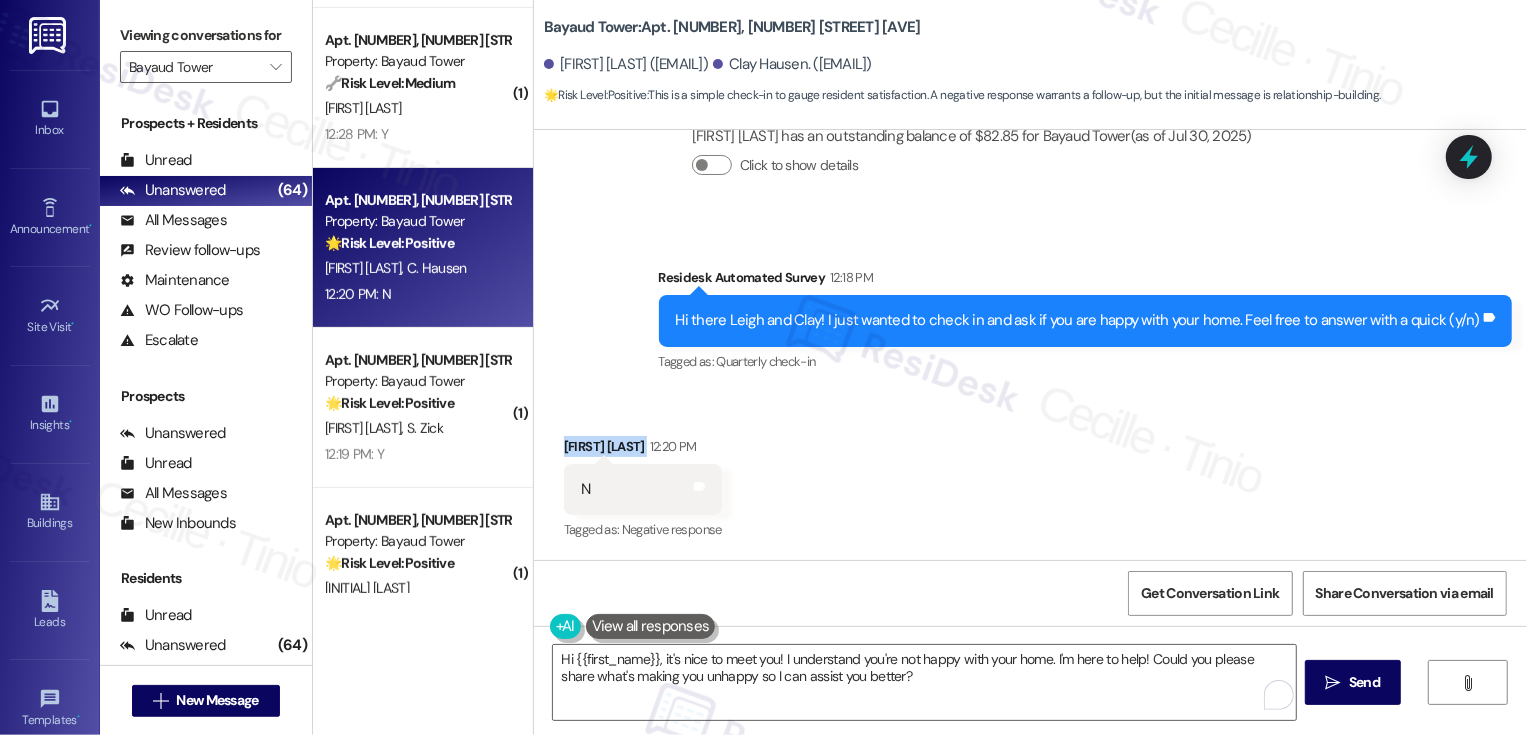 copy on "Leigh Ruben" 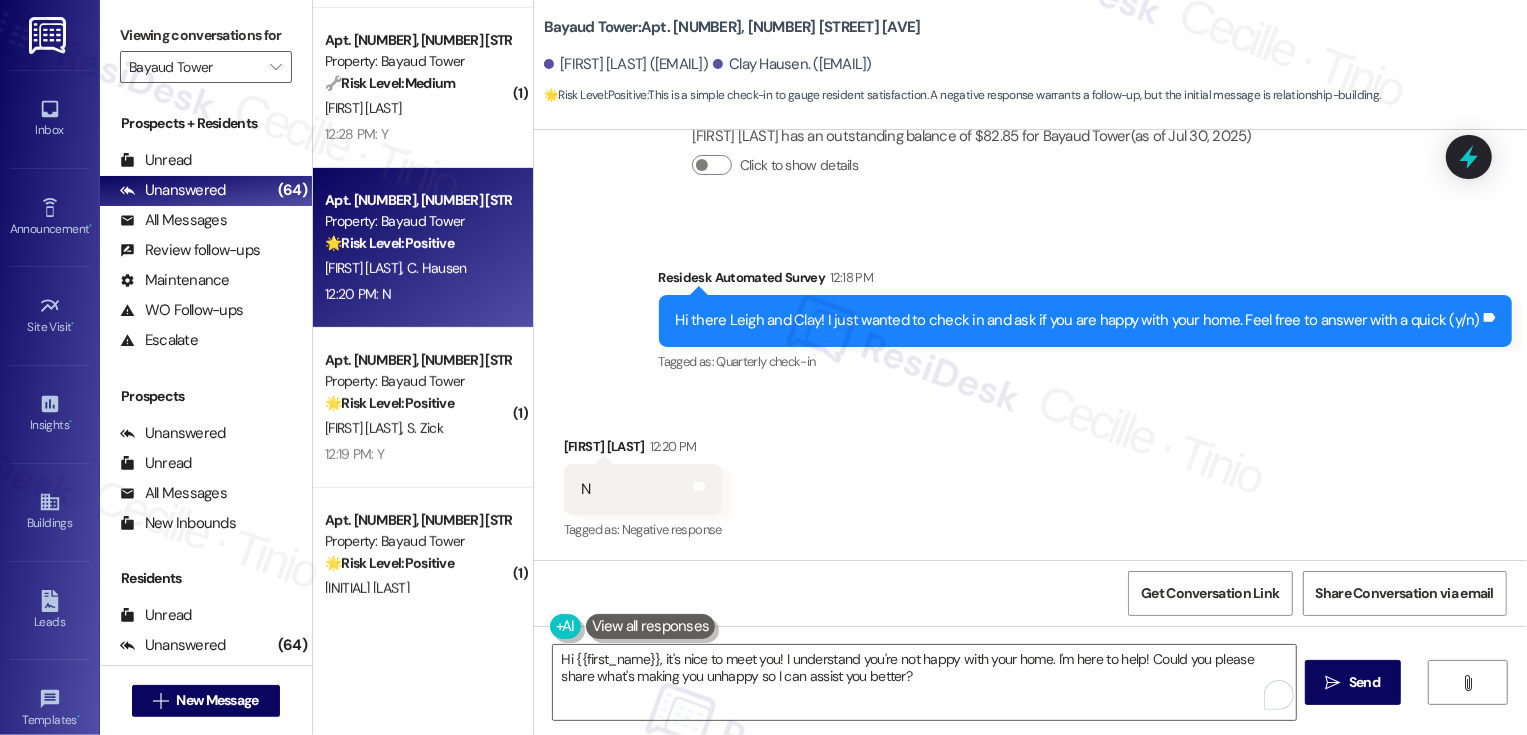 click on "Leigh Ruben 12:20 PM" at bounding box center (643, 450) 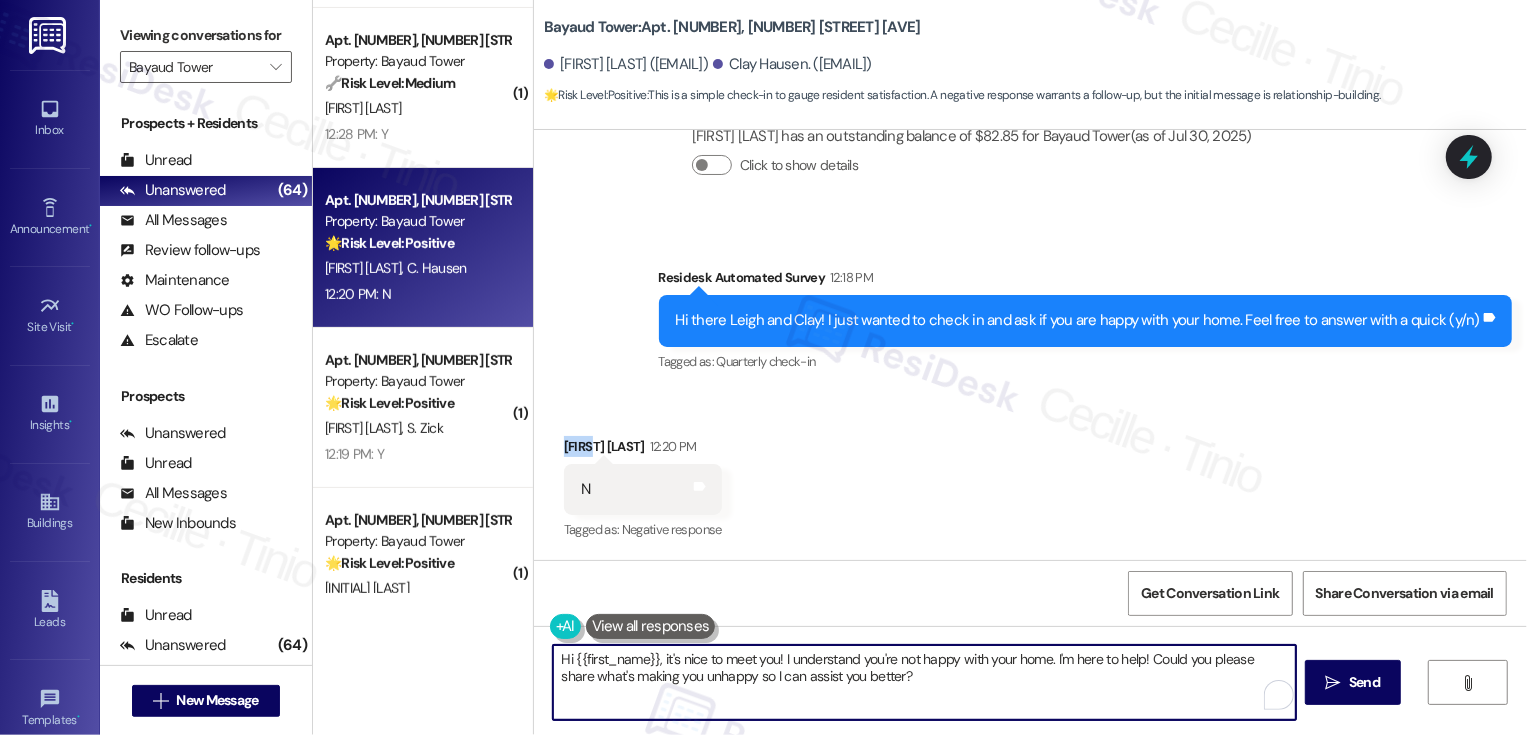 click on "Hi {{first_name}}, it's nice to meet you! I understand you're not happy with your home. I'm here to help! Could you please share what's making you unhappy so I can assist you better?" at bounding box center (924, 682) 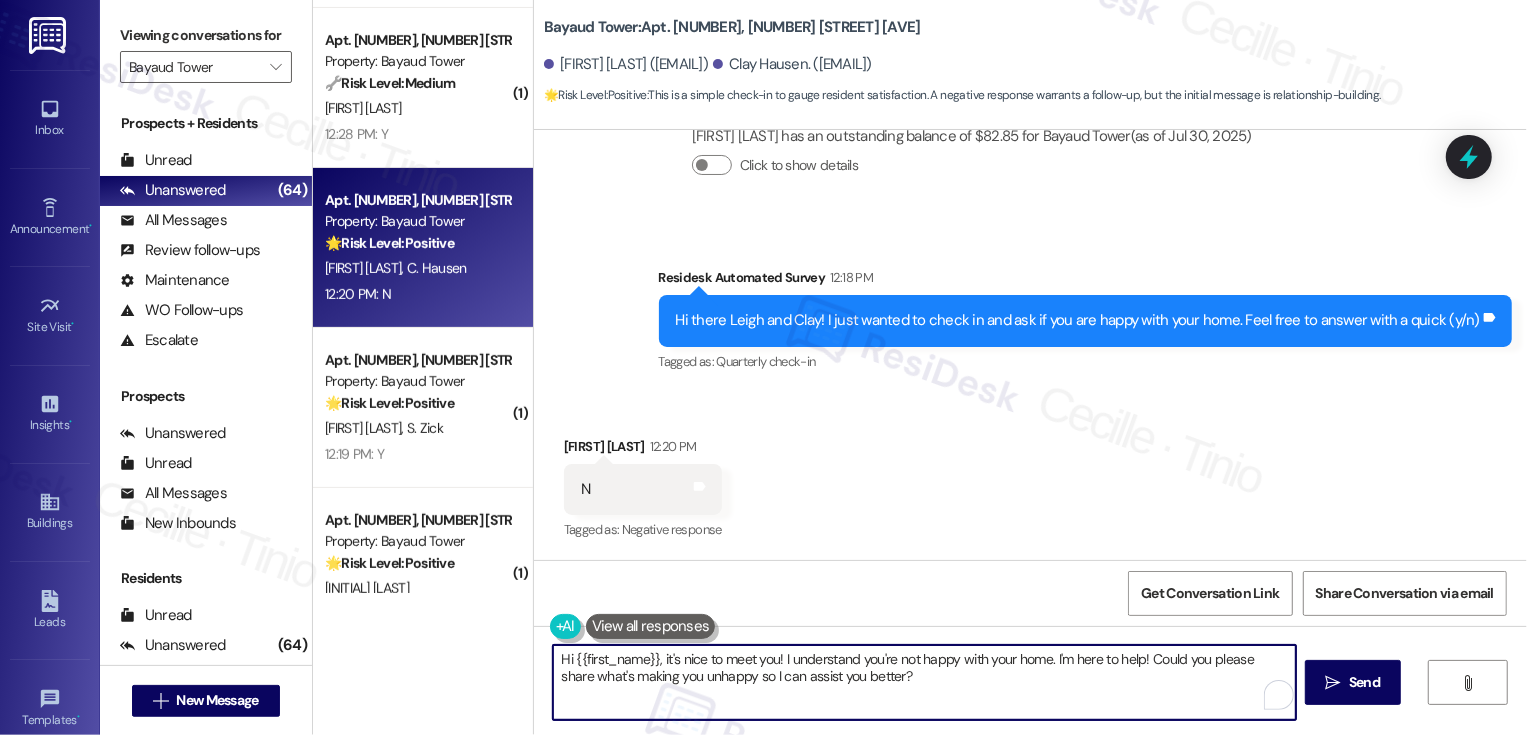 click on "Hi {{first_name}}, it's nice to meet you! I understand you're not happy with your home. I'm here to help! Could you please share what's making you unhappy so I can assist you better?" at bounding box center (924, 682) 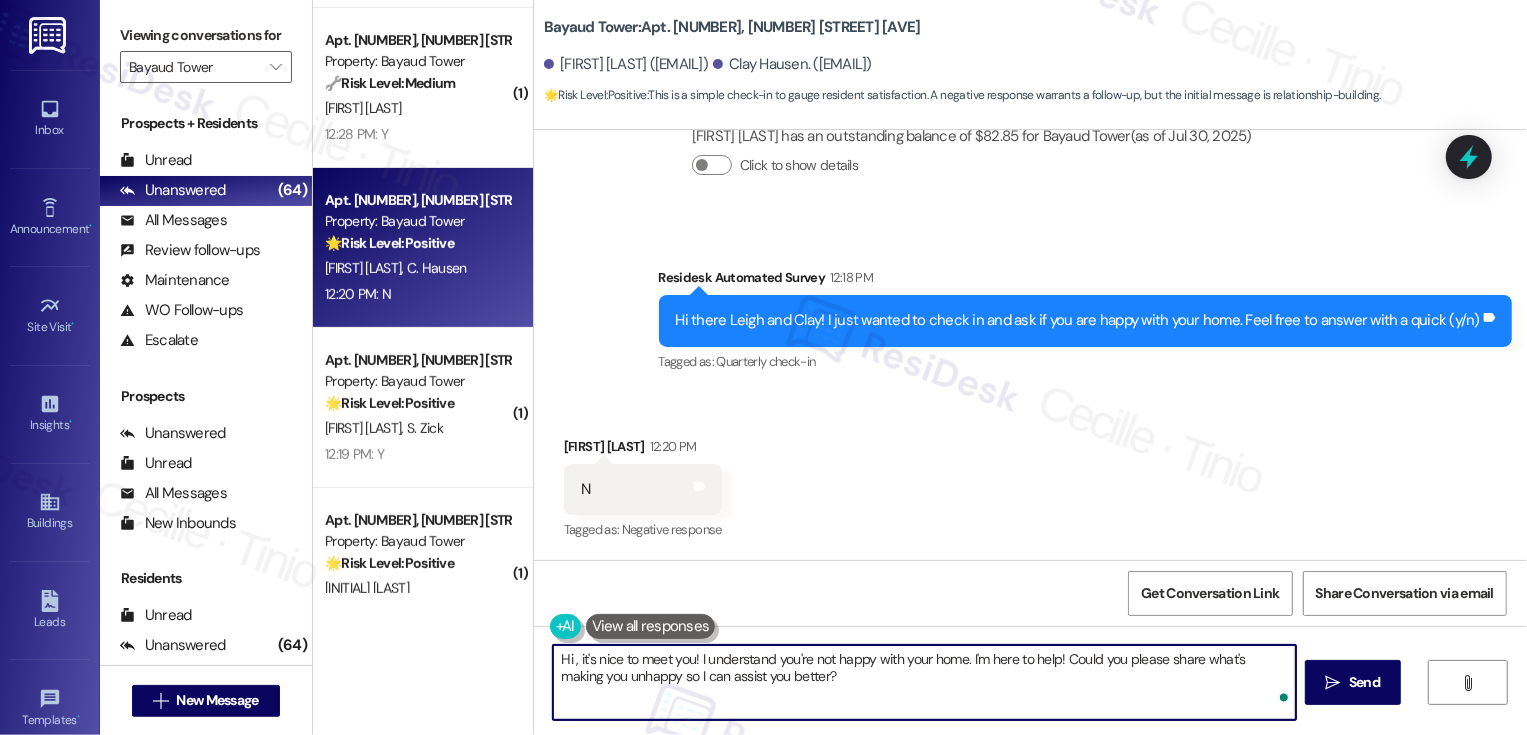 paste on "Leigh" 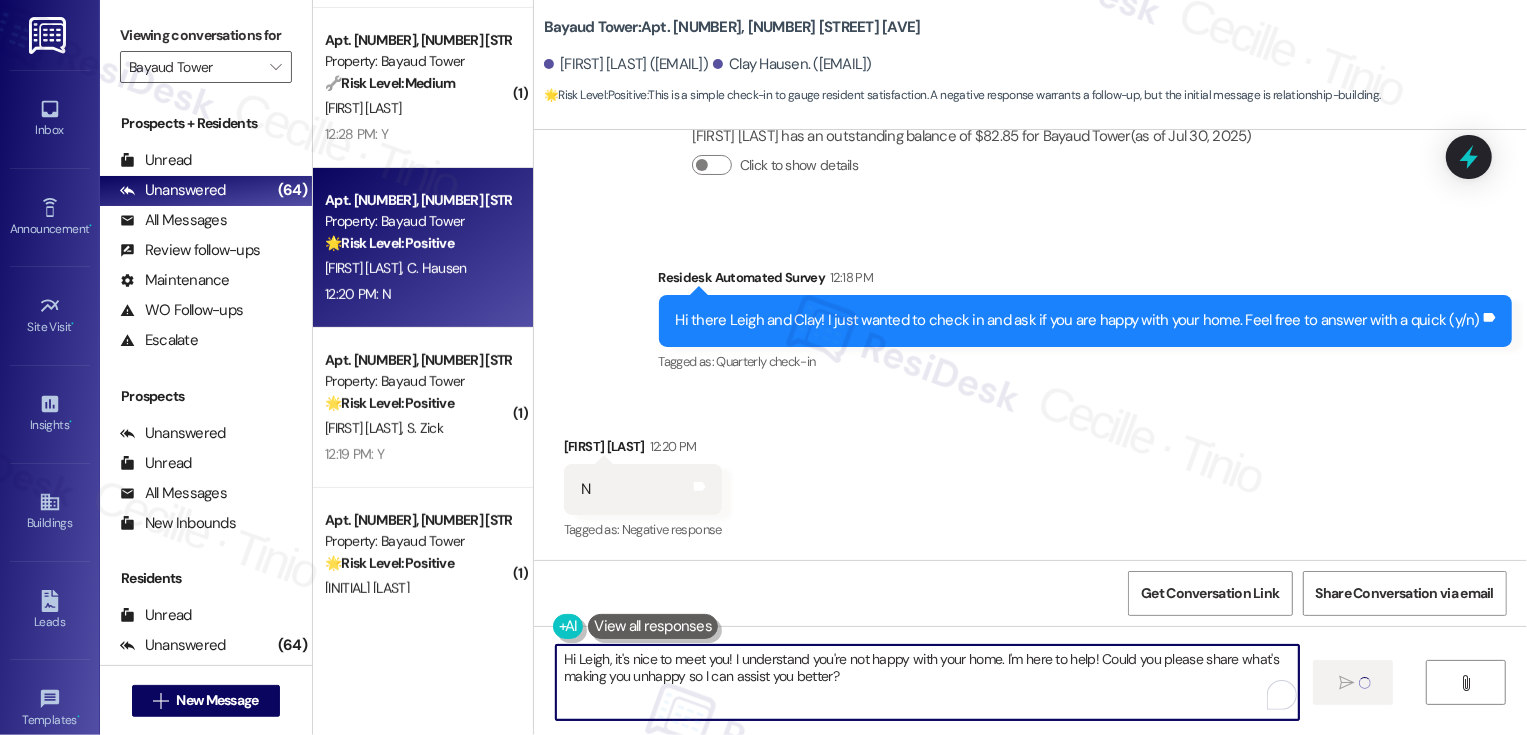 type 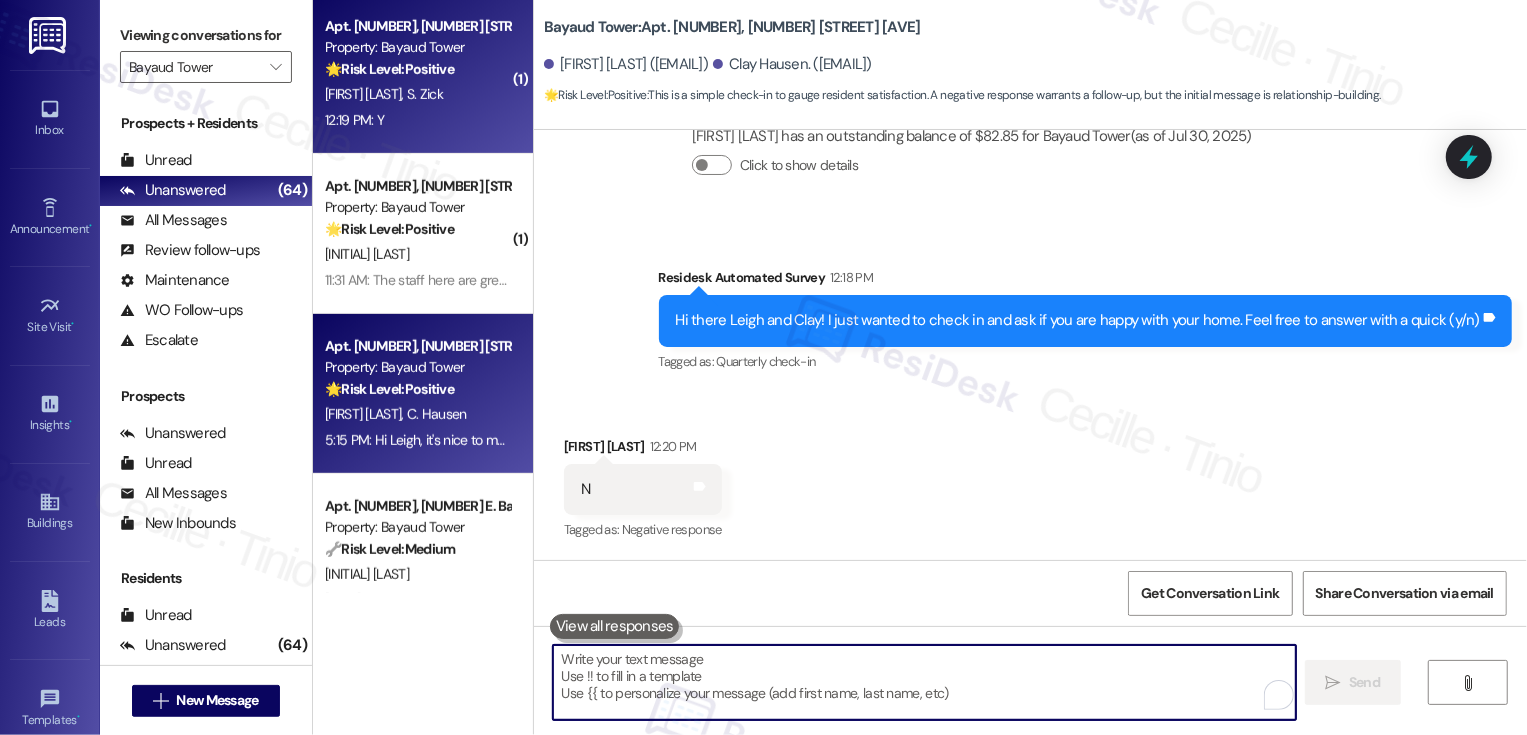 scroll, scrollTop: 742, scrollLeft: 0, axis: vertical 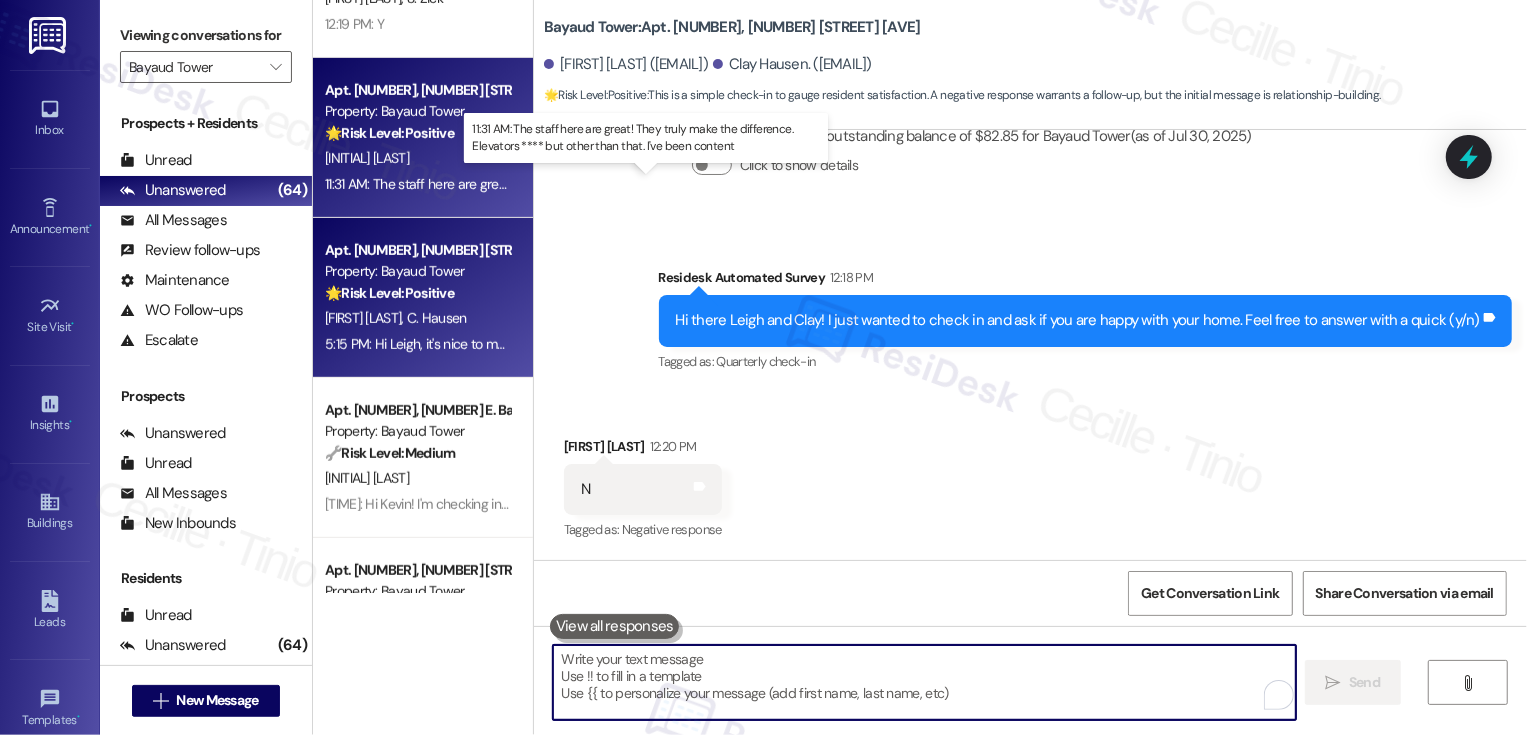 click on "11:31 AM: The staff here are great! They truly make the difference. Elevators **** but other than that. I've been content 11:31 AM: The staff here are great! They truly make the difference. Elevators **** but other than that. I've been content" at bounding box center (662, 184) 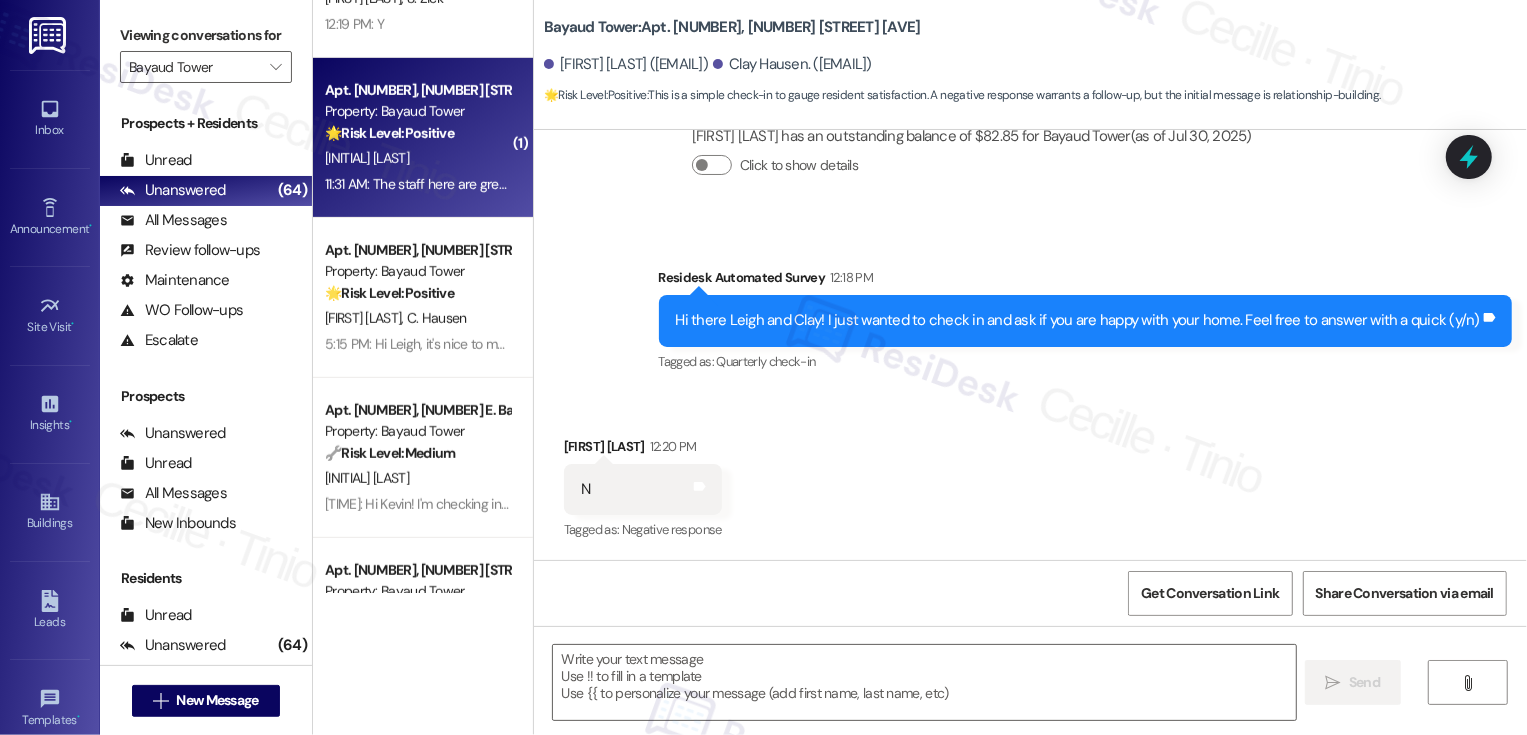 type on "Fetching suggested responses. Please feel free to read through the conversation in the meantime." 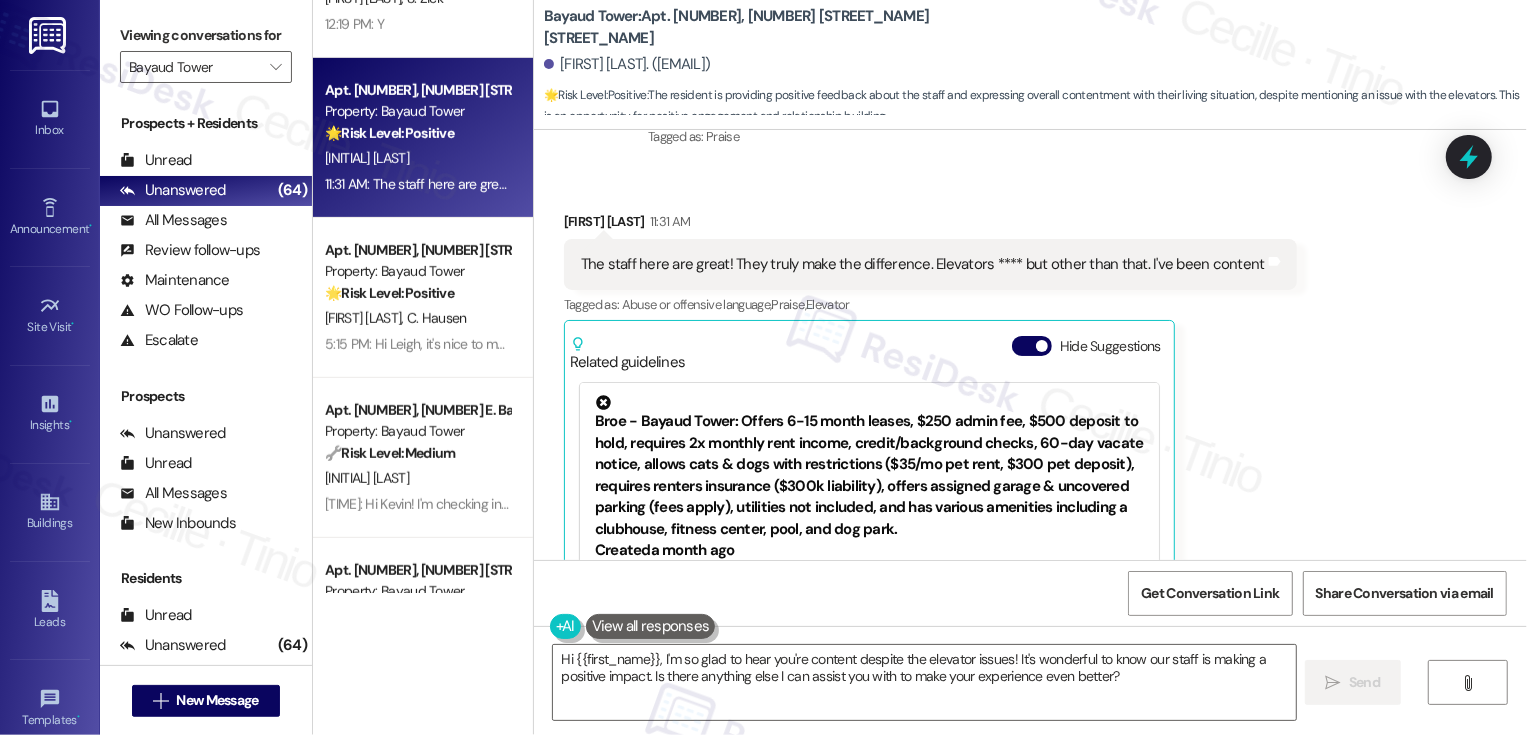scroll, scrollTop: 1150, scrollLeft: 0, axis: vertical 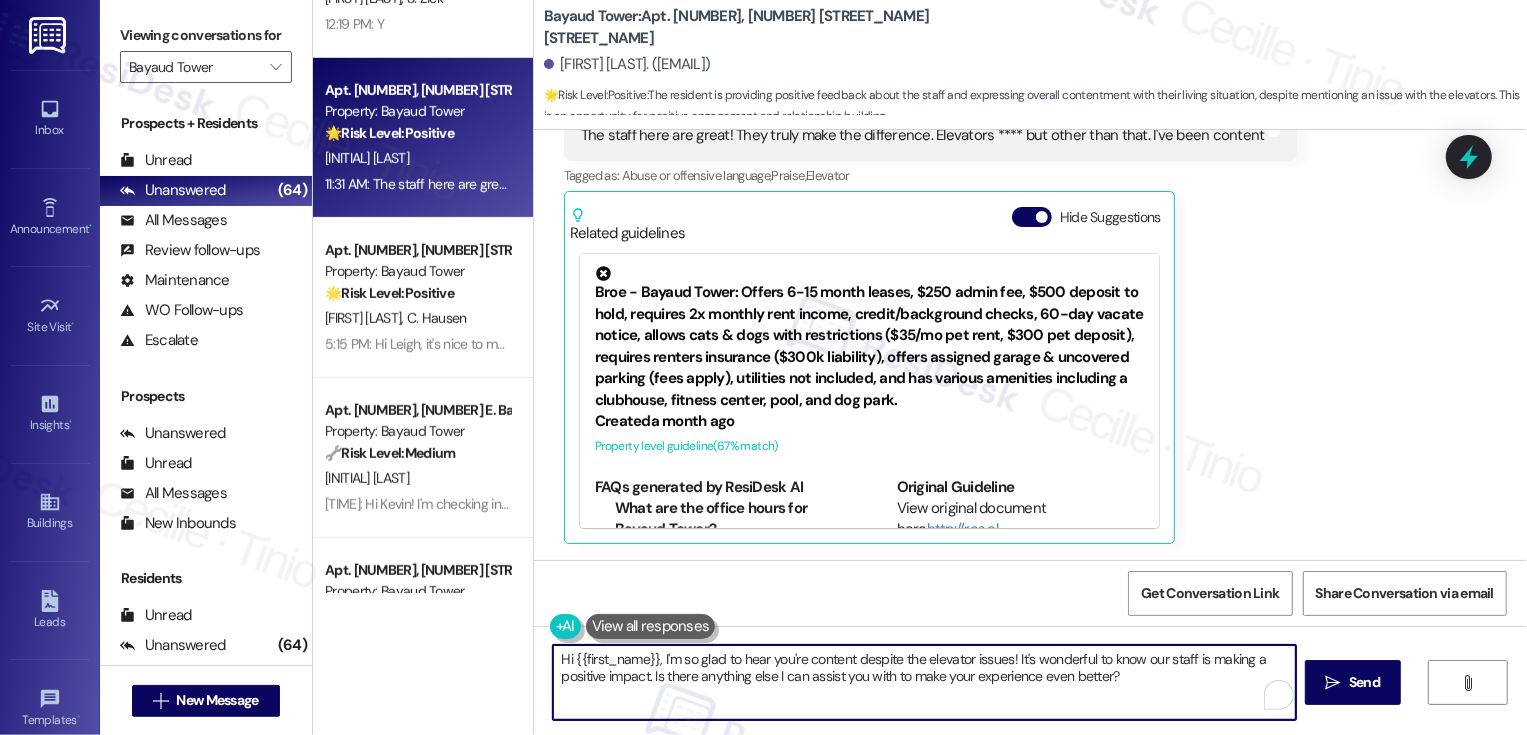 drag, startPoint x: 652, startPoint y: 655, endPoint x: 519, endPoint y: 665, distance: 133.37541 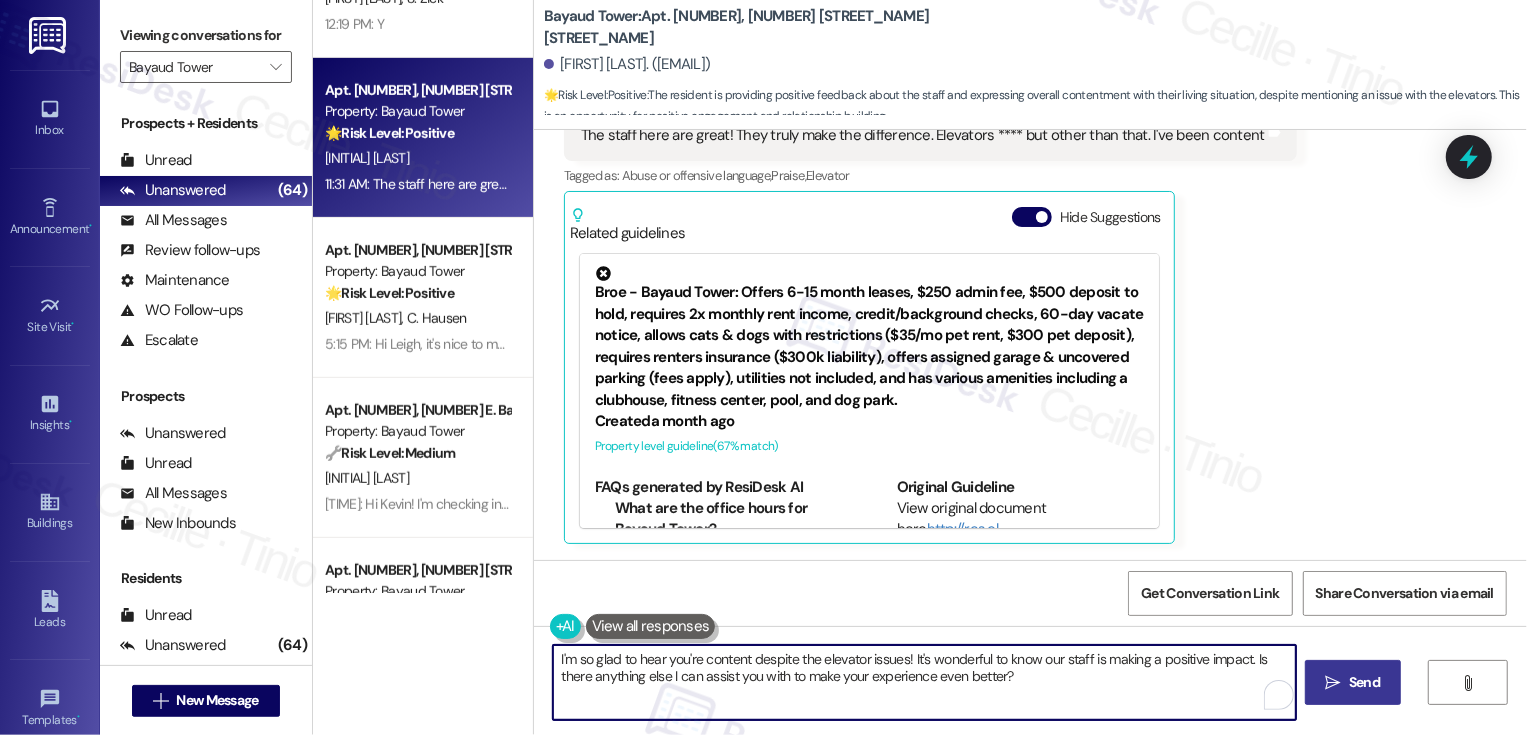 type on "I'm so glad to hear you're content despite the elevator issues! It's wonderful to know our staff is making a positive impact. Is there anything else I can assist you with to make your experience even better?" 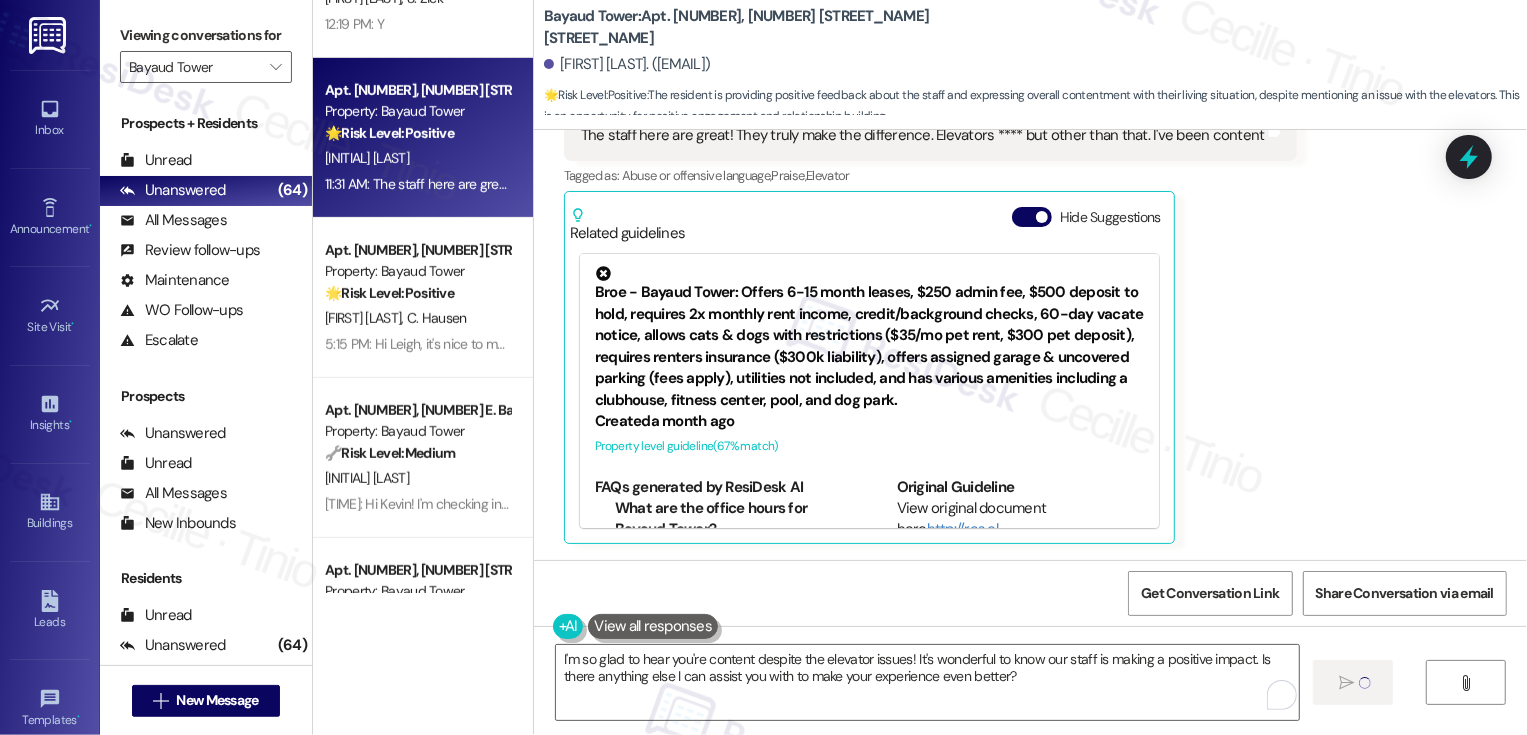 type 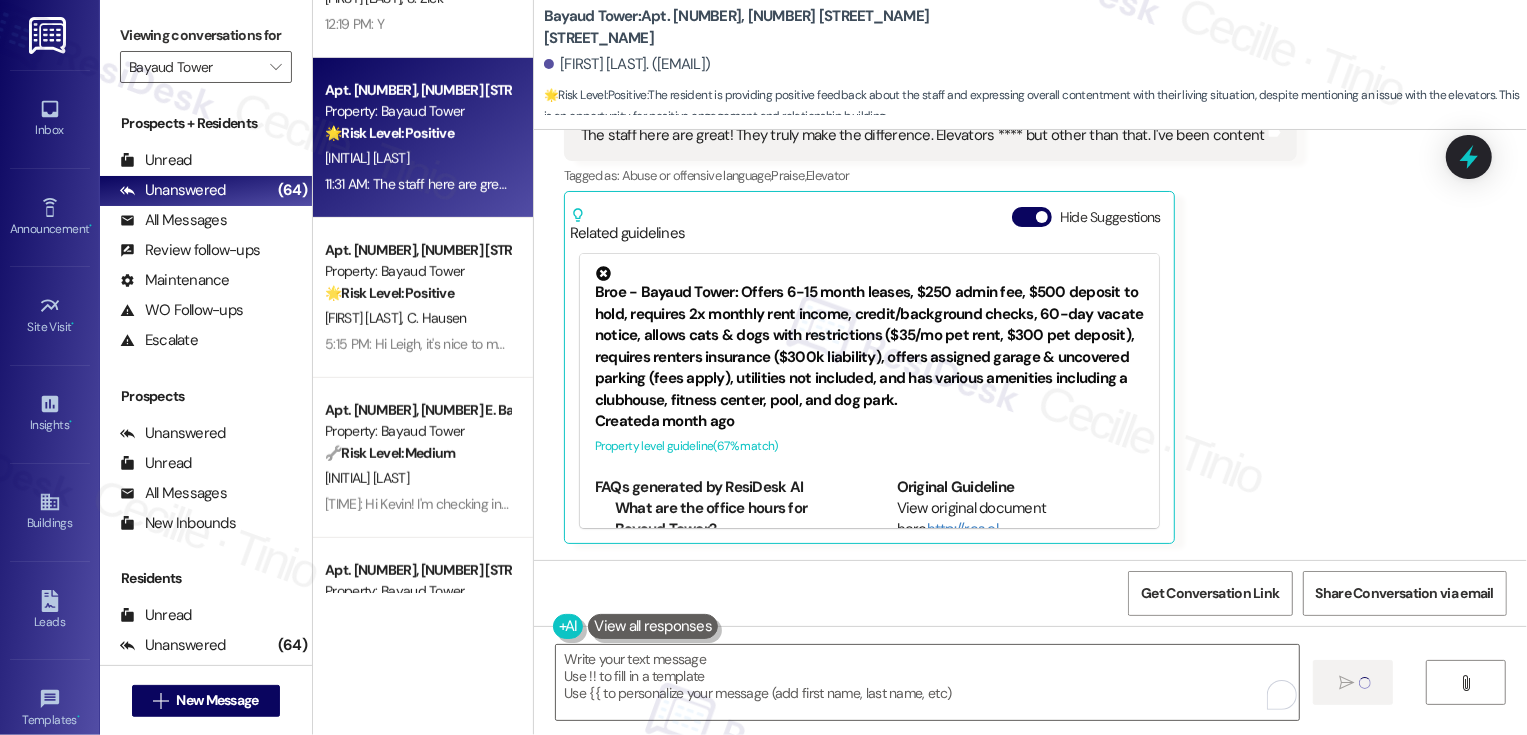 scroll, scrollTop: 1148, scrollLeft: 0, axis: vertical 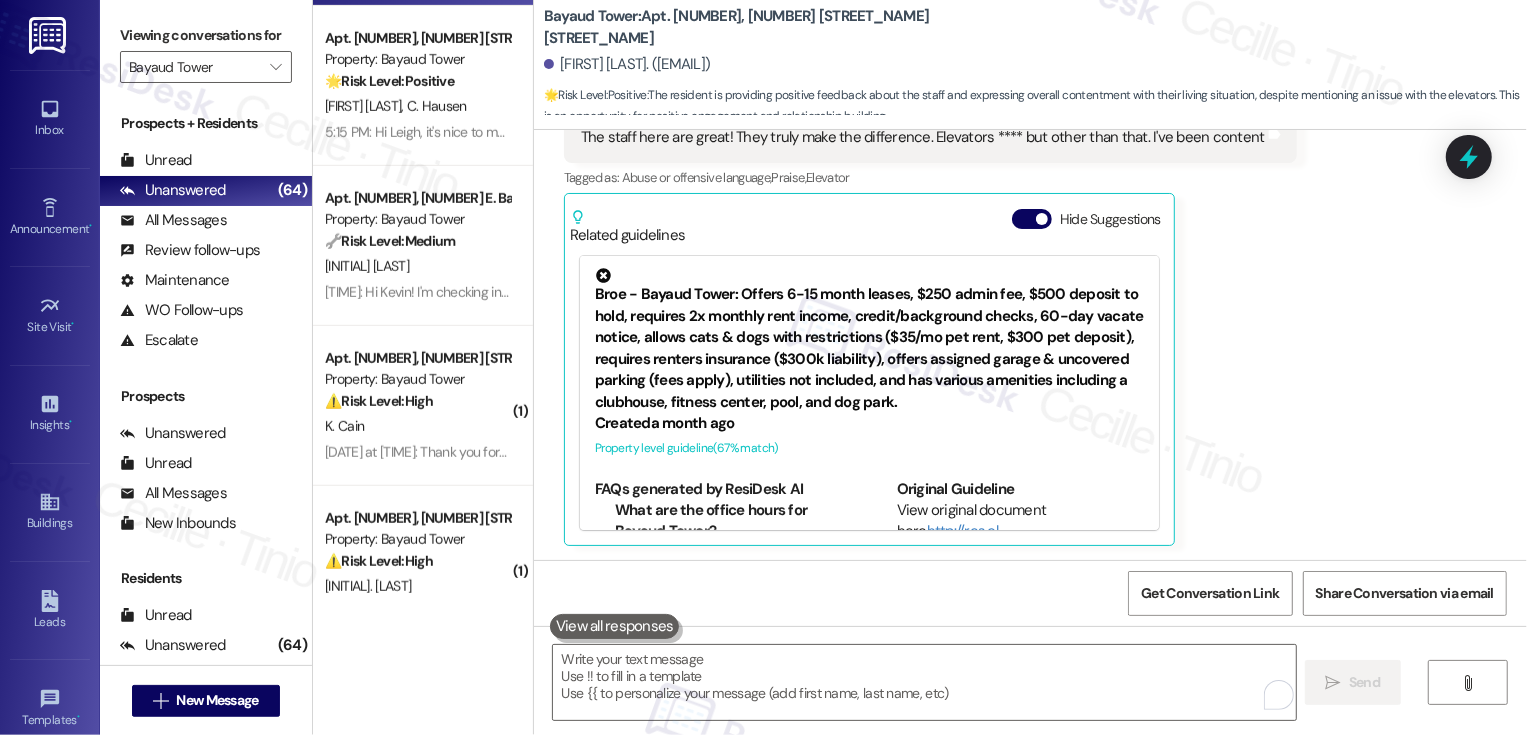 click on "[FIRST INITIAL]. [LAST NAME]" at bounding box center (417, 266) 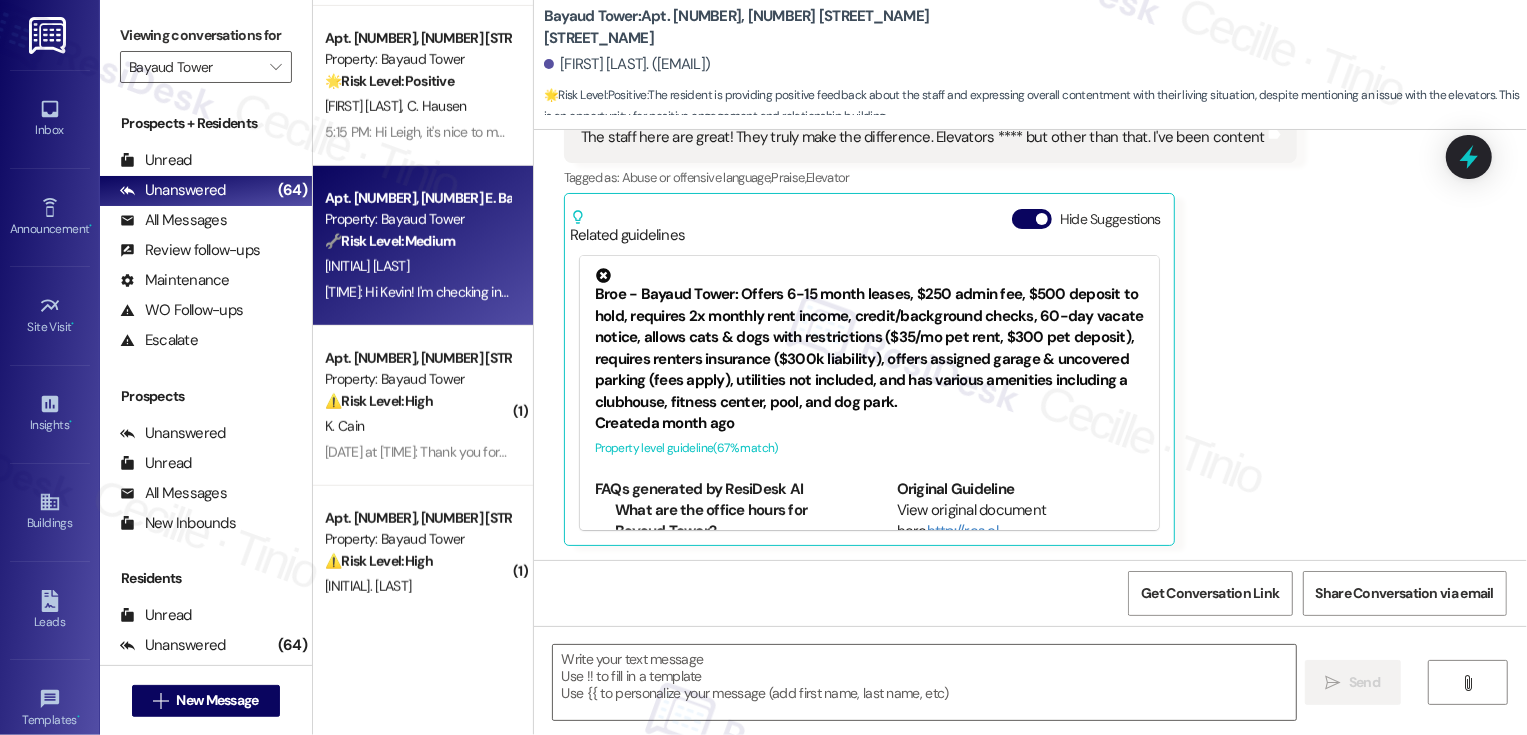 type on "Fetching suggested responses. Please feel free to read through the conversation in the meantime." 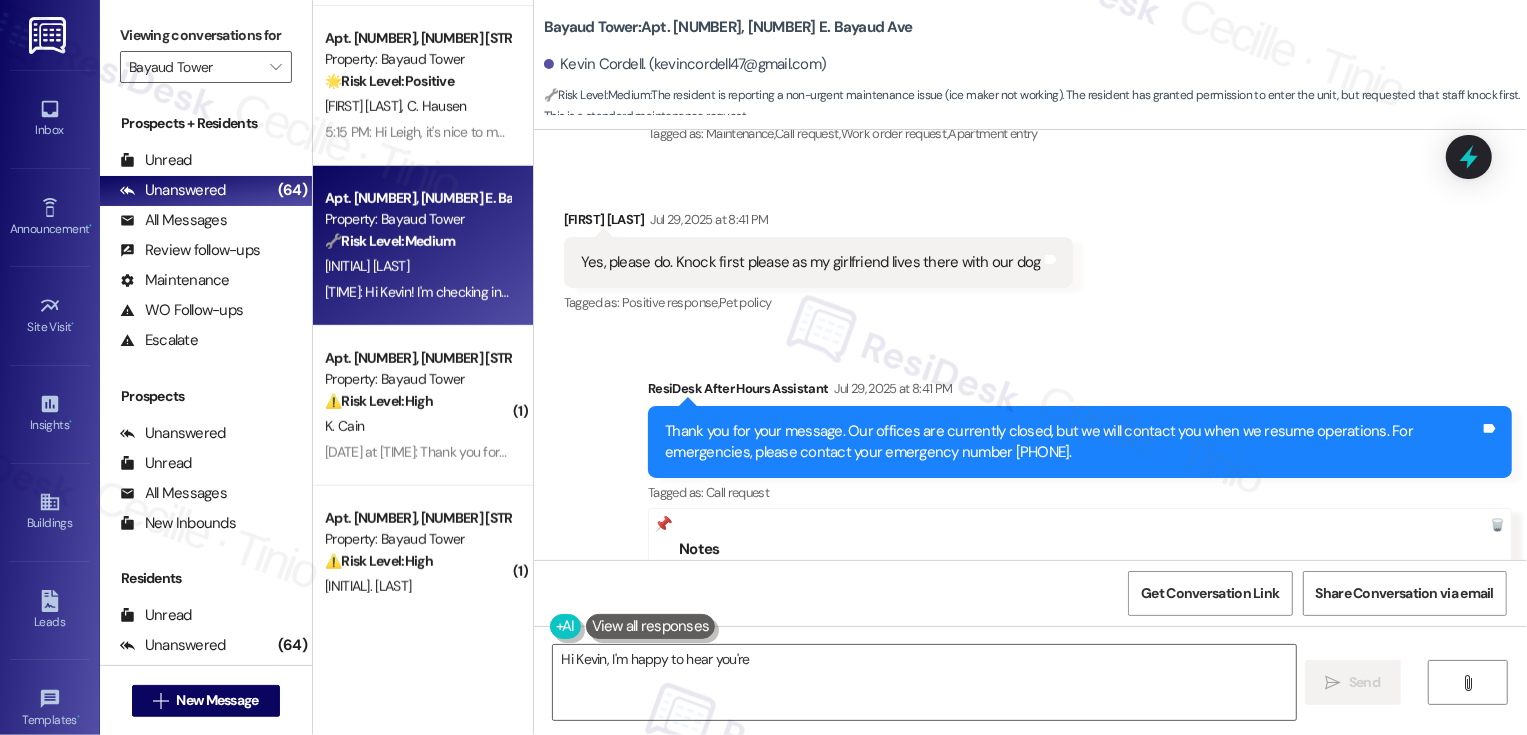 scroll, scrollTop: 1595, scrollLeft: 0, axis: vertical 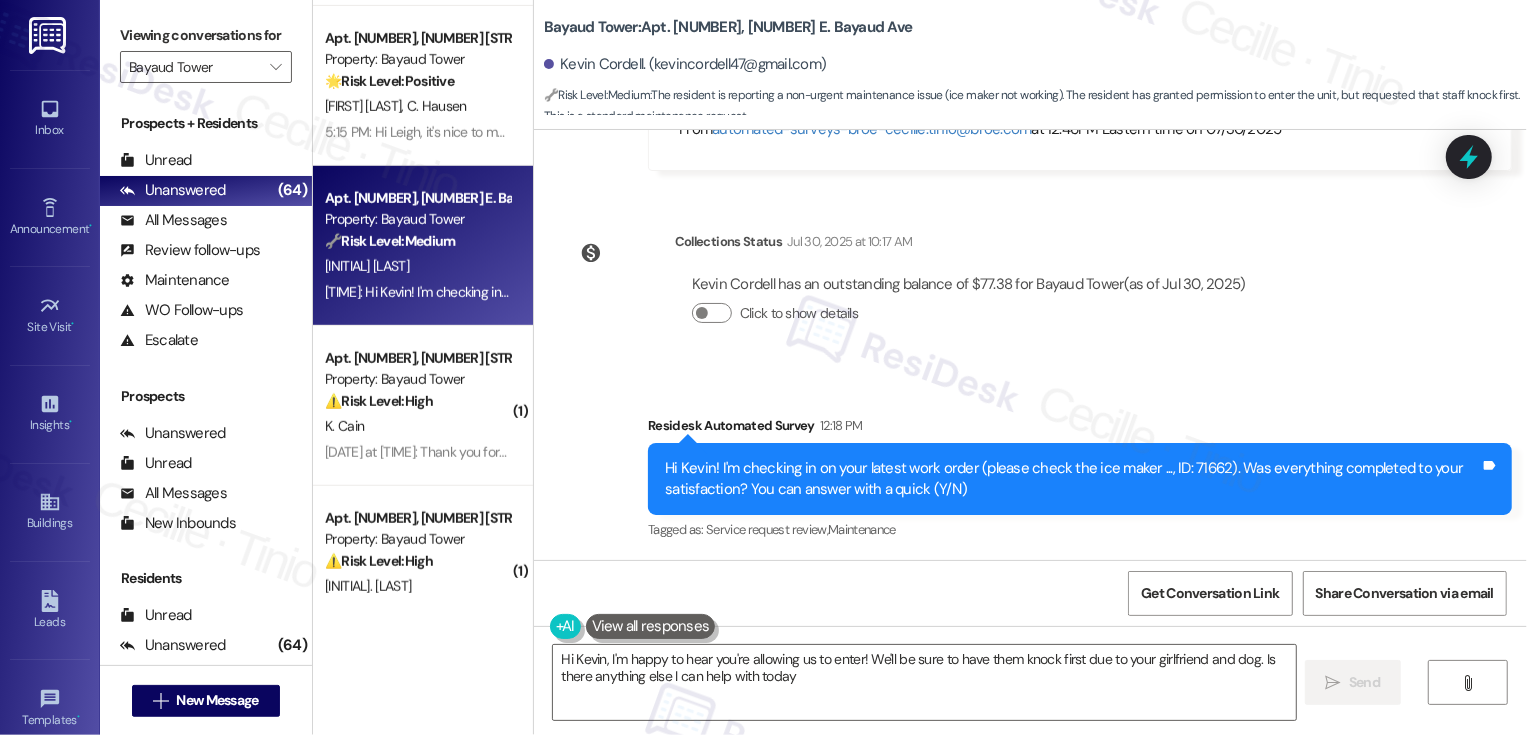 type on "Hi Kevin, I'm happy to hear you're allowing us to enter! We'll be sure to have them knock first due to your girlfriend and dog. Is there anything else I can help with today?" 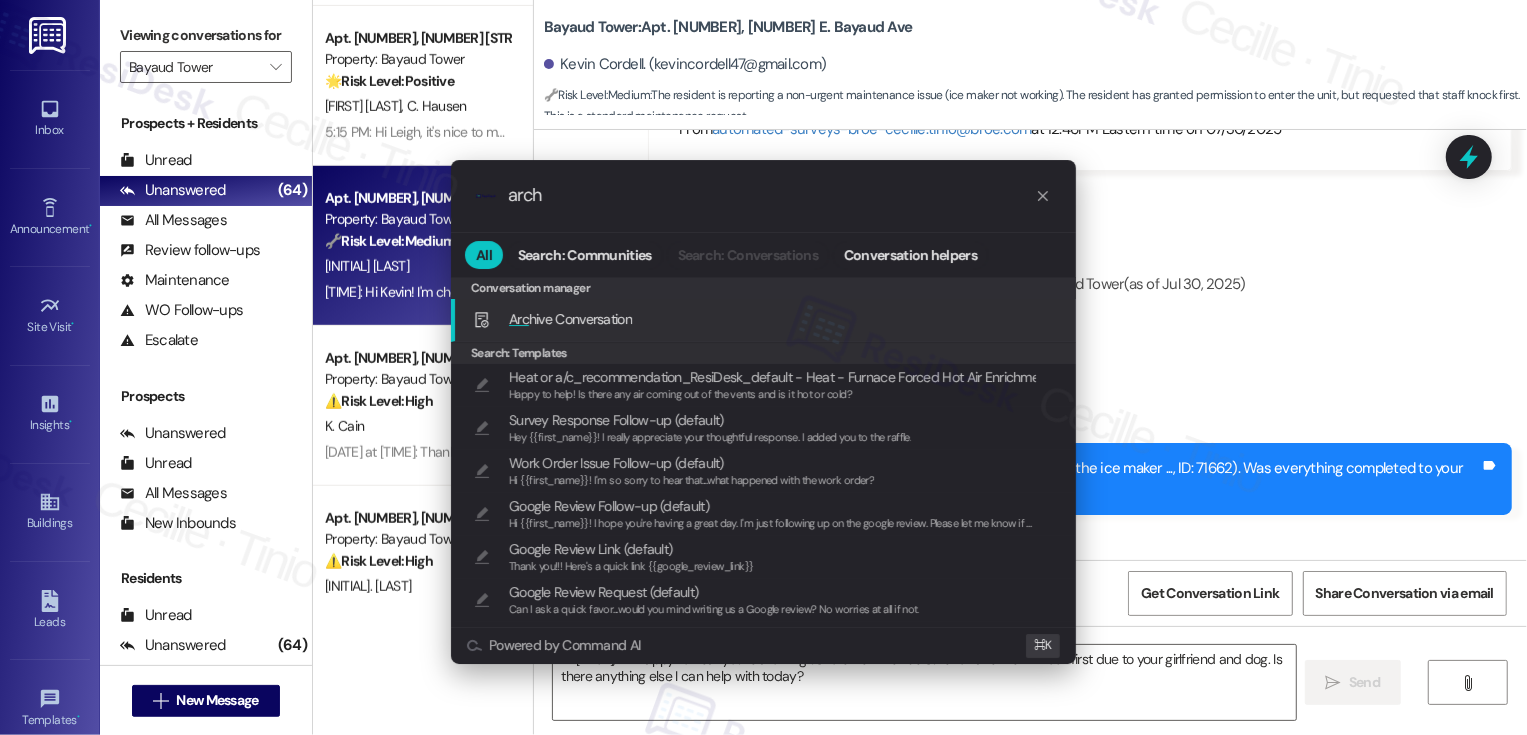 type on "archi" 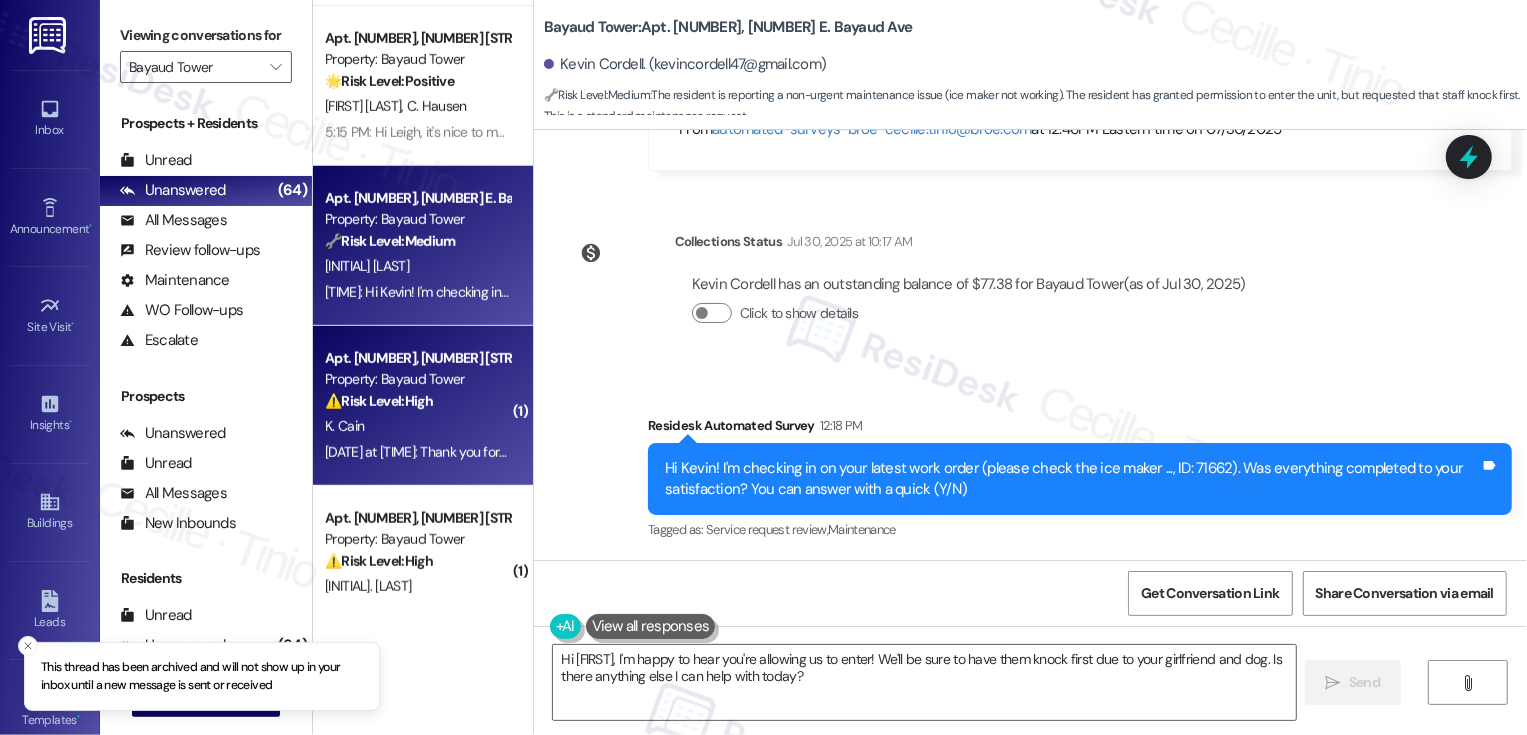click on "⚠️  Risk Level:  High" at bounding box center [379, 401] 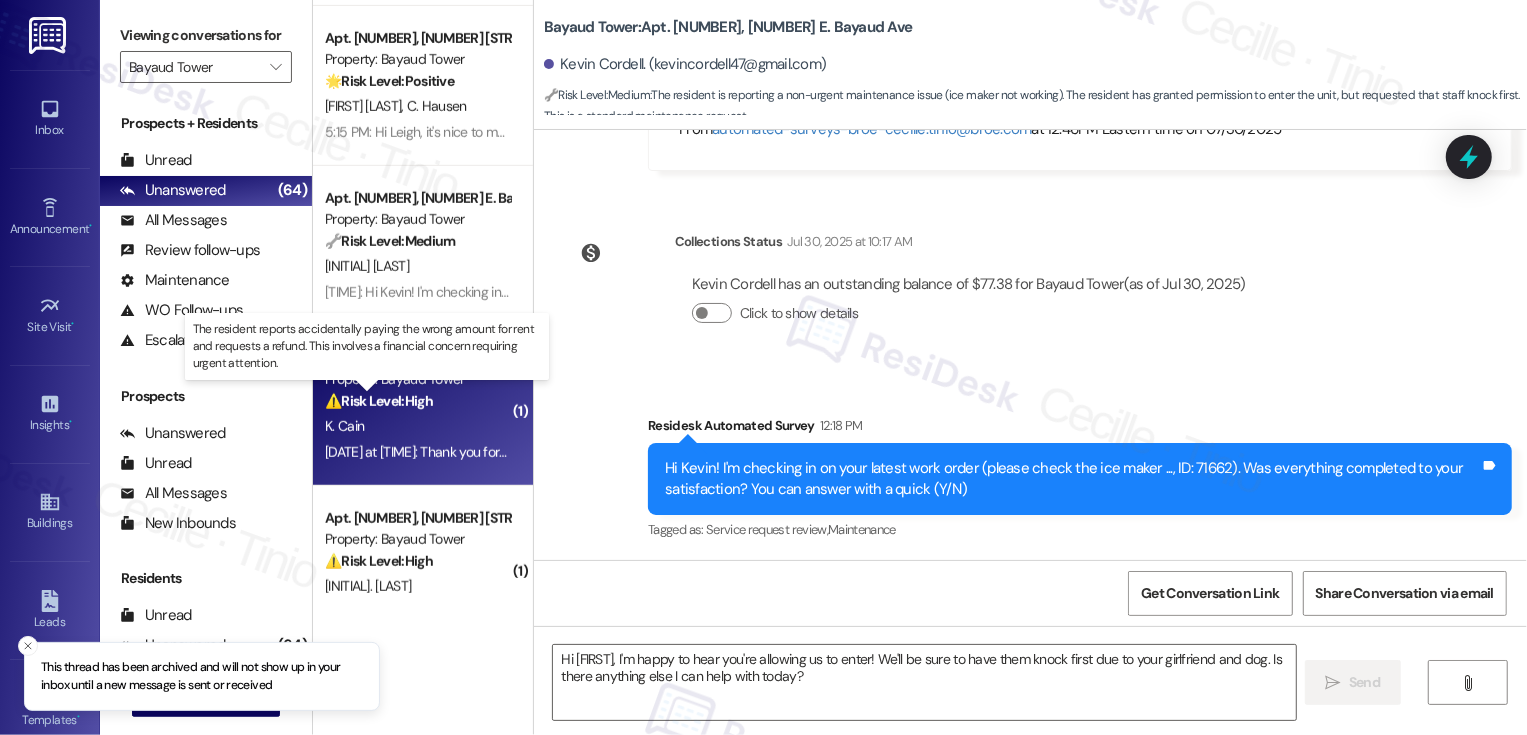 type on "Fetching suggested responses. Please feel free to read through the conversation in the meantime." 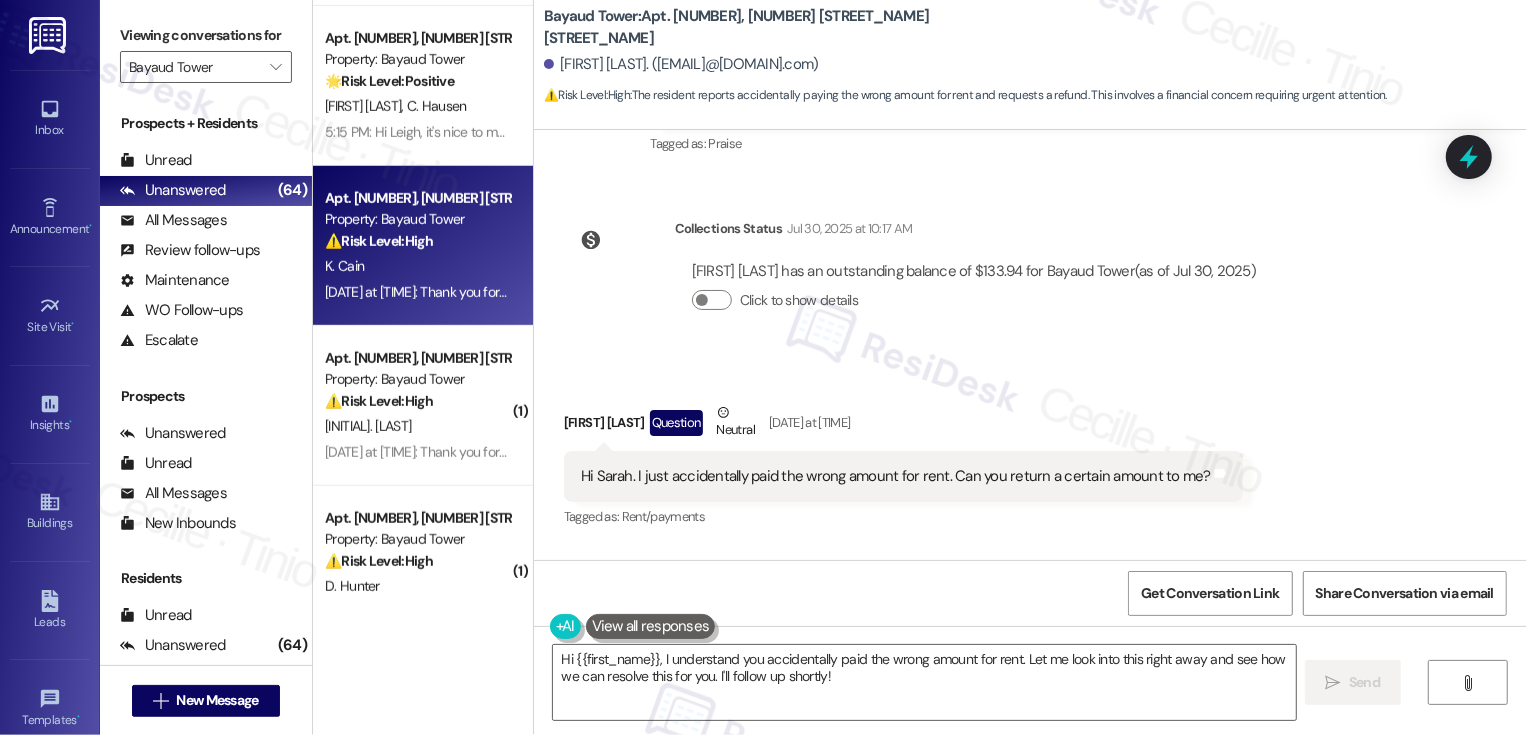 scroll, scrollTop: 838, scrollLeft: 0, axis: vertical 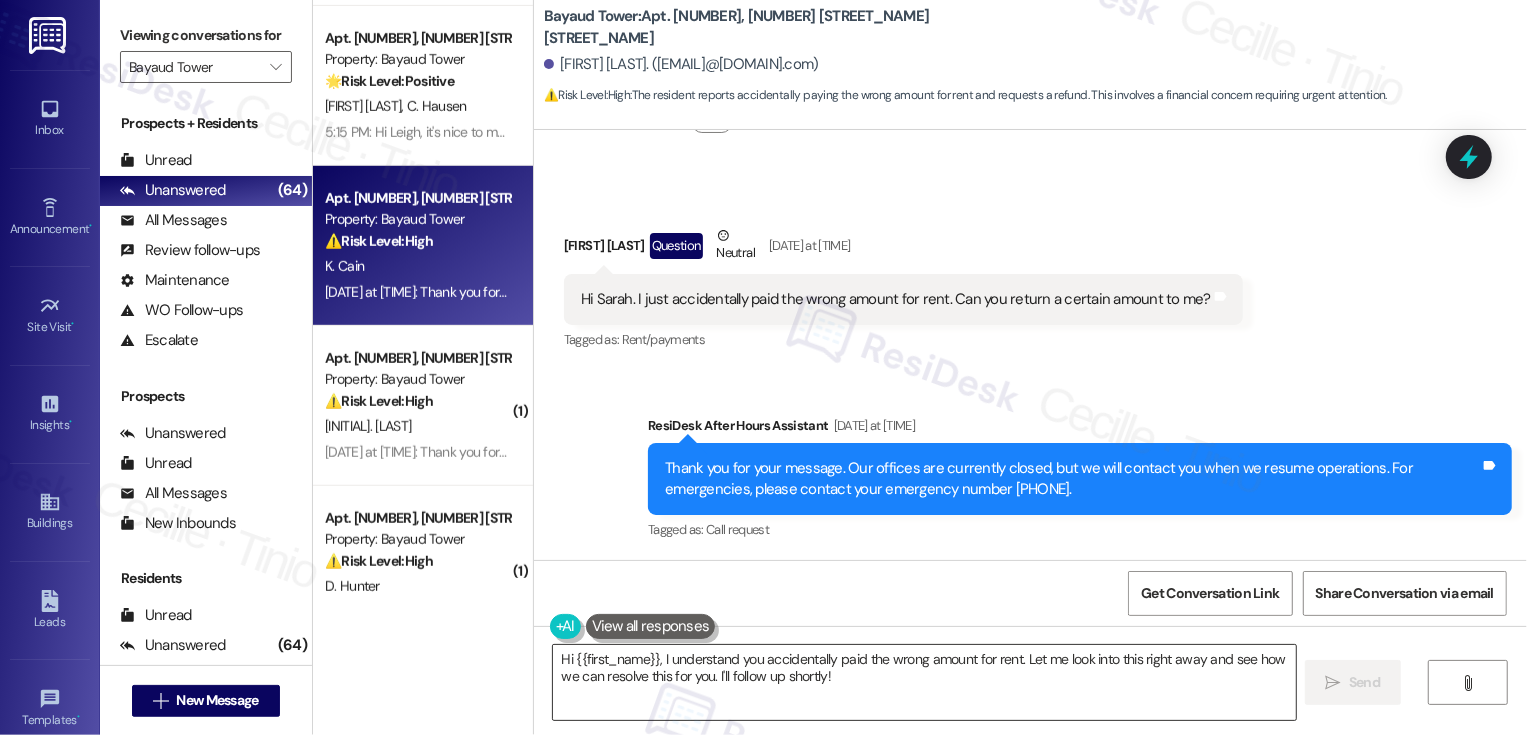 click on "Hi {{first_name}}, I understand you accidentally paid the wrong amount for rent. Let me look into this right away and see how we can resolve this for you. I'll follow up shortly!" at bounding box center (924, 682) 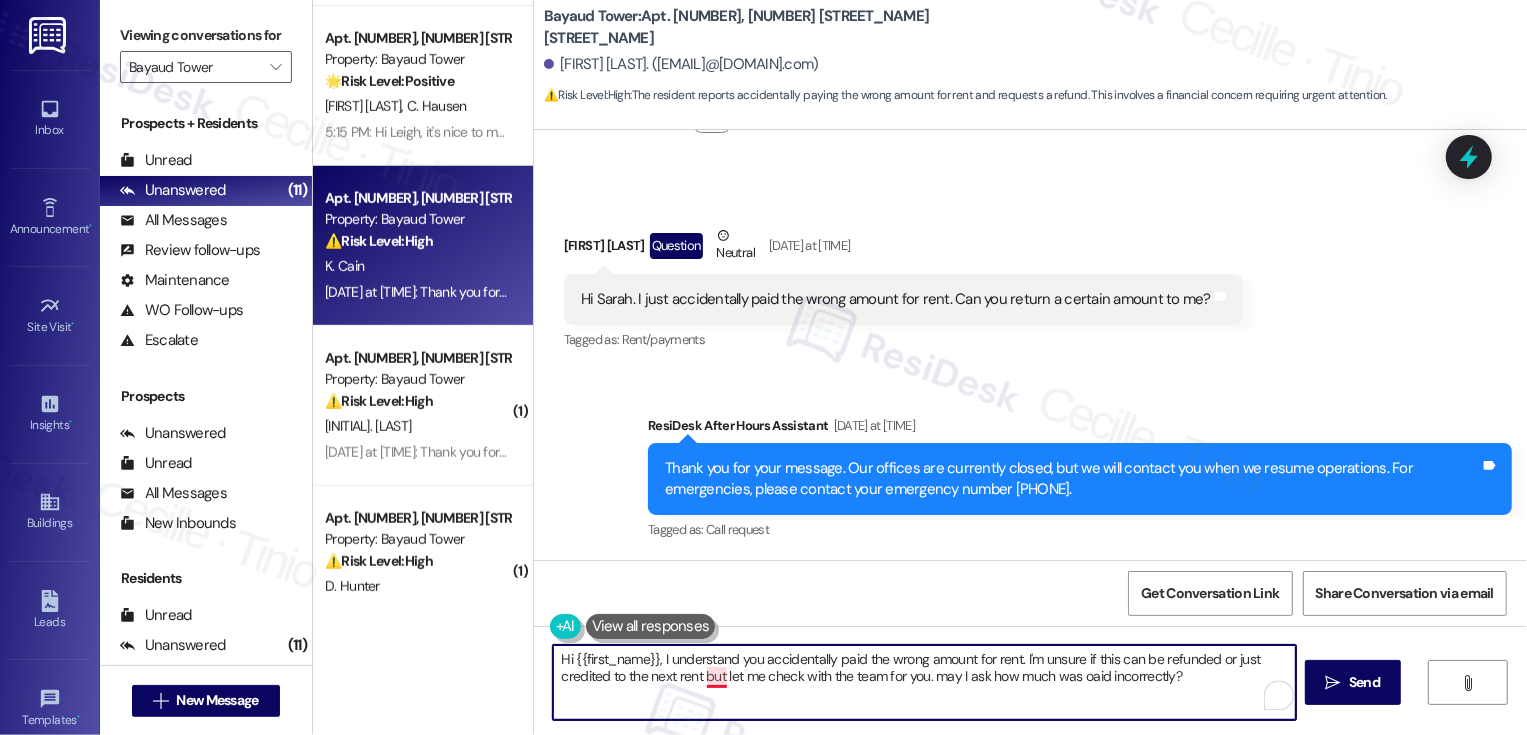 click on "Hi {{first_name}}, I understand you accidentally paid the wrong amount for rent. I'm unsure if this can be refunded or just credited to the next rent but let me check with the team for you. may I ask how much was oaid incorrectly?" at bounding box center (924, 682) 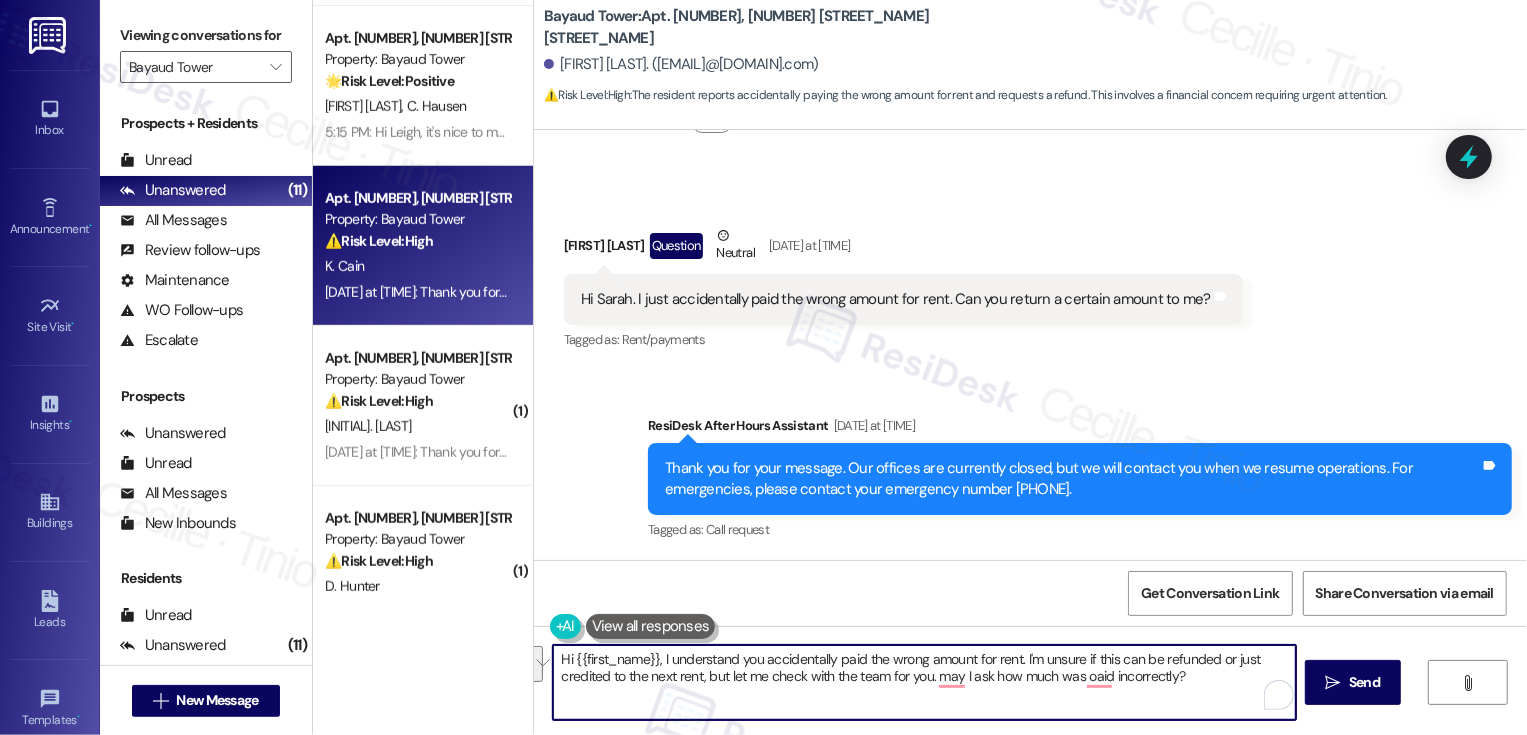 paste on "’m not sure yet whether this can be refunded or applied as a credit toward your next rent, but I can check with the team for you.
Could you let me know how much was paid incorrectly so I can include that in my follow‑up" 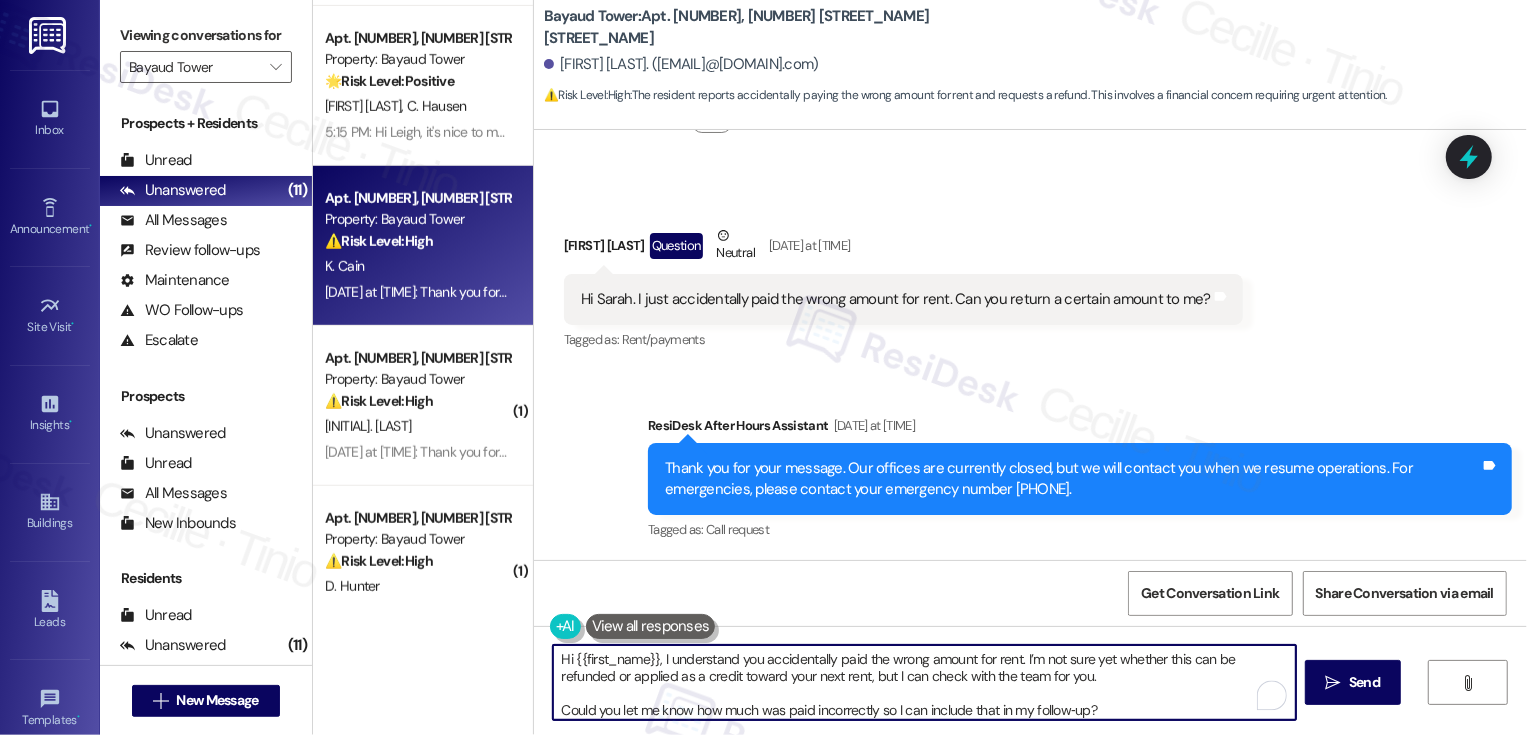 scroll, scrollTop: 5, scrollLeft: 0, axis: vertical 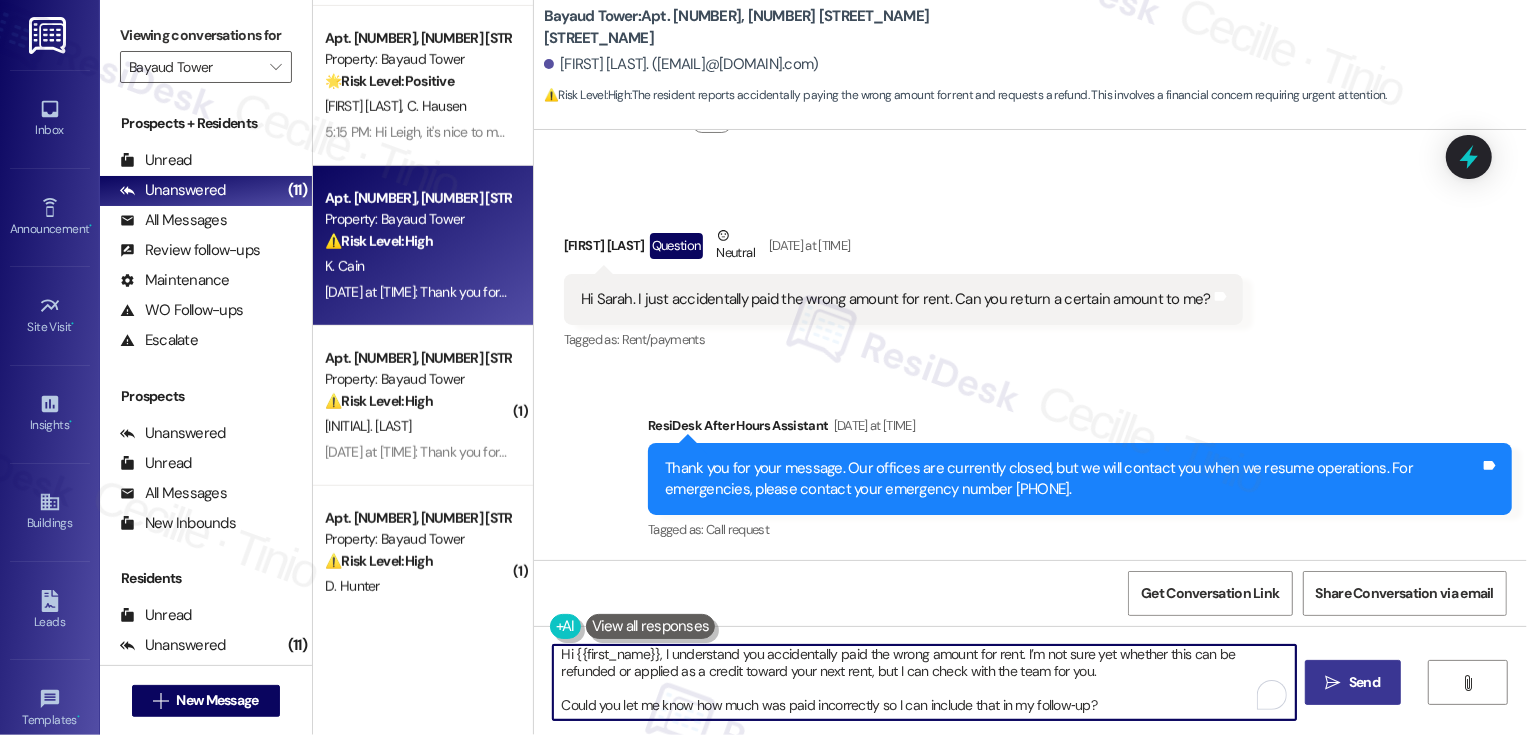 type on "Hi {{first_name}}, I understand you accidentally paid the wrong amount for rent. I’m not sure yet whether this can be refunded or applied as a credit toward your next rent, but I can check with the team for you.
Could you let me know how much was paid incorrectly so I can include that in my follow‑up?" 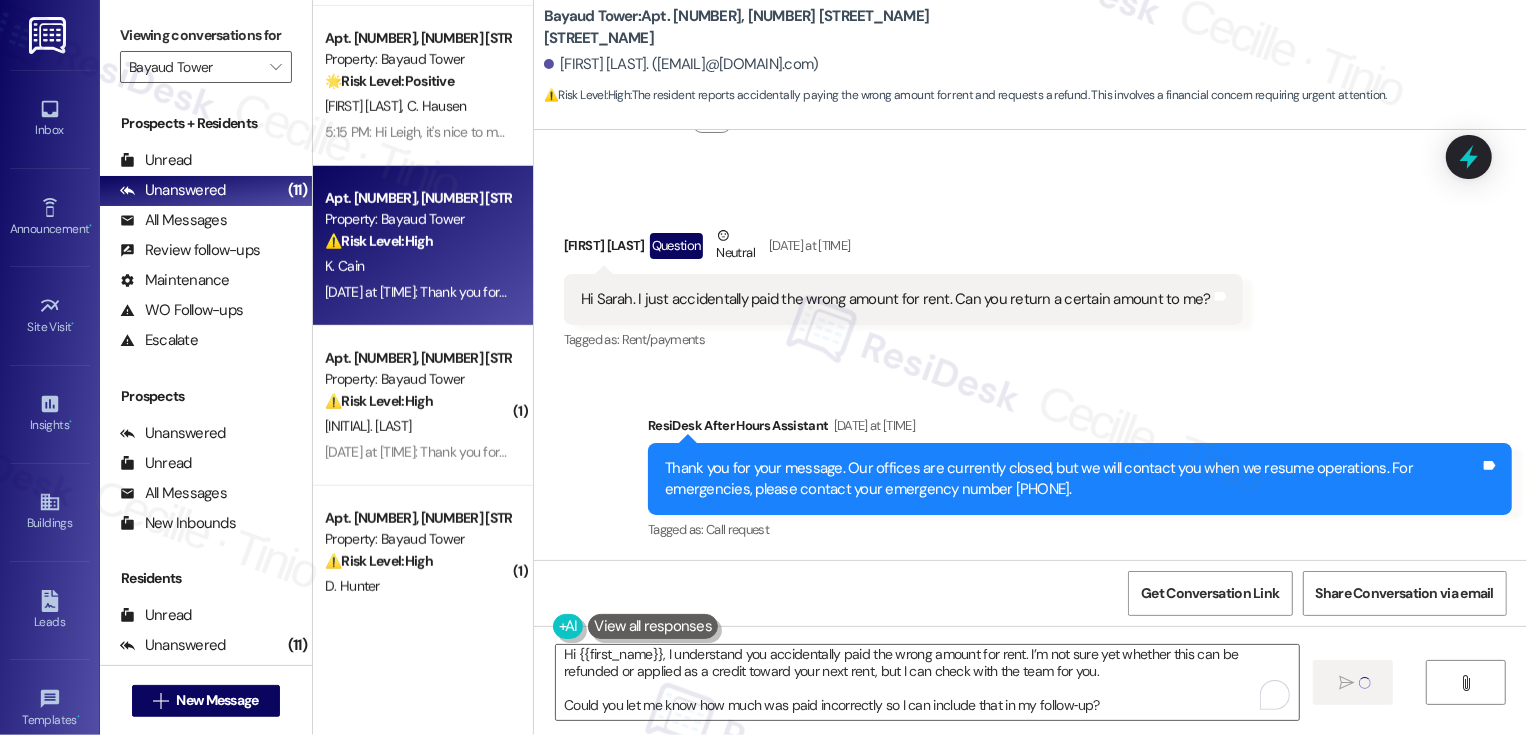 type 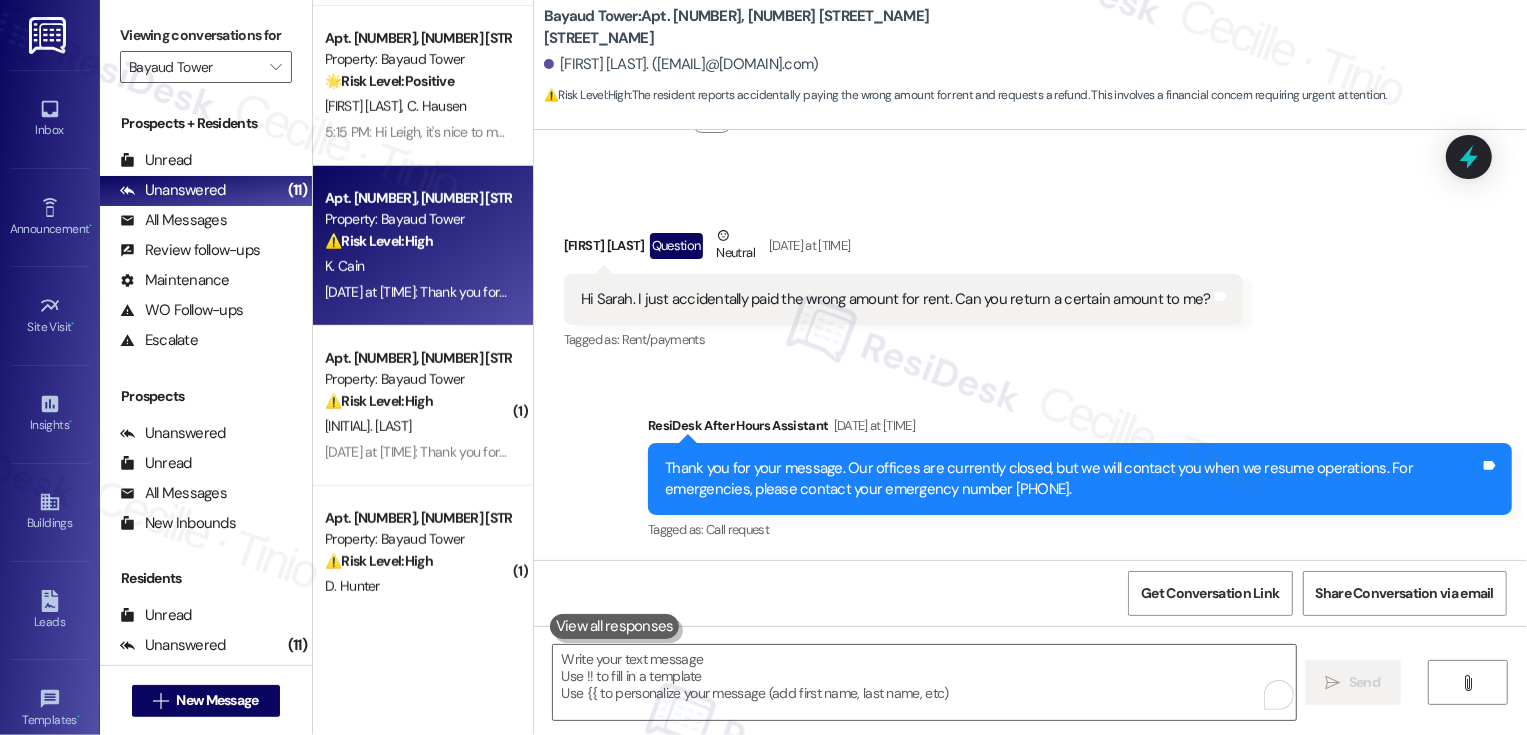 scroll, scrollTop: 0, scrollLeft: 0, axis: both 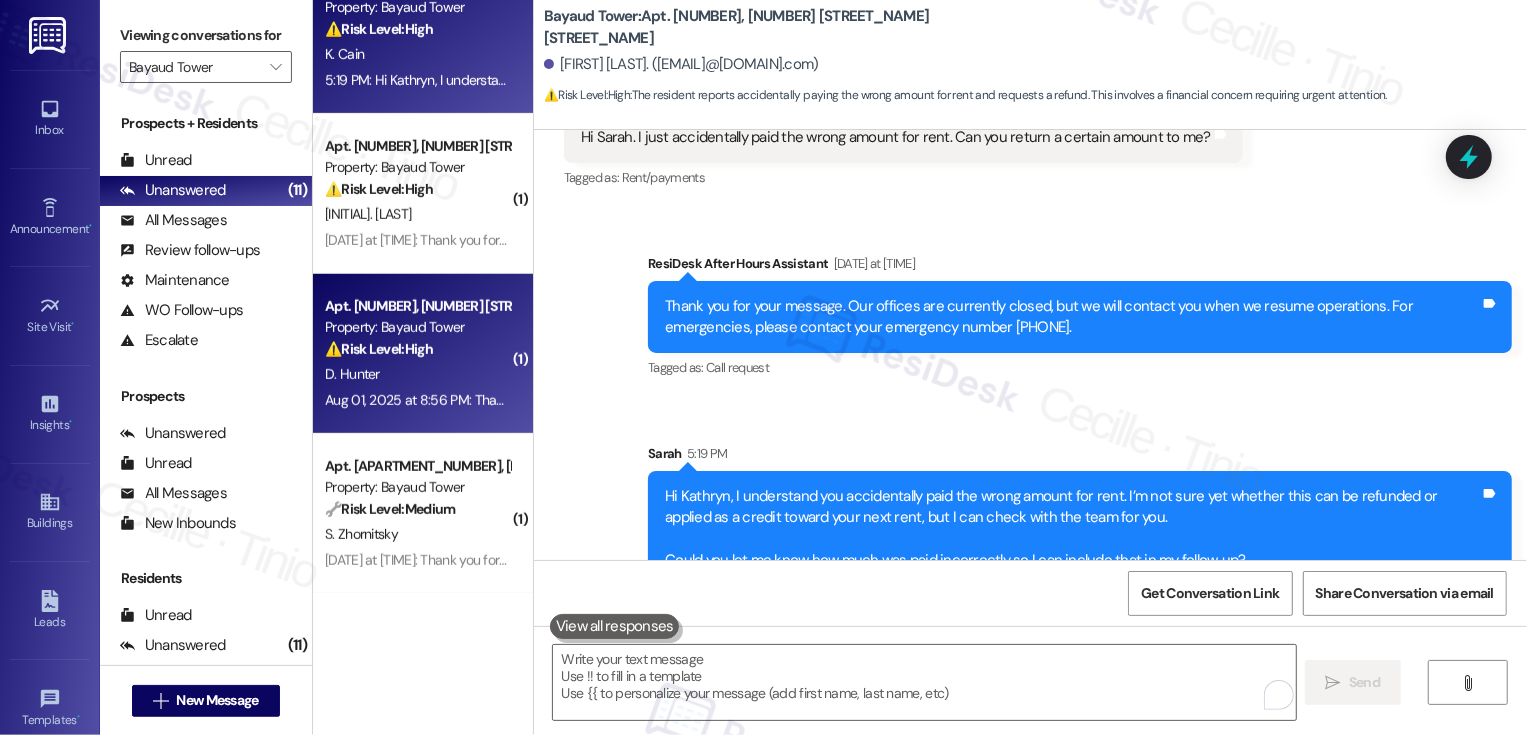 click on "Apt. PH5, 1001 E. Bayaud Ave Property: Bayaud Tower ⚠️  Risk Level:  High The resident is reporting that a previously submitted work order (shower issue) was 'never fixed.' This indicates a potential ongoing maintenance issue that requires attention and could lead to property damage or resident dissatisfaction if left unresolved. D. Hunter Aug 01, 2025 at 8:56 PM: Thank you for your message. Our offices are currently closed, but we will contact you when we resume operations. For emergencies, please contact your emergency number 720-656-5484. Aug 01, 2025 at 8:56 PM: Thank you for your message. Our offices are currently closed, but we will contact you when we resume operations. For emergencies, please contact your emergency number 720-656-5484." at bounding box center [423, 354] 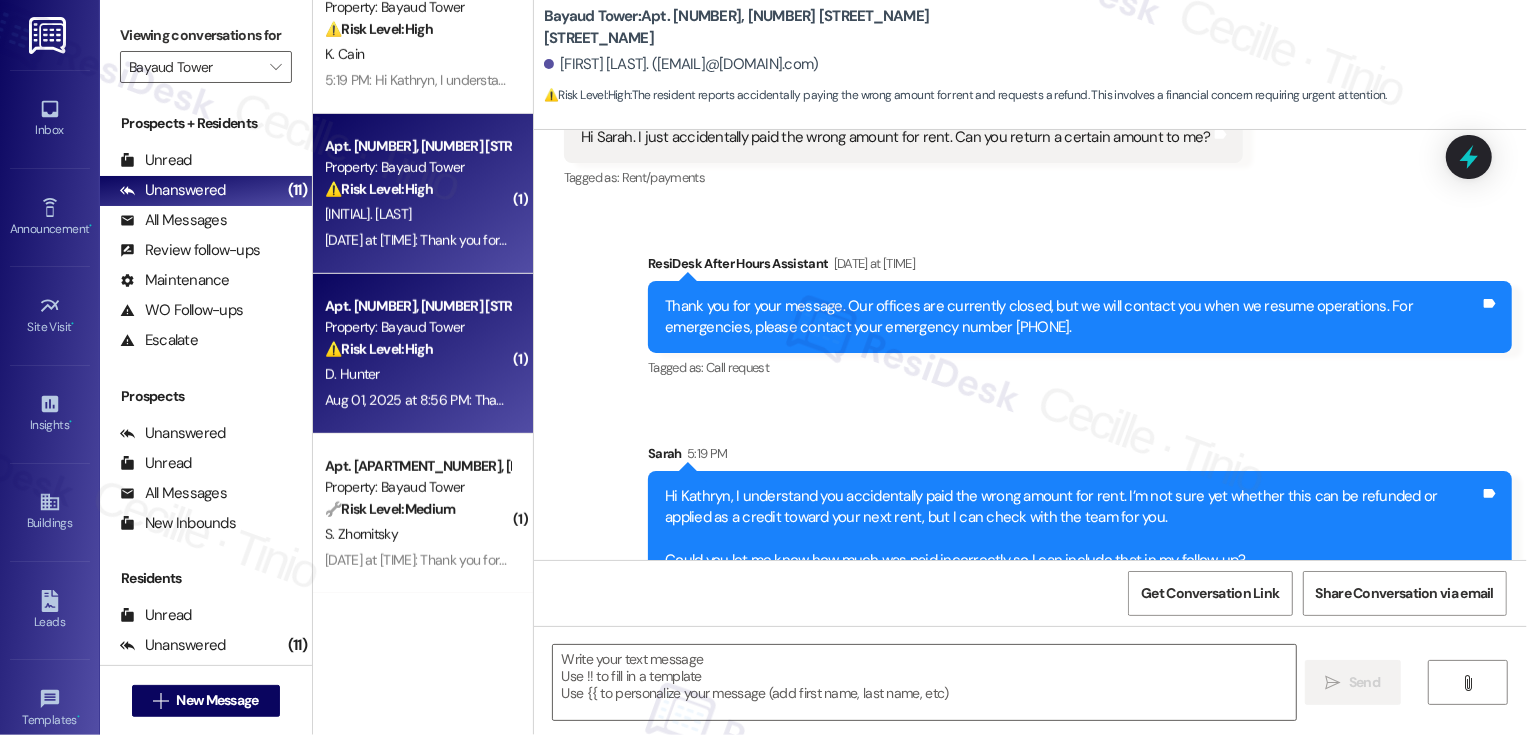 type on "Fetching suggested responses. Please feel free to read through the conversation in the meantime." 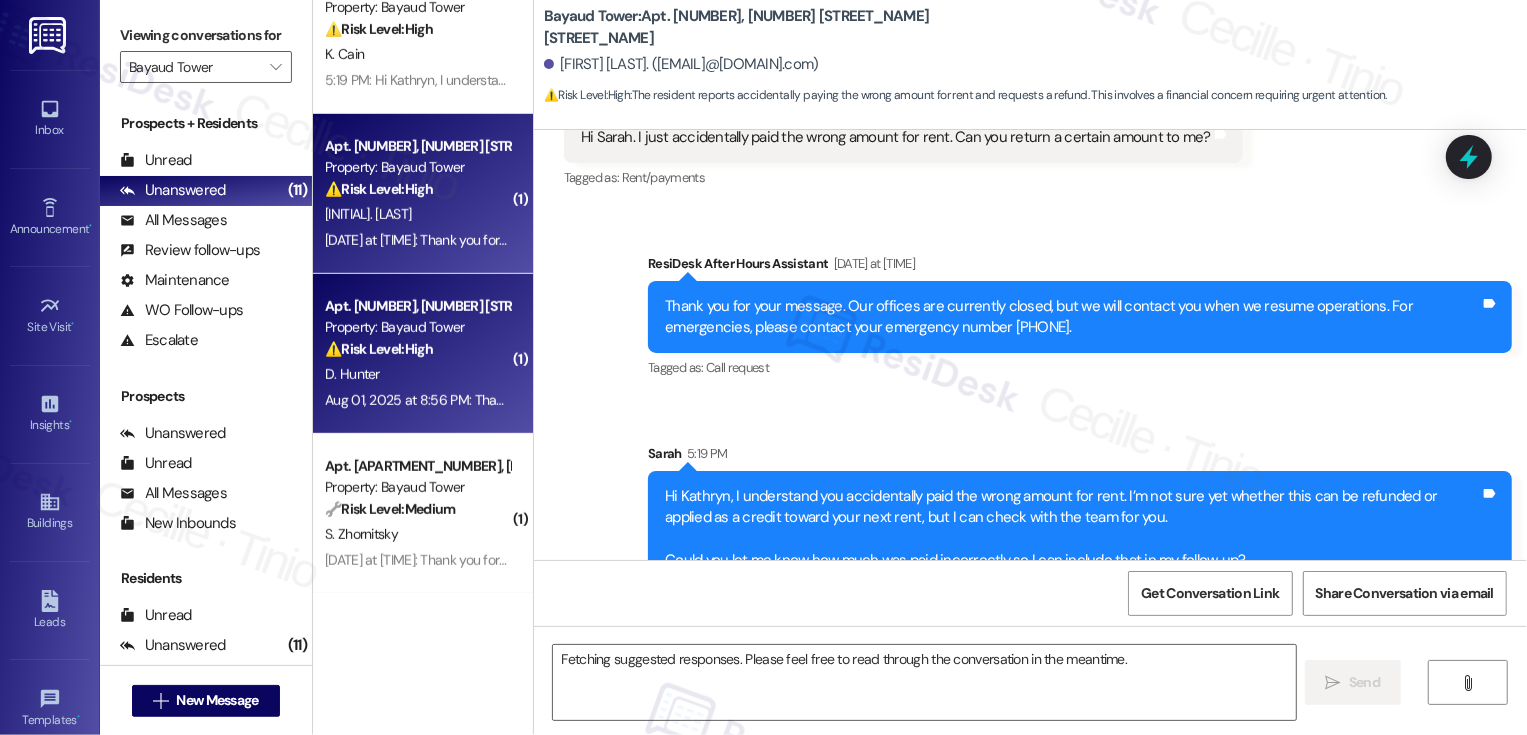 click on "Apt. 1101, 1001 E. Bayaud Ave Property: Bayaud Tower ⚠️  Risk Level:  High The resident is disputing incorrect charges and requesting a refund, which constitutes a financial concern. The repeated nature of the issue (5 months) and the resident's frustration elevate the urgency. The mention of 'no property manager for so long' and 'tenants have suffered' suggests a broader management issue that needs attention. The request for a check refund and distrust also indicates a need for prompt resolution. K. Bachand Aug 02, 2025 at 9:27 AM: Thank you for your message. Our offices are currently closed, but we will contact you when we resume operations. For emergencies, please contact your emergency number 720-656-5484. Aug 02, 2025 at 9:27 AM: Thank you for your message. Our offices are currently closed, but we will contact you when we resume operations. For emergencies, please contact your emergency number 720-656-5484." at bounding box center (423, 194) 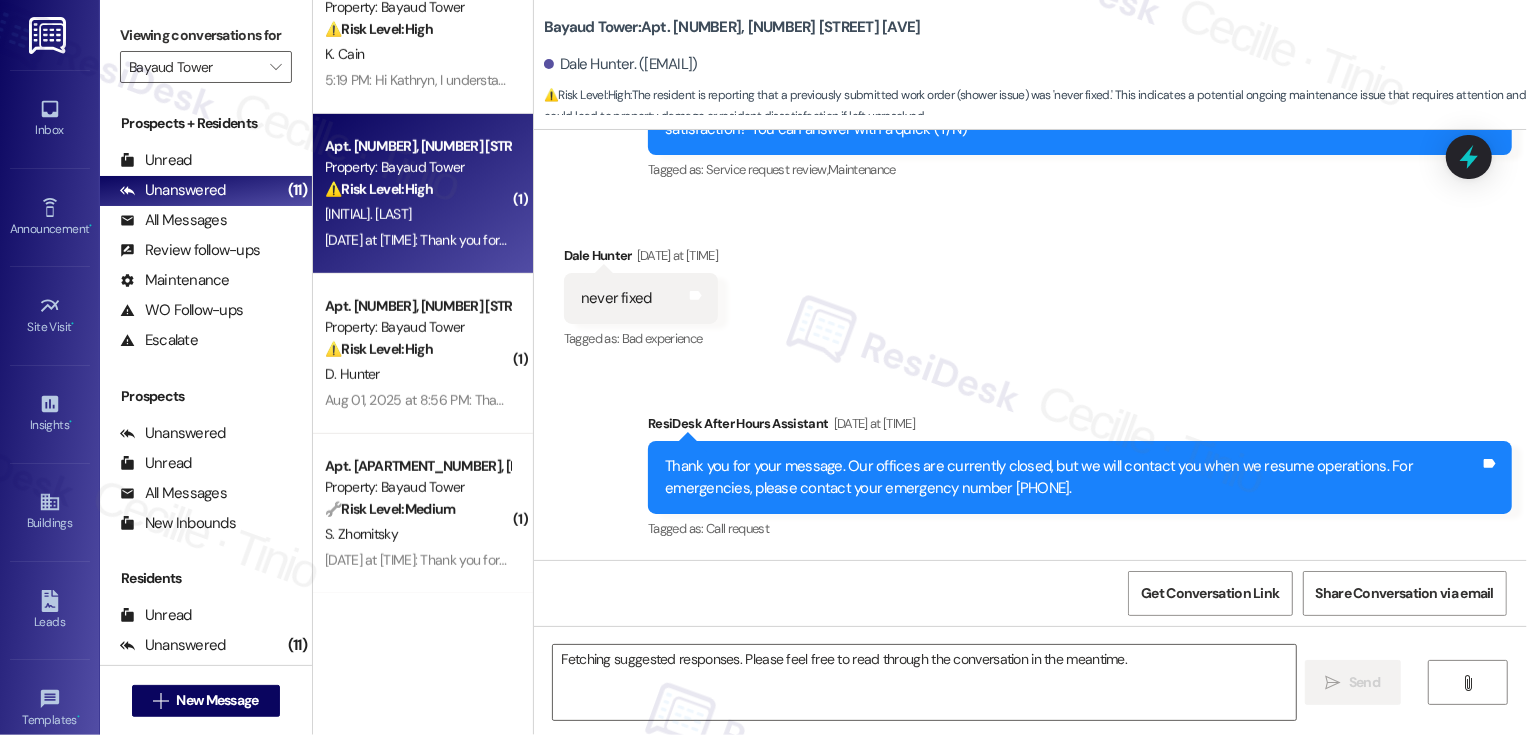 click on "Apt. 1101, 1001 E. Bayaud Ave Property: Bayaud Tower ⚠️  Risk Level:  High The resident is disputing incorrect charges and requesting a refund, which constitutes a financial concern. The repeated nature of the issue (5 months) and the resident's frustration elevate the urgency. The mention of 'no property manager for so long' and 'tenants have suffered' suggests a broader management issue that needs attention. The request for a check refund and distrust also indicates a need for prompt resolution. K. Bachand Aug 02, 2025 at 9:27 AM: Thank you for your message. Our offices are currently closed, but we will contact you when we resume operations. For emergencies, please contact your emergency number 720-656-5484. Aug 02, 2025 at 9:27 AM: Thank you for your message. Our offices are currently closed, but we will contact you when we resume operations. For emergencies, please contact your emergency number 720-656-5484." at bounding box center (423, 194) 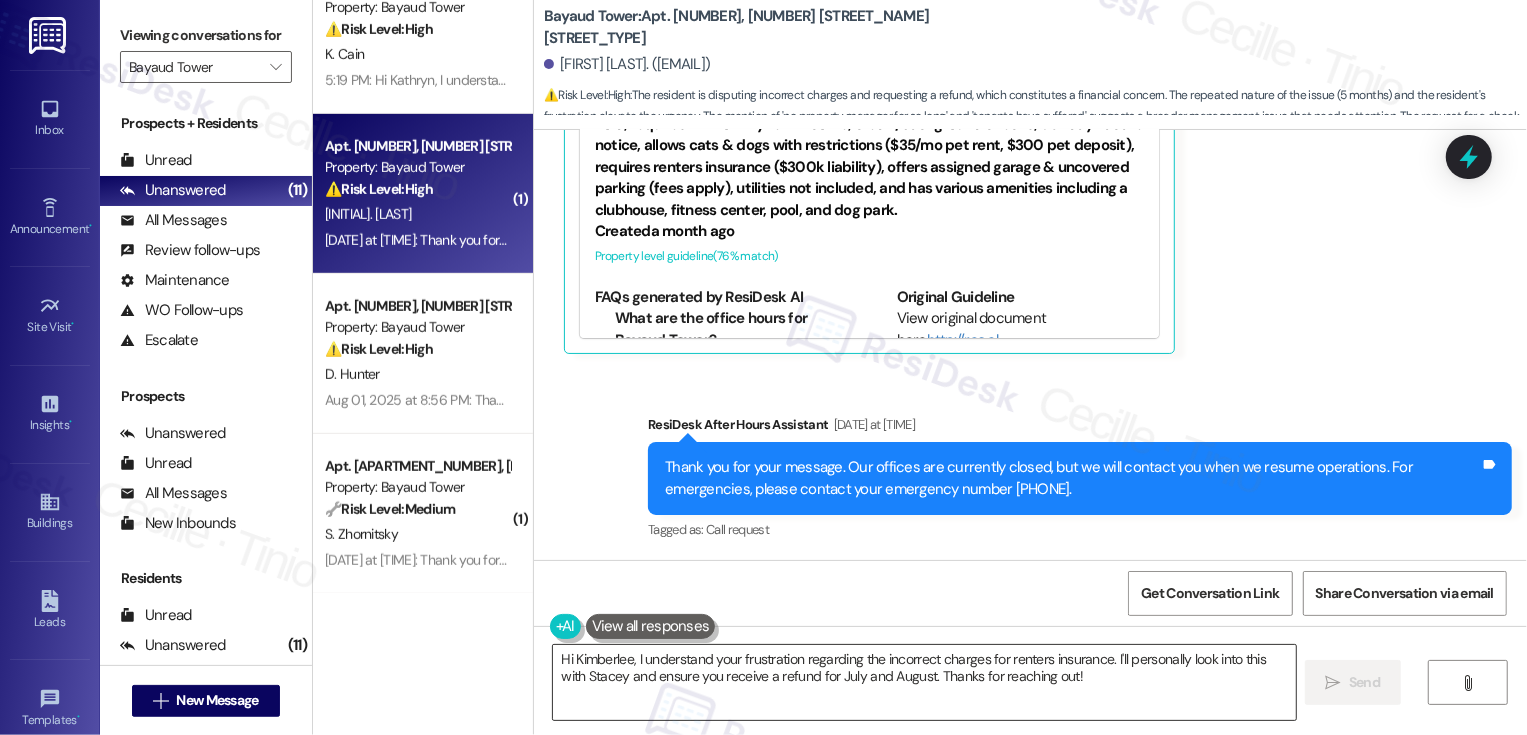 click on "Hi Kimberlee, I understand your frustration regarding the incorrect charges for renters insurance. I'll personally look into this with Stacey and ensure you receive a refund for July and August. Thanks for reaching out!" at bounding box center [924, 682] 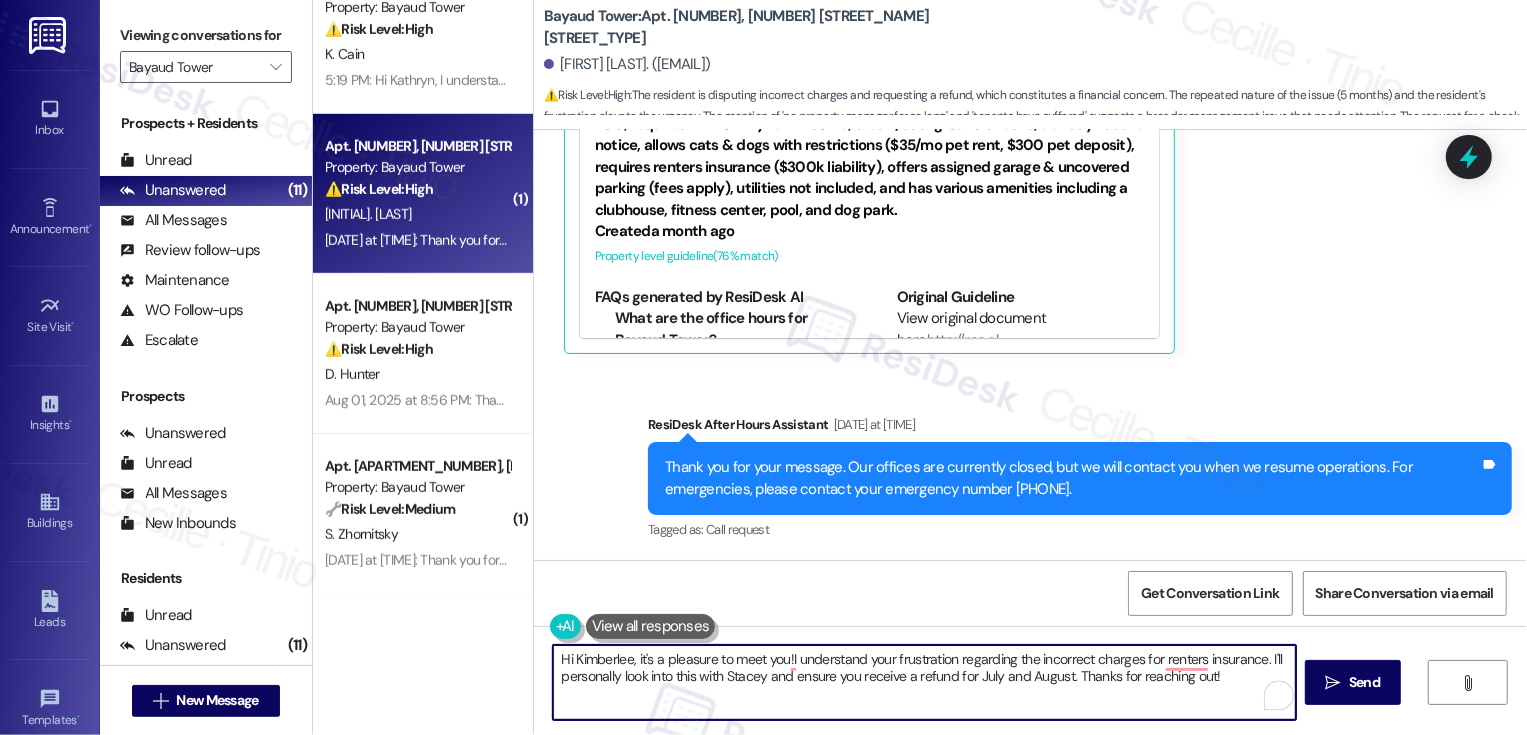 drag, startPoint x: 1261, startPoint y: 656, endPoint x: 1248, endPoint y: 700, distance: 45.88028 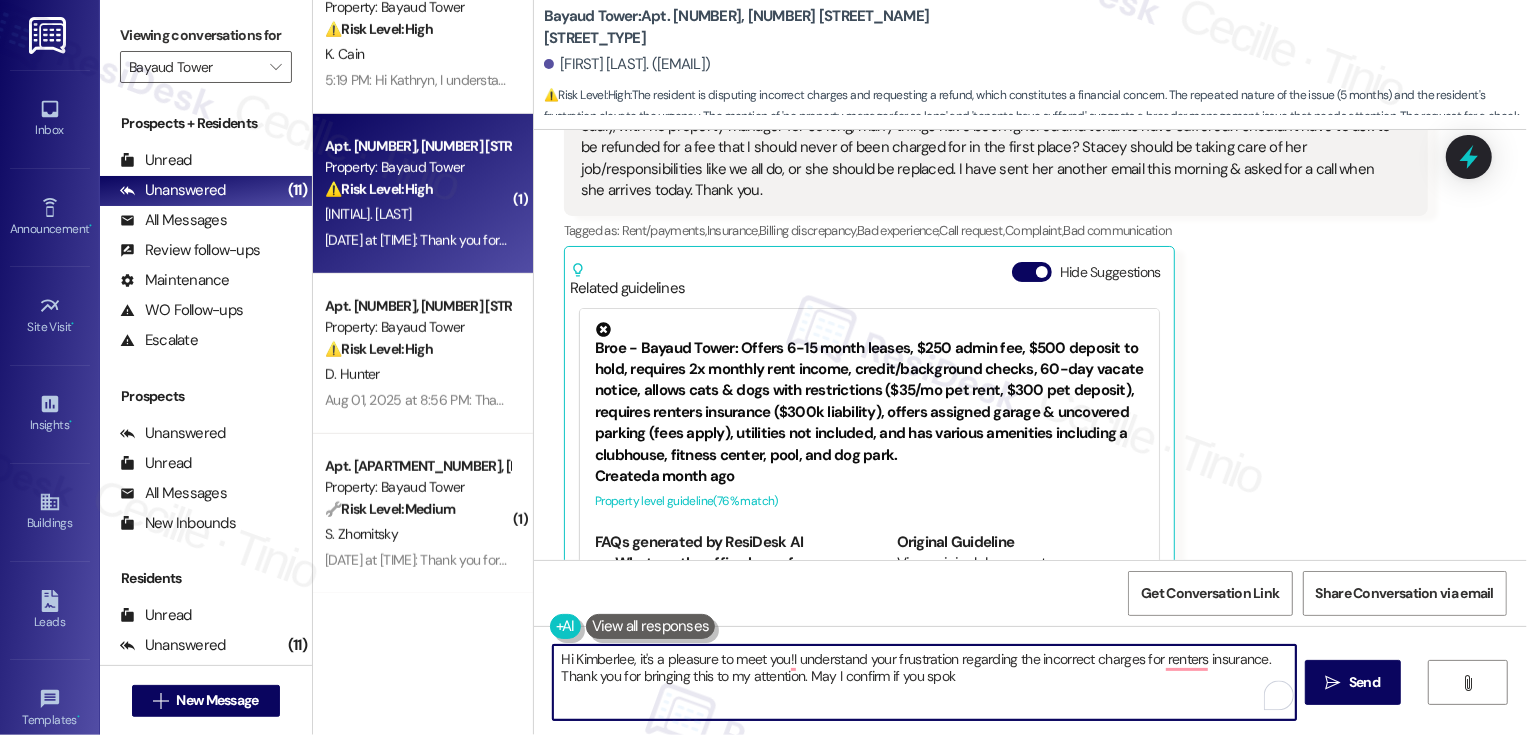 scroll, scrollTop: 581, scrollLeft: 0, axis: vertical 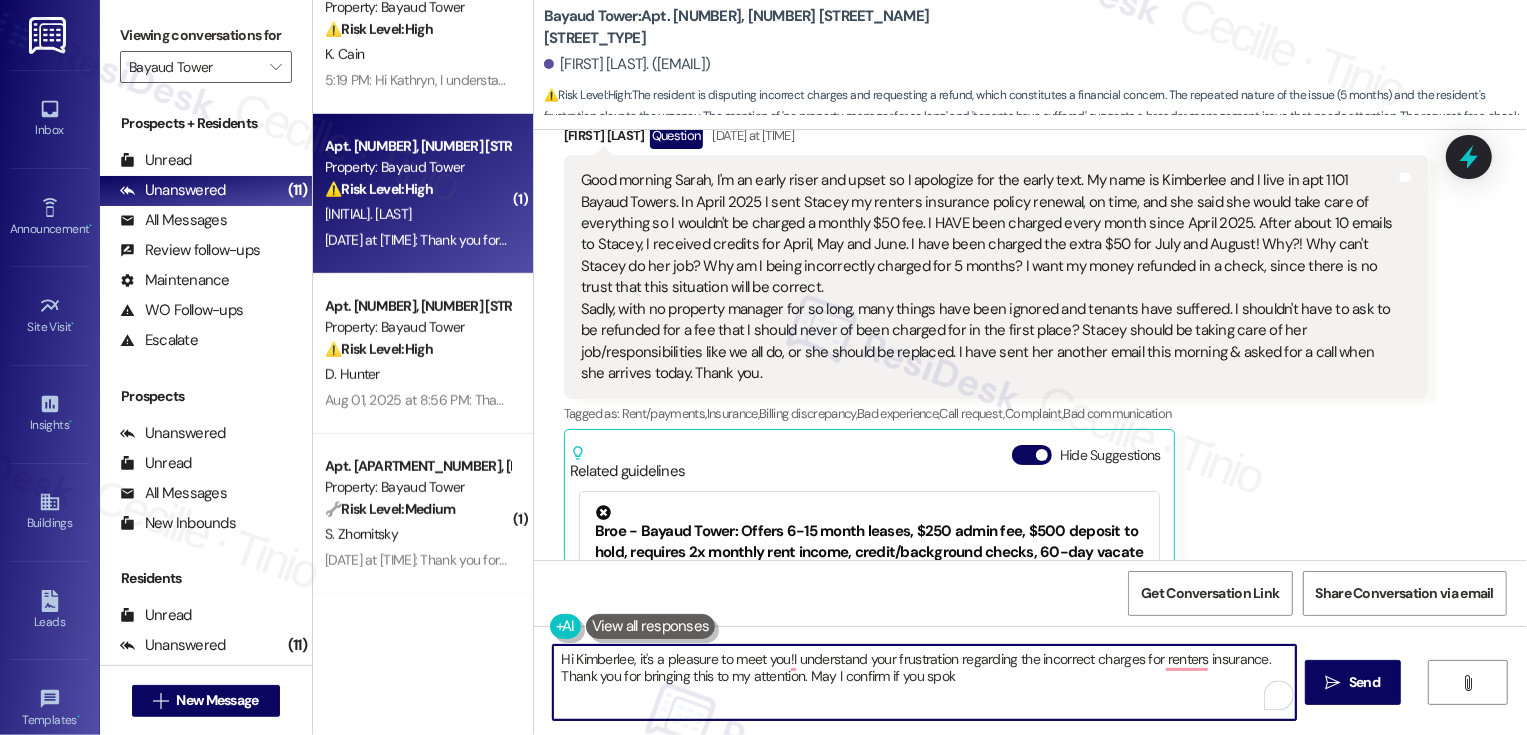 click on "Good morning [FIRST], I'm an early riser and upset so I apologize for the early text. My name is [FIRST] and I live in apt [NUMBER] [BUILDING]. In April 2025 I sent [FIRST] my renters insurance policy renewal, on time,  and she said she would take care of everything so I wouldn't be charged a monthly $50 fee. I HAVE been charged every month since April 2025. After about 10 emails to [FIRST], I received credits for April, May and June. I have been charged the extra $50 for July and August! Why?! Why can't [FIRST] do her job? Why am I being incorrectly charged for 5 months? I want my money refunded in a check, since there is no trust that this situation will be correct." at bounding box center (988, 277) 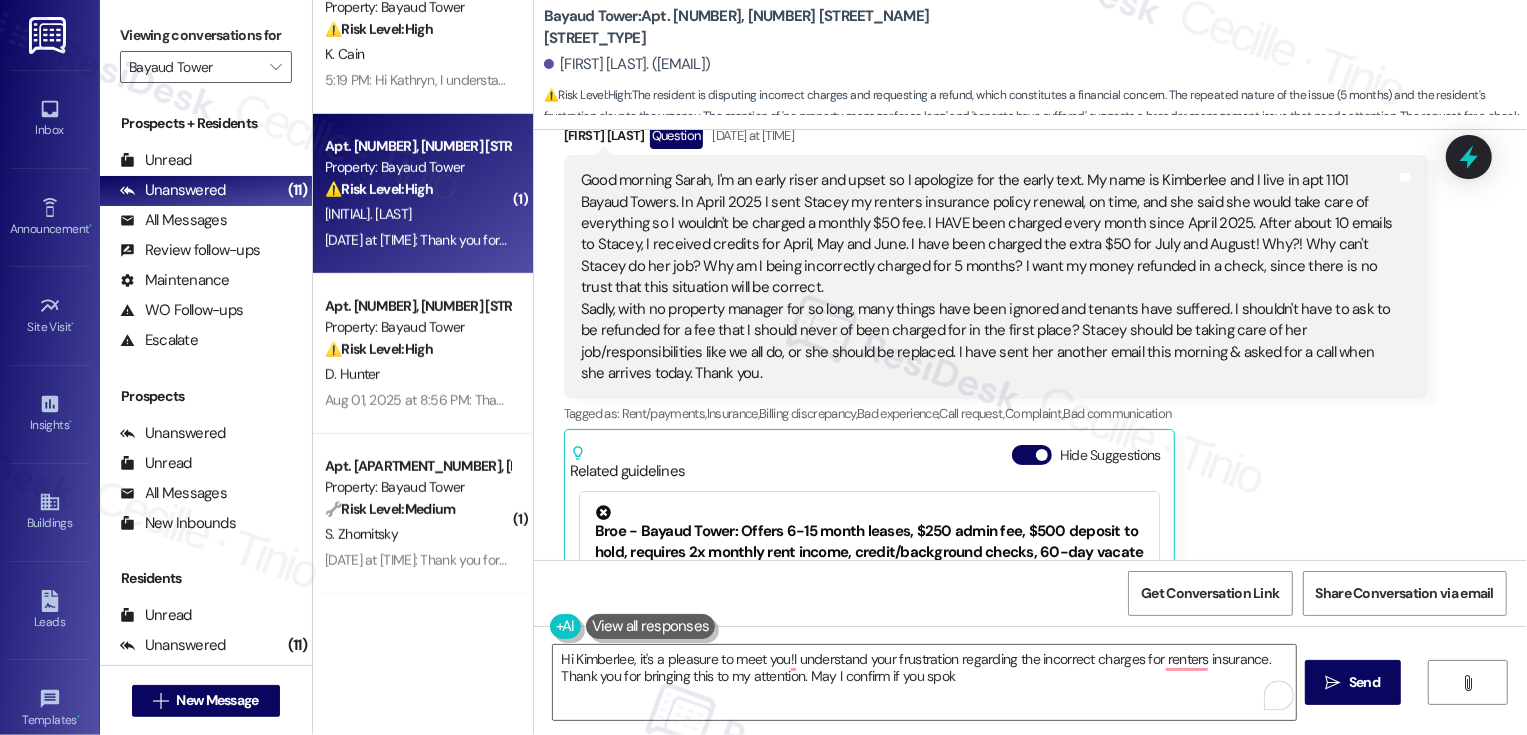 click on "Good morning [FIRST], I'm an early riser and upset so I apologize for the early text. My name is [FIRST] and I live in apt [NUMBER] [BUILDING]. In April 2025 I sent [FIRST] my renters insurance policy renewal, on time,  and she said she would take care of everything so I wouldn't be charged a monthly $50 fee. I HAVE been charged every month since April 2025. After about 10 emails to [FIRST], I received credits for April, May and June. I have been charged the extra $50 for July and August! Why?! Why can't [FIRST] do her job? Why am I being incorrectly charged for 5 months? I want my money refunded in a check, since there is no trust that this situation will be correct." at bounding box center (988, 277) 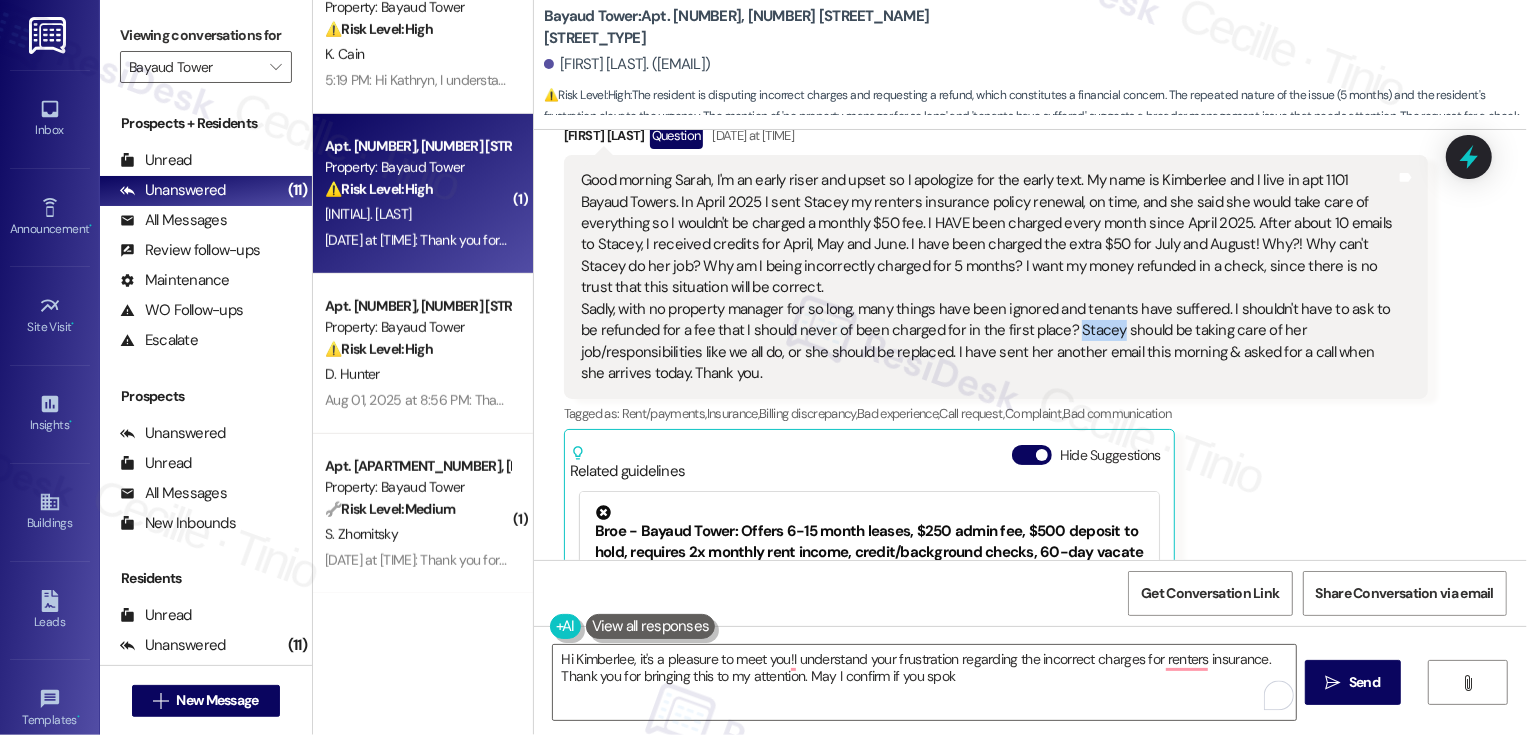 copy on "Stacey" 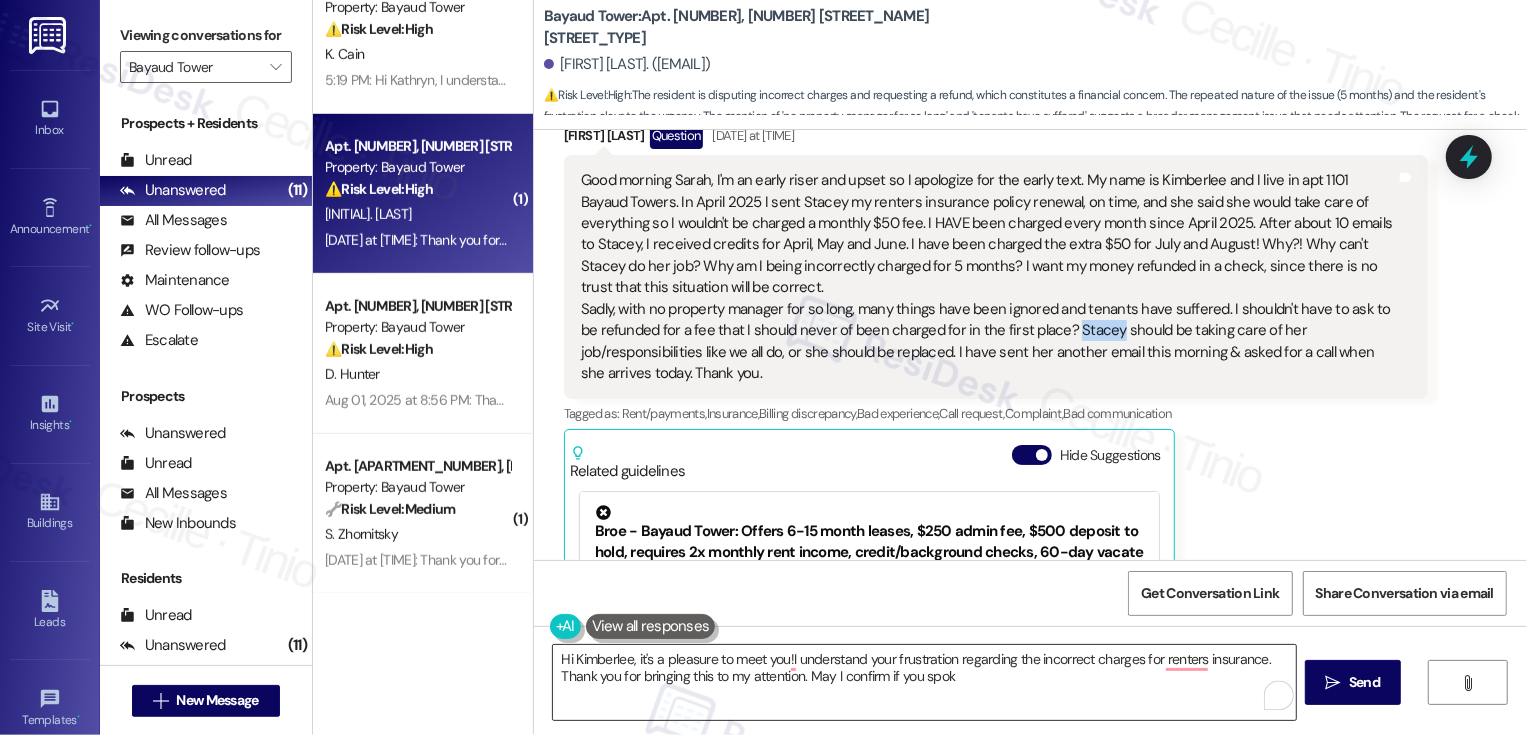 click on "Hi Kimberlee, it's a pleasure to meet you!I understand your frustration regarding the incorrect charges for renters insurance. Thank you for bringing this to my attention. May I confirm if you spoke with" at bounding box center (924, 682) 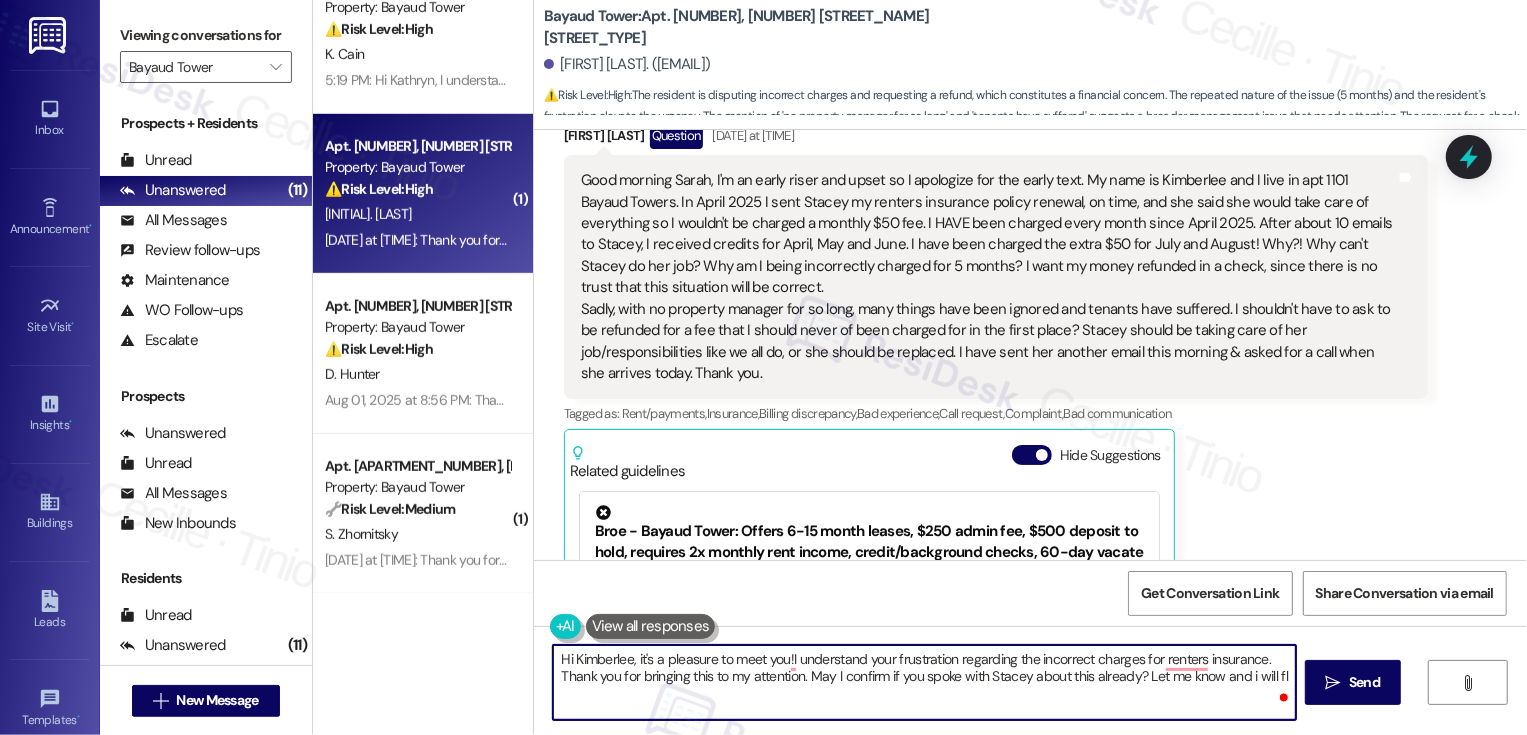 type on "Hi Kimberlee, it's a pleasure to meet you!I understand your frustration regarding the incorrect charges for renters insurance. Thank you for bringing this to my attention. May I confirm if you spoke with Stacey about this already? Let me know and i will f" 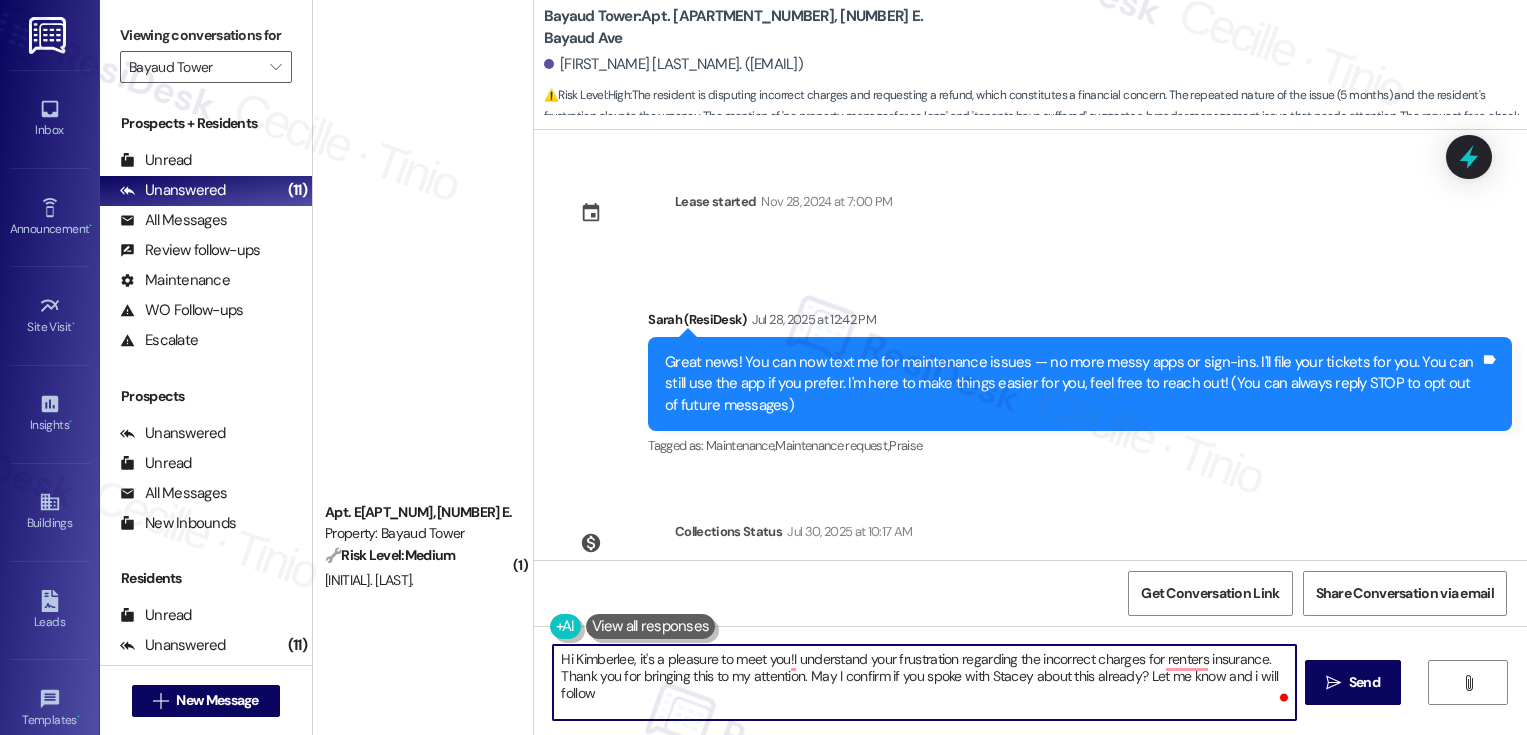 scroll, scrollTop: 0, scrollLeft: 0, axis: both 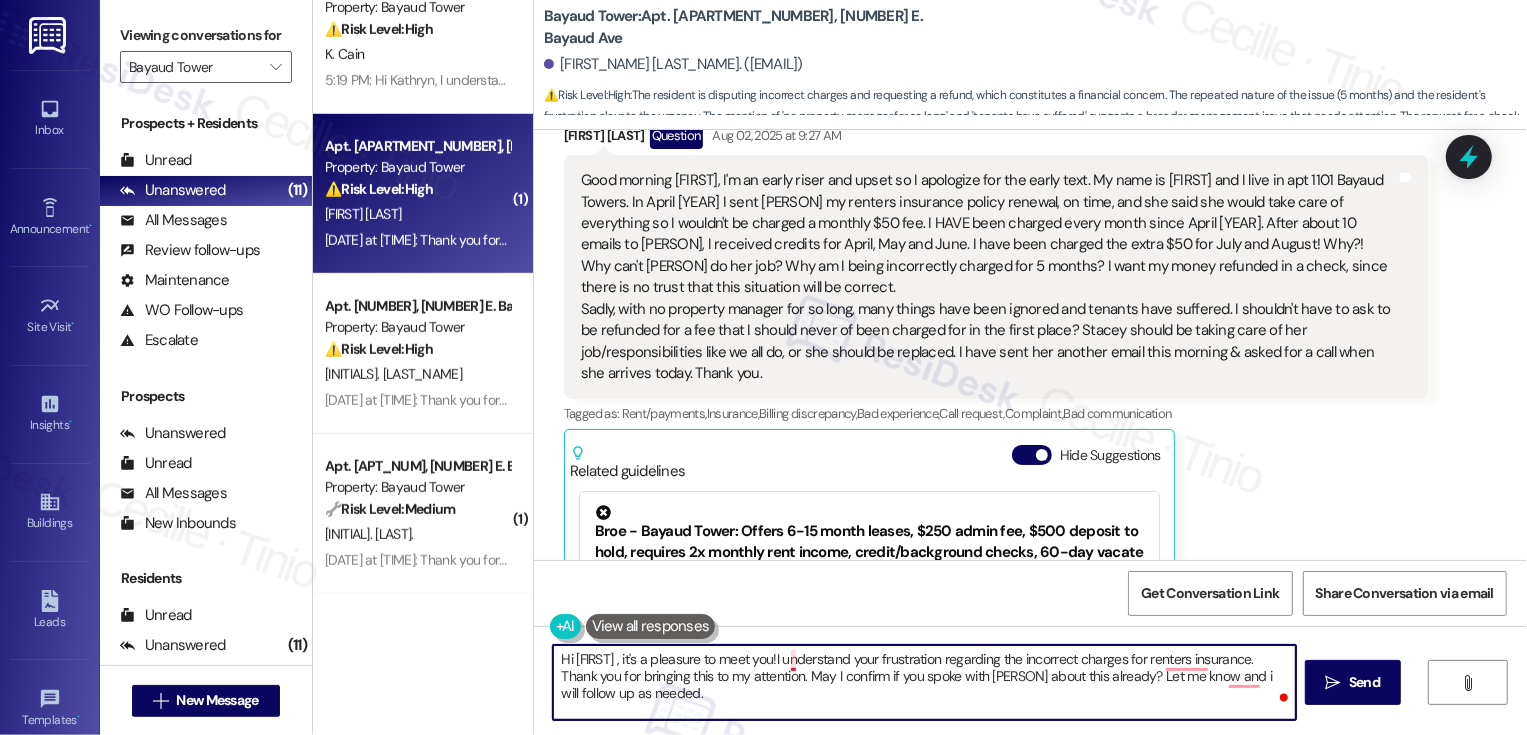 click on "Hi [FIRST] , it's a pleasure to meet you!I understand your frustration regarding the incorrect charges for renters insurance. Thank you for bringing this to my attention. May I confirm if you spoke with [PERSON] about this already? Let me know and i will follow up as needed." at bounding box center [924, 682] 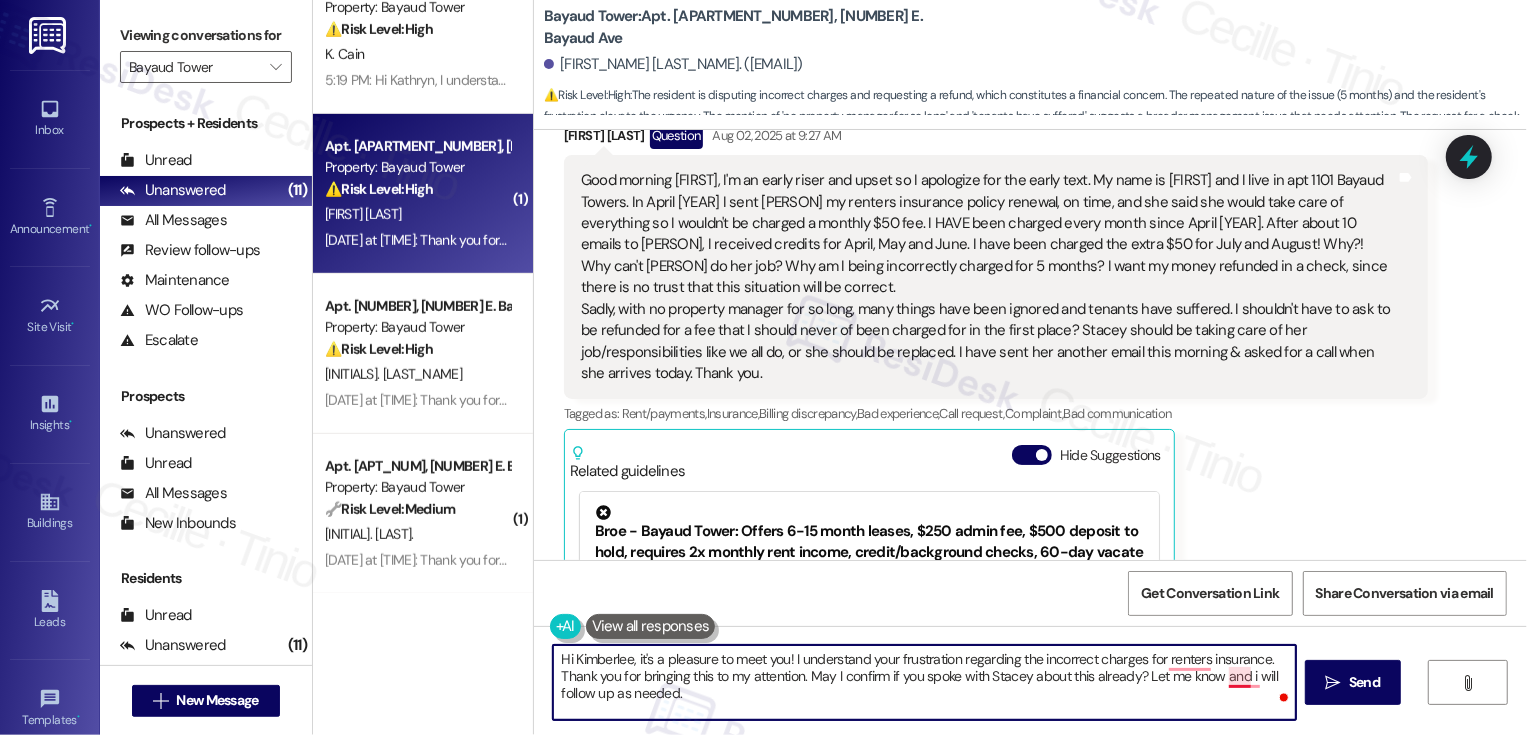 click on "Hi Kimberlee, it's a pleasure to meet you! I understand your frustration regarding the incorrect charges for renters insurance. Thank you for bringing this to my attention. May I confirm if you spoke with Stacey about this already? Let me know and i will follow up as needed." at bounding box center [924, 682] 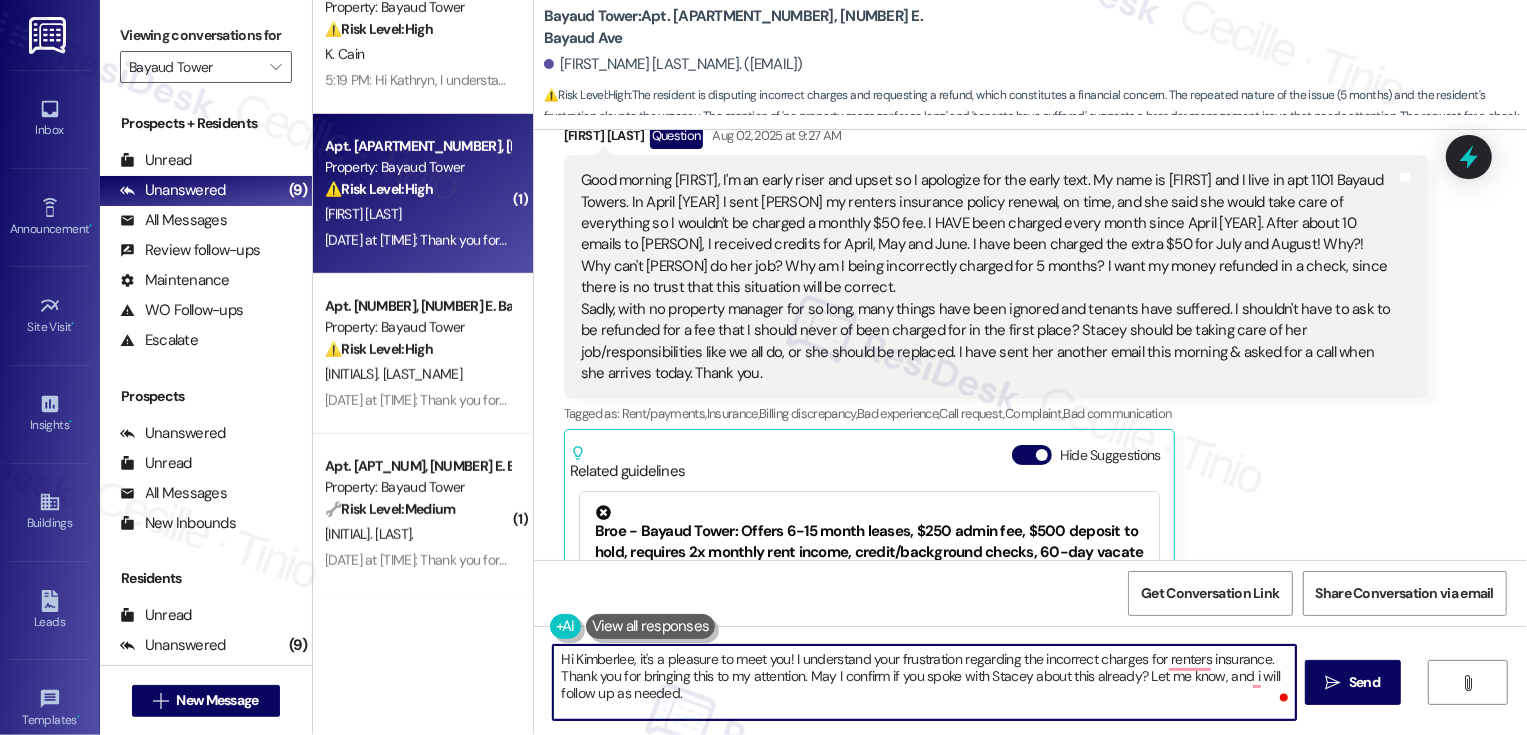 click on "Hi Kimberlee, it's a pleasure to meet you! I understand your frustration regarding the incorrect charges for renters insurance. Thank you for bringing this to my attention. May I confirm if you spoke with Stacey about this already? Let me know, and i will follow up as needed." at bounding box center [924, 682] 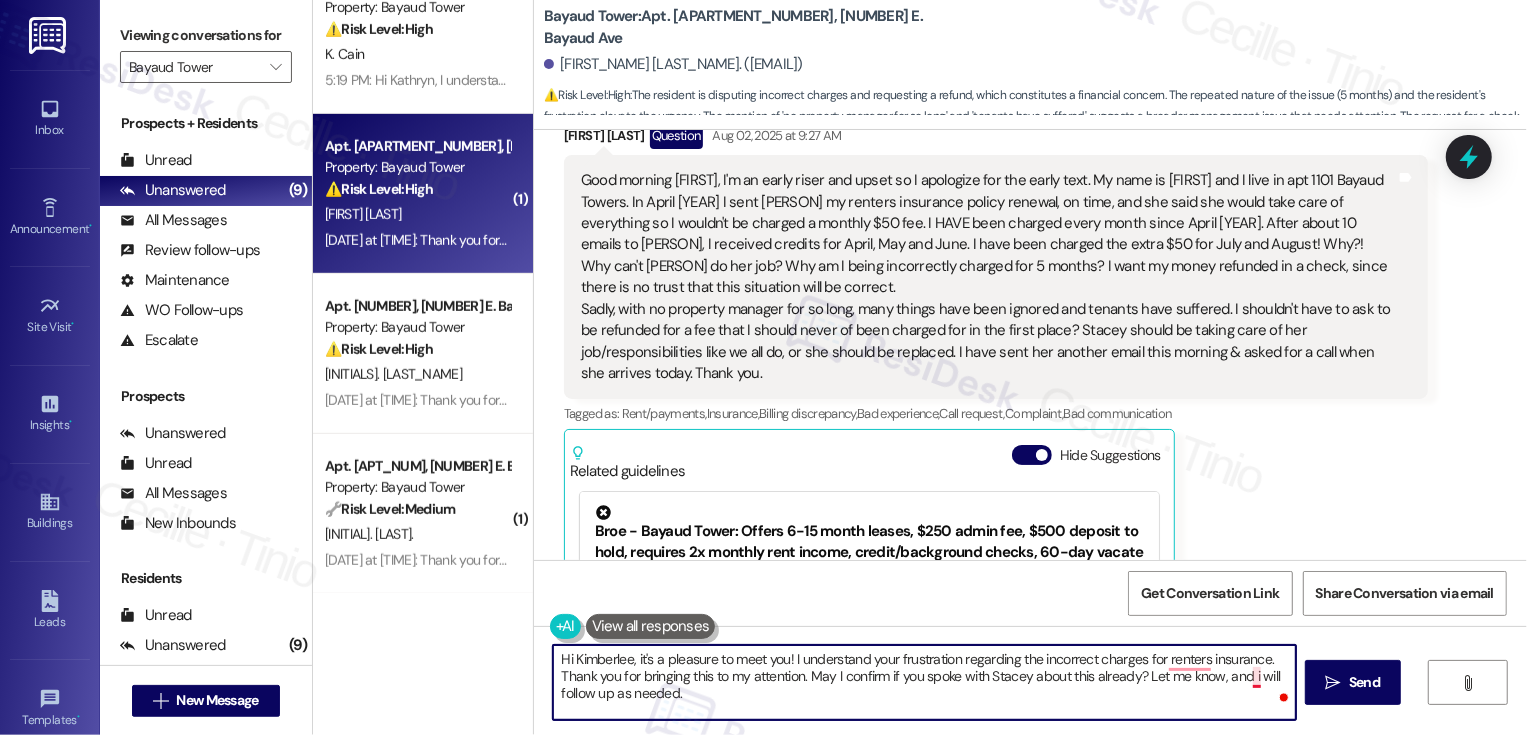 click on "Hi Kimberlee, it's a pleasure to meet you! I understand your frustration regarding the incorrect charges for renters insurance. Thank you for bringing this to my attention. May I confirm if you spoke with Stacey about this already? Let me know, and i will follow up as needed." at bounding box center (924, 682) 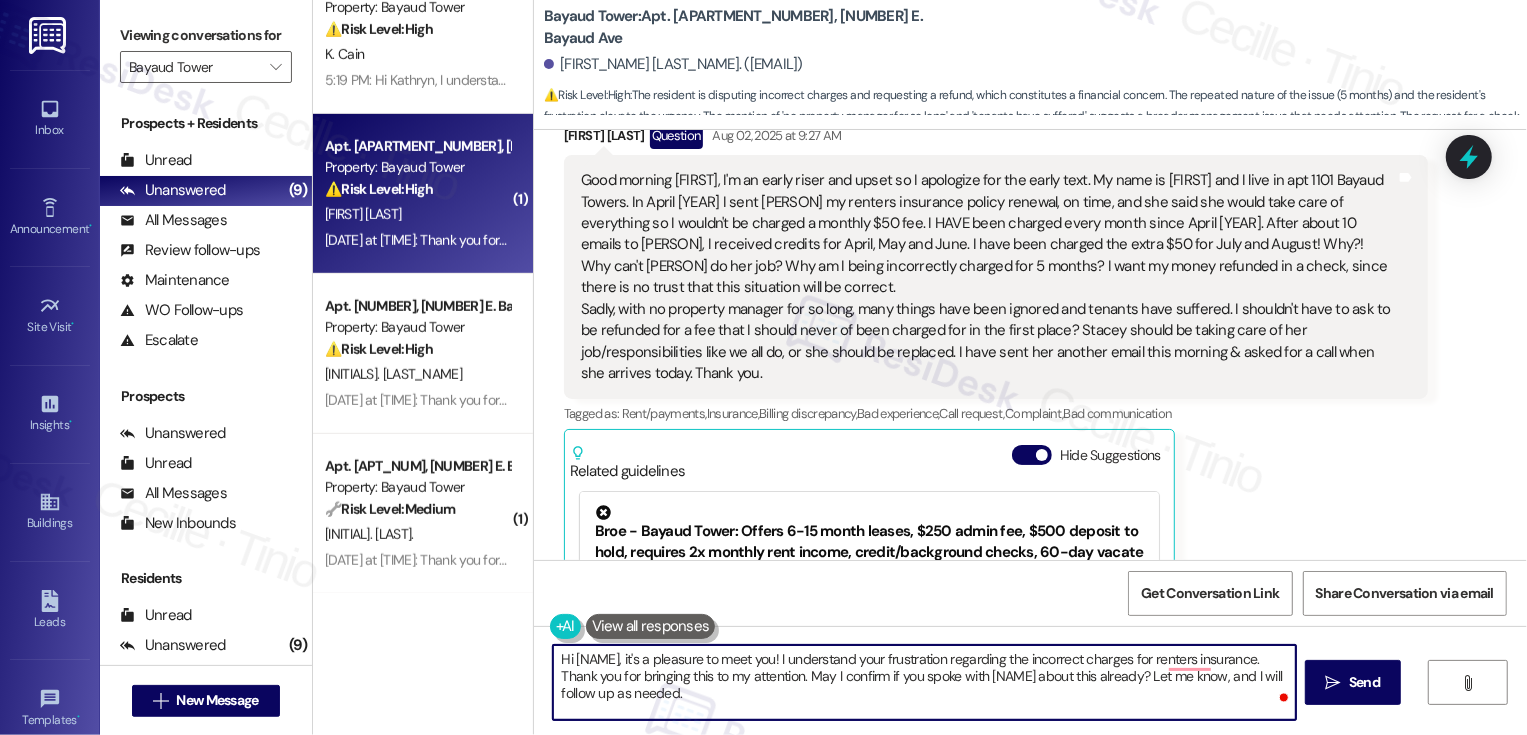 click on "Hi [NAME], it's a pleasure to meet you! I understand your frustration regarding the incorrect charges for renters insurance. Thank you for bringing this to my attention. May I confirm if you spoke with [NAME] about this already? Let me know, and I will follow up as needed." at bounding box center (924, 682) 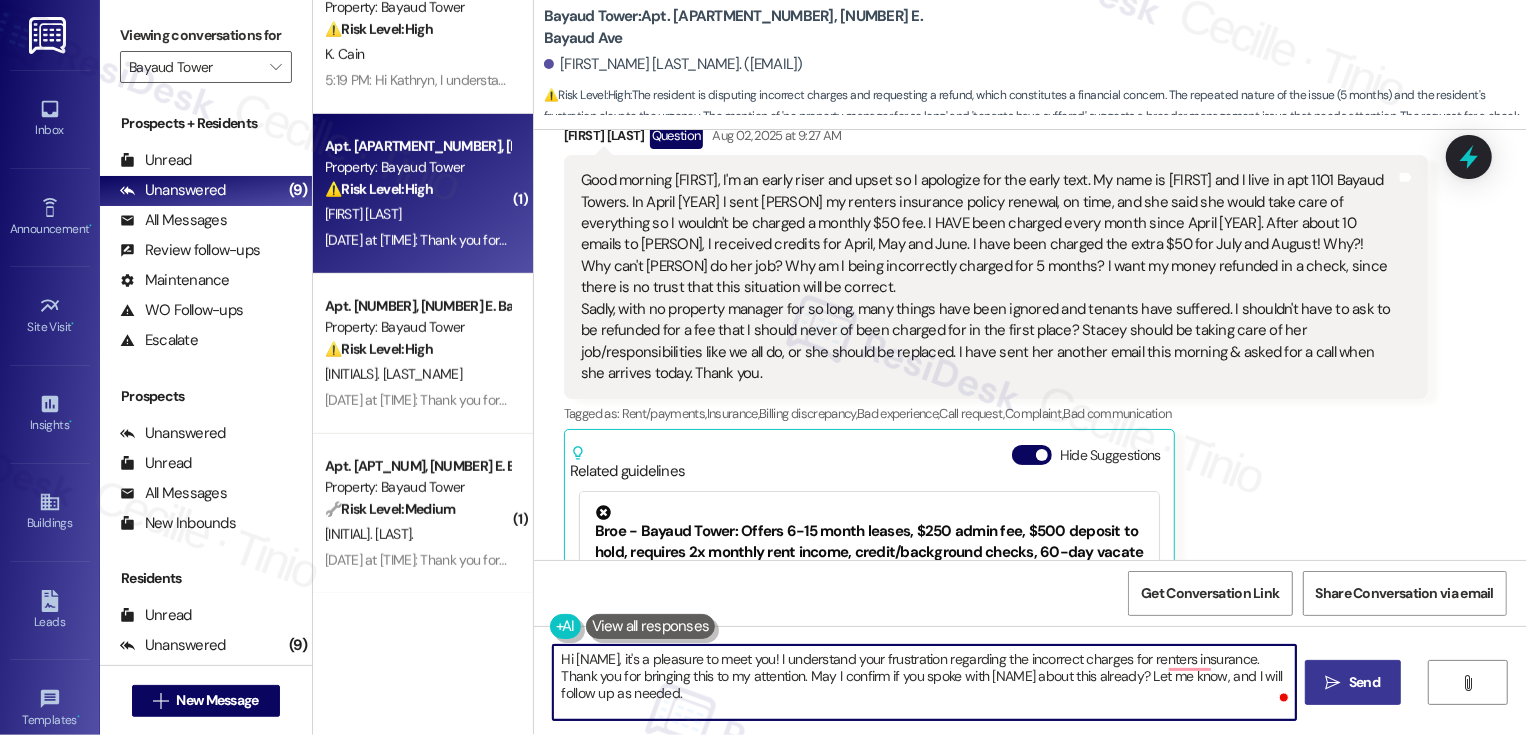 type on "Hi [NAME], it's a pleasure to meet you! I understand your frustration regarding the incorrect charges for renters insurance. Thank you for bringing this to my attention. May I confirm if you spoke with [NAME] about this already? Let me know, and I will follow up as needed." 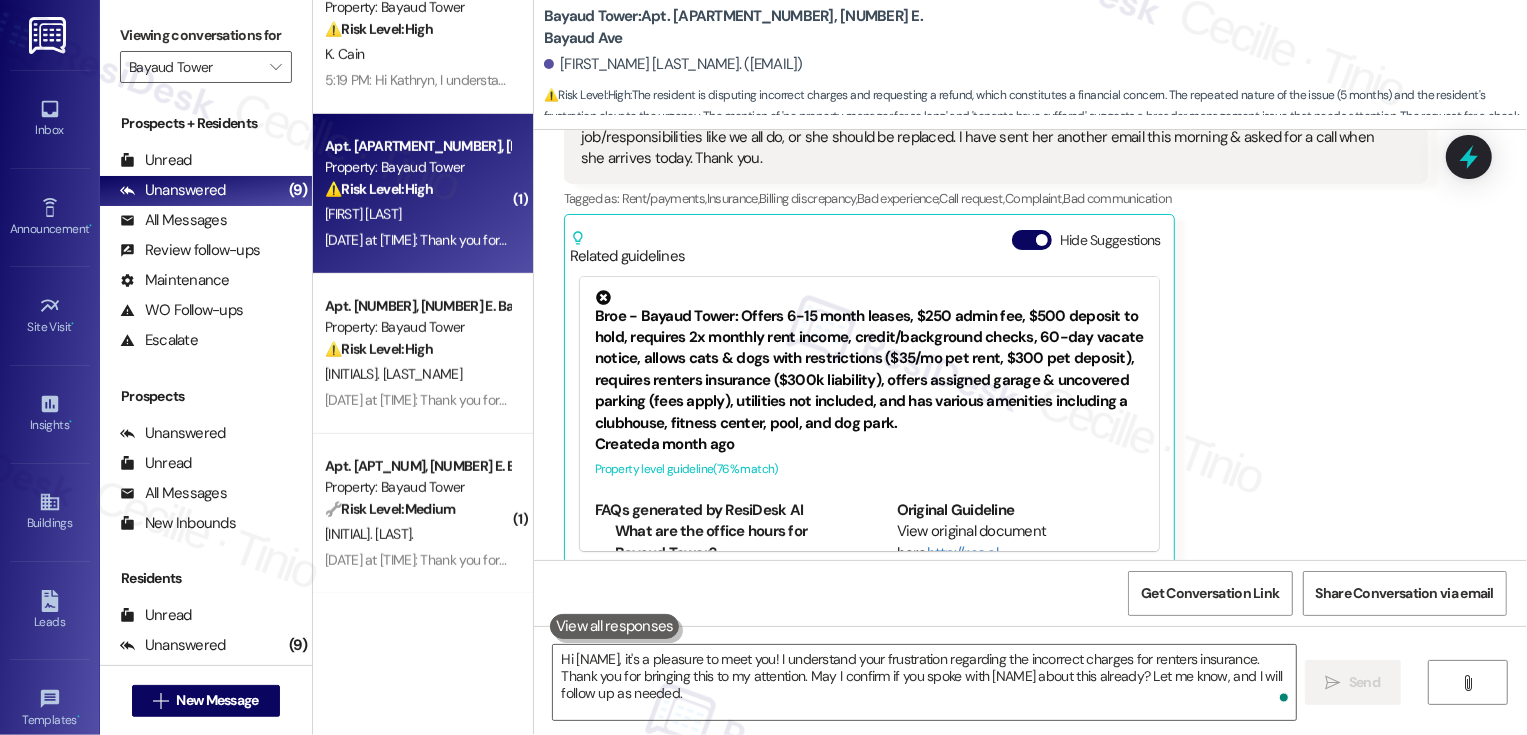 scroll, scrollTop: 817, scrollLeft: 0, axis: vertical 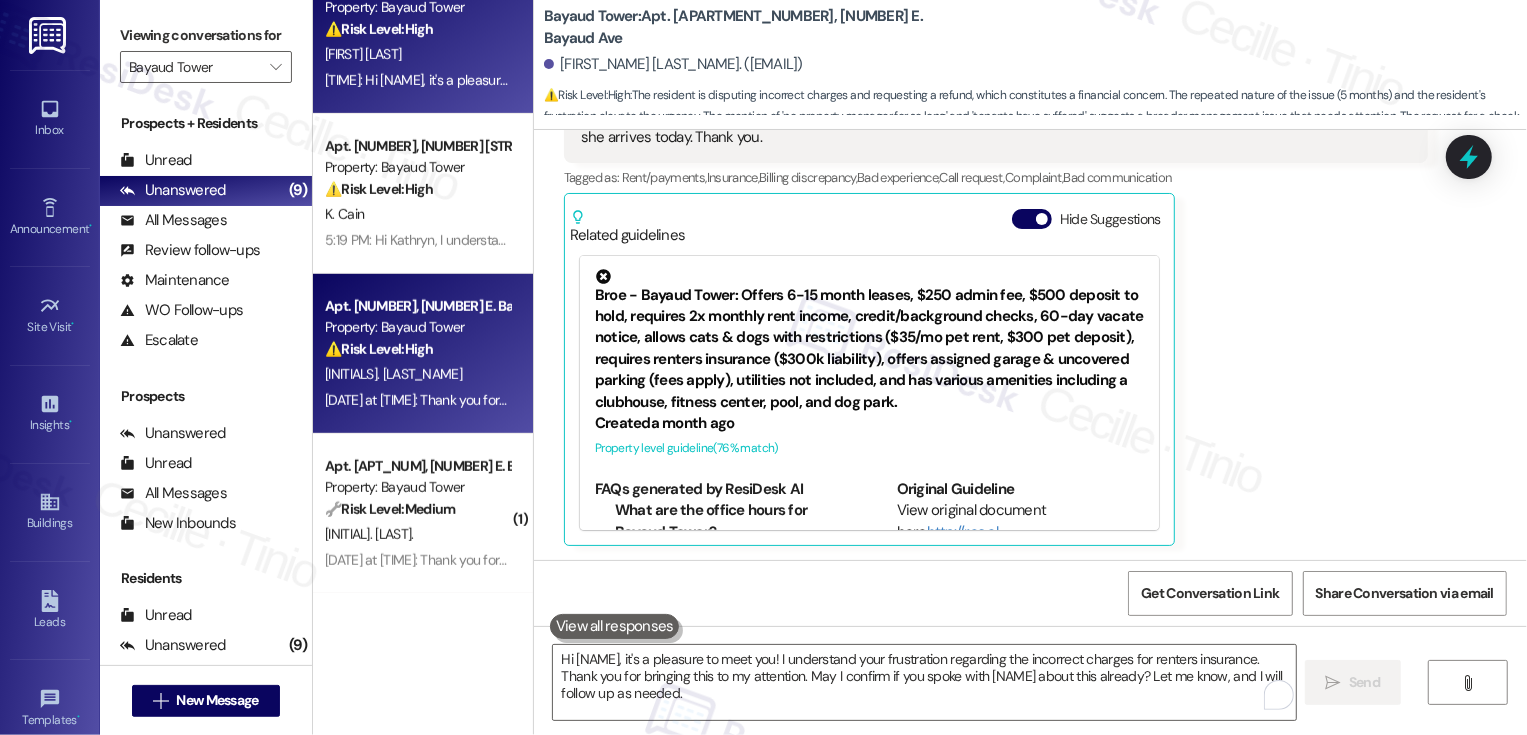 click on "Apt. [NUMBER], [NUMBER] E. Bayaud Ave" at bounding box center [417, 306] 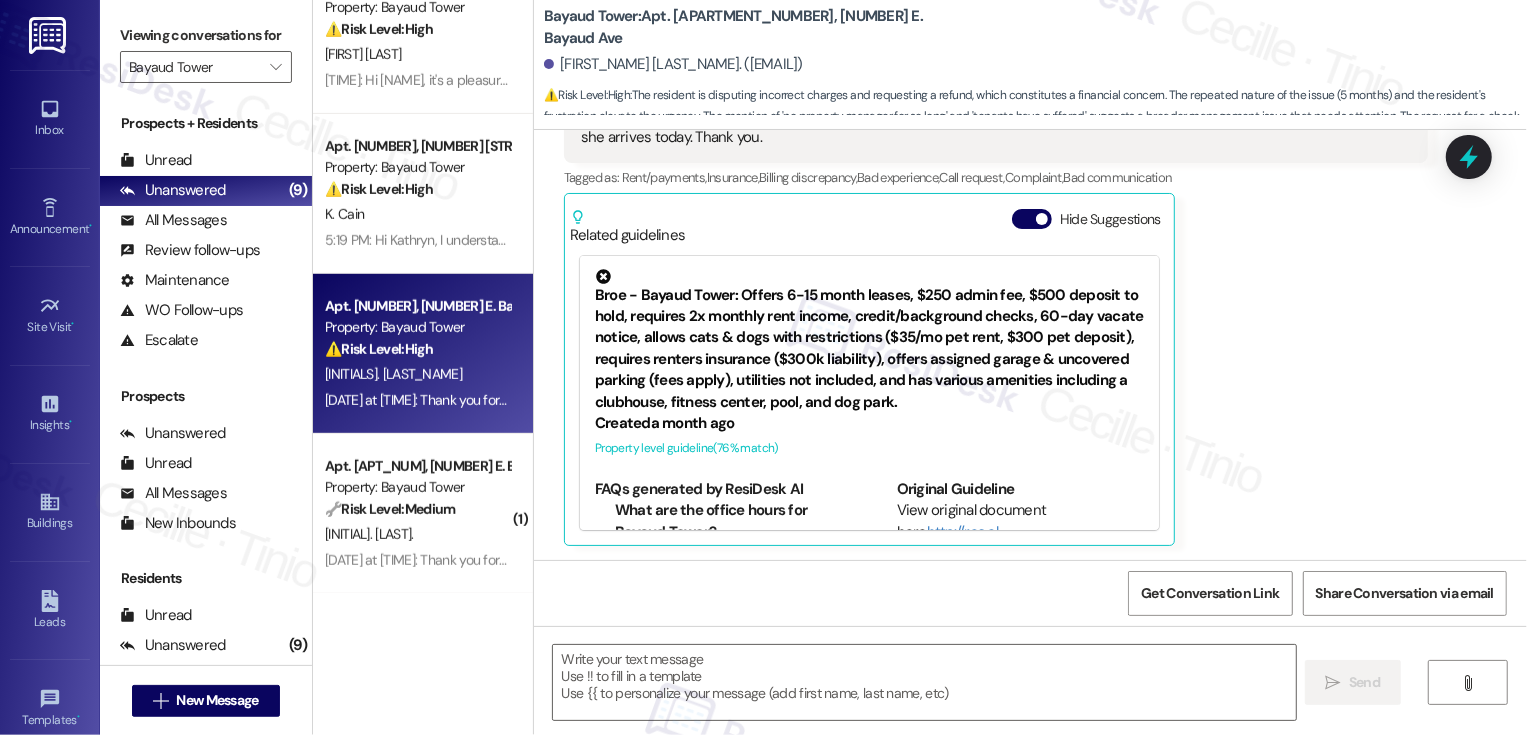 click on "Apt. [NUMBER], [NUMBER] E. Bayaud Ave" at bounding box center [417, 306] 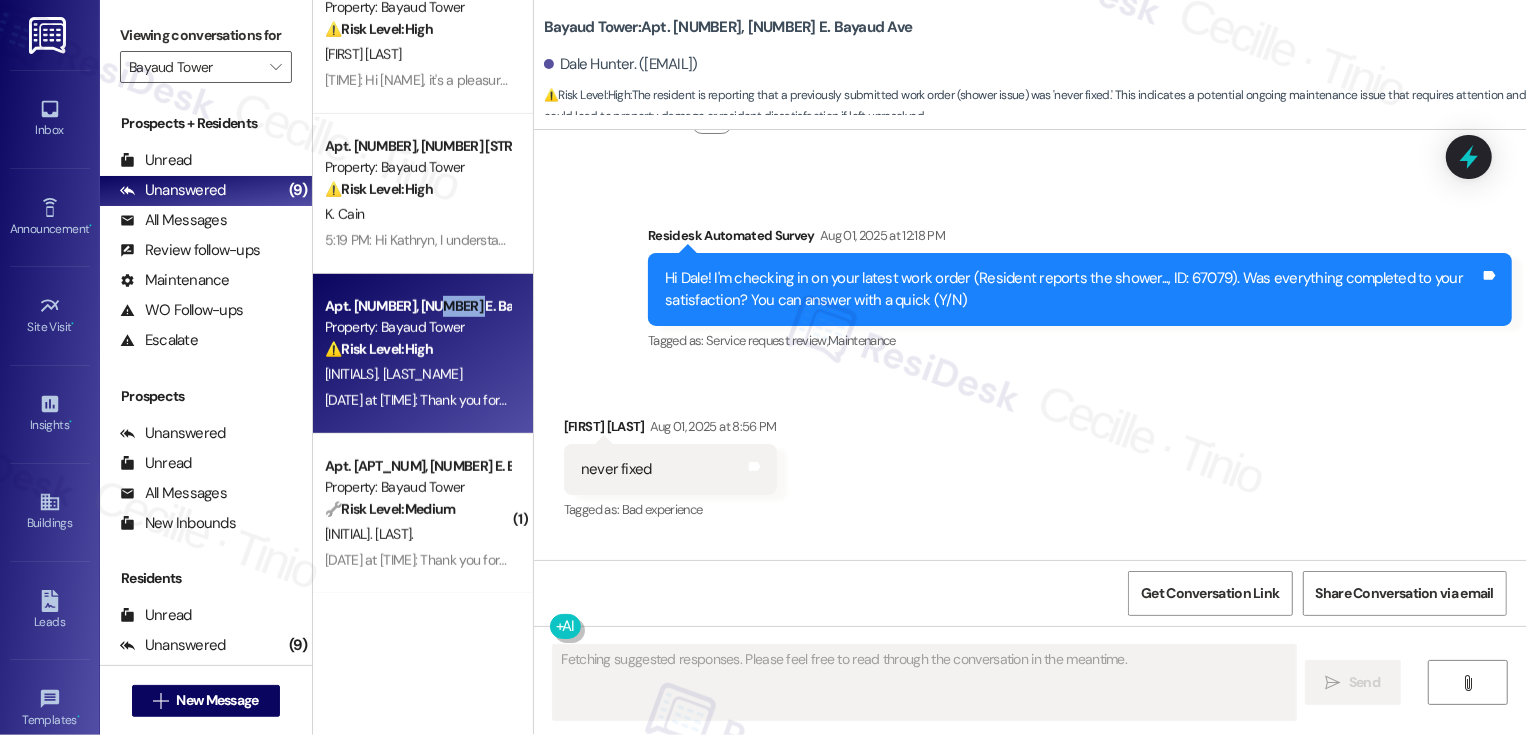 scroll, scrollTop: 659, scrollLeft: 0, axis: vertical 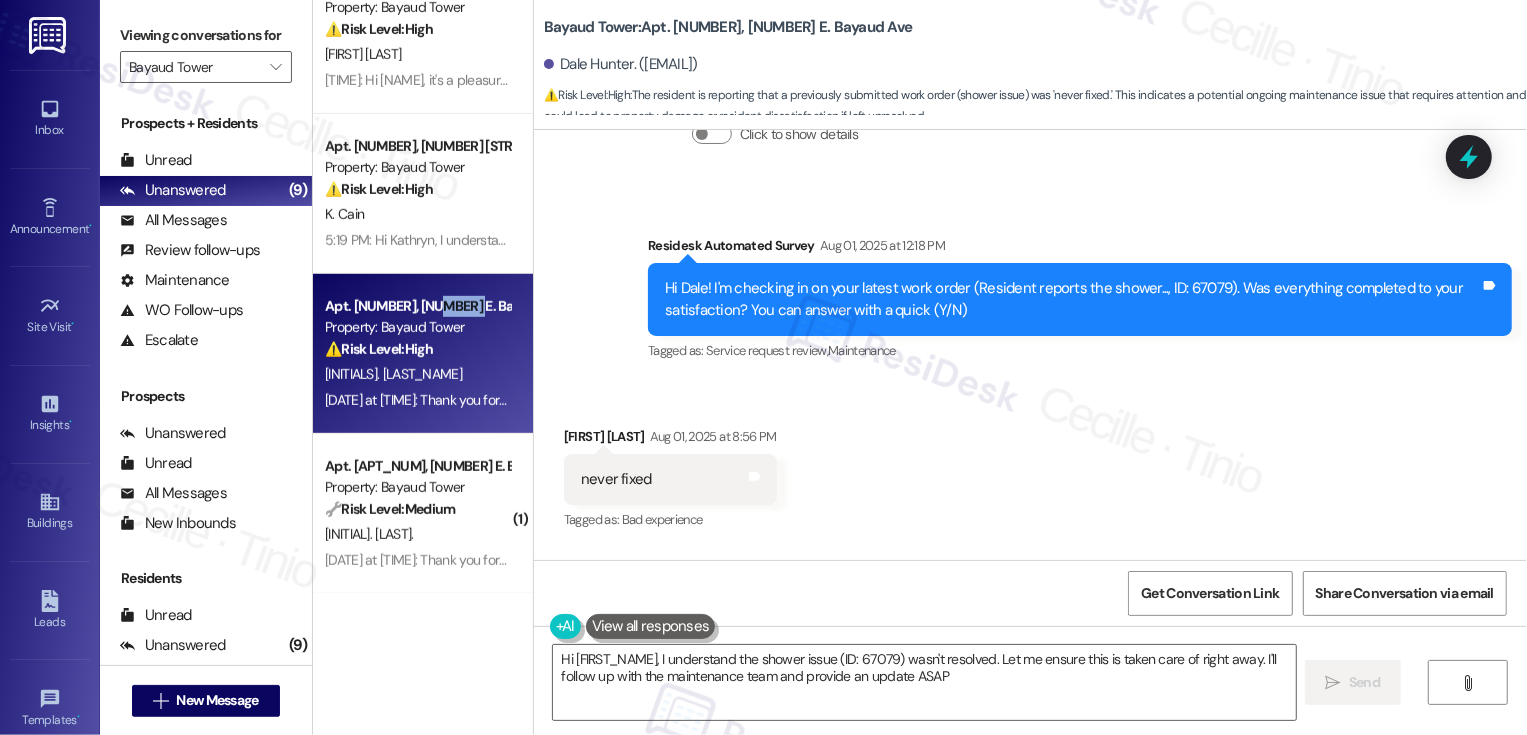 type on "Hi [NAME], I understand the shower issue (ID: 67079) wasn't resolved. Let me ensure this is taken care of right away. I'll follow up with the maintenance team and provide an update ASAP." 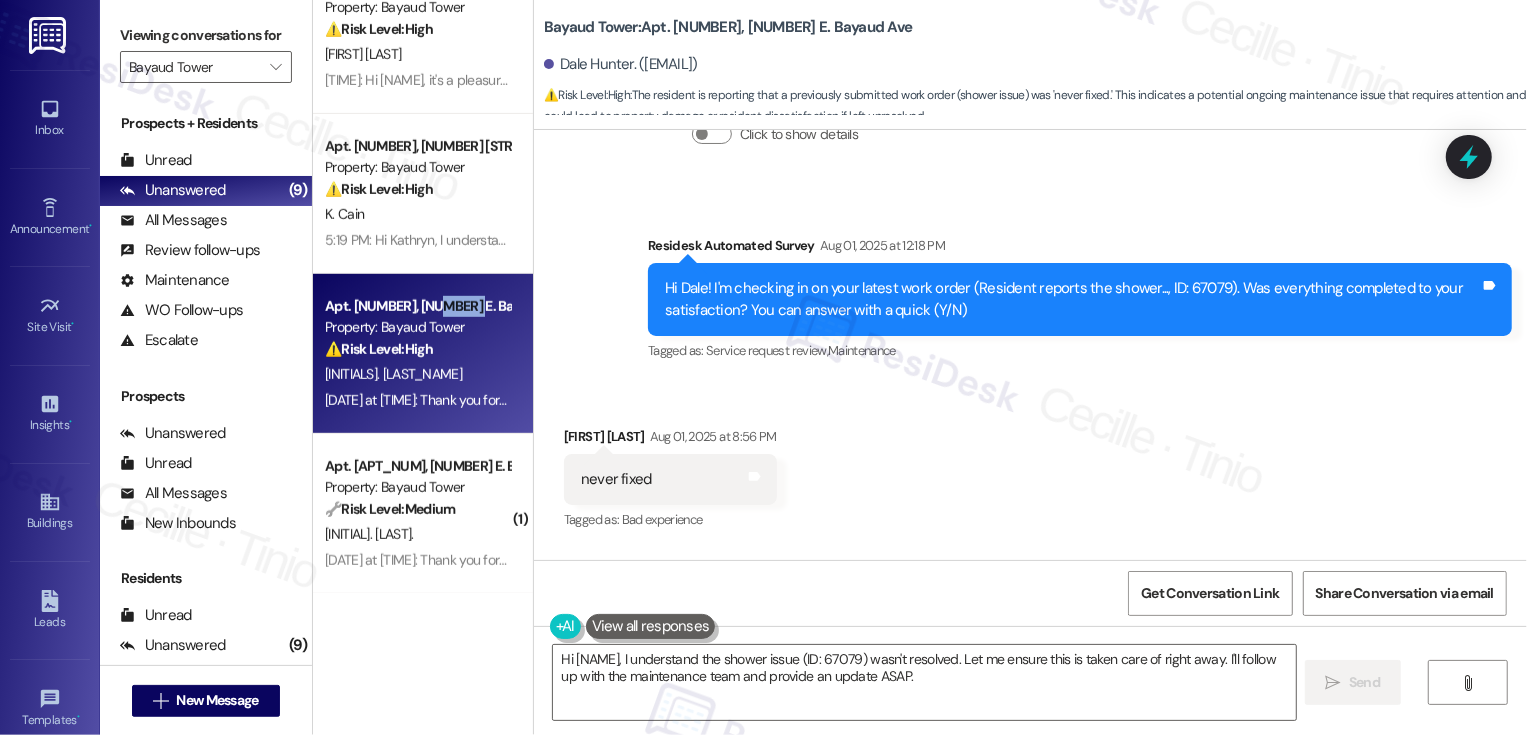 click on "Received via SMS [FIRST] [LAST] [DATE] at [TIME]: never fixed Tags and notes Tagged as:   Bad experience Click to highlight conversations about Bad experience" at bounding box center (1030, 465) 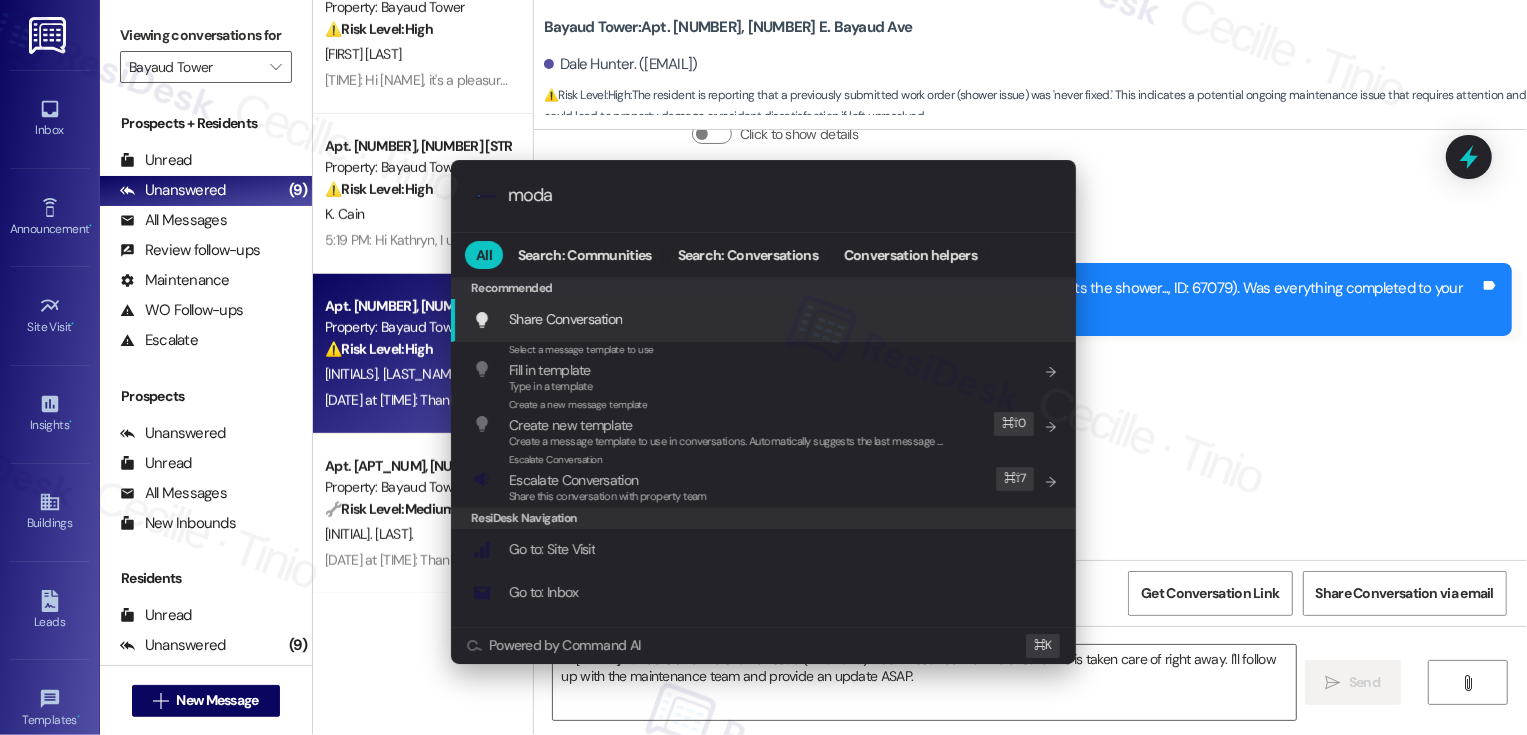 type on "modal" 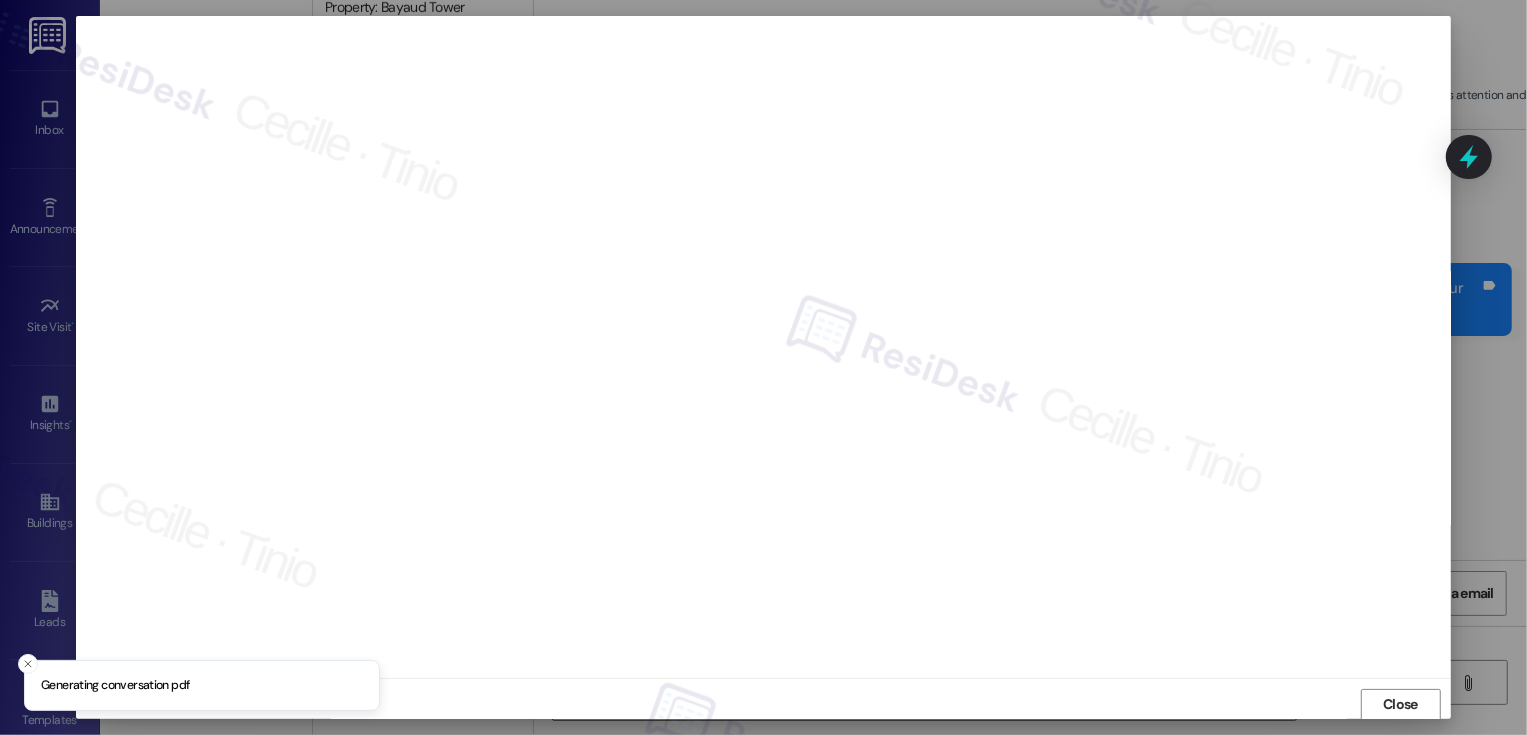scroll, scrollTop: 1, scrollLeft: 0, axis: vertical 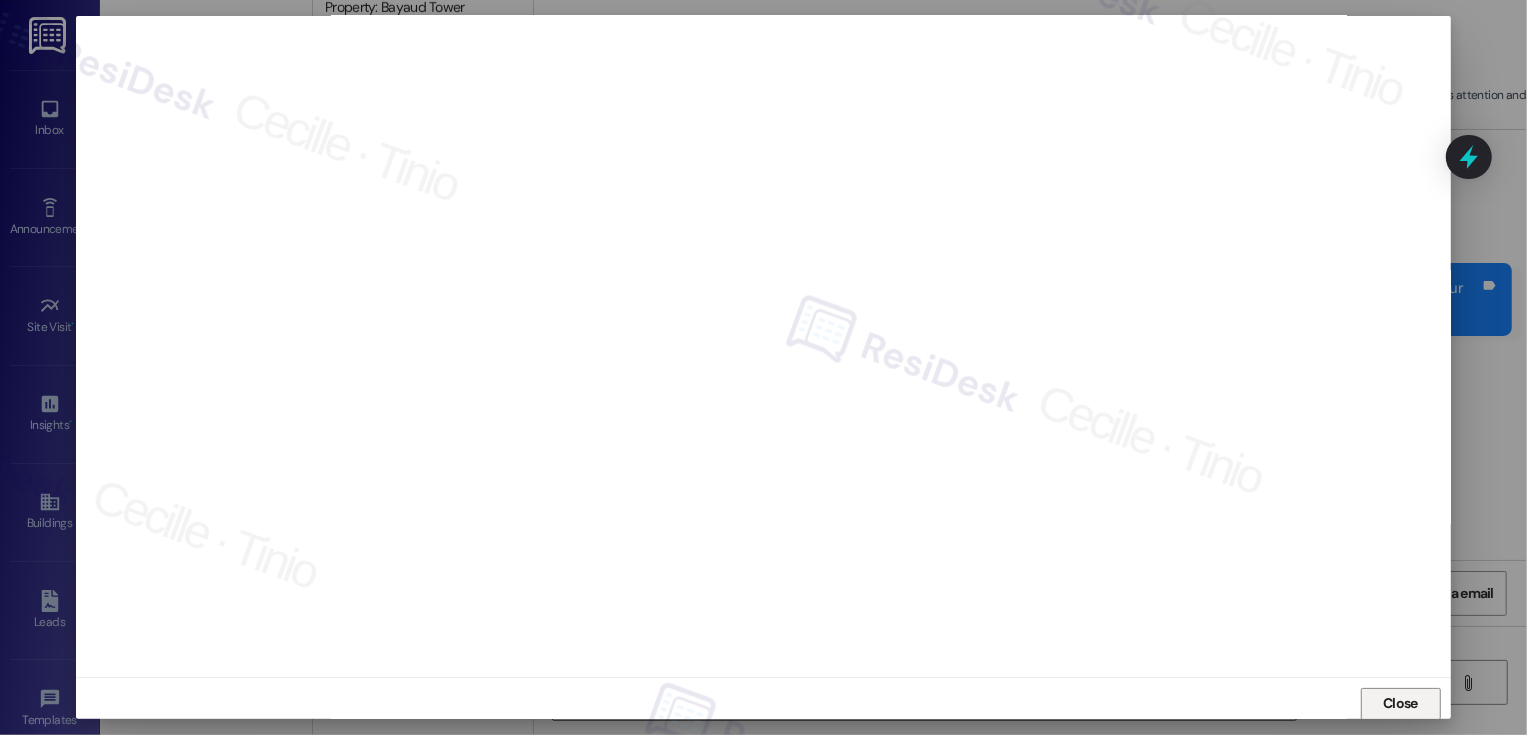click on "Close" at bounding box center (1400, 703) 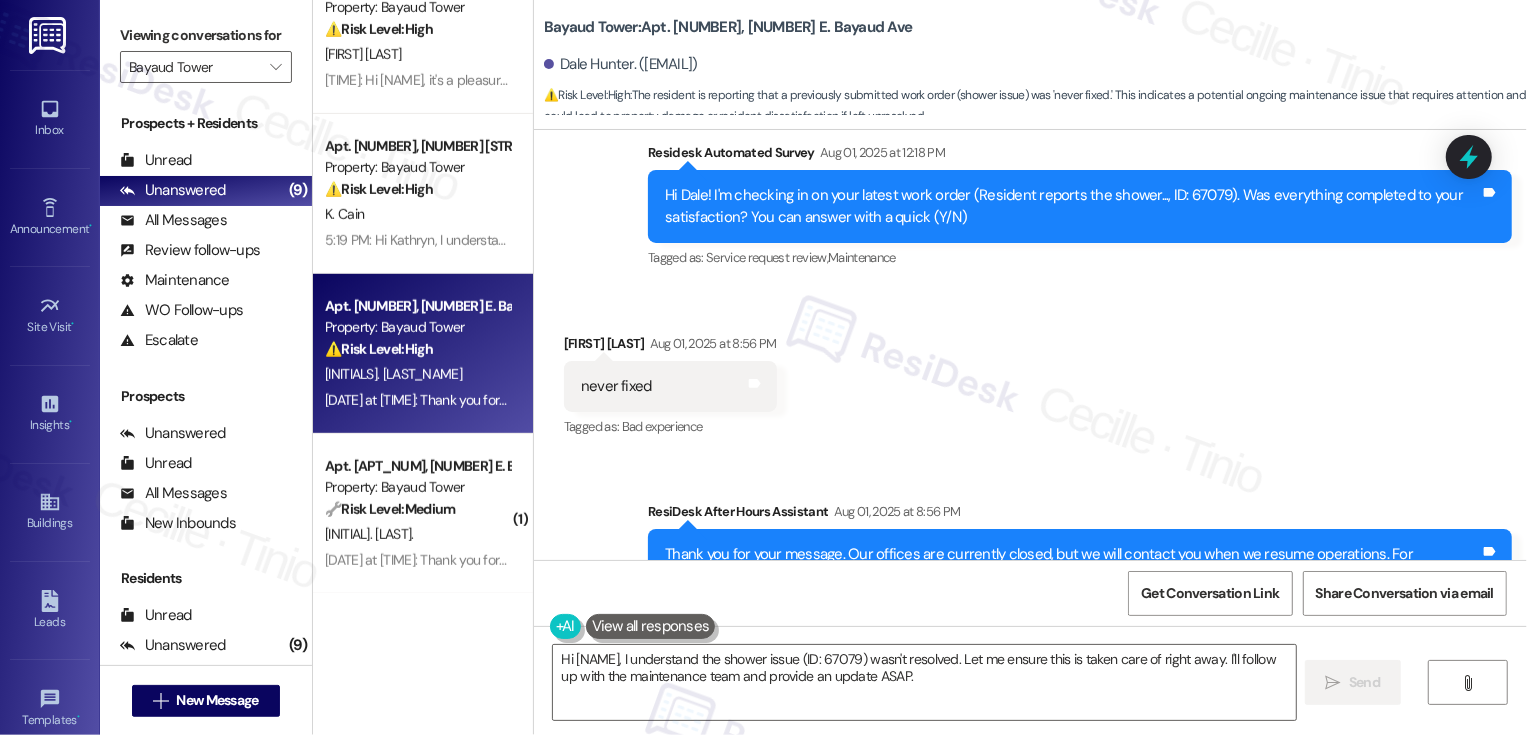scroll, scrollTop: 839, scrollLeft: 0, axis: vertical 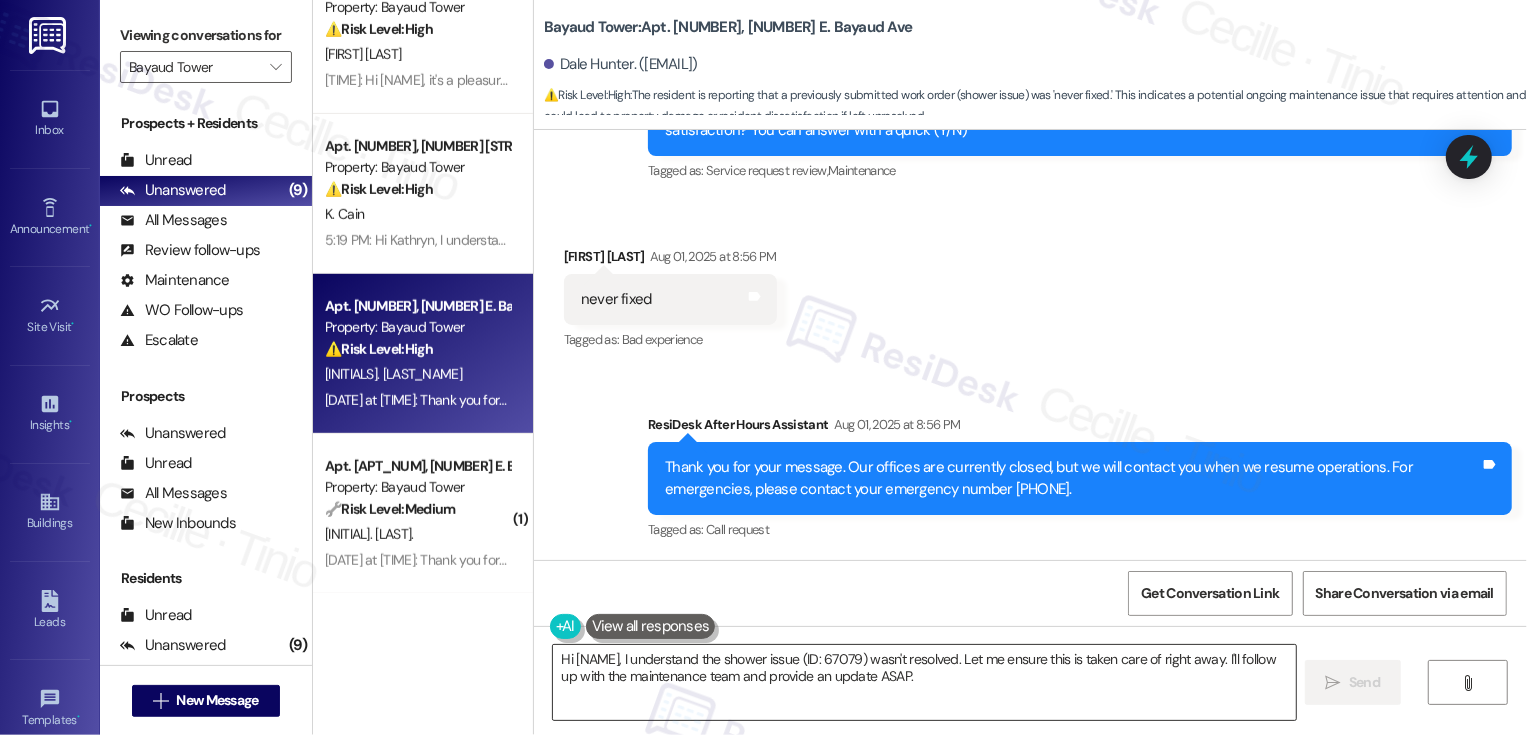 click on "Hi [NAME], I understand the shower issue (ID: 67079) wasn't resolved. Let me ensure this is taken care of right away. I'll follow up with the maintenance team and provide an update ASAP." at bounding box center (924, 682) 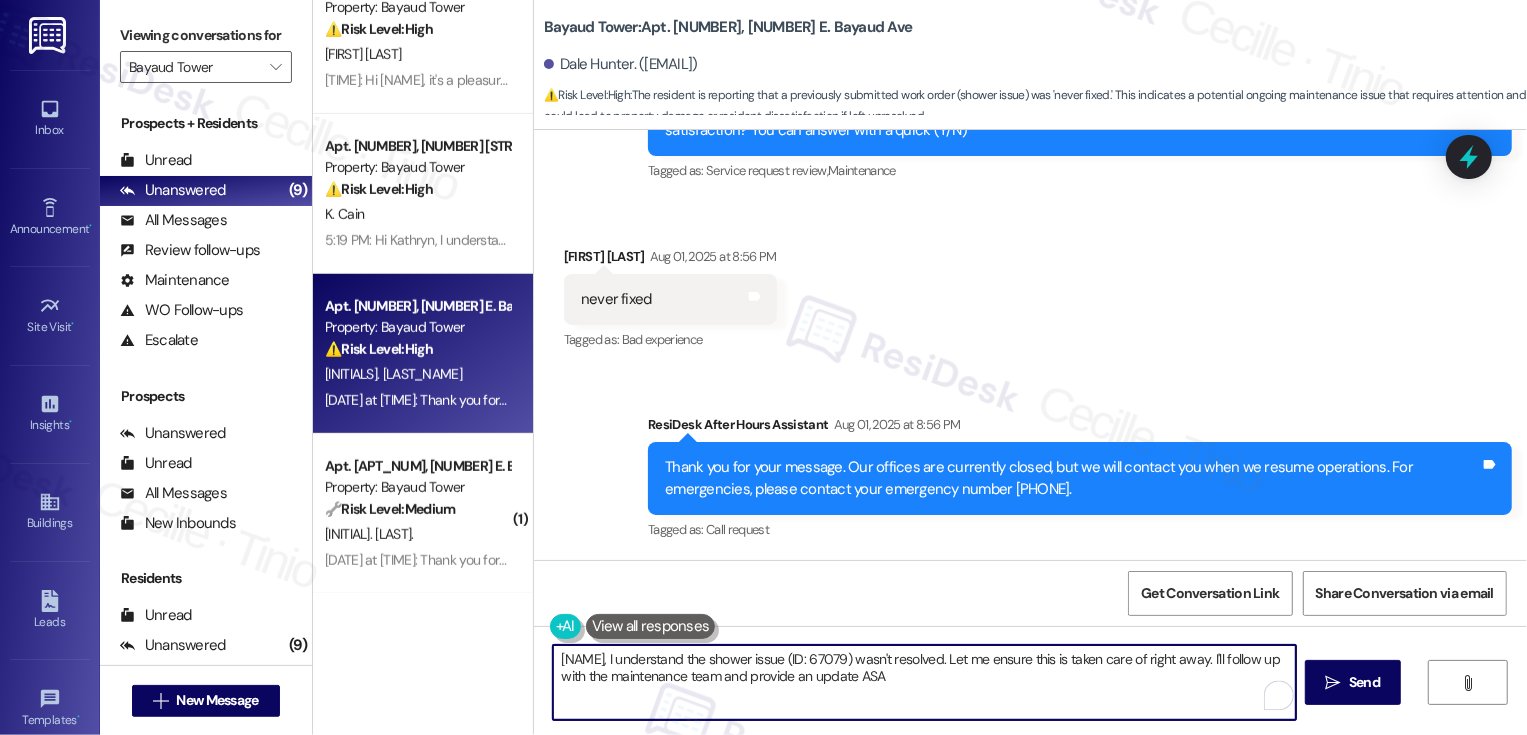 click on "[NAME], I understand the shower issue (ID: 67079) wasn't resolved. Let me ensure this is taken care of right away. I'll follow up with the maintenance team and provide an update ASA" at bounding box center (924, 682) 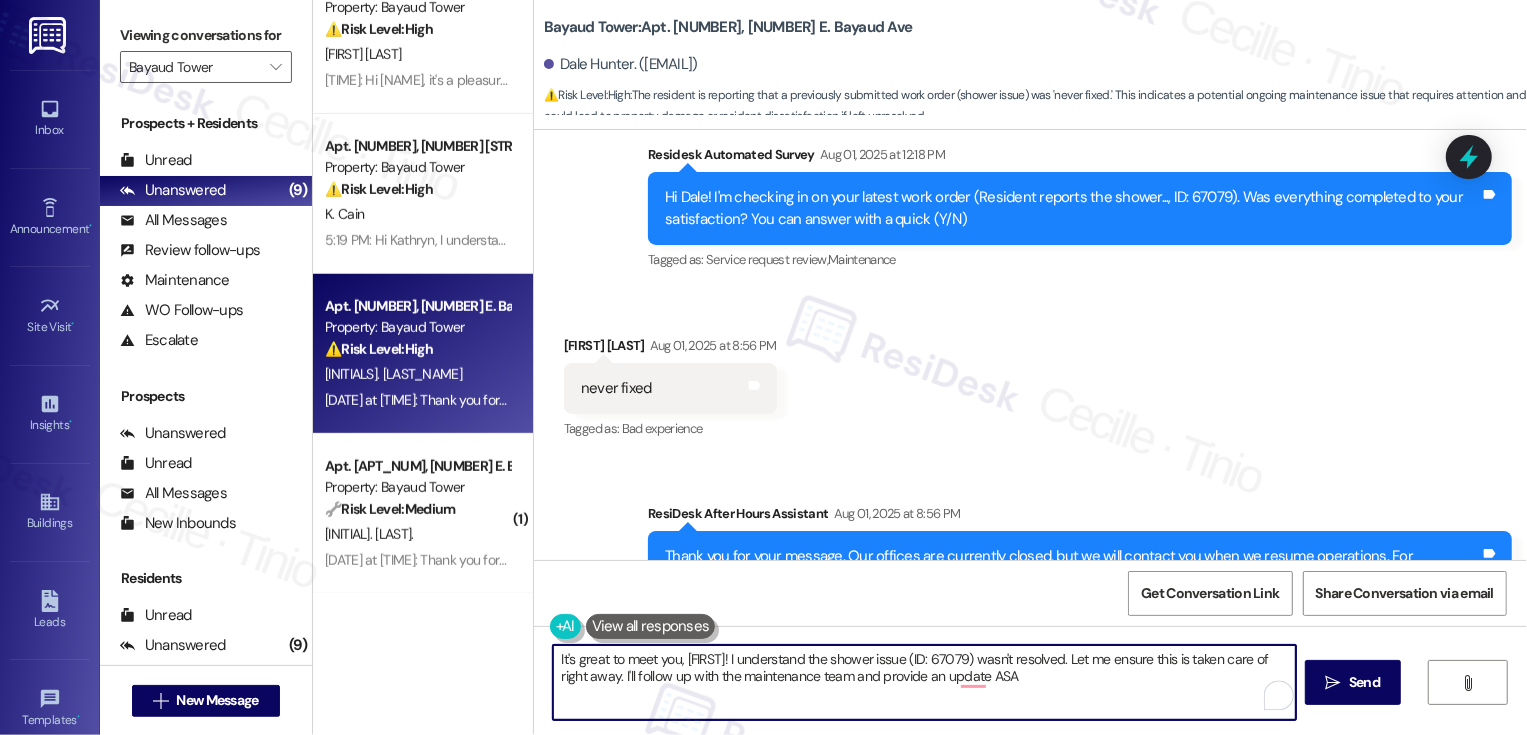 scroll, scrollTop: 742, scrollLeft: 0, axis: vertical 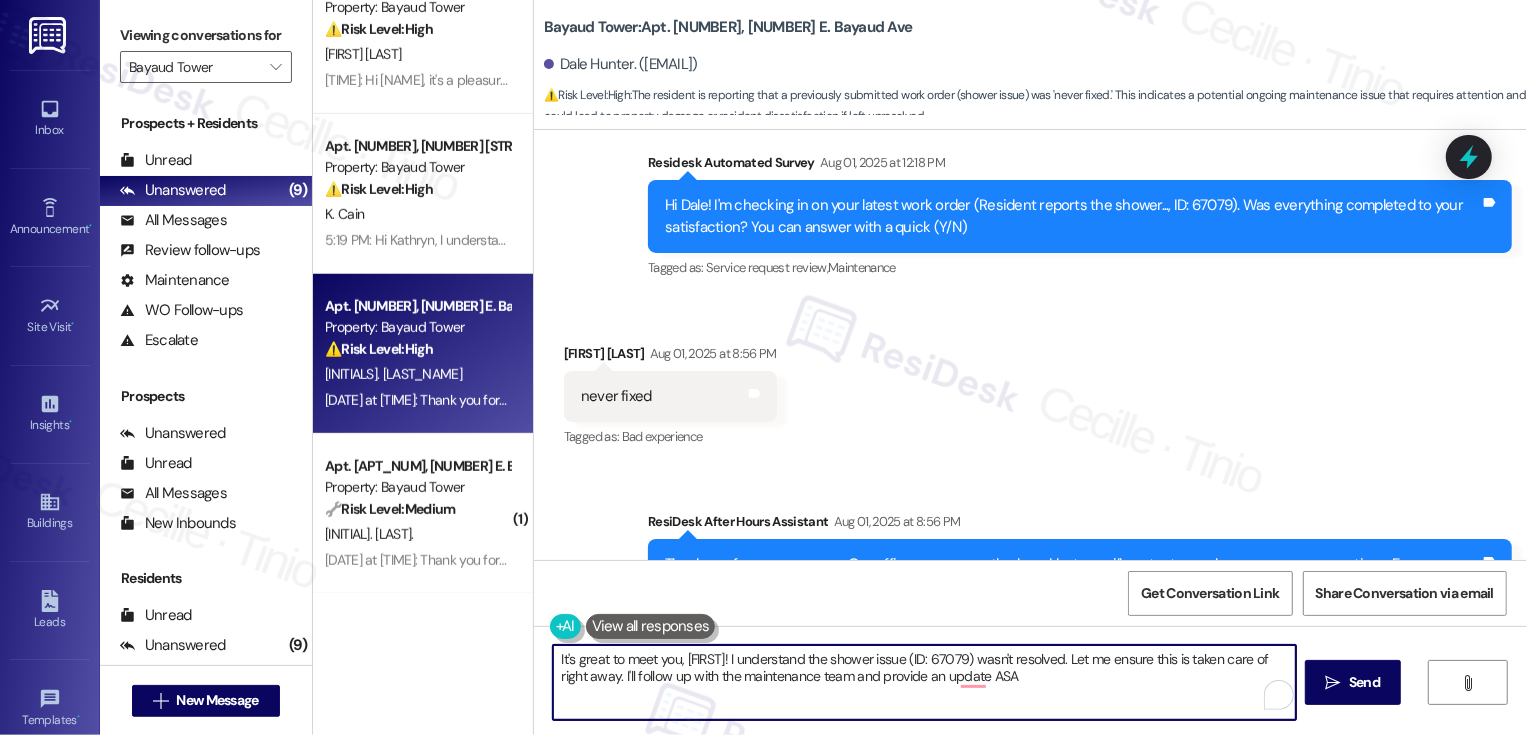drag, startPoint x: 1046, startPoint y: 659, endPoint x: 1077, endPoint y: 696, distance: 48.270073 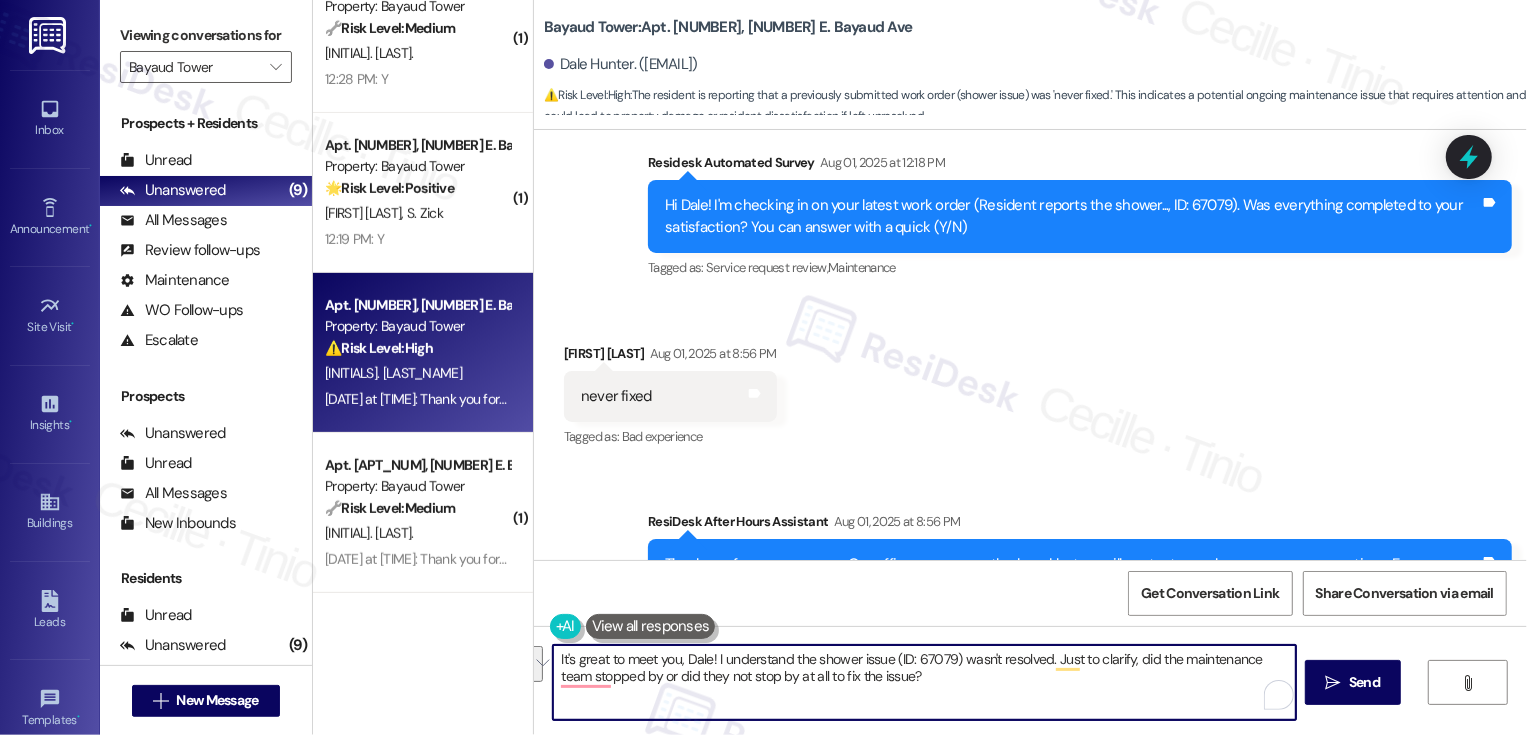 scroll, scrollTop: 526, scrollLeft: 0, axis: vertical 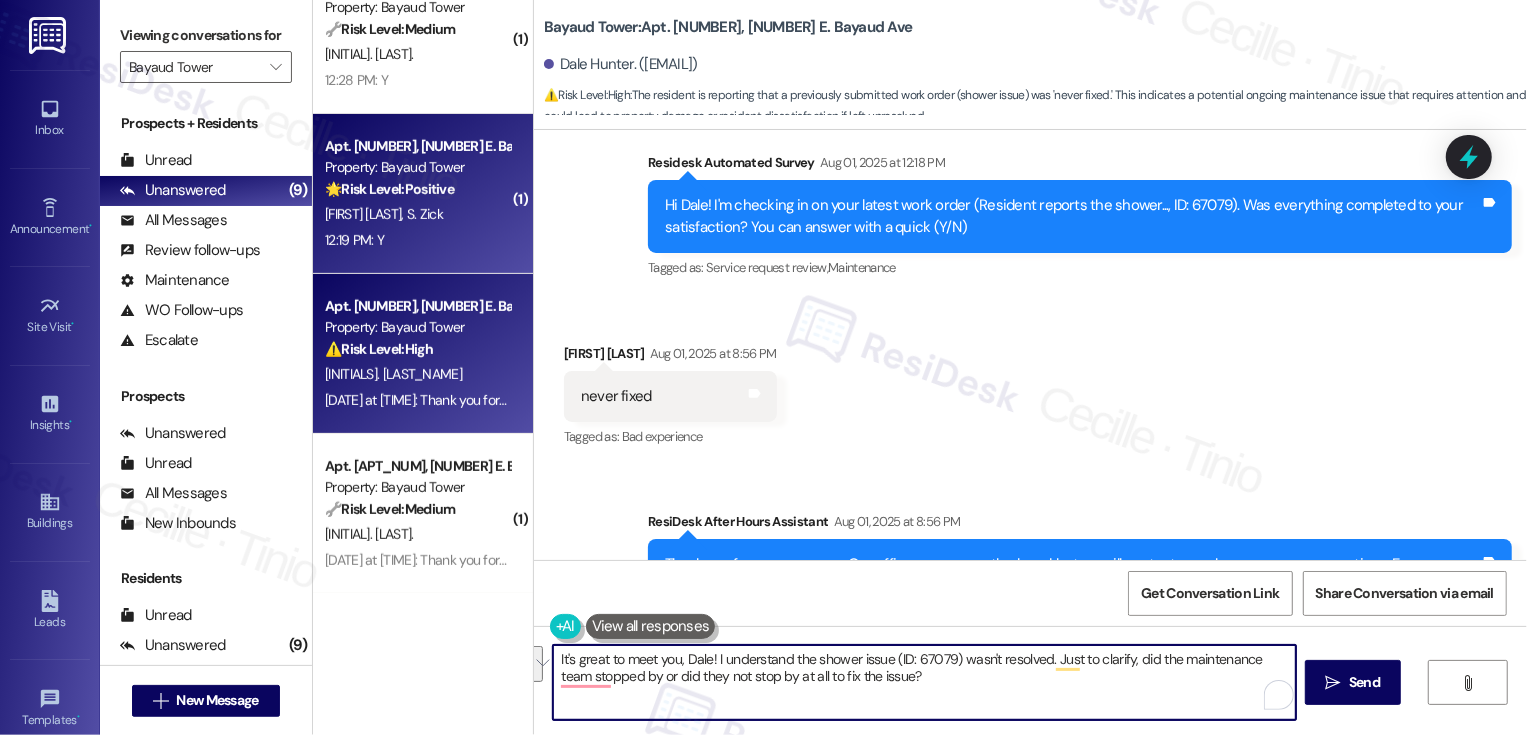 paste on "t’s great to meet you, Dale! I understand the shower issue (ID: 67079) hasn’t been resolved. Just to clarify—did the maintenance team stop by but the problem wasn’t fixed, or have they not been by at all yet?" 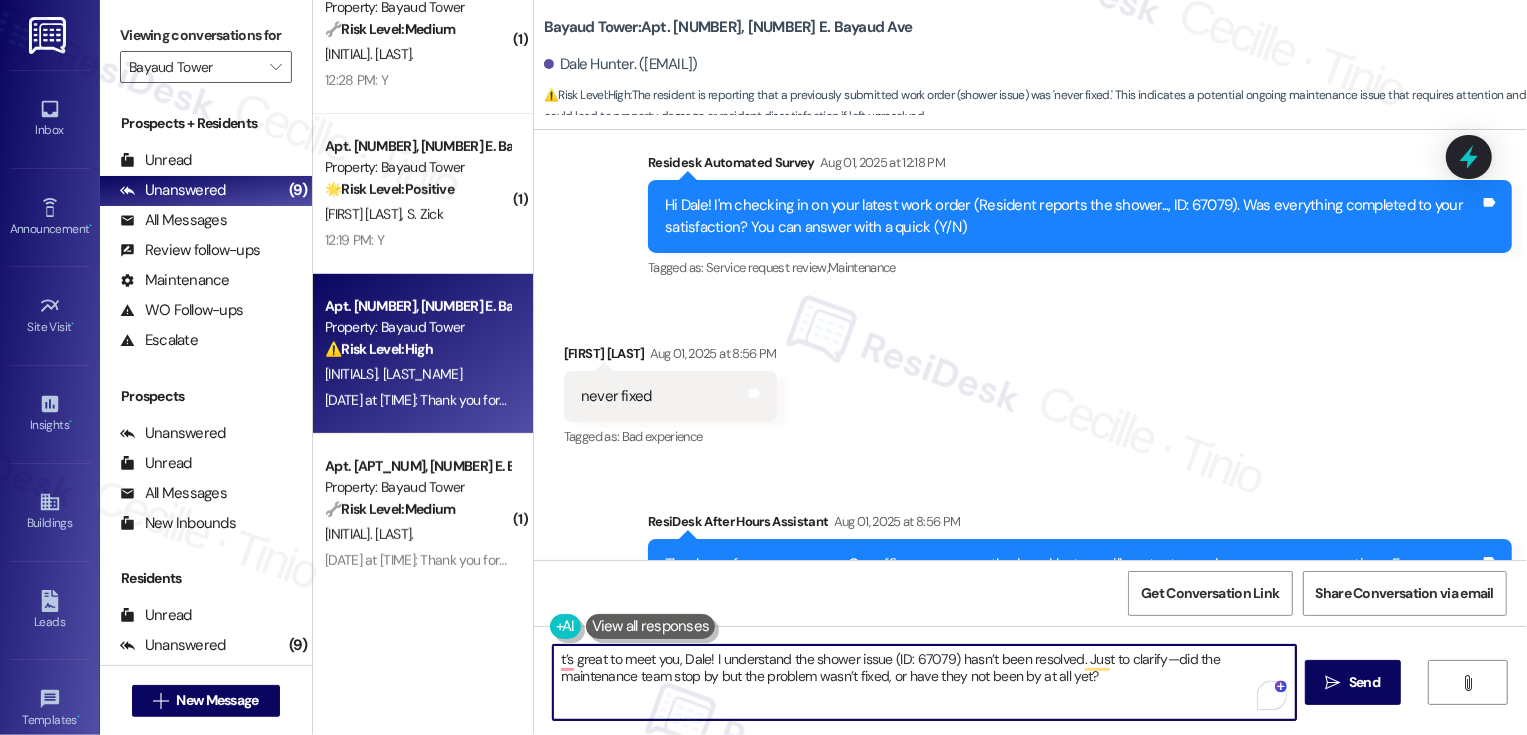 click on "t’s great to meet you, Dale! I understand the shower issue (ID: 67079) hasn’t been resolved. Just to clarify—did the maintenance team stop by but the problem wasn’t fixed, or have they not been by at all yet?" at bounding box center [924, 682] 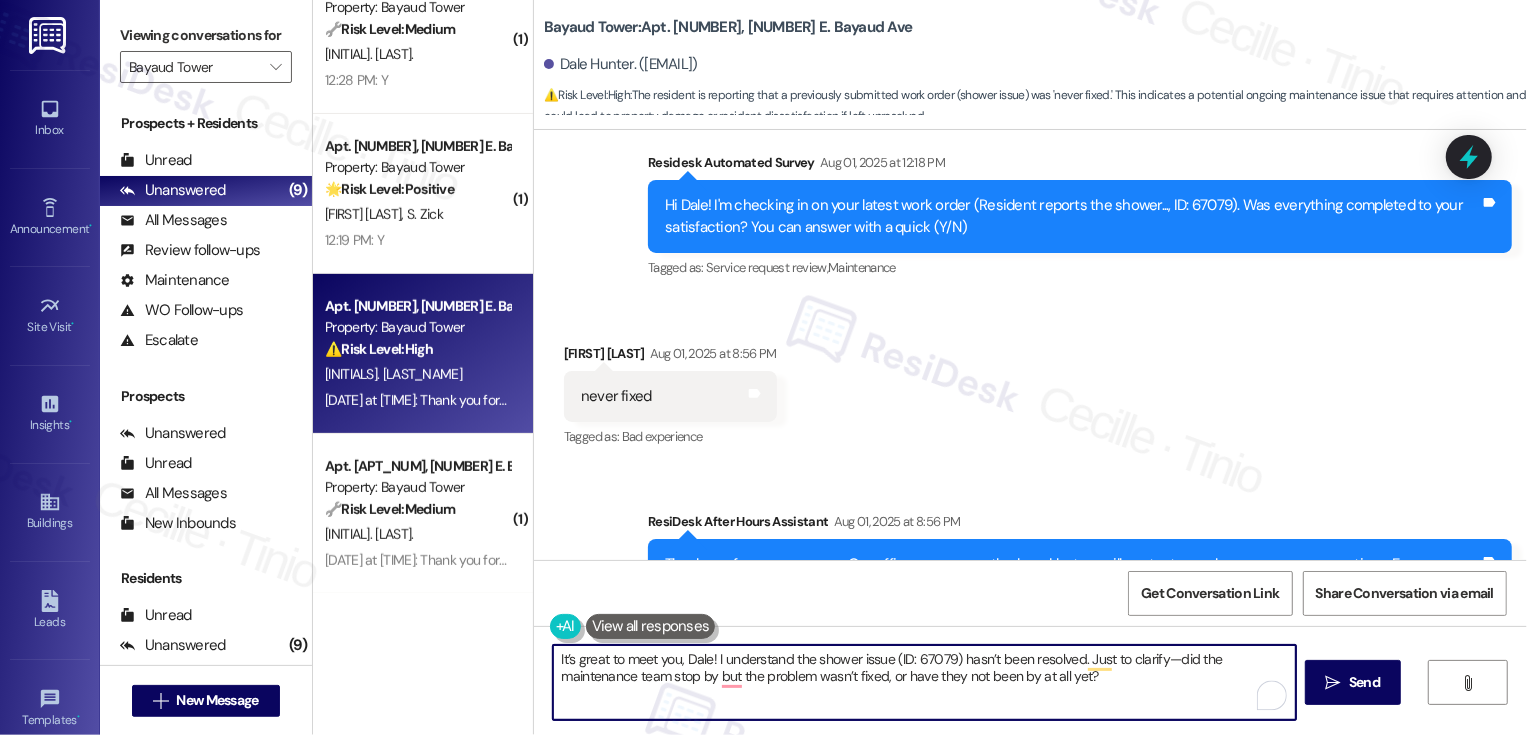 click on "It’s great to meet you, Dale! I understand the shower issue (ID: 67079) hasn’t been resolved. Just to clarify—did the maintenance team stop by but the problem wasn’t fixed, or have they not been by at all yet?" at bounding box center (924, 682) 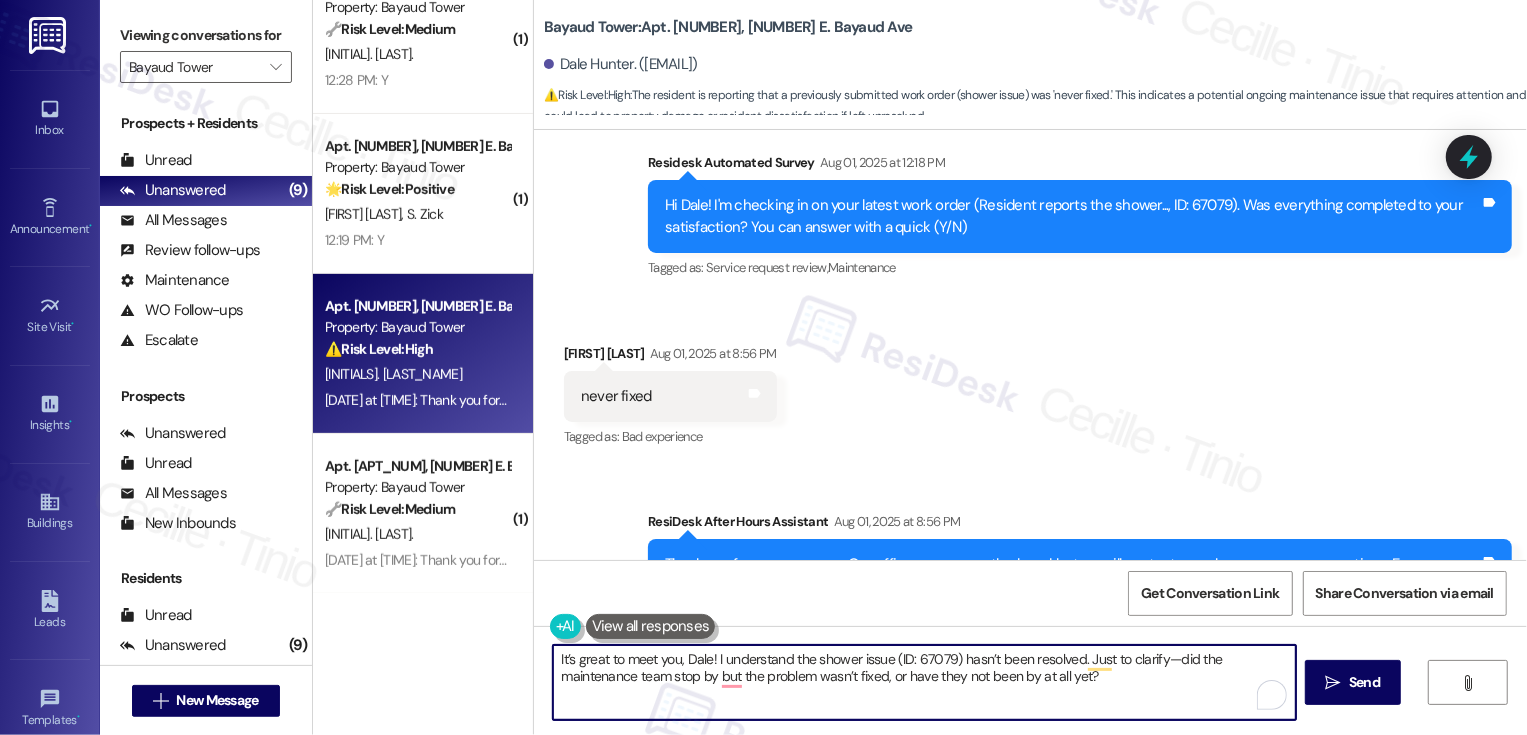 scroll, scrollTop: 5, scrollLeft: 0, axis: vertical 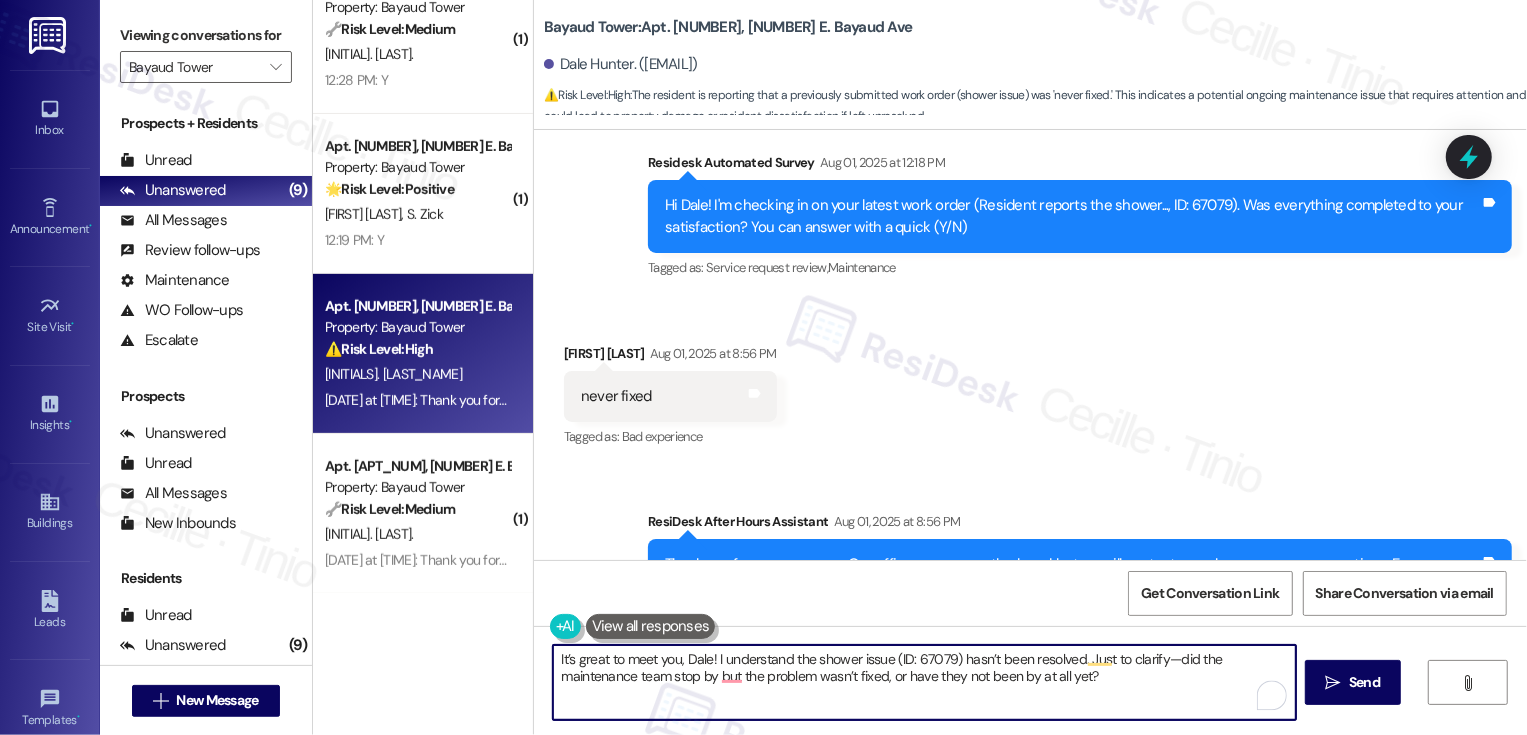 click on "It’s great to meet you, Dale! I understand the shower issue (ID: 67079) hasn’t been resolved. Just to clarify—did the maintenance team stop by but the problem wasn’t fixed, or have they not been by at all yet?" at bounding box center (924, 682) 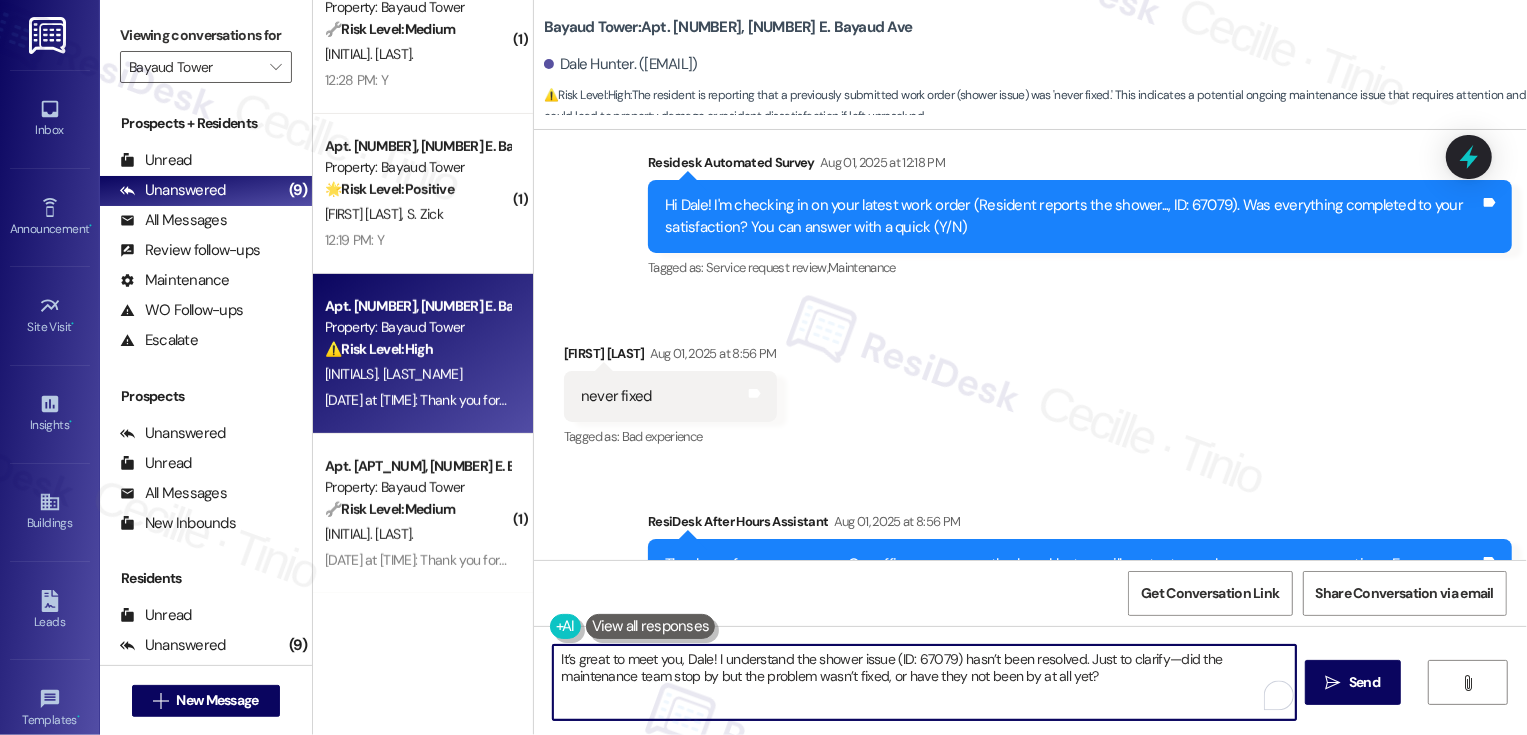 scroll, scrollTop: 0, scrollLeft: 0, axis: both 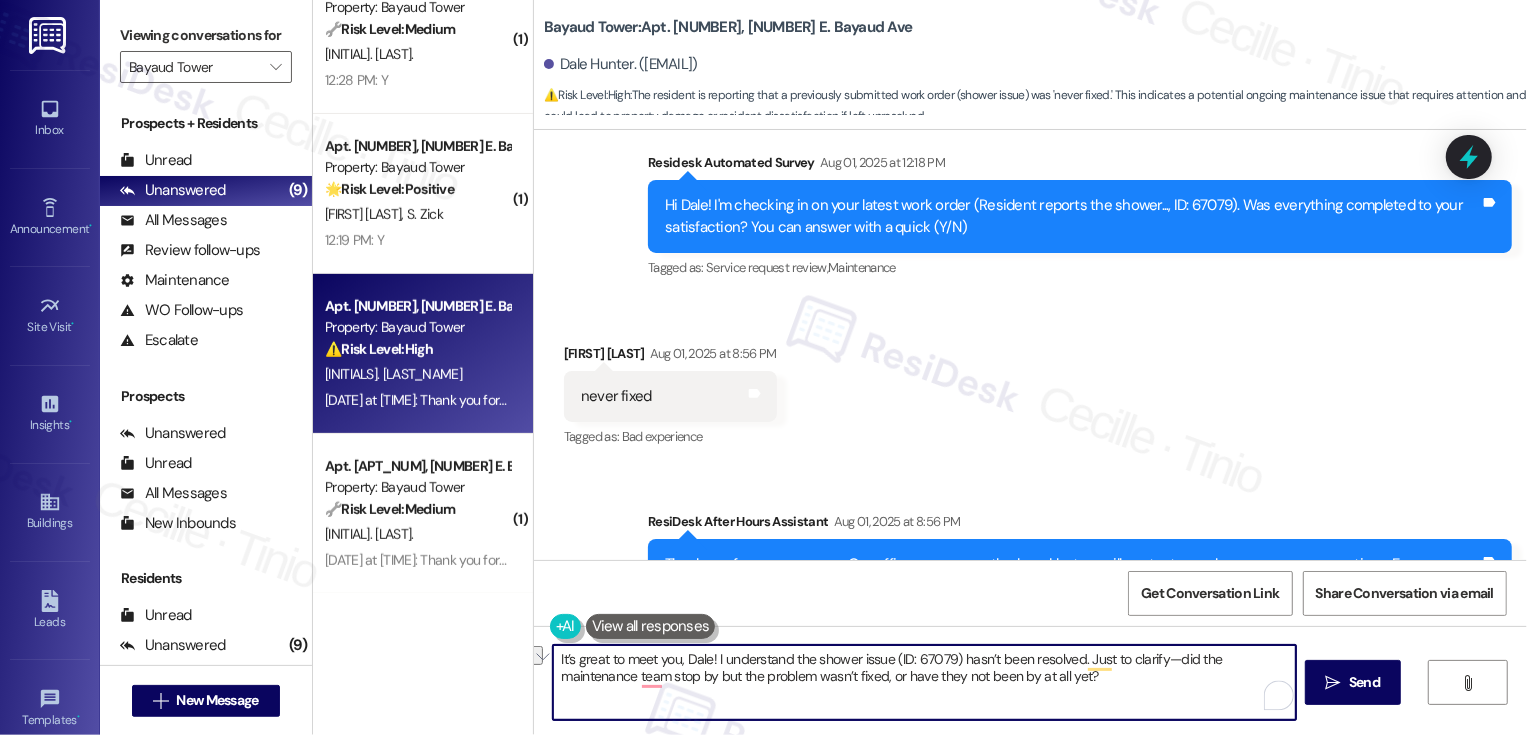 drag, startPoint x: 884, startPoint y: 662, endPoint x: 949, endPoint y: 664, distance: 65.03076 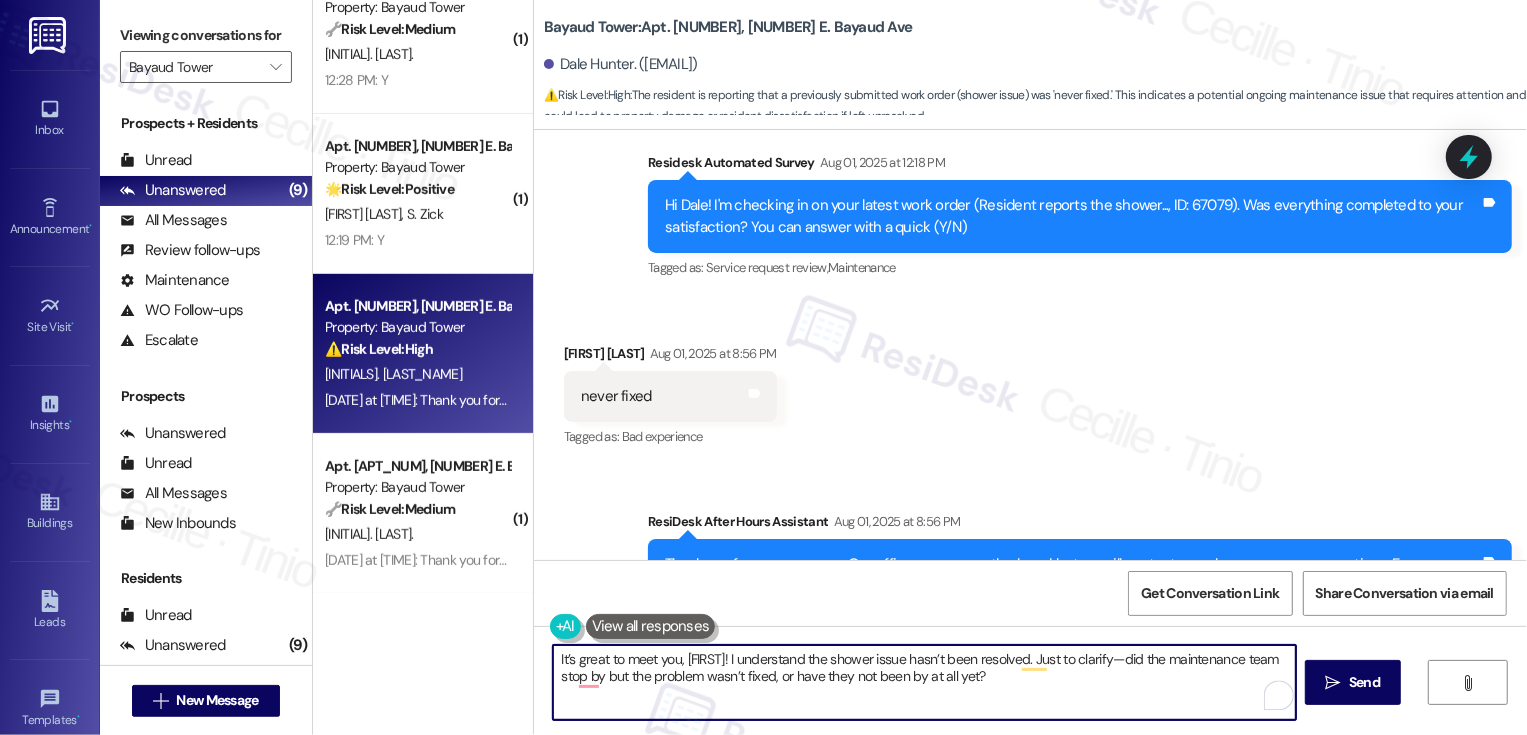 click on "It’s great to meet you, Dale! I understand the shower issue hasn’t been resolved. Just to clarify—did the maintenance team stop by but the problem wasn’t fixed, or have they not been by at all yet?" at bounding box center (924, 682) 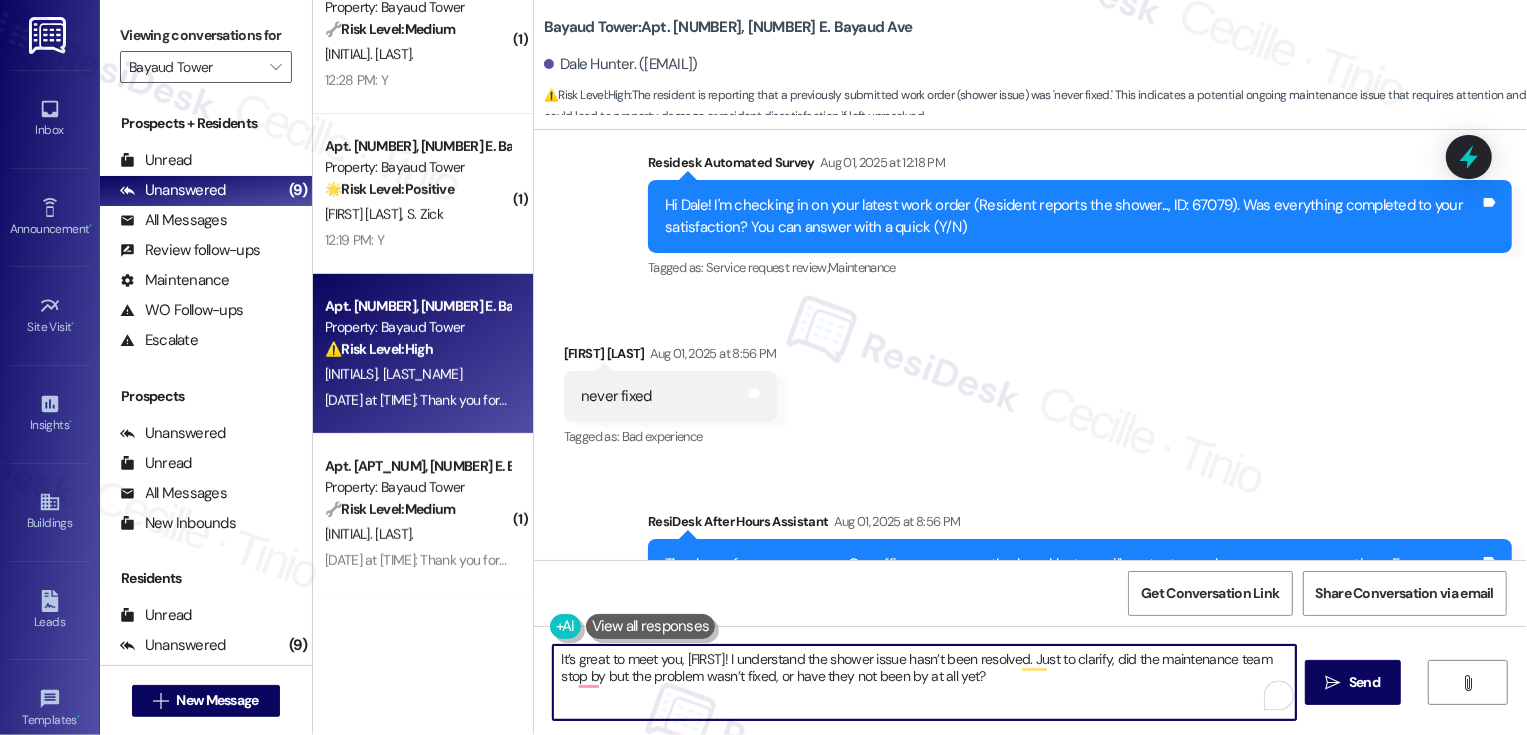 click on "It’s great to meet you, Dale! I understand the shower issue hasn’t been resolved. Just to clarify, did the maintenance team stop by but the problem wasn’t fixed, or have they not been by at all yet?" at bounding box center [924, 682] 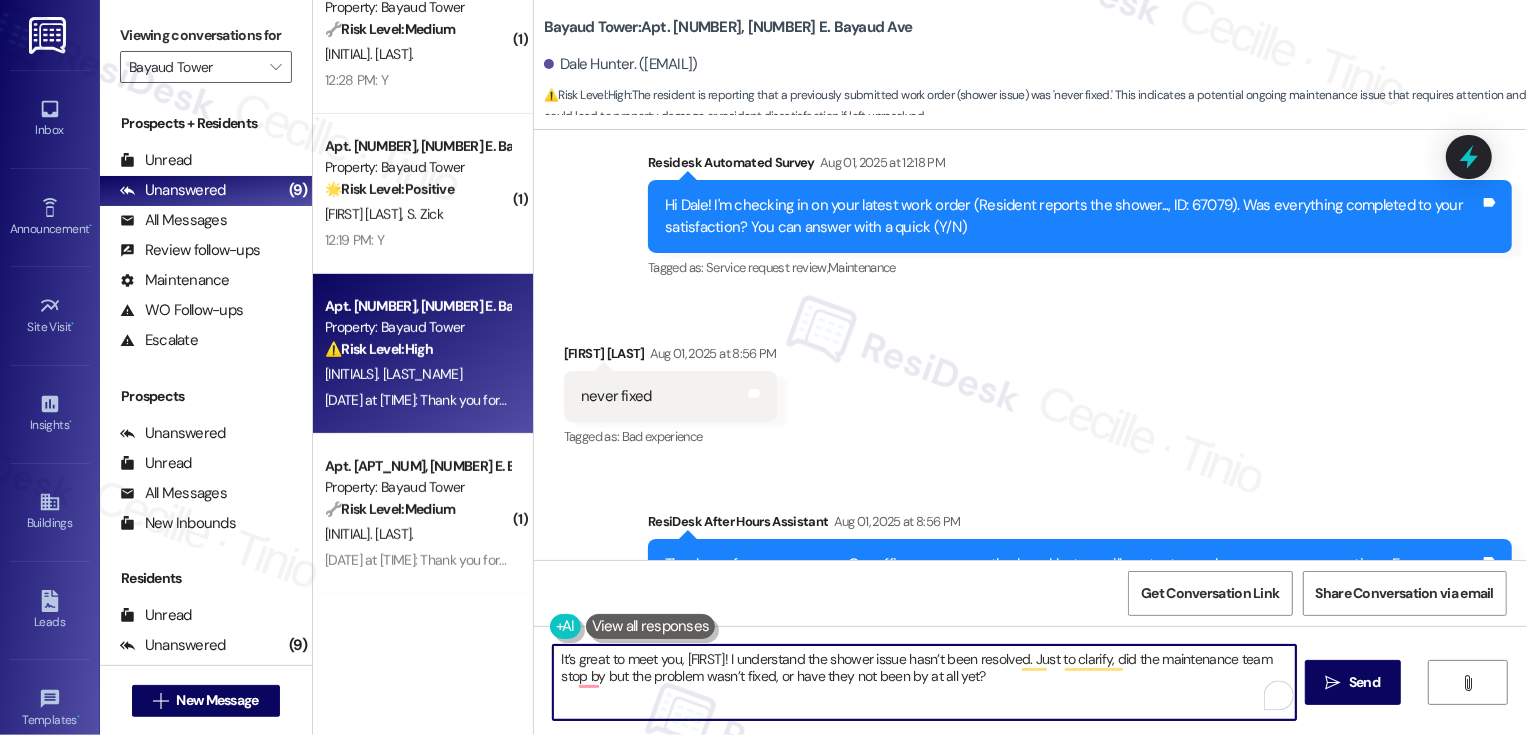 click on "It’s great to meet you, Dale! I understand the shower issue hasn’t been resolved. Just to clarify, did the maintenance team stop by but the problem wasn’t fixed, or have they not been by at all yet?" at bounding box center [924, 682] 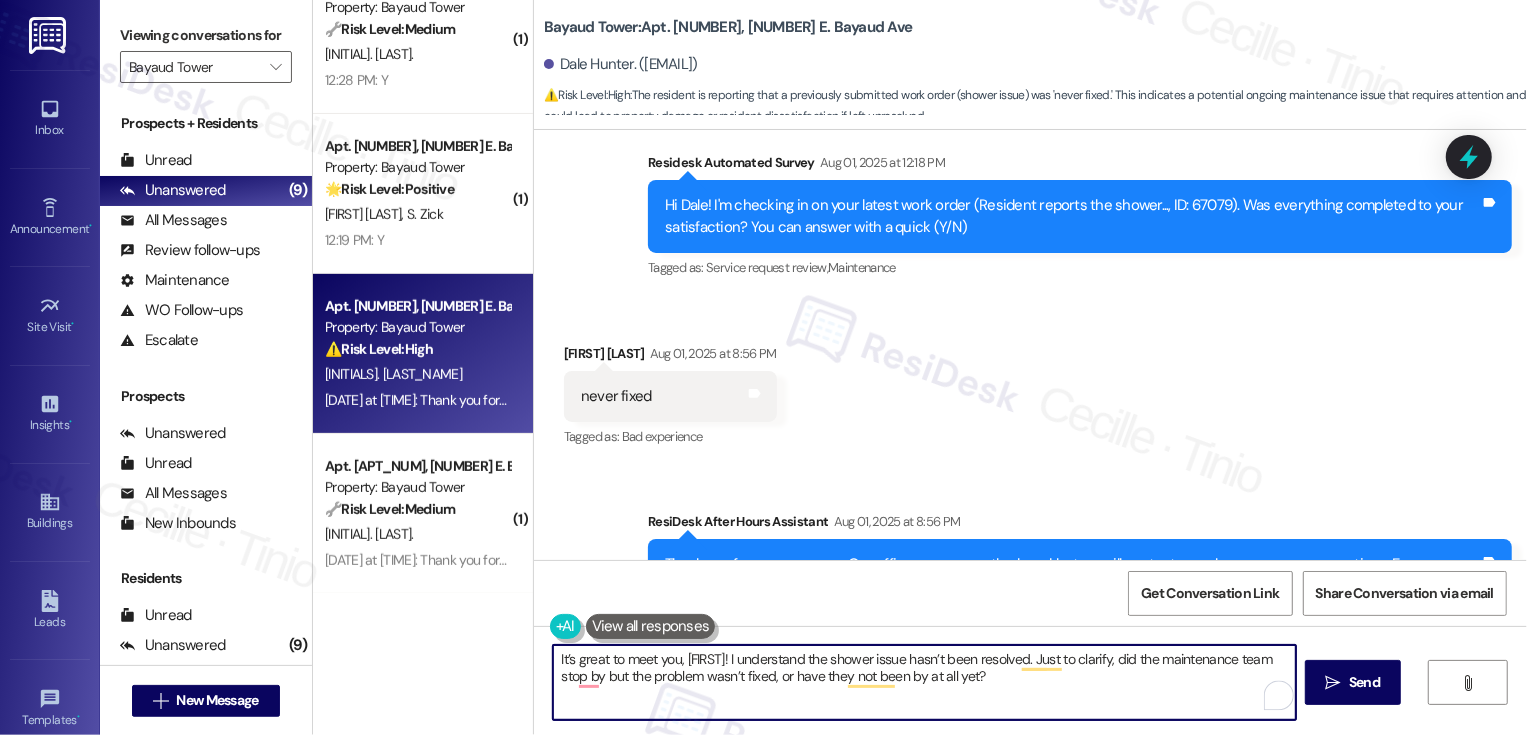 type on "It’s great to meet you, Dale! I understand the shower issue hasn’t been resolved. Just to clarify, did the maintenance team stop by but the problem wasn’t fixed, or have they not been by at all yet?" 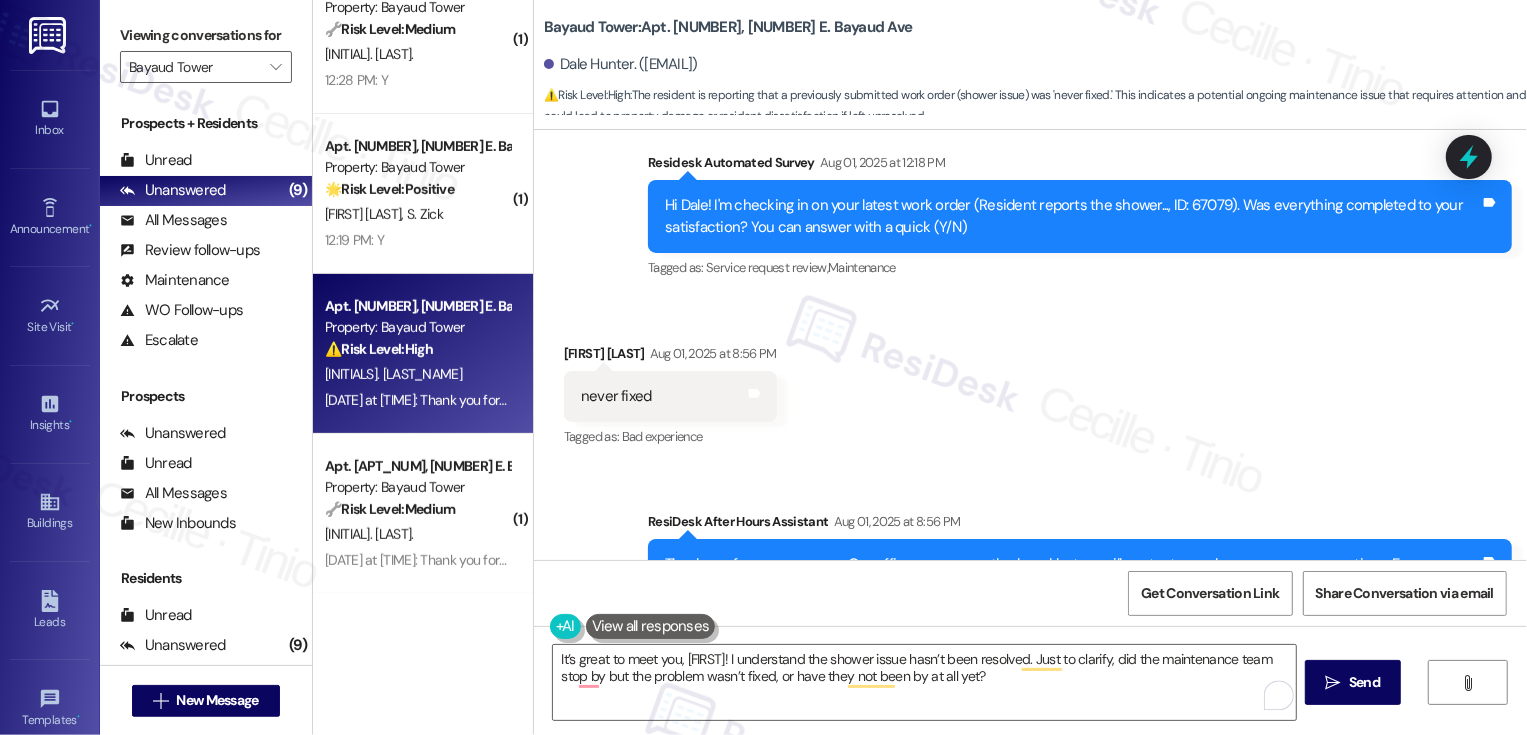click on "It’s great to meet you, Dale! I understand the shower issue hasn’t been resolved. Just to clarify, did the maintenance team stop by but the problem wasn’t fixed, or have they not been by at all yet?  Send " at bounding box center (1030, 701) 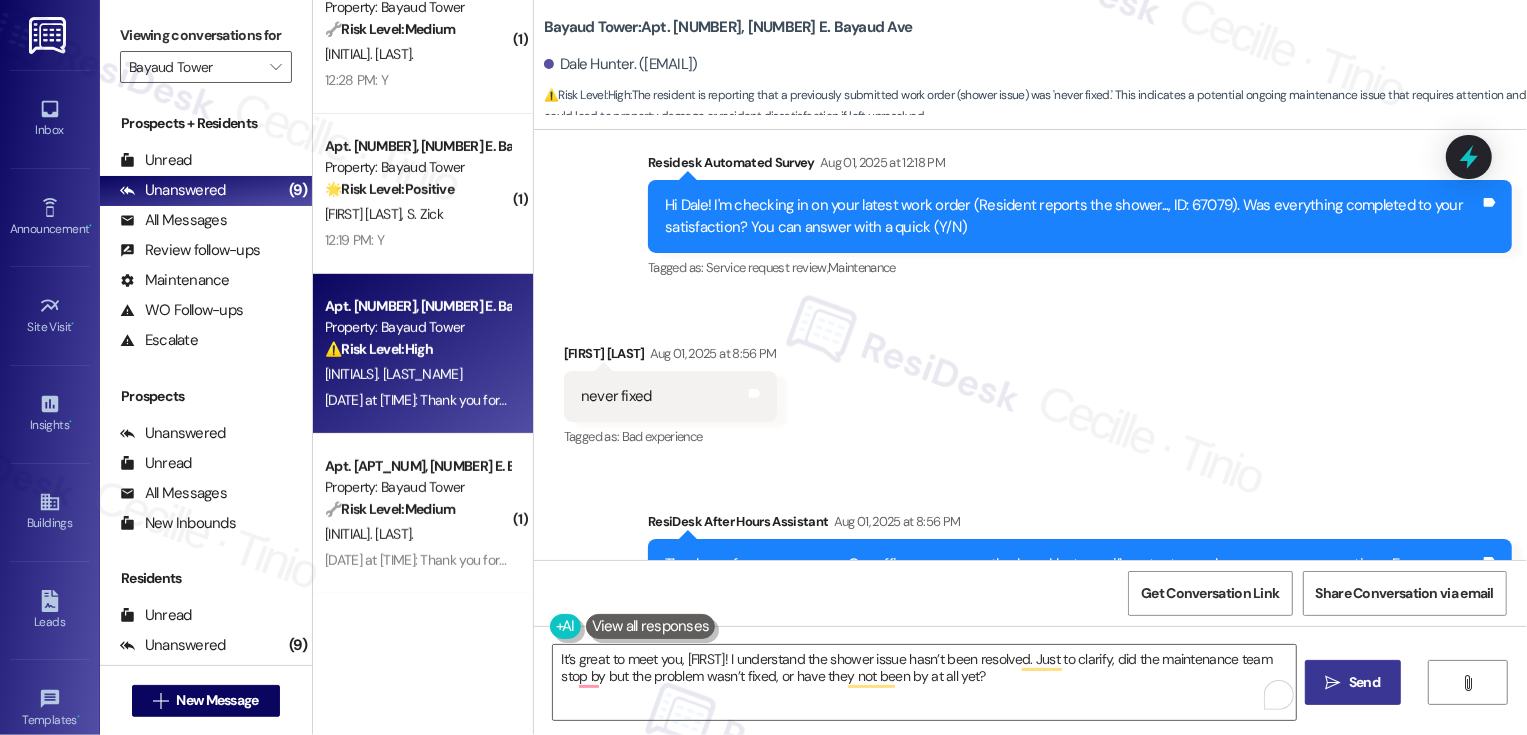 click on "" at bounding box center (1333, 683) 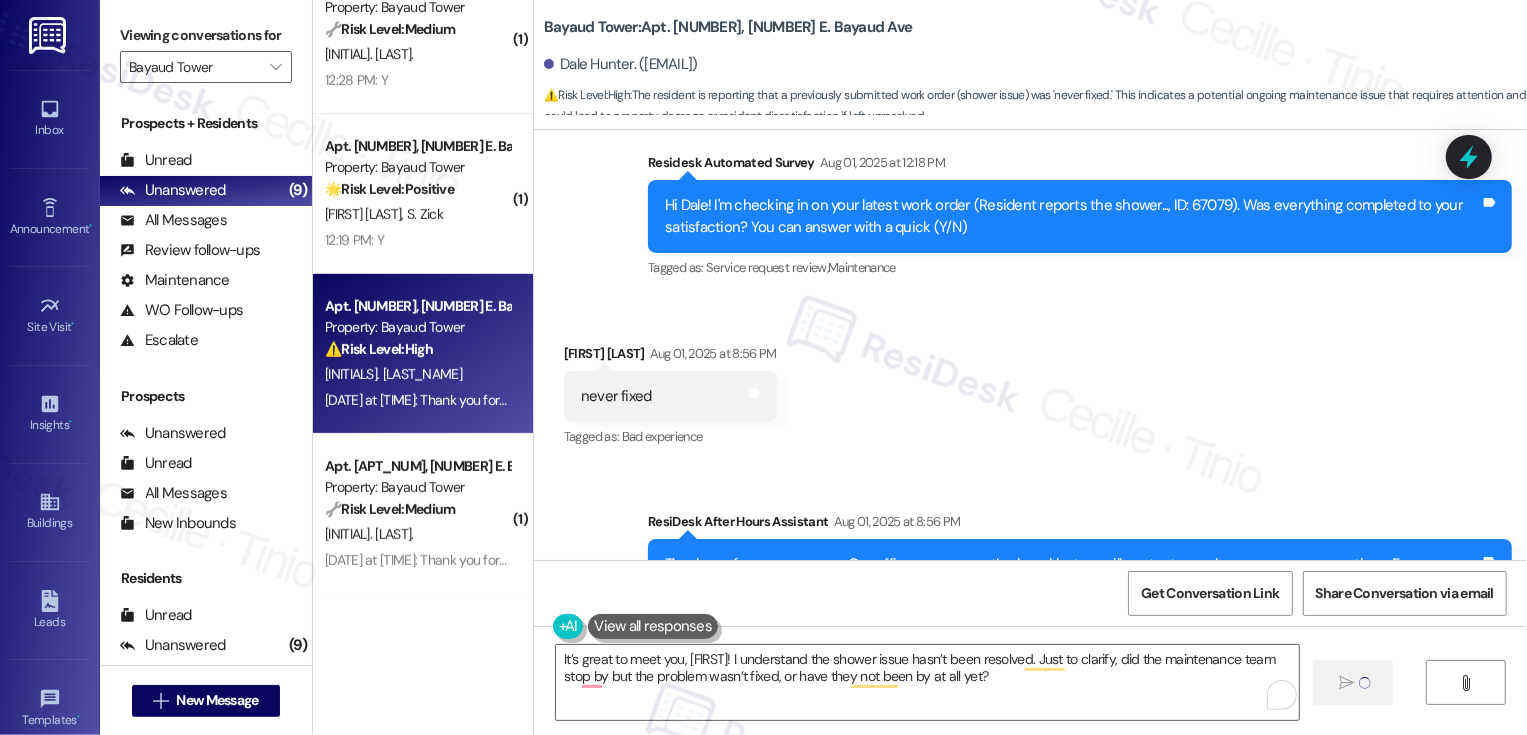 type 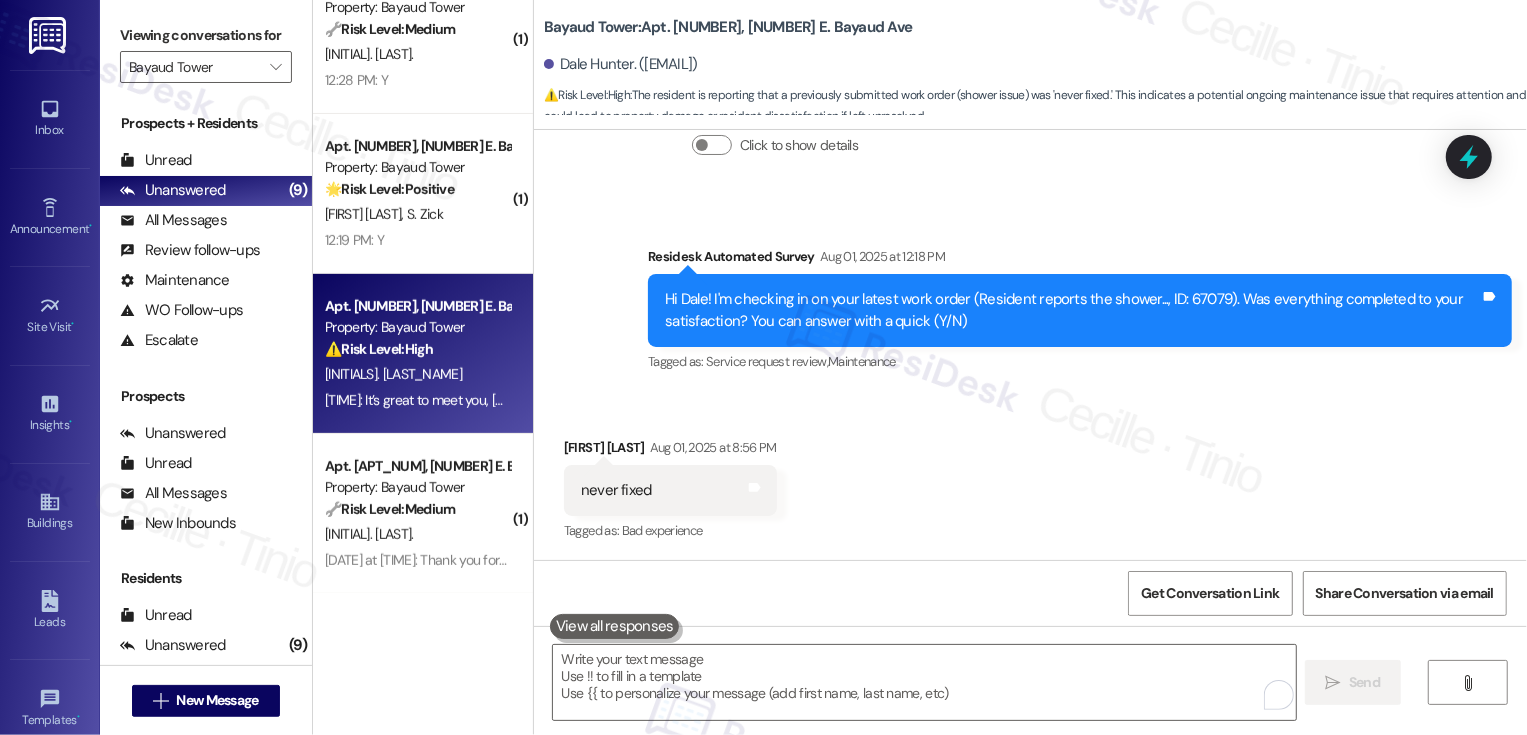 scroll, scrollTop: 1000, scrollLeft: 0, axis: vertical 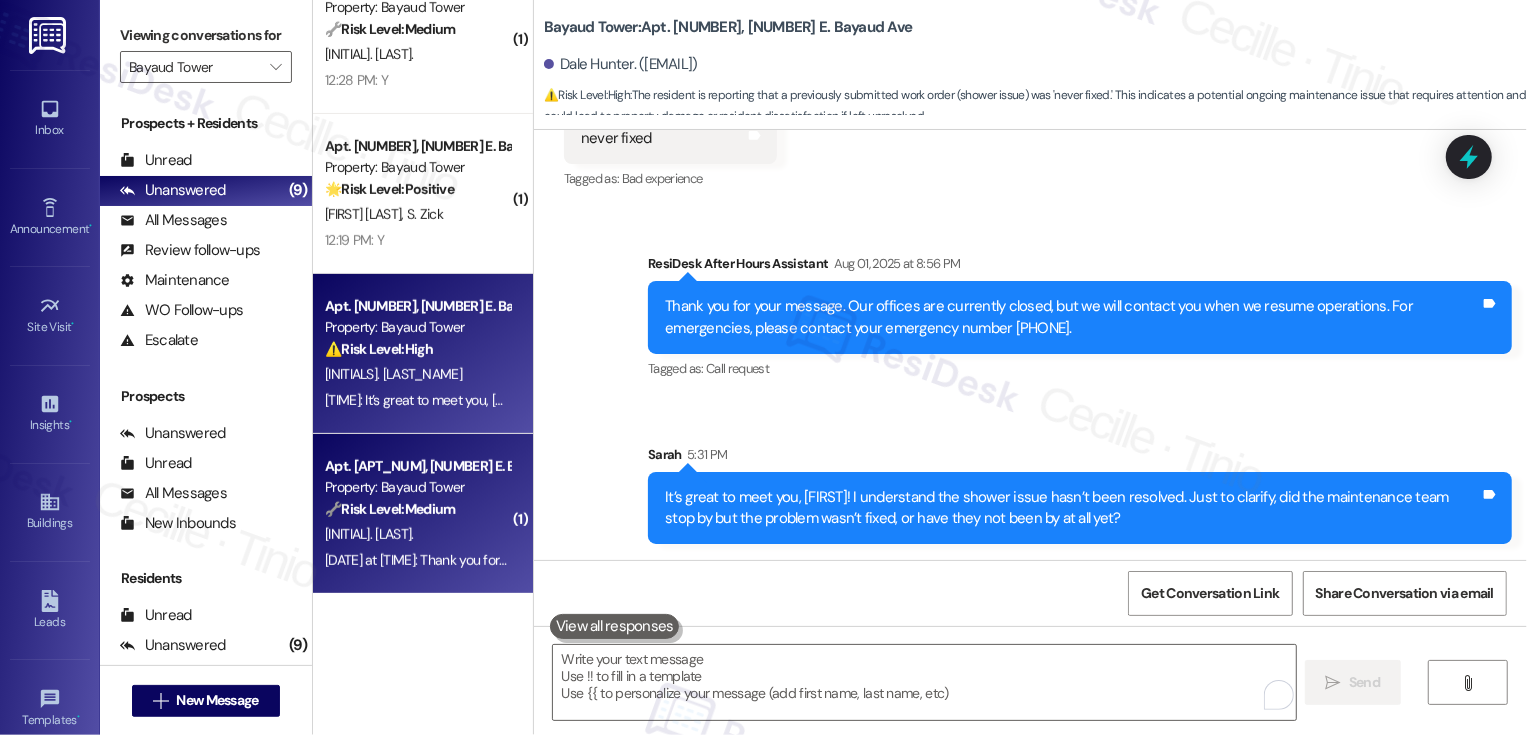 click on "🔧  Risk Level:  Medium" at bounding box center (390, 509) 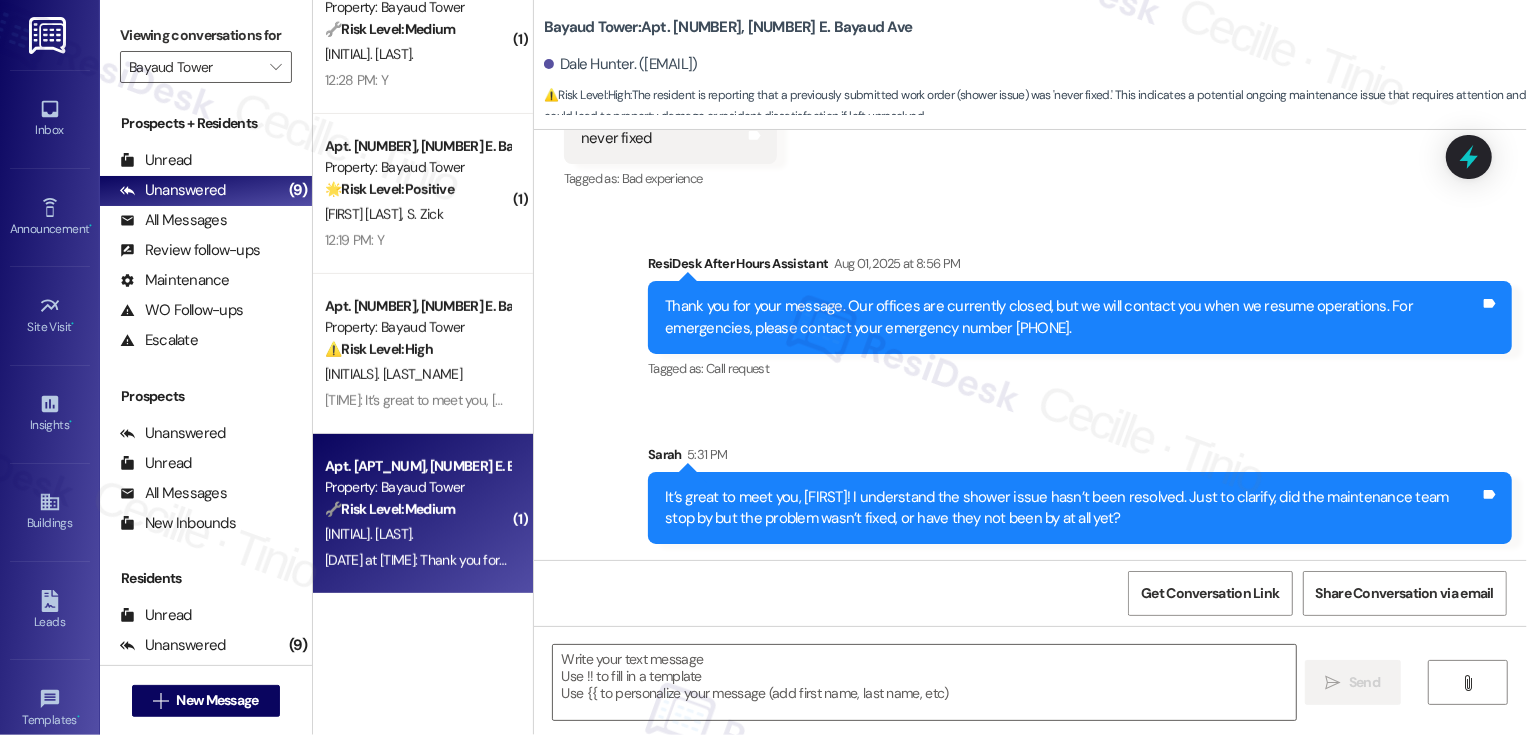click on "🔧  Risk Level:  Medium" at bounding box center (390, 509) 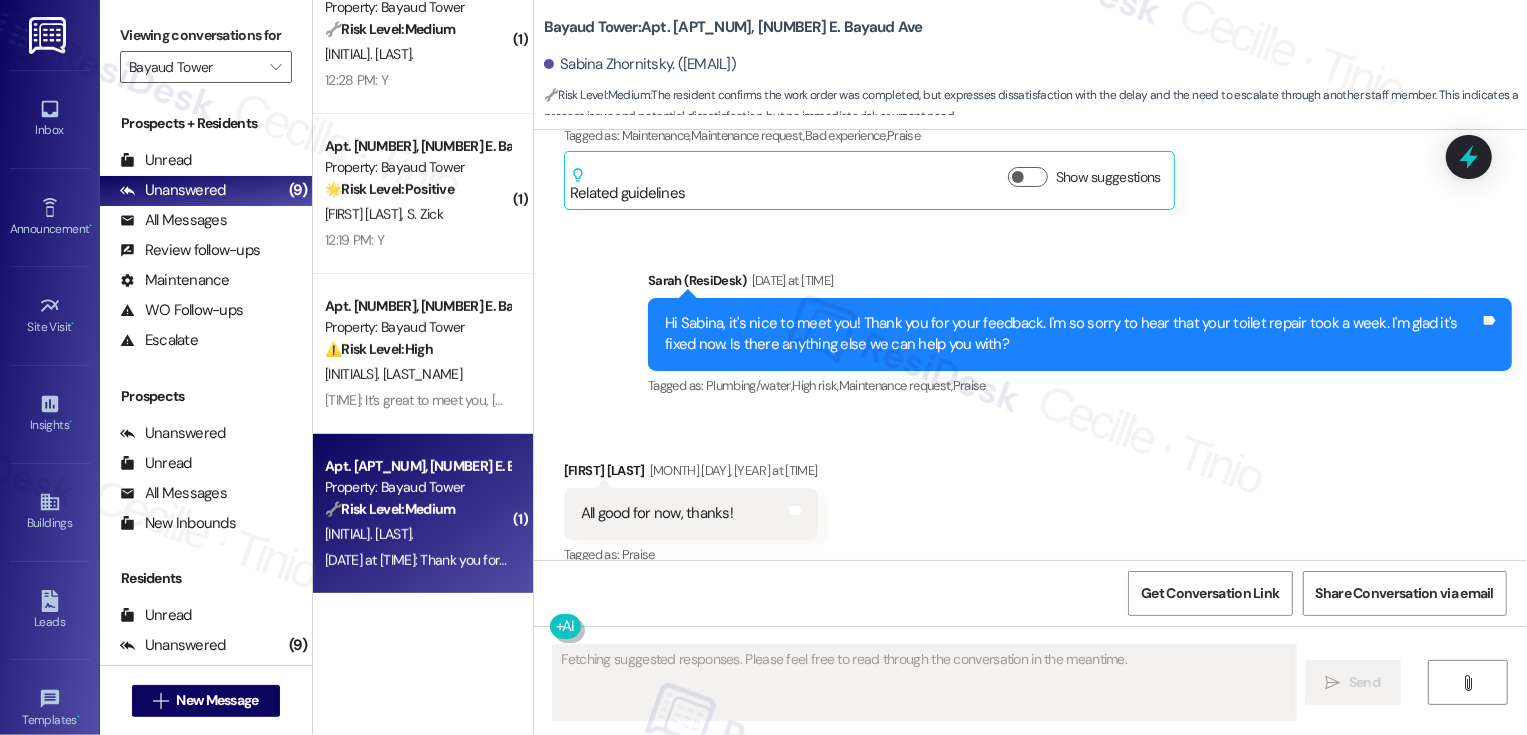 scroll, scrollTop: 875, scrollLeft: 0, axis: vertical 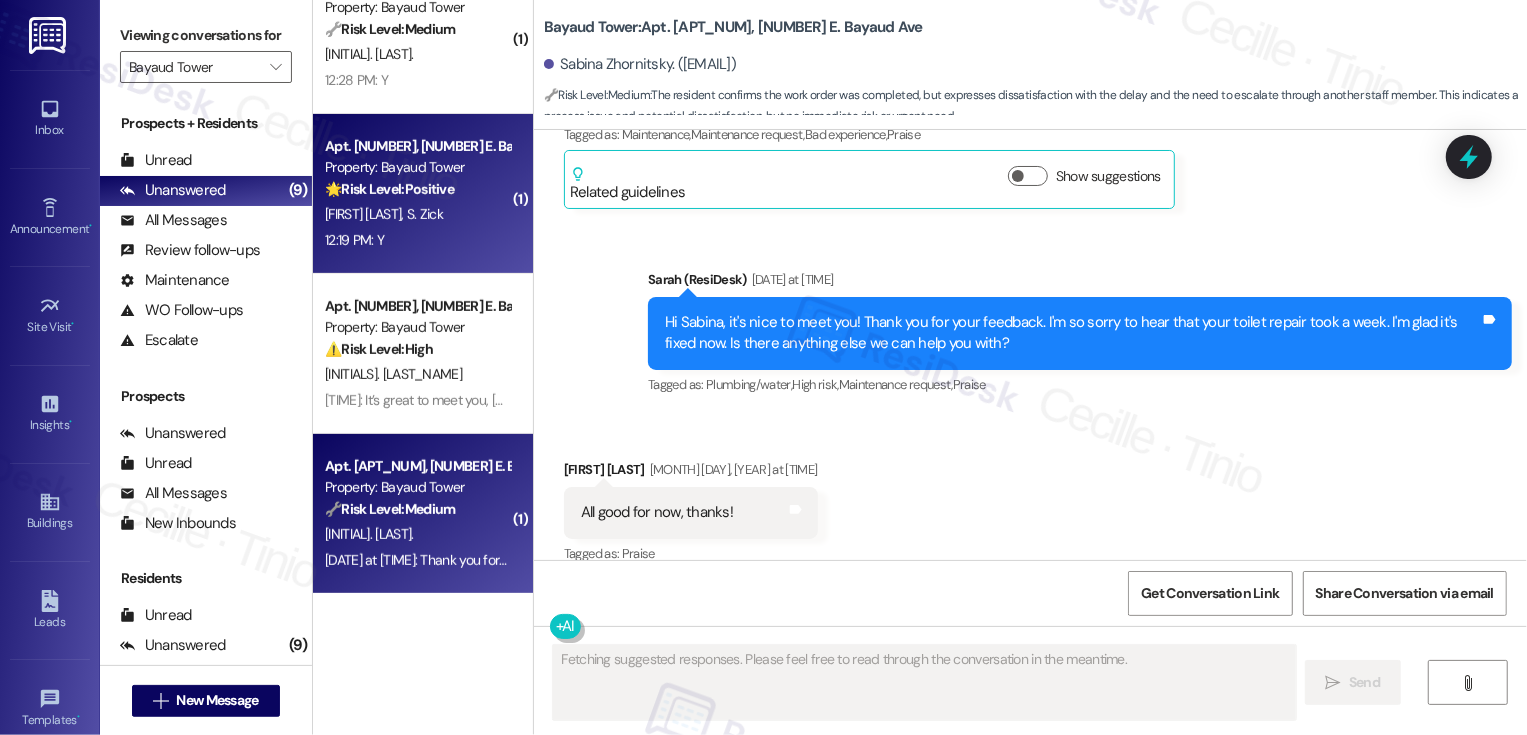 type 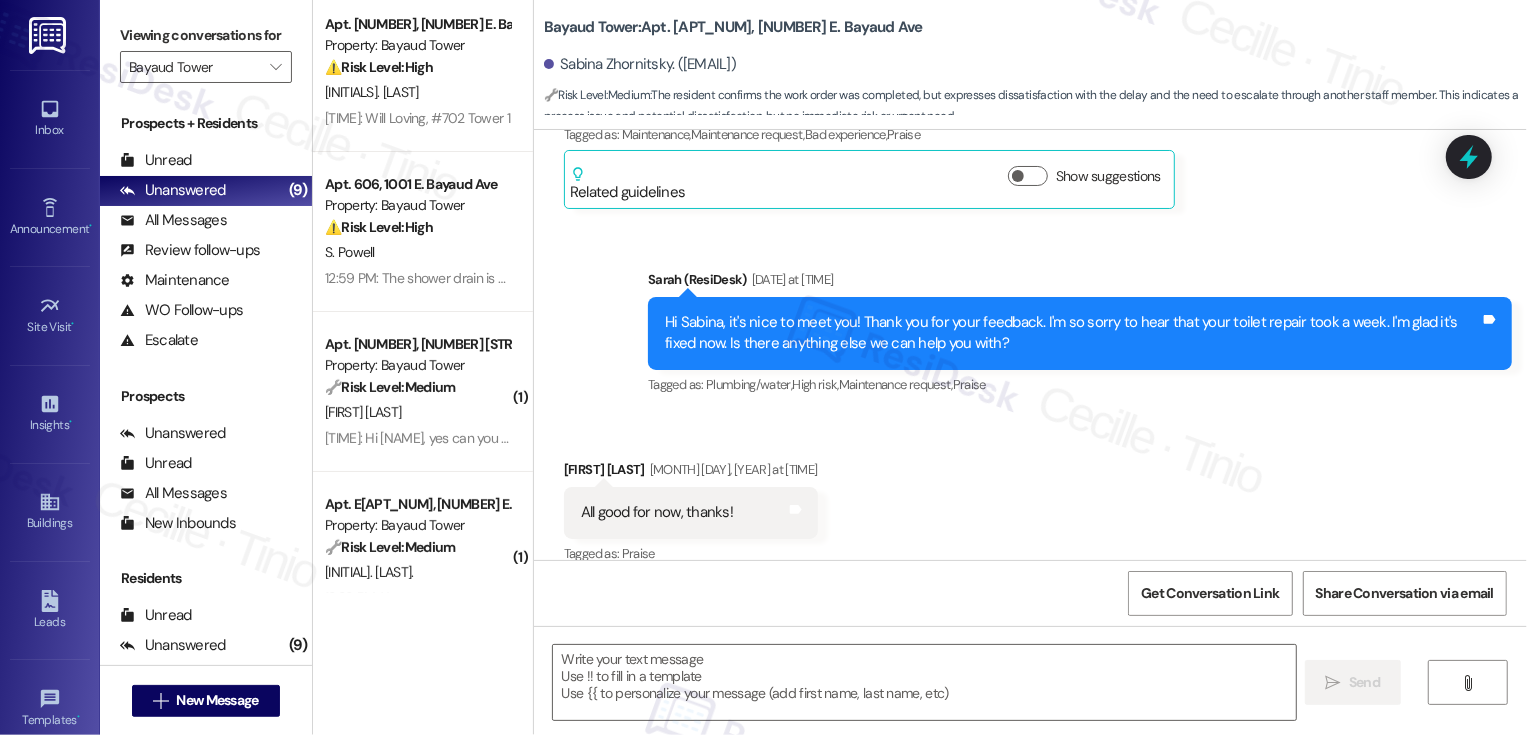 scroll, scrollTop: 0, scrollLeft: 0, axis: both 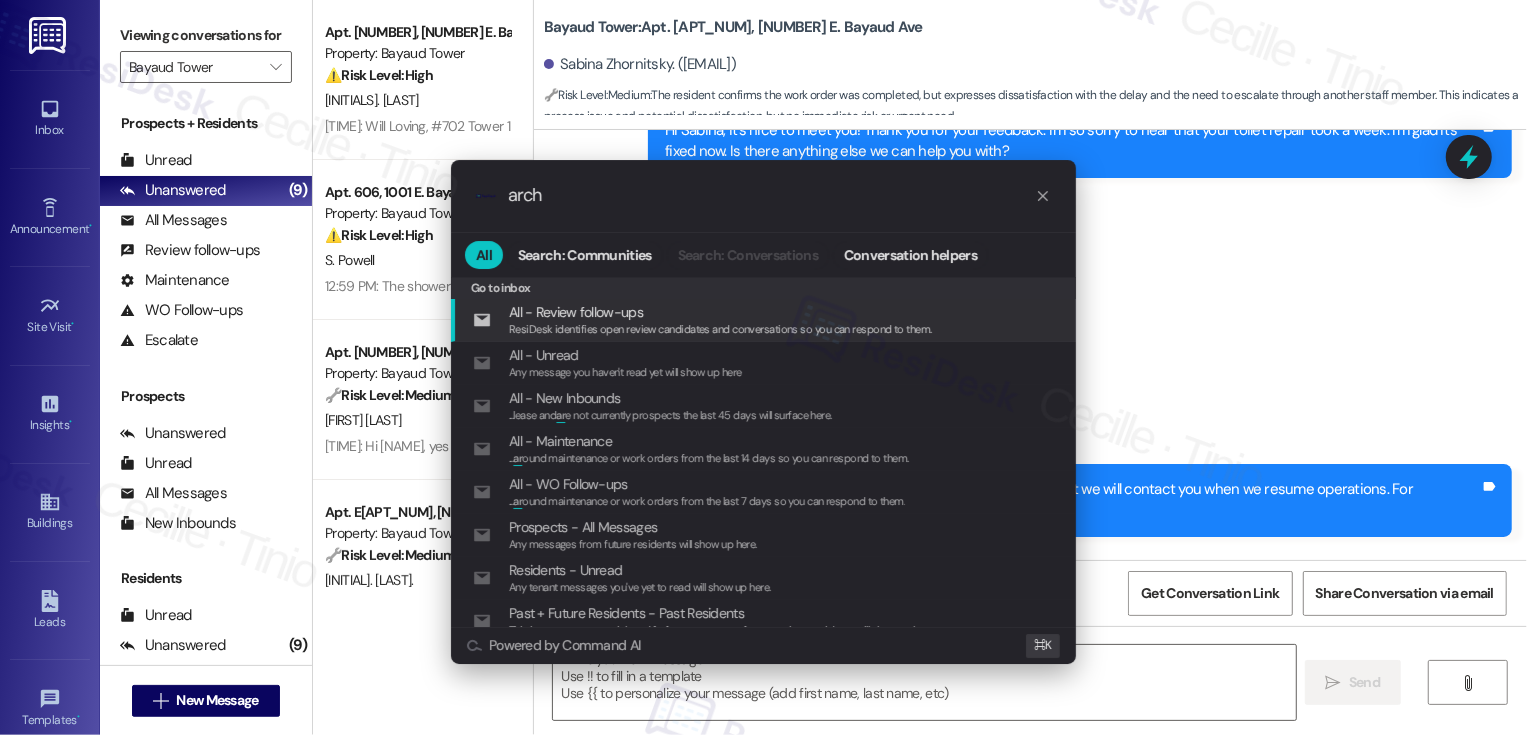 type on "archi" 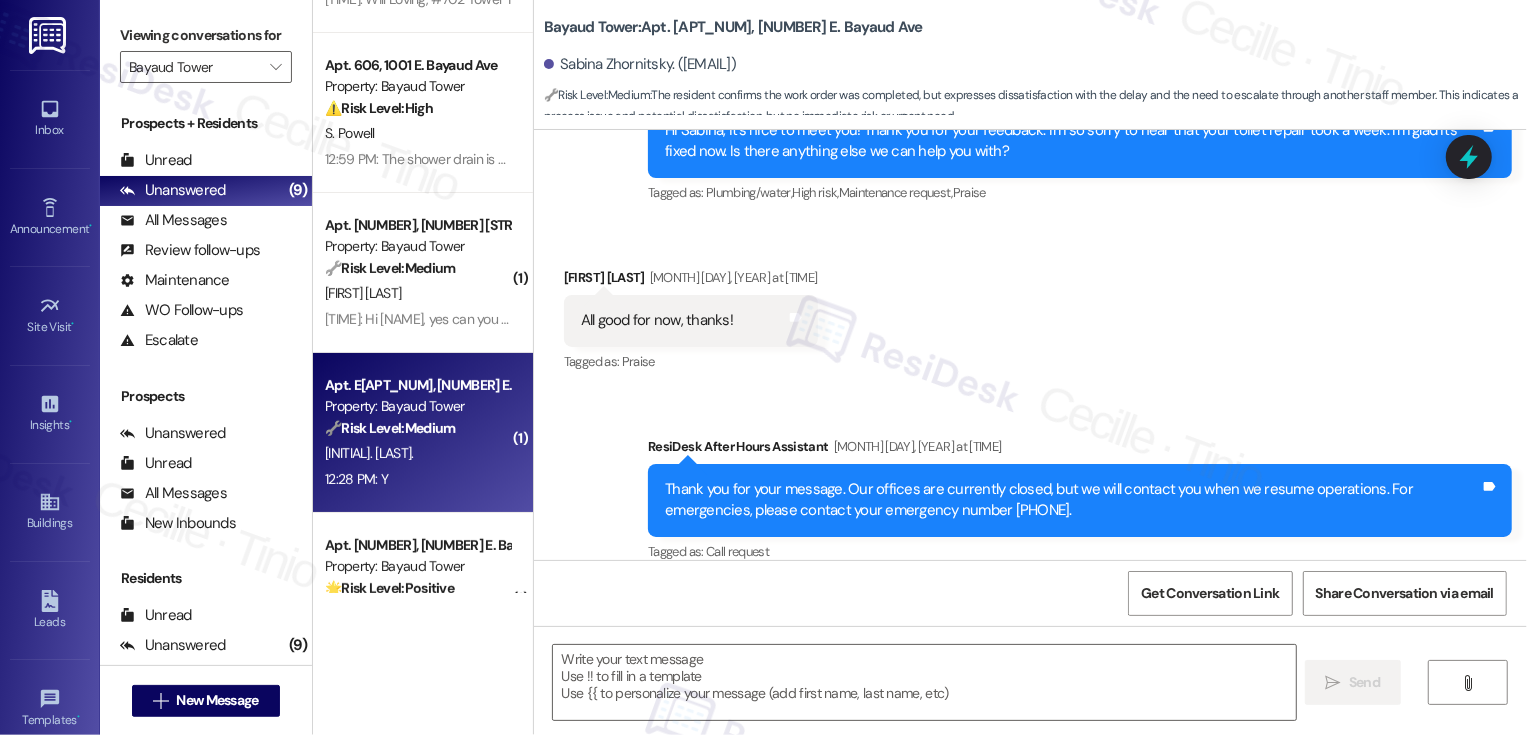 scroll, scrollTop: 217, scrollLeft: 0, axis: vertical 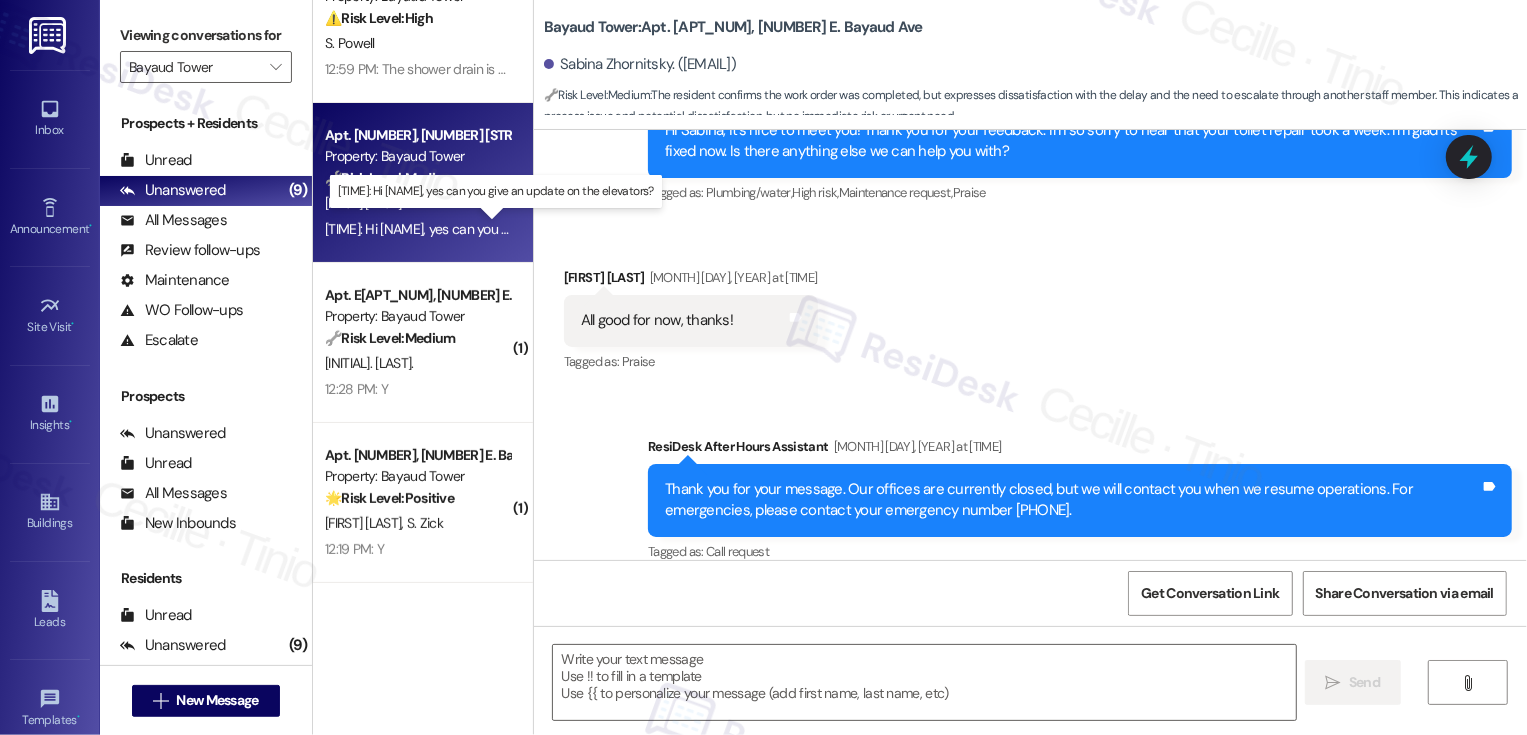click on "1:28 PM: Hi Sarah, yes can you give an update on the elevators? 1:28 PM: Hi Sarah, yes can you give an update on the elevators?" at bounding box center [508, 229] 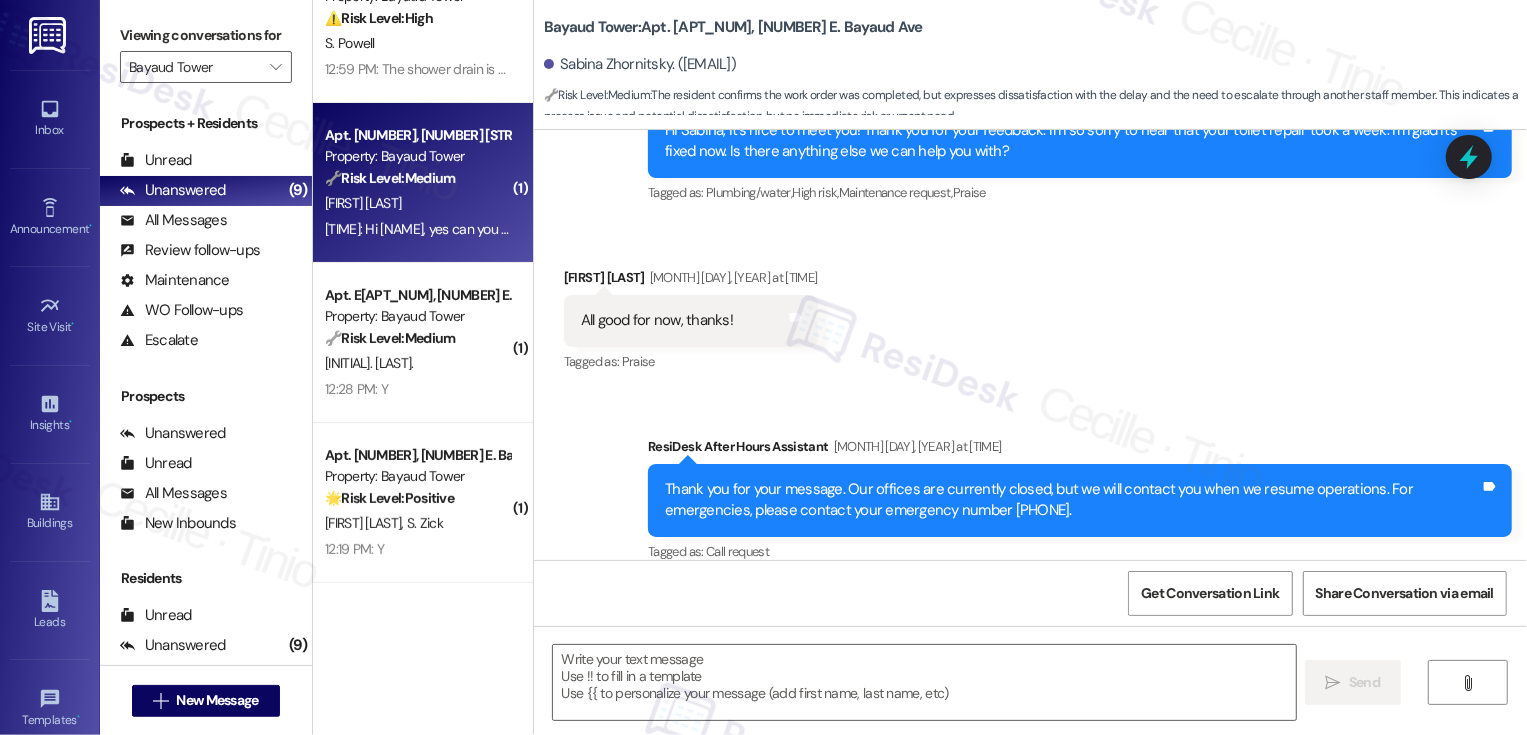 type on "Fetching suggested responses. Please feel free to read through the conversation in the meantime." 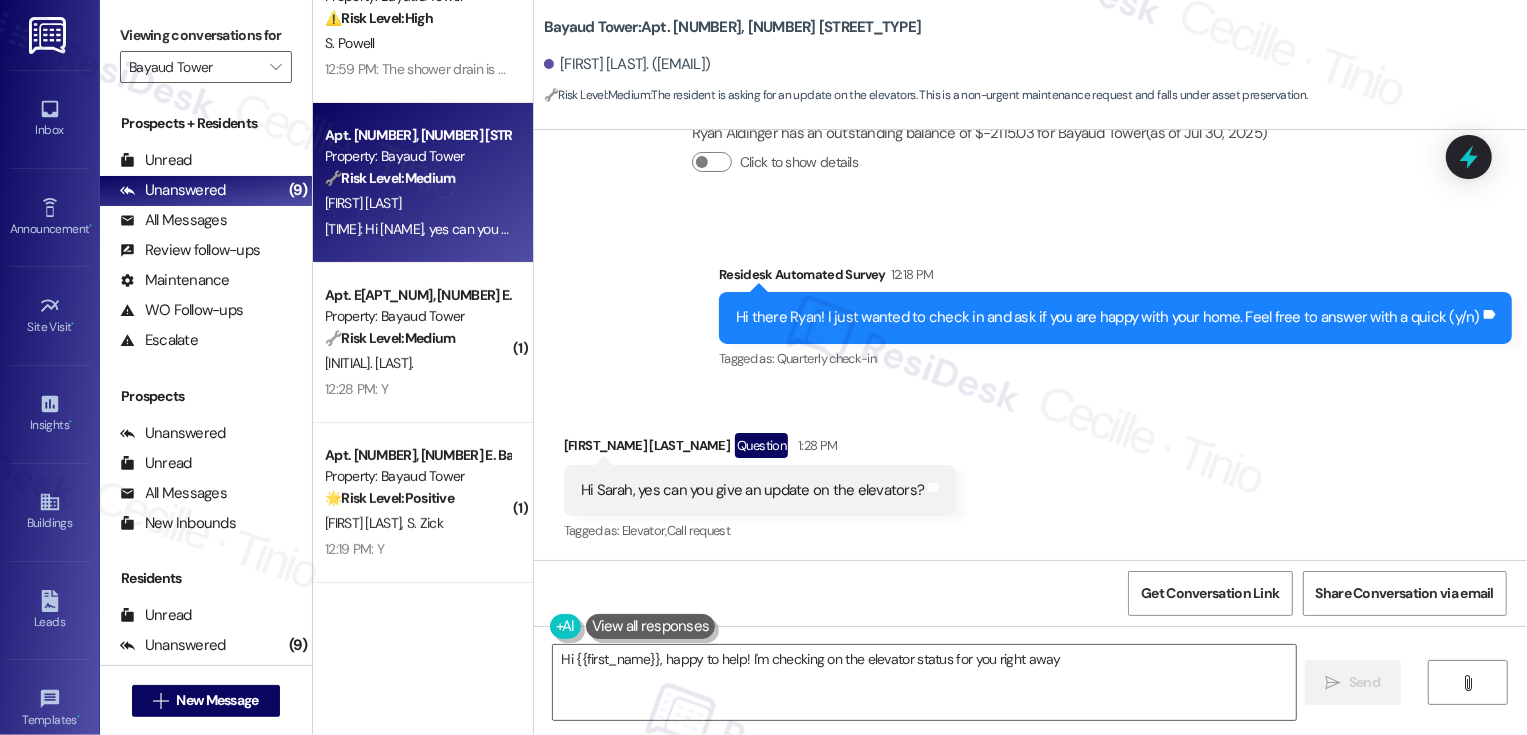 scroll, scrollTop: 441, scrollLeft: 0, axis: vertical 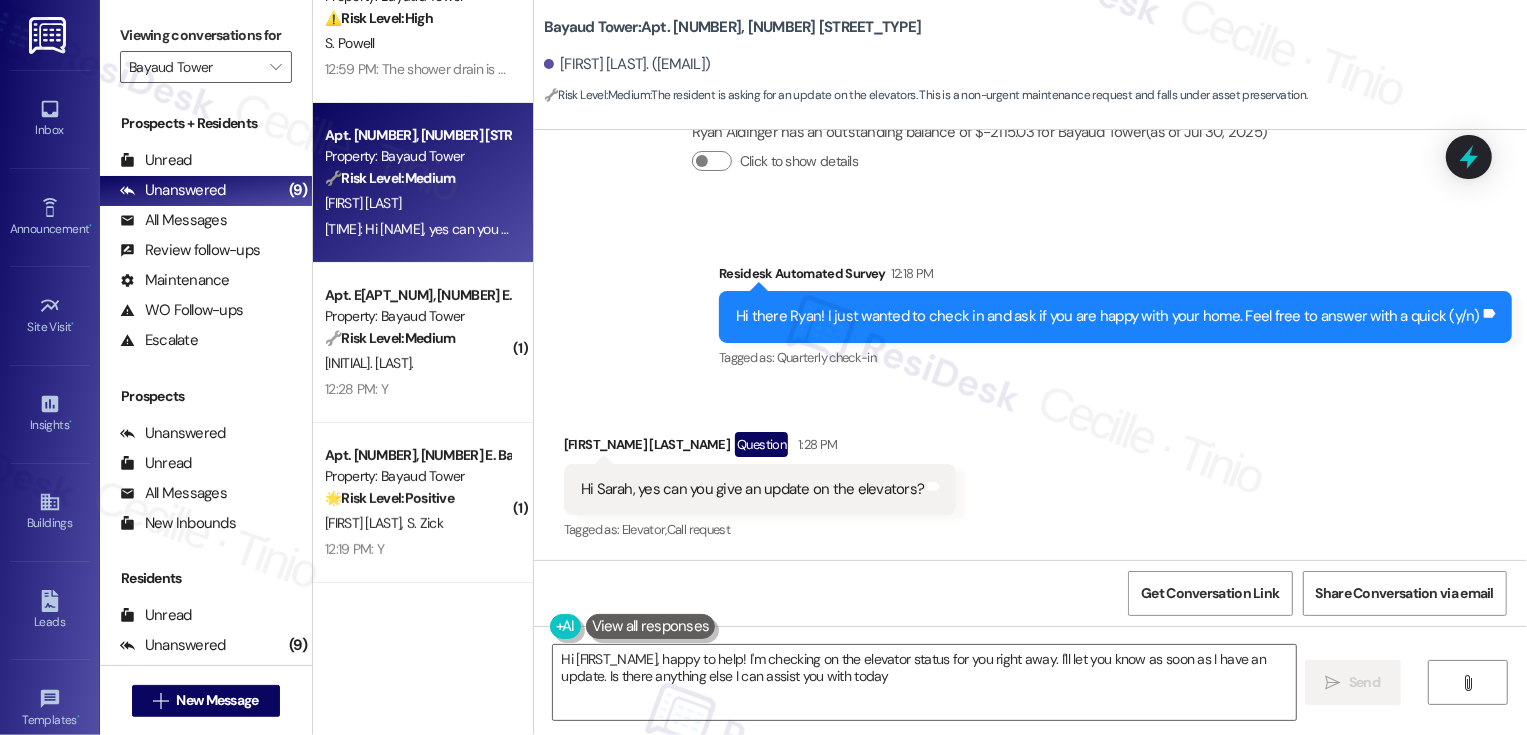 type on "Hi {{first_name}}, happy to help! I'm checking on the elevator status for you right away. I'll let you know as soon as I have an update. Is there anything else I can assist you with today?" 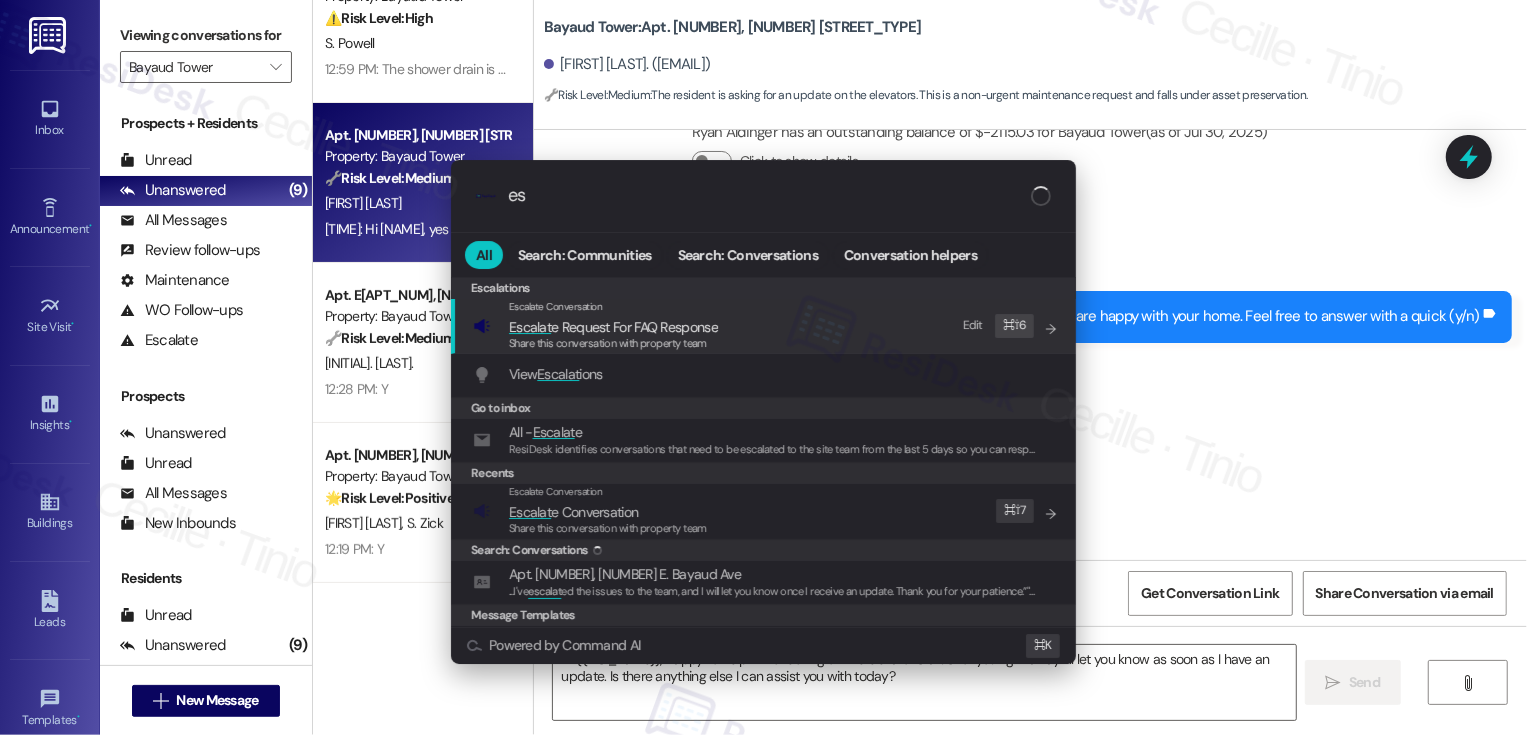 type on "e" 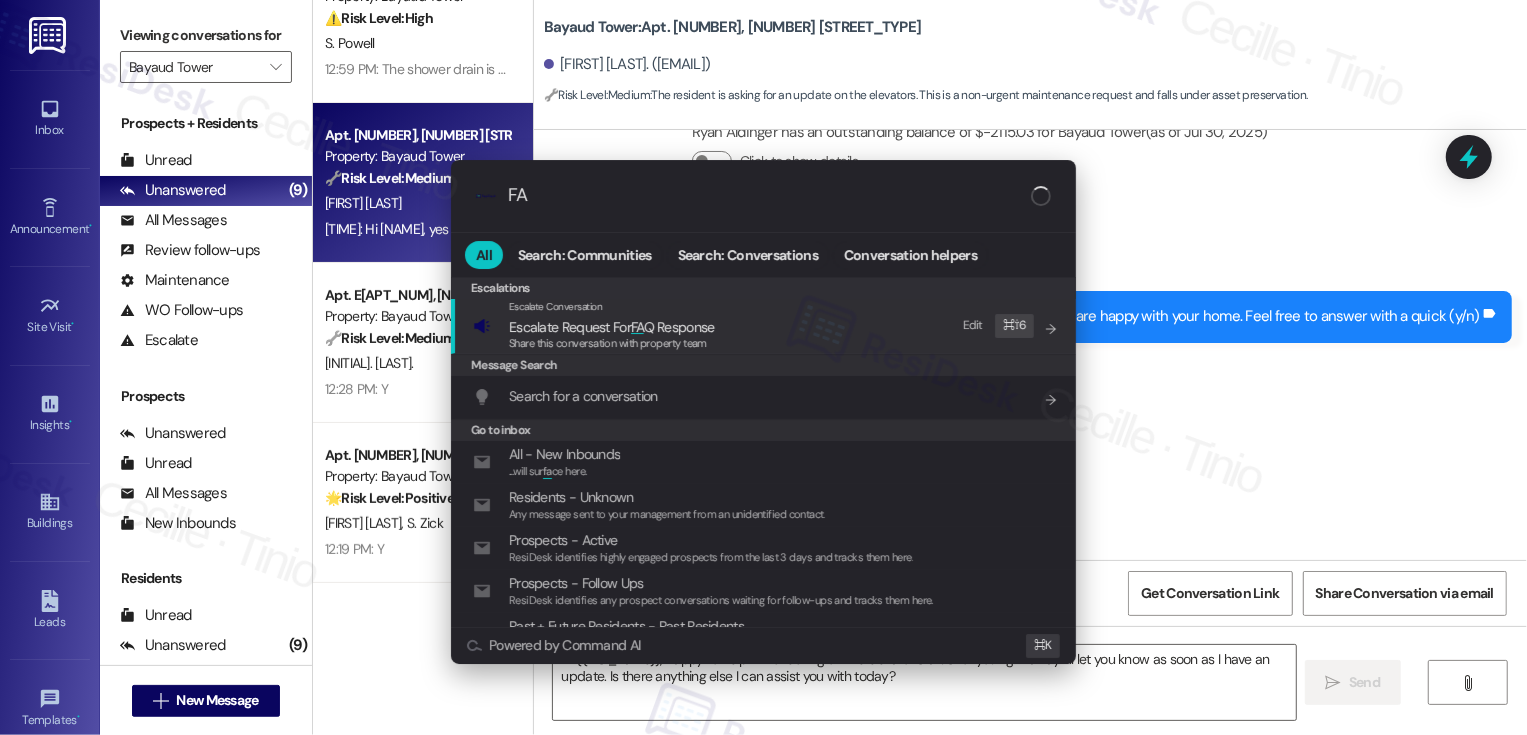 type on "FAQ" 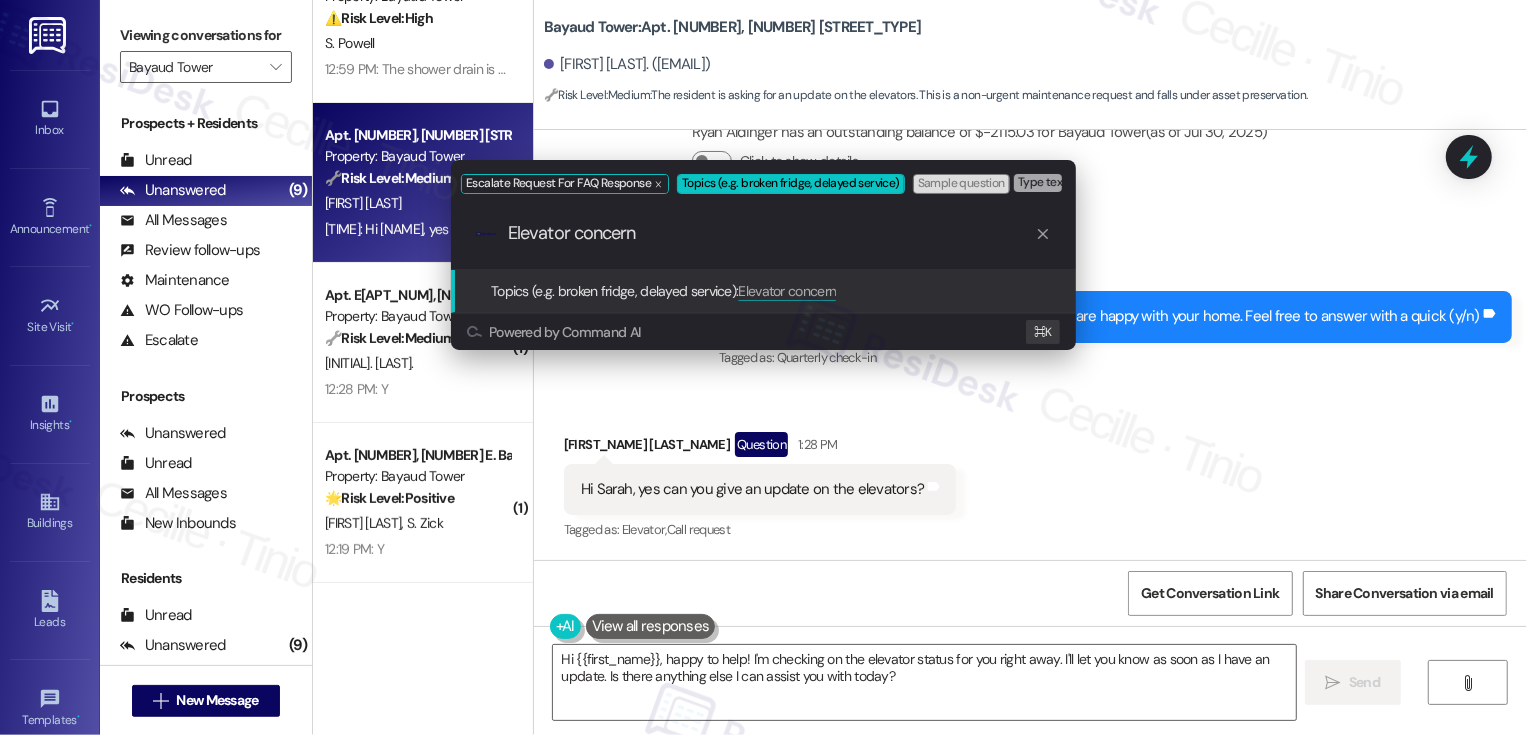 type on "Elevator concerns" 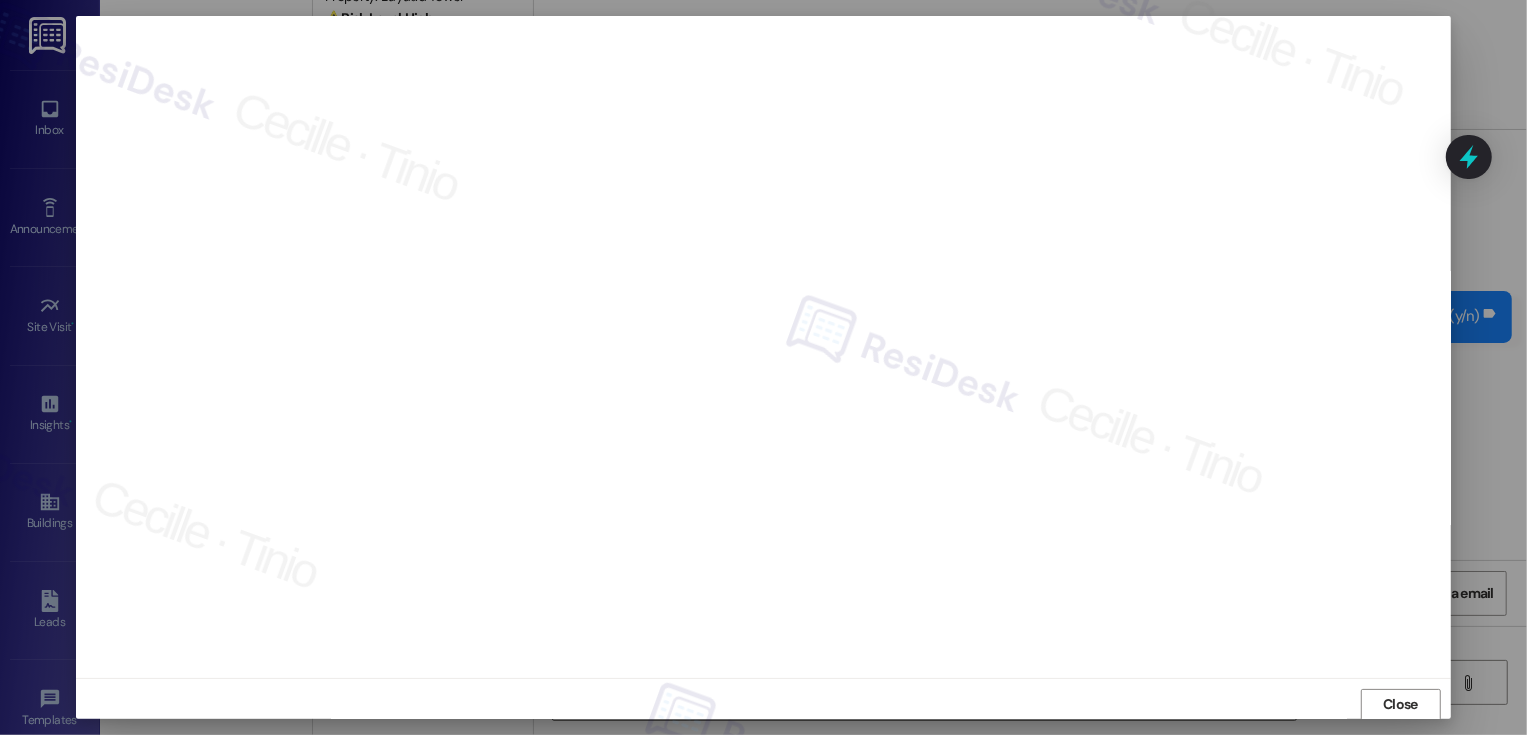 scroll, scrollTop: 1, scrollLeft: 0, axis: vertical 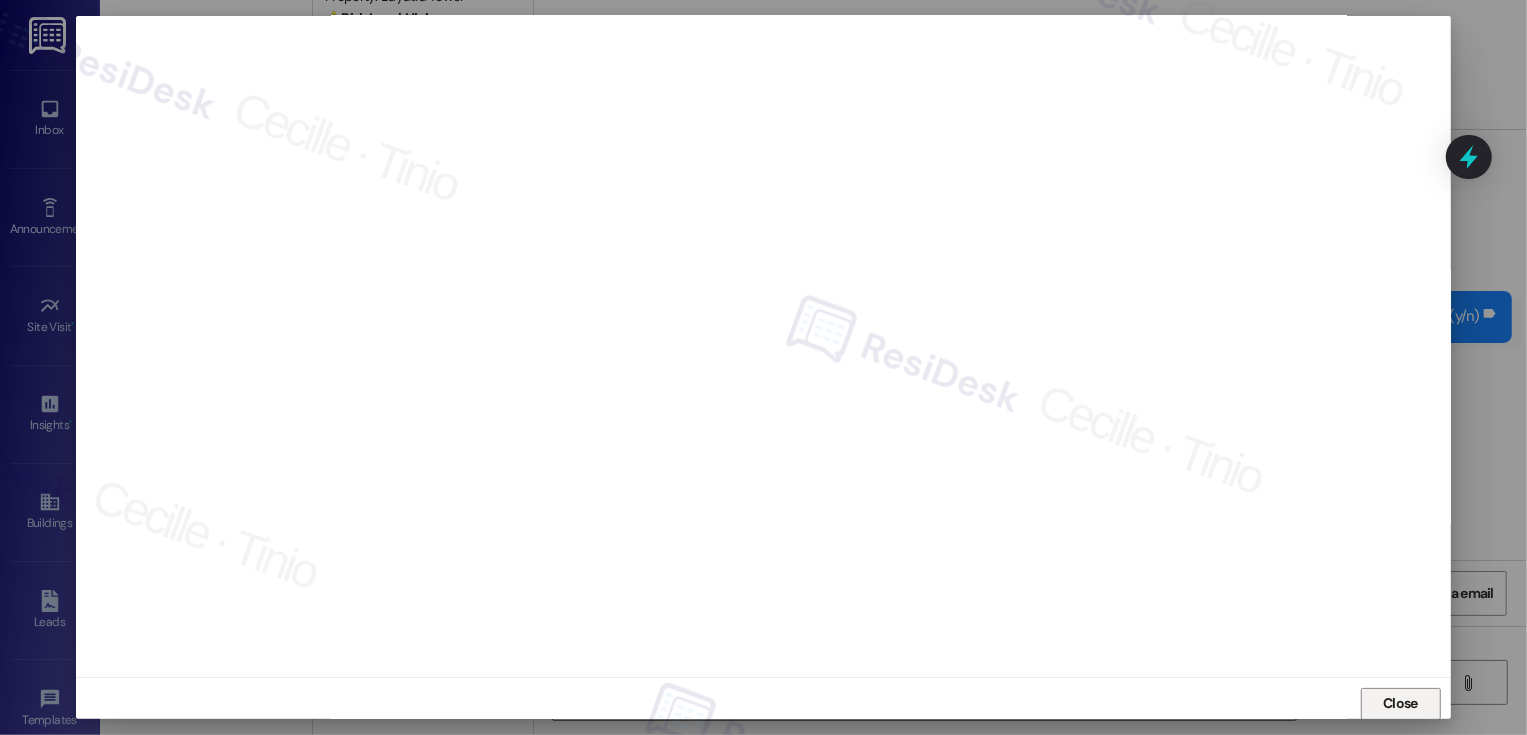 click on "Close" at bounding box center [1400, 704] 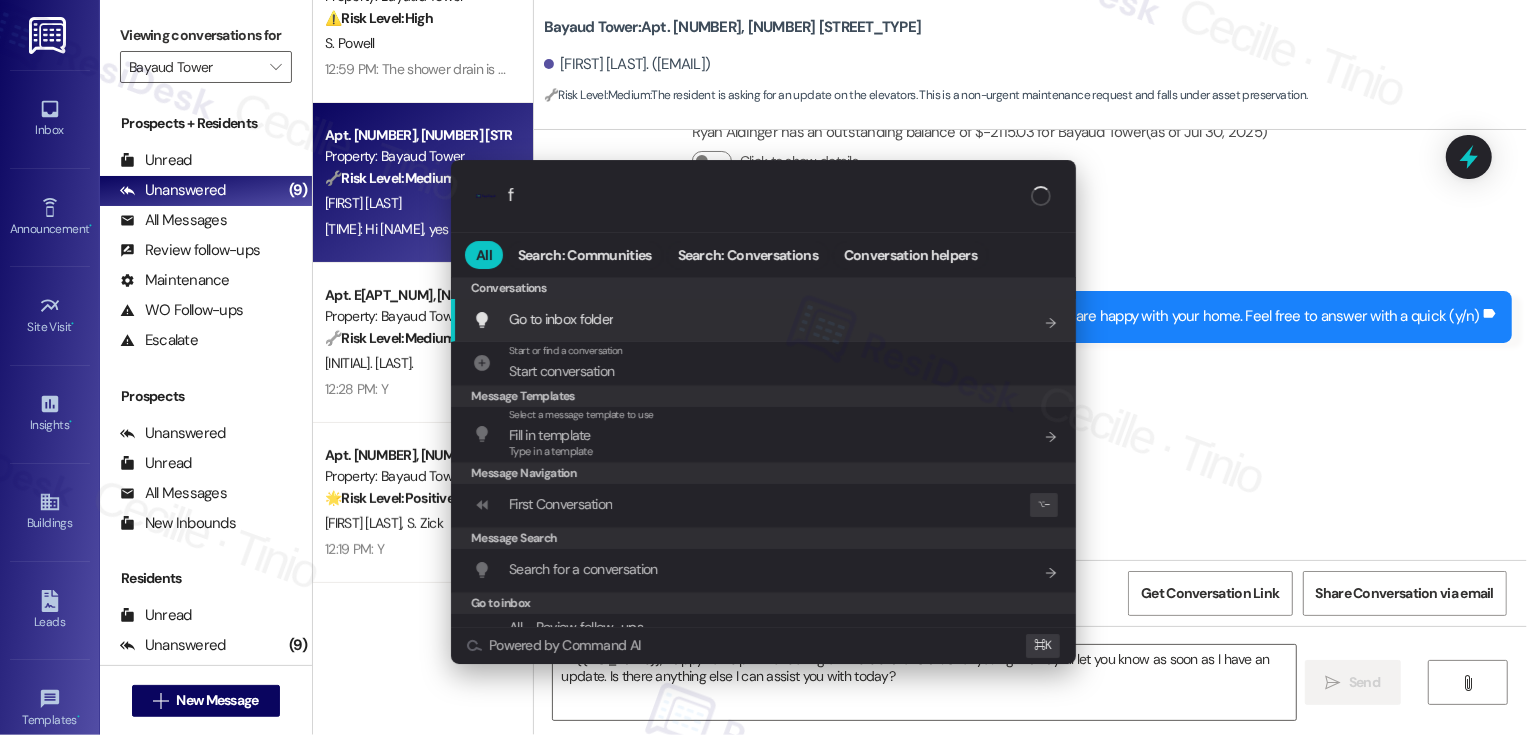 type on "f" 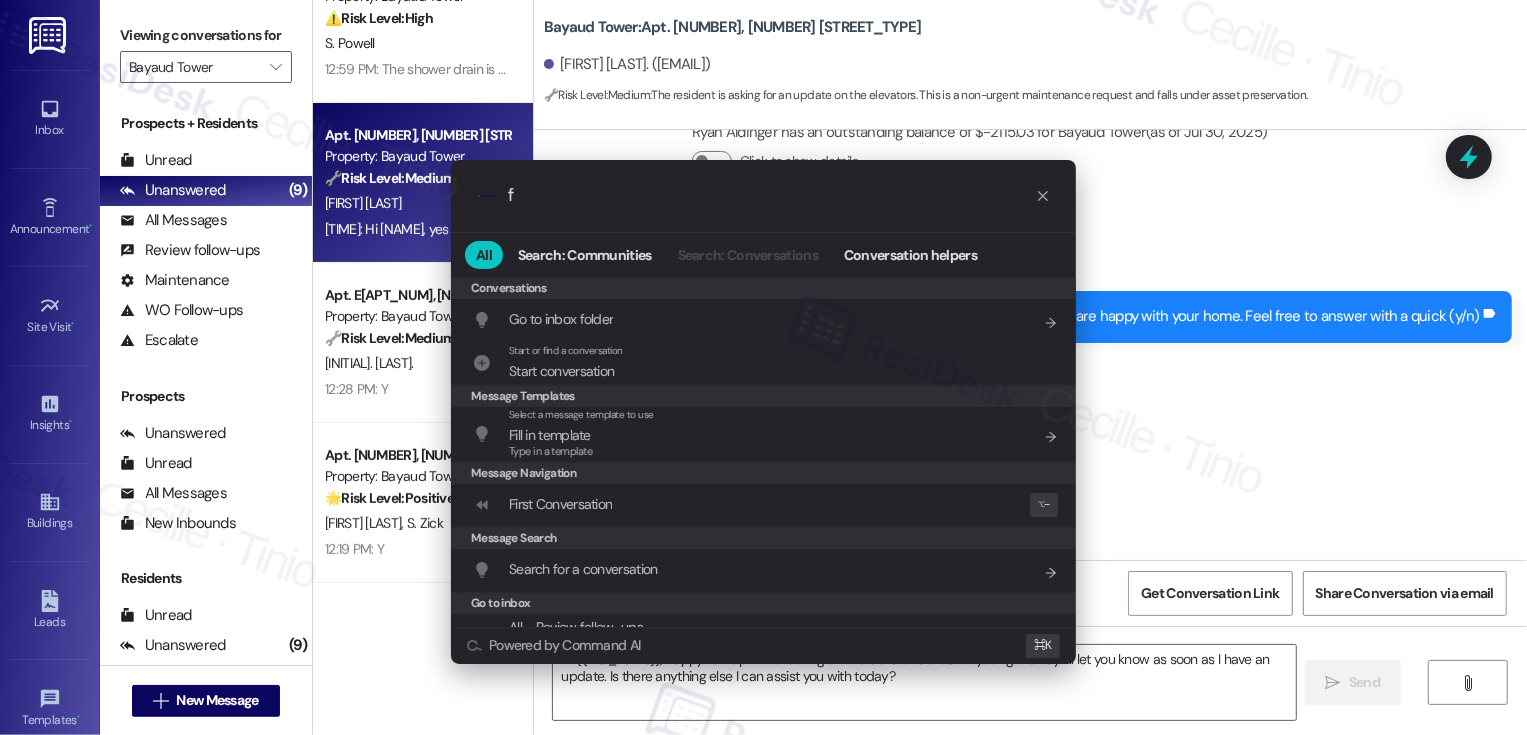 type 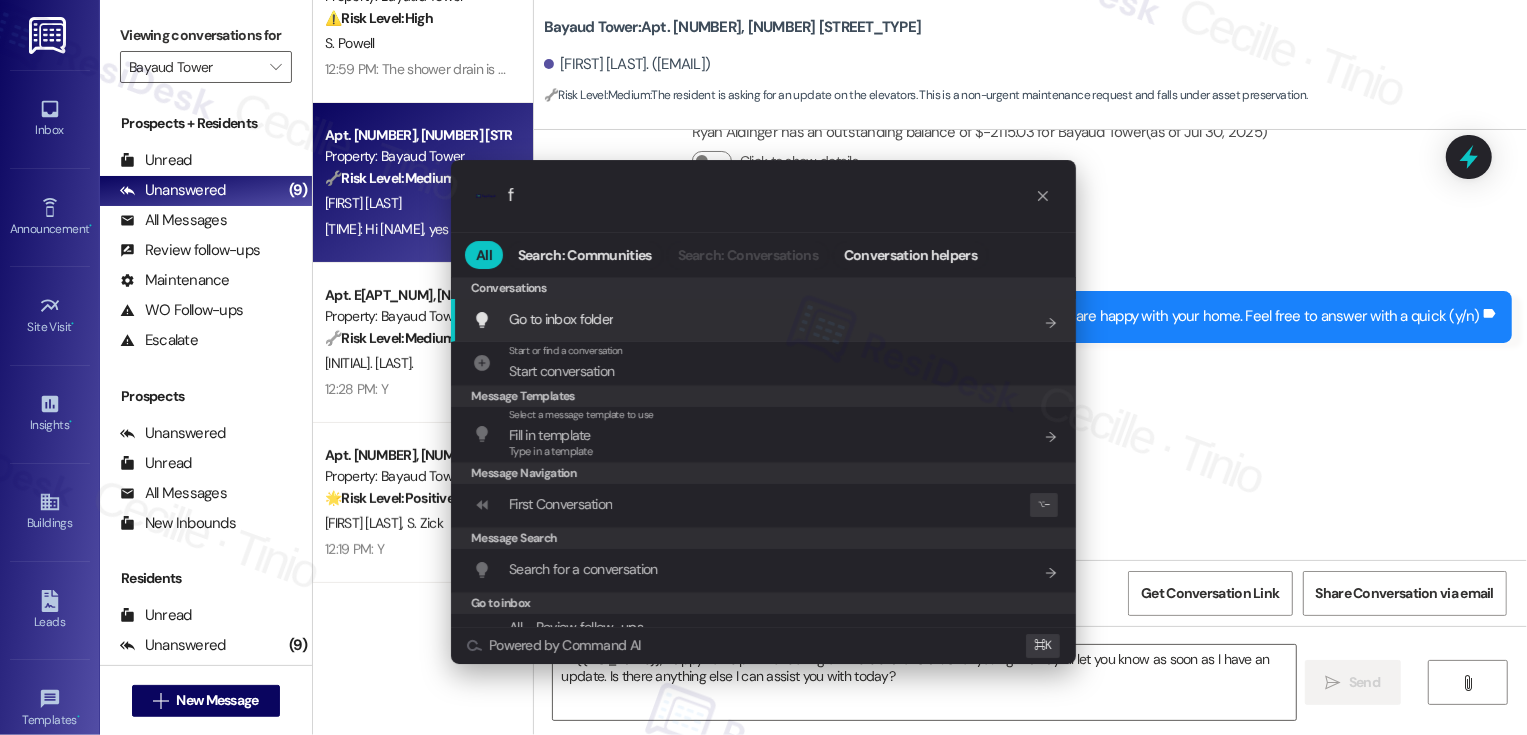 click on "f" at bounding box center [771, 195] 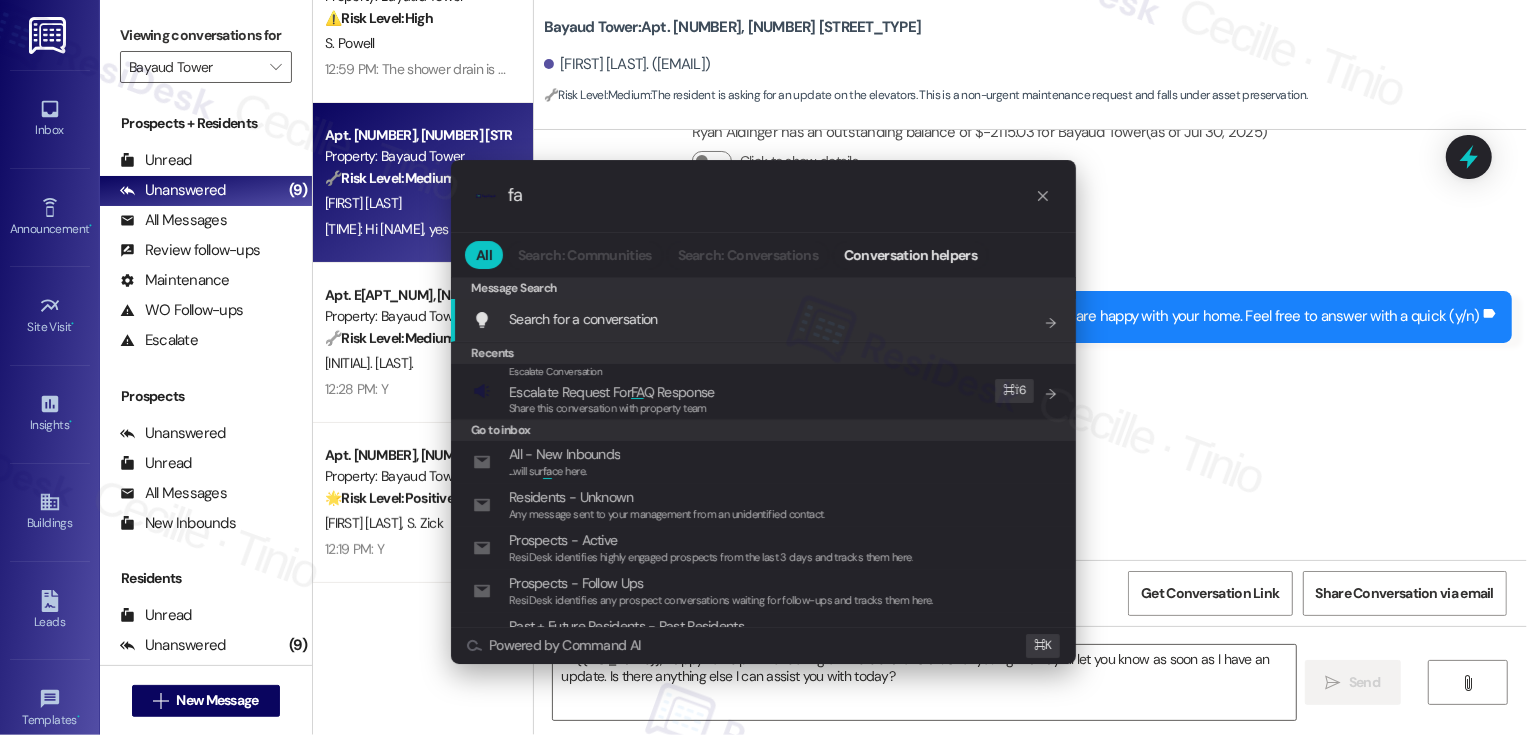 type on "faq" 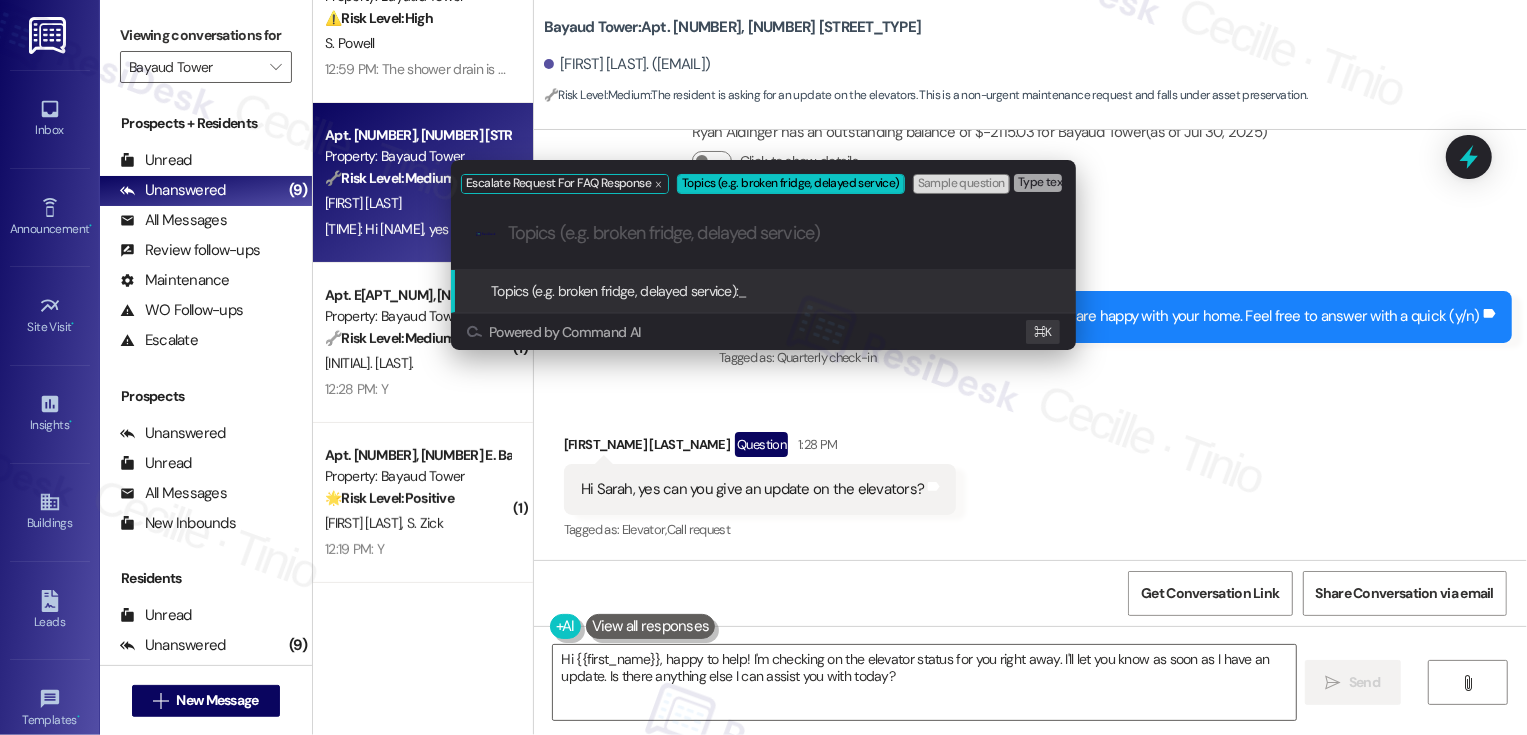 paste on "Elevator concerns" 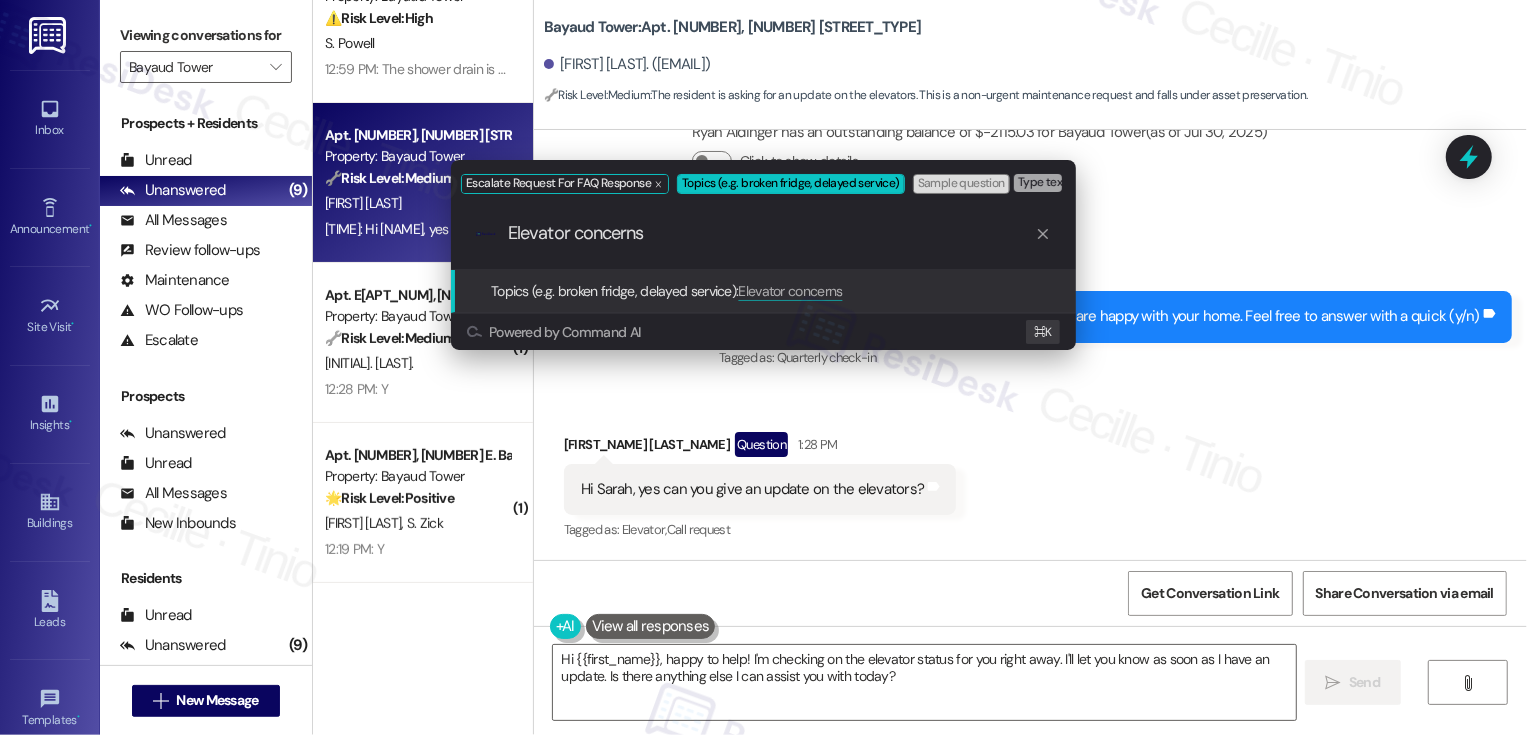 type 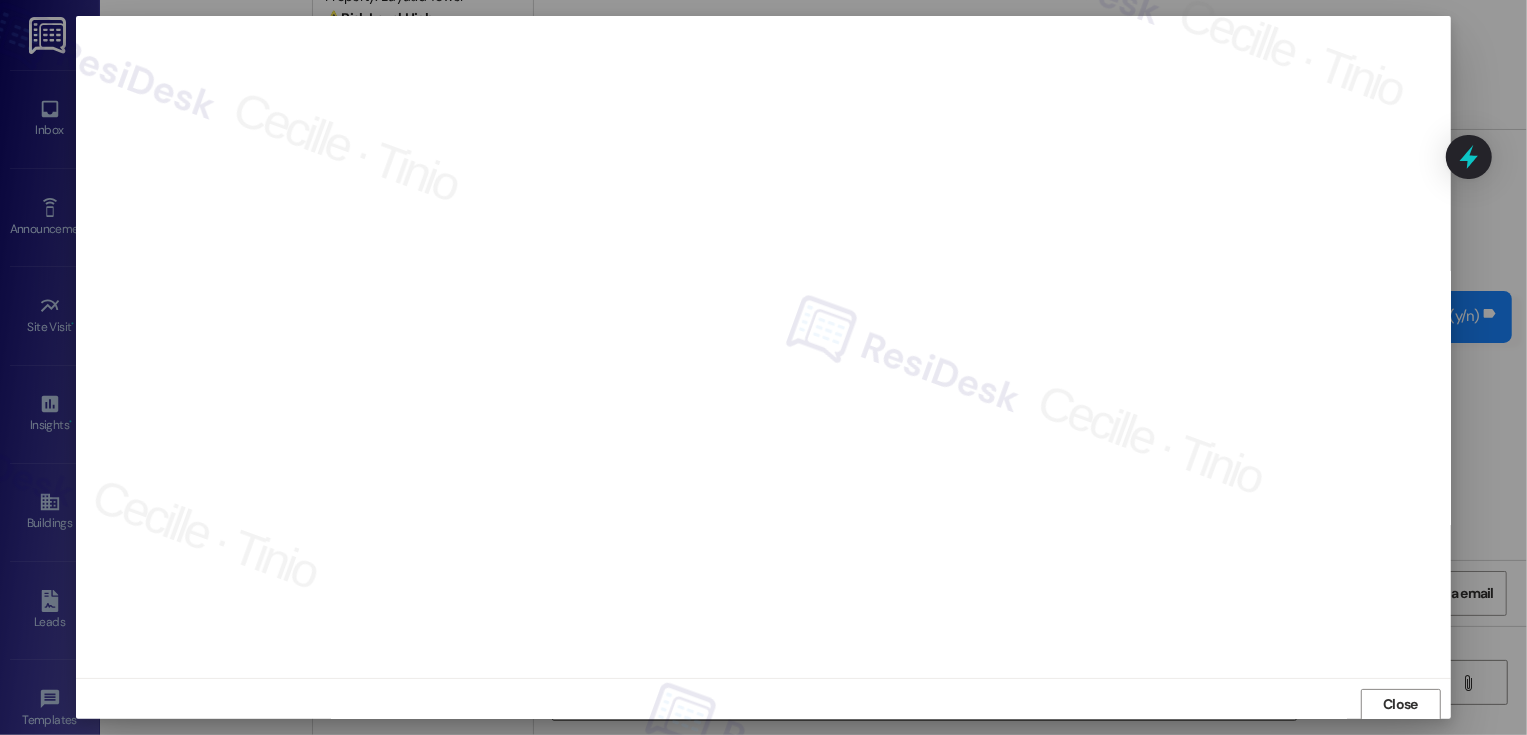 scroll, scrollTop: 1, scrollLeft: 0, axis: vertical 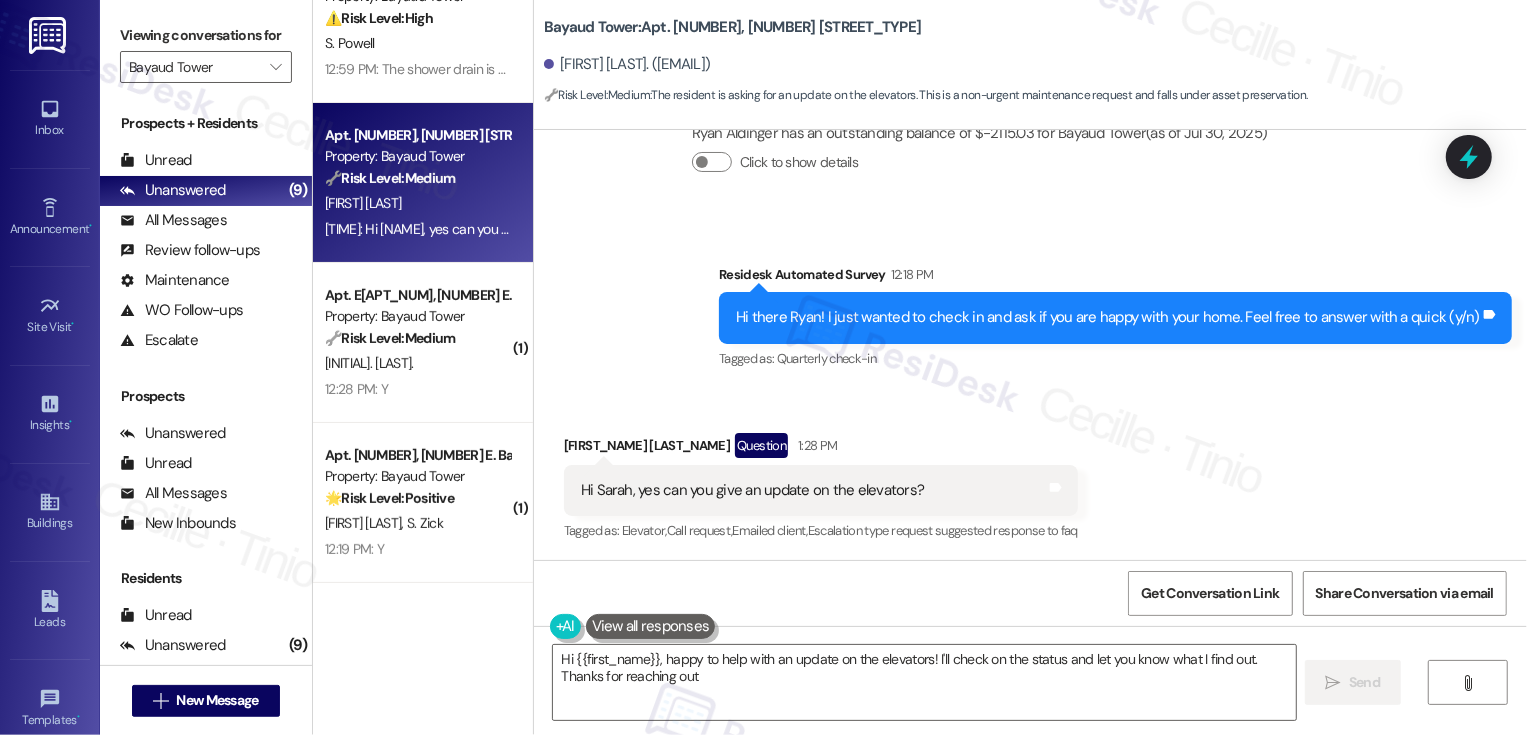 type on "Hi {{first_name}}, happy to help with an update on the elevators! I'll check on the status and let you know what I find out. Thanks for reaching out!" 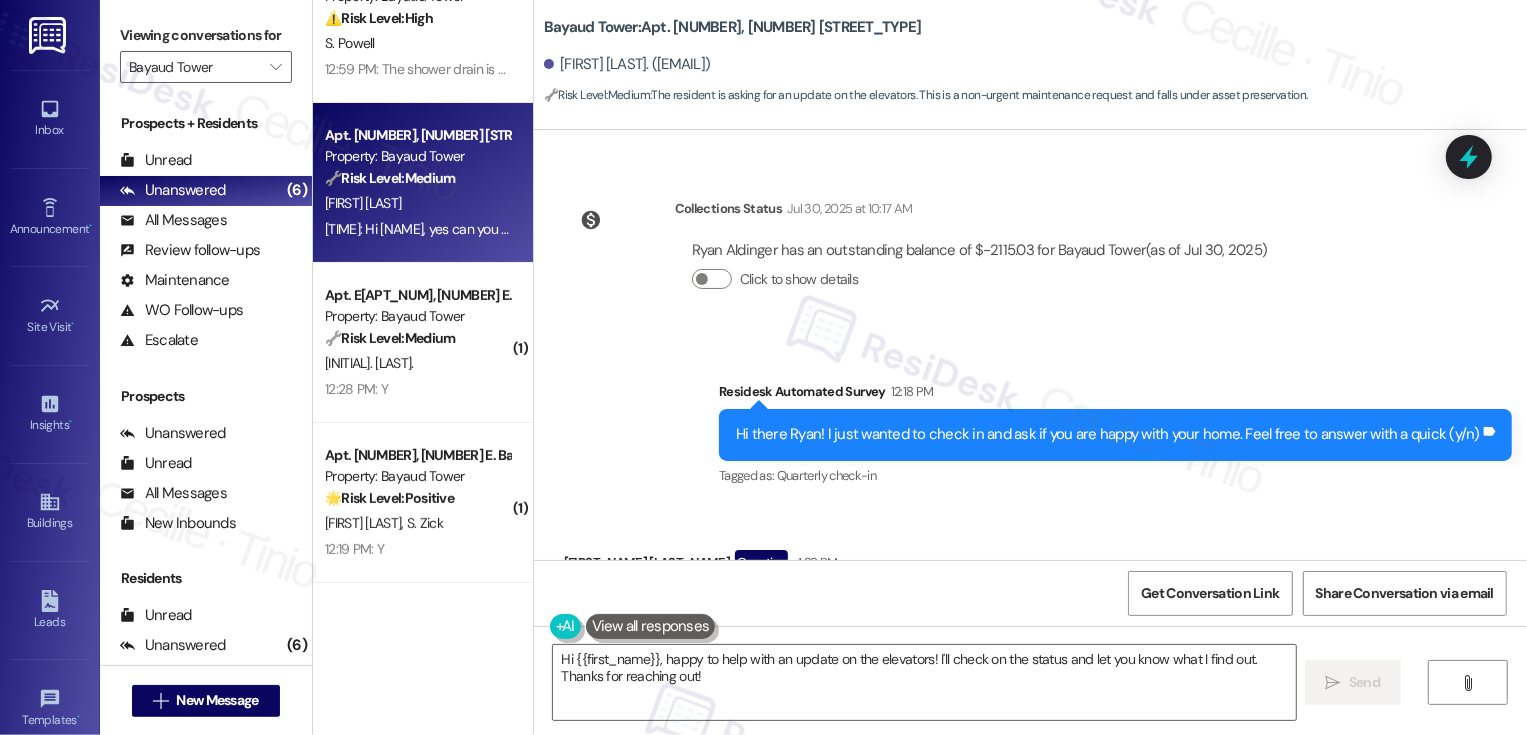 scroll, scrollTop: 441, scrollLeft: 0, axis: vertical 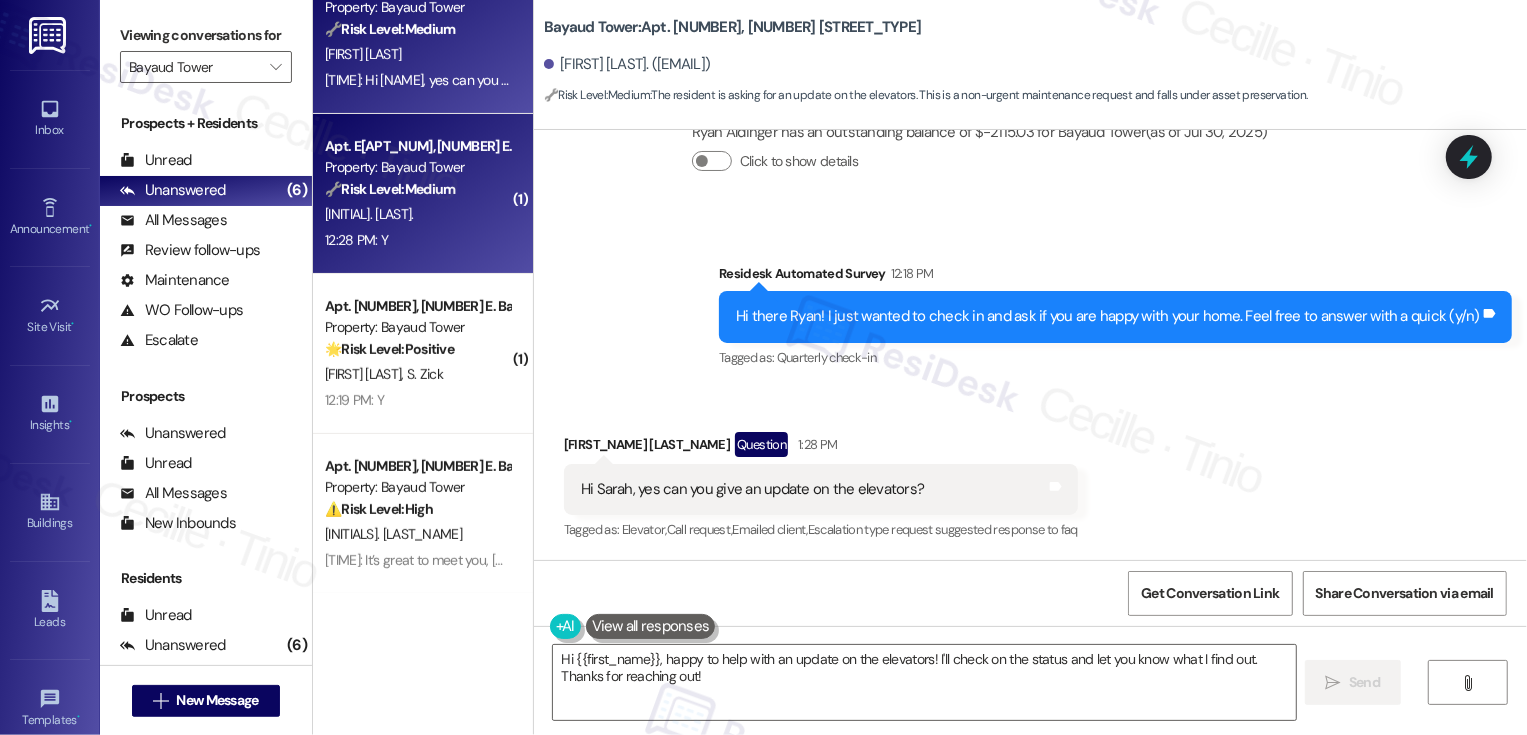 click on "A. Holmstrom" at bounding box center (417, 214) 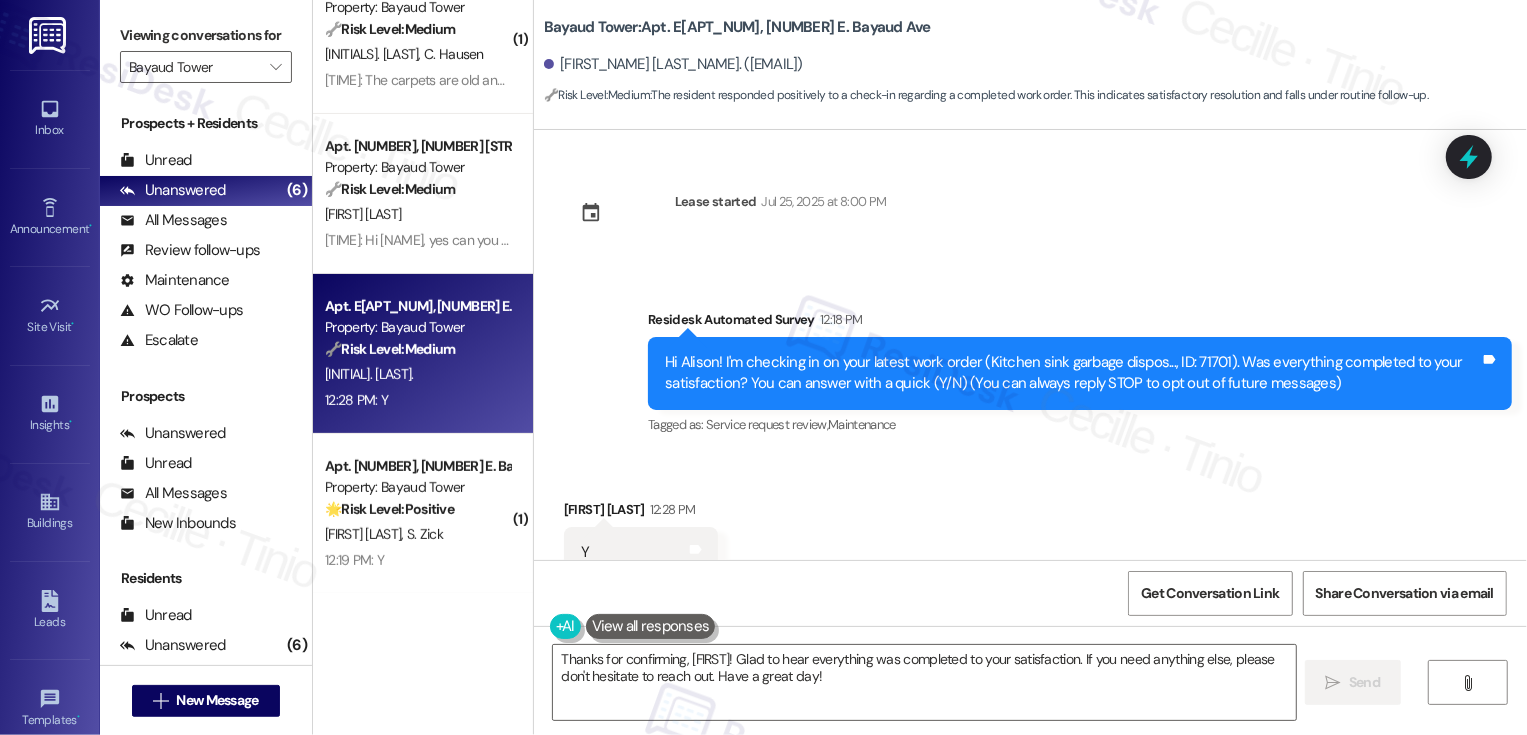 scroll, scrollTop: 63, scrollLeft: 0, axis: vertical 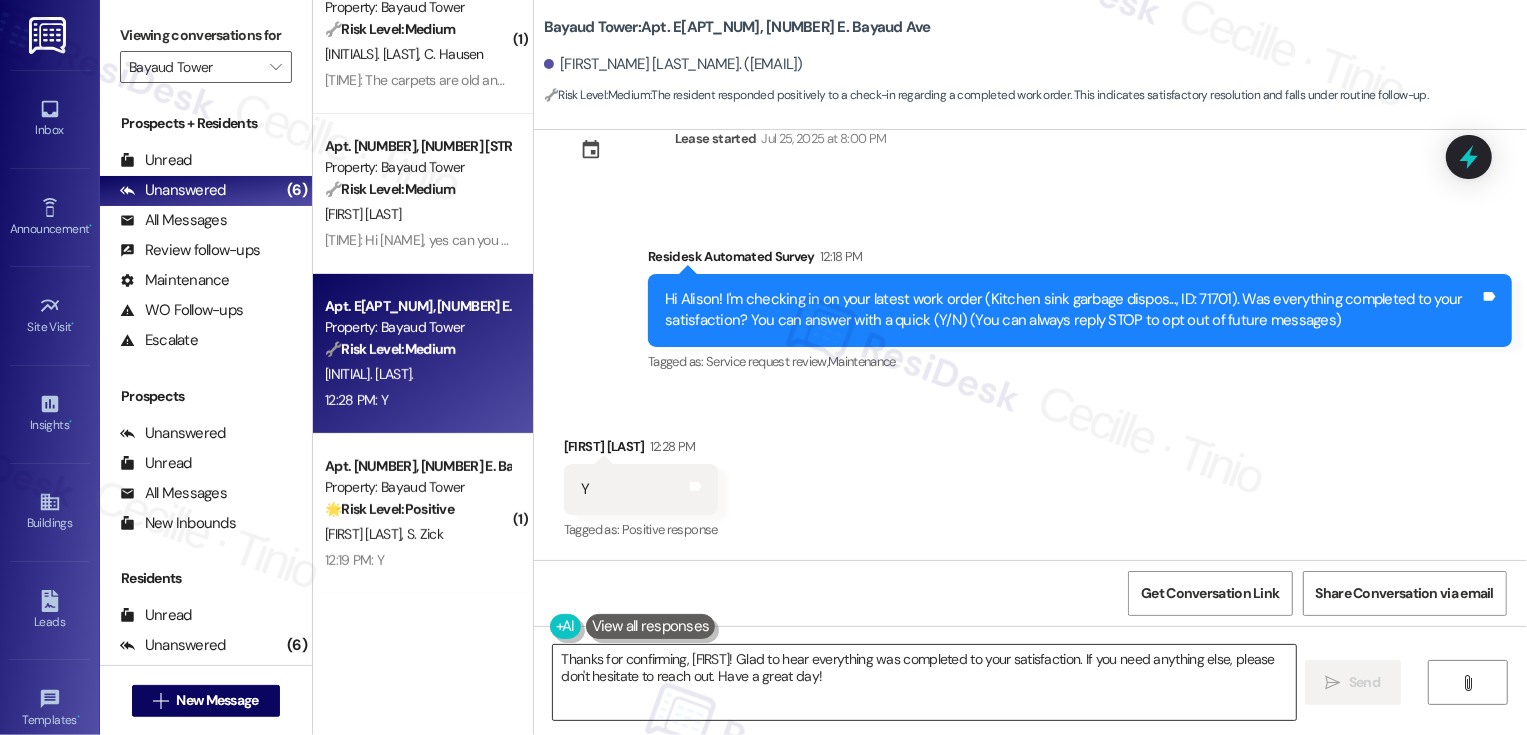 click on "Thanks for confirming, Alison! Glad to hear everything was completed to your satisfaction. If you need anything else, please don't hesitate to reach out. Have a great day!" at bounding box center [924, 682] 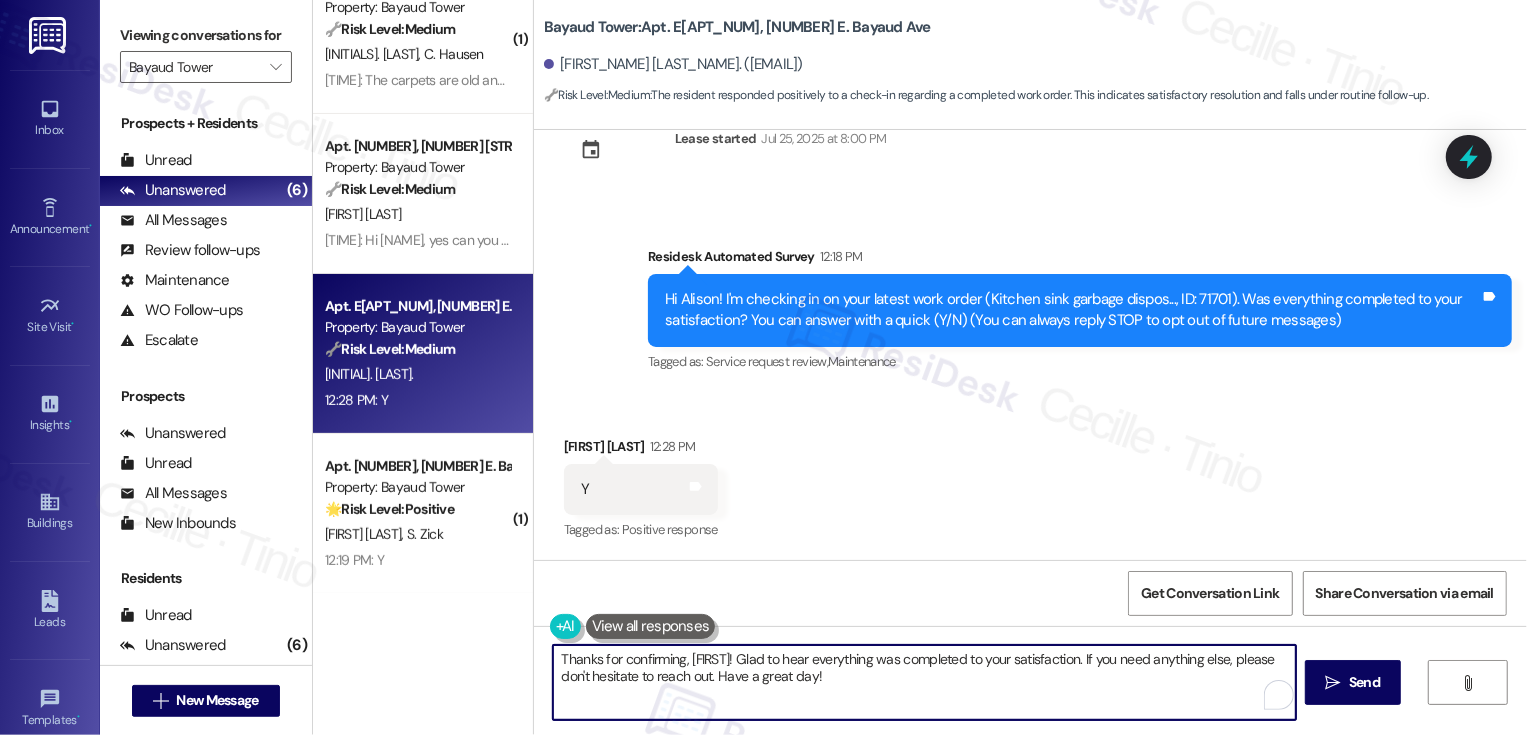 drag, startPoint x: 1072, startPoint y: 658, endPoint x: 1097, endPoint y: 684, distance: 36.069378 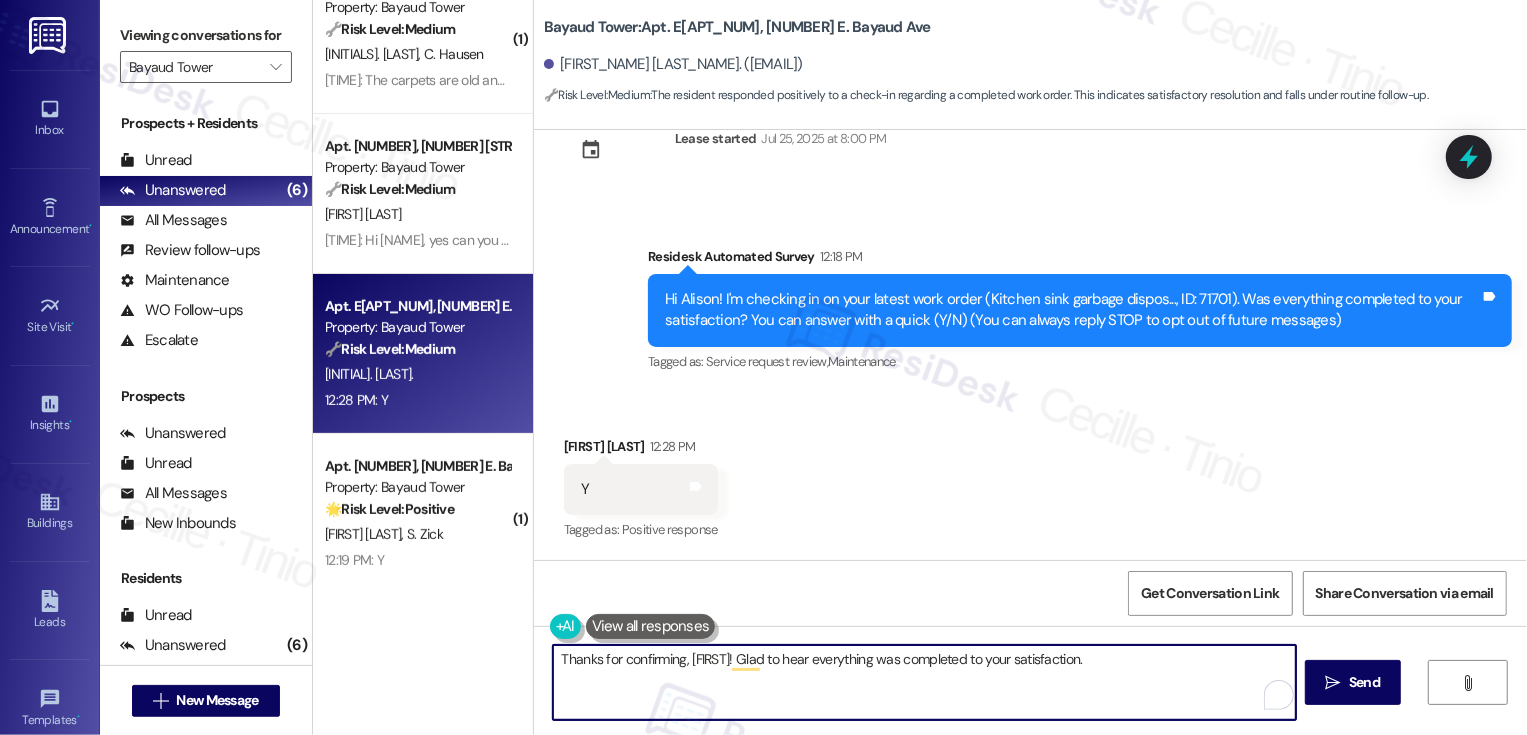 paste on "If you don't mind me asking, how has your experience been so far? Has the property lived up to your expectations?" 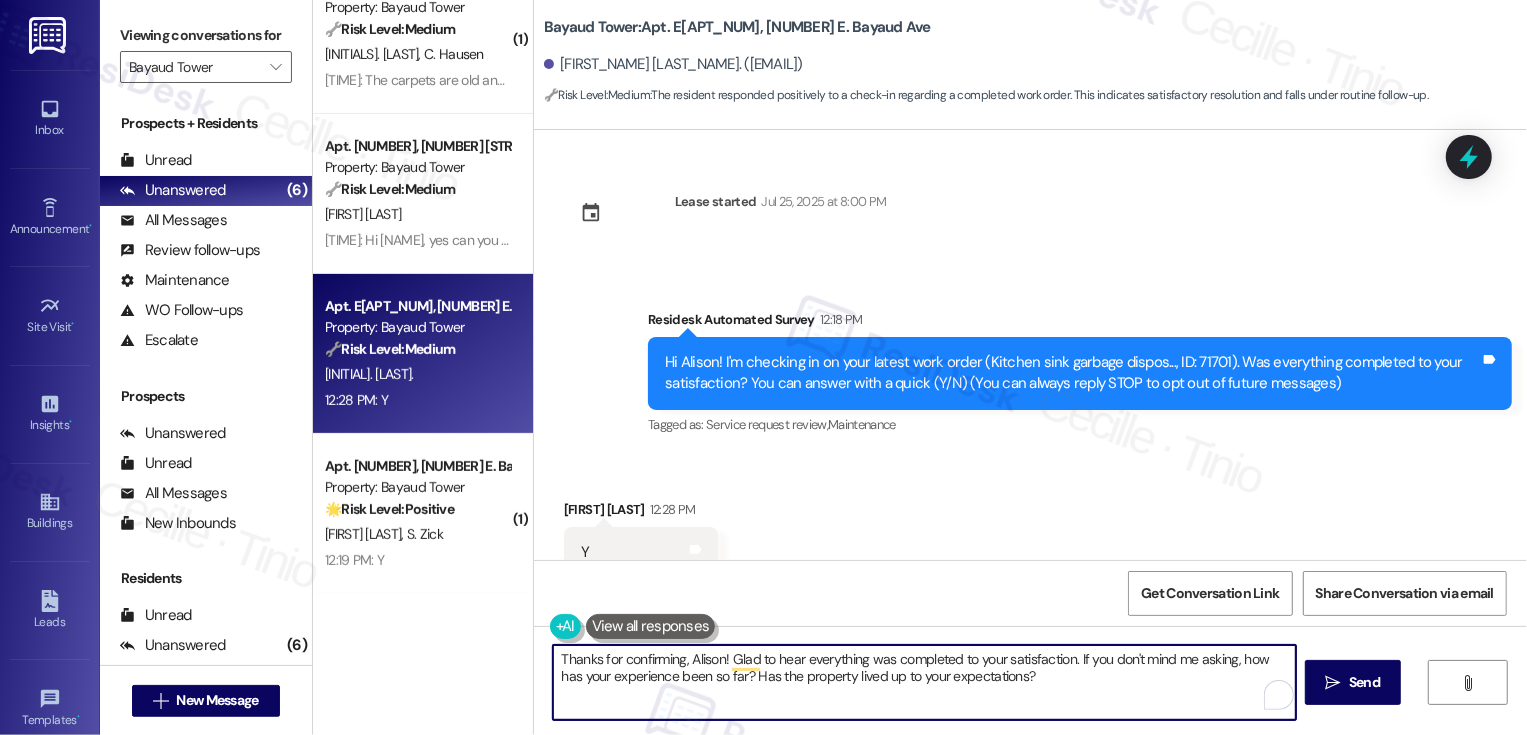 scroll, scrollTop: 63, scrollLeft: 0, axis: vertical 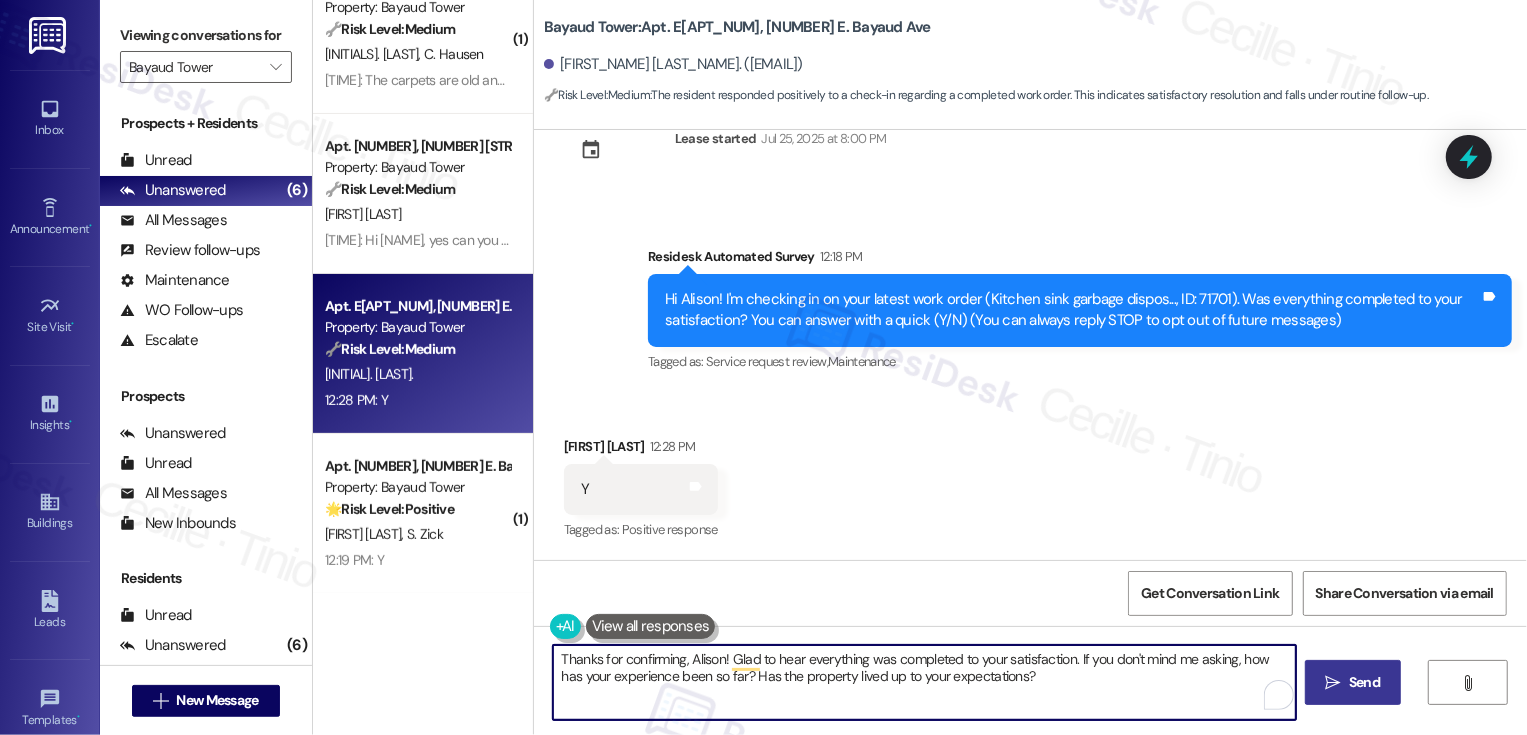 click on "Send" at bounding box center [1364, 682] 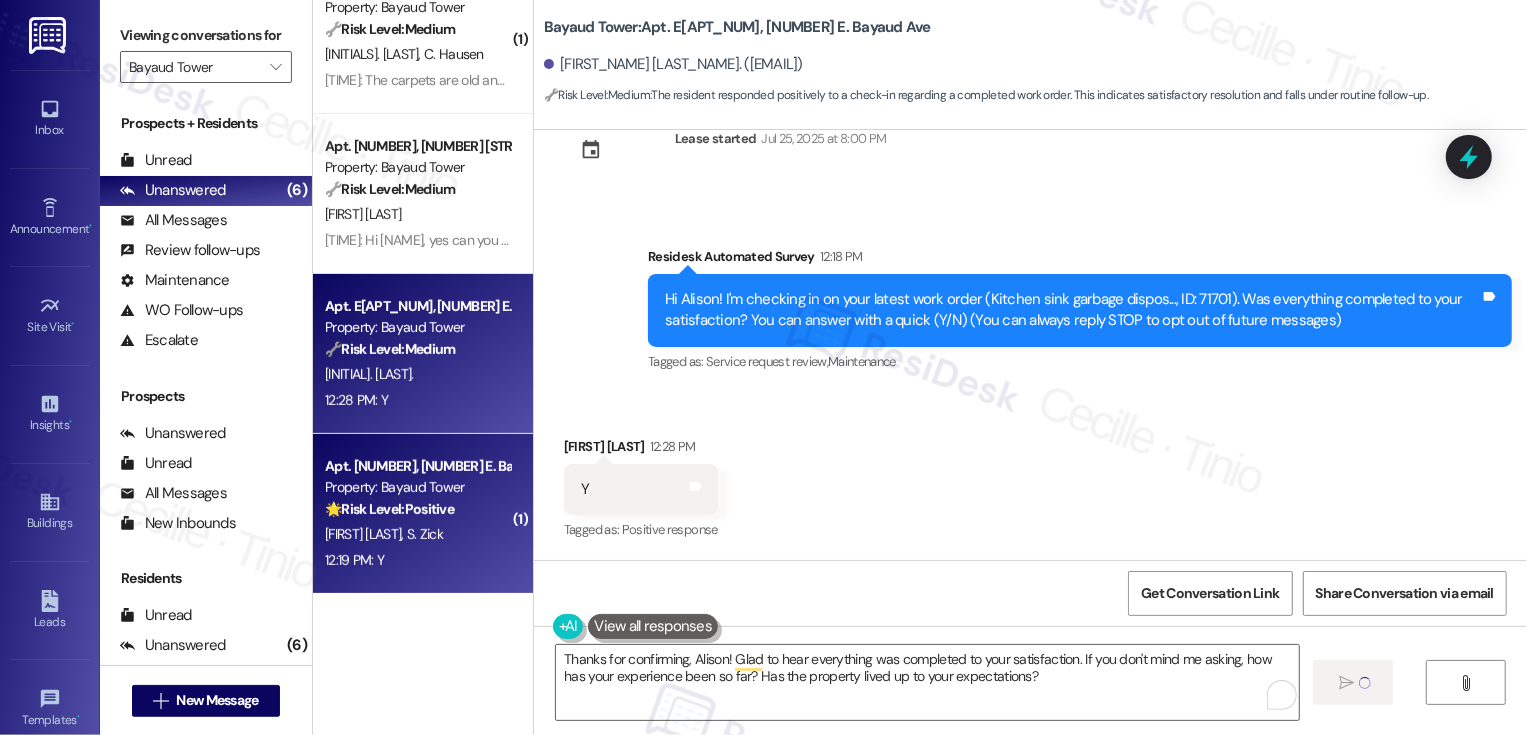 type on "Fetching suggested responses. Please feel free to read through the conversation in the meantime." 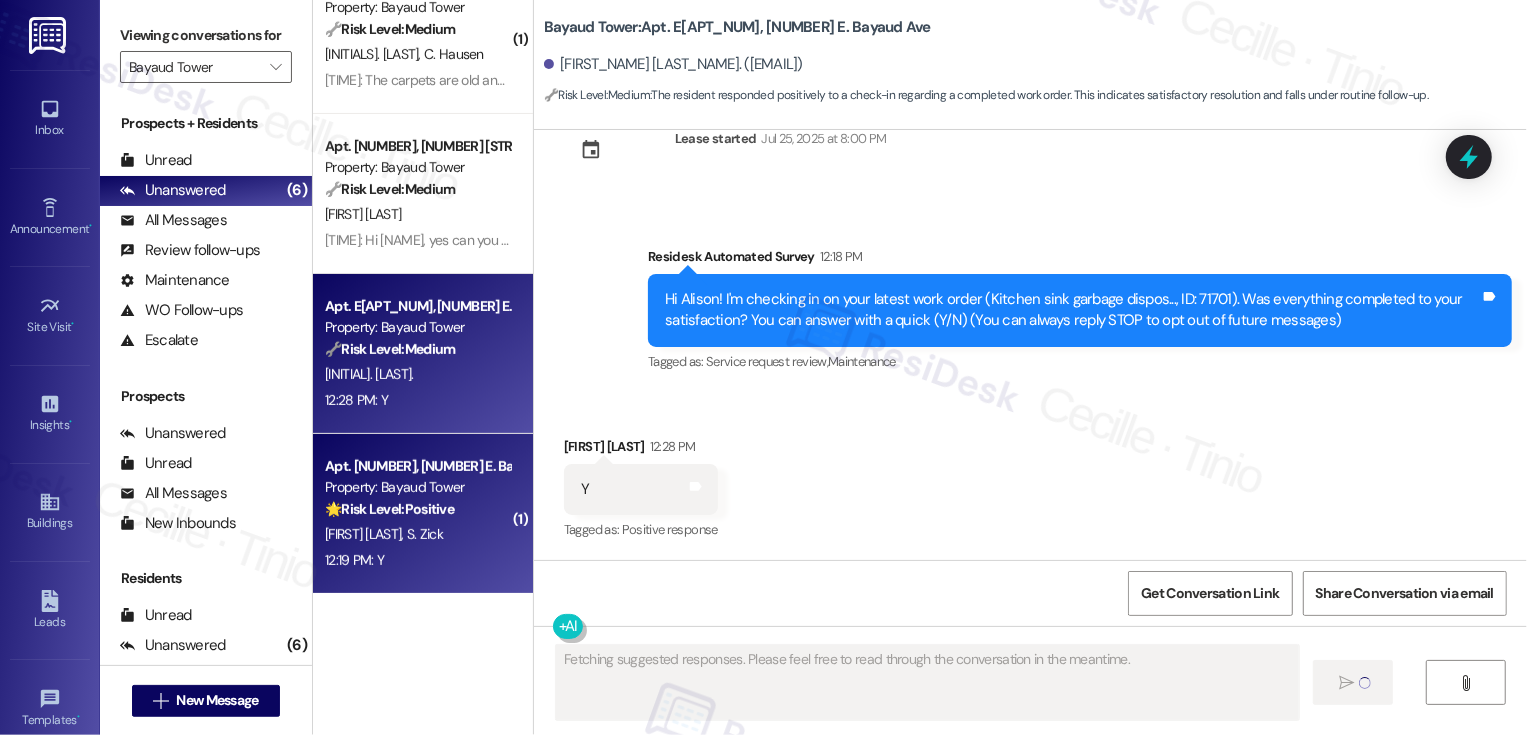 type 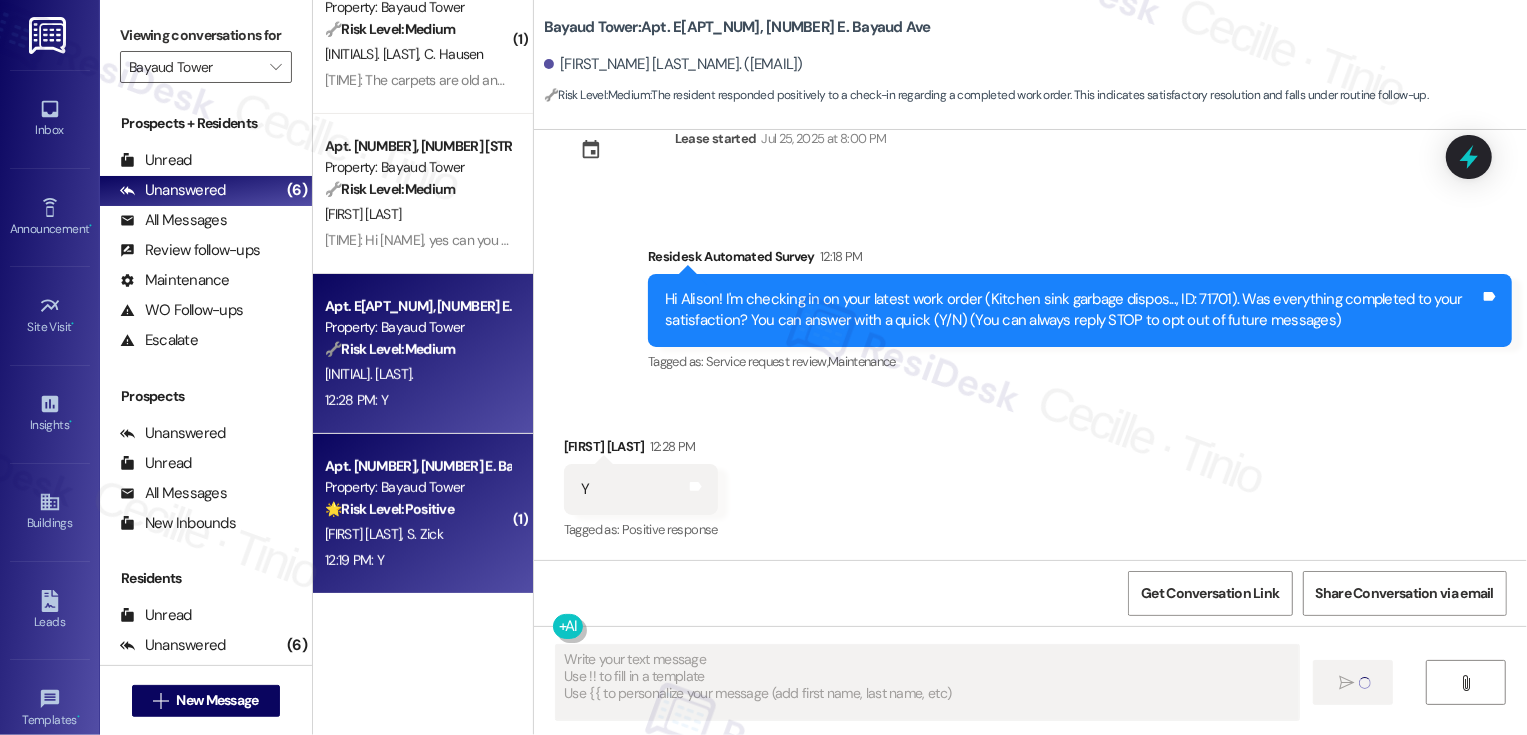 scroll, scrollTop: 62, scrollLeft: 0, axis: vertical 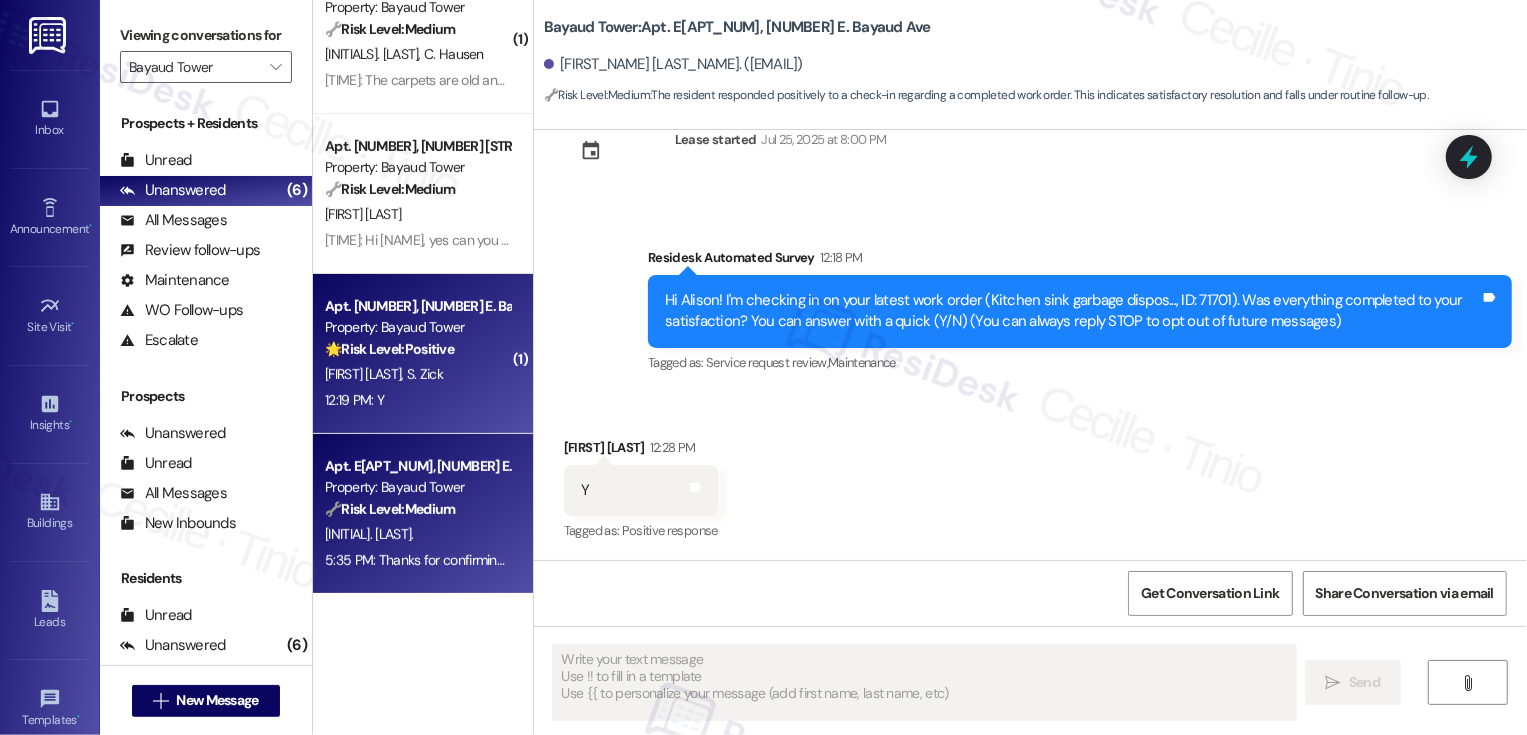 click on "B. Jones S. Zick" at bounding box center [417, 374] 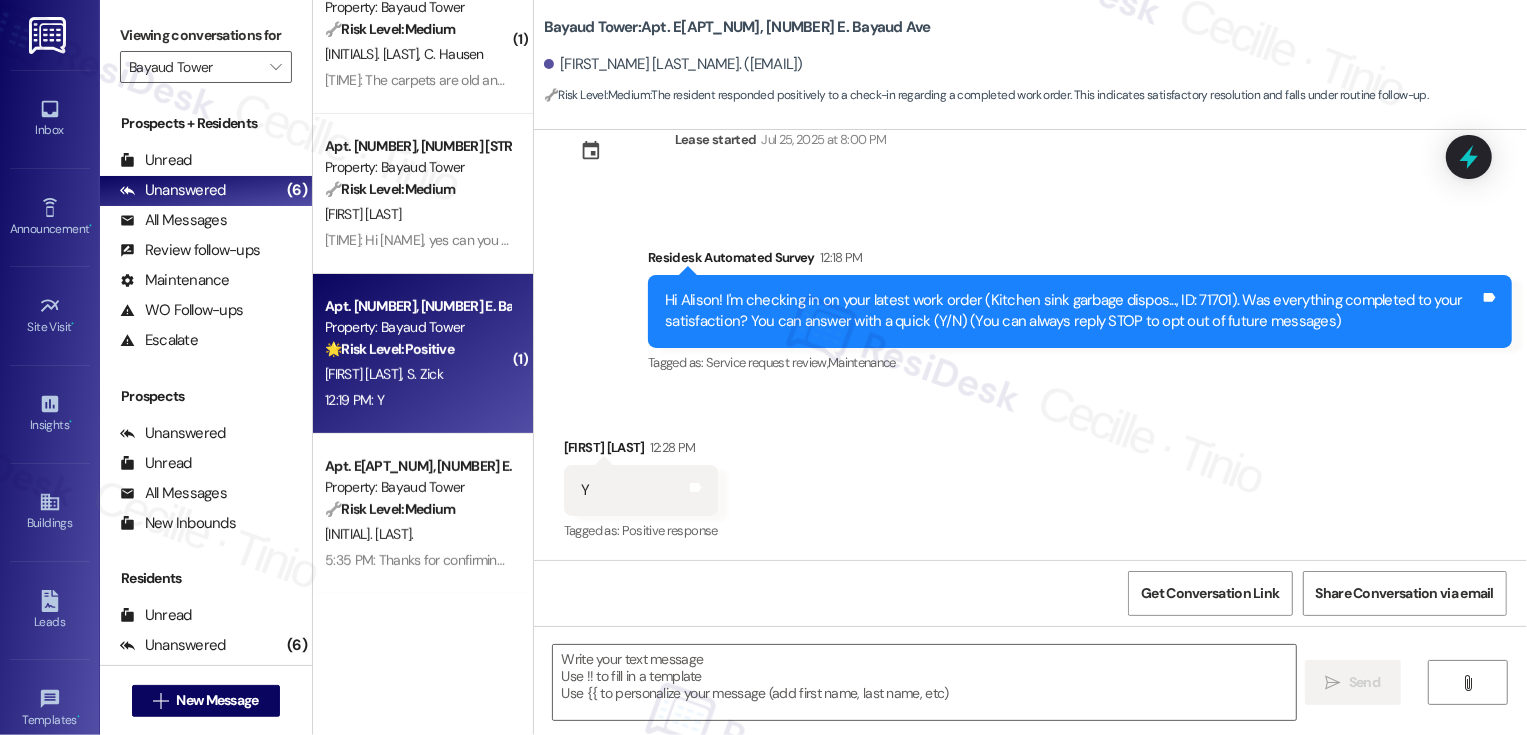 click on "B. Jones S. Zick" at bounding box center [417, 374] 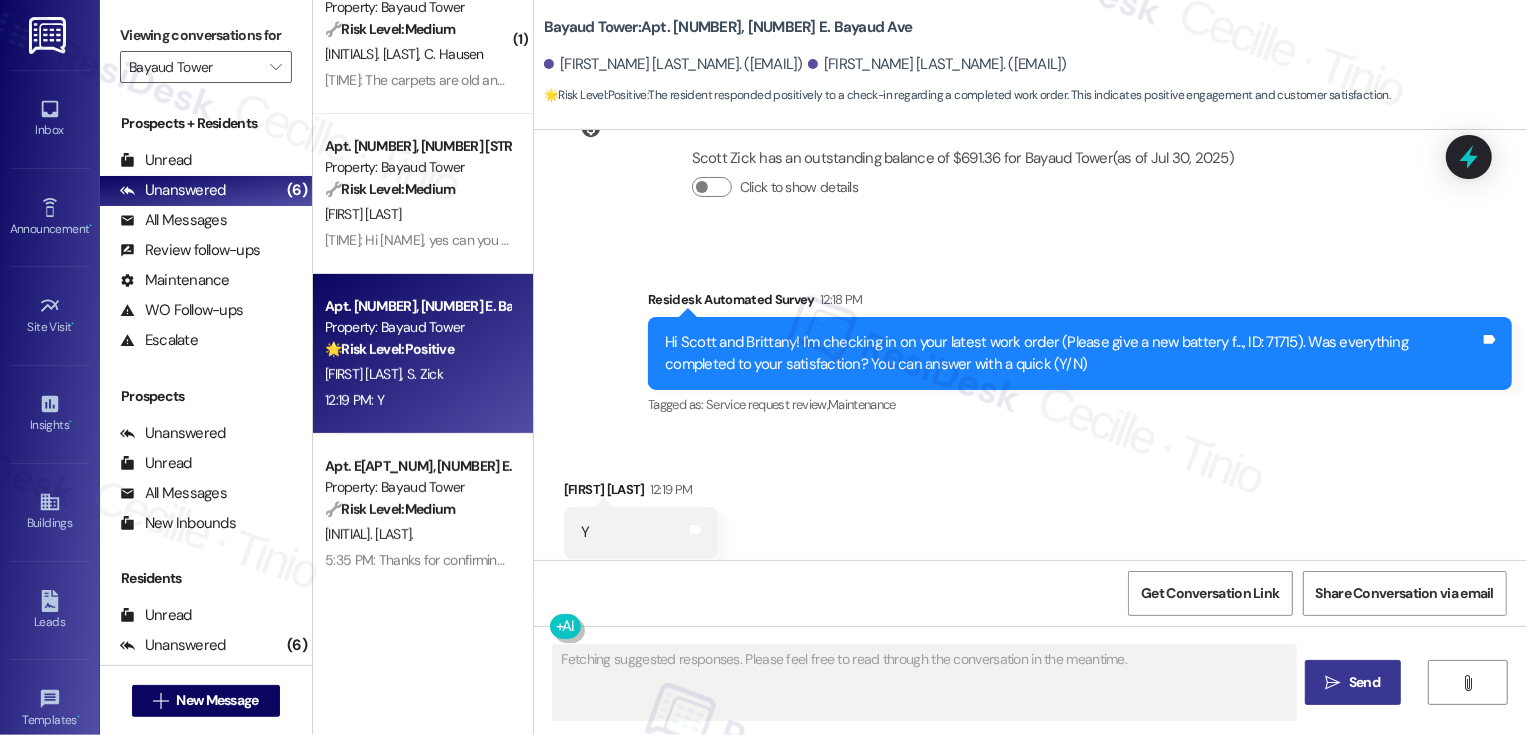 scroll, scrollTop: 458, scrollLeft: 0, axis: vertical 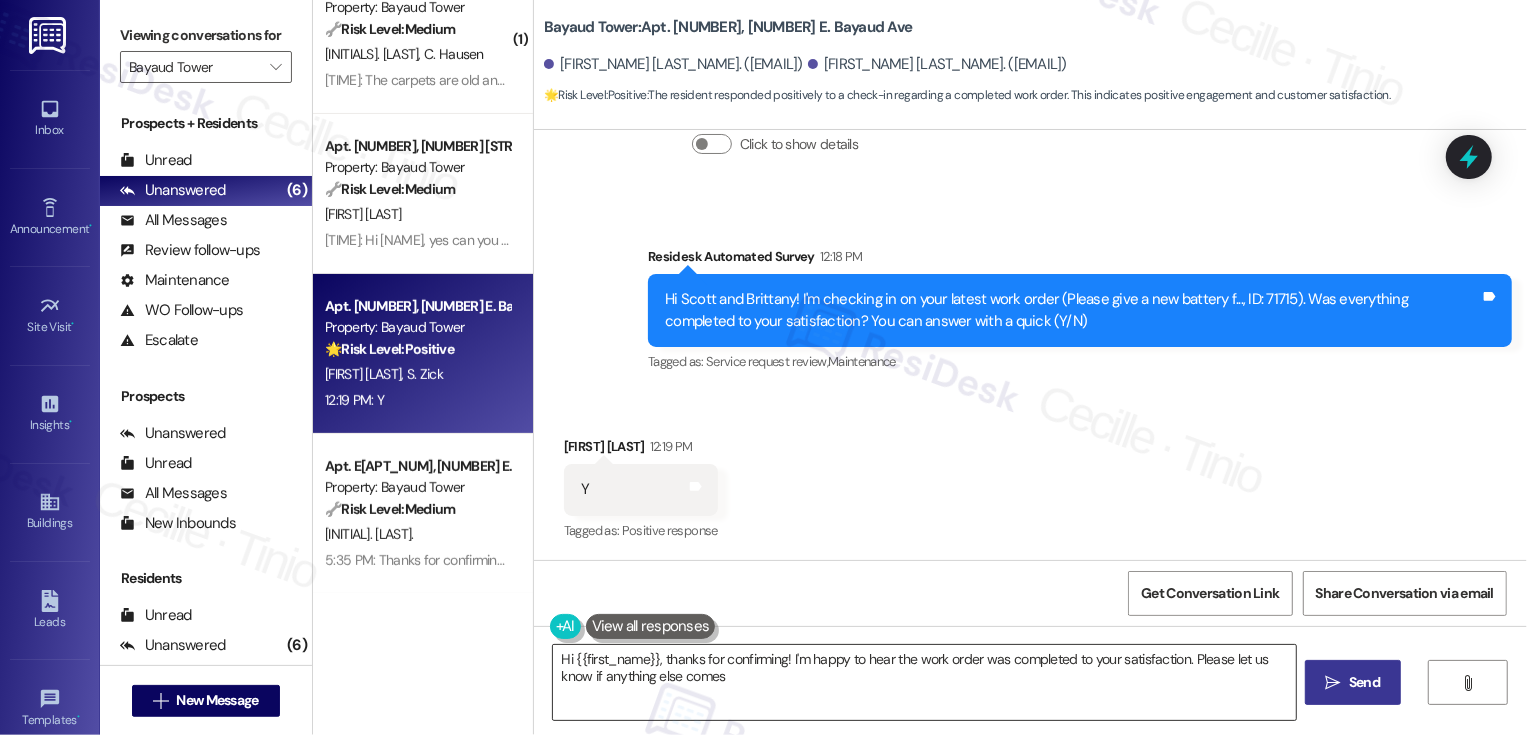 click on "Hi {{first_name}}, thanks for confirming! I'm happy to hear the work order was completed to your satisfaction. Please let us know if anything" at bounding box center (924, 682) 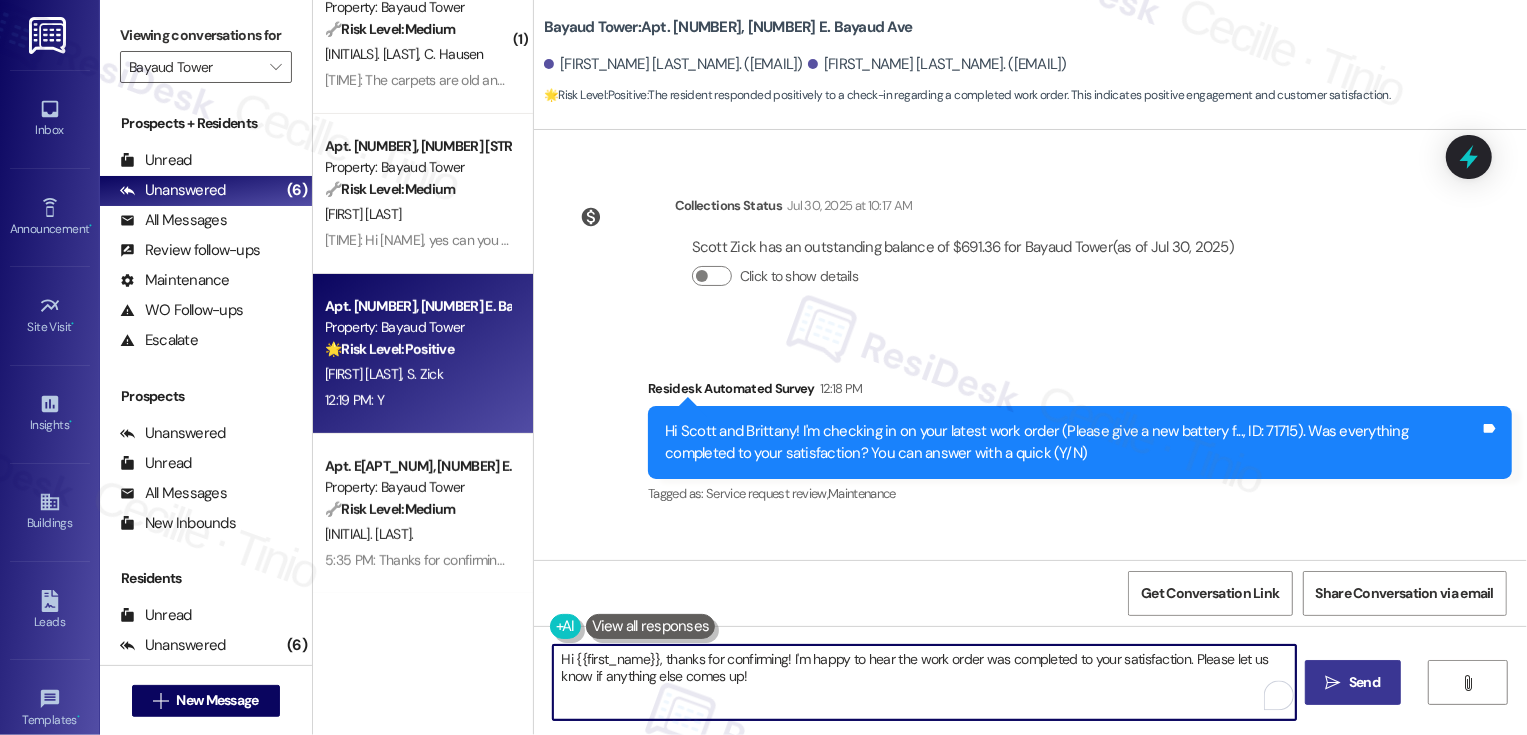 scroll, scrollTop: 387, scrollLeft: 0, axis: vertical 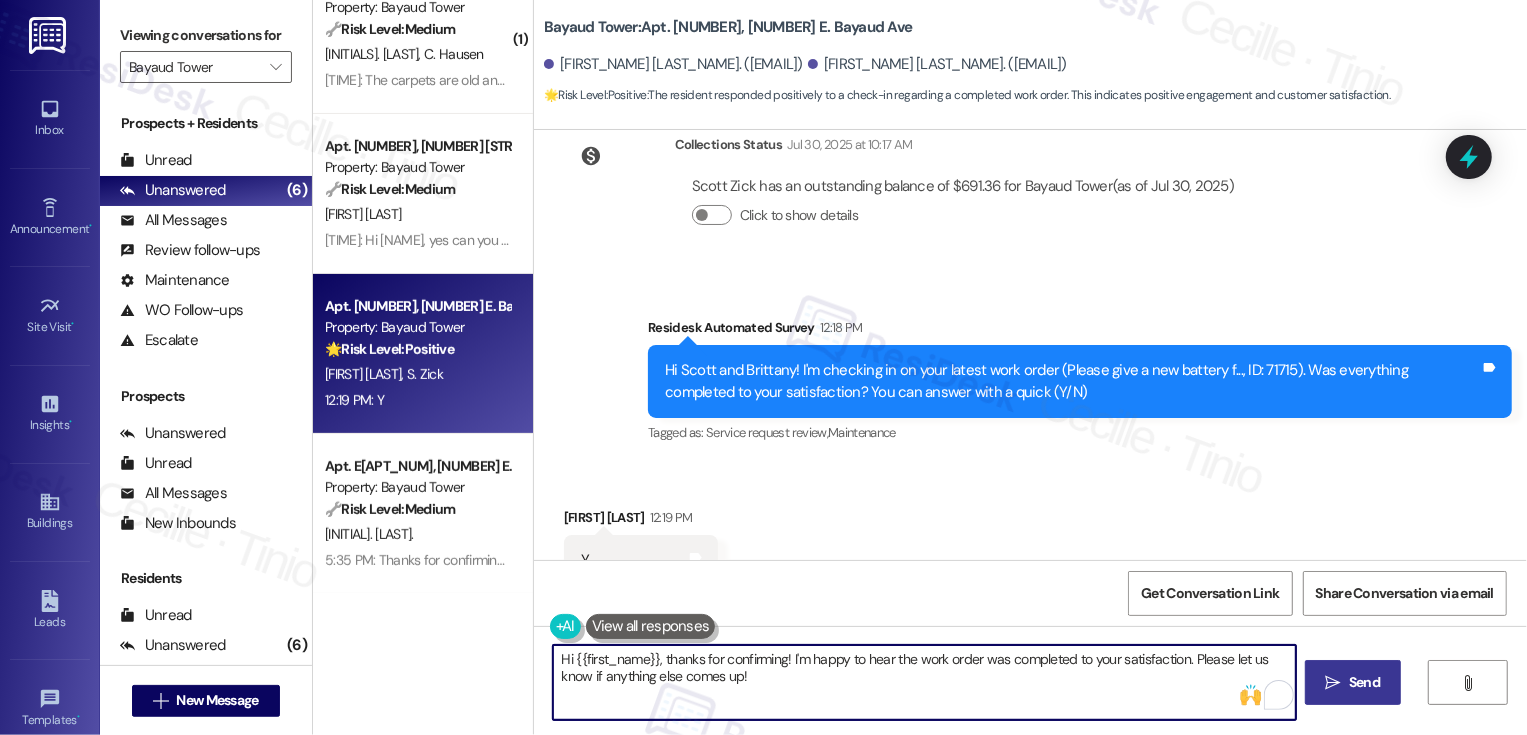 drag, startPoint x: 1185, startPoint y: 657, endPoint x: 1201, endPoint y: 697, distance: 43.081318 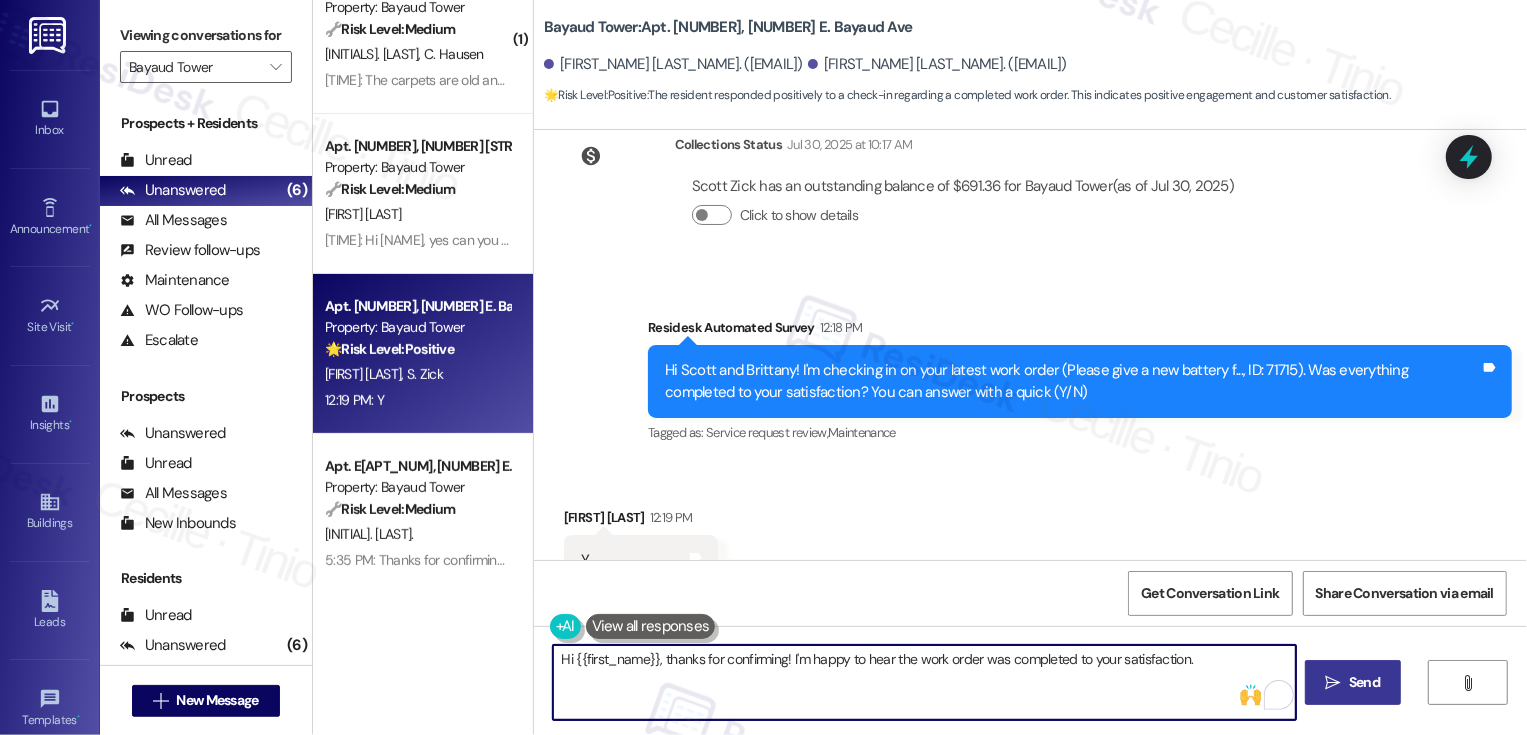 paste on "If you don't mind me asking, how has your experience been so far? Has the property lived up to your expectations?" 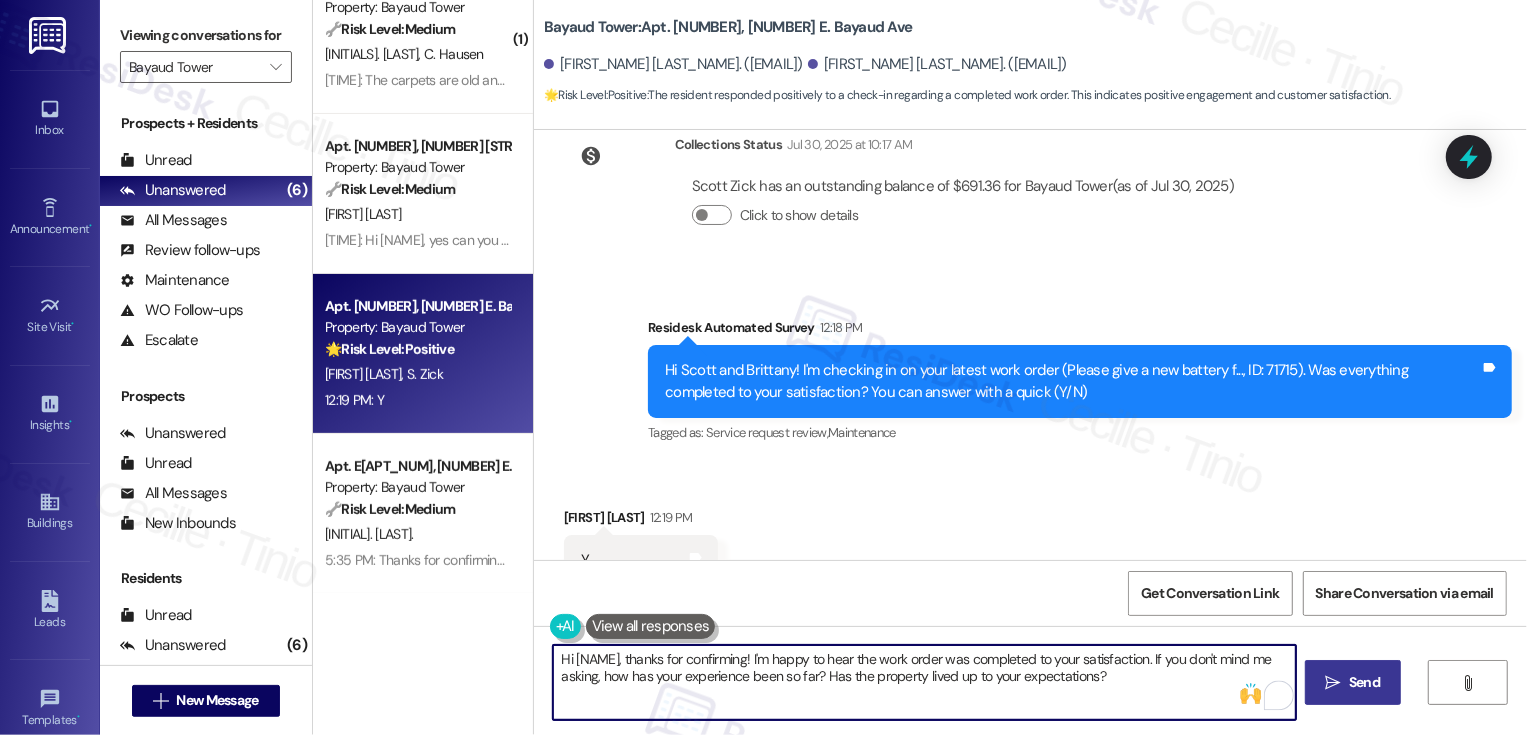 click on "Scott Zick 12:19 PM" at bounding box center [641, 521] 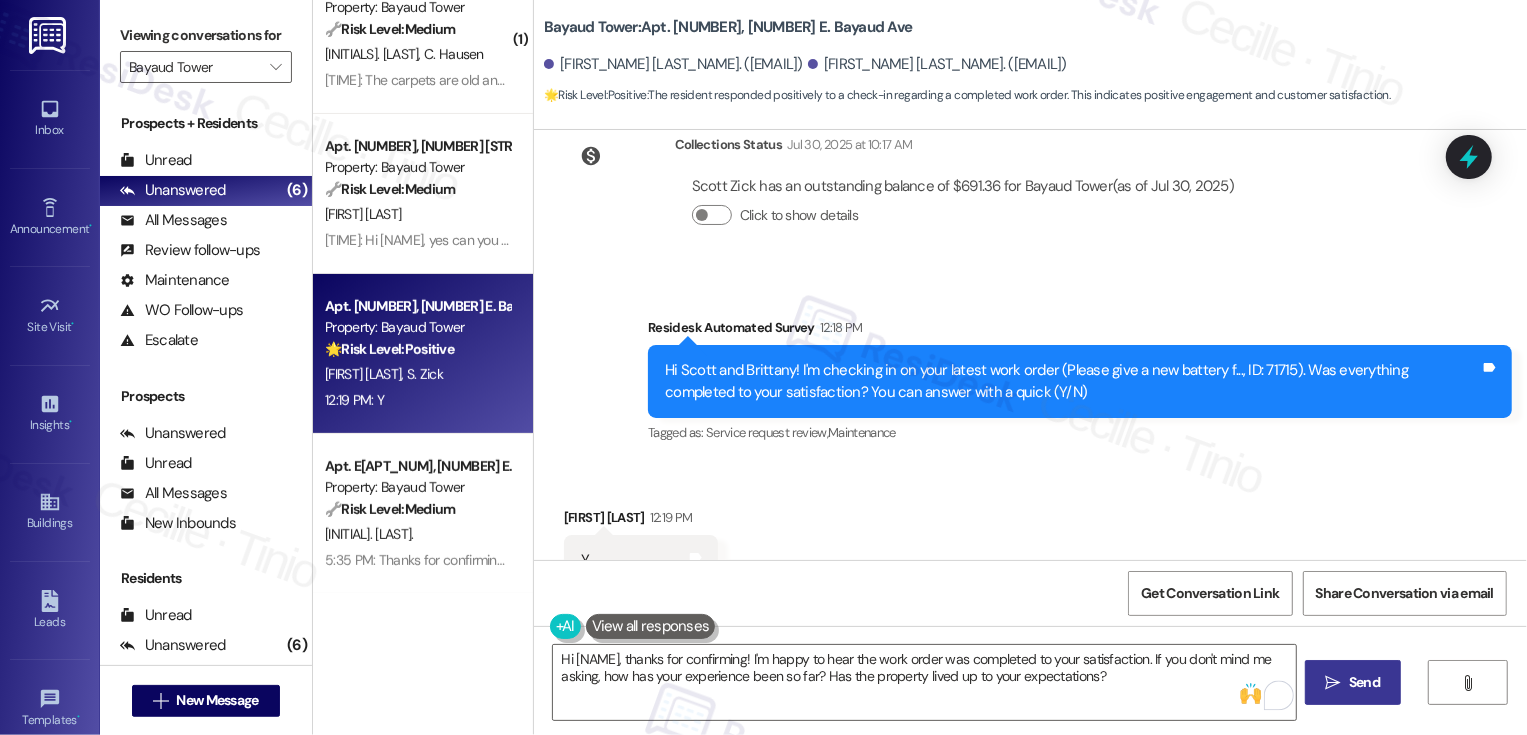click on "Scott Zick 12:19 PM" at bounding box center (641, 521) 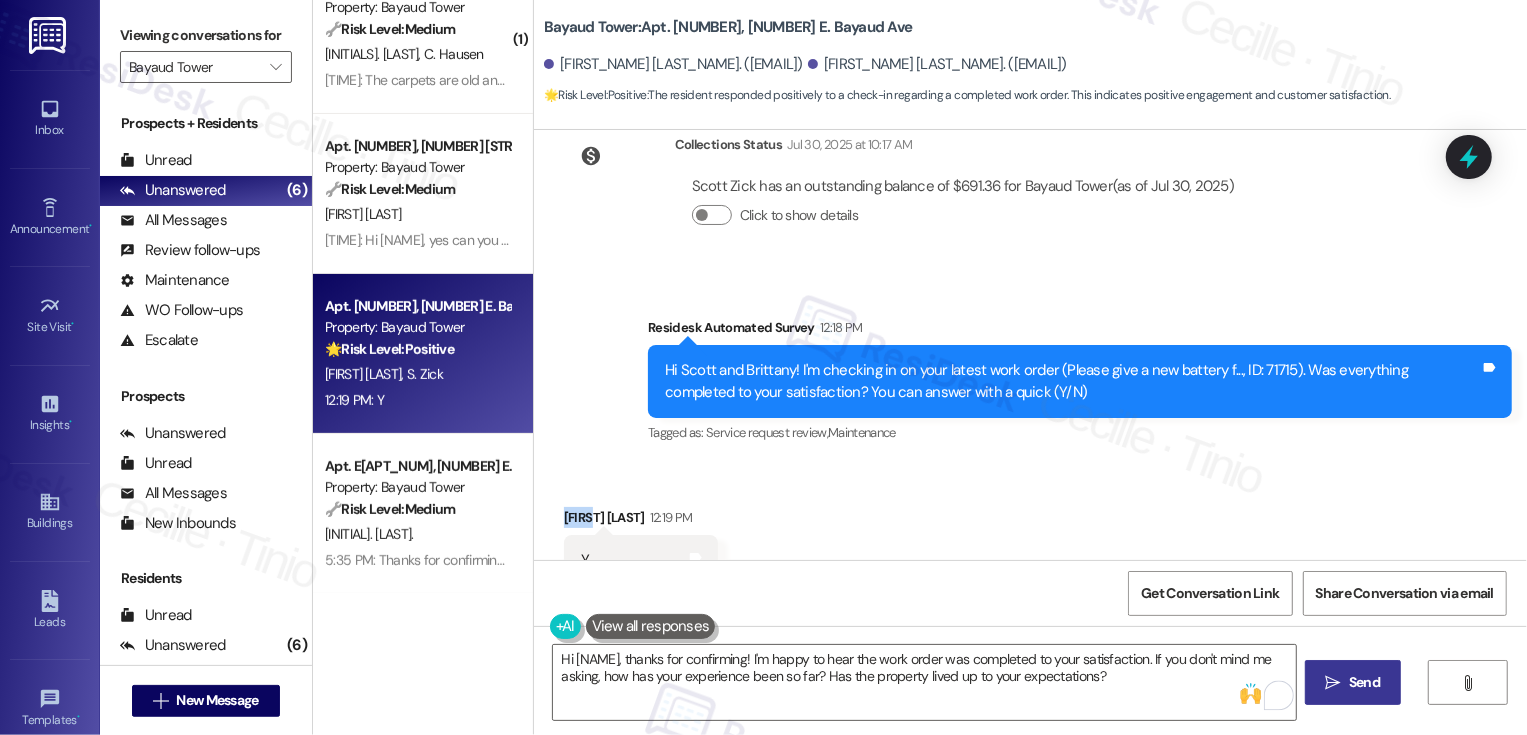 copy on "Scott" 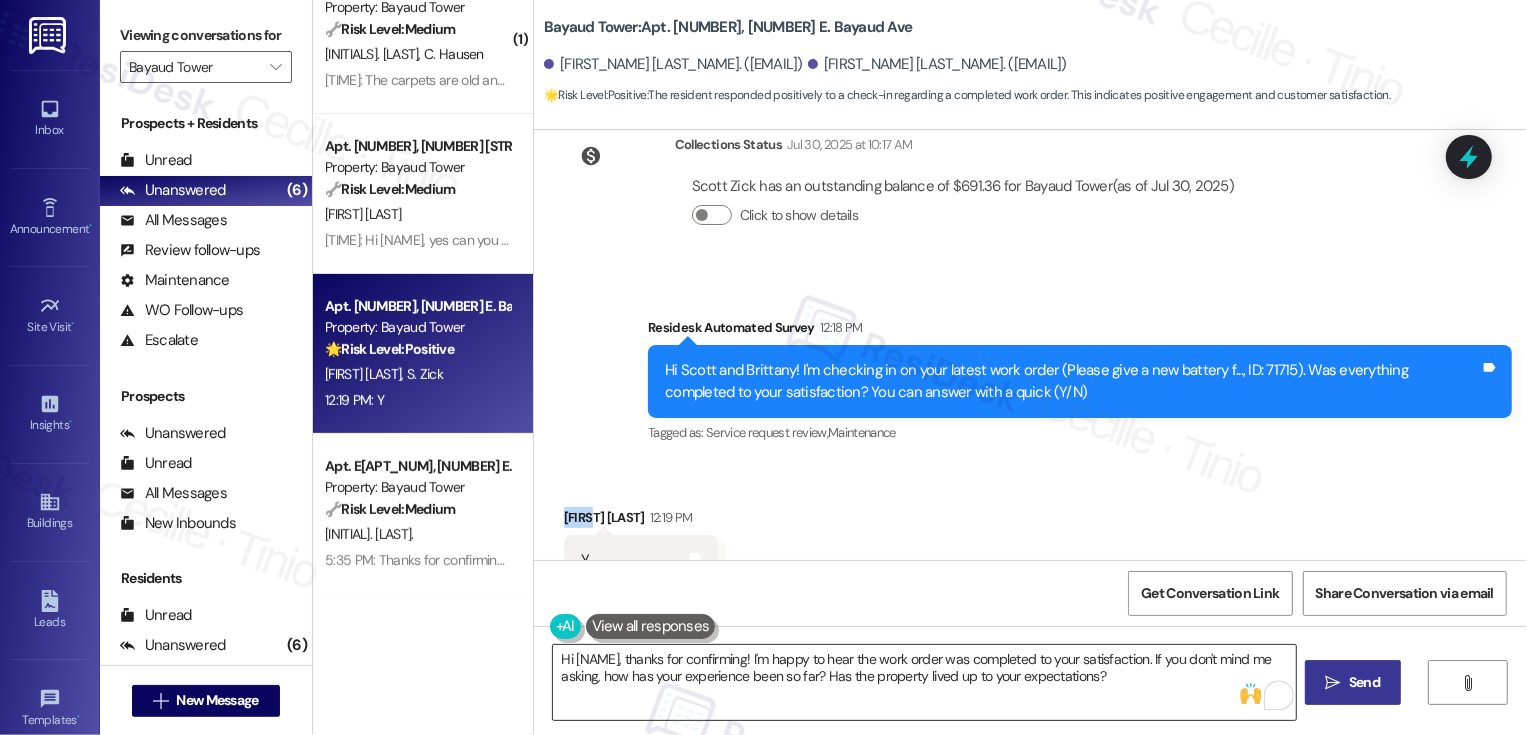 click on "Hi {{first_name}}, thanks for confirming! I'm happy to hear the work order was completed to your satisfaction. If you don't mind me asking, how has your experience been so far? Has the property lived up to your expectations?" at bounding box center (924, 682) 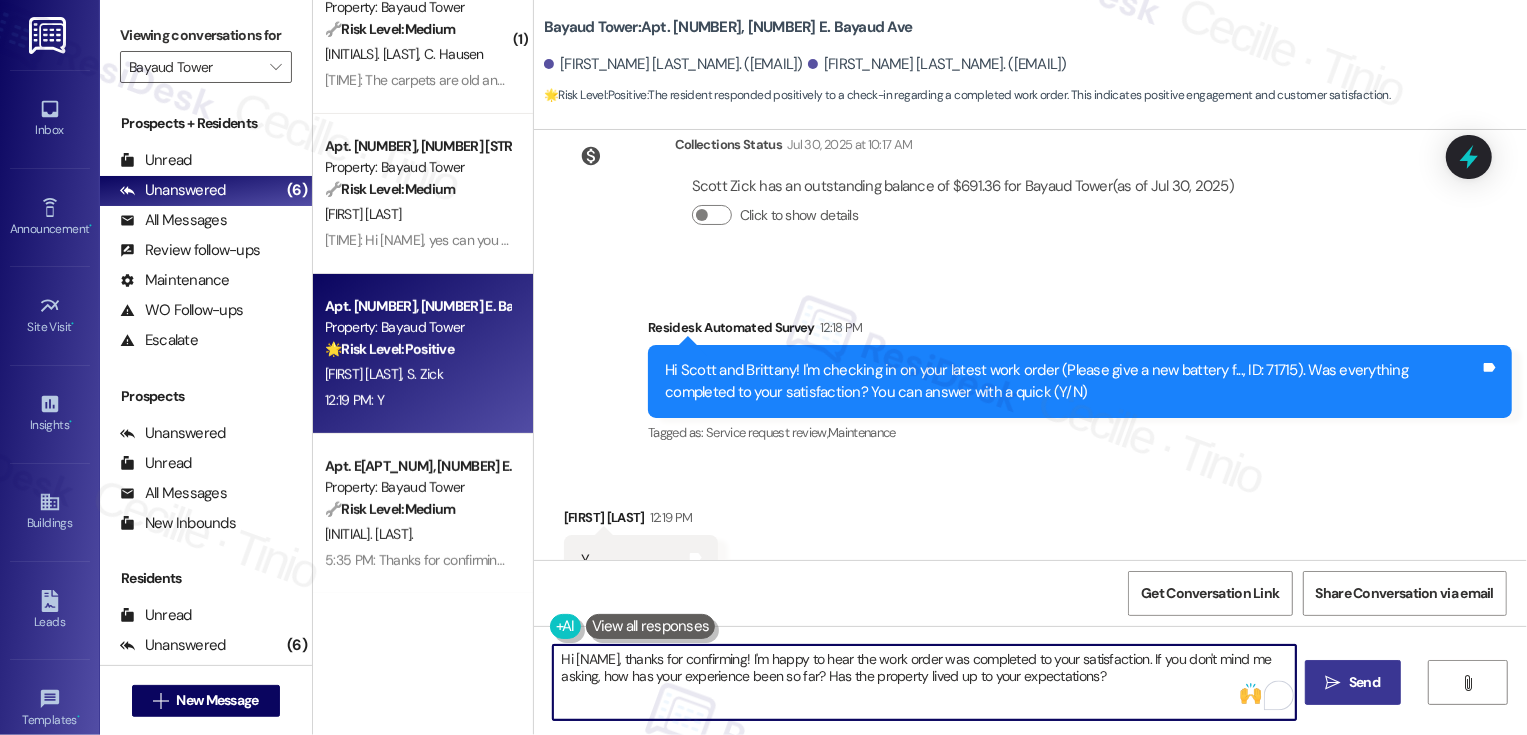 click on "Hi {{first_name}}, thanks for confirming! I'm happy to hear the work order was completed to your satisfaction. If you don't mind me asking, how has your experience been so far? Has the property lived up to your expectations?" at bounding box center [924, 682] 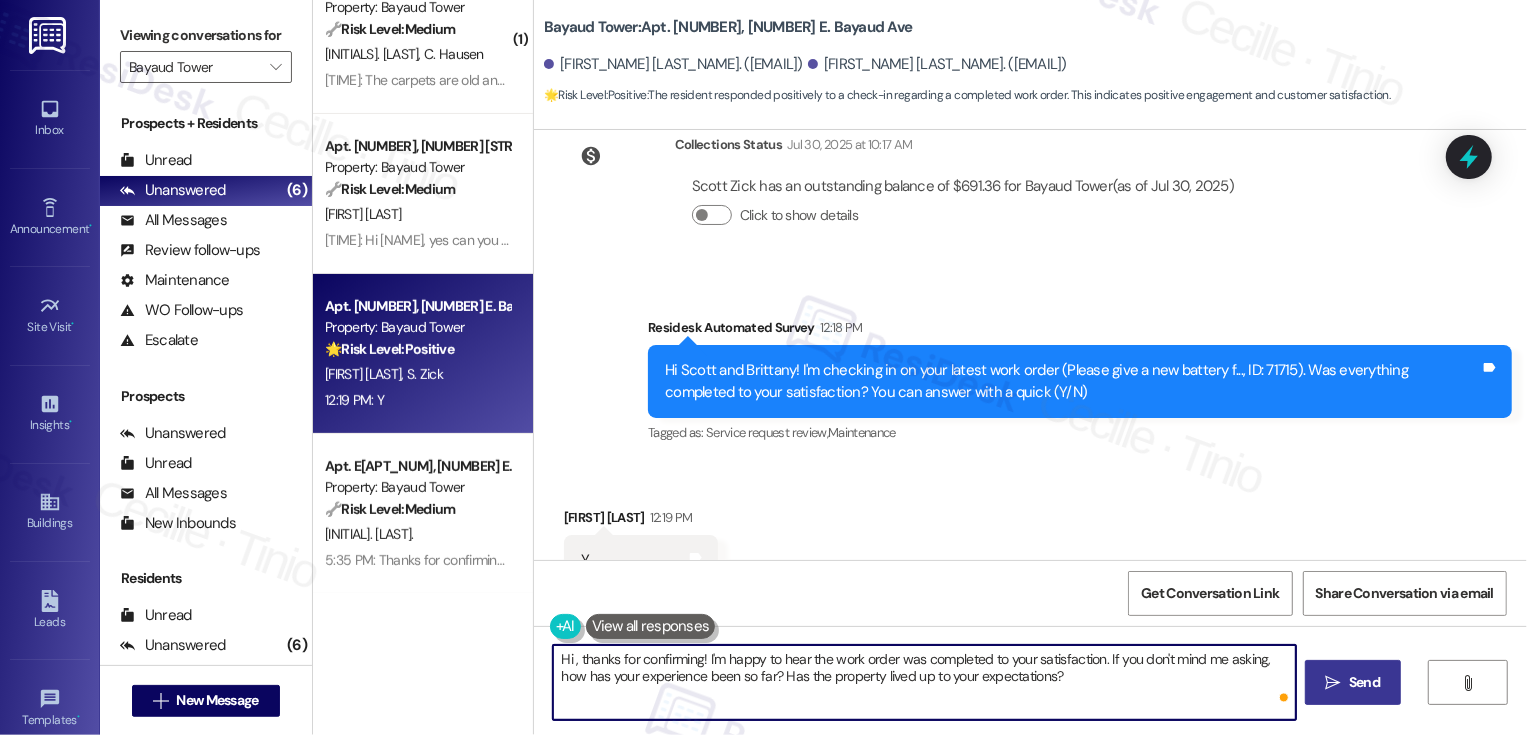 paste on "Scott" 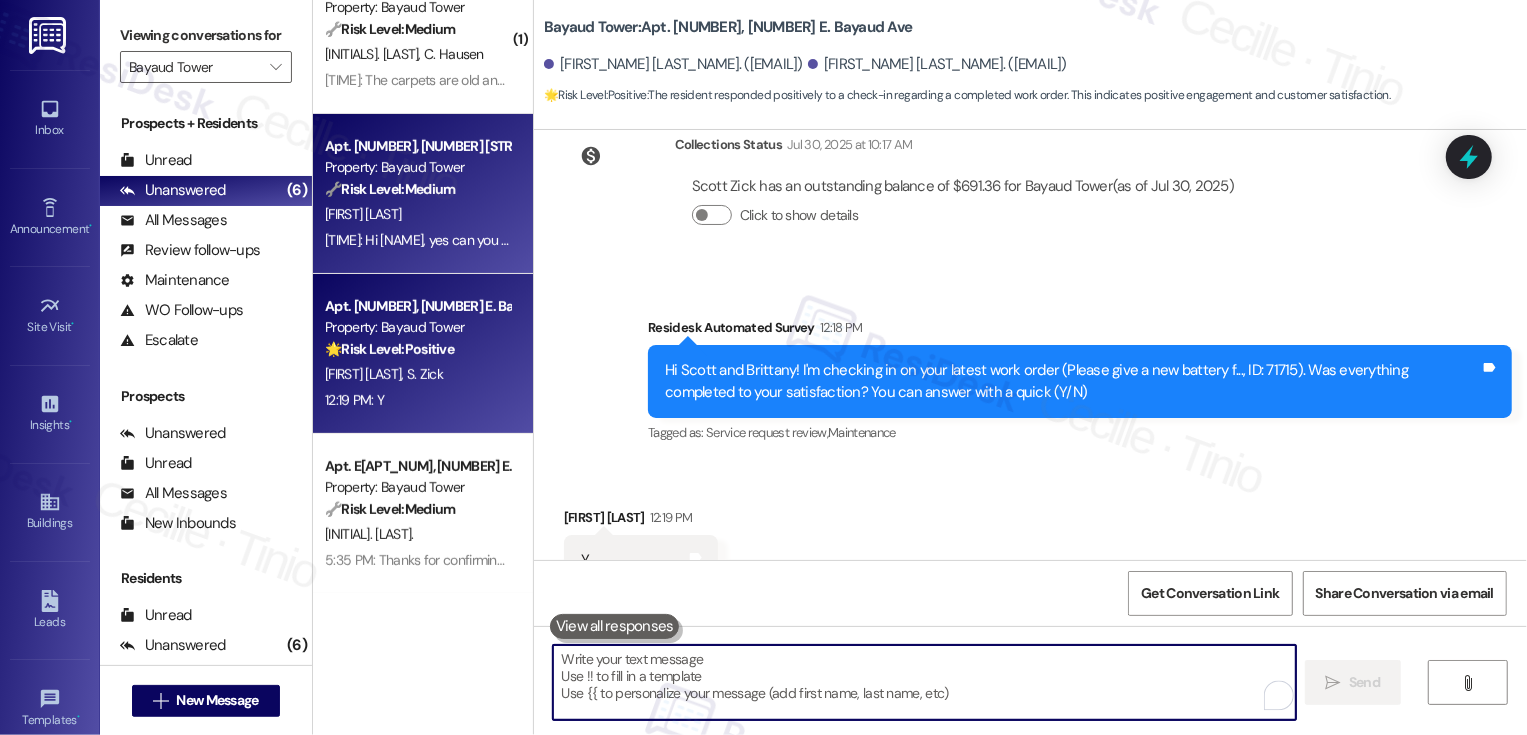 scroll, scrollTop: 457, scrollLeft: 0, axis: vertical 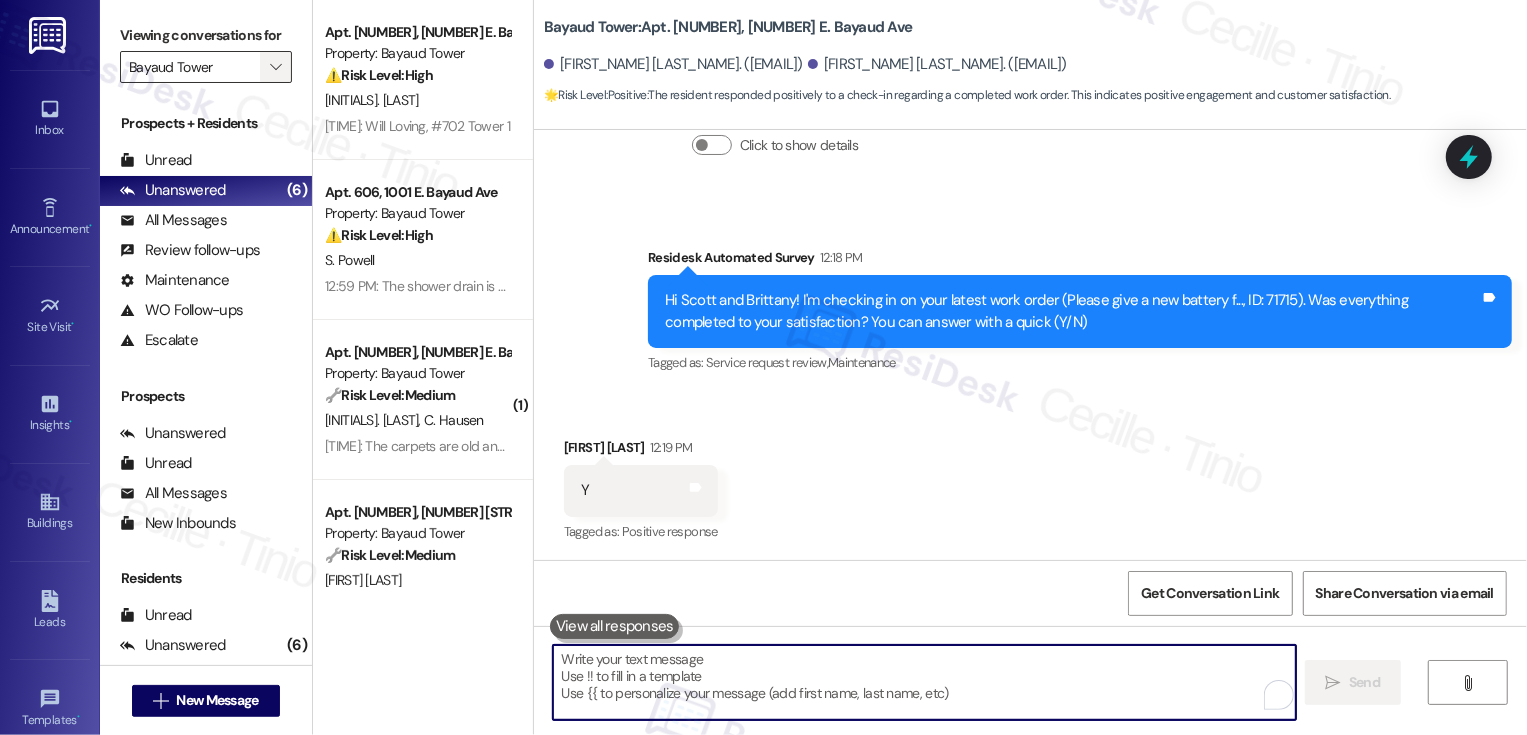 type 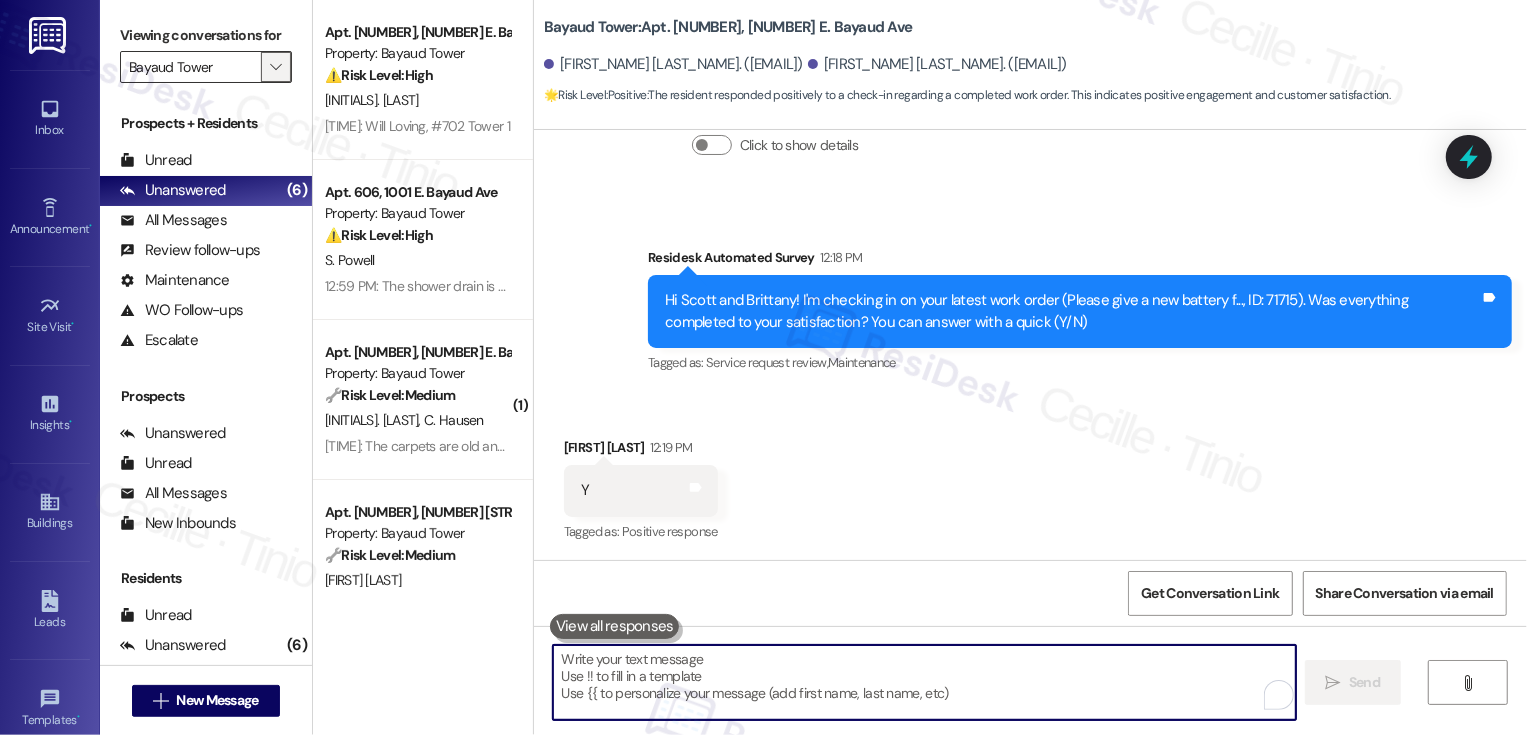 click on "" at bounding box center (275, 67) 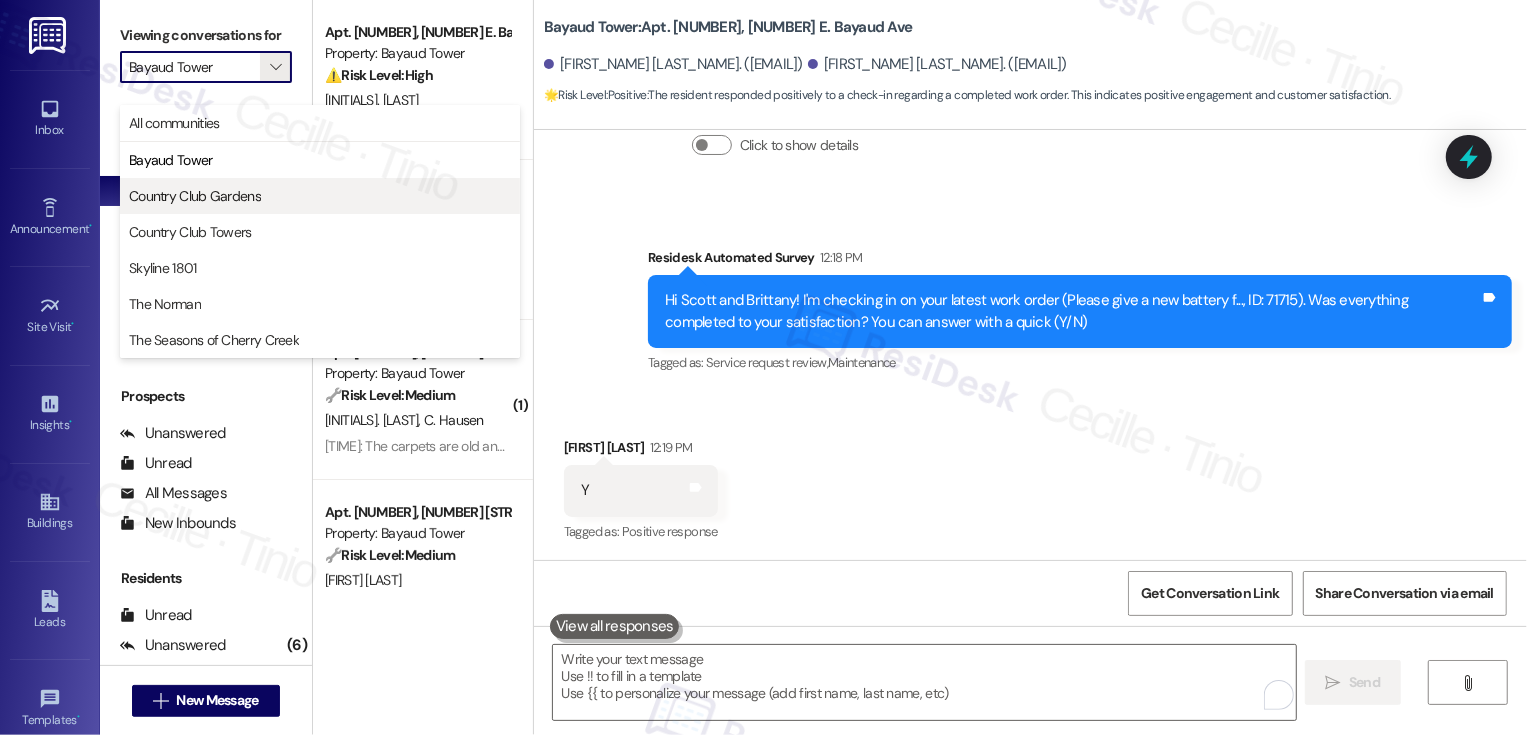 click on "Country Club Gardens" at bounding box center (195, 196) 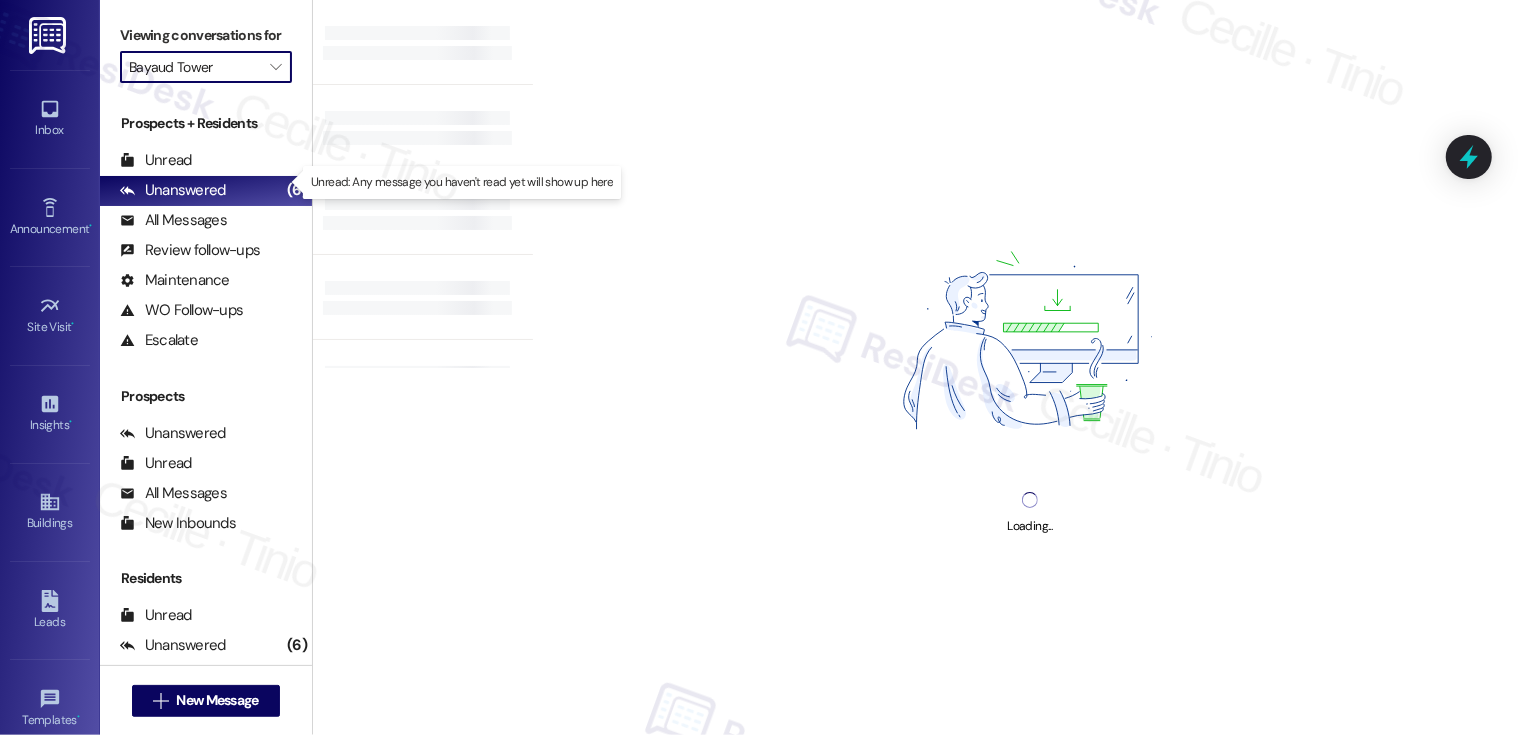 type on "Country Club Gardens" 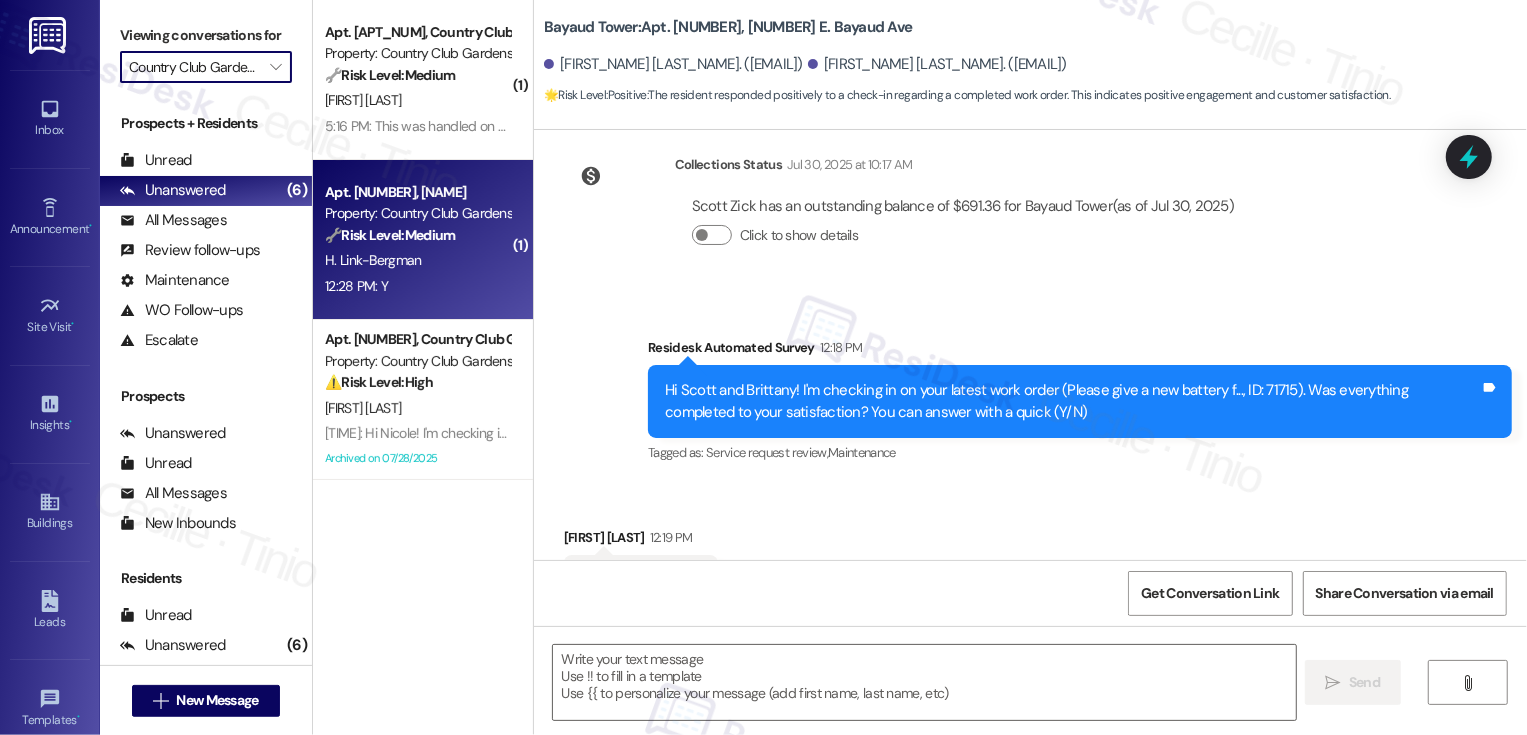 type on "Fetching suggested responses. Please feel free to read through the conversation in the meantime." 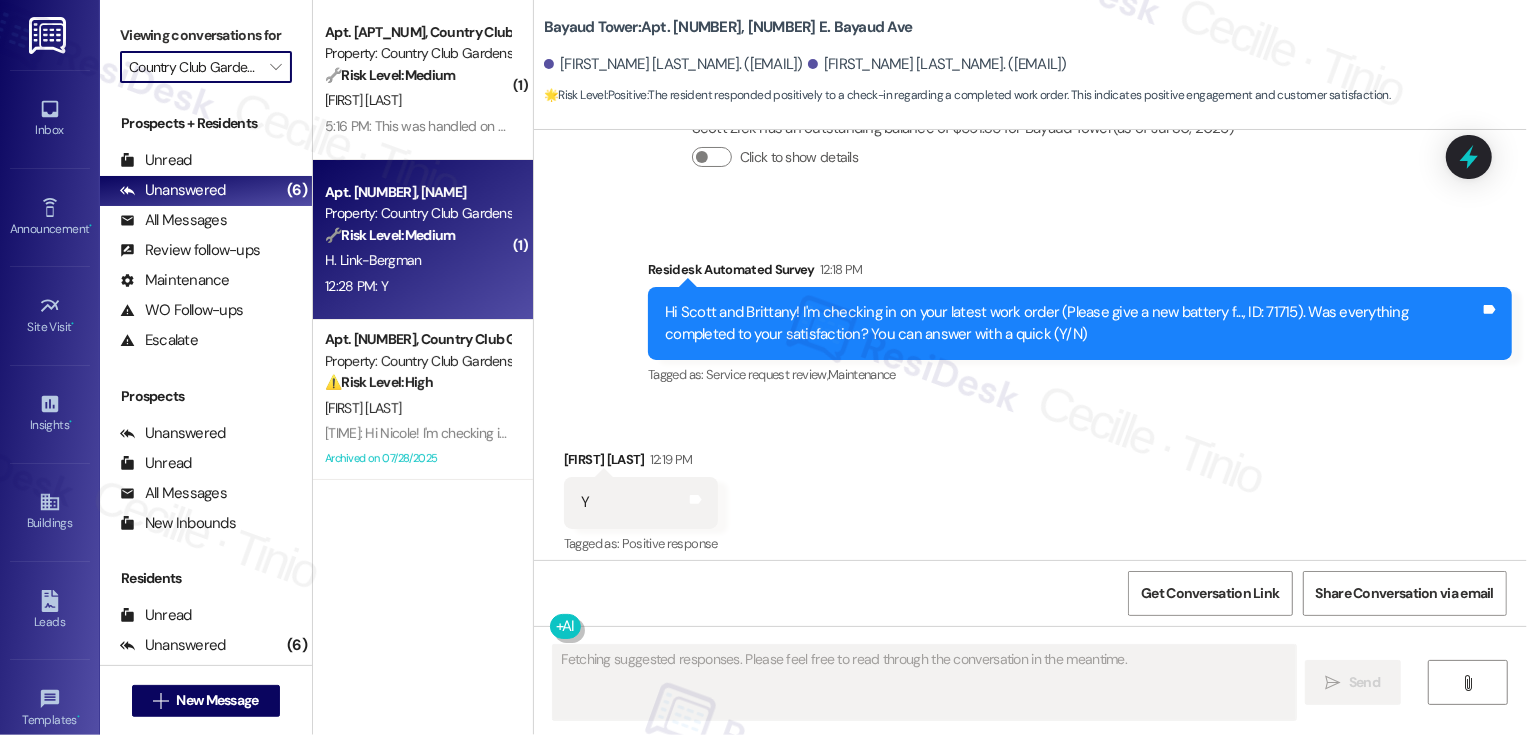 scroll, scrollTop: 457, scrollLeft: 0, axis: vertical 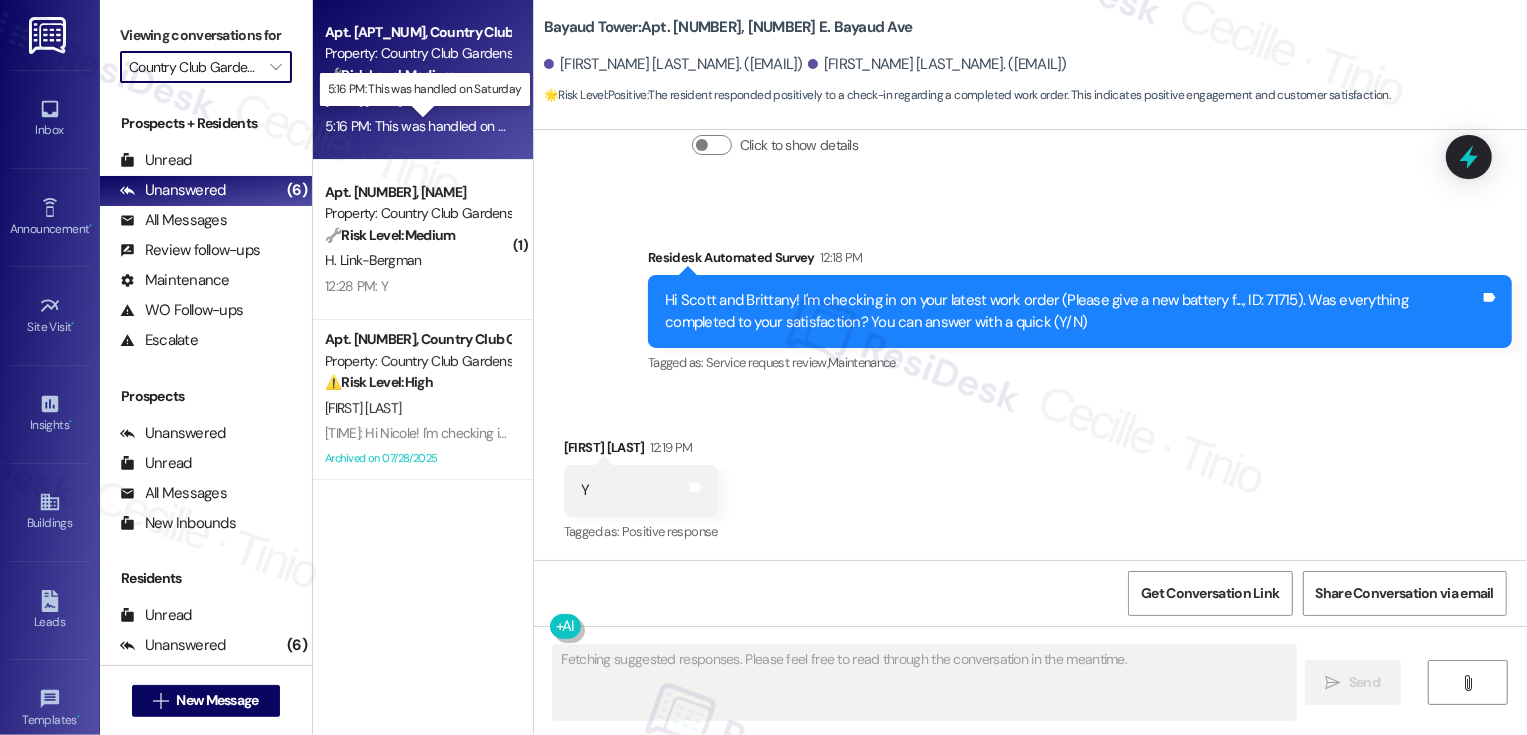 click on "5:16 PM: This was handled on Saturday 5:16 PM: This was handled on Saturday" at bounding box center [438, 126] 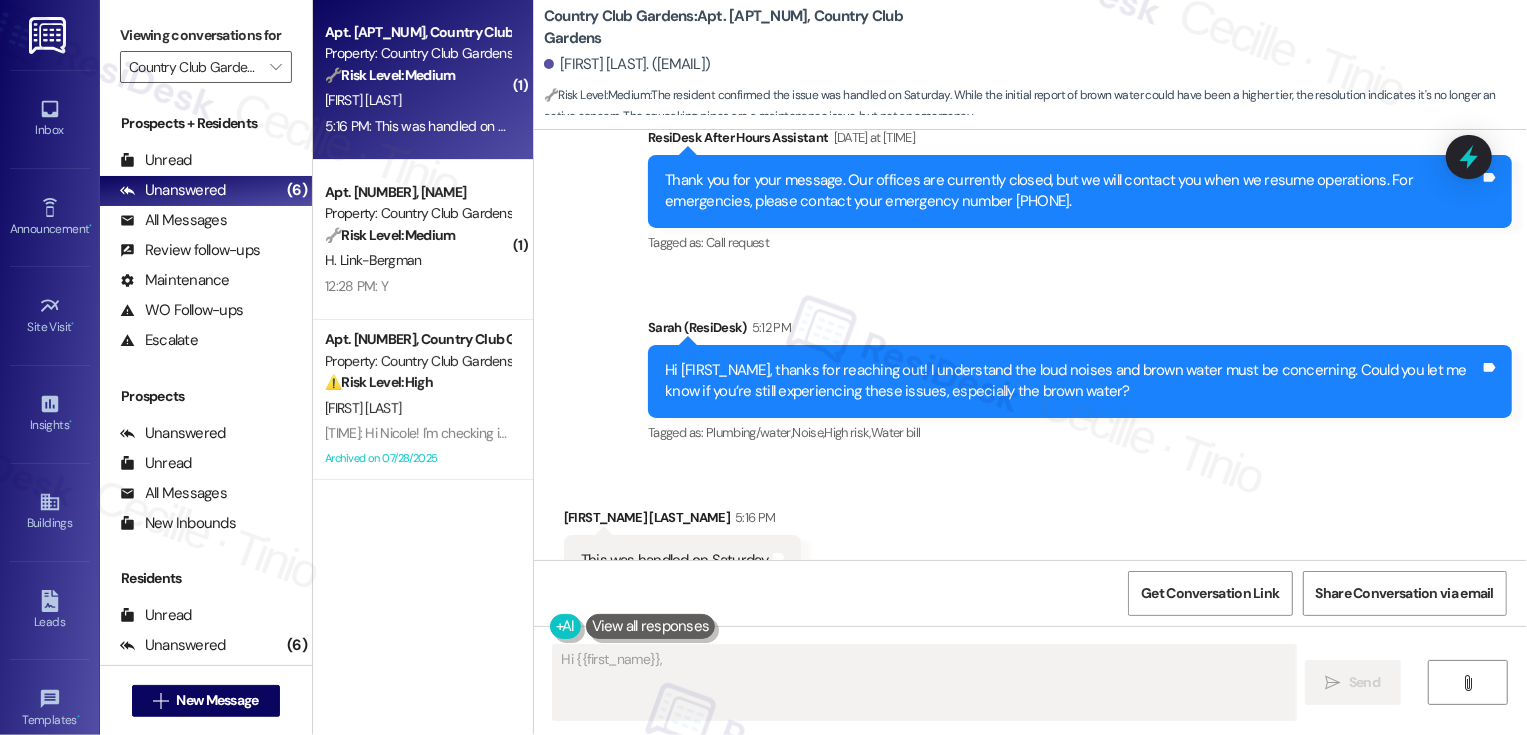 scroll, scrollTop: 507, scrollLeft: 0, axis: vertical 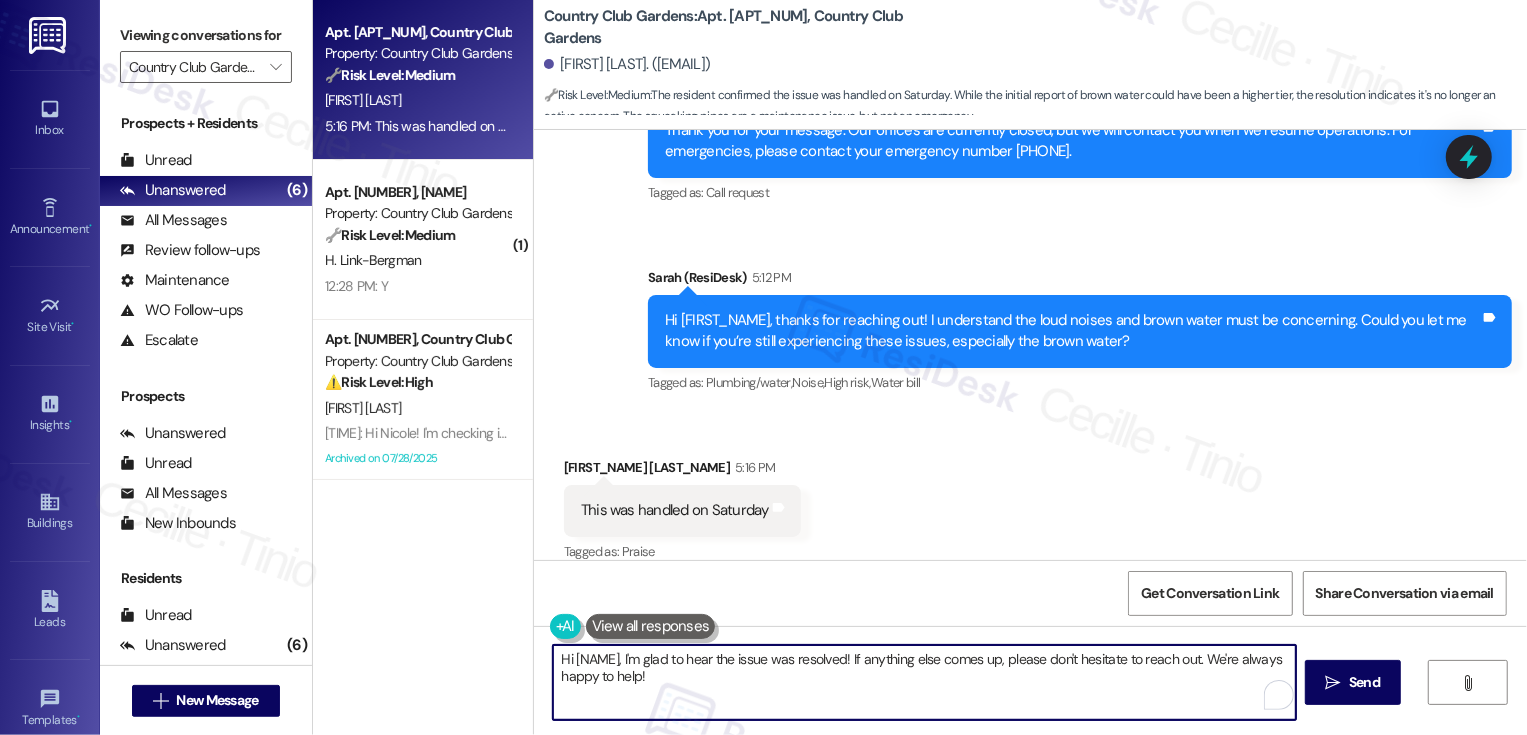 drag, startPoint x: 653, startPoint y: 661, endPoint x: 549, endPoint y: 660, distance: 104.00481 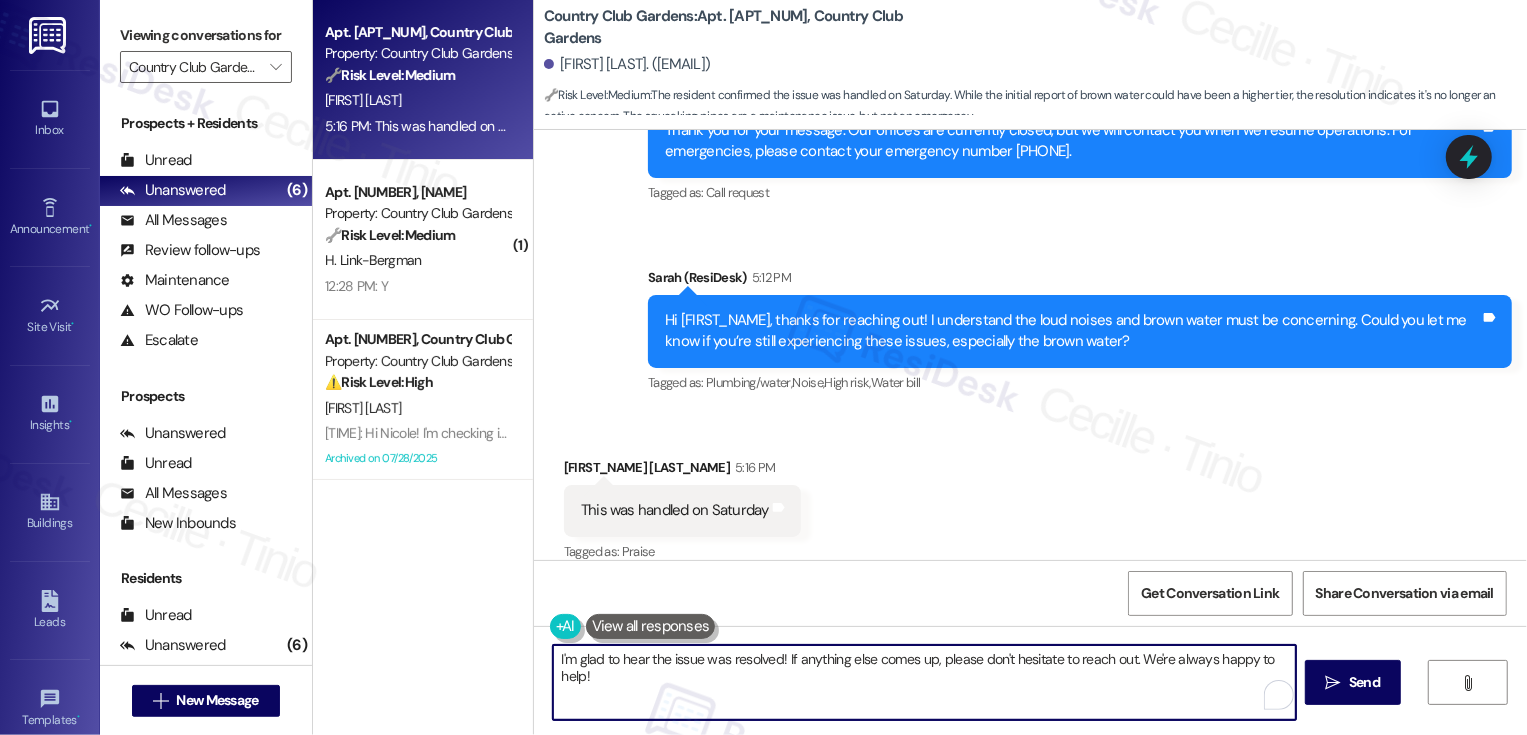 click on "I'm glad to hear the issue was resolved! If anything else comes up, please don't hesitate to reach out. We're always happy to help!" at bounding box center [924, 682] 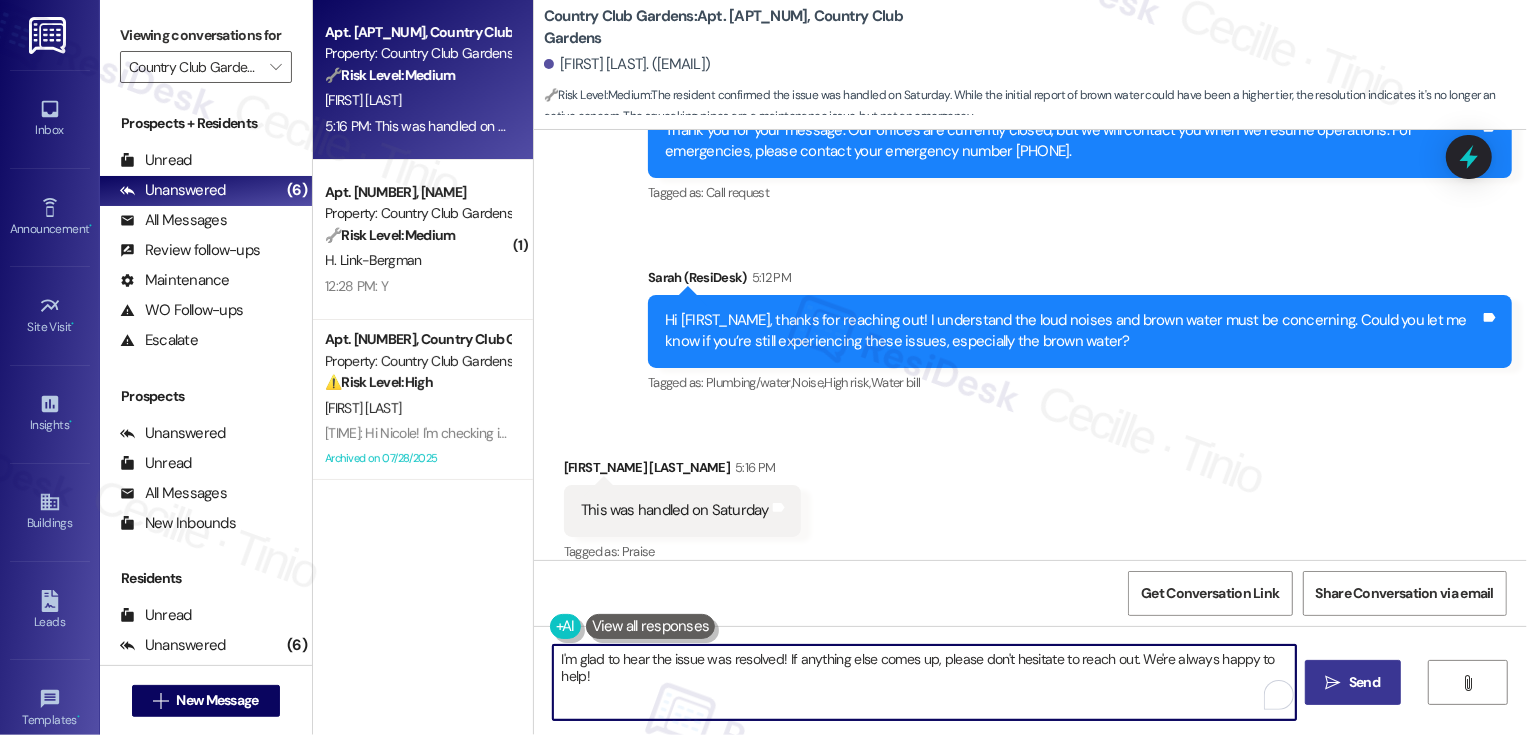 click on " Send" at bounding box center (1353, 682) 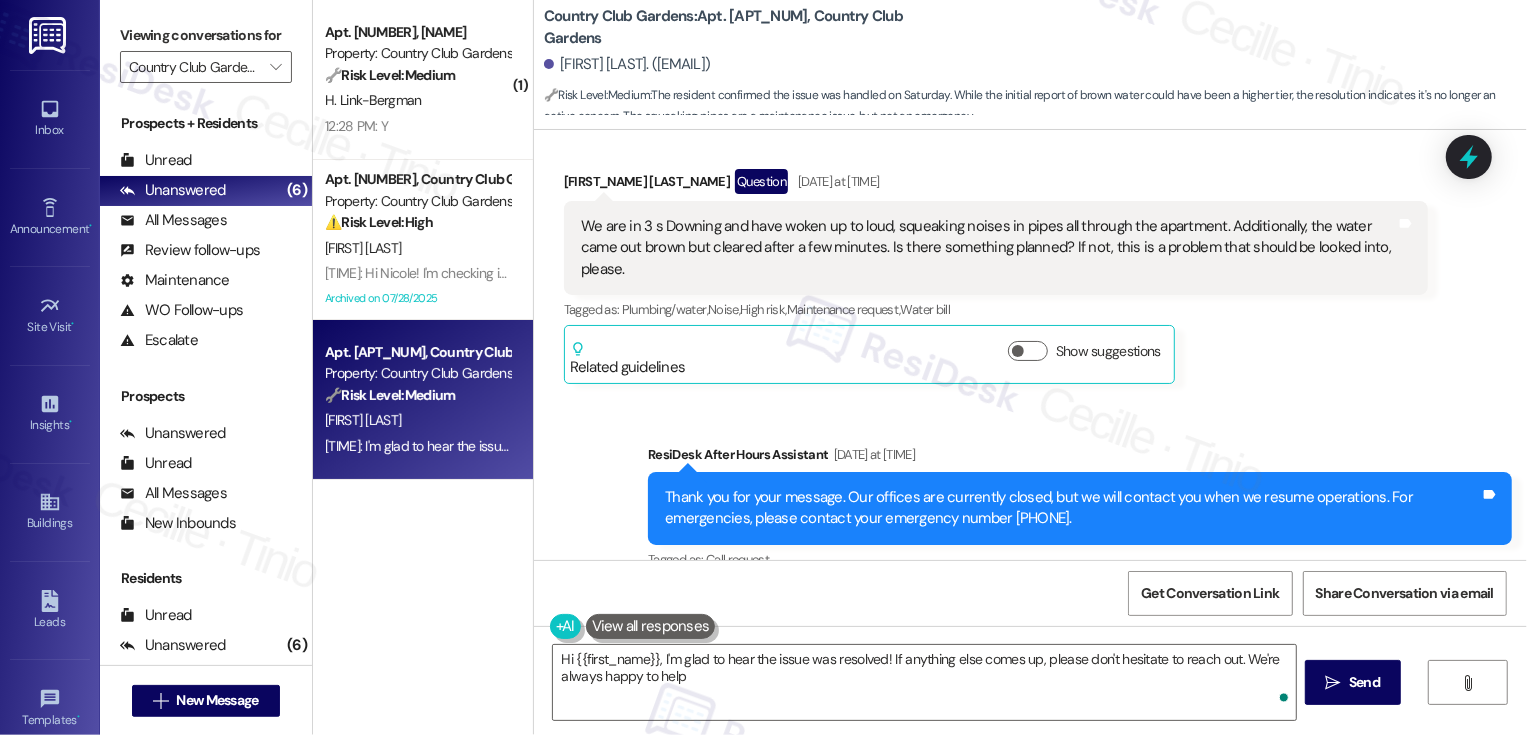 type on "Hi {{first_name}}, I'm glad to hear the issue was resolved! If anything else comes up, please don't hesitate to reach out. We're always happy to help!" 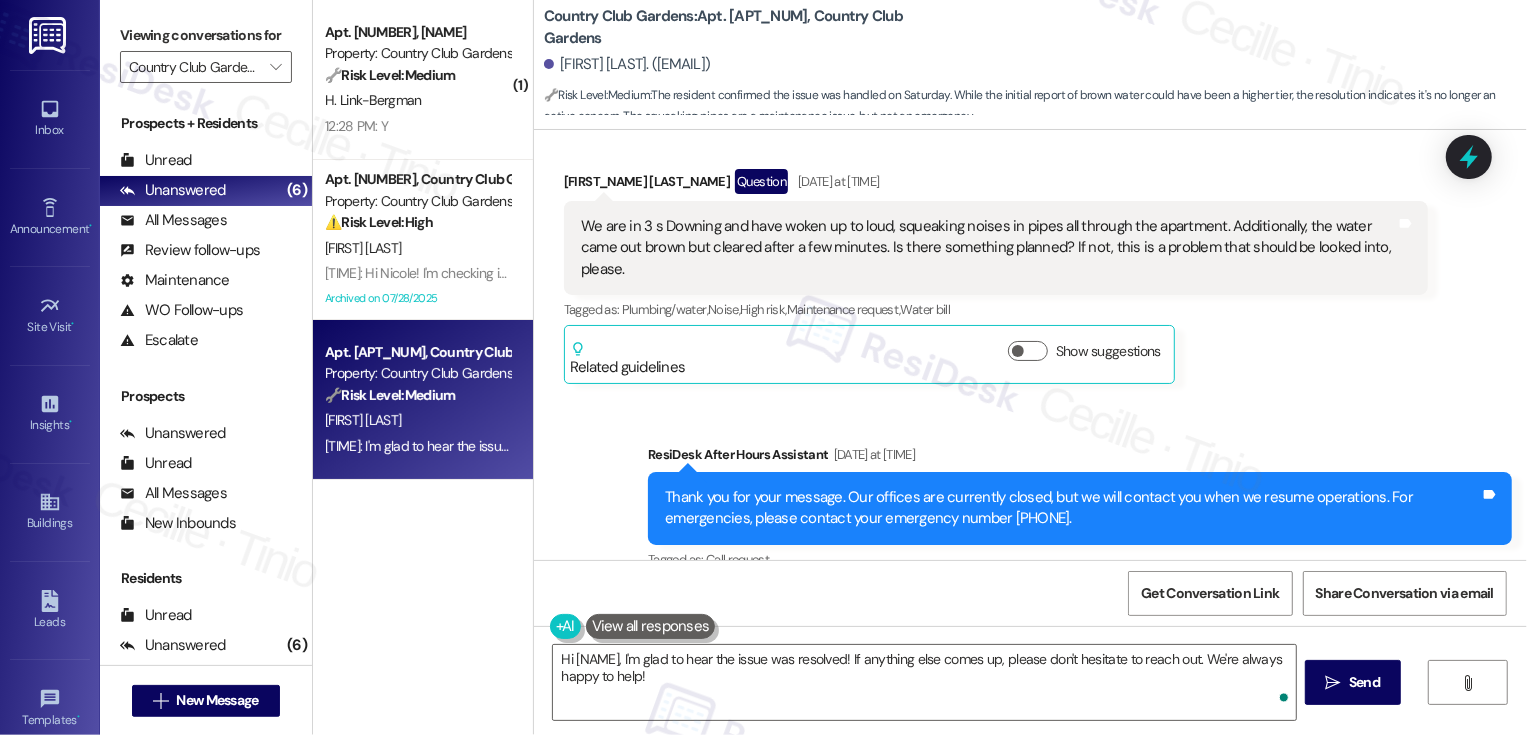 scroll, scrollTop: 630, scrollLeft: 0, axis: vertical 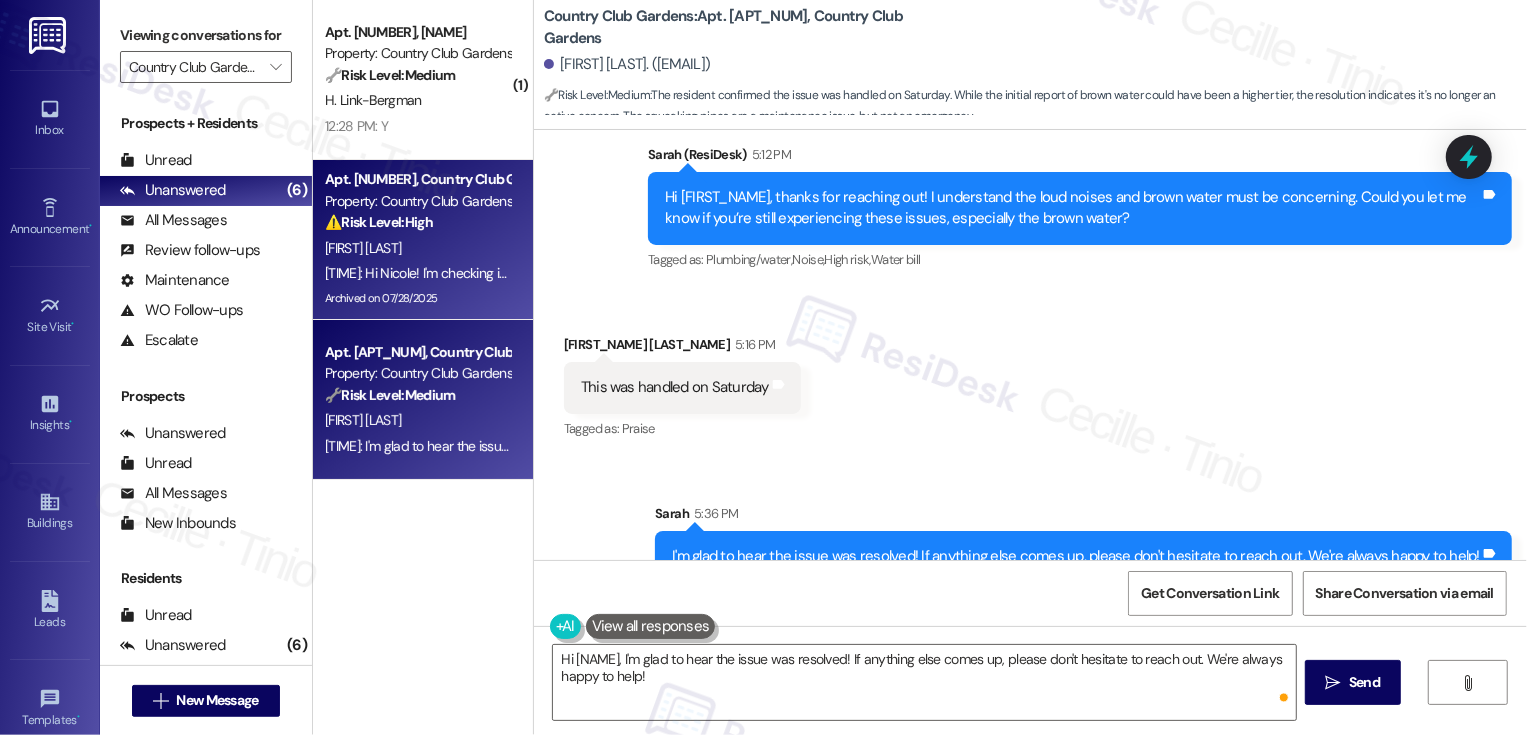 click on "N. Libbey" at bounding box center [417, 248] 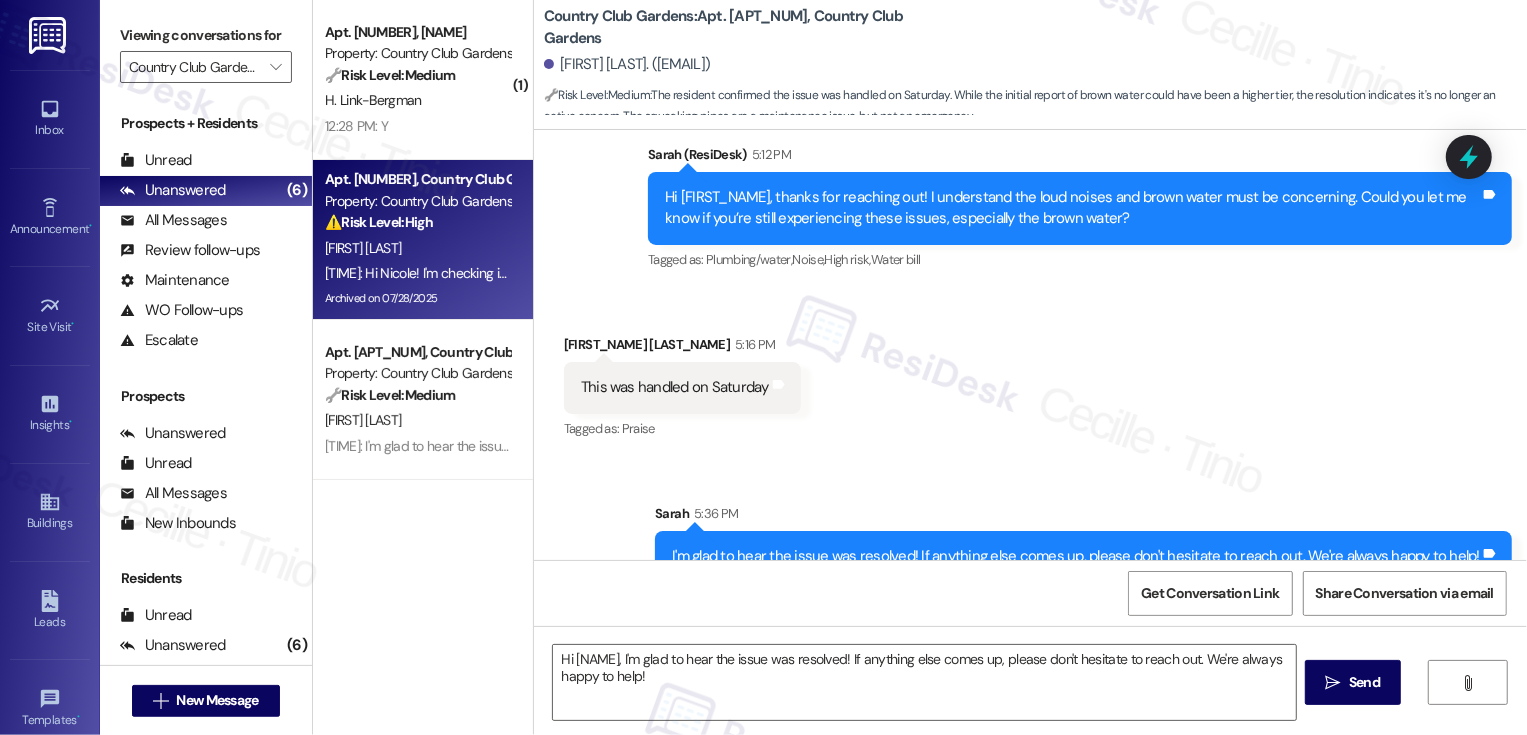 type on "Fetching suggested responses. Please feel free to read through the conversation in the meantime." 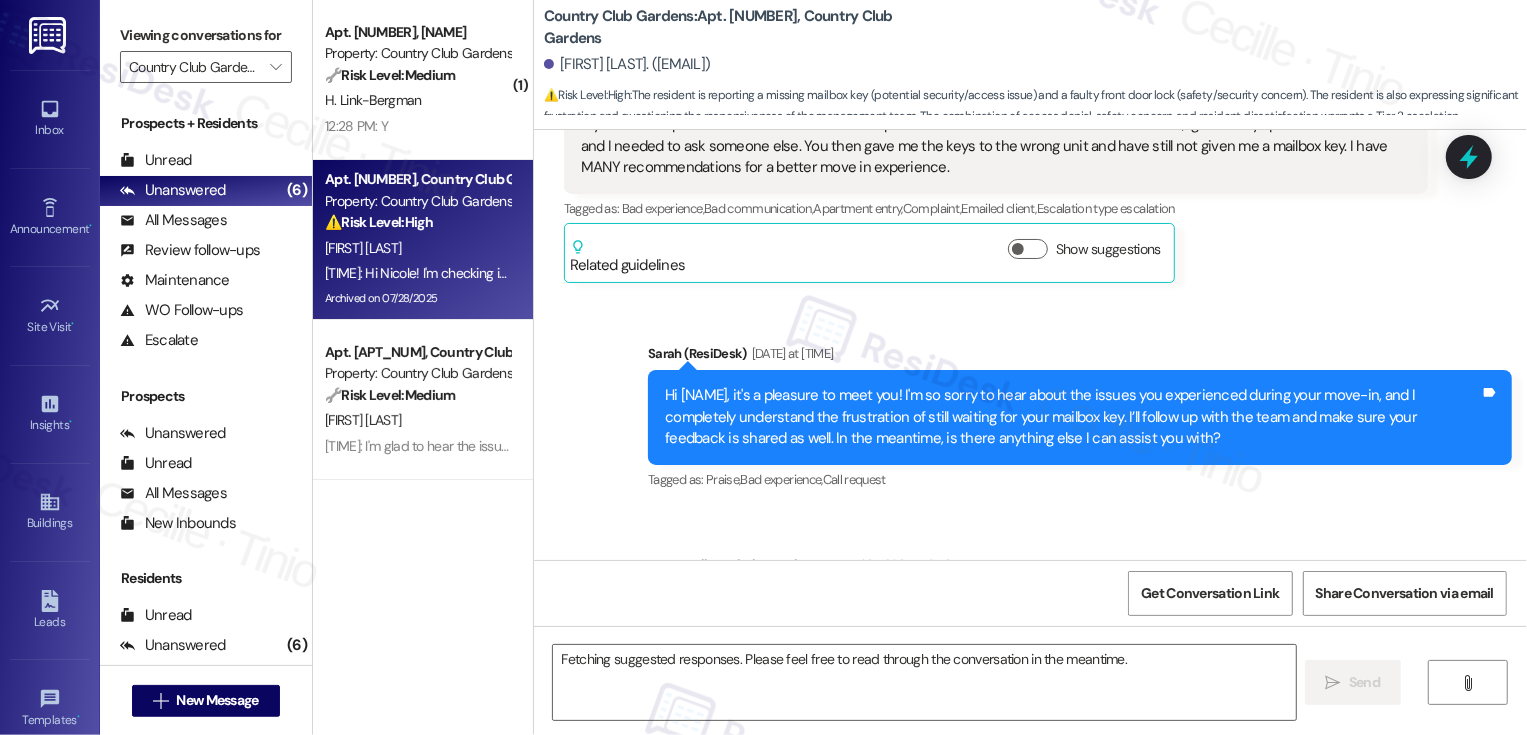 click on "N. Libbey" at bounding box center (417, 248) 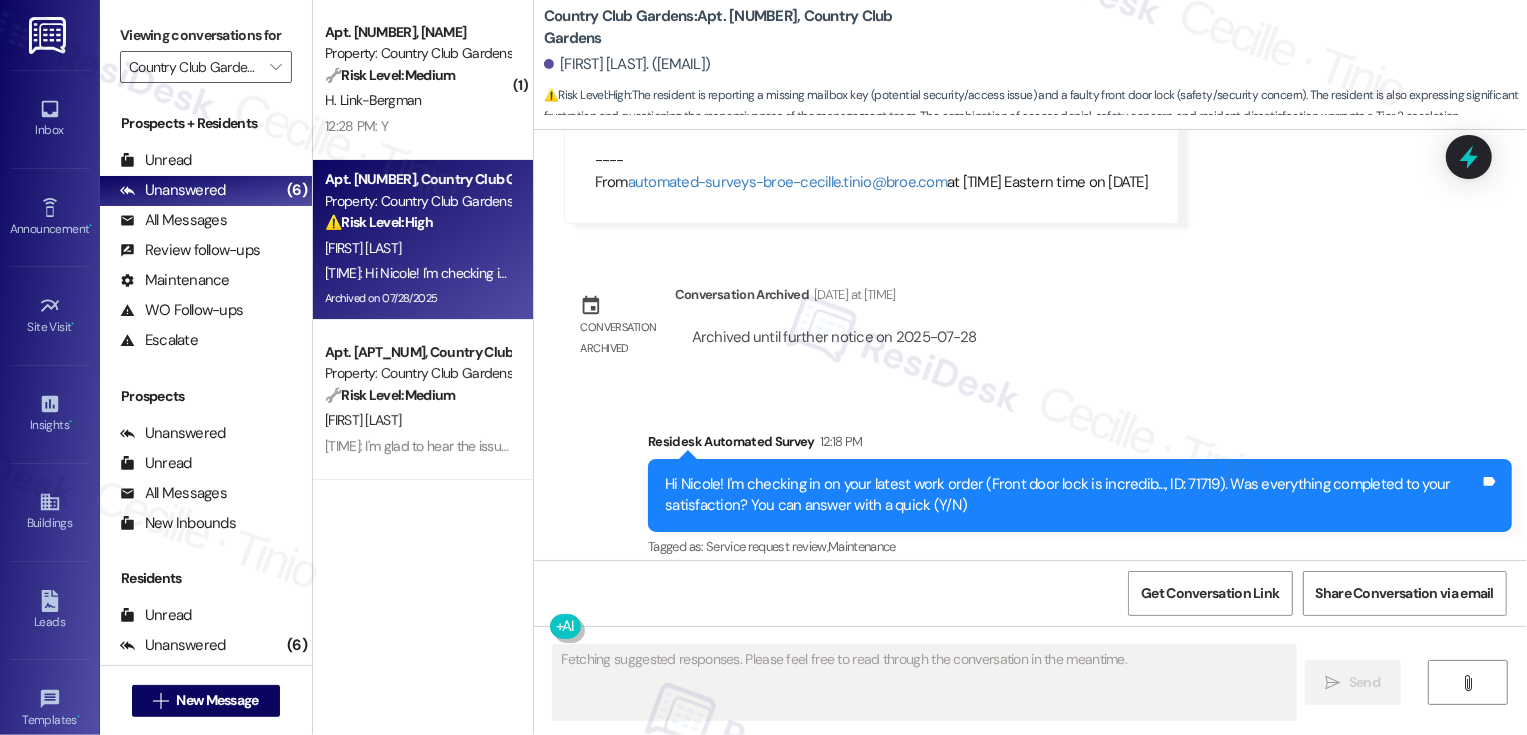 scroll, scrollTop: 2433, scrollLeft: 0, axis: vertical 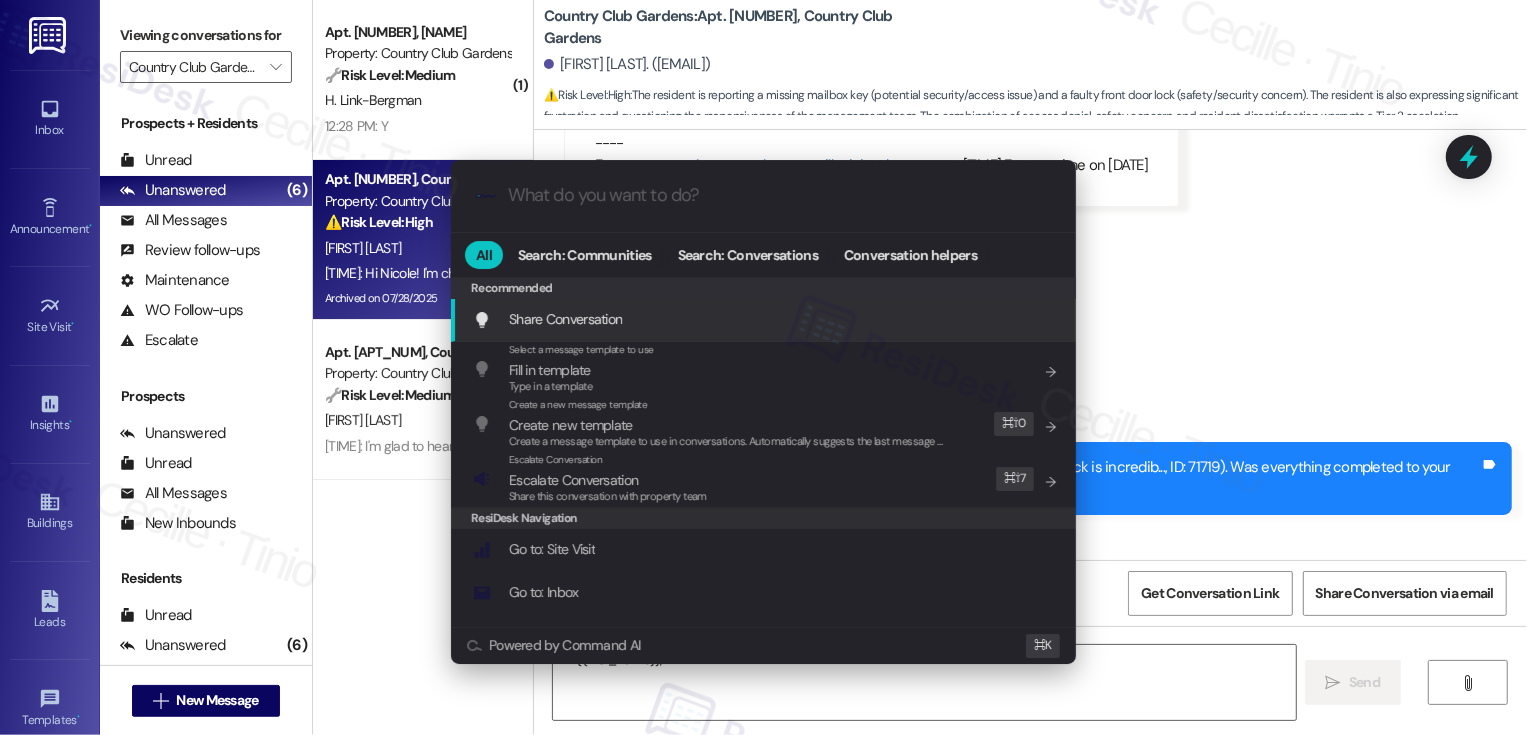 type on "Hi {{first_name}}, I'm so" 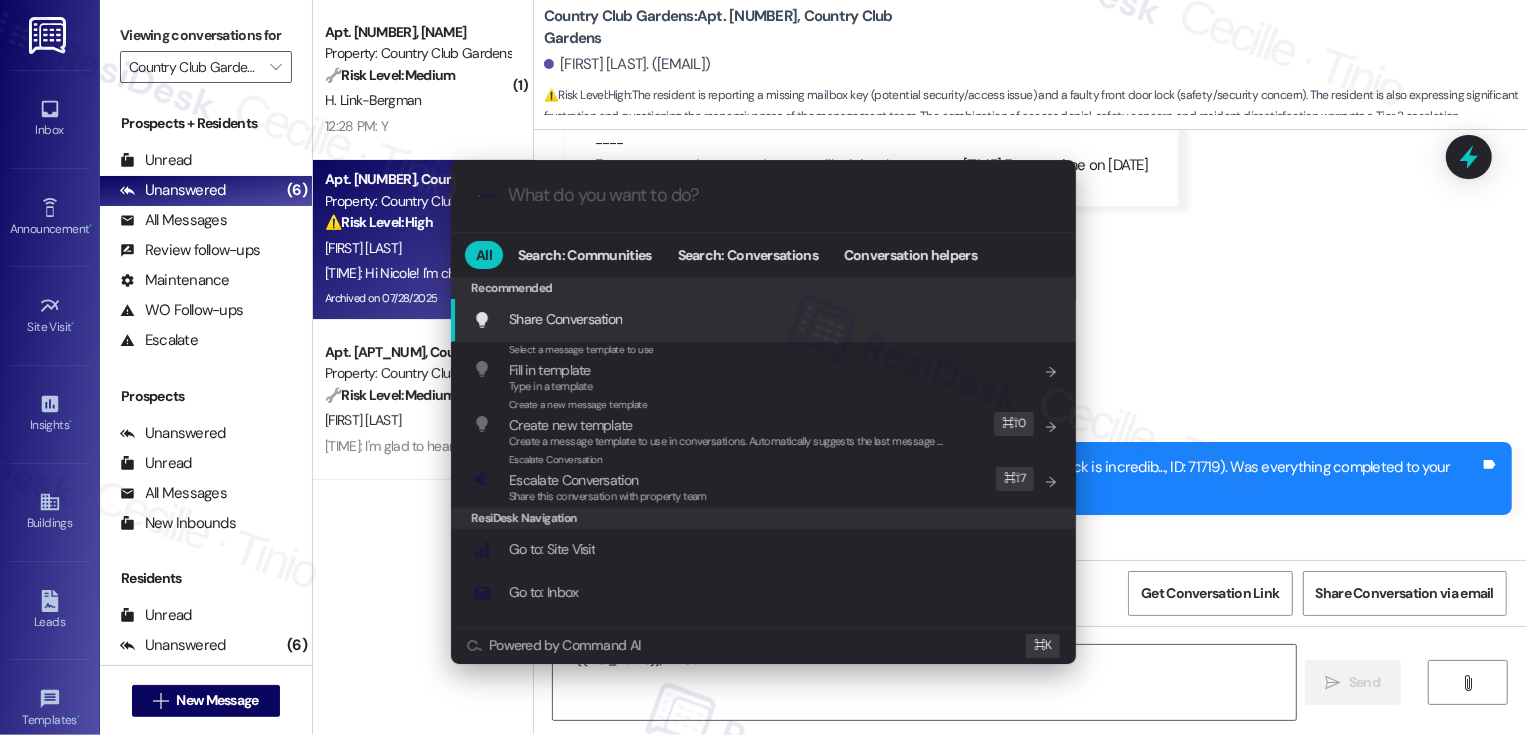 type on "a" 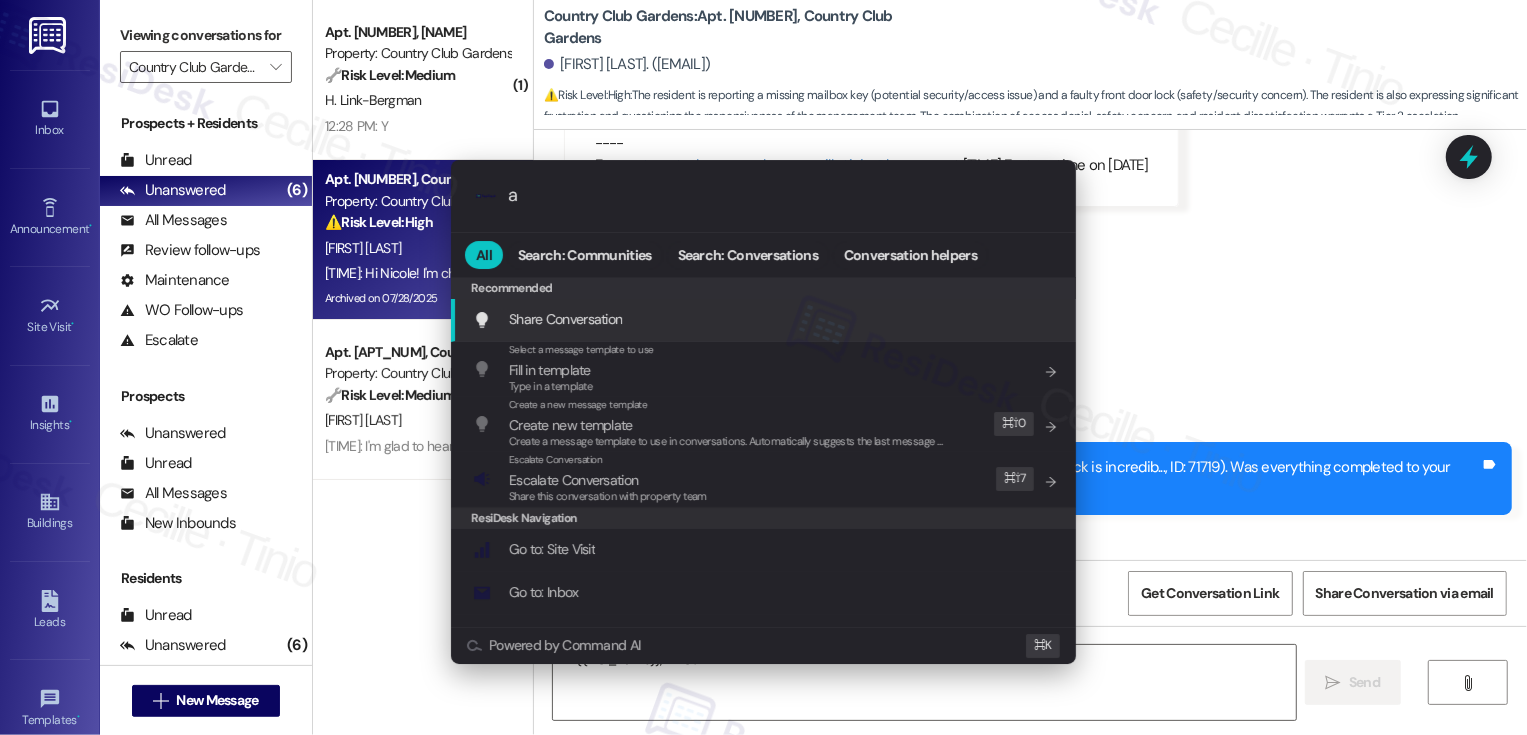 type on "Hi {{first_name}}, I'm so" 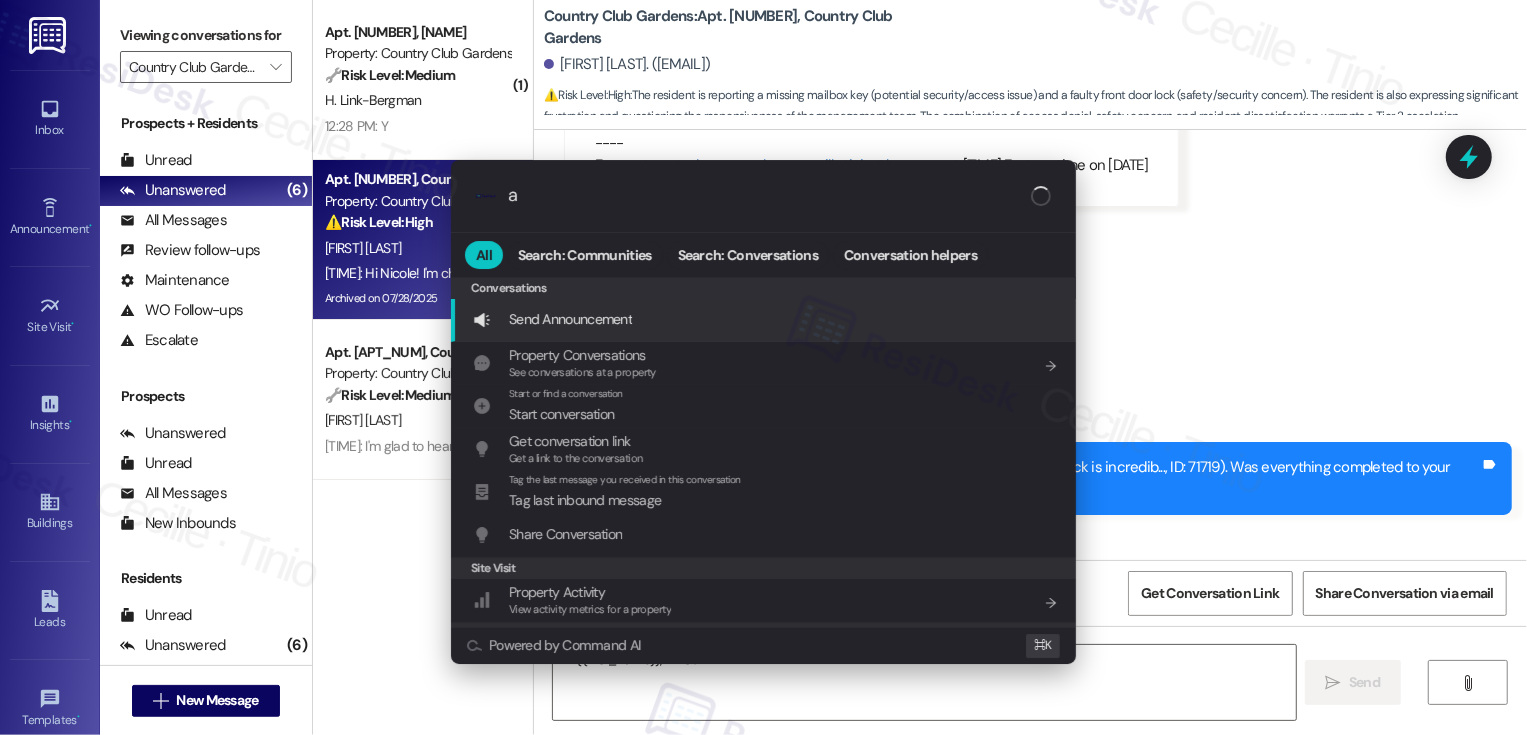 type on "ar" 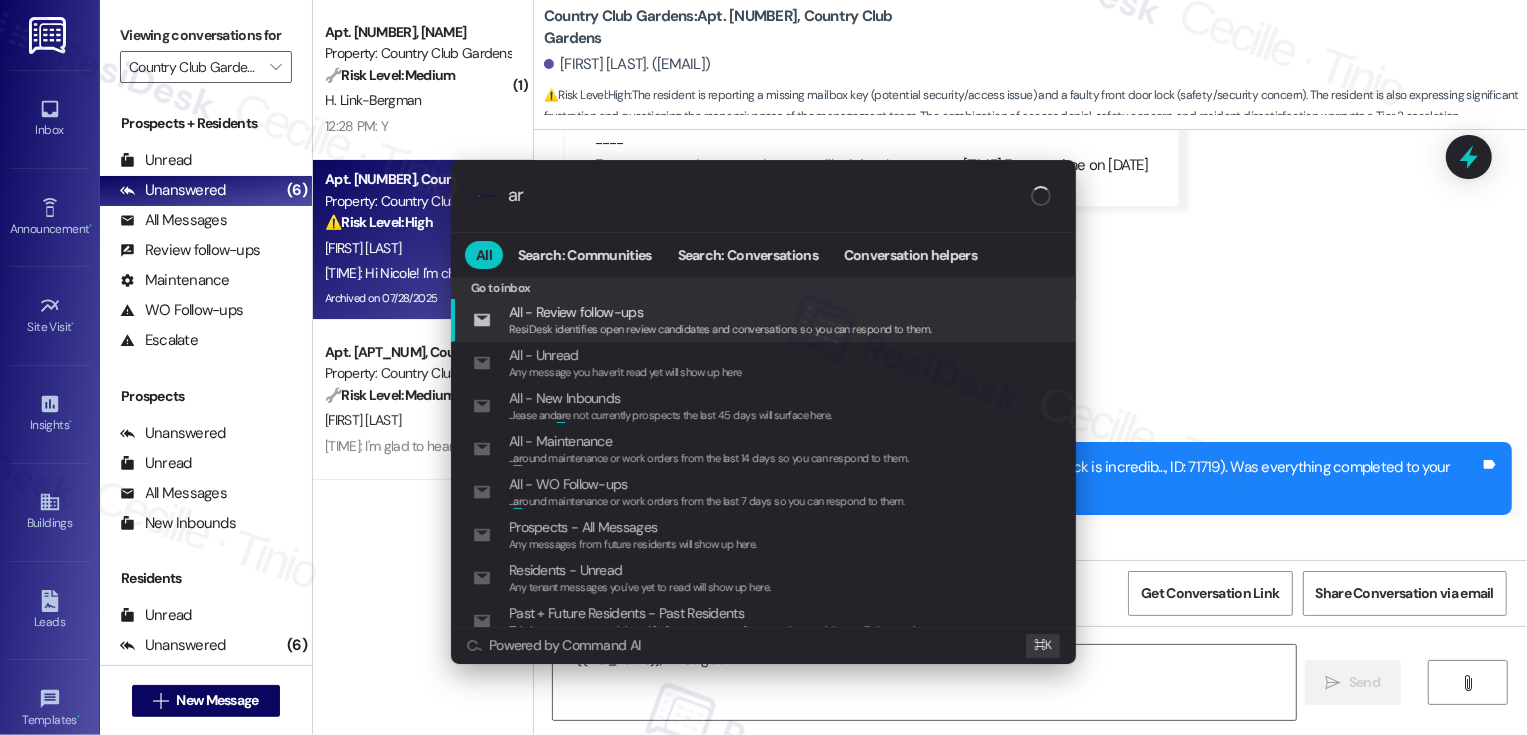 type on "Hi {{first_name}}, I'm so glad" 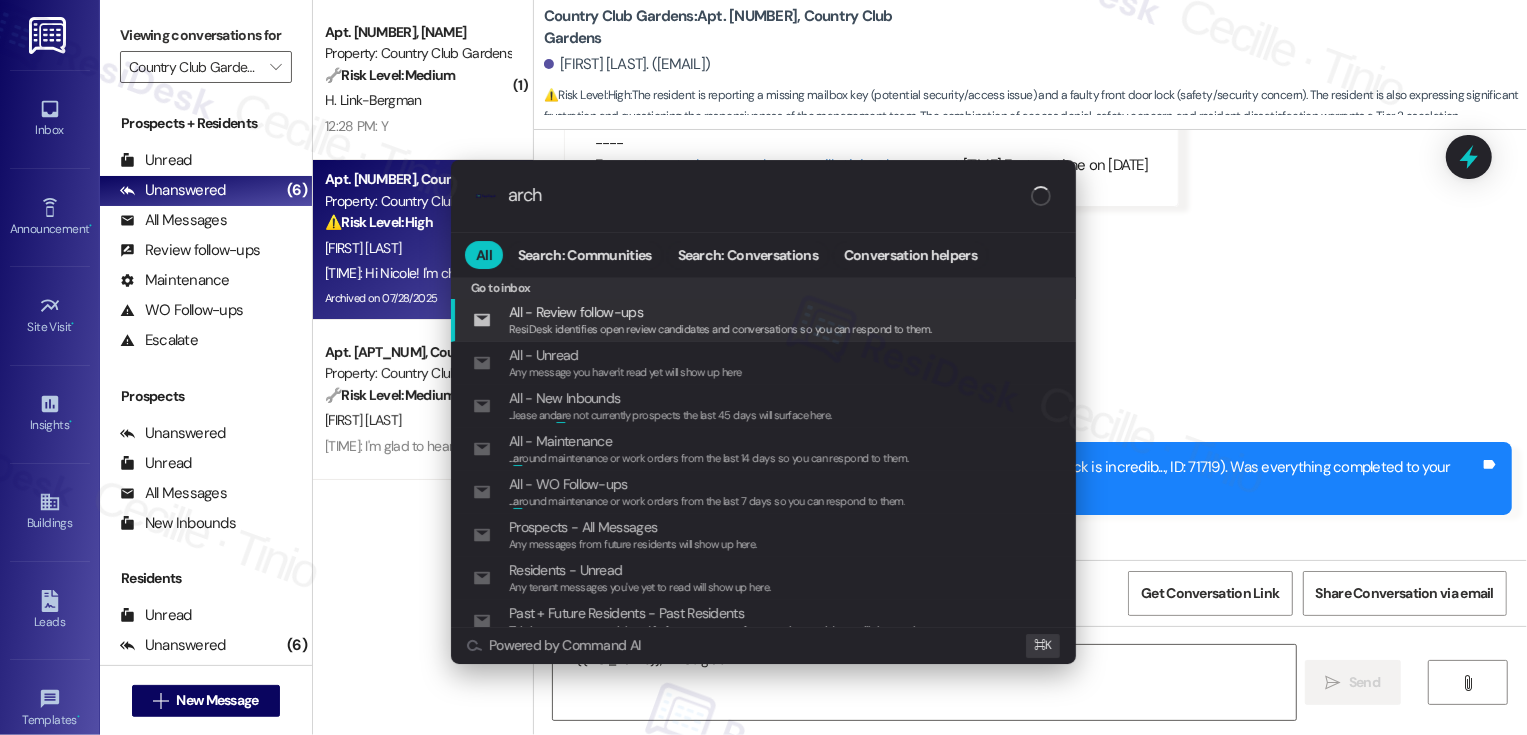 type on "archi" 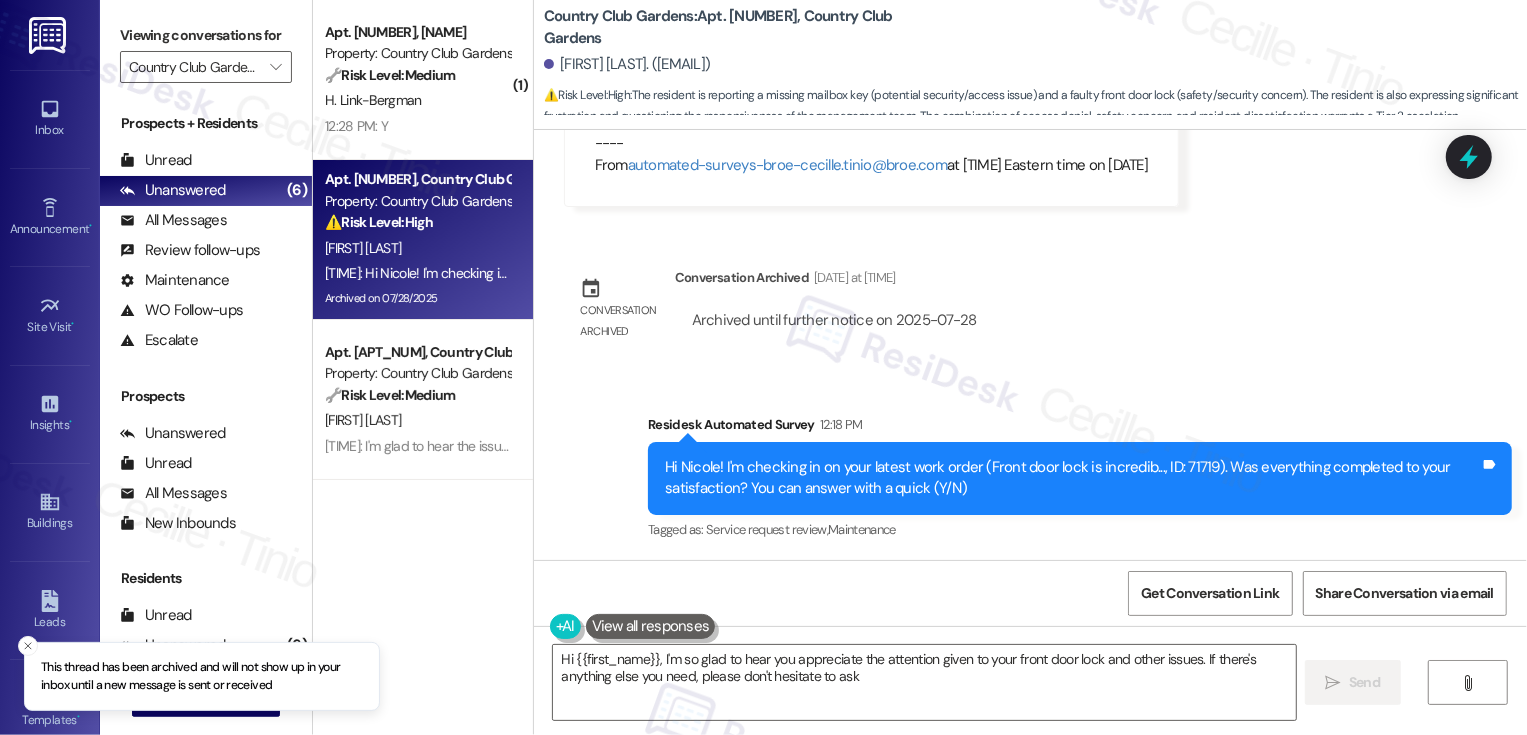 type on "Hi {{first_name}}, I'm so glad to hear you appreciate the attention given to your front door lock and other issues. If there's anything else you need, please don't hesitate to ask!" 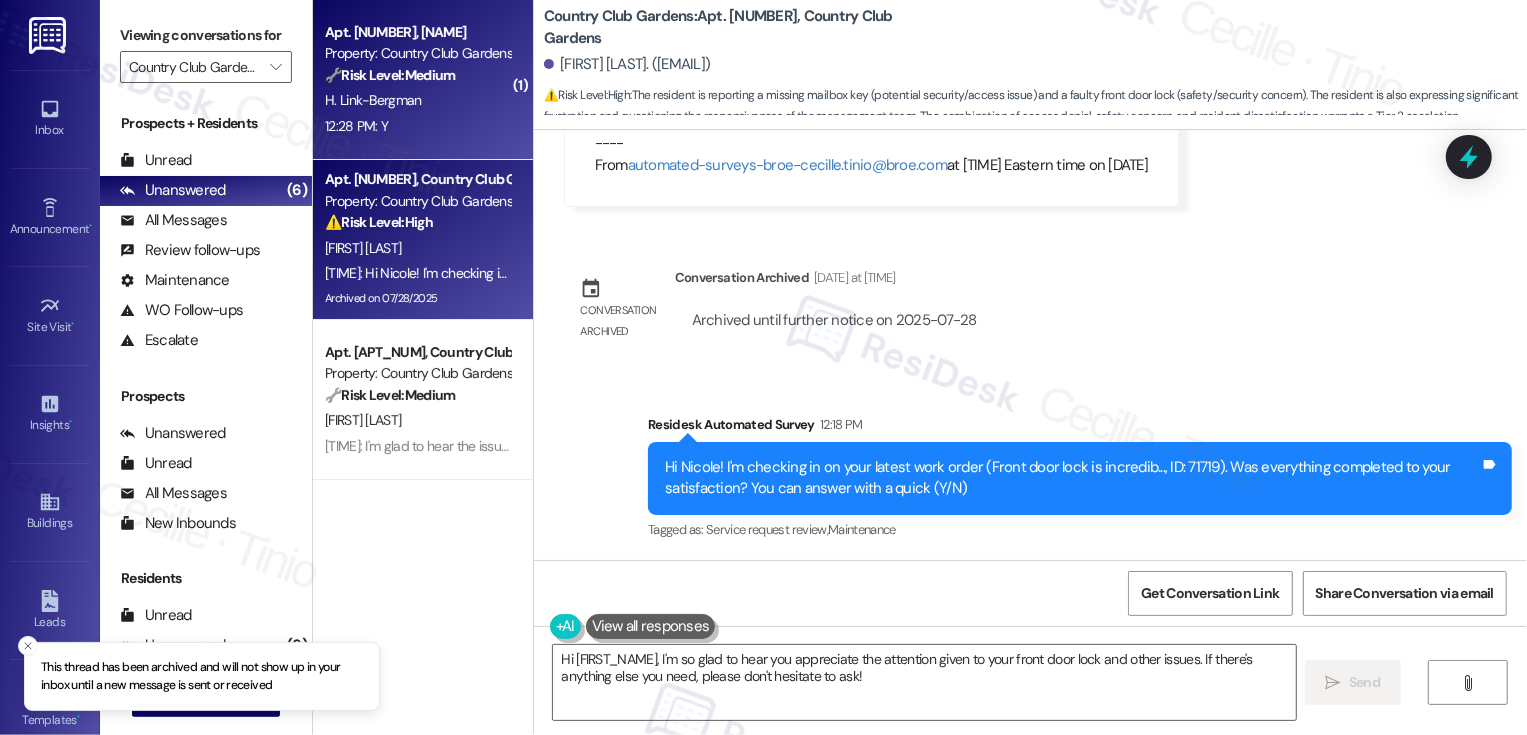 click on "H. Link-Bergman" at bounding box center (417, 100) 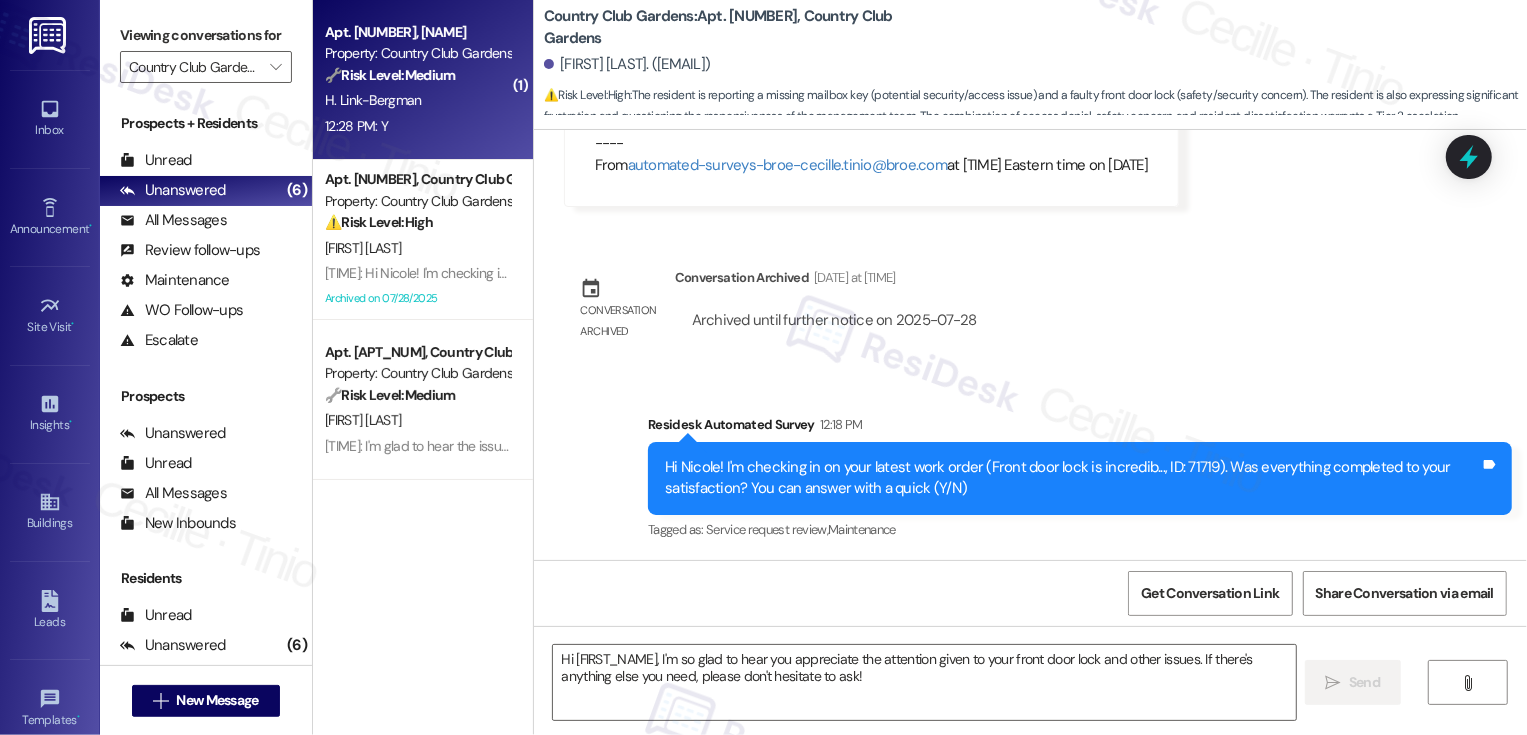 type on "Fetching suggested responses. Please feel free to read through the conversation in the meantime." 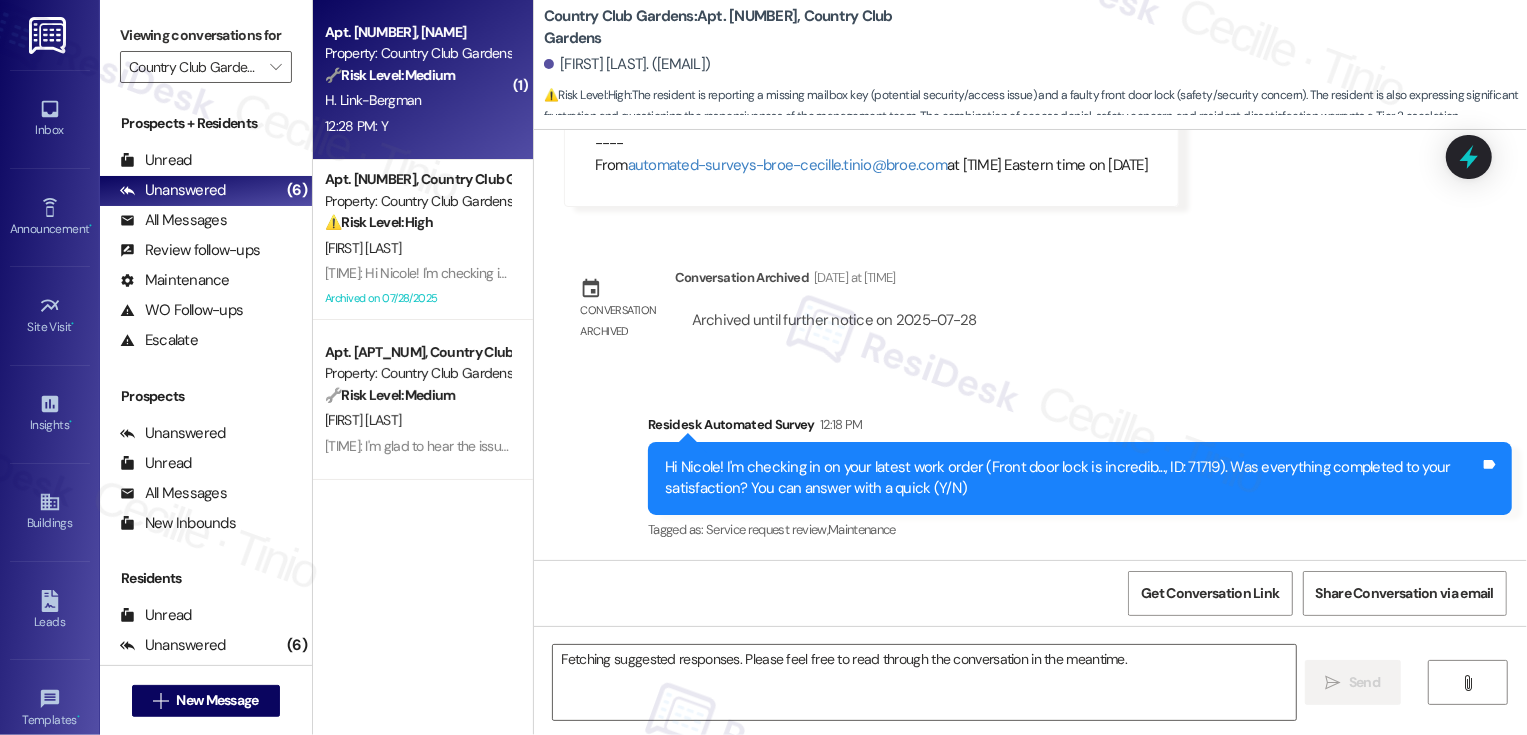 click on "H. Link-Bergman" at bounding box center [417, 100] 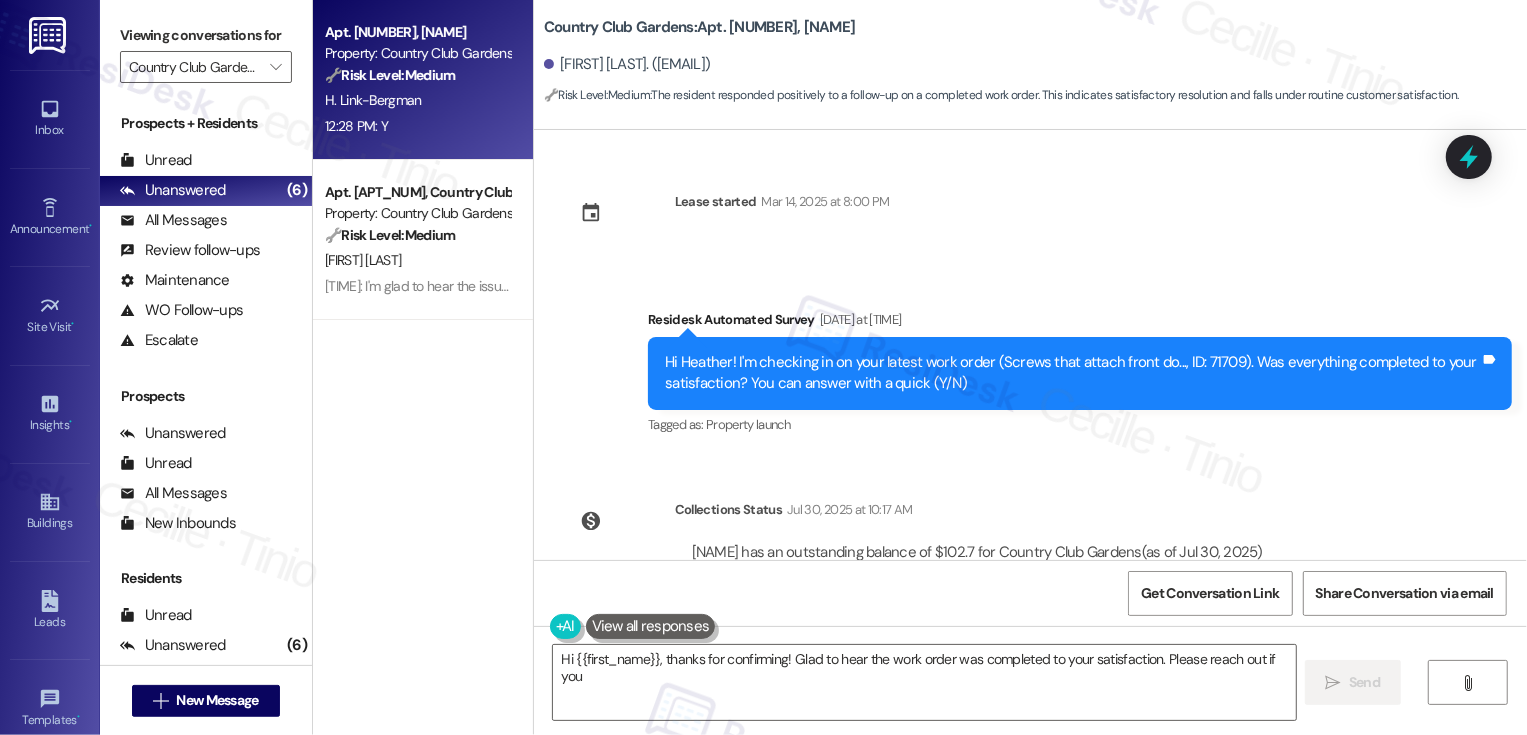 scroll, scrollTop: 480, scrollLeft: 0, axis: vertical 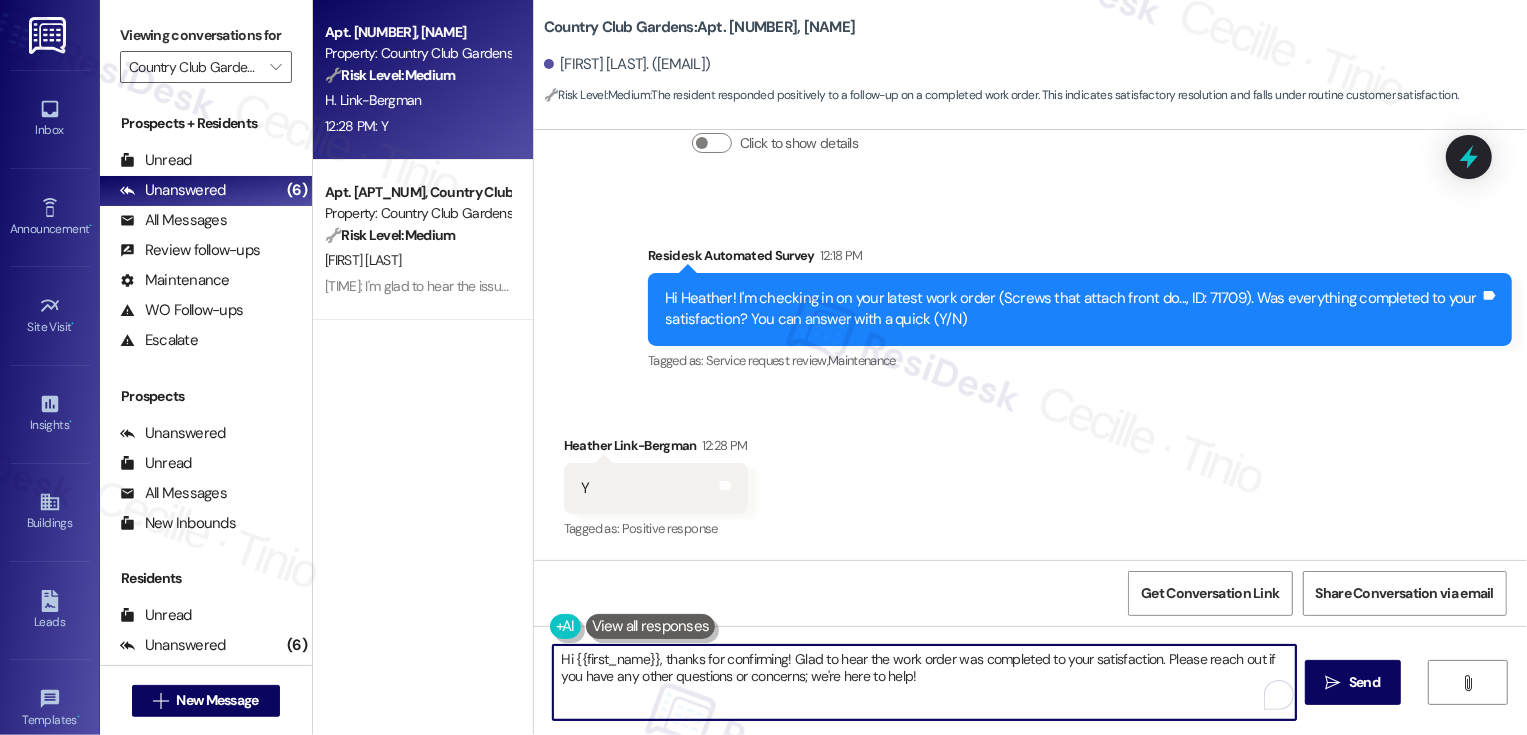 drag, startPoint x: 773, startPoint y: 663, endPoint x: 649, endPoint y: 654, distance: 124.32619 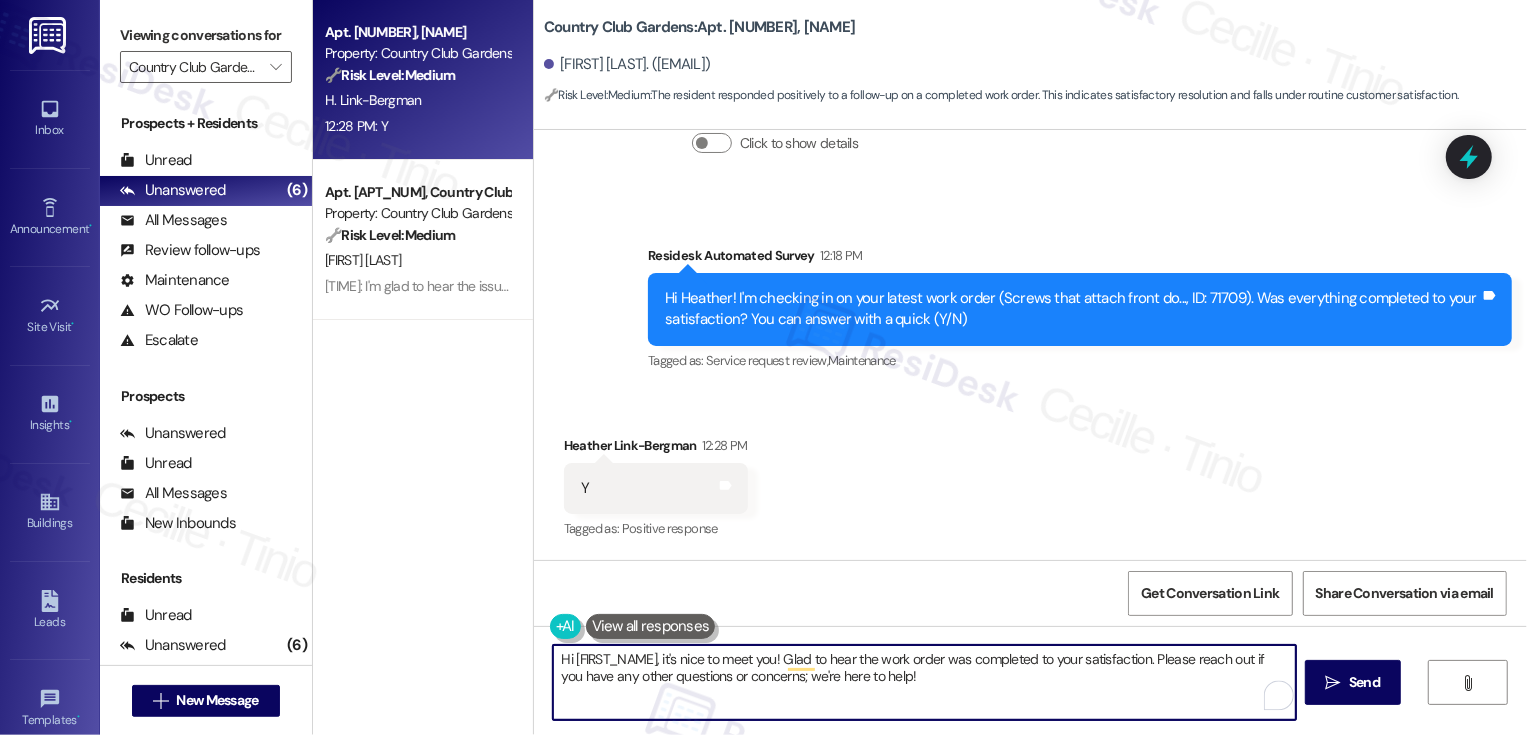 click on "Hi {{first_name}}, it's nice to meet you! Glad to hear the work order was completed to your satisfaction. Please reach out if you have any other questions or concerns; we're here to help!" at bounding box center [924, 682] 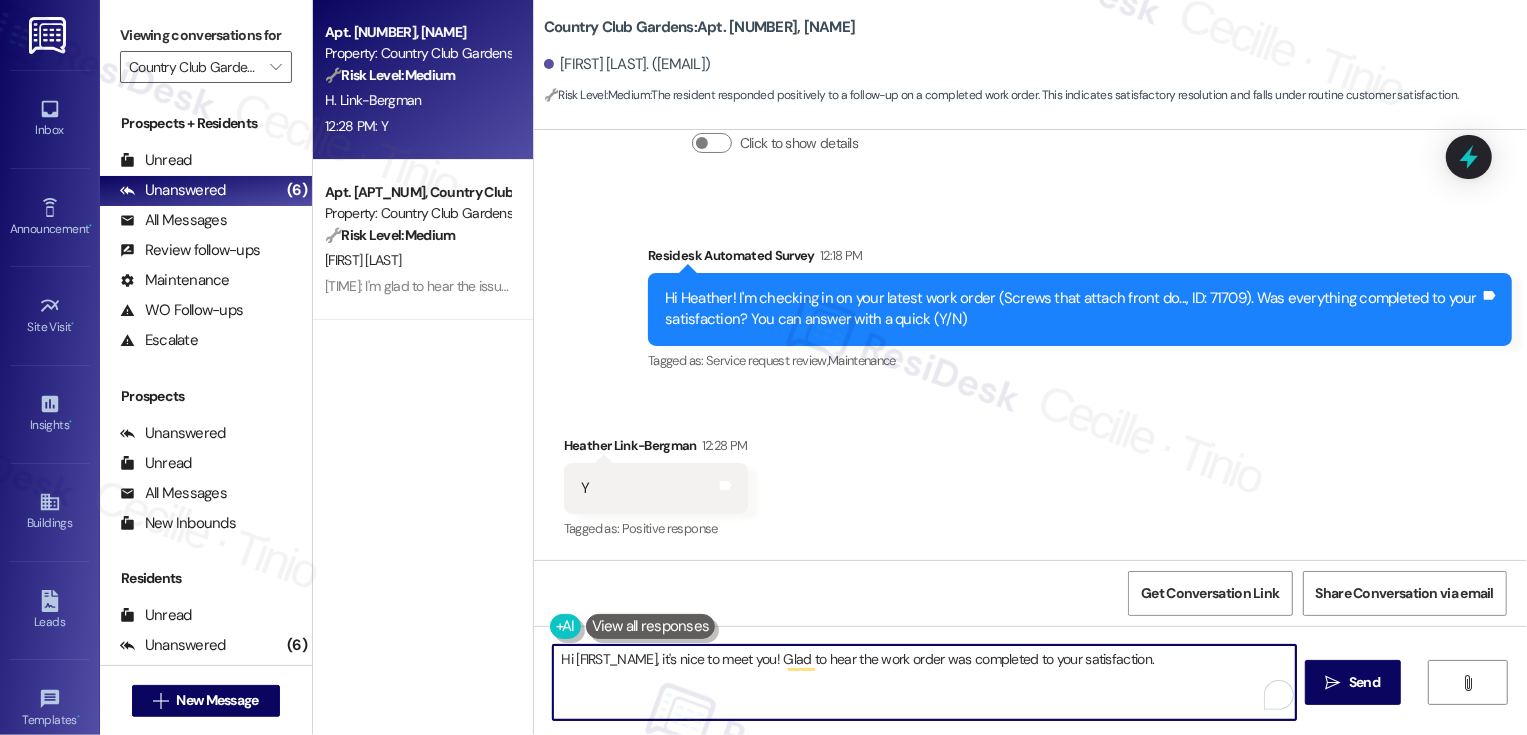 paste on "If you don't mind me asking, how has your experience been so far? Has the property lived up to your expectations?" 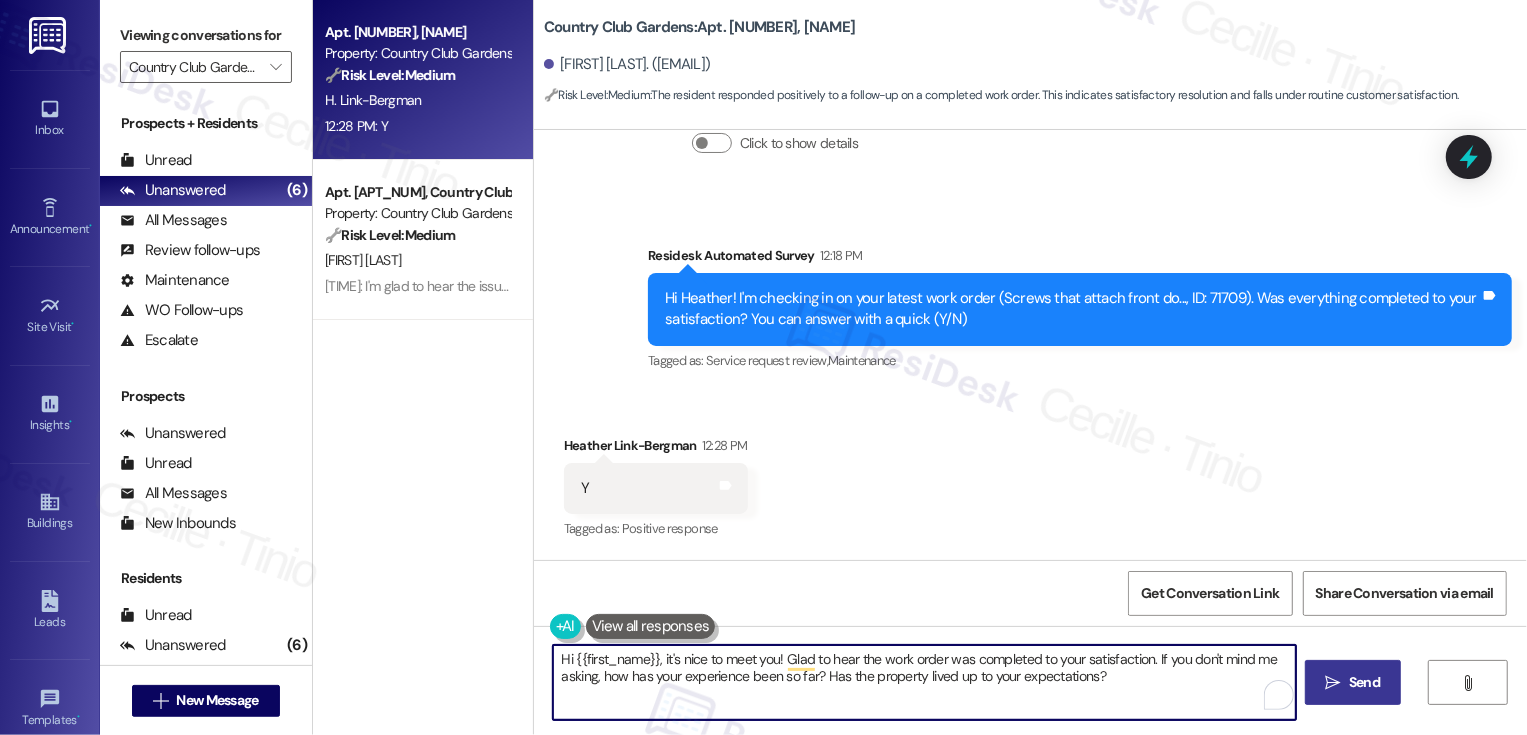 click on "Send" at bounding box center [1364, 682] 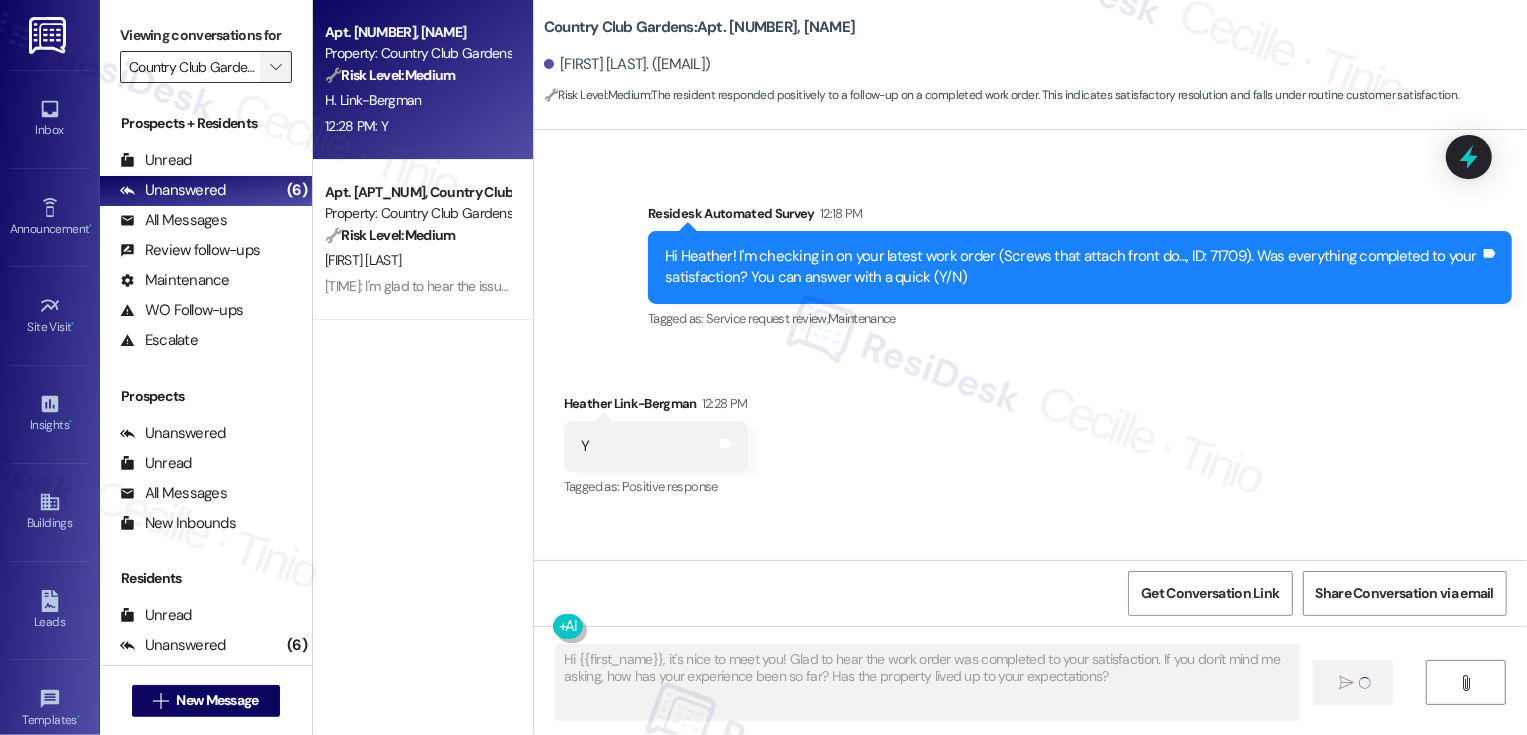 type on "Fetching suggested responses. Please feel free to read through the conversation in the meantime." 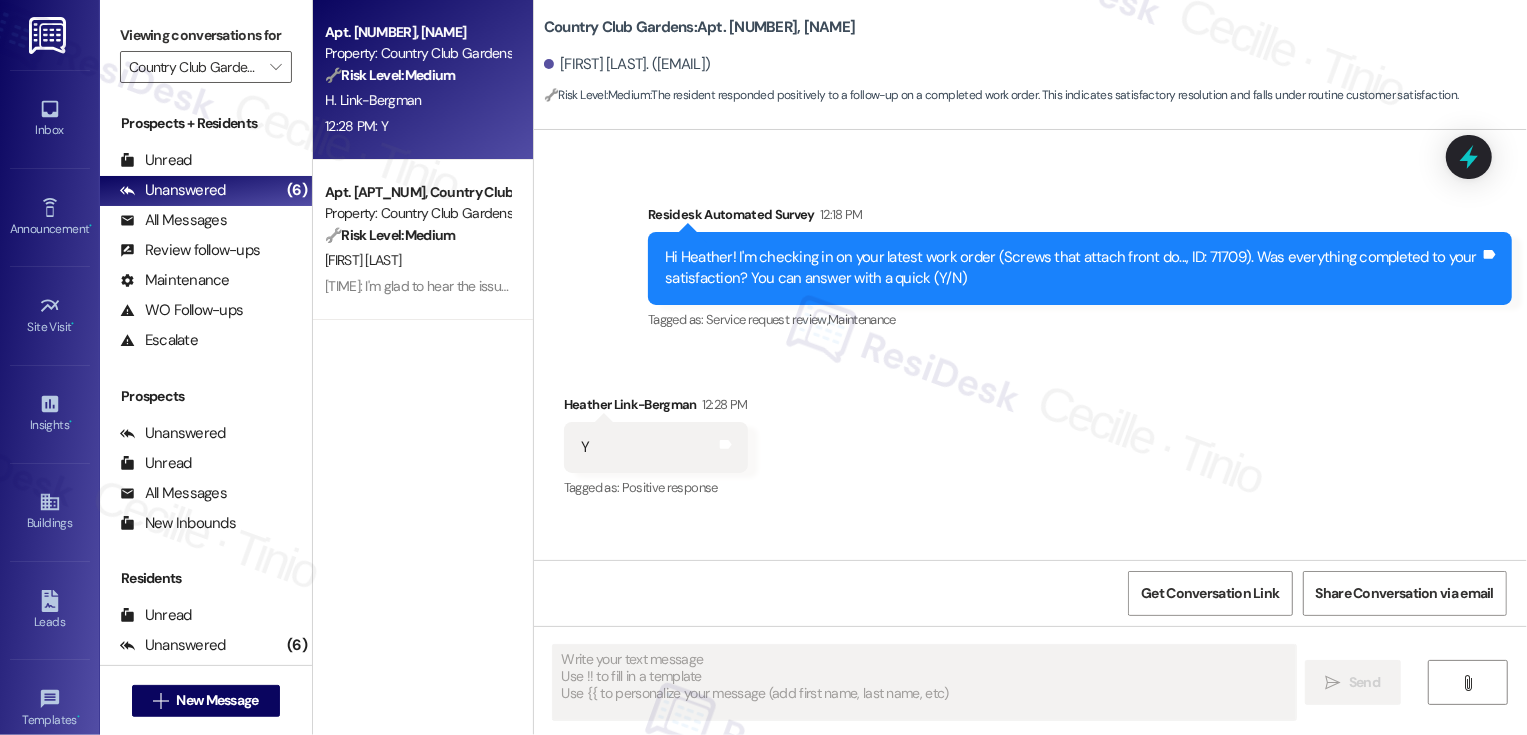 scroll, scrollTop: 640, scrollLeft: 0, axis: vertical 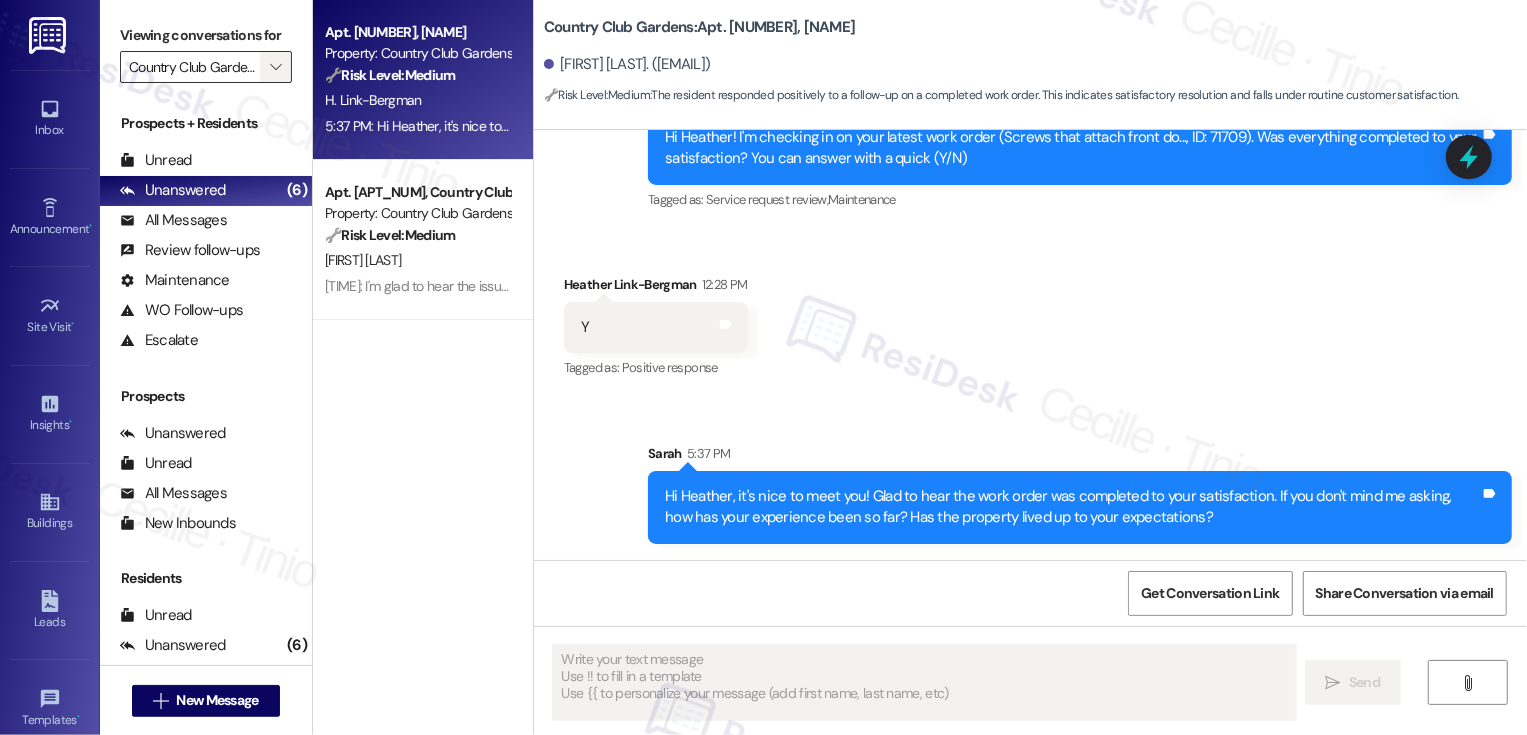click on "" at bounding box center [275, 67] 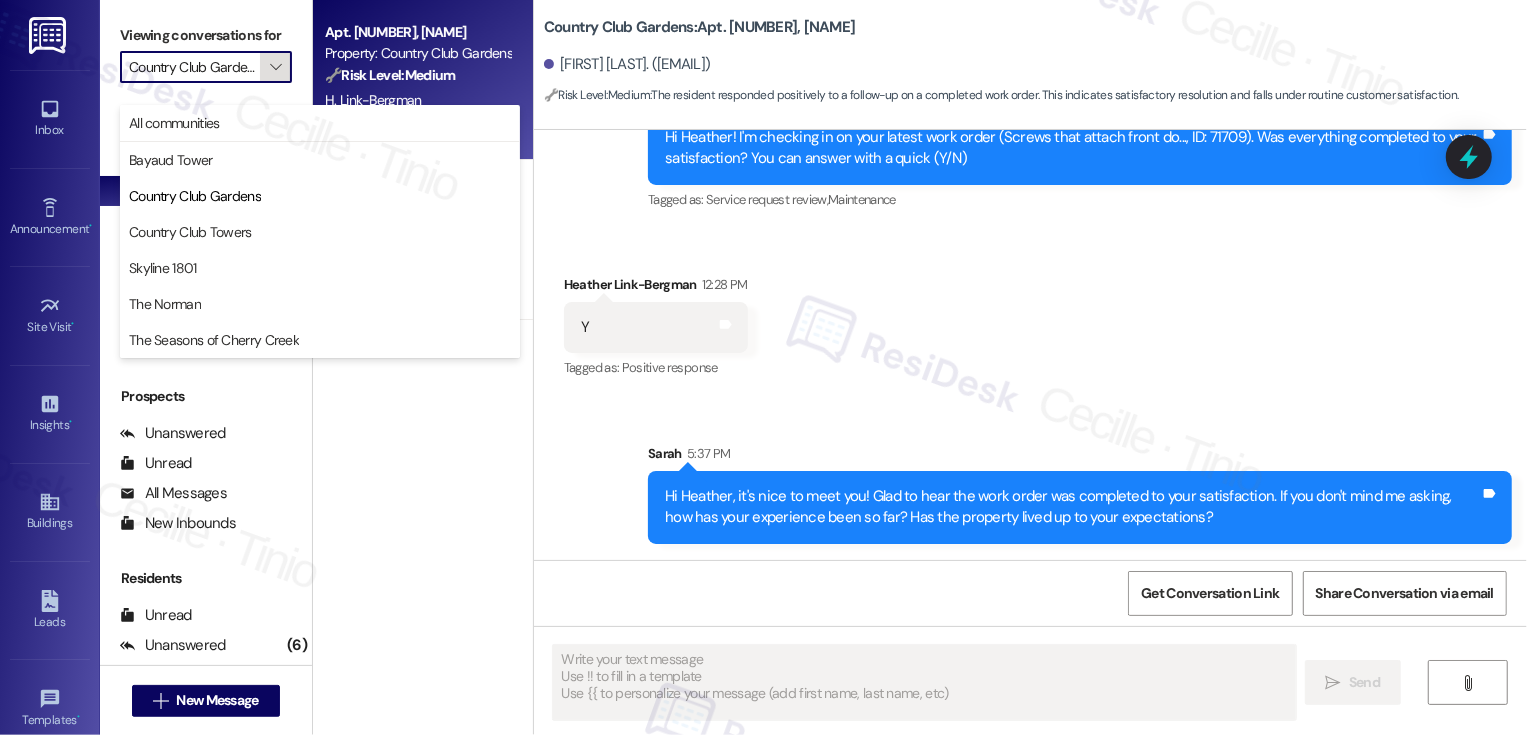 scroll, scrollTop: 0, scrollLeft: 13, axis: horizontal 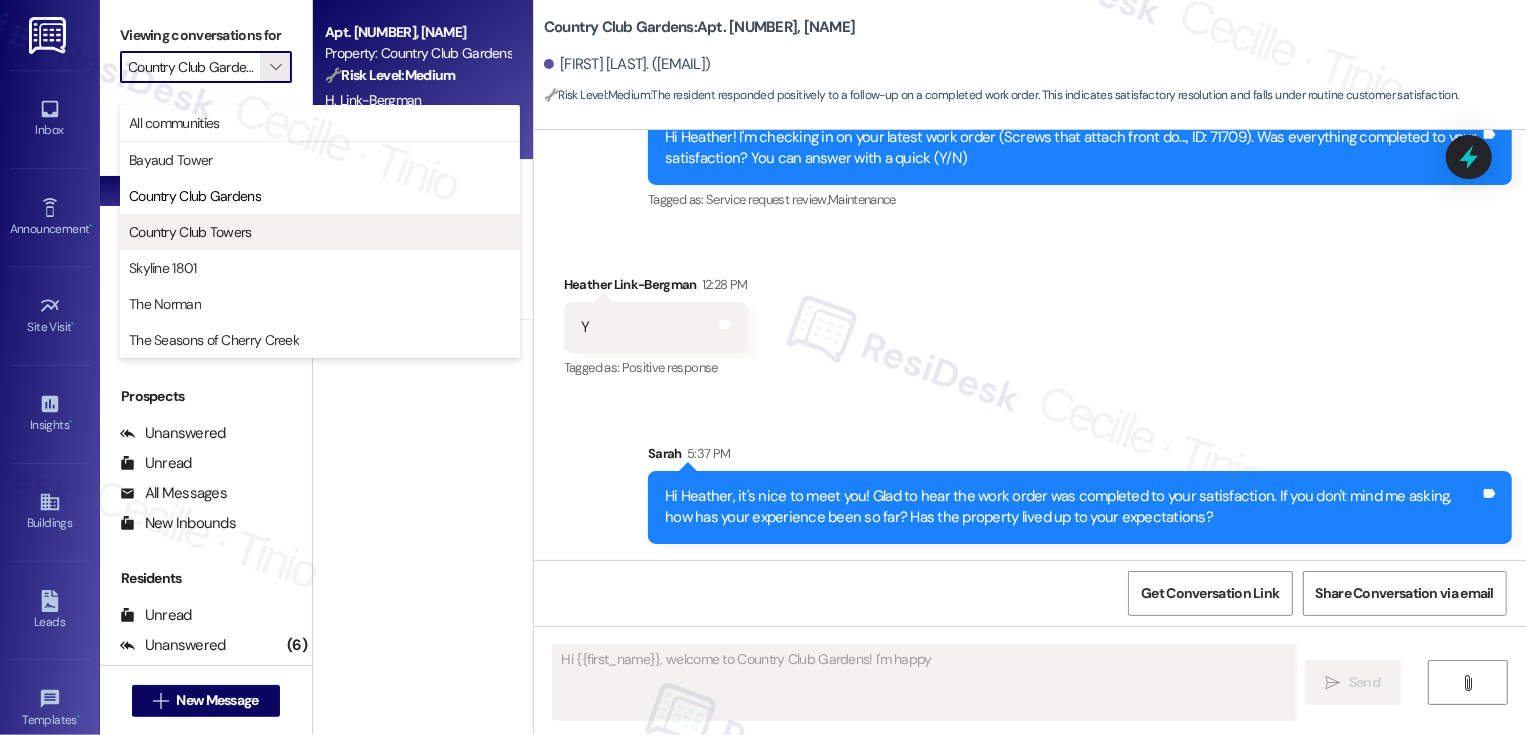 click on "Country Club Towers" at bounding box center [190, 232] 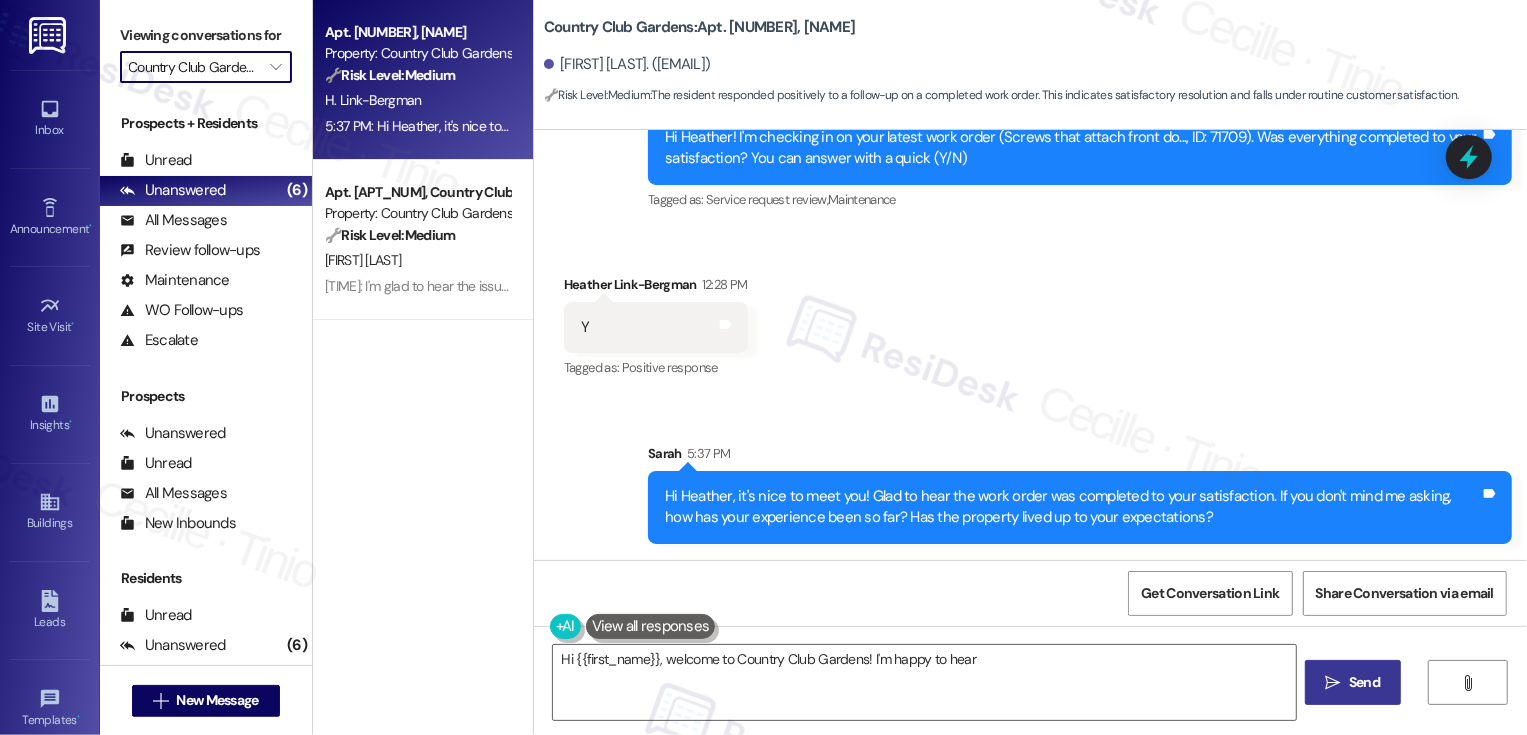 type on "Hi {{first_name}}, welcome to Country Club Gardens! I'm happy to hear" 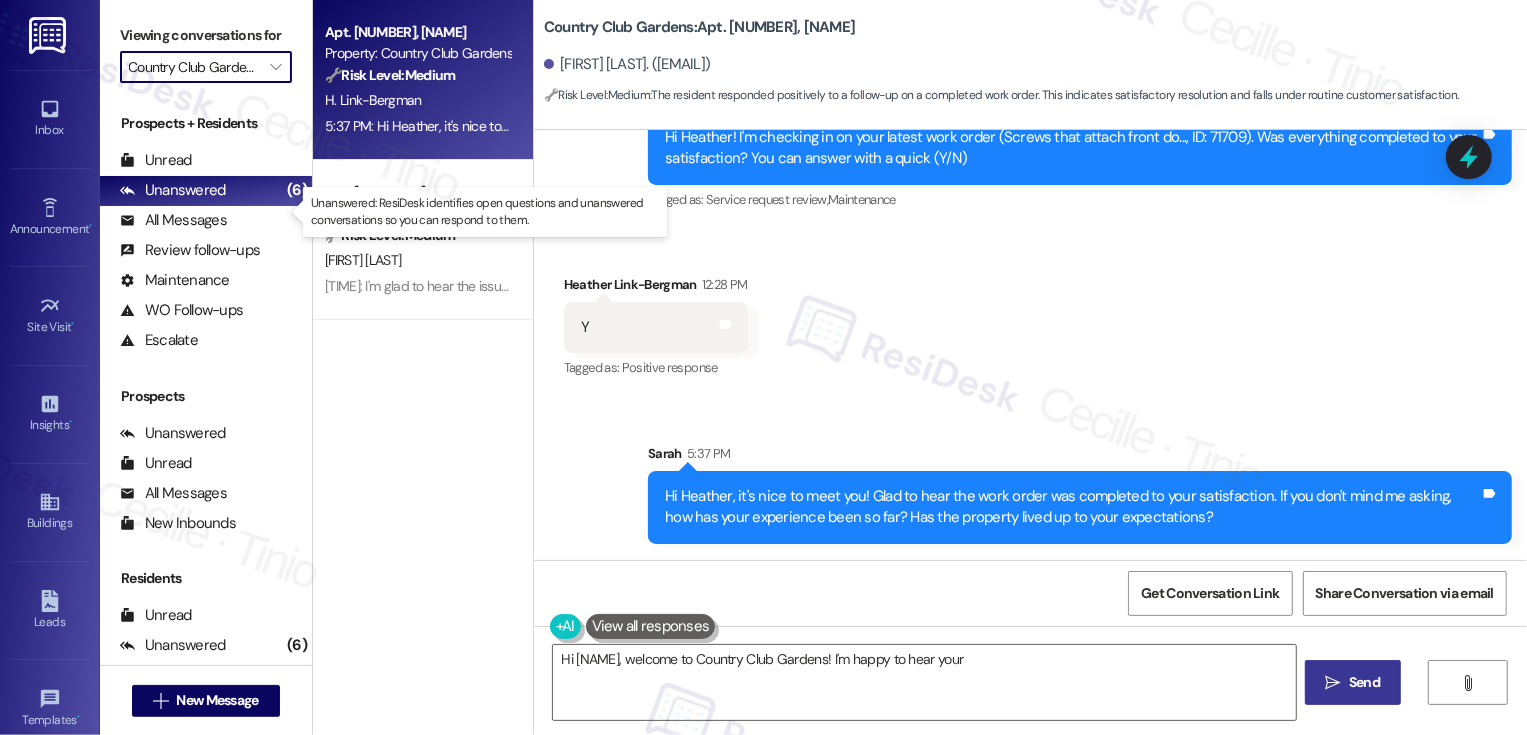 type on "Country Club Towers" 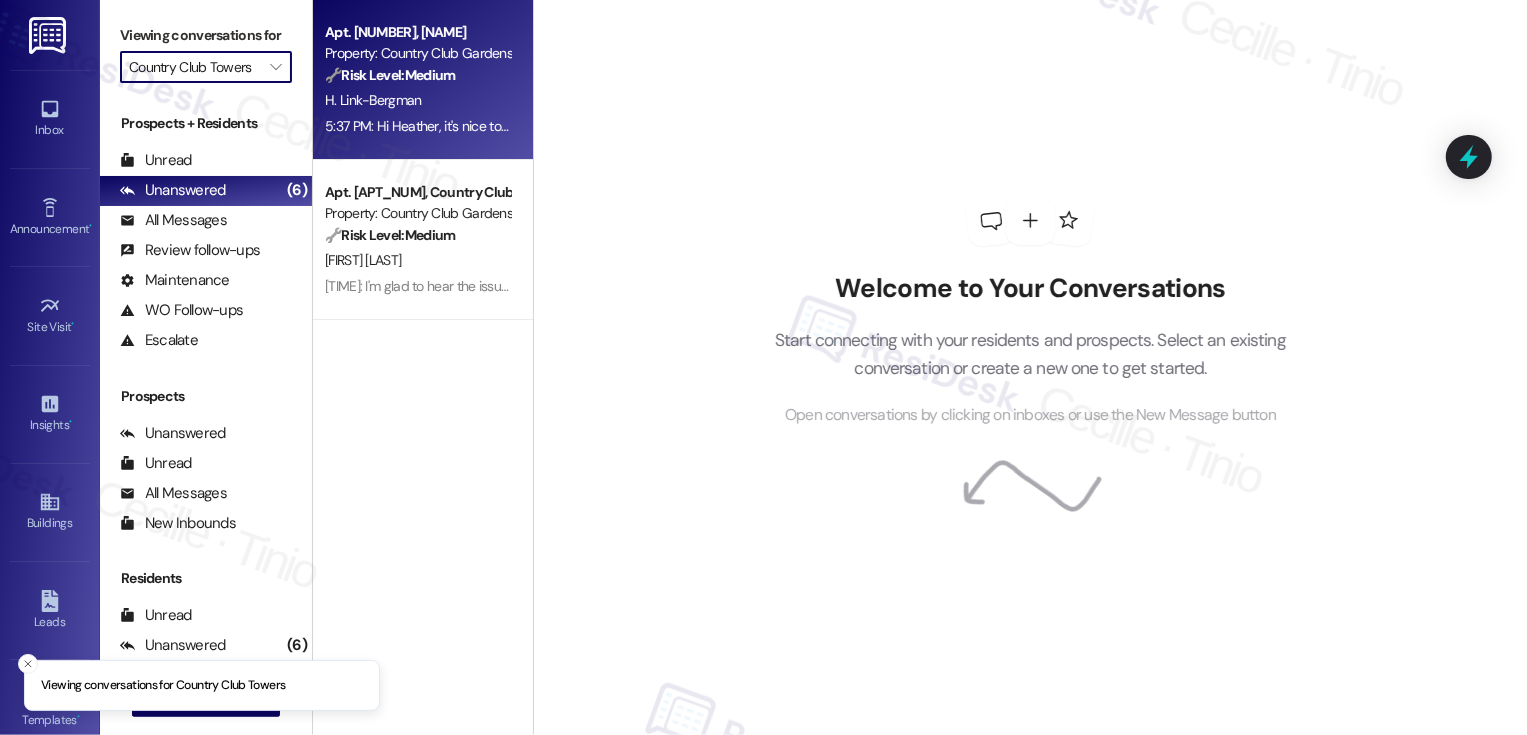 scroll, scrollTop: 0, scrollLeft: 4, axis: horizontal 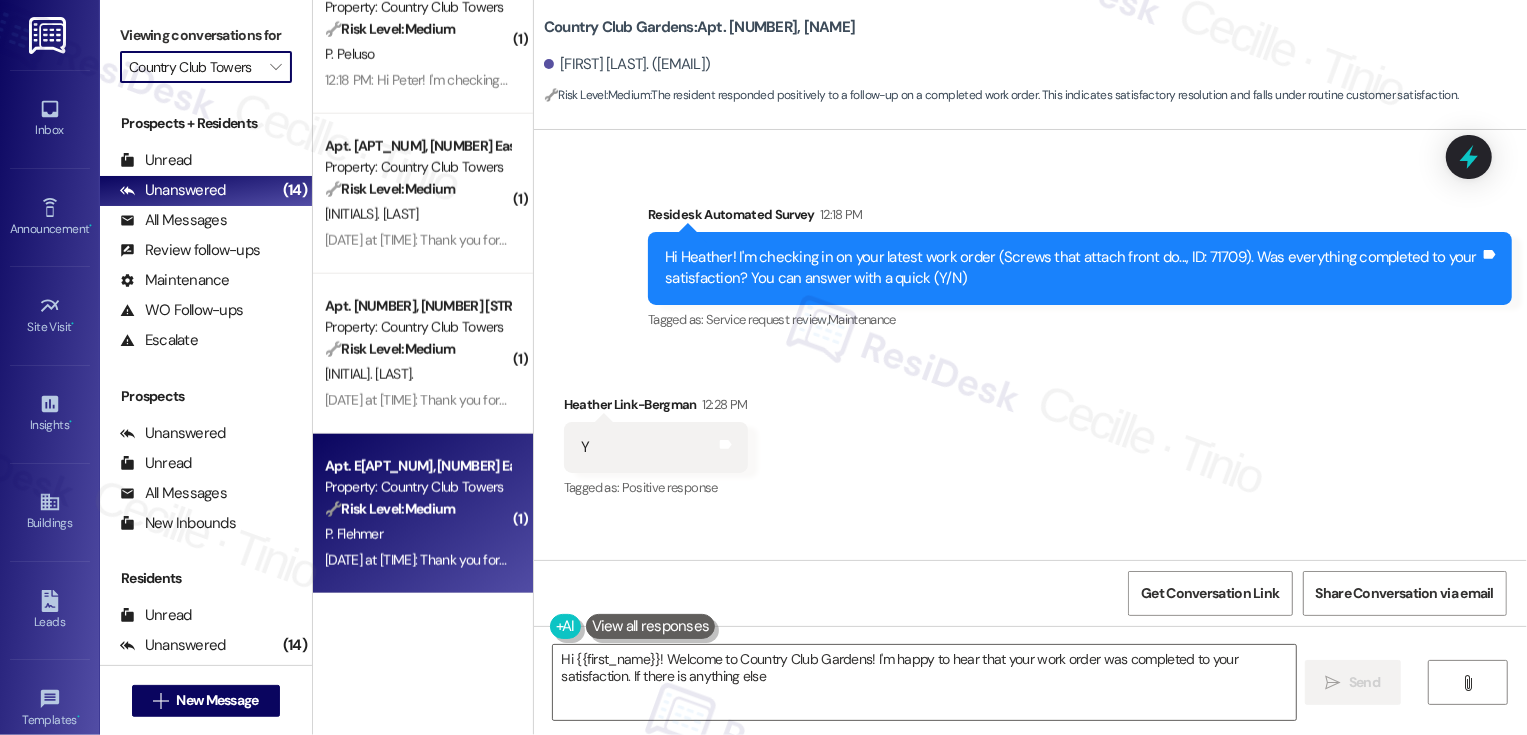 type on "Hi {{first_name}}! Welcome to Country Club Gardens! I'm happy to hear that your work order was completed to your satisfaction. If there is anything else" 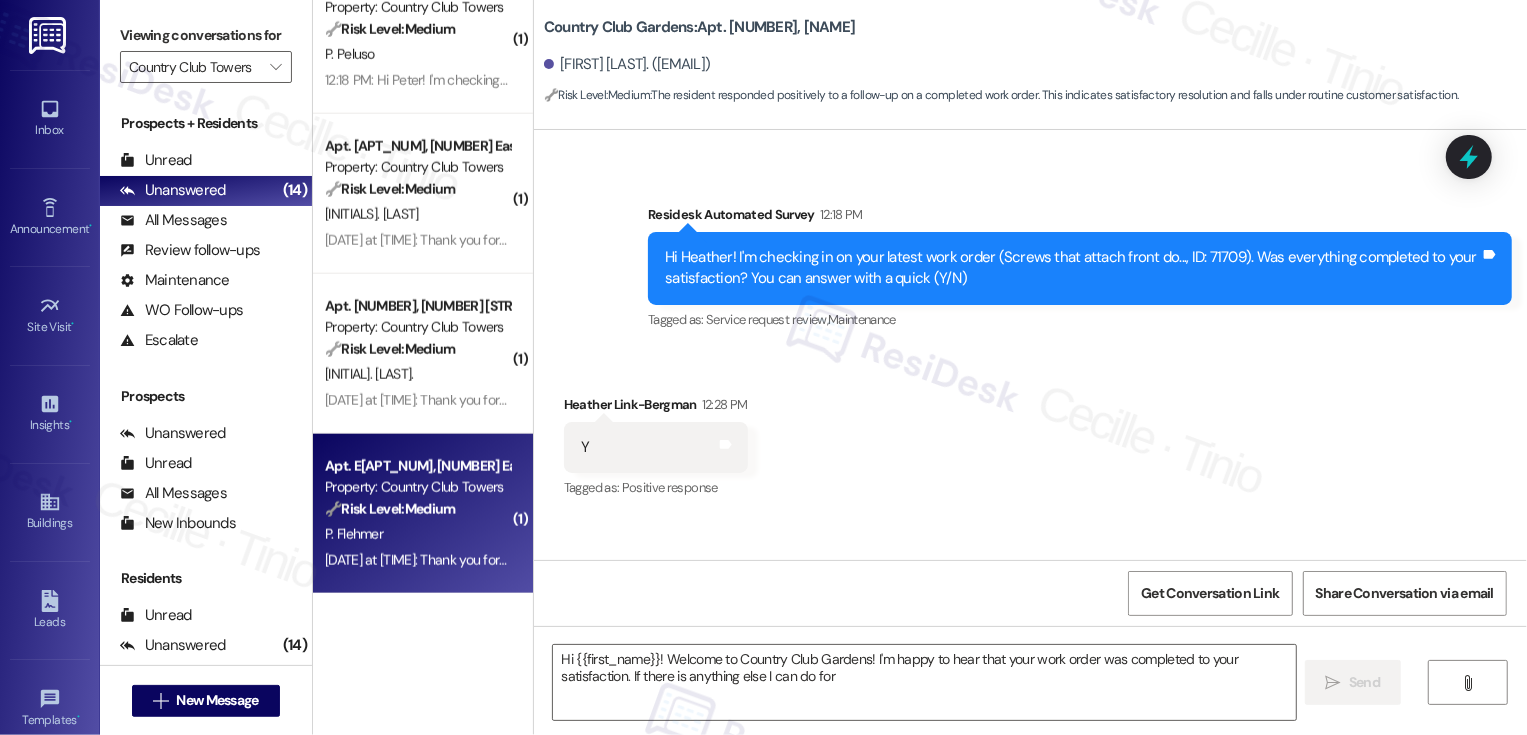 scroll, scrollTop: 0, scrollLeft: 0, axis: both 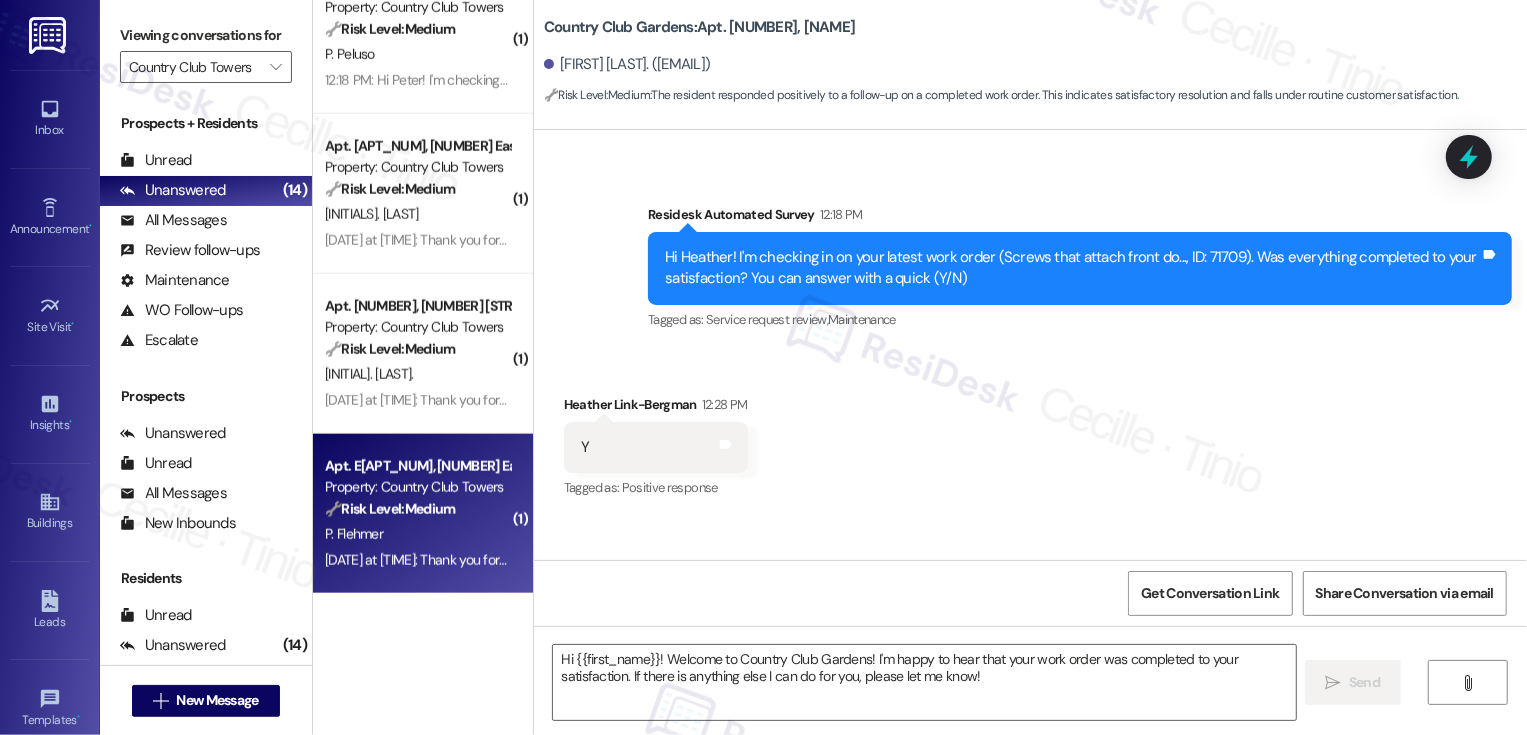 type on "Fetching suggested responses. Please feel free to read through the conversation in the meantime." 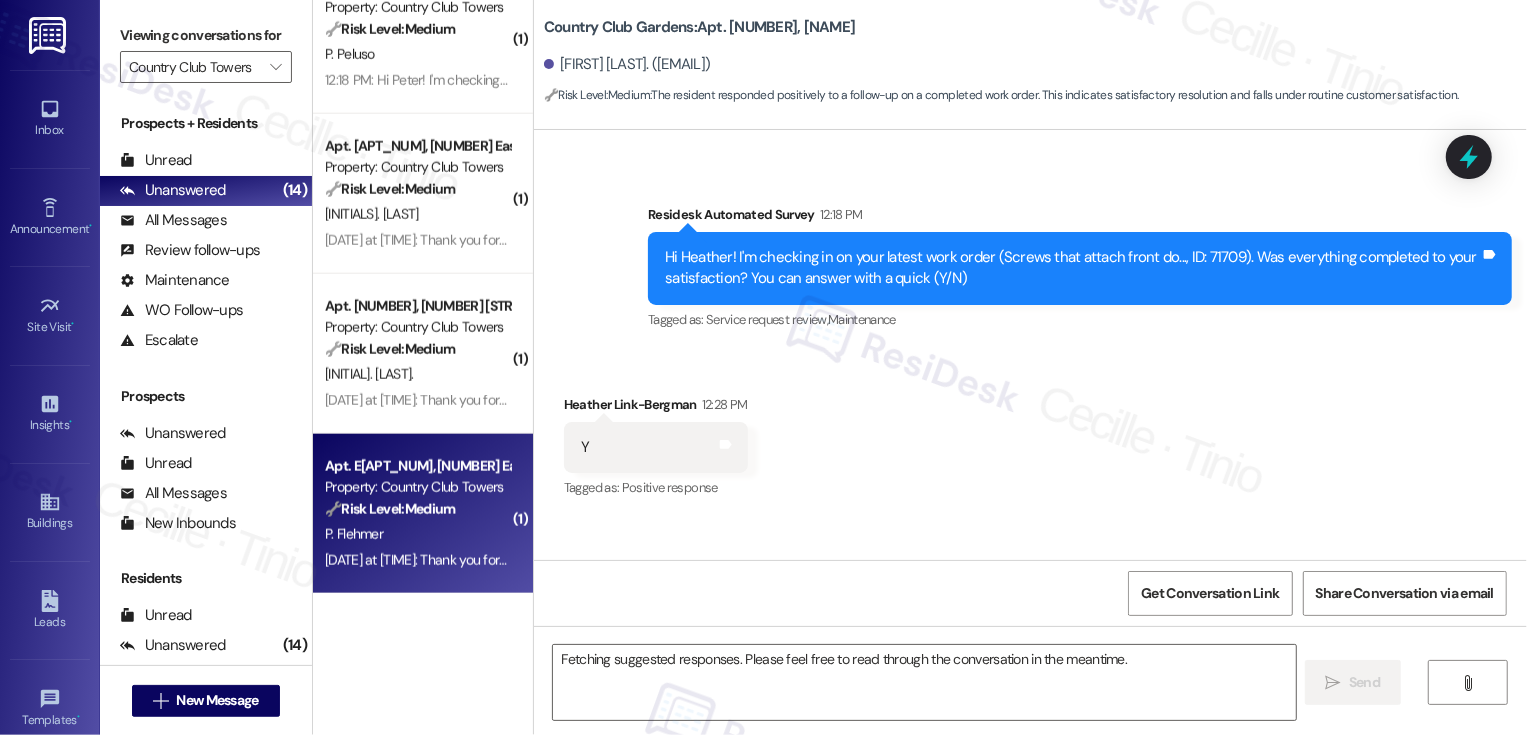 click on "🔧  Risk Level:  Medium" at bounding box center (390, 509) 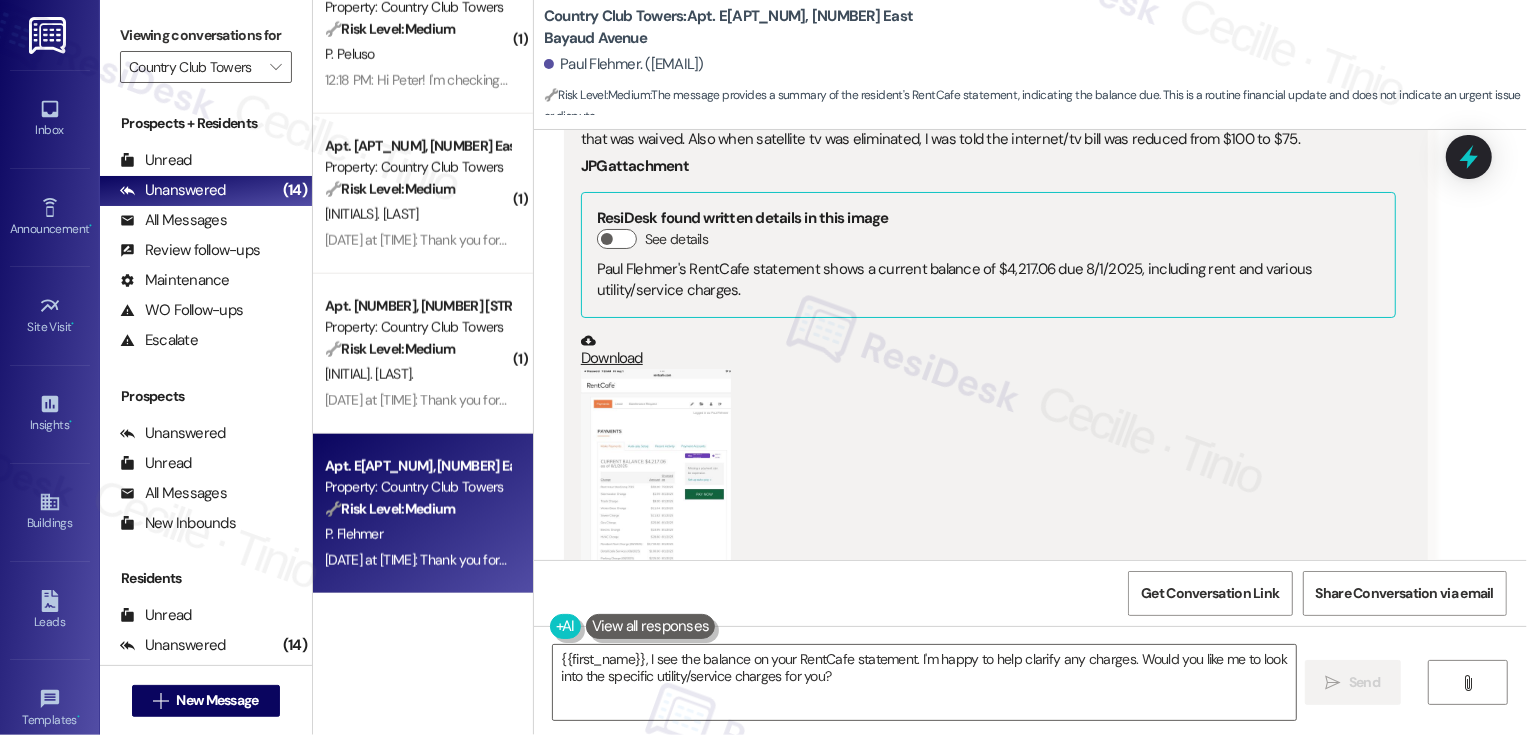 scroll, scrollTop: 634, scrollLeft: 0, axis: vertical 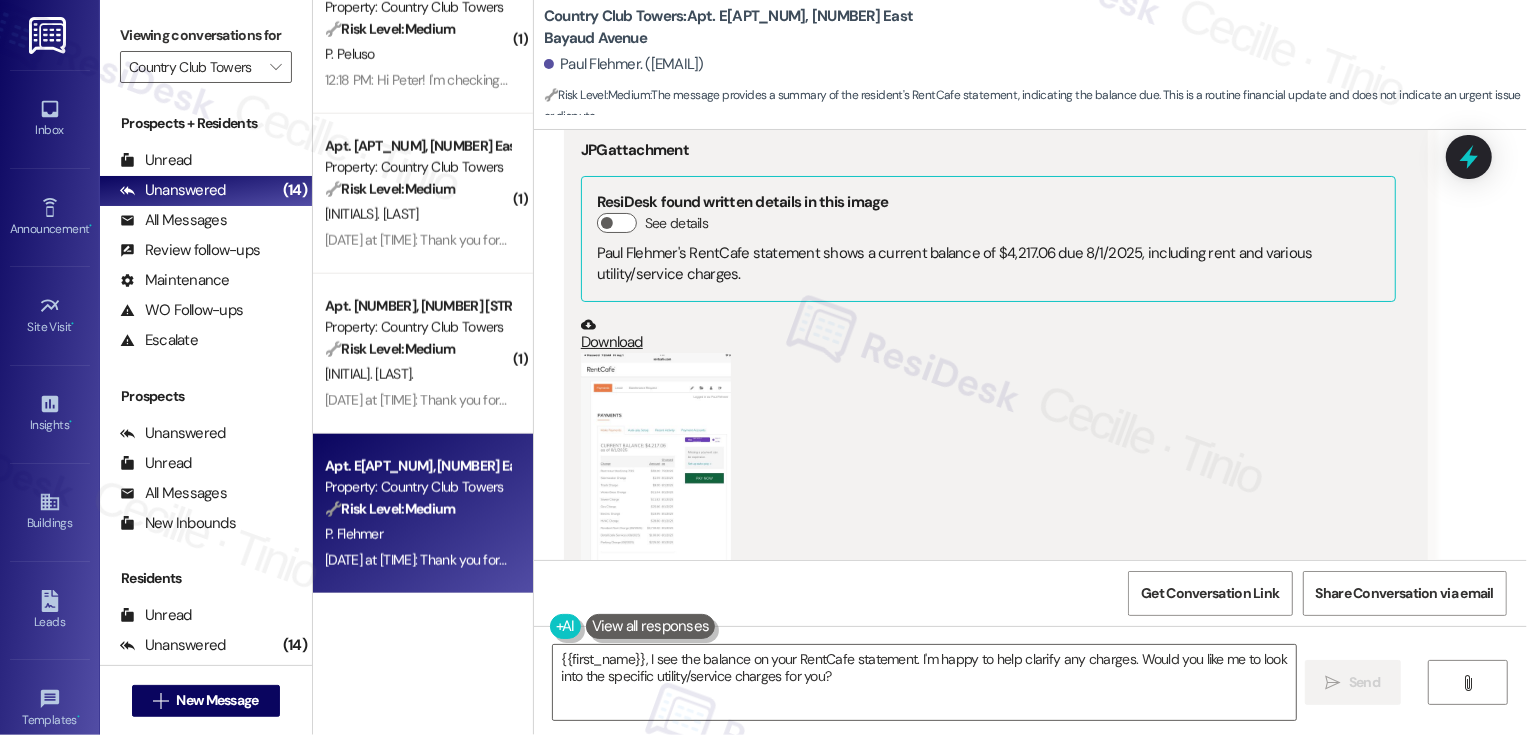 click at bounding box center (656, 459) 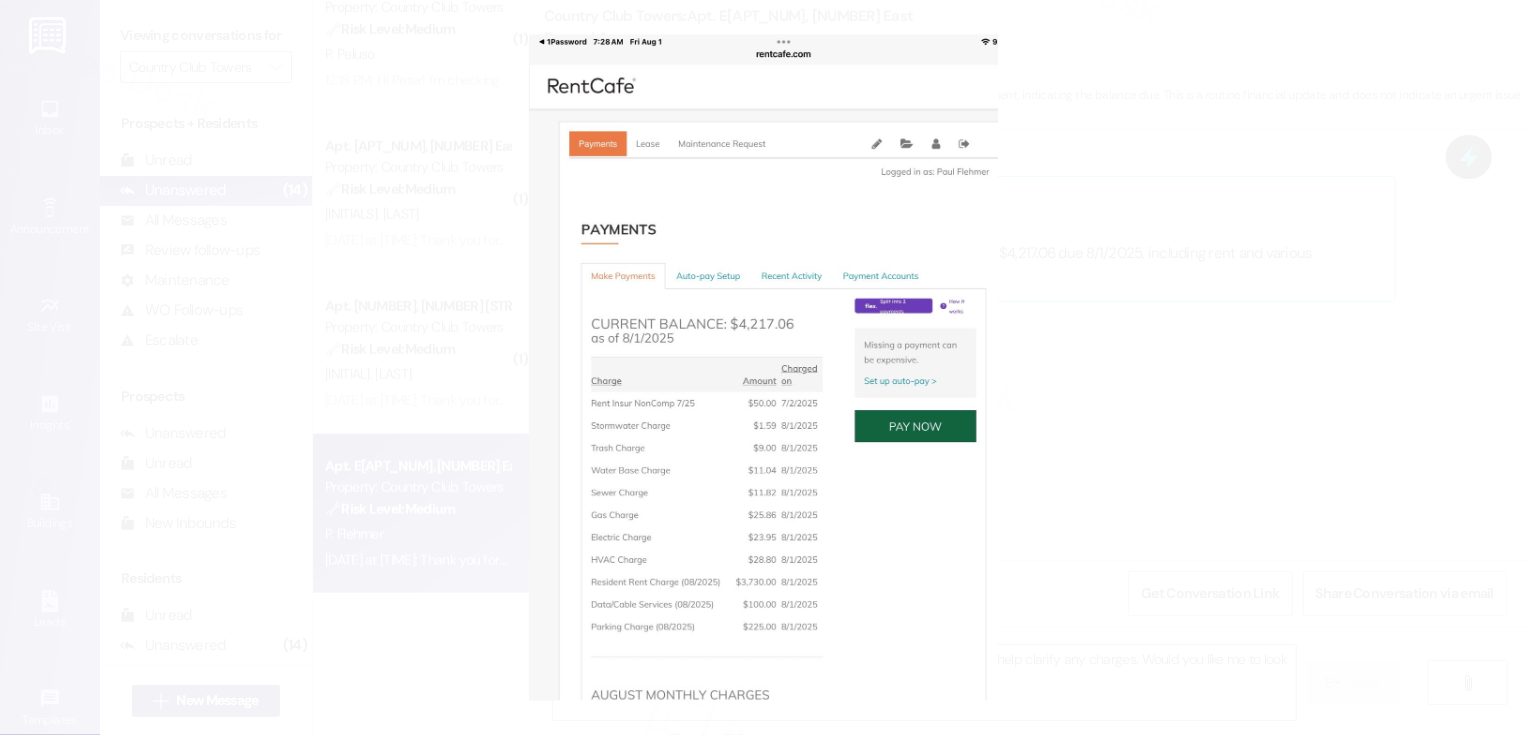click at bounding box center [763, 367] 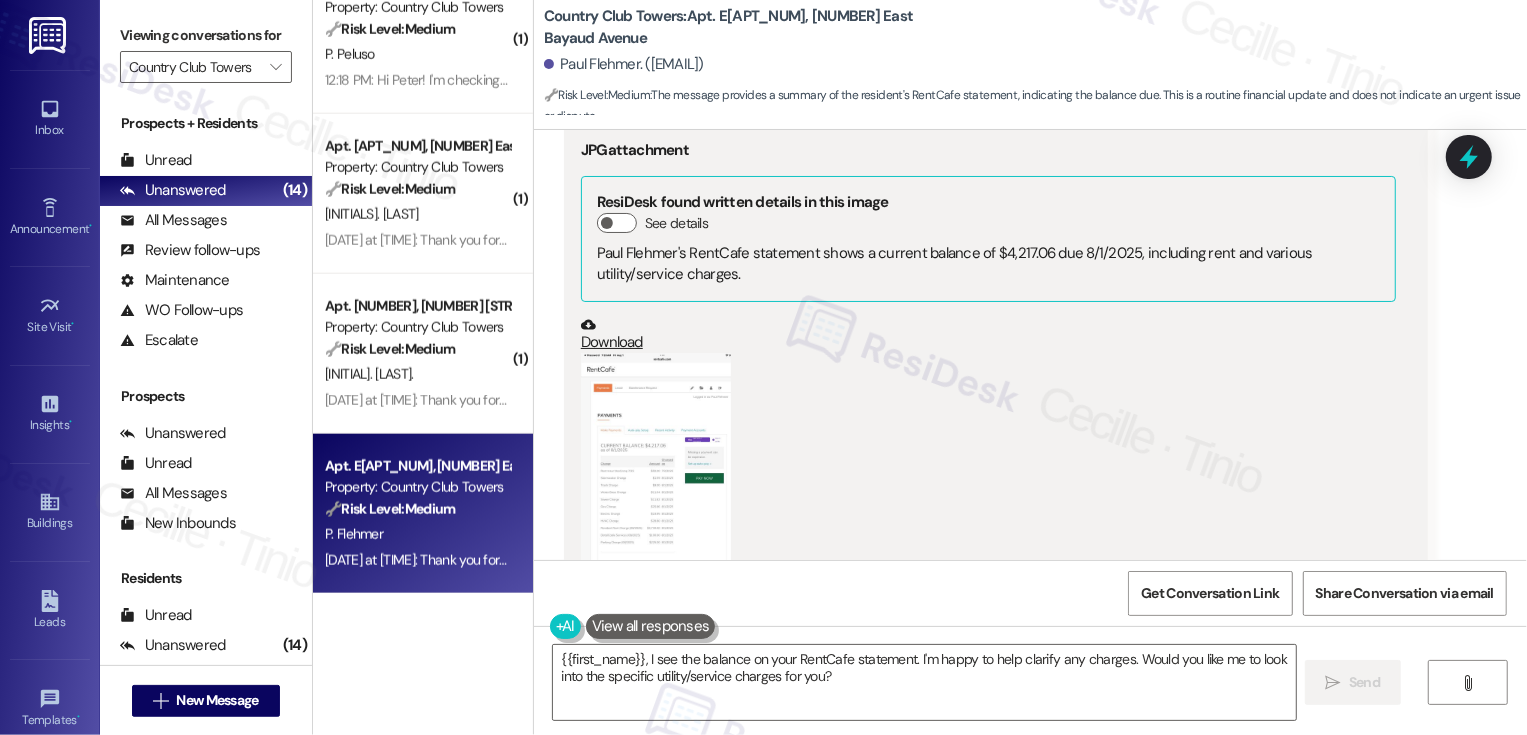 scroll, scrollTop: 211, scrollLeft: 0, axis: vertical 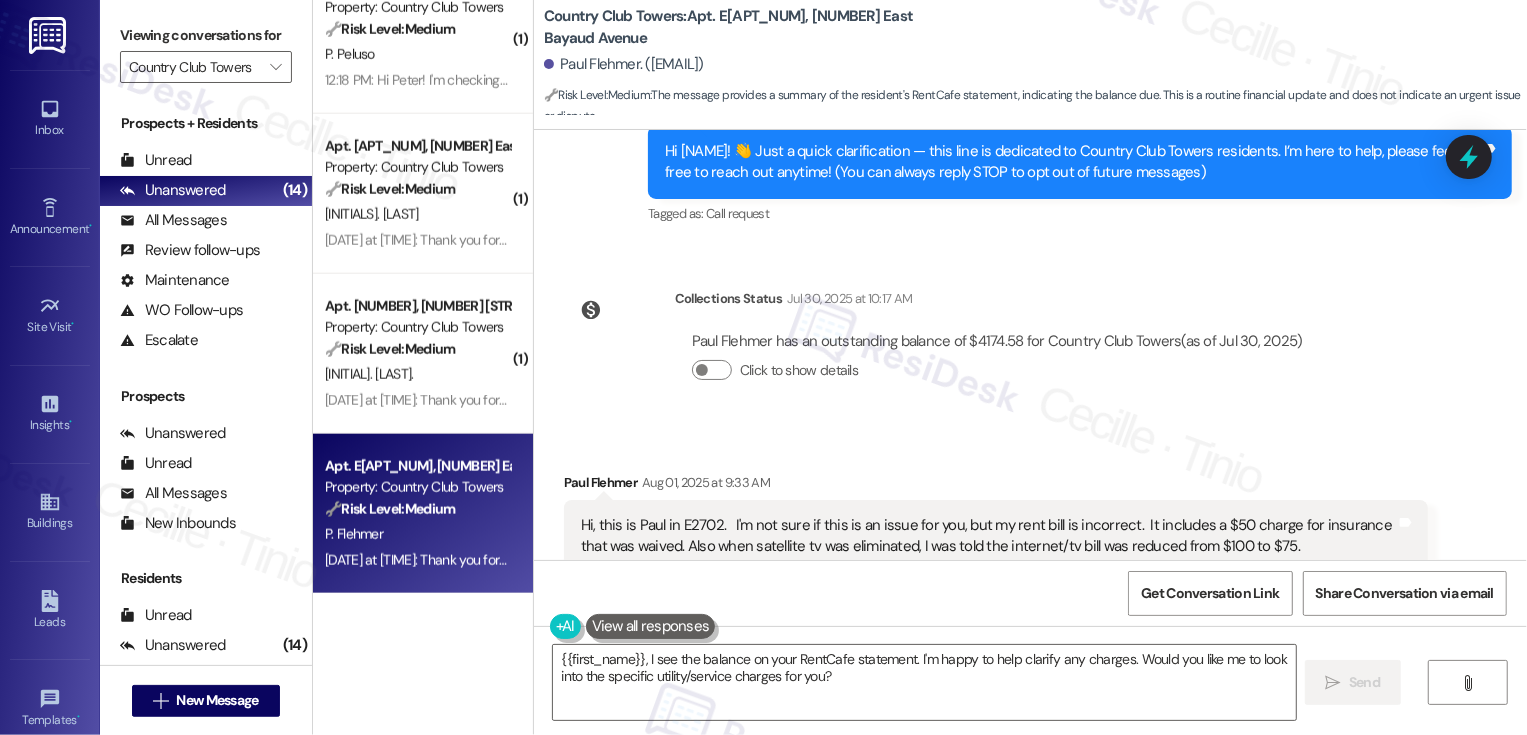 click on "Received via SMS Paul Flehmer Aug 01, 2025 at 9:33 AM Hi, this is Paul in E2702.   I'm not sure if this is an issue for you, but my rent bill is incorrect.  It includes a $50 charge for insurance that was waived. Also when satellite tv was eliminated, I was told the internet/tv bill was reduced from $100 to $75. JPG  attachment ResiDesk found written details in this image   See details Paul Flehmer's RentCafe statement shows a current balance of $4,217.06 due 8/1/2025, including rent and various utility/service charges.
Download   (Click to zoom) Tags and notes Tagged as:   Rent/payments ,  Click to highlight conversations about Rent/payments Insurance ,  Click to highlight conversations about Insurance Billing discrepancy ,  Click to highlight conversations about Billing discrepancy Additional charges ,  Click to highlight conversations about Additional charges Internet services Click to highlight conversations about Internet services  Related guidelines Hide Suggestions Created  12 days ago  ( 71  (" at bounding box center [996, 943] 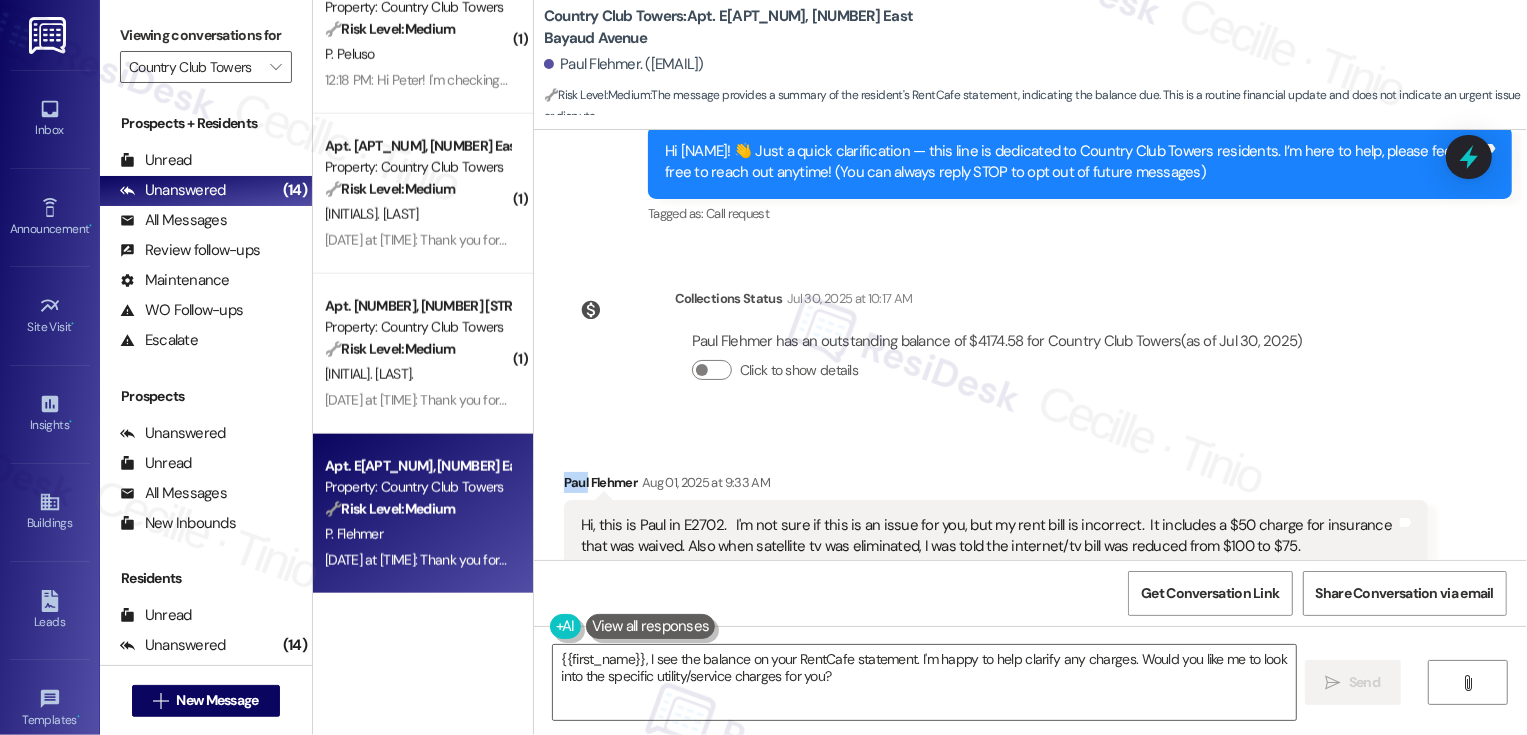 copy on "Paul" 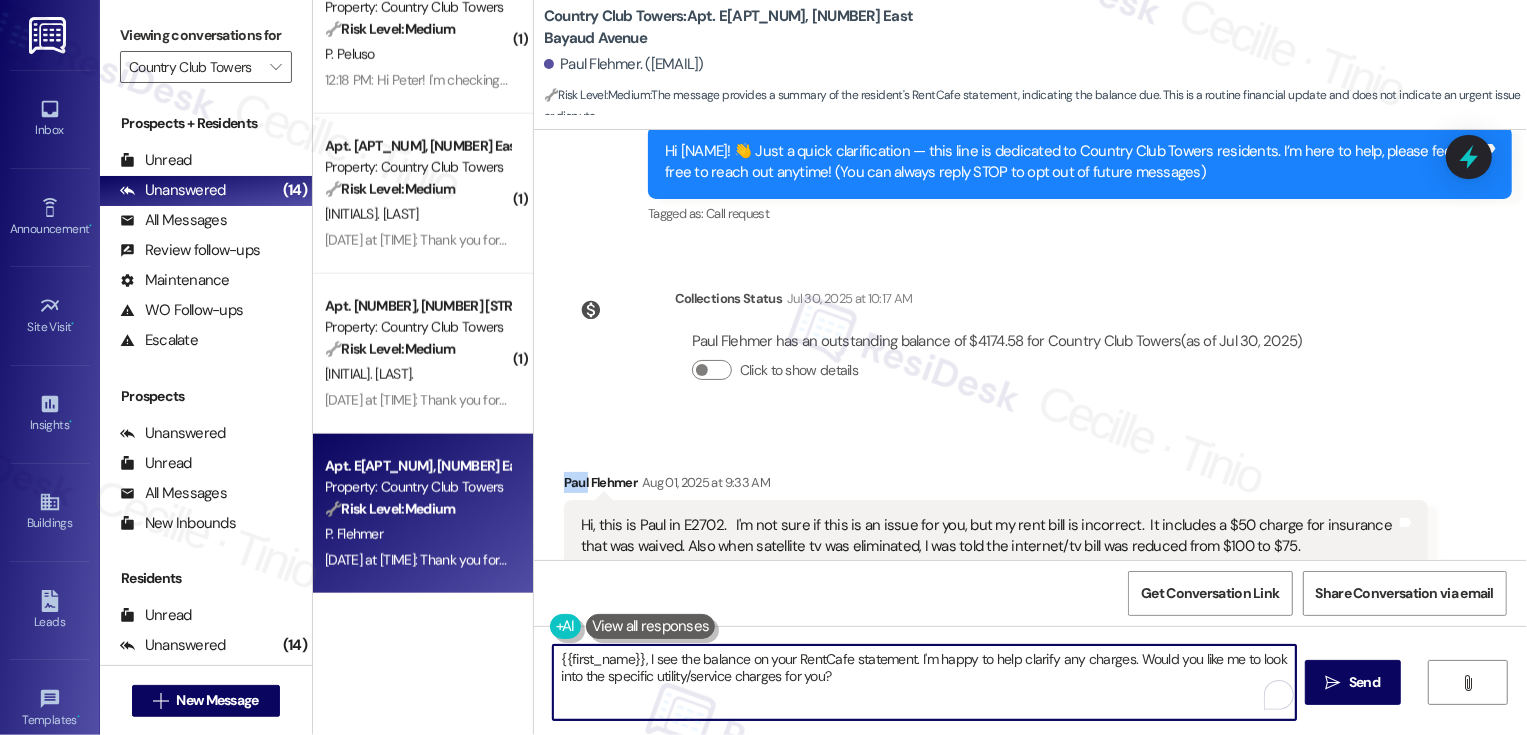 drag, startPoint x: 631, startPoint y: 660, endPoint x: 449, endPoint y: 658, distance: 182.01099 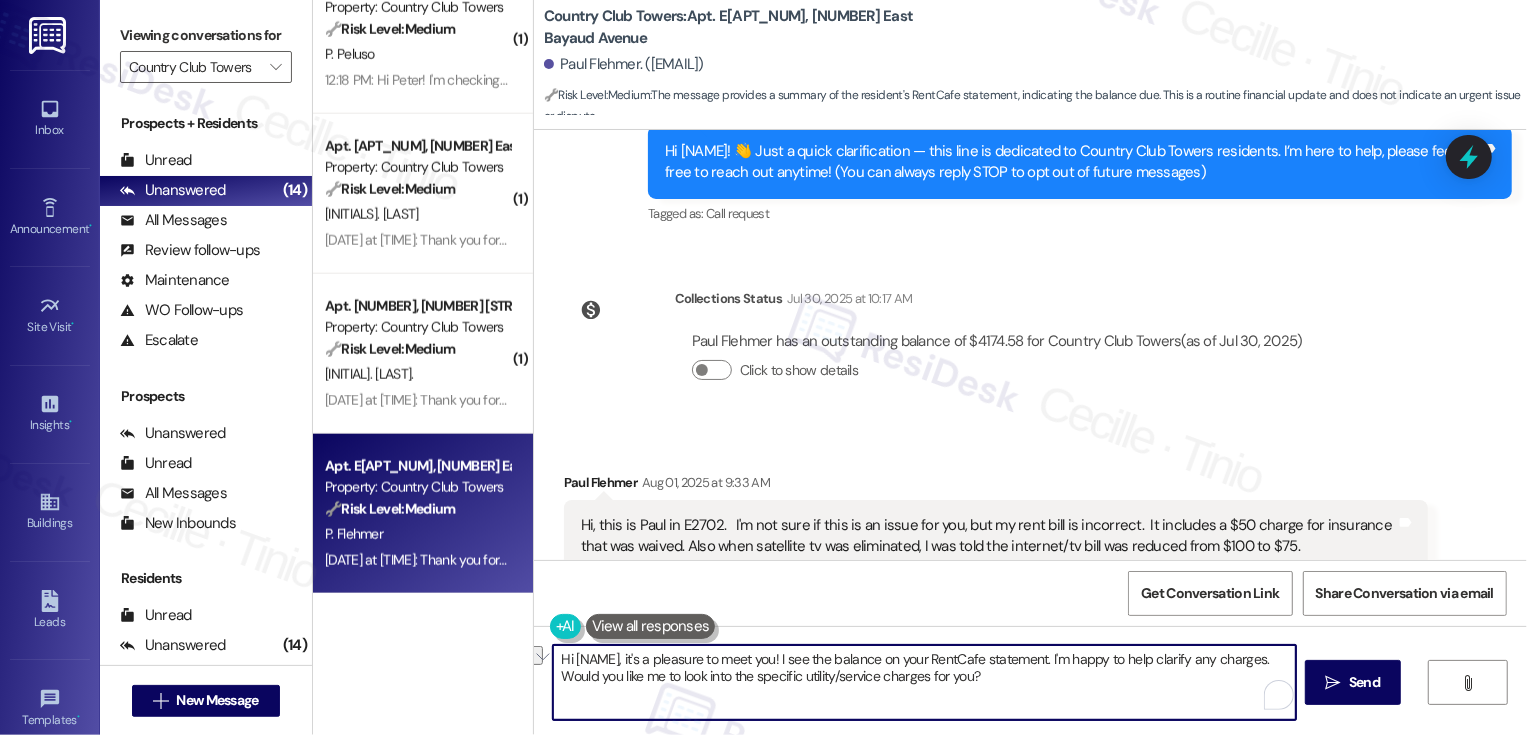 drag, startPoint x: 747, startPoint y: 660, endPoint x: 1149, endPoint y: 704, distance: 404.4008 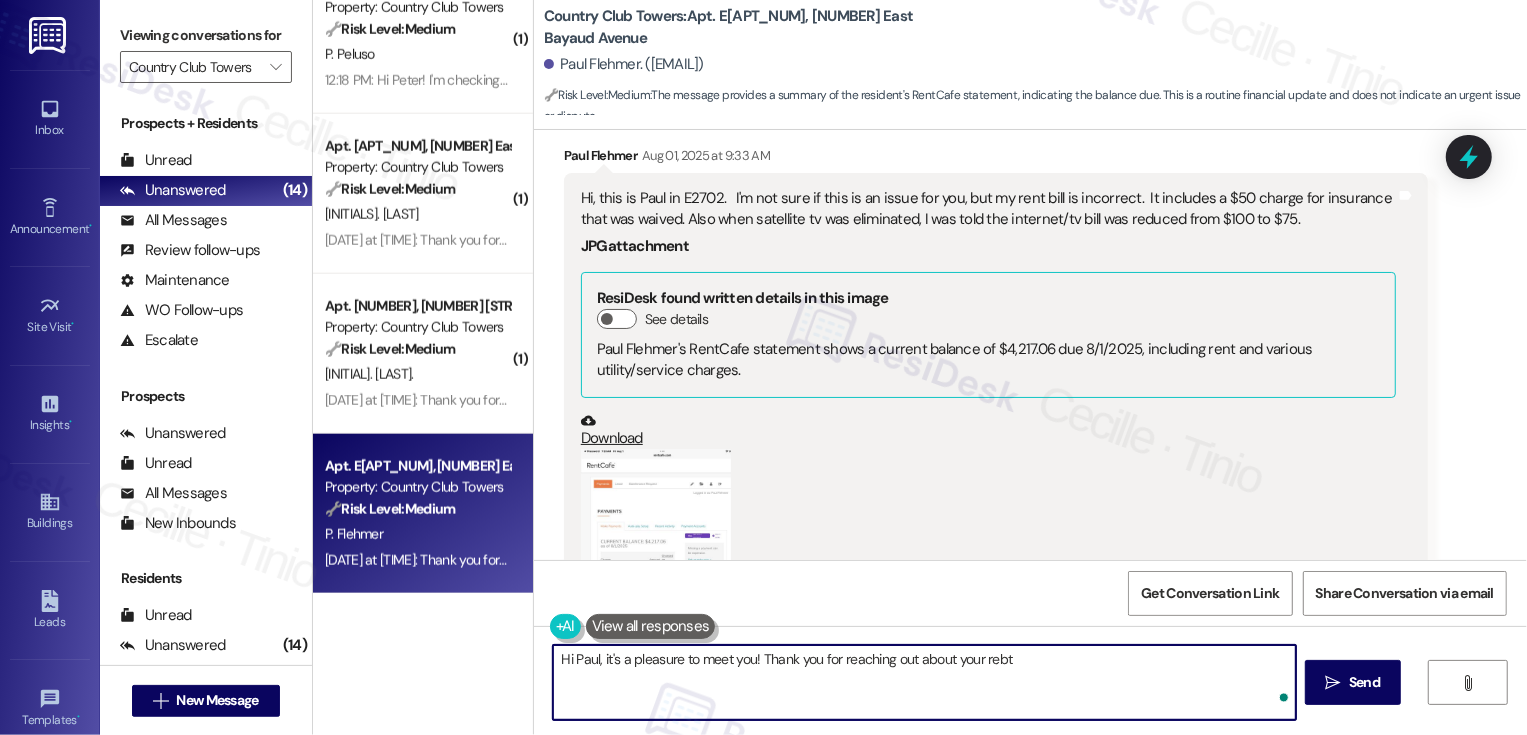 scroll, scrollTop: 542, scrollLeft: 0, axis: vertical 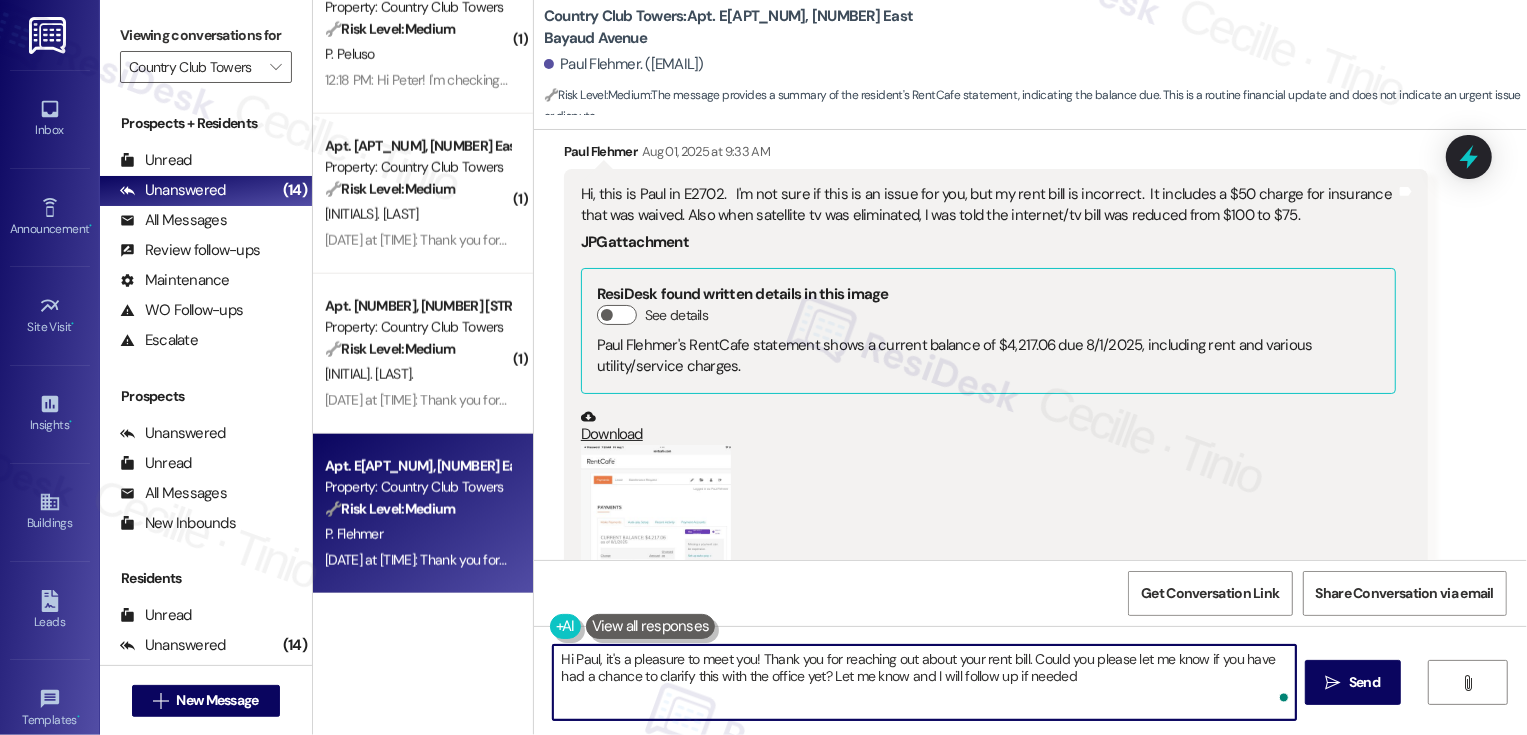 type on "Hi Paul, it's a pleasure to meet you! Thank you for reaching out about your rent bill. Could you please let me know if you have had a chance to clarify this with the office yet? Let me know and I will follow up if needed!" 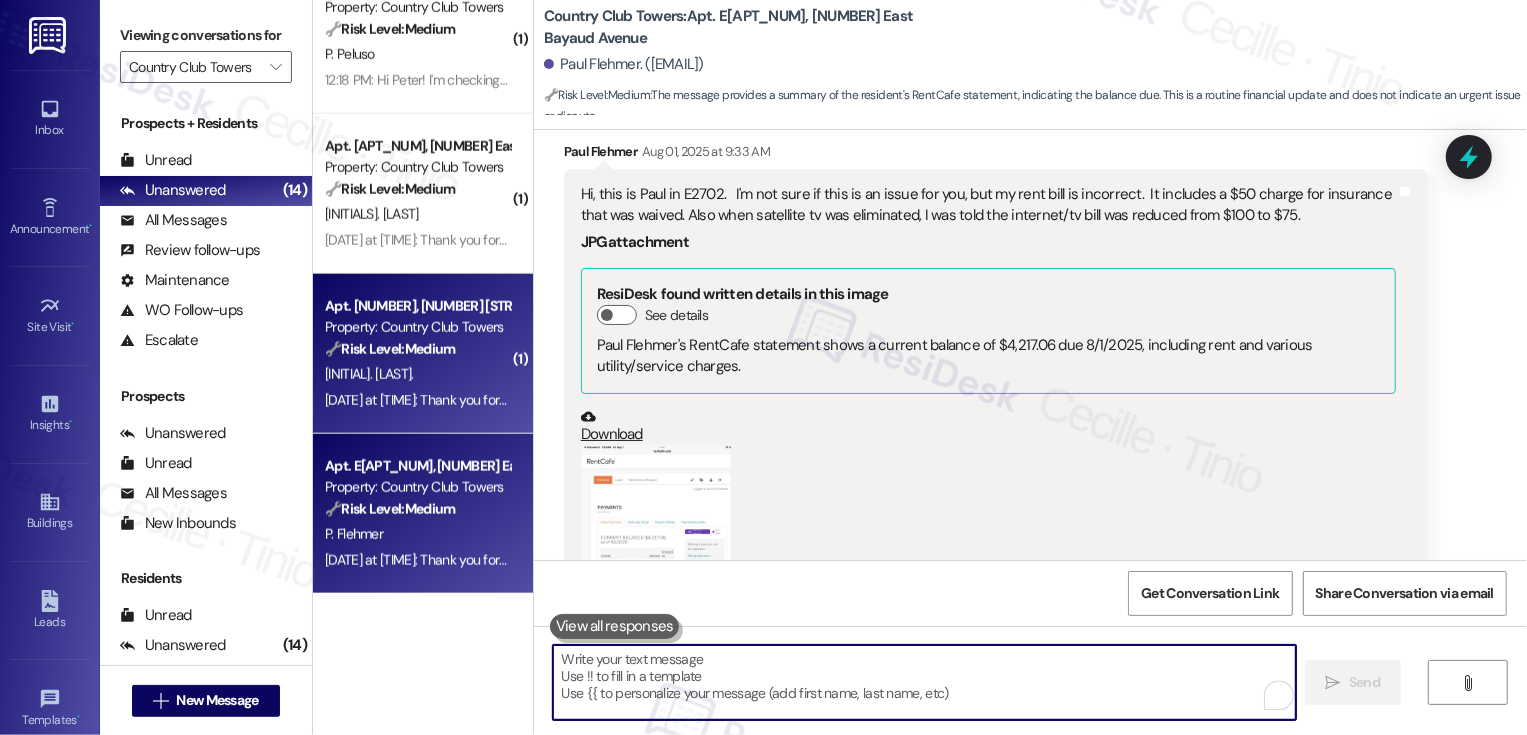 click on "🔧  Risk Level:  Medium The resident initially reported a temporary fix to a previous work order and opened a new one. They later confirmed that everything has been addressed. This indicates a maintenance issue that has been resolved, but the initial temporary fix suggests a potentially recurring problem that warrants monitoring." at bounding box center [417, 349] 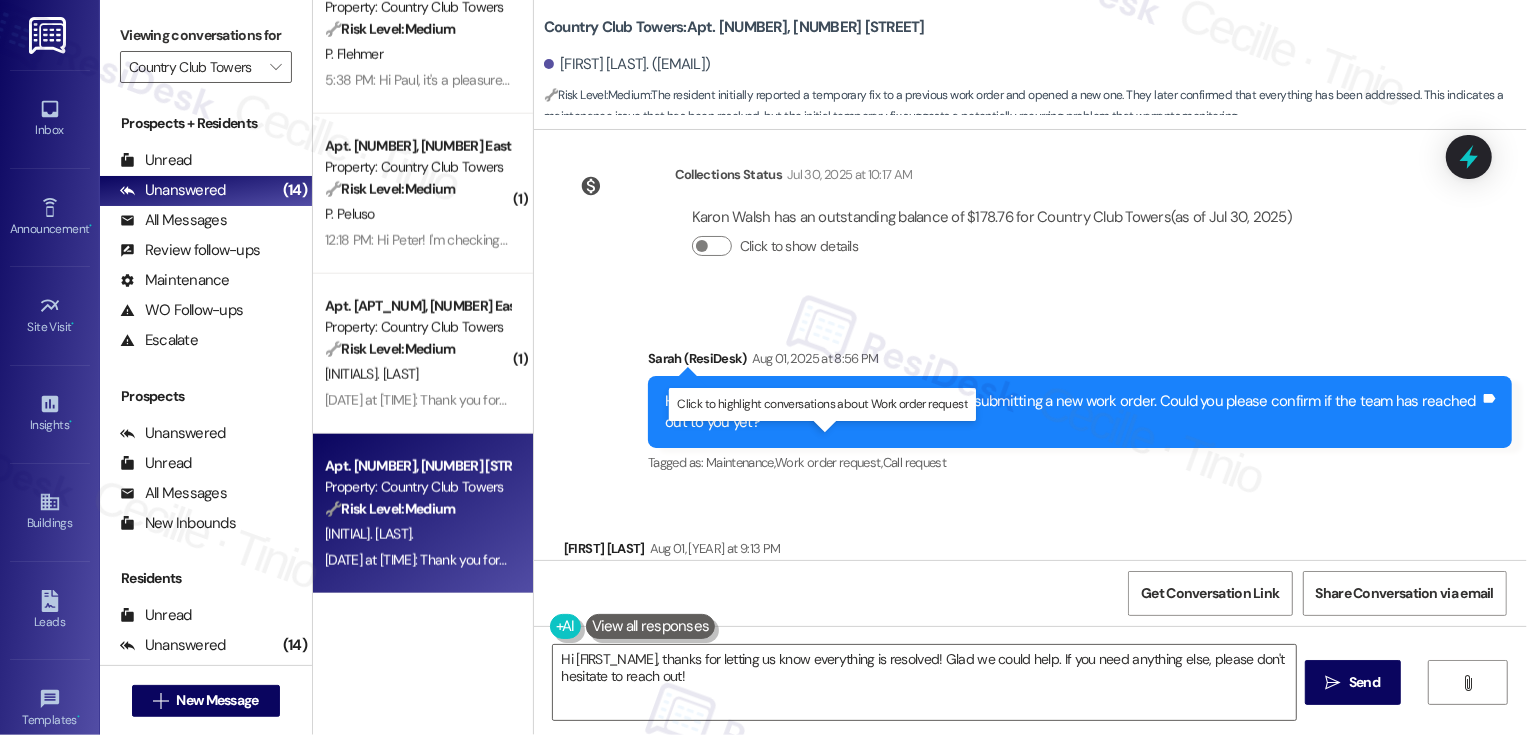 scroll, scrollTop: 1045, scrollLeft: 0, axis: vertical 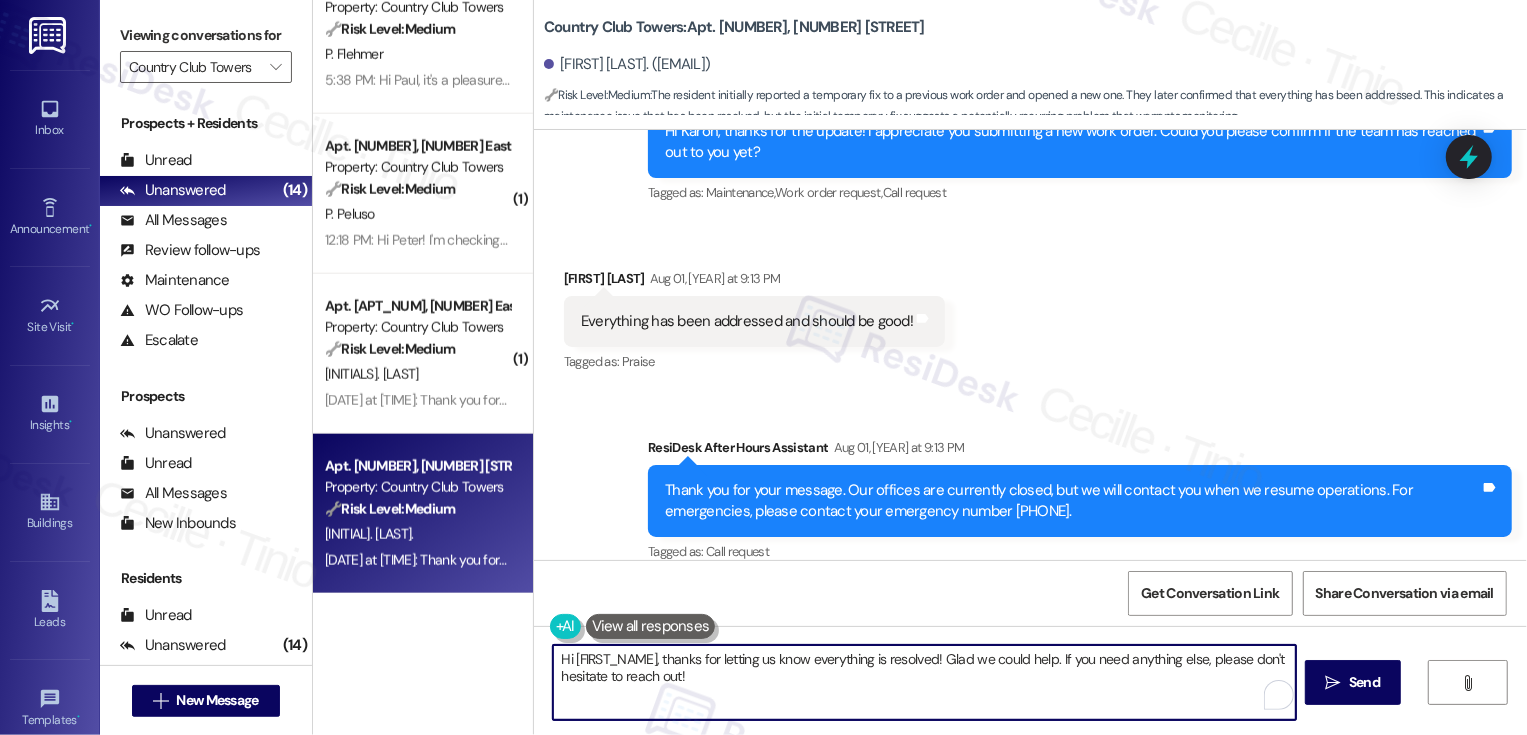 drag, startPoint x: 659, startPoint y: 658, endPoint x: 556, endPoint y: 658, distance: 103 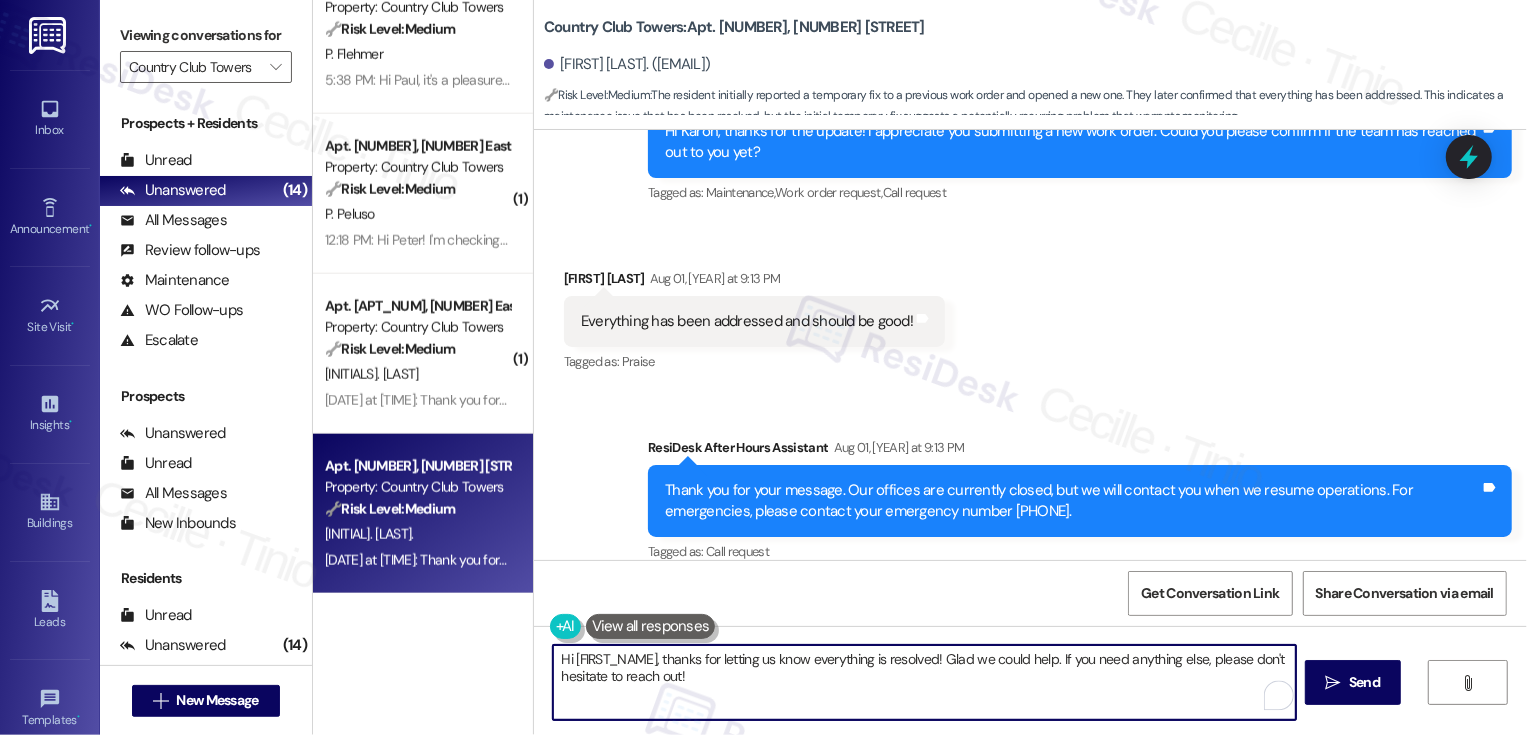 click on "Hi {{first_name}}, thanks for letting us know everything is resolved! Glad we could help. If you need anything else, please don't hesitate to reach out!" at bounding box center [924, 682] 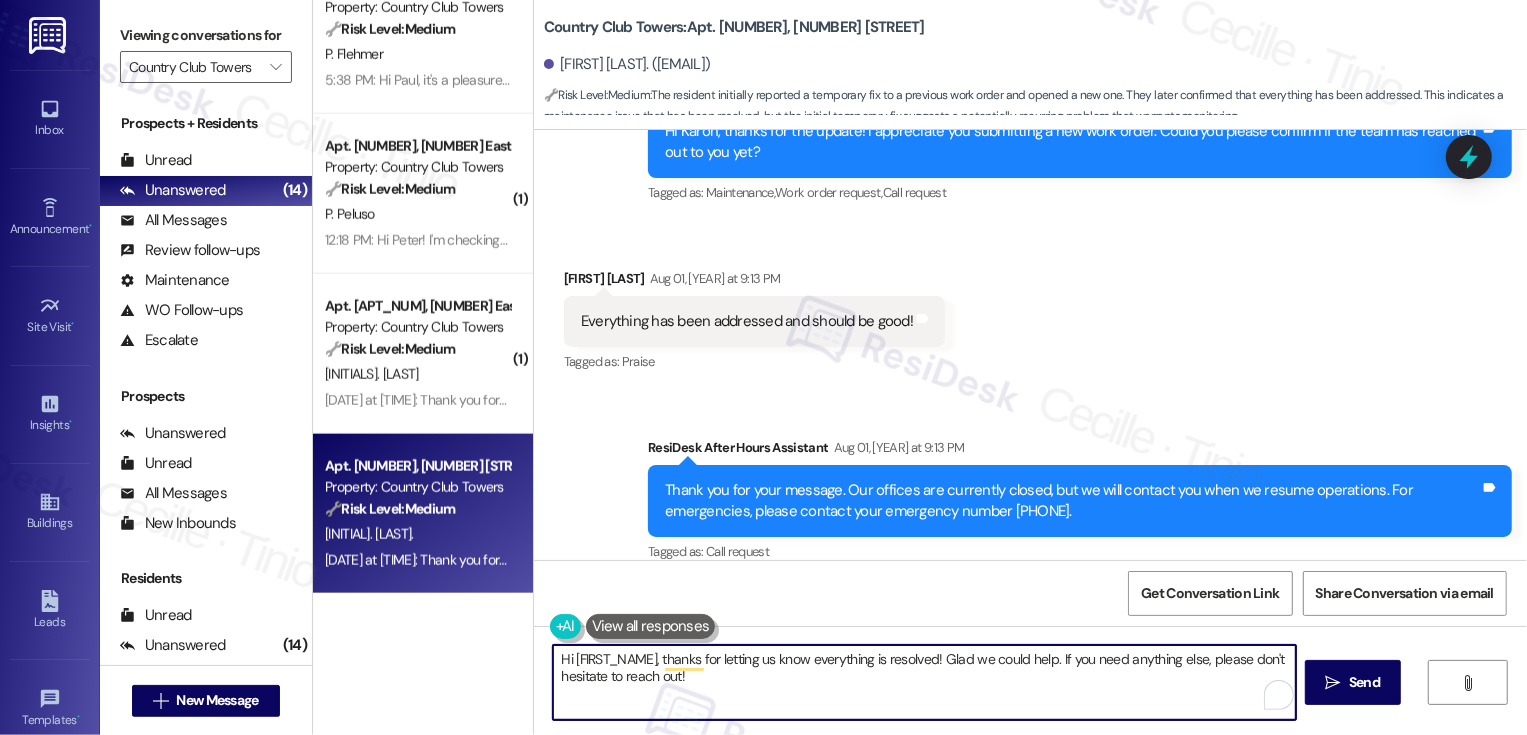 click on "Hi {{first_name}}, thanks for letting us know everything is resolved! Glad we could help. If you need anything else, please don't hesitate to reach out!" at bounding box center [924, 682] 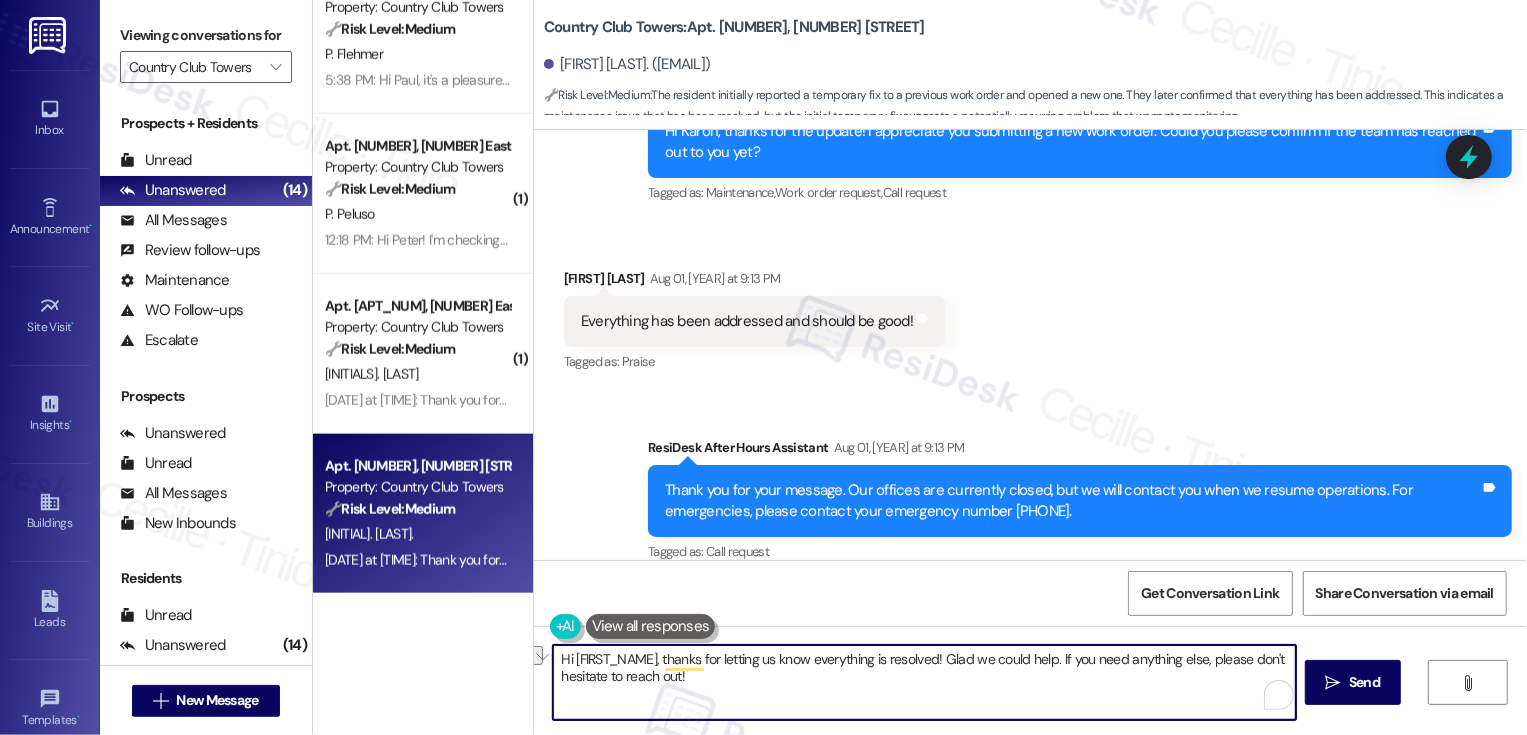 drag, startPoint x: 933, startPoint y: 662, endPoint x: 1049, endPoint y: 658, distance: 116.06895 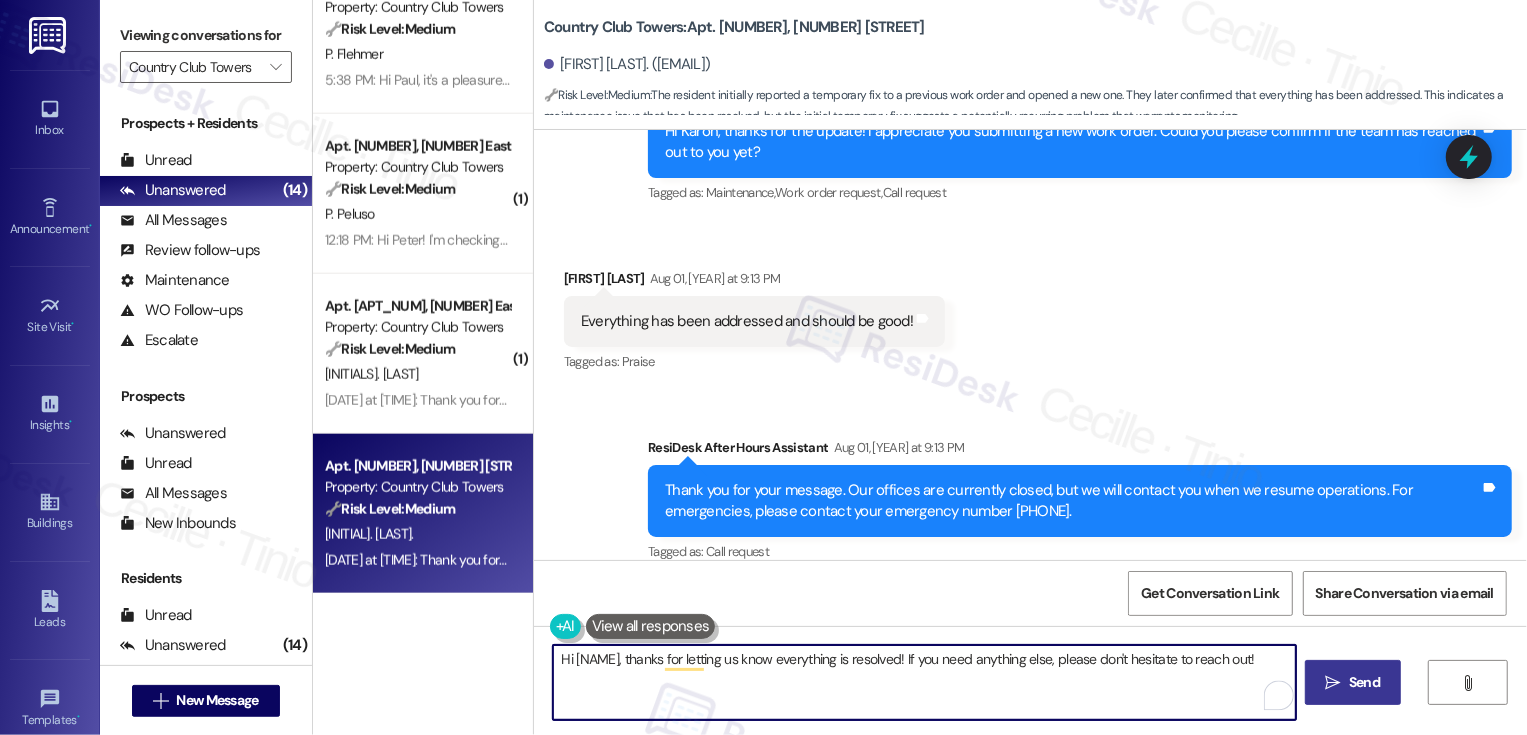 type on "Hi {{first_name}}, thanks for letting us know everything is resolved! If you need anything else, please don't hesitate to reach out!" 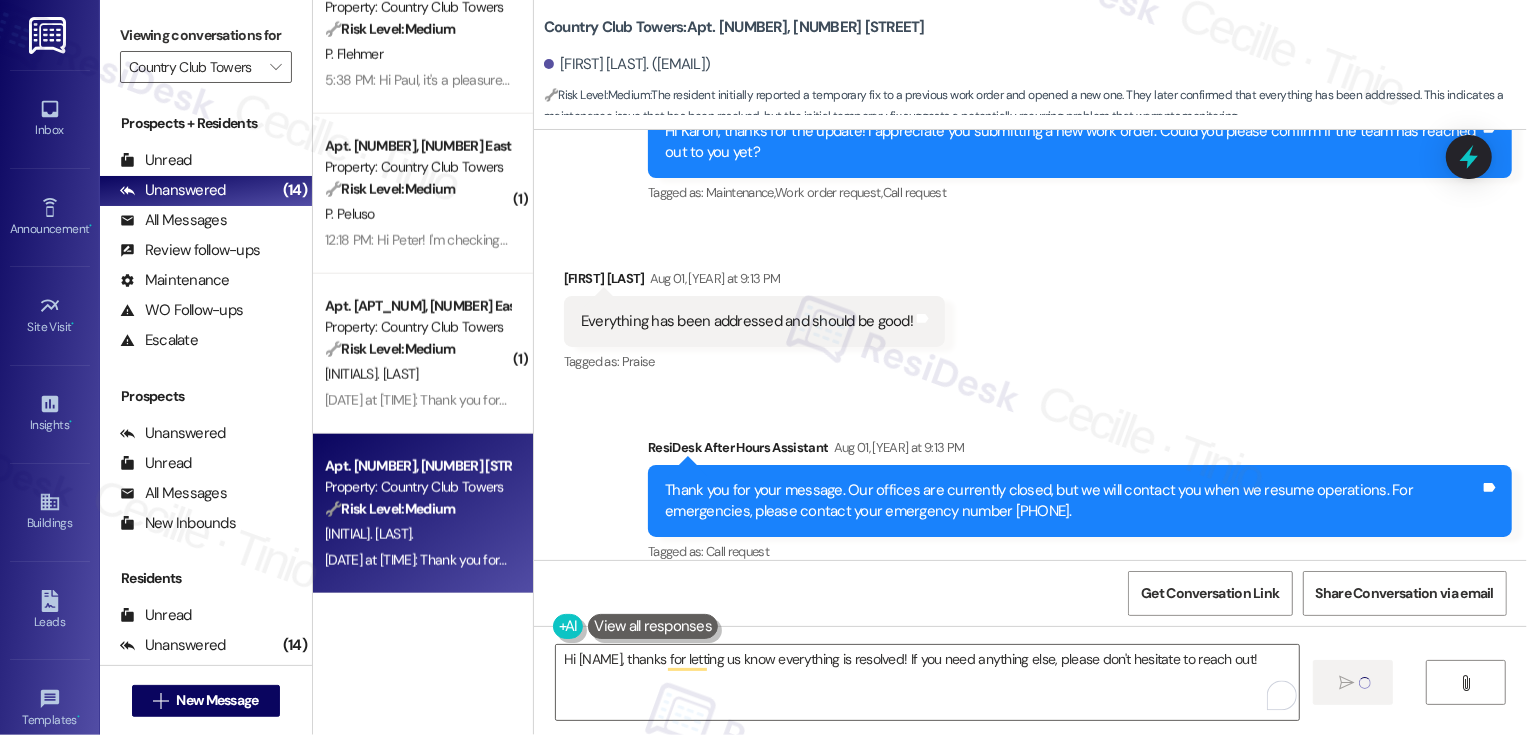 type 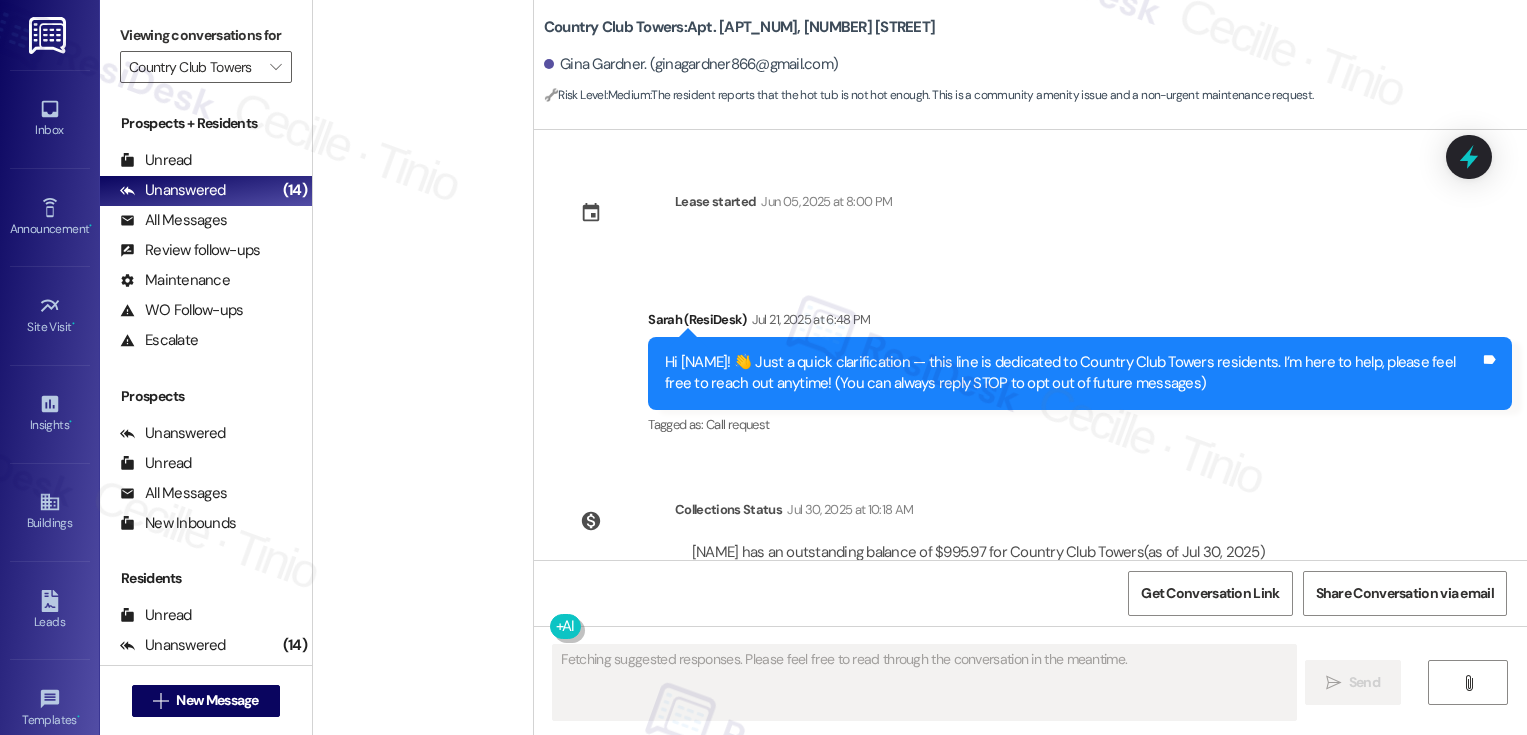 scroll, scrollTop: 0, scrollLeft: 0, axis: both 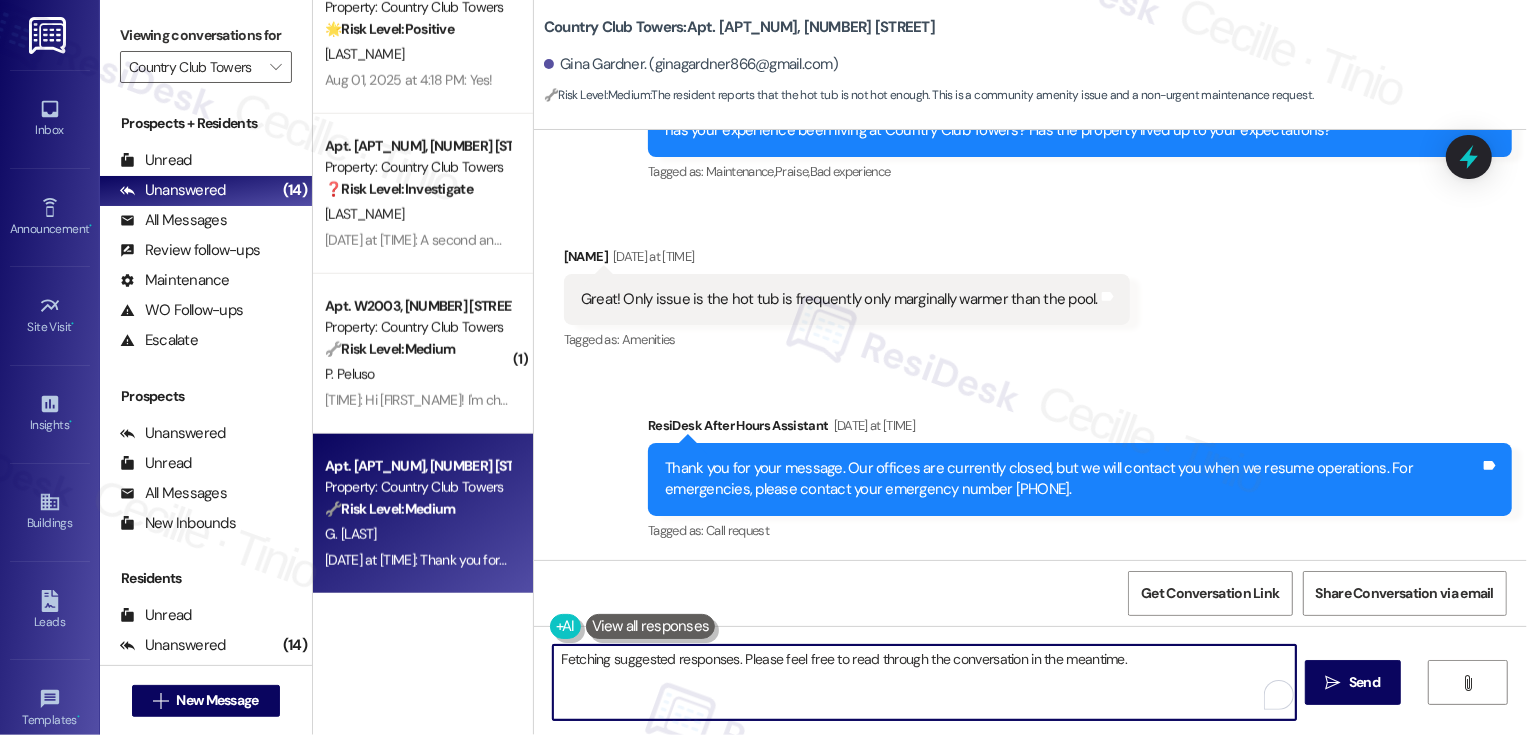 drag, startPoint x: 654, startPoint y: 660, endPoint x: 801, endPoint y: 657, distance: 147.03061 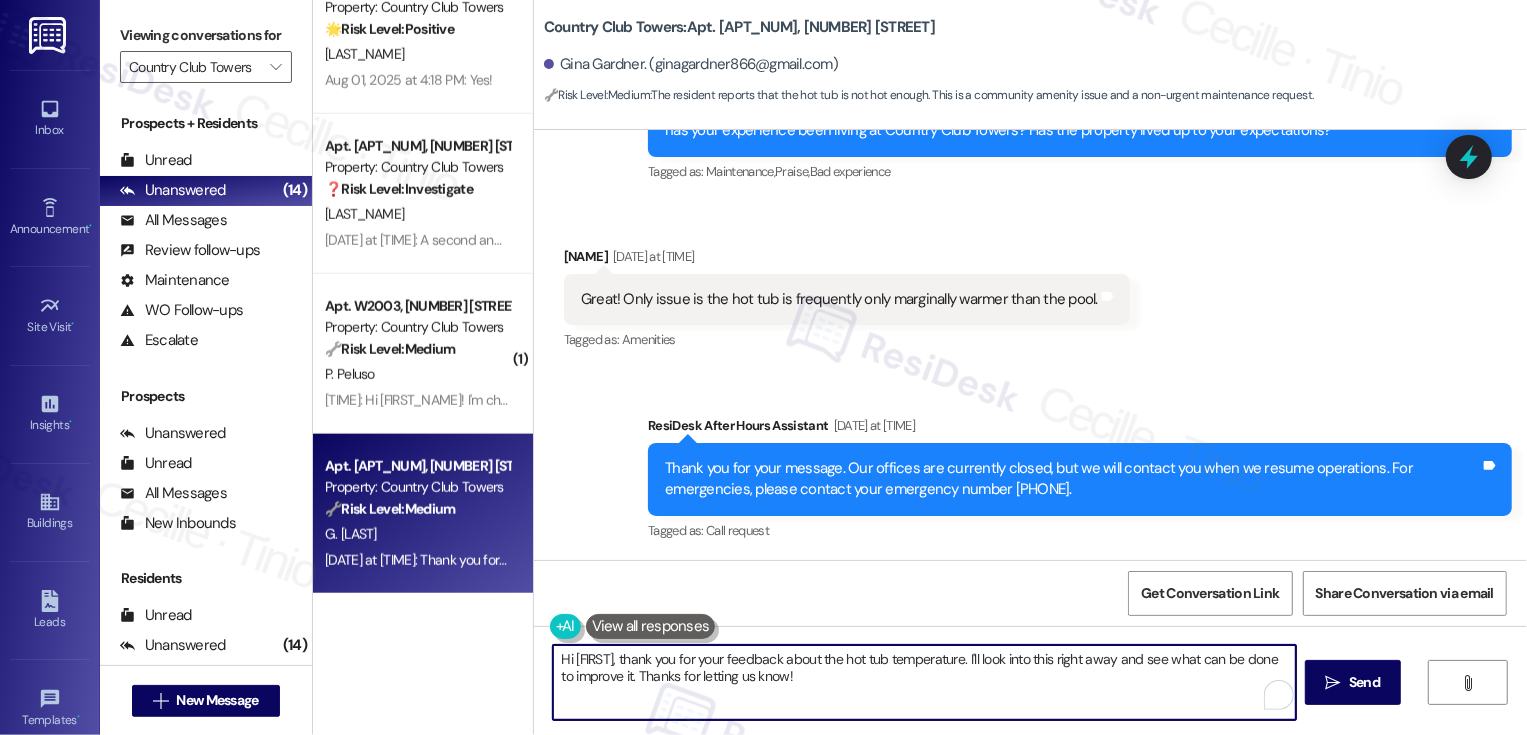 drag, startPoint x: 1002, startPoint y: 658, endPoint x: 1022, endPoint y: 680, distance: 29.732138 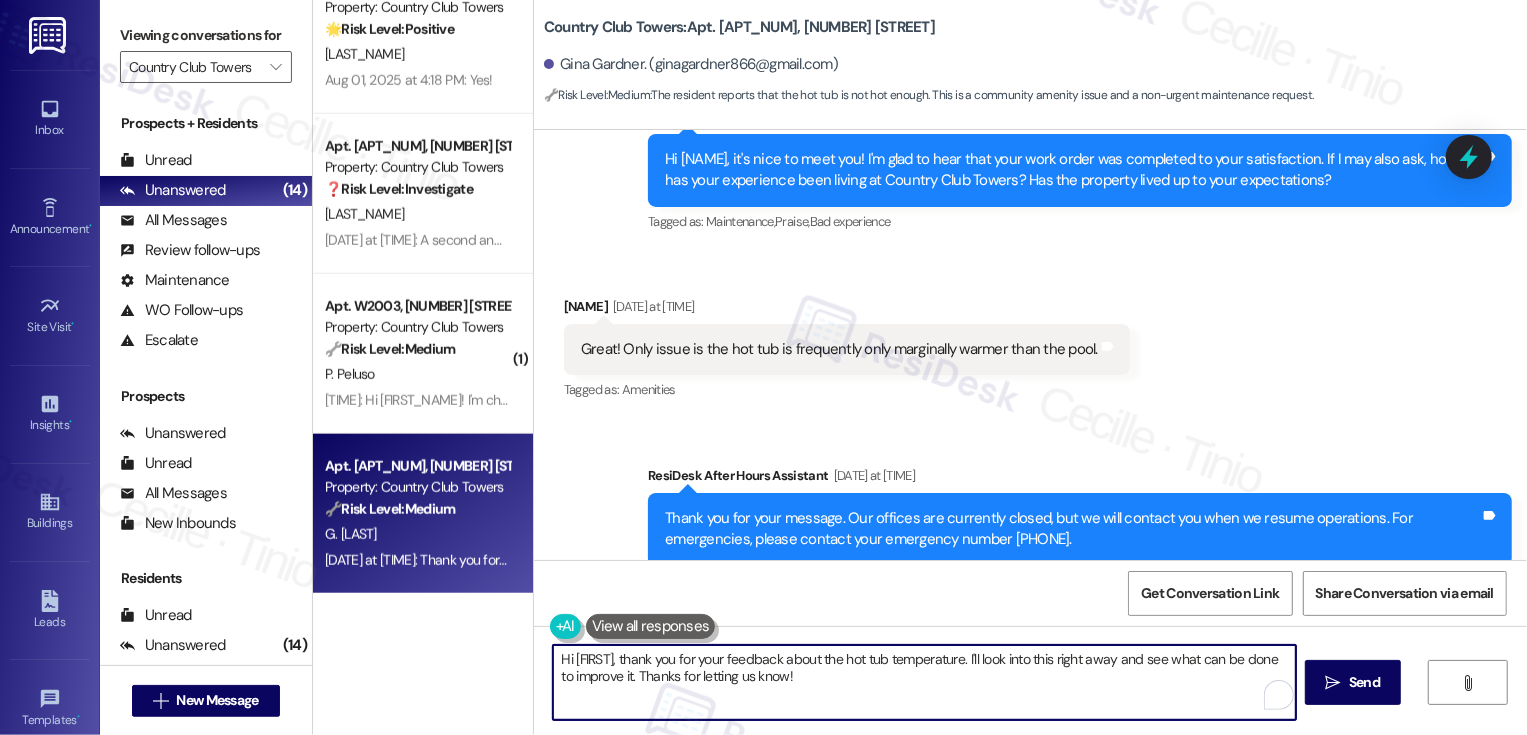 scroll, scrollTop: 986, scrollLeft: 0, axis: vertical 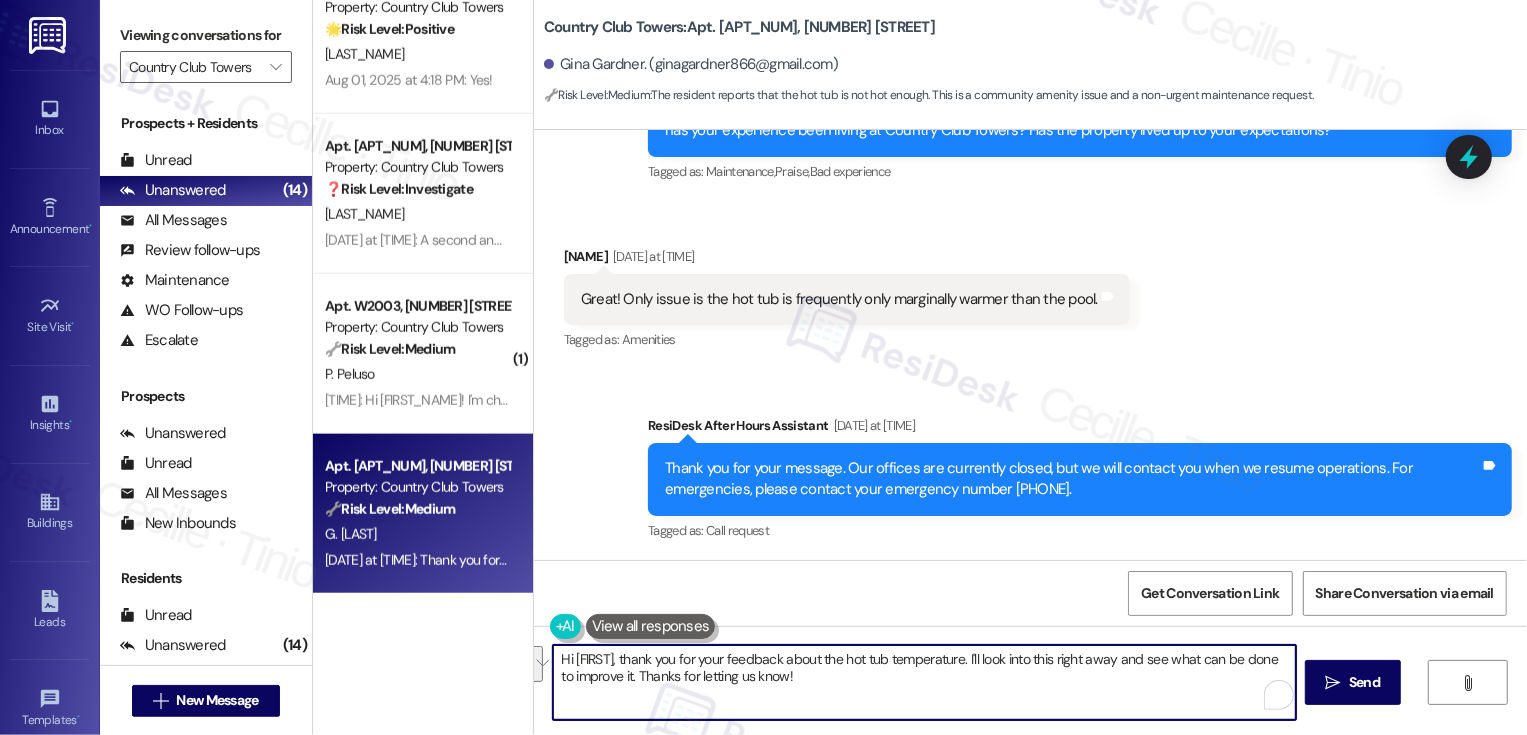 drag, startPoint x: 1005, startPoint y: 656, endPoint x: 1026, endPoint y: 693, distance: 42.544094 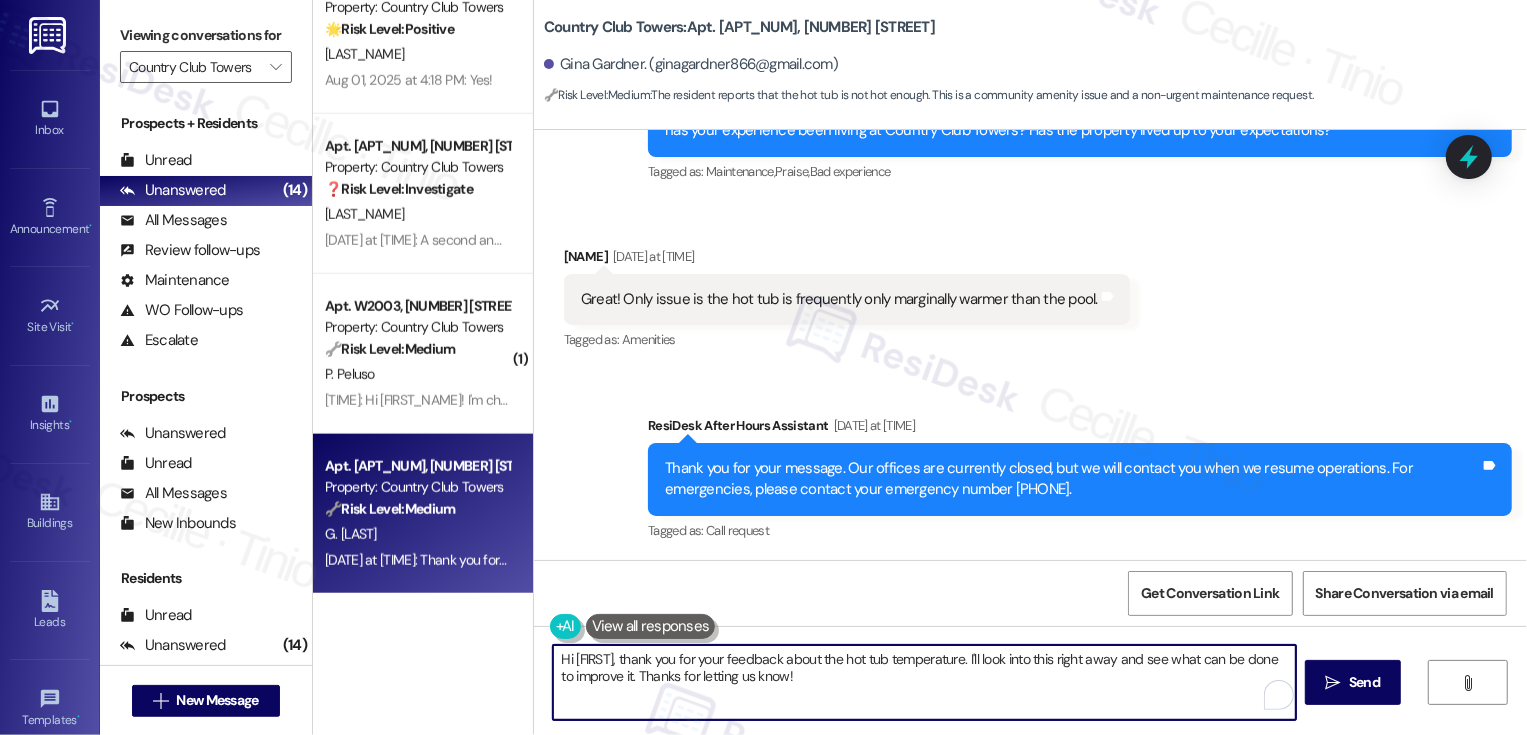 click on "Hi [FIRST], thank you for your feedback about the hot tub temperature. I'll look into this right away and see what can be done to improve it. Thanks for letting us know!" at bounding box center (924, 682) 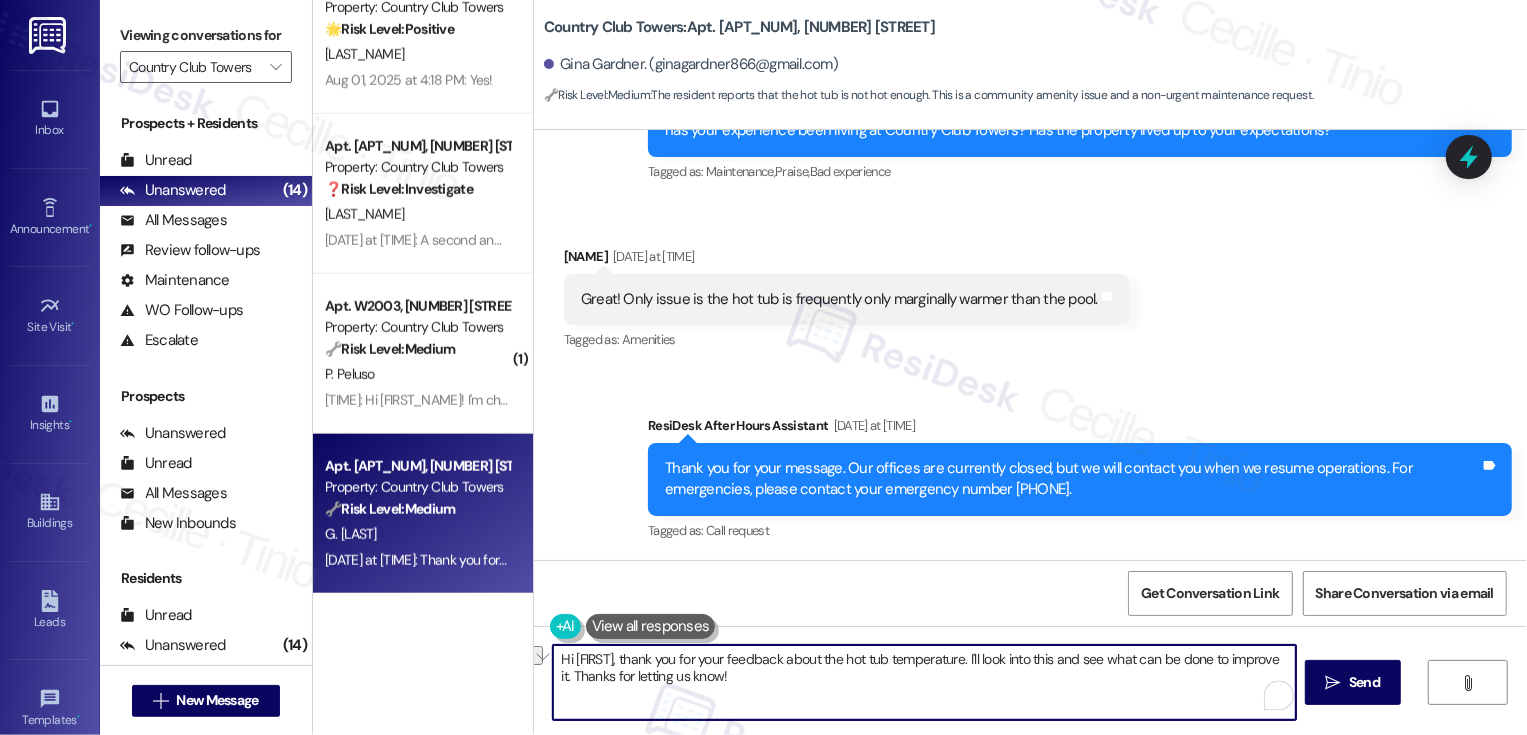 drag, startPoint x: 618, startPoint y: 678, endPoint x: 799, endPoint y: 686, distance: 181.17671 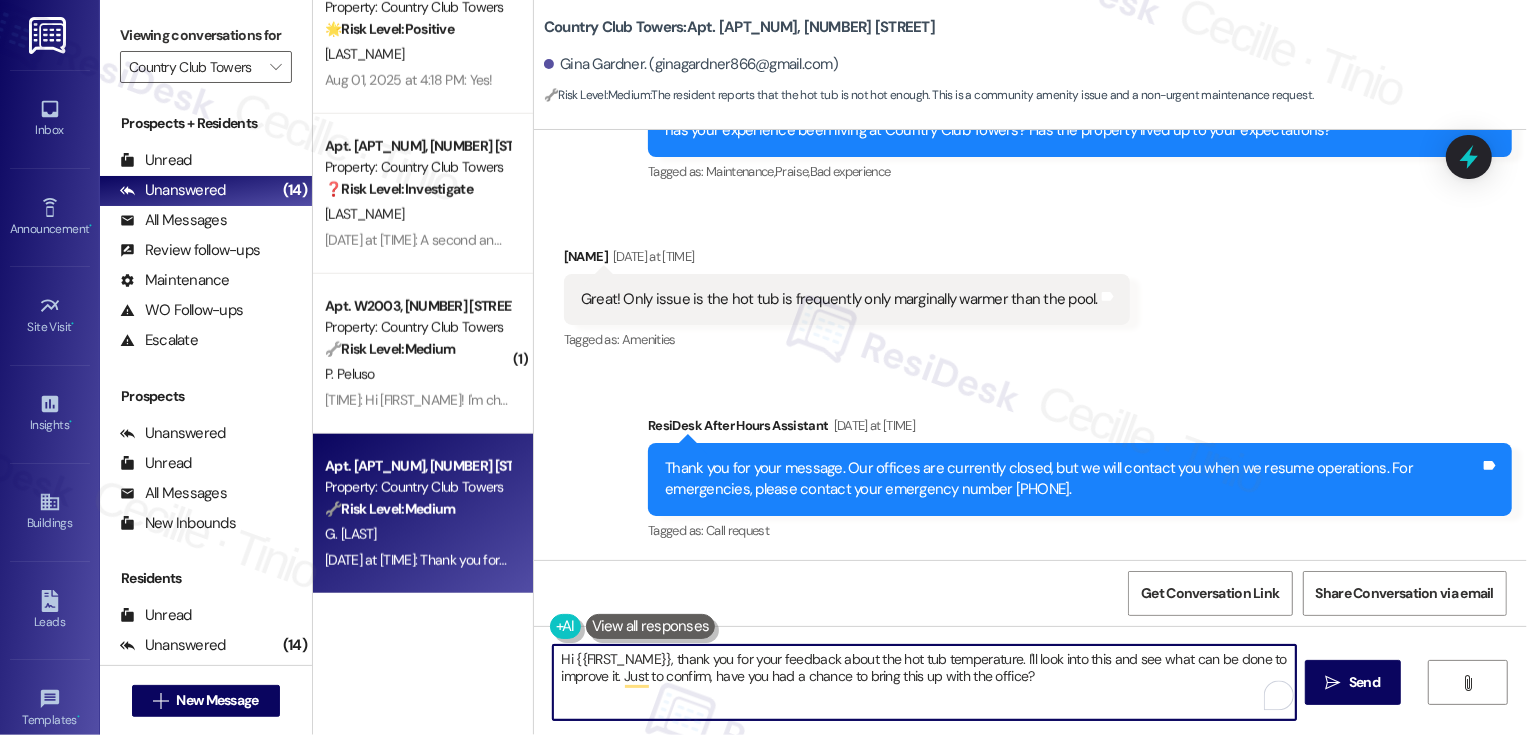 click on "Hi {{FIRST_NAME}}, thank you for your feedback about the hot tub temperature. I'll look into this and see what can be done to improve it. Just to confirm, have you had a chance to bring this up with the office?" at bounding box center (924, 682) 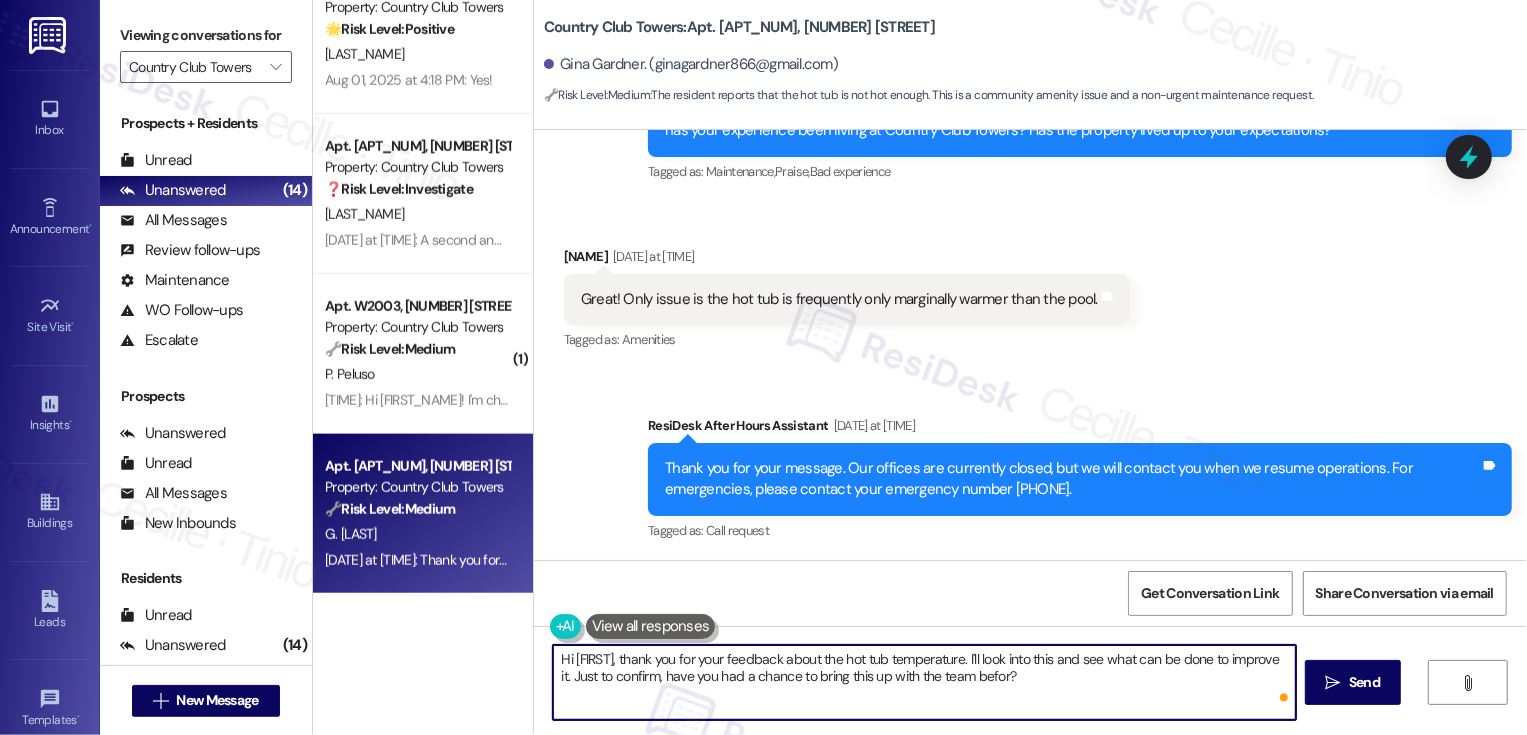 type on "Hi {{FIRST_NAME}}, thank you for your feedback about the hot tub temperature. I'll look into this and see what can be done to improve it. Just to confirm, have you had a chance to bring this up with the team before?" 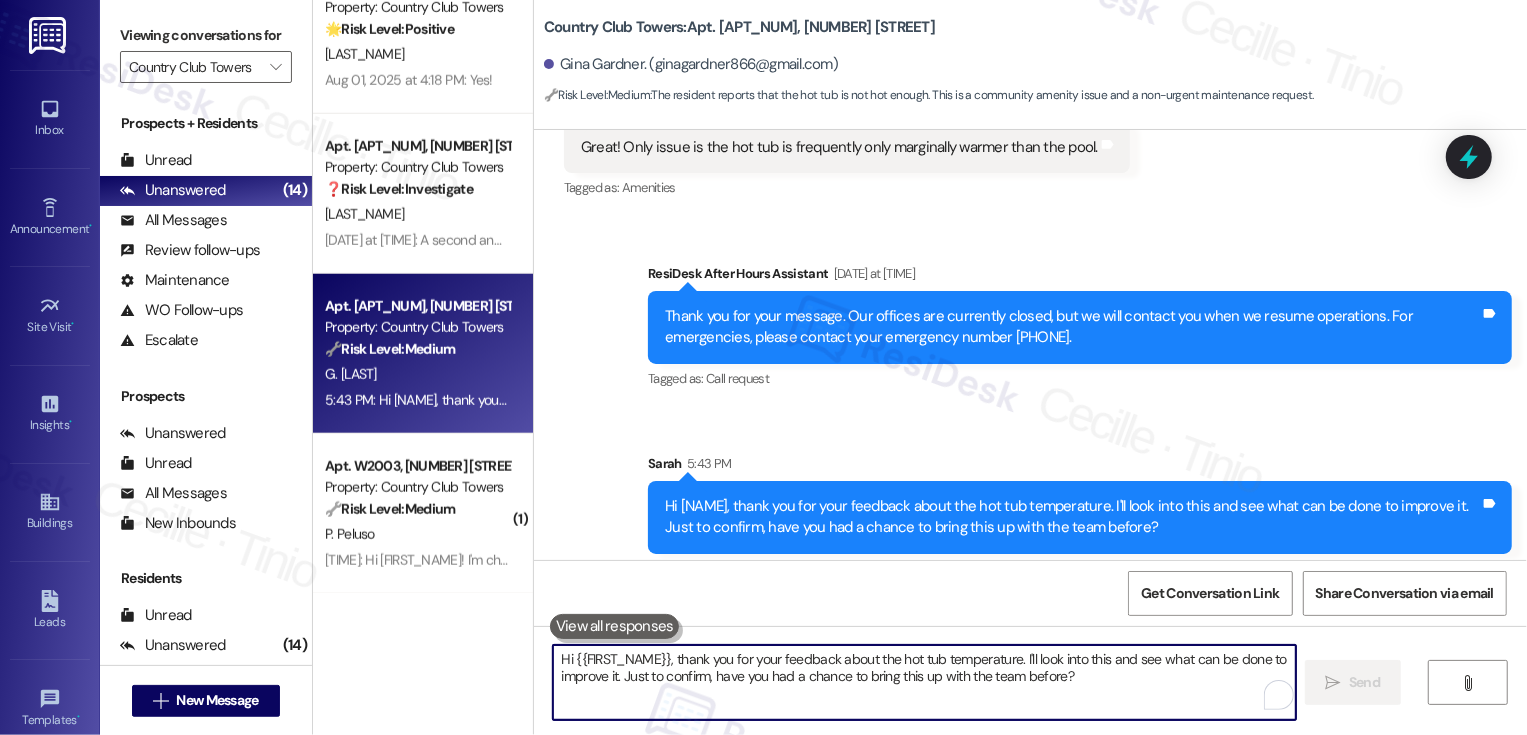 scroll, scrollTop: 1147, scrollLeft: 0, axis: vertical 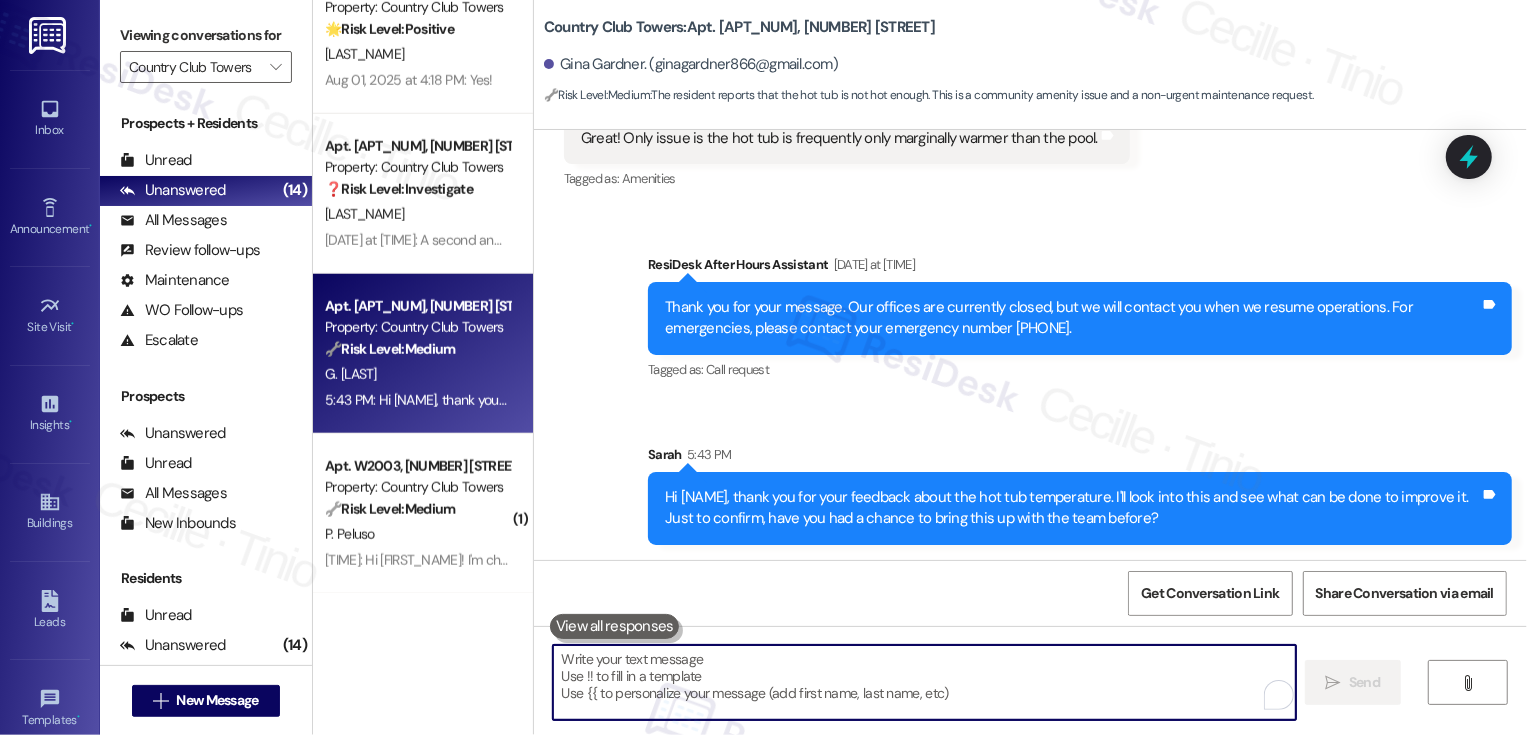 click on "Property: Country Club Towers" at bounding box center (417, 487) 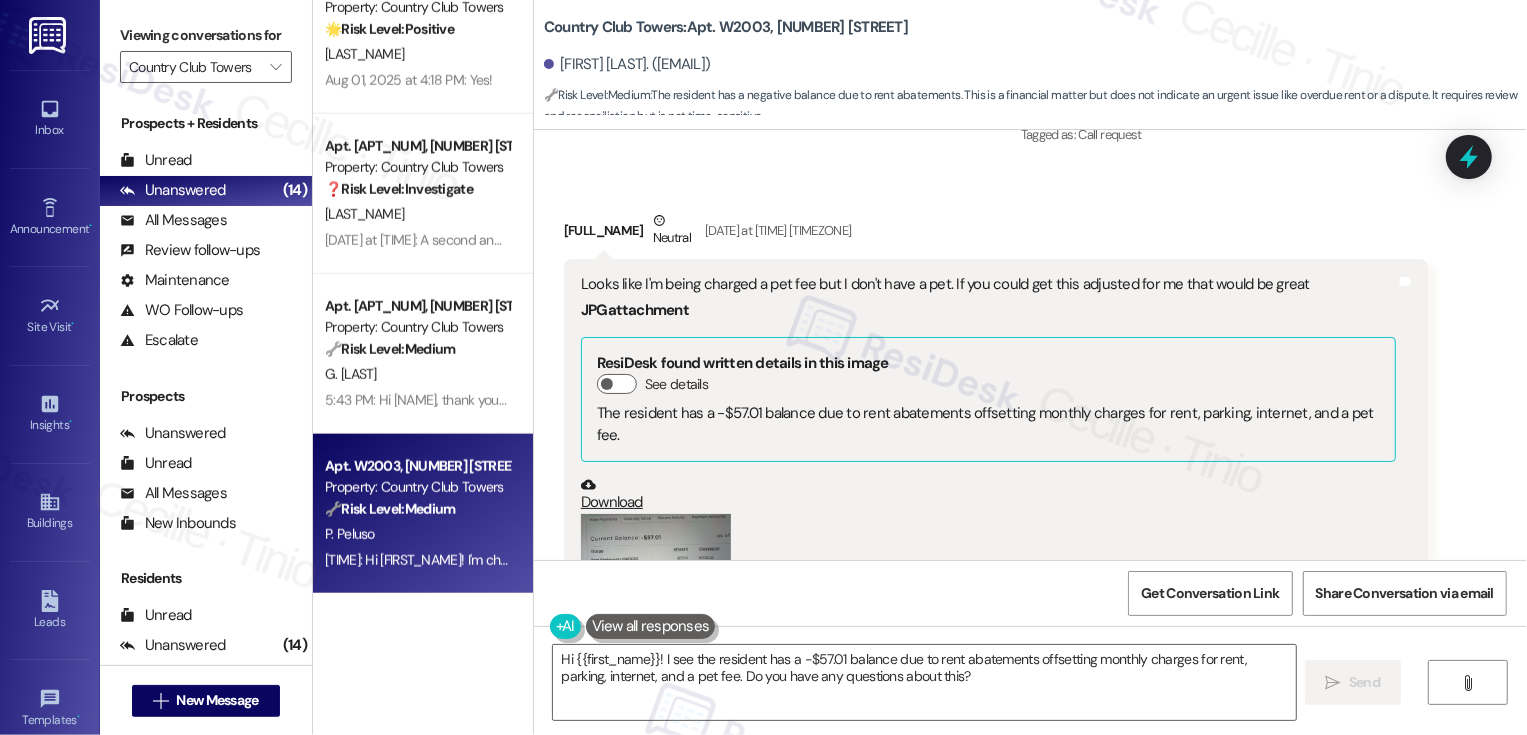 scroll, scrollTop: 1042, scrollLeft: 0, axis: vertical 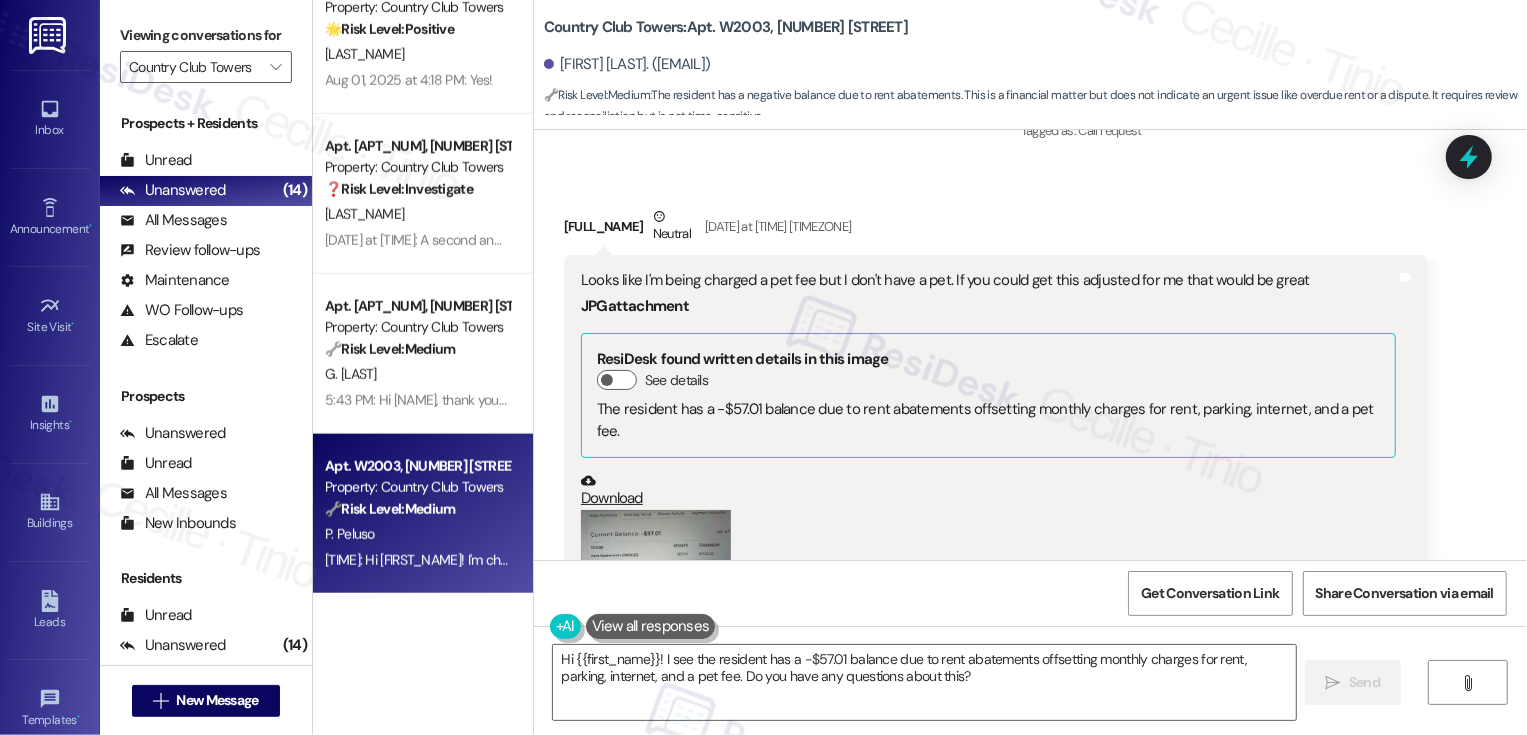 click at bounding box center (656, 610) 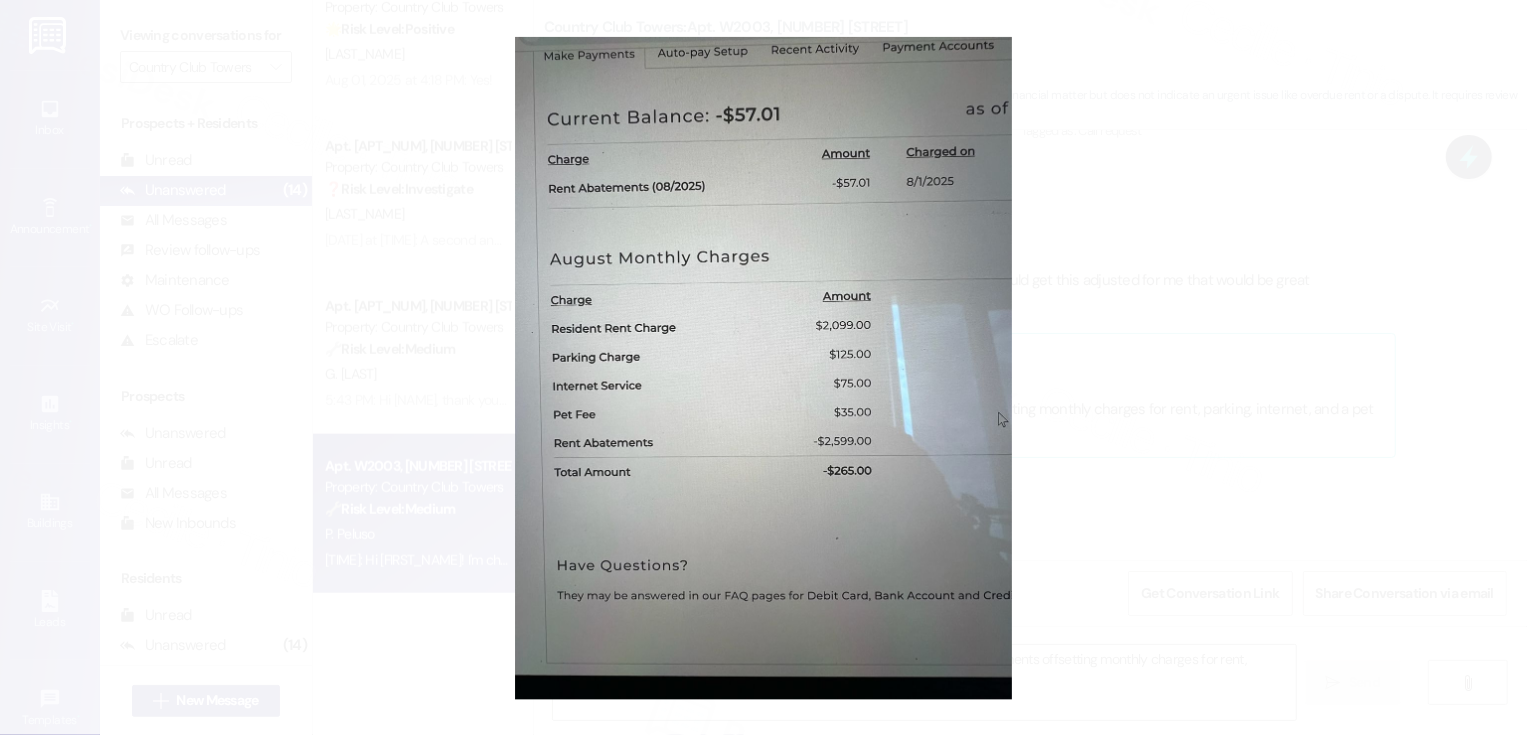 click at bounding box center [763, 367] 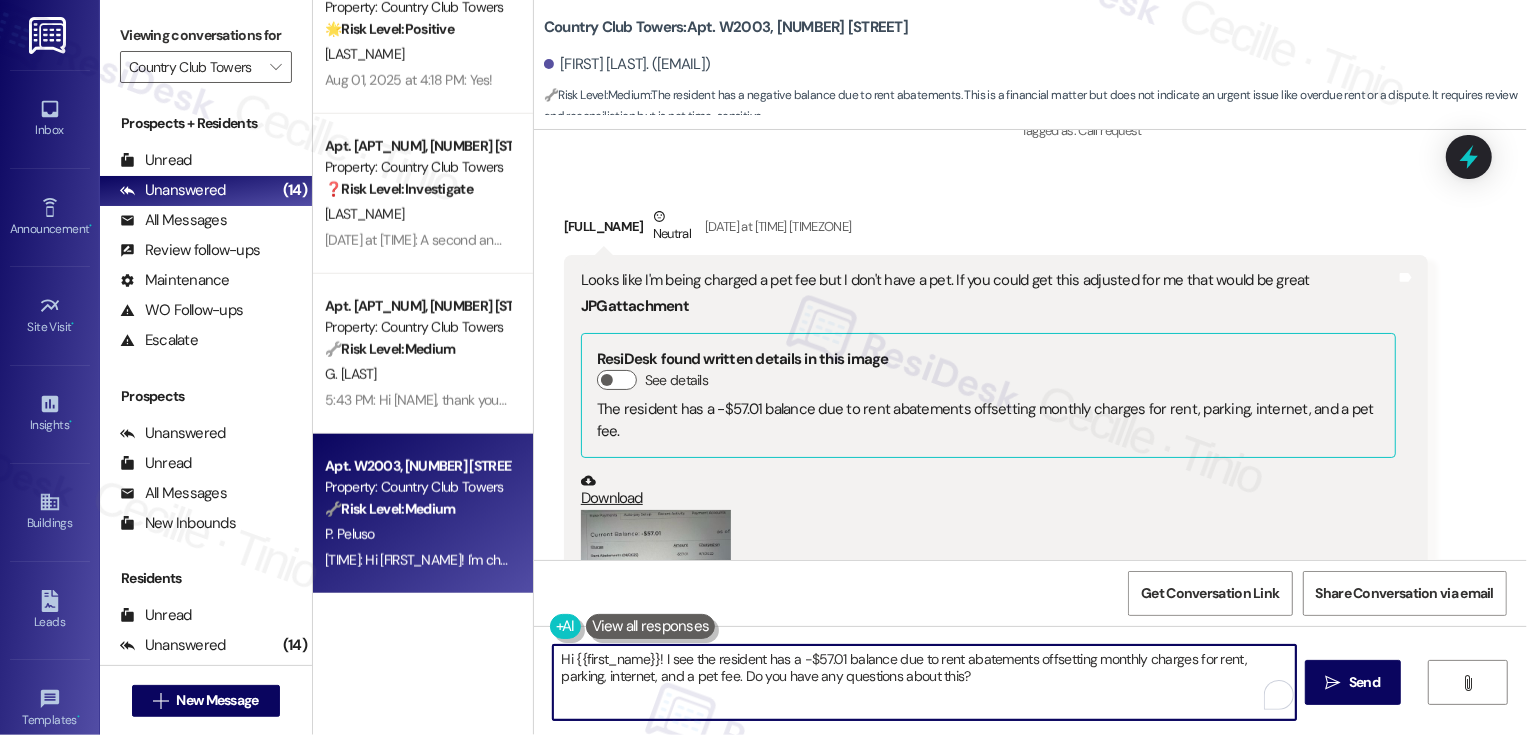 drag, startPoint x: 649, startPoint y: 655, endPoint x: 868, endPoint y: 567, distance: 236.01907 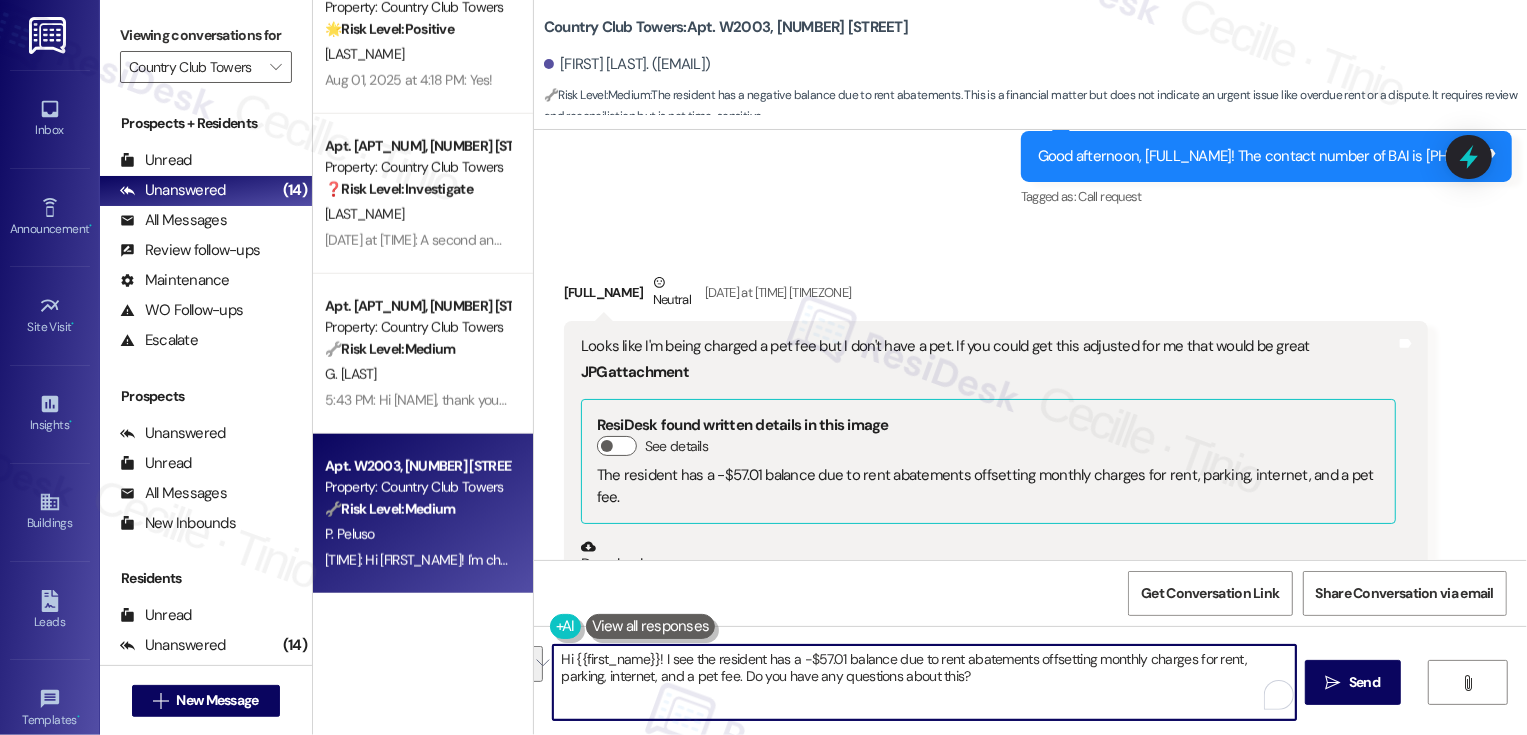 scroll, scrollTop: 984, scrollLeft: 0, axis: vertical 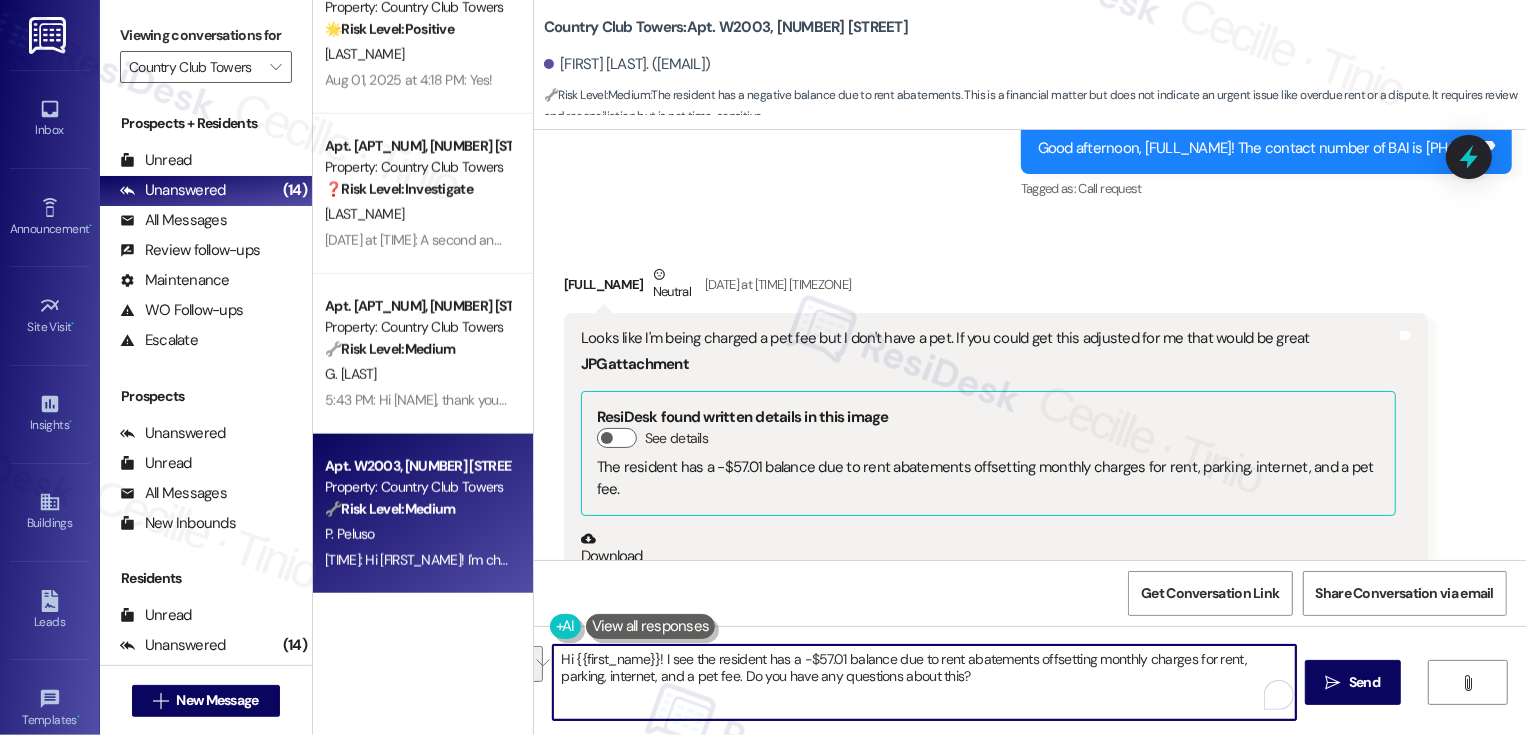 click on "Hi {{first_name}}! I see the resident has a -$57.01 balance due to rent abatements offsetting monthly charges for rent, parking, internet, and a pet fee. Do you have any questions about this?" at bounding box center [924, 682] 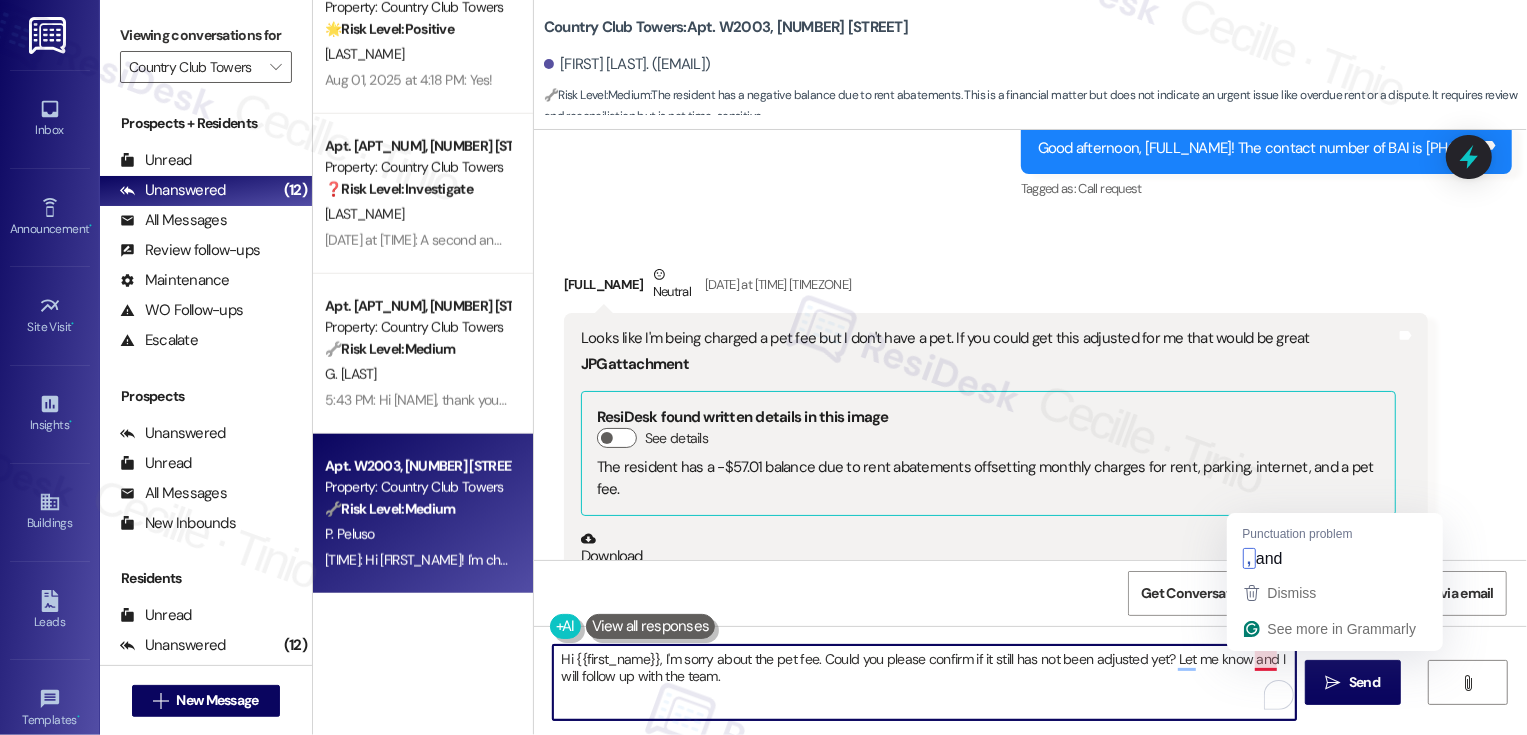 click on "Hi {{first_name}}, I'm sorry about the pet fee. Could you please confirm if it still has not been adjusted yet? Let me know and I will follow up with the team." at bounding box center [924, 682] 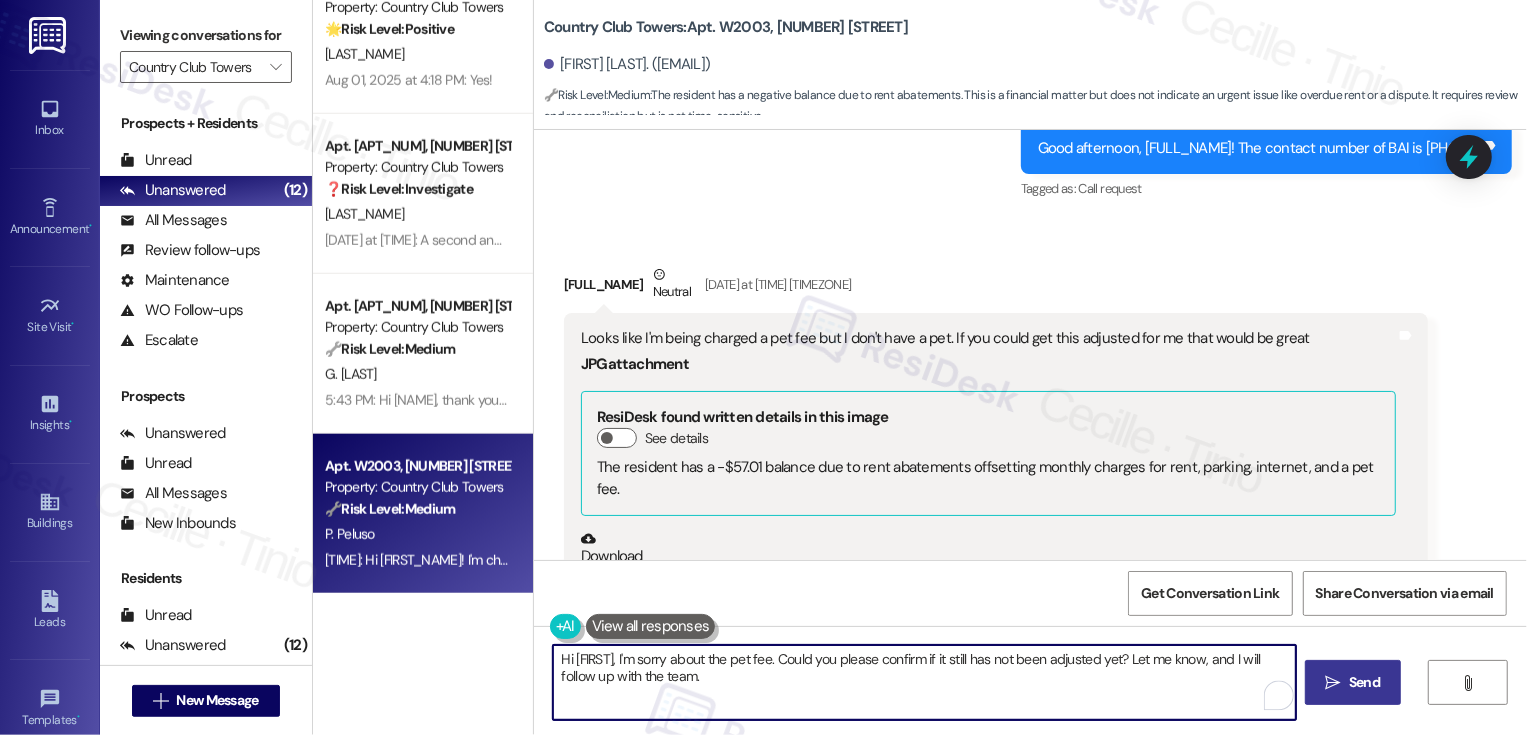 type on "Hi [FIRST], I'm sorry about the pet fee. Could you please confirm if it still has not been adjusted yet? Let me know, and I will follow up with the team." 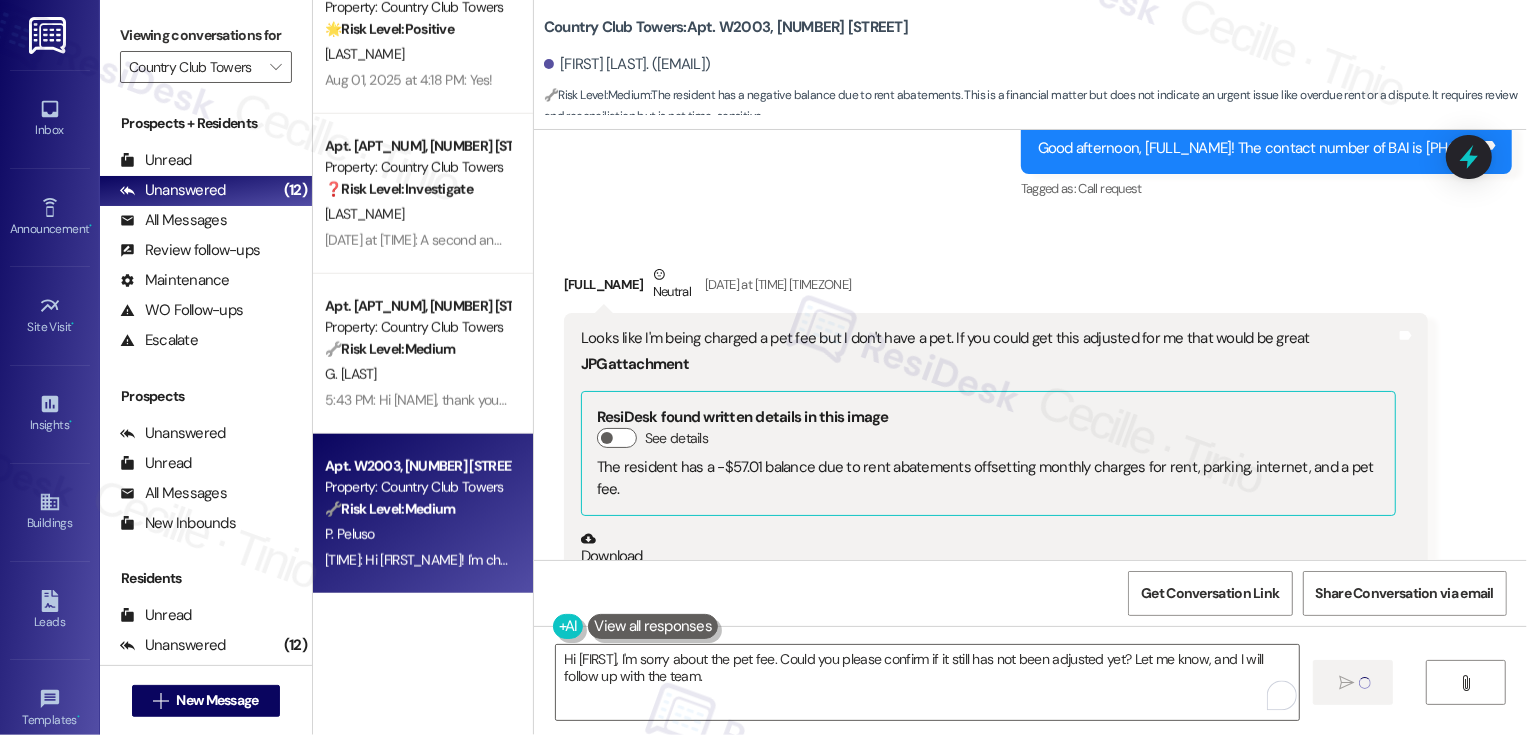 type 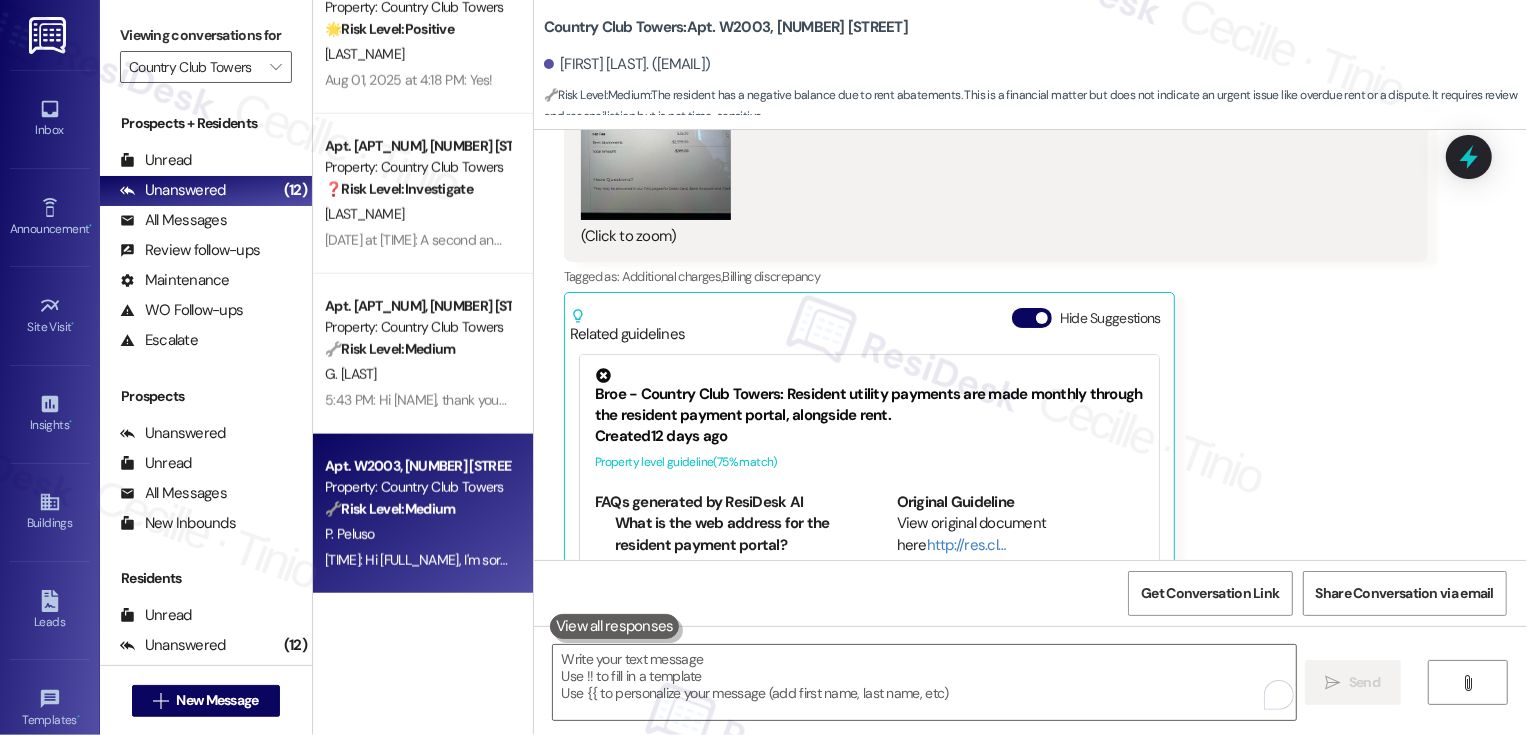 scroll, scrollTop: 1609, scrollLeft: 0, axis: vertical 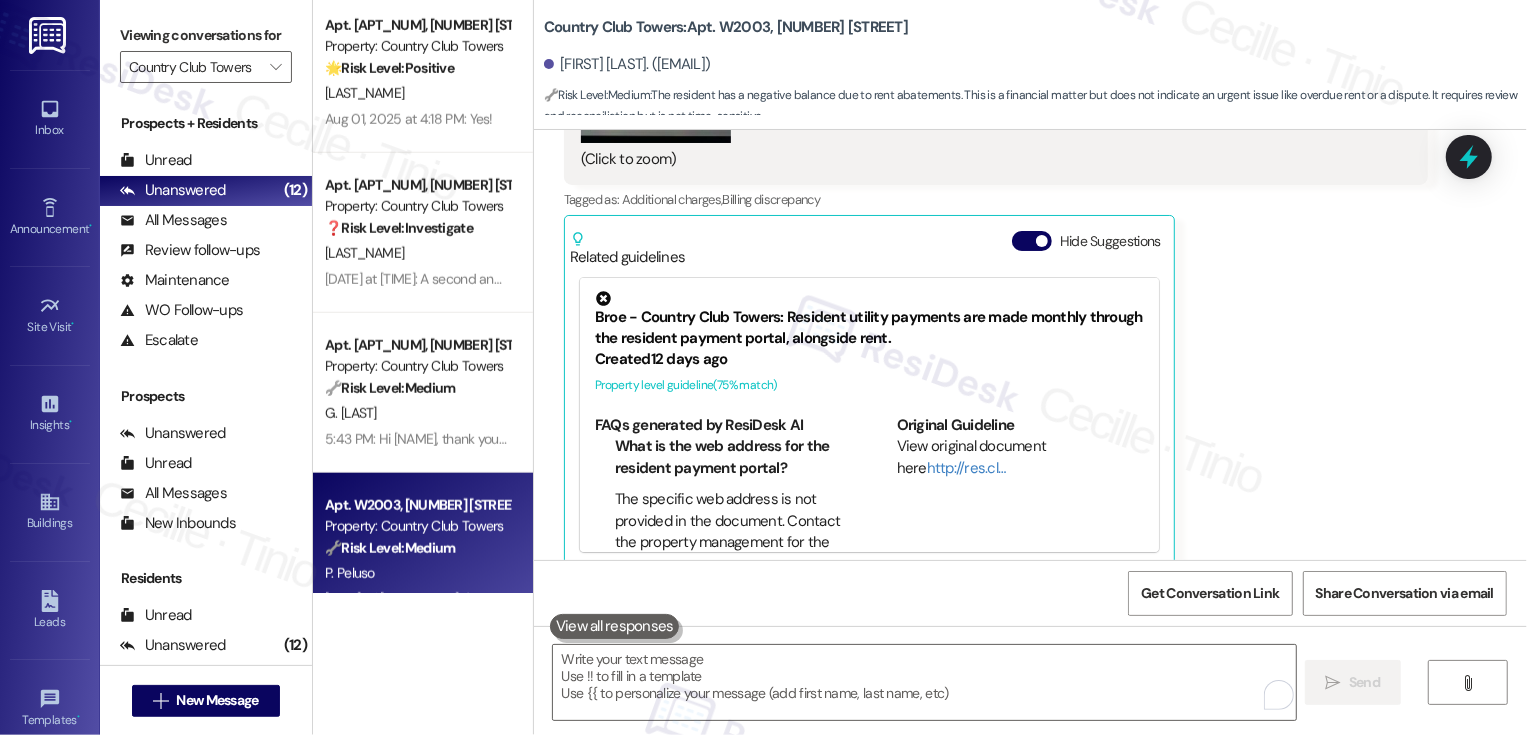 click on "( 1 ) Apt. [APT_NUM], [NUMBER] [STREET] [AVENUE] Property: Country Club Towers 🌟  Risk Level:  Positive The resident responded positively to a check-in regarding a completed work order. This indicates satisfaction and positive engagement. M. Burton [TIME]: Yes.  Thank you.  [TIME]: Yes.  Thank you.  ( 1 ) Apt. [APT_NUM], [NUMBER] [STREET] [AVENUE] Property: Country Club Towers 🌟  Risk Level:  Positive The resident responded positively to a check-in regarding a completed work order. This indicates satisfaction and positive engagement. J. Orozco [TIME]: Y  [TIME]: Y  Apt. [APT_NUM], [NUMBER] [STREET] [AVENUE] Property: Country Club Towers 🌟  Risk Level:  Positive The message is a positive response to a check-in about resident satisfaction, indicating positive engagement and relationship building. H. Divens [MONTH] [DAY], [YEAR] at [TIME]: Yes! [MONTH] [DAY], [YEAR] at [TIME]: Yes! Apt. [APT_NUM], [NUMBER] [STREET] [AVENUE] Property: Country Club Towers ❓  Risk Level:  Investigate T. Donnelly Apt. [APT_NUM], [NUMBER] [STREET] [AVENUE] 🔧" at bounding box center [423, 296] 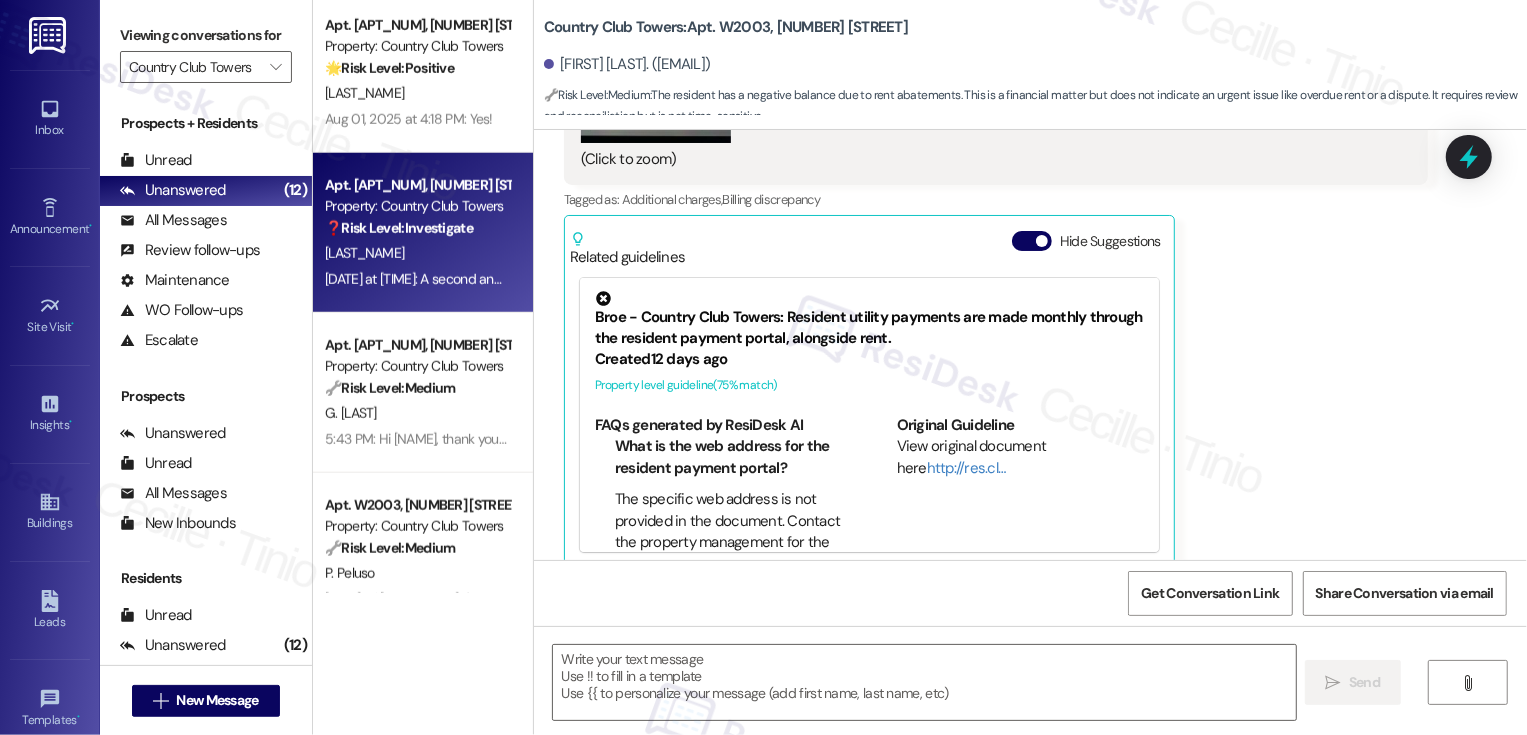 type on "Fetching suggested responses. Please feel free to read through the conversation in the meantime." 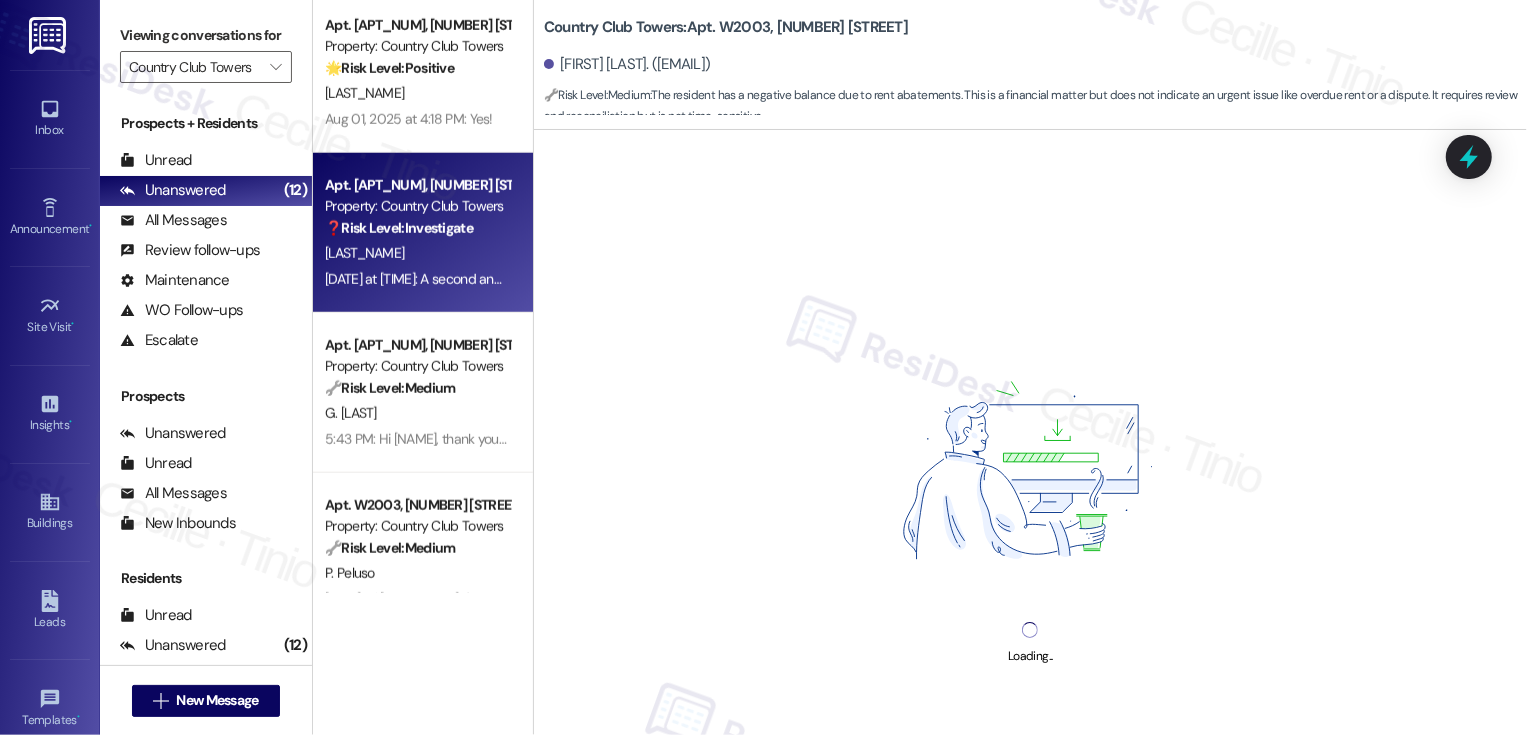 click on "[LAST_NAME]" at bounding box center [417, 253] 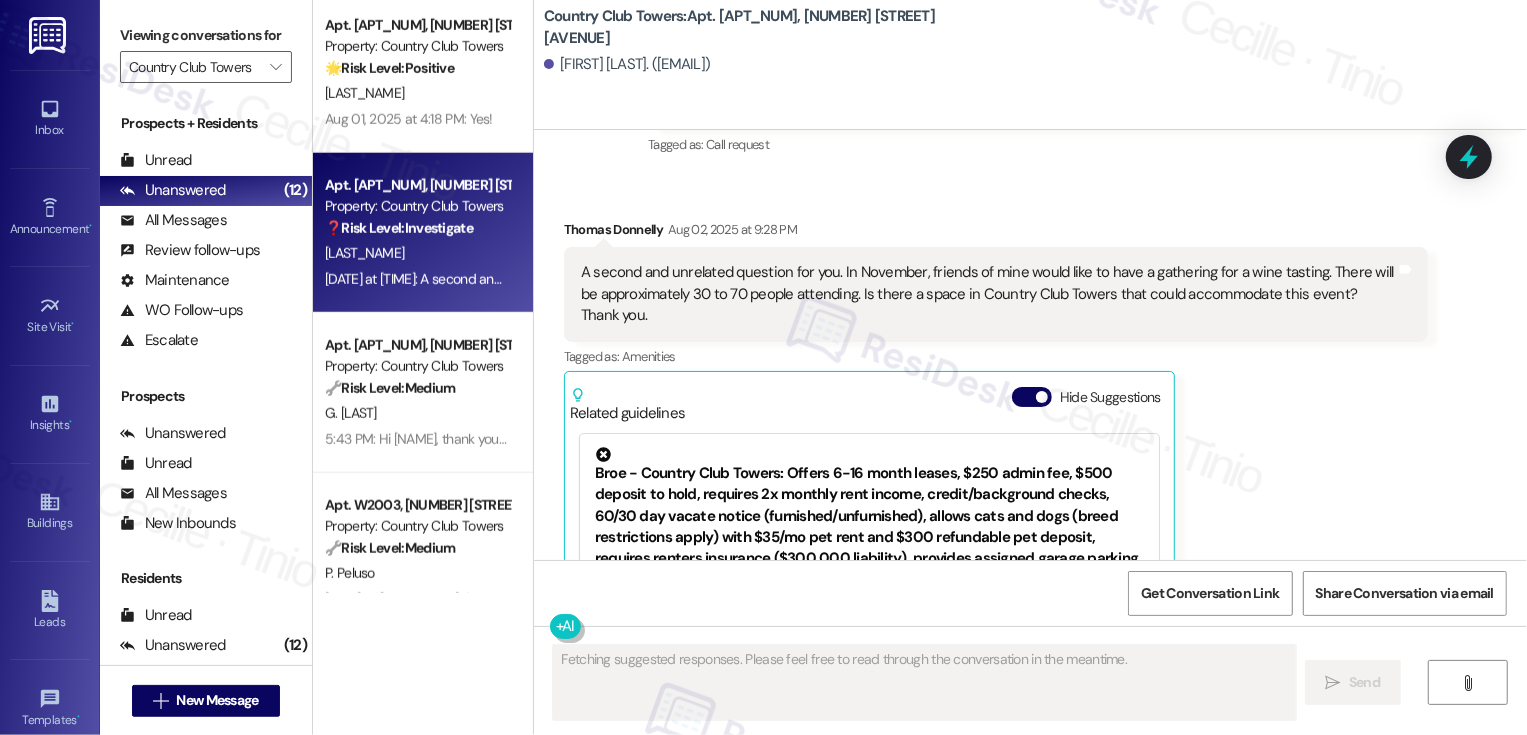 scroll, scrollTop: 3845, scrollLeft: 0, axis: vertical 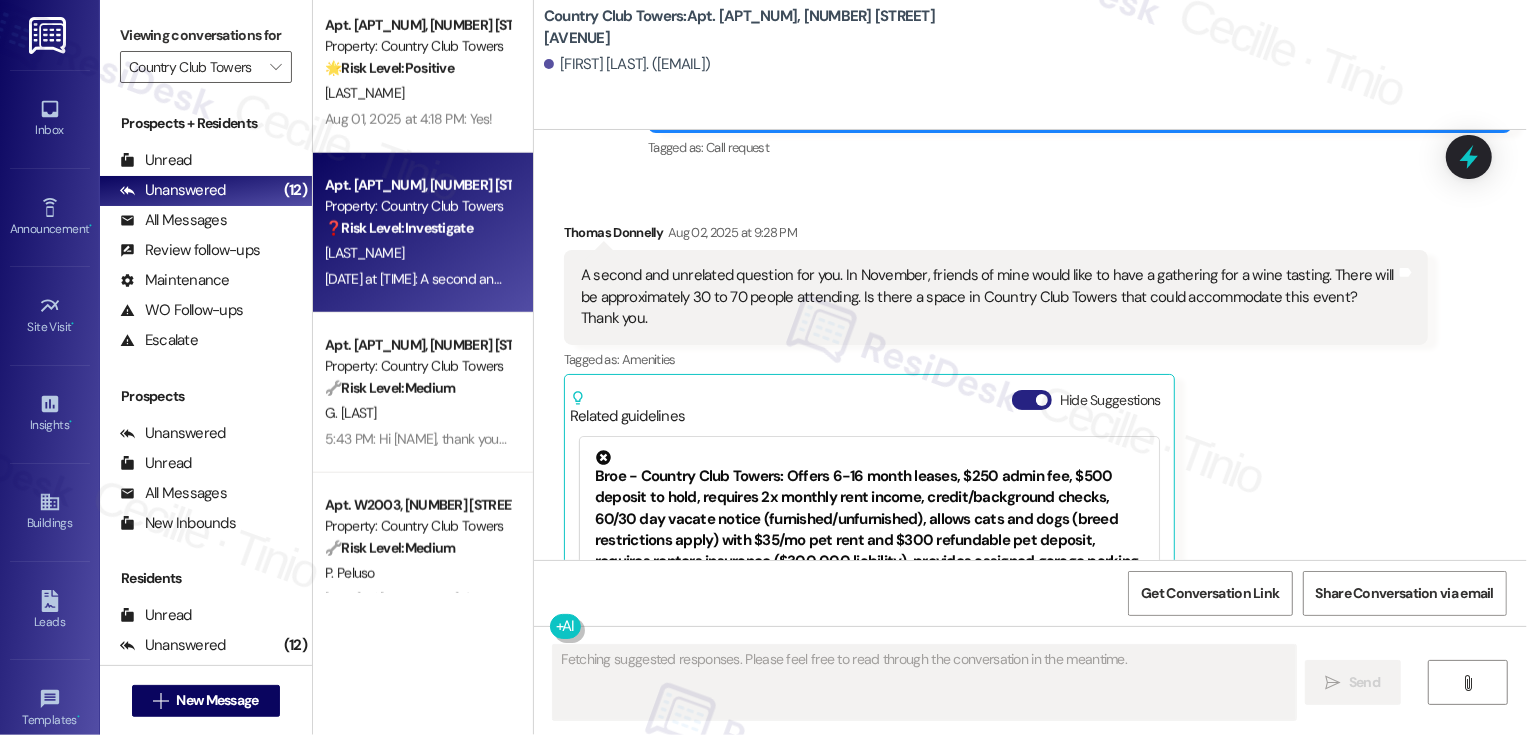 click on "Hide Suggestions" at bounding box center [1032, 400] 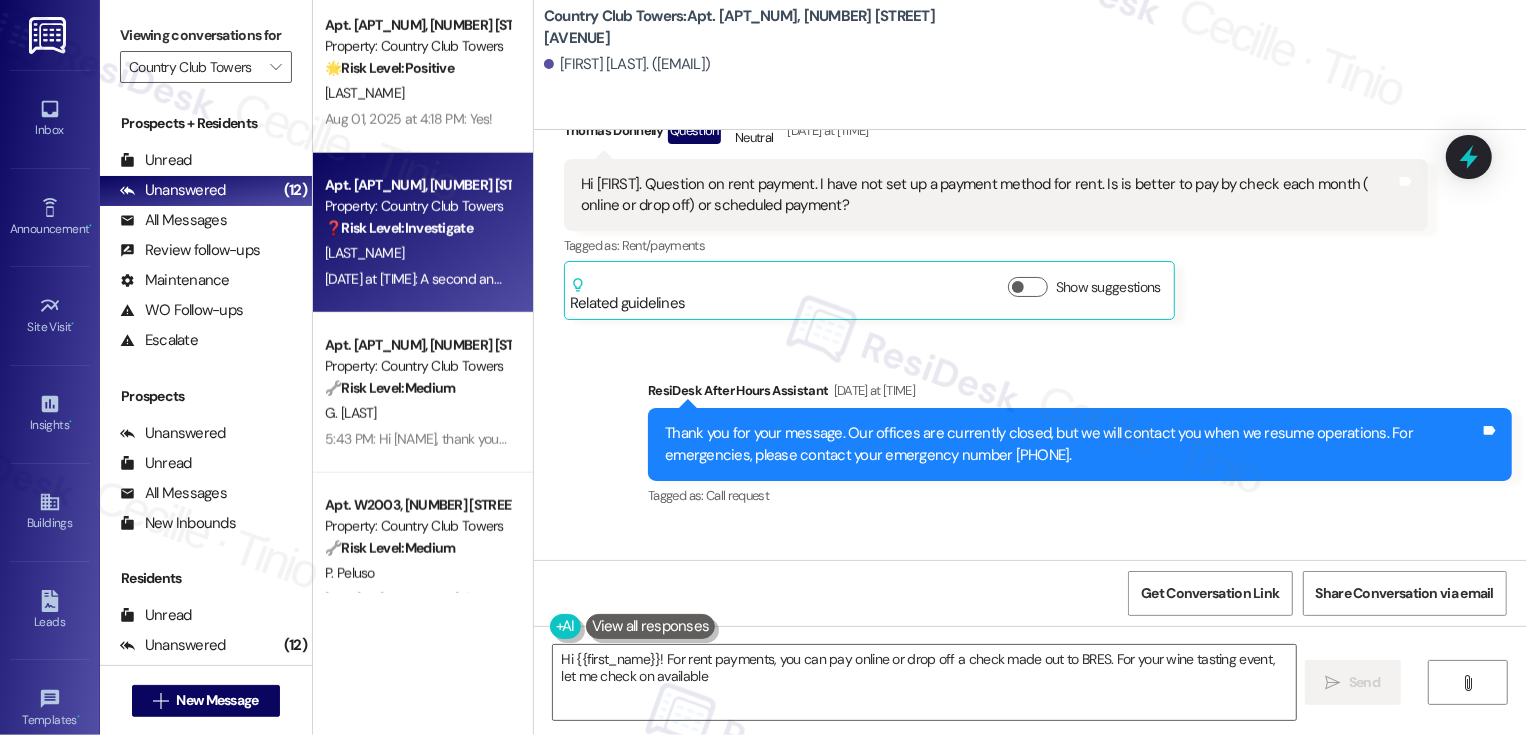 scroll, scrollTop: 3115, scrollLeft: 0, axis: vertical 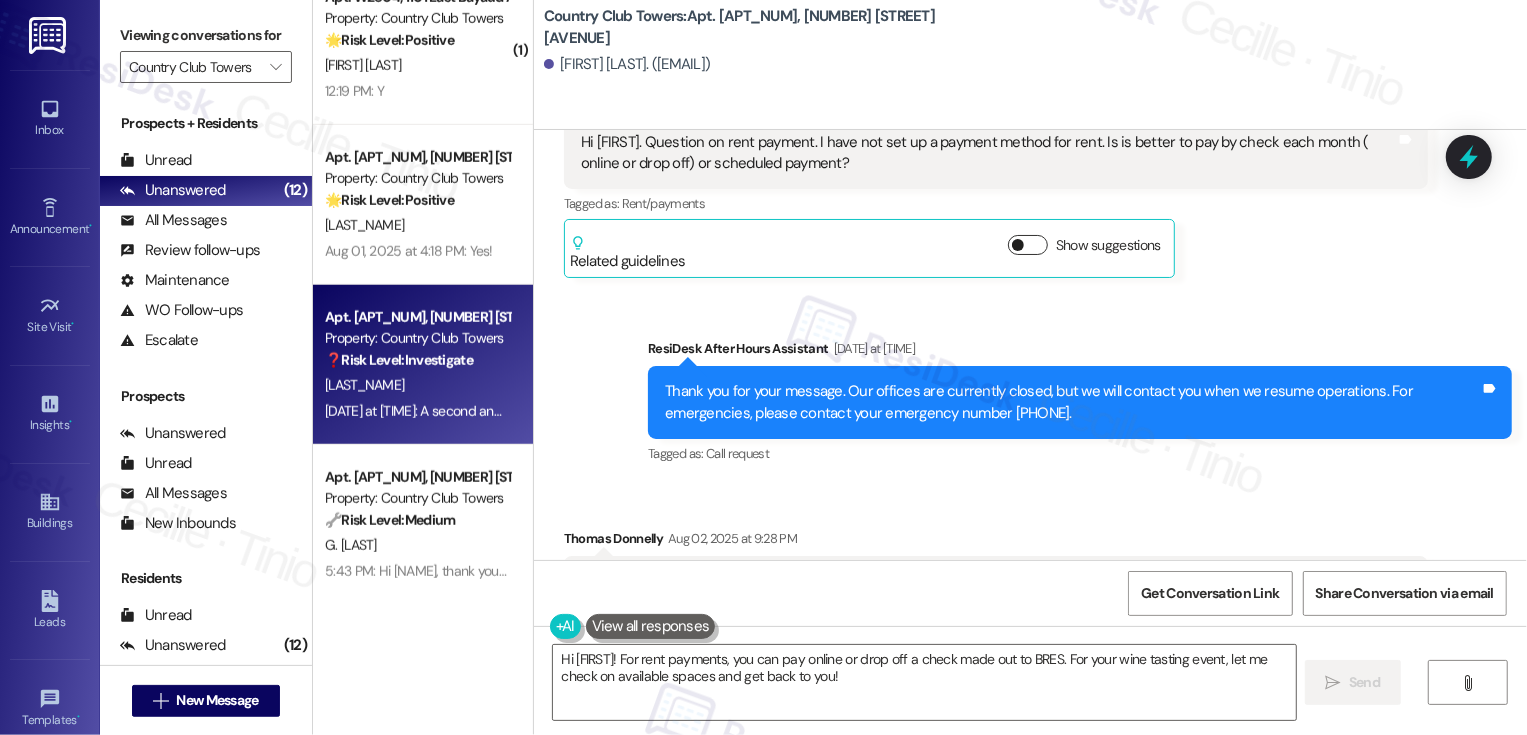 click on "Show suggestions" at bounding box center [1028, 245] 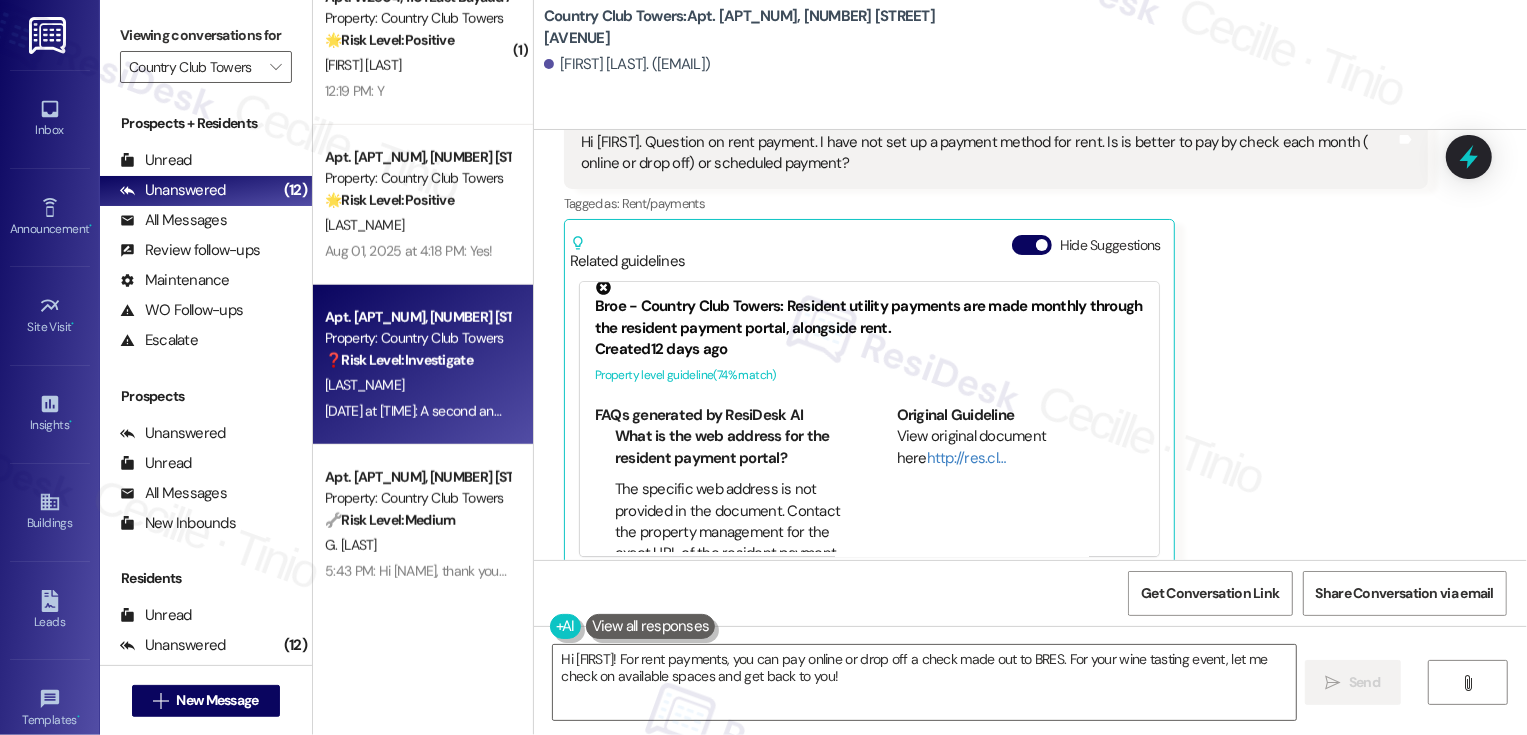 scroll, scrollTop: 41, scrollLeft: 0, axis: vertical 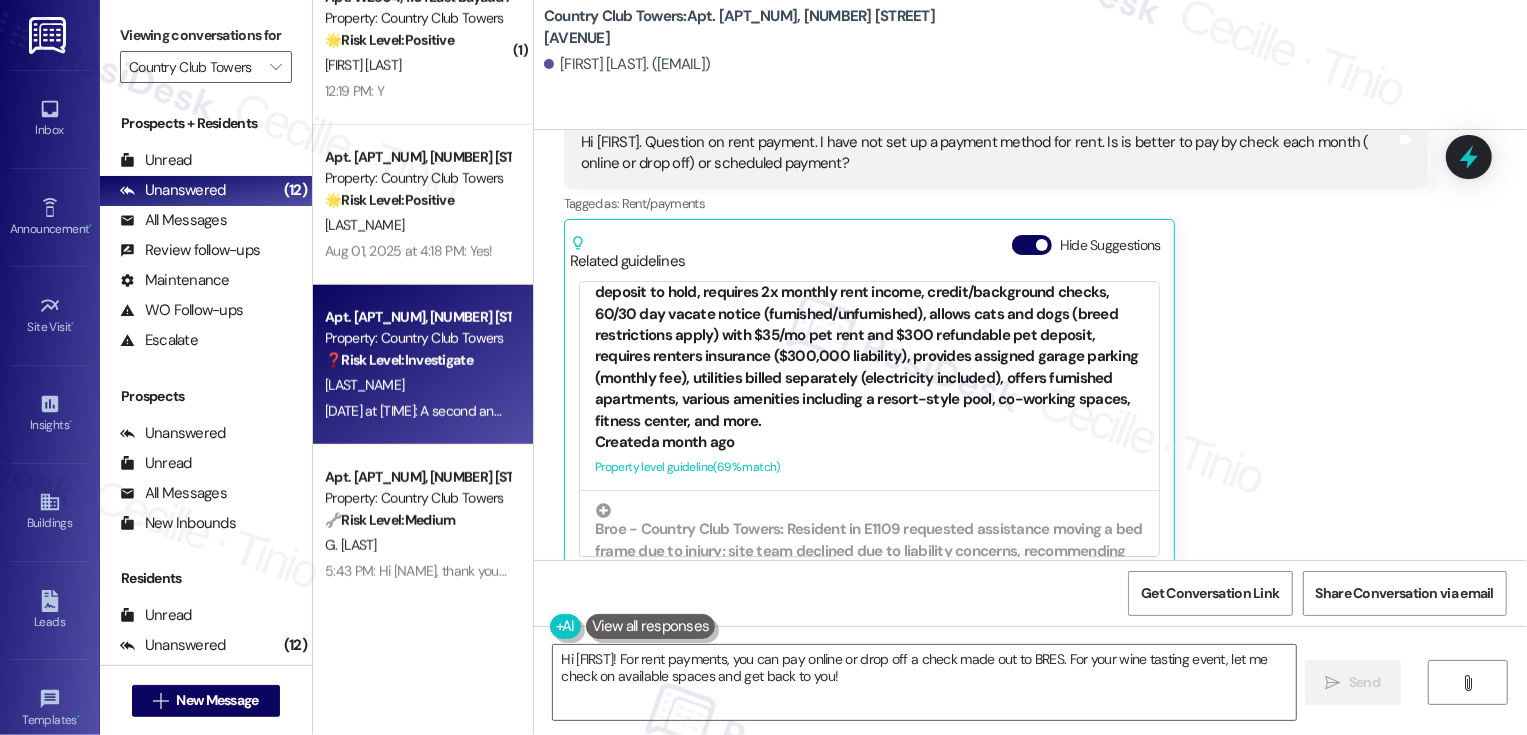 click on "Property level guideline  ( 69 % match)" at bounding box center (869, 467) 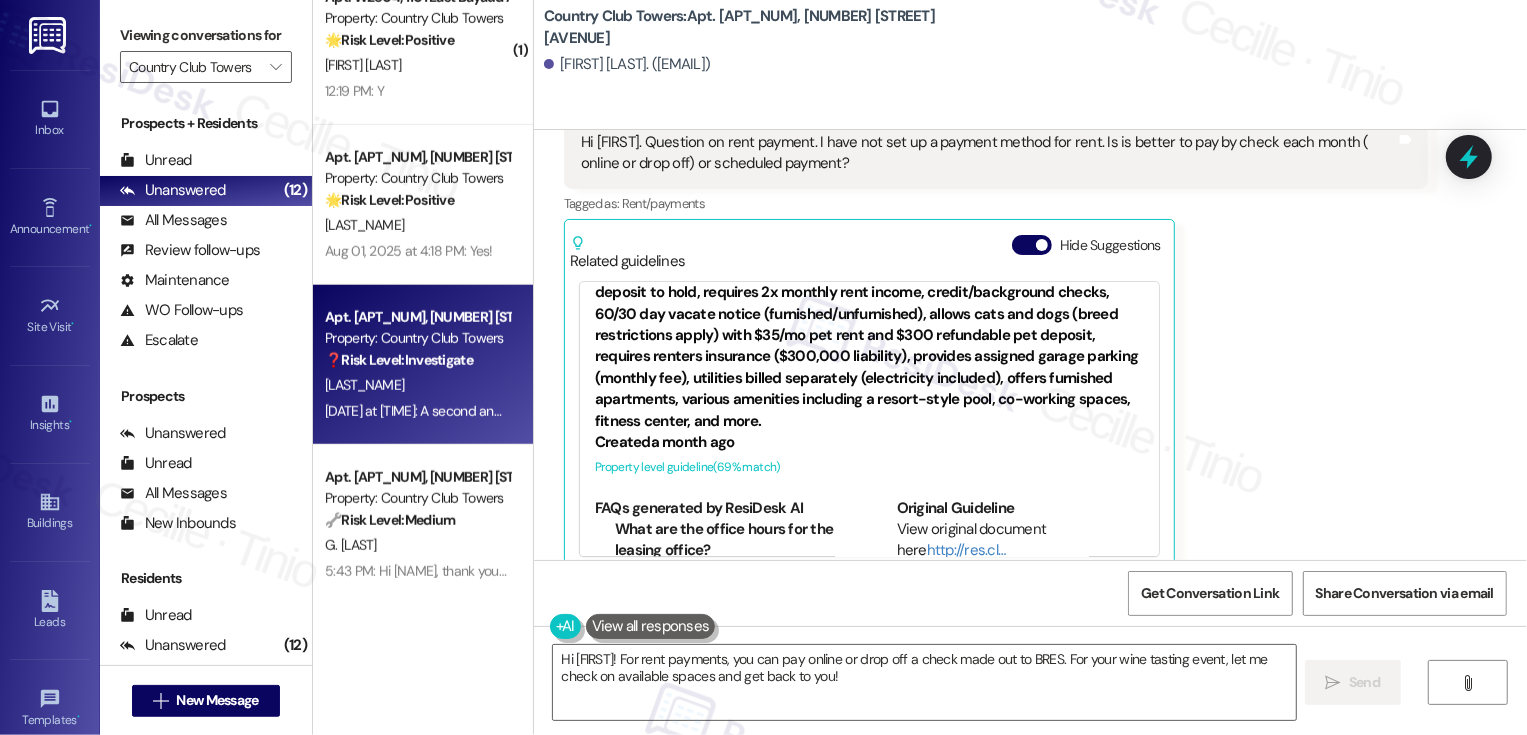 scroll, scrollTop: 275, scrollLeft: 0, axis: vertical 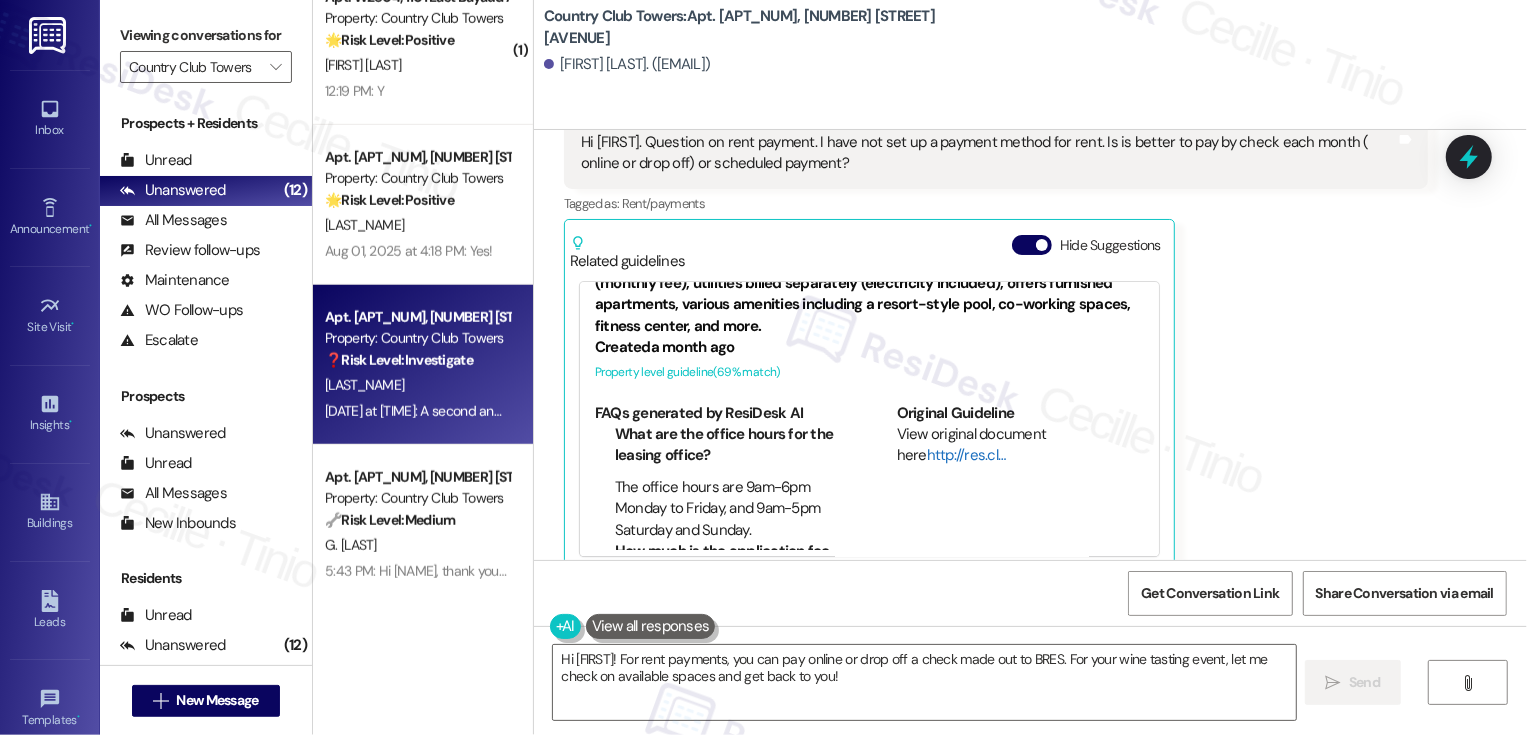 click on "http://res.cl…" at bounding box center [966, 455] 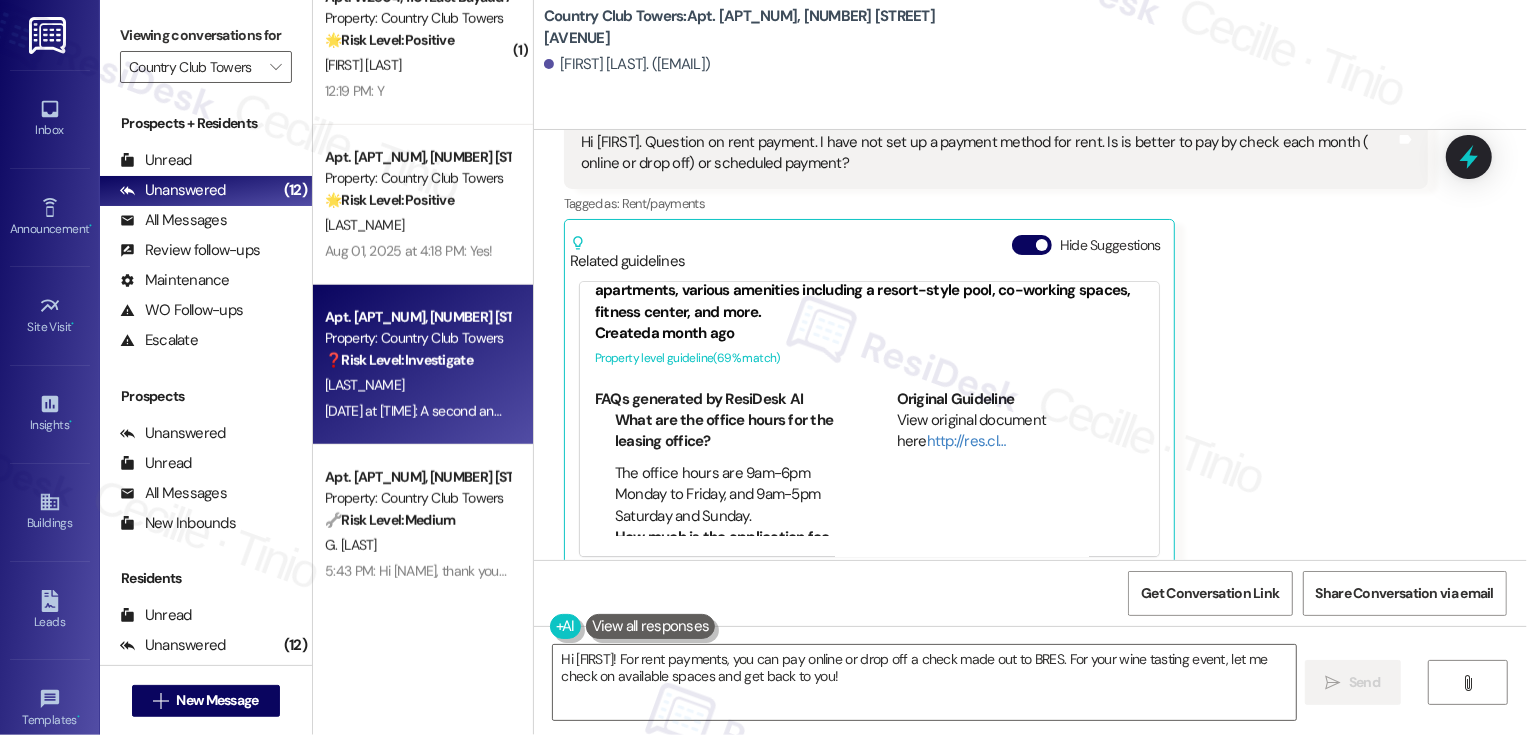 scroll, scrollTop: 425, scrollLeft: 0, axis: vertical 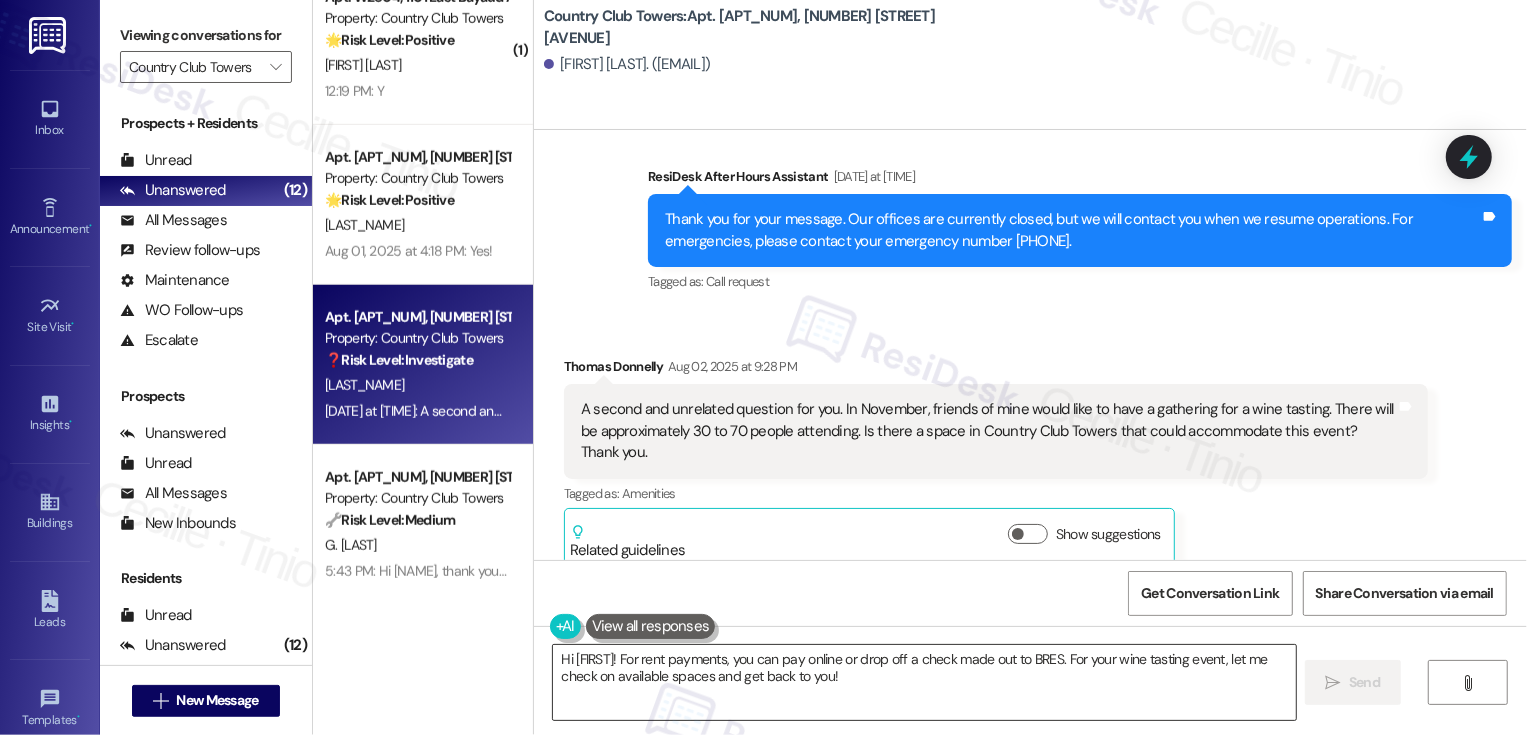 drag, startPoint x: 886, startPoint y: 659, endPoint x: 912, endPoint y: 700, distance: 48.548943 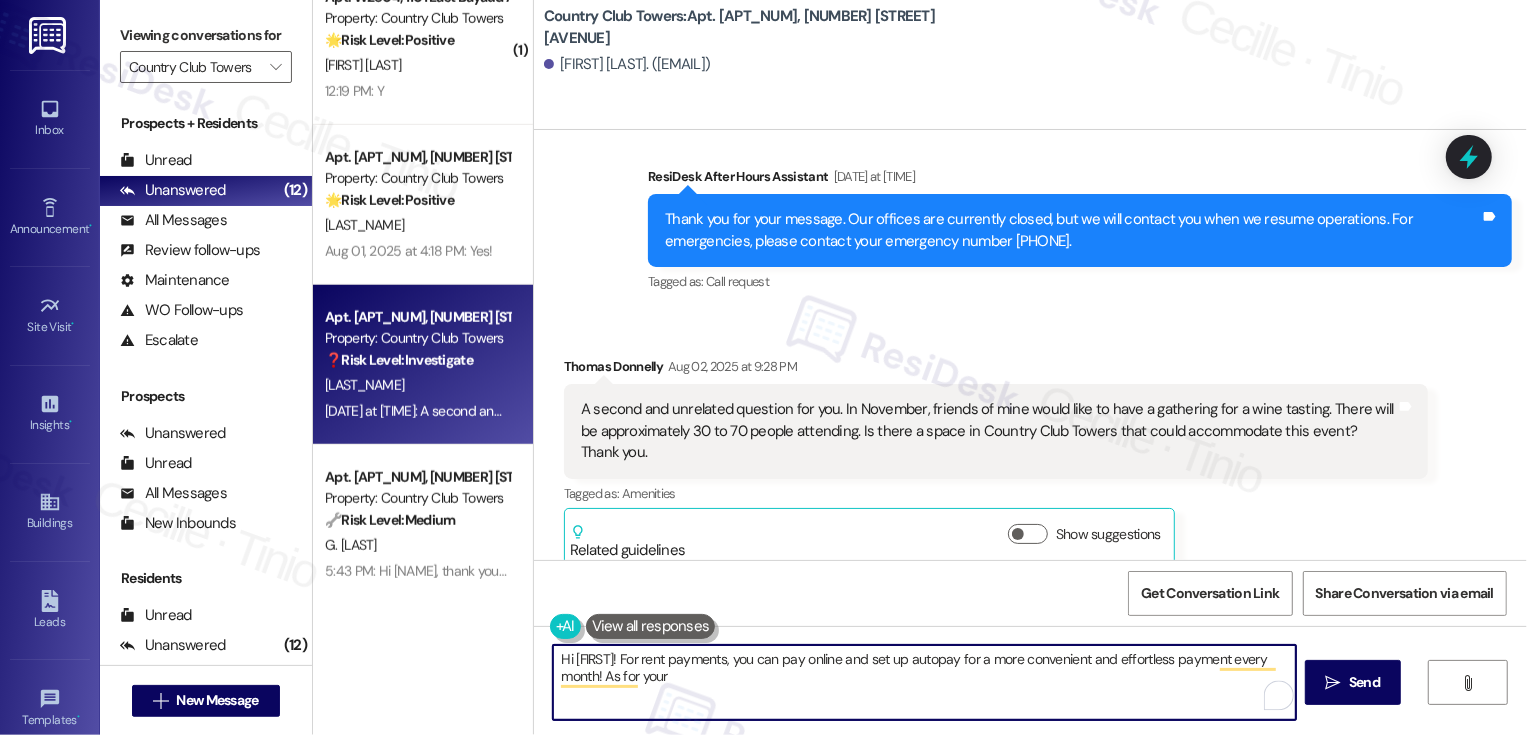 click on "Hi [FIRST]! For rent payments, you can pay online and set up autopay for a more convenient and effortless payment every month! As for your" at bounding box center (924, 682) 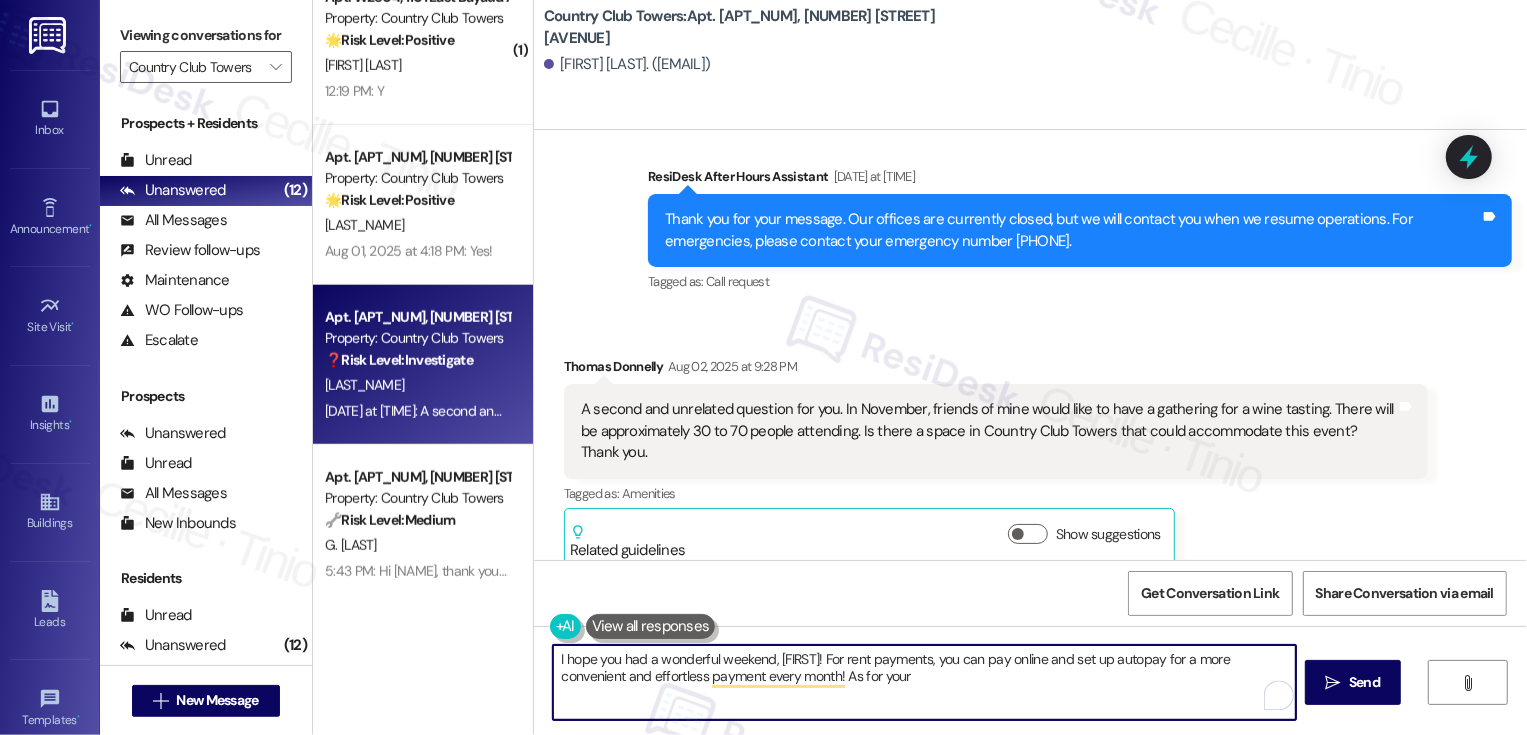 click on "I hope you had a wonderful weekend, [FIRST]! For rent payments, you can pay online and set up autopay for a more convenient and effortless payment every month! As for your" at bounding box center (924, 682) 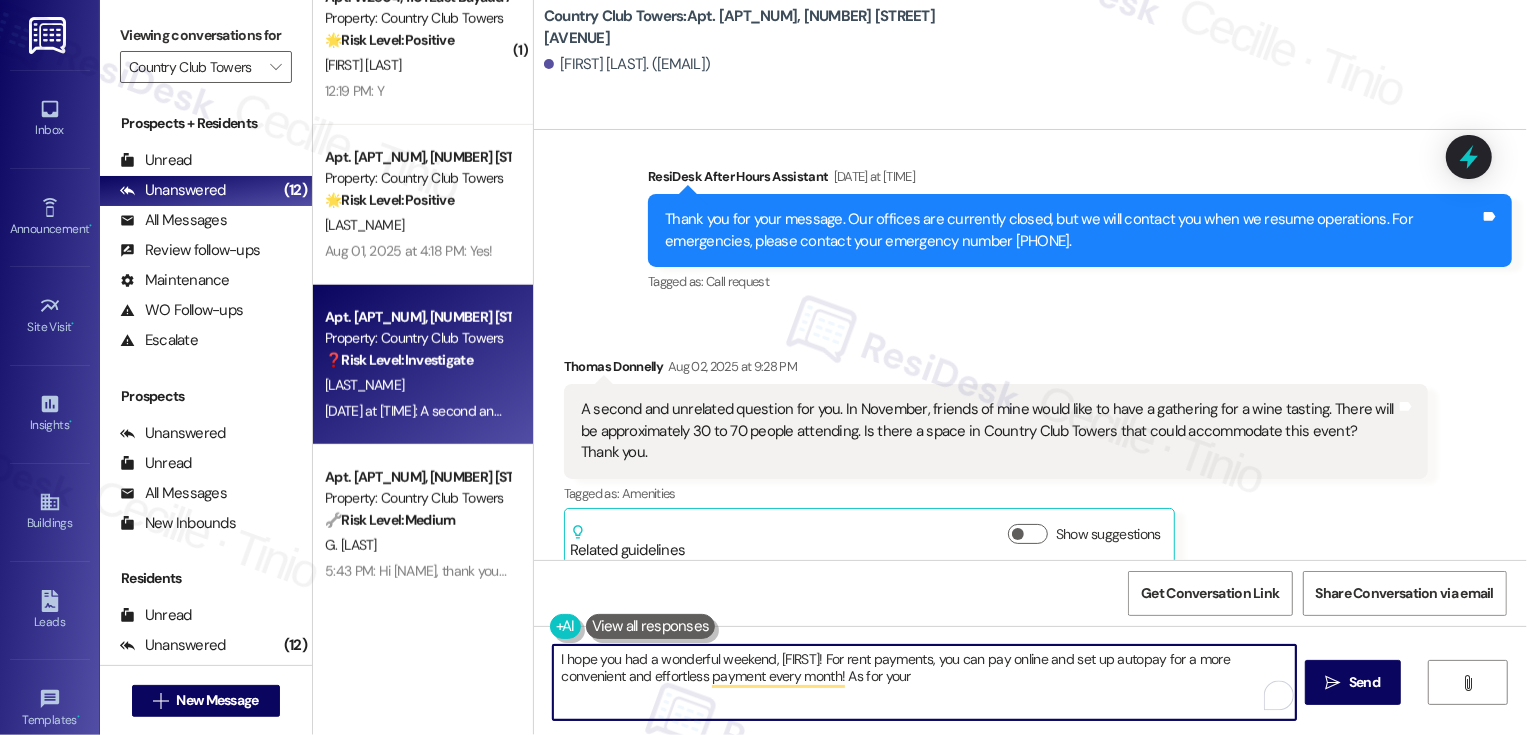 click on "I hope you had a wonderful weekend, [FIRST]! For rent payments, you can pay online and set up autopay for a more convenient and effortless payment every month! As for your" at bounding box center (924, 682) 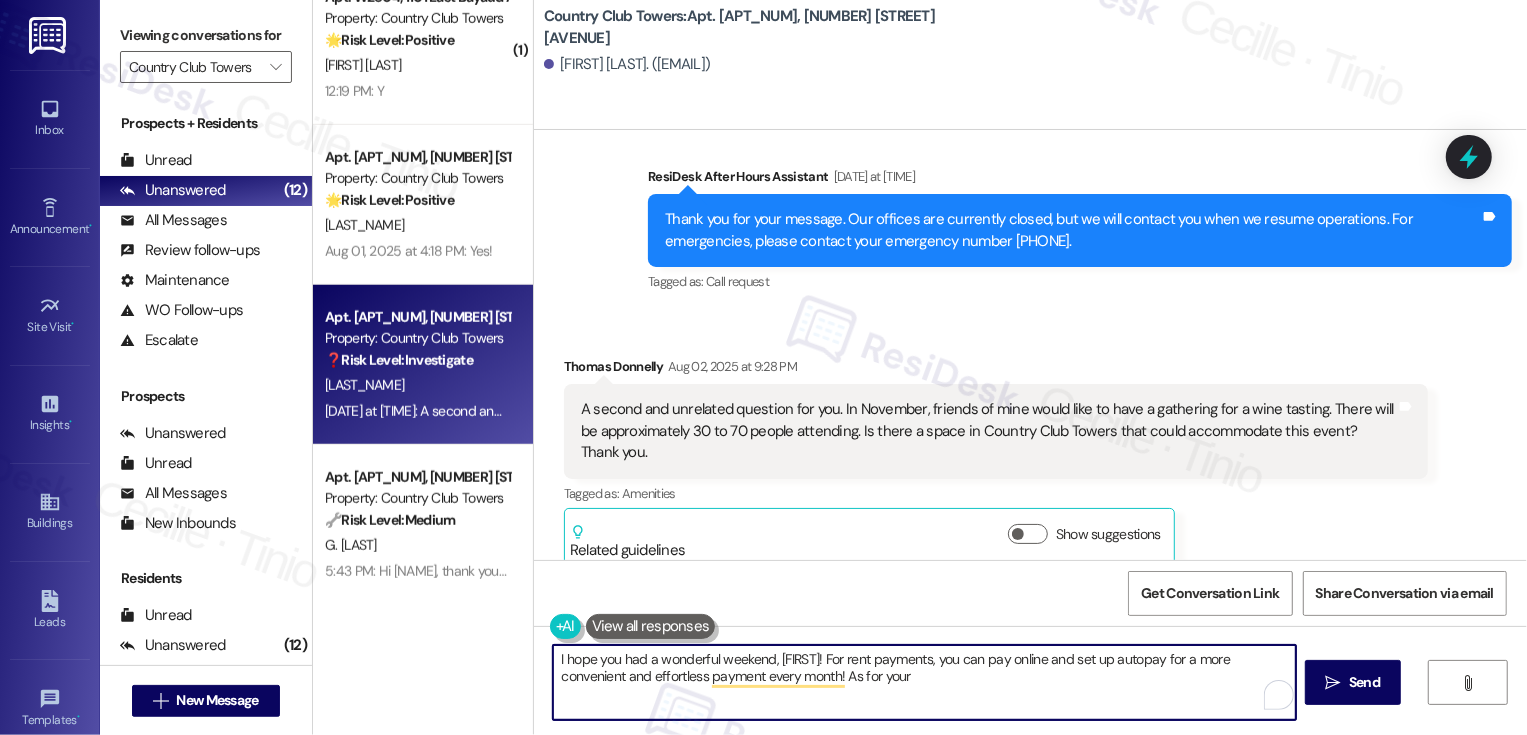click on "I hope you had a wonderful weekend, [FIRST]! For rent payments, you can pay online and set up autopay for a more convenient and effortless payment every month! As for your" at bounding box center [924, 682] 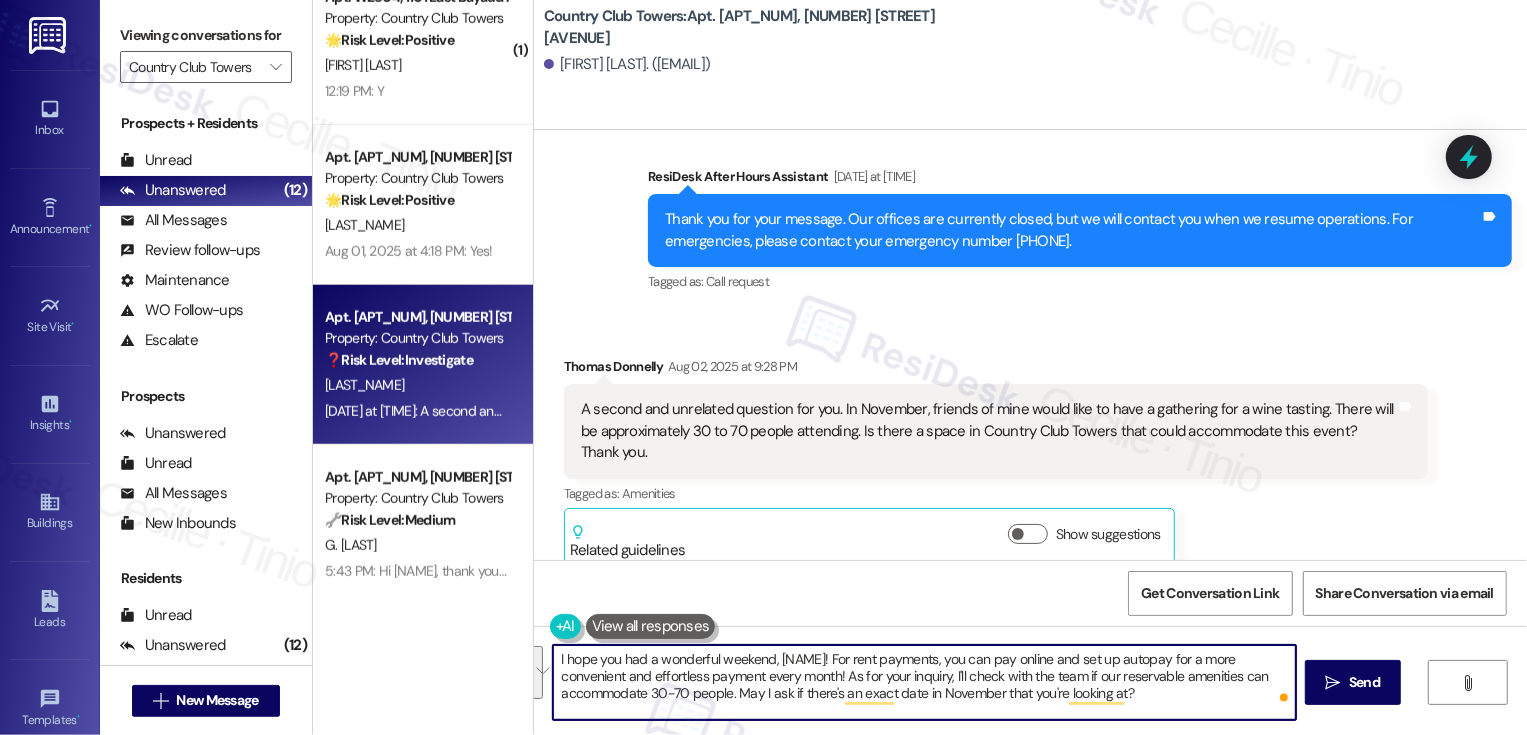 click at bounding box center (535, 672) 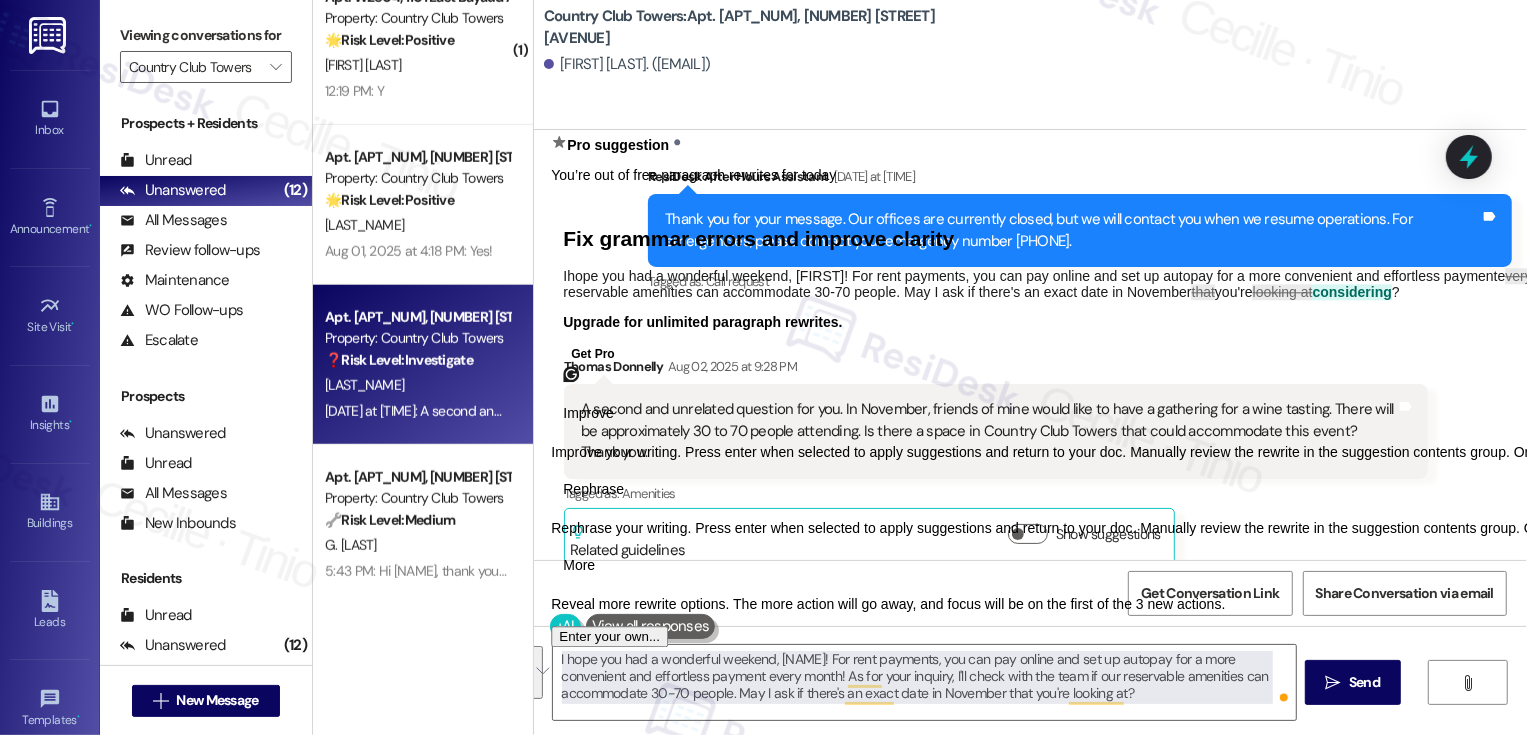 click on "Rephrase" at bounding box center [593, 489] 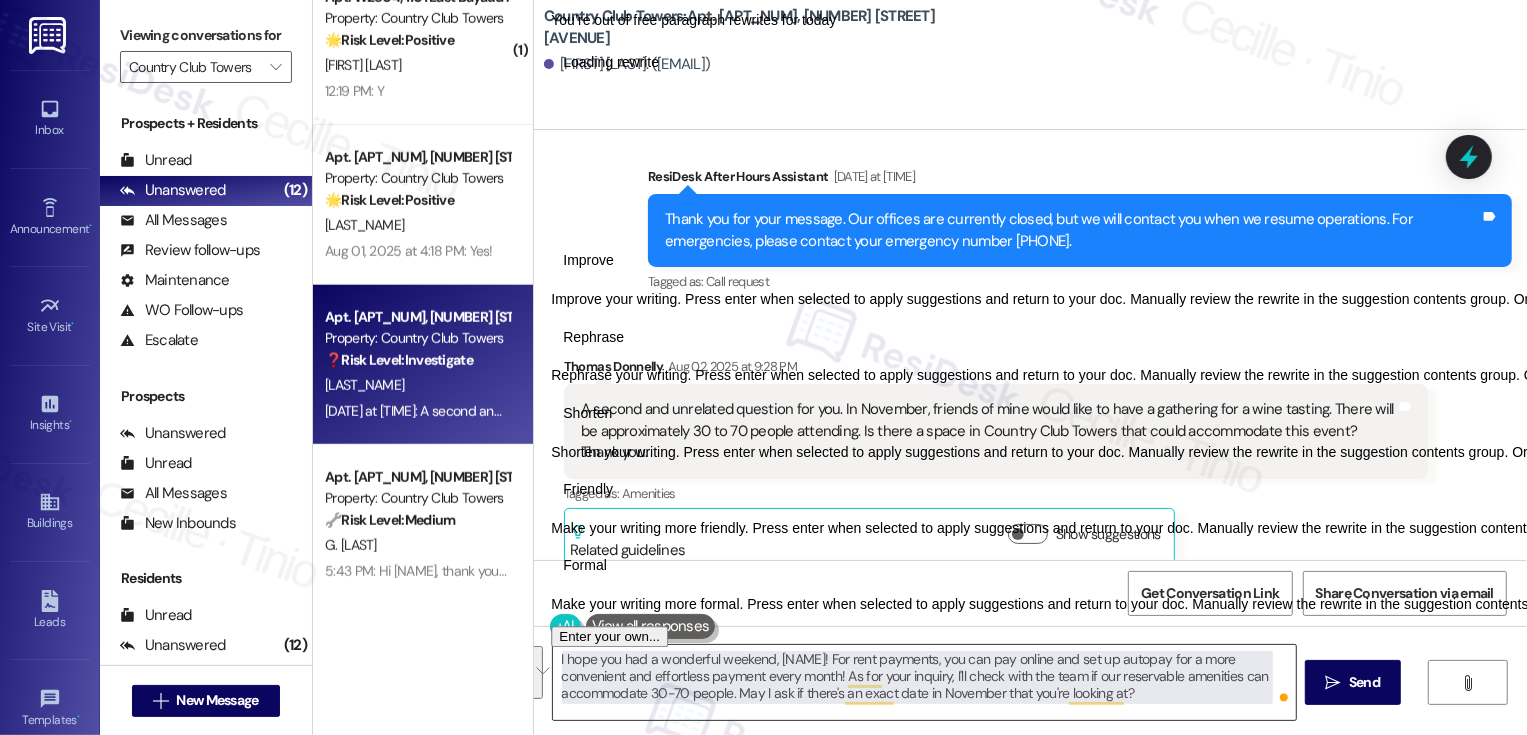 click on "I hope you had a wonderful weekend, [NAME]! For rent payments, you can pay online and set up autopay for a more convenient and effortless payment every month! As for your inquiry, I'll check with the team if our reservable amenities can accommodate 30-70 people. May I ask if there's an exact date in November that you're looking at?" at bounding box center (924, 682) 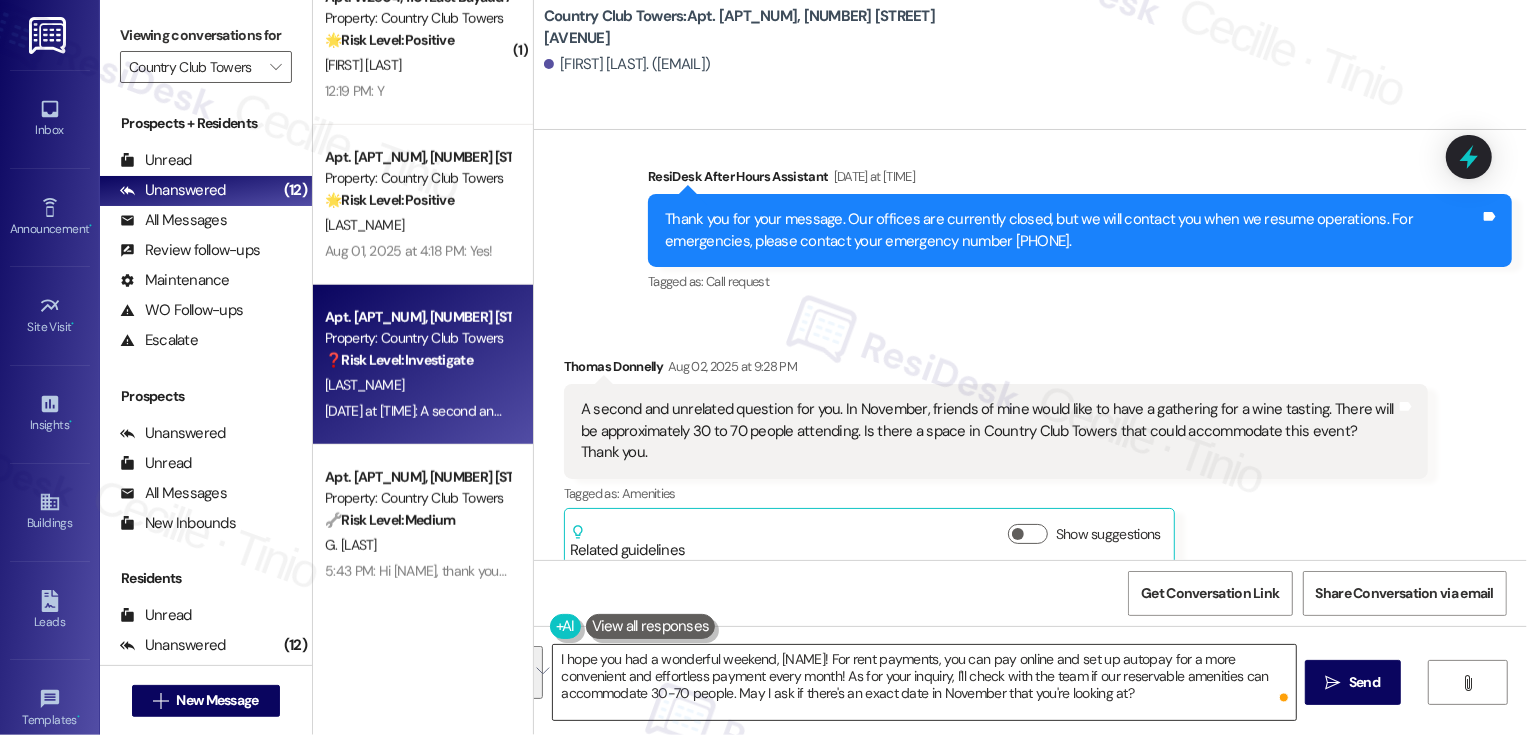 paste on "even set up autopay for a more convenient, hassle‑free payment each month.
Regarding your inquiry, I’ll check with the team to see if our reservable amenities can accommodate 30–70 people. Do you have a specific date in November in mind?" 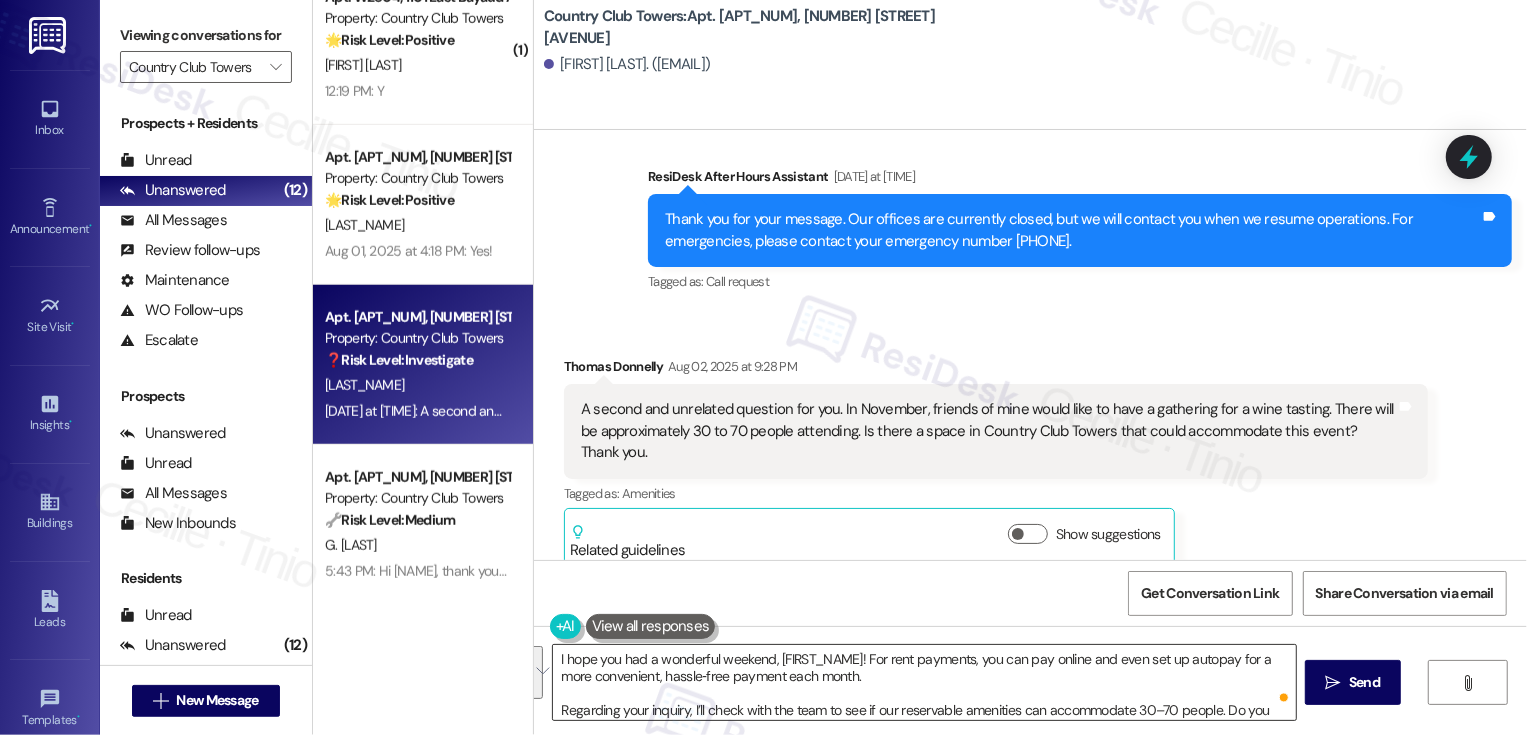 click on "I hope you had a wonderful weekend, [NAME]! For rent payments, you can pay online and set up autopay for a more convenient and effortless payment every month! As for your inquiry, I'll check with the team if our reservable amenities can accommodate 30-70 people. May I ask if there's an exact date in November that you're looking at?" at bounding box center [924, 682] 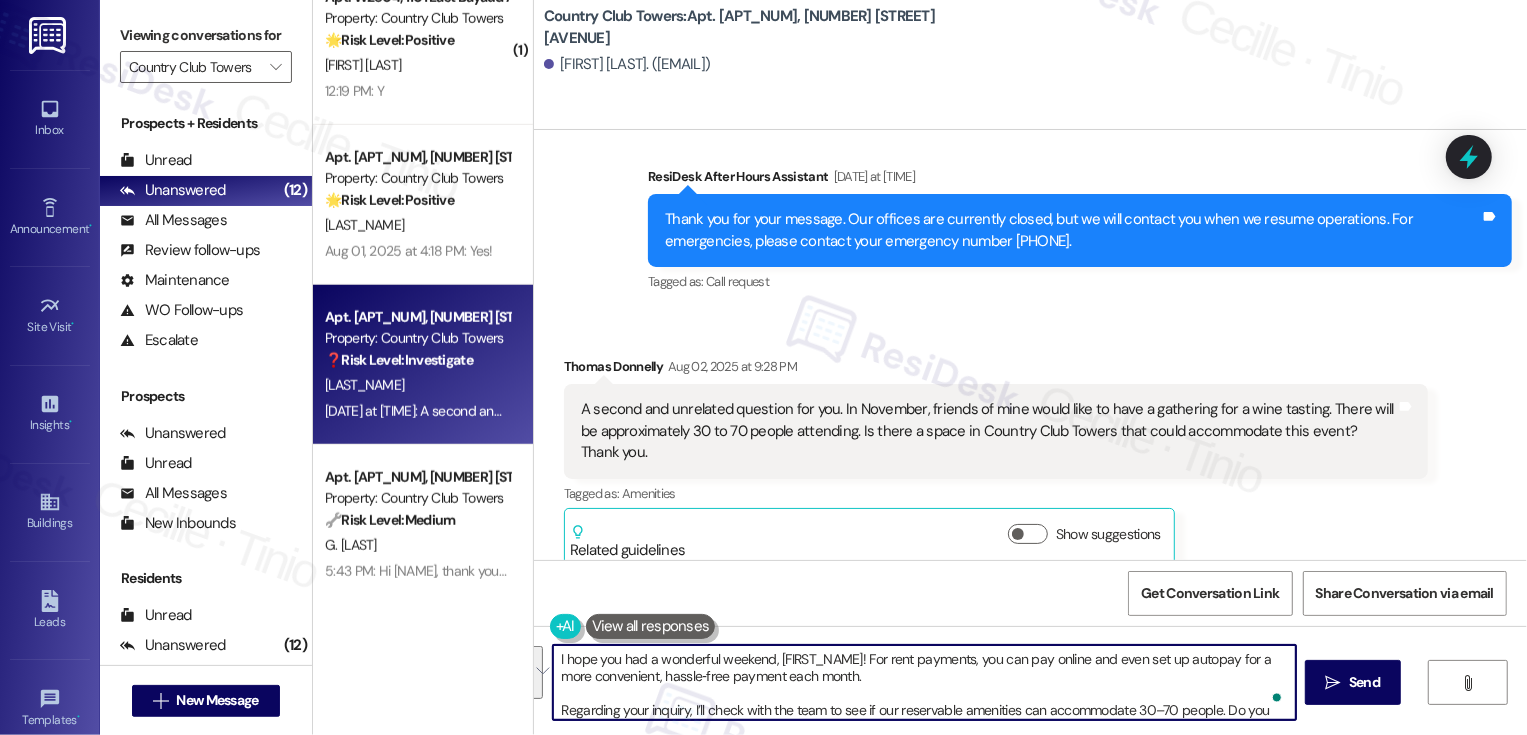 click on "I hope you had a wonderful weekend, [FIRST_NAME]! For rent payments, you can pay online and even set up autopay for a more convenient, hassle‑free payment each month.
Regarding your inquiry, I’ll check with the team to see if our reservable amenities can accommodate 30–70 people. Do you have a specific date in November in mind?" at bounding box center [924, 682] 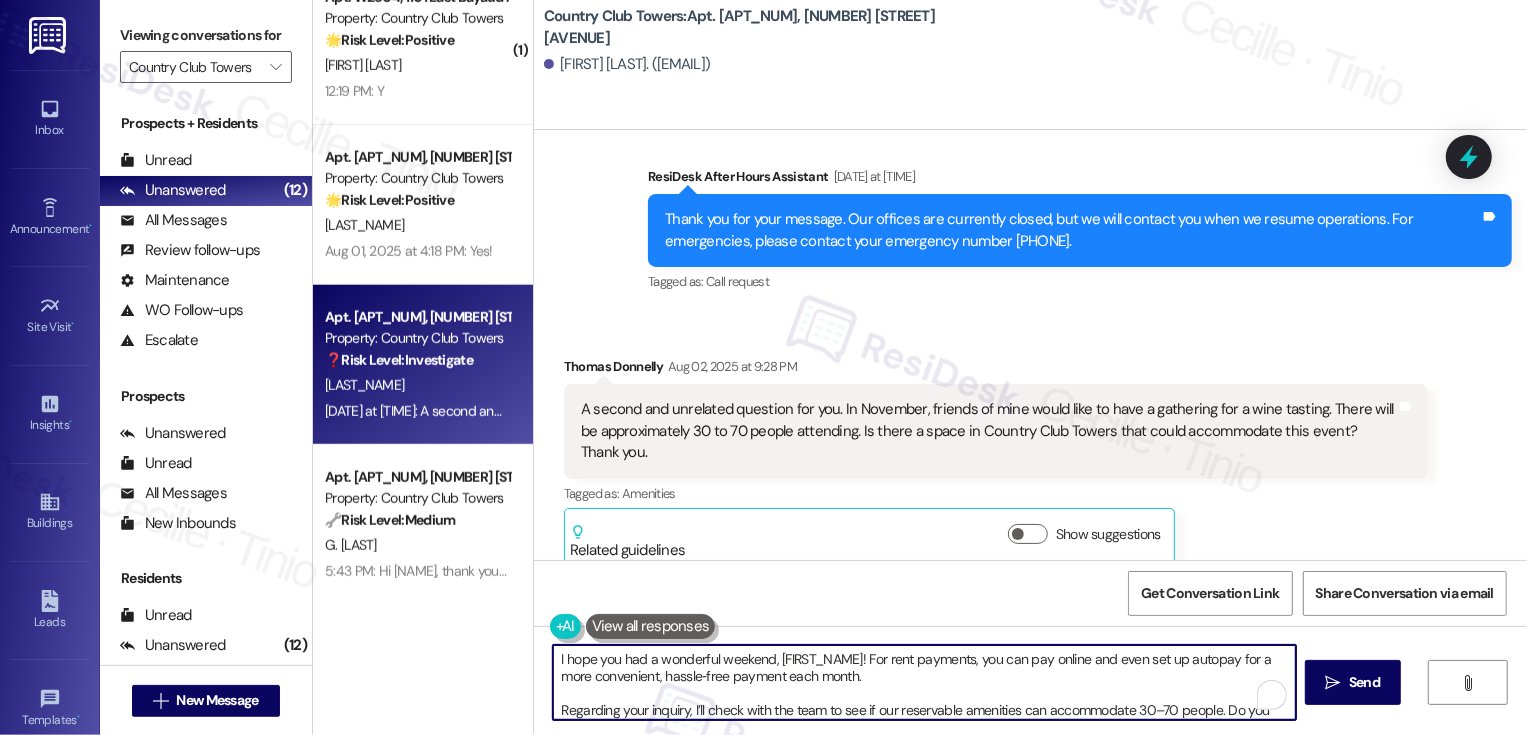 scroll, scrollTop: 50, scrollLeft: 0, axis: vertical 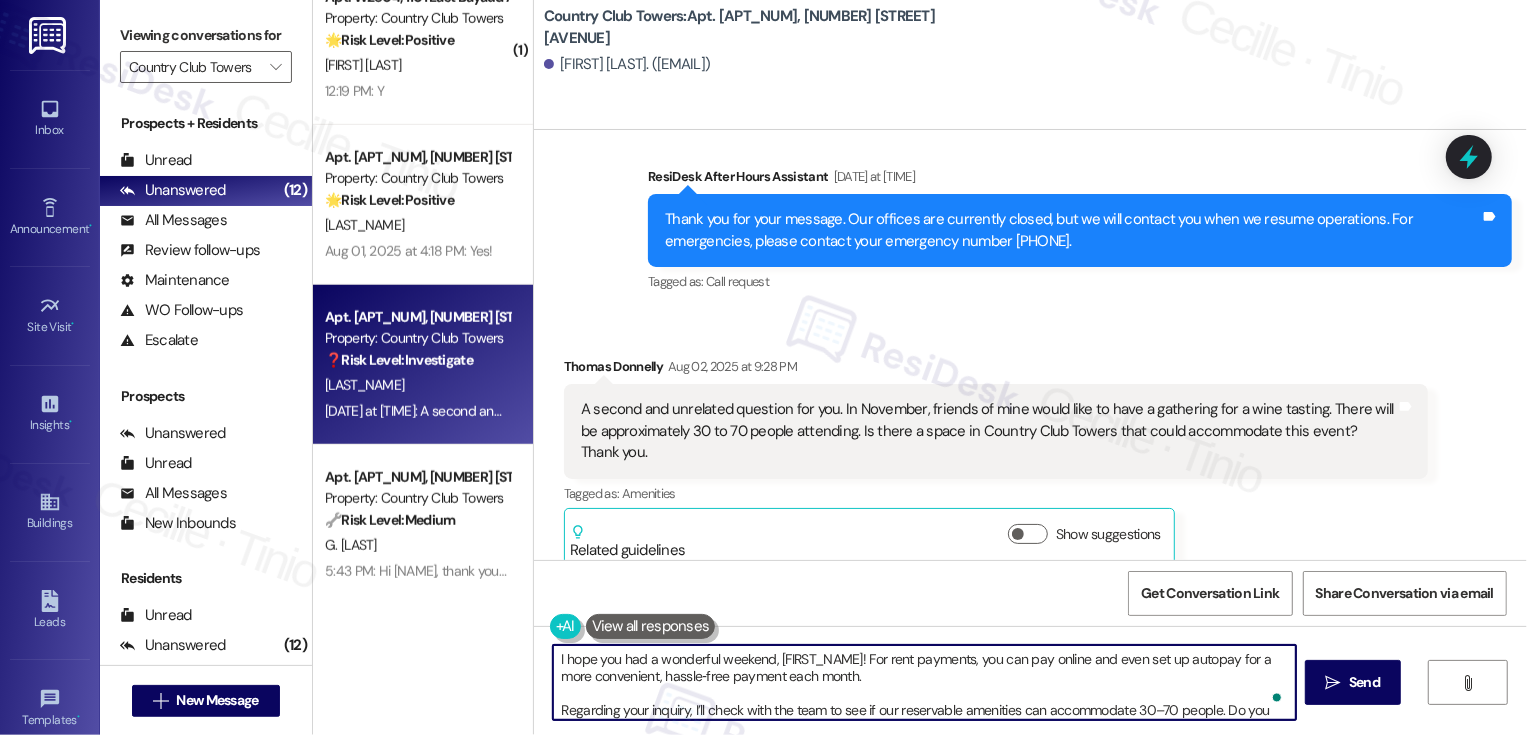 click on "I hope you had a wonderful weekend, [FIRST_NAME]! For rent payments, you can pay online and even set up autopay for a more convenient, hassle‑free payment each month.
Regarding your inquiry, I’ll check with the team to see if our reservable amenities can accommodate 30–70 people. Do you have a specific date in November in mind?" at bounding box center (924, 682) 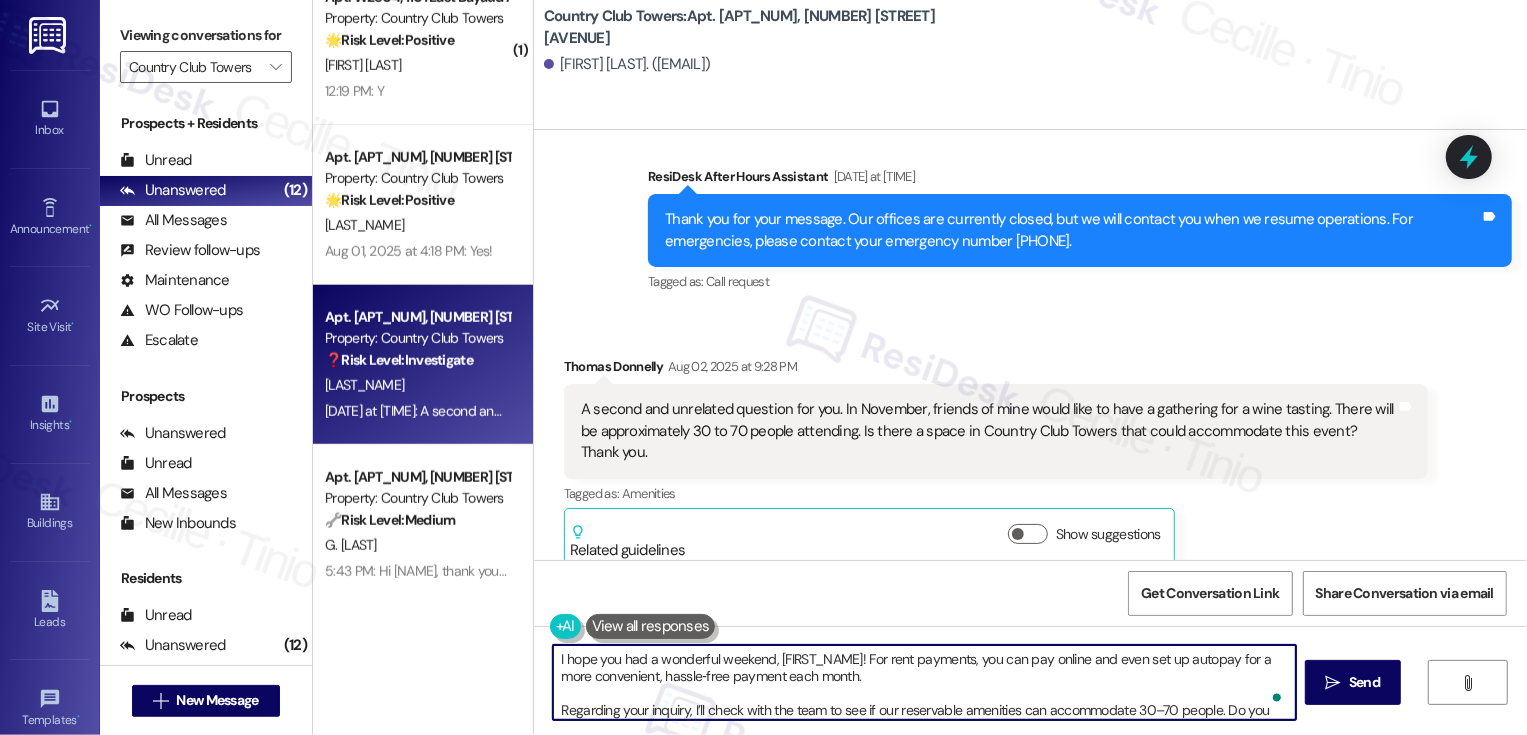scroll, scrollTop: 39, scrollLeft: 0, axis: vertical 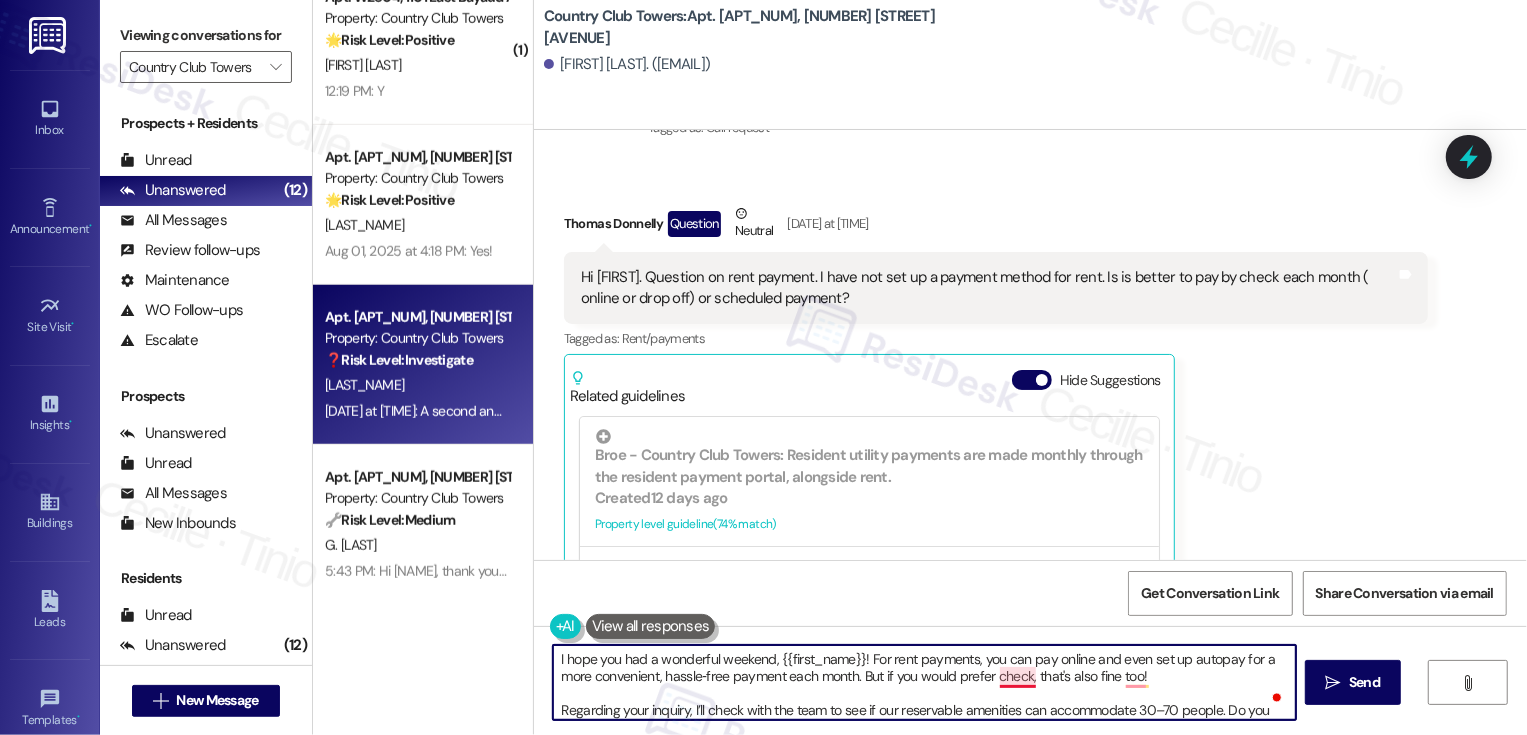 click on "I hope you had a wonderful weekend, {{first_name}}! For rent payments, you can pay online and even set up autopay for a more convenient, hassle‑free payment each month. But if you would prefer check, that's also fine too!
Regarding your inquiry, I’ll check with the team to see if our reservable amenities can accommodate 30–70 people. Do you have a specific date in November in mind?" at bounding box center (924, 682) 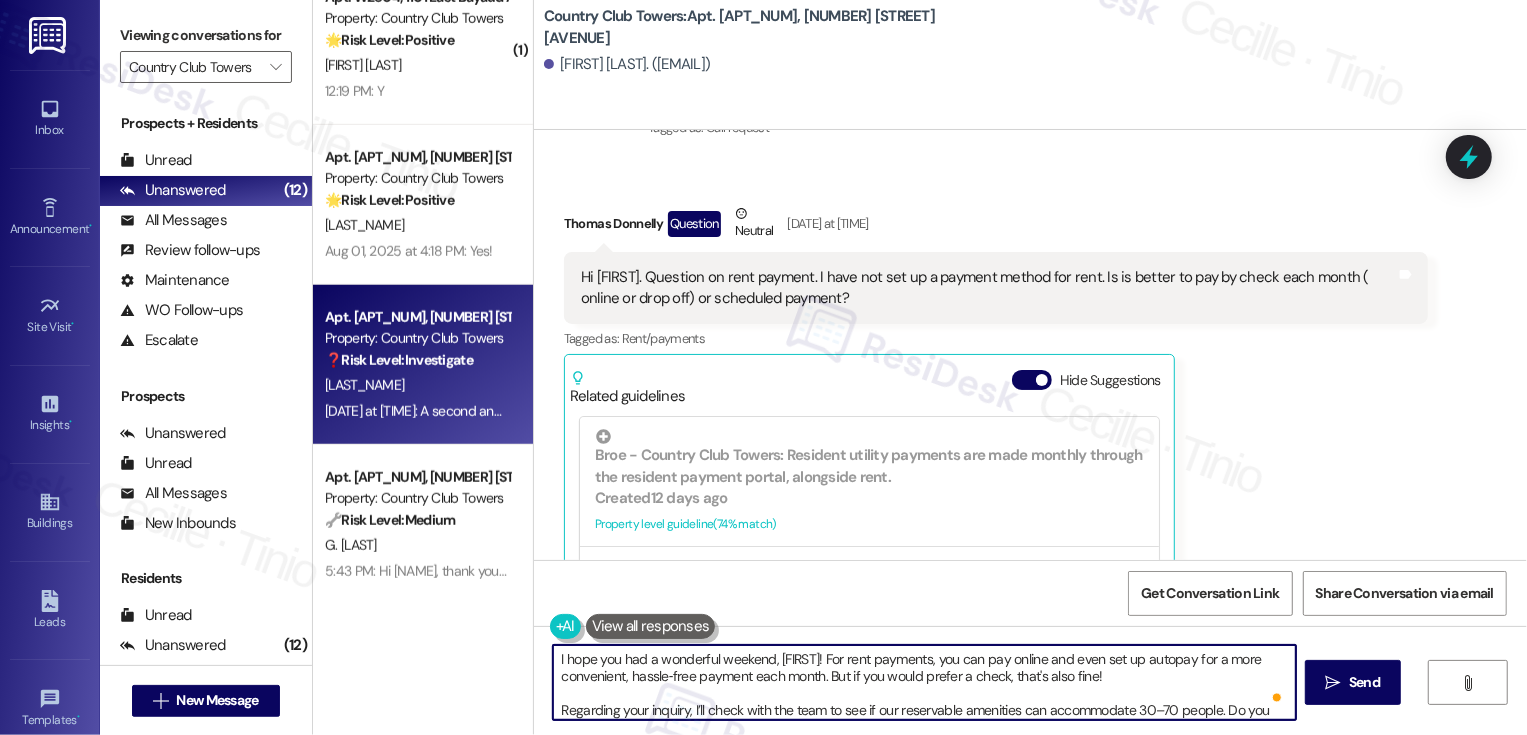 click on "I hope you had a wonderful weekend, [FIRST]! For rent payments, you can pay online and even set up autopay for a more convenient, hassle‑free payment each month. But if you would prefer a check, that's also fine!
Regarding your inquiry, I’ll check with the team to see if our reservable amenities can accommodate 30–70 people. Do you have a specific date in November in mind?" at bounding box center (924, 682) 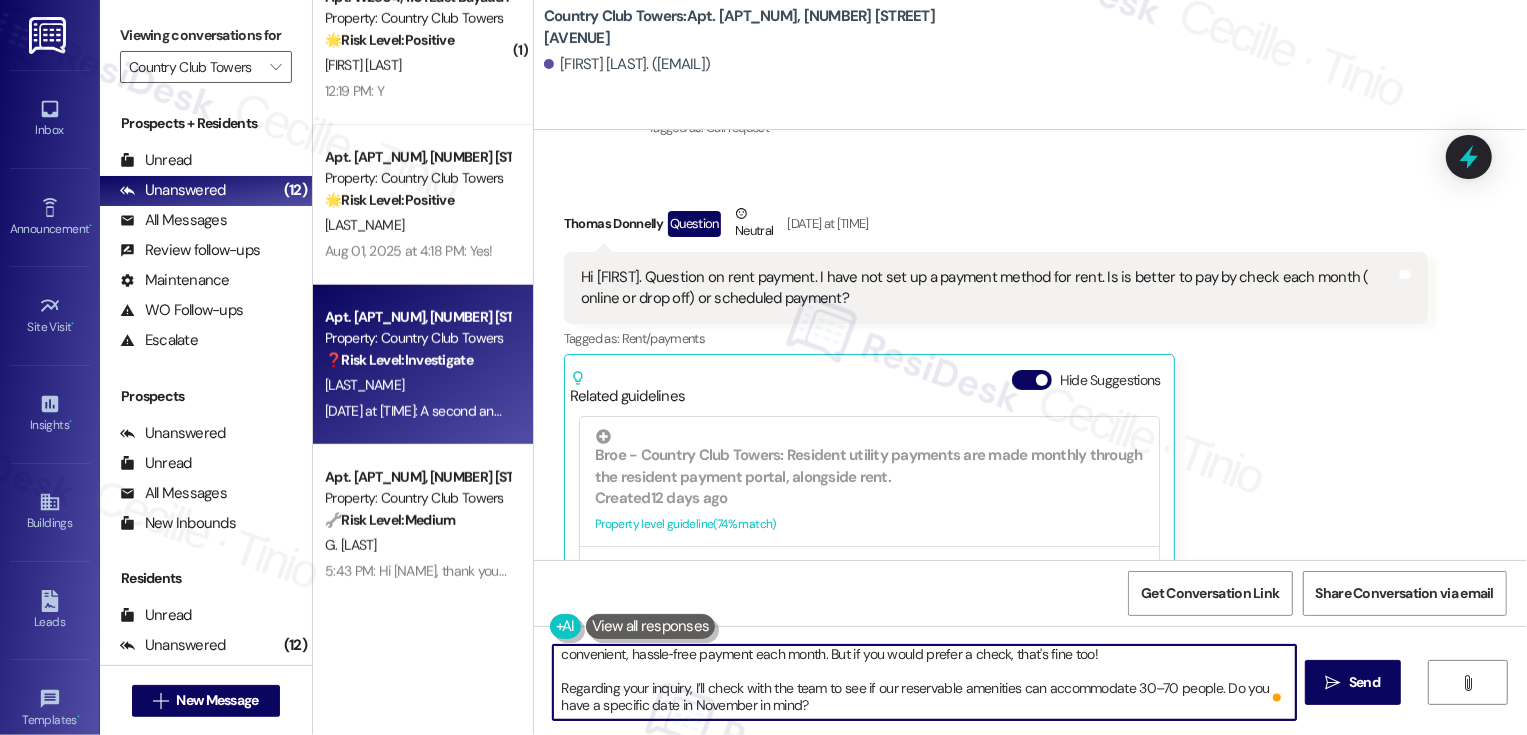 scroll, scrollTop: 39, scrollLeft: 0, axis: vertical 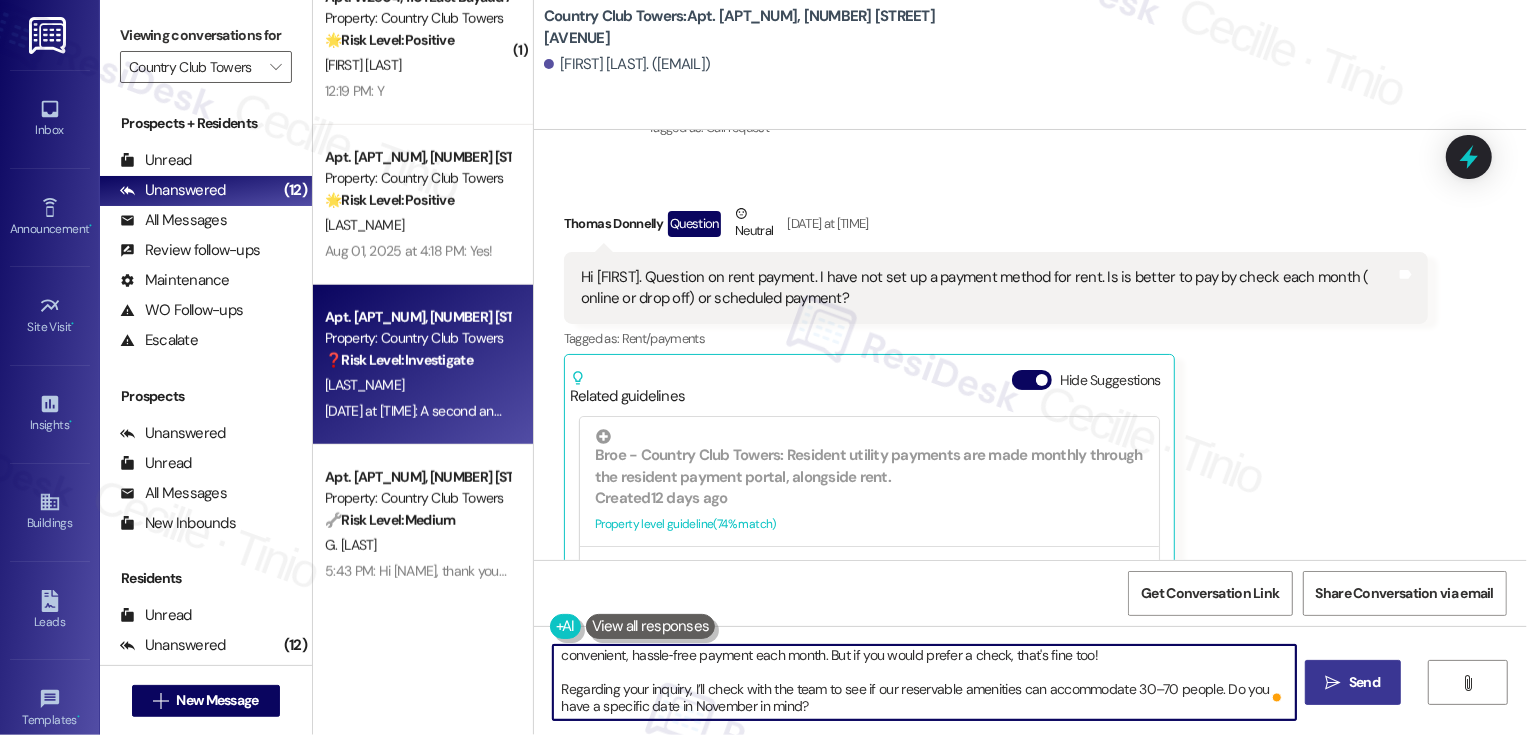 type on "I hope you had a wonderful weekend, [FIRST]! For rent payments, you can pay online and even set up autopay for a more convenient, hassle‑free payment each month. But if you would prefer a check, that's fine too!
Regarding your inquiry, I’ll check with the team to see if our reservable amenities can accommodate 30–70 people. Do you have a specific date in November in mind?" 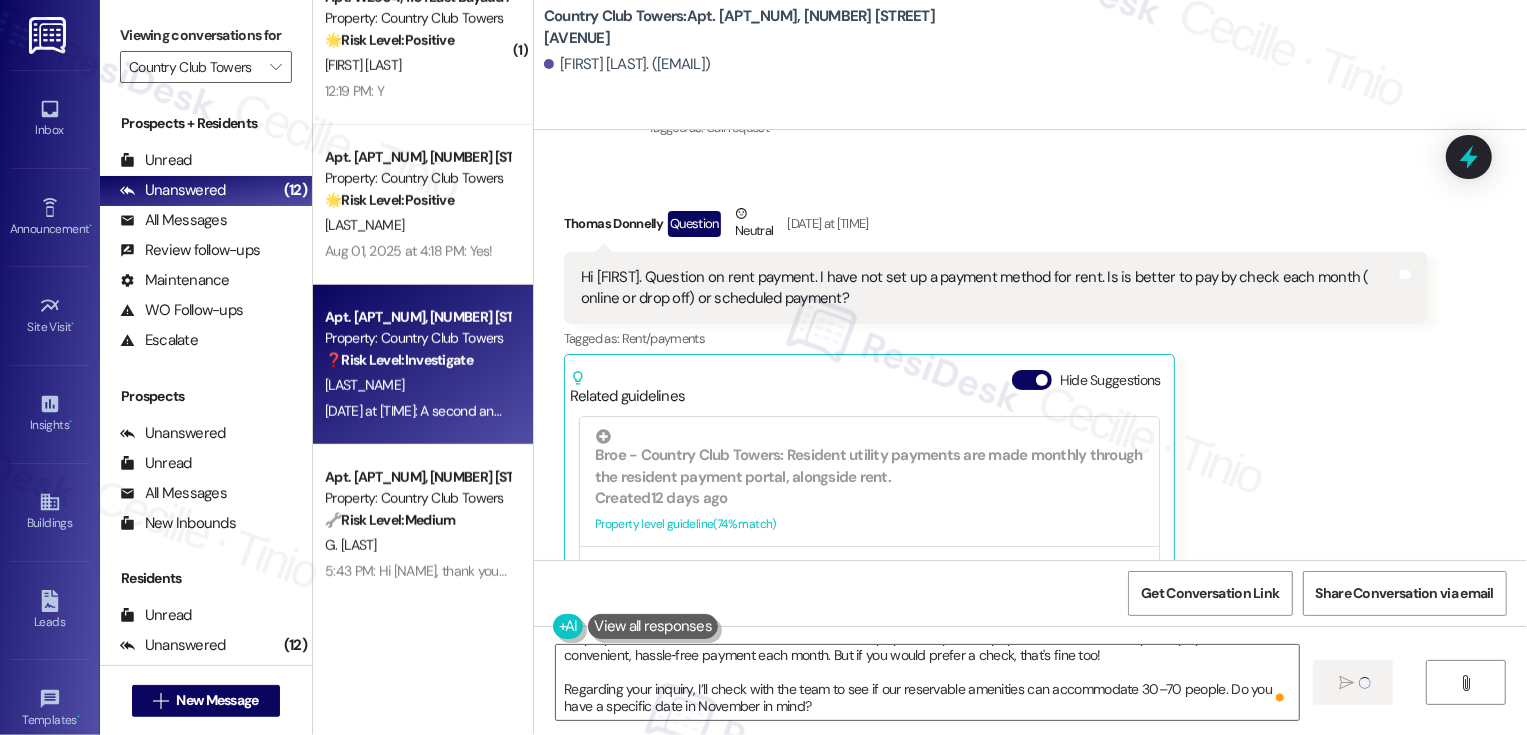 type 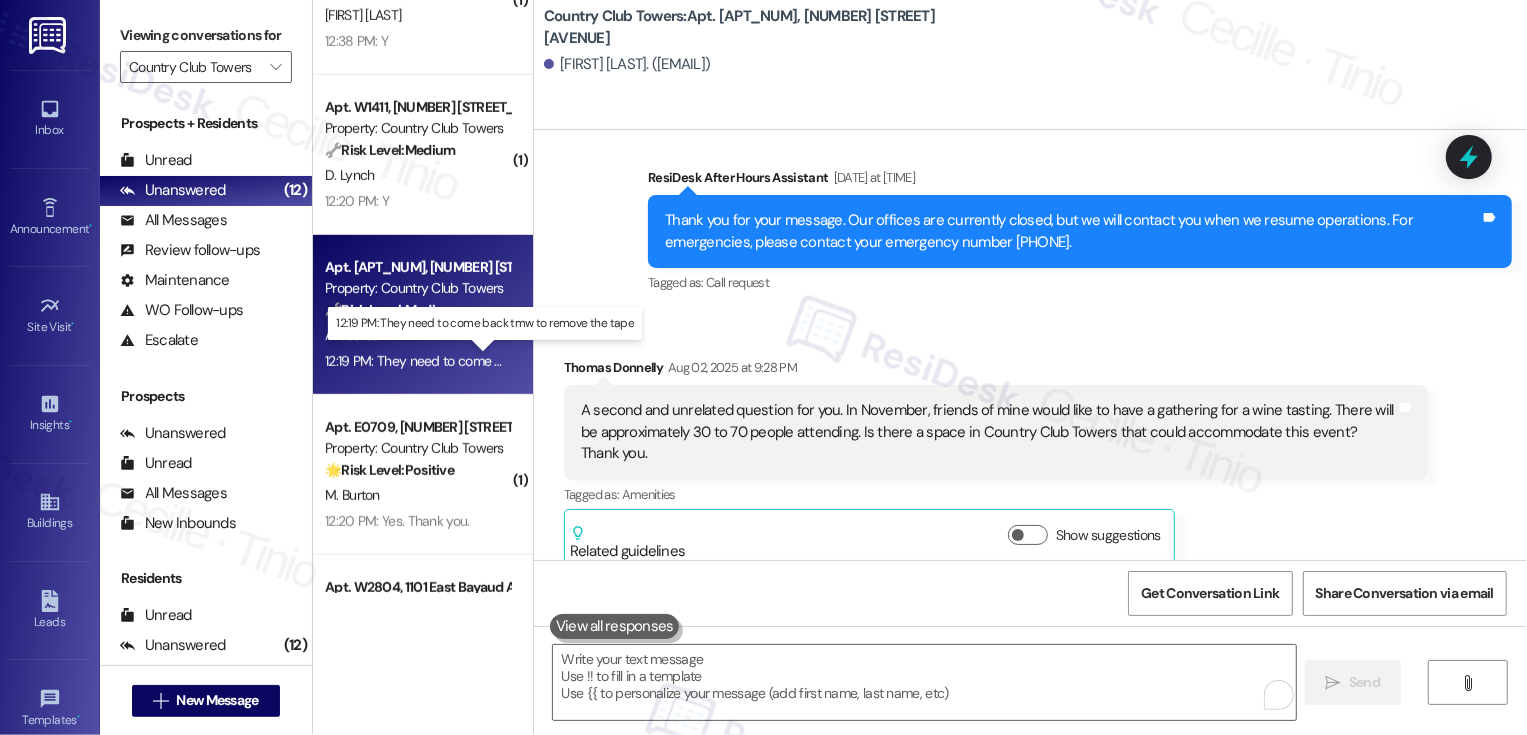 click on "12:19 PM: They need to come back tmw to remove the tape 12:19 PM: They need to come back tmw to remove the tape" at bounding box center [496, 361] 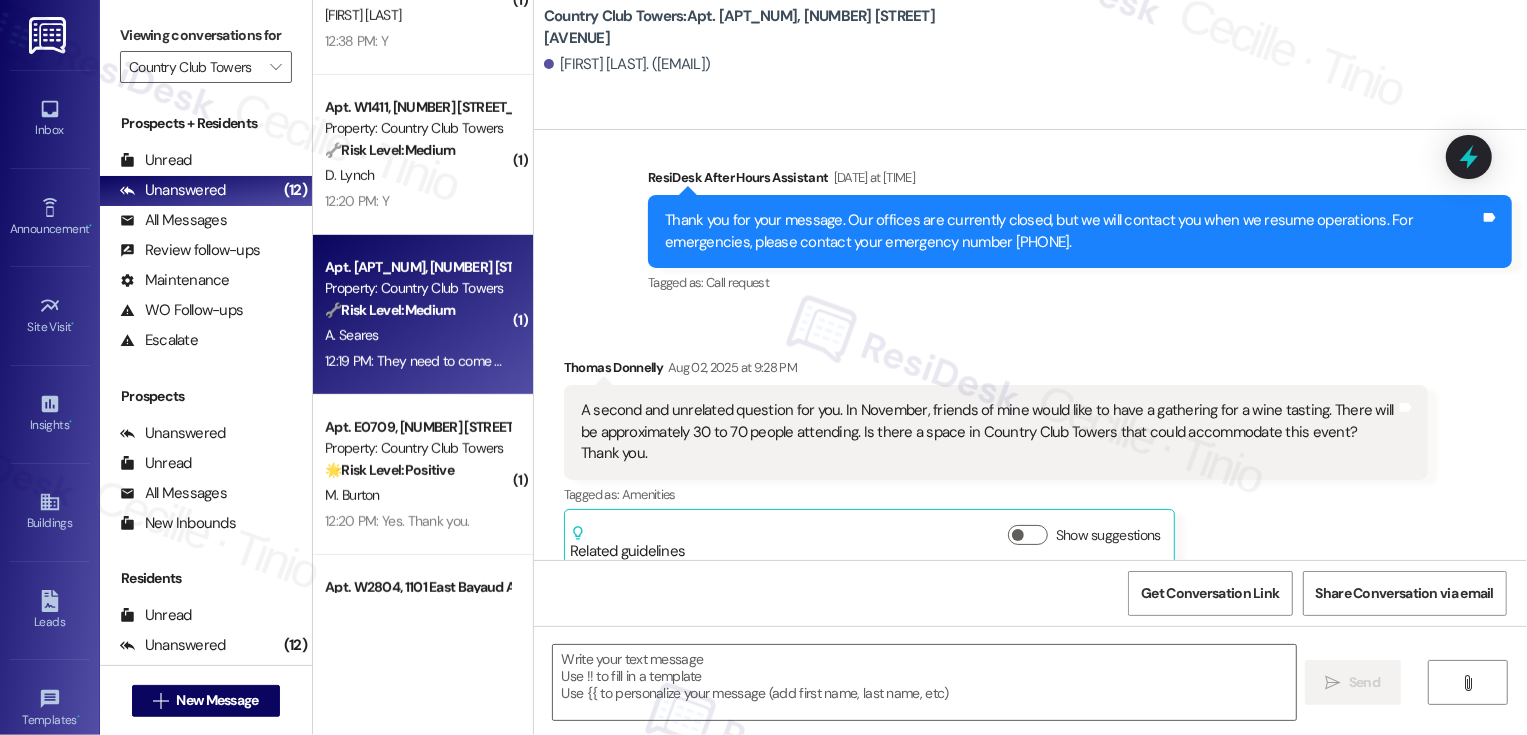 click on "12:19 PM: They need to come back tmw to remove the tape 12:19 PM: They need to come back tmw to remove the tape" at bounding box center [496, 361] 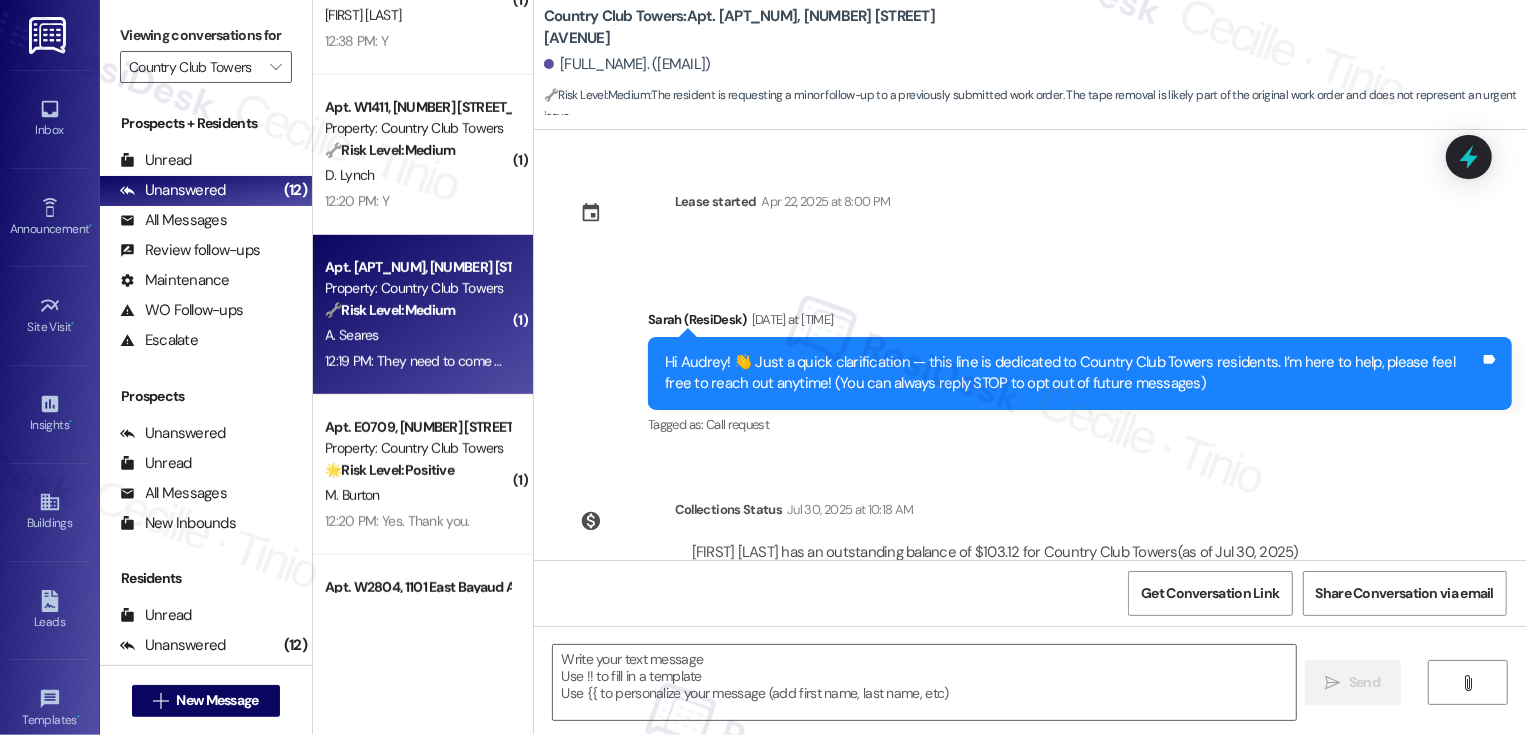 scroll, scrollTop: 95, scrollLeft: 0, axis: vertical 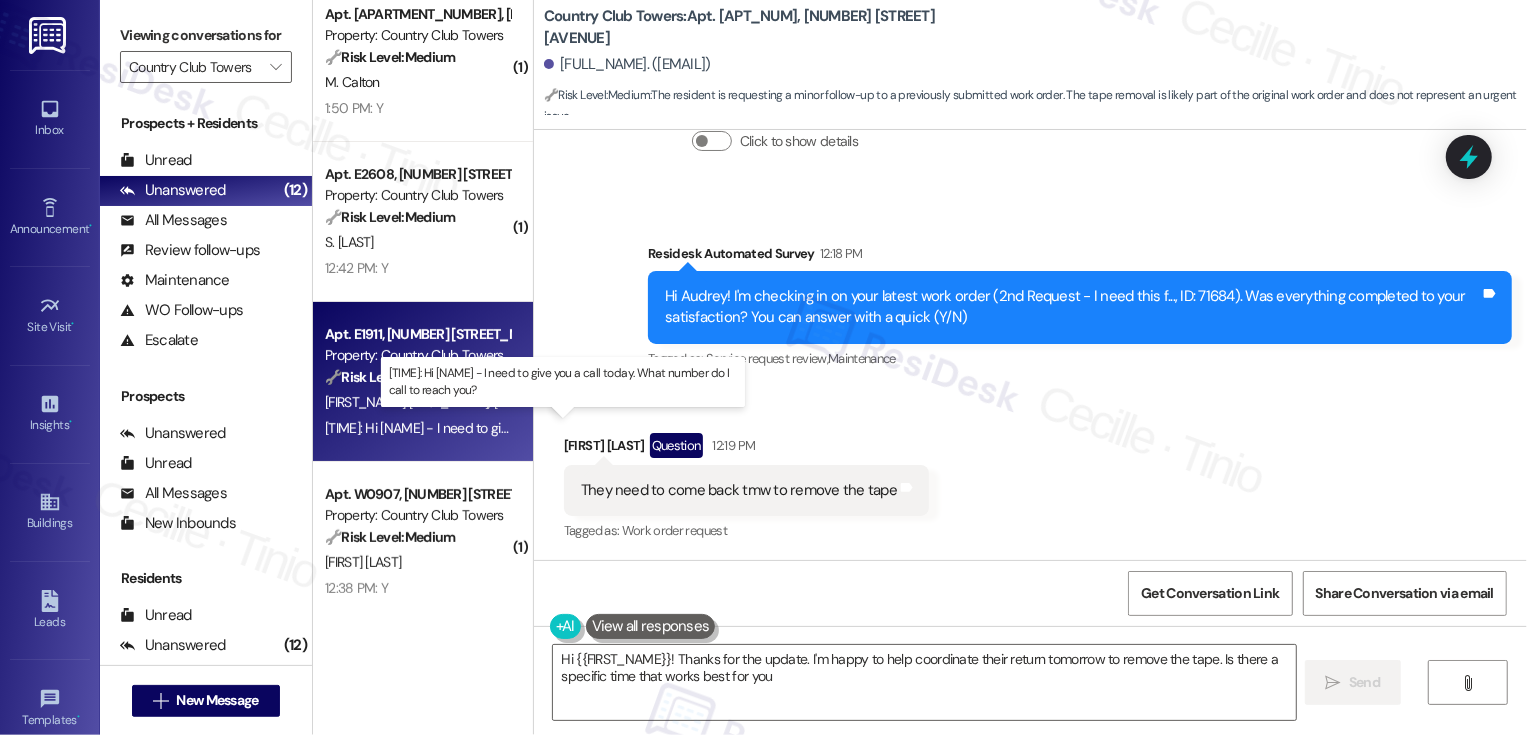 type on "Hi {{first_name}}! Thanks for the update. I'm happy to help coordinate their return tomorrow to remove the tape. Is there a specific time that works best for you?" 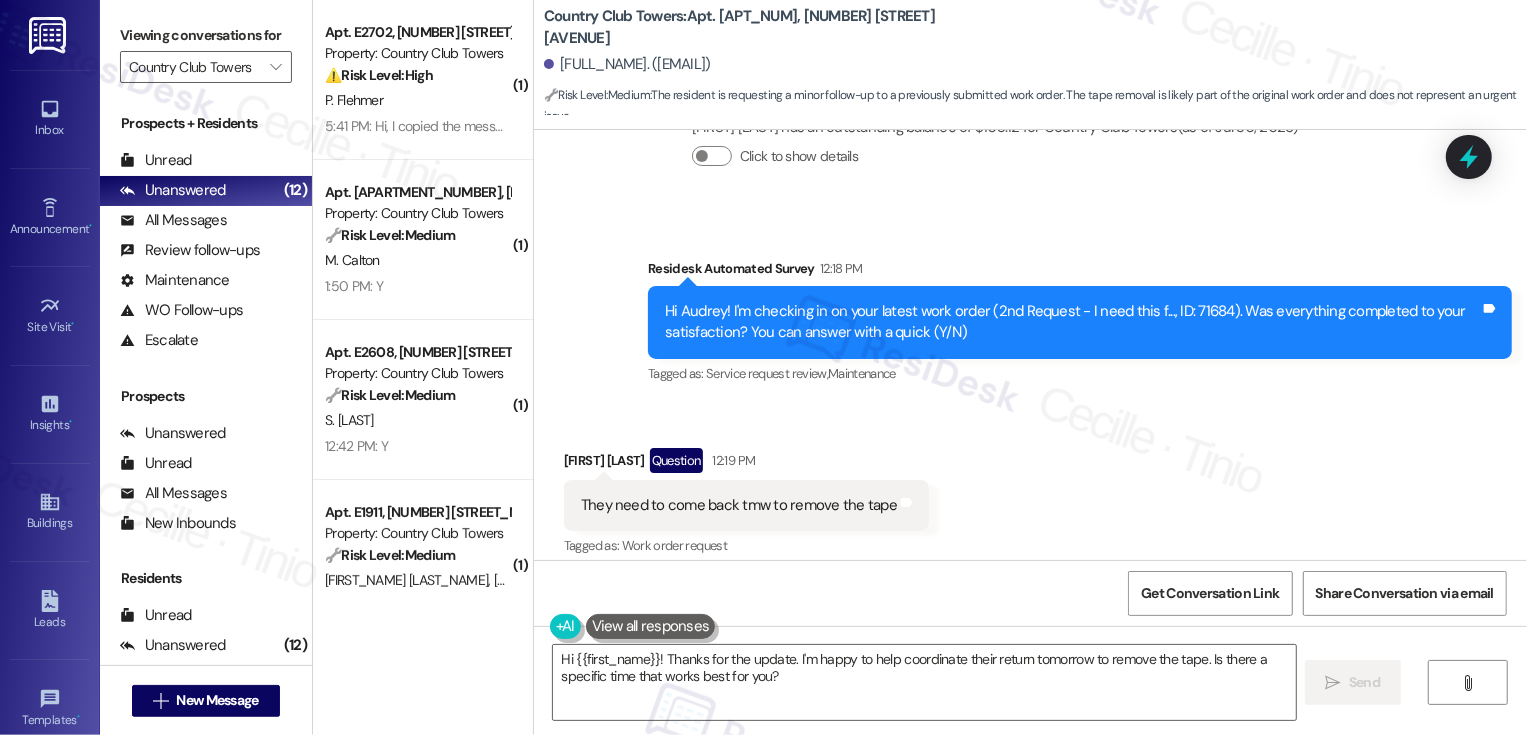click on "Received via SMS Audrey Seares Question 12:19 PM They need to come back tmw to remove the tape Tags and notes Tagged as: Work order request Click to highlight conversations about Work order request" at bounding box center [1030, 489] 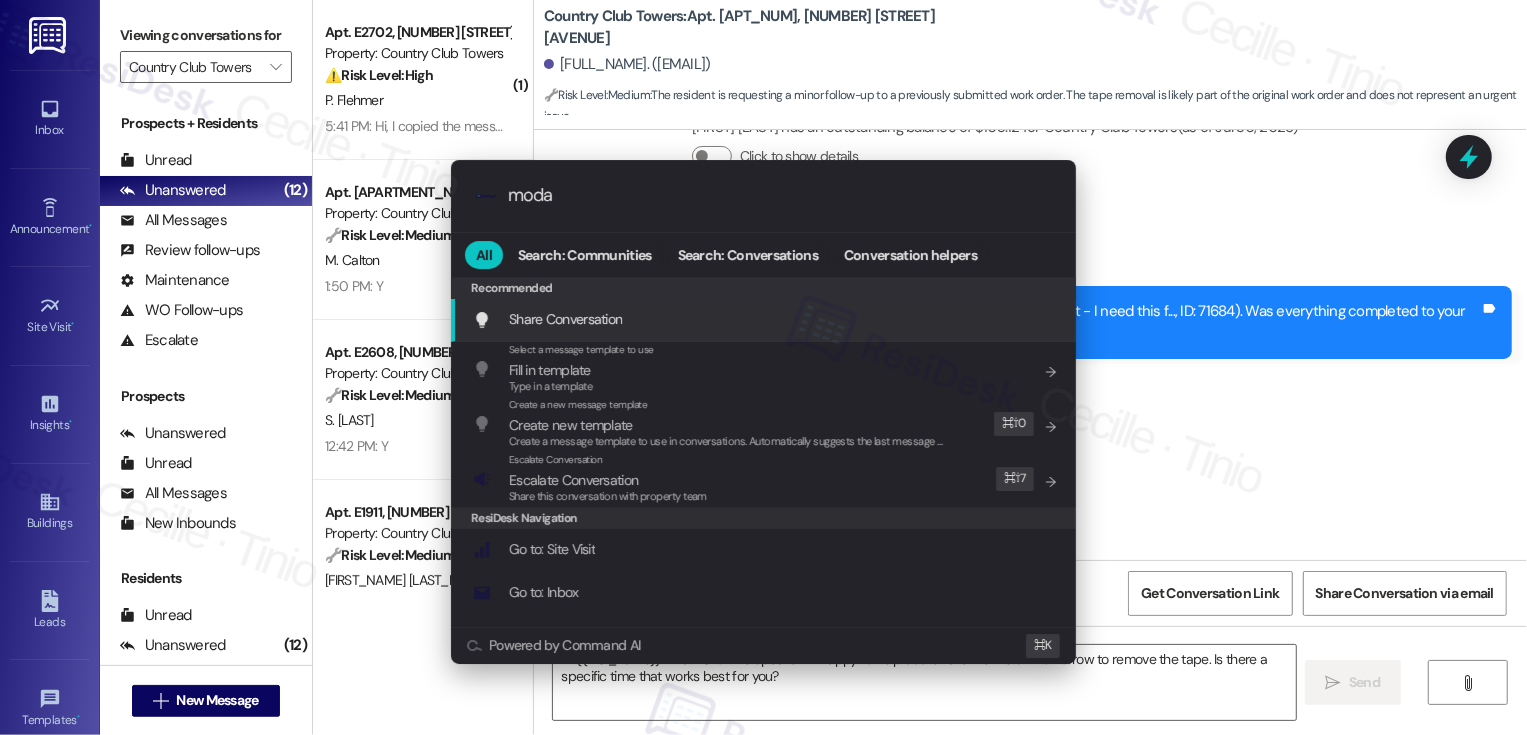type on "modal" 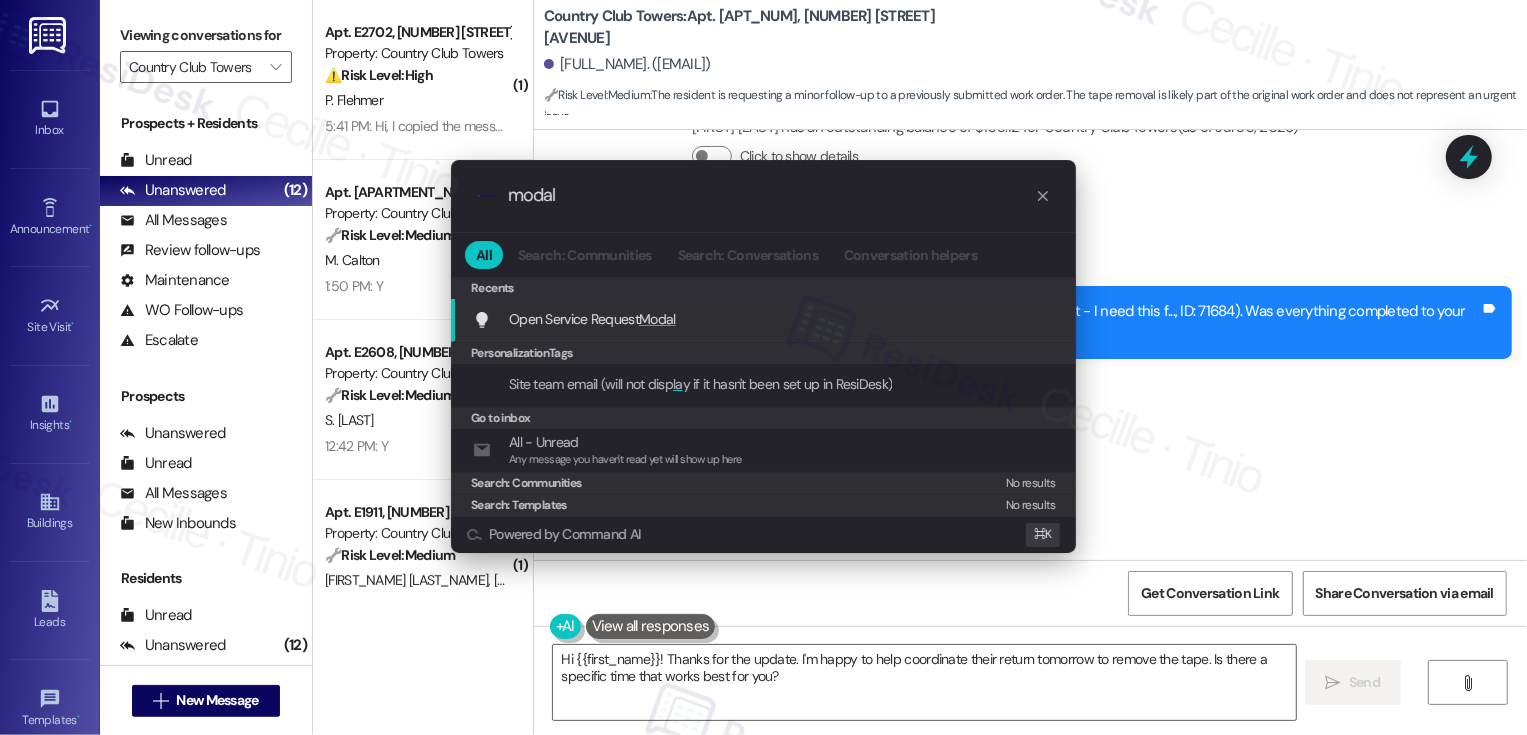 click on "Modal" at bounding box center [657, 319] 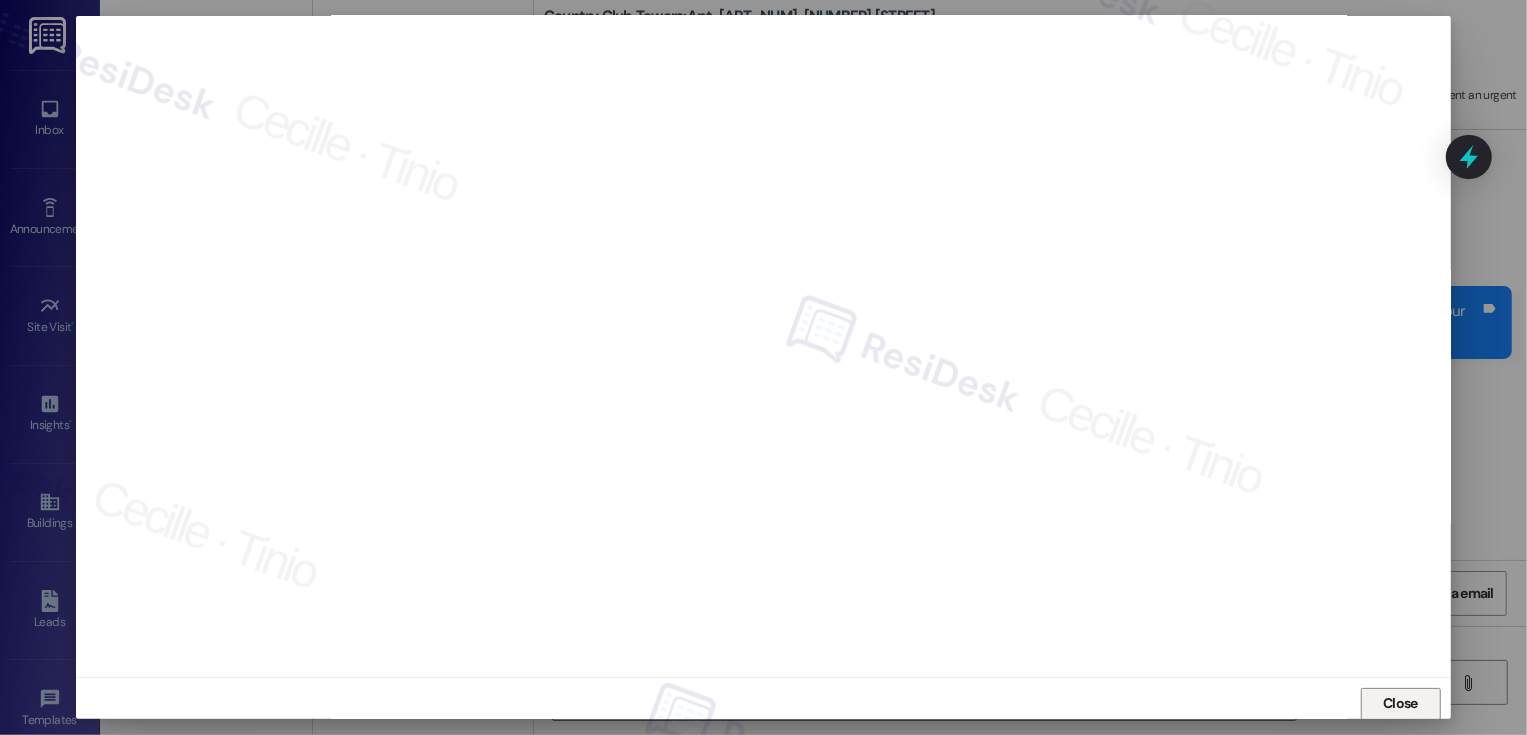 click on "Close" at bounding box center [1400, 703] 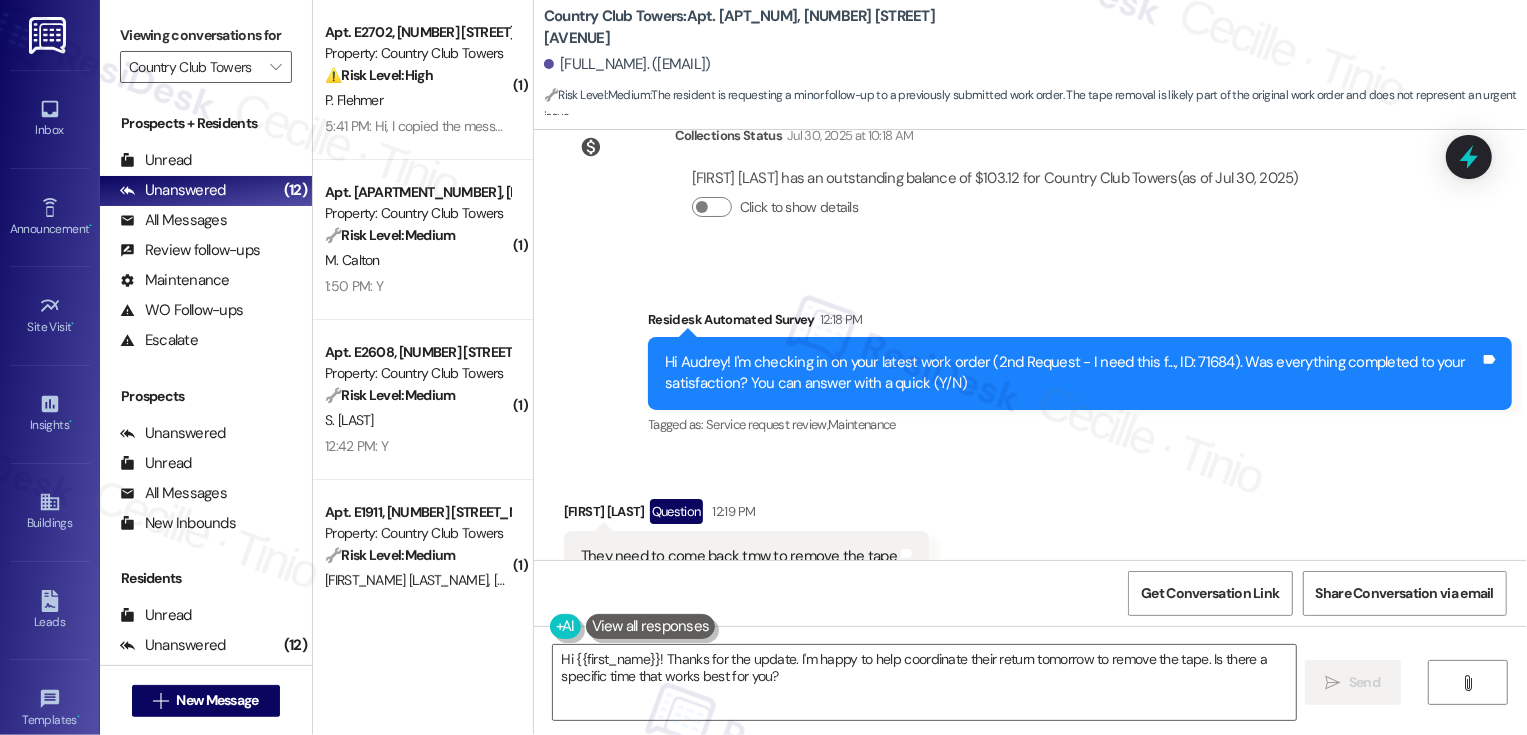 scroll, scrollTop: 441, scrollLeft: 0, axis: vertical 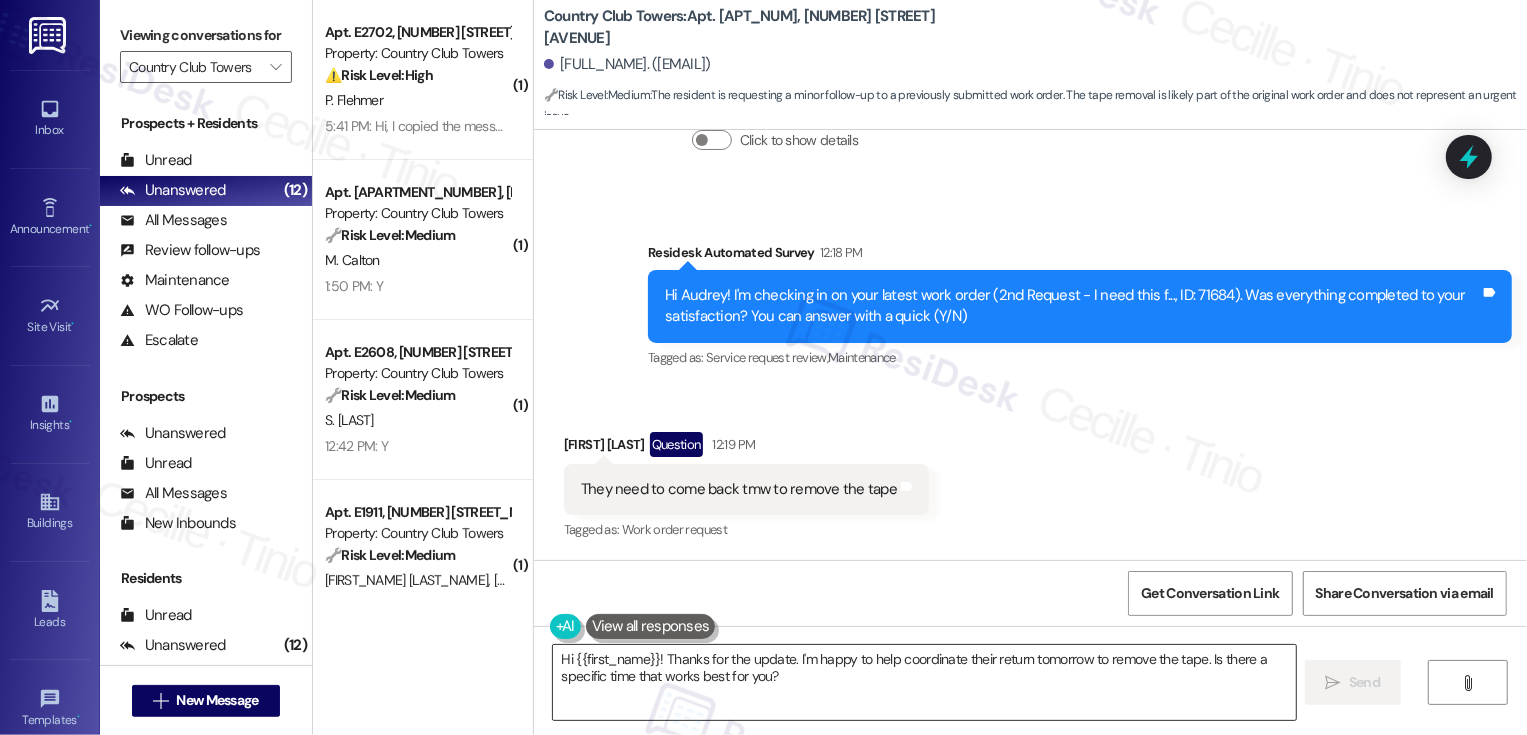 click on "Hi {{first_name}}! Thanks for the update. I'm happy to help coordinate their return tomorrow to remove the tape. Is there a specific time that works best for you?" at bounding box center (924, 682) 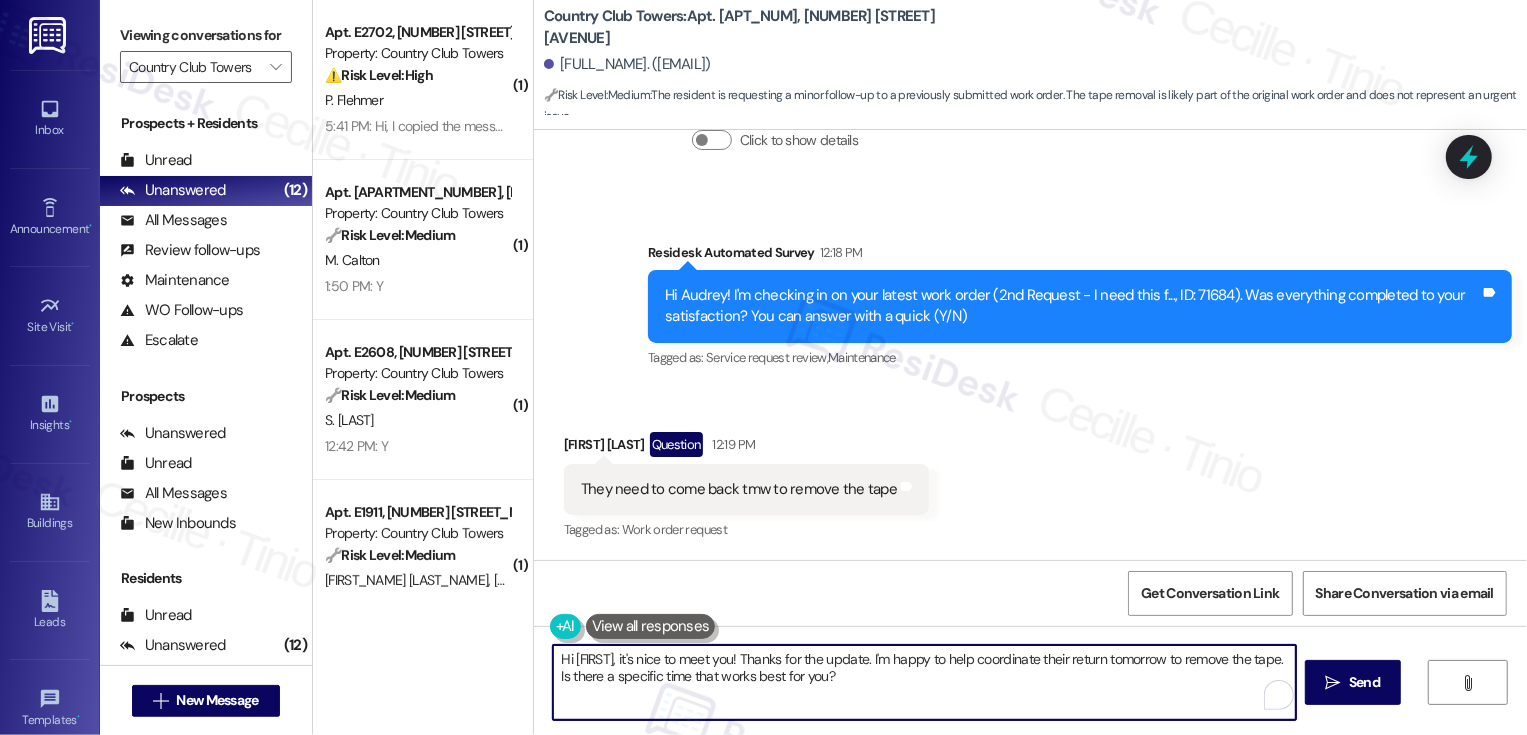 drag, startPoint x: 906, startPoint y: 657, endPoint x: 943, endPoint y: 690, distance: 49.57822 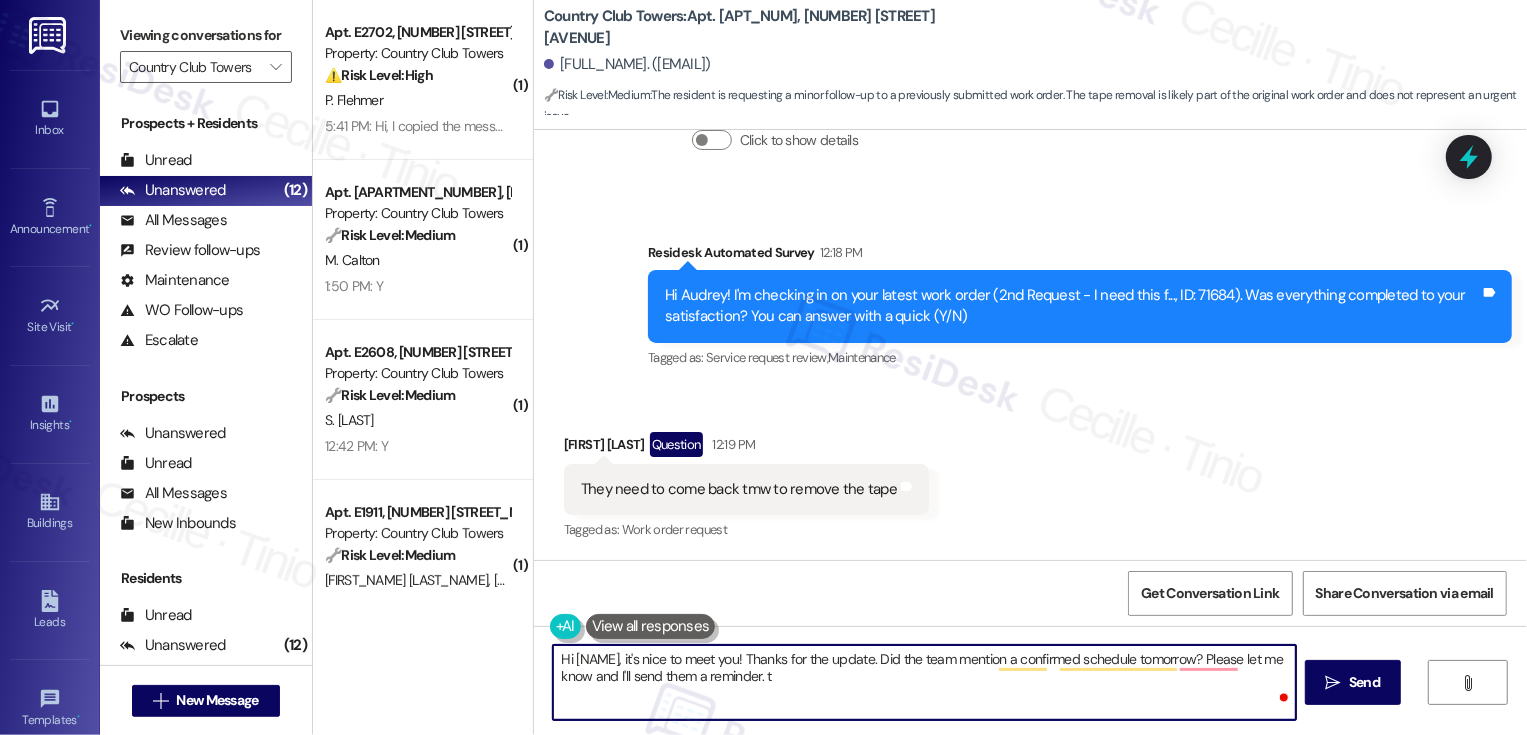 type on "Hi {{FIRST_NAME}}, it's nice to meet you! Thanks for the update. Did the team mention a confirmed schedule tomorrow? Please let me know and I'll send them a reminder." 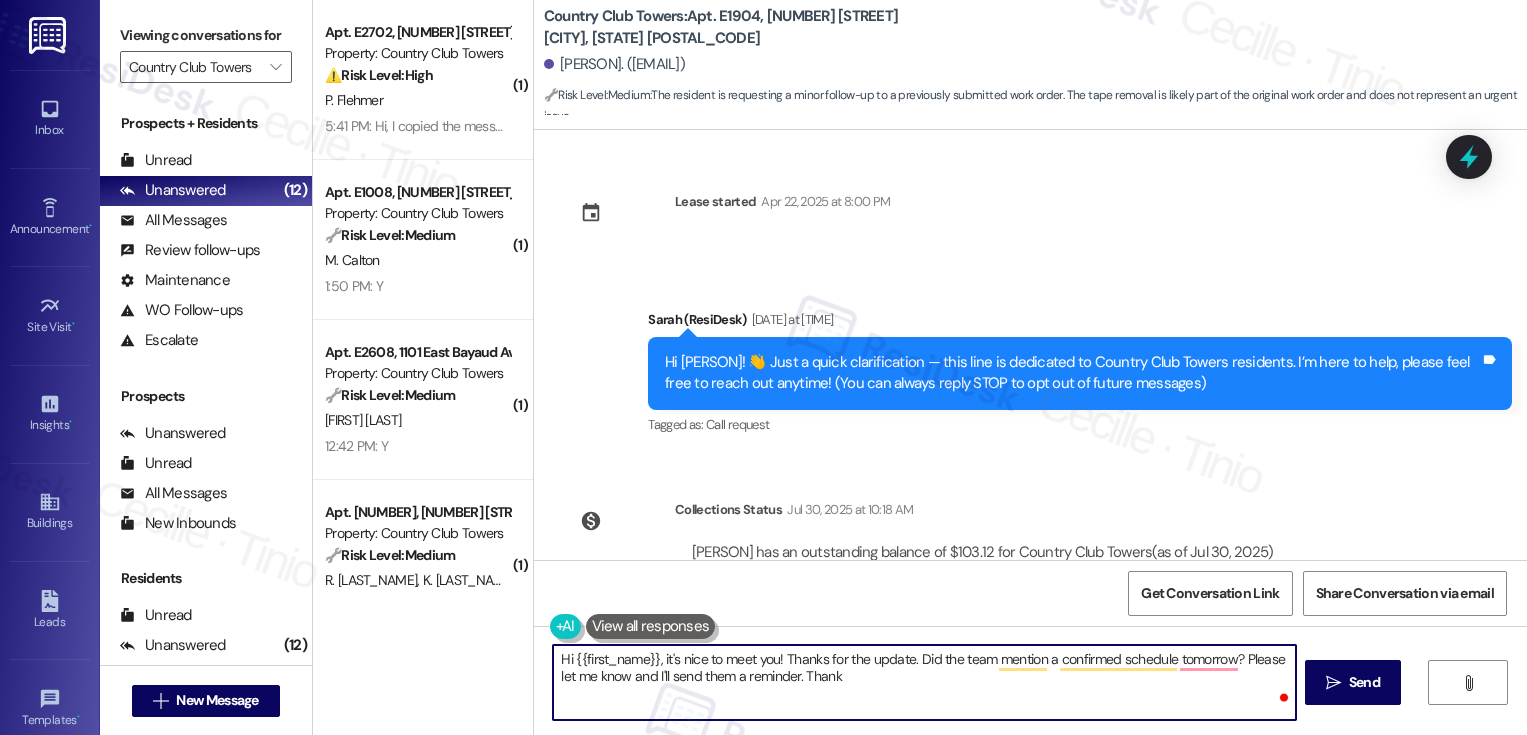 scroll, scrollTop: 0, scrollLeft: 0, axis: both 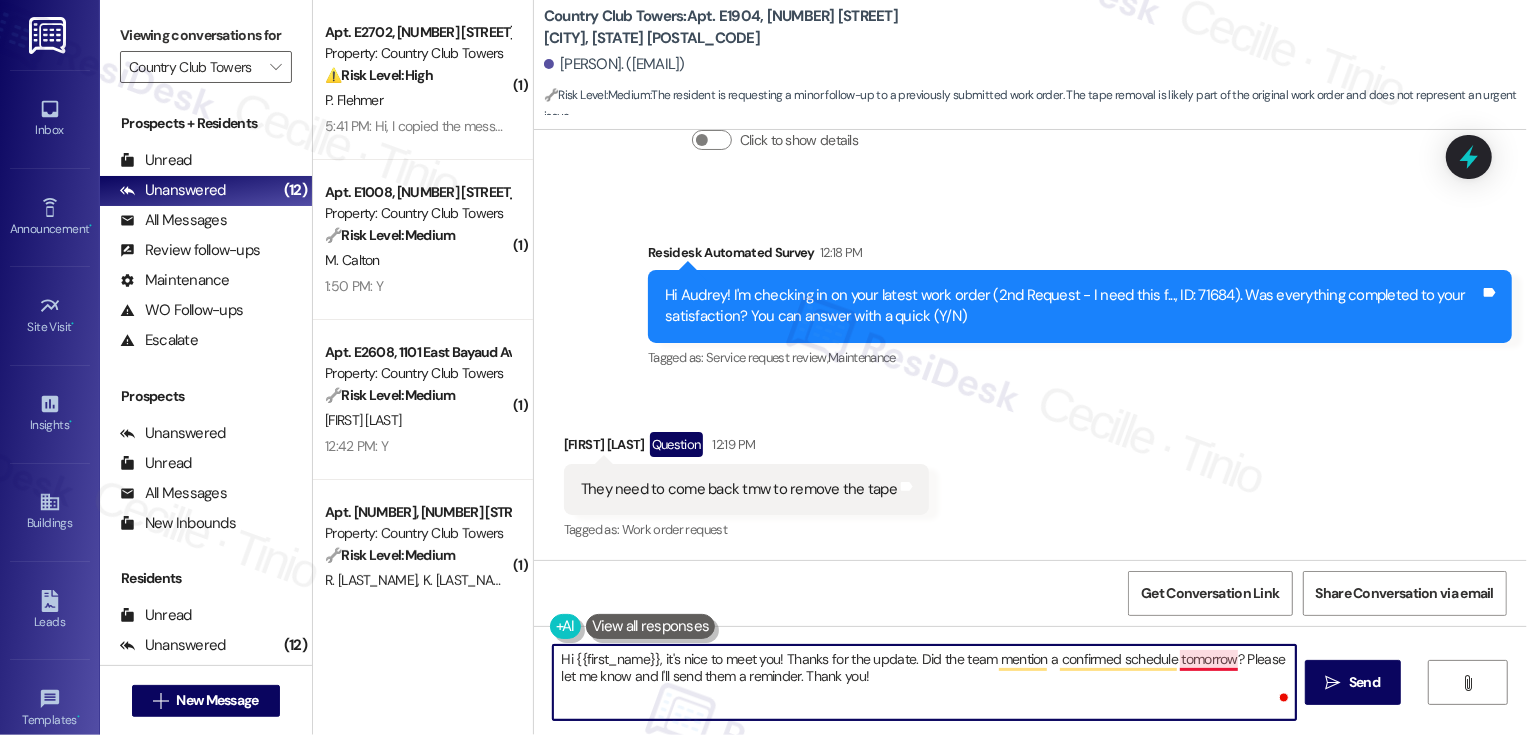 click on "Hi {{first_name}}, it's nice to meet you! Thanks for the update. Did the team mention a confirmed schedule tomorrow? Please let me know and I'll send them a reminder. Thank you!" at bounding box center (924, 682) 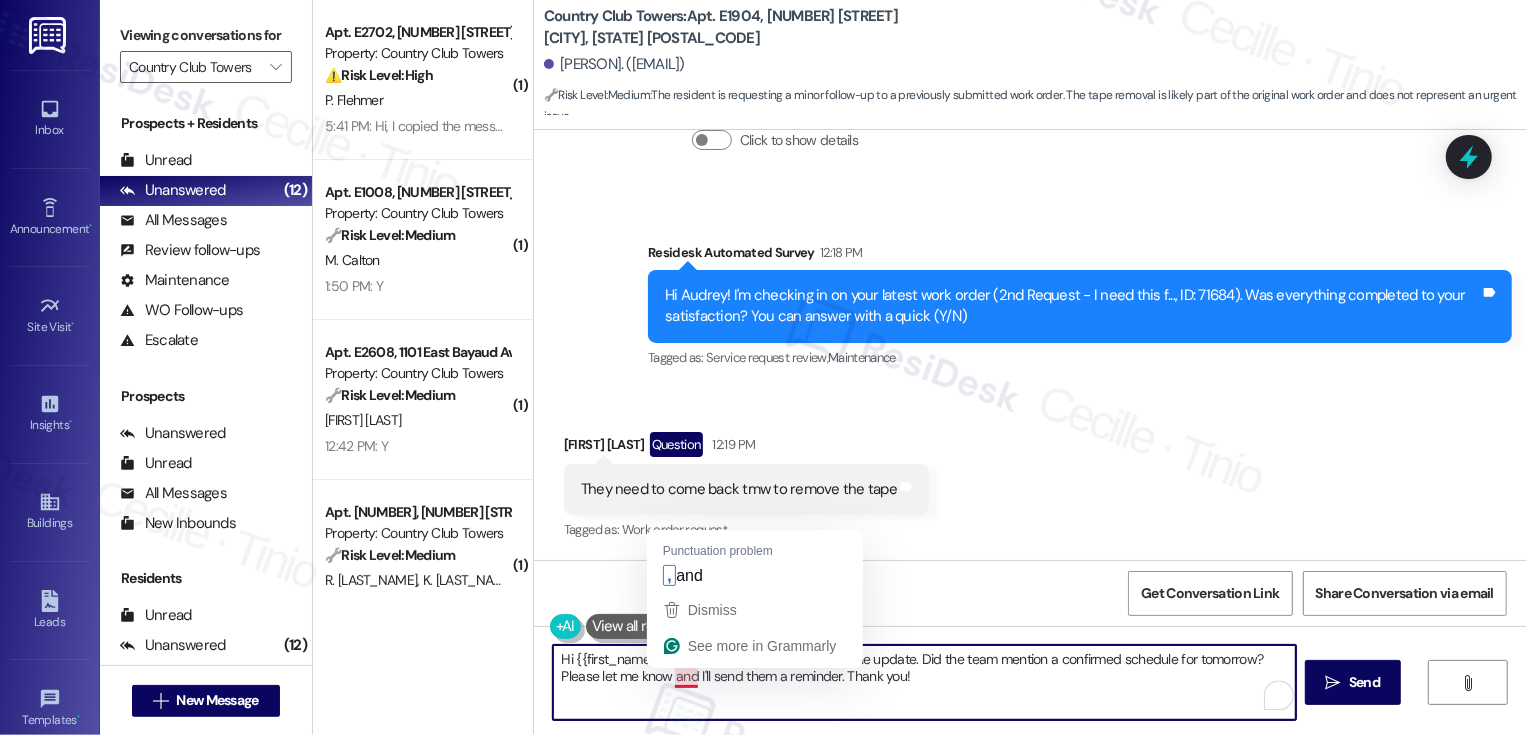 click on "Hi {{first_name}}, it's nice to meet you! Thanks for the update. Did the team mention a confirmed schedule for tomorrow? Please let me know and I'll send them a reminder. Thank you!" at bounding box center [924, 682] 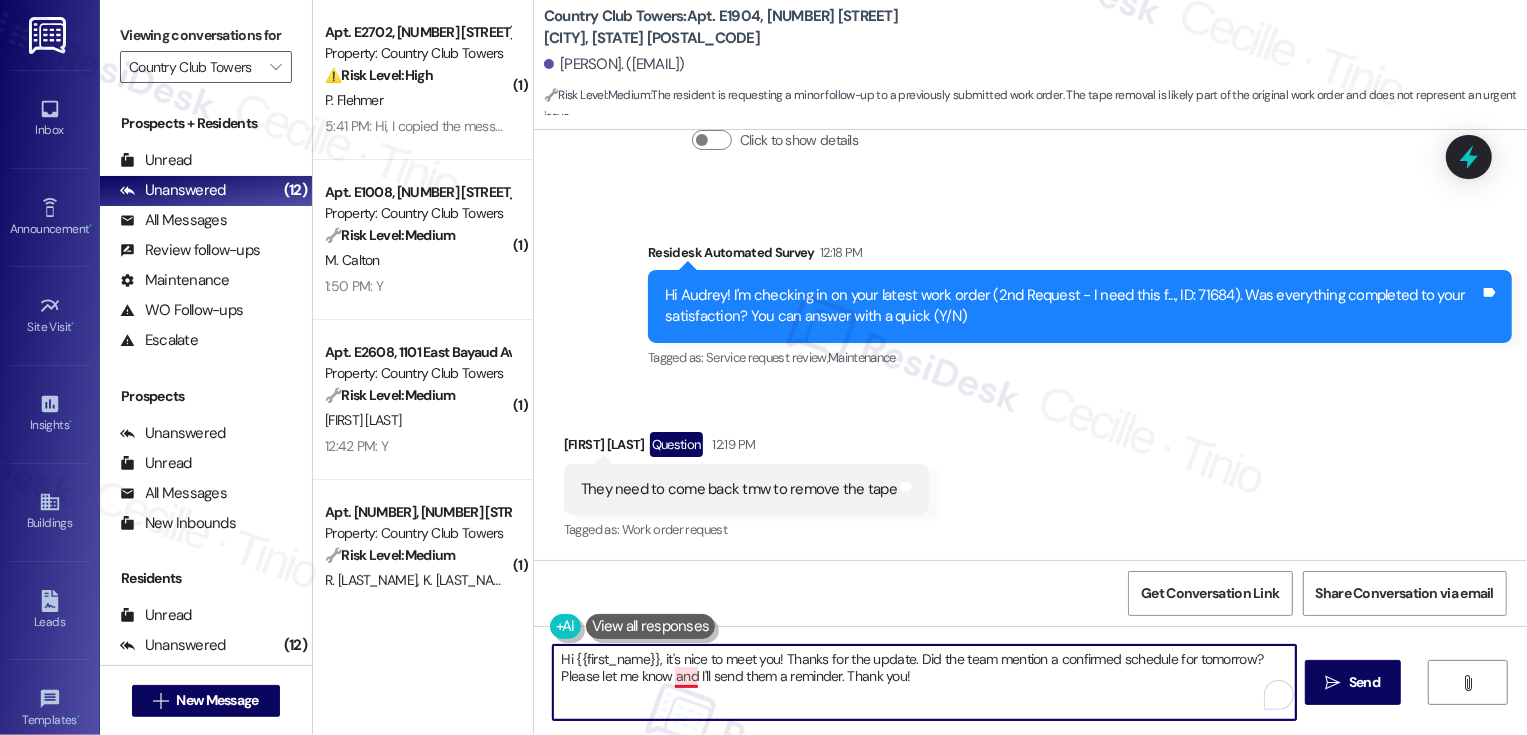 click on "Hi {{first_name}}, it's nice to meet you! Thanks for the update. Did the team mention a confirmed schedule for tomorrow? Please let me know and I'll send them a reminder. Thank you!" at bounding box center (924, 682) 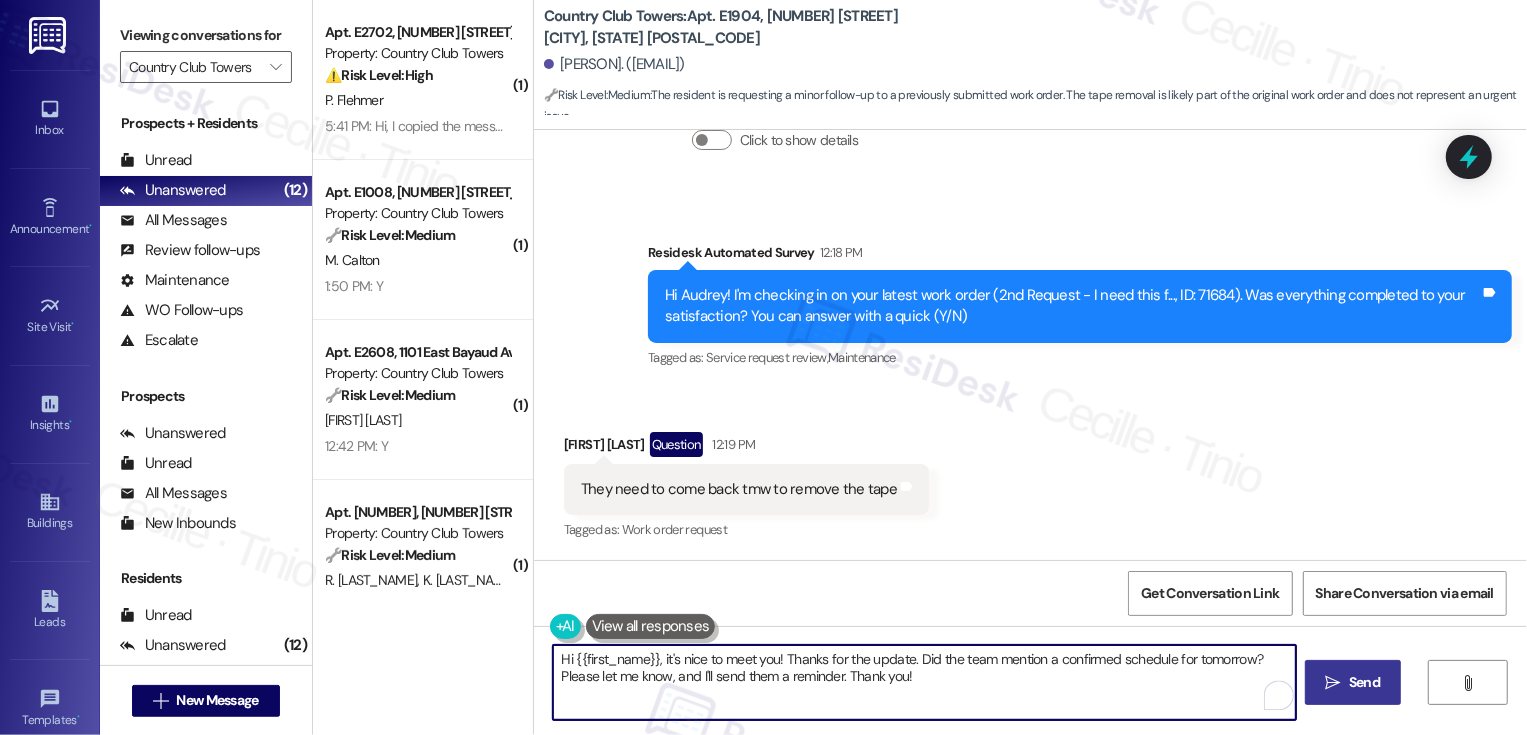 type on "Hi {{first_name}}, it's nice to meet you! Thanks for the update. Did the team mention a confirmed schedule for tomorrow? Please let me know, and I'll send them a reminder. Thank you!" 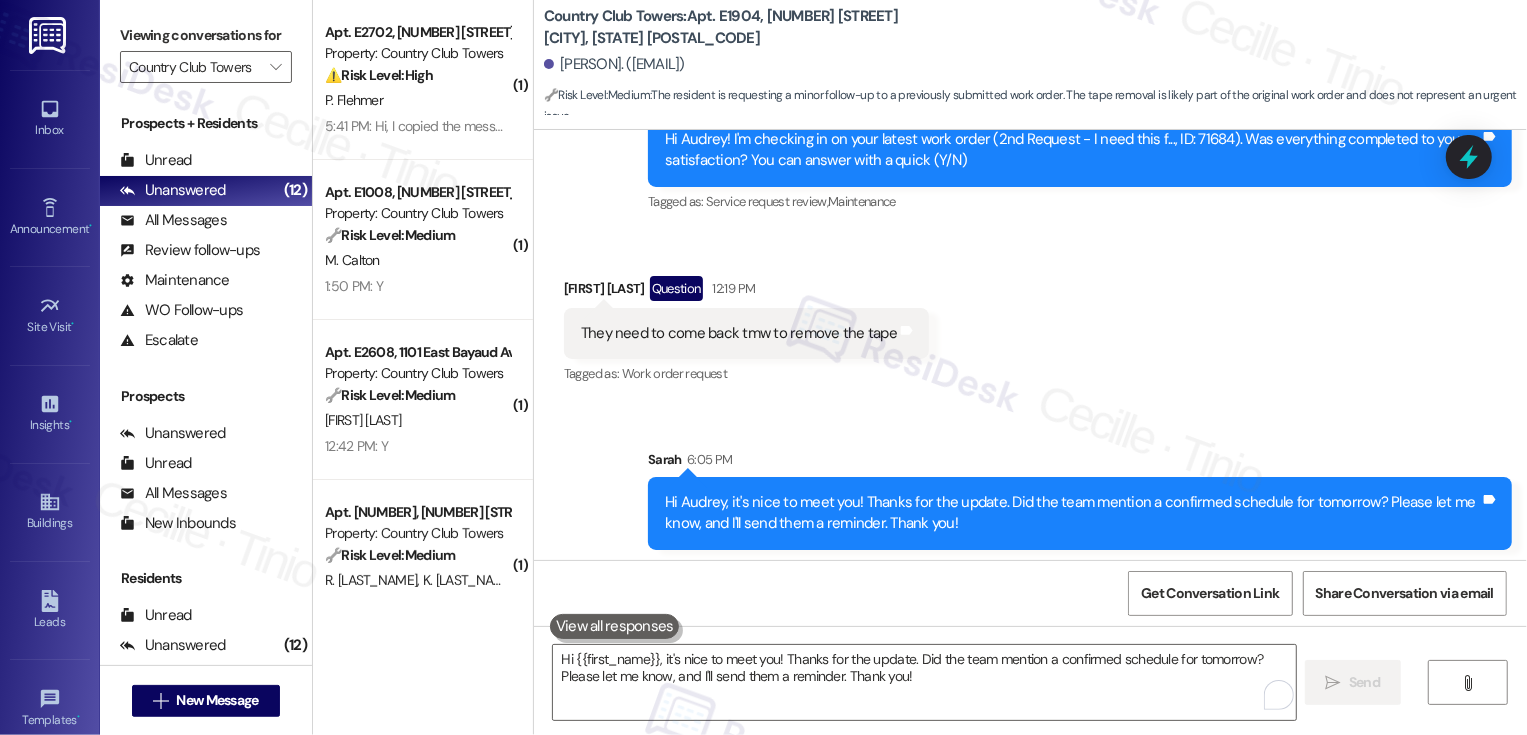 scroll, scrollTop: 602, scrollLeft: 0, axis: vertical 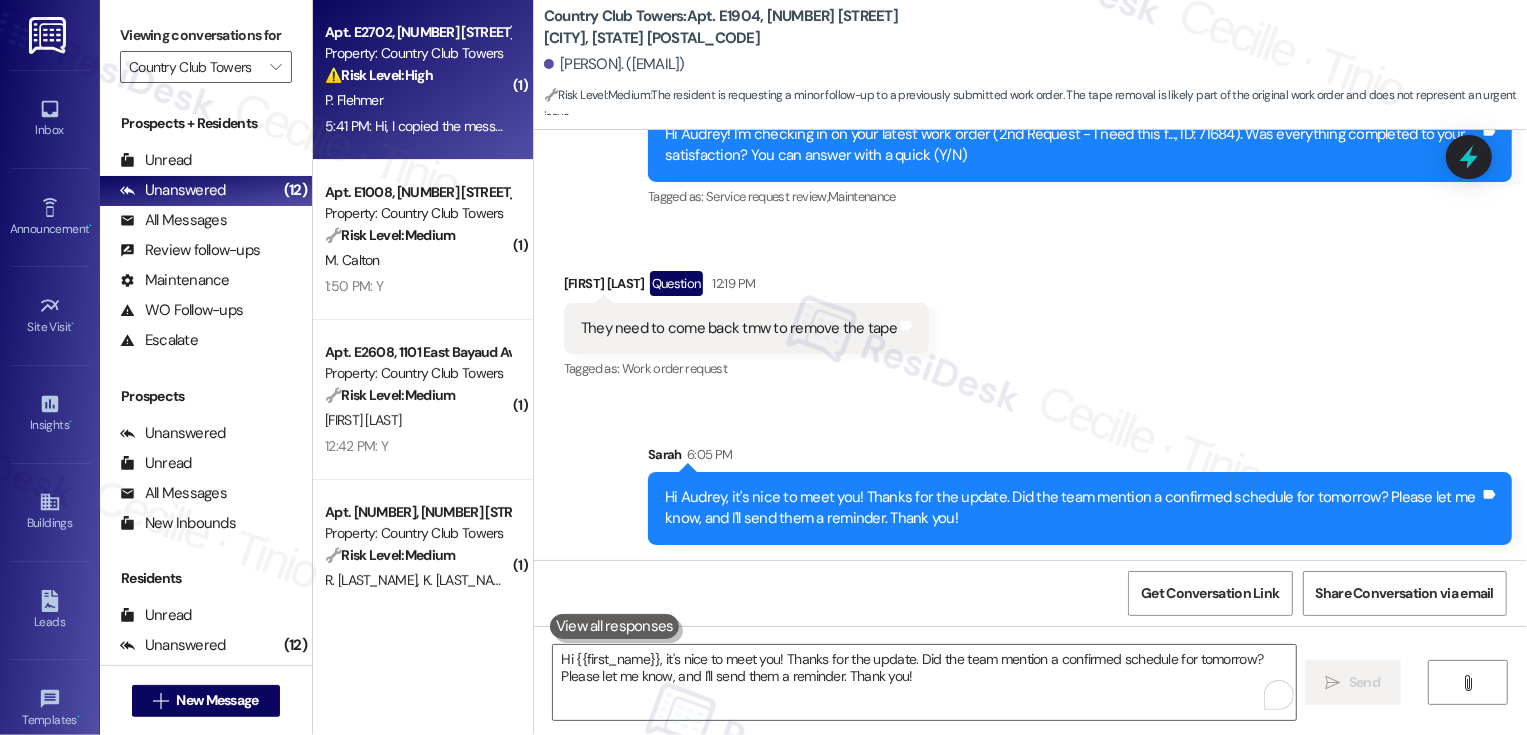click on "[TIME]: Hi, I copied the message to [NAME] but haven't heard back.  I had discussed both with her.  The insurance charge was an issue for me as I had the insurance in place but was out of town and had nowhere to send it info. [TIME]: Hi, I copied the message to [NAME] but haven't heard back.  I had discussed both with her.  The insurance charge was an issue for me as I had the insurance in place but was out of town and had nowhere to send it info." at bounding box center [417, 126] 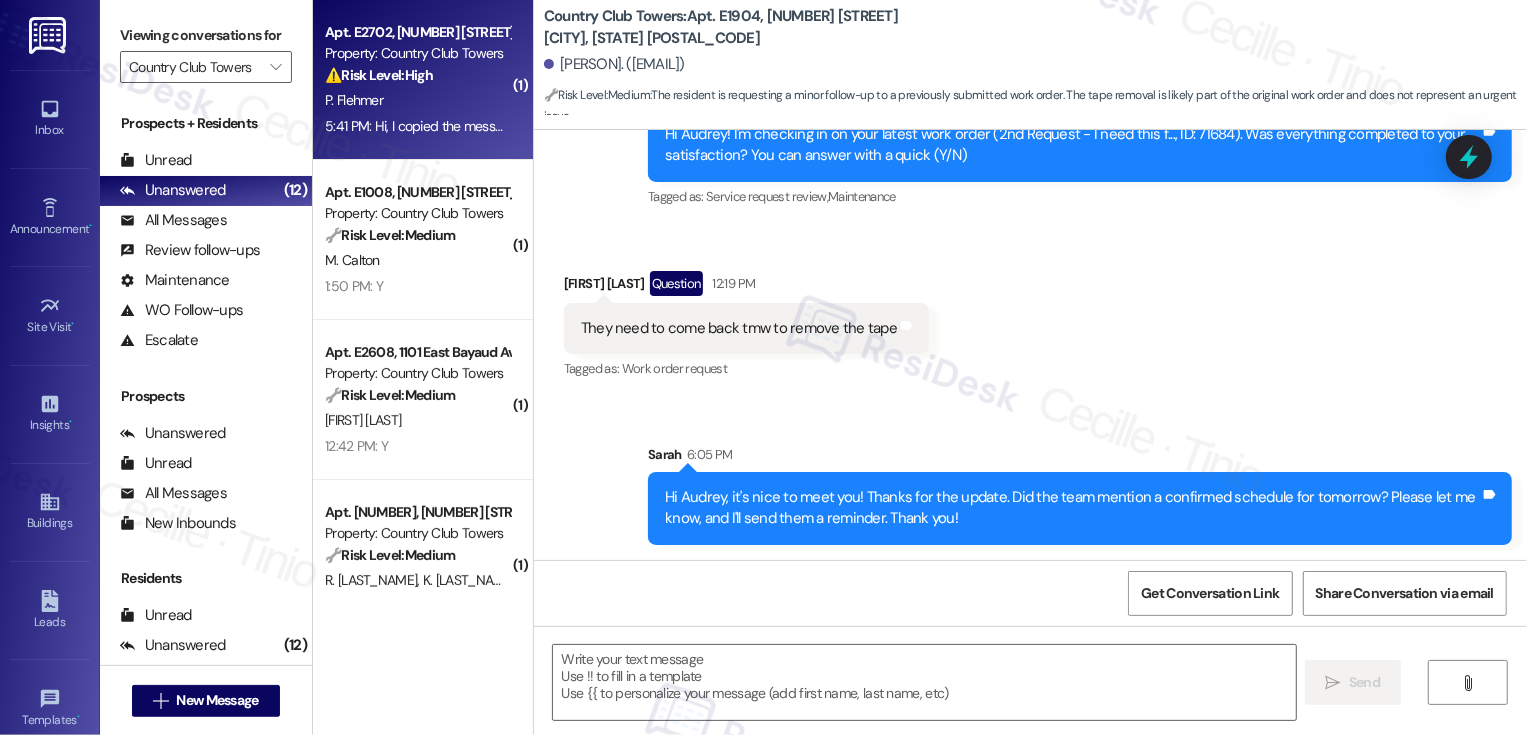 click on "[TIME]: Hi, I copied the message to [NAME] but haven't heard back.  I had discussed both with her.  The insurance charge was an issue for me as I had the insurance in place but was out of town and had nowhere to send it info. [TIME]: Hi, I copied the message to [NAME] but haven't heard back.  I had discussed both with her.  The insurance charge was an issue for me as I had the insurance in place but was out of town and had nowhere to send it info." at bounding box center (417, 126) 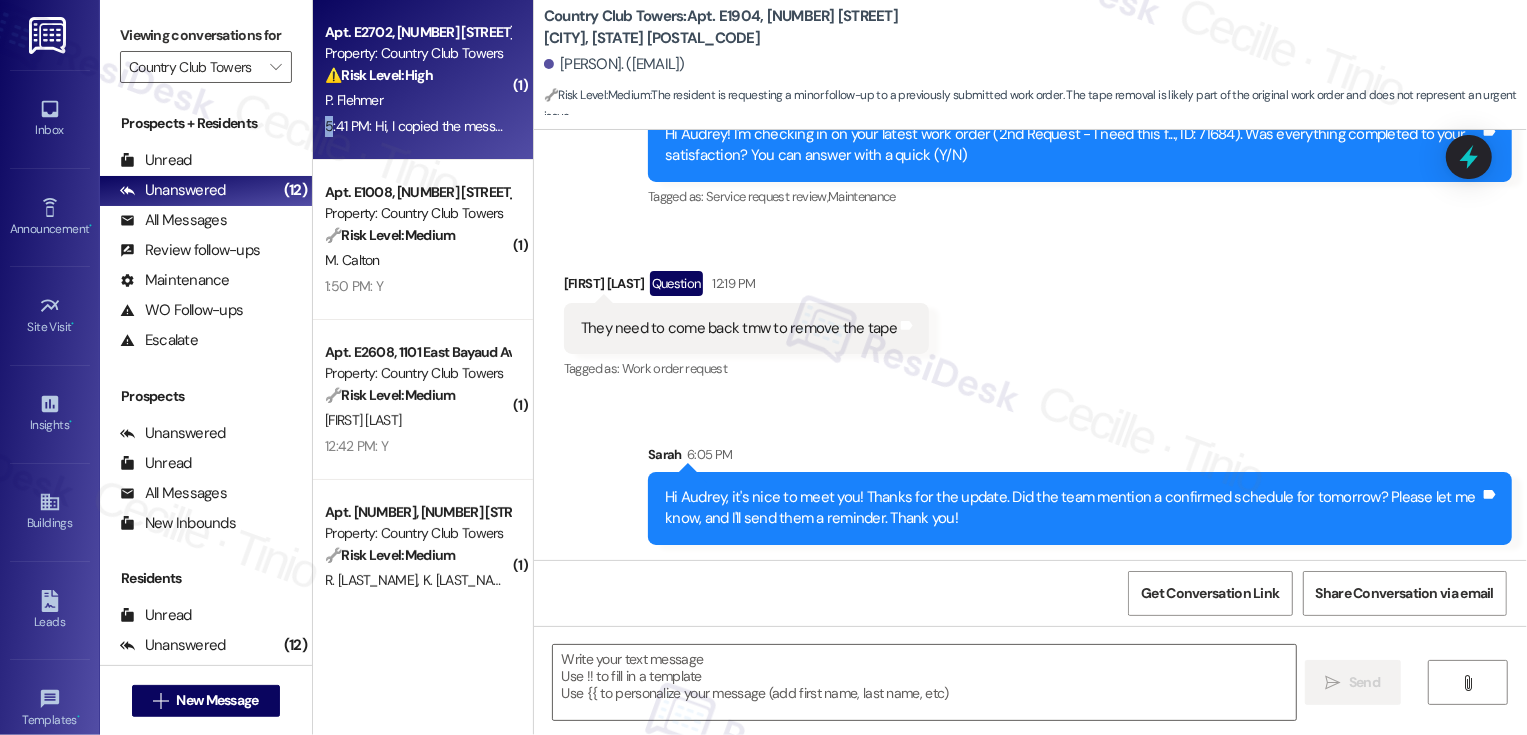 type on "Fetching suggested responses. Please feel free to read through the conversation in the meantime." 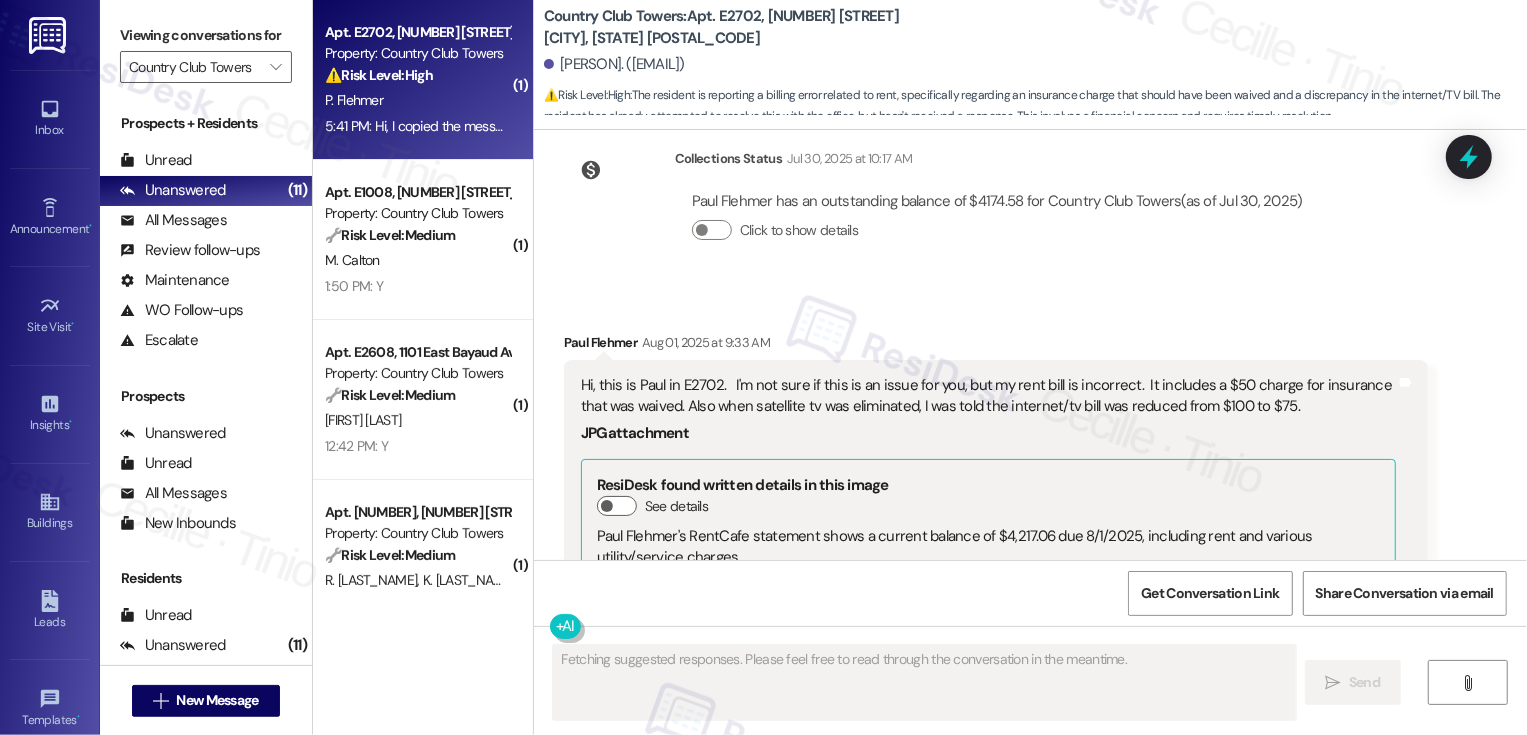 scroll, scrollTop: 1714, scrollLeft: 0, axis: vertical 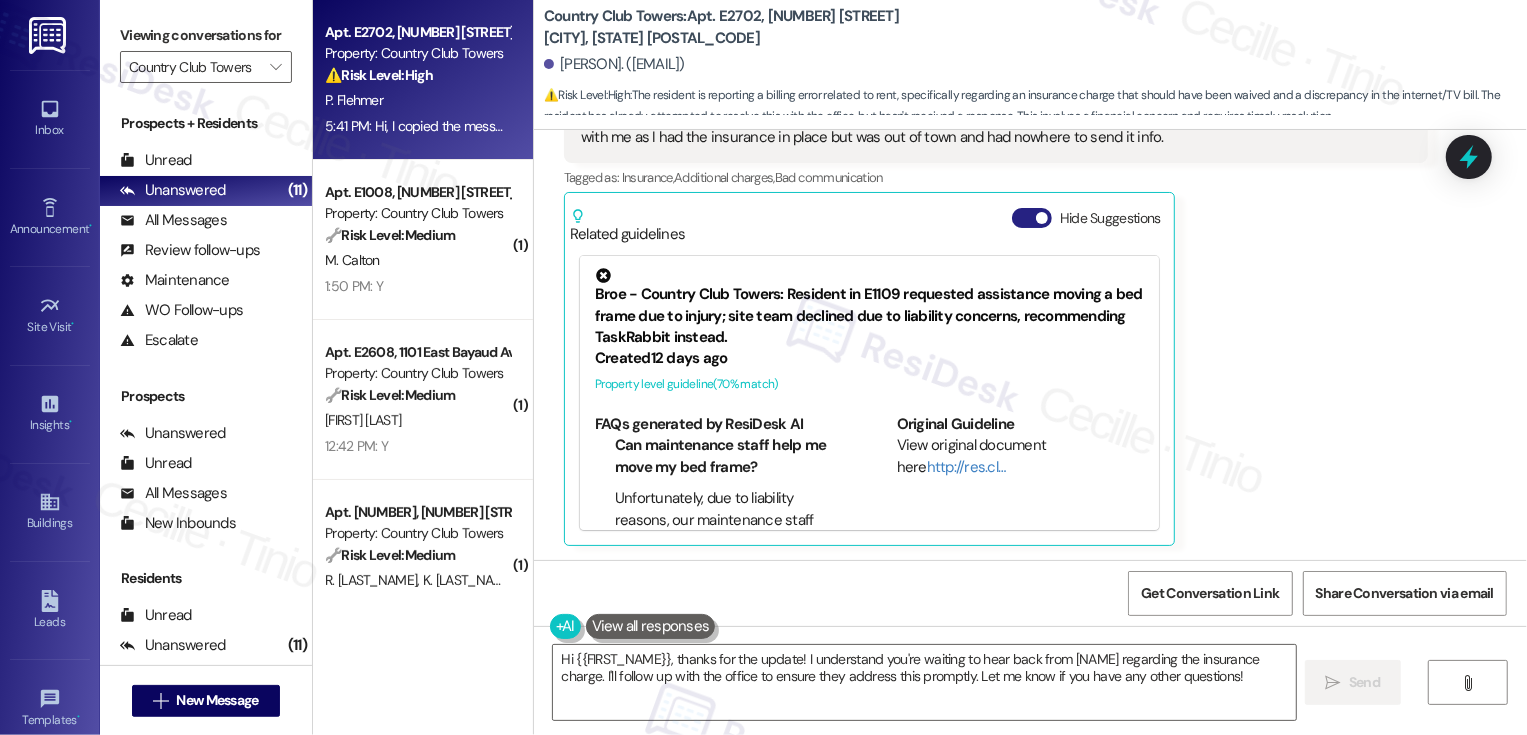 click on "Hide Suggestions" at bounding box center [1032, 218] 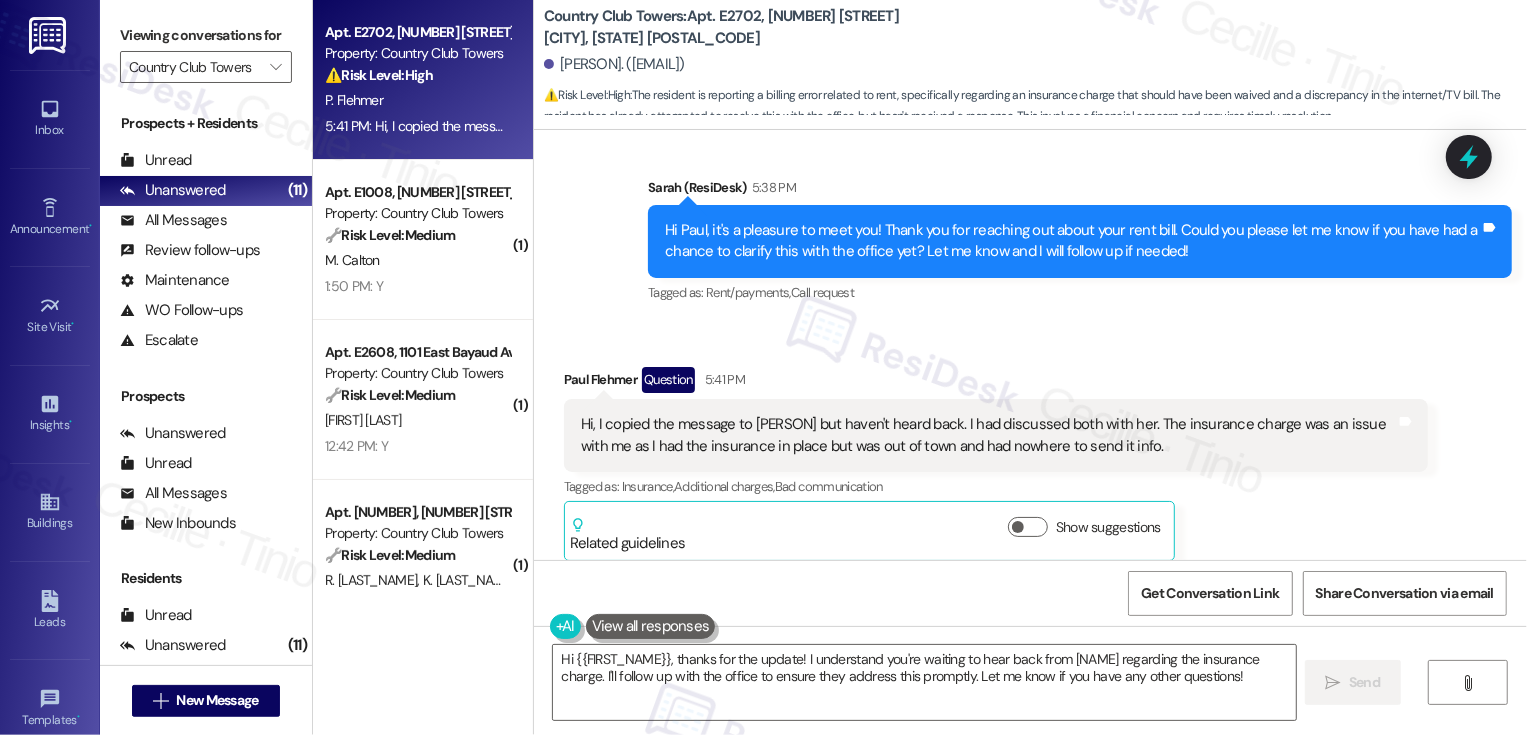 scroll, scrollTop: 1420, scrollLeft: 0, axis: vertical 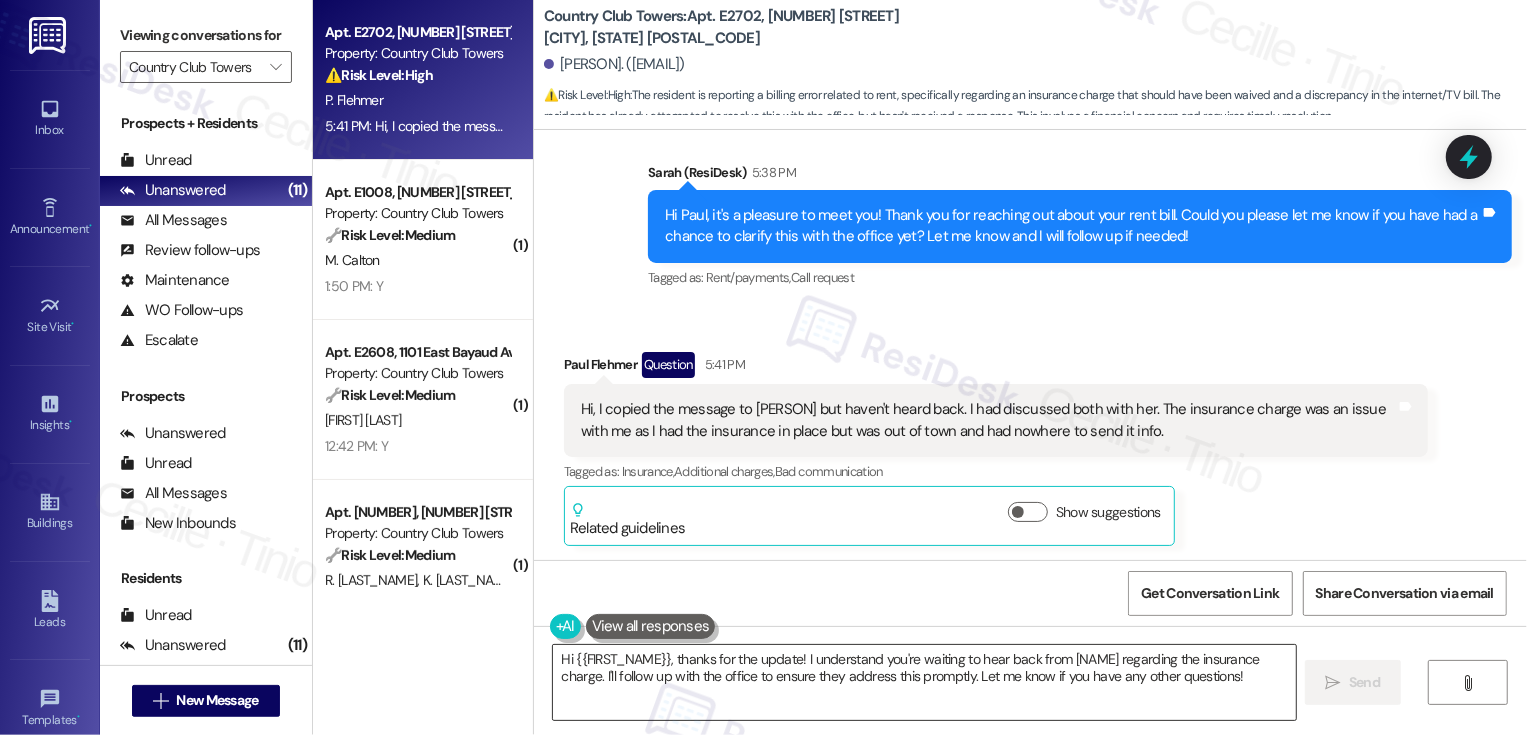 drag, startPoint x: 661, startPoint y: 656, endPoint x: 550, endPoint y: 656, distance: 111 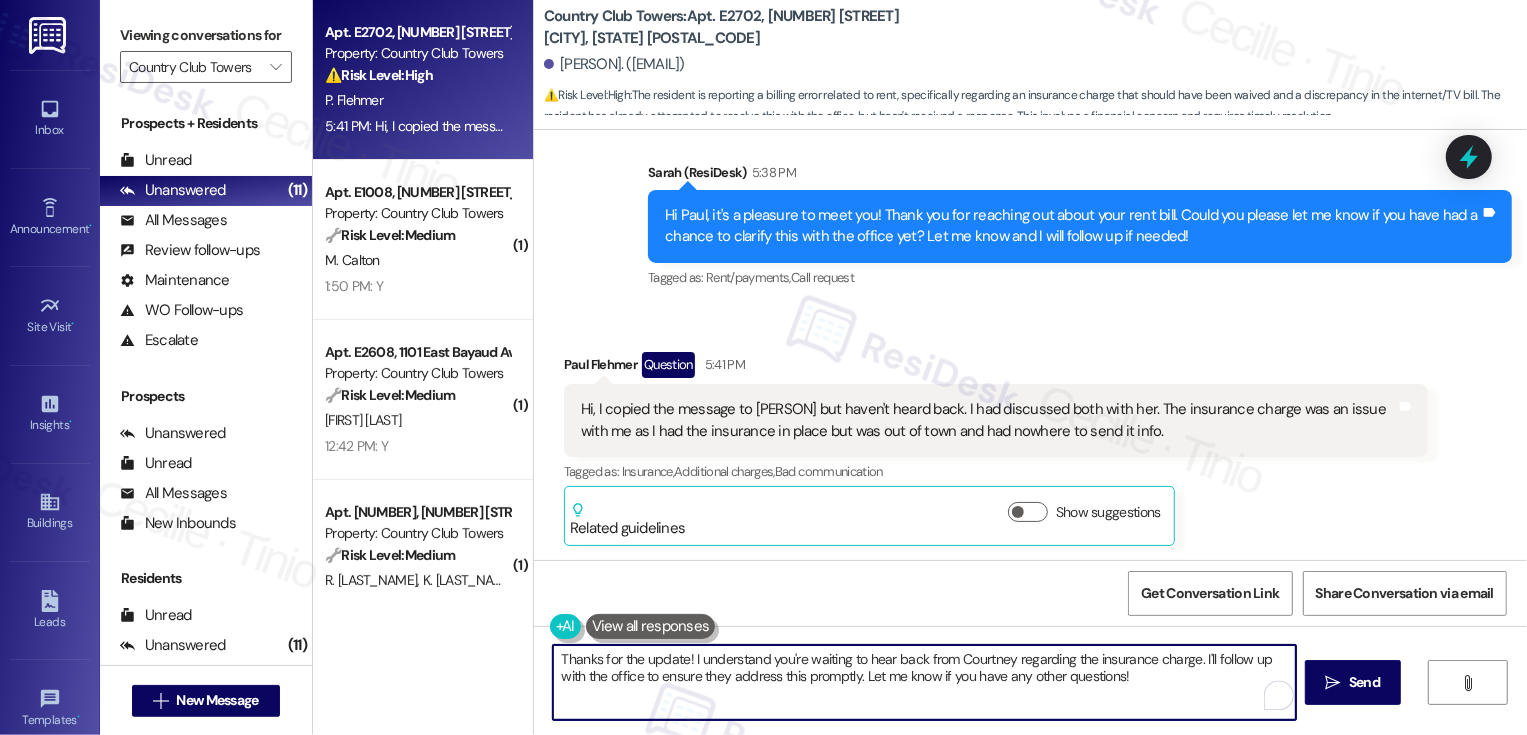 drag, startPoint x: 679, startPoint y: 657, endPoint x: 1187, endPoint y: 662, distance: 508.0246 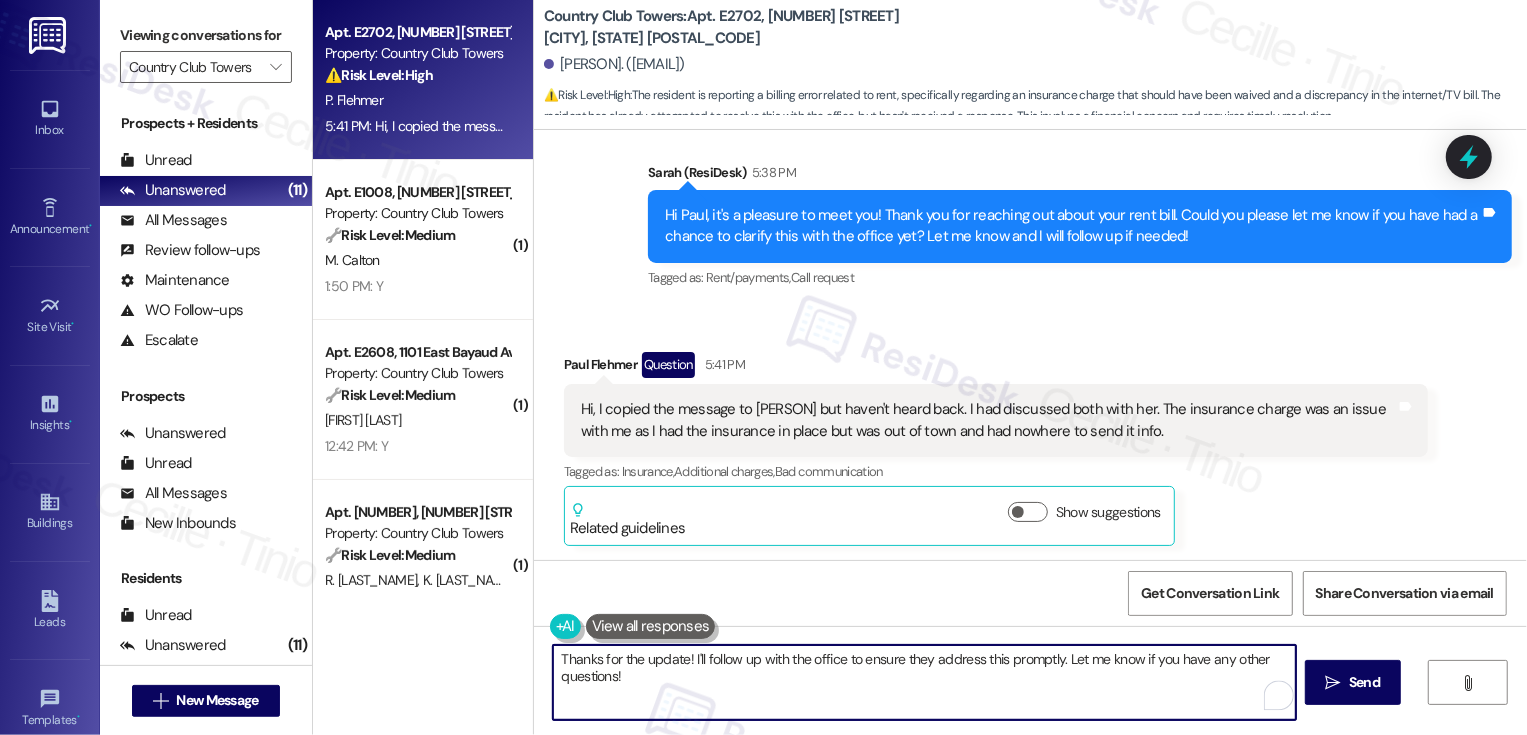 click on "Thanks for the update! I'll follow up with the office to ensure they address this promptly. Let me know if you have any other questions!" at bounding box center [924, 682] 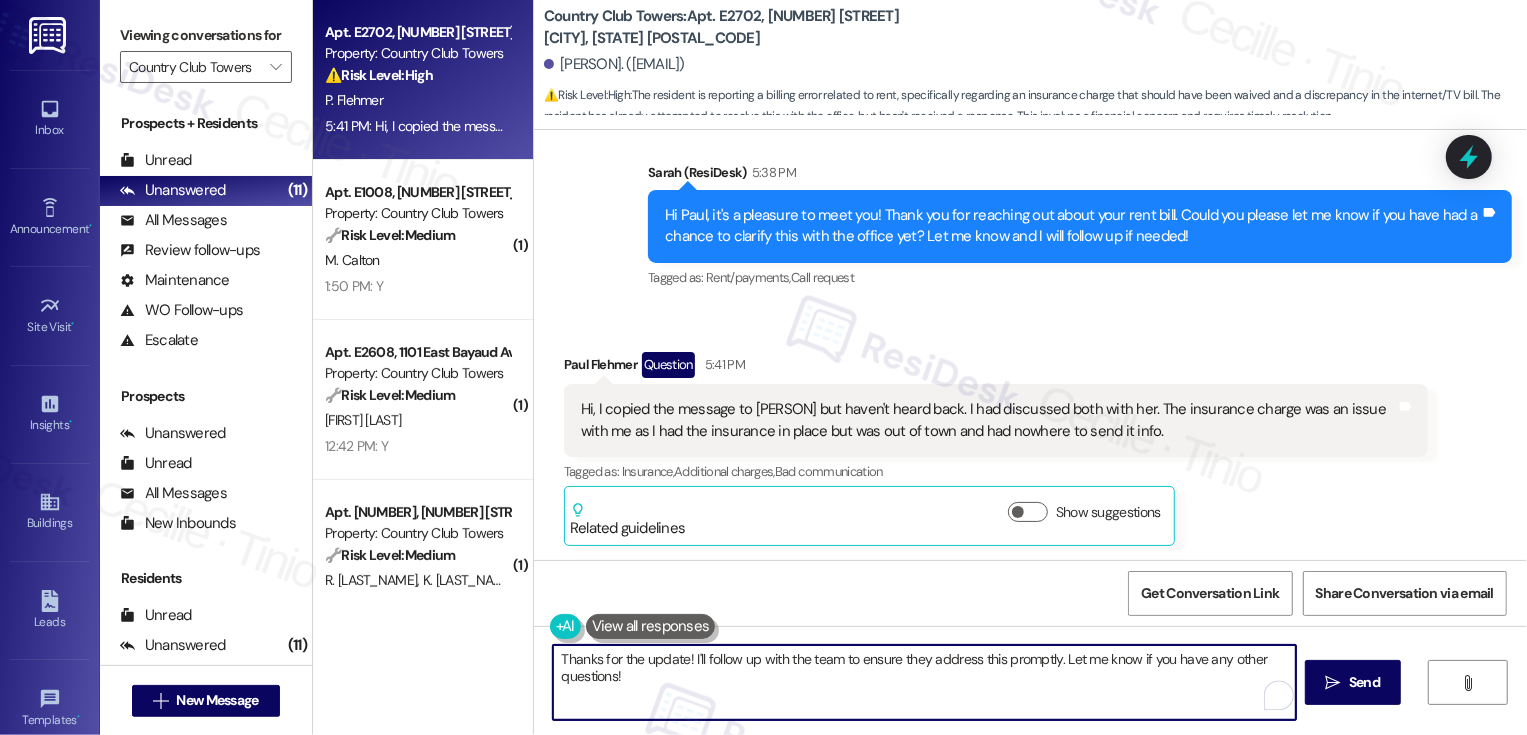 drag, startPoint x: 833, startPoint y: 658, endPoint x: 876, endPoint y: 704, distance: 62.968246 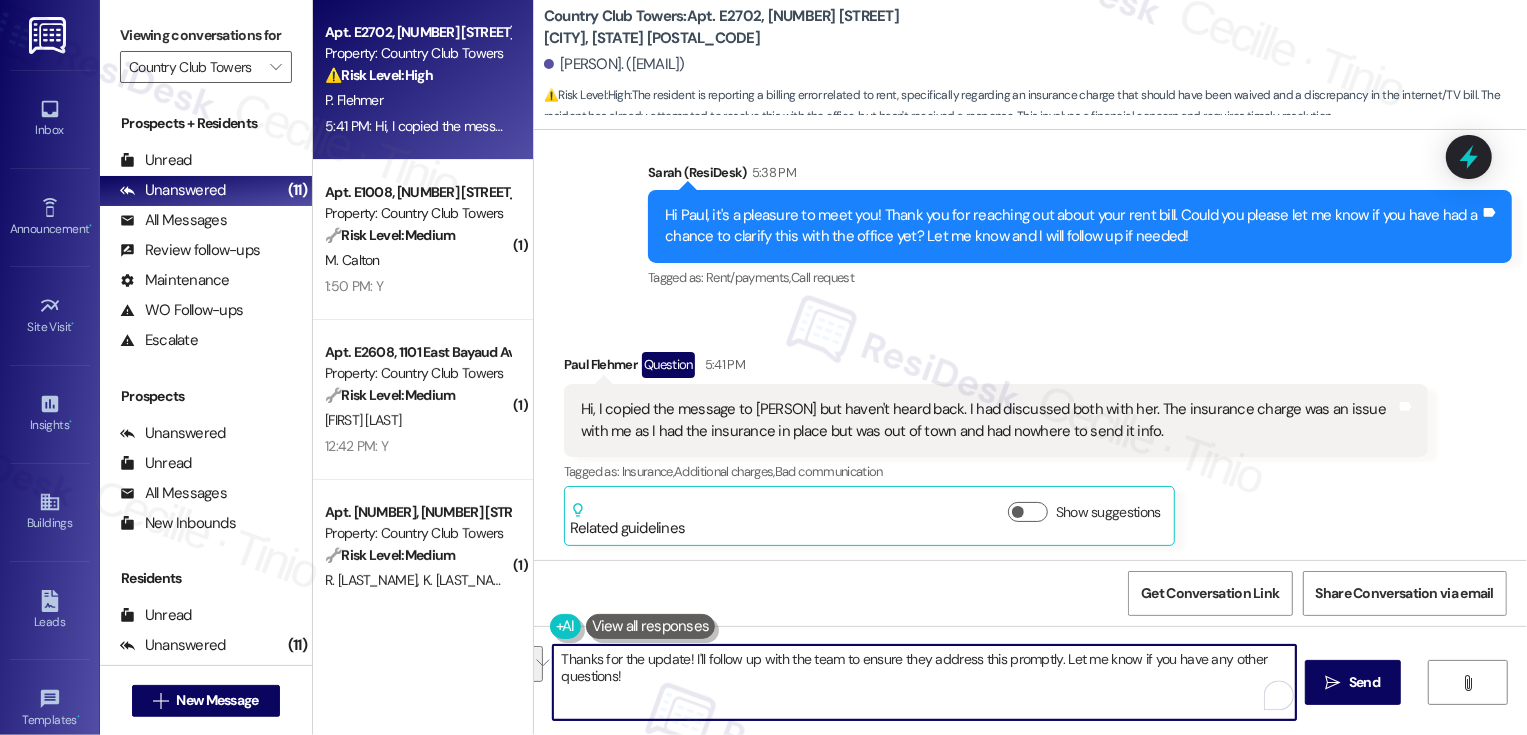 click on "Thanks for the update! I'll follow up with the team to ensure they address this promptly. Let me know if you have any other questions!" at bounding box center [924, 682] 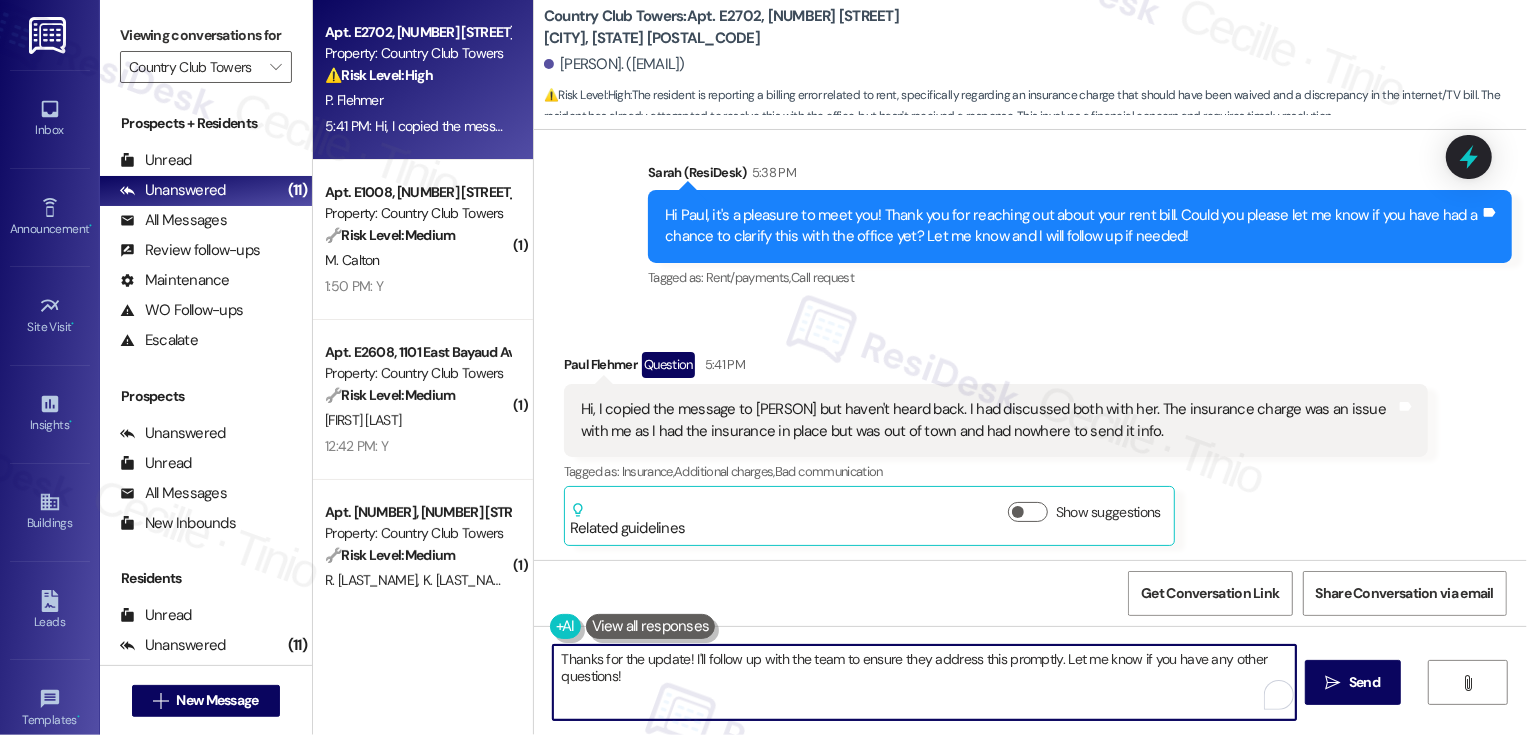 drag, startPoint x: 834, startPoint y: 657, endPoint x: 881, endPoint y: 694, distance: 59.816387 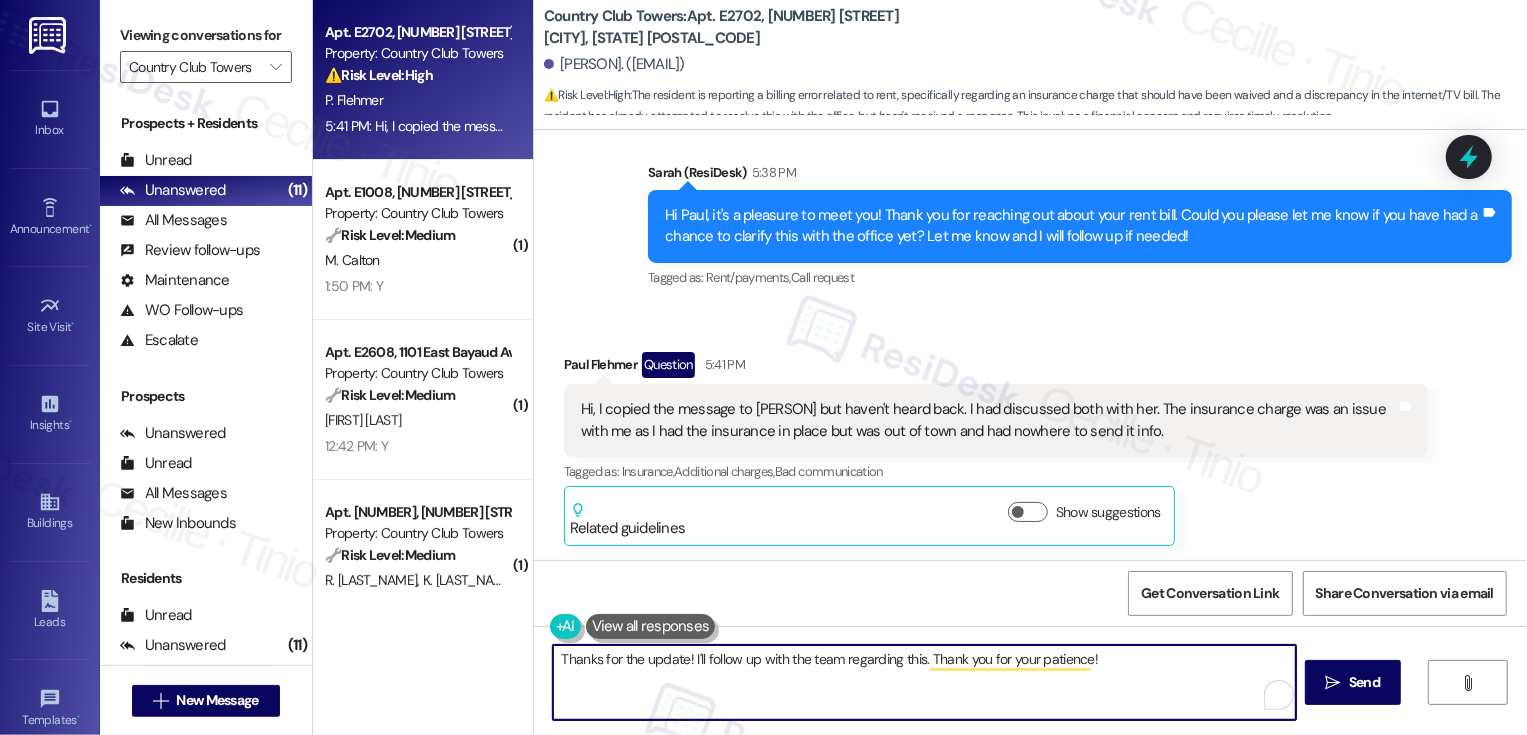 click on "Thanks for the update! I'll follow up with the team regarding this. Thank you for your patience!" at bounding box center [924, 682] 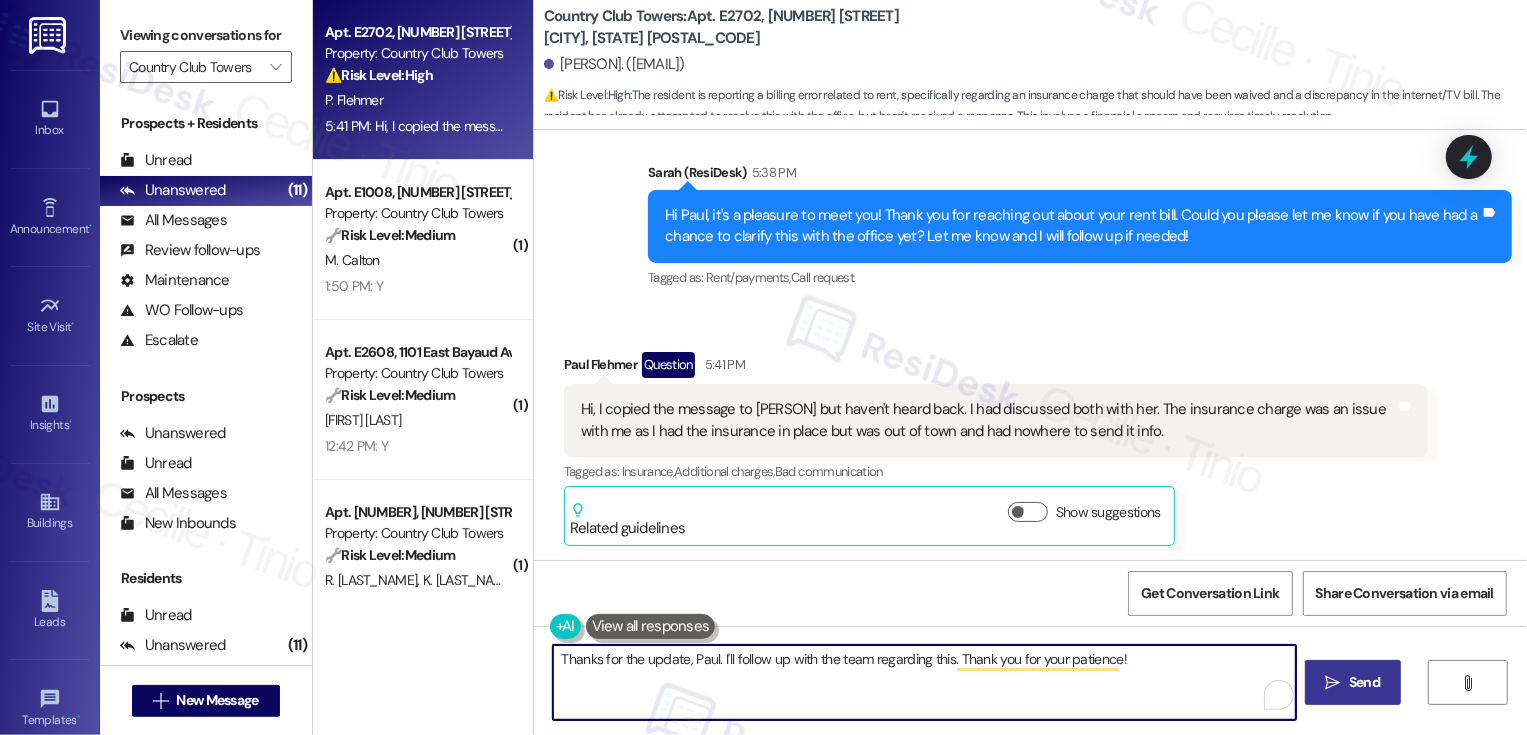 type on "Thanks for the update, Paul. I'll follow up with the team regarding this. Thank you for your patience!" 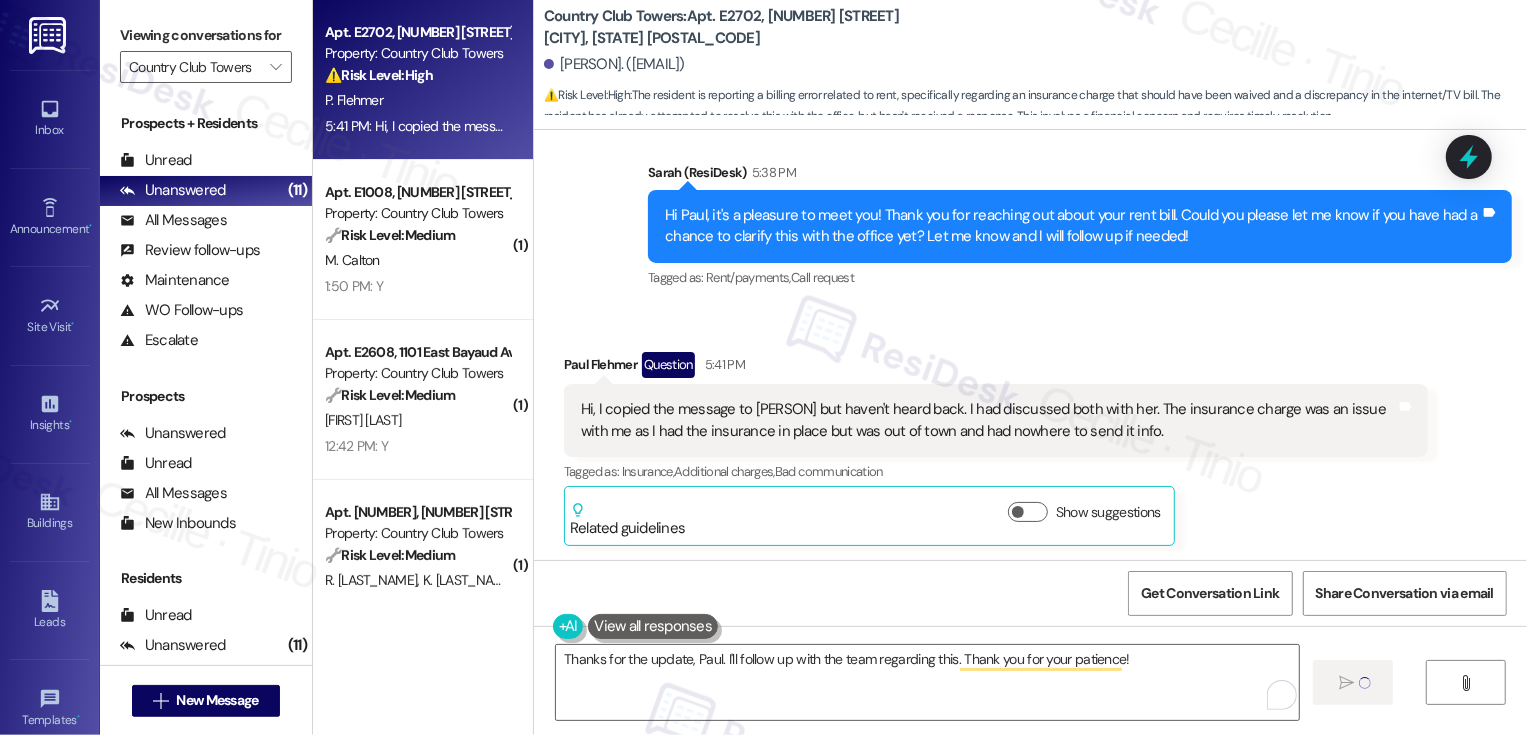 type 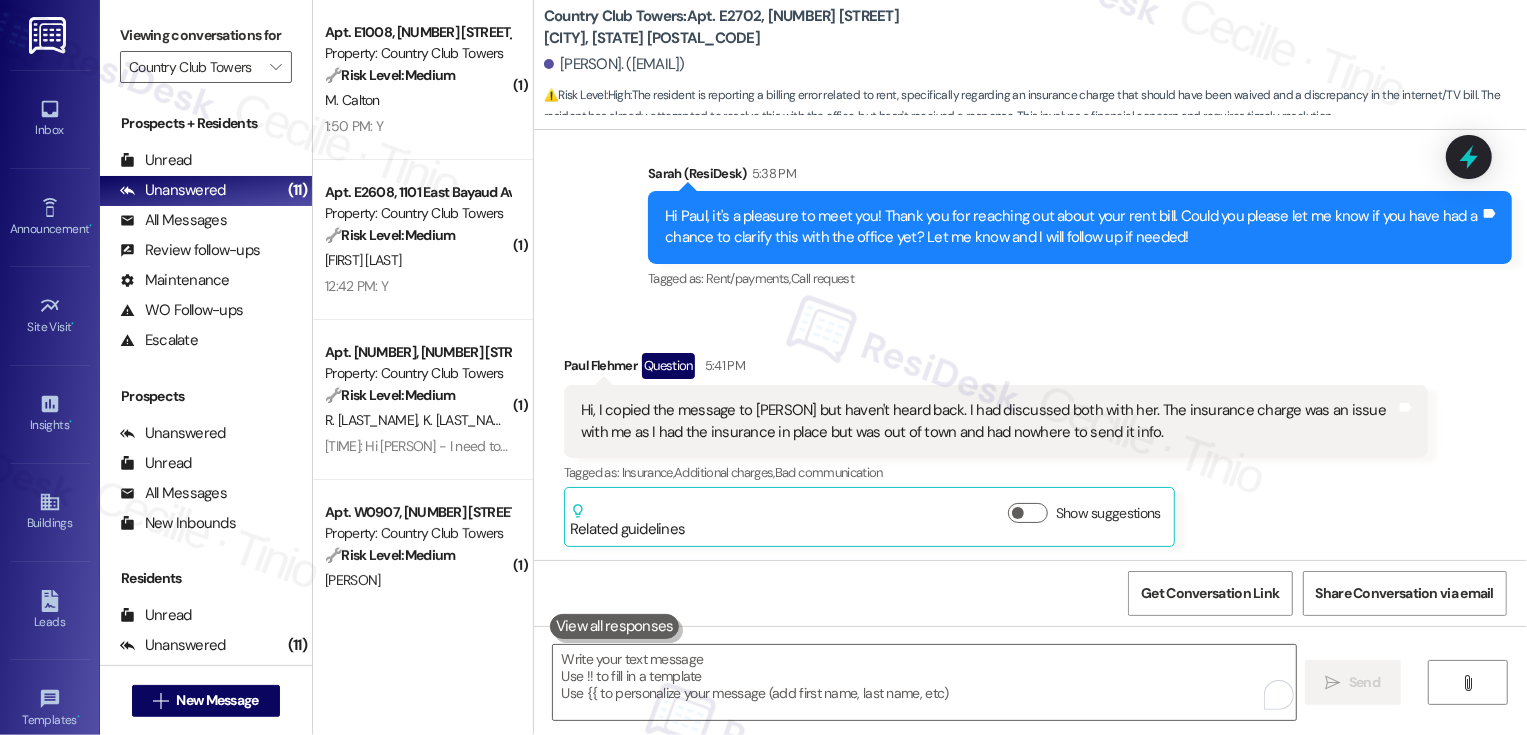 scroll, scrollTop: 1559, scrollLeft: 0, axis: vertical 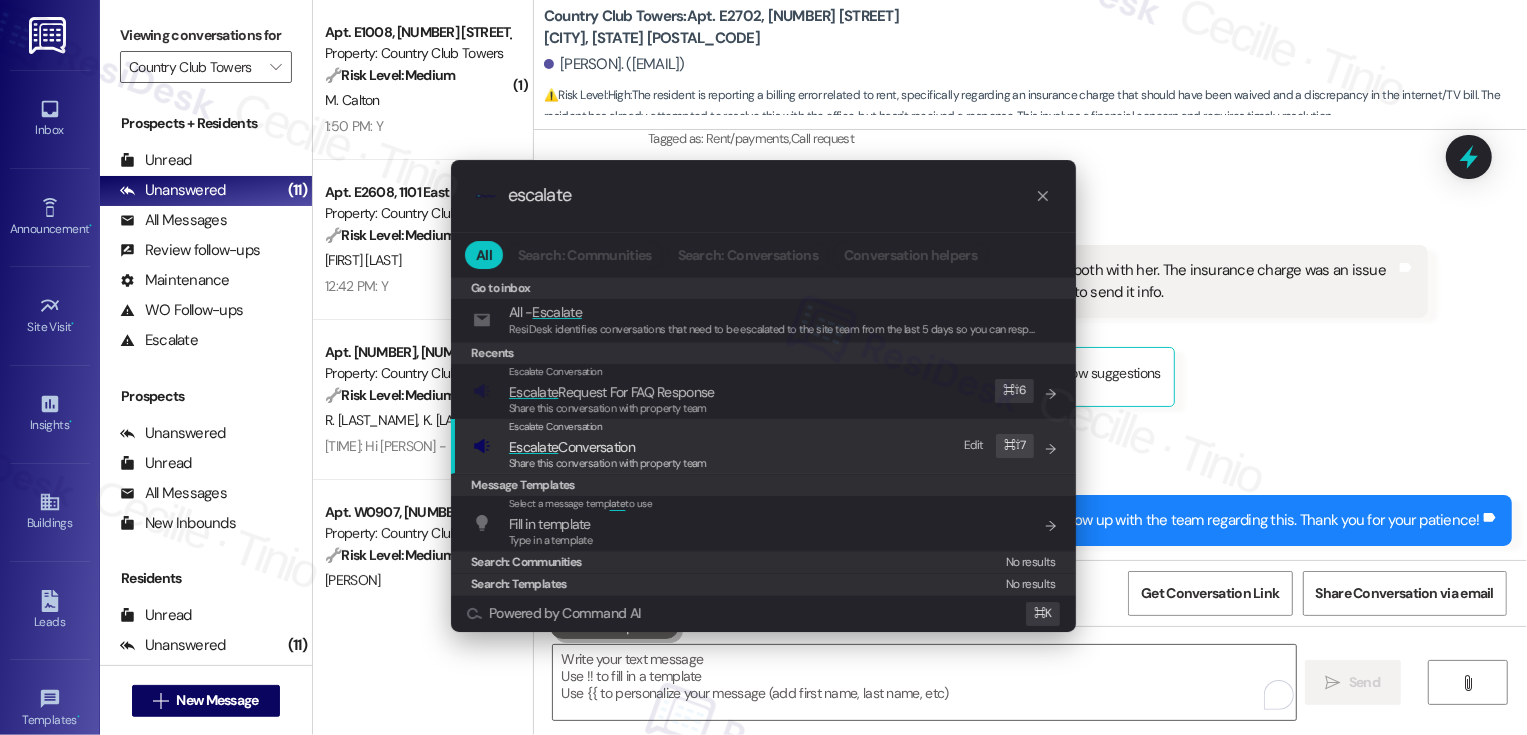 type on "escalate" 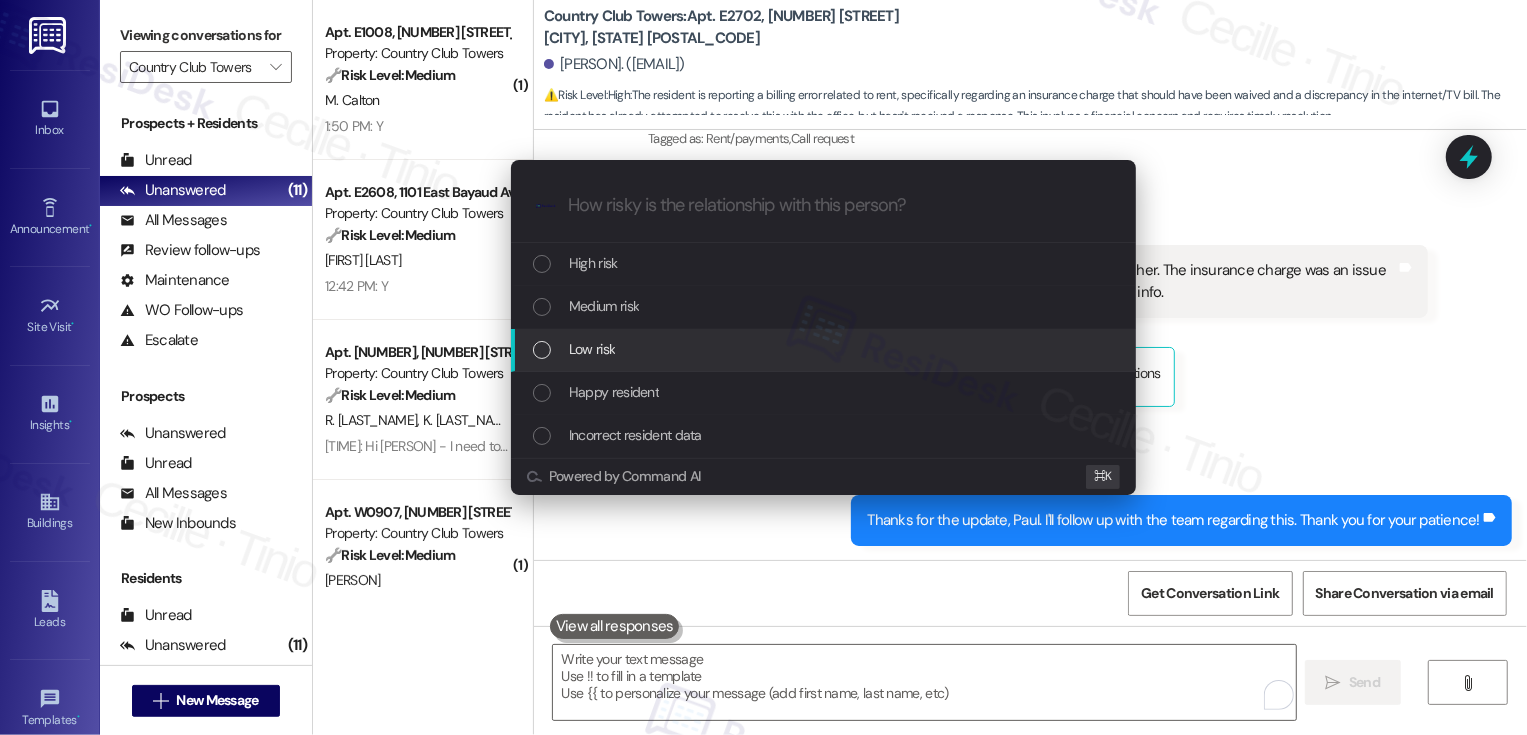 click on "Low risk" at bounding box center [592, 349] 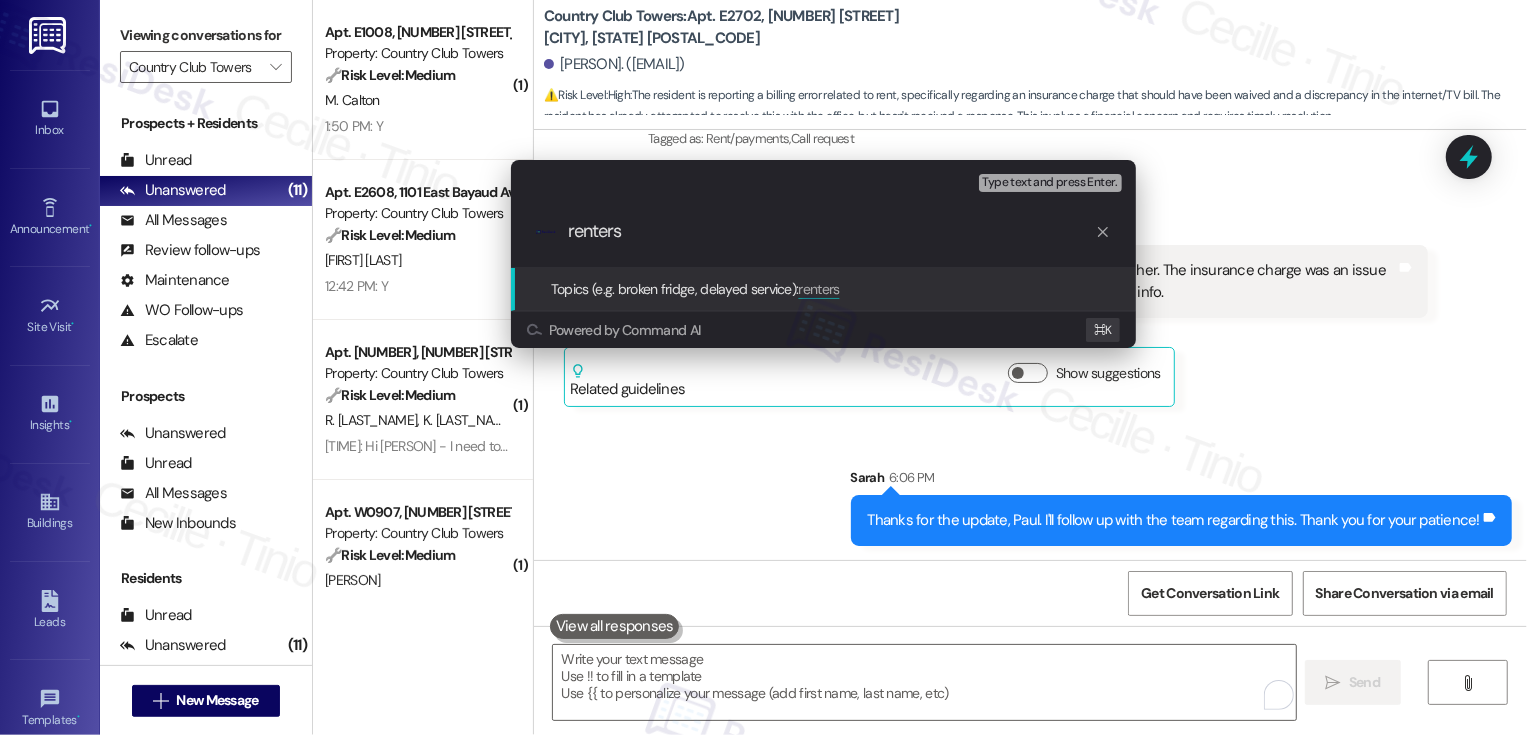 type on "C" 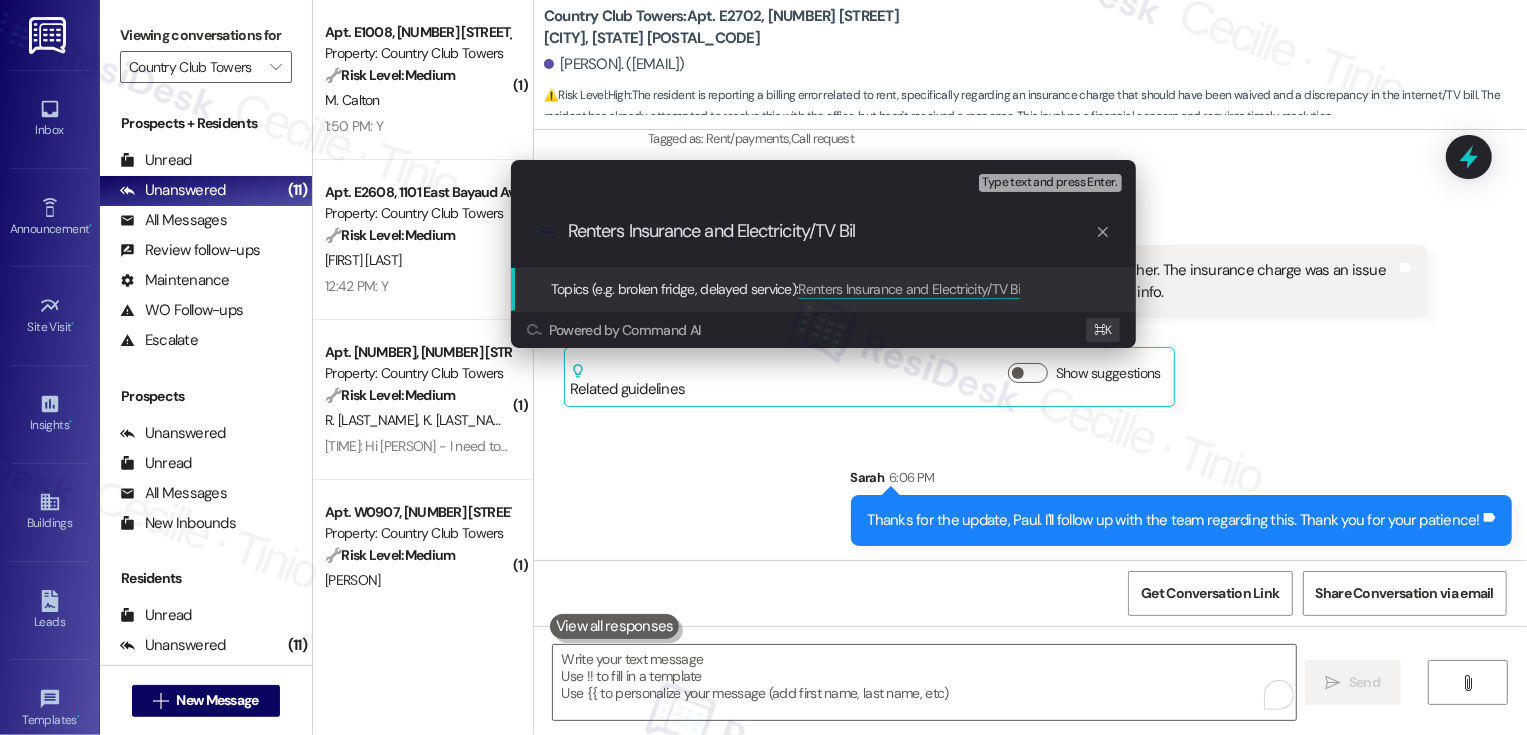 type on "Renters Insurance and Electricity/TV Bill" 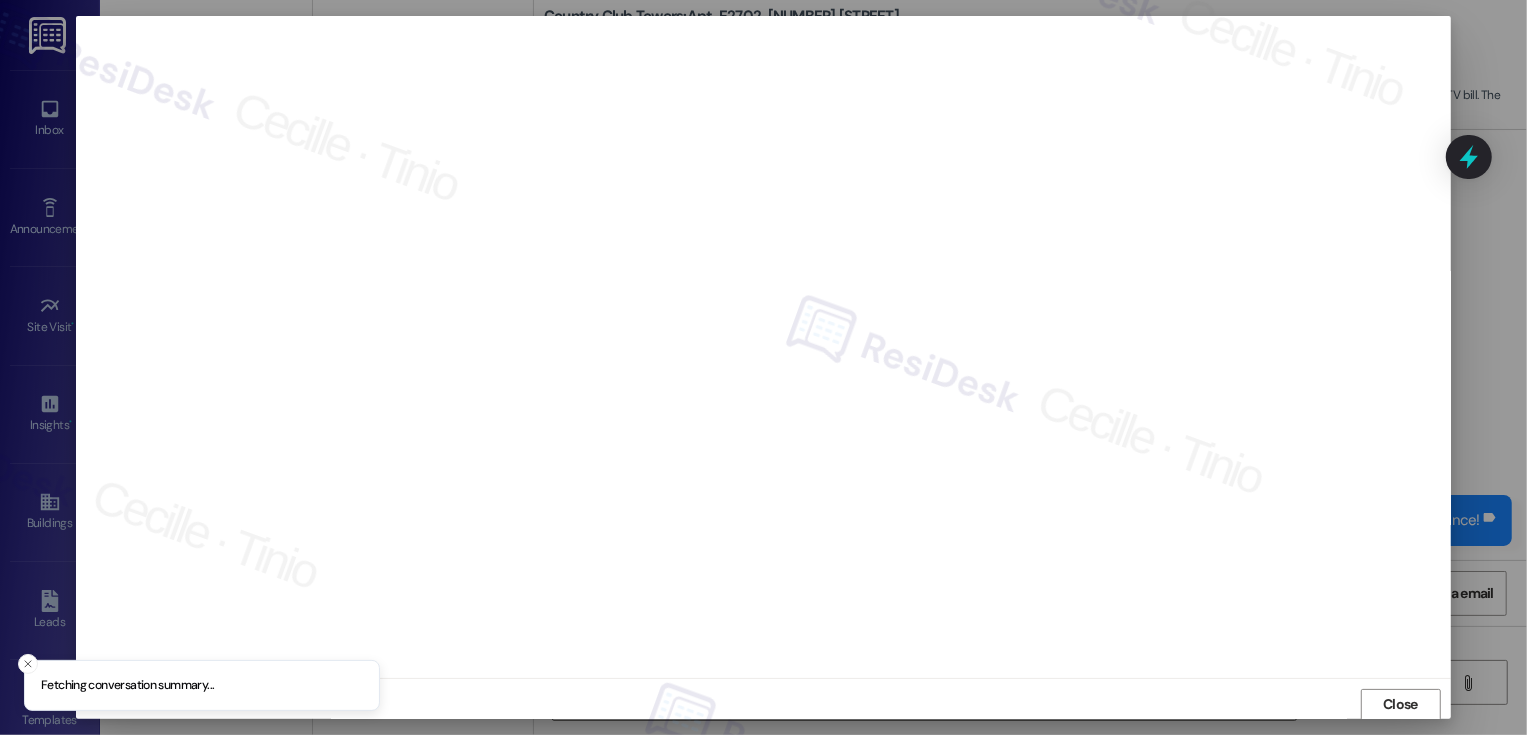 scroll, scrollTop: 1, scrollLeft: 0, axis: vertical 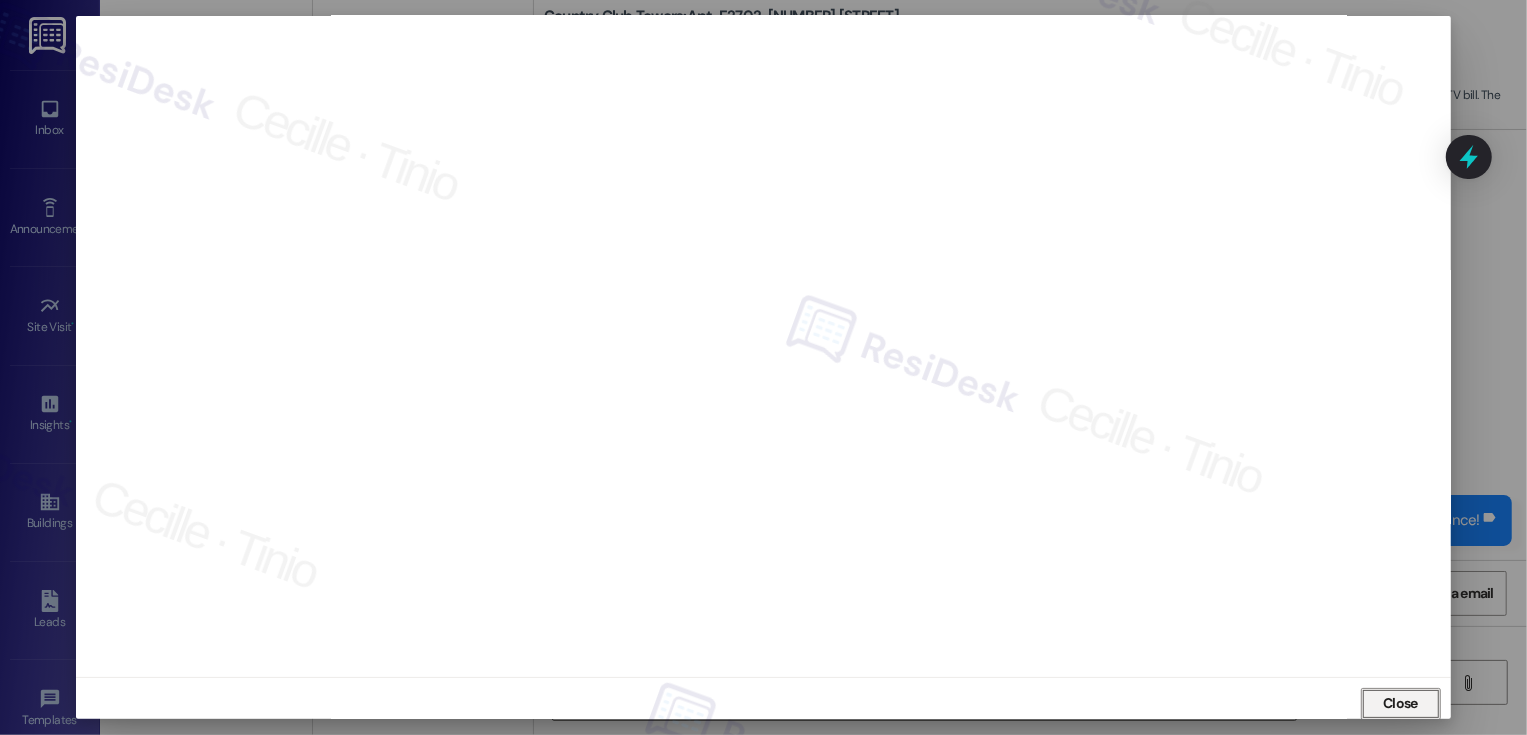 click on "Close" at bounding box center [1400, 703] 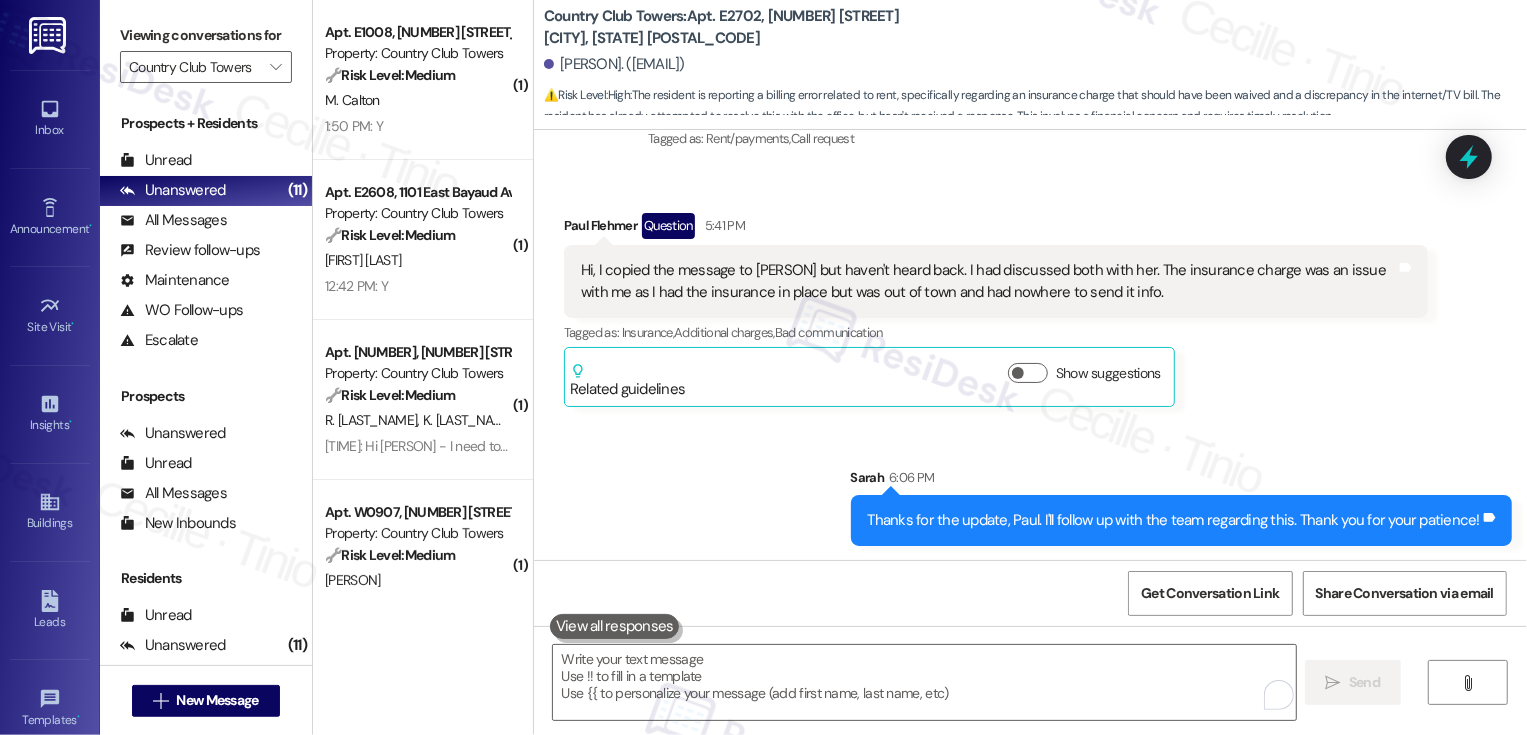 click on "Received via SMS [NAME] Question 5:41 PM Hi, I copied the message to [NAME] but haven't heard back.  I had discussed both with her.  The insurance charge was an issue with me as I had the insurance in place but was out of town and had nowhere to send it info. Tags and notes Tagged as:   Insurance ,  Click to highlight conversations about Insurance Additional charges ,  Click to highlight conversations about Additional charges Bad communication Click to highlight conversations about Bad communication  Related guidelines Show suggestions" at bounding box center (996, 310) 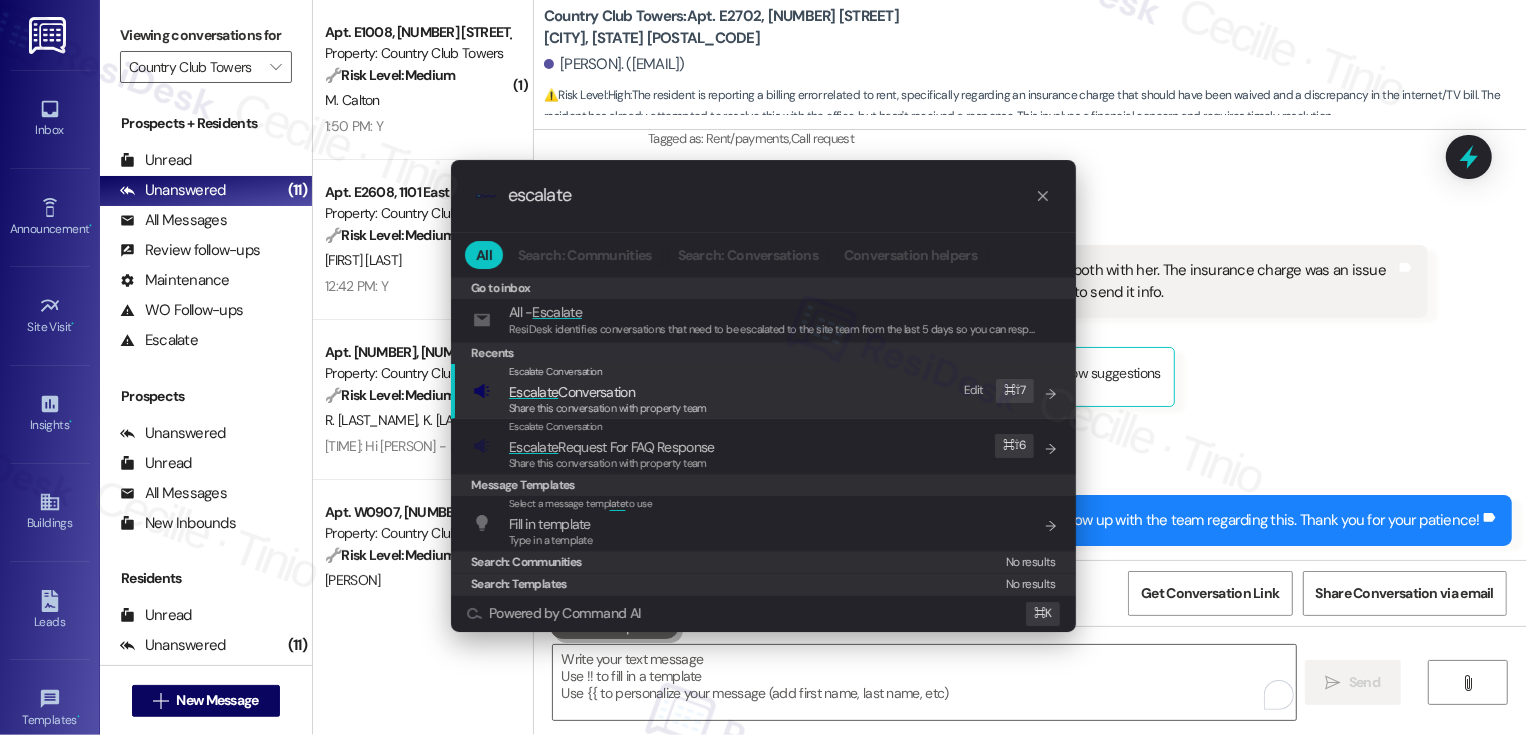 type on "escalate" 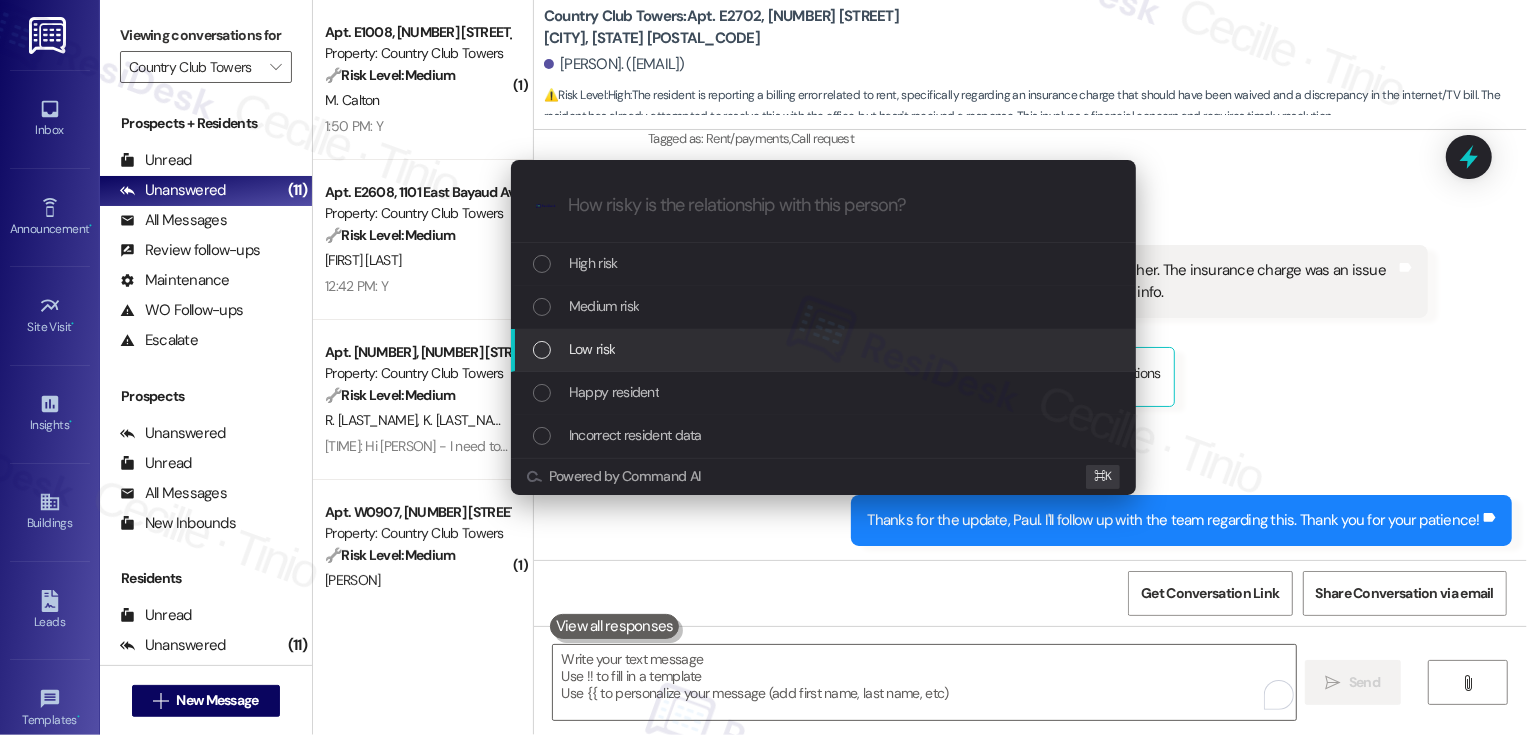 click on "Low risk" at bounding box center [592, 349] 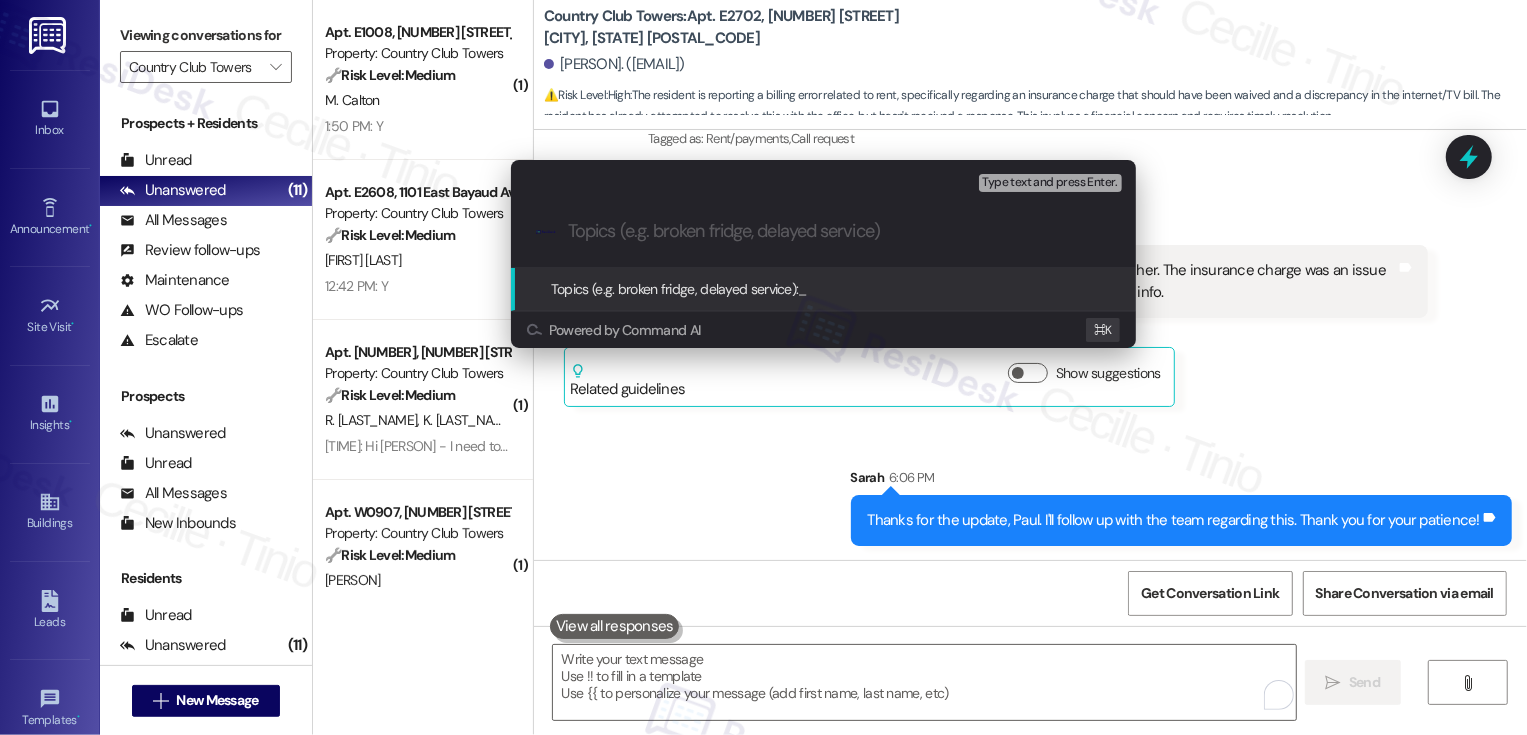 paste on "Renters Insurance and Electricity/TV Bill" 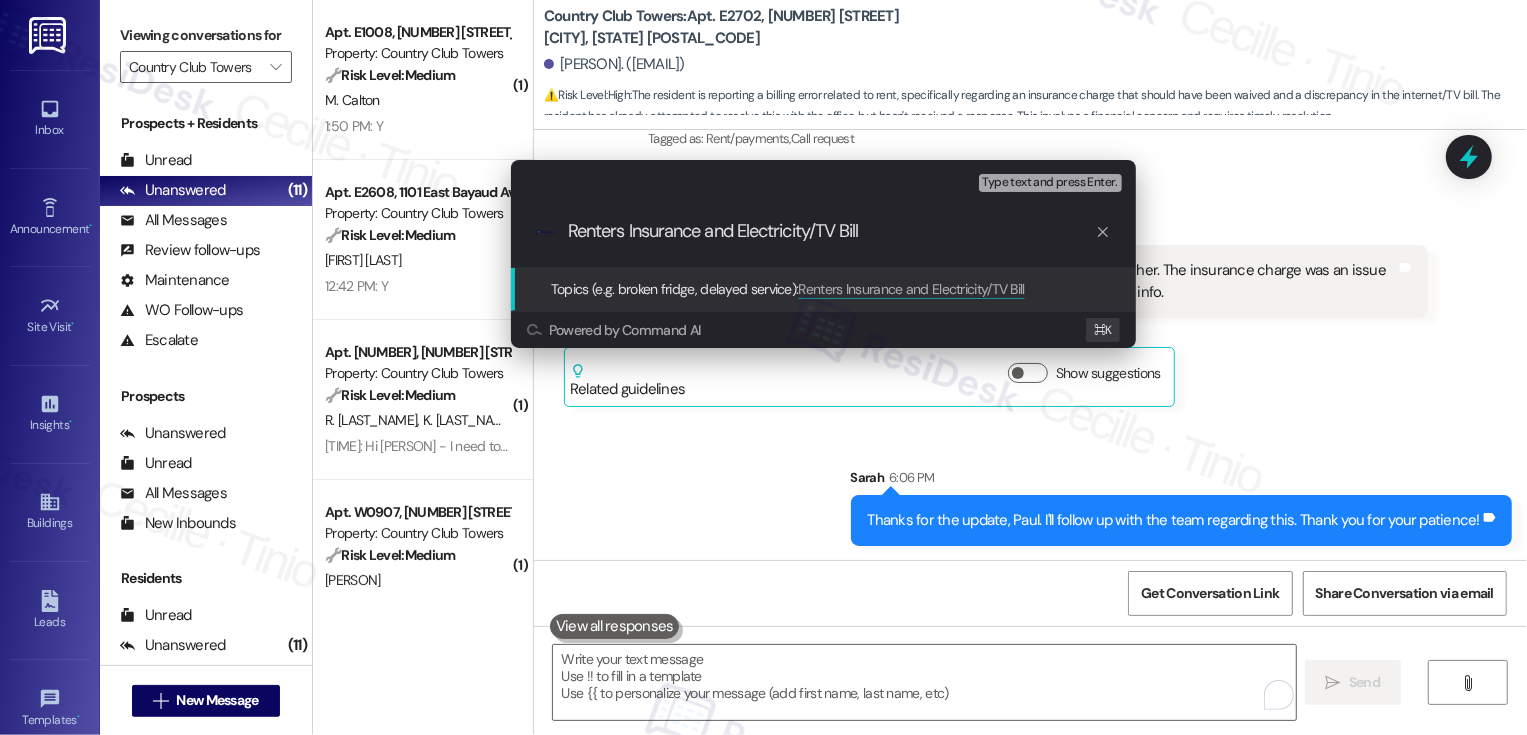 click on "Renters Insurance and Electricity/TV Bill" at bounding box center [831, 231] 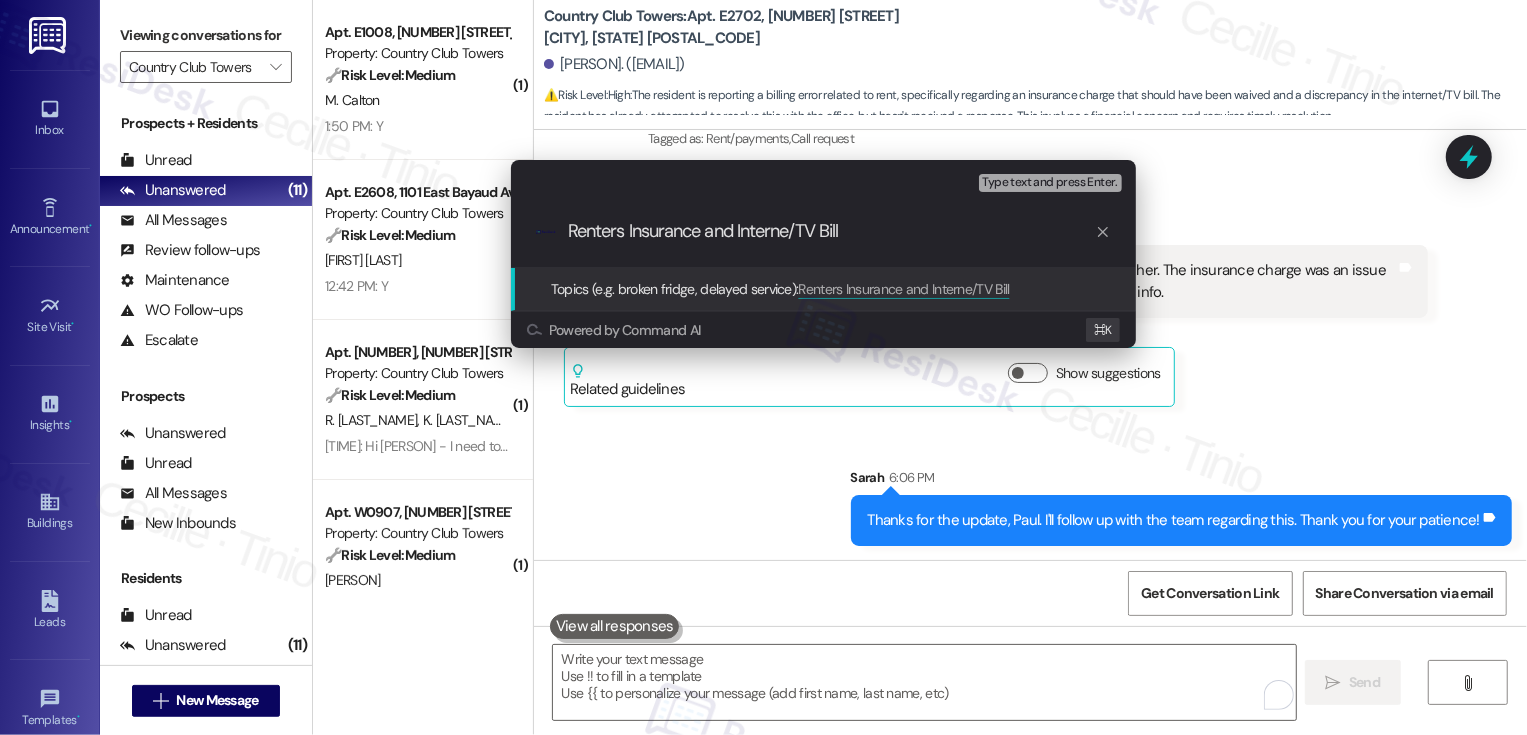 type on "Renters Insurance and Internet/TV Bill" 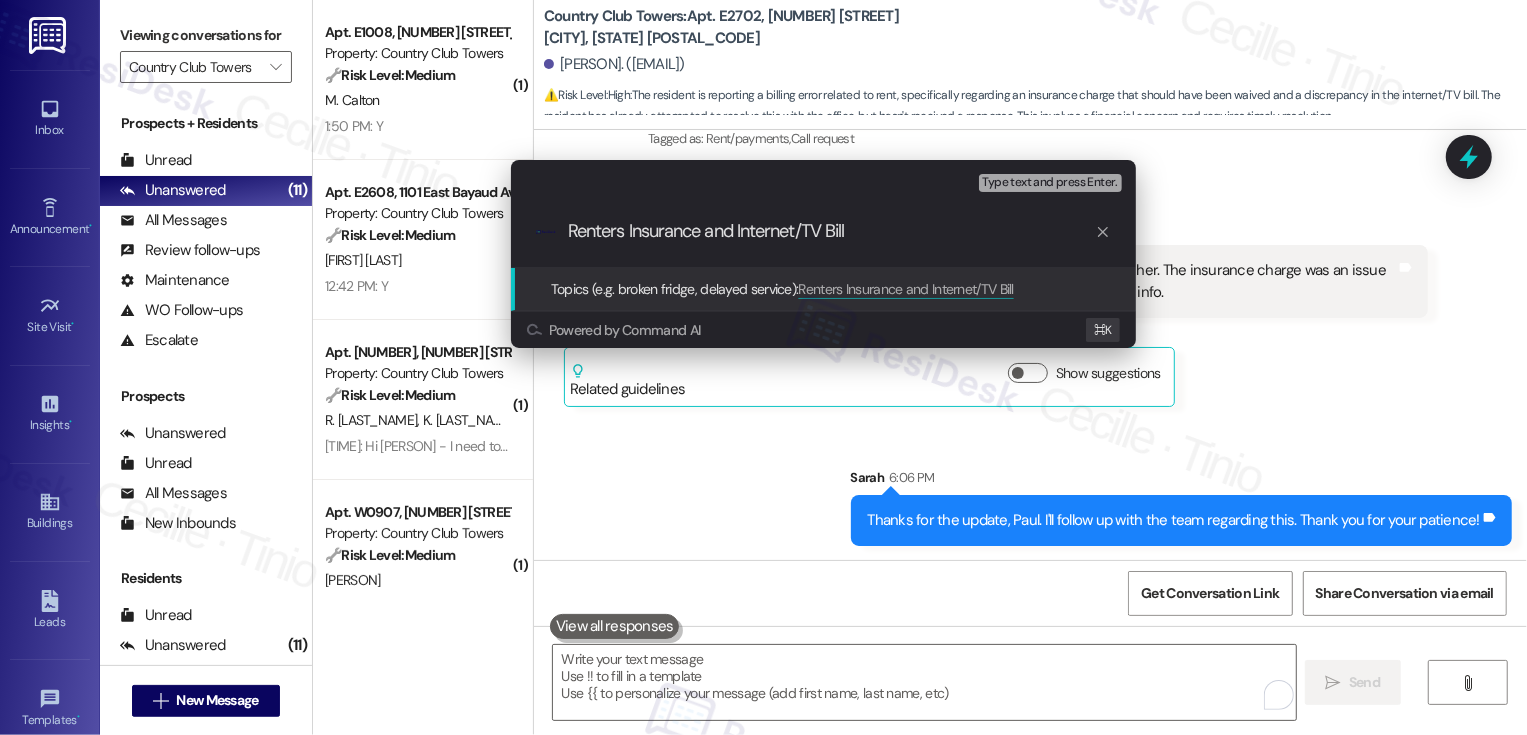type 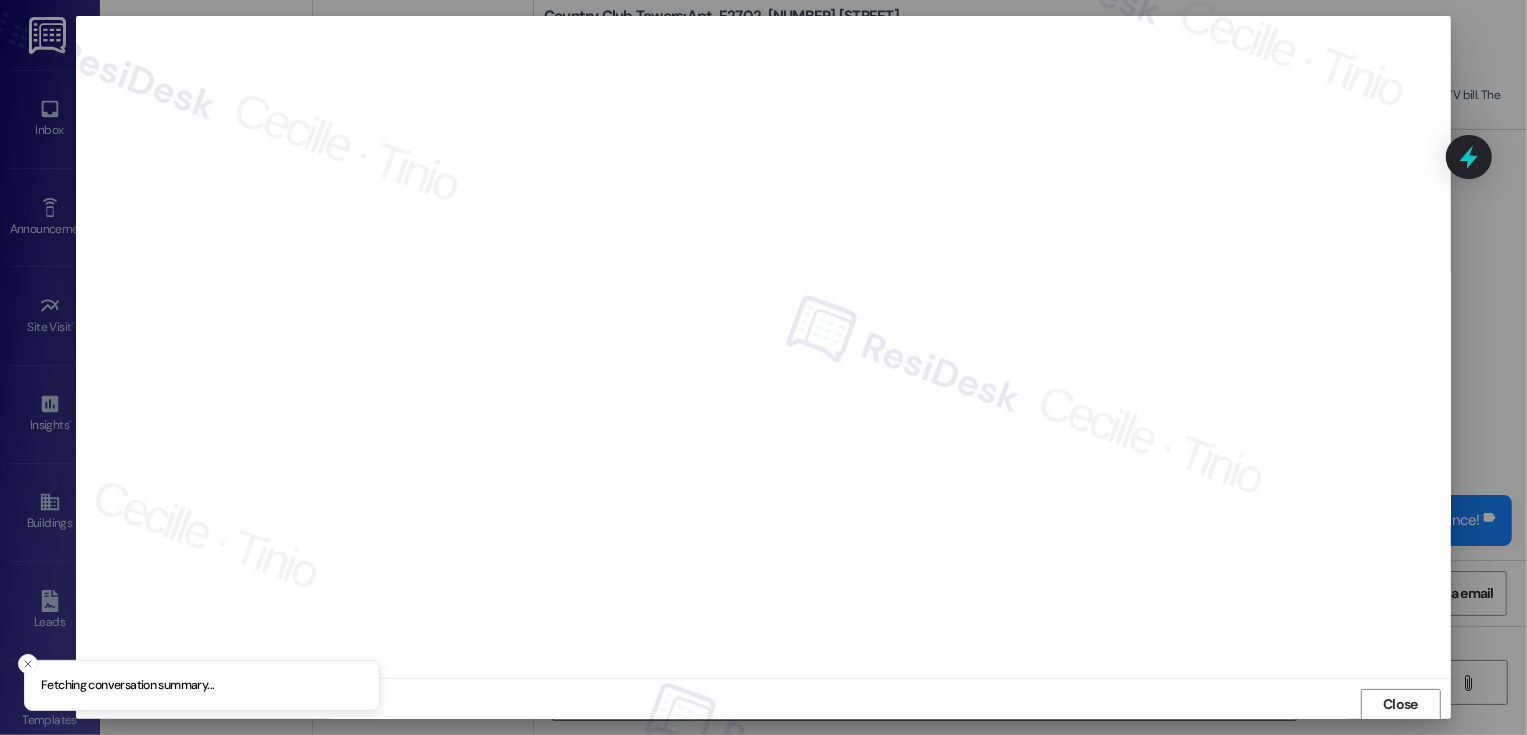 scroll, scrollTop: 1, scrollLeft: 0, axis: vertical 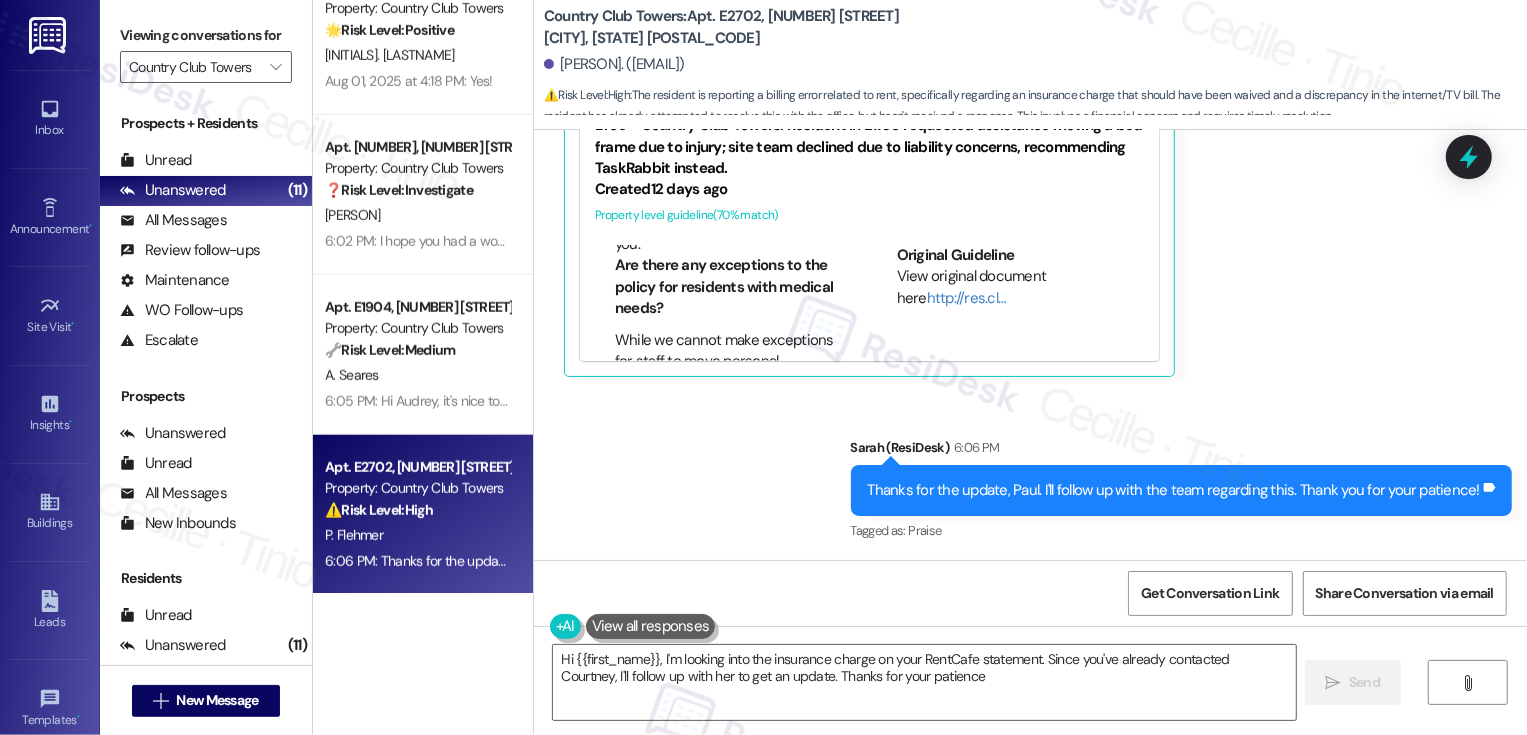 type on "Hi {{first_name}}, I'm looking into the insurance charge on your RentCafe statement. Since you've already contacted [NAME], I'll follow up with her to get an update. Thanks for your patience!" 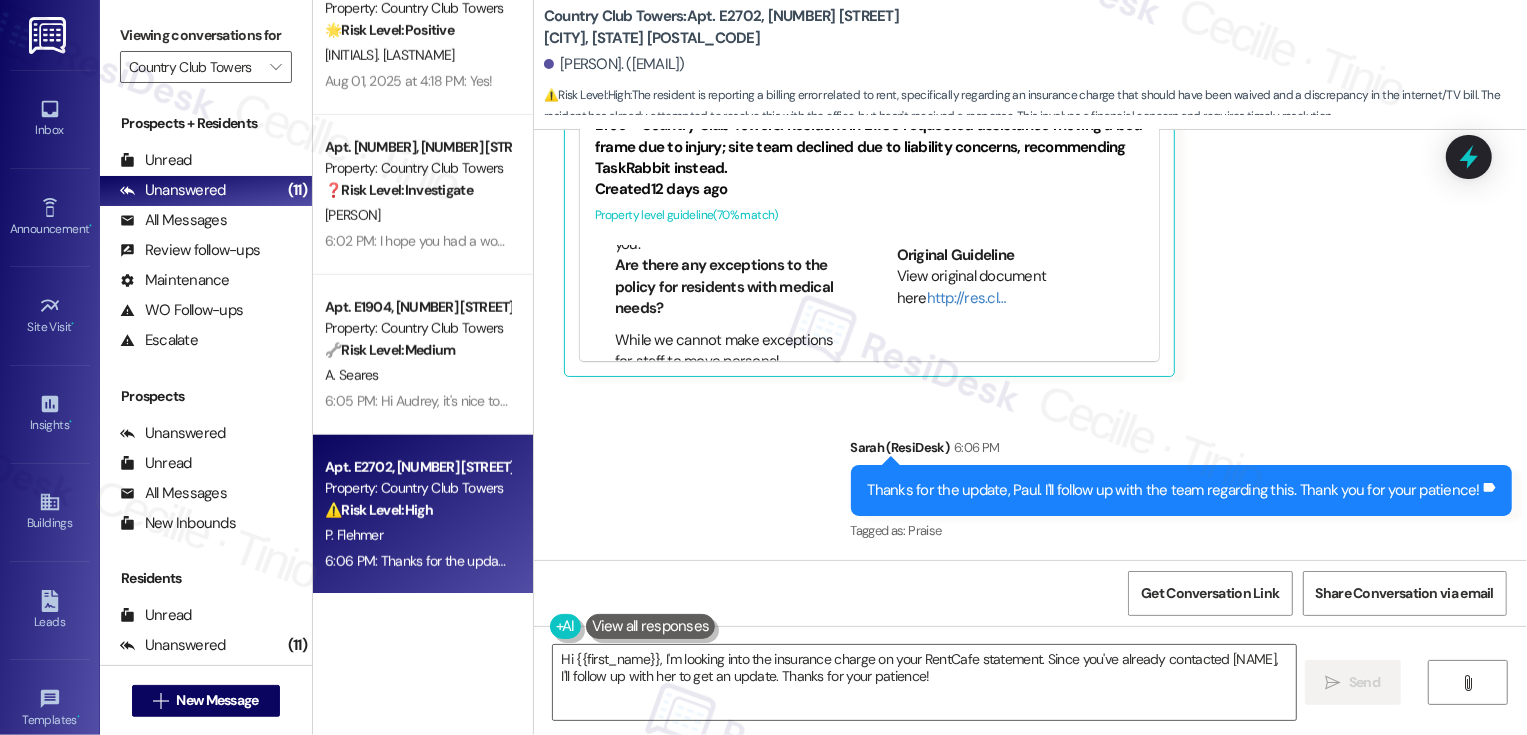 scroll, scrollTop: 1076, scrollLeft: 0, axis: vertical 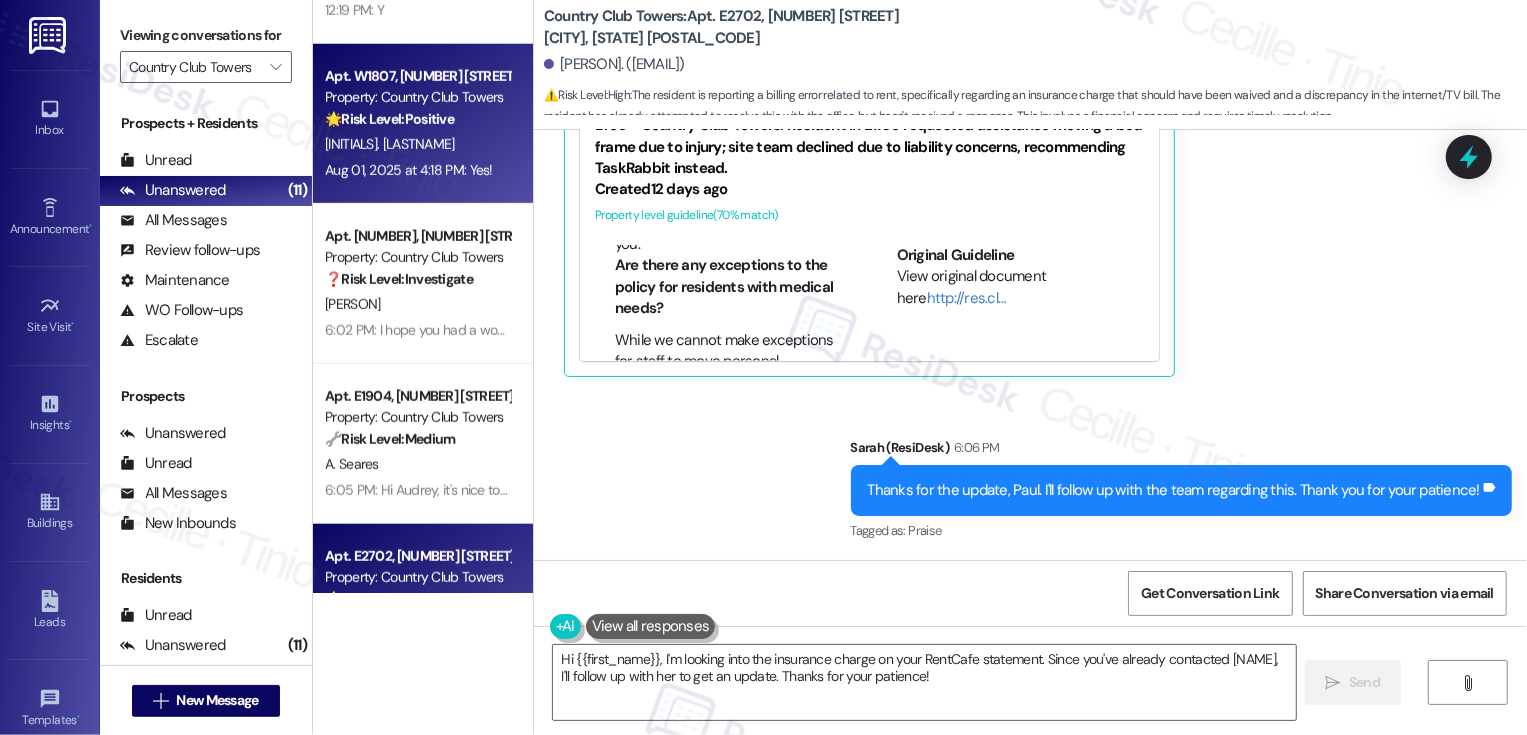 click on "🌟  Risk Level:  Positive The message is a positive response to a check-in about resident satisfaction, indicating positive engagement and relationship building." at bounding box center (417, 119) 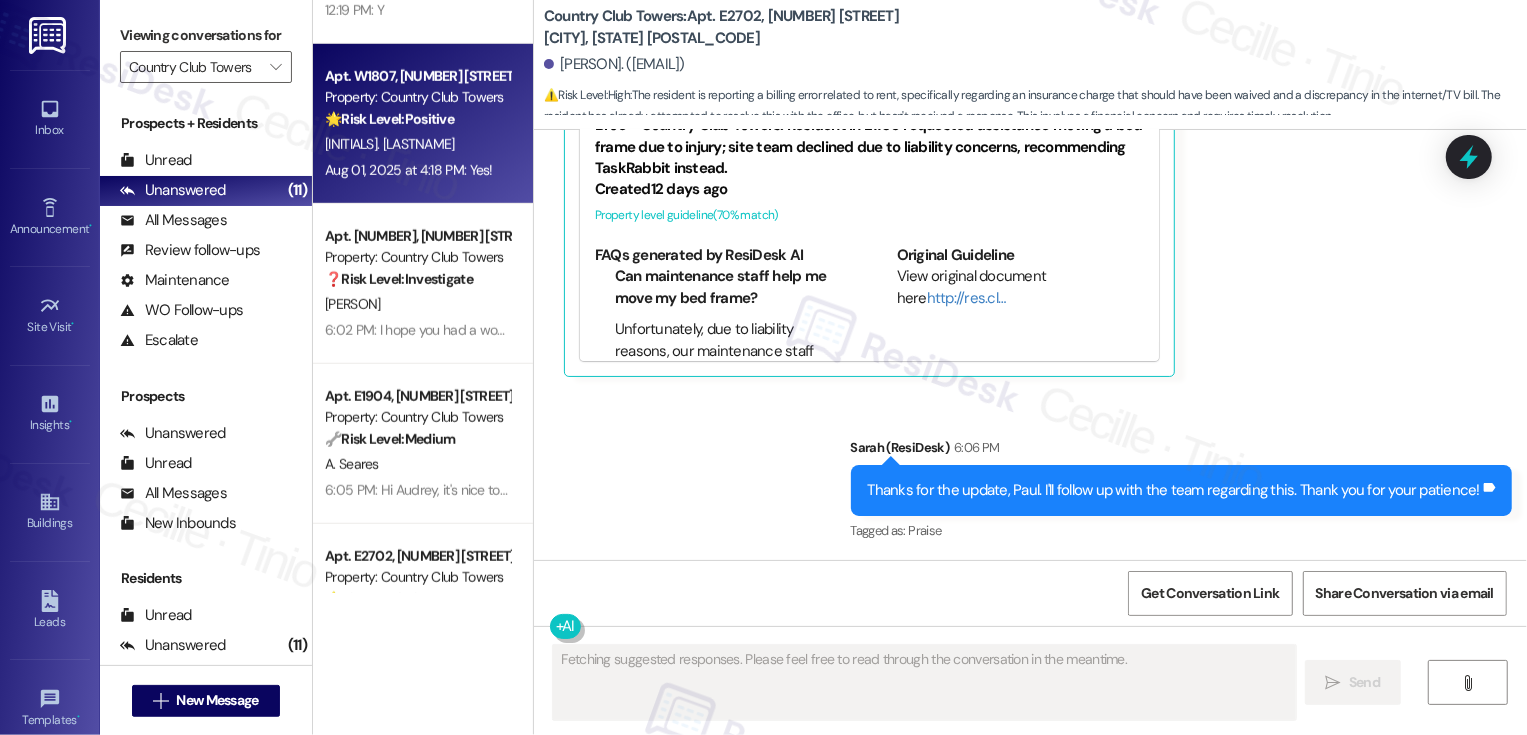 click on "🌟  Risk Level:  Positive The message is a positive response to a check-in about resident satisfaction, indicating positive engagement and relationship building." at bounding box center [417, 119] 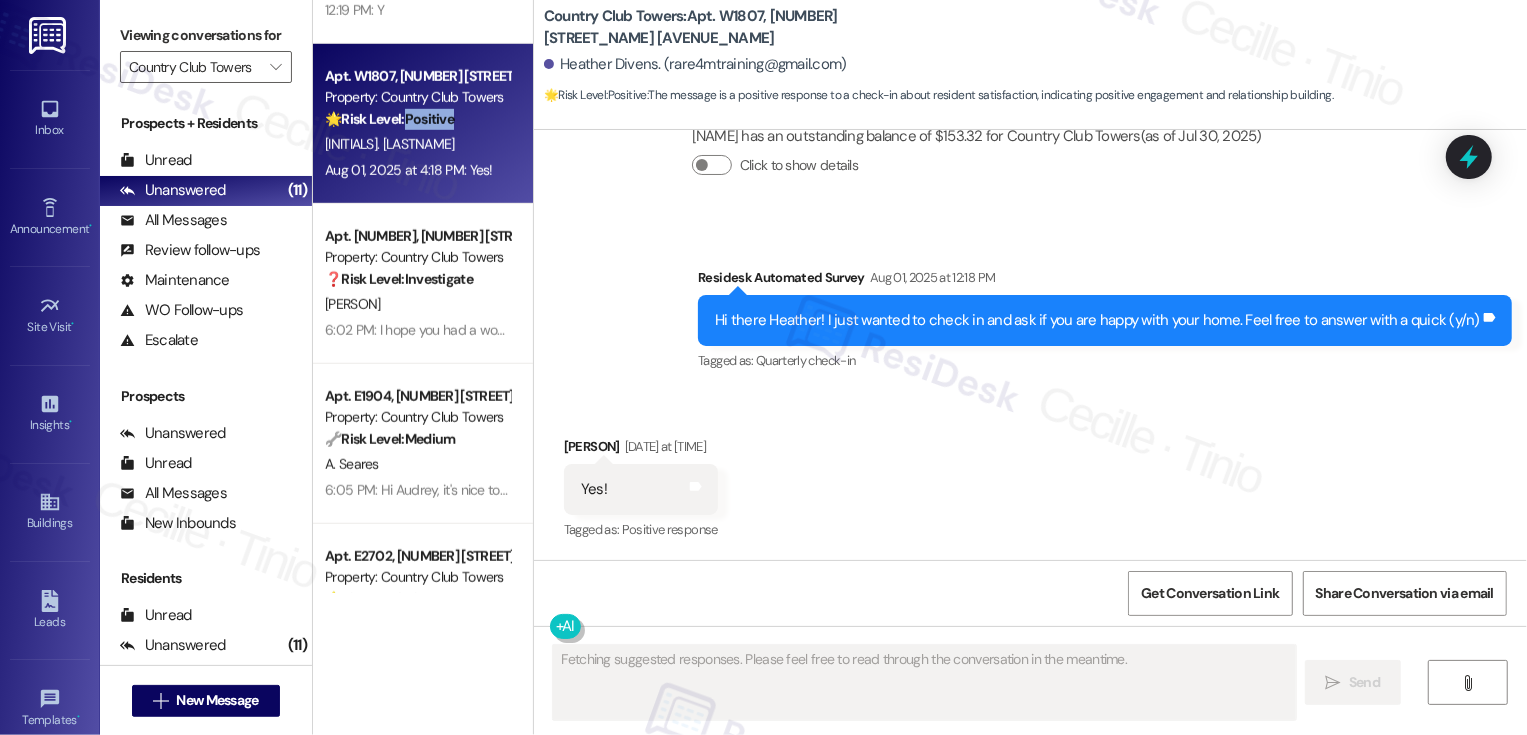 scroll, scrollTop: 415, scrollLeft: 0, axis: vertical 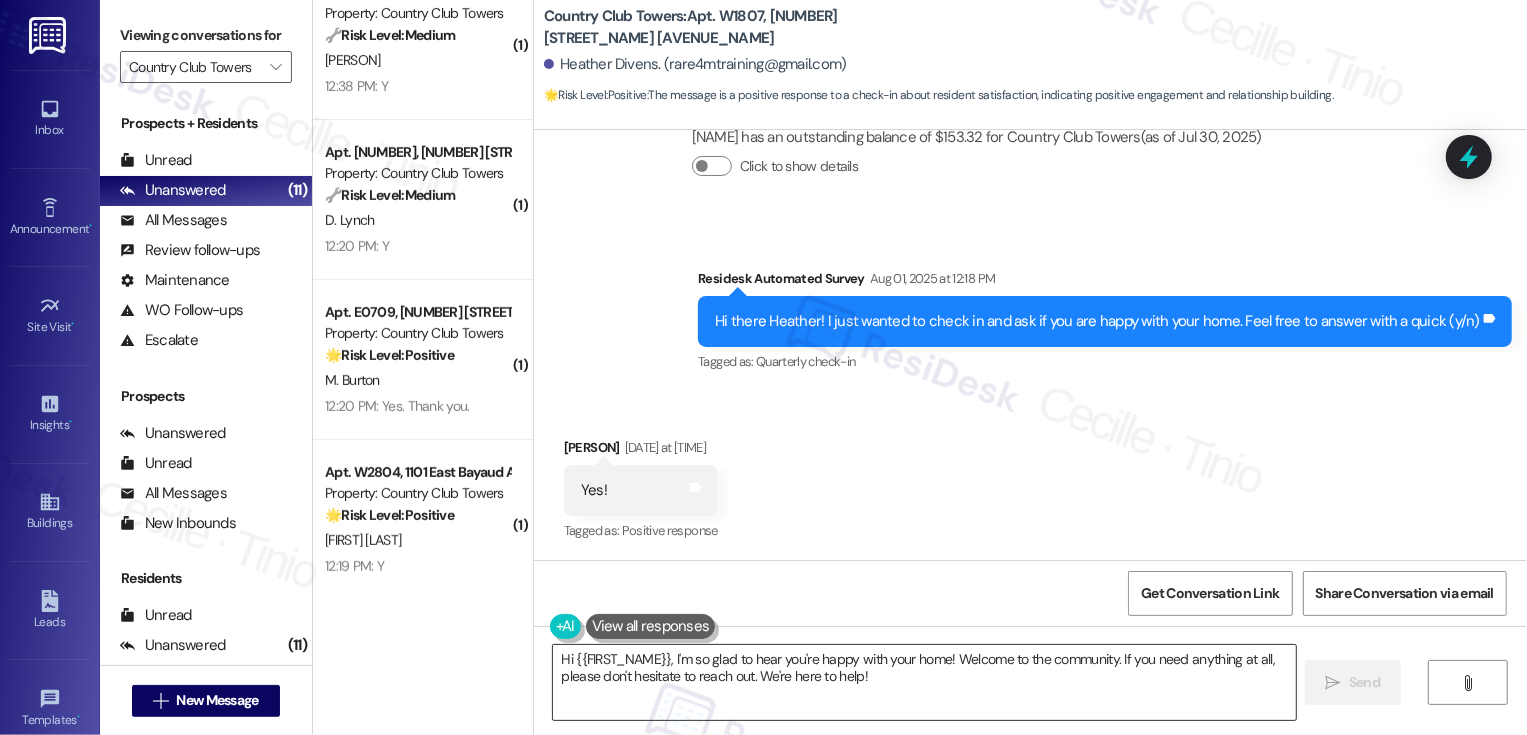 click on "Hi {{FIRST_NAME}}, I'm so glad to hear you're happy with your home! Welcome to the community. If you need anything at all, please don't hesitate to reach out. We're here to help!" at bounding box center (924, 682) 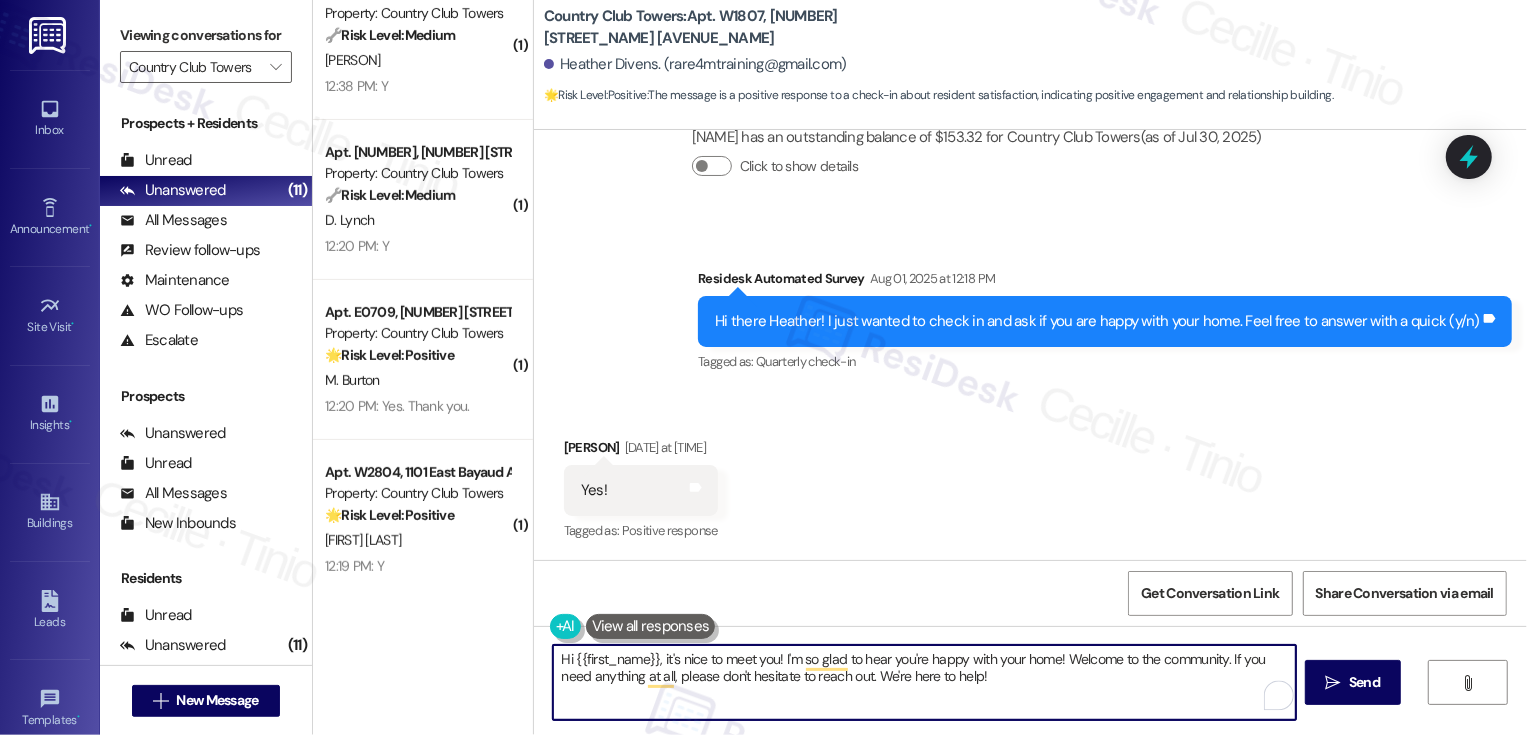 drag, startPoint x: 1055, startPoint y: 659, endPoint x: 1084, endPoint y: 702, distance: 51.86521 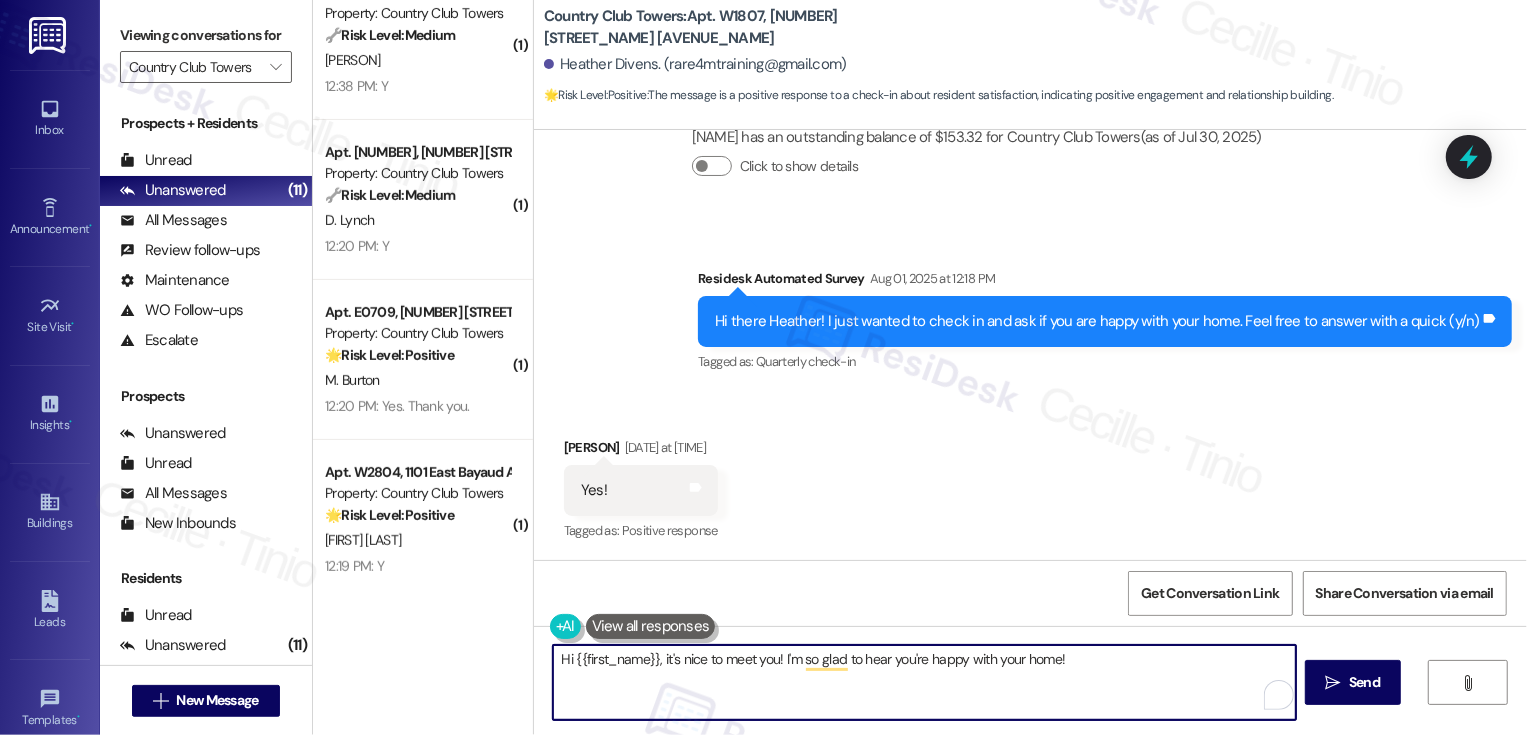 paste on "Renters Insurance and Internet/TV Bill" 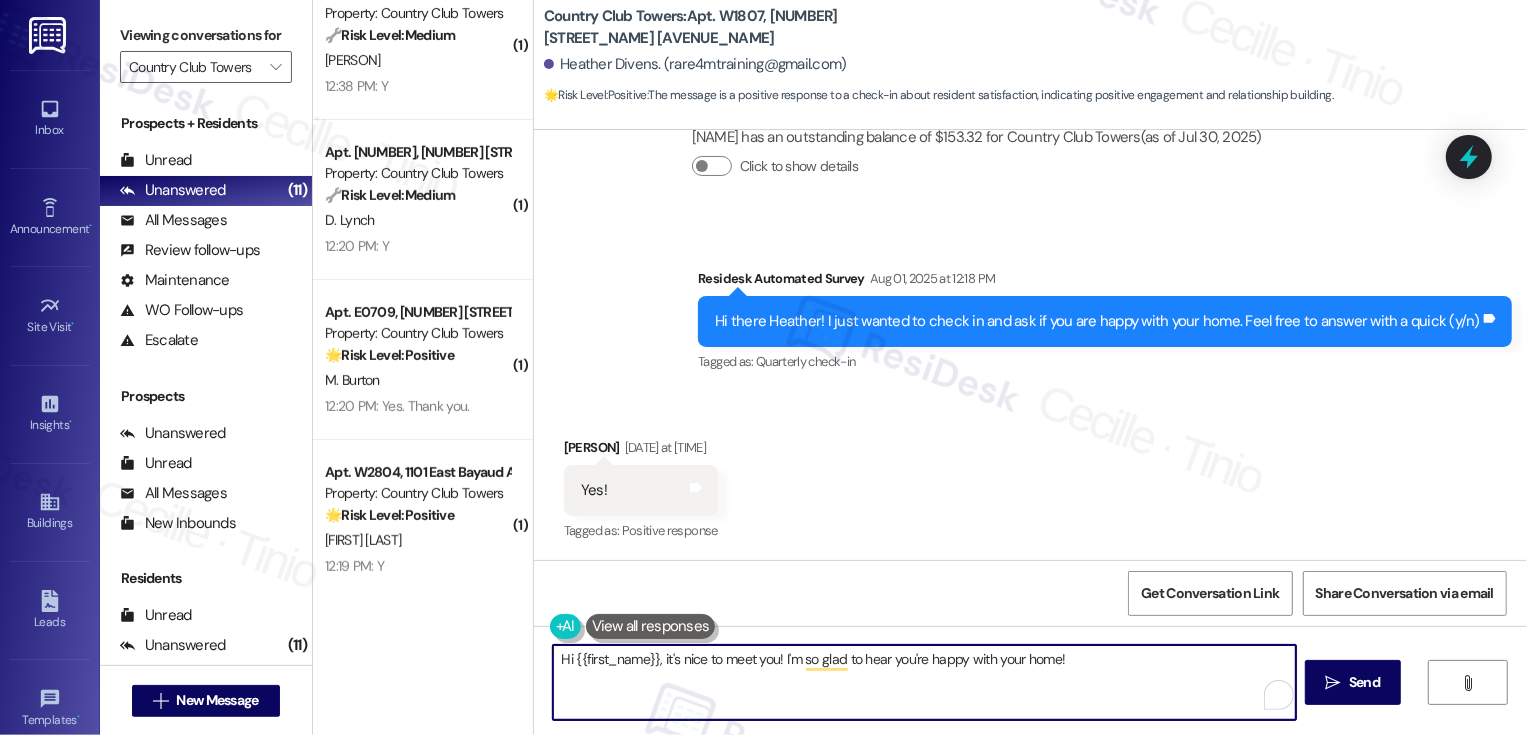 paste on "If you don't mind me asking, how has your experience been so far? Has the property lived up to your expectations?" 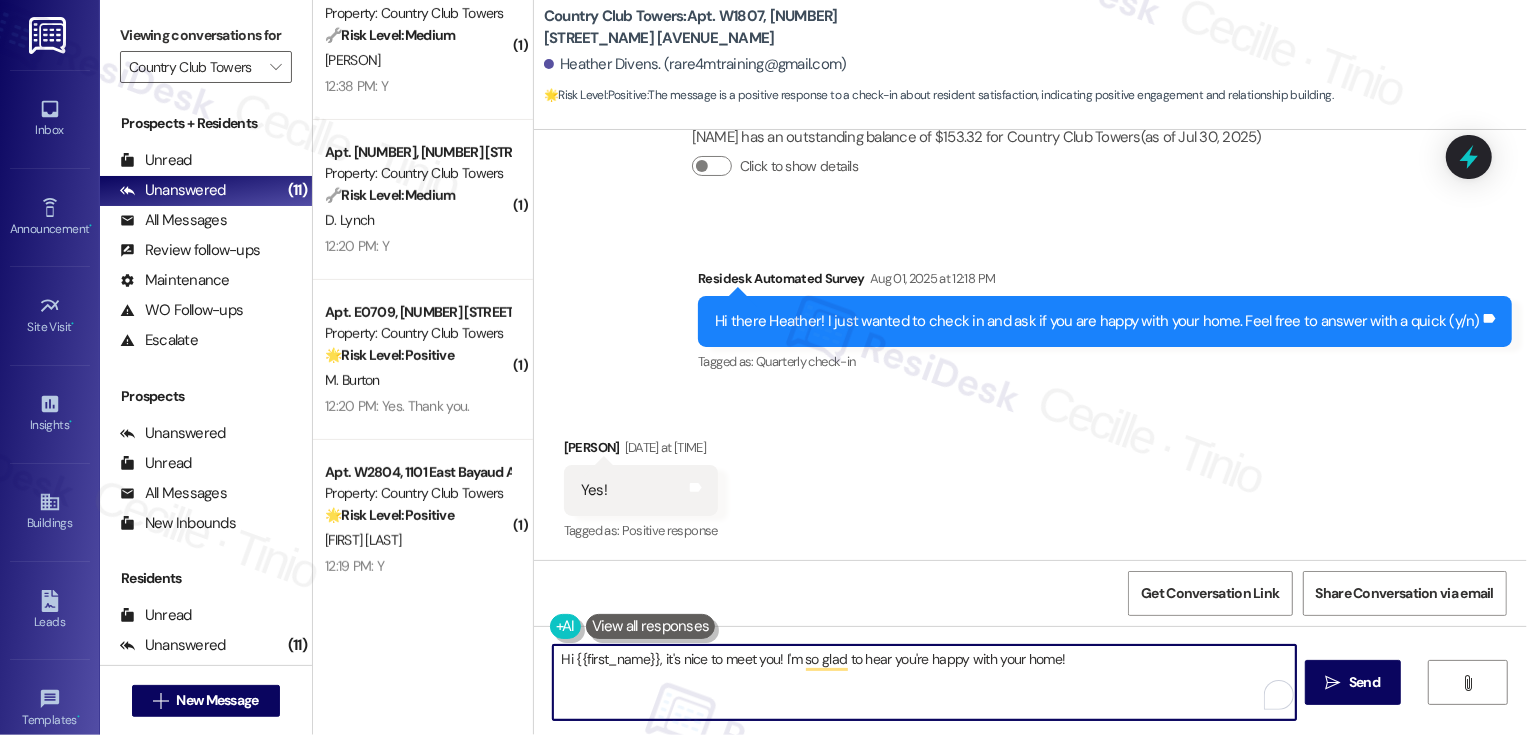type on "Hi {{first_name}}, it's nice to meet you! I'm so glad to hear you're happy with your home! If you don't mind me asking, how has your experience been so far? Has the property lived up to your expectations?" 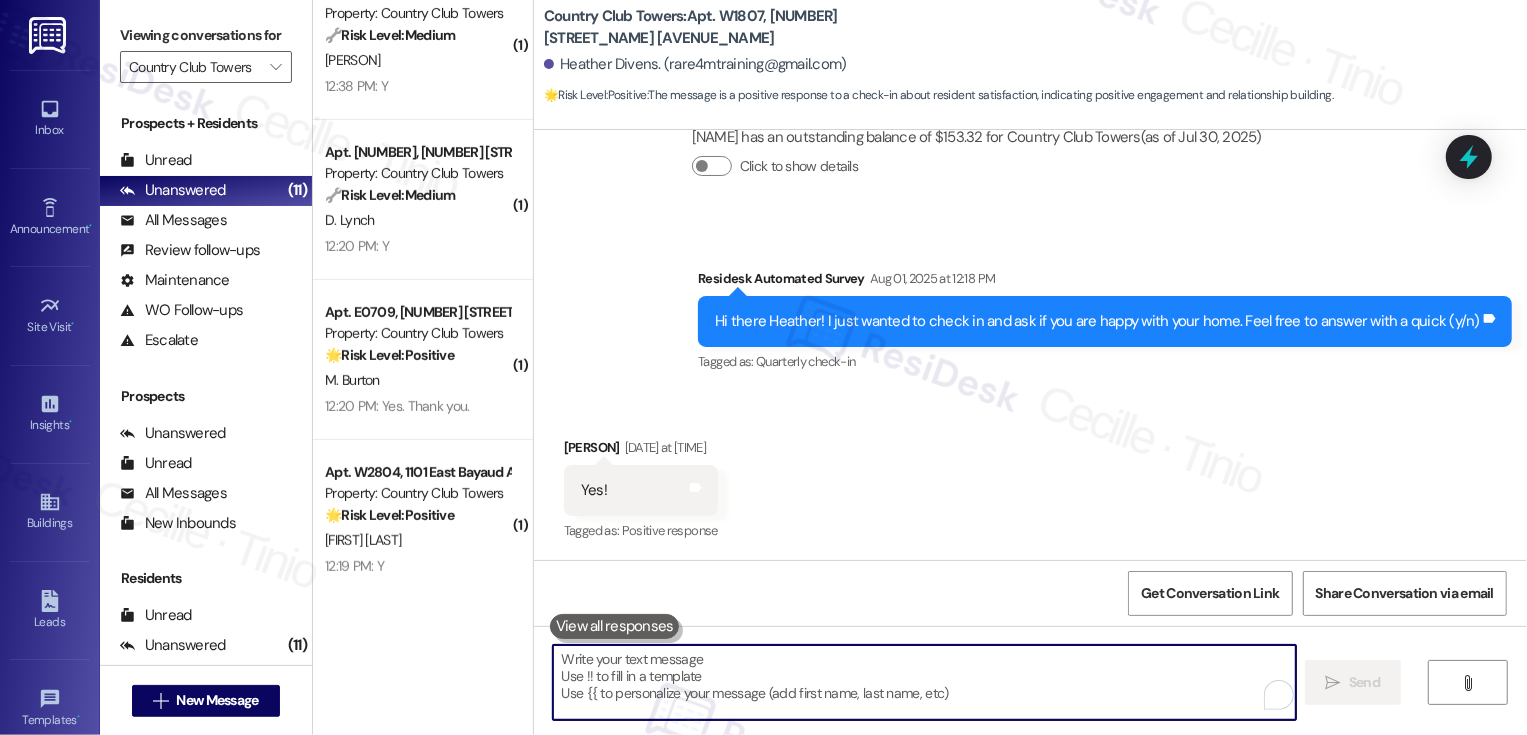 scroll, scrollTop: 576, scrollLeft: 0, axis: vertical 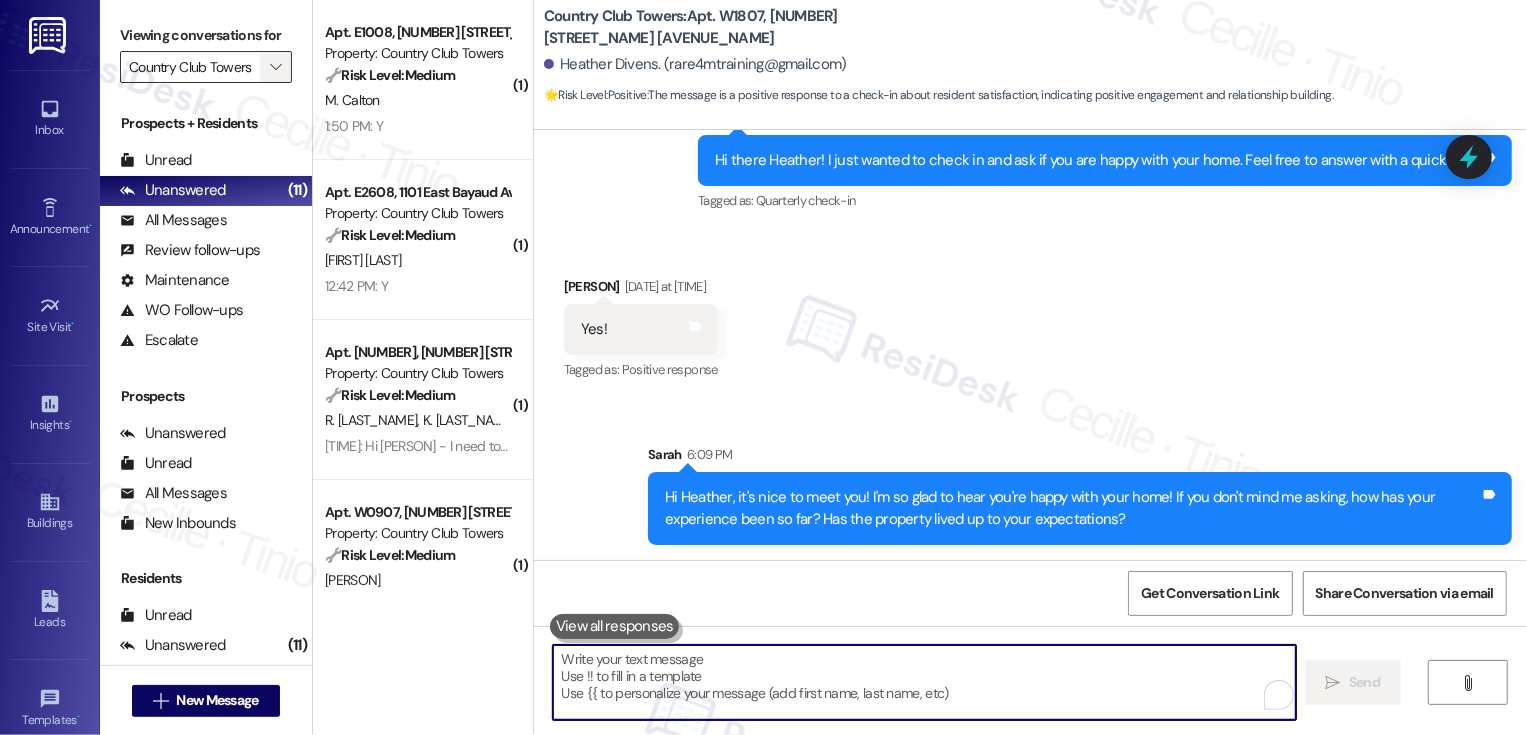 type 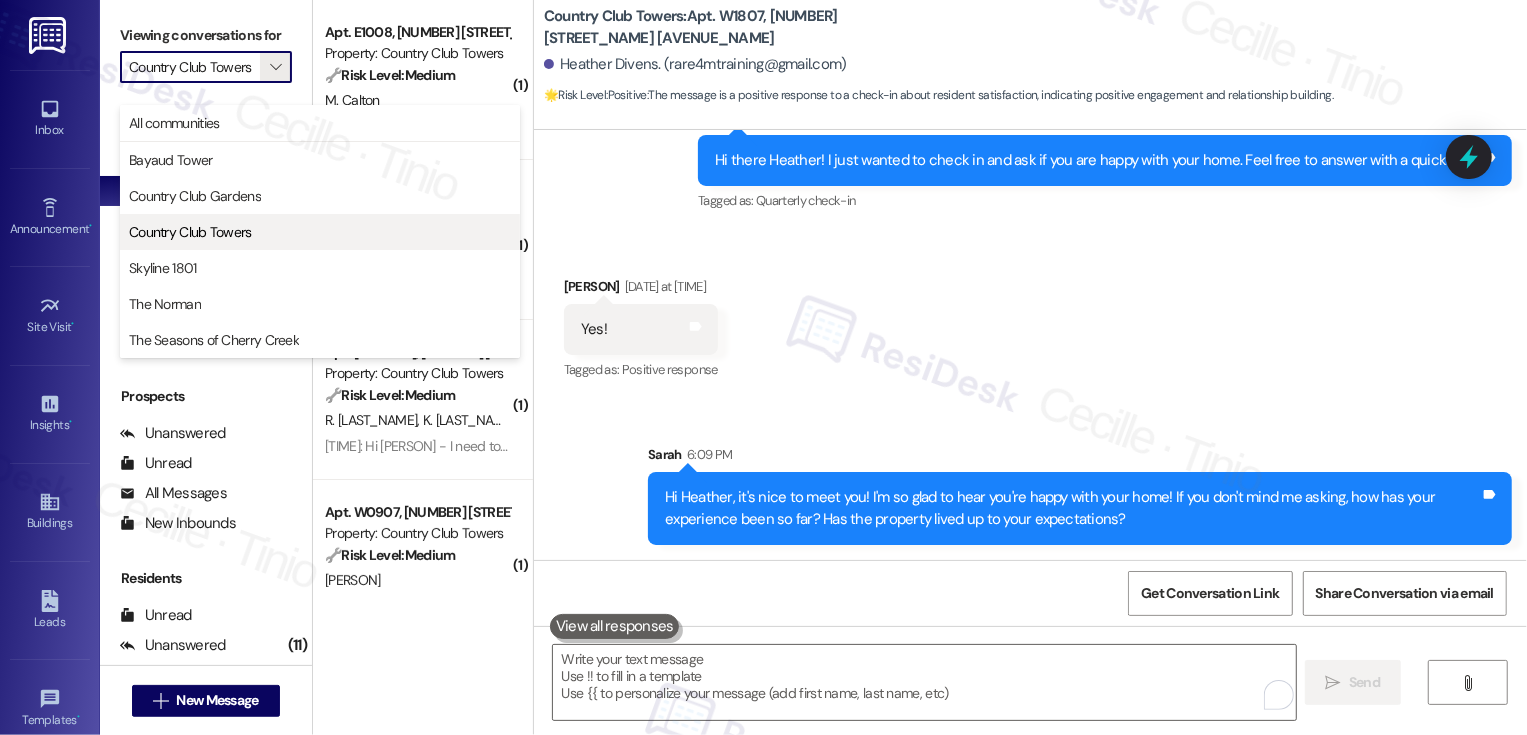 click on "Country Club Towers" at bounding box center (190, 232) 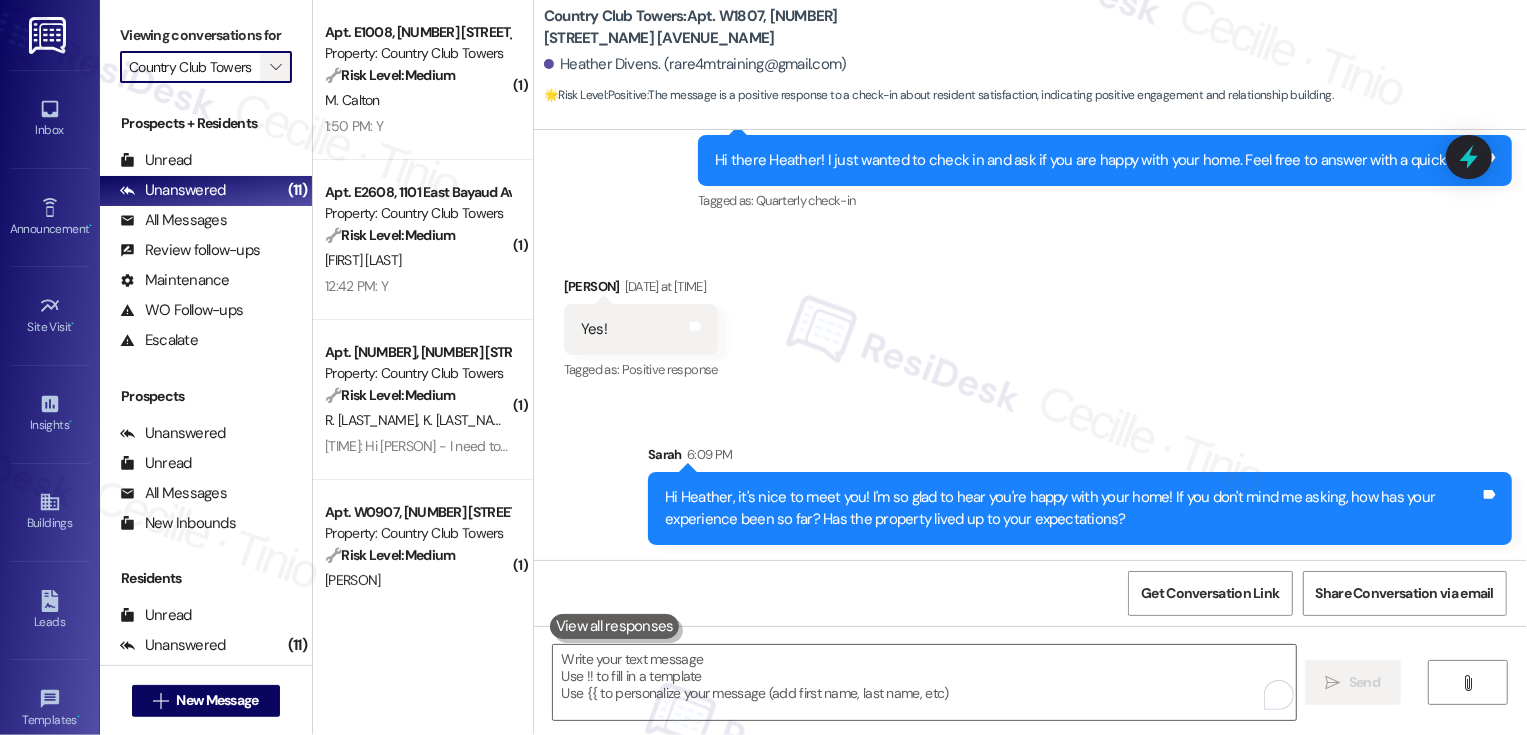 click on "" at bounding box center [275, 67] 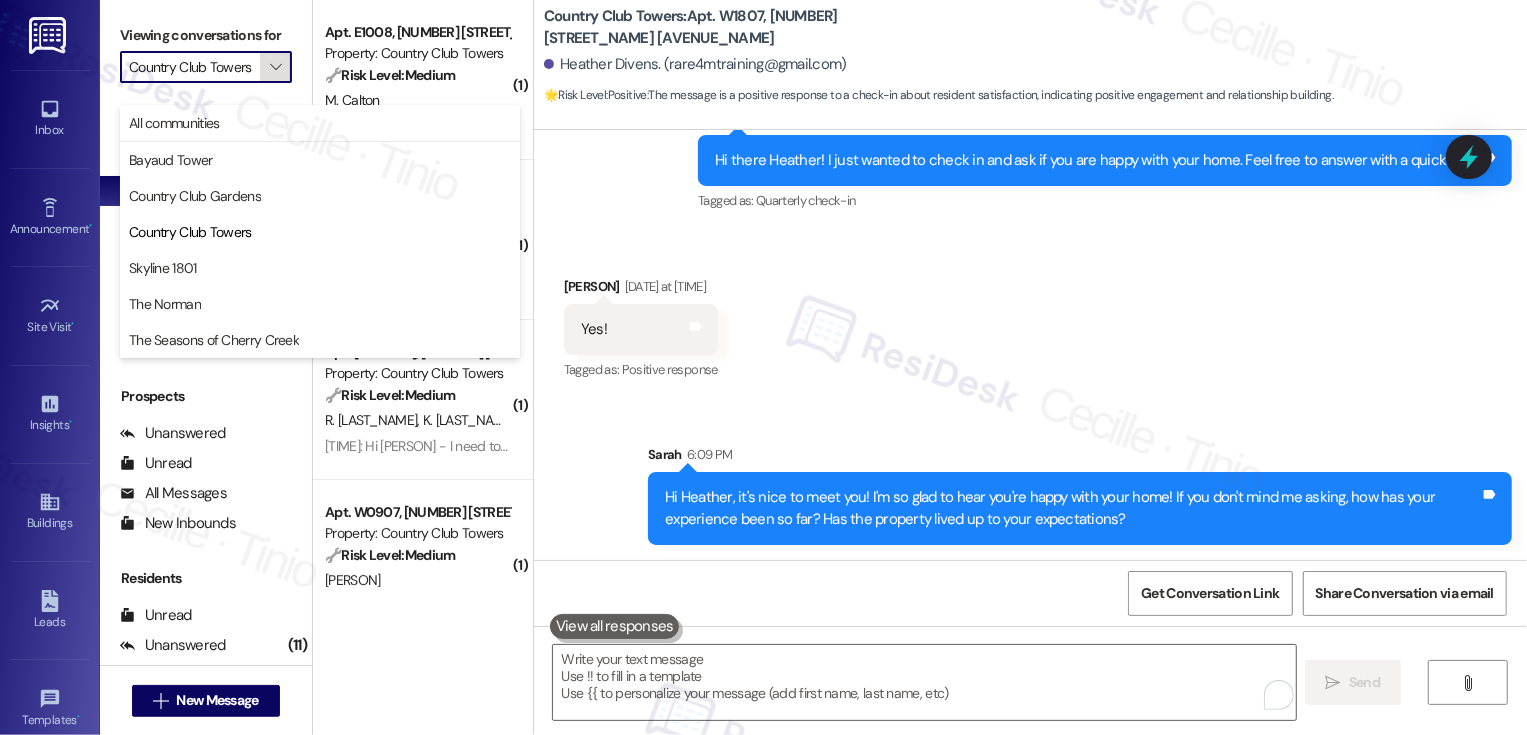scroll, scrollTop: 0, scrollLeft: 0, axis: both 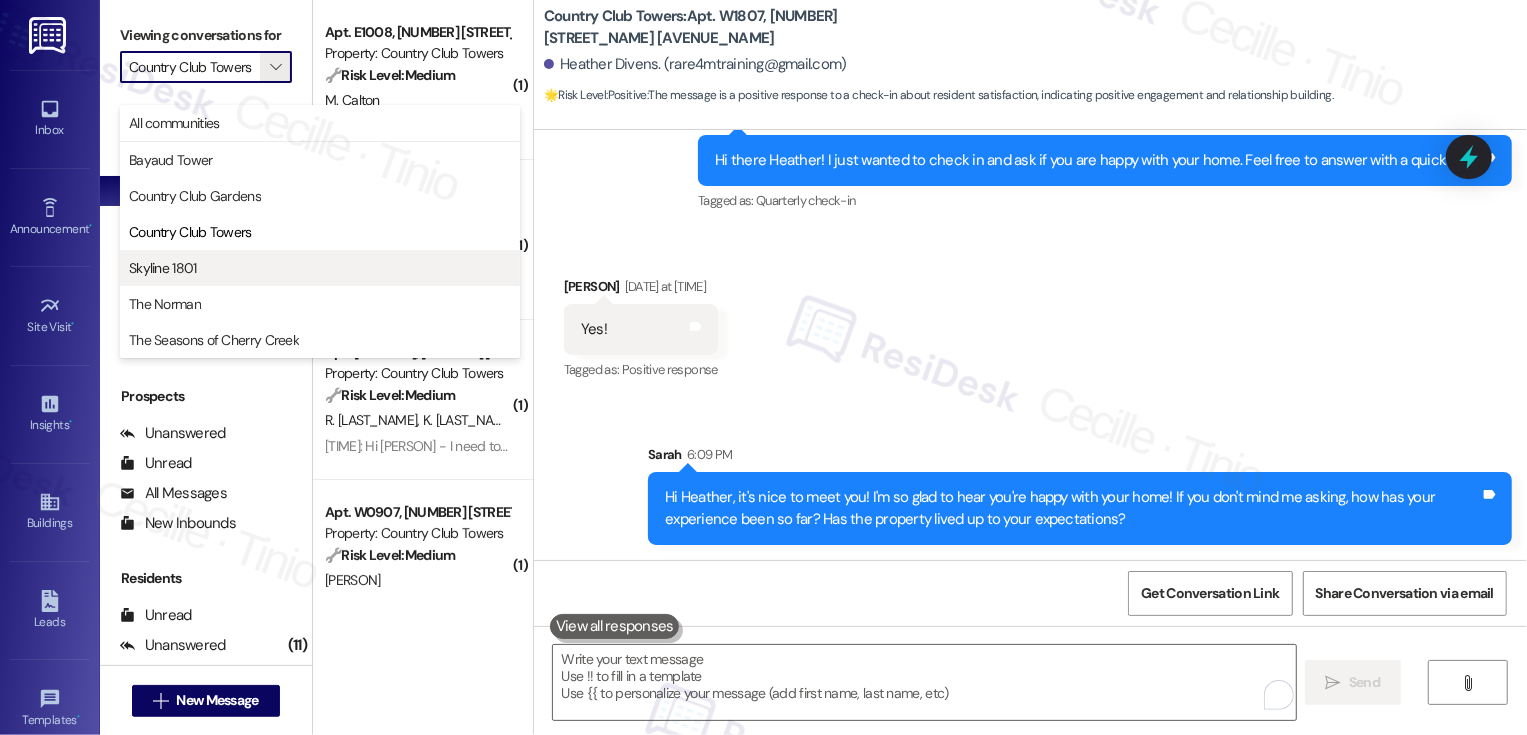 click on "Skyline 1801" at bounding box center [320, 268] 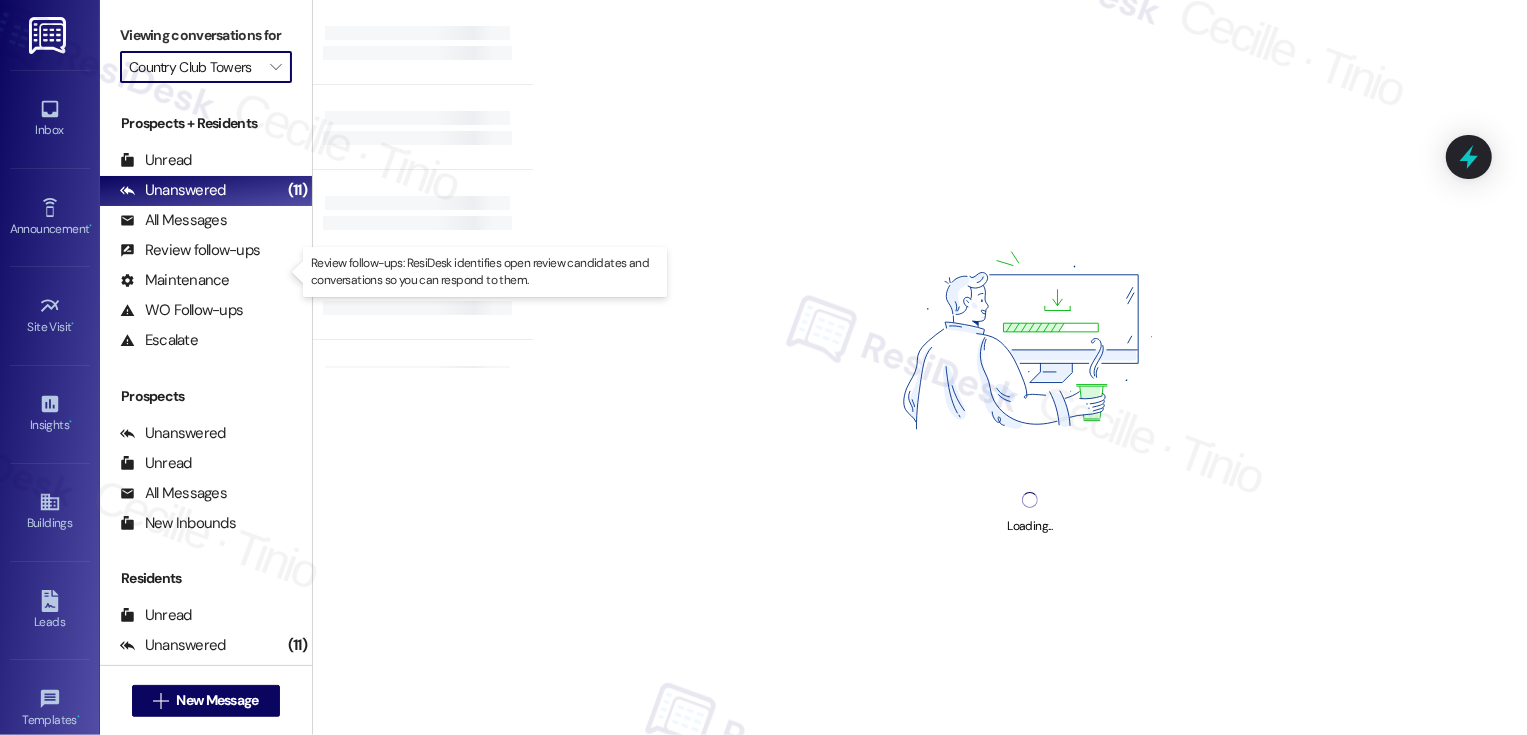type on "Skyline 1801" 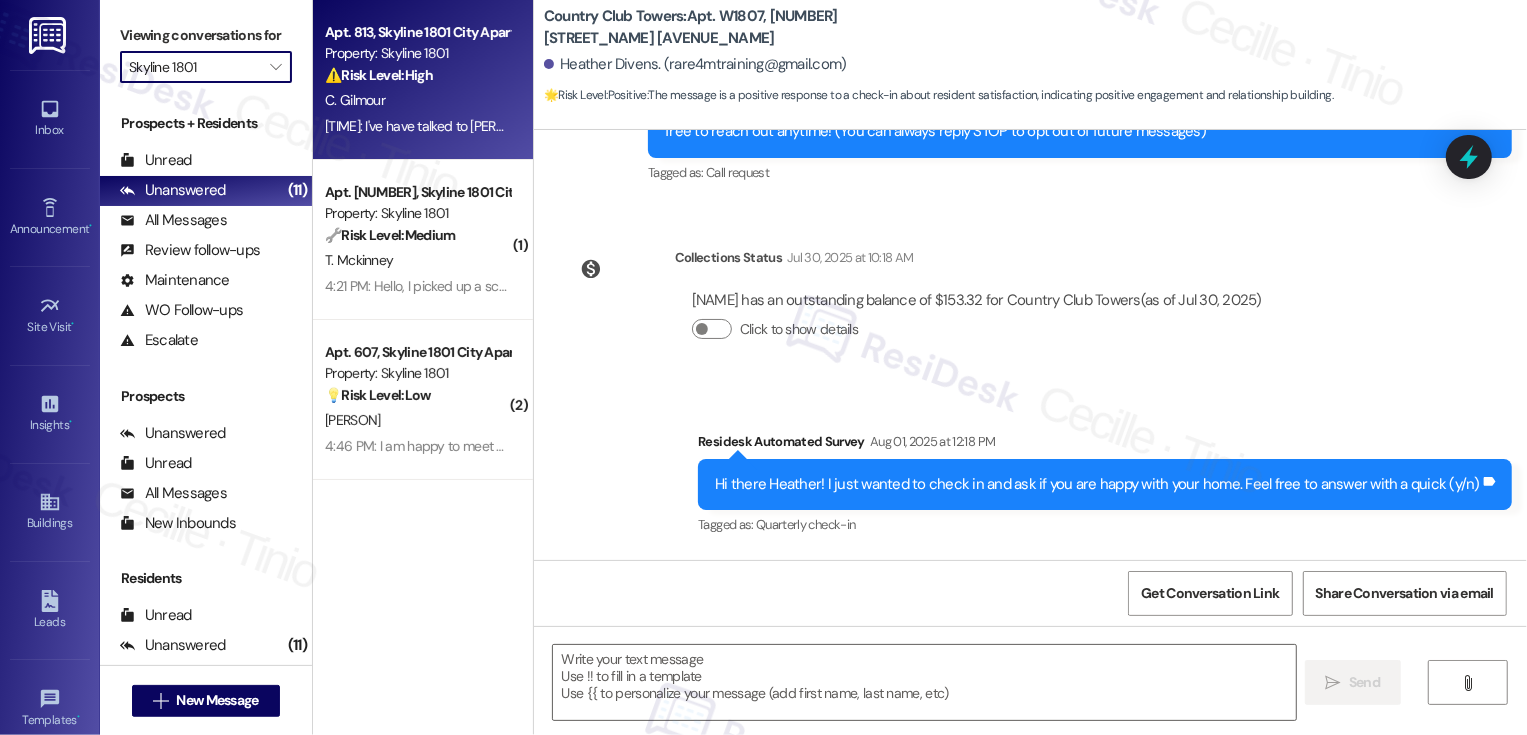 type on "Fetching suggested responses. Please feel free to read through the conversation in the meantime." 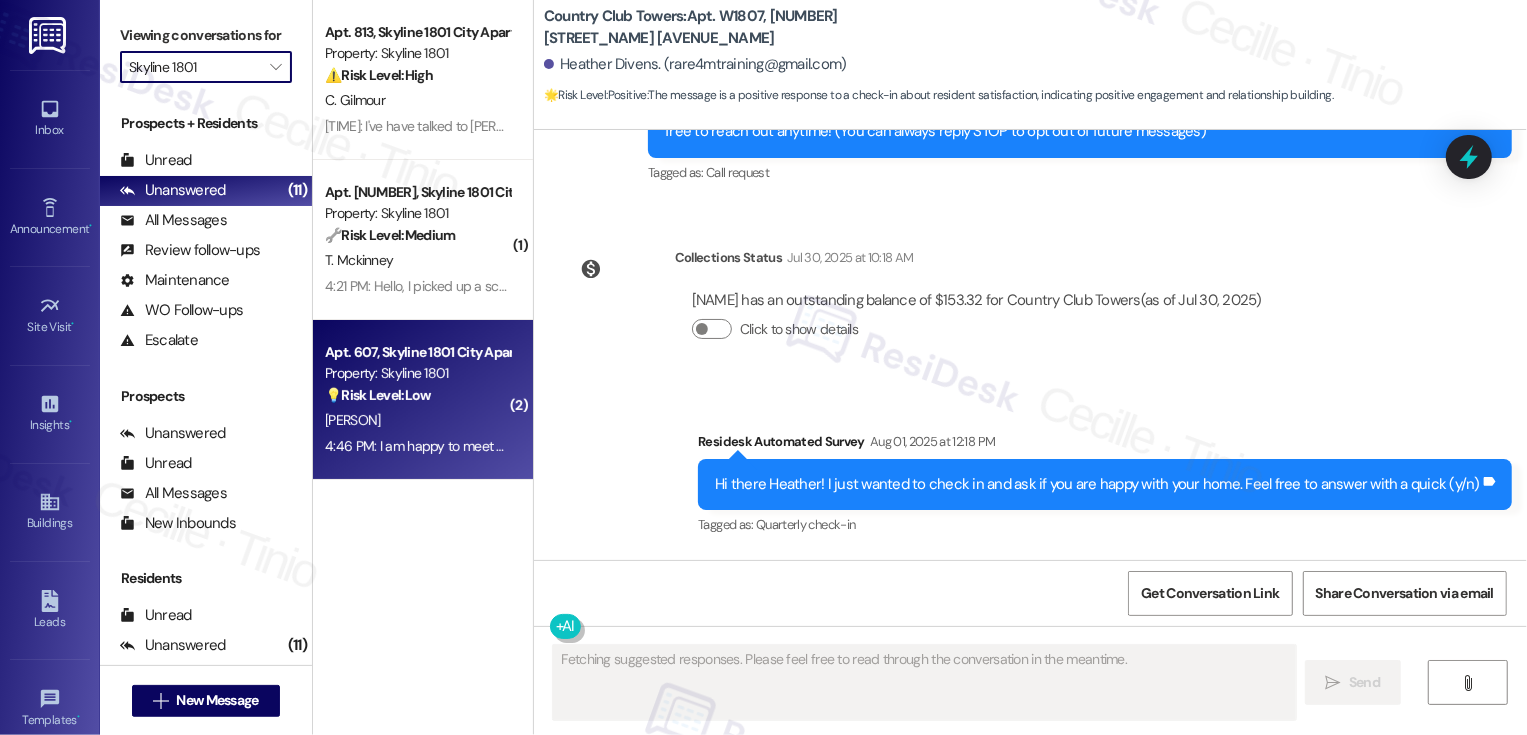 scroll, scrollTop: 415, scrollLeft: 0, axis: vertical 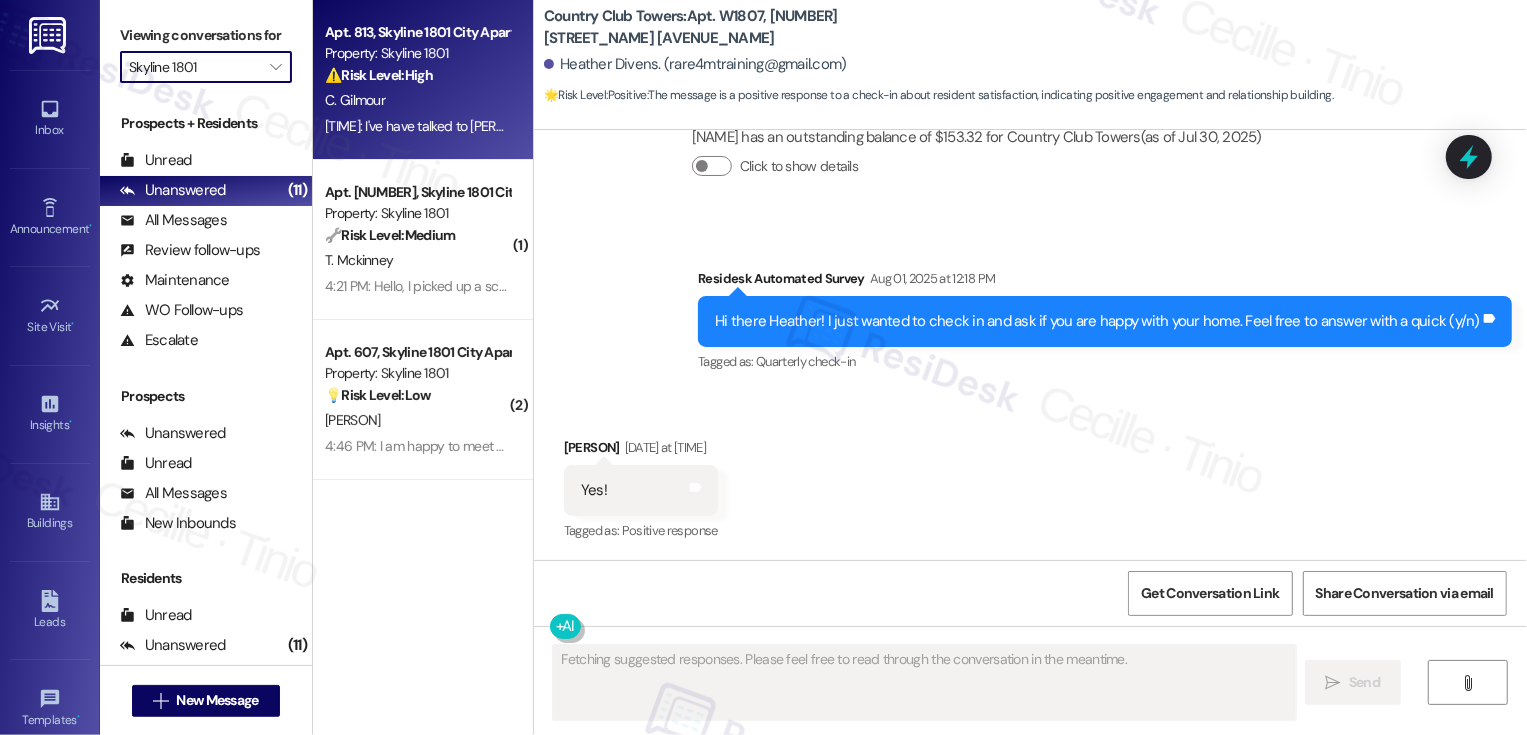 click on "1:10 PM: I've have talked to Paul multiple times about this. Every month it has happened. This is just another since February.  1:10 PM: I've have talked to Paul multiple times about this. Every month it has happened. This is just another since February." at bounding box center (688, 126) 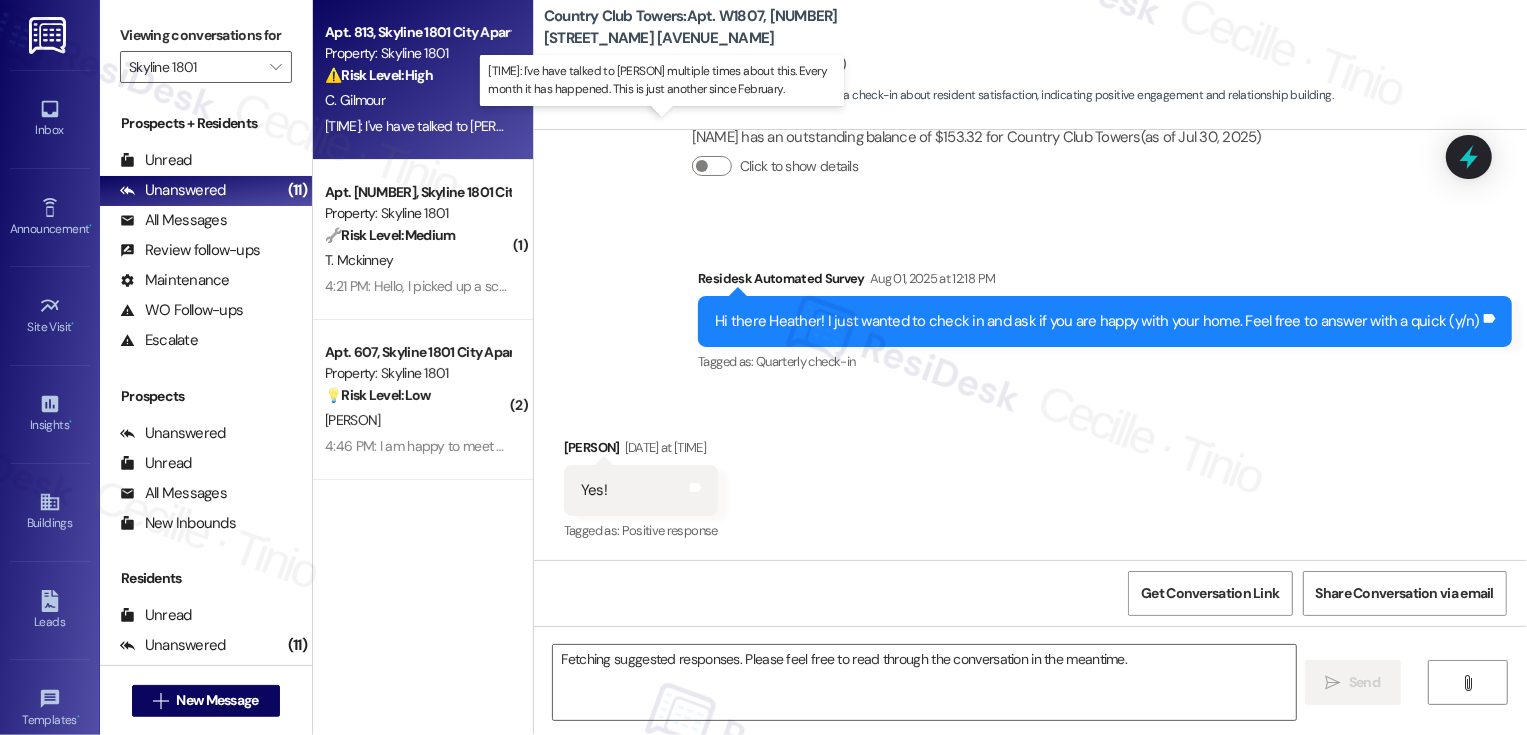 click on "1:10 PM: I've have talked to Paul multiple times about this. Every month it has happened. This is just another since February.  1:10 PM: I've have talked to Paul multiple times about this. Every month it has happened. This is just another since February." at bounding box center (688, 126) 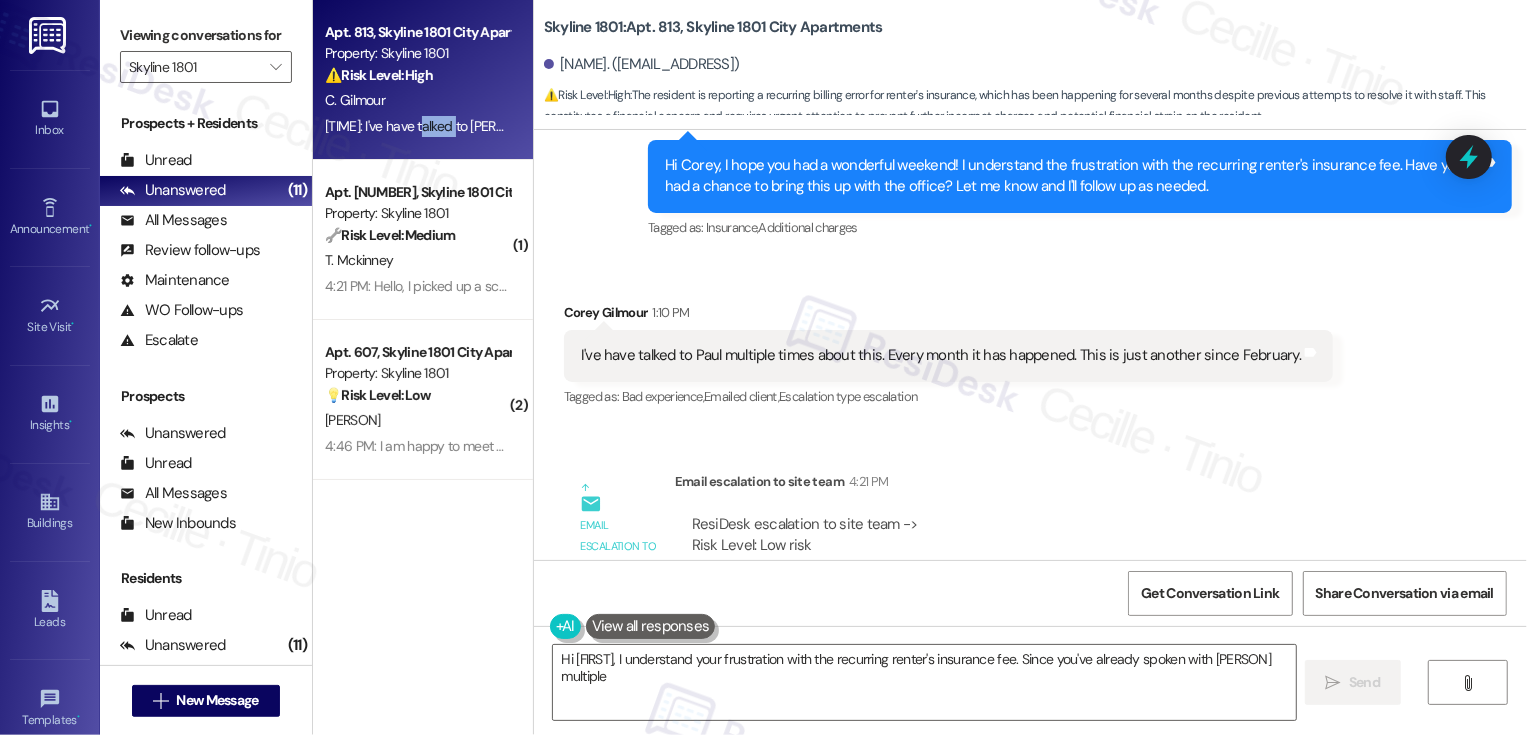 scroll, scrollTop: 1764, scrollLeft: 0, axis: vertical 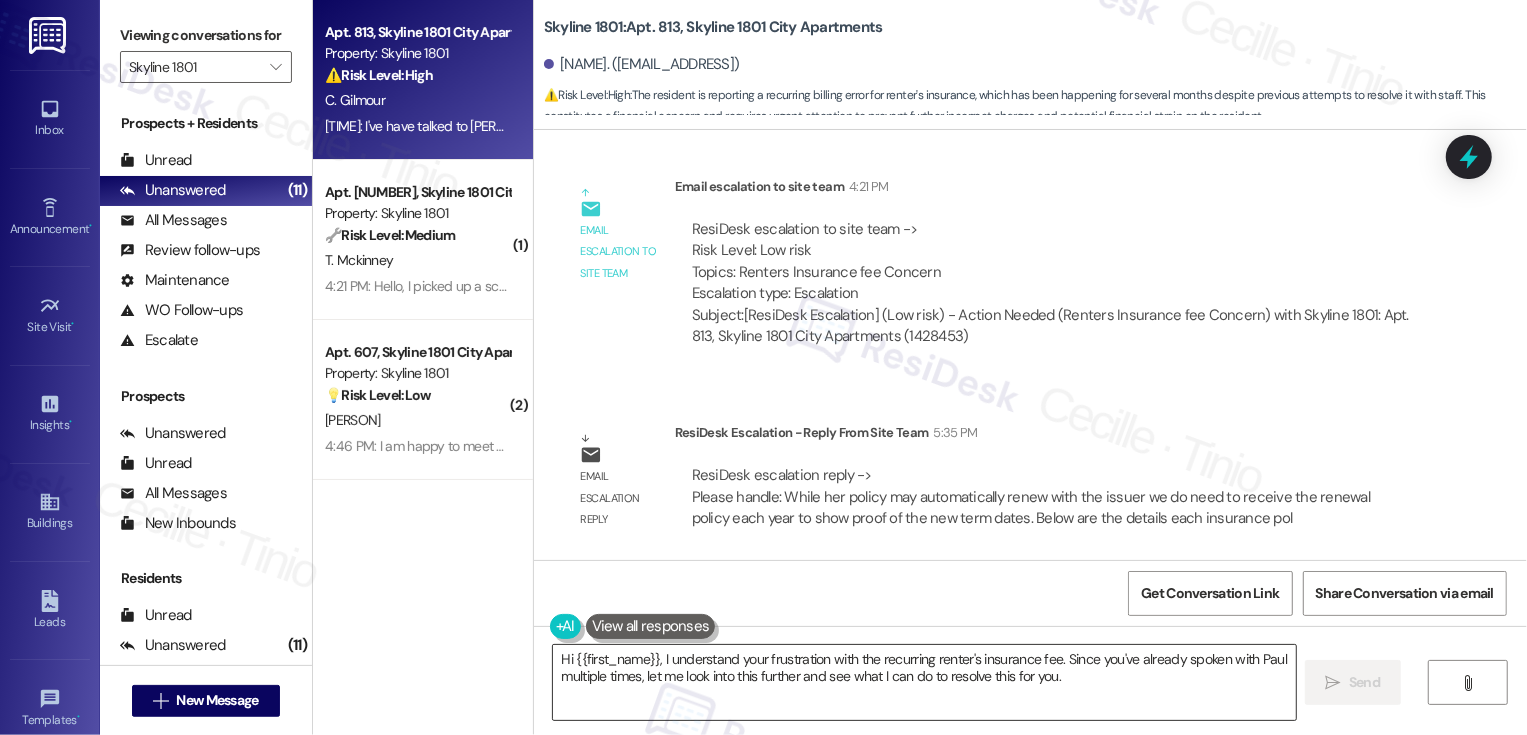 click on "Hi {{first_name}}, I understand your frustration with the recurring renter's insurance fee. Since you've already spoken with Paul multiple times, let me look into this further and see what I can do to resolve this for you." at bounding box center [924, 682] 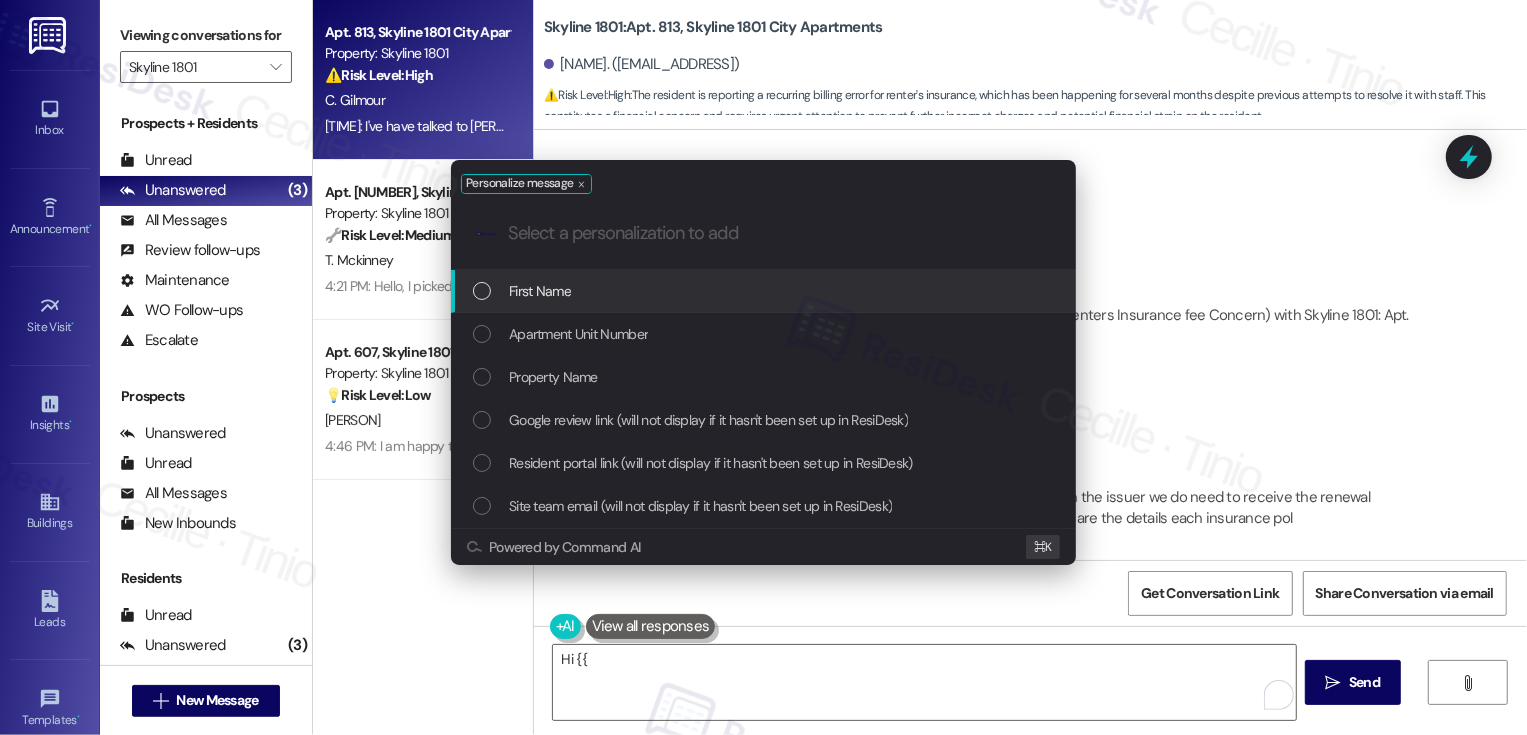 click at bounding box center (482, 291) 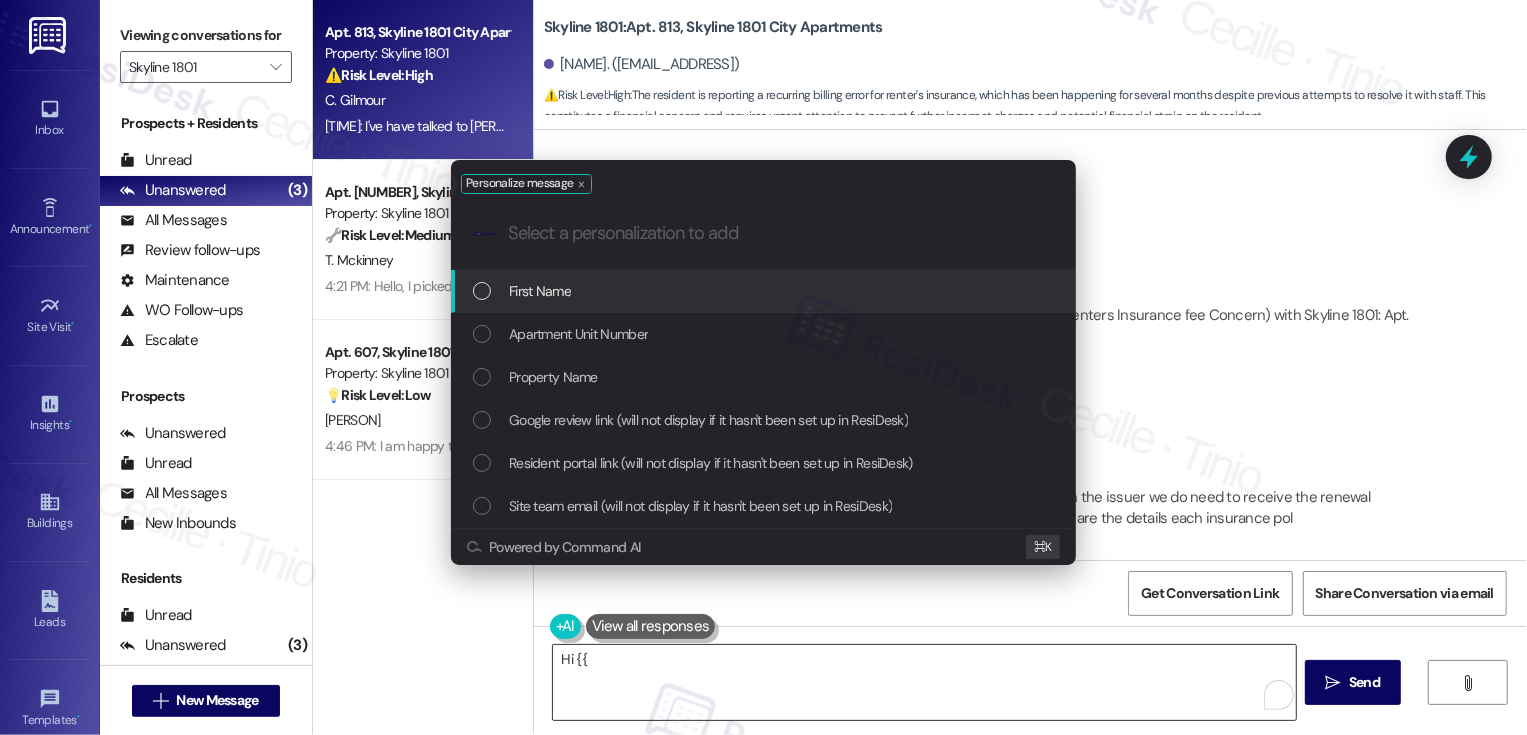 click on "Hi {{" at bounding box center [924, 682] 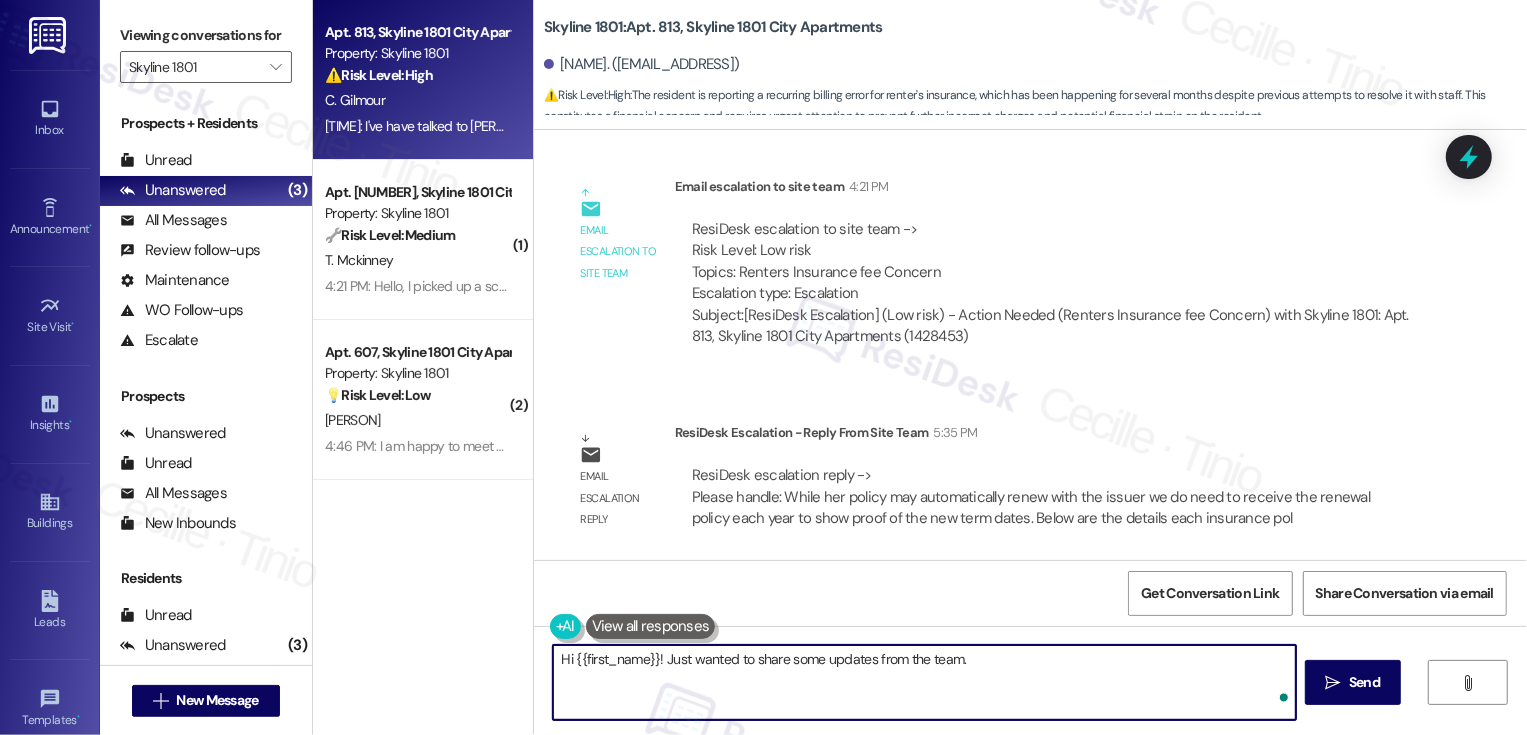 paste on "While her policy may automatically renew with the issuer we do need to receive the renewal policy each year to show proof of the new term dates. Below are the details each insurance policy must meet as well as the link to upload for verification. Once she has uploaded and the policy is verified, we can make any necessary credits given she had previously worked with [NAME] regarding the insurance issues.
Renter's Insurance
The policy must include:
*   $300,000 in personal liability coverage (not personal property coverage).
*   All leaseholders listed (or documentation confirming coverage for all occupants).
*   Interested Party:
*   "Skyline 1801- P.O. Box 3712 [CITY], [STATE] [ZIP]"
Upload here: https://www.epremiuminsurance.com/Renters-Insurance/Providers/RenterInsuranceRouter.aspx?PropertyID=siO5PTL8mbk%3d<https://linkprotect.cudasvc.com/url?a=https%3a%2f%2fwww.epremiuminsurance.com%2fRenters-Insurance%2fProviders%2fRenterInsuranceRouter.aspx%3fPropertyID%3dsiO5PTL8mbk%253d&c=E,1,FJPHoOdkbaVGNWOJ..." 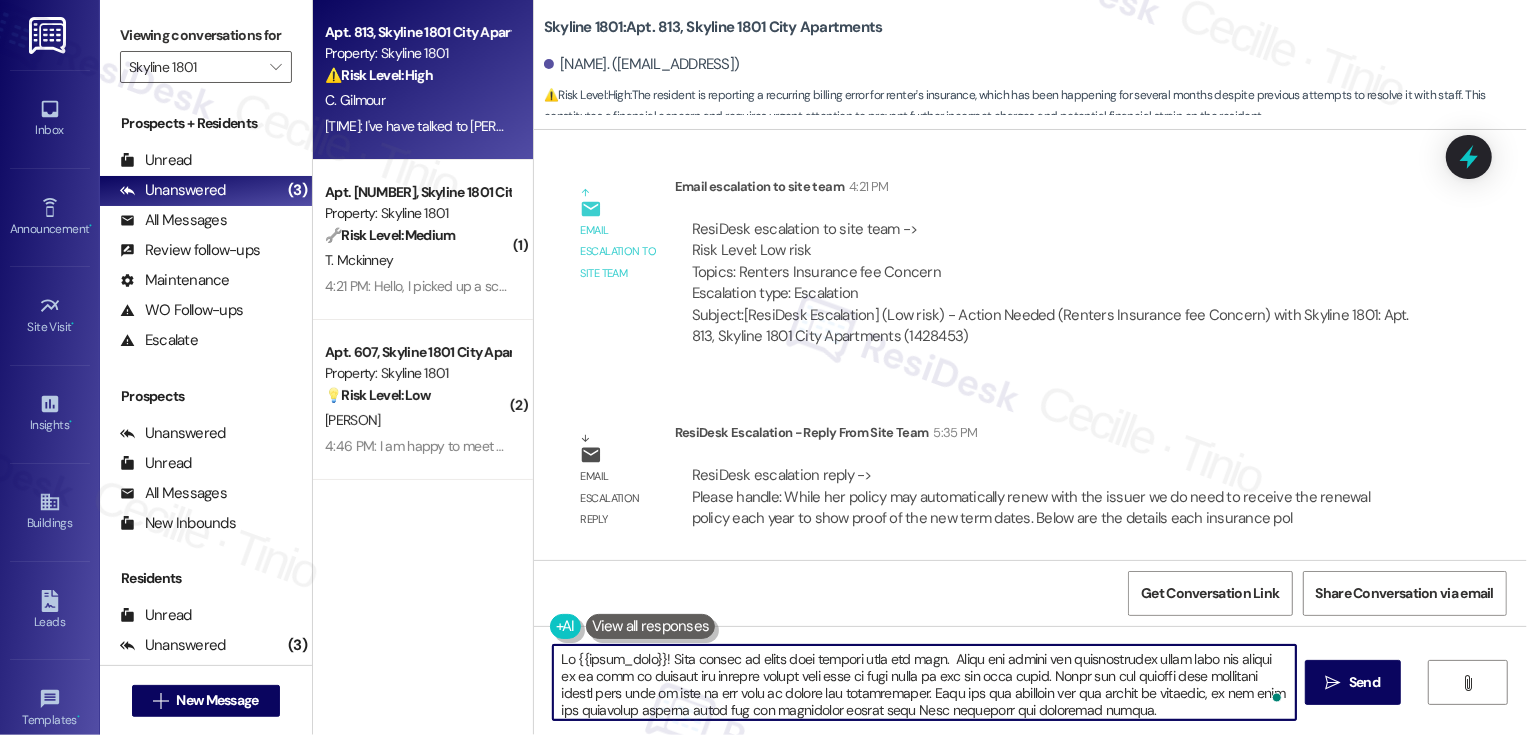 scroll, scrollTop: 238, scrollLeft: 0, axis: vertical 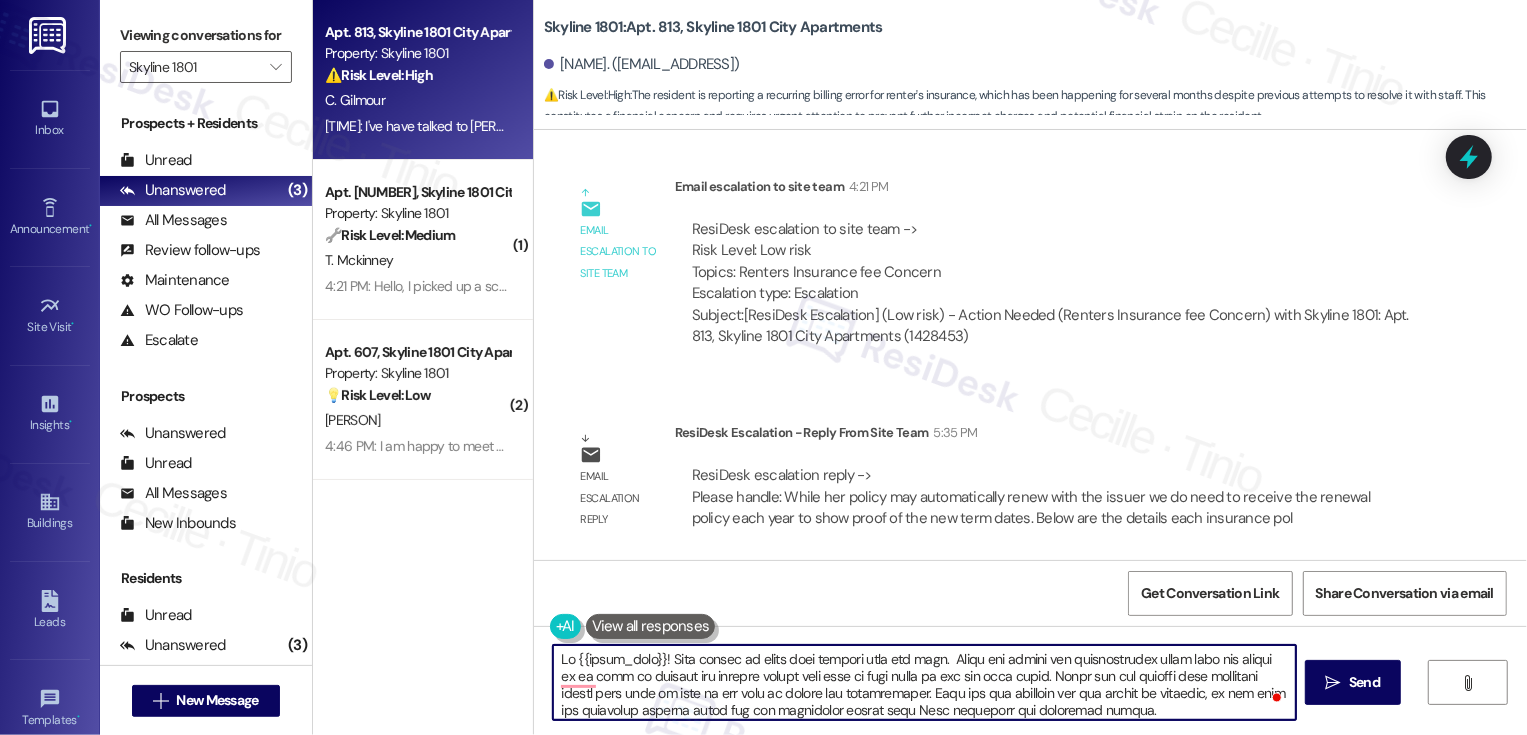 click at bounding box center [924, 682] 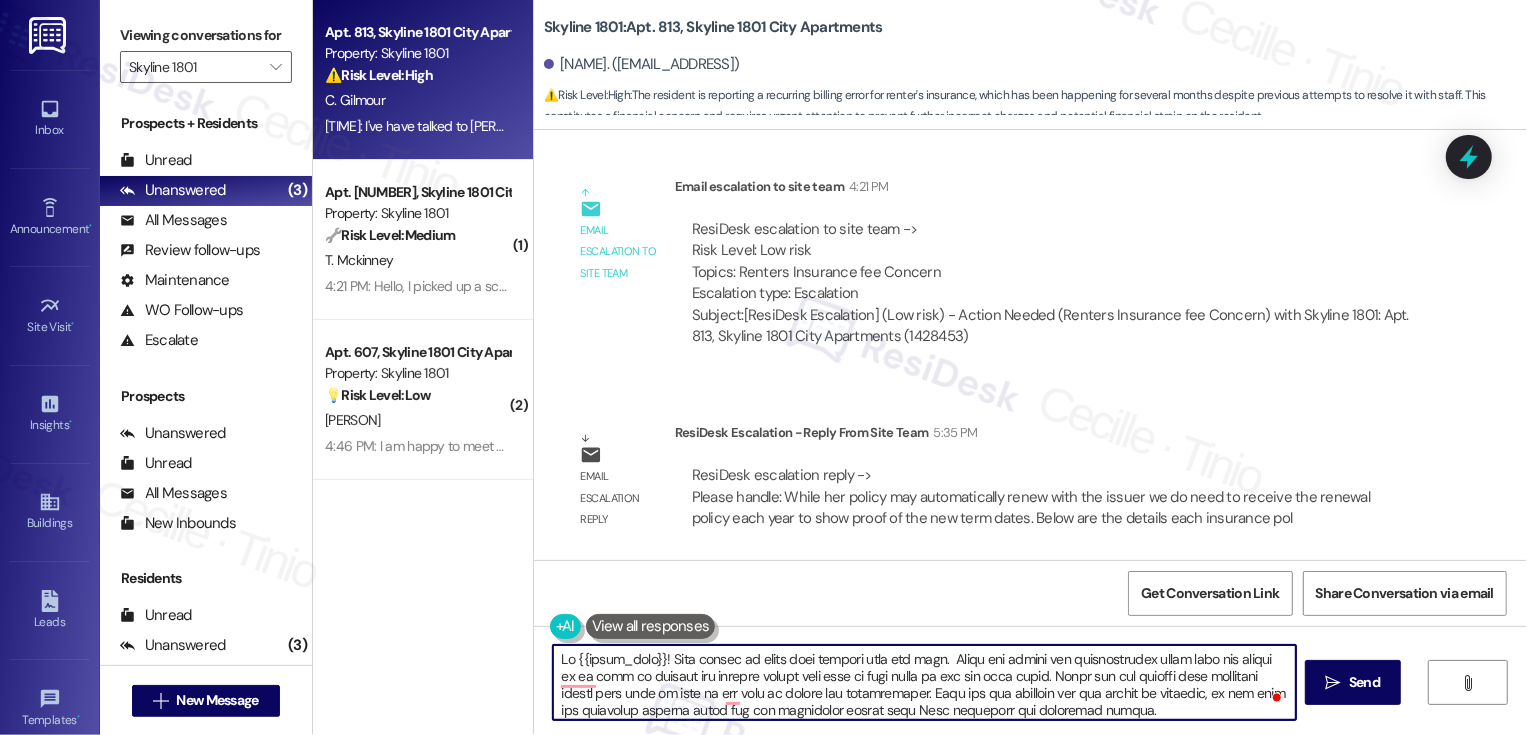 click at bounding box center [924, 682] 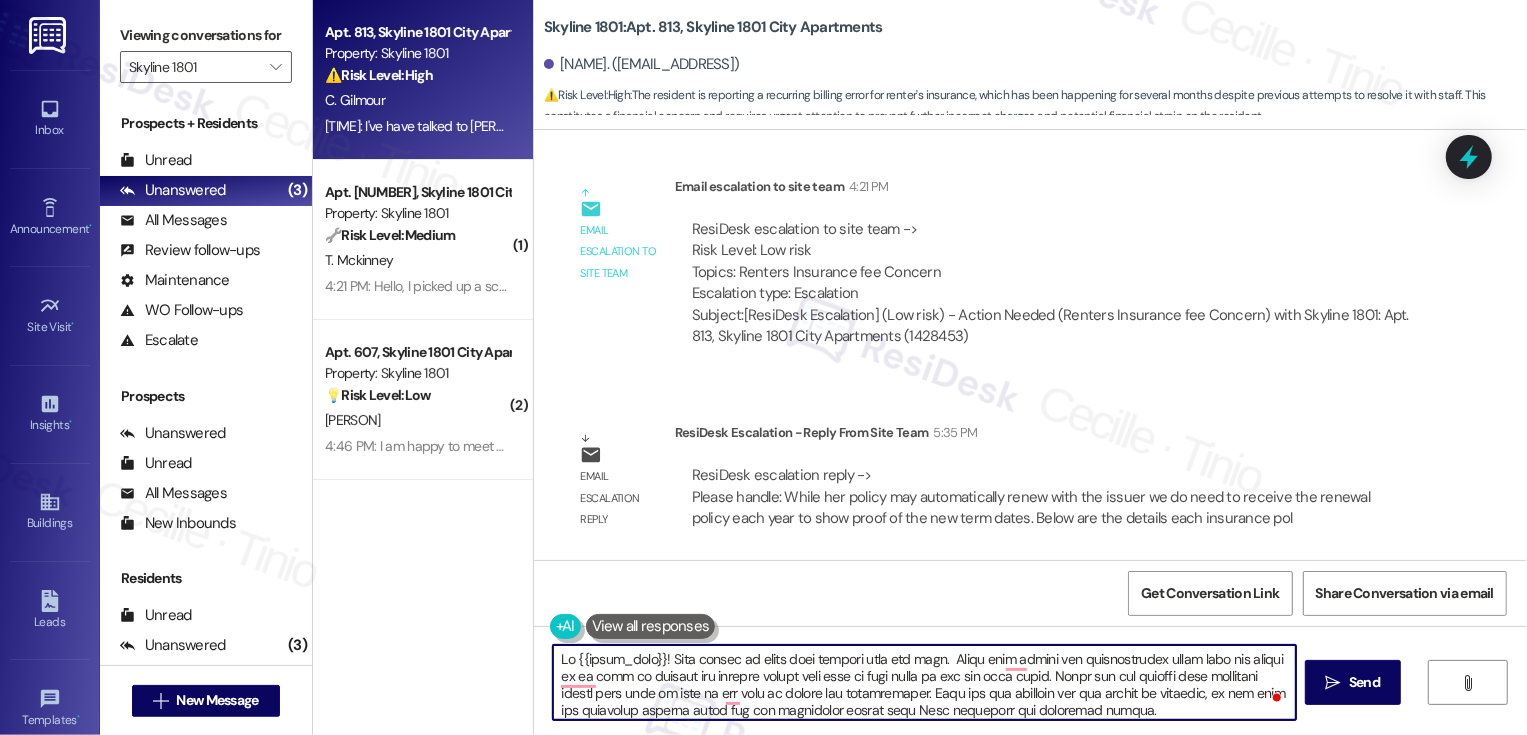 click at bounding box center [924, 682] 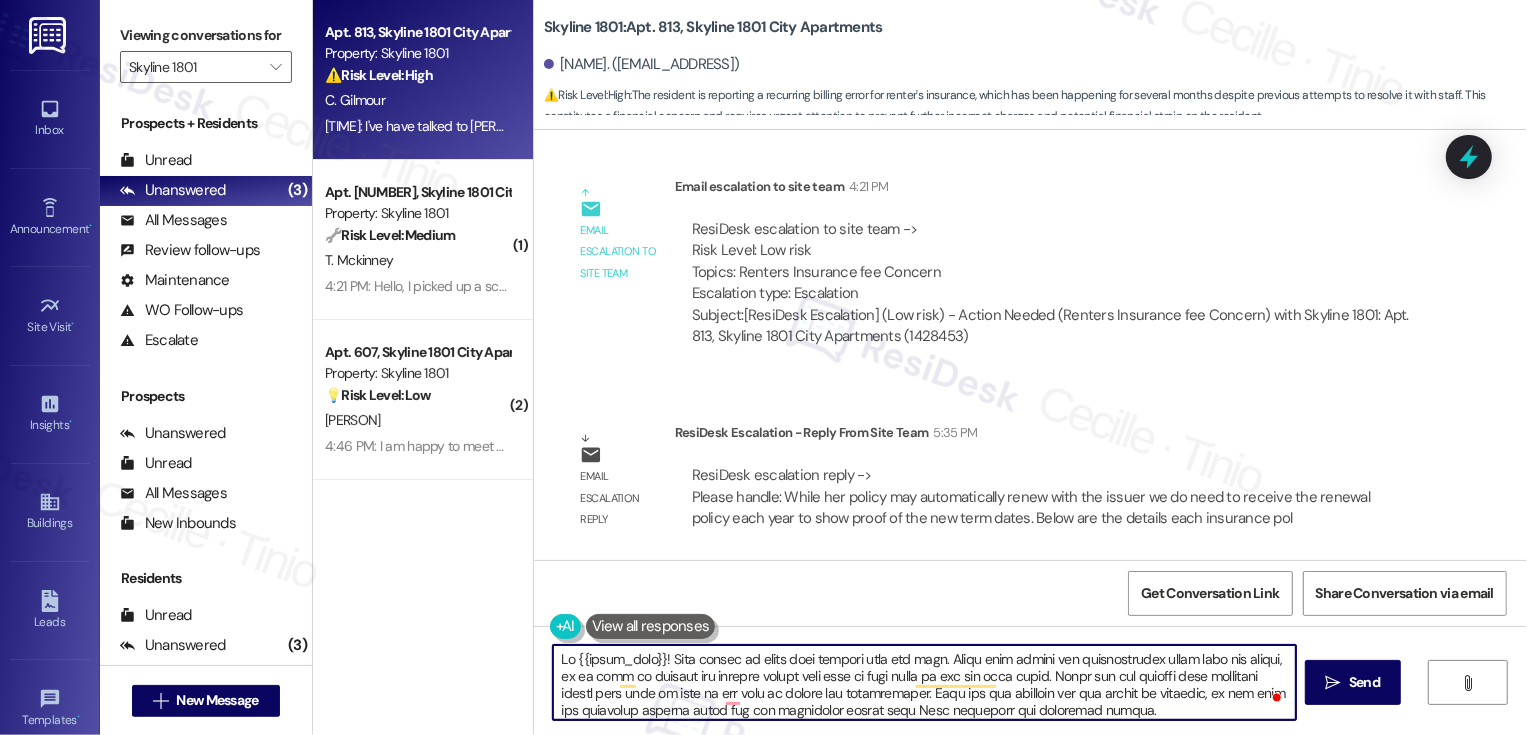 click at bounding box center [924, 682] 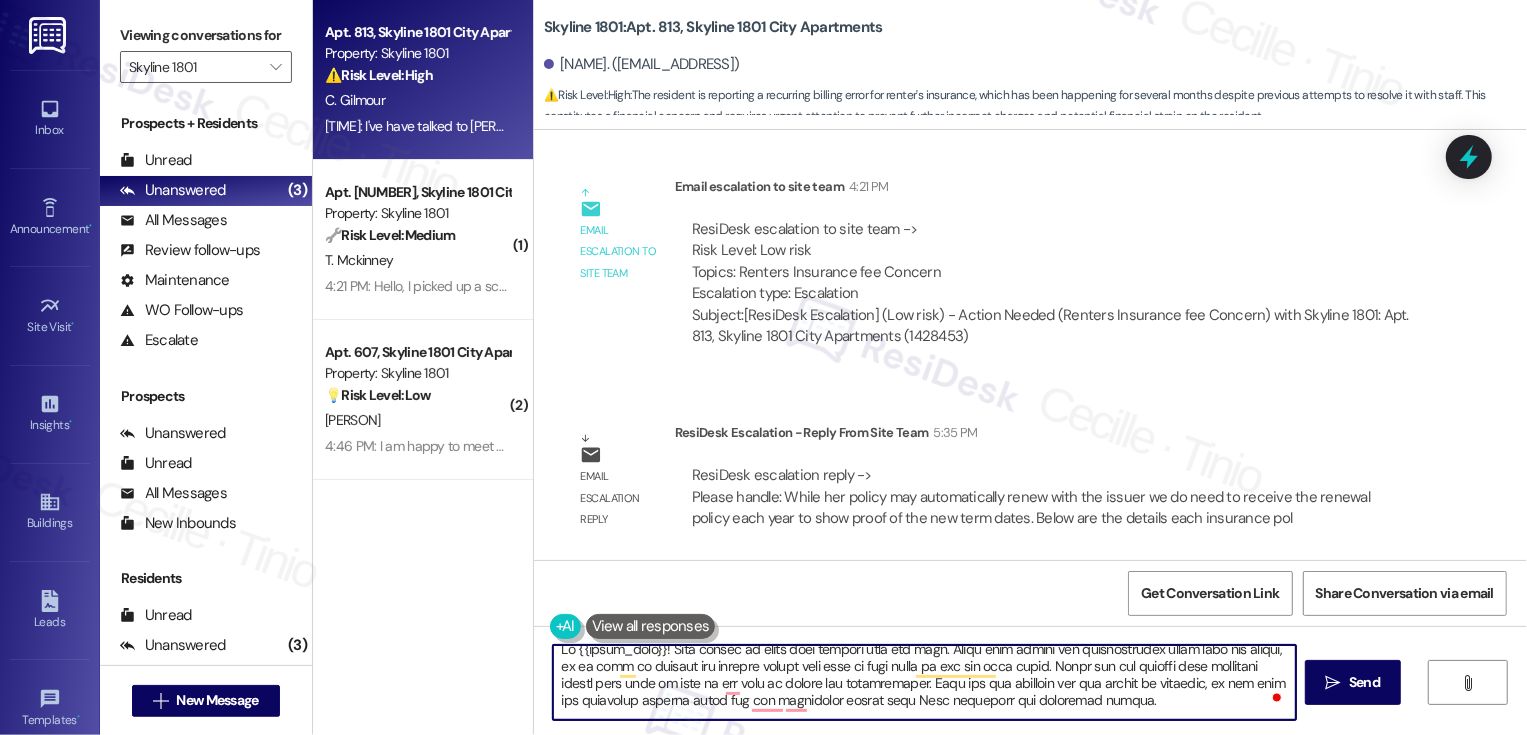 scroll, scrollTop: 12, scrollLeft: 0, axis: vertical 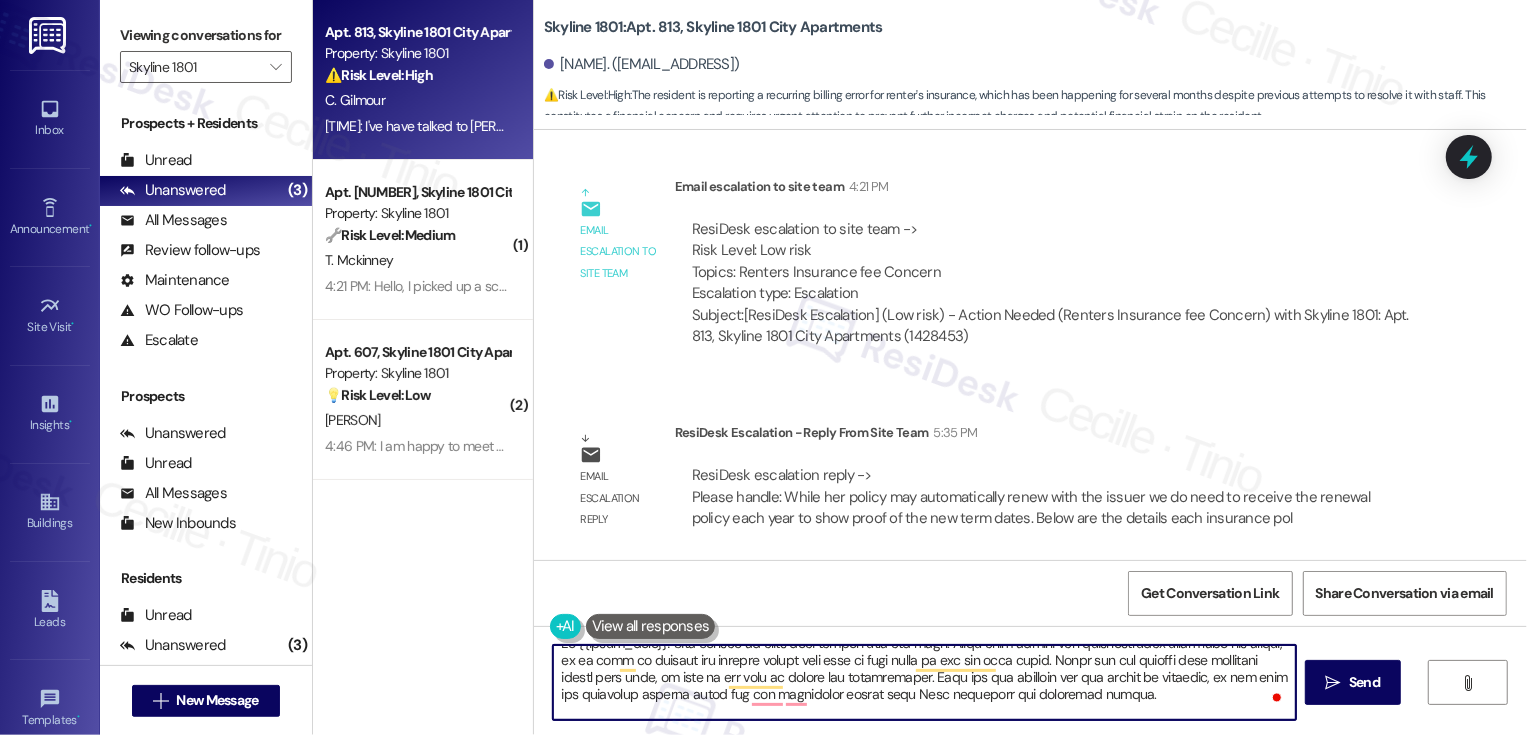 click at bounding box center (924, 682) 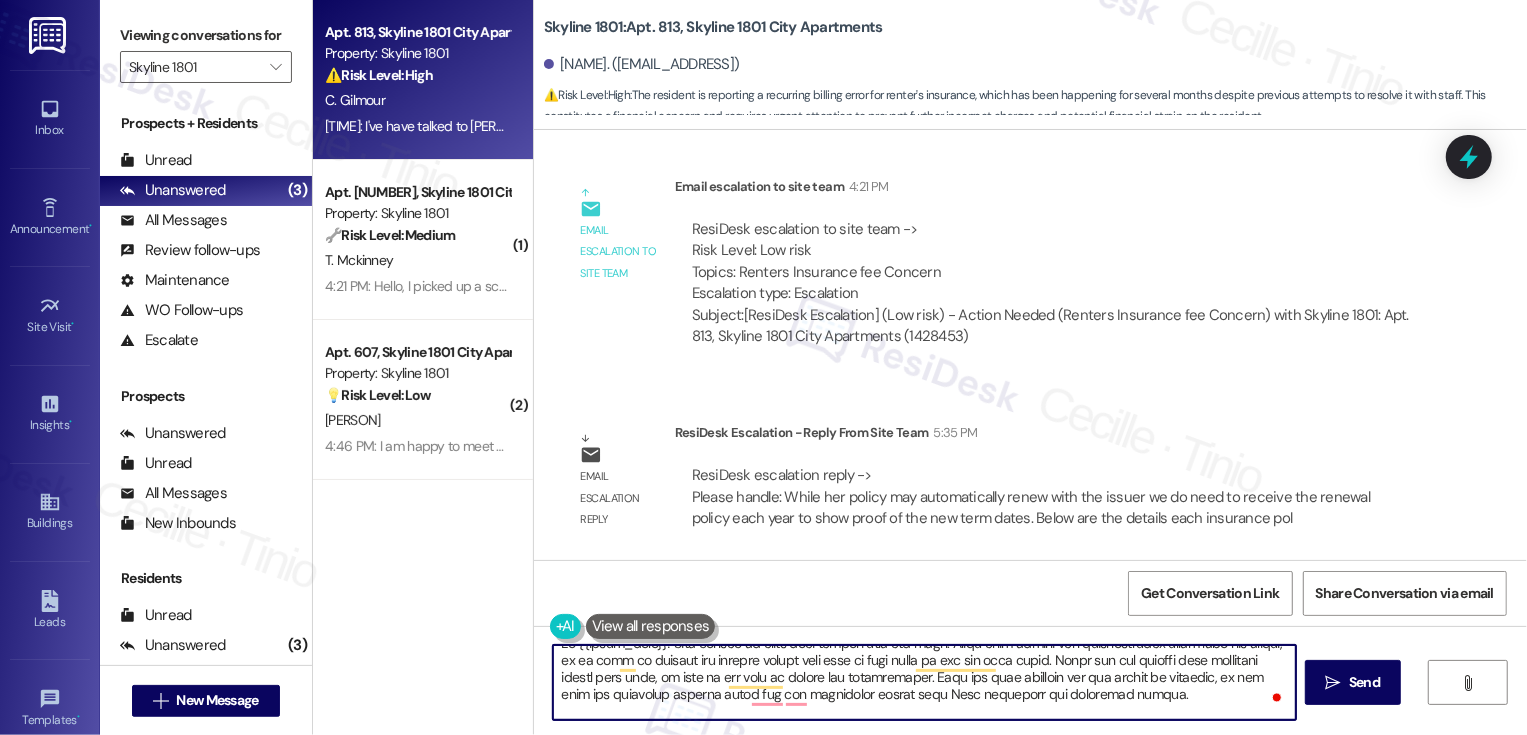 scroll, scrollTop: 22, scrollLeft: 0, axis: vertical 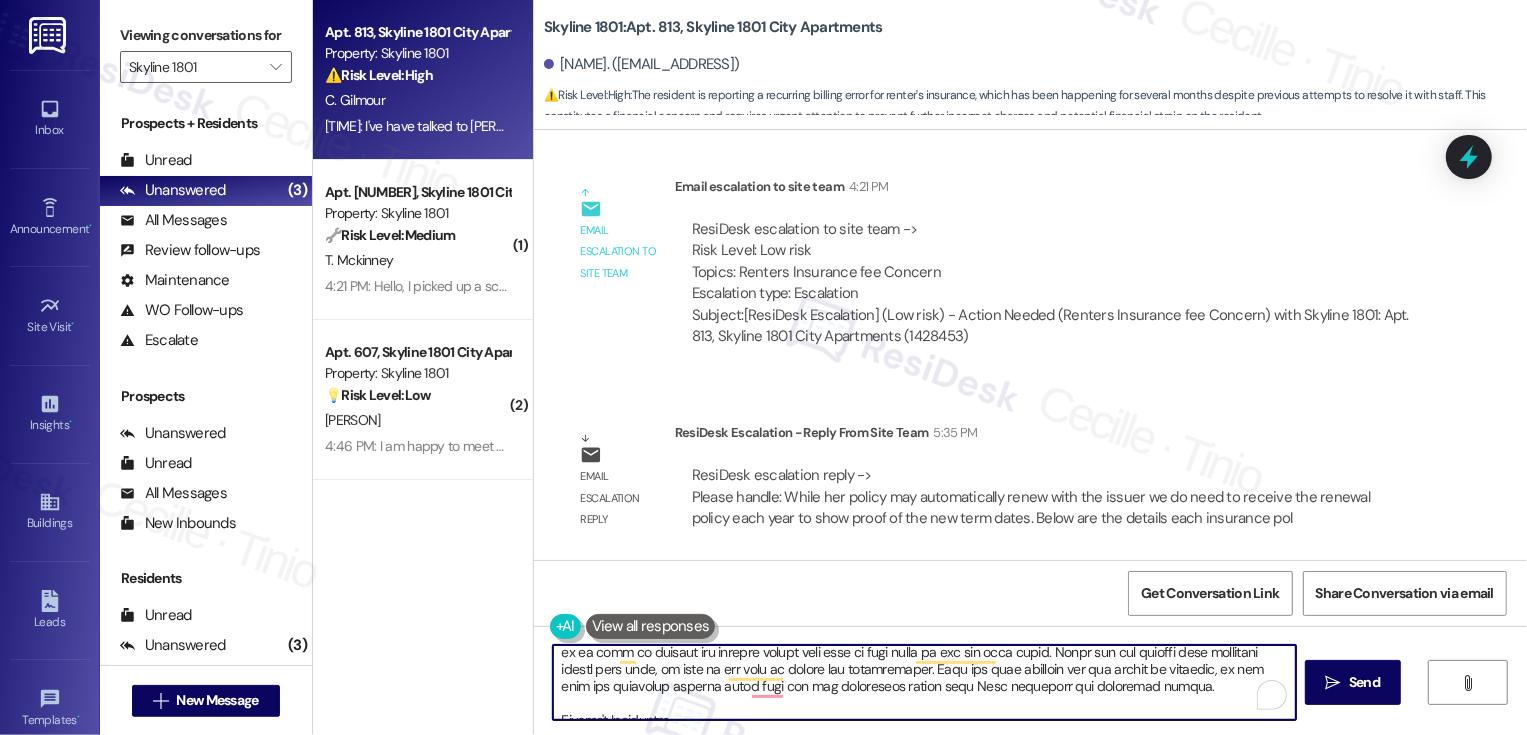 click at bounding box center [924, 682] 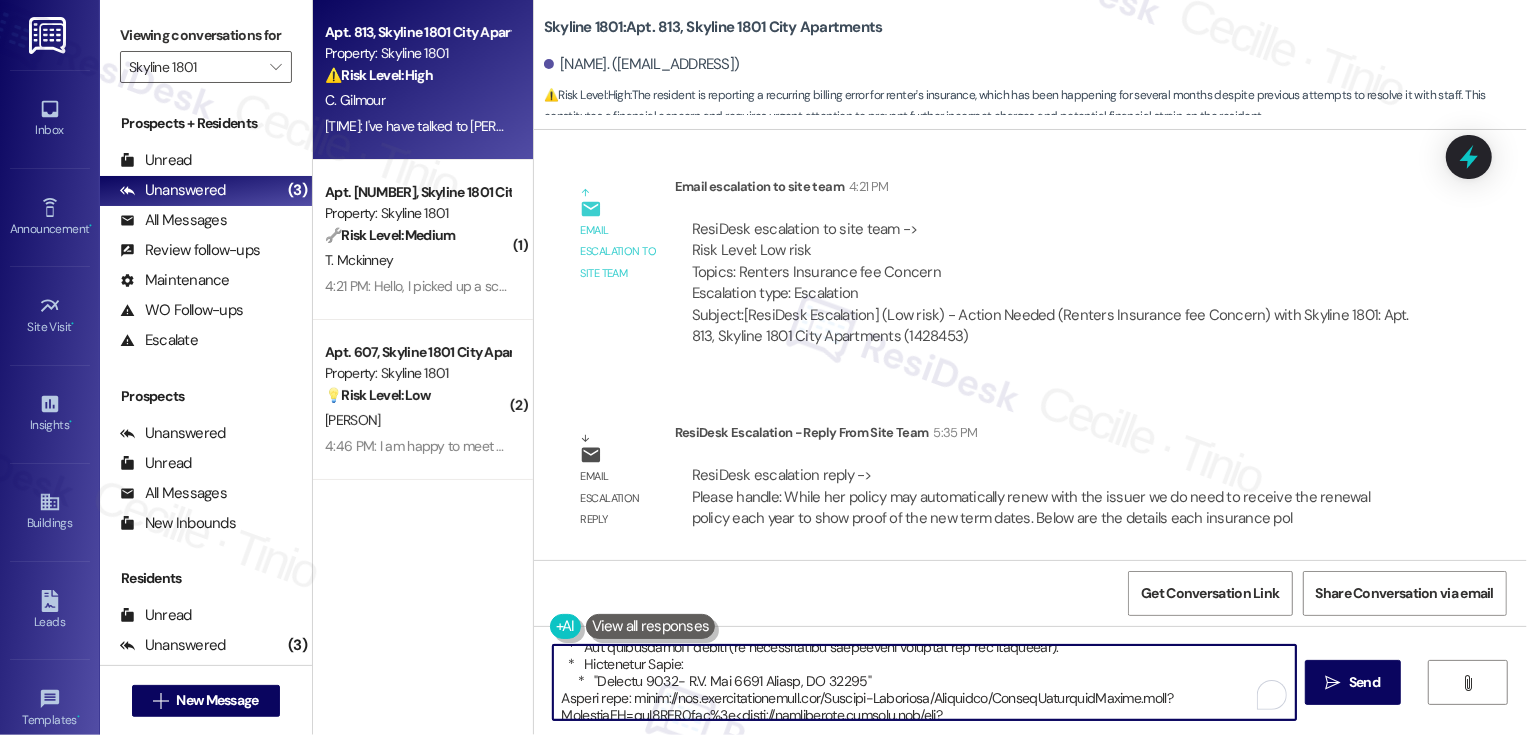 click at bounding box center (924, 682) 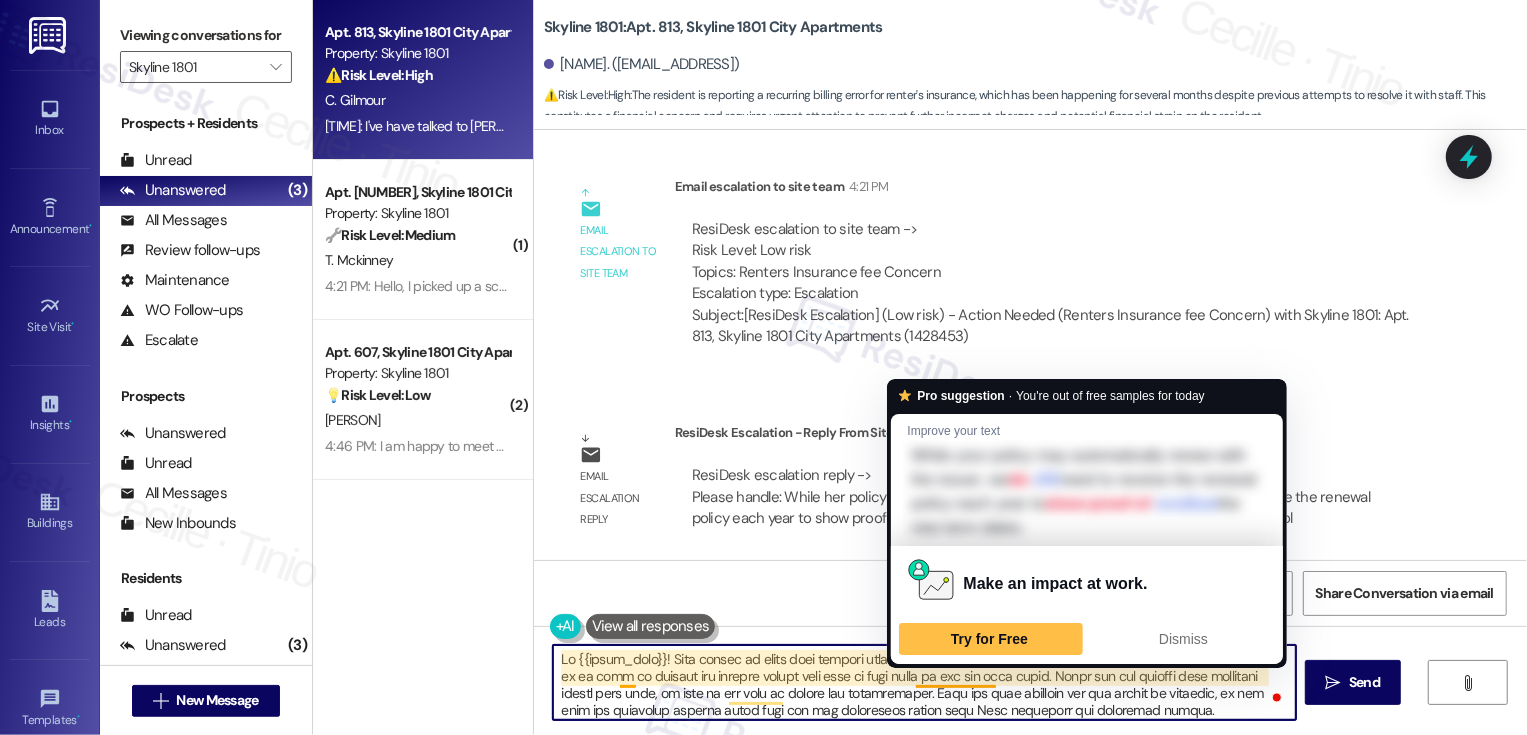 click at bounding box center [924, 682] 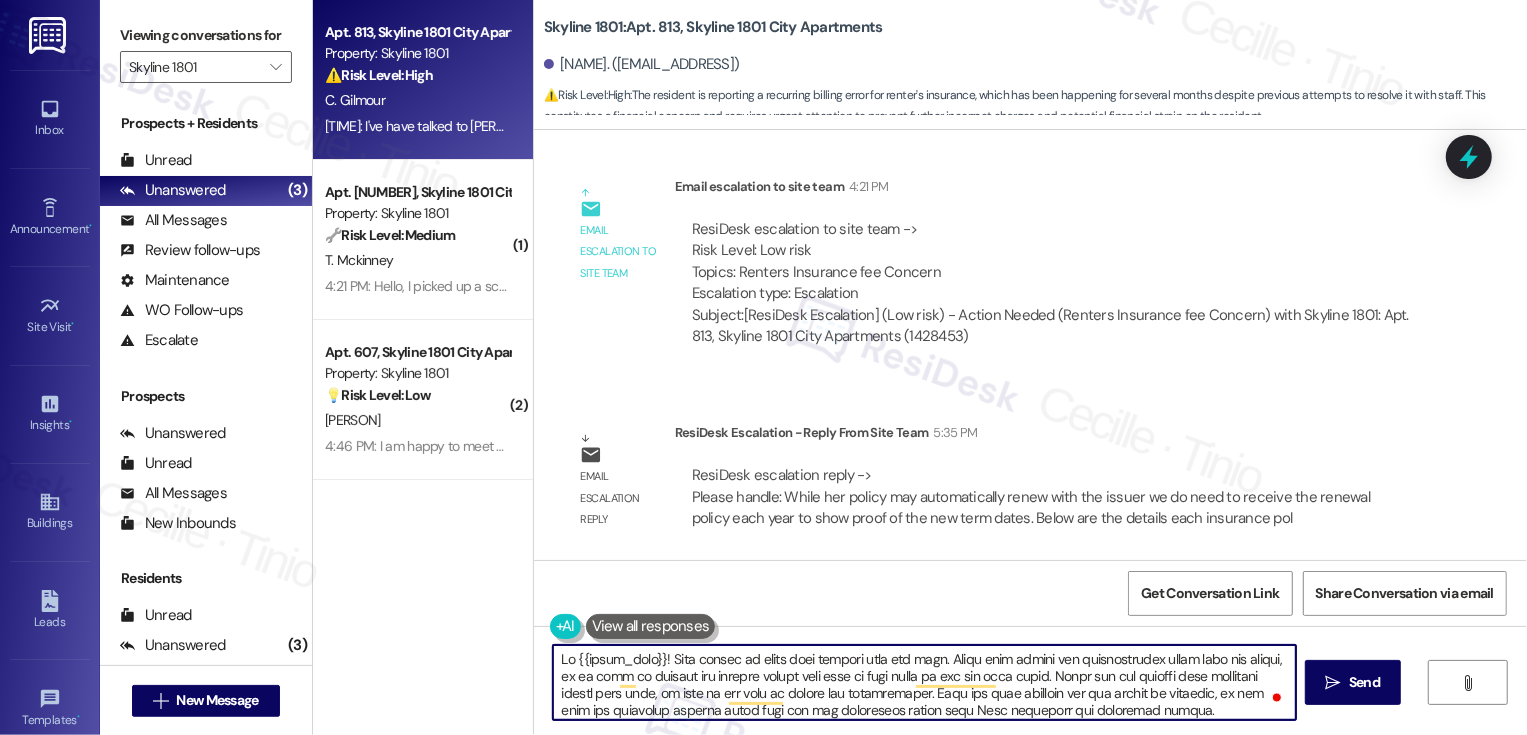 click at bounding box center (924, 682) 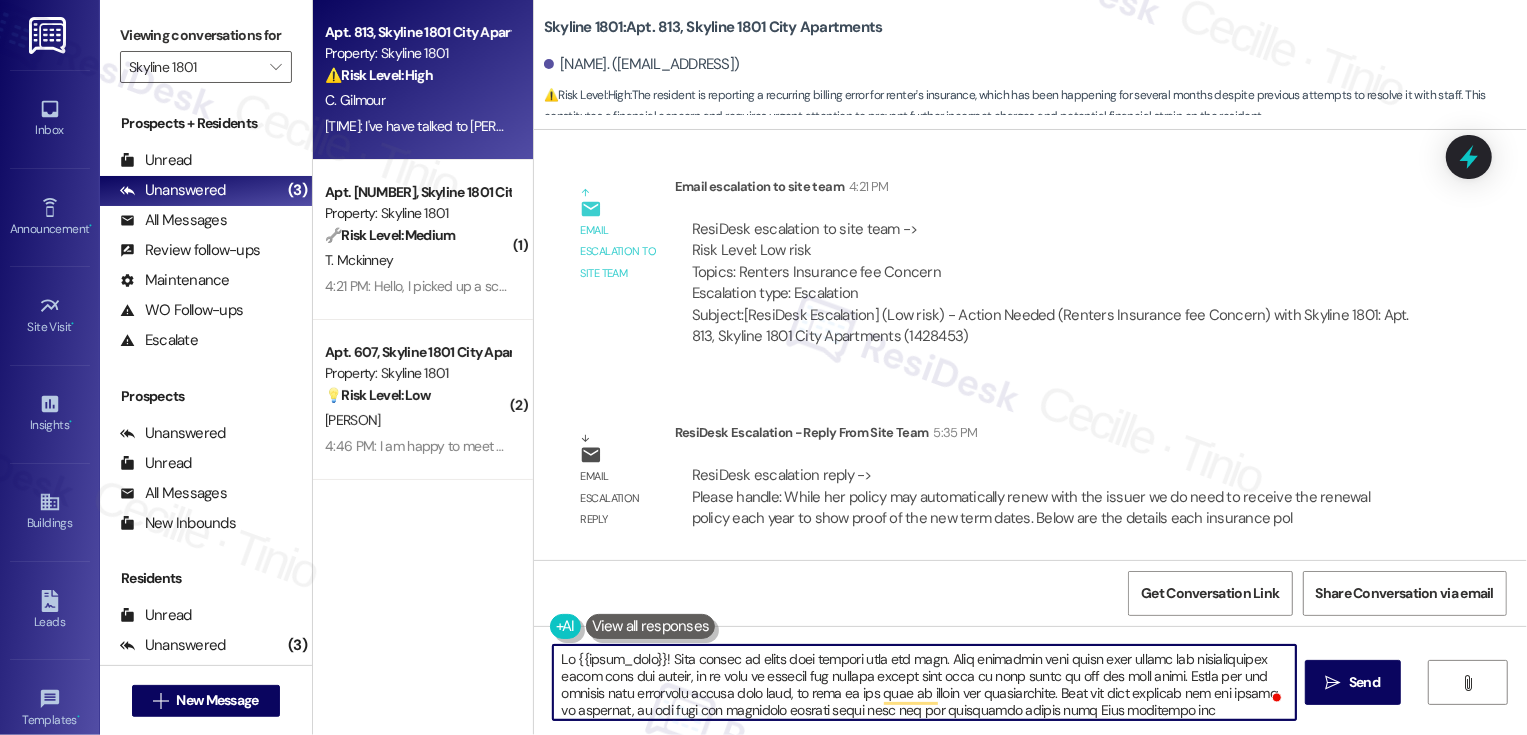 click at bounding box center [924, 682] 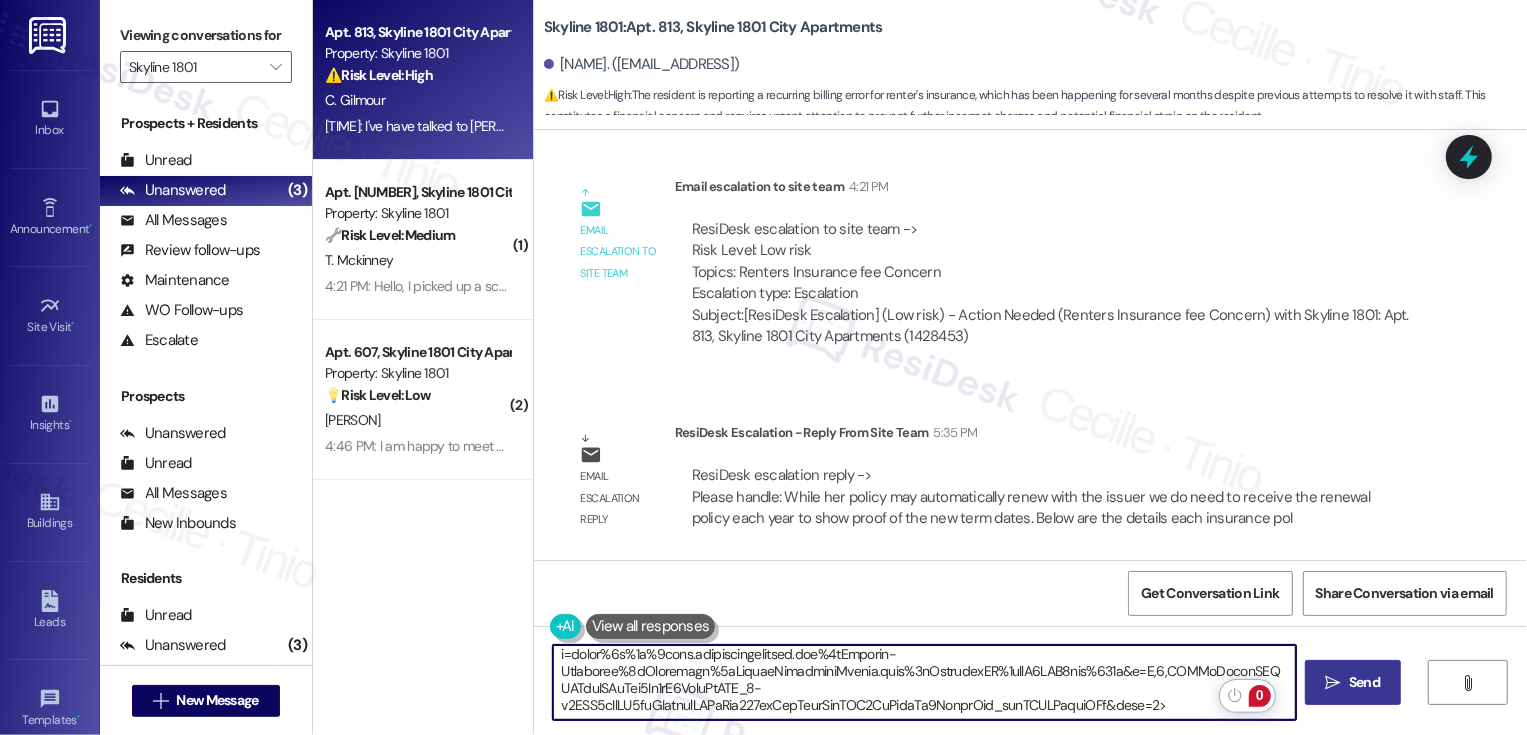type on "Hi {{first_name}}! Just wanted to share some updates from the team. They mentioned that while your policy may automatically renew with the issuer, we do need to receive the renewal policy each year to show proof of the new term dates. Below are the details each insurance policy must meet, as well as the link to upload for verification. Once you have uploaded and the policy is verified, we can make any necessary credits, given that you had previously worked with [PERSON] regarding the insurance issues.
Renter's Insurance
The policy must include:
*   $300,000 in personal liability coverage (not personal property coverage).
*   All leaseholders listed (or documentation confirming coverage for all occupants).
*   Interested Party:
*   "Skyline 1801- P.O. Box 3712 [CITY], [STATE] [ZIP]"
Upload here: https://www.epremiuminsurance.com/Renters-Insurance/Providers/RenterInsuranceRouter.aspx?PropertyID=siO5PTL8mbk%3d<https://linkprotect.cudasvc.com/url?a=https%3a%2f%2fwww.epremiuminsurance.com%2fRenters-Insuran..." 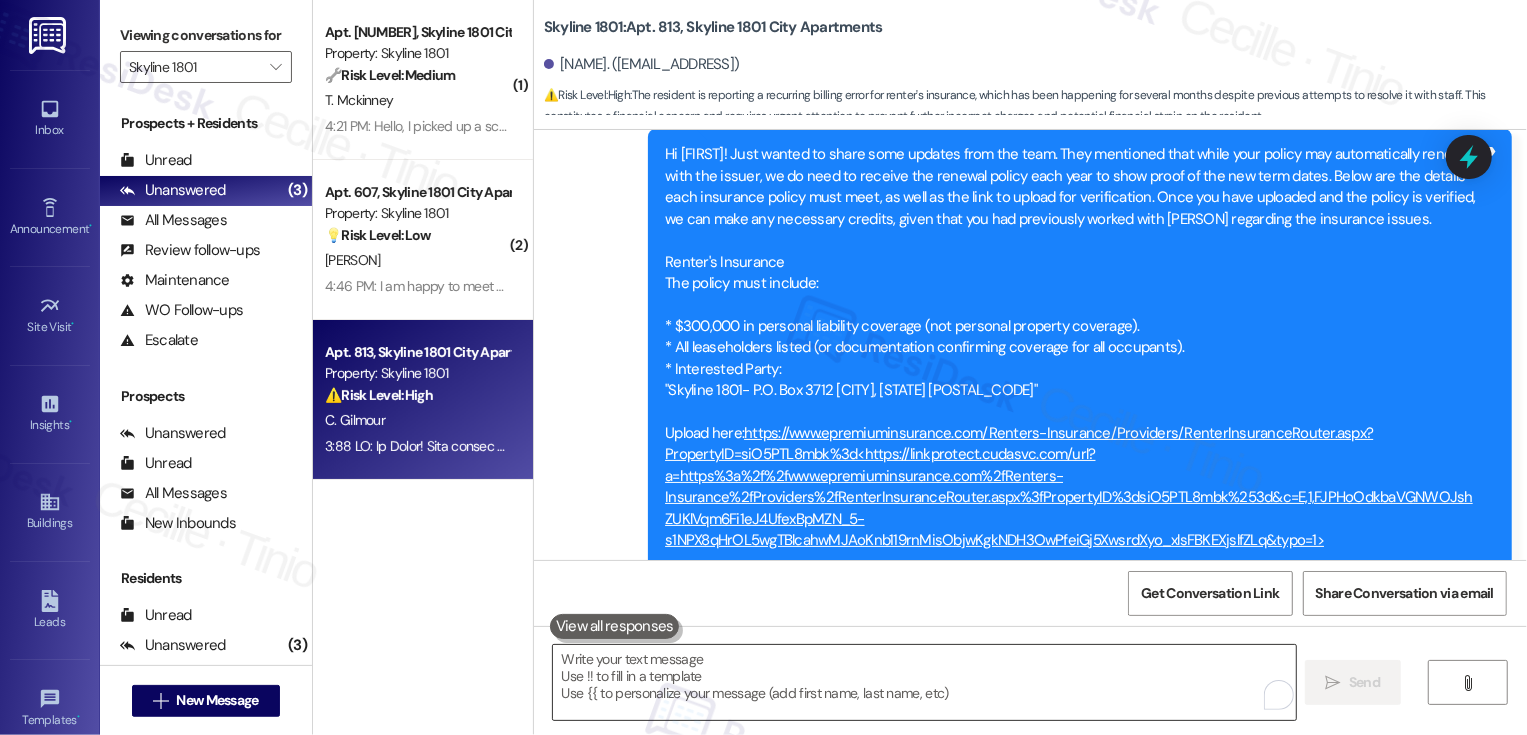 click at bounding box center [924, 682] 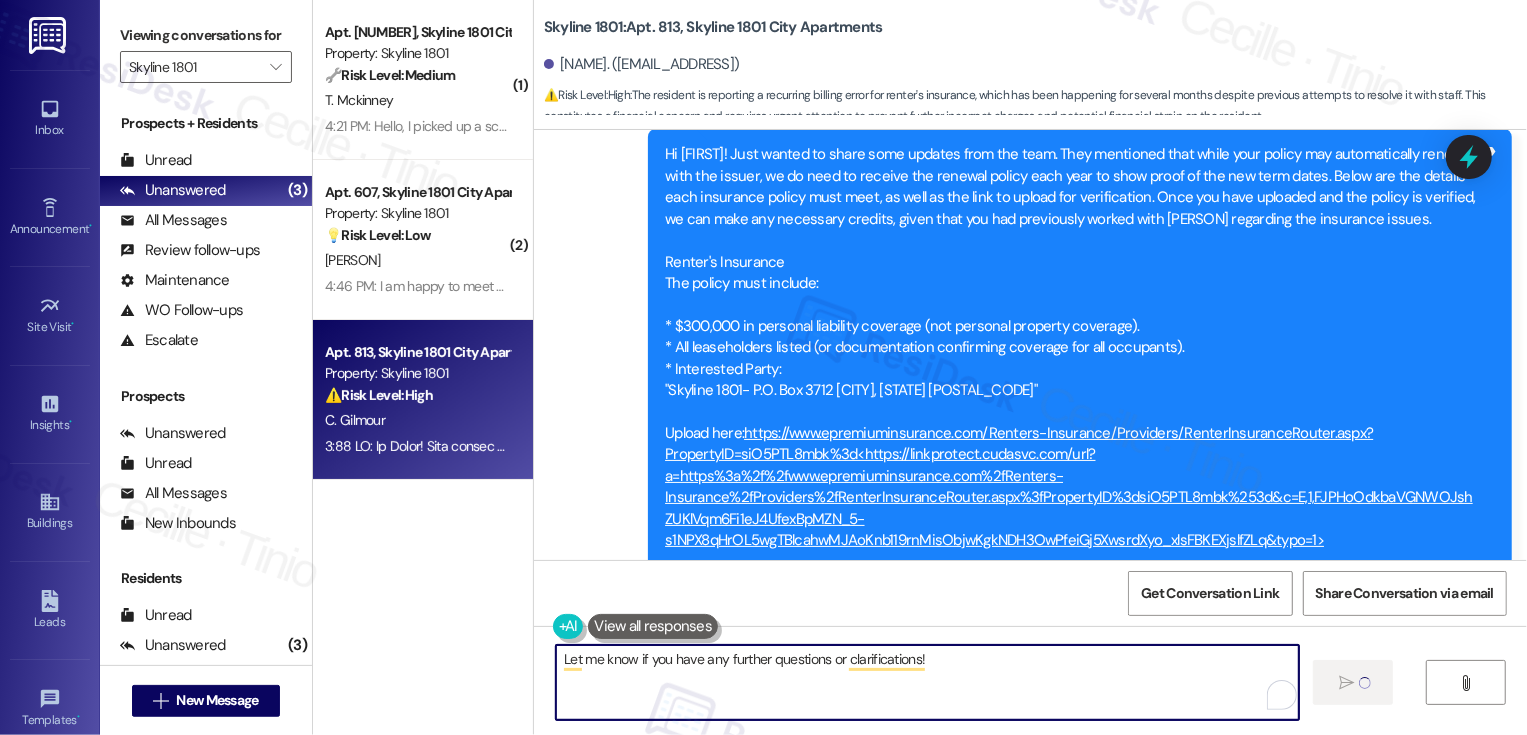 type on "Let me know if you have any further questions or clarifications!" 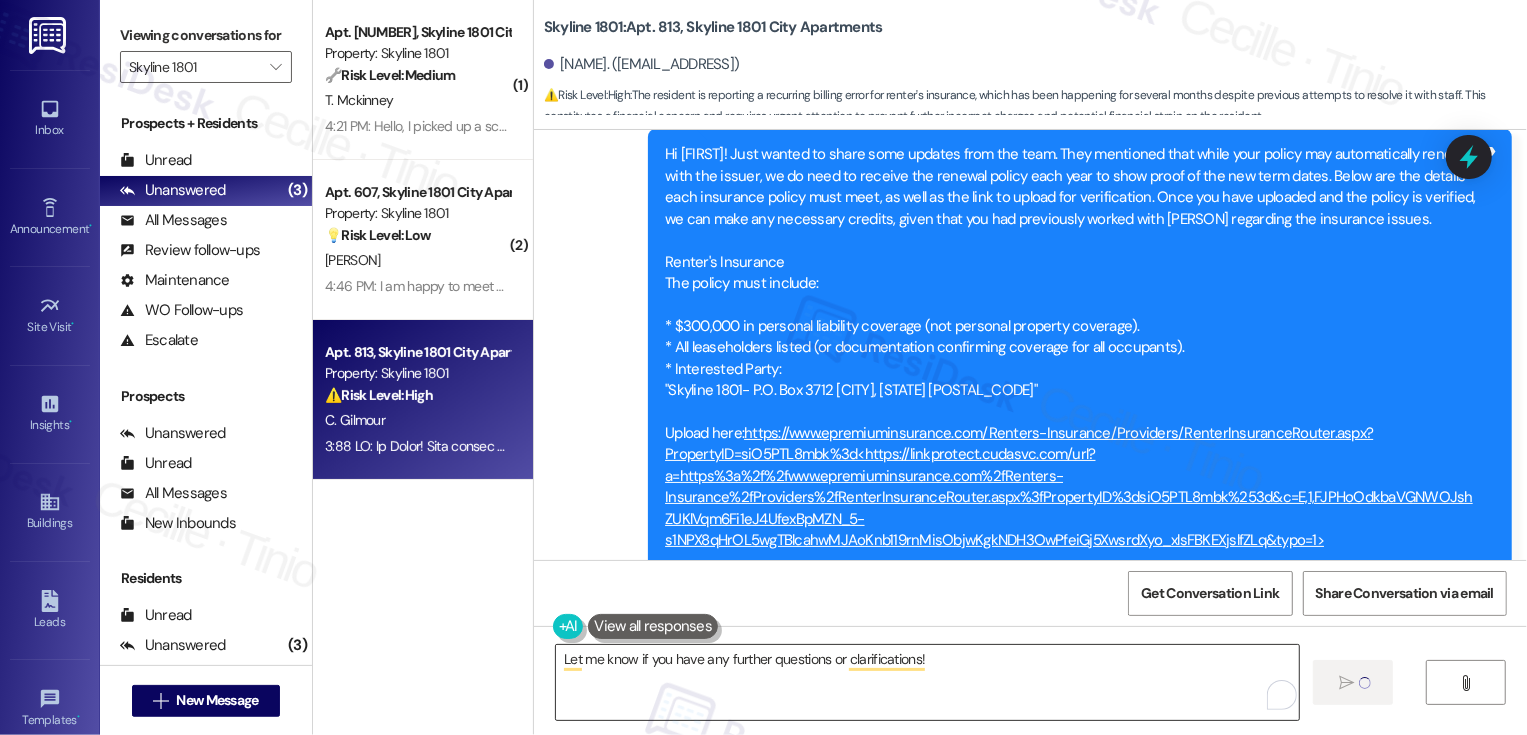 type 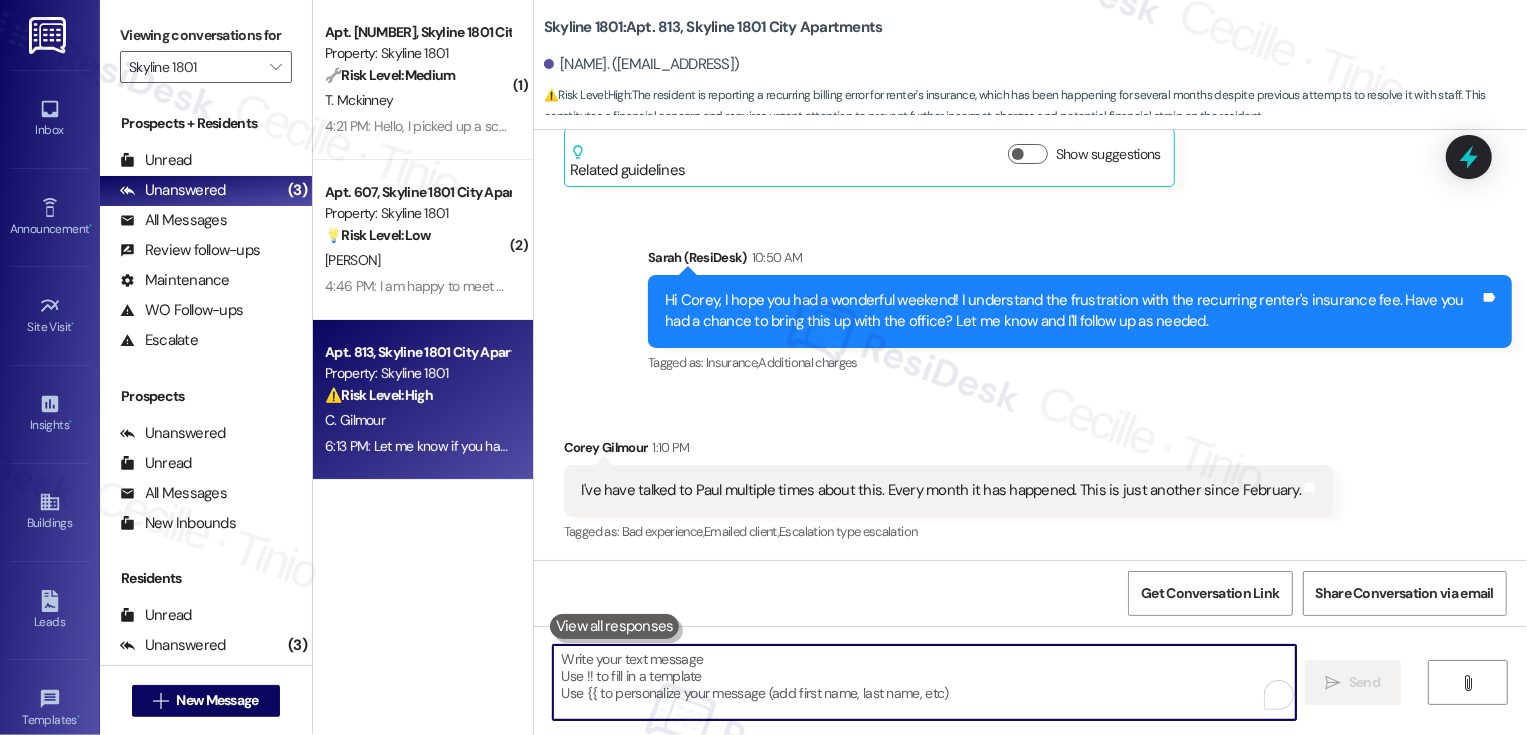 click on "💡  Risk Level:  Low" at bounding box center [378, 235] 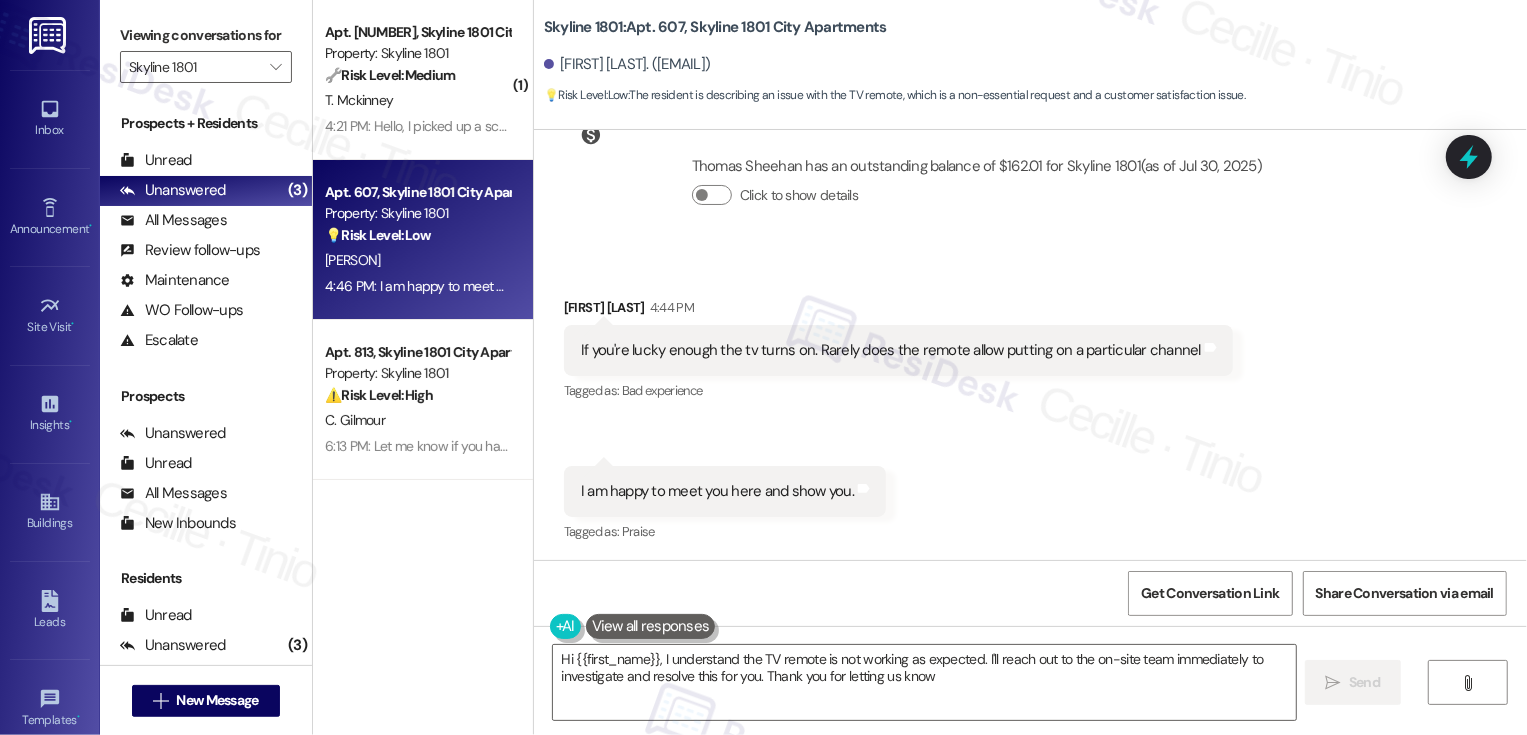 type on "Hi [FIRST], I understand the TV remote is not working as expected. I'll reach out to the on-site team immediately to investigate and resolve this for you. Thank you for letting us know!" 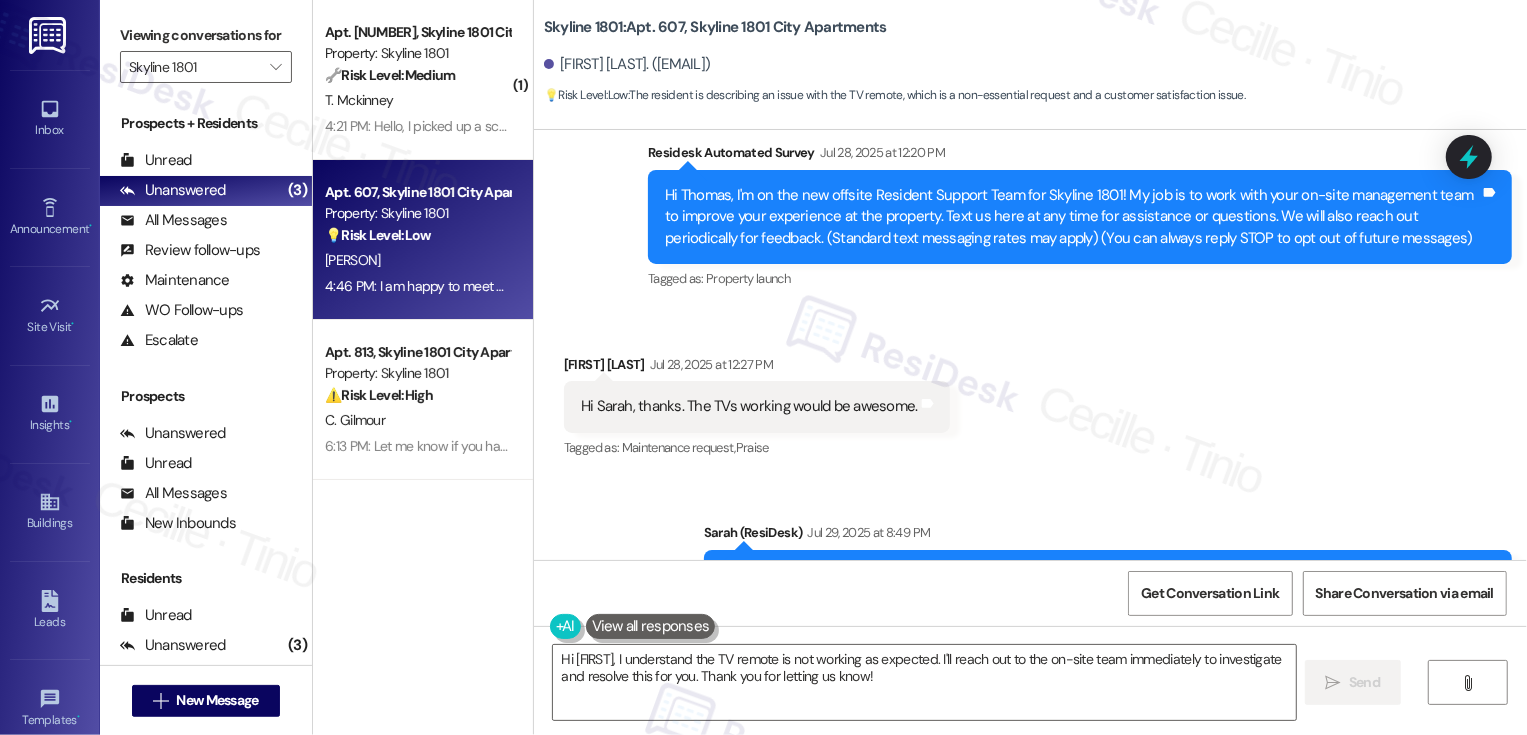 scroll, scrollTop: 135, scrollLeft: 0, axis: vertical 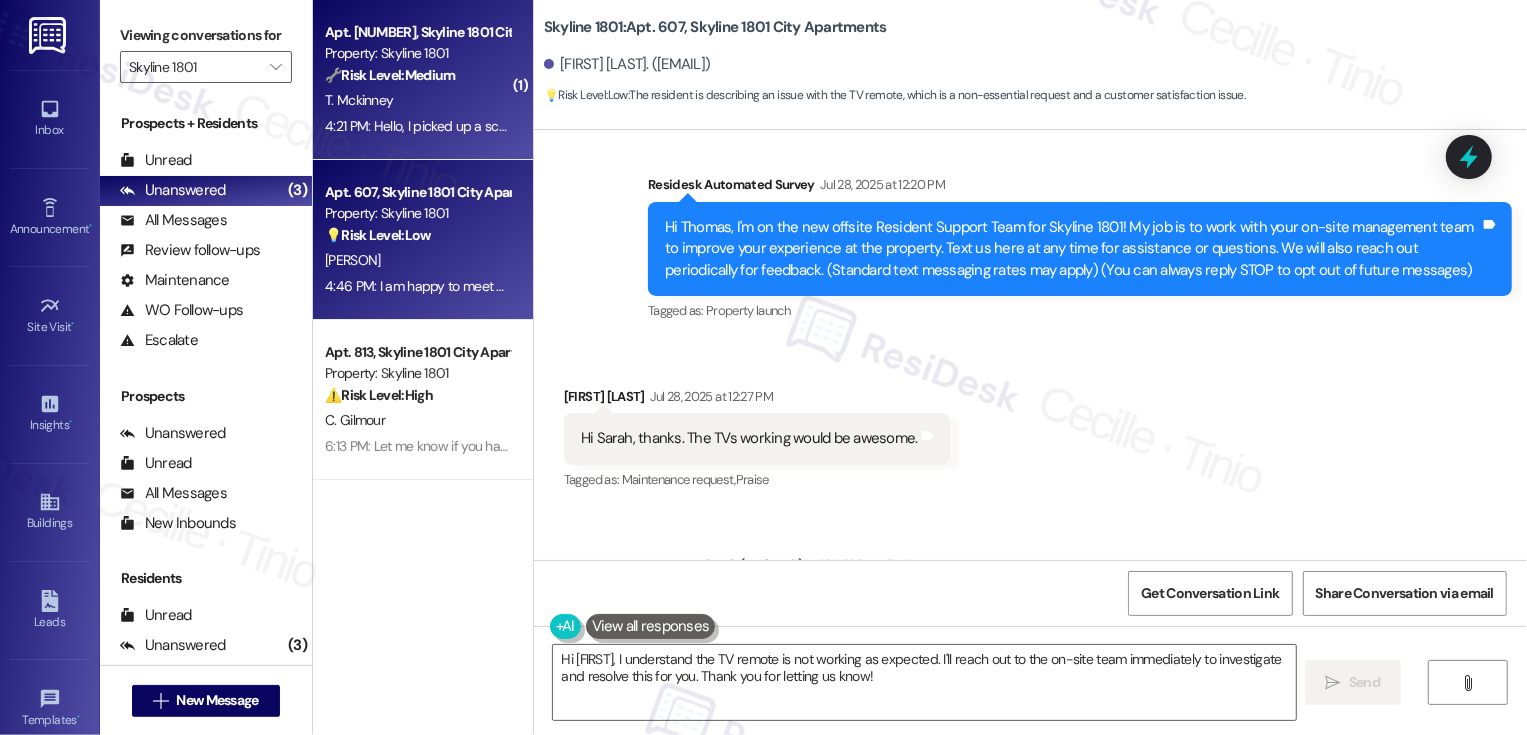 click on "[TIME]: Hello, I picked up a screw in my tire in the parking lot as I park right next to where they are doing construction. Can you make sure the parking lot is swept by where they work? I shouldn't have to worry about screws in my paid parking spot  [TIME]: Hello, I picked up a screw in my tire in the parking lot as I park right next to where they are doing construction. Can you make sure the parking lot is swept by where they work? I shouldn't have to worry about screws in my paid parking spot" at bounding box center [1036, 126] 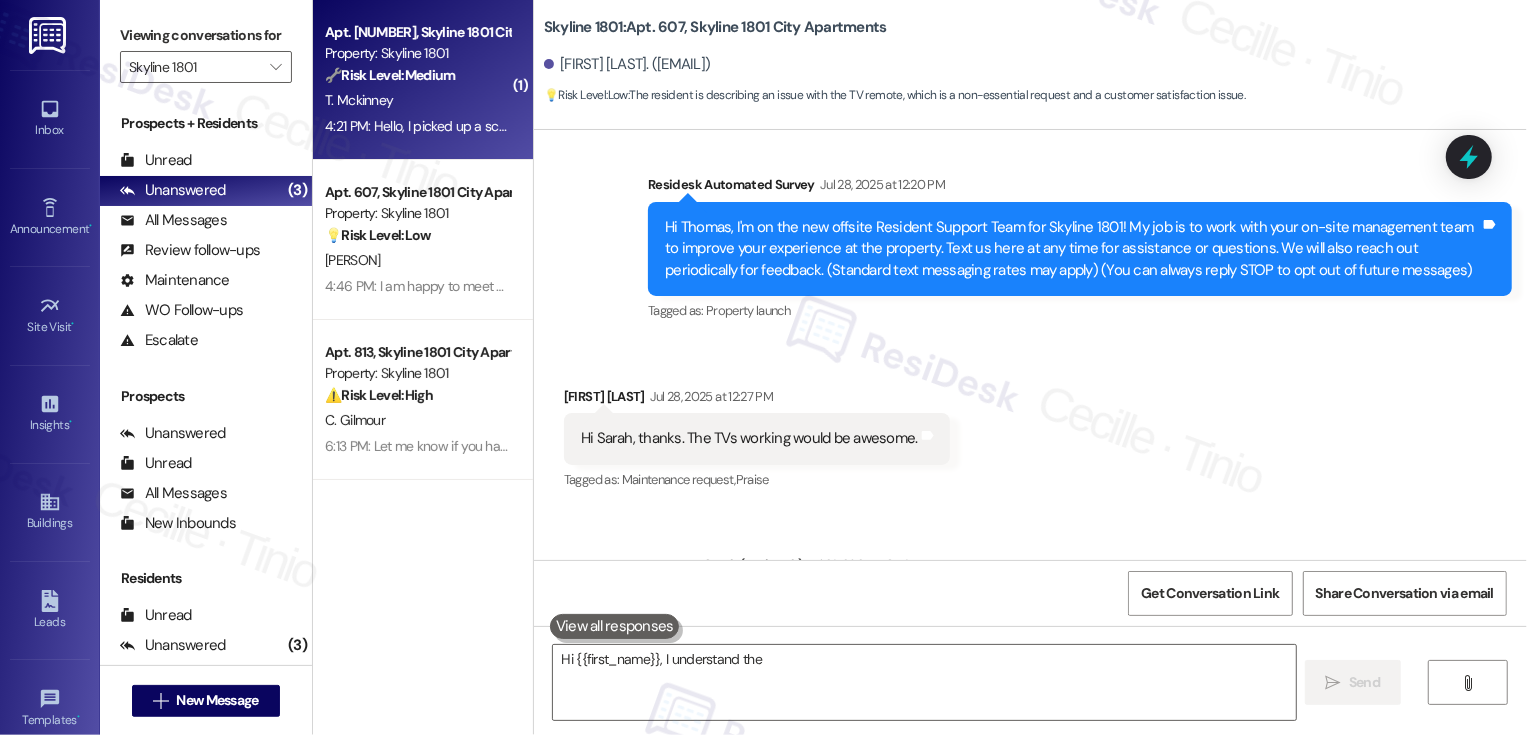 click on "[TIME]: Hello, I picked up a screw in my tire in the parking lot as I park right next to where they are doing construction. Can you make sure the parking lot is swept by where they work? I shouldn't have to worry about screws in my paid parking spot  [TIME]: Hello, I picked up a screw in my tire in the parking lot as I park right next to where they are doing construction. Can you make sure the parking lot is swept by where they work? I shouldn't have to worry about screws in my paid parking spot" at bounding box center [1036, 126] 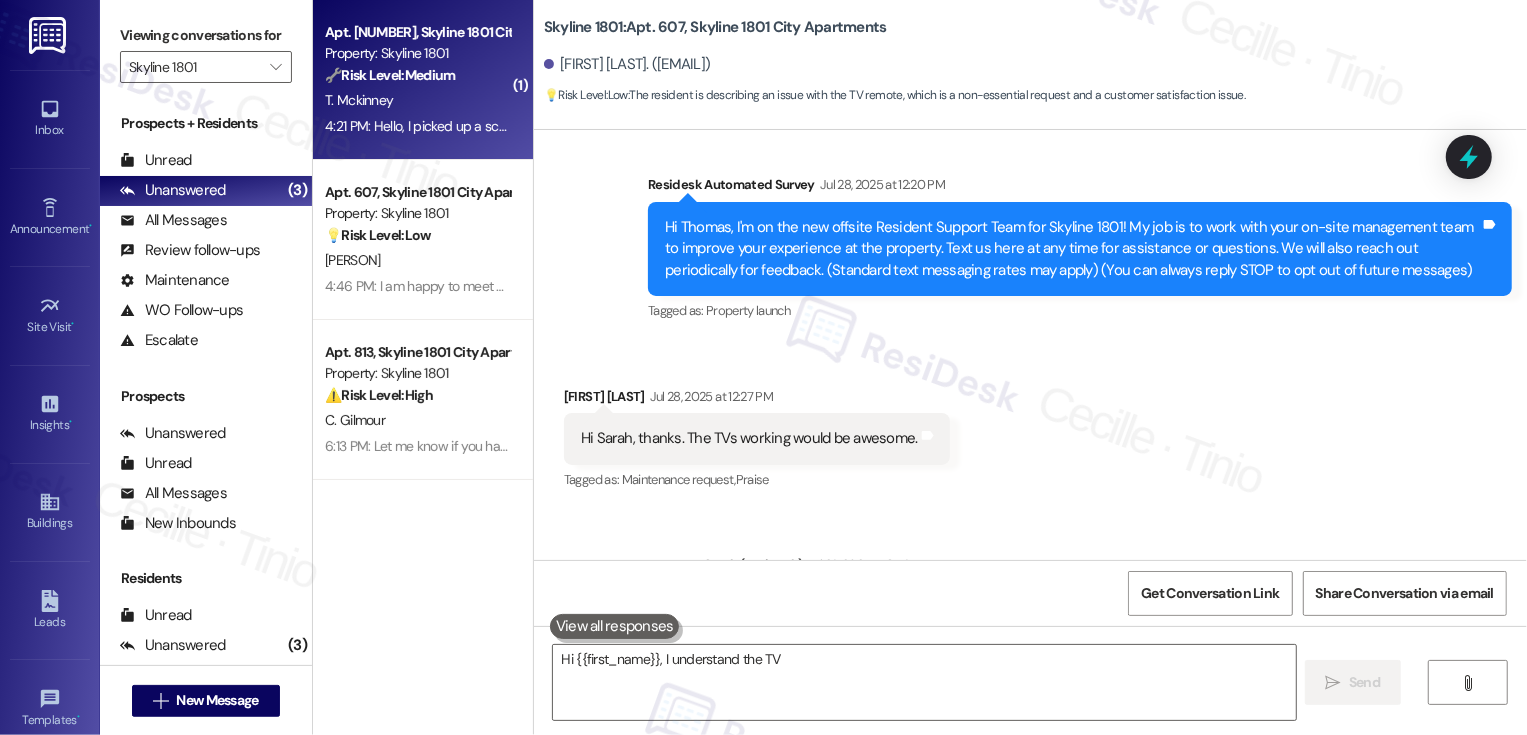 type on "Hi {{first_name}}, I understand the TV" 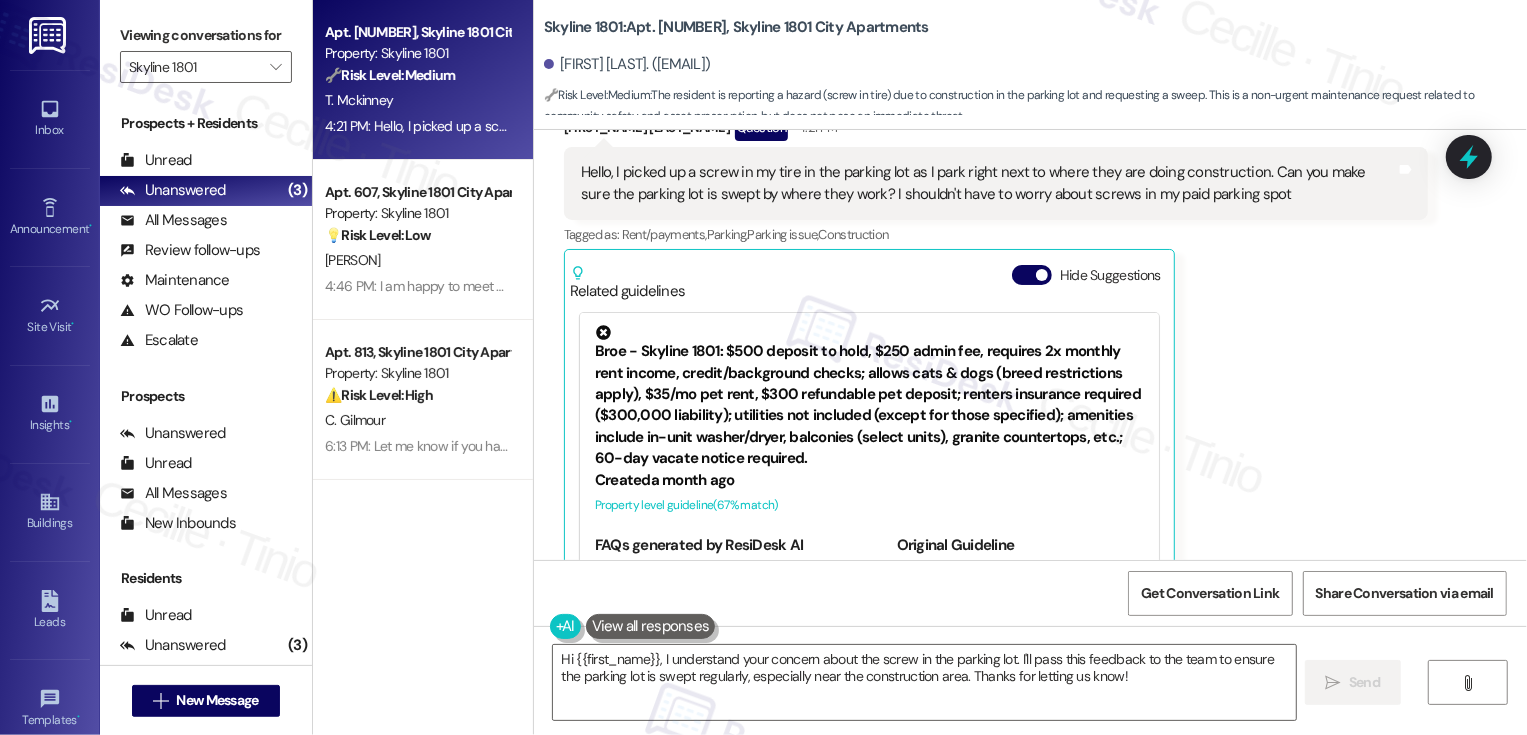 scroll, scrollTop: 647, scrollLeft: 0, axis: vertical 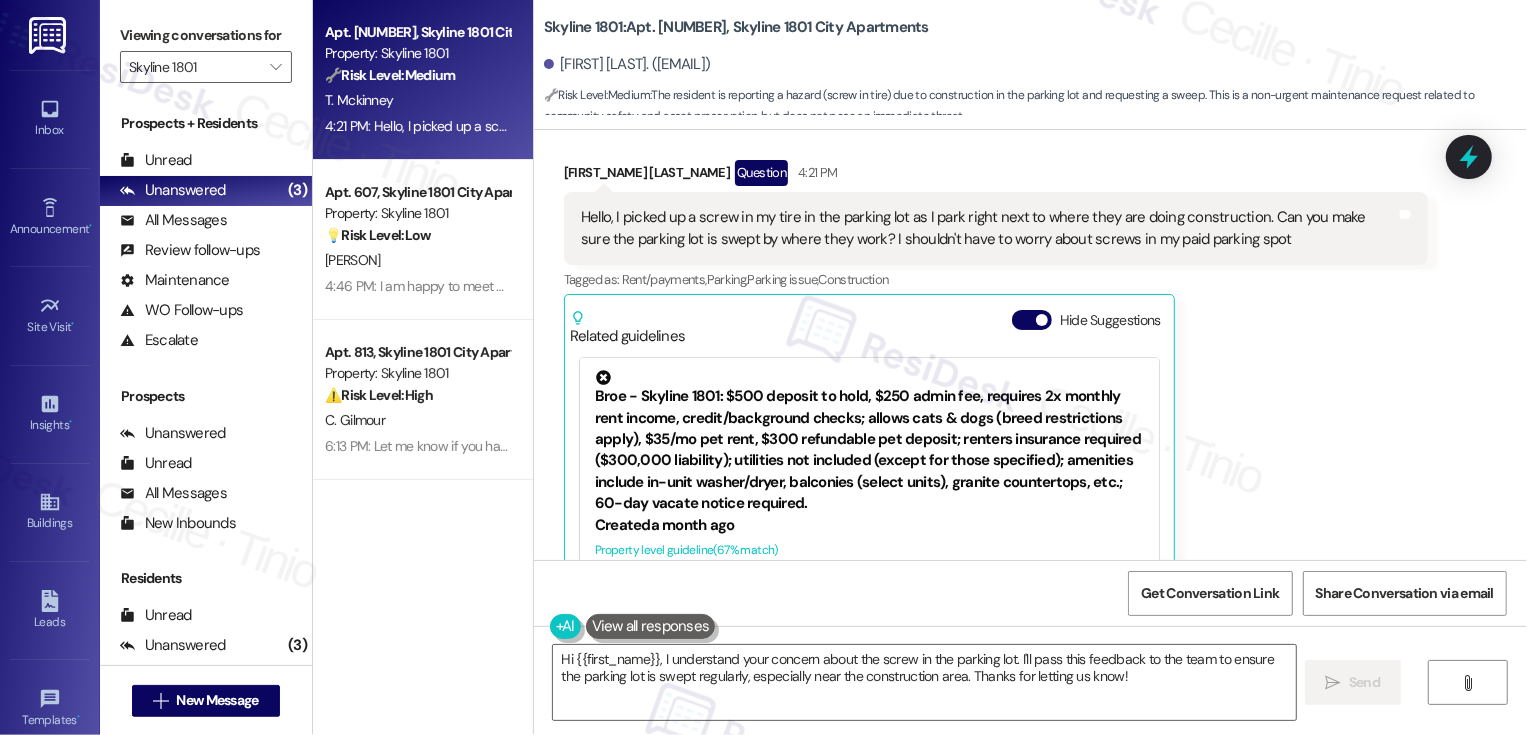 click on "[PERSON] Question [TIME]" at bounding box center [996, 176] 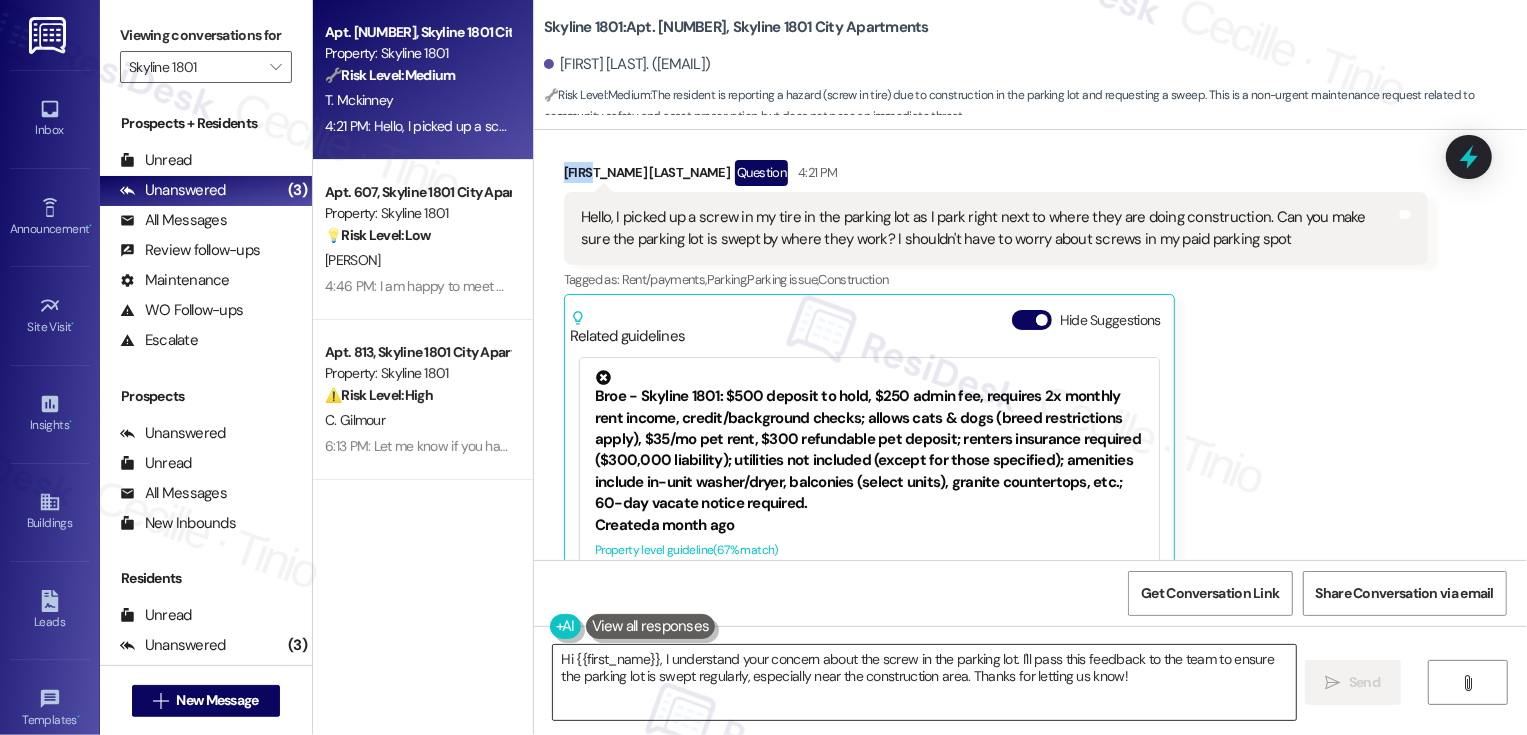 click on "Hi {{first_name}}, I understand your concern about the screw in the parking lot. I'll pass this feedback to the team to ensure the parking lot is swept regularly, especially near the construction area. Thanks for letting us know!" at bounding box center (924, 682) 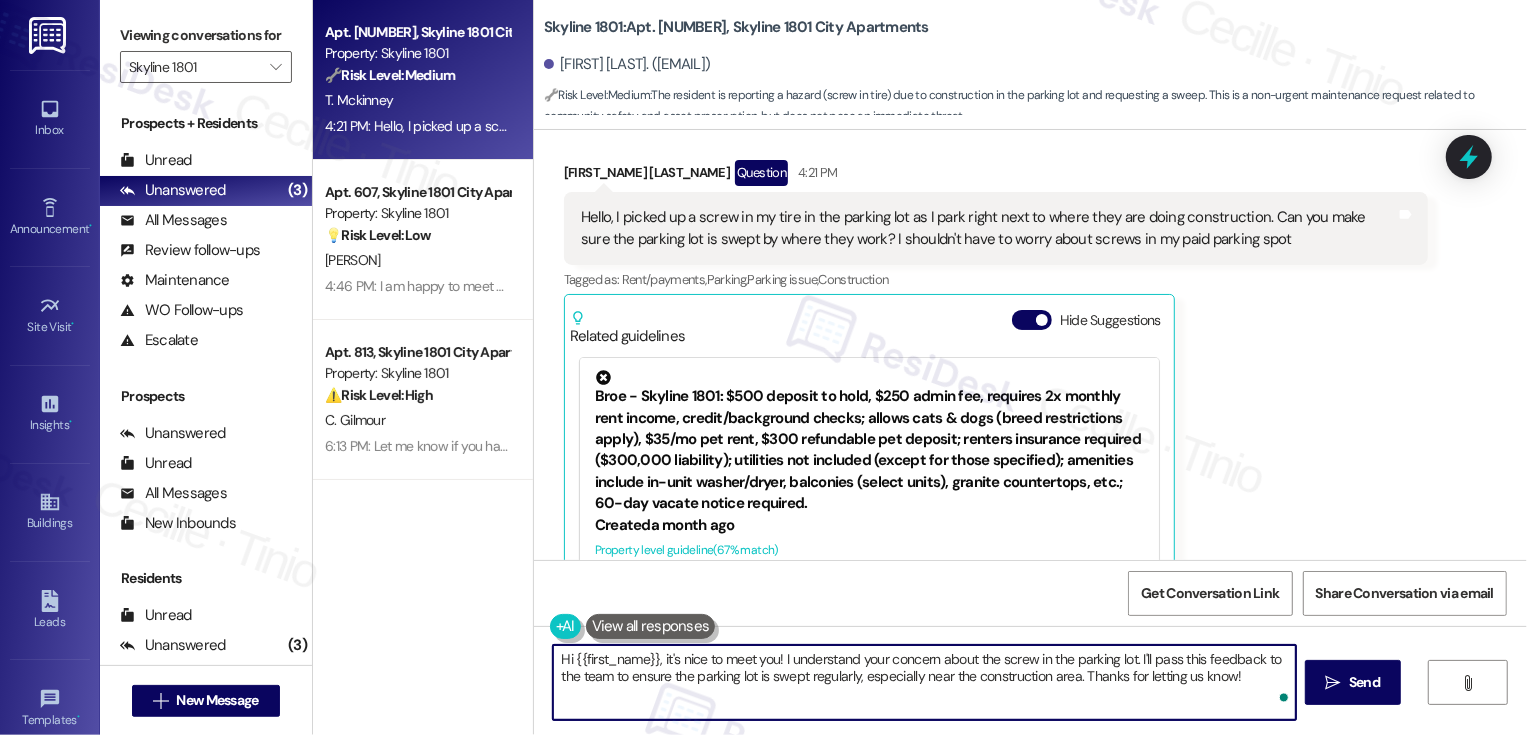 click on "Hi {{first_name}}, it's nice to meet you! I understand your concern about the screw in the parking lot. I'll pass this feedback to the team to ensure the parking lot is swept regularly, especially near the construction area. Thanks for letting us know!" at bounding box center [924, 682] 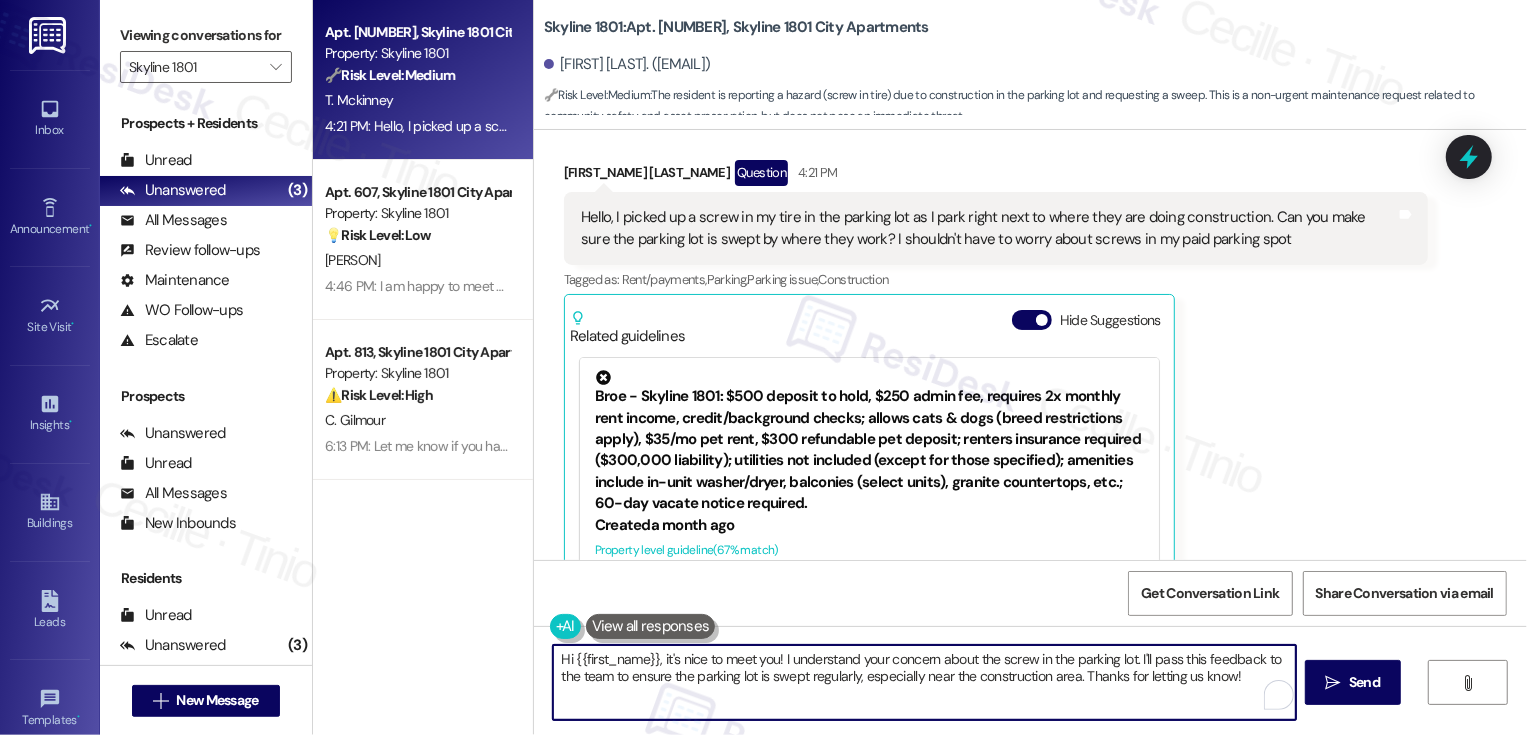click on "Hi {{first_name}}, it's nice to meet you! I understand your concern about the screw in the parking lot. I'll pass this feedback to the team to ensure the parking lot is swept regularly, especially near the construction area. Thanks for letting us know!" at bounding box center [924, 682] 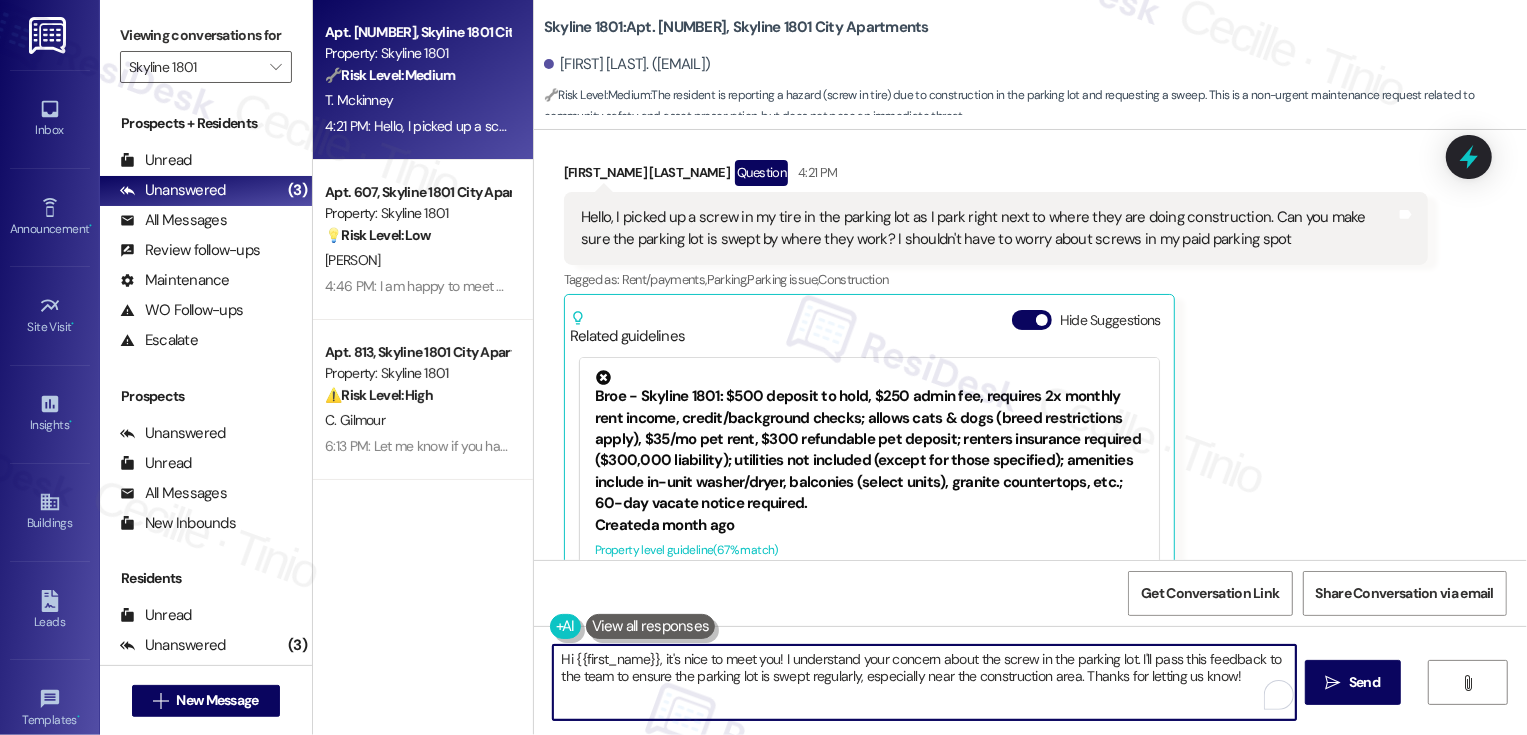 click on "Hi {{first_name}}, it's nice to meet you! I understand your concern about the screw in the parking lot. I'll pass this feedback to the team to ensure the parking lot is swept regularly, especially near the construction area. Thanks for letting us know!" at bounding box center [924, 682] 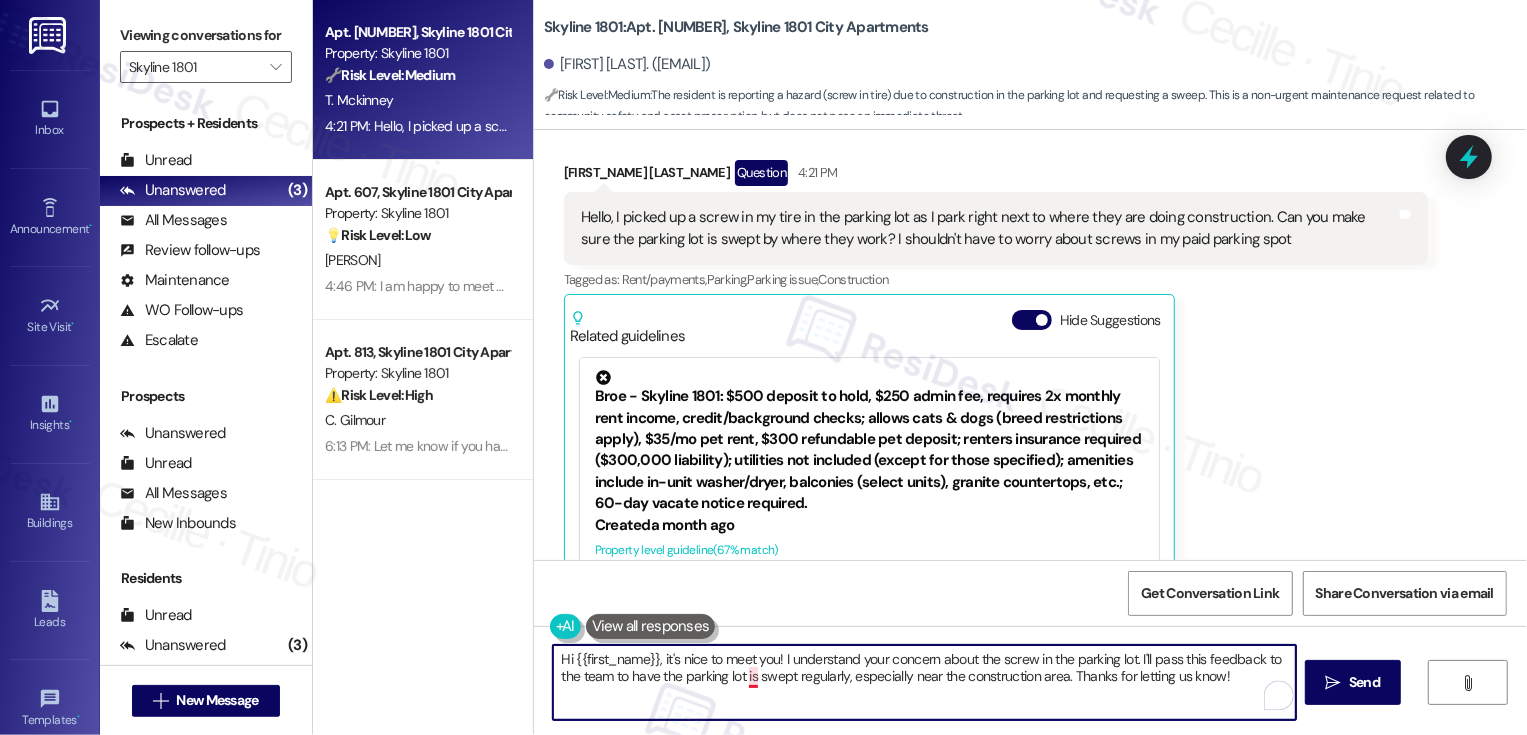 click on "Hi {{first_name}}, it's nice to meet you! I understand your concern about the screw in the parking lot. I'll pass this feedback to the team to have the parking lot is swept regularly, especially near the construction area. Thanks for letting us know!" at bounding box center (924, 682) 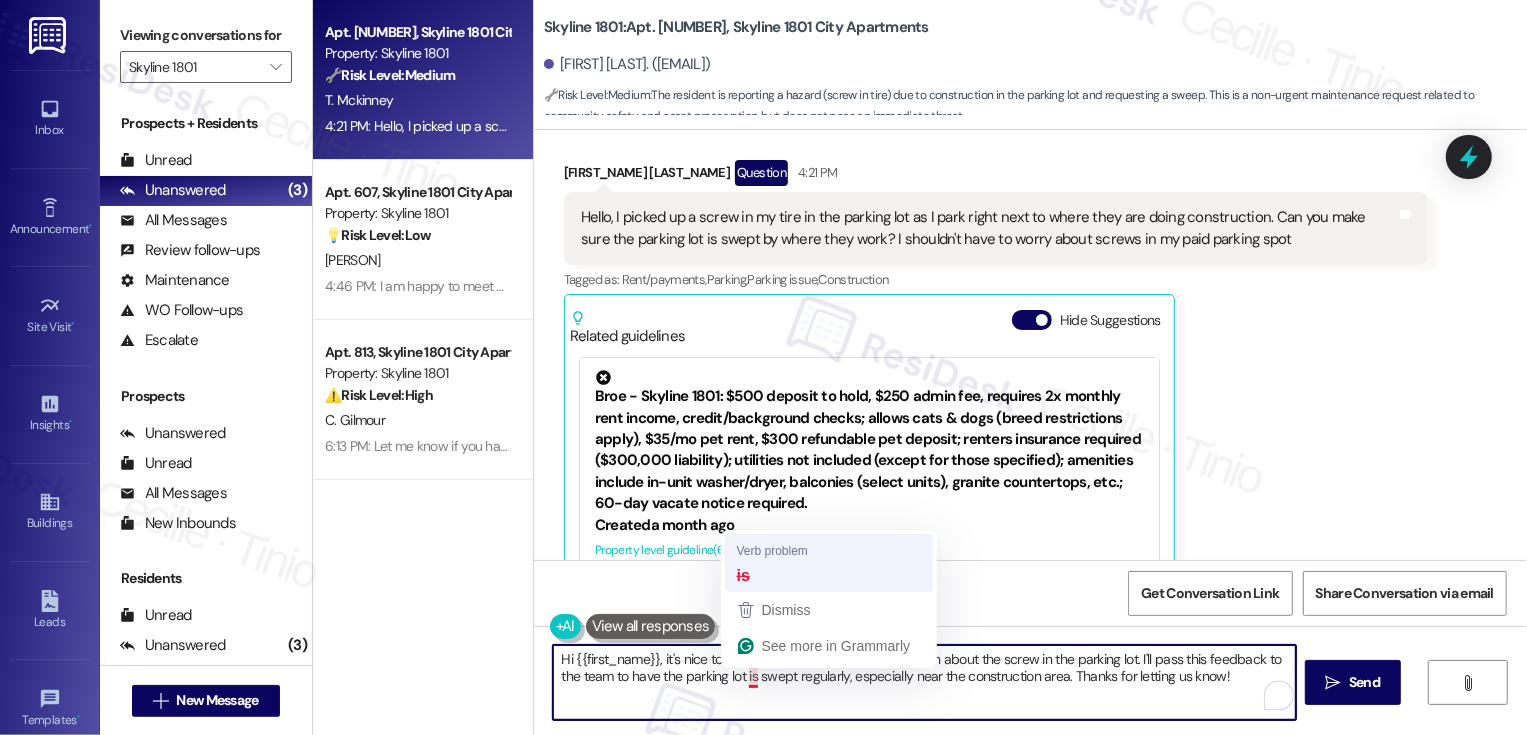 type on "Hi [FIRST], it's nice to meet you! I understand your concern about the screw in the parking lot. I'll pass this feedback to the team to have the parking lot swept regularly, especially near the construction area. Thanks for letting us know!" 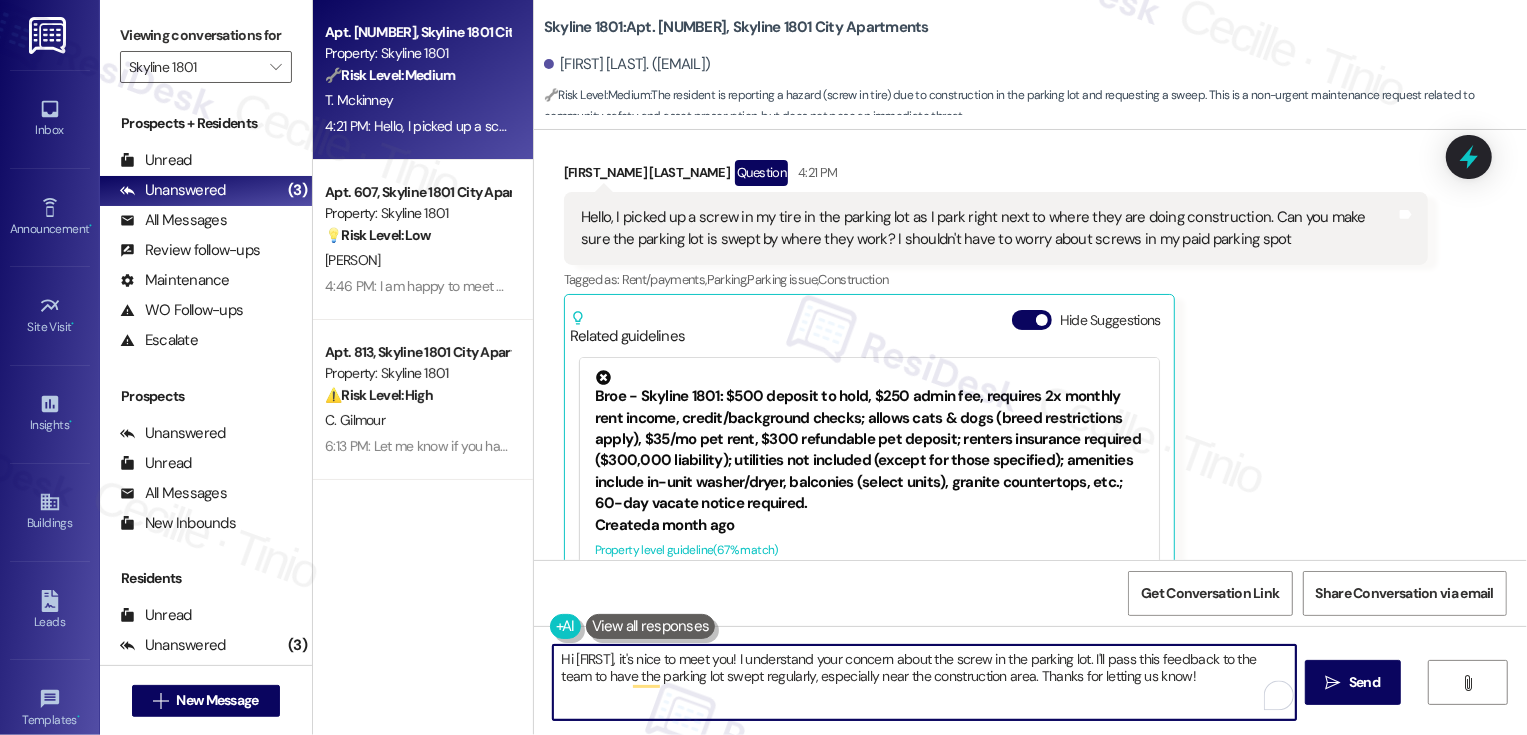 click on "Hi [FIRST], it's nice to meet you! I understand your concern about the screw in the parking lot. I'll pass this feedback to the team to have the parking lot swept regularly, especially near the construction area. Thanks for letting us know!" at bounding box center [924, 682] 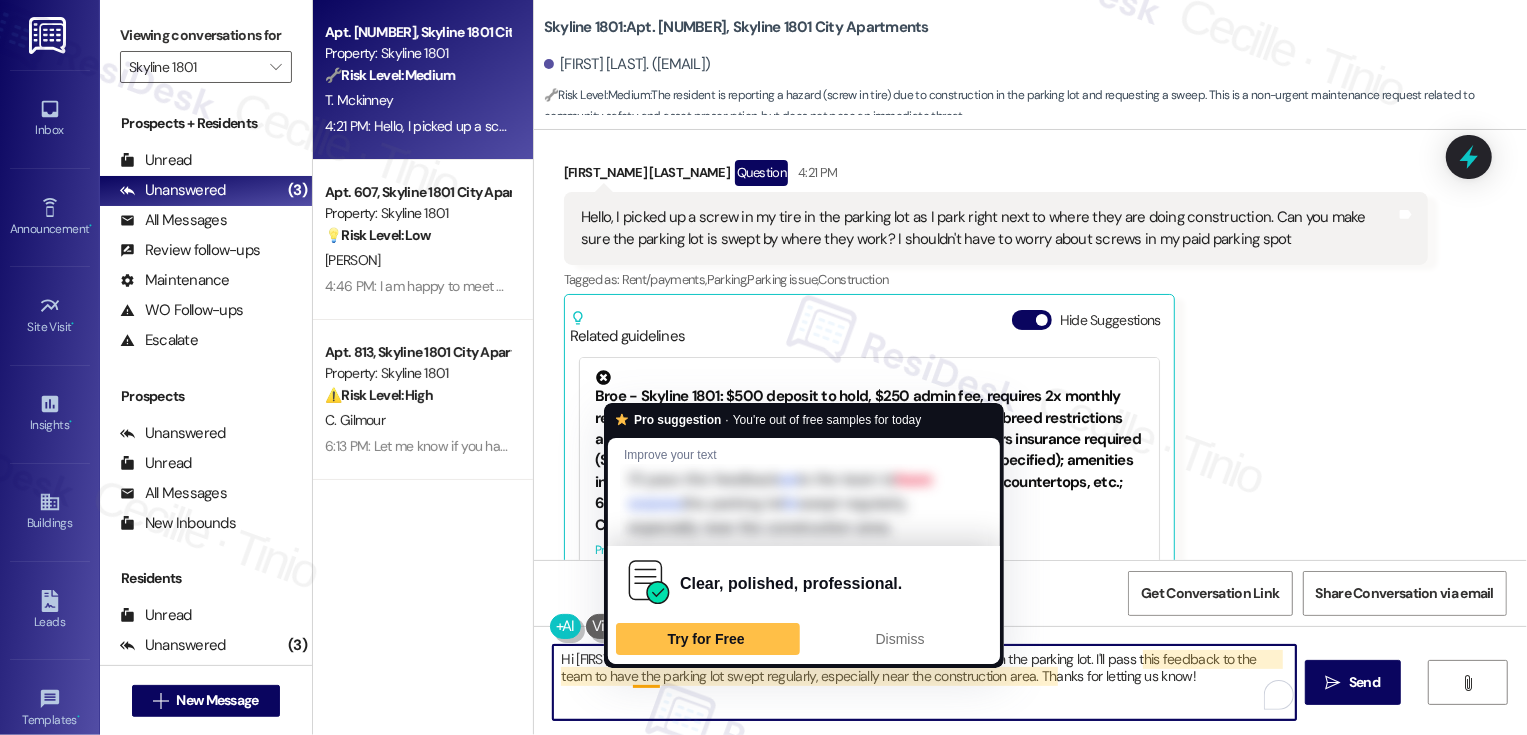 click on "Hi [FIRST], it's nice to meet you! I understand your concern about the screw in the parking lot. I'll pass this feedback to the team to have the parking lot swept regularly, especially near the construction area. Thanks for letting us know!" at bounding box center (924, 682) 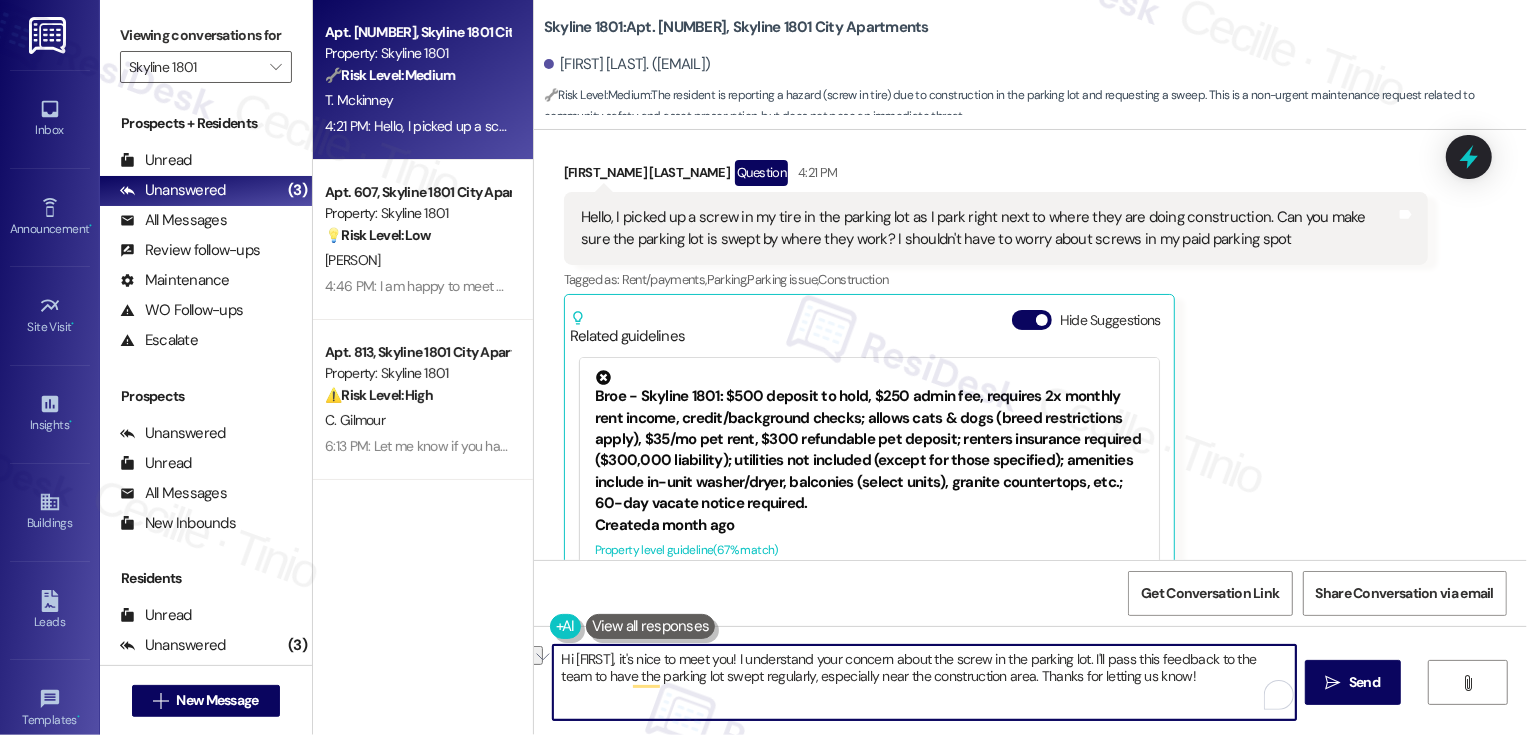 drag, startPoint x: 608, startPoint y: 676, endPoint x: 662, endPoint y: 679, distance: 54.08327 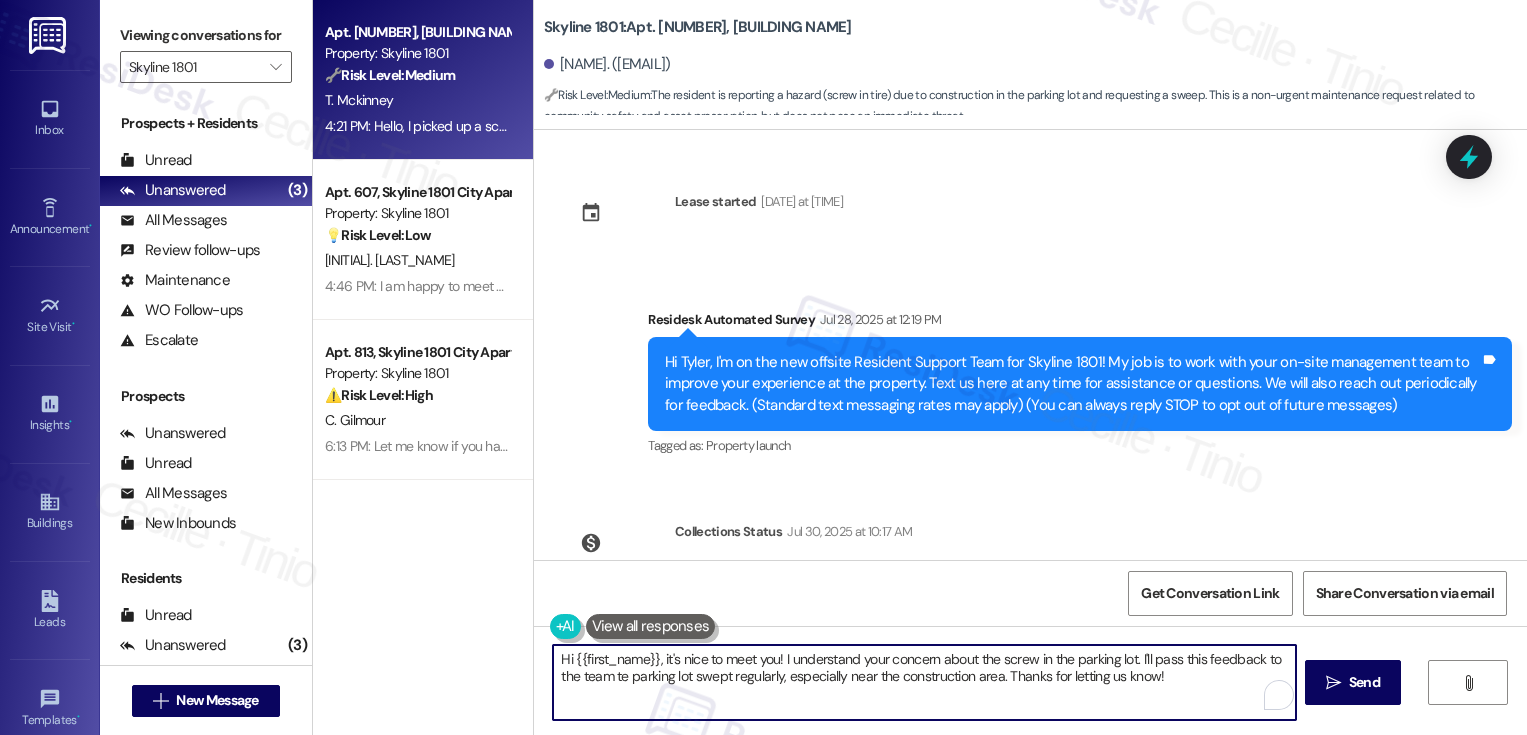 scroll, scrollTop: 0, scrollLeft: 0, axis: both 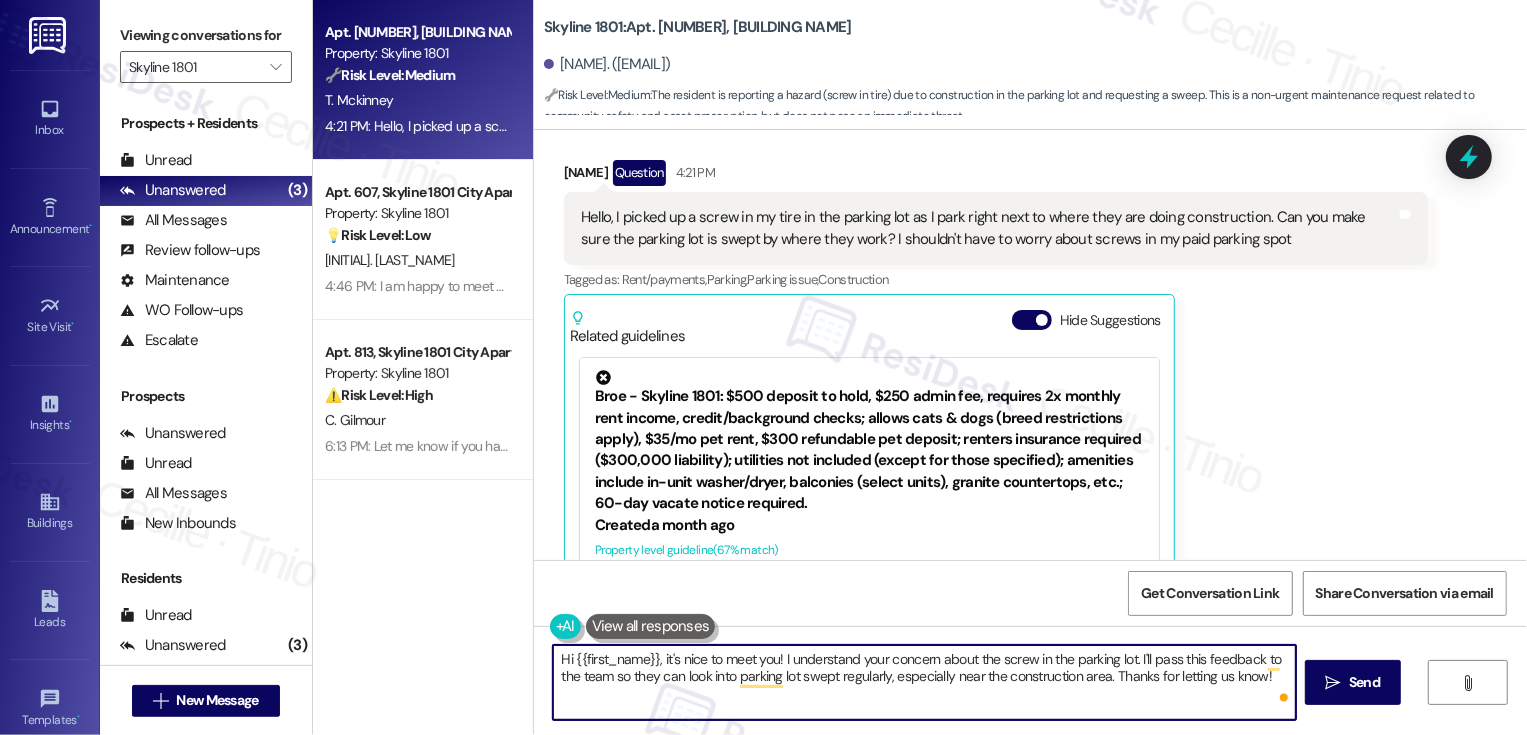click on "Hi {{first_name}}, it's nice to meet you! I understand your concern about the screw in the parking lot. I'll pass this feedback to the team so they can look into parking lot swept regularly, especially near the construction area. Thanks for letting us know!" at bounding box center (924, 682) 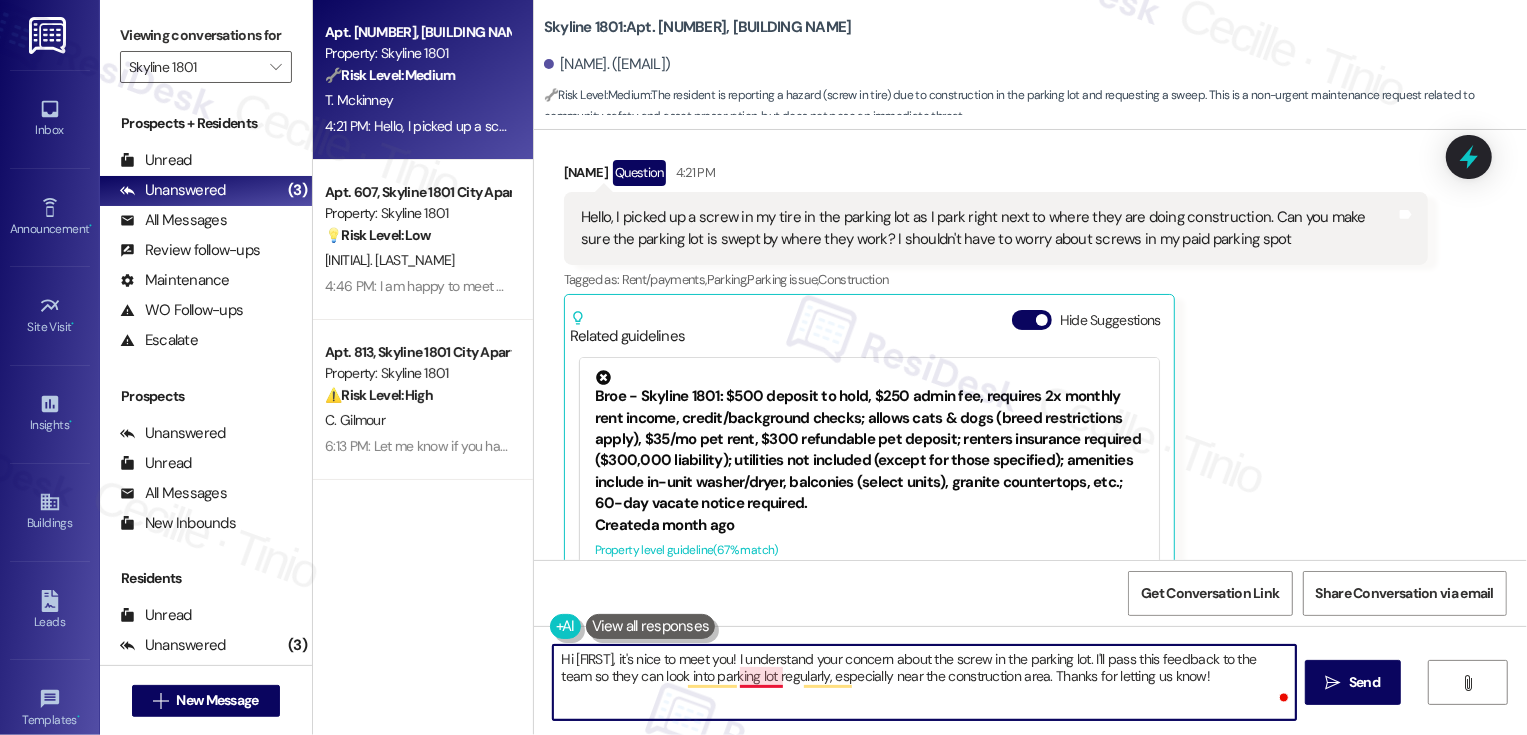 click on "Hi {{first_name}}, it's nice to meet you! I understand your concern about the screw in the parking lot. I'll pass this feedback to the team so they can look into parking lot regularly, especially near the construction area. Thanks for letting us know!" at bounding box center [924, 682] 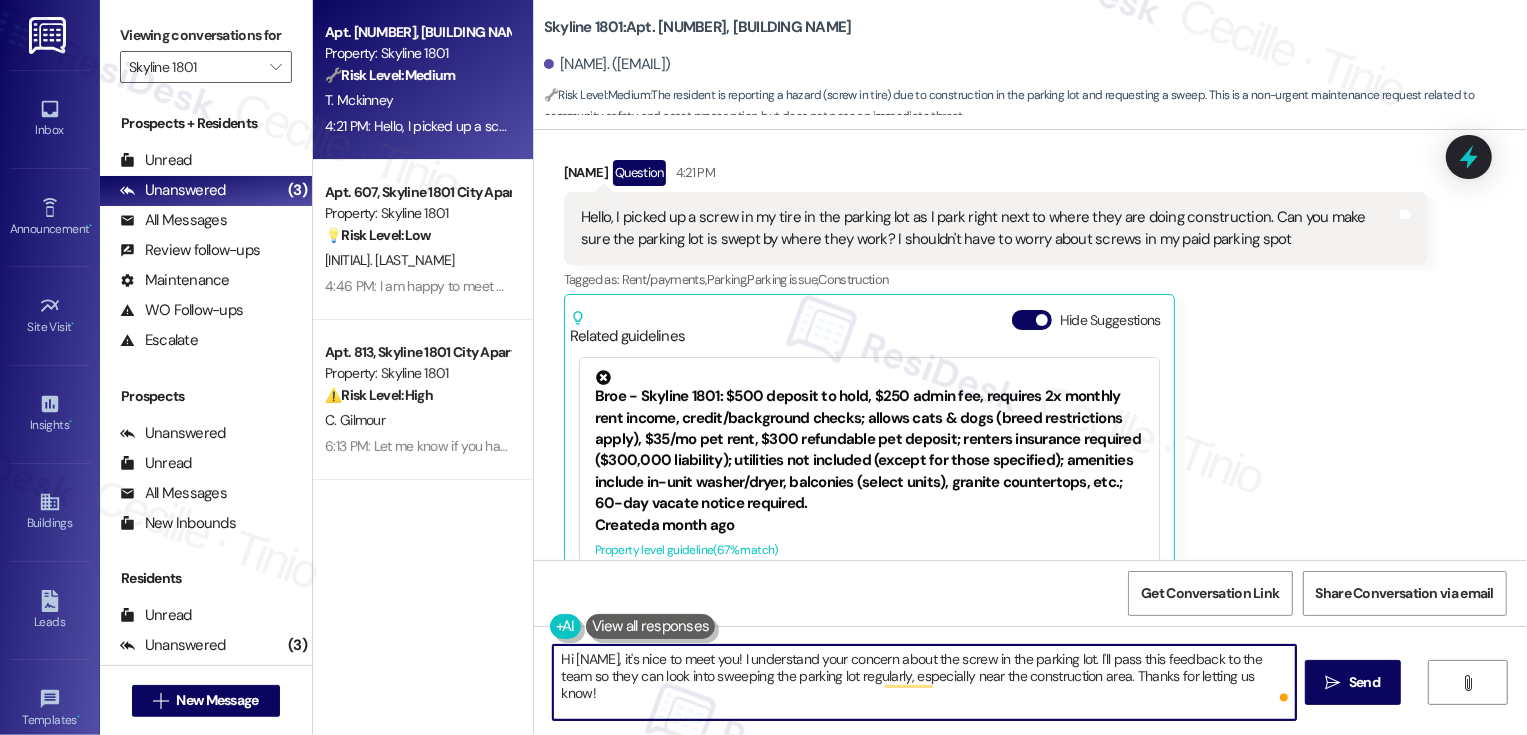 click on "Hi {{first_name}}, it's nice to meet you! I understand your concern about the screw in the parking lot. I'll pass this feedback to the team so they can look into sweeping the parking lot regularly, especially near the construction area. Thanks for letting us know!" at bounding box center (924, 682) 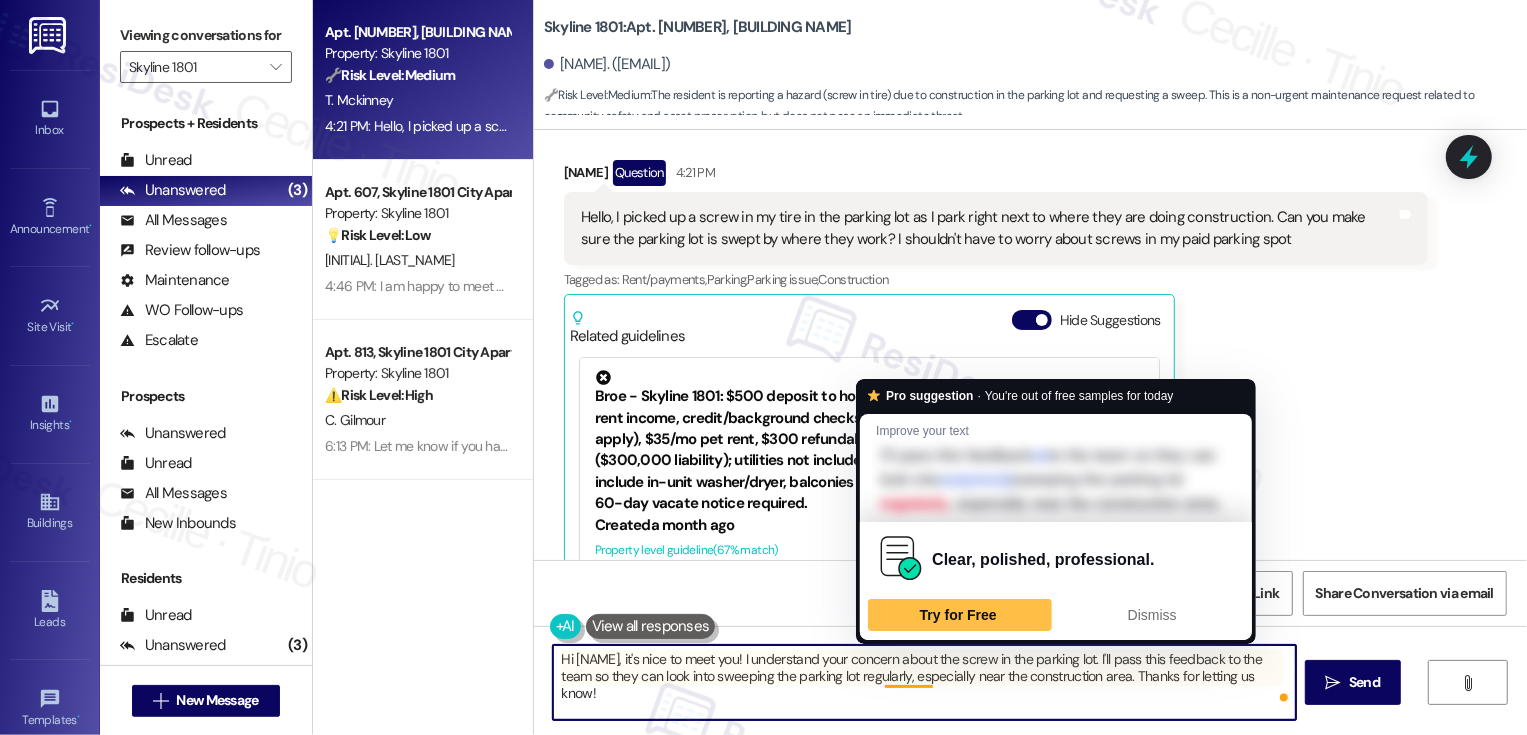 click on "Hi {{first_name}}, it's nice to meet you! I understand your concern about the screw in the parking lot. I'll pass this feedback to the team so they can look into sweeping the parking lot regularly, especially near the construction area. Thanks for letting us know!" at bounding box center [924, 682] 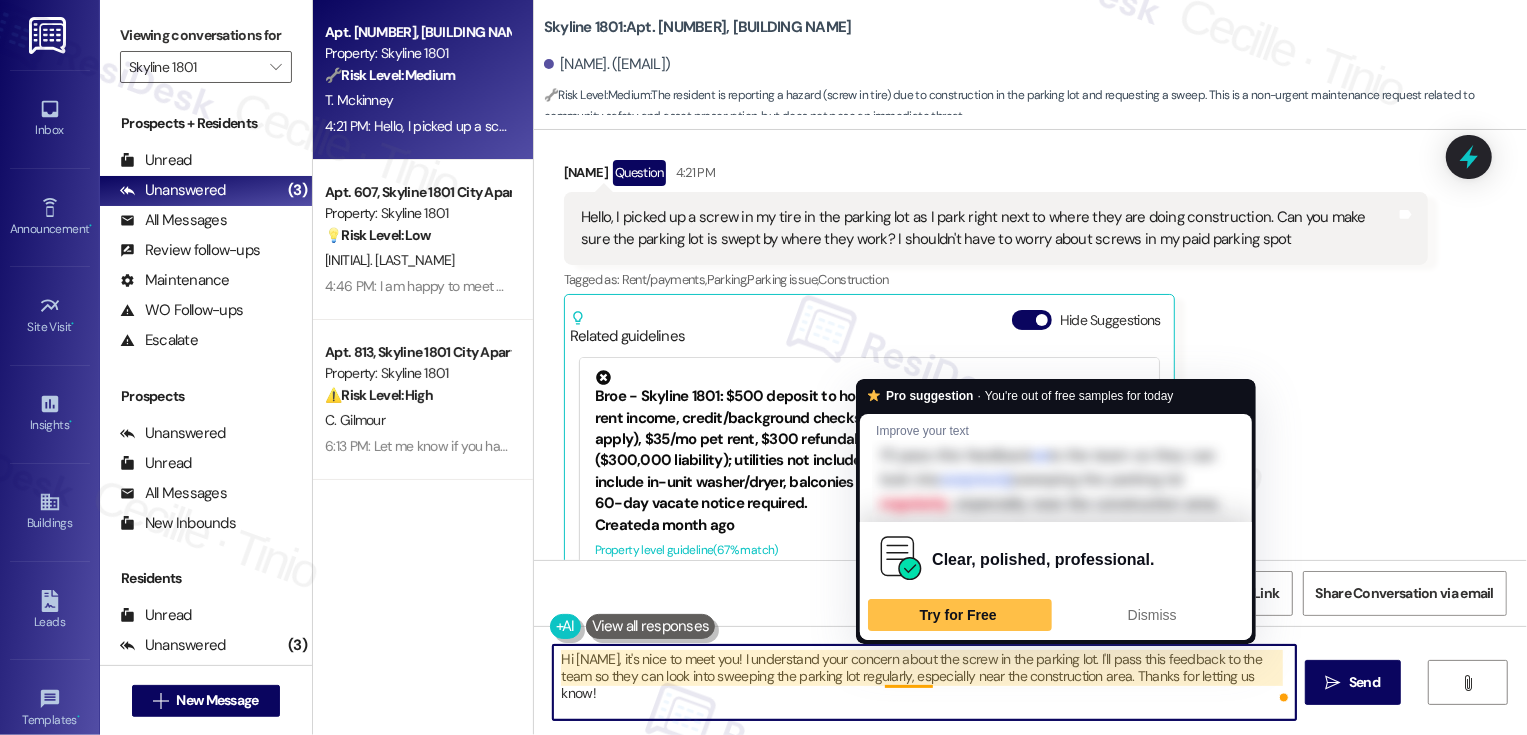 click on "Hi {{first_name}}, it's nice to meet you! I understand your concern about the screw in the parking lot. I'll pass this feedback to the team so they can look into sweeping the parking lot regularly, especially near the construction area. Thanks for letting us know!" at bounding box center [924, 682] 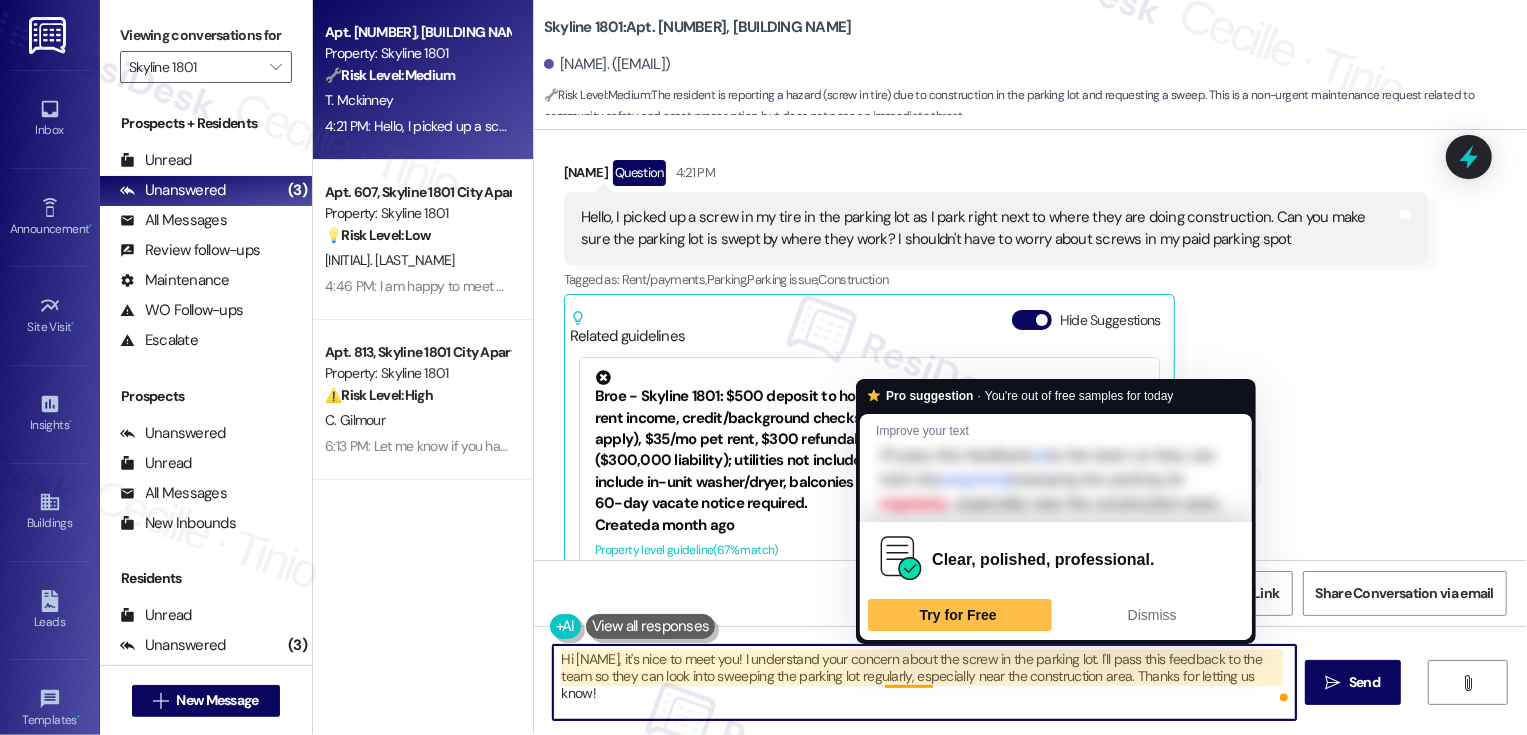 click on "Hi {{first_name}}, it's nice to meet you! I understand your concern about the screw in the parking lot. I'll pass this feedback to the team so they can look into sweeping the parking lot regularly, especially near the construction area. Thanks for letting us know!" at bounding box center [924, 682] 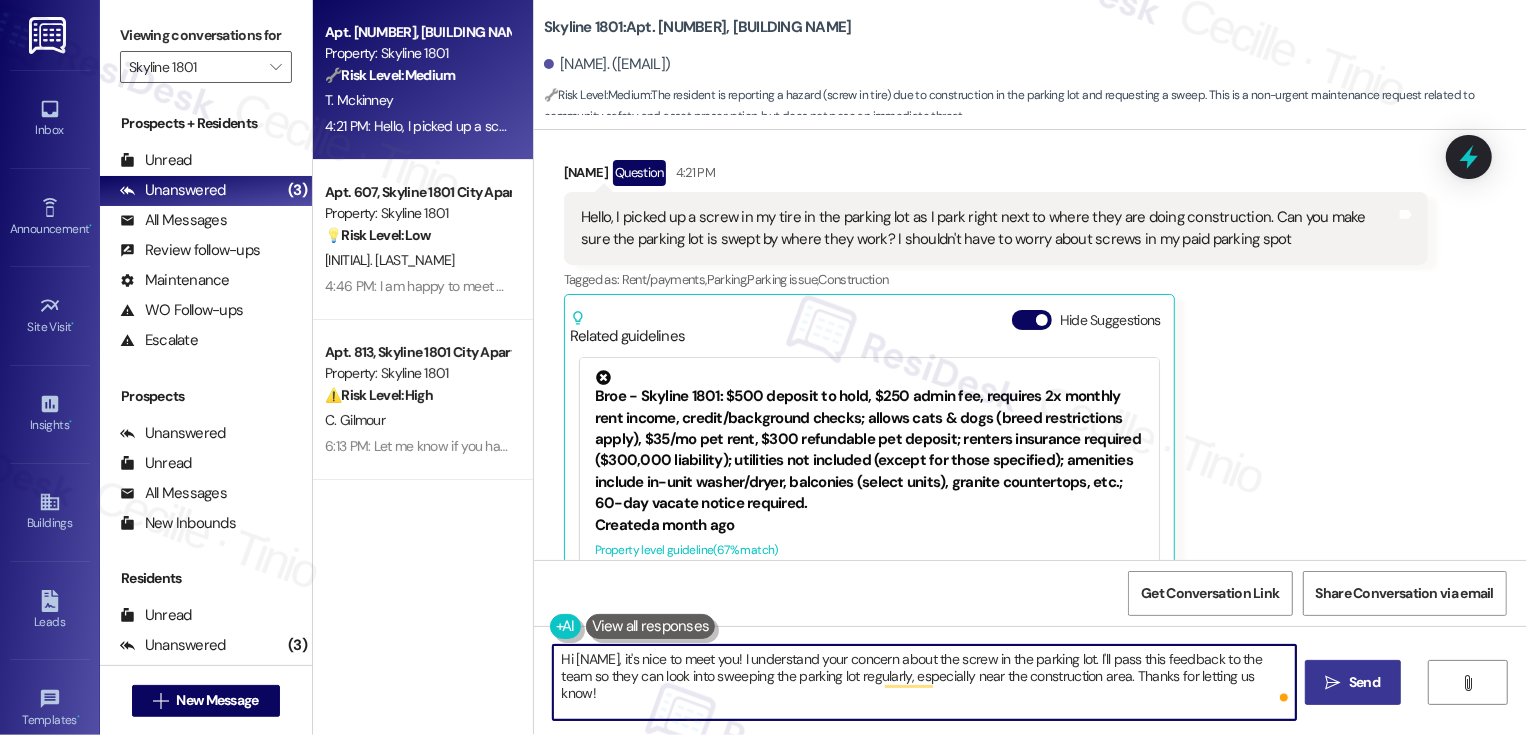 type on "Hi {{first_name}}, it's nice to meet you! I understand your concern about the screw in the parking lot. I'll pass this feedback to the team so they can look into sweeping the parking lot regularly, especially near the construction area. Thanks for letting us know!" 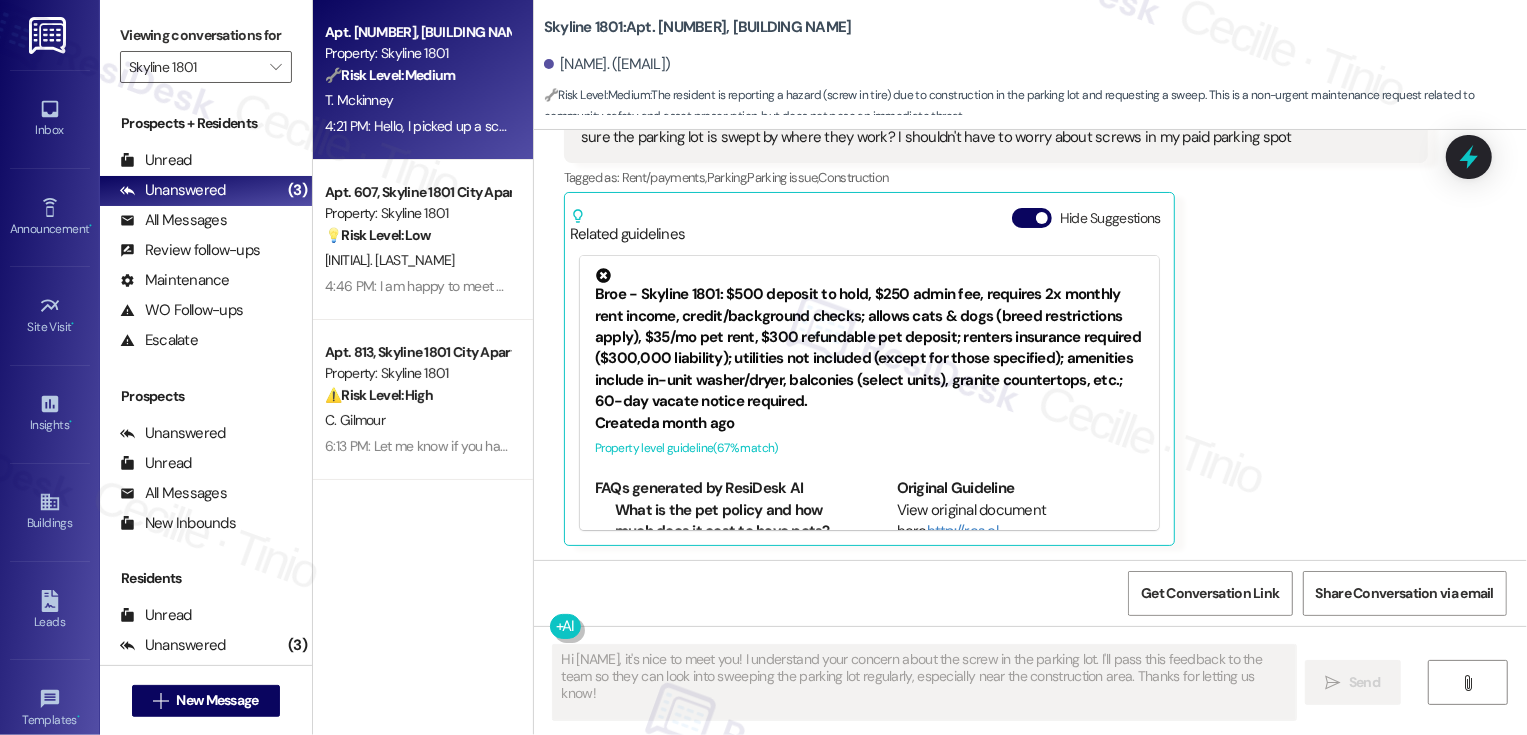 scroll, scrollTop: 808, scrollLeft: 0, axis: vertical 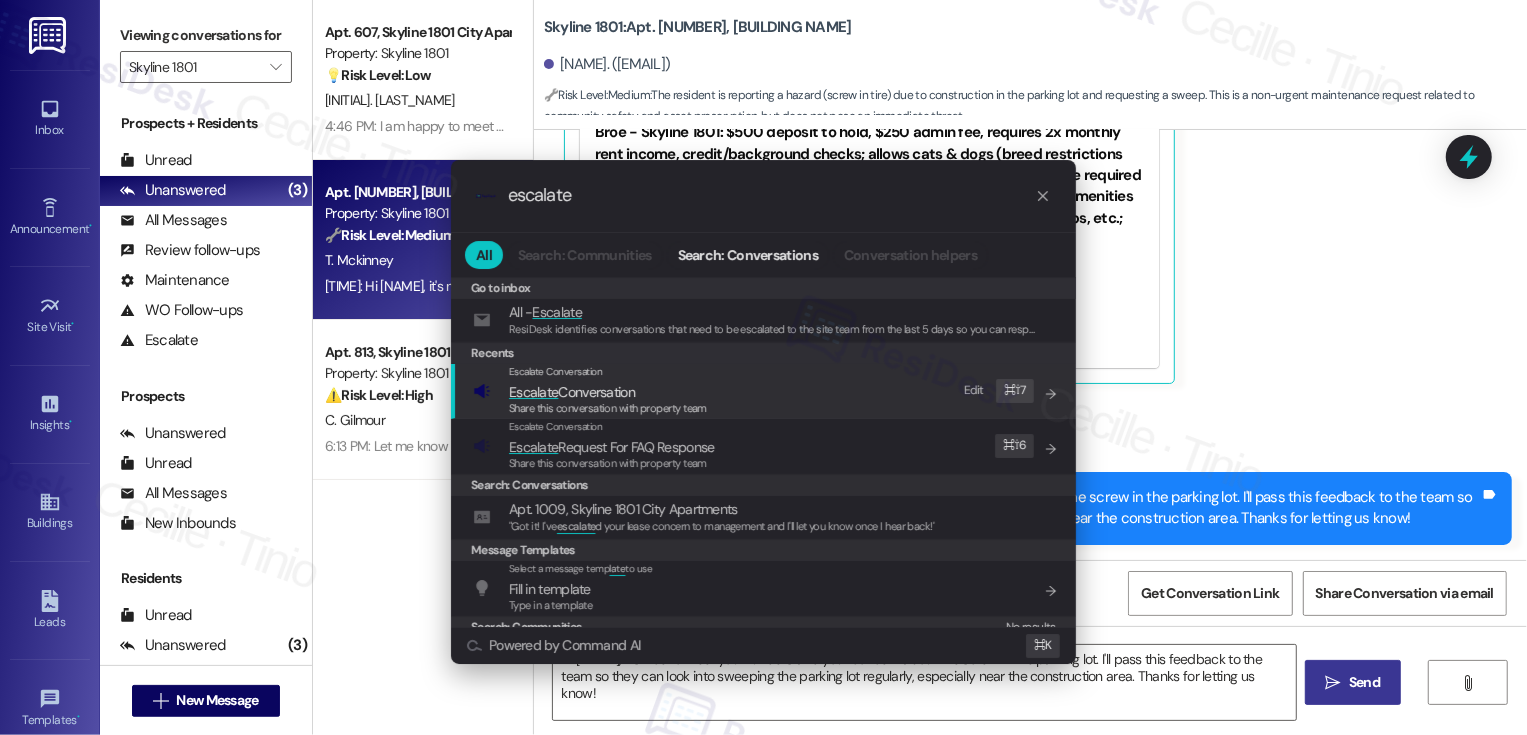 type on "escalate" 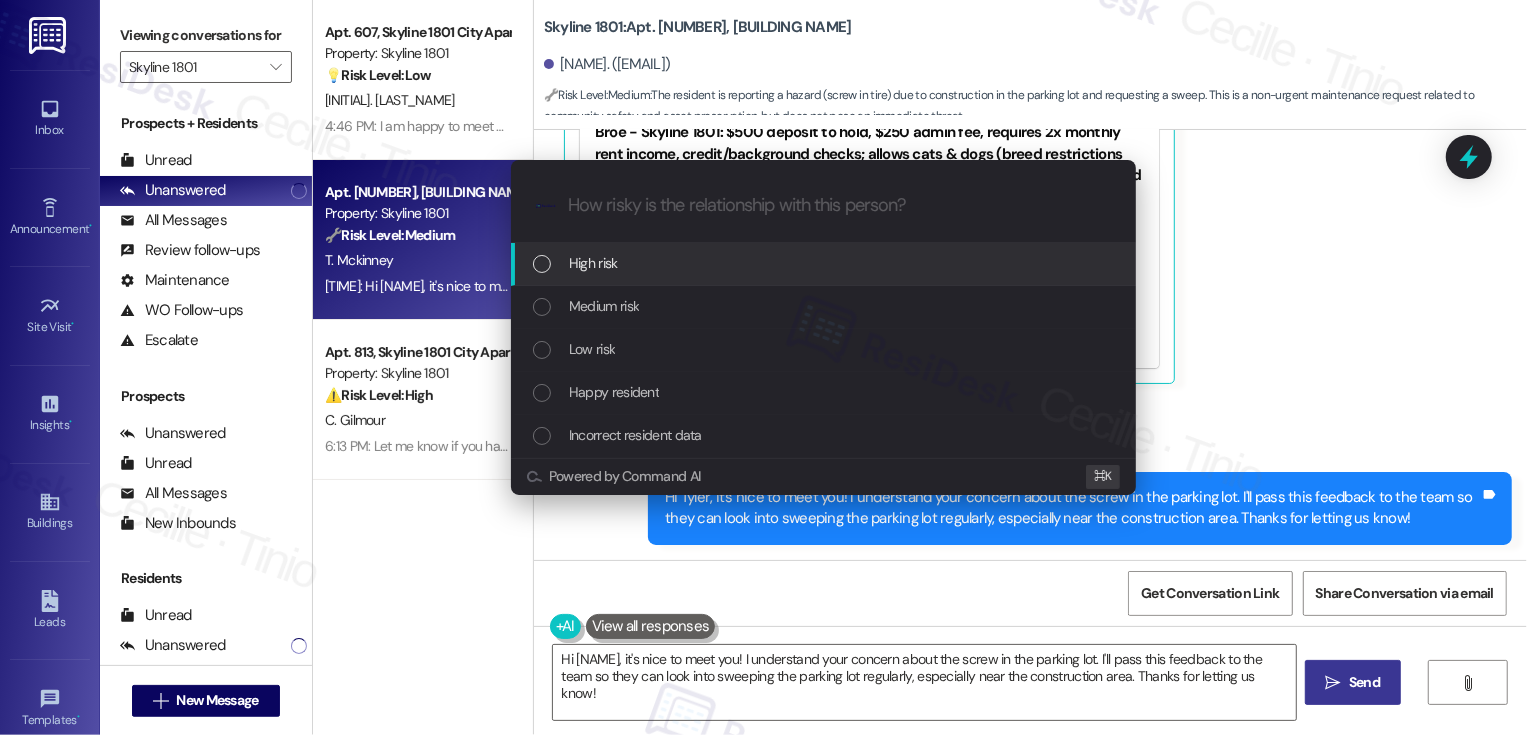click on "Escalate Conversation How risky is the relationship with this person? Topics (e.g. broken fridge, delayed service) Any messages to highlight in the email? .cls-1{fill:#0a055f;}.cls-2{fill:#0cc4c4;} resideskLogoBlueOrange High risk Medium risk Low risk Happy resident Incorrect resident data Powered by Command AI ⌘ K" at bounding box center [763, 367] 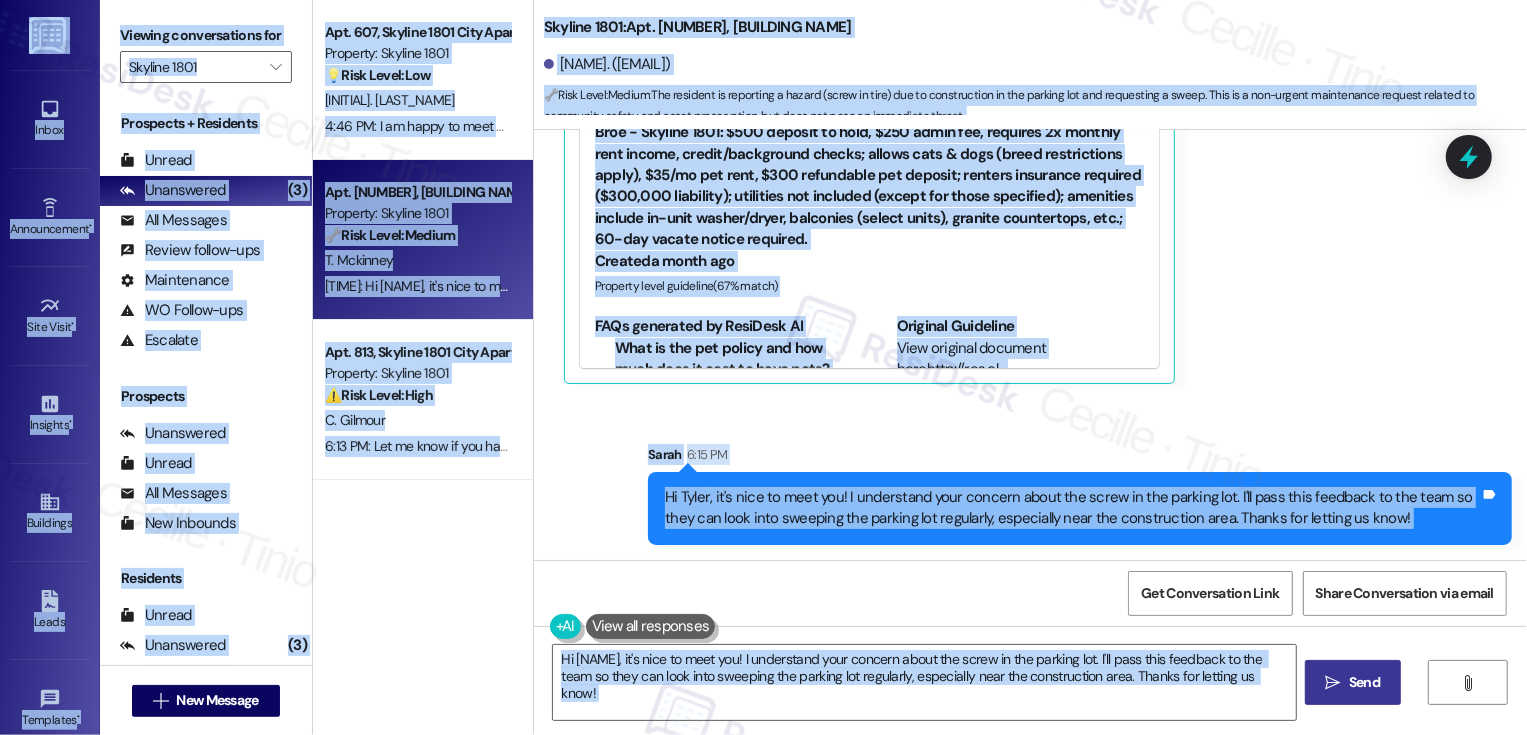 click on "Hi {{first_name}}, I've shared your feedback with the team about sweeping the parking lot near the construction area. We want to ensure your parking spot is safe and clean. Thanks for bringing this to our attention!" at bounding box center (924, 682) 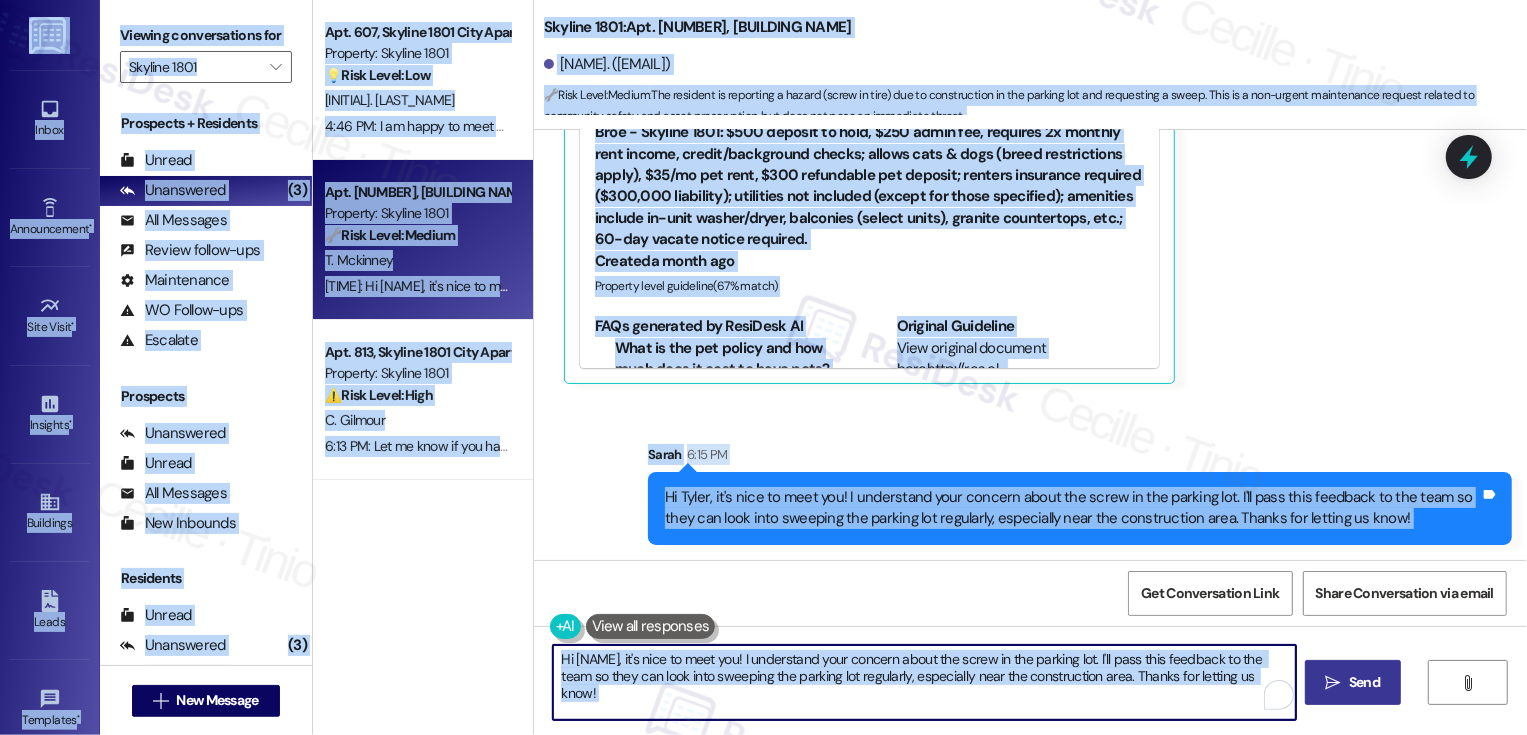 type on "Hi {{first_name}}, I've shared your feedback with the team about sweeping the parking lot near the construction area. We want to ensure your parking spot is safe and clean. Thanks for bringing this to our attention!" 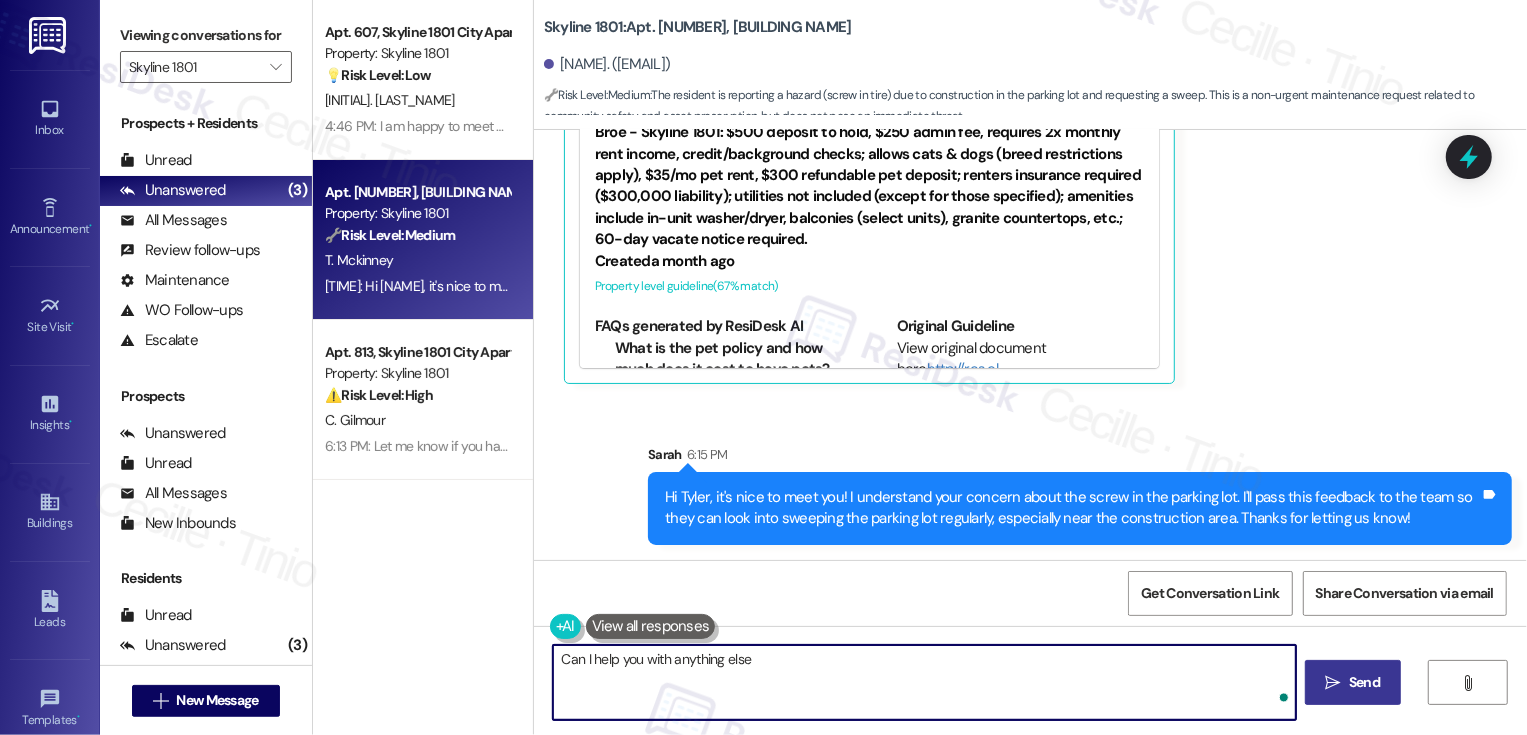 type on "Can I help you with anything else?" 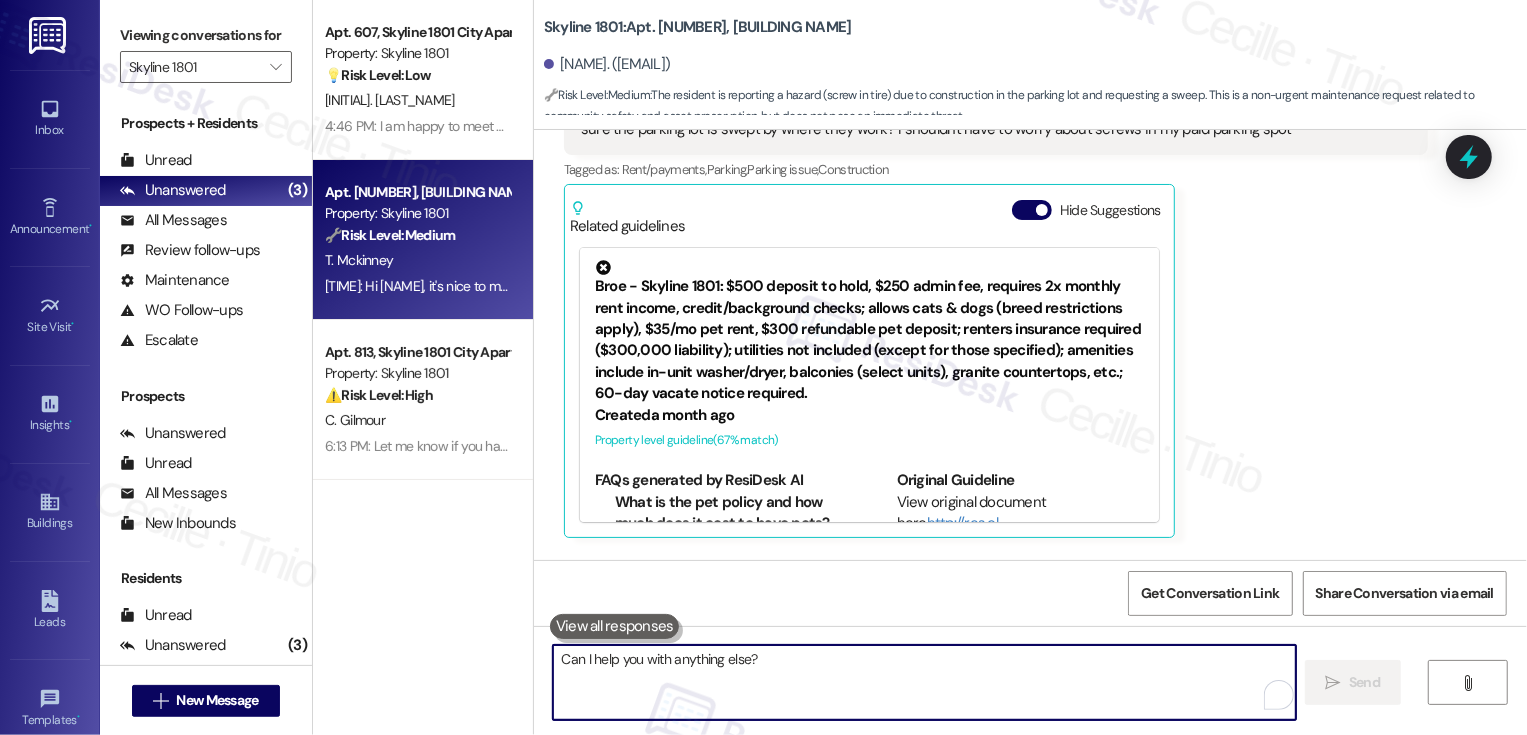 scroll, scrollTop: 646, scrollLeft: 0, axis: vertical 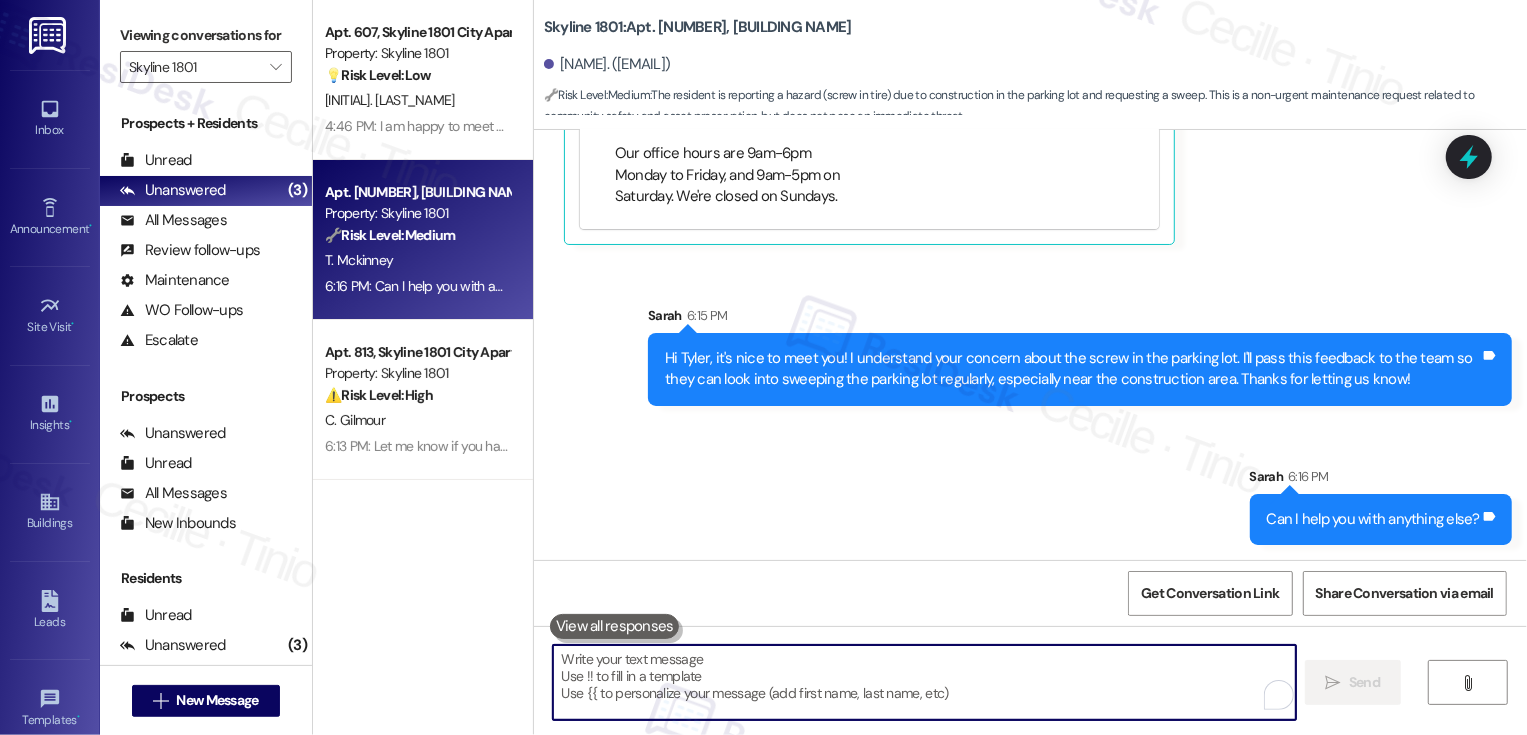 type 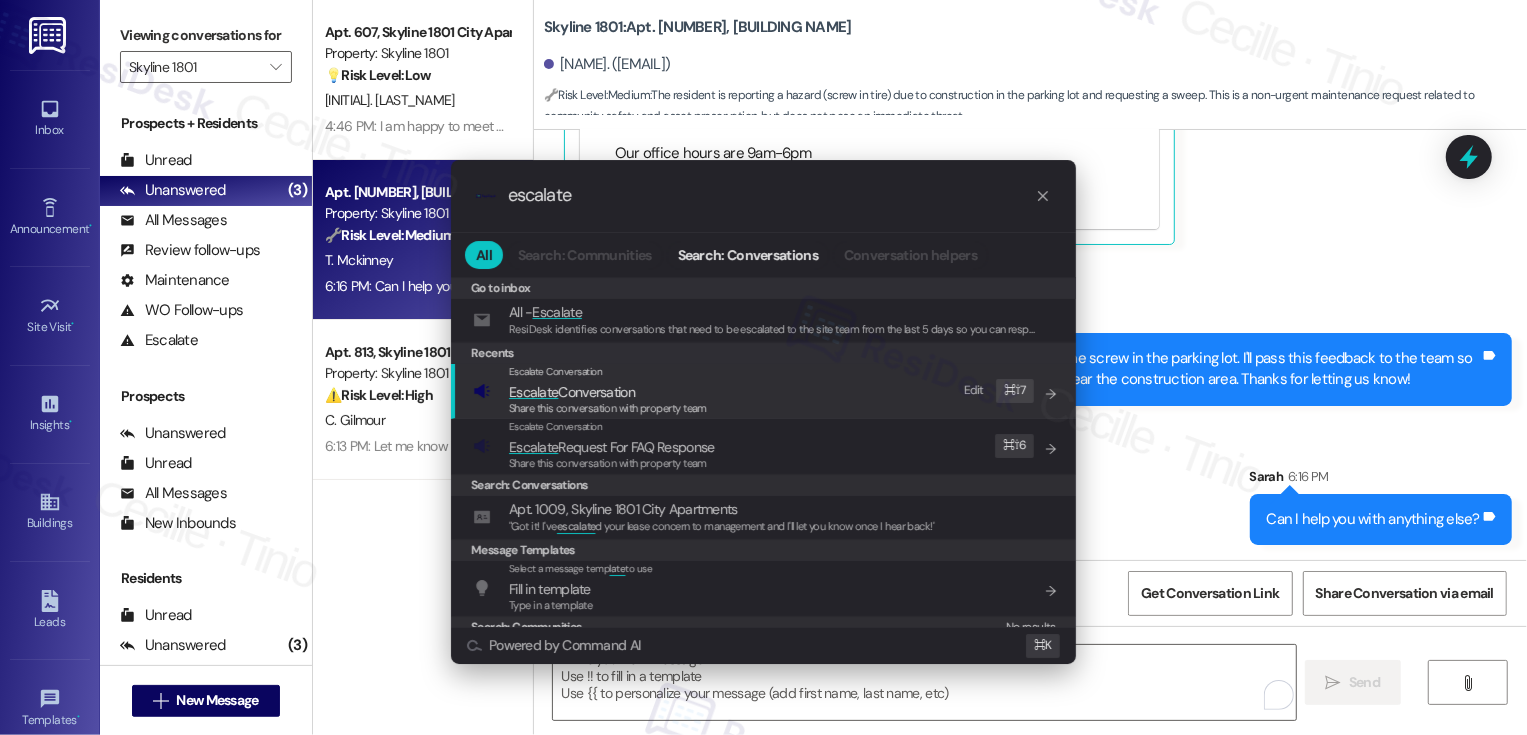 type on "escalate" 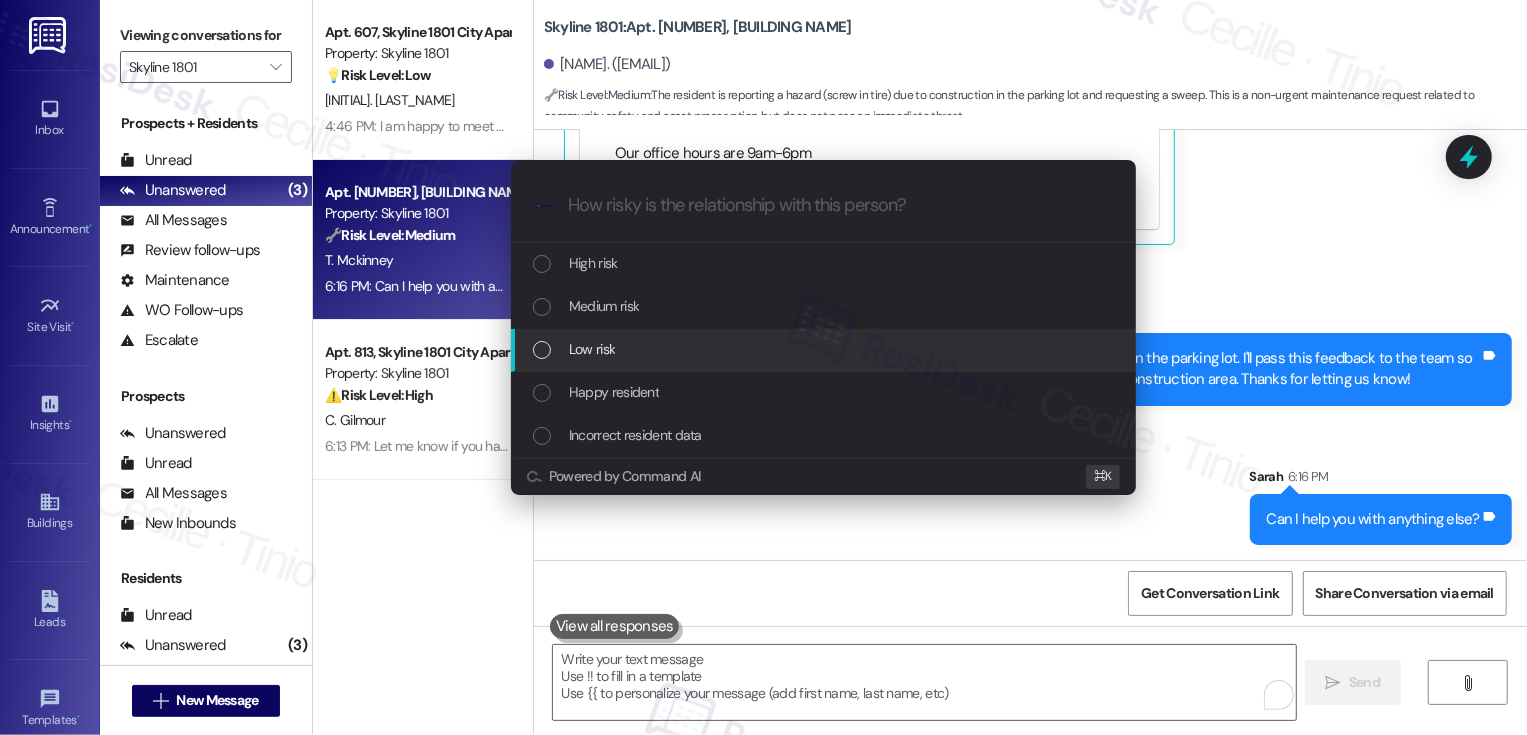 click on "Low risk" at bounding box center (825, 349) 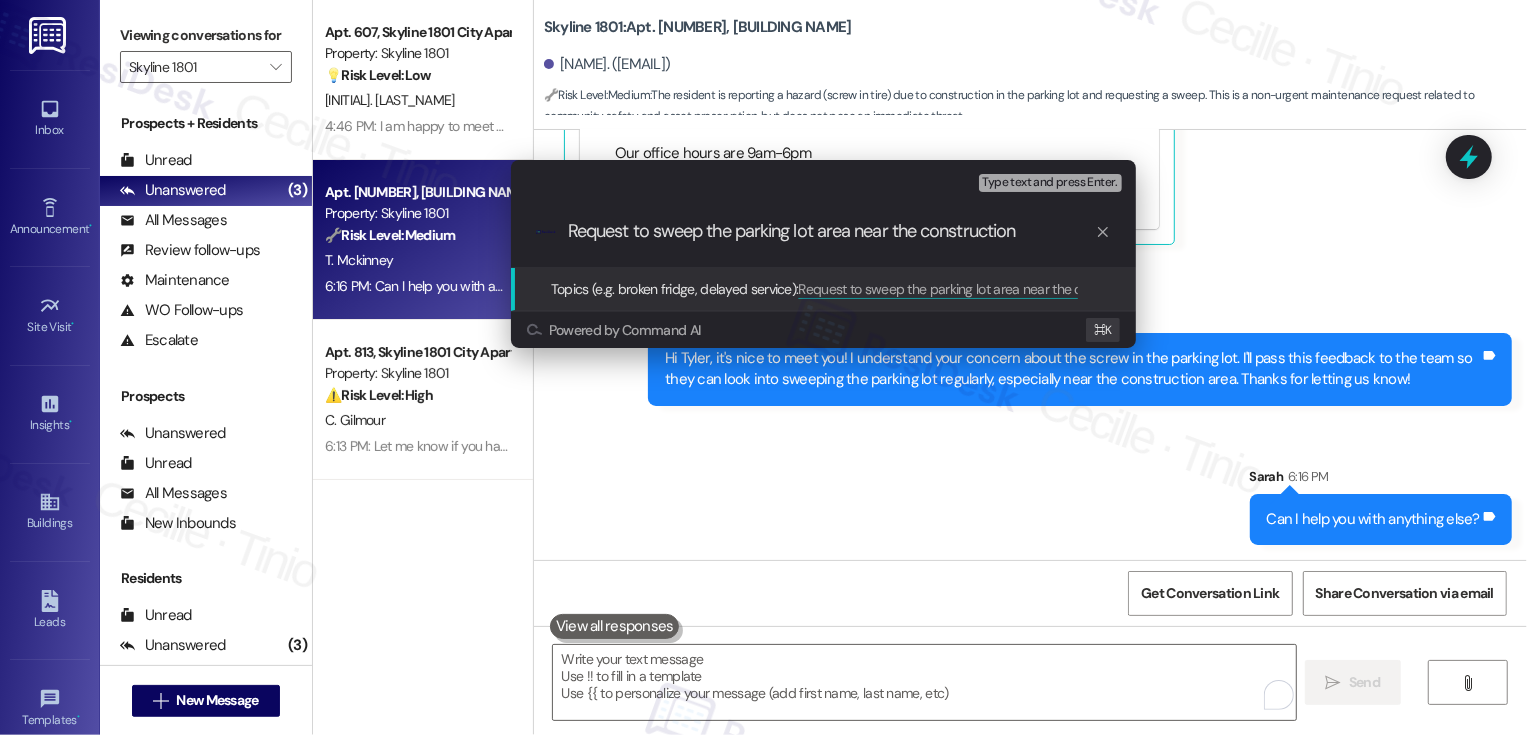 click on "Request to sweep the parking lot area near the construction" at bounding box center (831, 231) 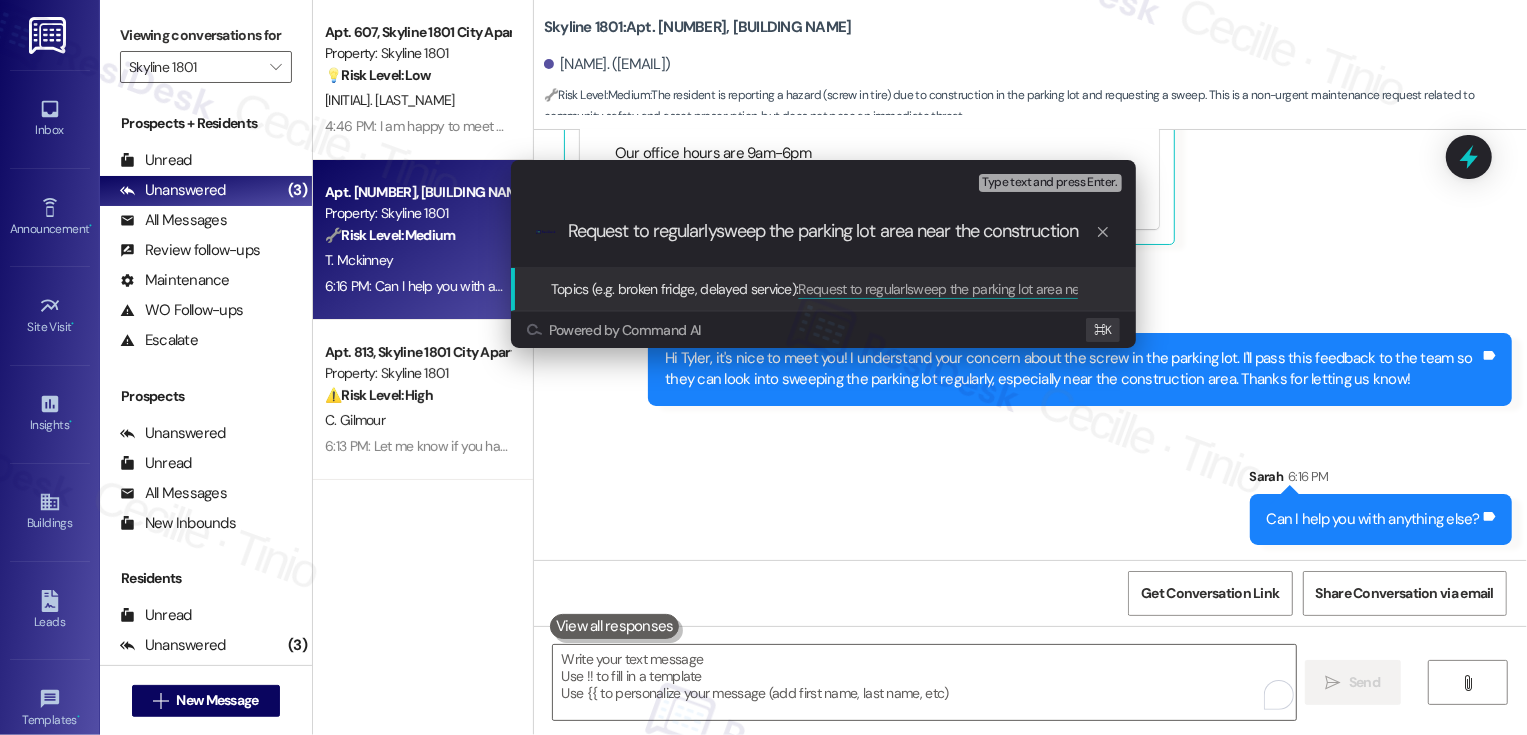 type on "Request to regularly sweep the parking lot area near the construction" 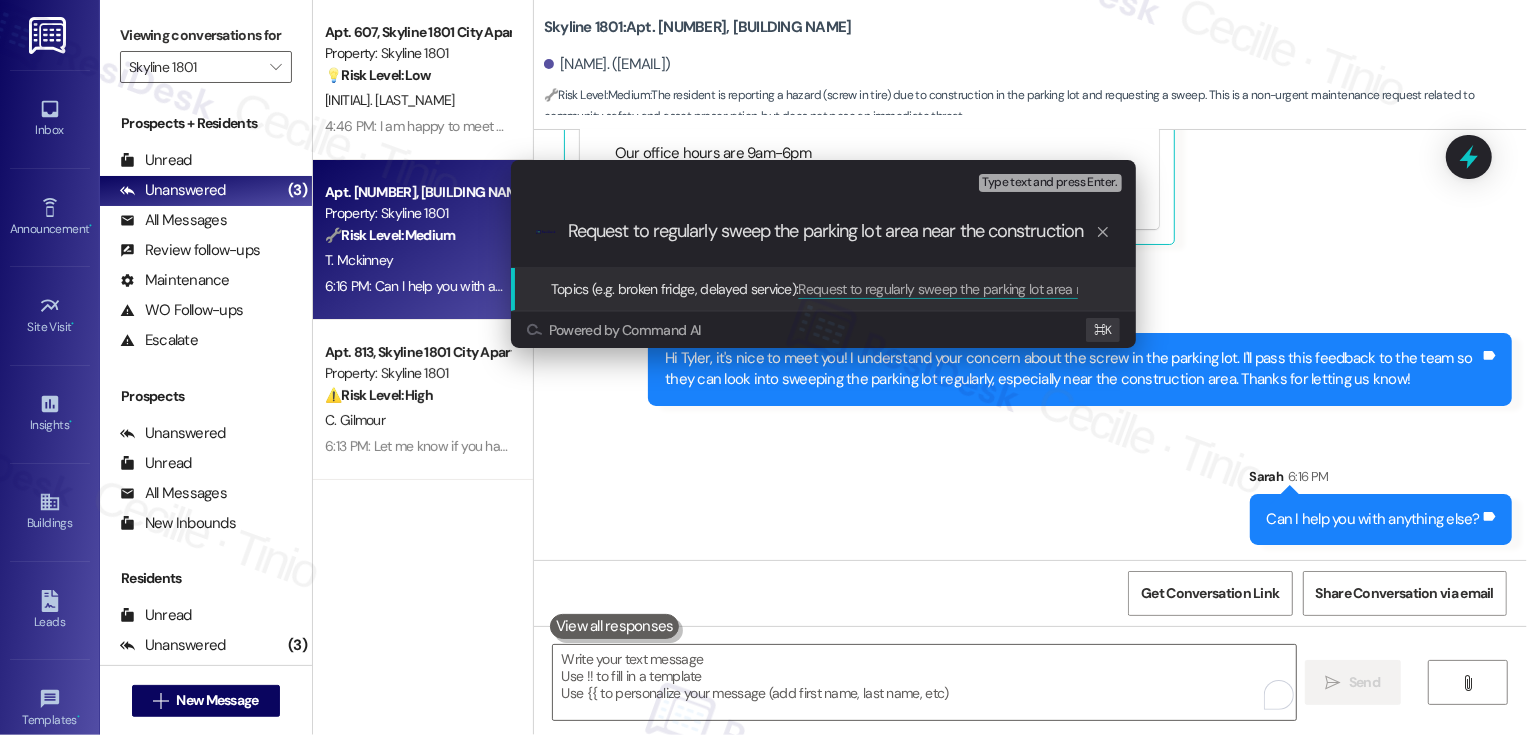 type 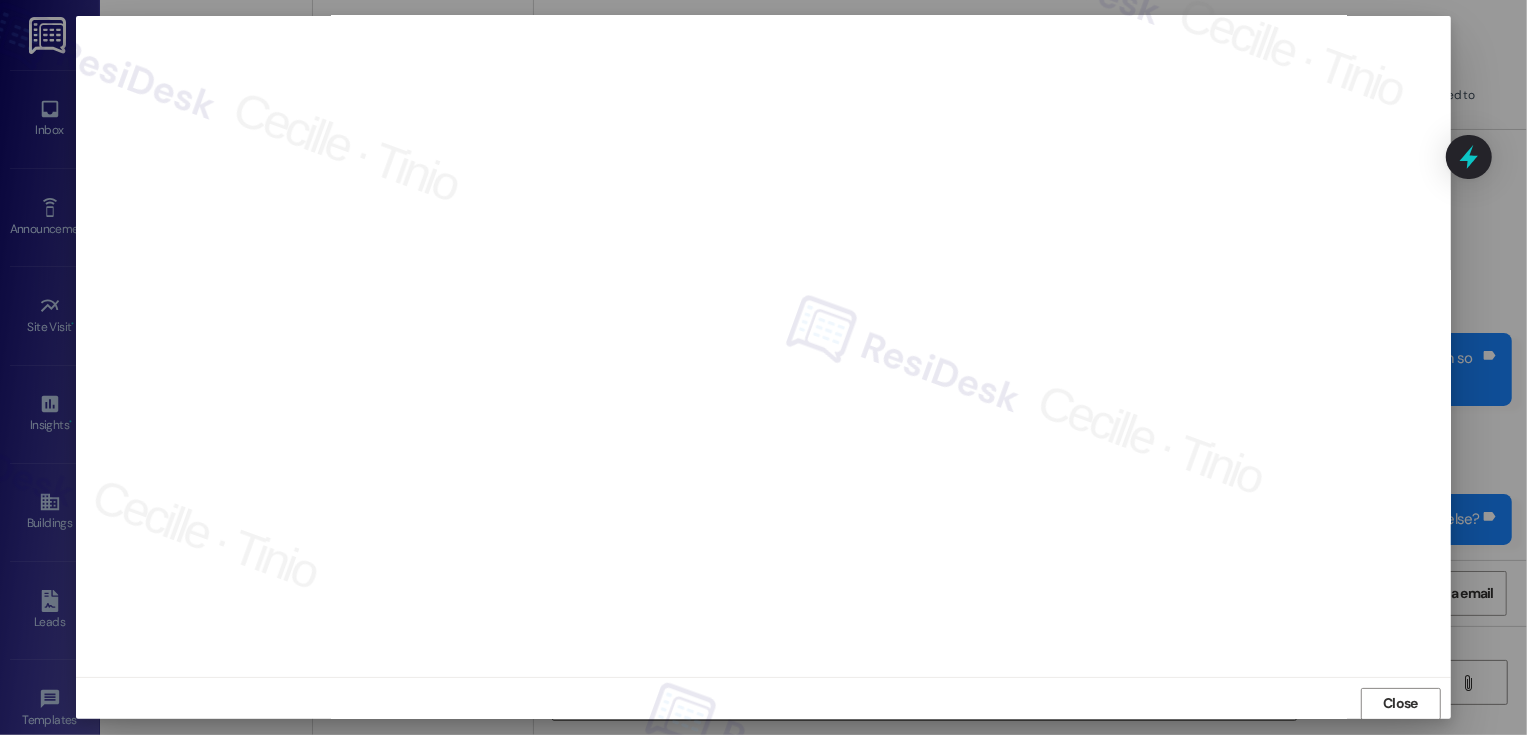 scroll, scrollTop: 11, scrollLeft: 0, axis: vertical 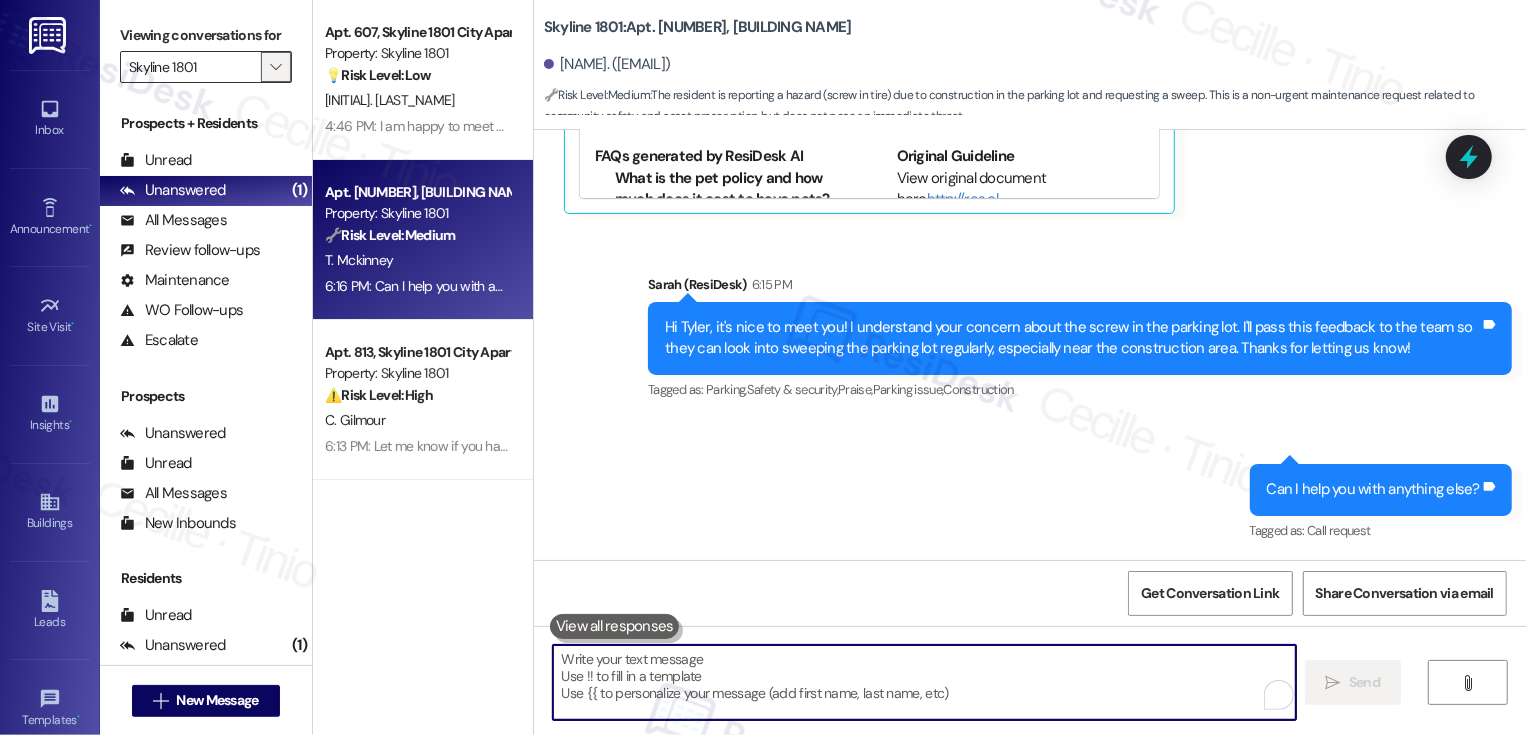 click on "" at bounding box center [275, 67] 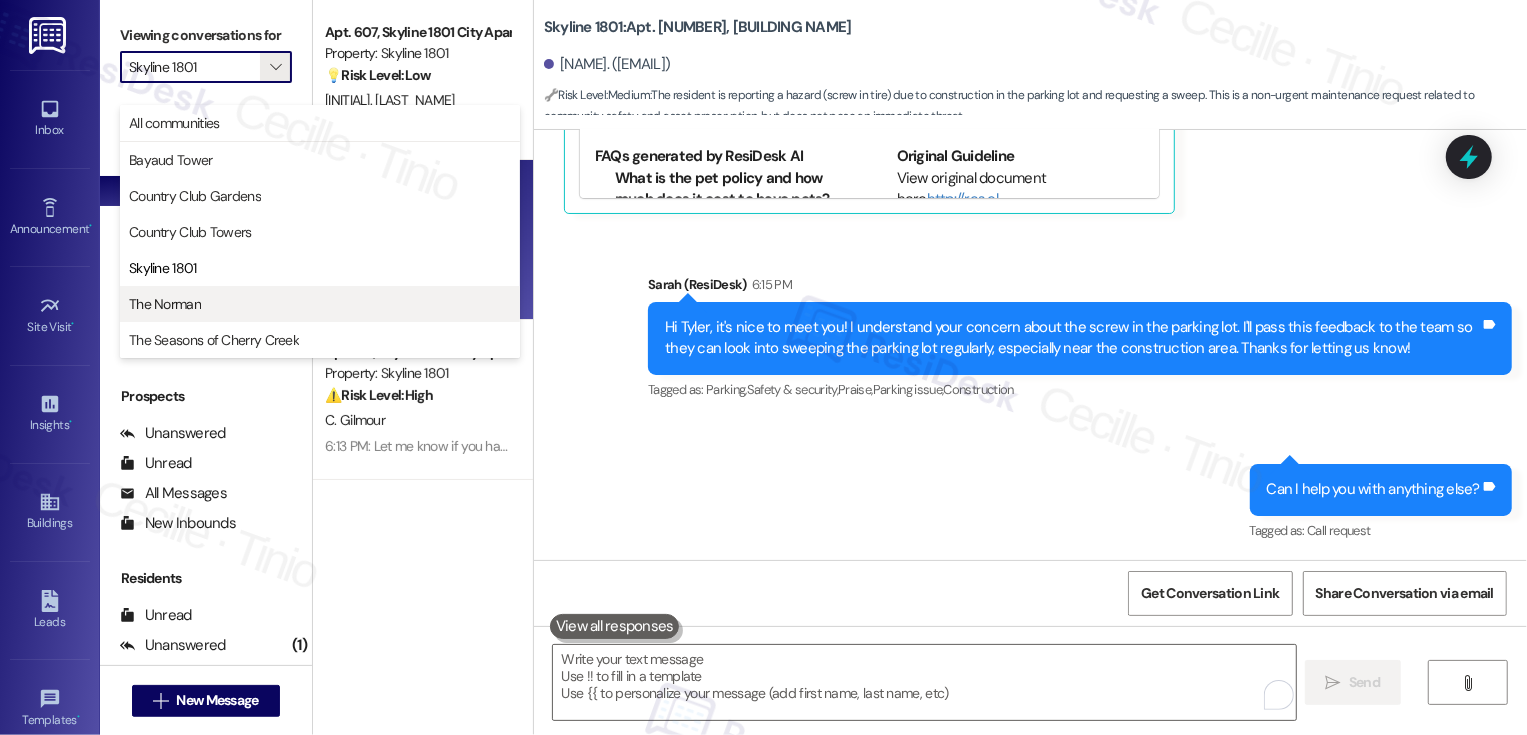 click on "The Norman" at bounding box center [320, 304] 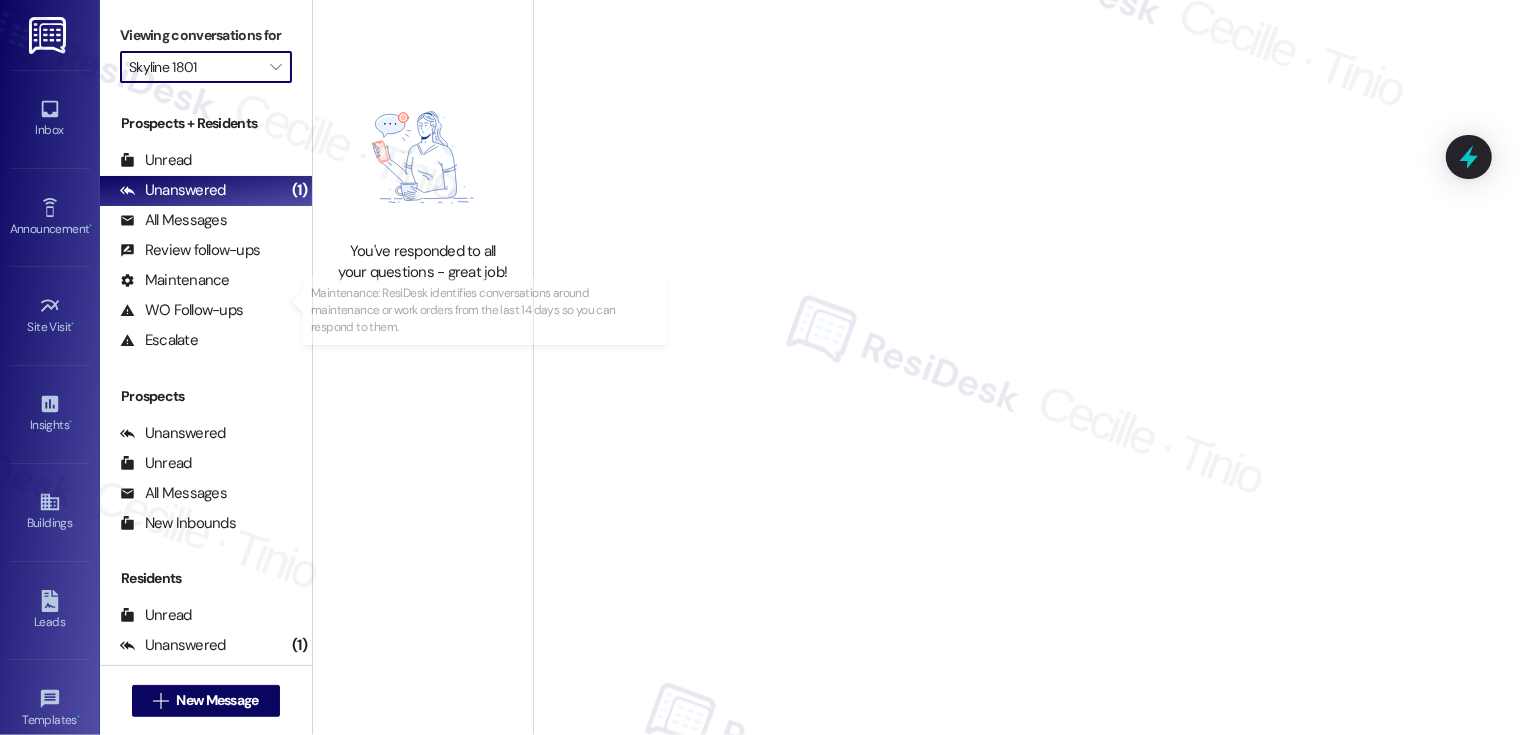 type on "The Norman" 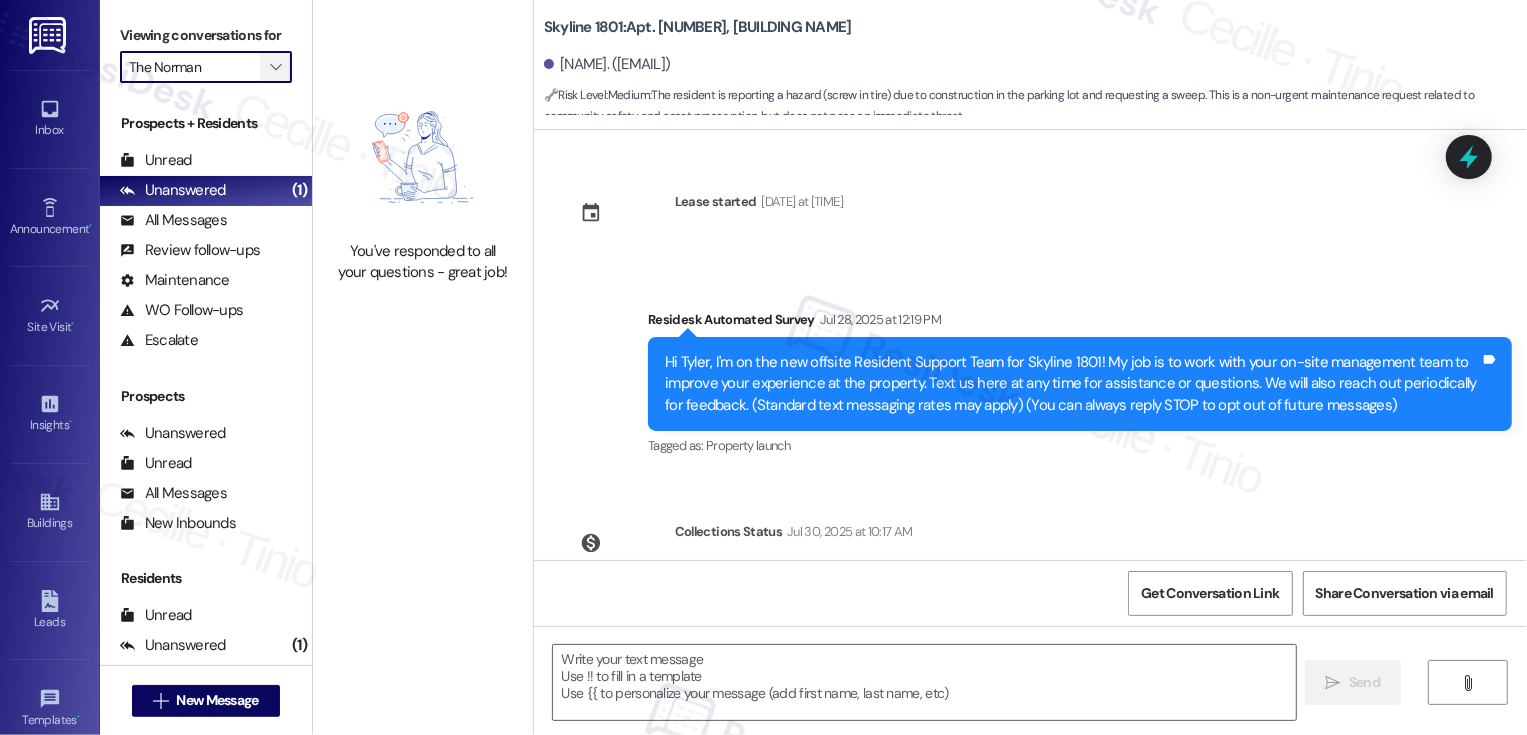 type on "Fetching suggested responses. Please feel free to read through the conversation in the meantime." 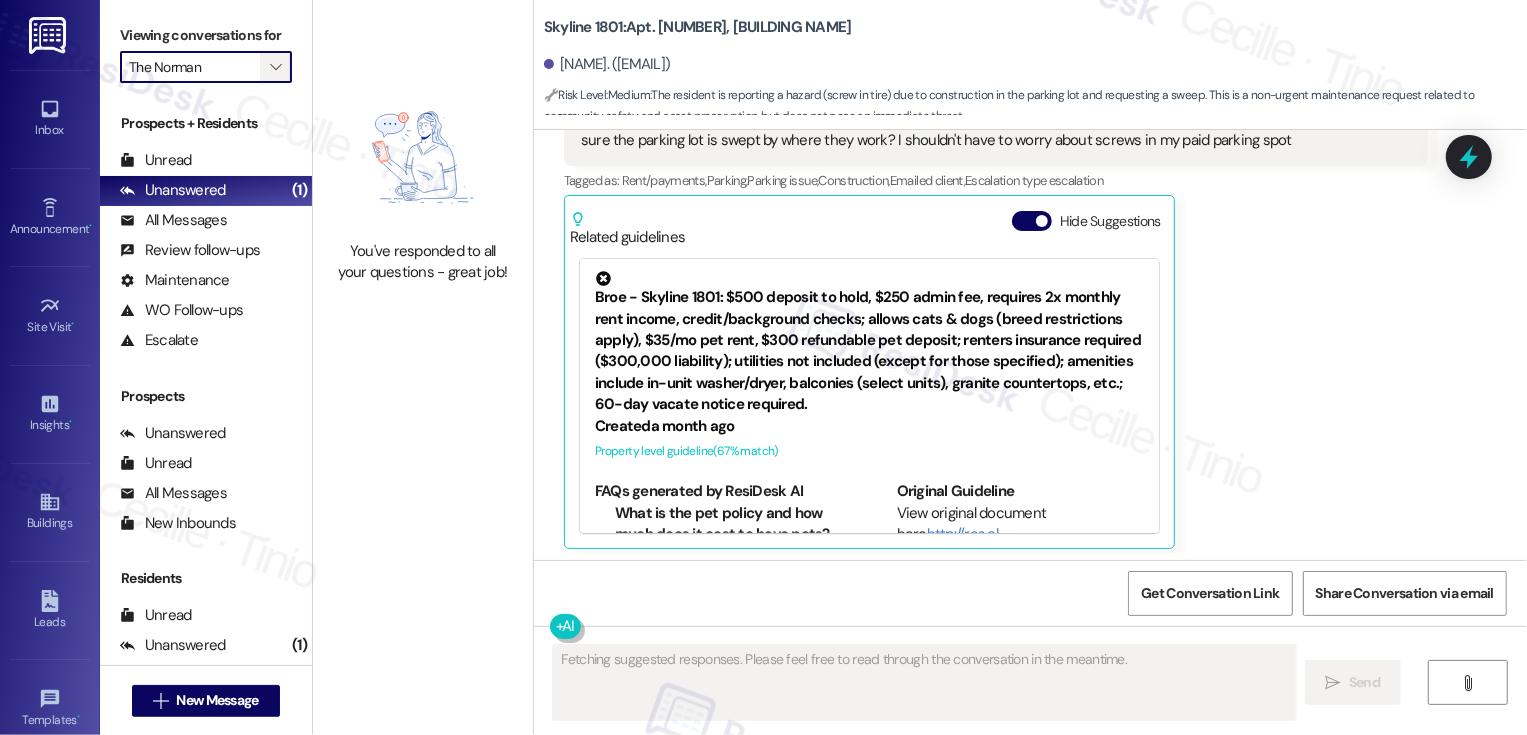 scroll, scrollTop: 646, scrollLeft: 0, axis: vertical 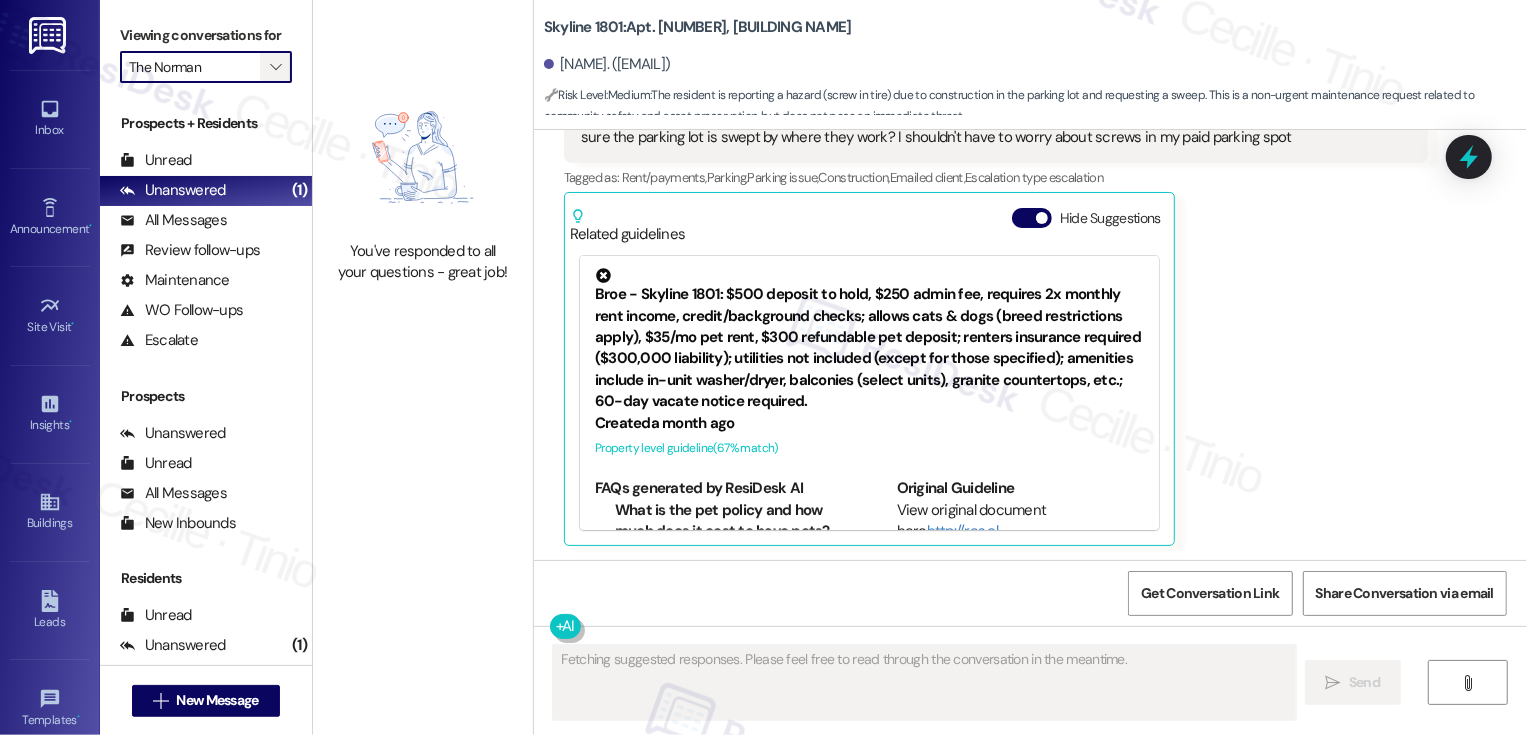 click on "" at bounding box center (275, 67) 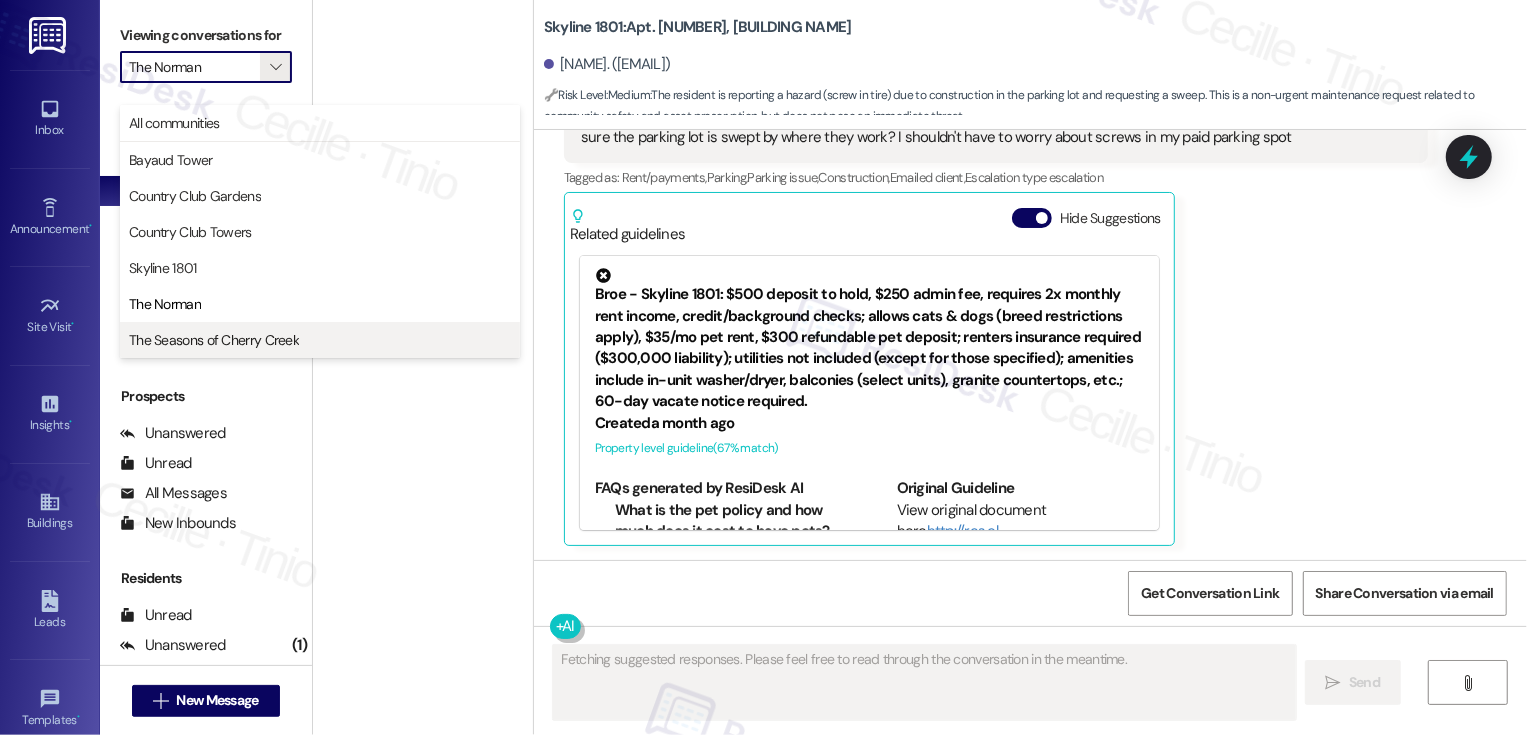 click on "The Seasons of Cherry Creek" at bounding box center (214, 340) 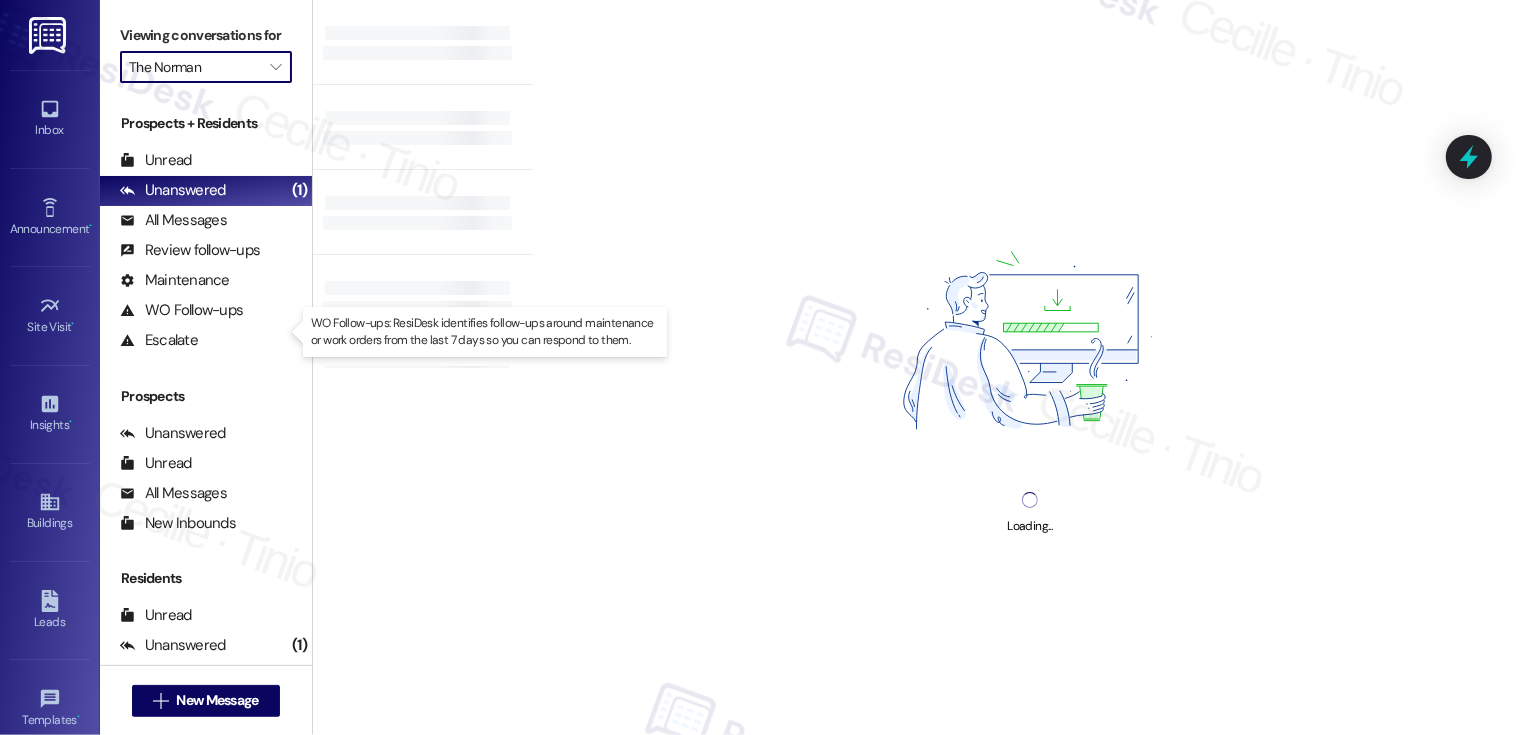 type on "The Seasons of Cherry Creek" 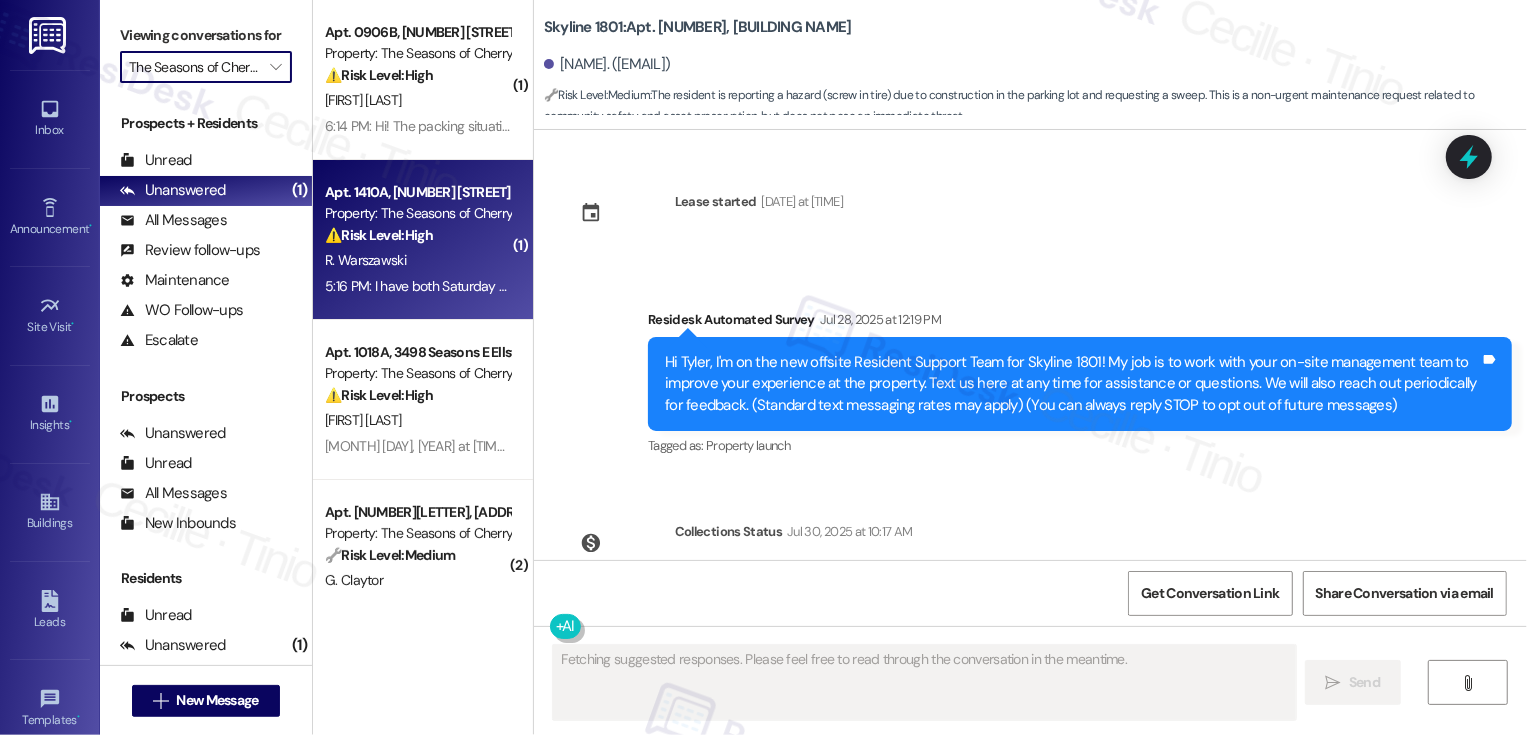 type on "Fetching suggested responses. Please feel free to read through the conversation in the meantime." 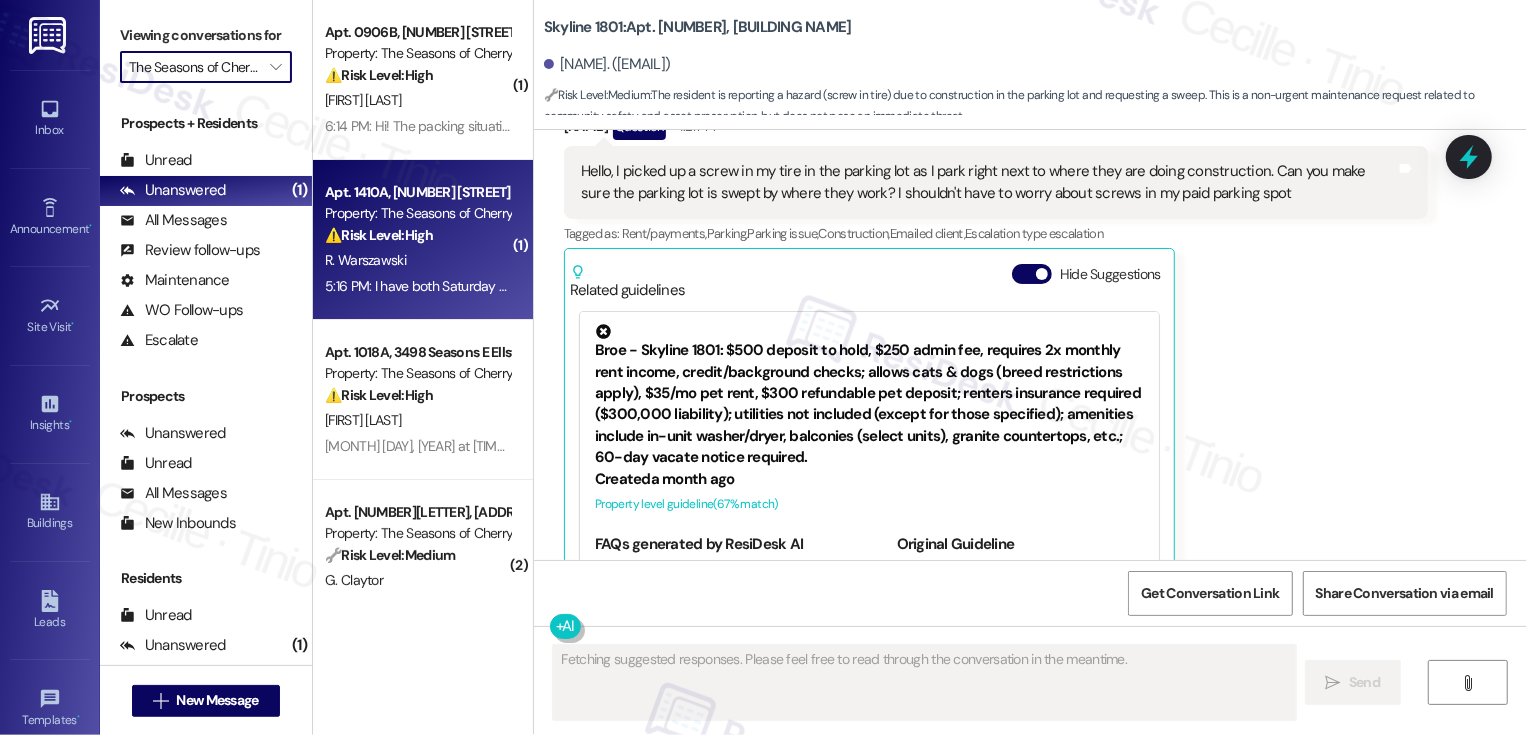 scroll, scrollTop: 646, scrollLeft: 0, axis: vertical 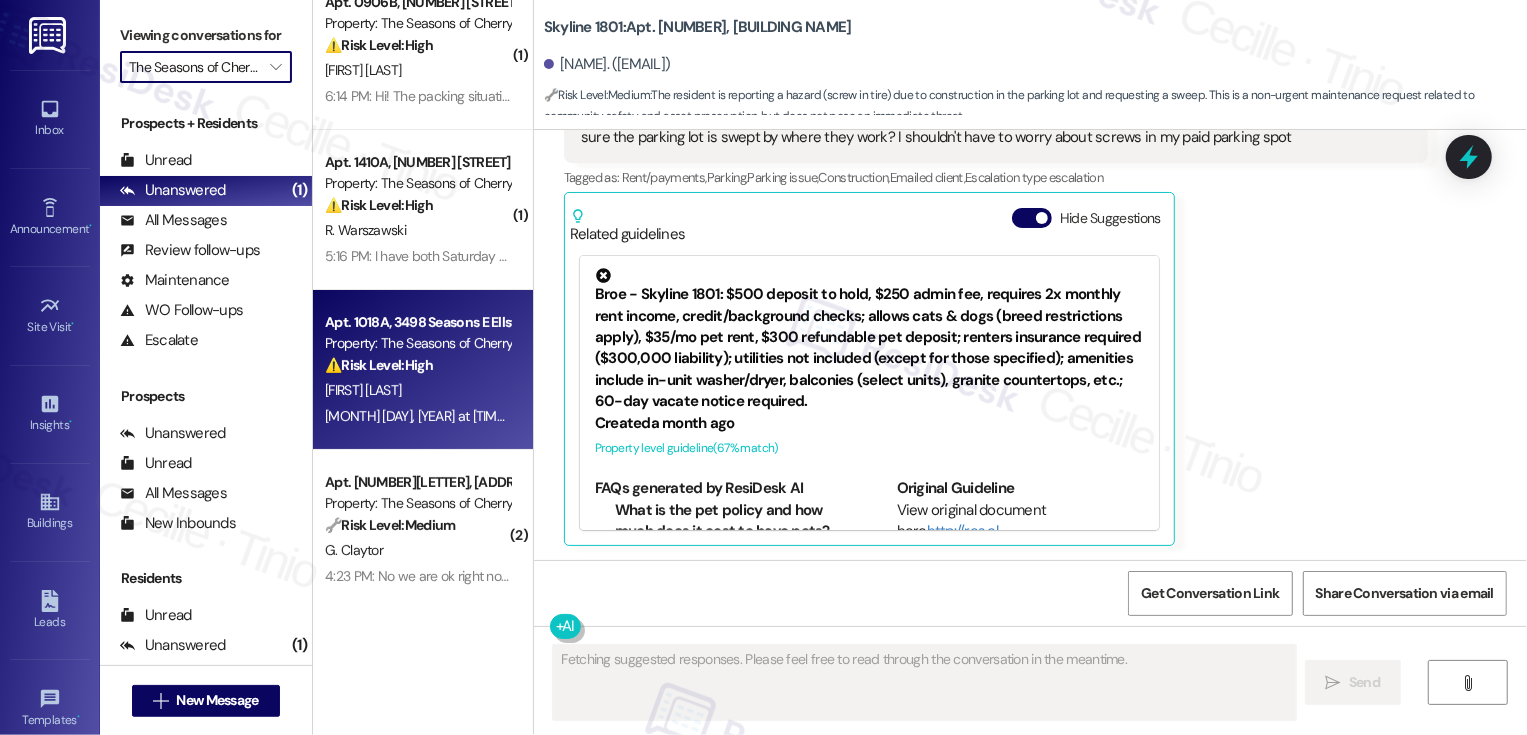 click on "Property: The Seasons of Cherry Creek" at bounding box center (417, 343) 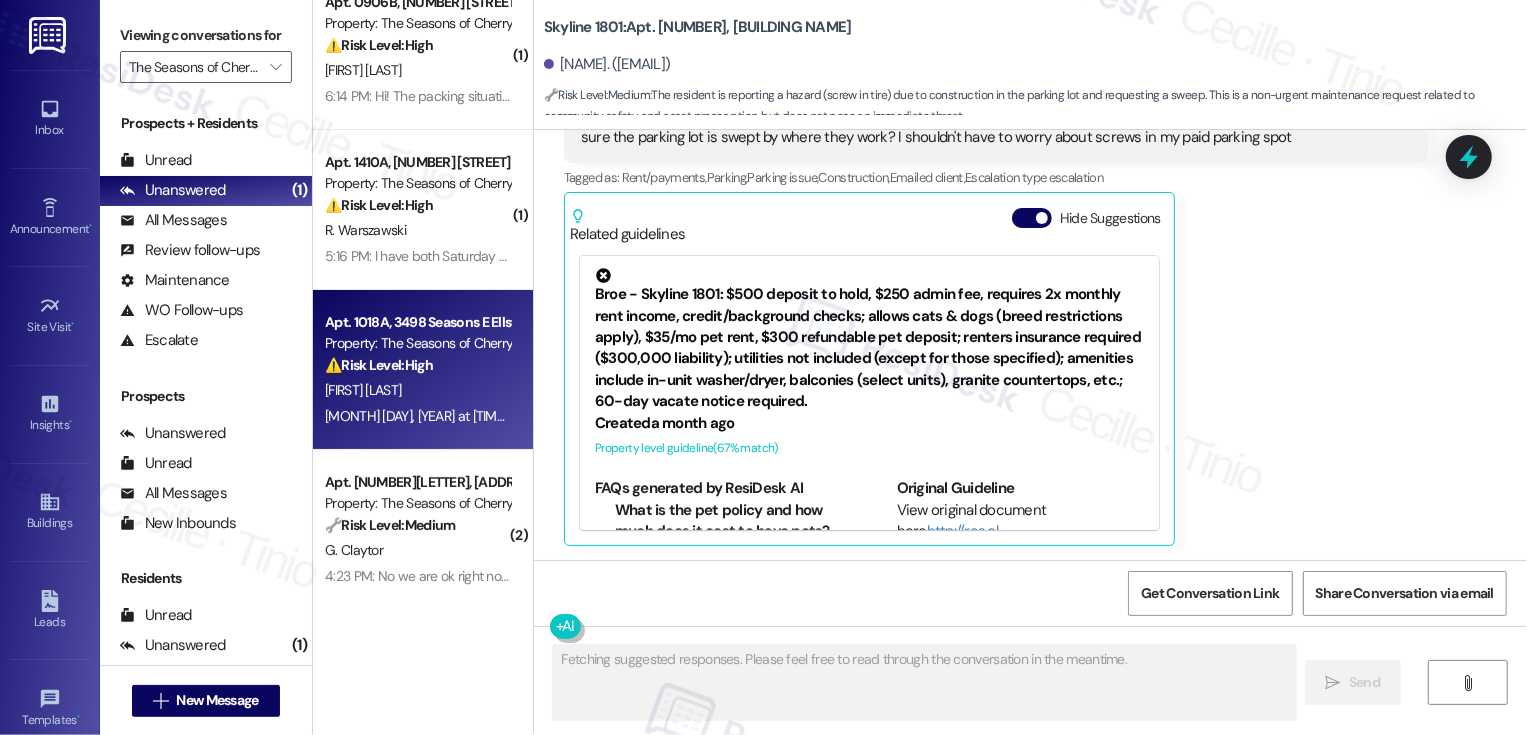 click on "Property: The Seasons of Cherry Creek" at bounding box center (417, 343) 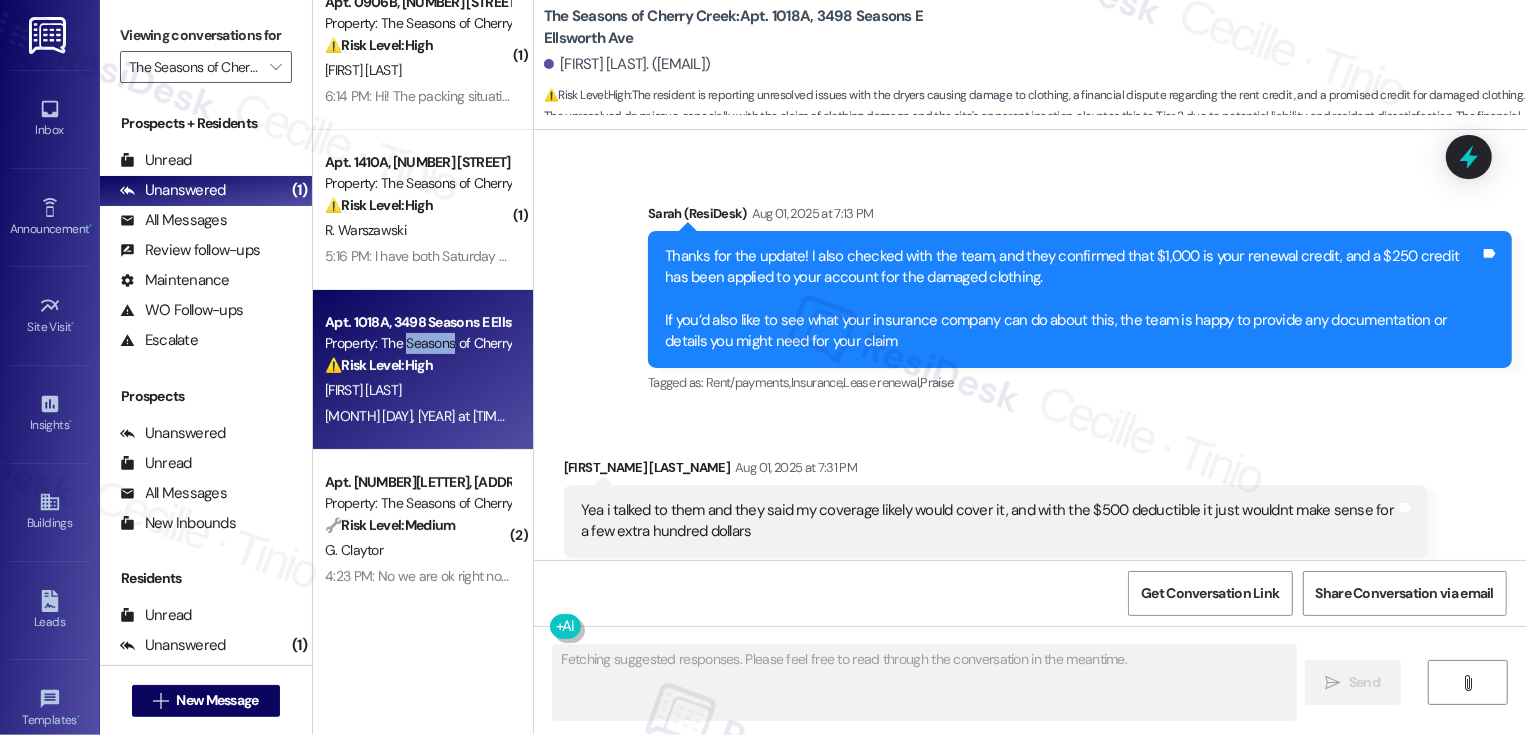 scroll, scrollTop: 2052, scrollLeft: 0, axis: vertical 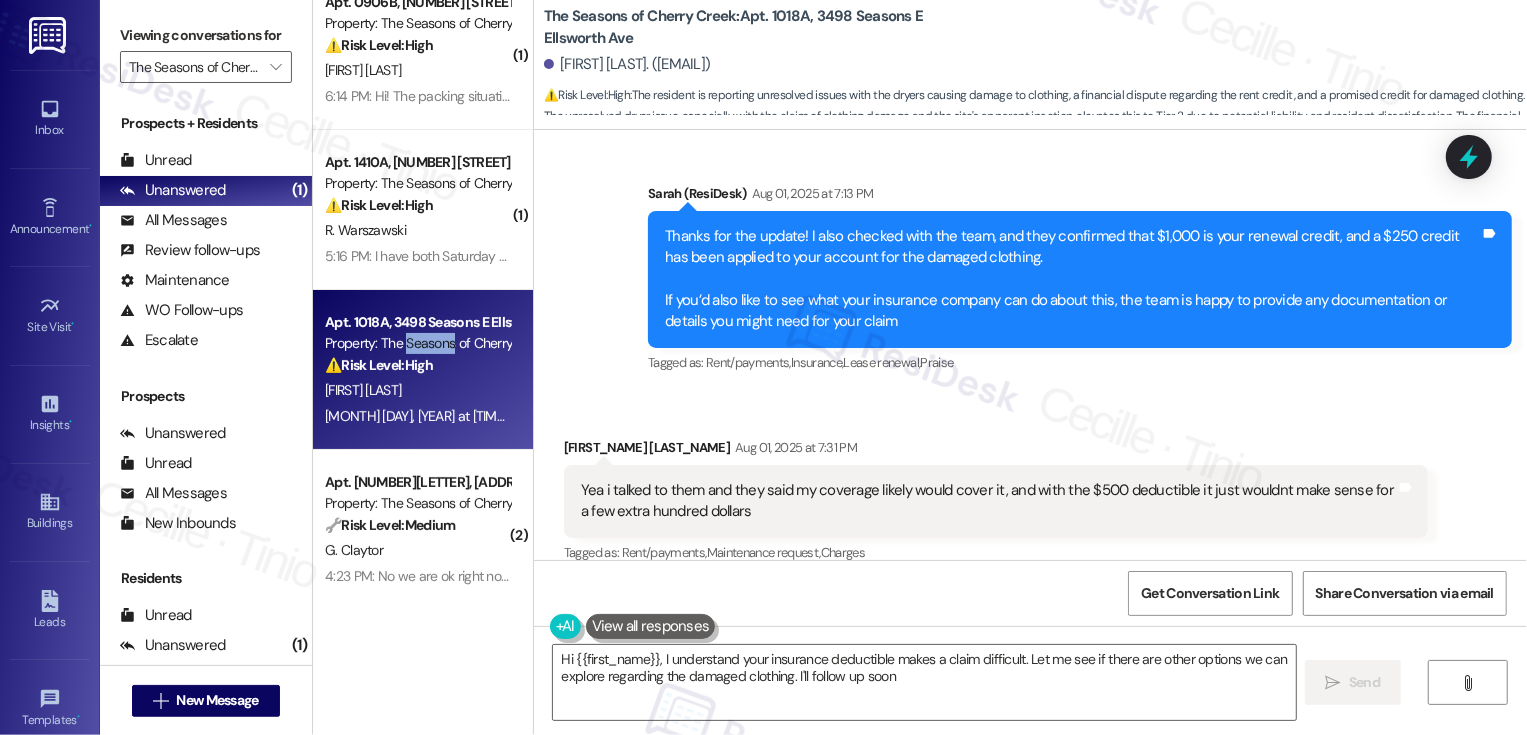 type on "Hi {{first_name}}, I understand your insurance deductible makes a claim difficult. Let me see if there are other options we can explore regarding the damaged clothing. I'll follow up soon!" 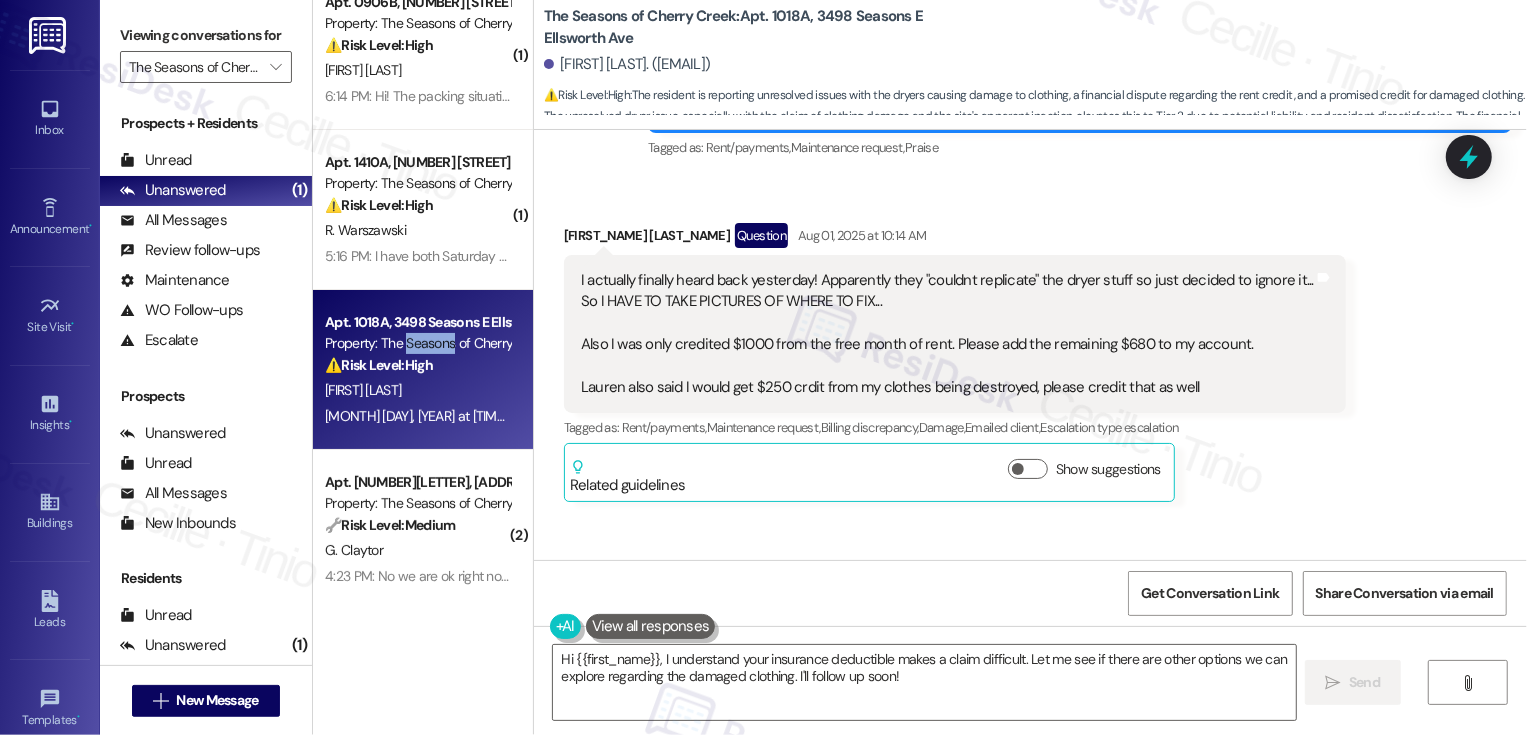 scroll, scrollTop: 1200, scrollLeft: 0, axis: vertical 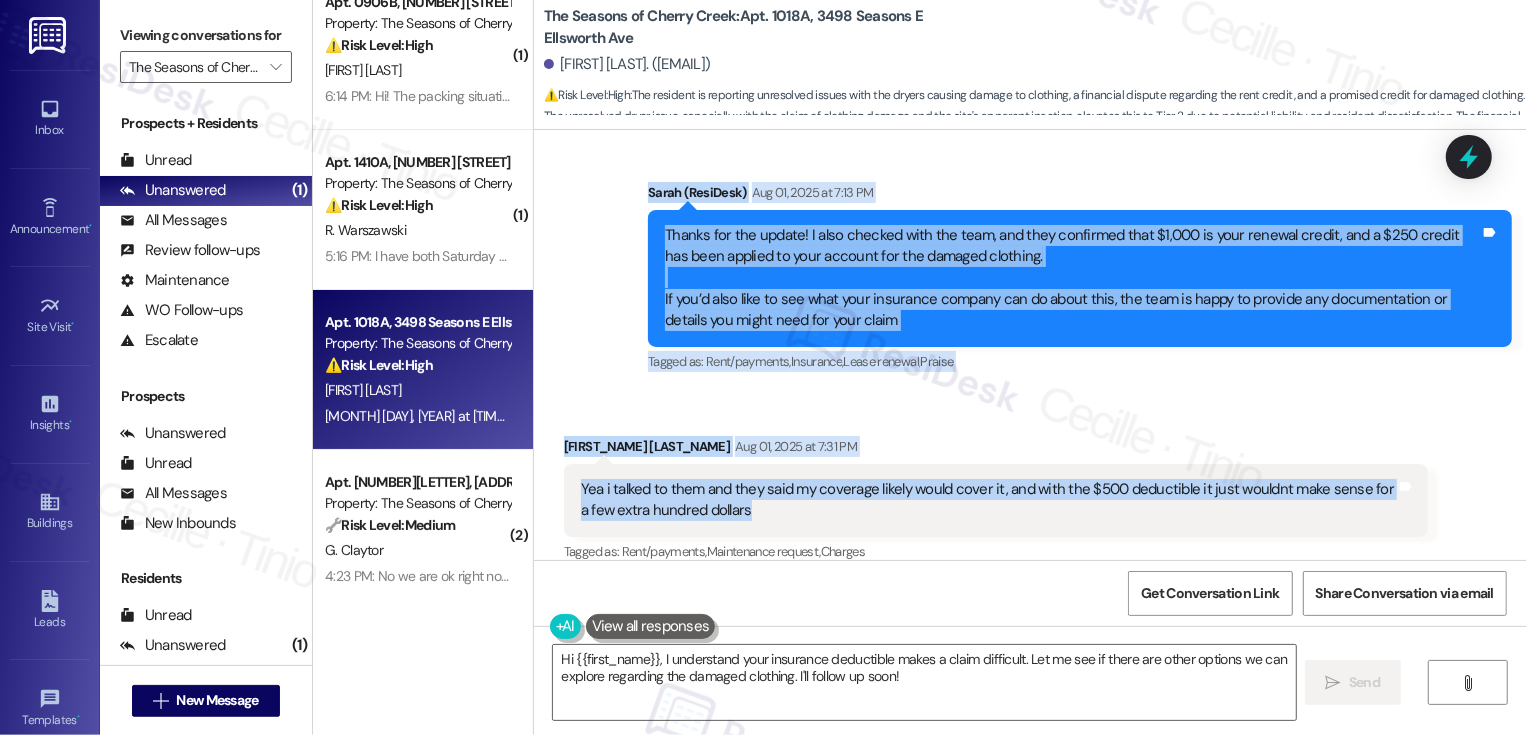 drag, startPoint x: 550, startPoint y: 255, endPoint x: 897, endPoint y: 487, distance: 417.41226 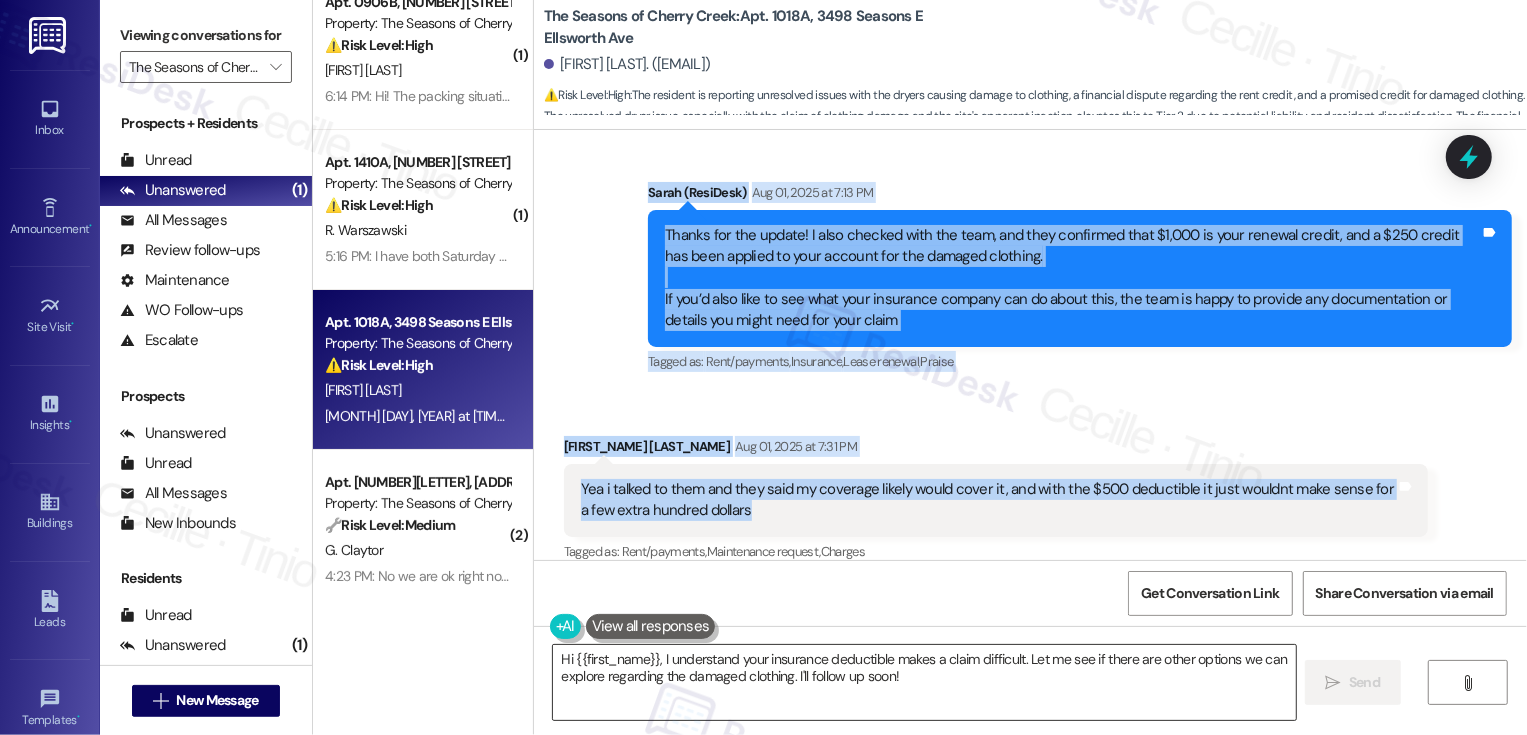 click on "Hi {{first_name}}, I understand your insurance deductible makes a claim difficult. Let me see if there are other options we can explore regarding the damaged clothing. I'll follow up soon!" at bounding box center (924, 682) 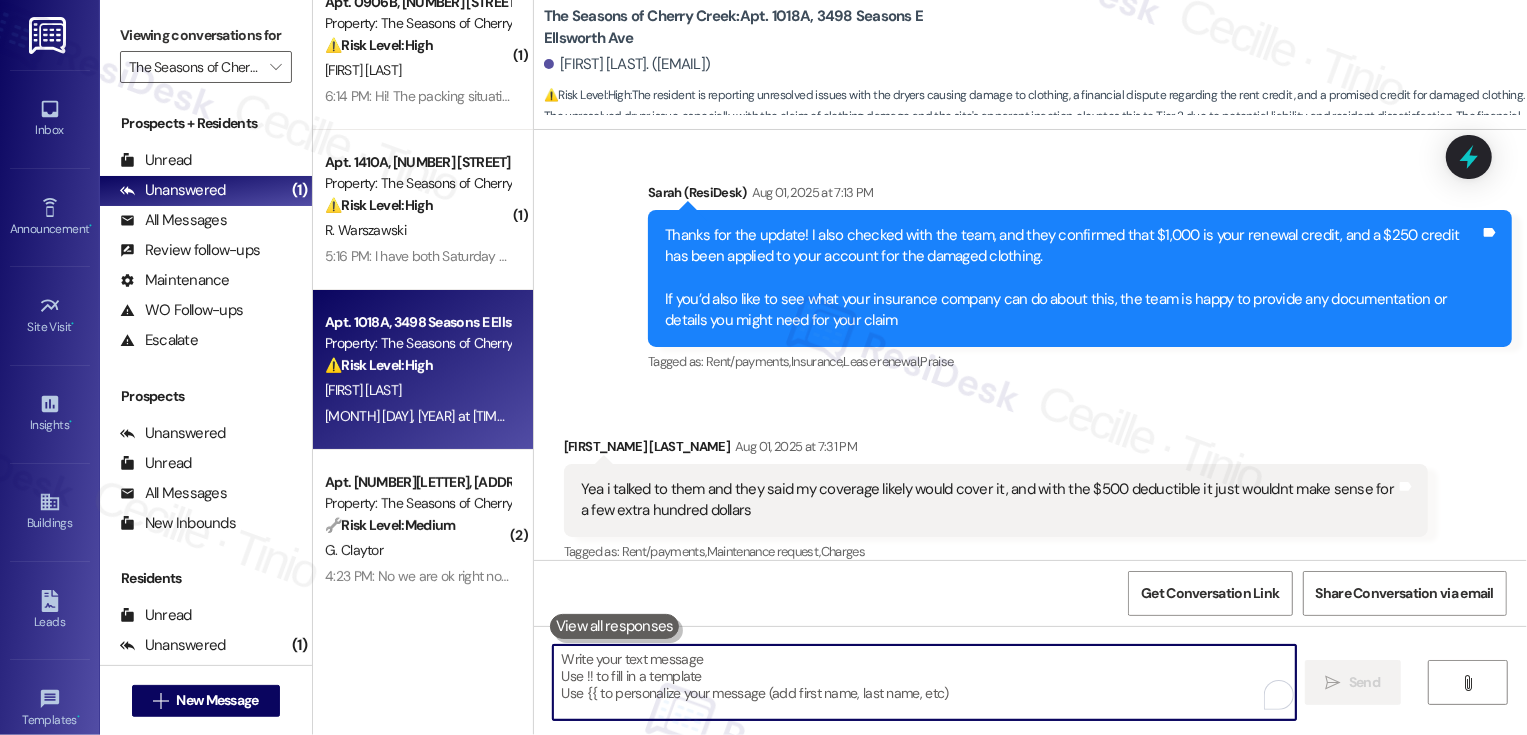 paste on "Hi Aston, thank you for letting me know. I understand your decision about the insurance claim. If you change your mind or need any documentation from us in the future, I’m happy to help provide it." 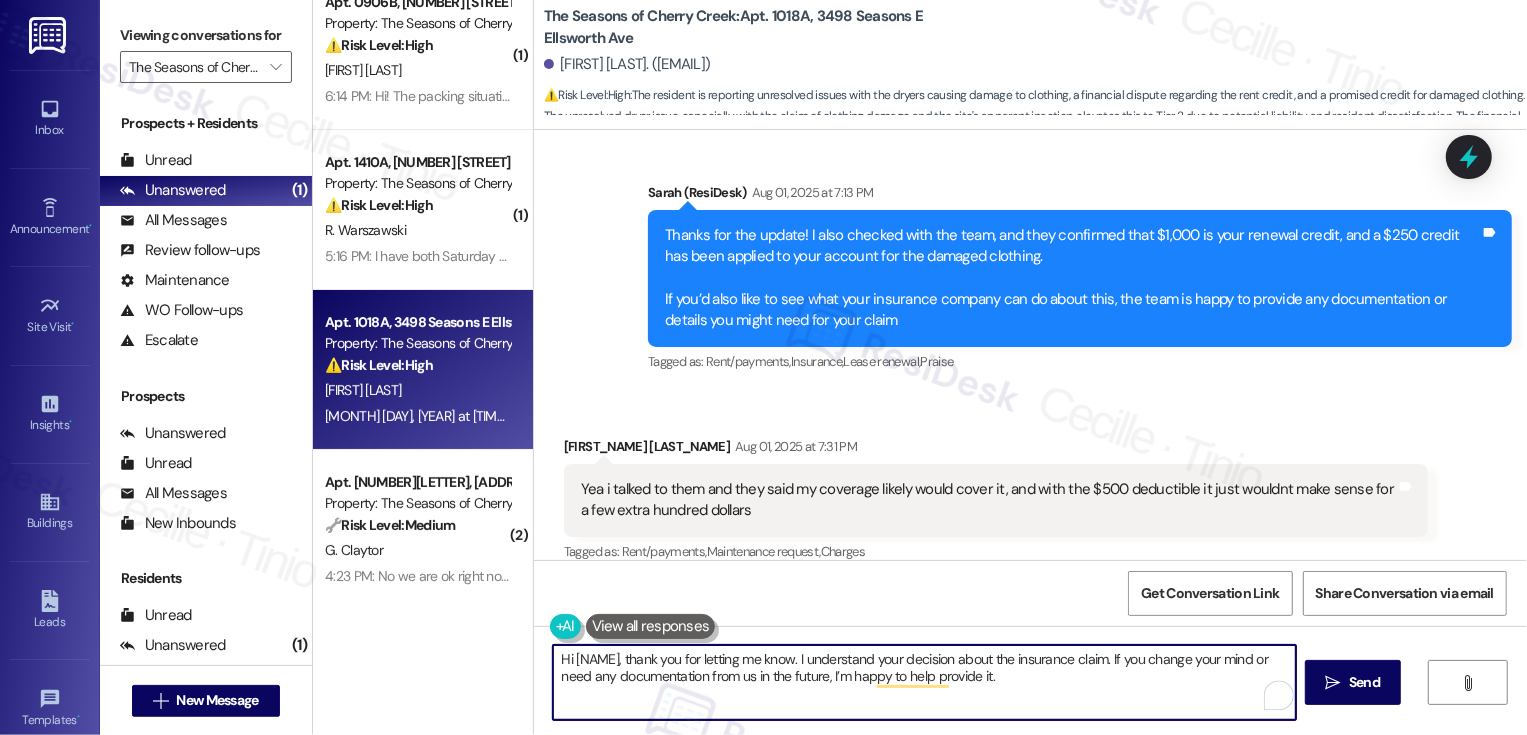 drag, startPoint x: 608, startPoint y: 656, endPoint x: 511, endPoint y: 657, distance: 97.00516 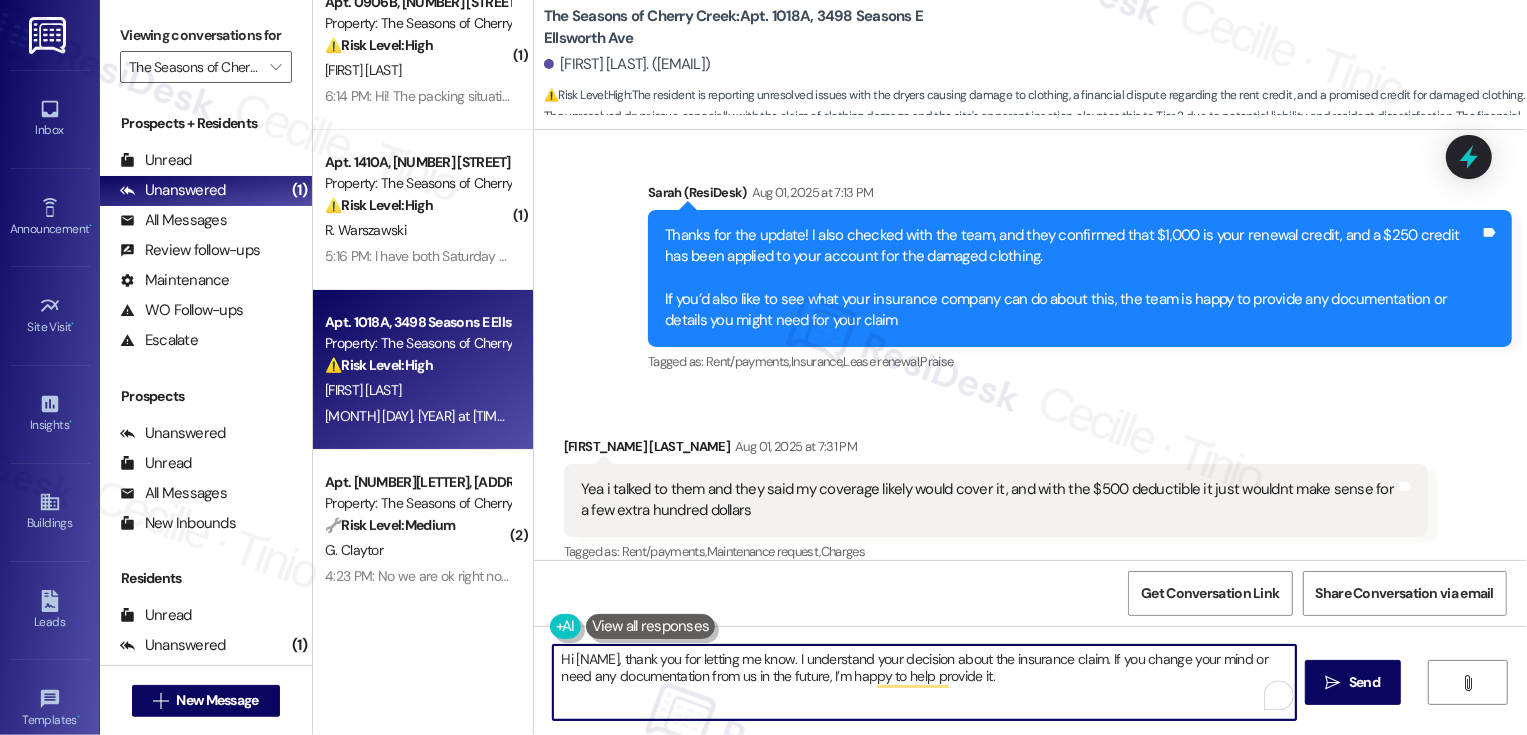 click on "( 1 ) Apt. 0906B, 3498 Seasons E Ellsworth Ave Property: The Seasons of Cherry Creek ⚠️  Risk Level:  High The resident reports multiple issues with package handling, including potential safety hazards for elderly/disabled residents, blocked access, and package theft. The mention of stolen packages elevates this to Tier 2 due to potential liability and security concerns. The lack of ventilation and poor signage also contribute to this classification. H. Cummins ( 1 ) Apt. 1410A, 3498 Seasons E Ellsworth Ave Property: The Seasons of Cherry Creek ⚠️  Risk Level:  High The resident reports a hit-and-run incident in the garage, requests security footage for the police, and expresses frustration with the lack of response from the property management. This involves potential property damage, security concerns, and a police investigation, requiring urgent attention. R. Warszawski 5:16 PM: I have both Saturday and today. I keep getting told someone will get back to me  Apt. 1018A, 3498 Seasons E Ellsworth Ave" at bounding box center (920, 367) 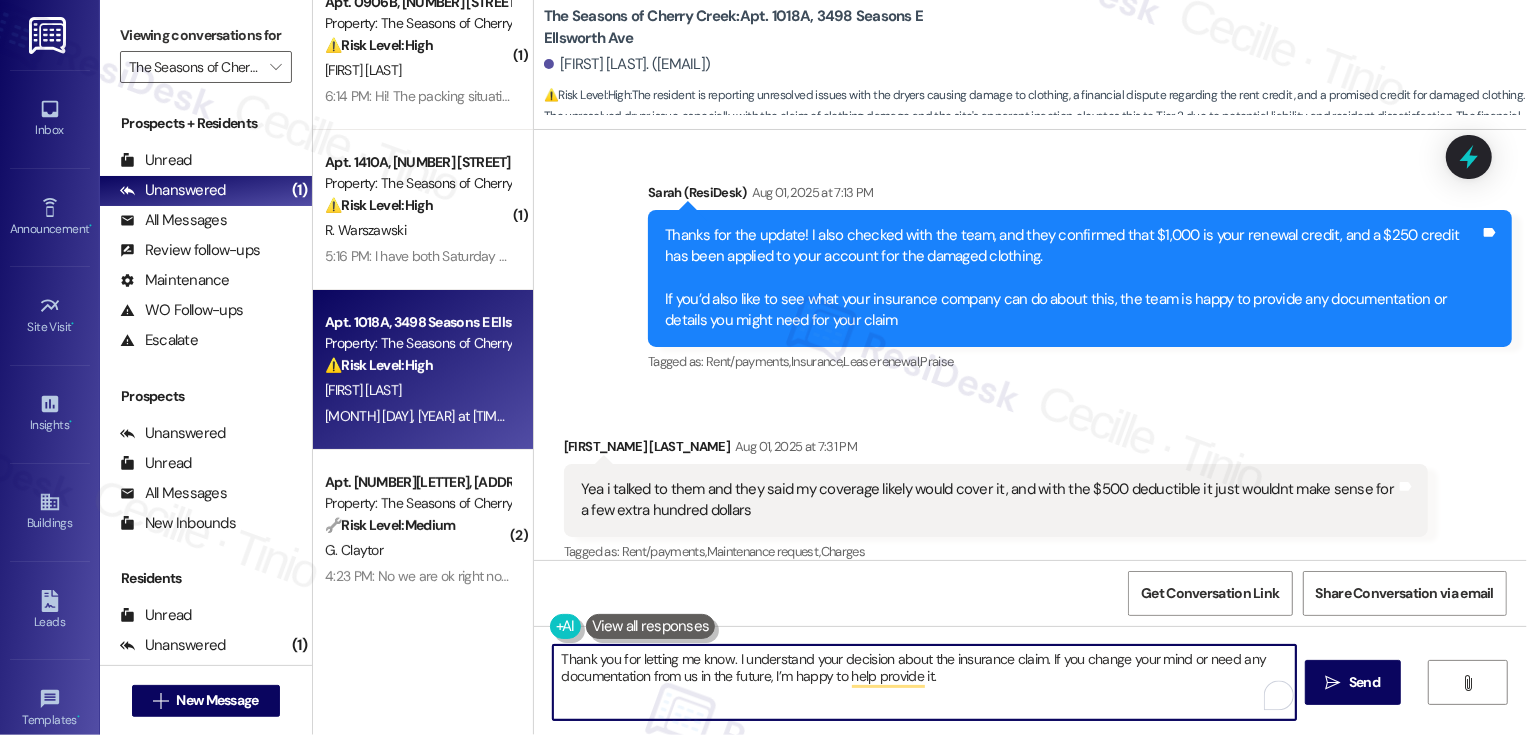 click on "Aston Brading Aug 01, 2025 at 7:31 PM" at bounding box center [996, 450] 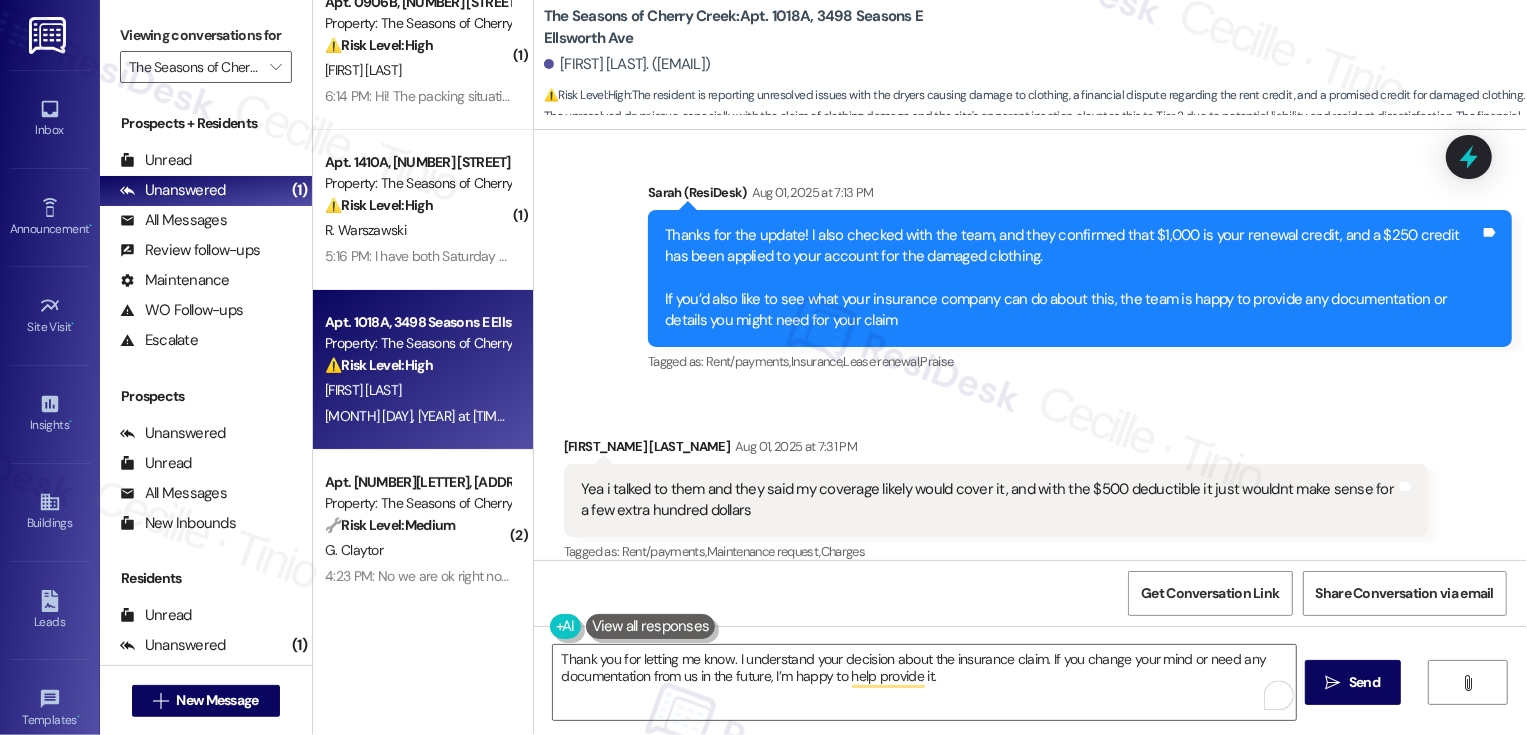 click on "Aston Brading Aug 01, 2025 at 7:31 PM" at bounding box center (996, 450) 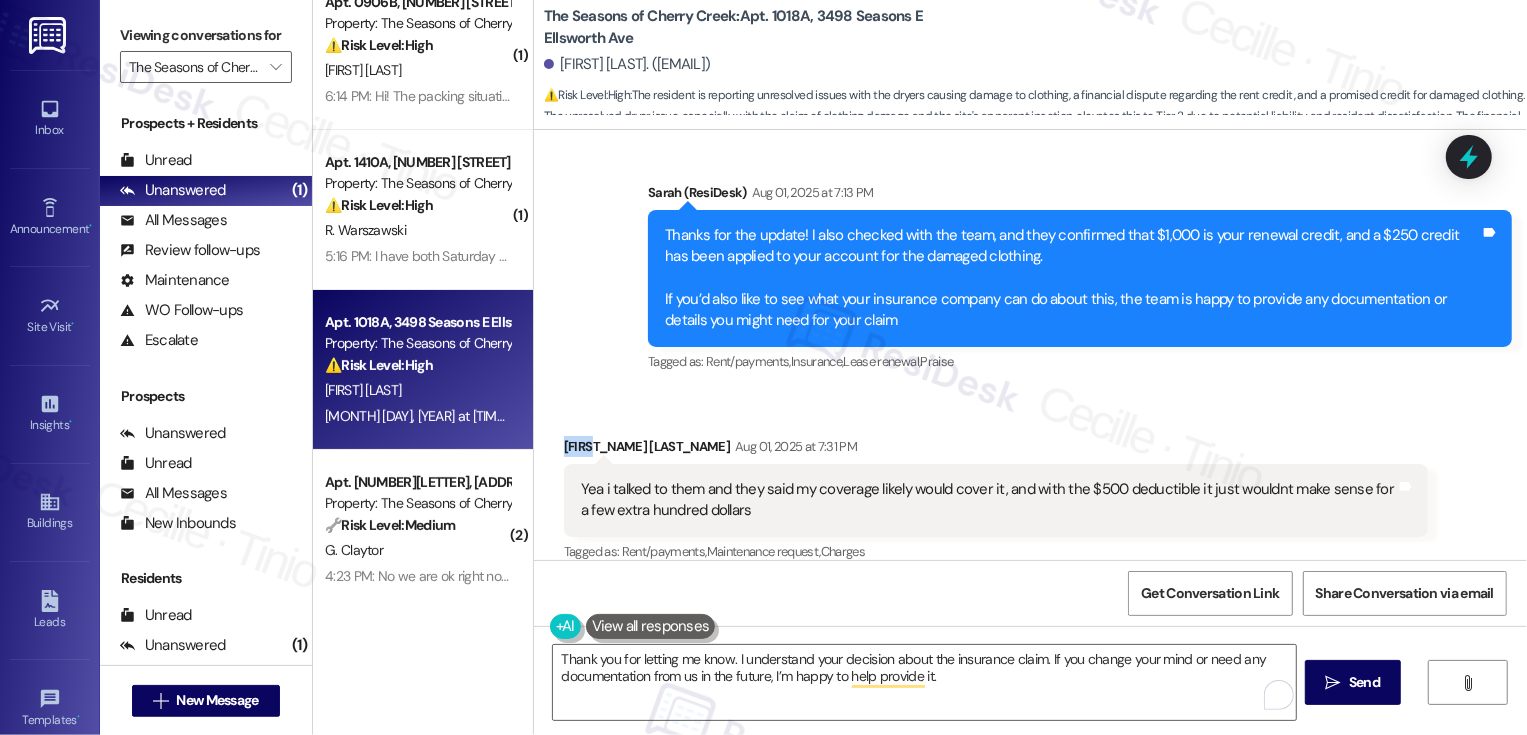 copy on "Aston" 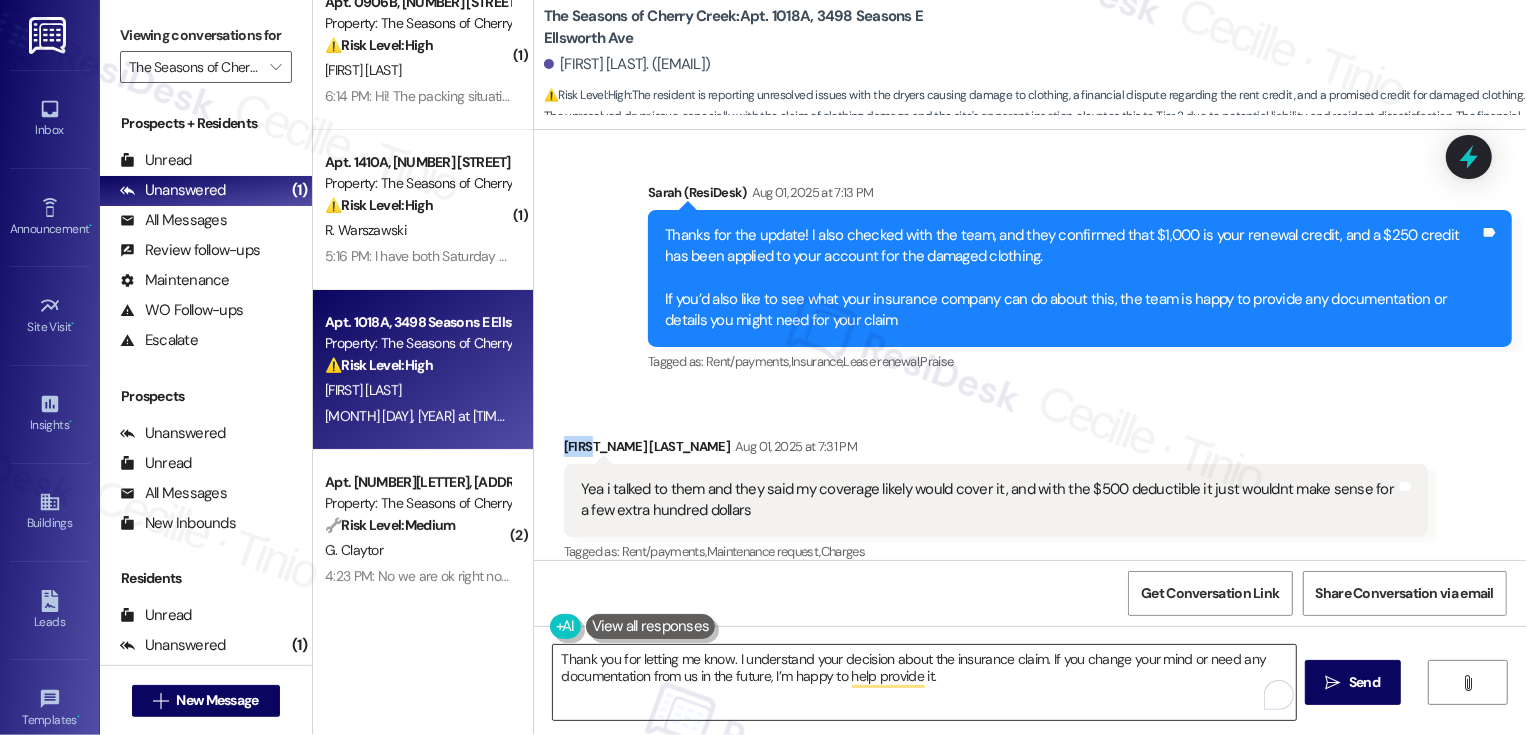 click on "Thank you for letting me know. I understand your decision about the insurance claim. If you change your mind or need any documentation from us in the future, I’m happy to help provide it." at bounding box center [924, 682] 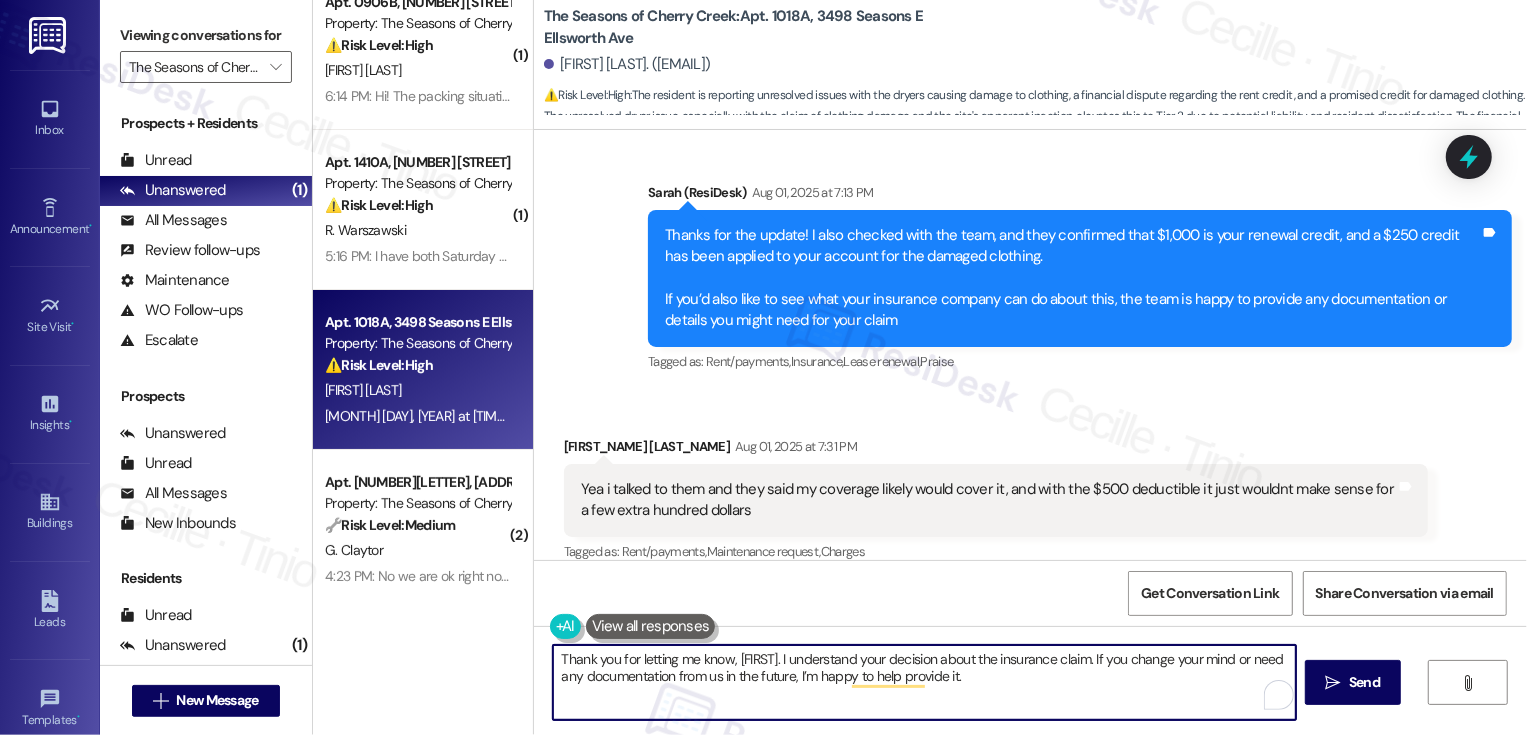 paste on "Aston" 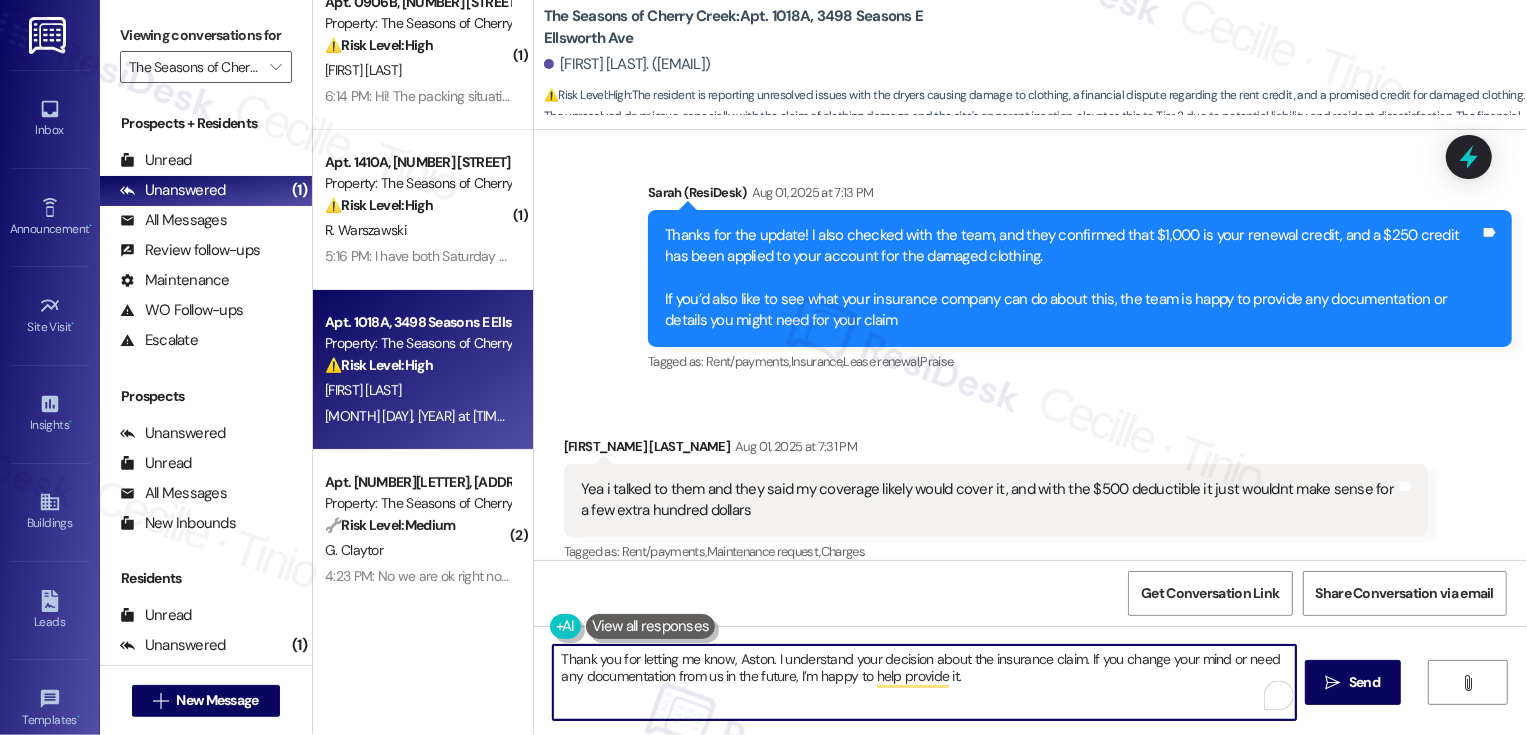 click on "Thank you for letting me know, Aston. I understand your decision about the insurance claim. If you change your mind or need any documentation from us in the future, I’m happy to help provide it." at bounding box center (924, 682) 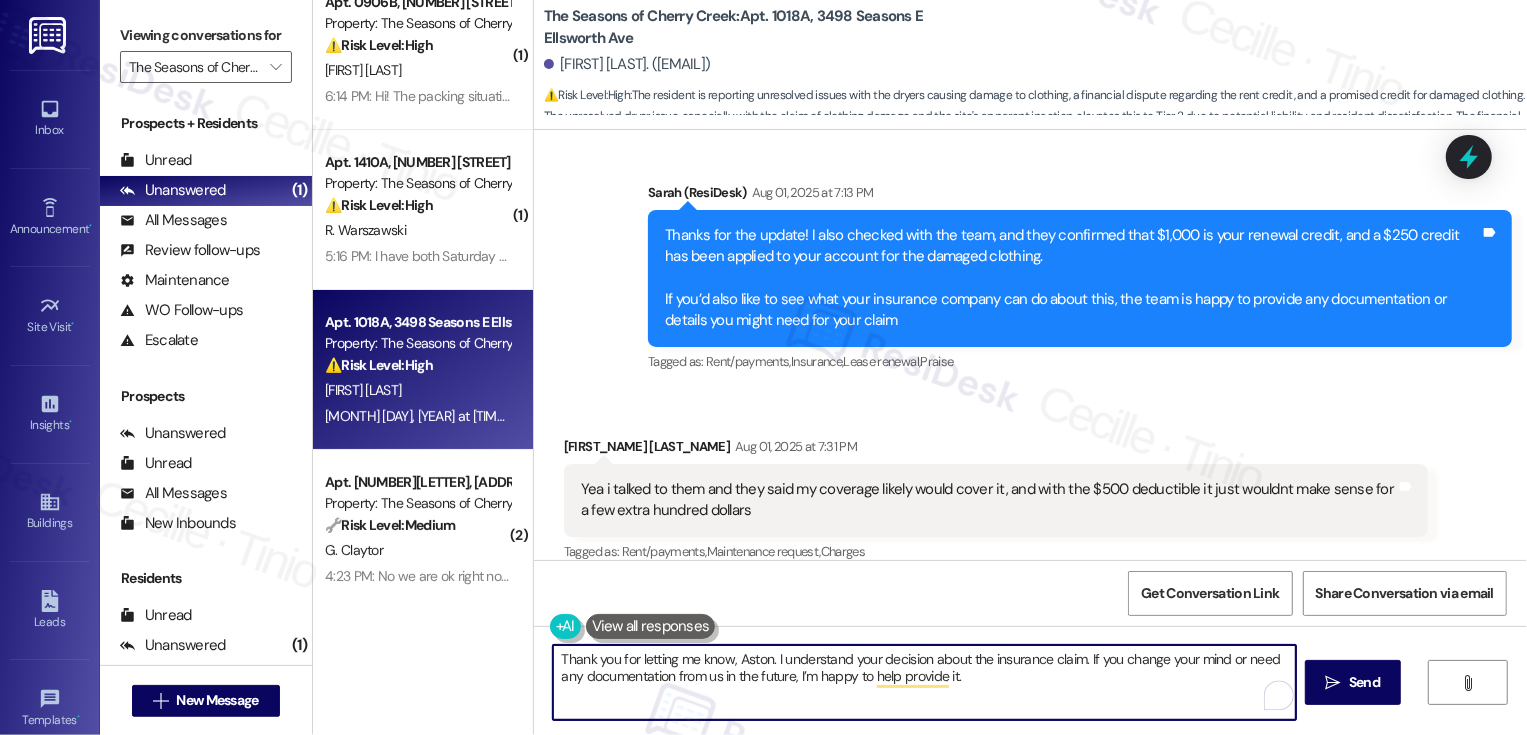 click on "Thank you for letting me know, Aston. I understand your decision about the insurance claim. If you change your mind or need any documentation from us in the future, I’m happy to help provide it." at bounding box center [924, 682] 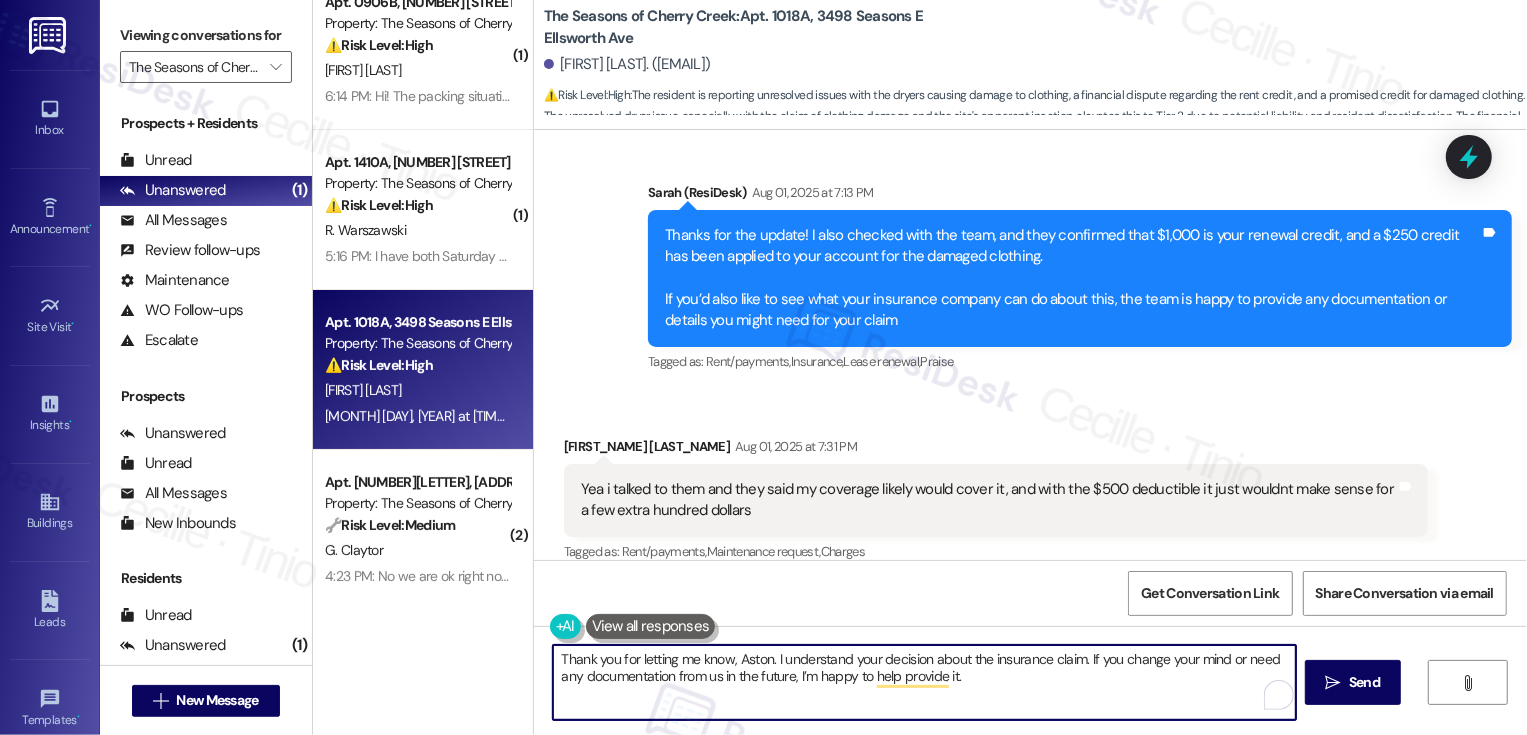 click on "Thank you for letting me know, Aston. I understand your decision about the insurance claim. If you change your mind or need any documentation from us in the future, I’m happy to help provide it." at bounding box center (924, 682) 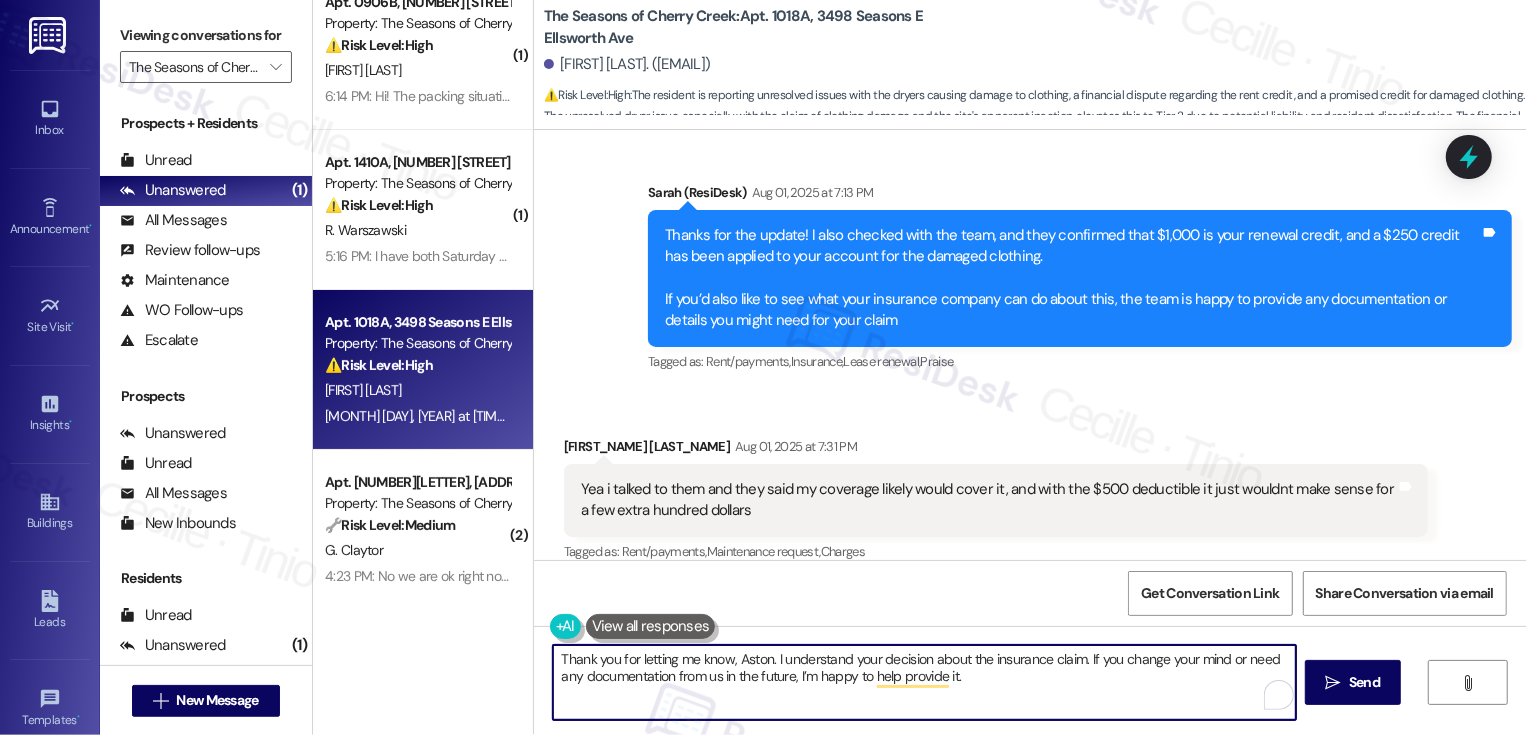 click on "Thank you for letting me know, Aston. I understand your decision about the insurance claim. If you change your mind or need any documentation from us in the future, I’m happy to help provide it." at bounding box center (924, 682) 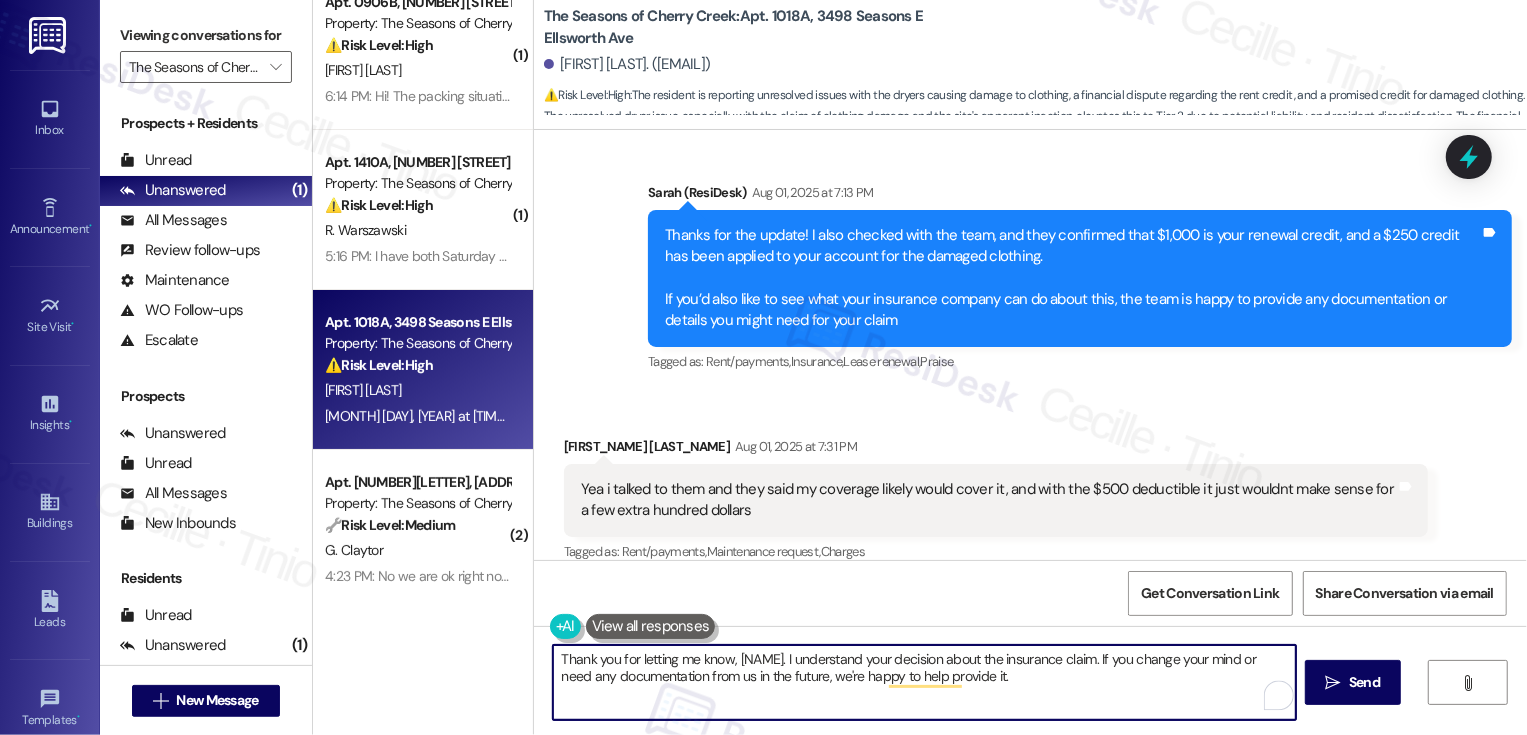 click on "Thank you for letting me know, Aston. I understand your decision about the insurance claim. If you change your mind or need any documentation from us in the future, we're happy to help provide it." at bounding box center (924, 682) 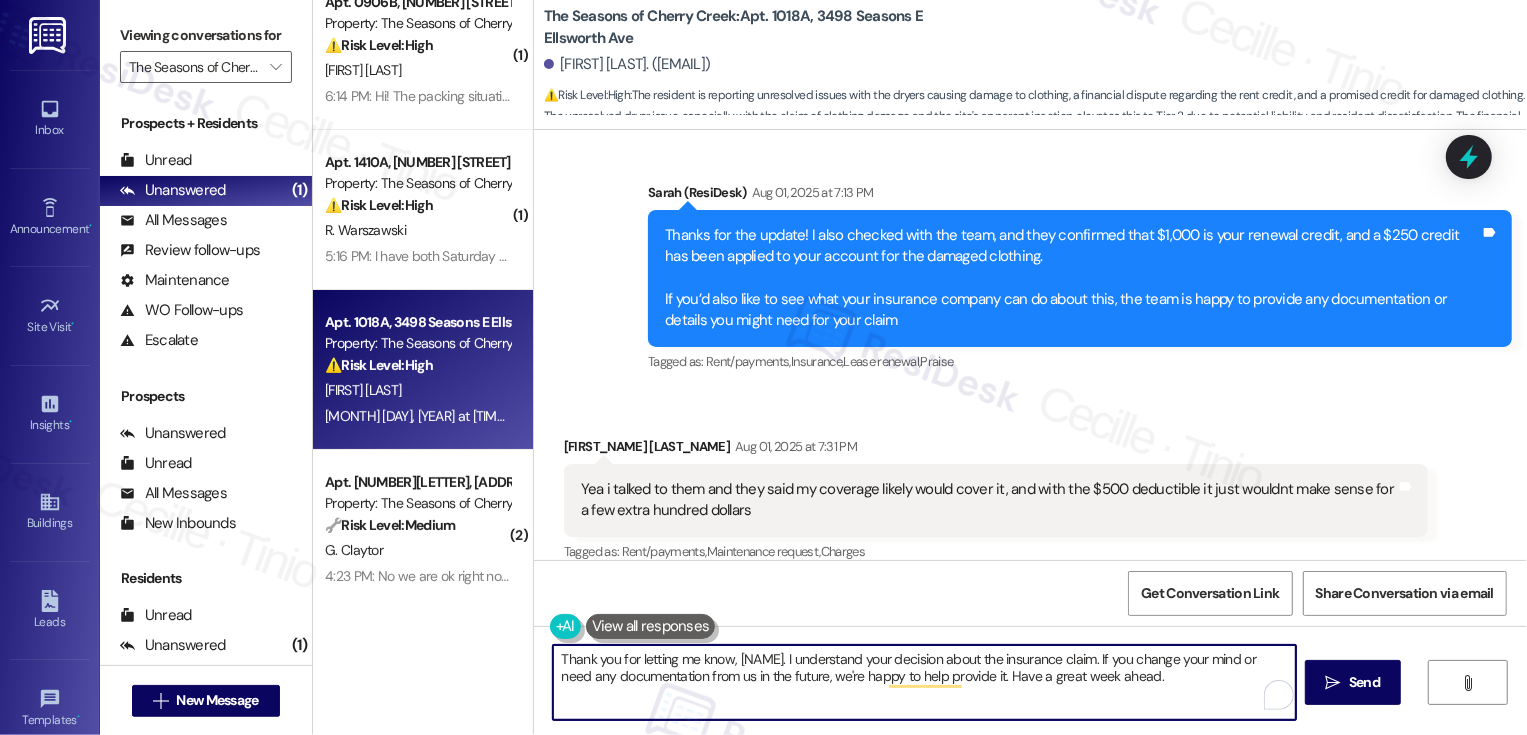 click on "Thank you for letting me know, Aston. I understand your decision about the insurance claim. If you change your mind or need any documentation from us in the future, we're happy to help provide it. Have a great week ahead." at bounding box center (924, 682) 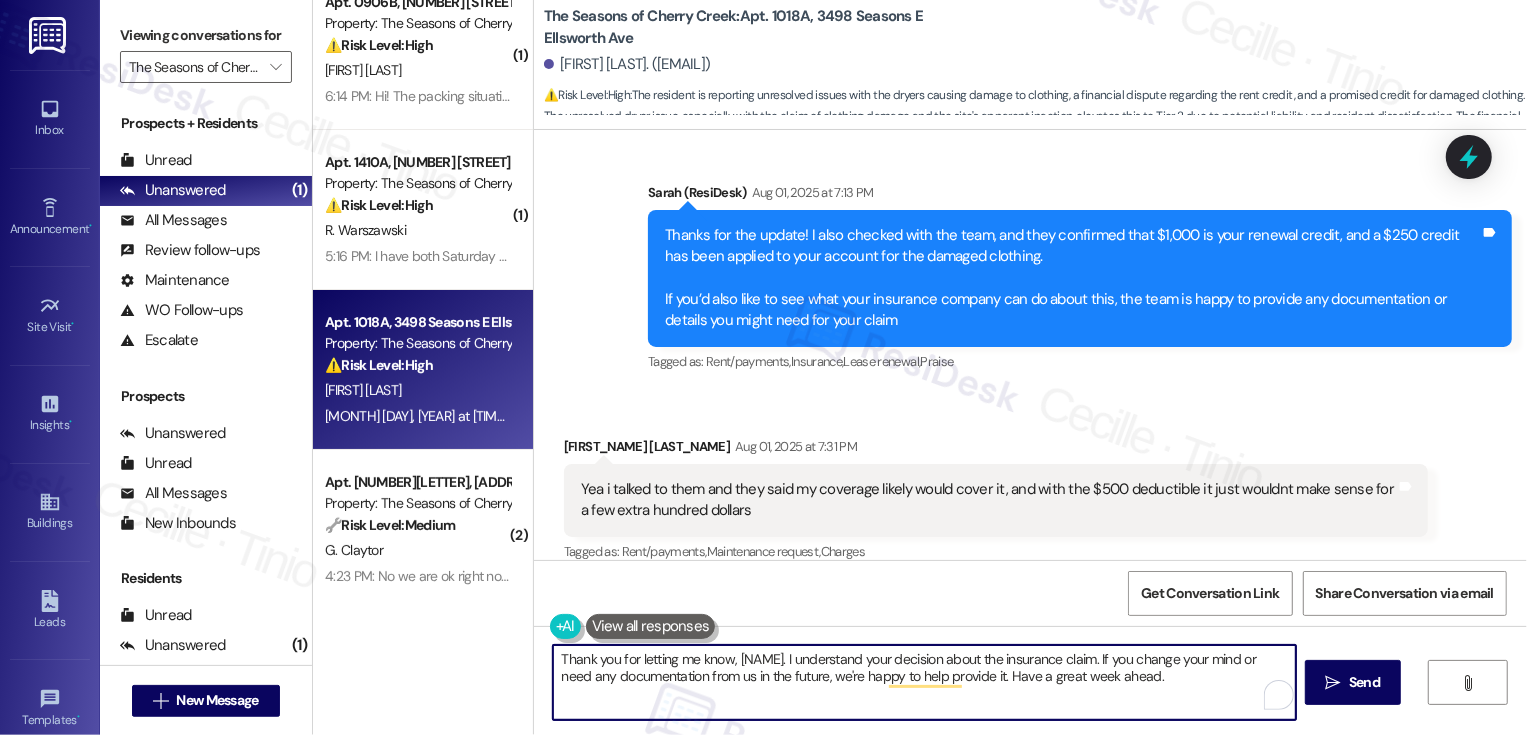 click on "Thank you for letting me know, Aston. I understand your decision about the insurance claim. If you change your mind or need any documentation from us in the future, we're happy to help provide it. Have a great week ahead." at bounding box center [924, 682] 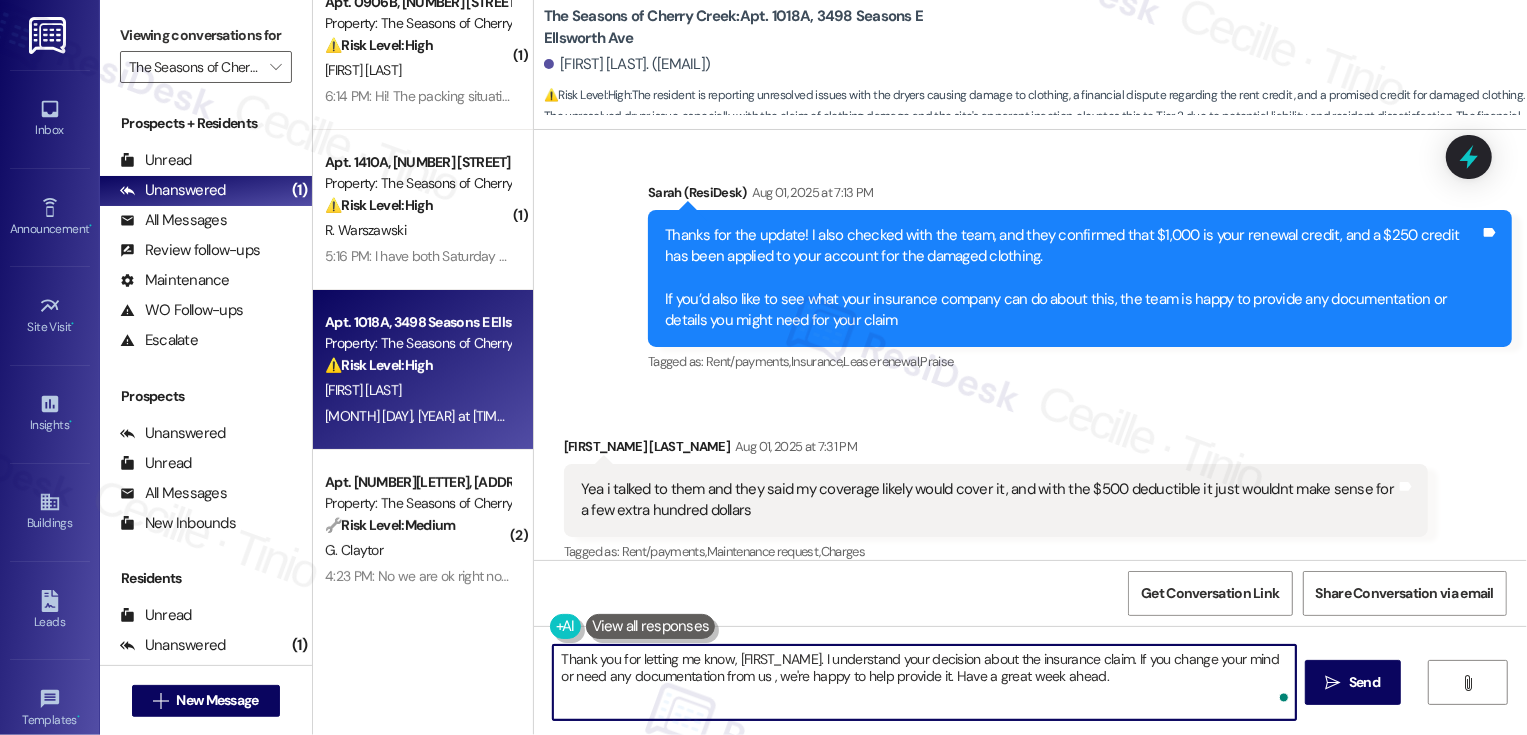 type on "Thank you for letting me know, Aston. I understand your decision about the insurance claim. If you change your mind or need any documentation from us, we're happy to help provide it. Have a great week ahead." 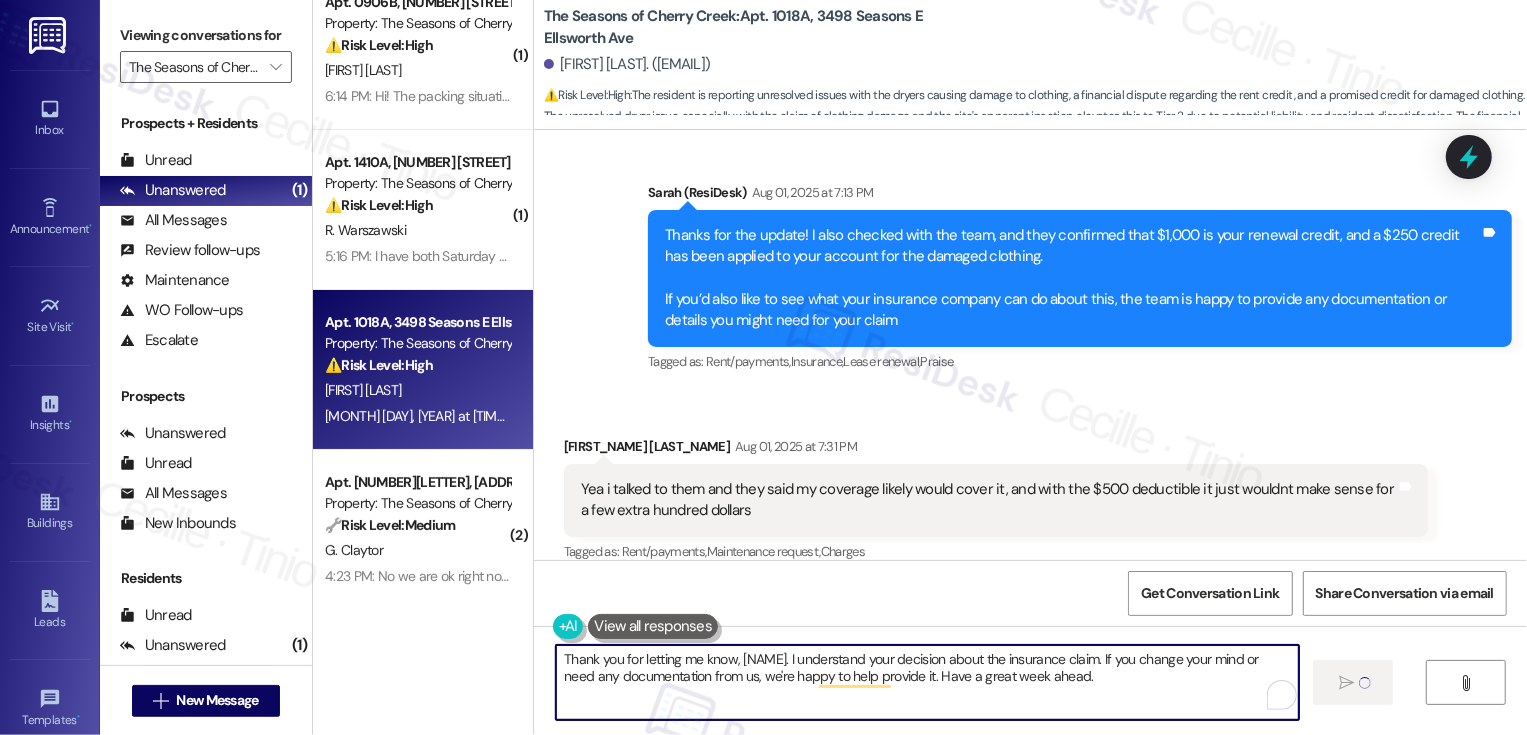 scroll, scrollTop: 217, scrollLeft: 0, axis: vertical 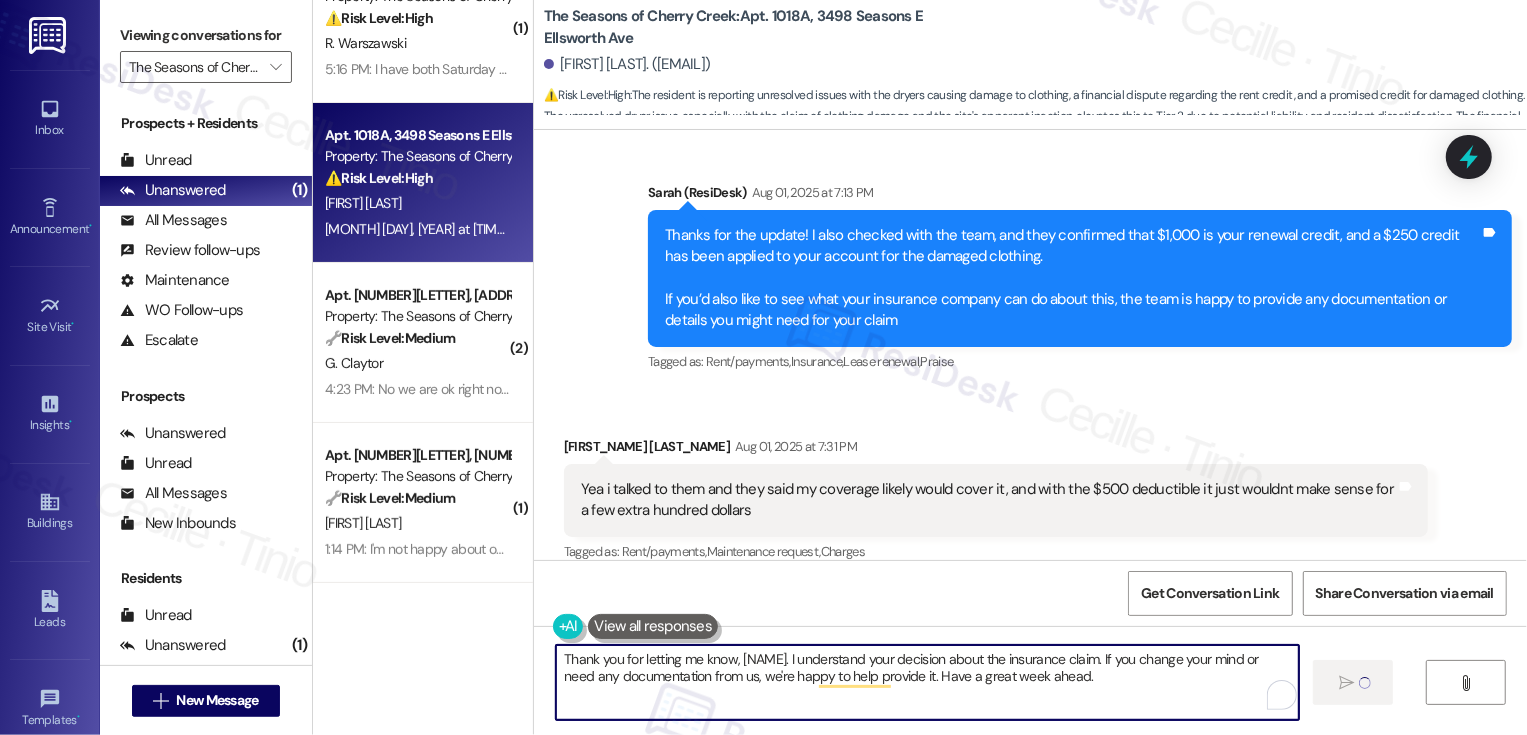 type 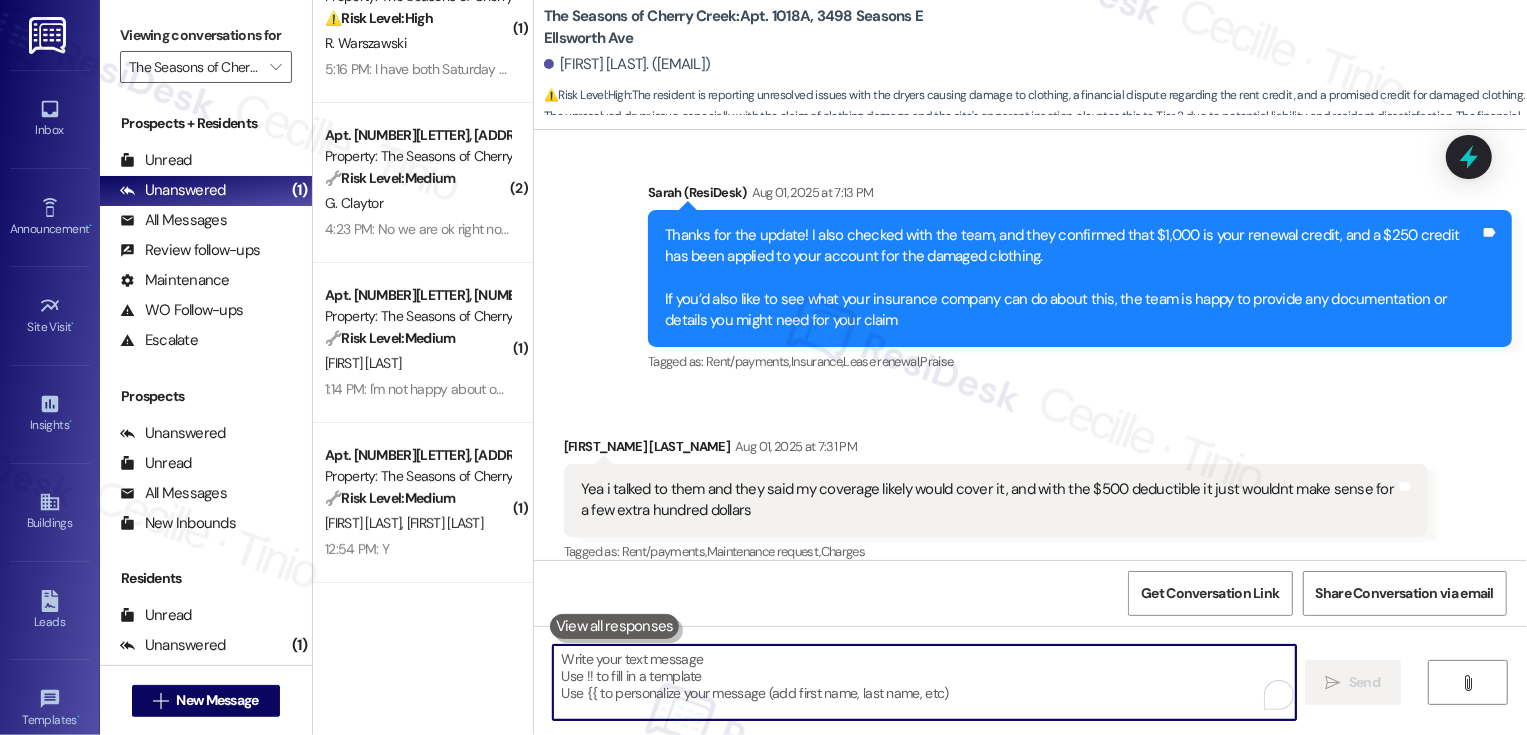 scroll, scrollTop: 2052, scrollLeft: 0, axis: vertical 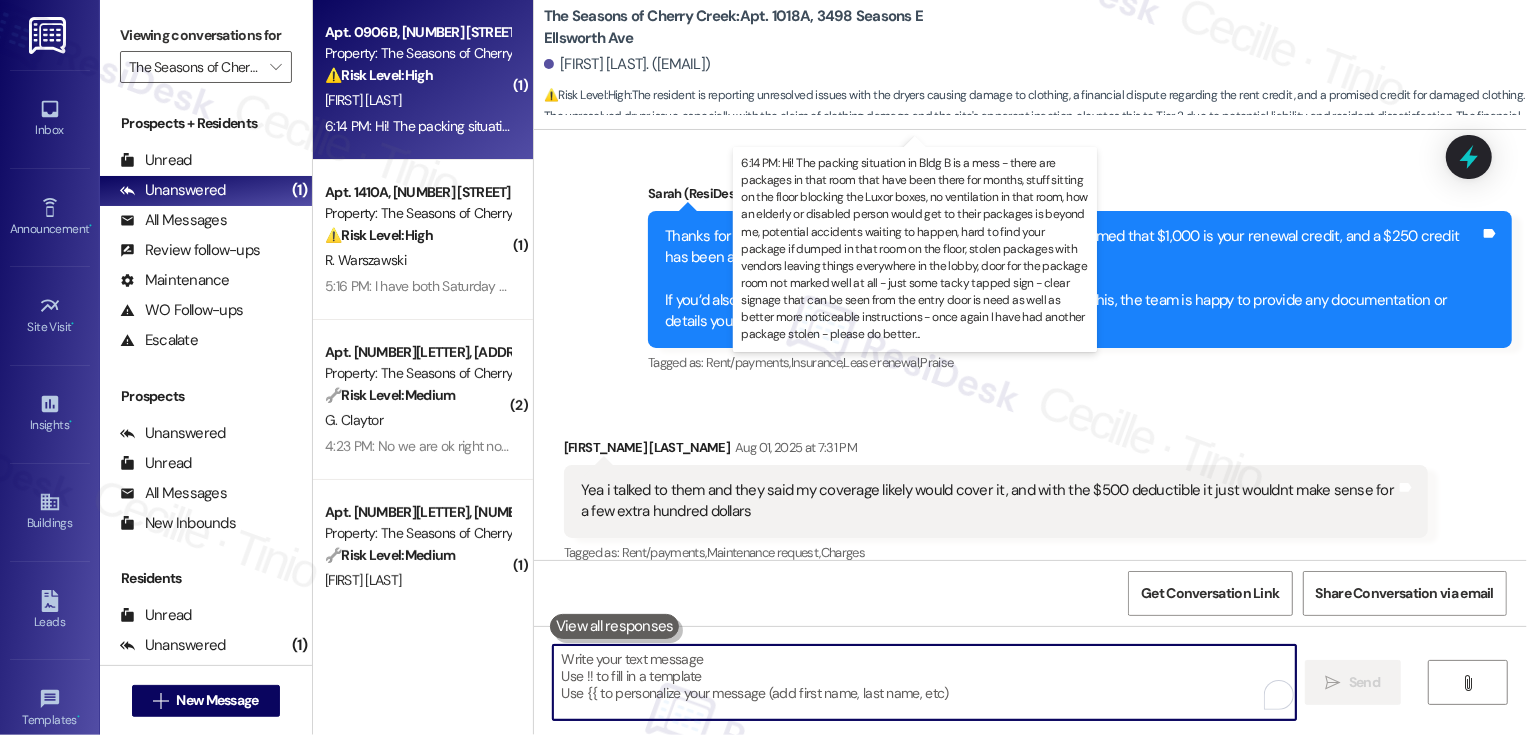 click on "6:14 PM: Hi! The packing situation in Bldg B is a mess - there are packages in that room that have been there for months, stuff sitting on the floor blocking the Luxor boxes, no ventilation in that room, how an elderly or disabled person would get to their packages is beyond me, potential accidents waiting to happen, hard to find your package if dumped in that room on the floor, stolen packages with vendors leaving things everywhere in the lobby, door for the package room not marked well at all - just some tacky tapped sign - clear signage that can be seen from the entry door is need as well as better more noticeable instructions - once again I have had another package stolen - please do better..." at bounding box center (2355, 126) 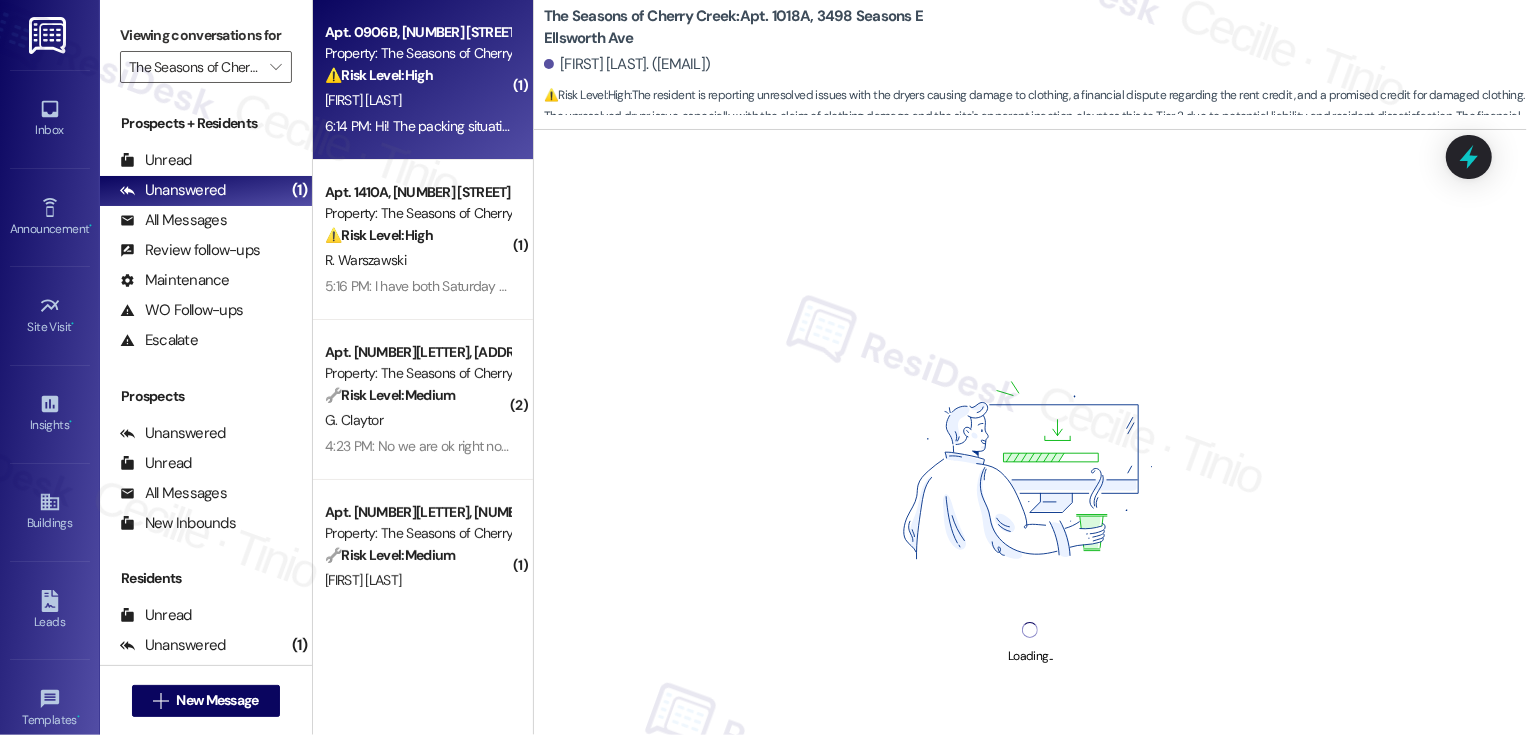click on "6:14 PM: Hi! The packing situation in Bldg B is a mess - there are packages in that room that have been there for months, stuff sitting on the floor blocking the Luxor boxes, no ventilation in that room, how an elderly or disabled person would get to their packages is beyond me, potential accidents waiting to happen, hard to find your package if dumped in that room on the floor, stolen packages with vendors leaving things everywhere in the lobby, door for the package room not marked well at all - just some tacky tapped sign - clear signage that can be seen from the entry door is need as well as better more noticeable instructions - once again I have had another package stolen - please do better..." at bounding box center [2355, 126] 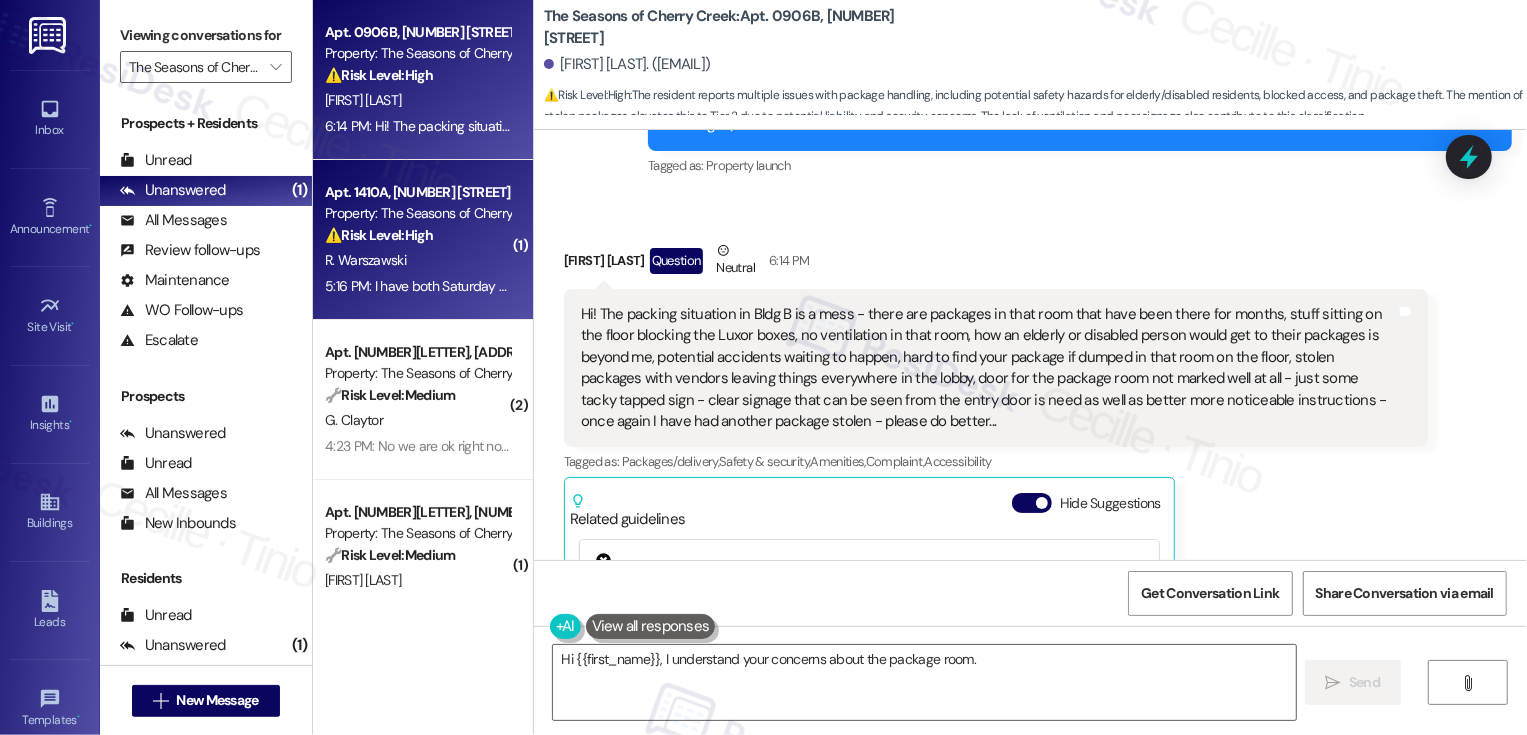 scroll, scrollTop: 145, scrollLeft: 0, axis: vertical 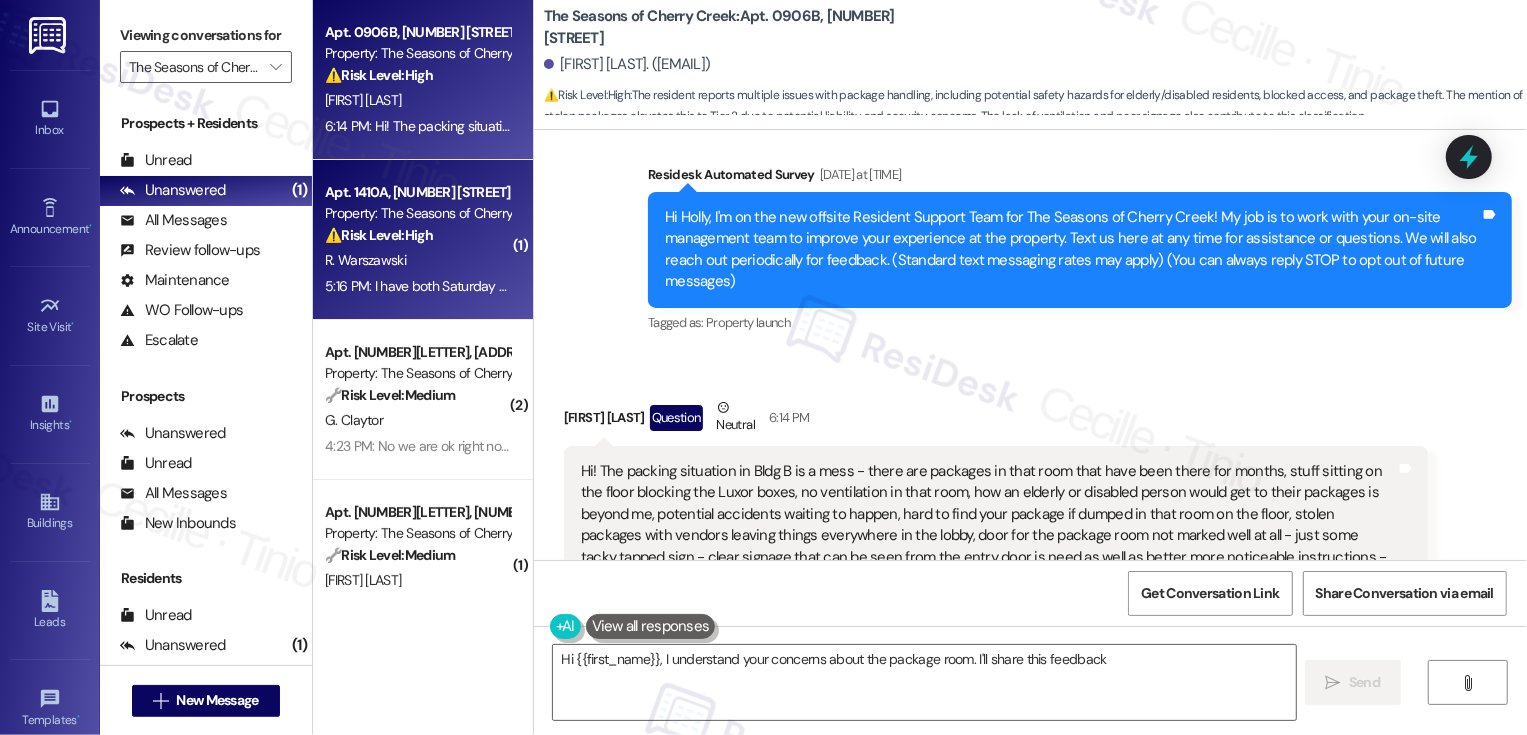 type on "Hi {{first_name}}, I understand your concerns about the package room. I'll share this feedback with" 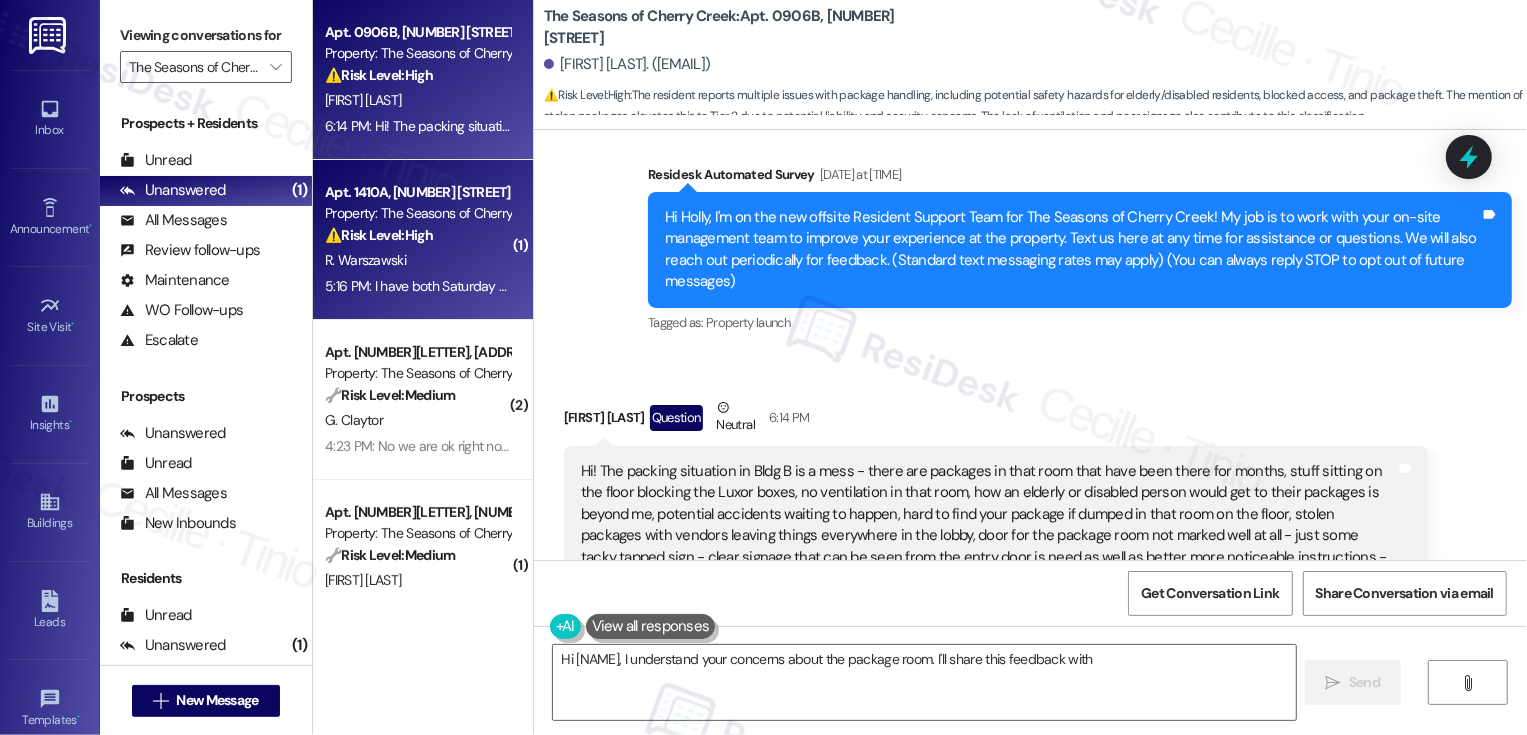 click on "⚠️  Risk Level:  High" at bounding box center (379, 235) 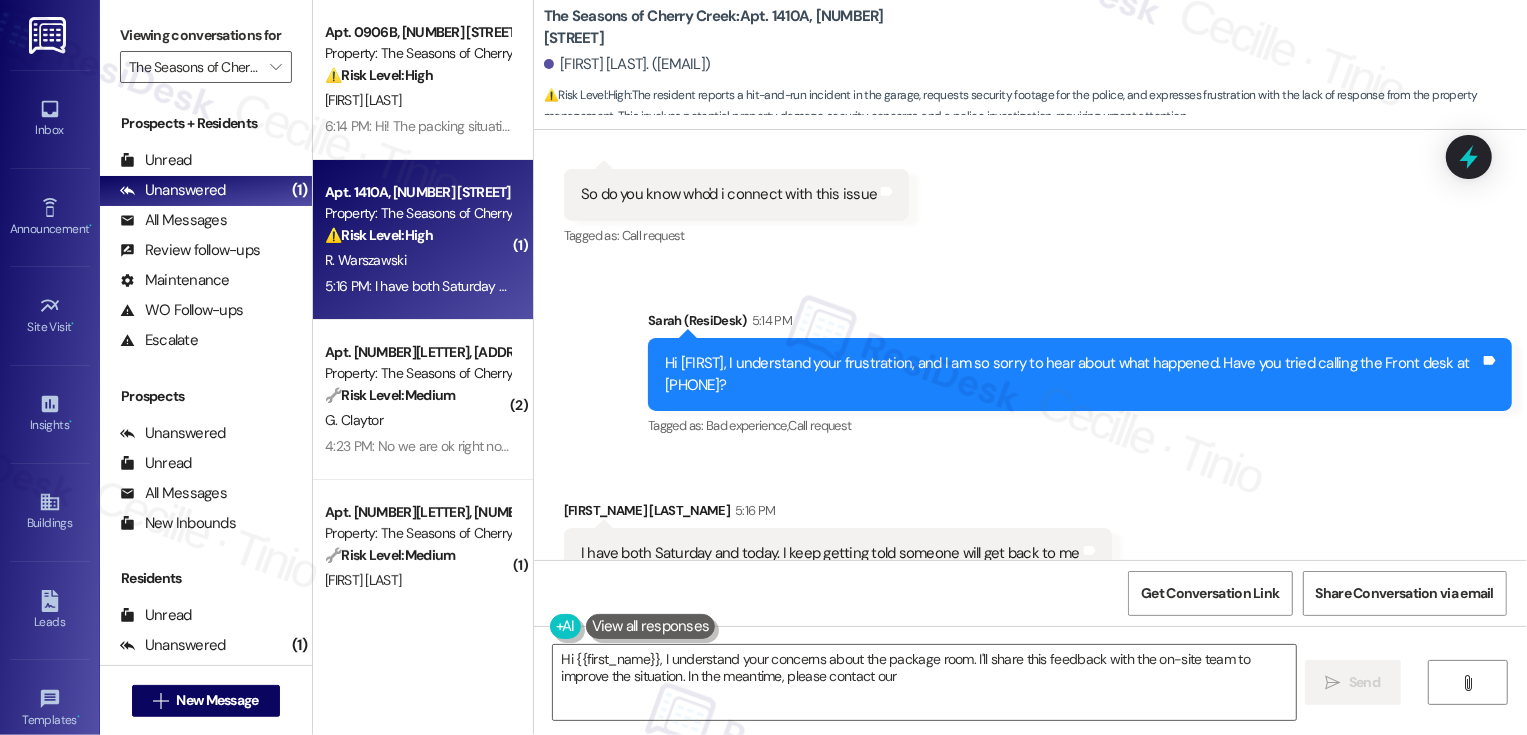 scroll, scrollTop: 495, scrollLeft: 0, axis: vertical 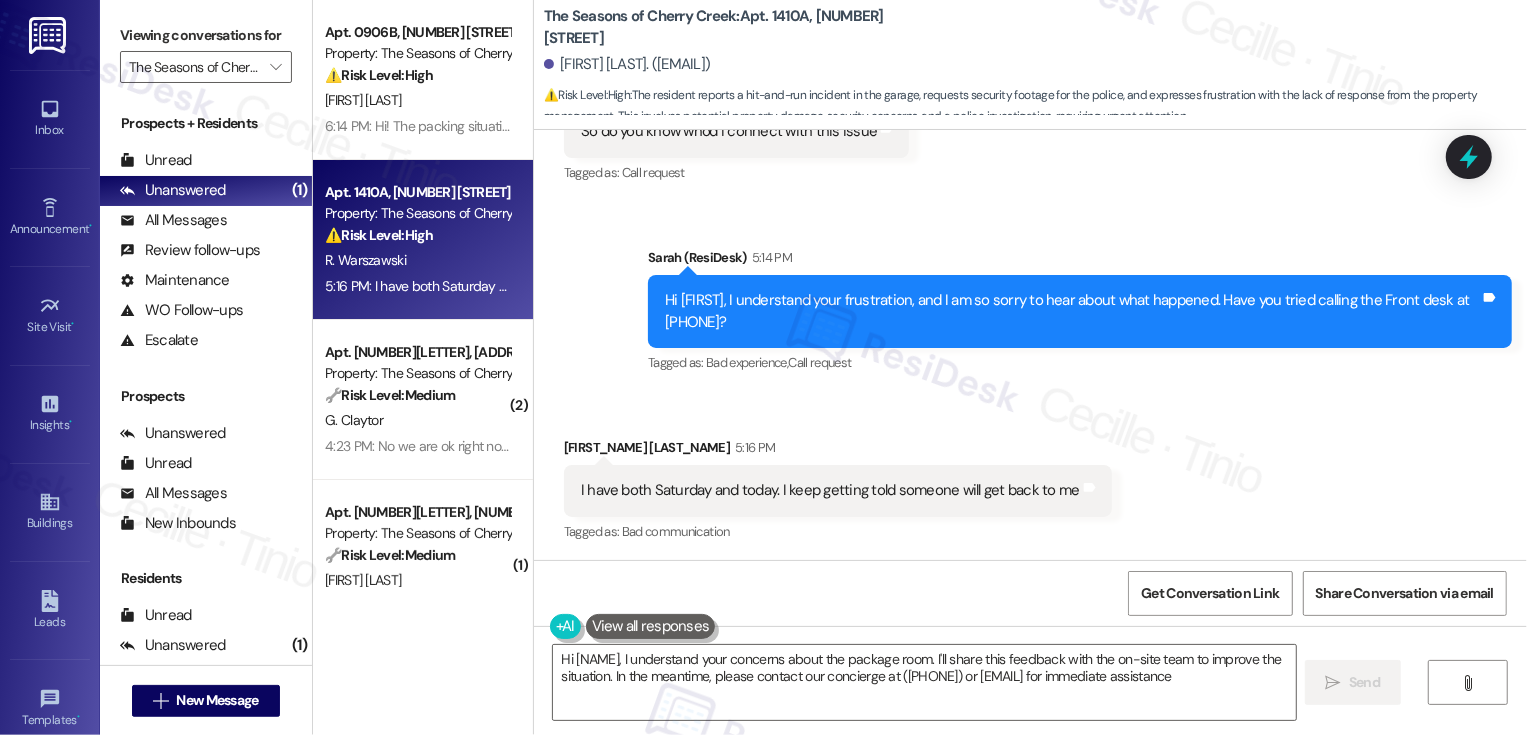 type on "Hi {{first_name}}, I understand your concerns about the package room. I'll share this feedback with the on-site team to improve the situation. In the meantime, please contact our concierge at (720) 643-1211 or seasonsconcierge@broerealestate.com for immediate assistance." 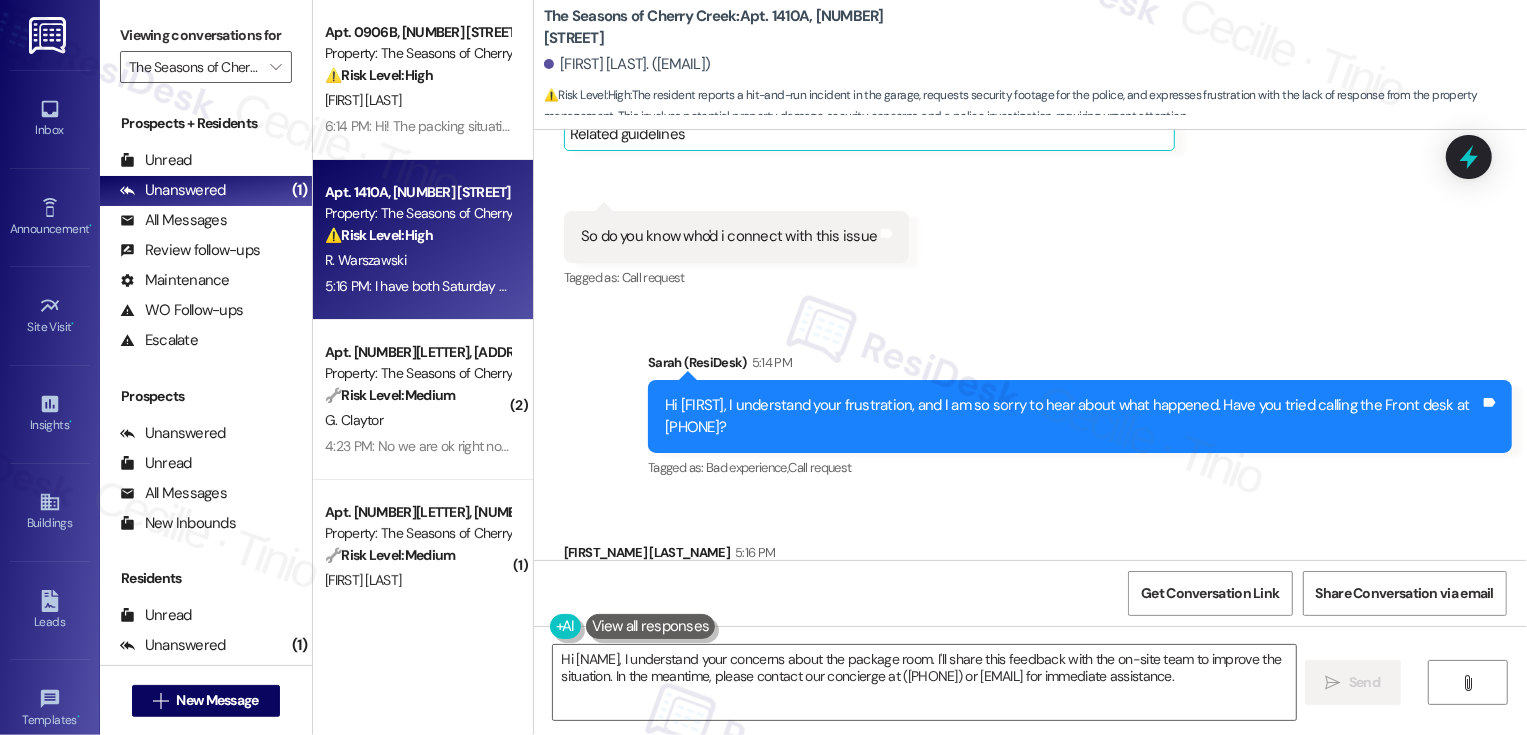 scroll, scrollTop: 496, scrollLeft: 0, axis: vertical 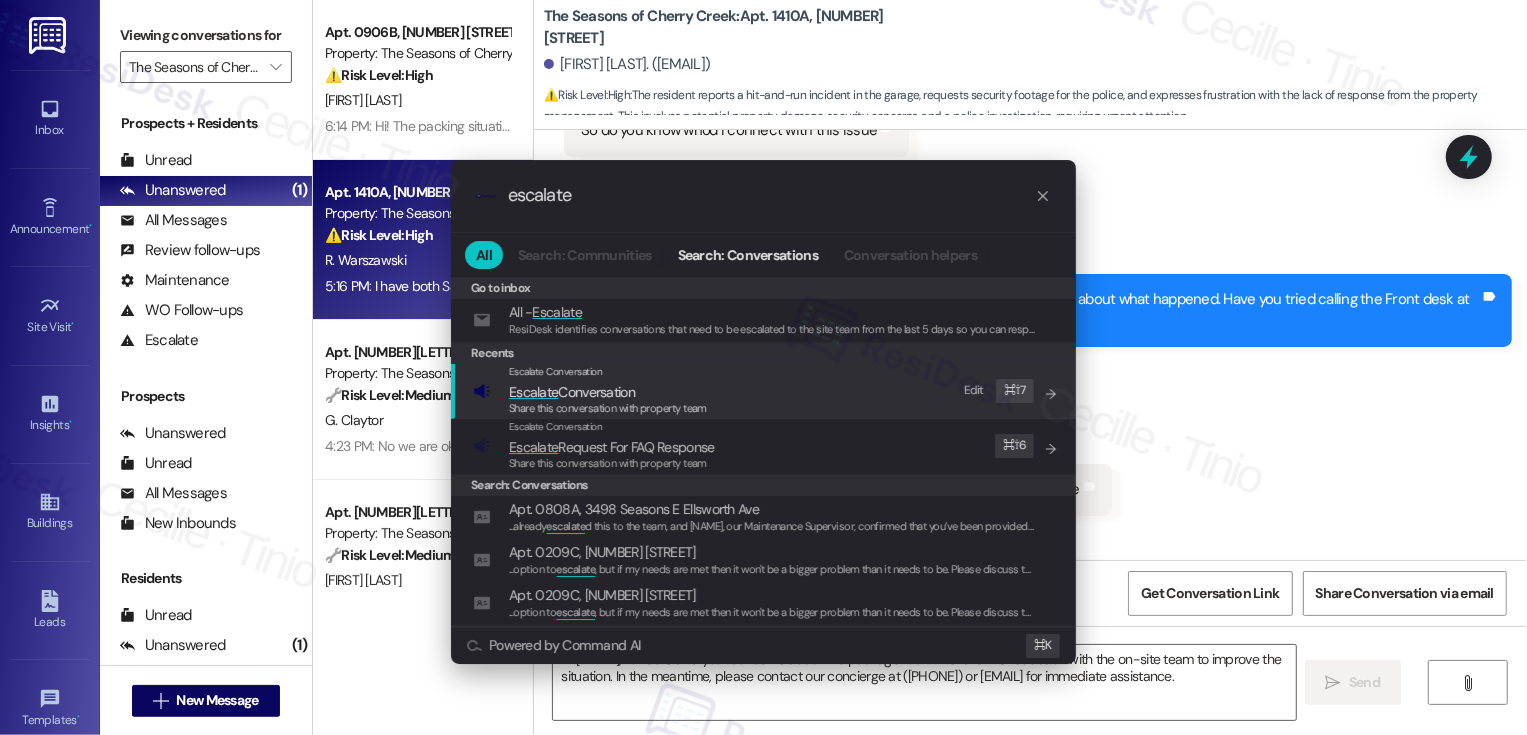 type on "escalate" 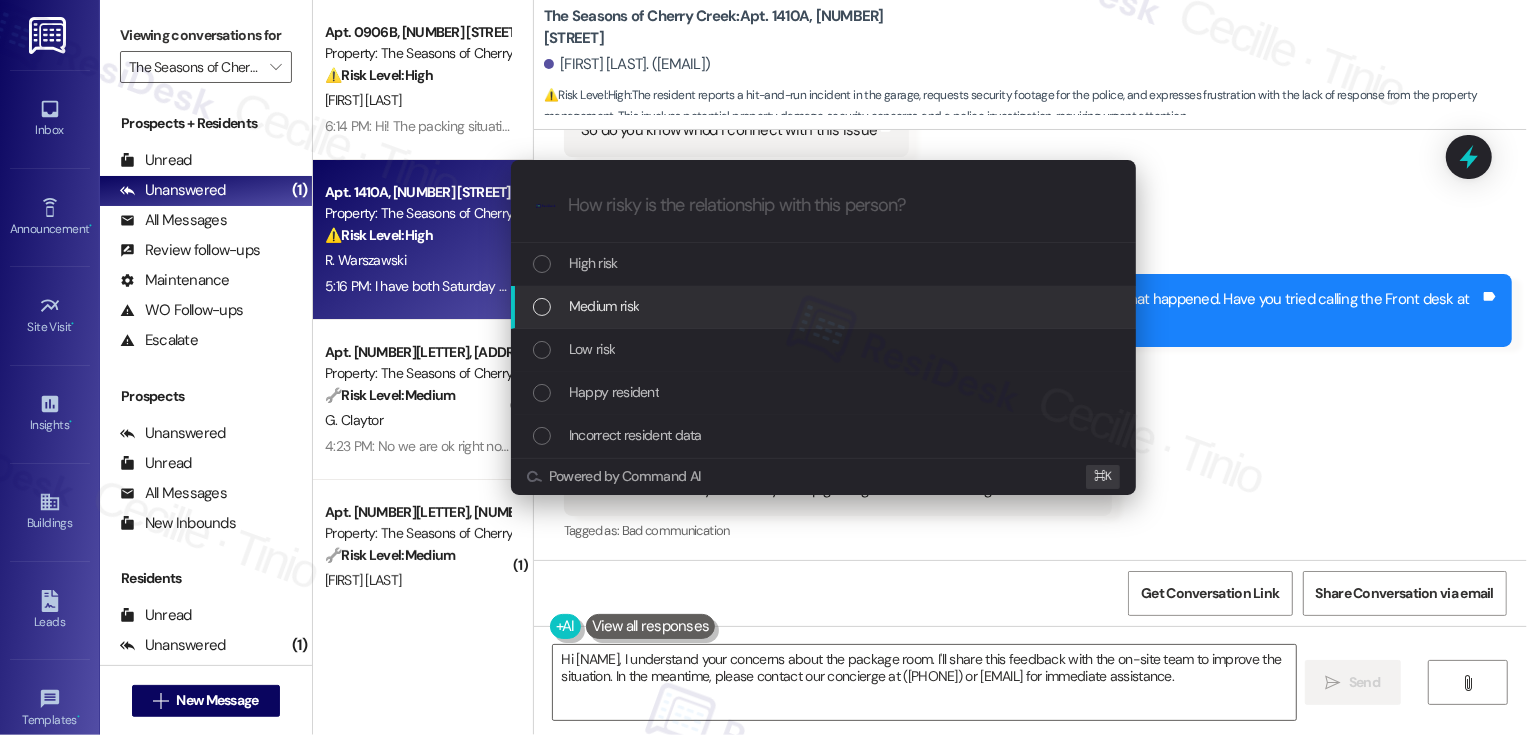 click on "Medium risk" at bounding box center (825, 306) 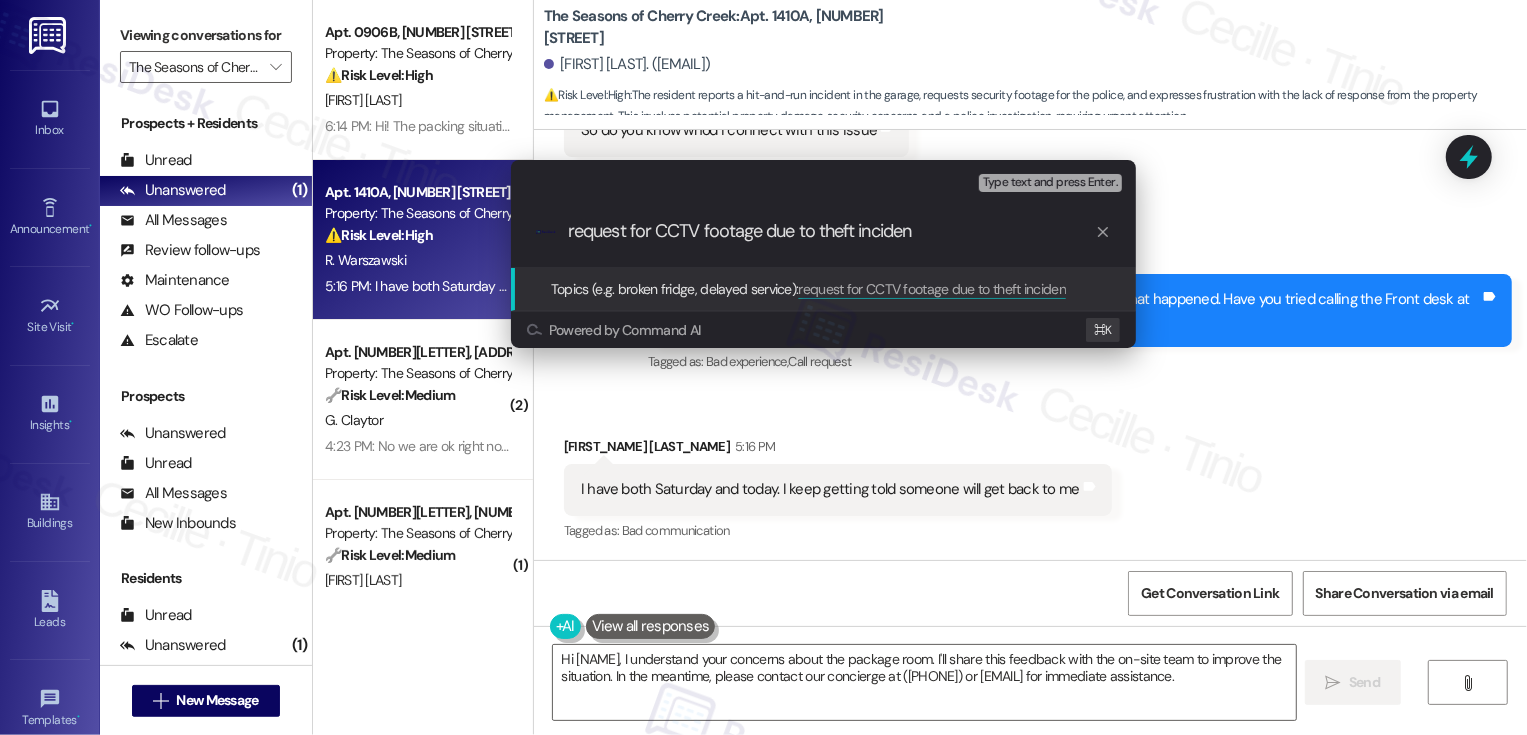 type on "request for CCTV footage due to theft incident" 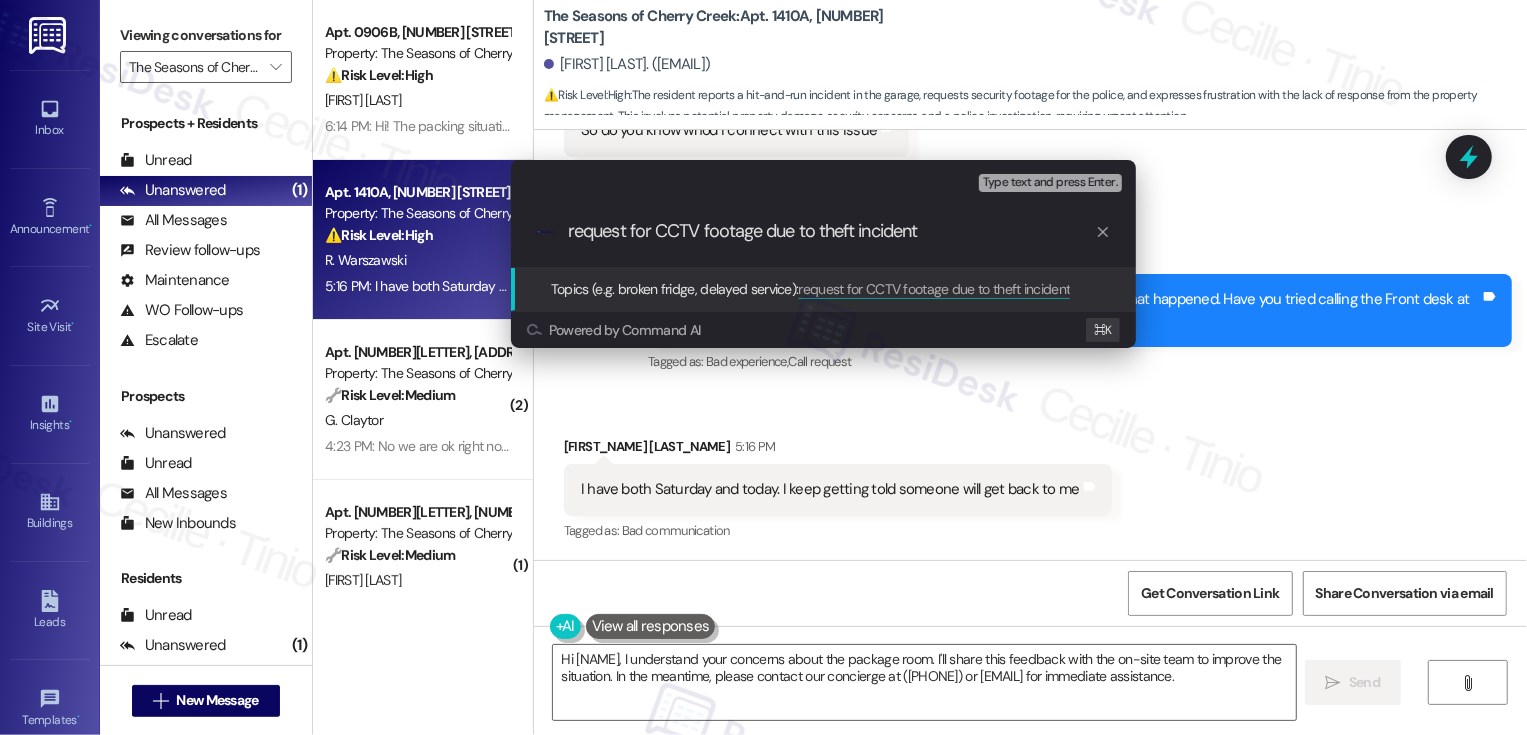type 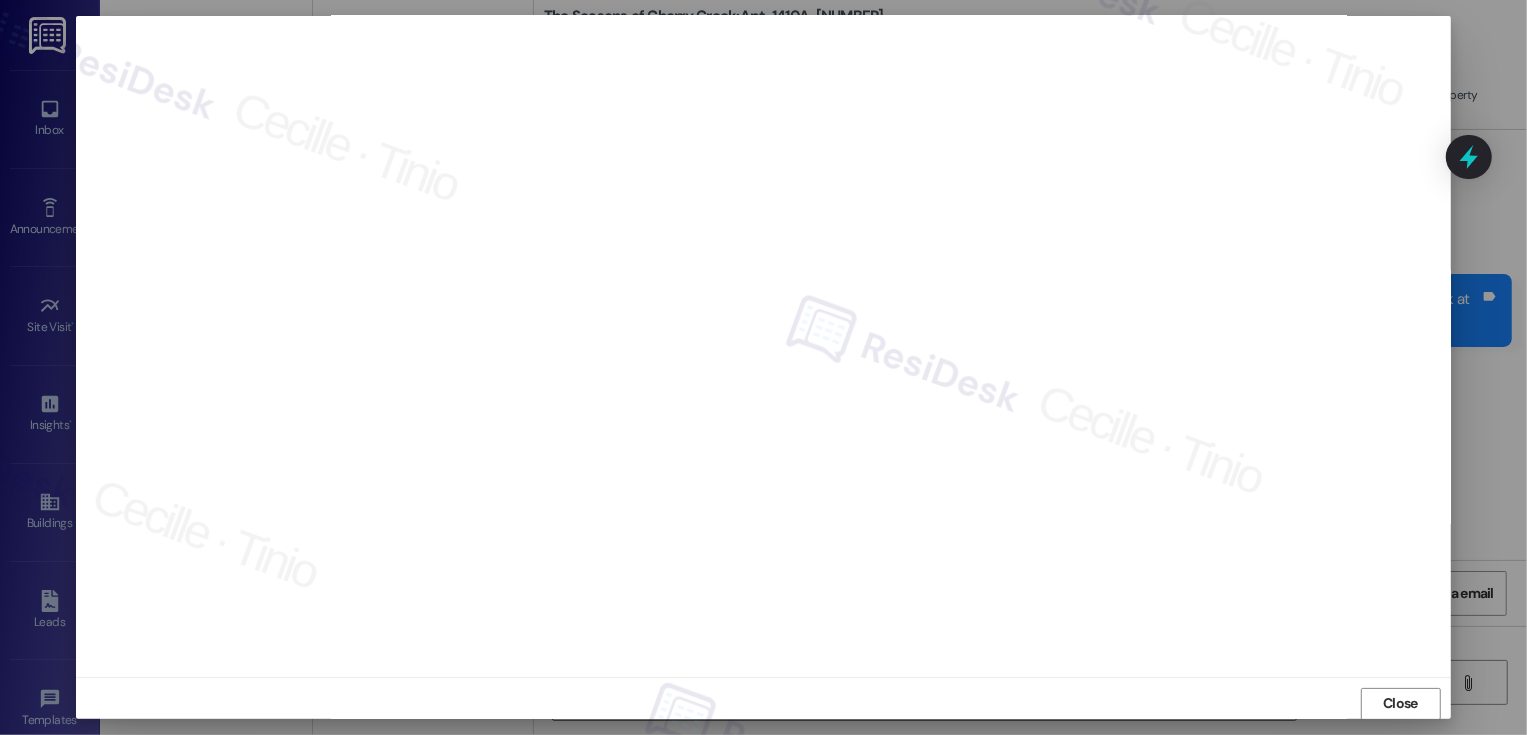 scroll, scrollTop: 11, scrollLeft: 0, axis: vertical 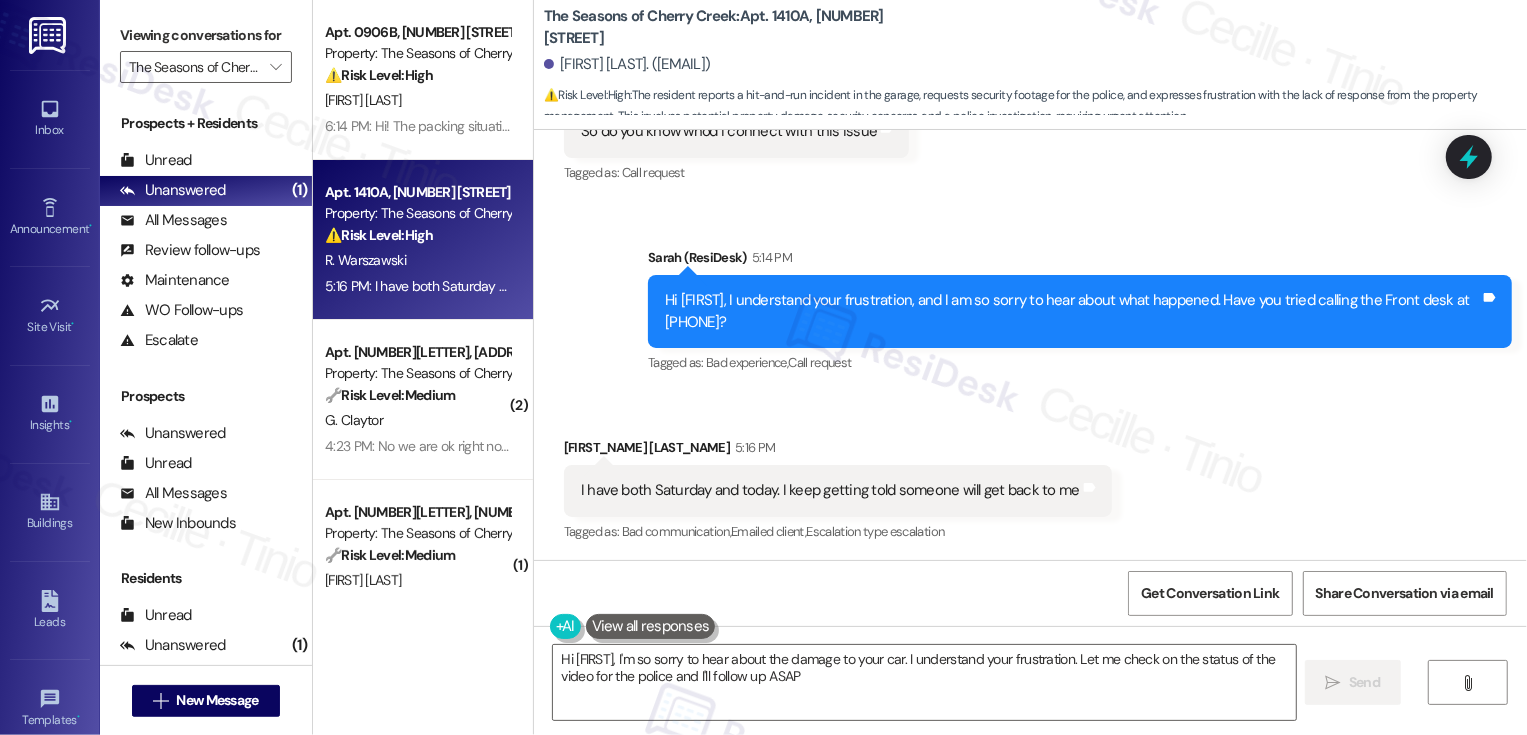 type on "Hi {{first_name}}, I'm so sorry to hear about the damage to your car. I understand your frustration. Let me check on the status of the video for the police and I'll follow up ASAP!" 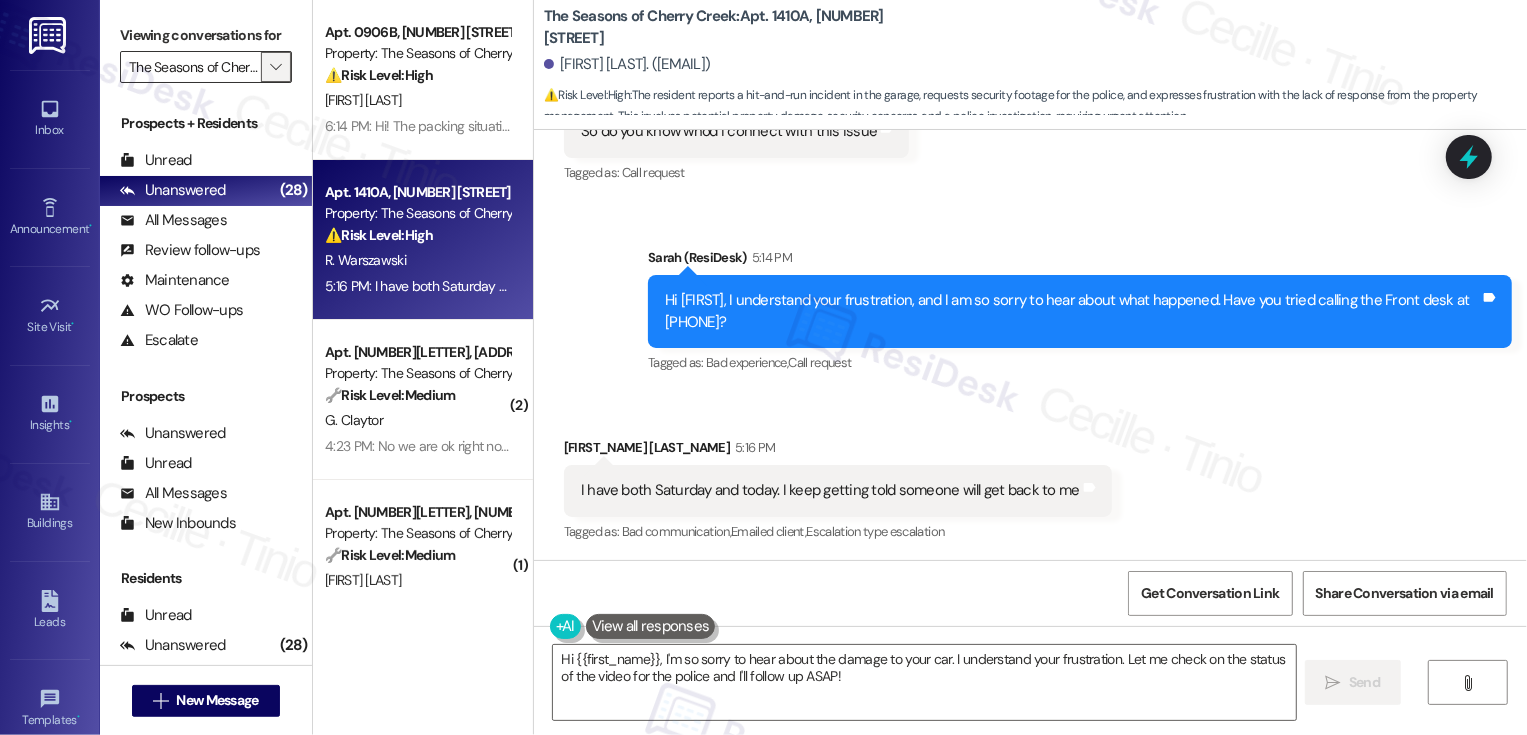 click on "" at bounding box center [275, 67] 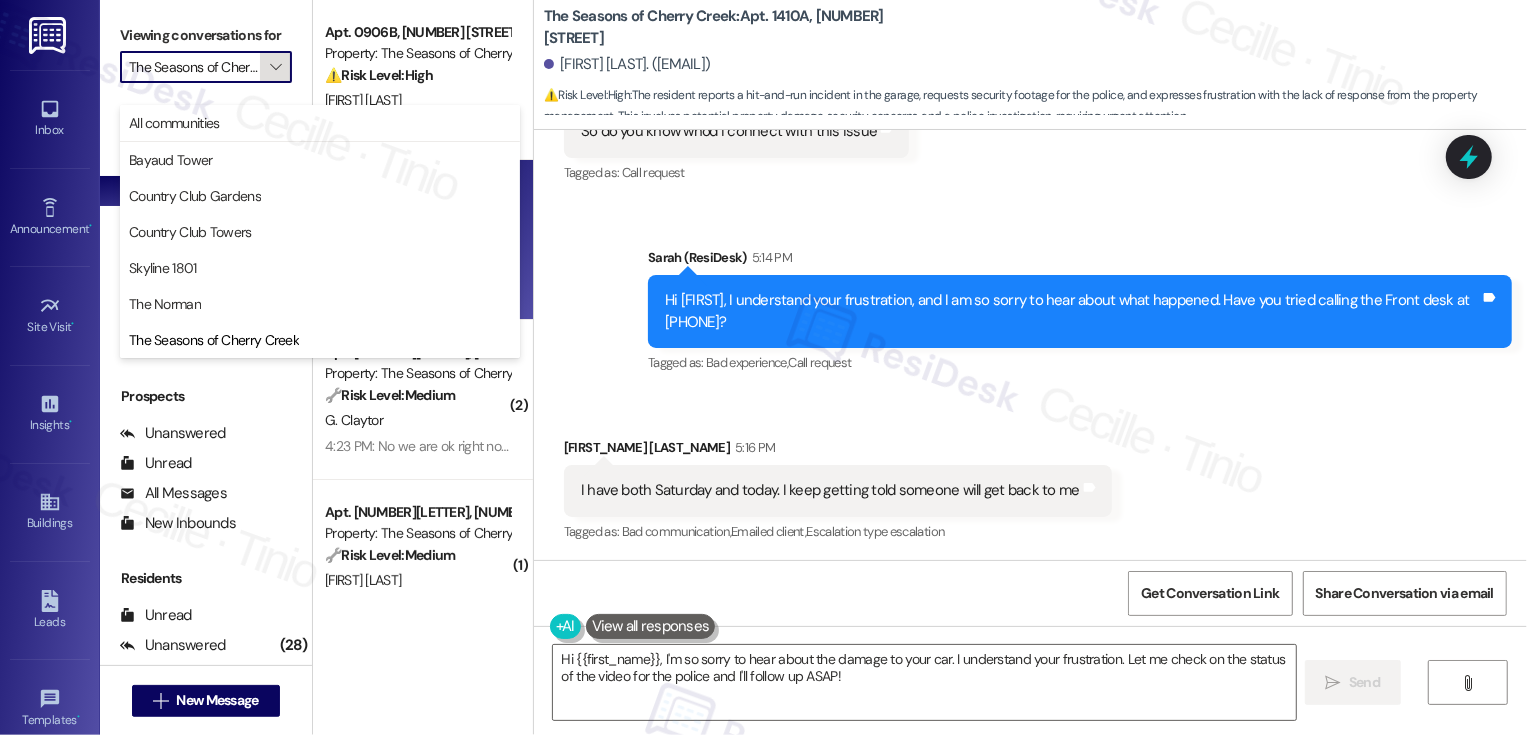 scroll, scrollTop: 0, scrollLeft: 50, axis: horizontal 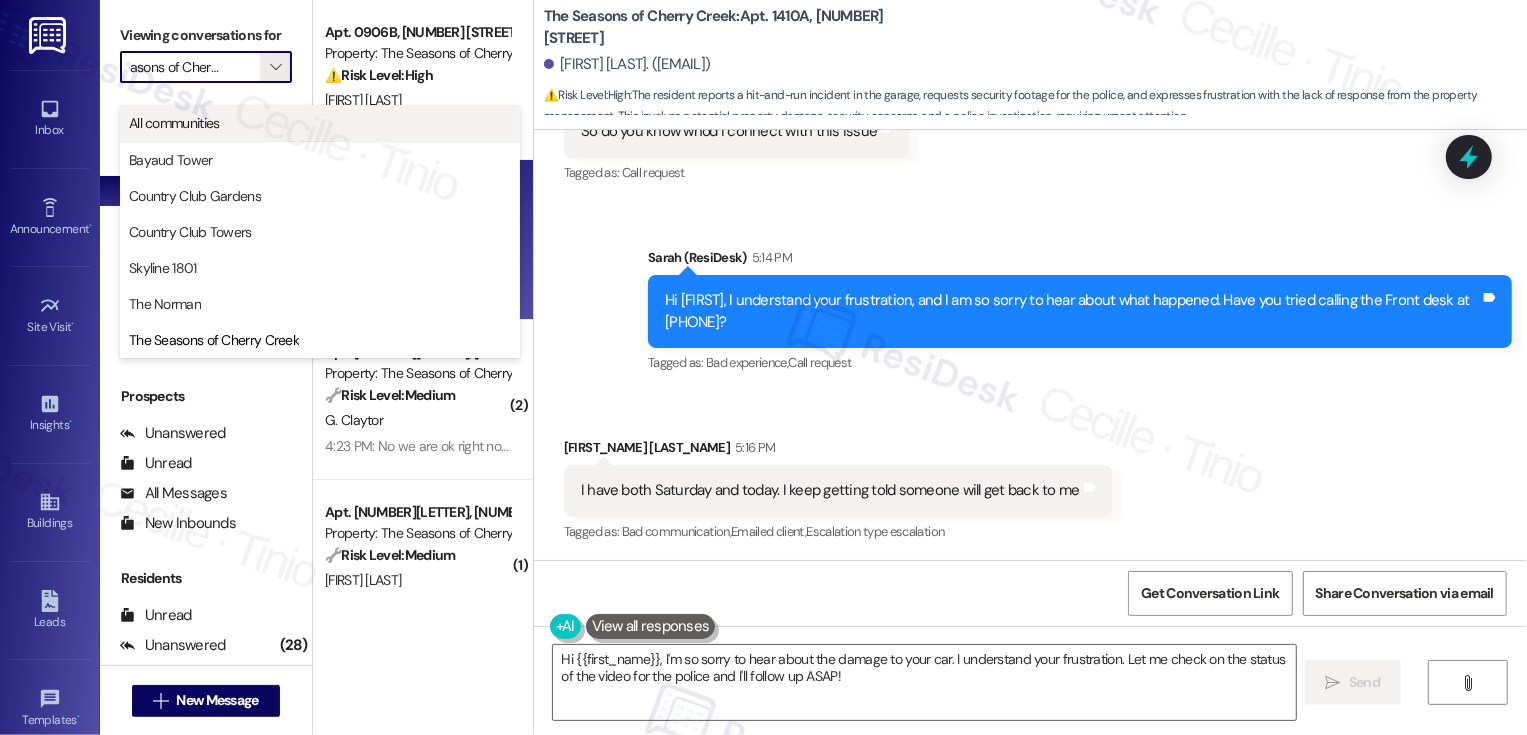 click on "All communities" at bounding box center [320, 123] 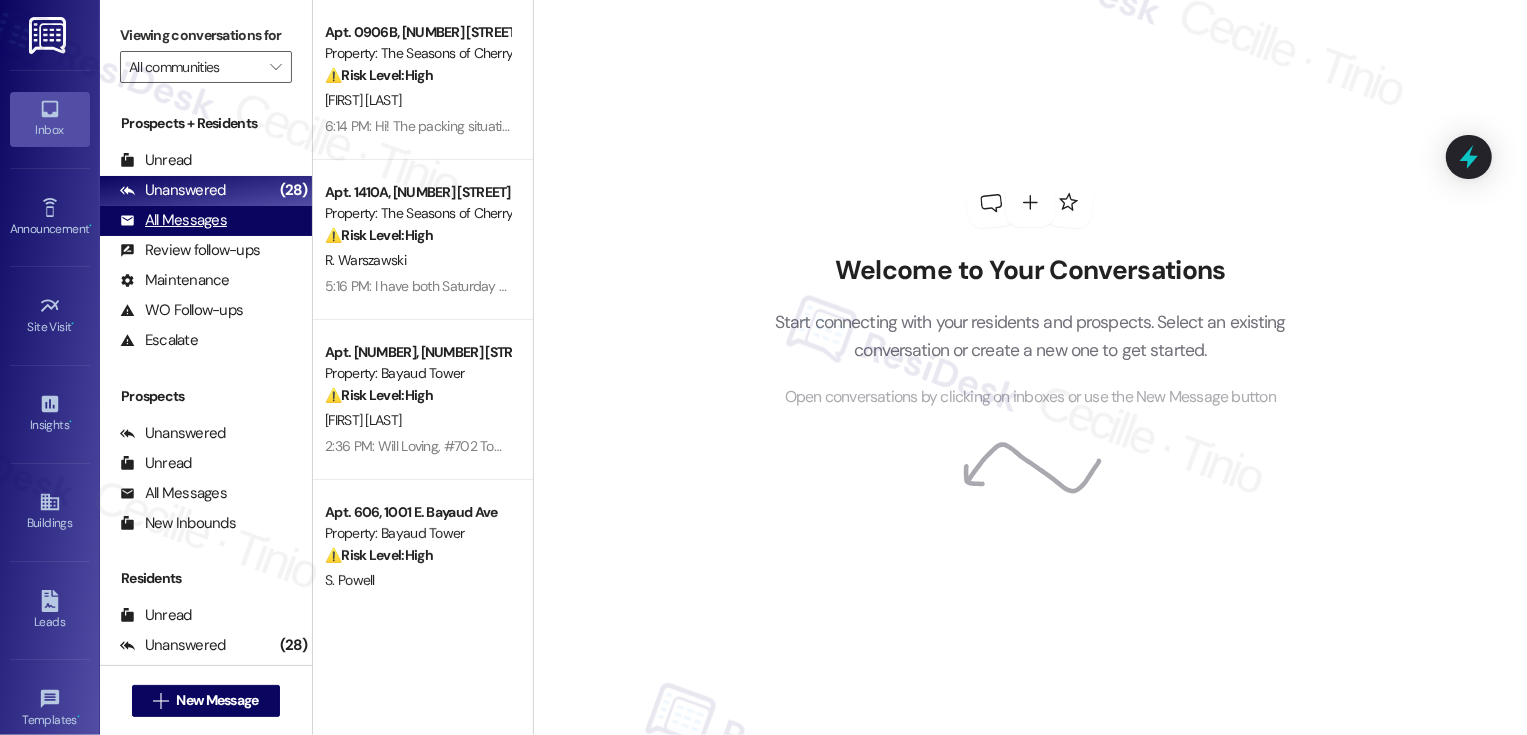 scroll, scrollTop: 183, scrollLeft: 0, axis: vertical 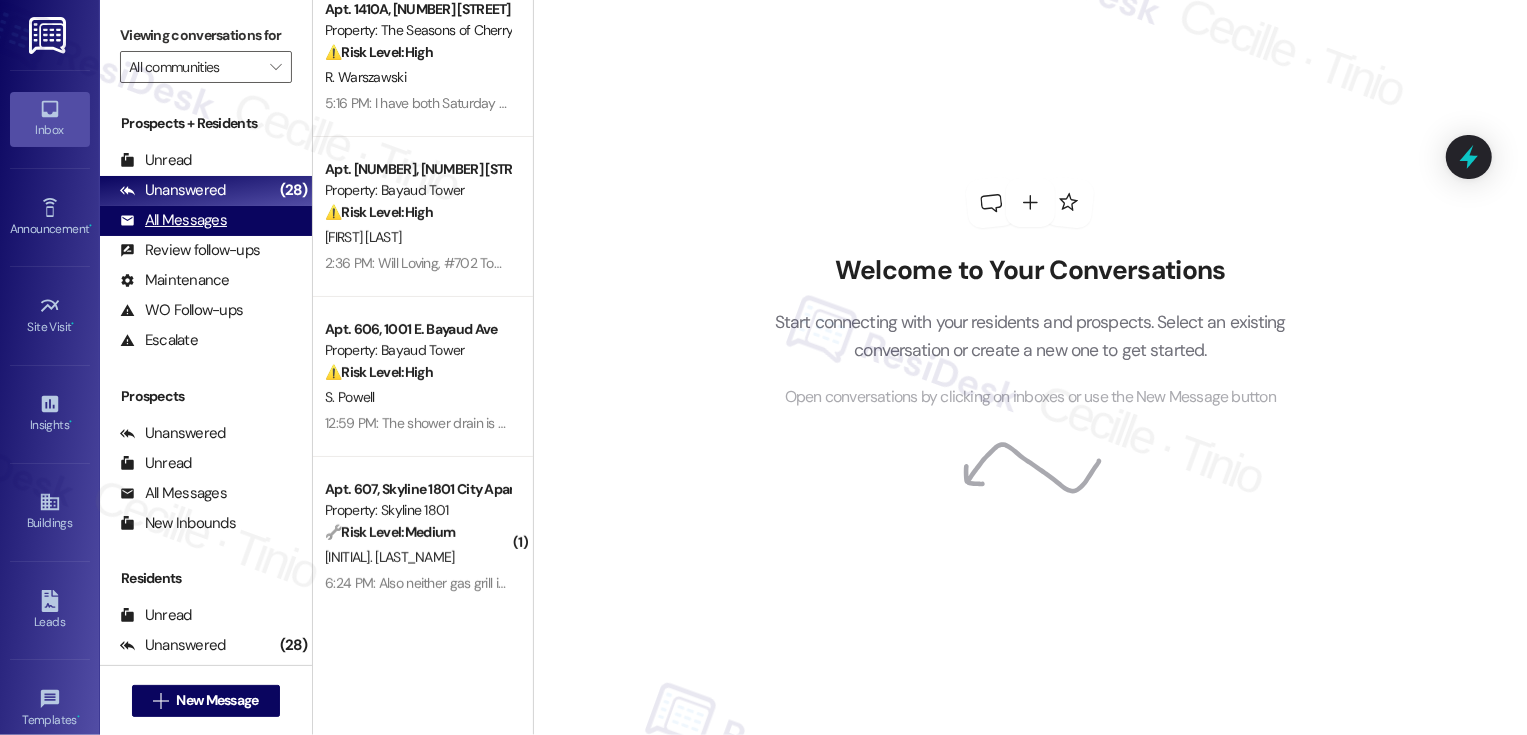 click on "All Messages" at bounding box center [173, 220] 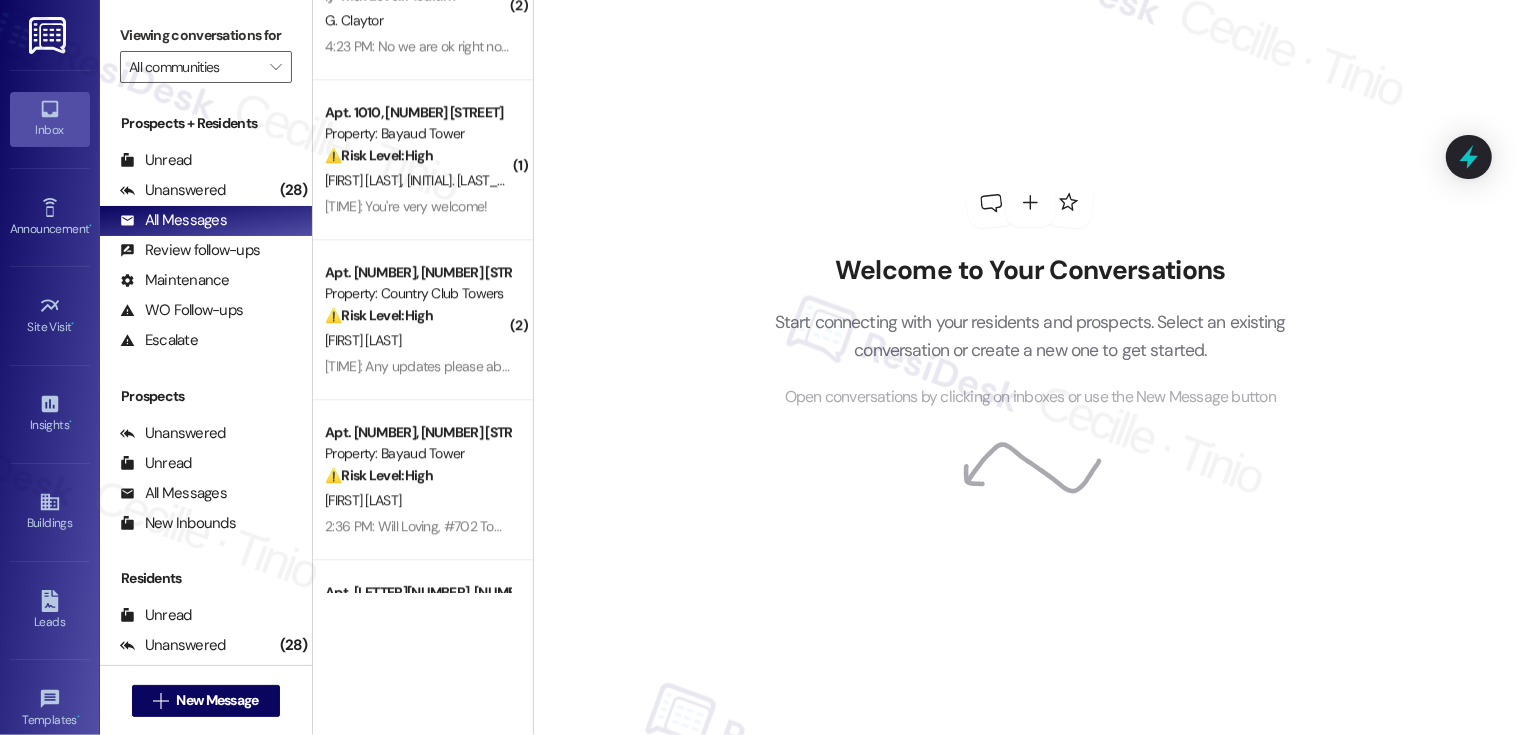 scroll, scrollTop: 3921, scrollLeft: 0, axis: vertical 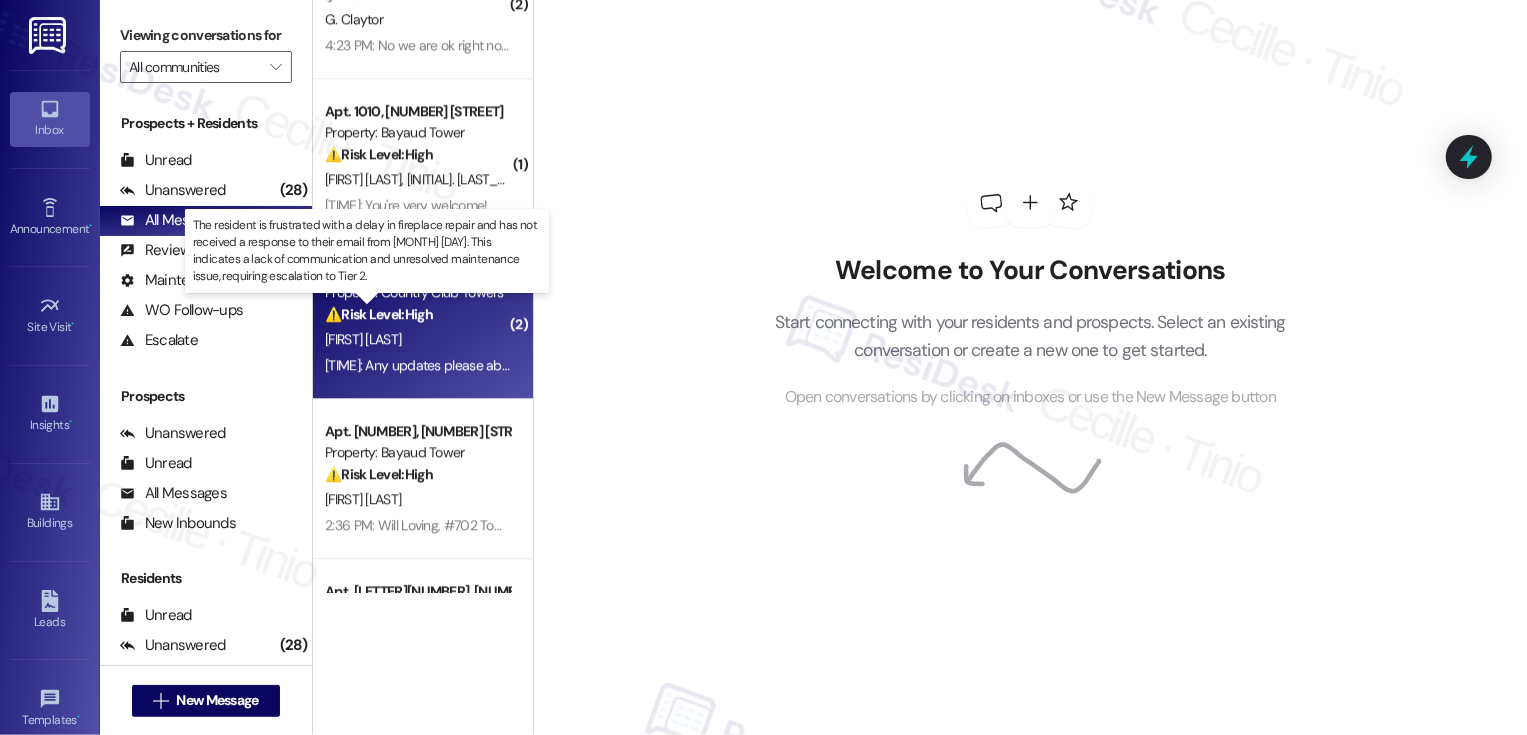click on "⚠️  Risk Level:  High" at bounding box center (379, 314) 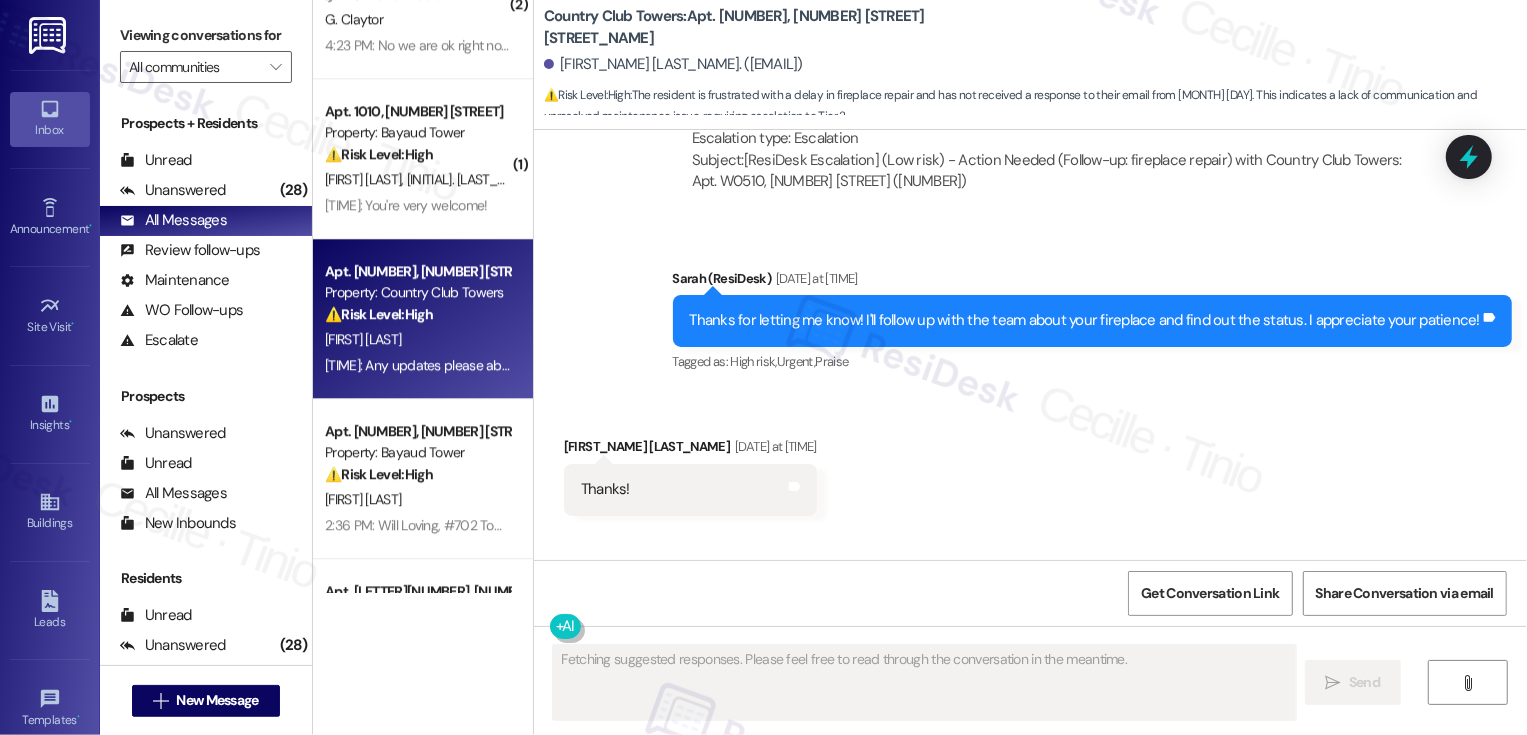 scroll, scrollTop: 3275, scrollLeft: 0, axis: vertical 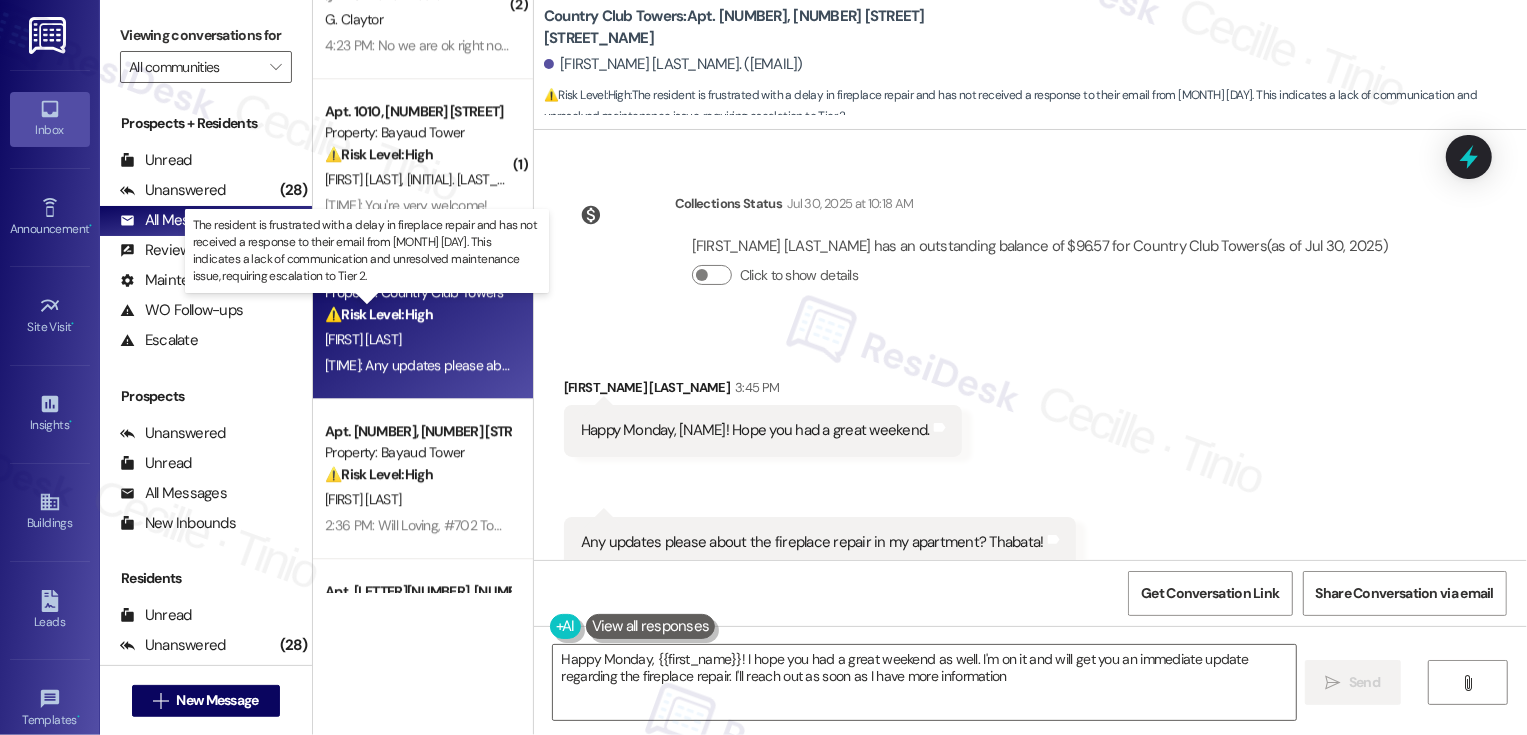 type on "Happy Monday, {{first_name}}! I hope you had a great weekend as well. I'm on it and will get you an immediate update regarding the fireplace repair. I'll reach out as soon as I have more information!" 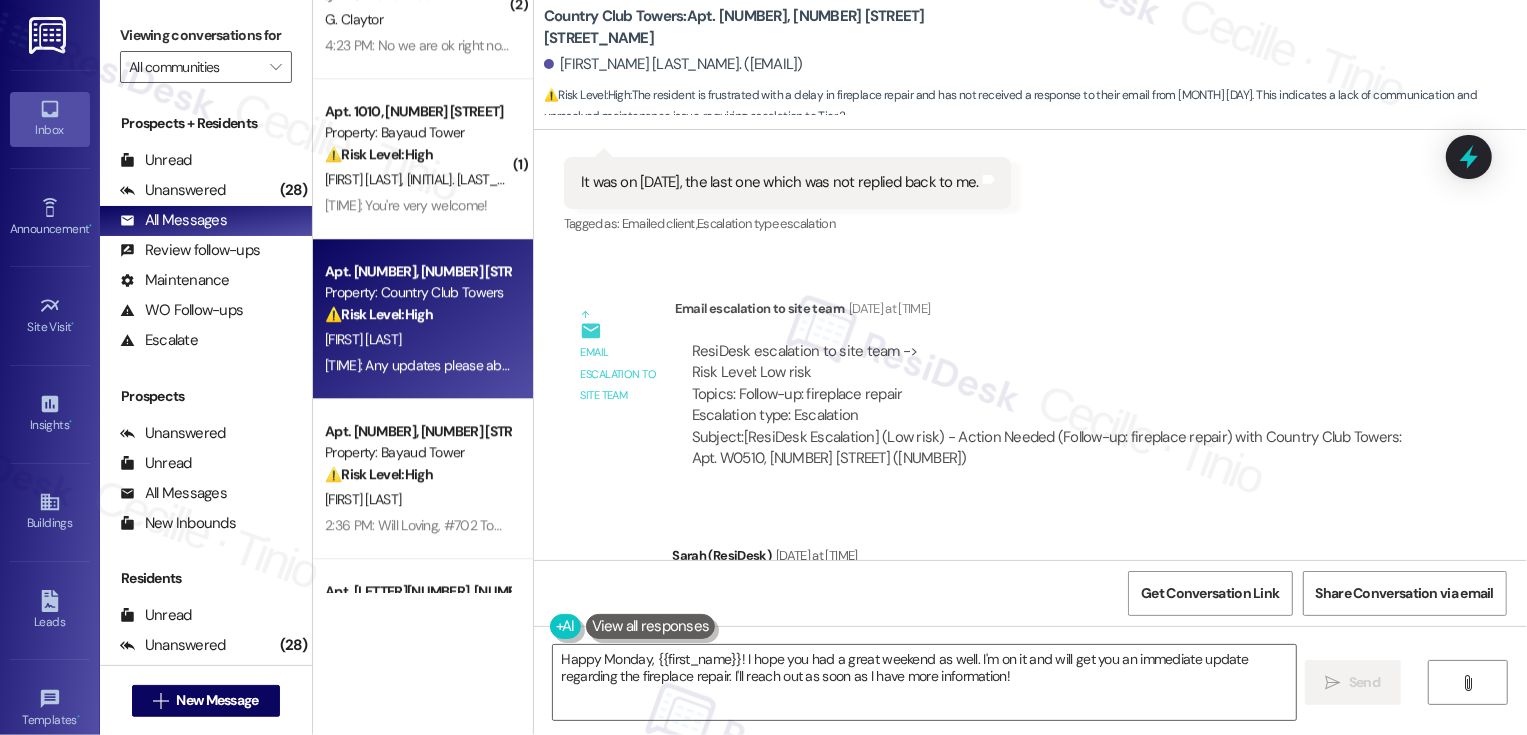 scroll, scrollTop: 2414, scrollLeft: 0, axis: vertical 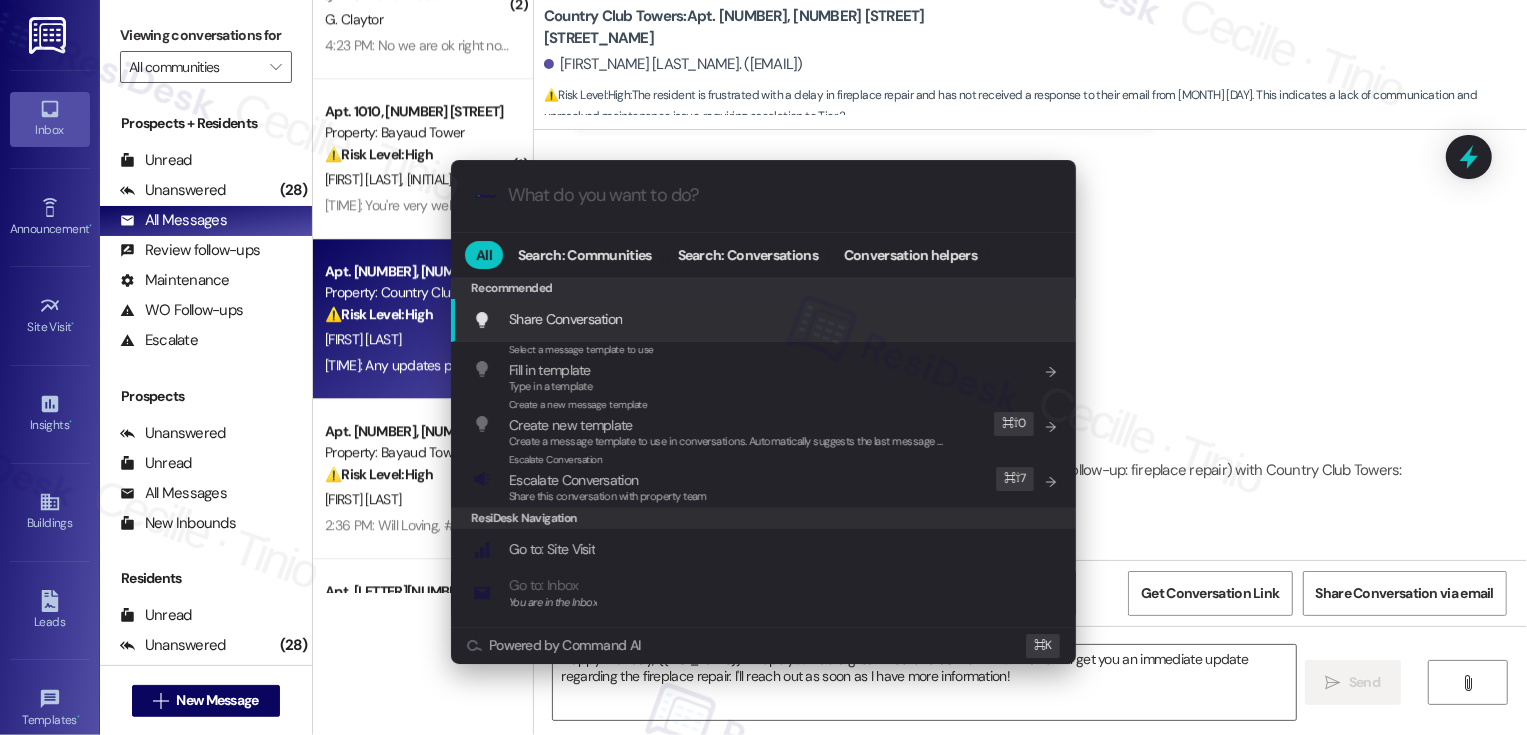 click on ".cls-1{fill:#0a055f;}.cls-2{fill:#0cc4c4;} resideskLogoBlueOrange All Search: Communities Search: Conversations Conversation helpers Recommended Recommended Share Conversation Add shortcut Select a message template to use Fill in template Type in a template Add shortcut Create a new message template Create new template Create a message template to use in conversations. Automatically suggests the last message you sent. Edit ⌘ ⇧ 0 Escalate Conversation Escalate Conversation Share this conversation with property team Edit ⌘ ⇧ 7 ResiDesk Navigation Go to: Site Visit Add shortcut Go to: Inbox You are in the Inbox Add shortcut Go to: Settings Add shortcut Go to: Message Templates Add shortcut Go to: Buildings Add shortcut Help Getting Started: What you can do with ResiDesk Add shortcut Settings Powered by Command AI ⌘ K" at bounding box center (763, 367) 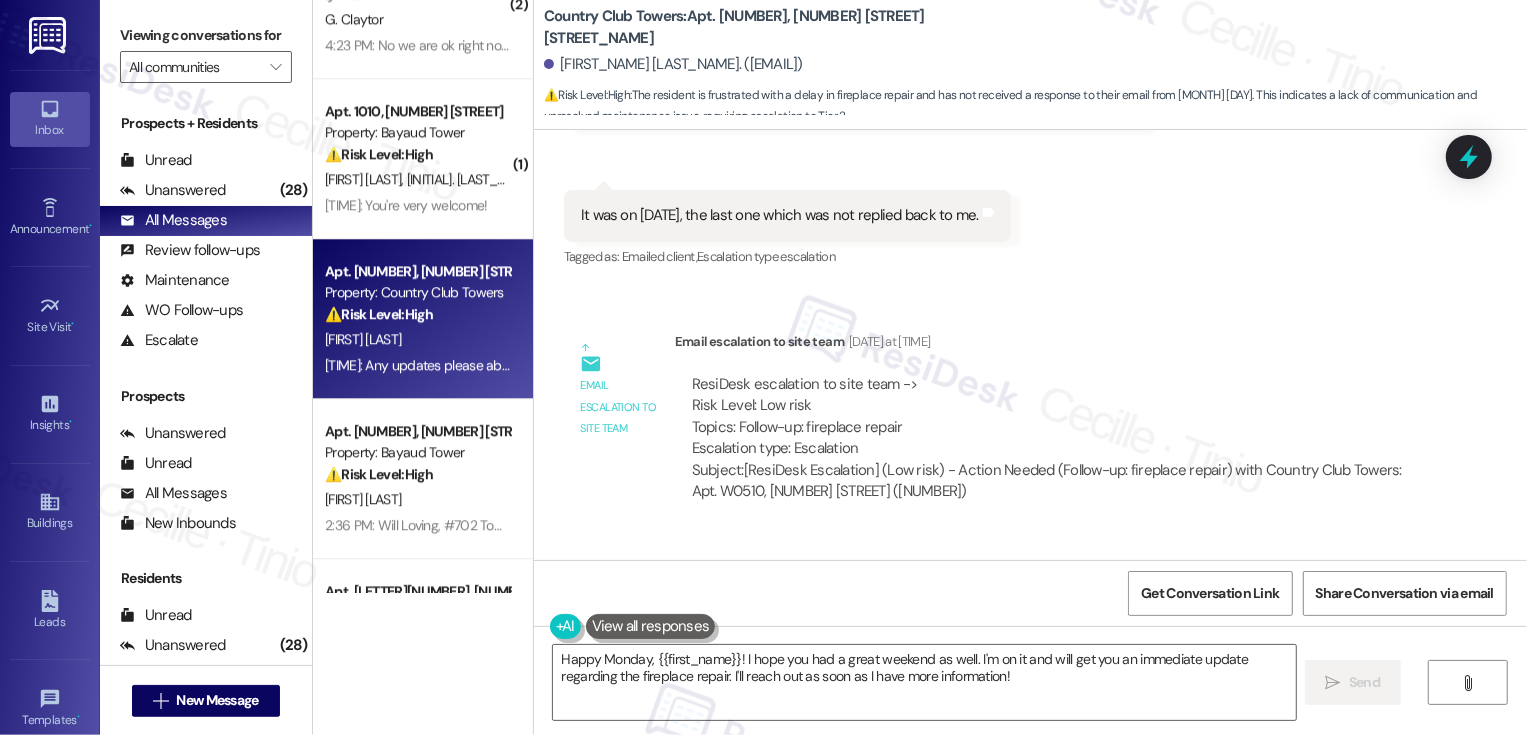 click on "Received via SMS Firas Charrouf Jul 24, 2025 at 4:11 PM Thanks for the help 🙂 Not to the most recent one which I sent you the screenshot. Tags and notes Received via SMS 4:11 PM Firas Charrouf Jul 24, 2025 at 4:11 PM It was on June 30, the last one which was not replied back to me. Tags and notes Tagged as:   Emailed client ,  Click to highlight conversations about Emailed client Escalation type escalation Click to highlight conversations about Escalation type escalation" at bounding box center [1030, 146] 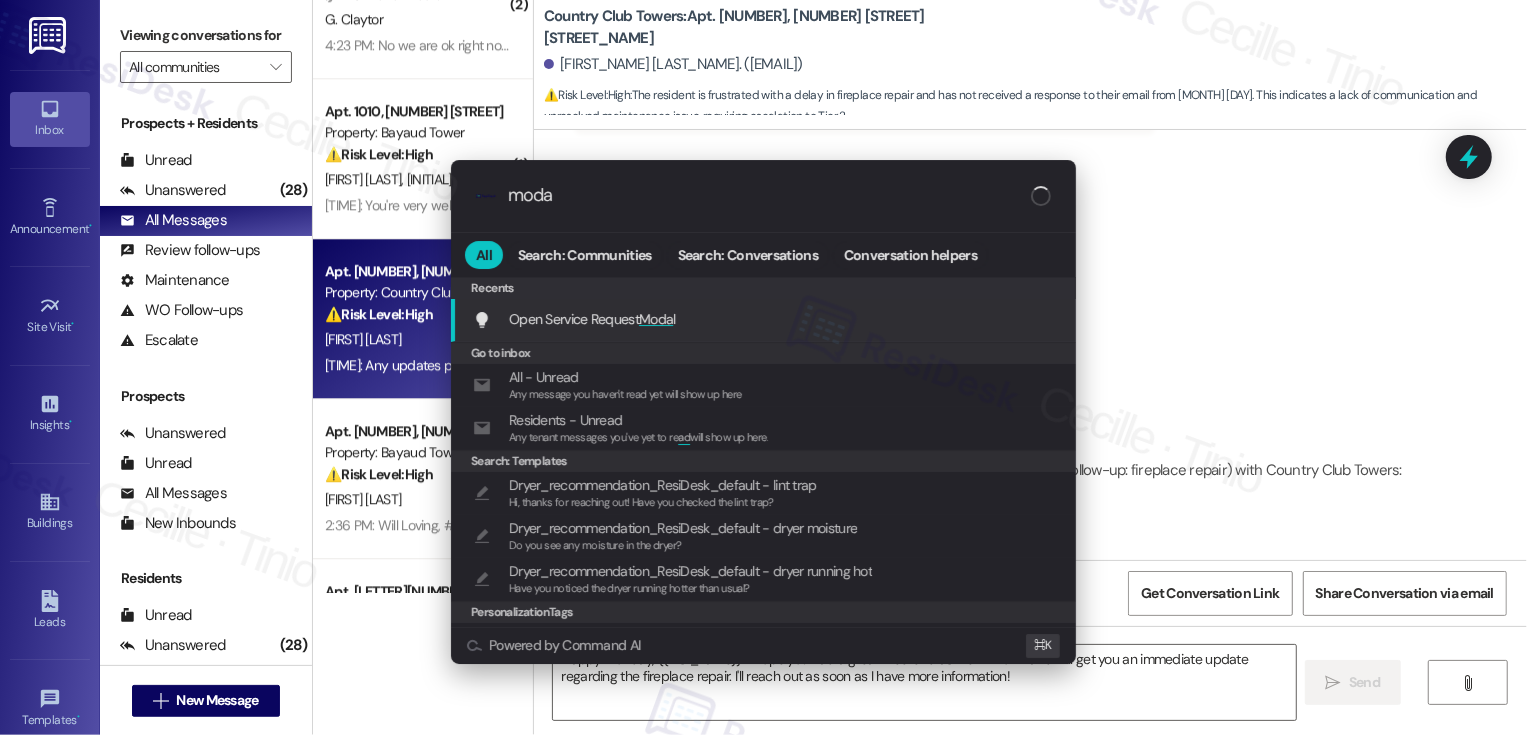 type on "modal" 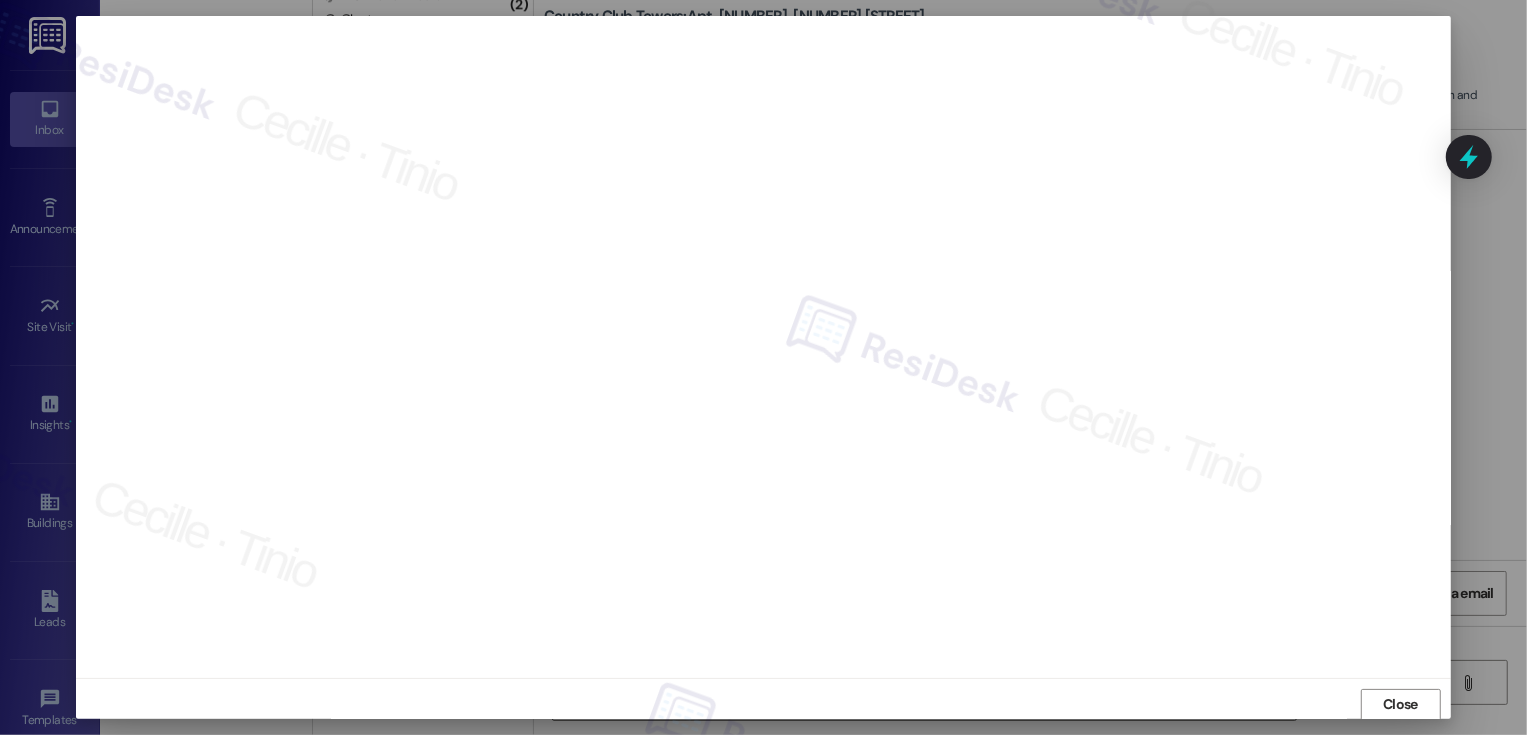scroll, scrollTop: 1, scrollLeft: 0, axis: vertical 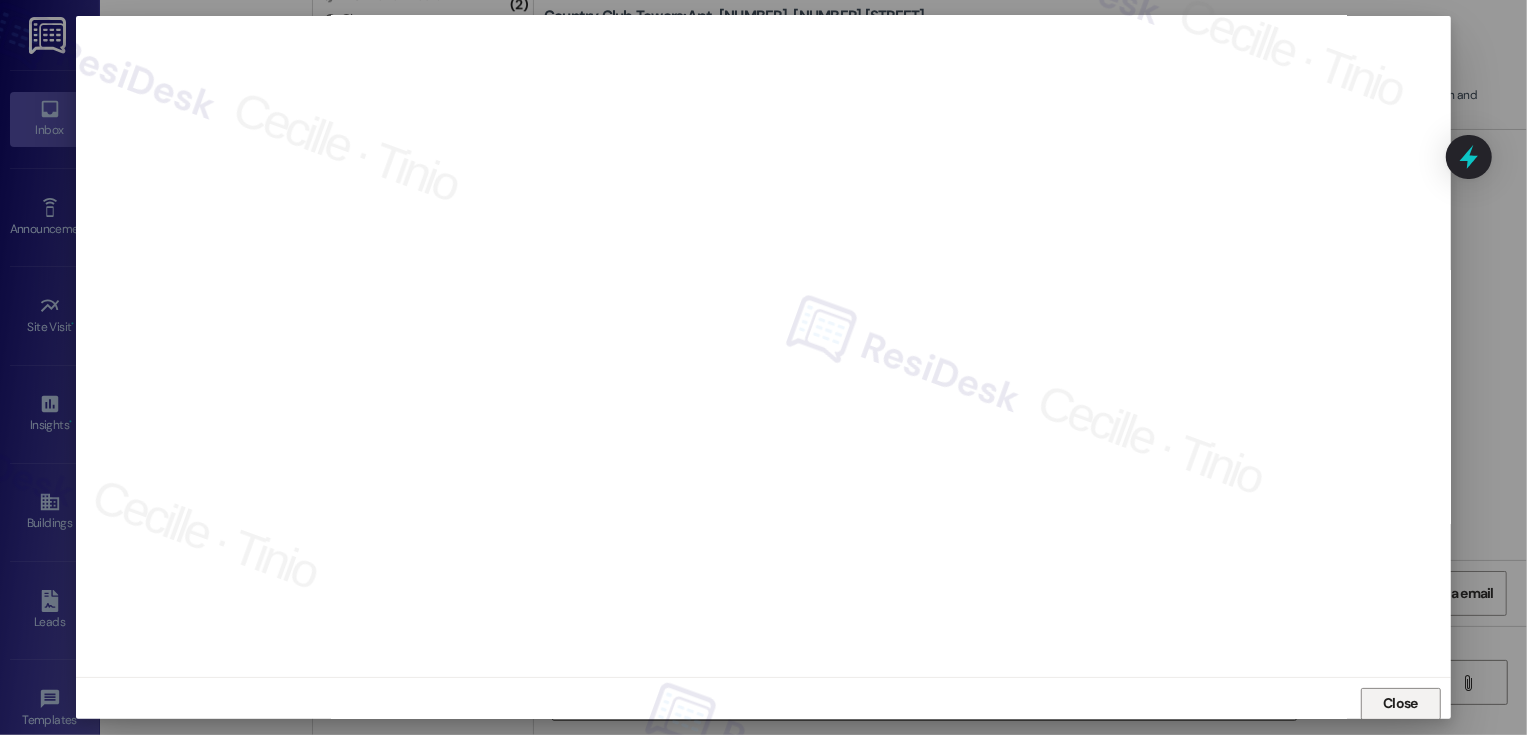 click on "Close" at bounding box center [1400, 703] 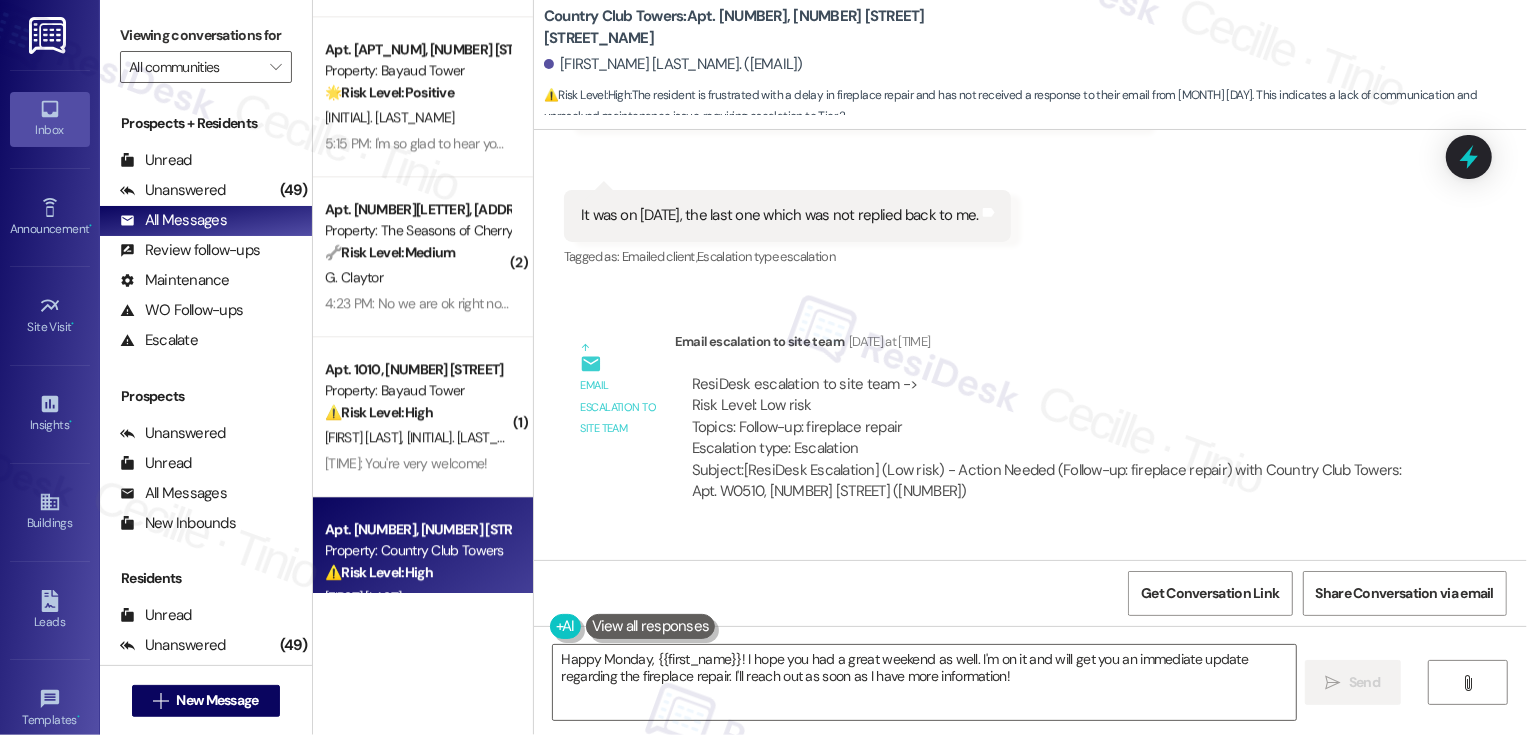 scroll, scrollTop: 3660, scrollLeft: 0, axis: vertical 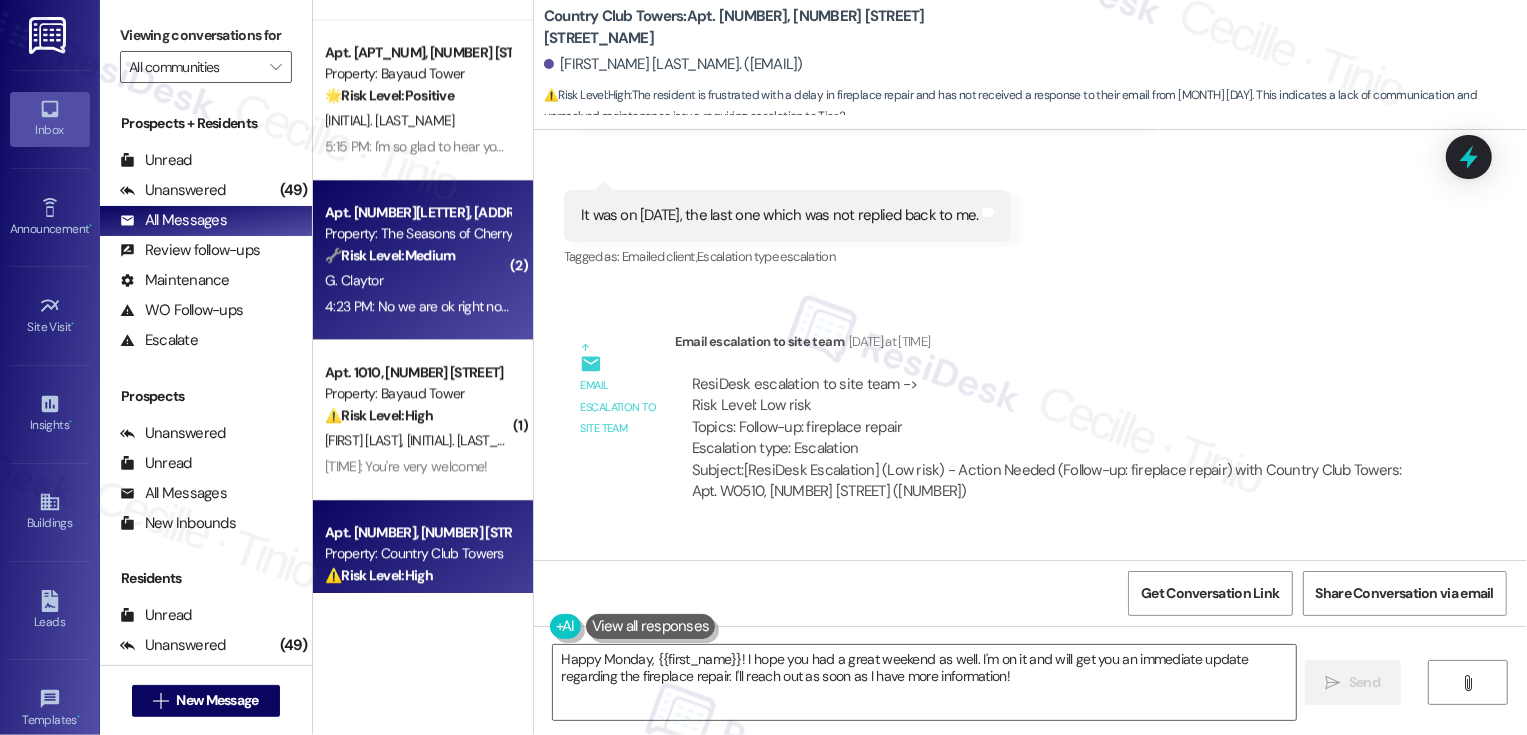 click on "4:23 PM: No we are ok right now  4:23 PM: No we are ok right now" at bounding box center [418, 306] 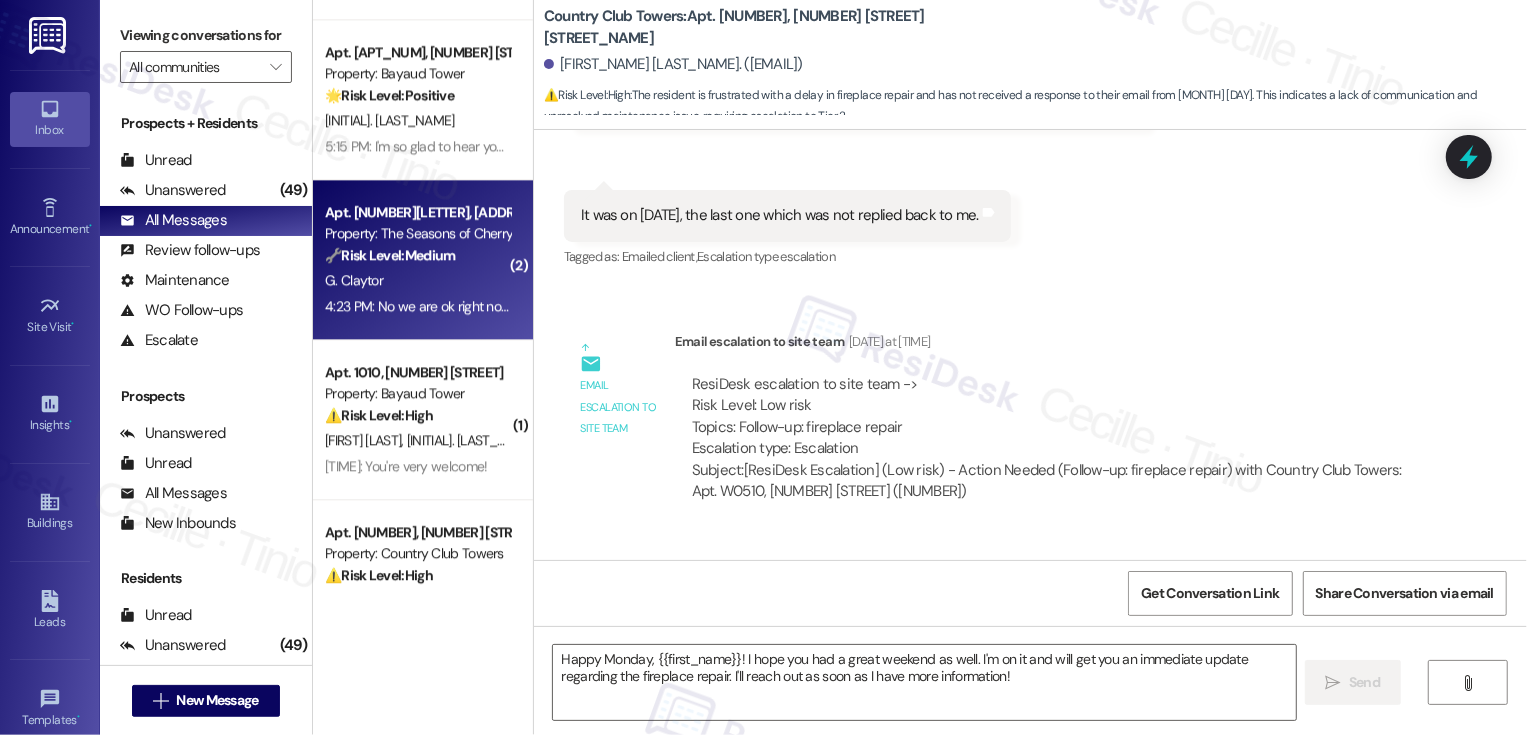 click on "4:23 PM: No we are ok right now  4:23 PM: No we are ok right now" at bounding box center (418, 306) 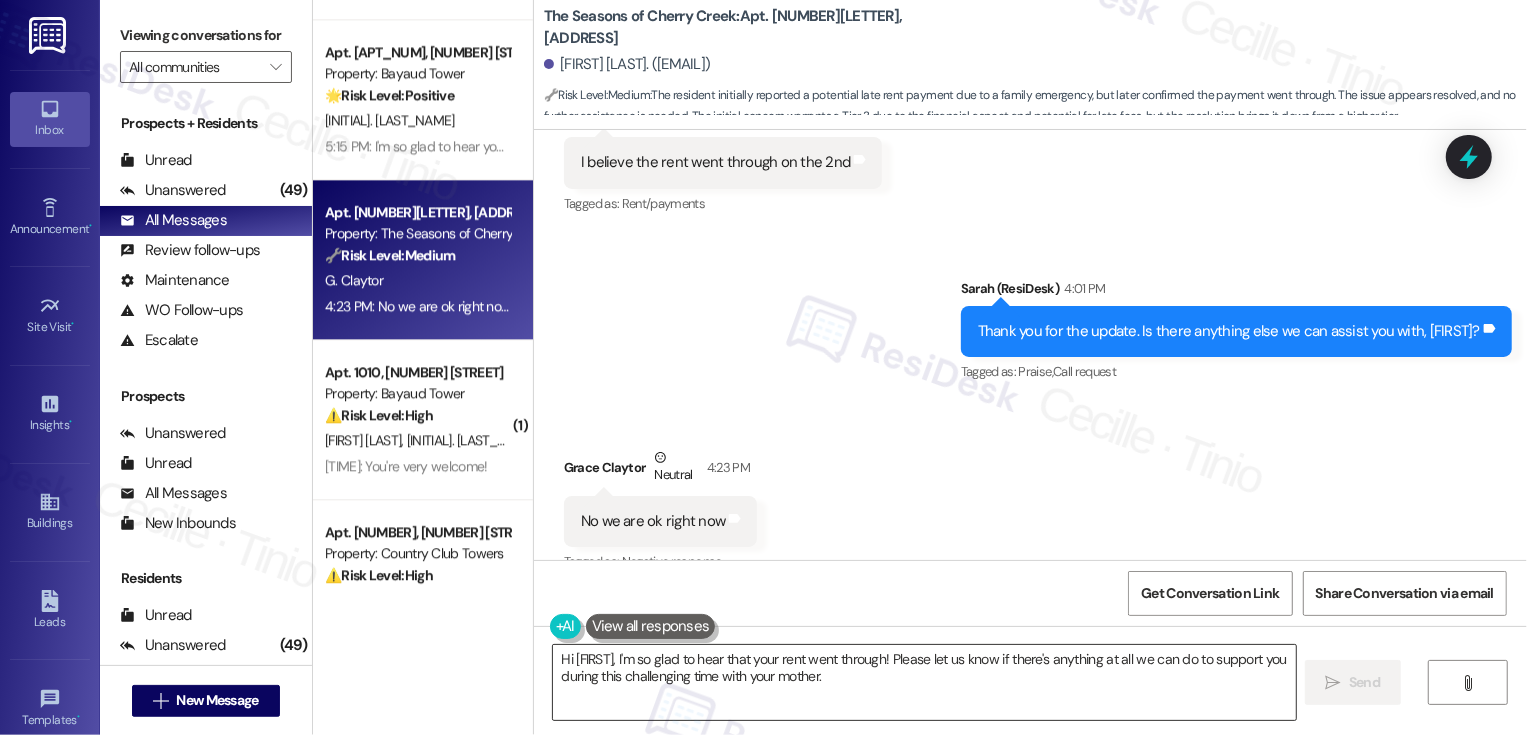 scroll, scrollTop: 946, scrollLeft: 0, axis: vertical 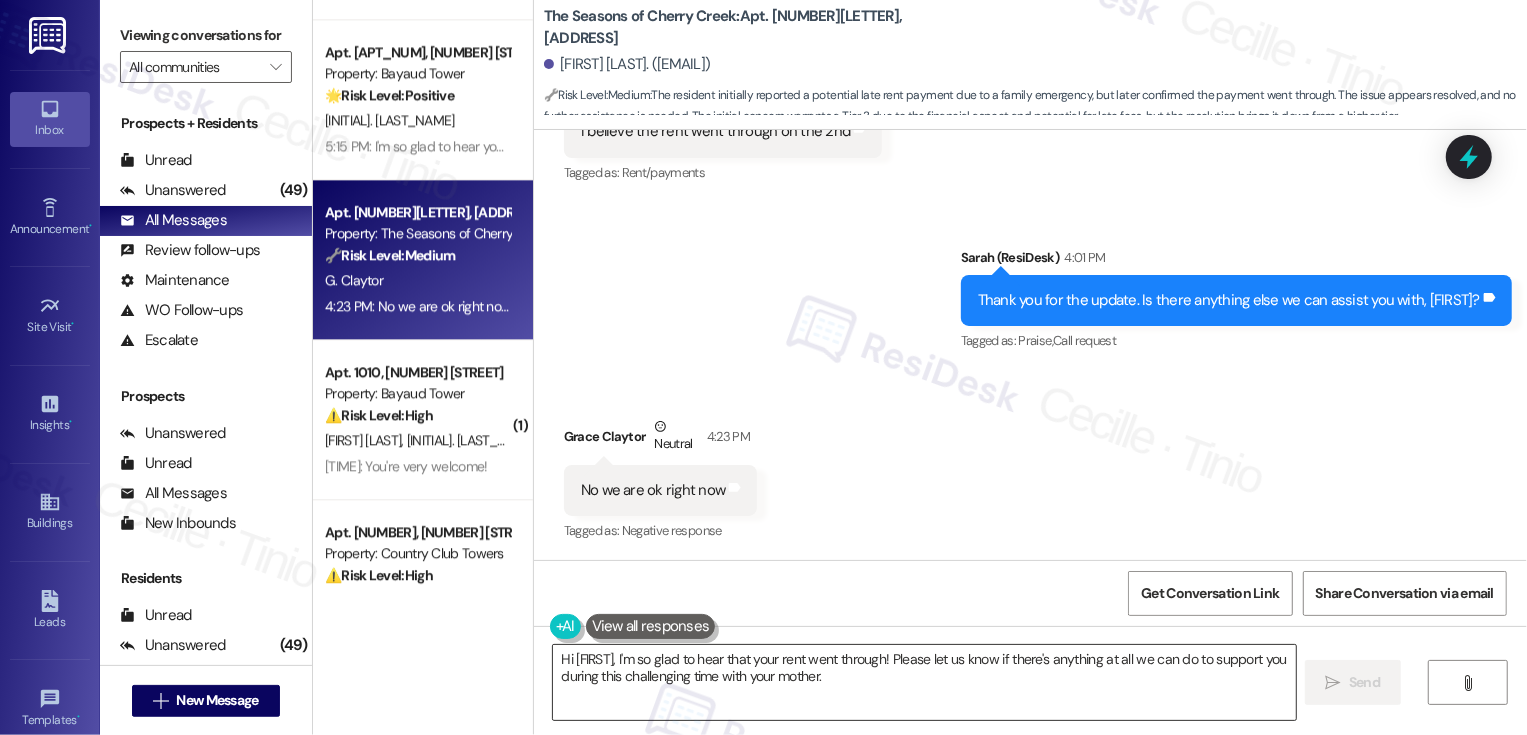 click on "Hi {{first_name}}, I'm so glad to hear that your rent went through! Please let us know if there's anything at all we can do to support you during this challenging time with your mother." at bounding box center (924, 682) 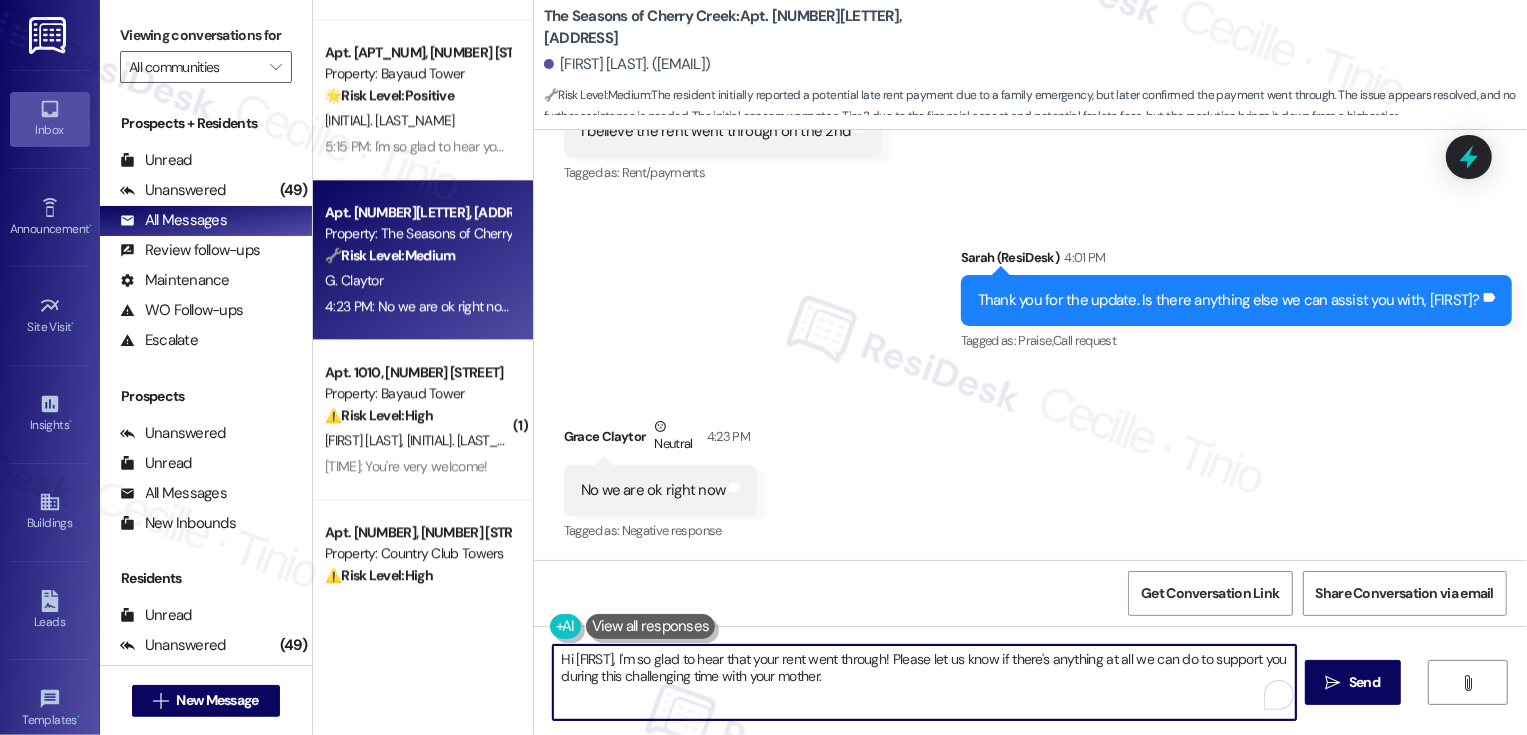 drag, startPoint x: 920, startPoint y: 658, endPoint x: 516, endPoint y: 665, distance: 404.06064 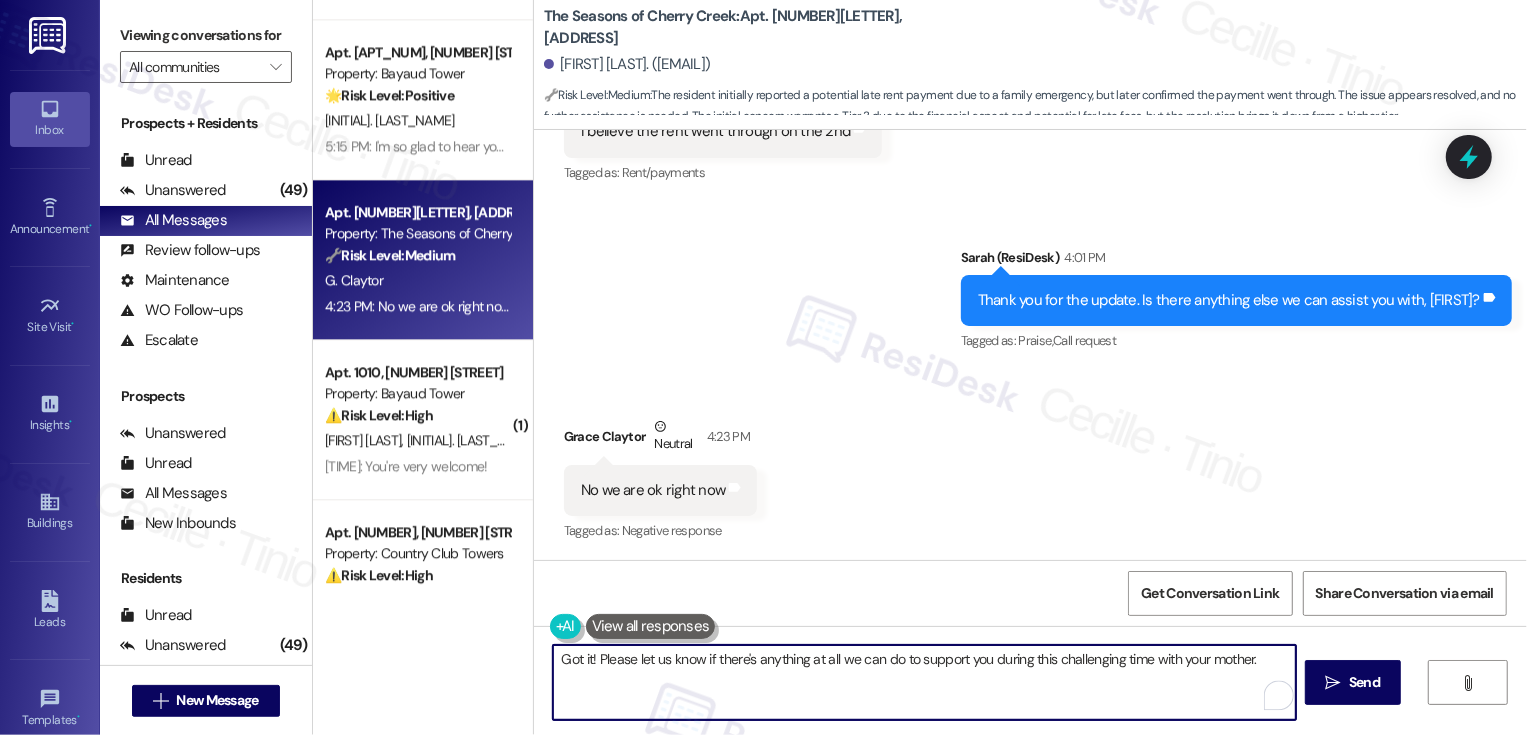 drag, startPoint x: 1009, startPoint y: 659, endPoint x: 1250, endPoint y: 649, distance: 241.20738 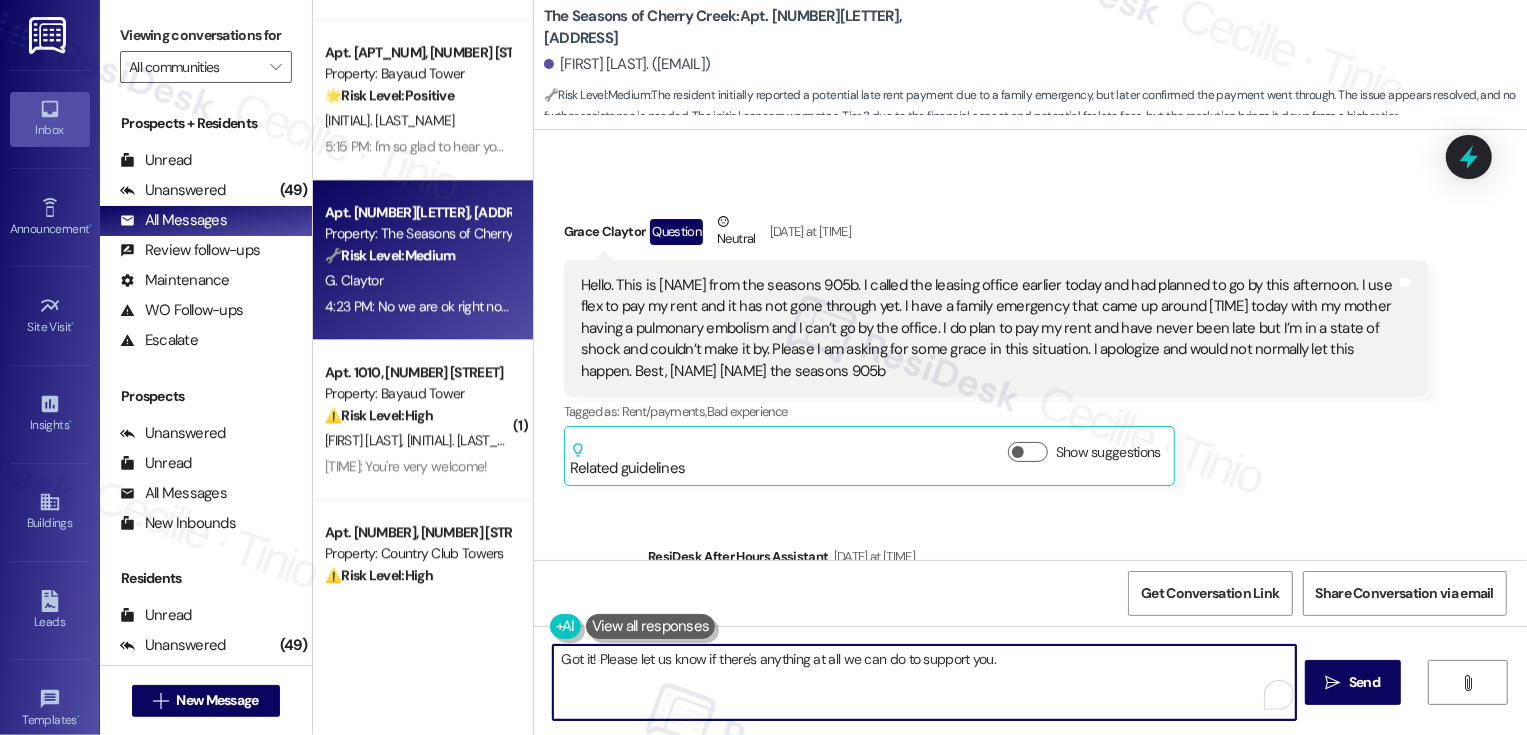 scroll, scrollTop: 66, scrollLeft: 0, axis: vertical 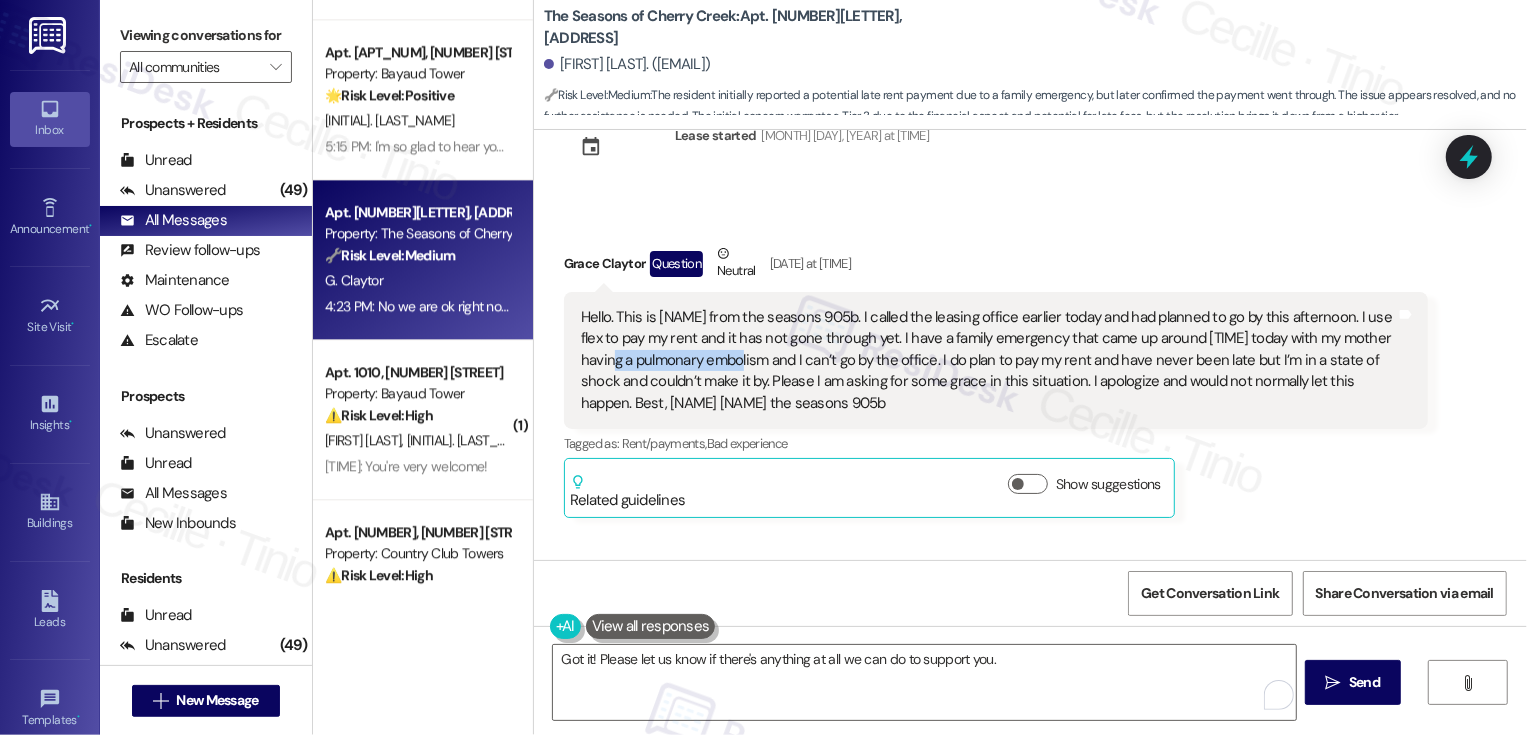 drag, startPoint x: 568, startPoint y: 361, endPoint x: 698, endPoint y: 364, distance: 130.0346 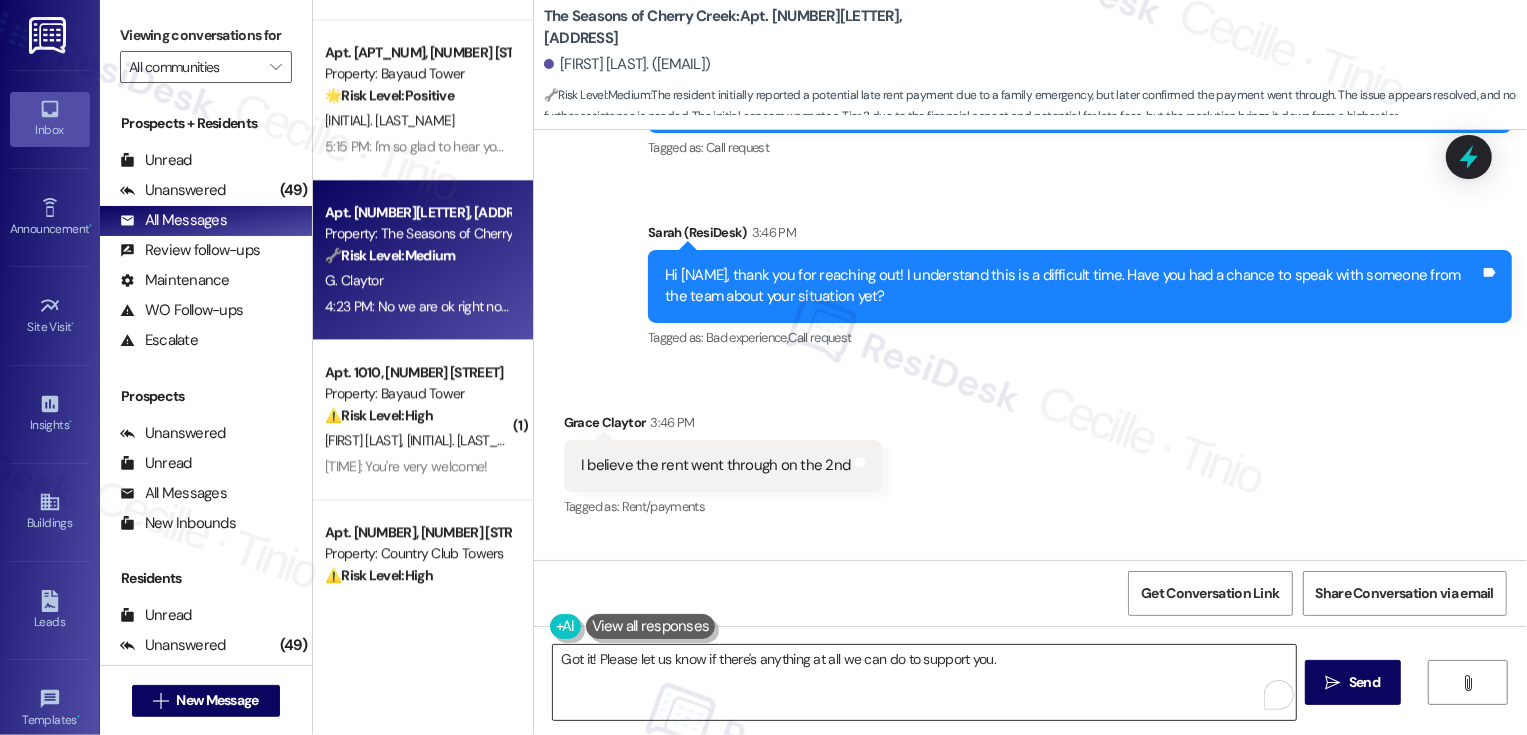click on "Got it! Please let us know if there's anything at all we can do to support you." at bounding box center [924, 682] 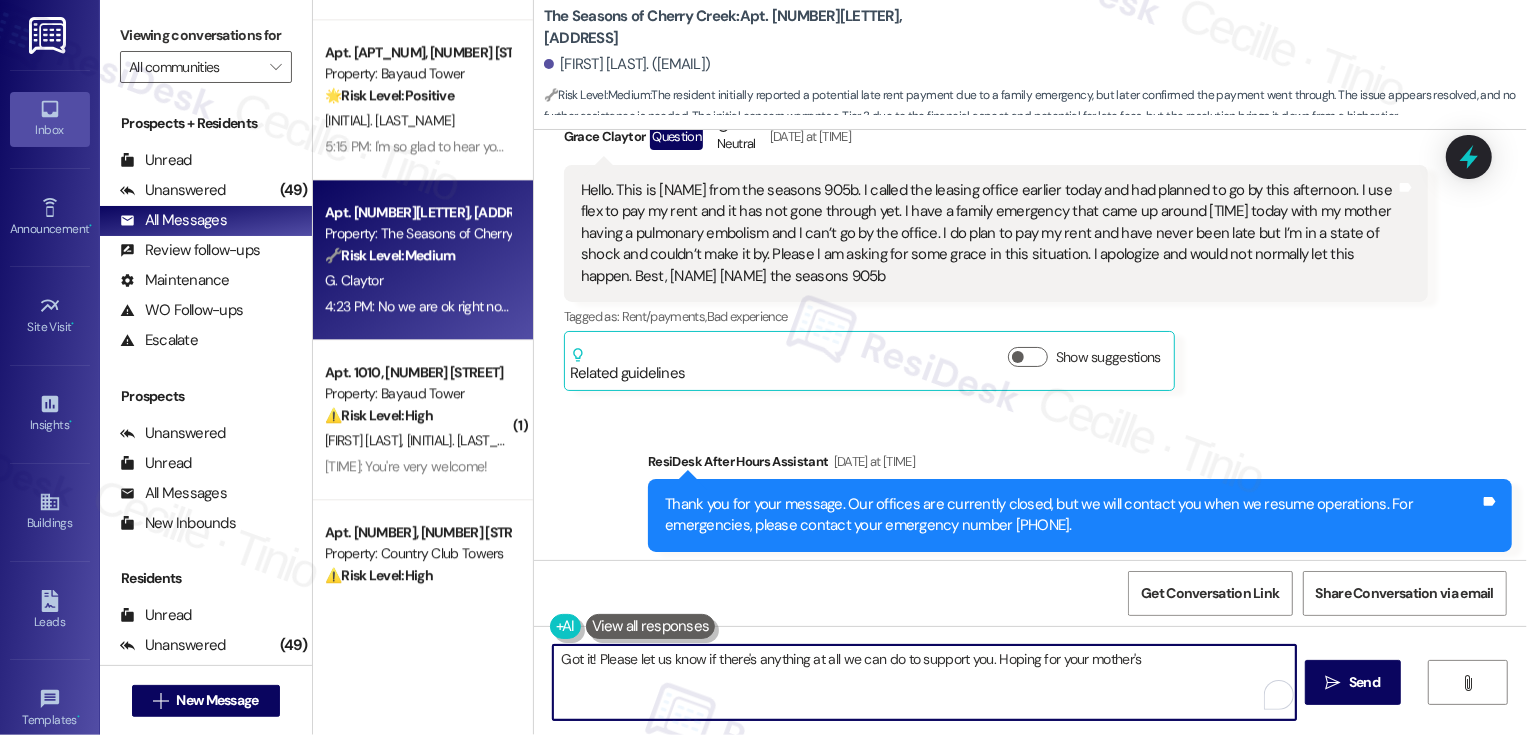 scroll, scrollTop: 98, scrollLeft: 0, axis: vertical 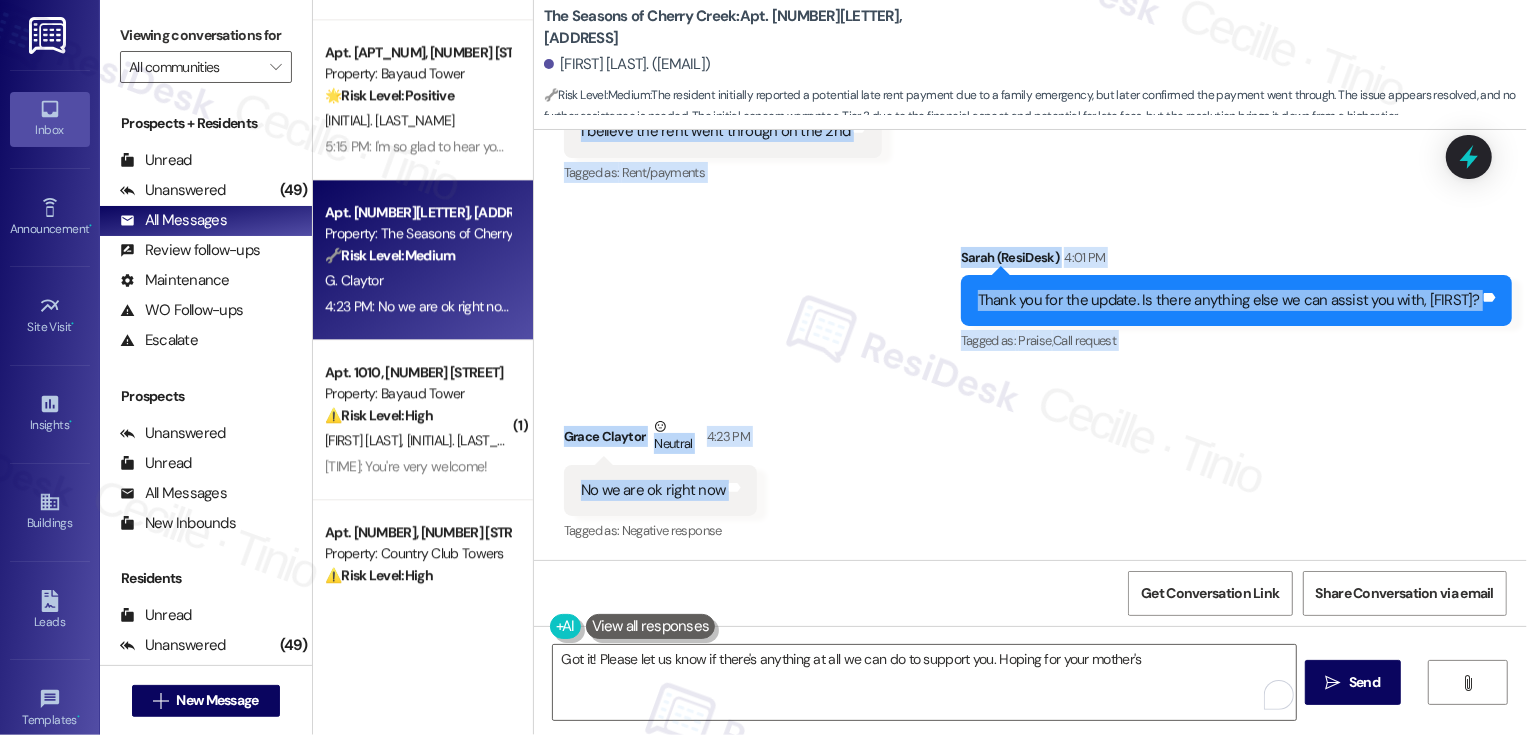 drag, startPoint x: 553, startPoint y: 231, endPoint x: 798, endPoint y: 493, distance: 358.70462 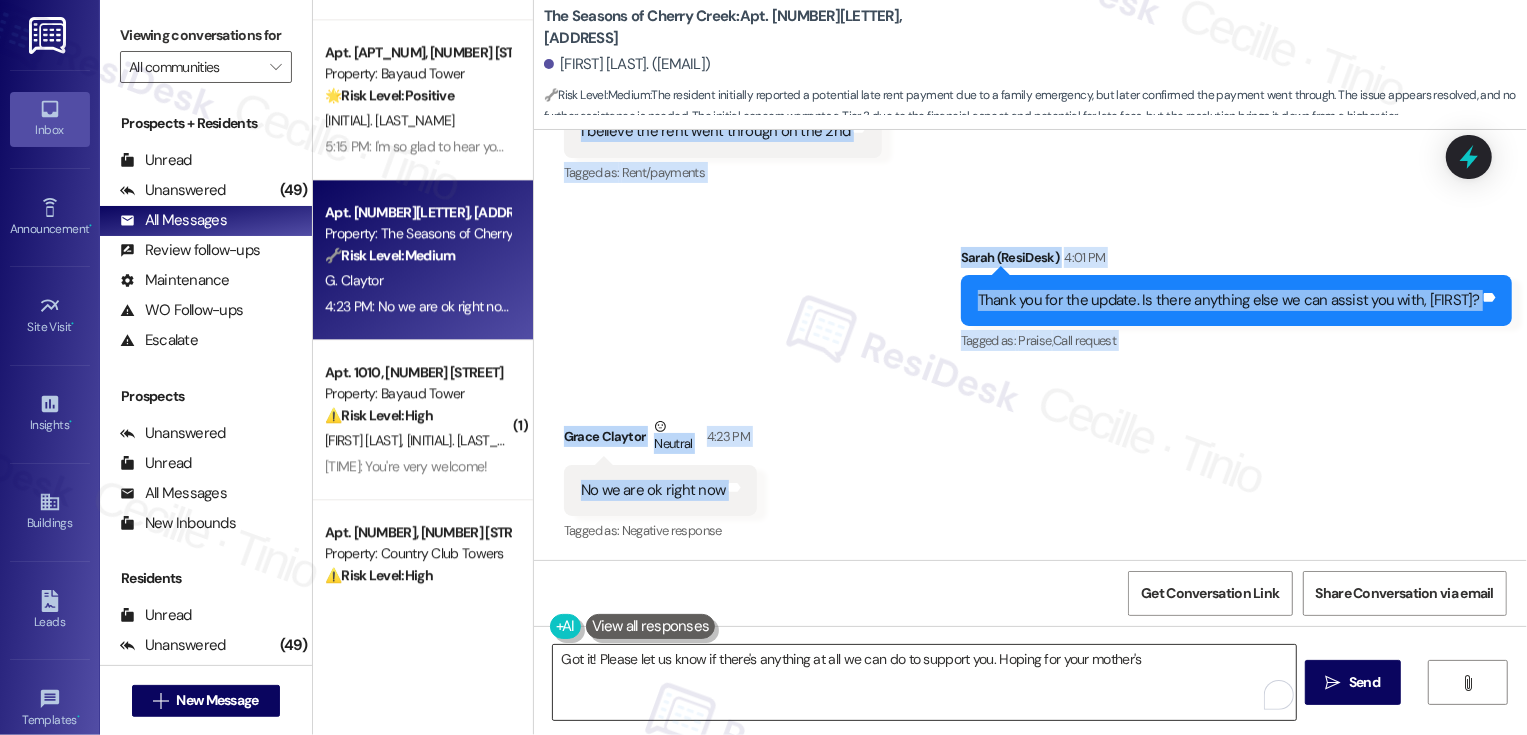 click on "Got it! Please let us know if there's anything at all we can do to support you. Hoping for your mother's" at bounding box center (924, 682) 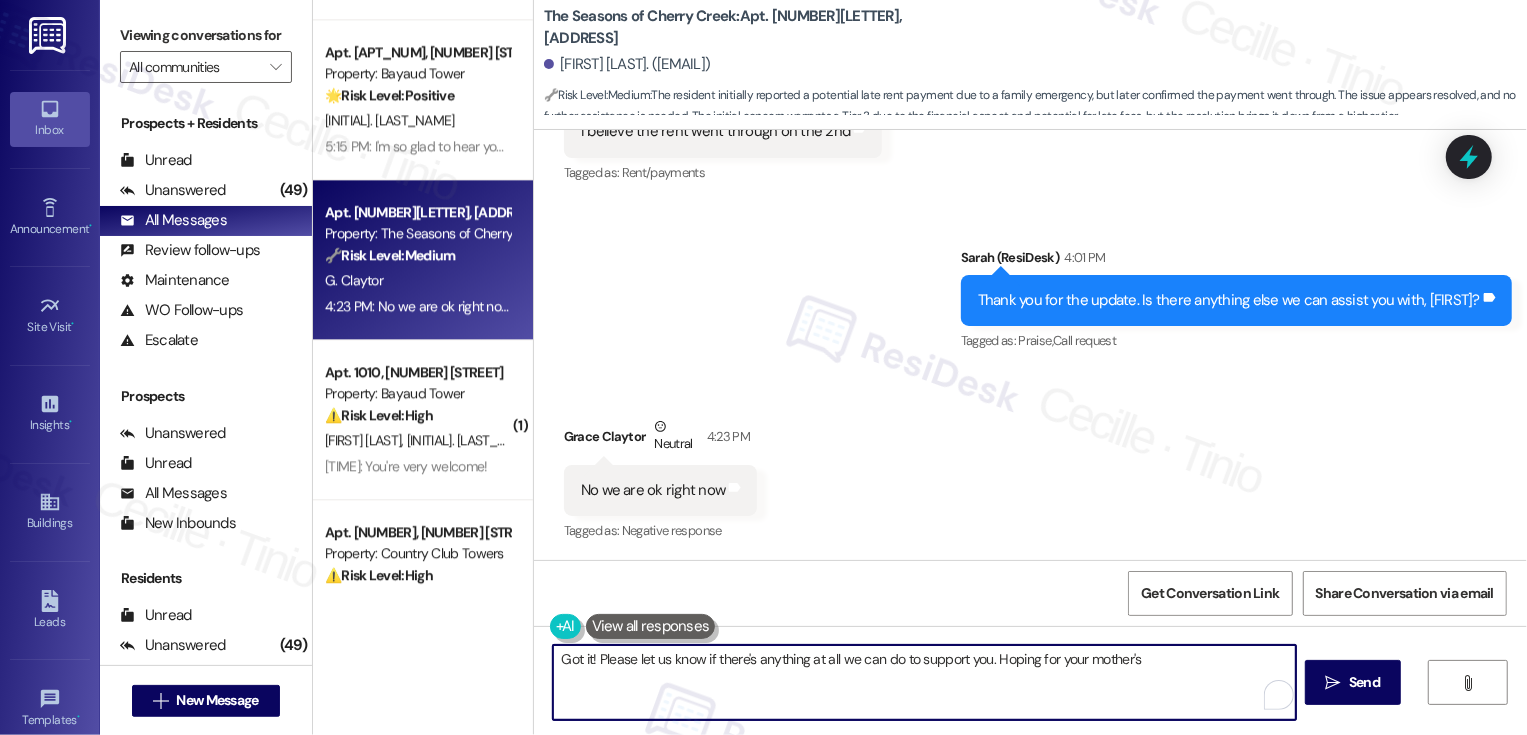 click on "Got it! Please let us know if there's anything at all we can do to support you. Hoping for your mother's" at bounding box center (924, 682) 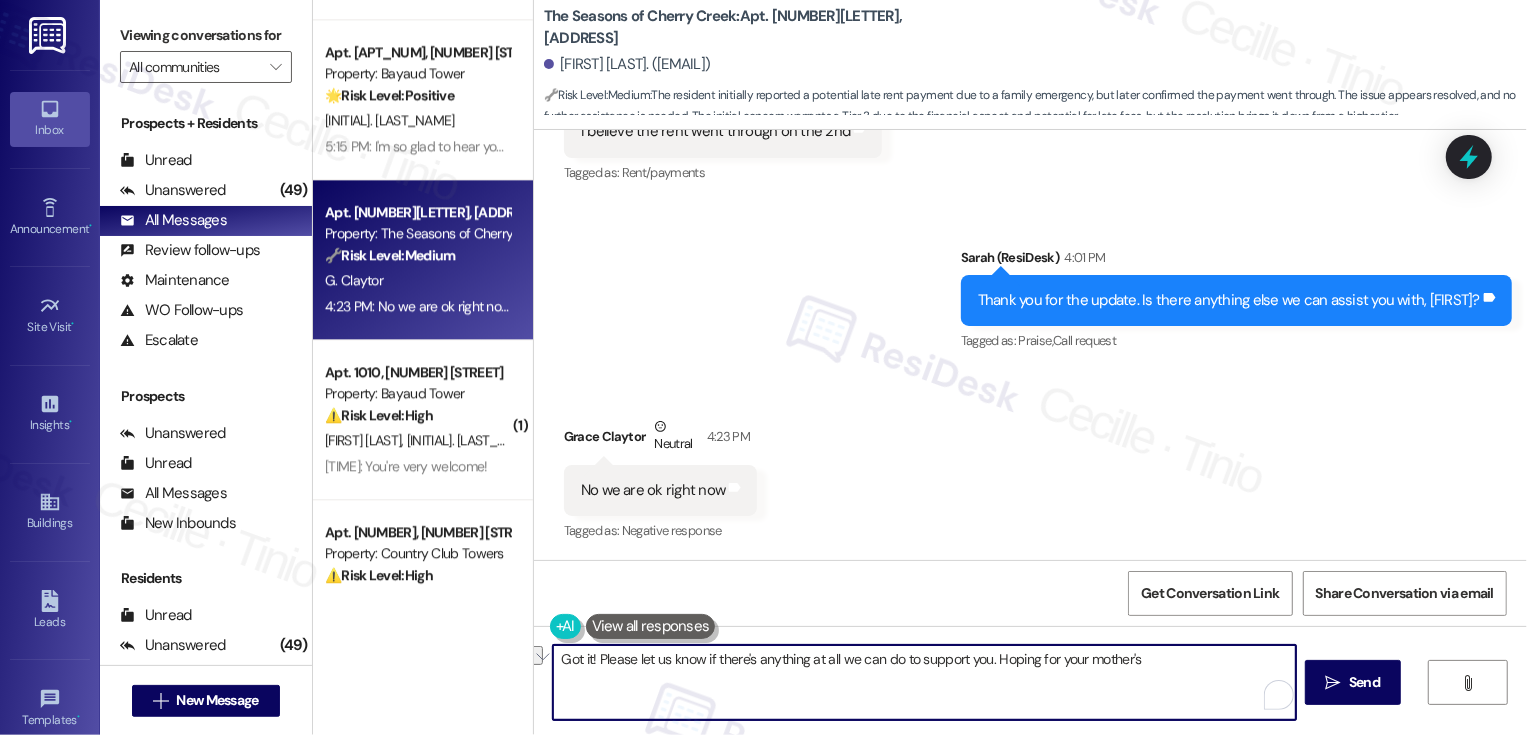 paste on "I hope things are improving with your mother — please don’t hesitate to reach out if anything comes up or if there’s any way we can help." 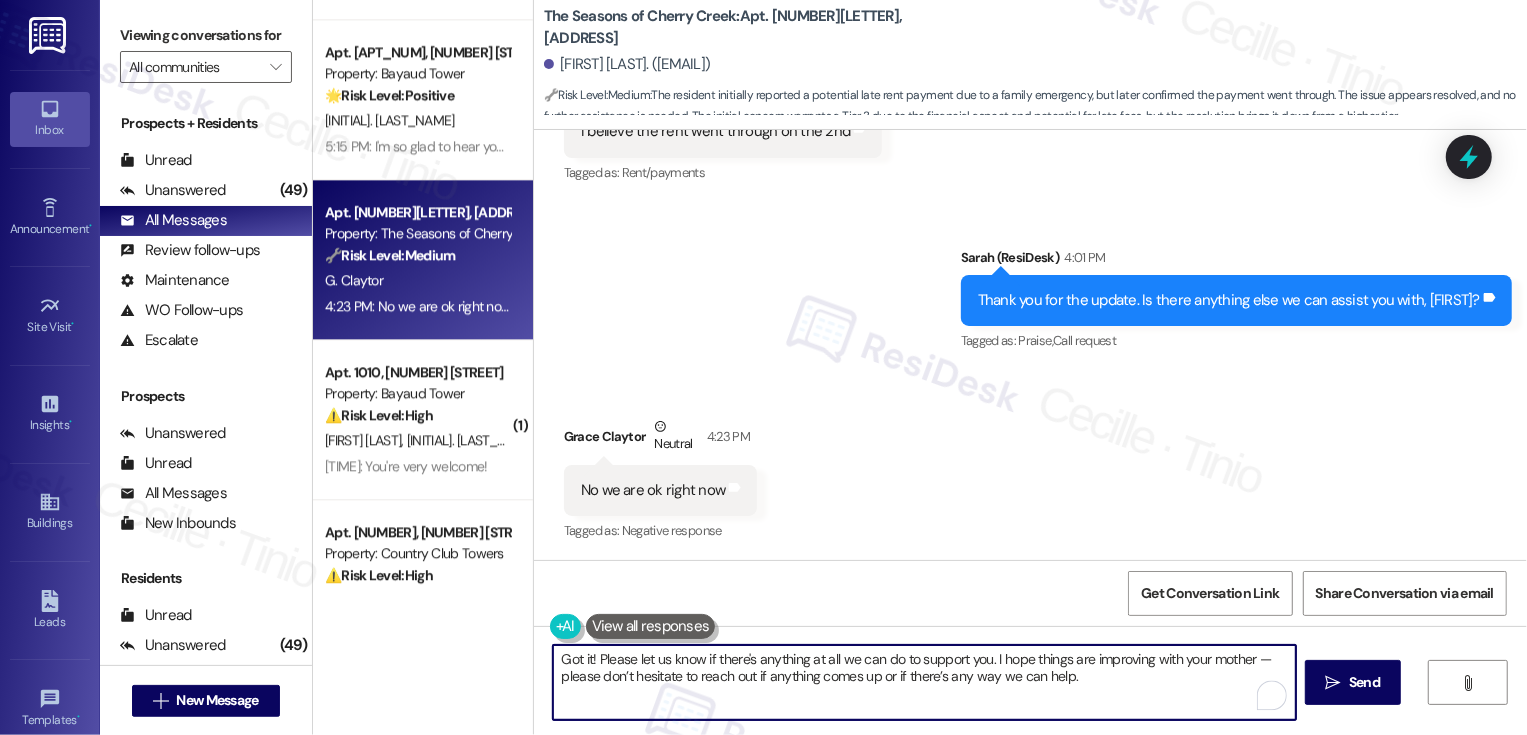 click on "Got it! Please let us know if there's anything at all we can do to support you. I hope things are improving with your mother — please don’t hesitate to reach out if anything comes up or if there’s any way we can help." at bounding box center [924, 682] 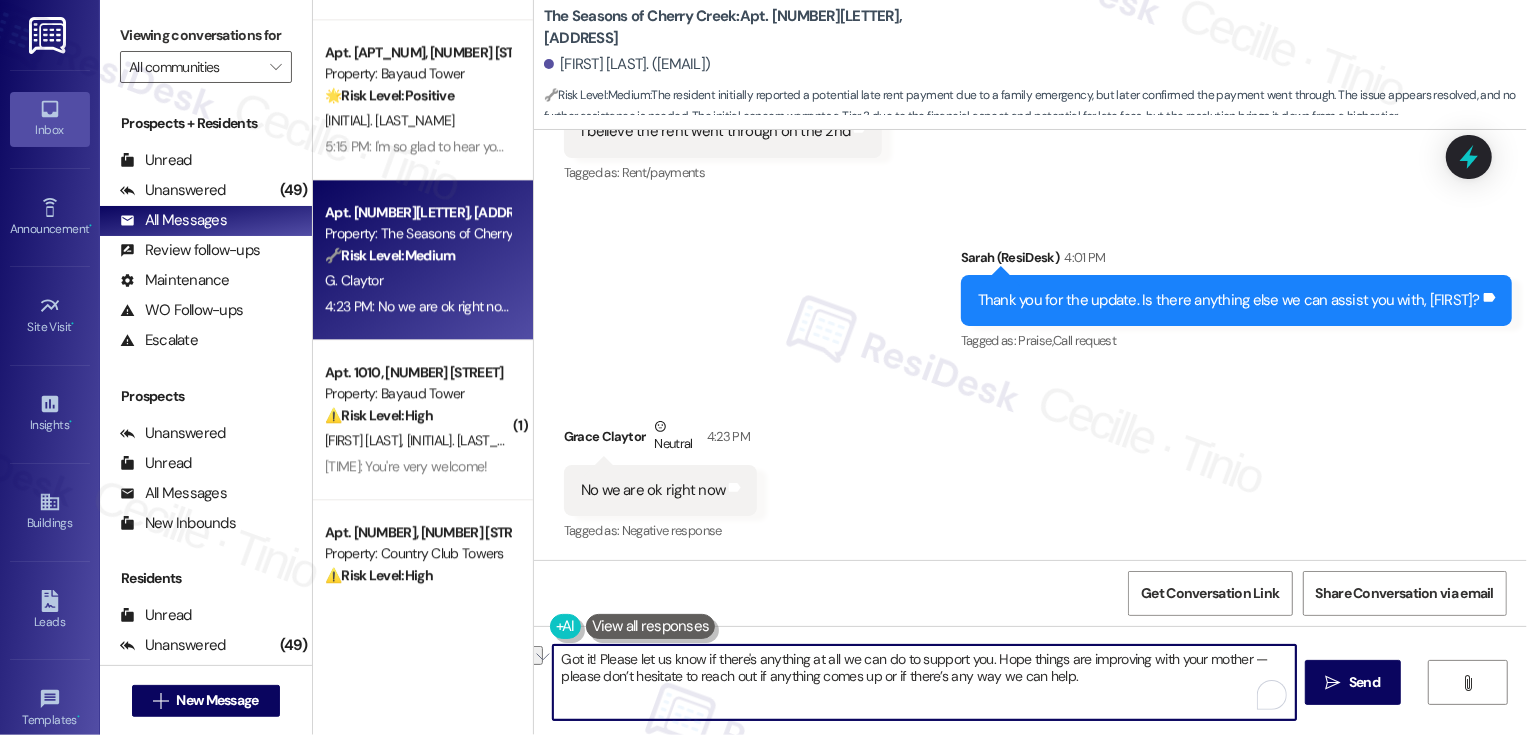drag, startPoint x: 590, startPoint y: 657, endPoint x: 984, endPoint y: 657, distance: 394 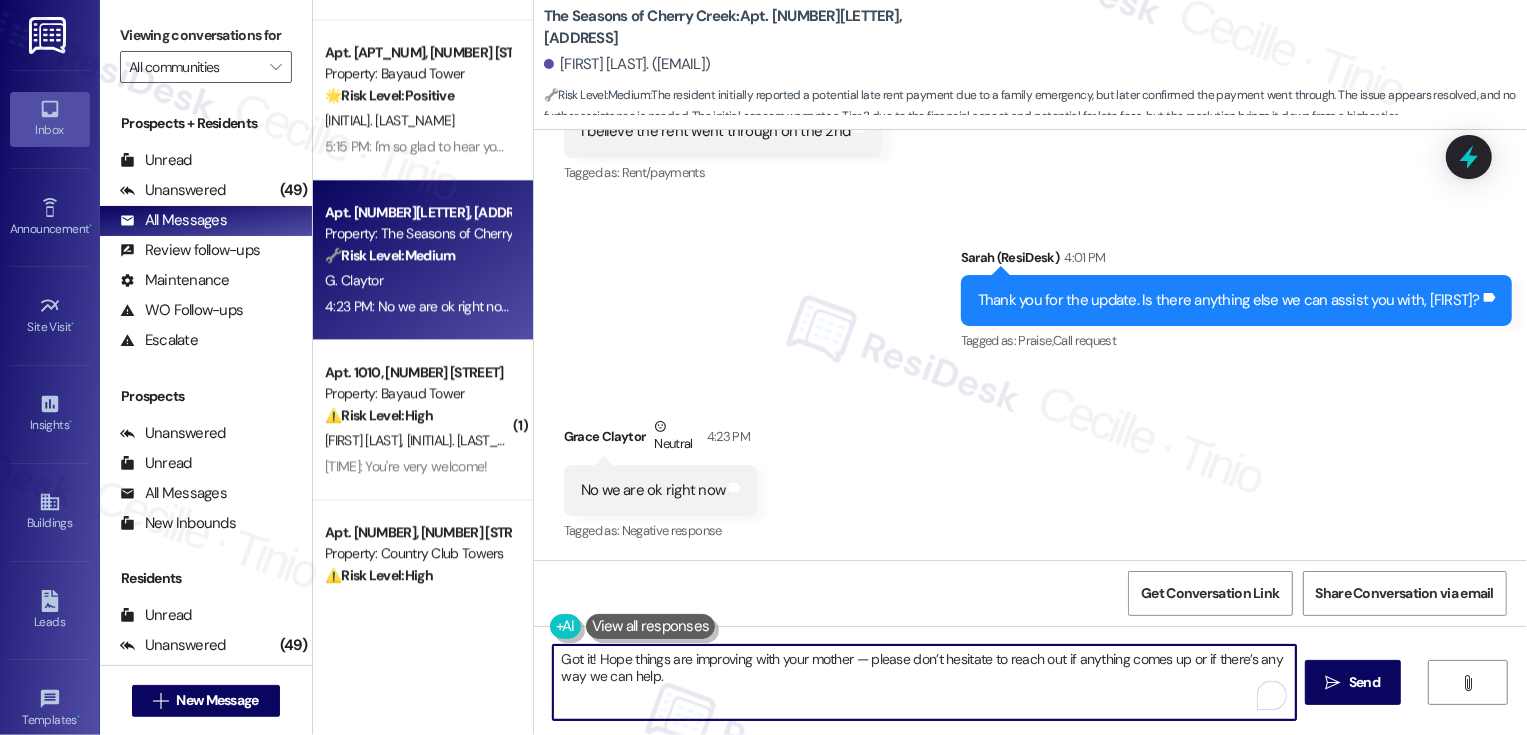 click on "Got it! Hope things are improving with your mother — please don’t hesitate to reach out if anything comes up or if there’s any way we can help." at bounding box center (924, 682) 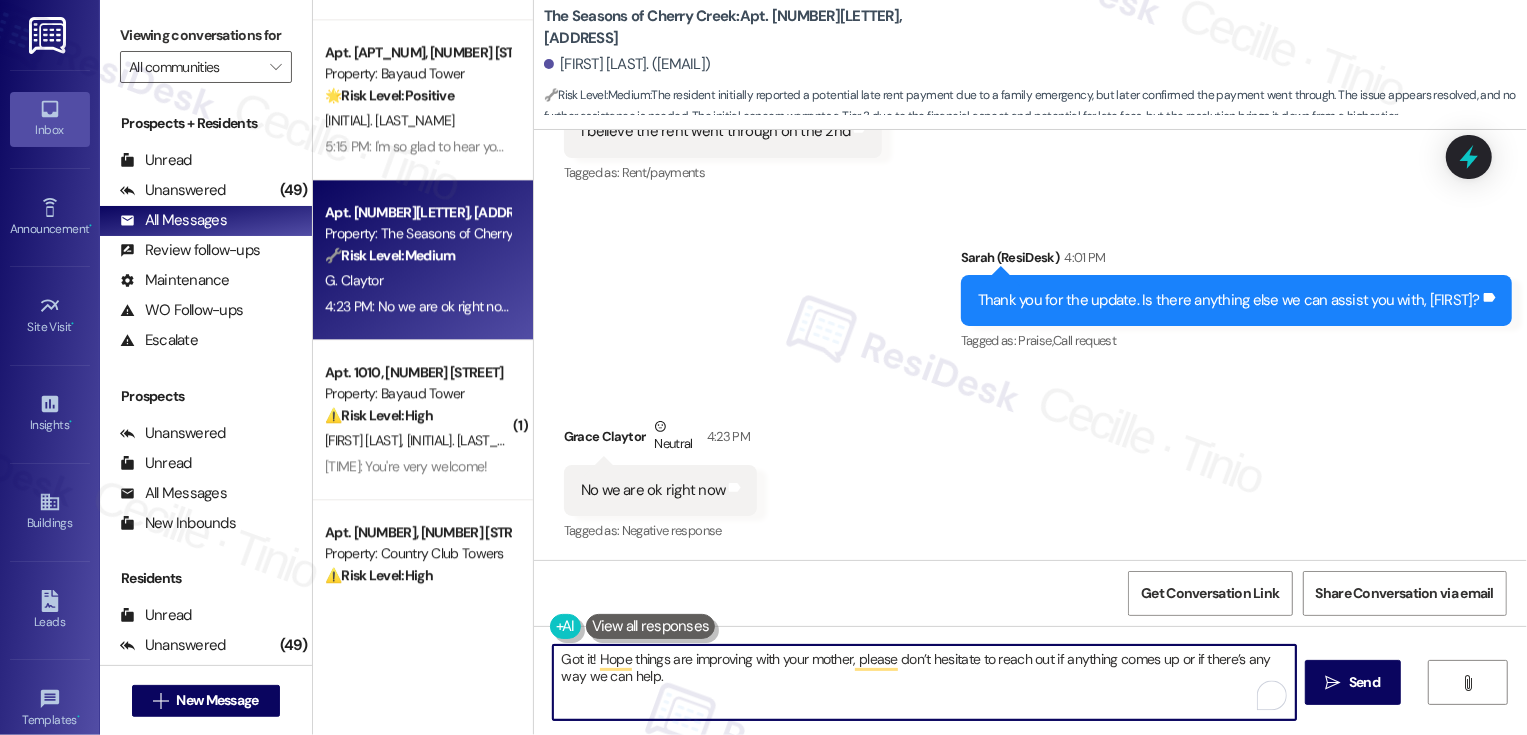 click on "Got it! Hope things are improving with your mother, please don’t hesitate to reach out if anything comes up or if there’s any way we can help." at bounding box center [924, 682] 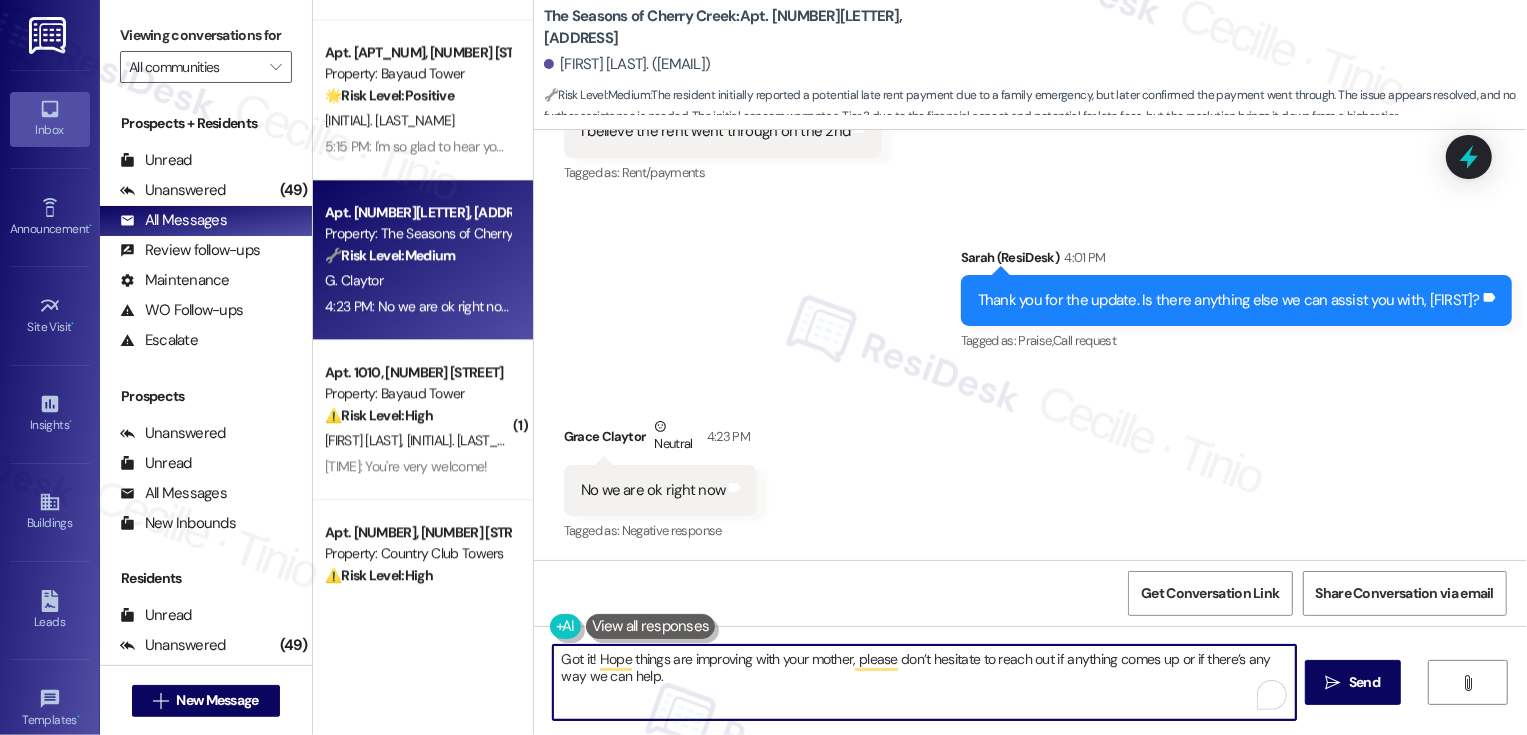 click on "Got it! Hope things are improving with your mother, please don’t hesitate to reach out if anything comes up or if there’s any way we can help." at bounding box center (924, 682) 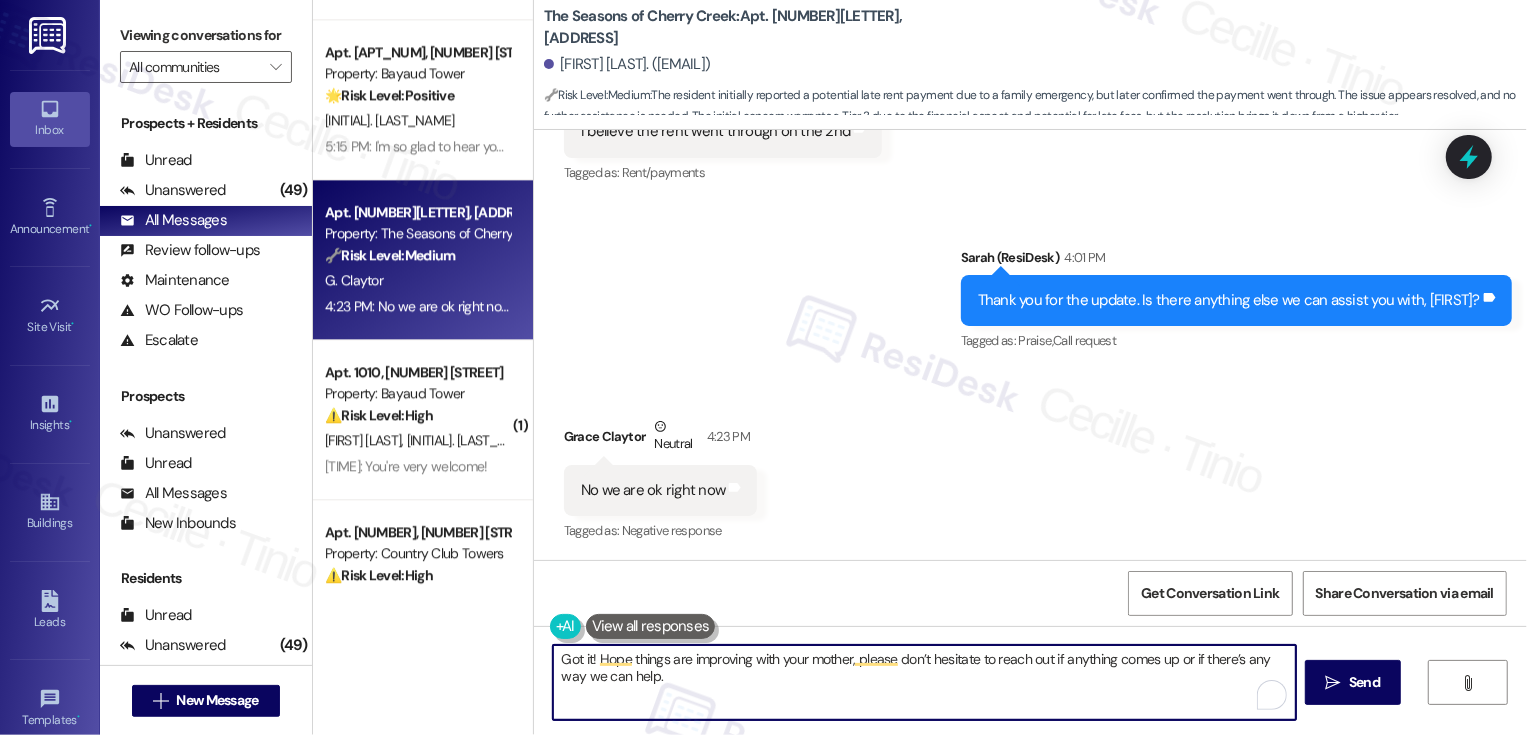 scroll, scrollTop: 0, scrollLeft: 0, axis: both 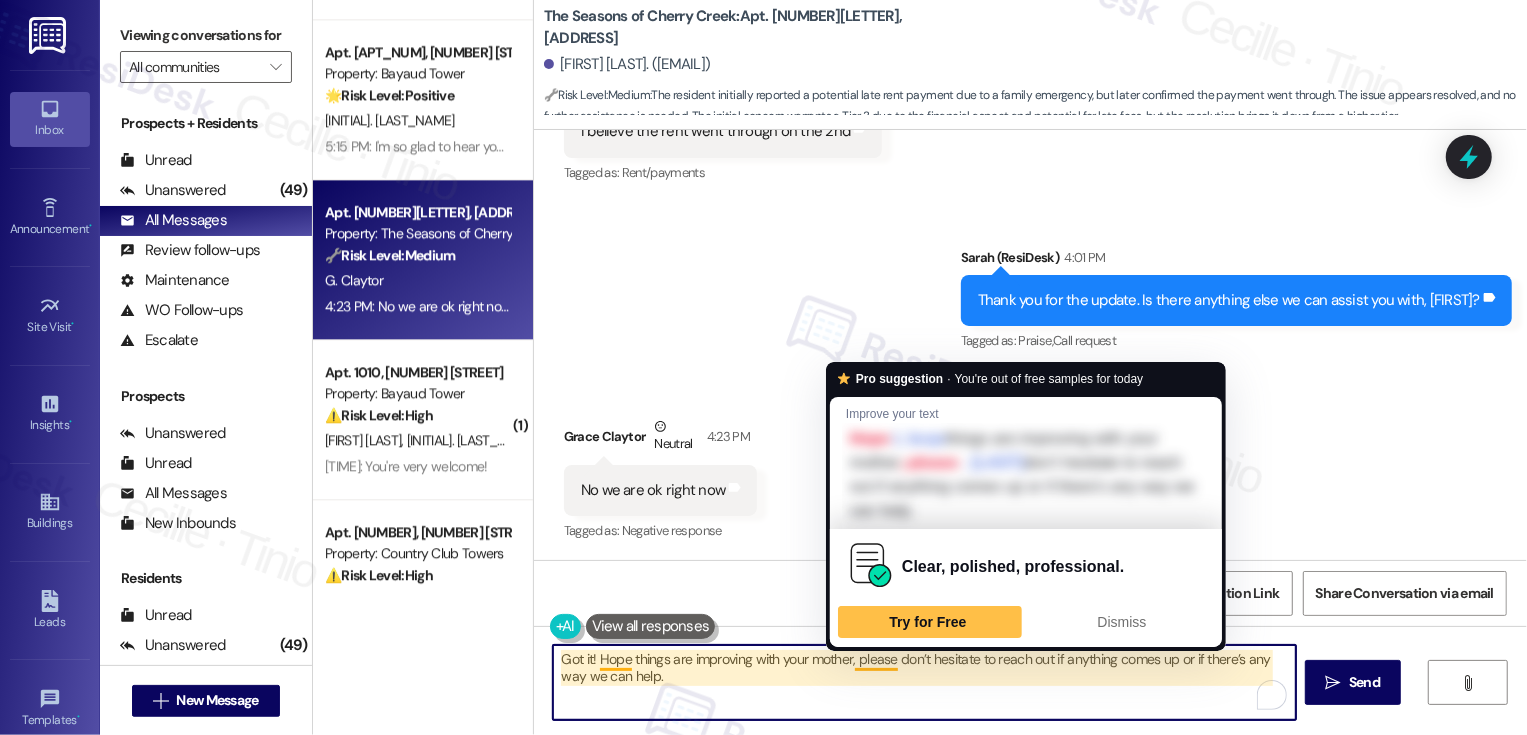click on "Got it! Hope things are improving with your mother, please don’t hesitate to reach out if anything comes up or if there’s any way we can help." at bounding box center [924, 682] 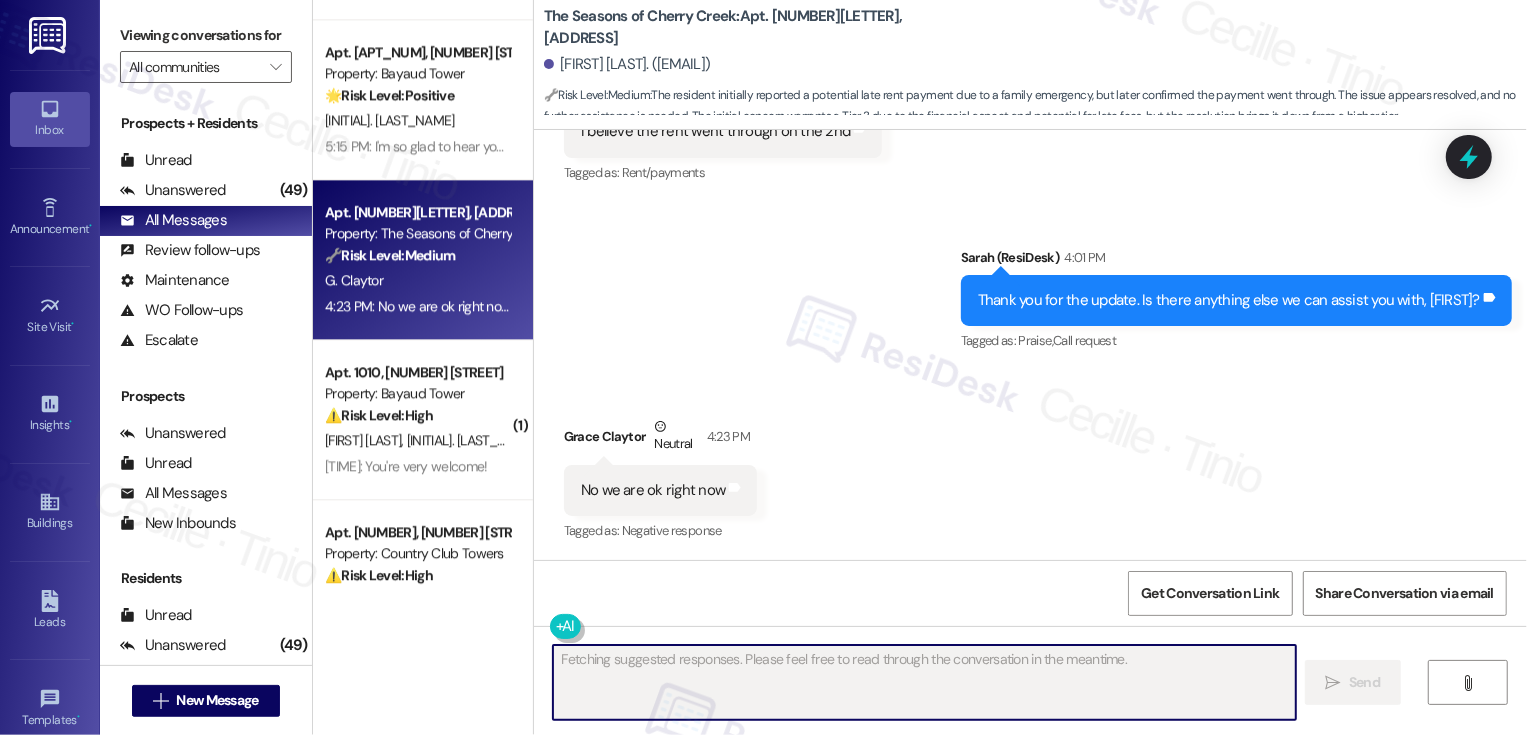 scroll, scrollTop: 3408, scrollLeft: 0, axis: vertical 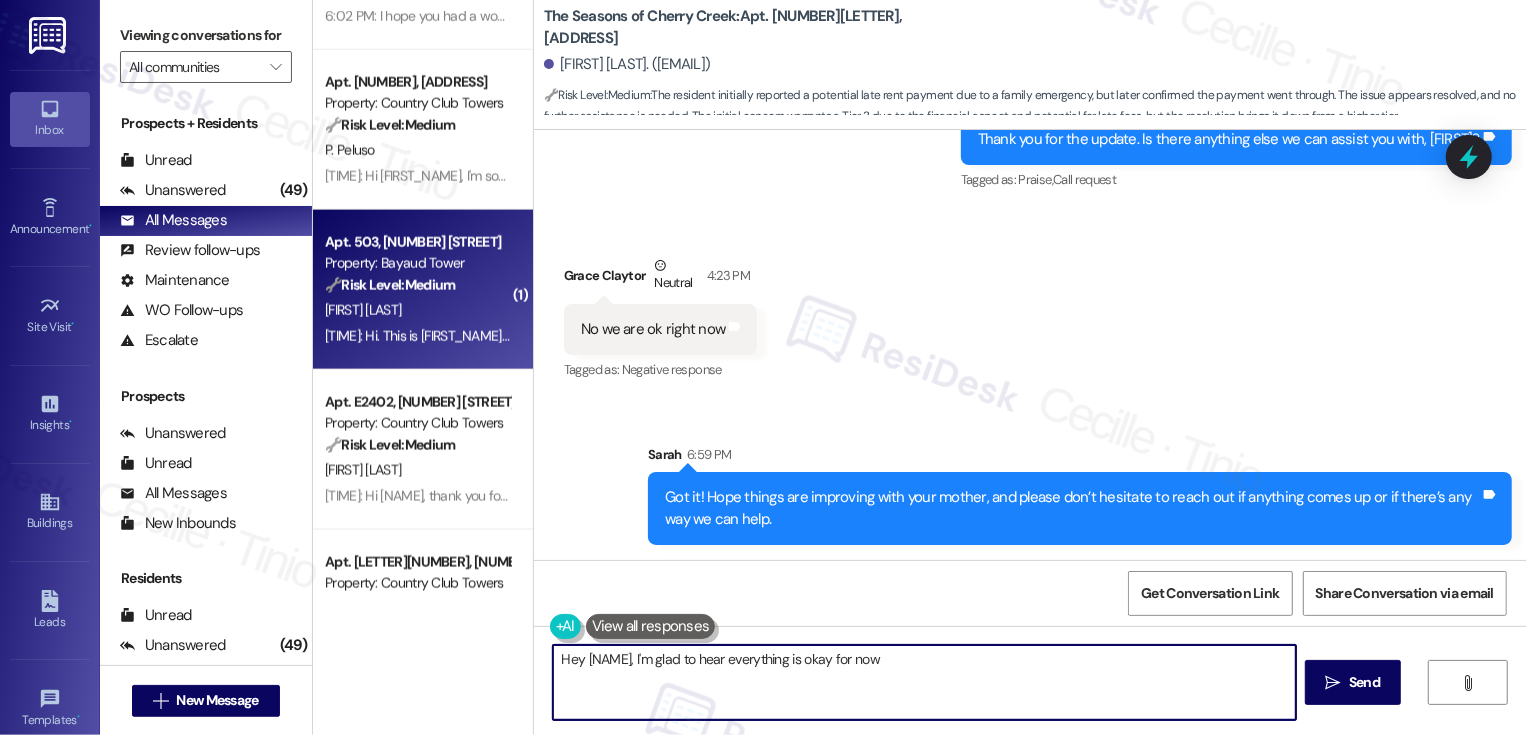 type on "Hey {{first_name}}, I'm glad to hear everything is okay for now." 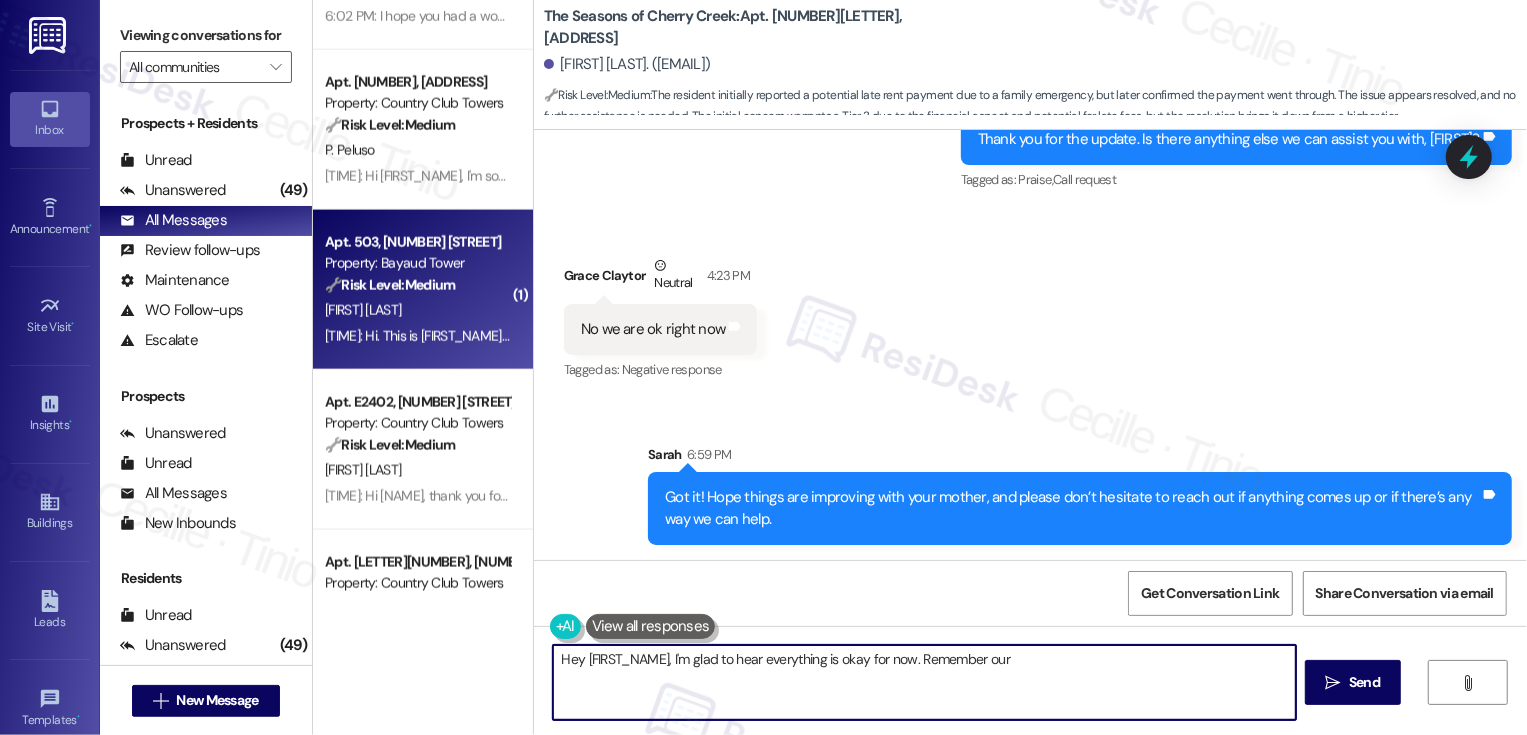 click on "N. Gallaway" at bounding box center (417, 310) 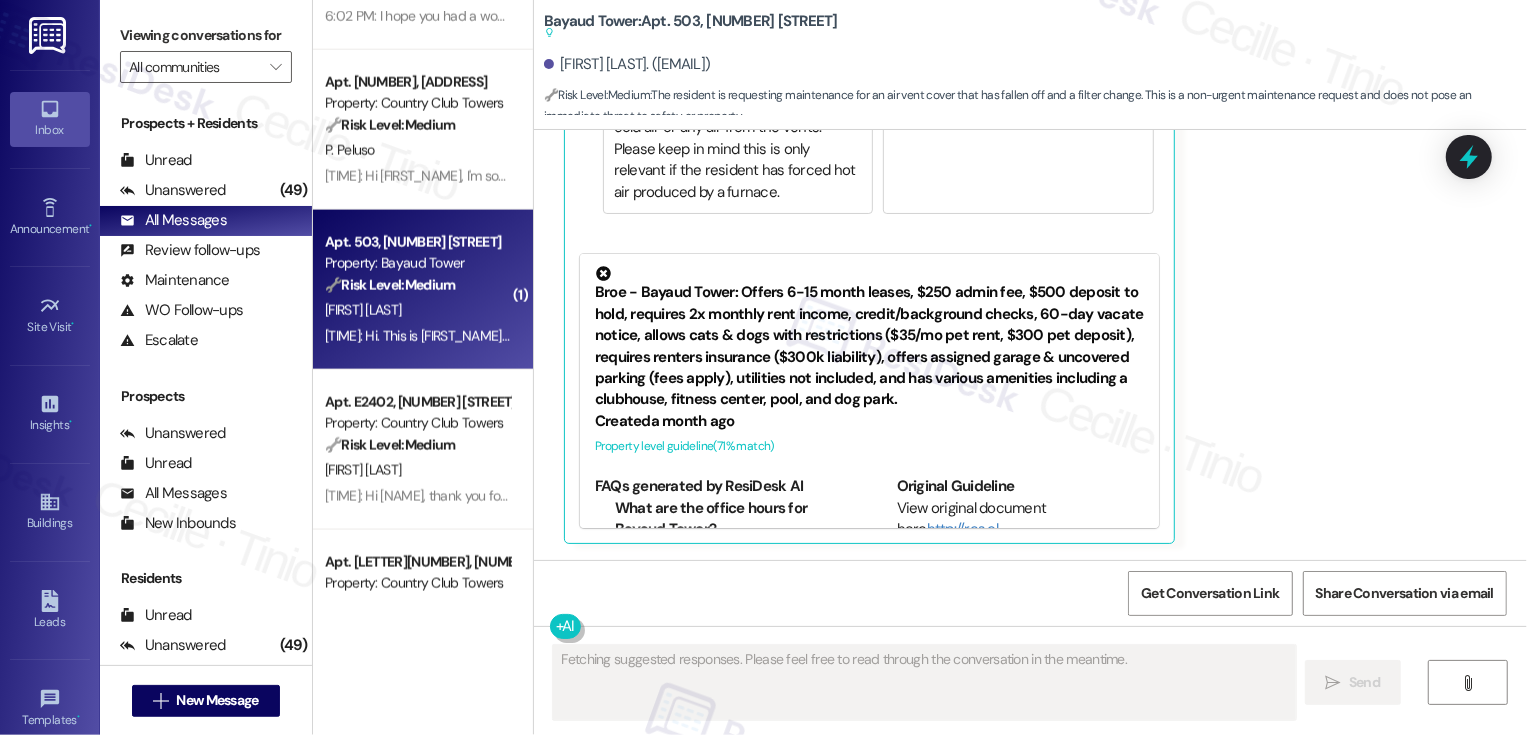 scroll, scrollTop: 737, scrollLeft: 0, axis: vertical 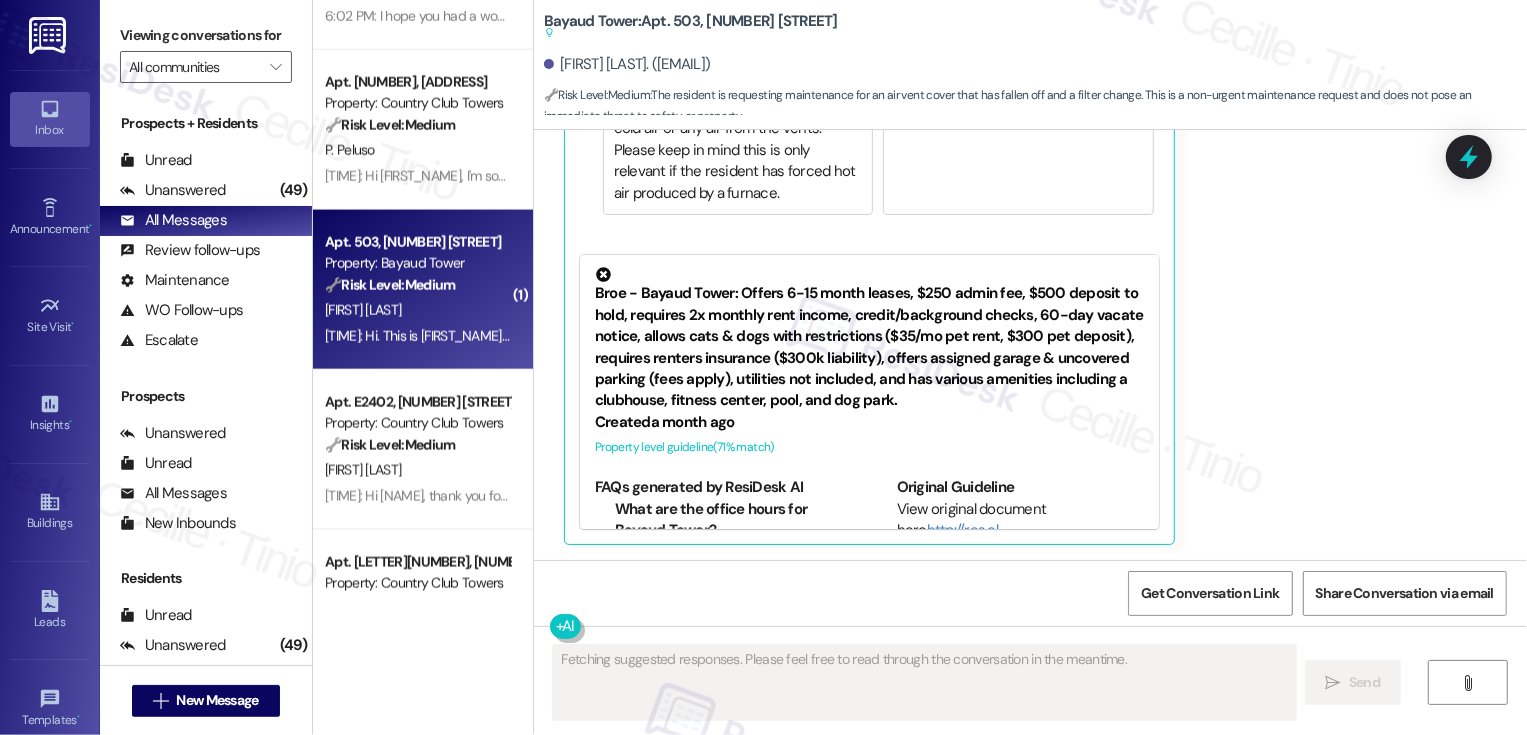 click on "N. Gallaway" at bounding box center (417, 310) 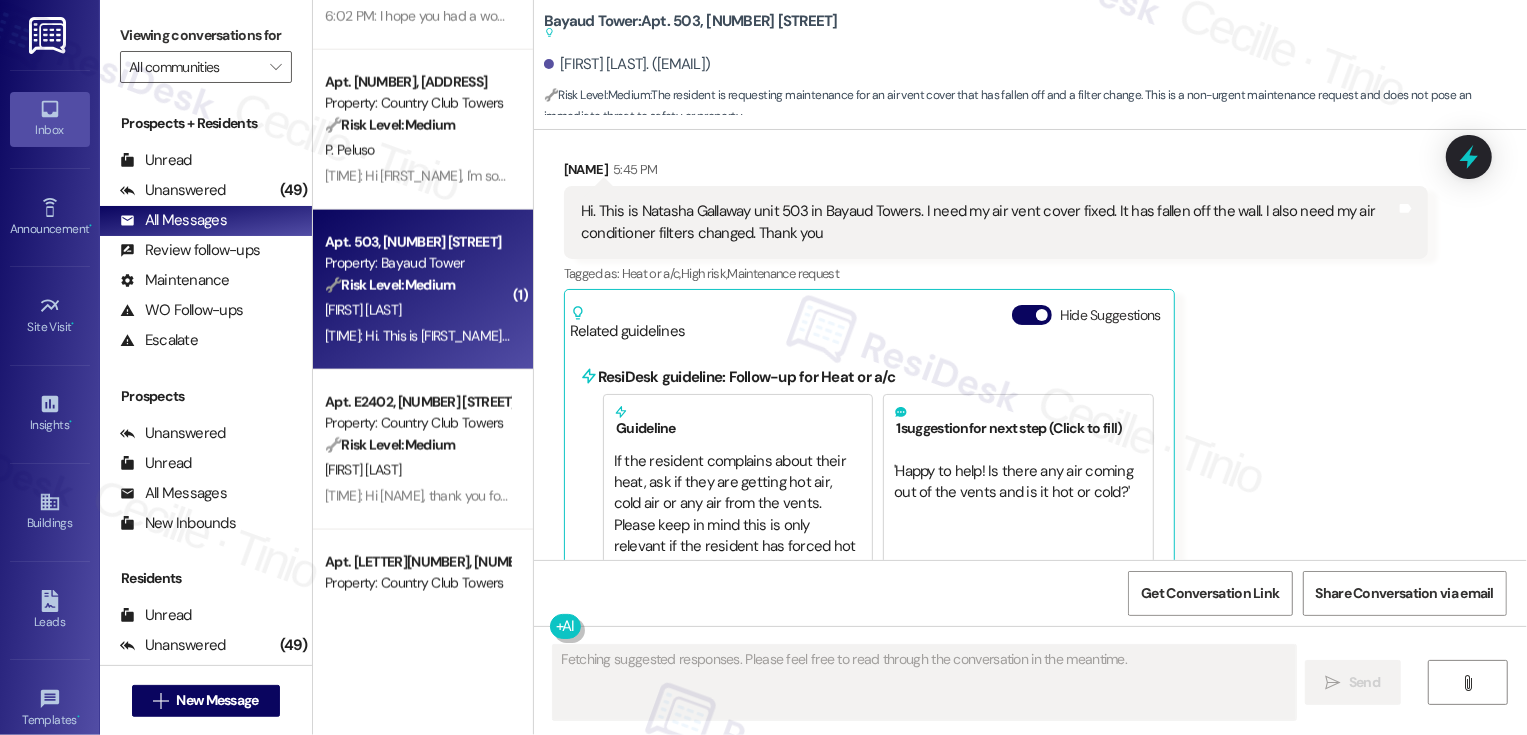 scroll, scrollTop: 255, scrollLeft: 0, axis: vertical 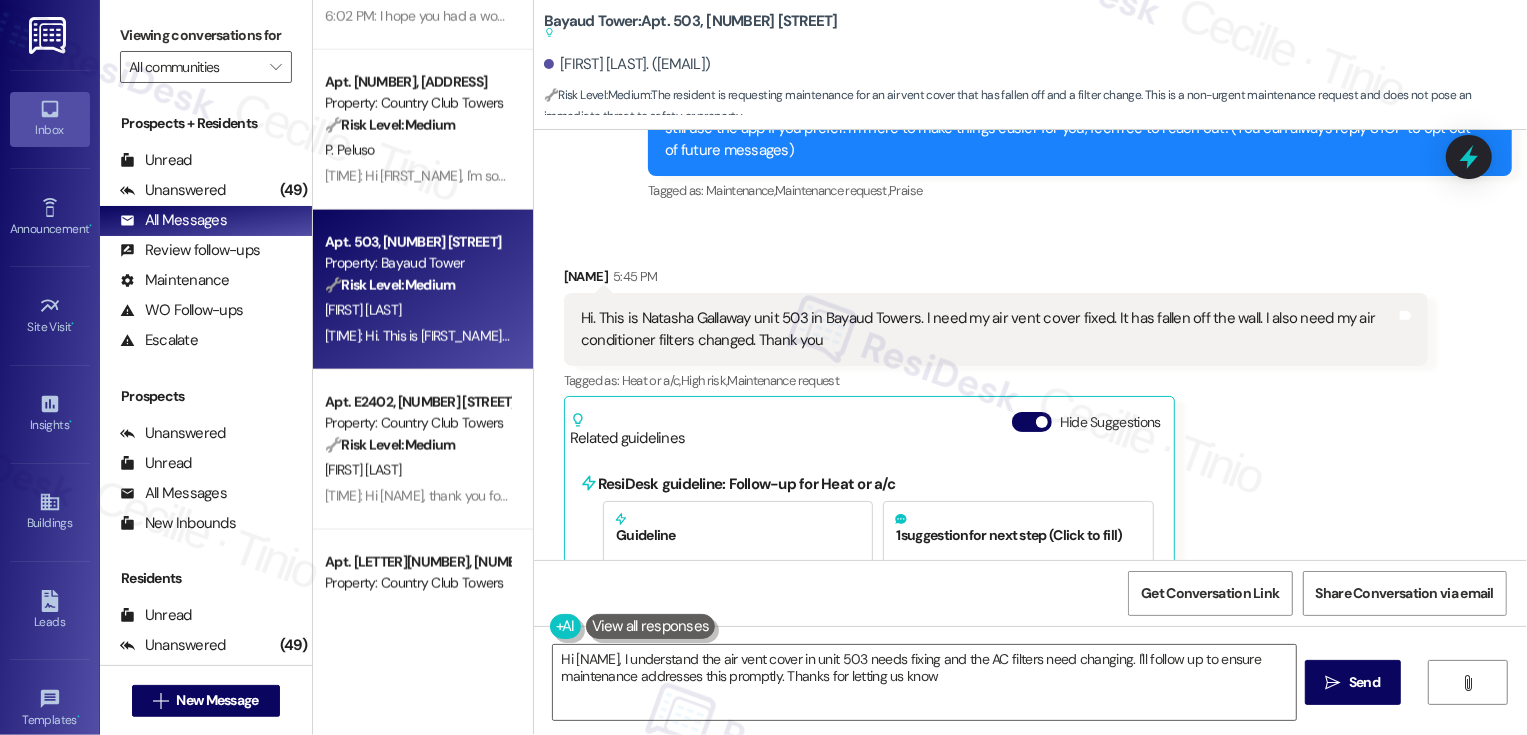 type on "Hi Natasha, I understand the air vent cover in unit 503 needs fixing and the AC filters need changing. I'll follow up to ensure maintenance addresses this promptly. Thanks for letting us know!" 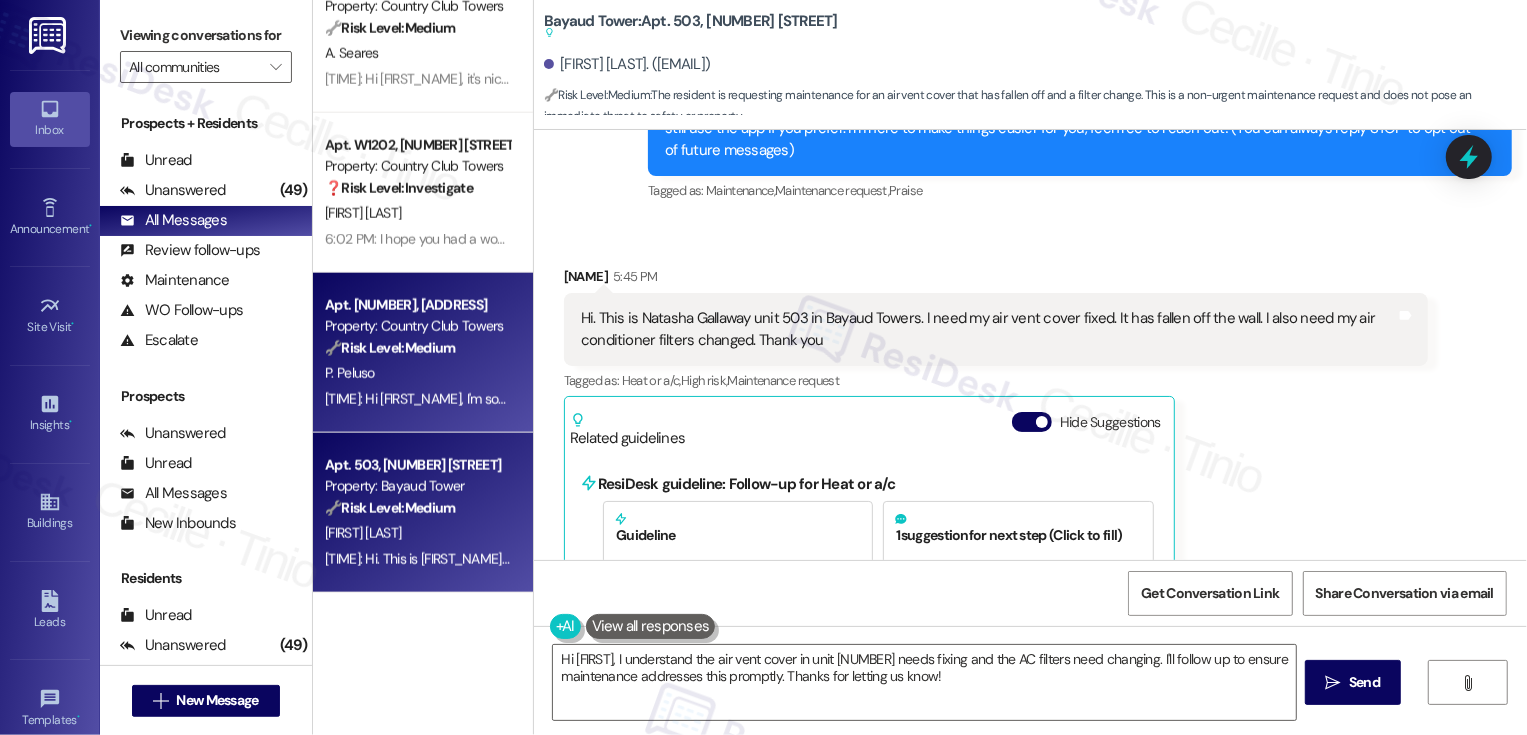 scroll, scrollTop: 1247, scrollLeft: 0, axis: vertical 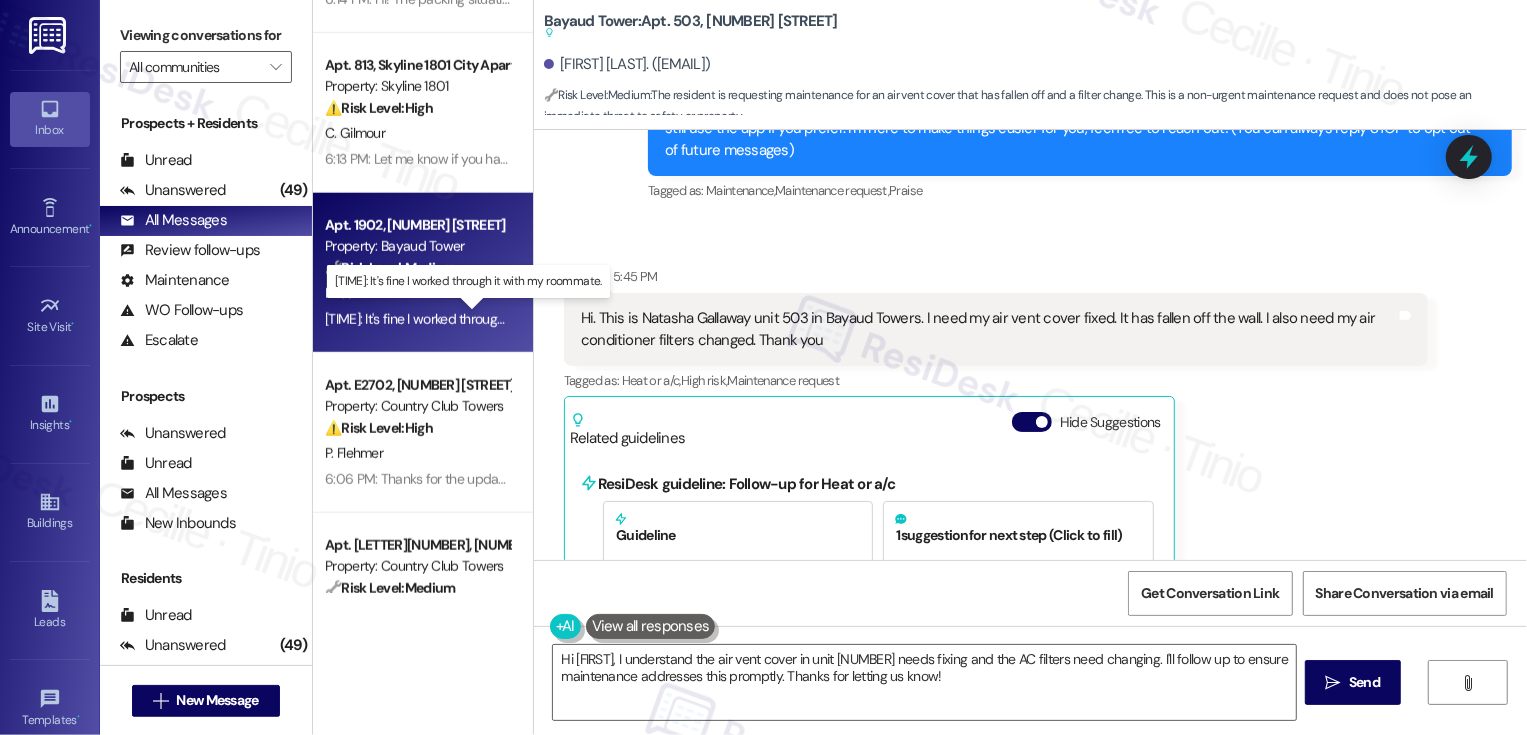 click on "6:09 PM: It's fine I worked through it with my roommate.  6:09 PM: It's fine I worked through it with my roommate." at bounding box center (477, 319) 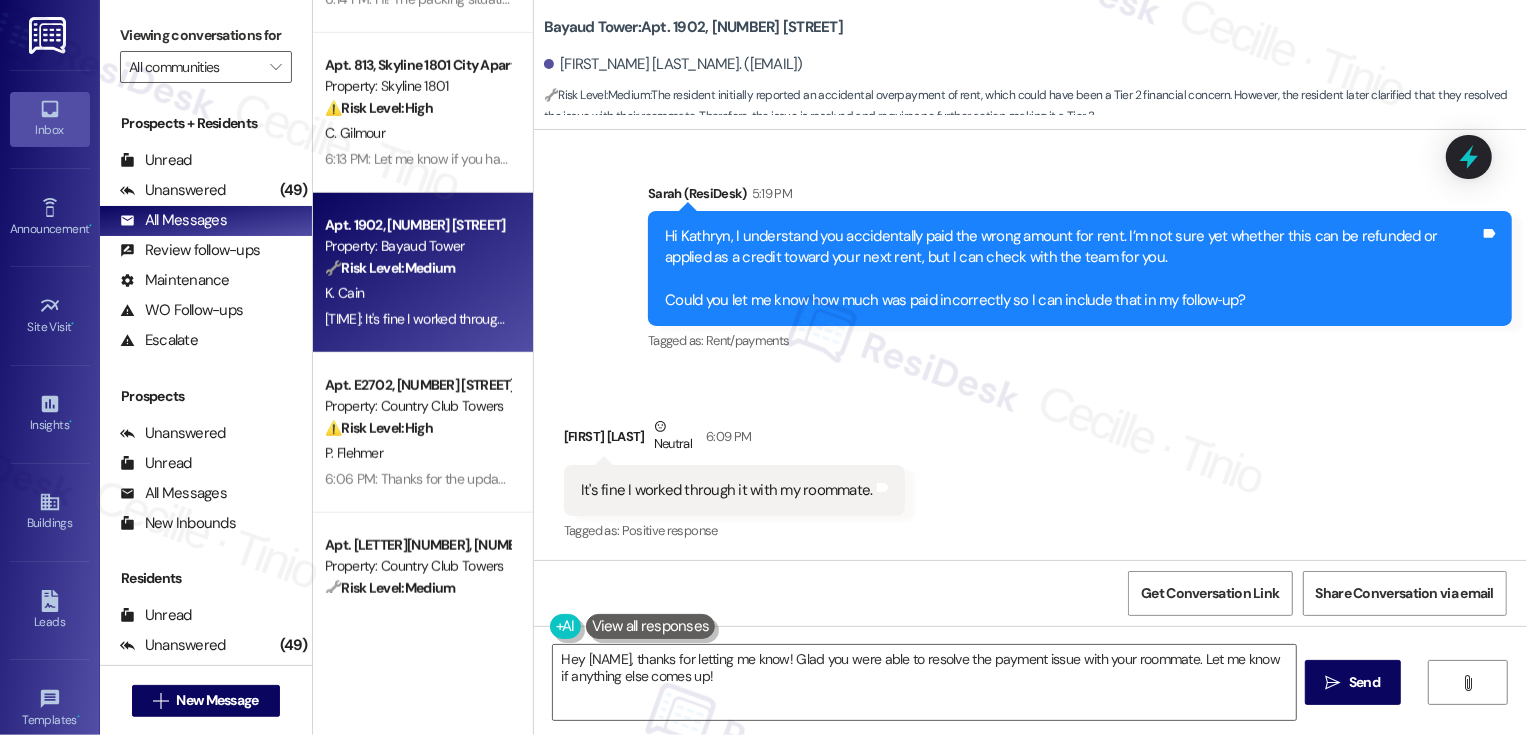 scroll, scrollTop: 1261, scrollLeft: 0, axis: vertical 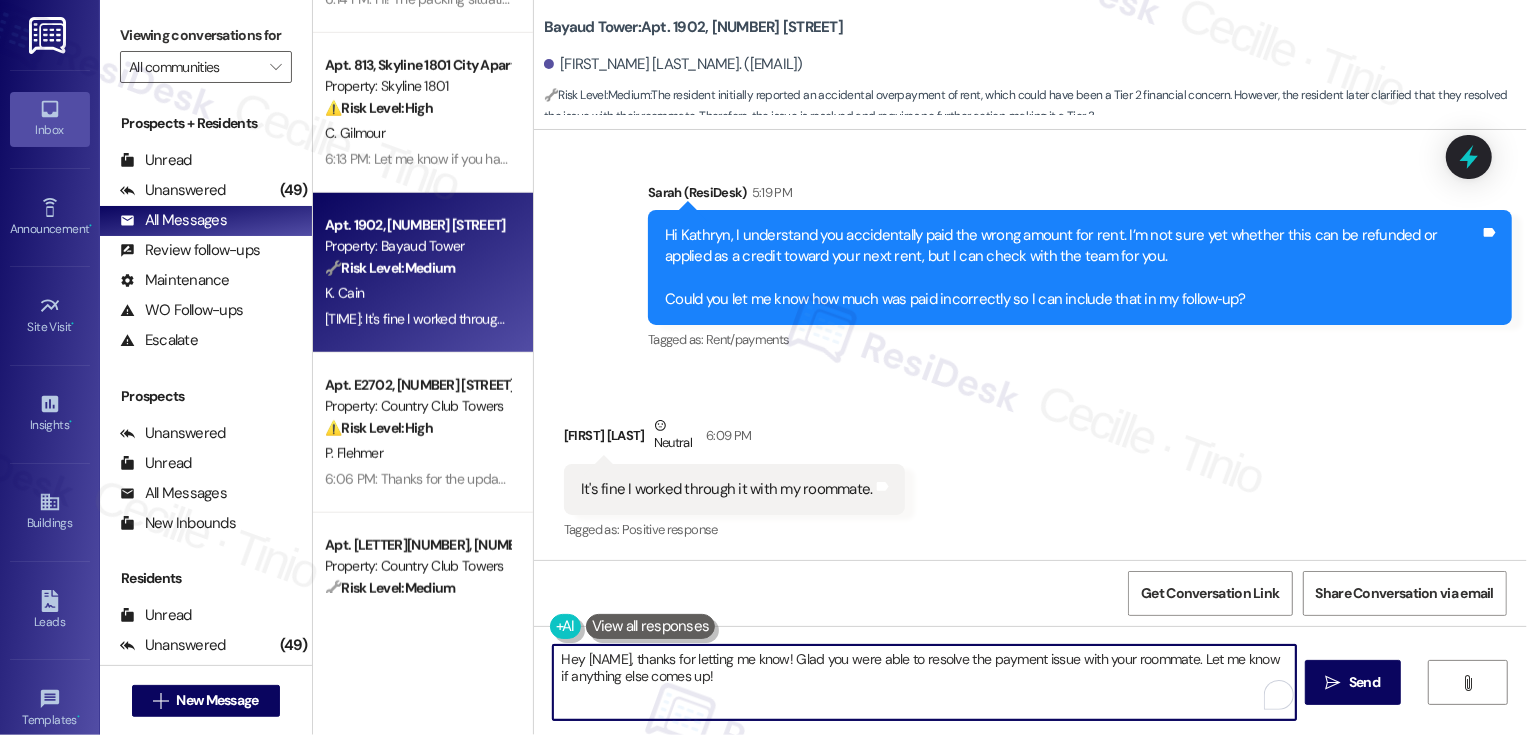 click on "Hey {{first_name}}, thanks for letting me know! Glad you were able to resolve the payment issue with your roommate. Let me know if anything else comes up!" at bounding box center (924, 682) 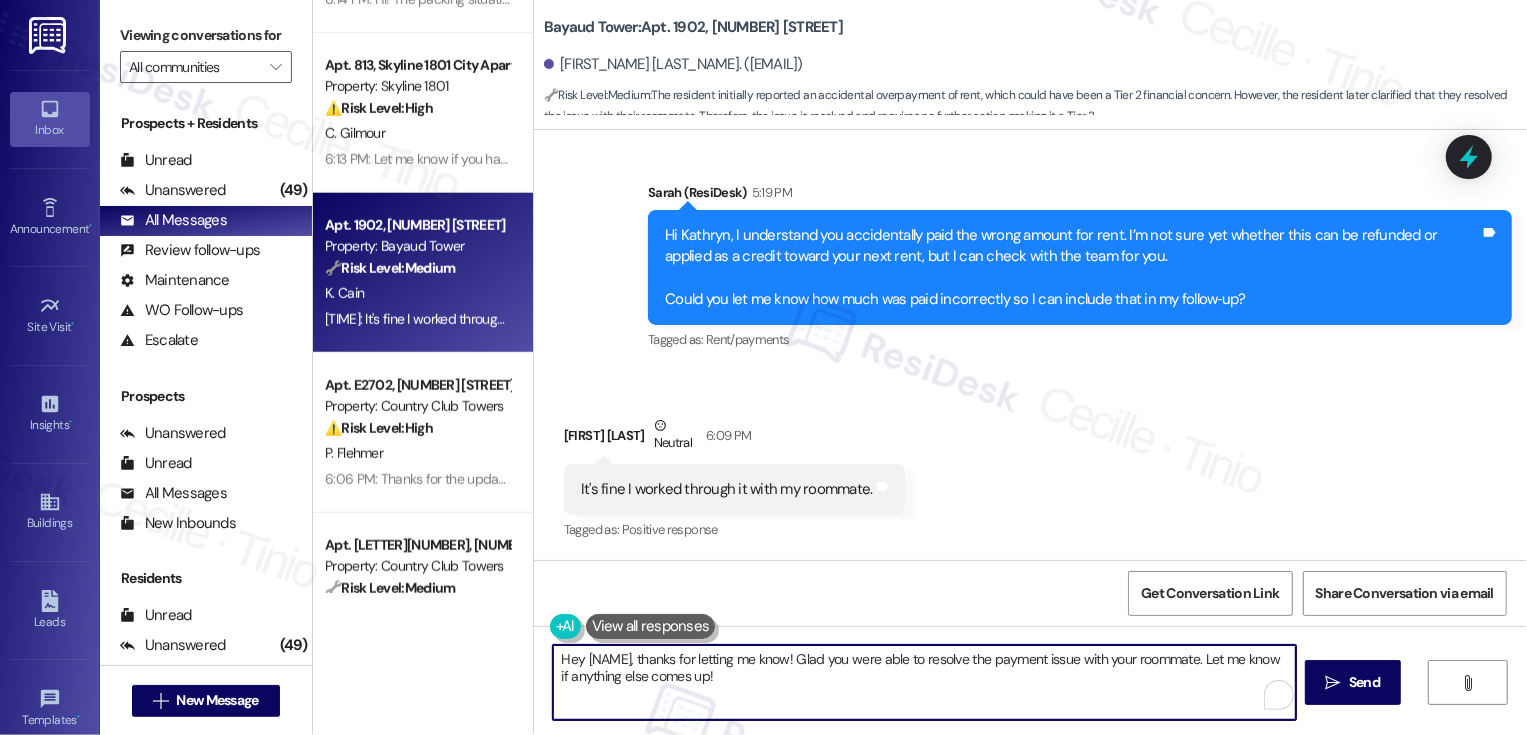 click on "Hey {{first_name}}, thanks for letting me know! Glad you were able to resolve the payment issue with your roommate. Let me know if anything else comes up!" at bounding box center (924, 682) 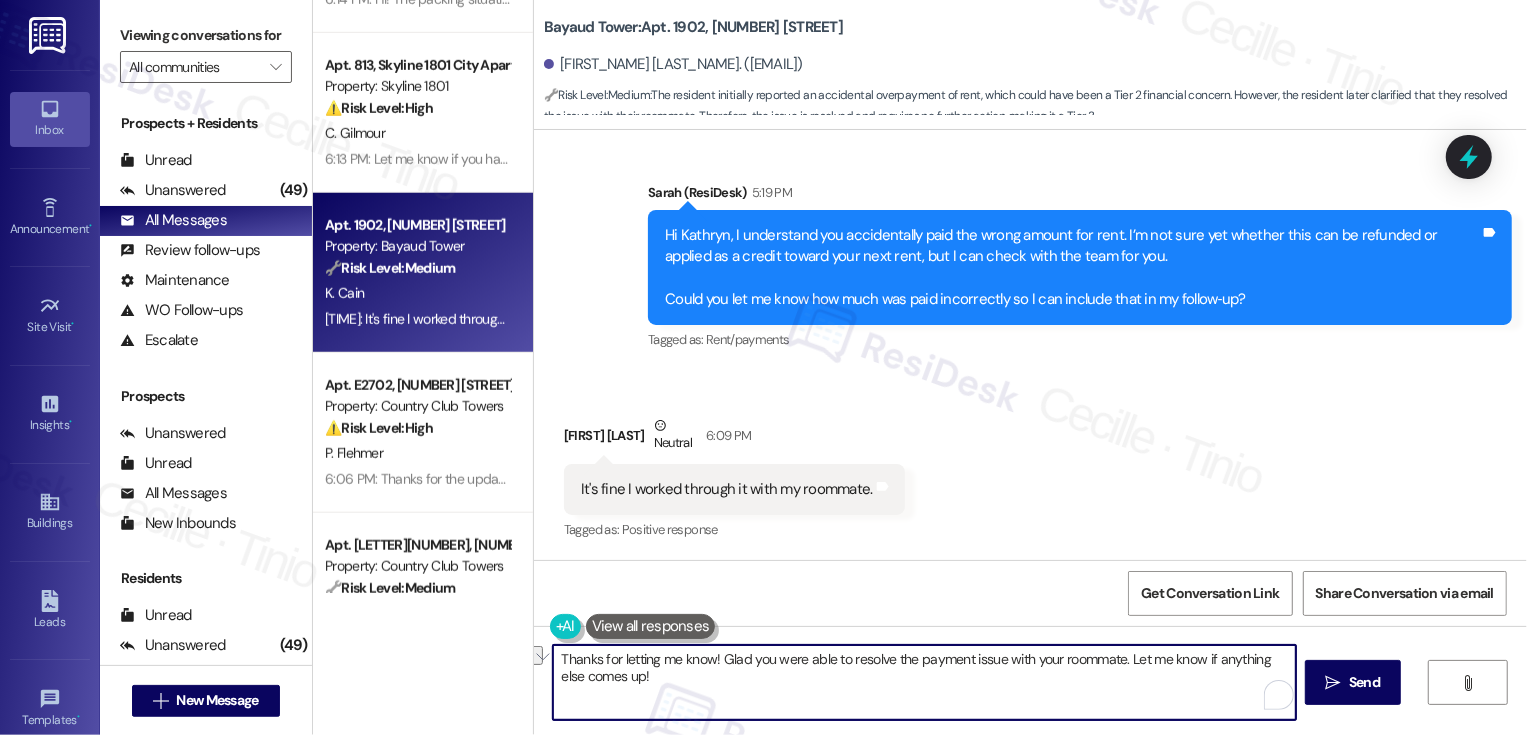 drag, startPoint x: 1117, startPoint y: 660, endPoint x: 774, endPoint y: 658, distance: 343.00583 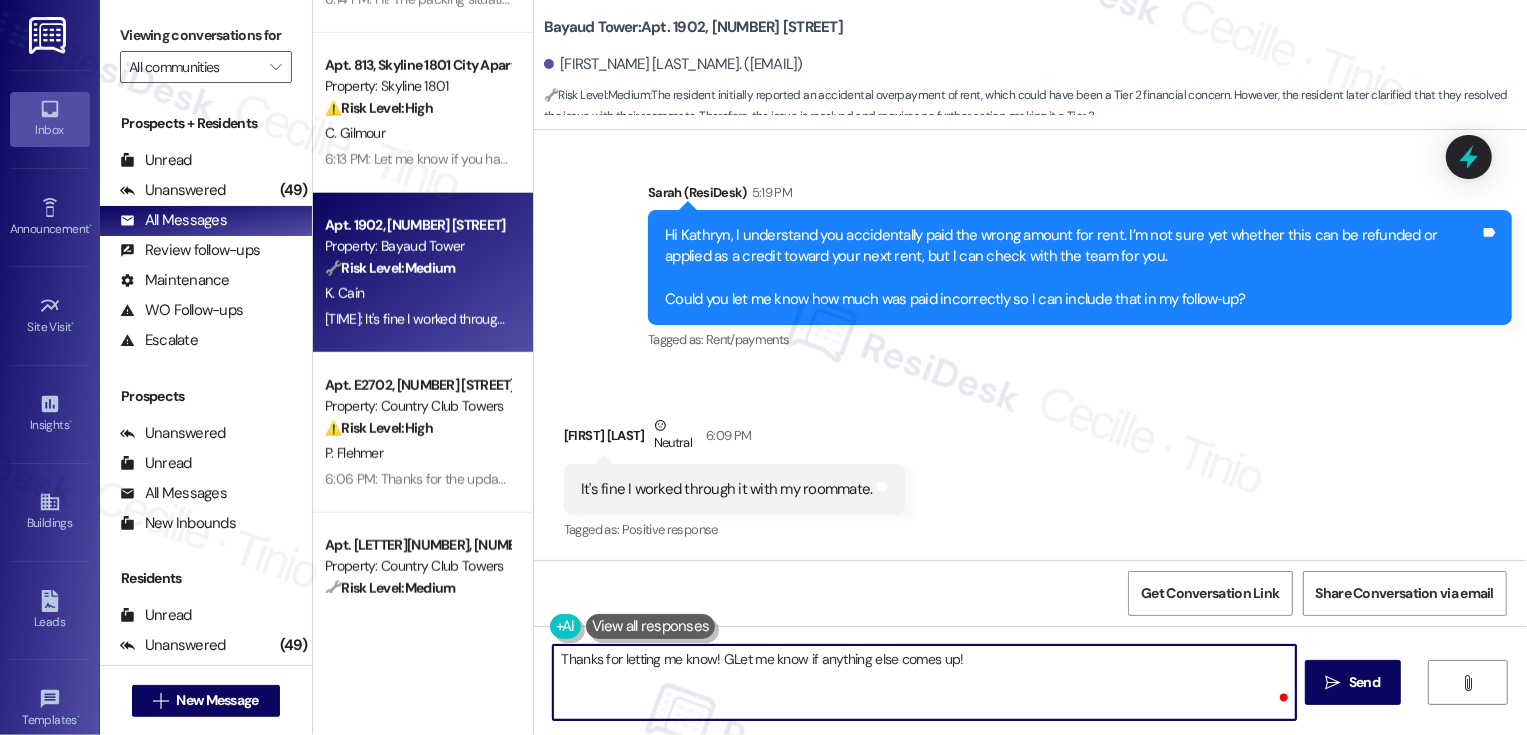 type on "Thanks for letting me know! Let me know if anything else comes up!" 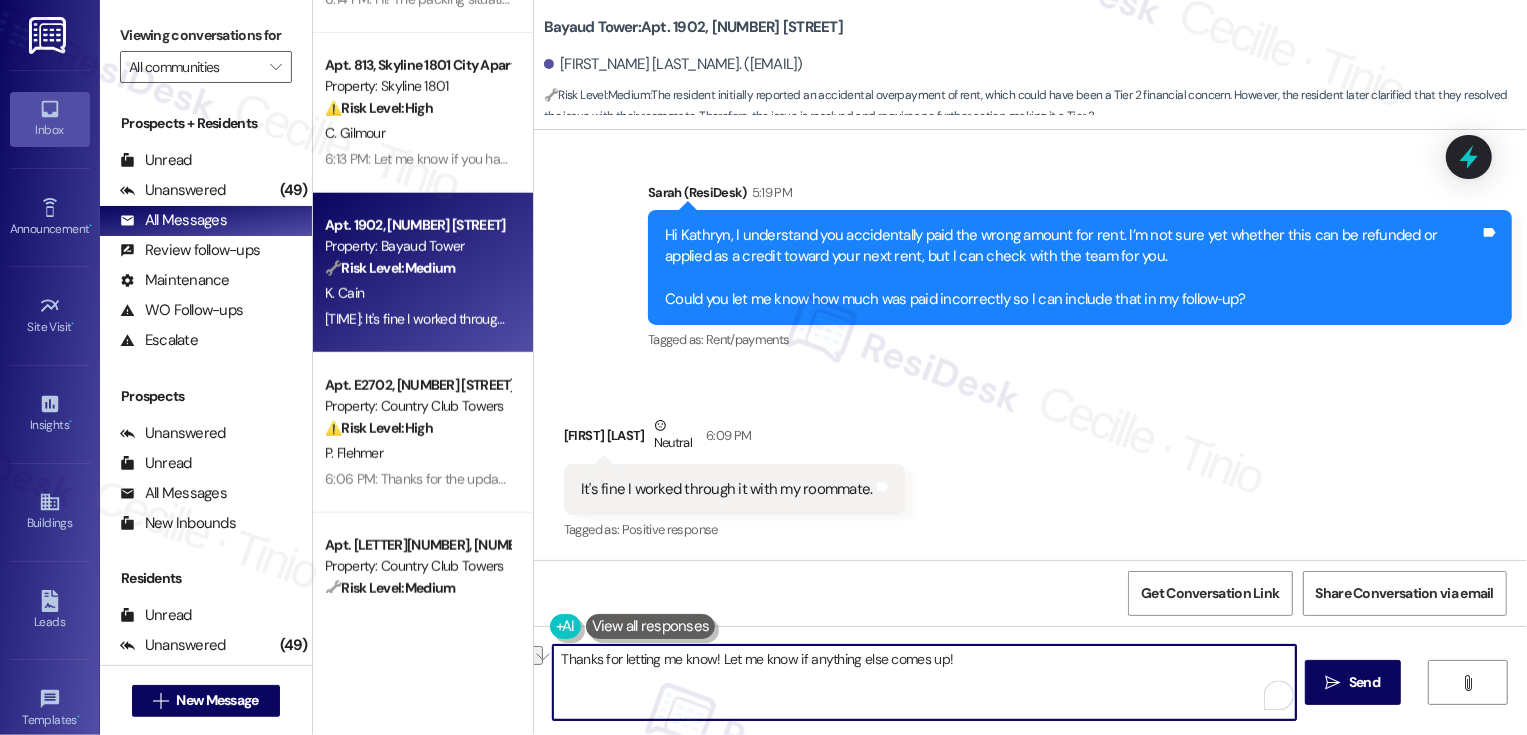 click on "Thanks for letting me know! Let me know if anything else comes up!" at bounding box center [924, 682] 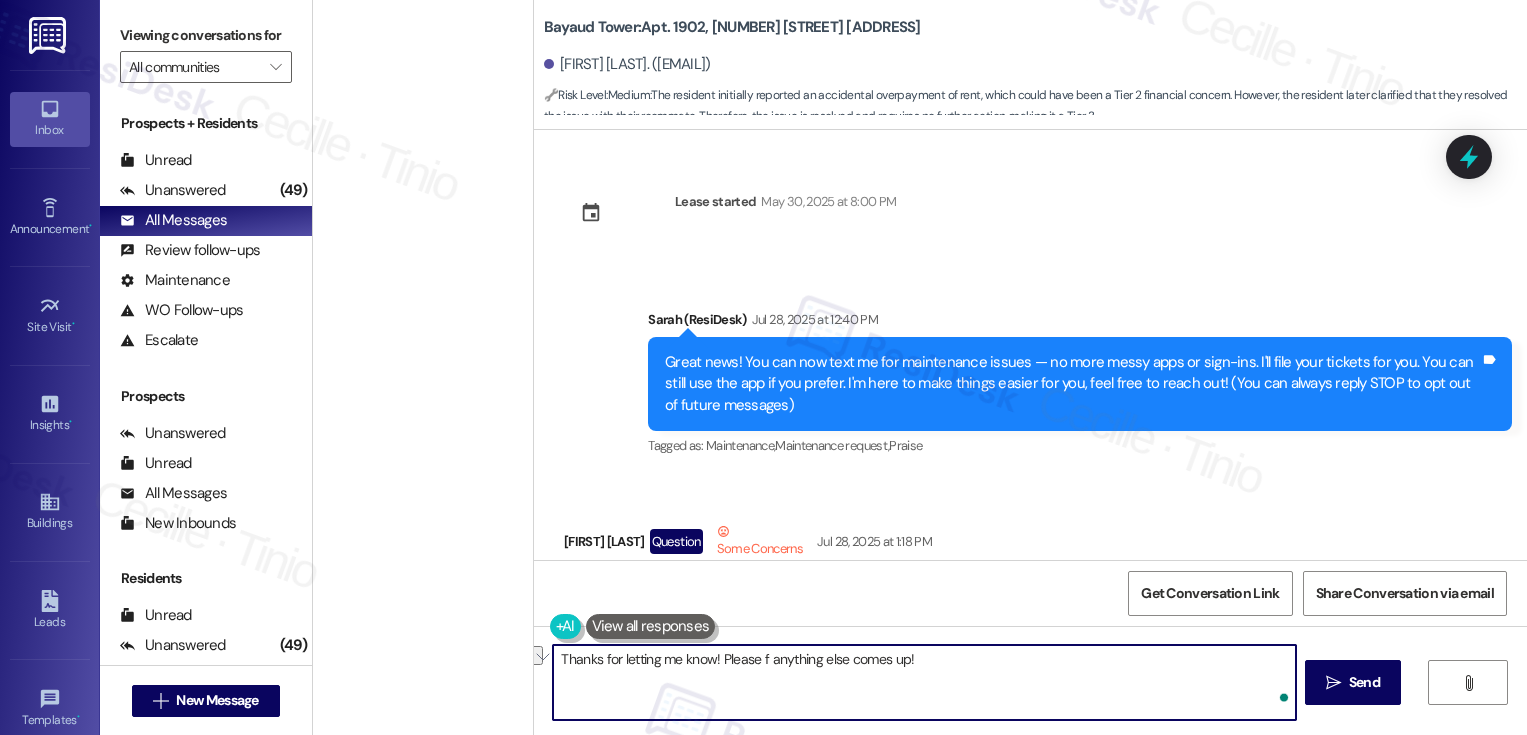 scroll, scrollTop: 0, scrollLeft: 0, axis: both 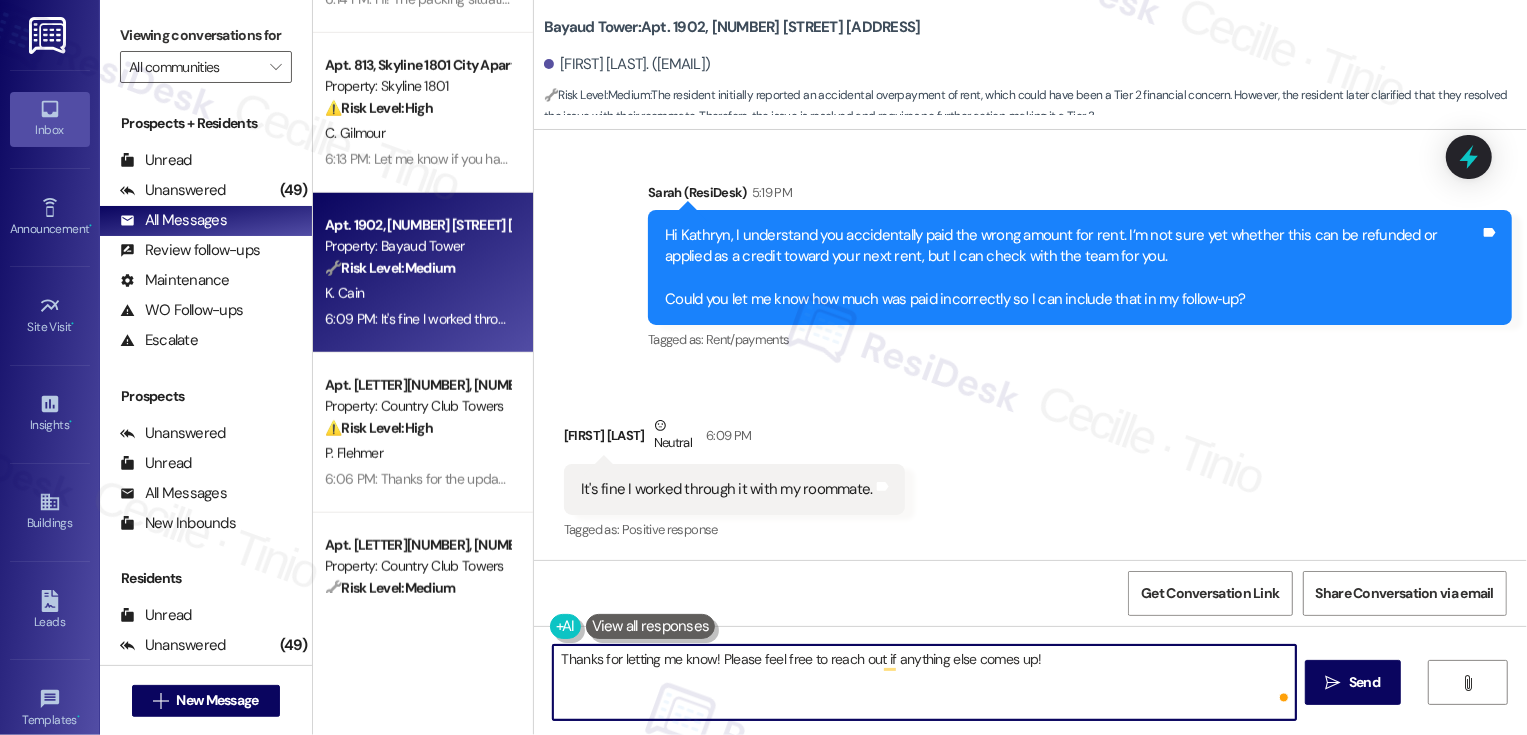 click on "Thanks for letting me know! Please feel free to reach out if anything else comes up!" at bounding box center [924, 682] 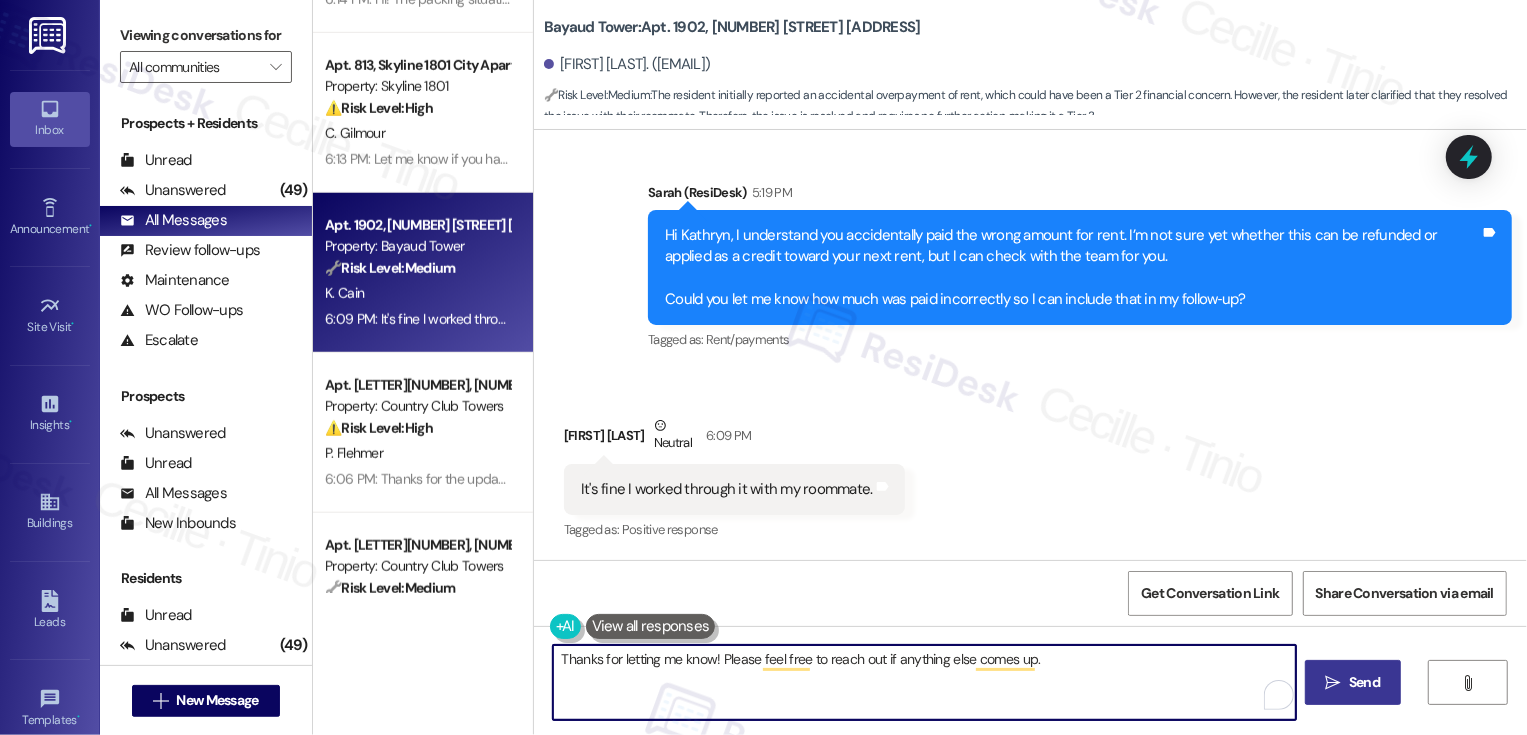 type on "Thanks for letting me know! Please feel free to reach out if anything else comes up." 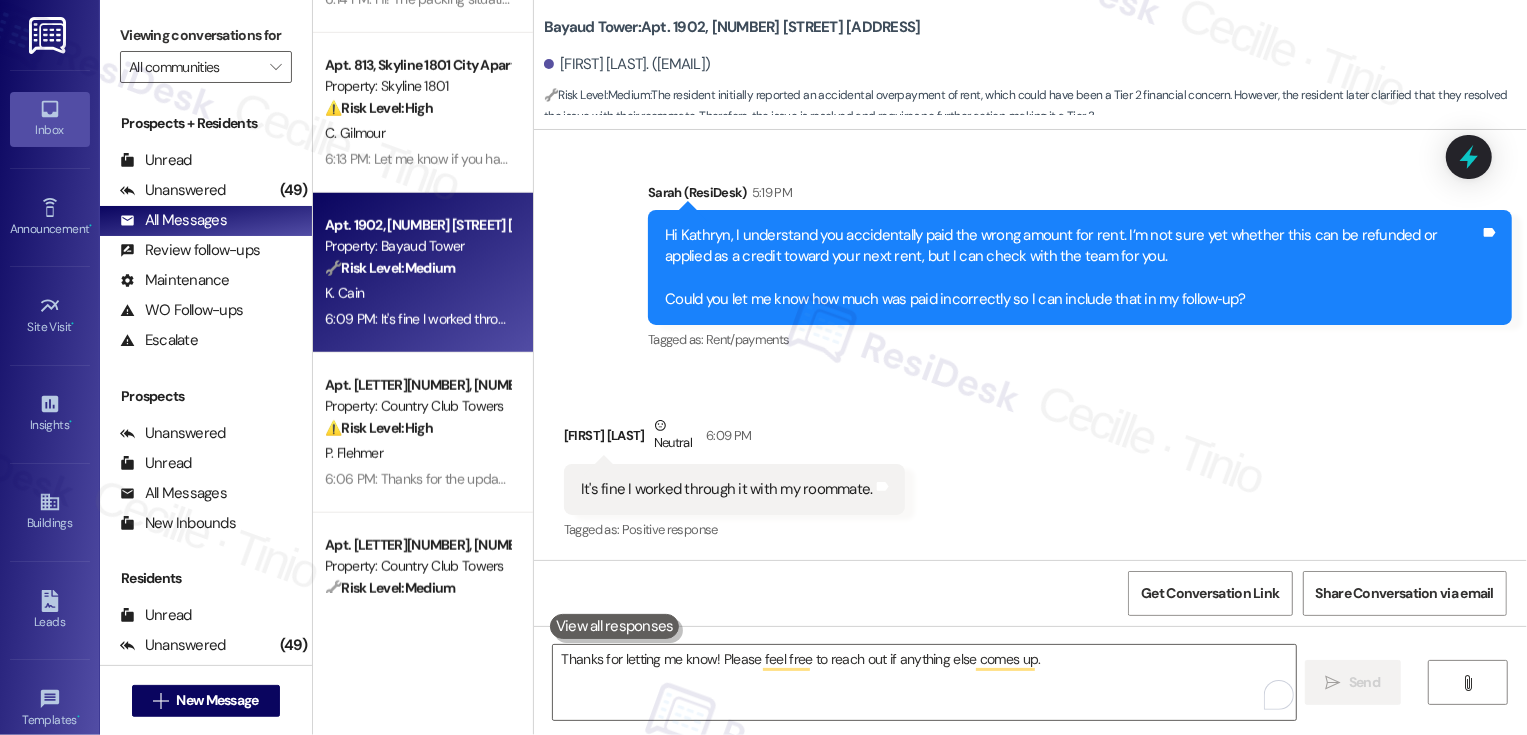 scroll, scrollTop: 1007, scrollLeft: 0, axis: vertical 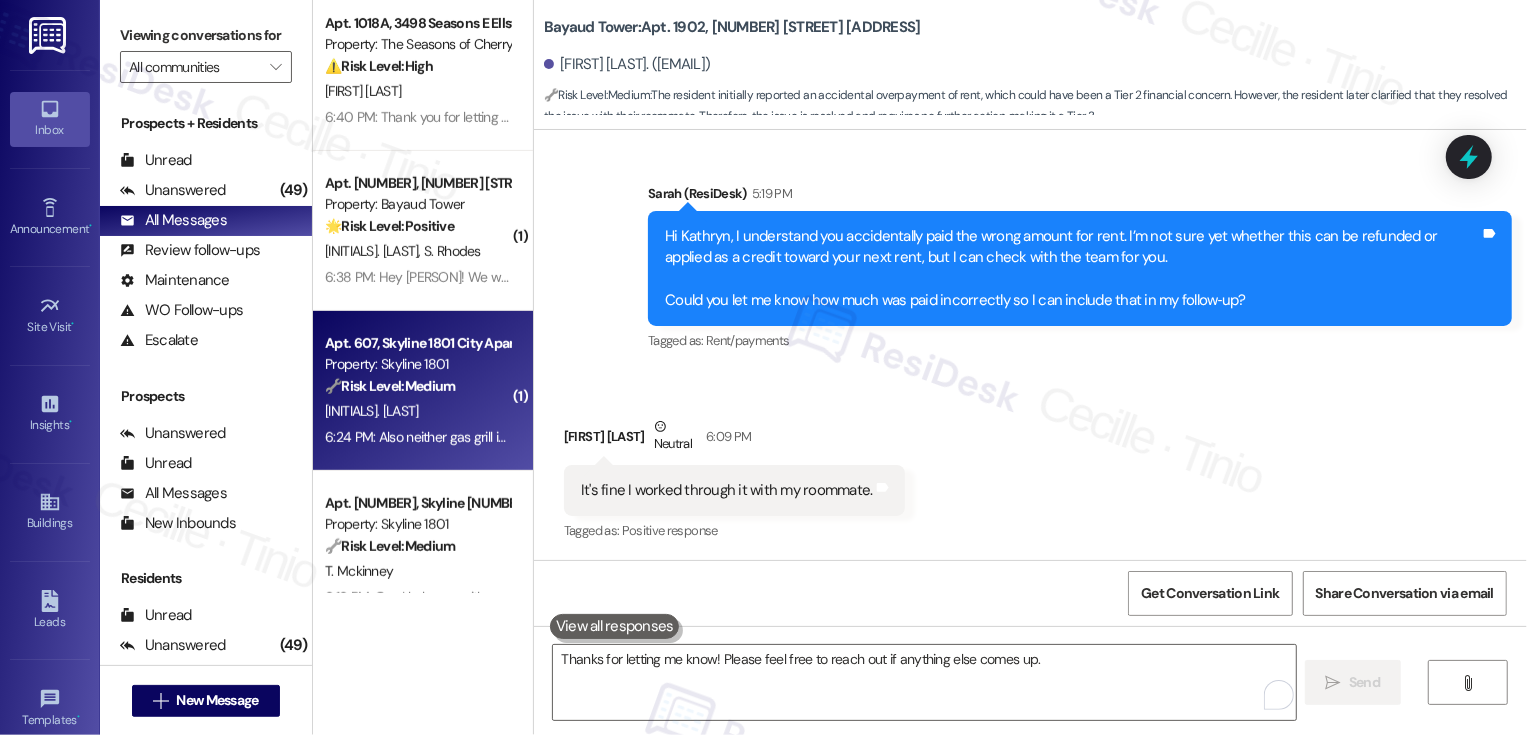 click on "T. Sheehan" at bounding box center [417, 411] 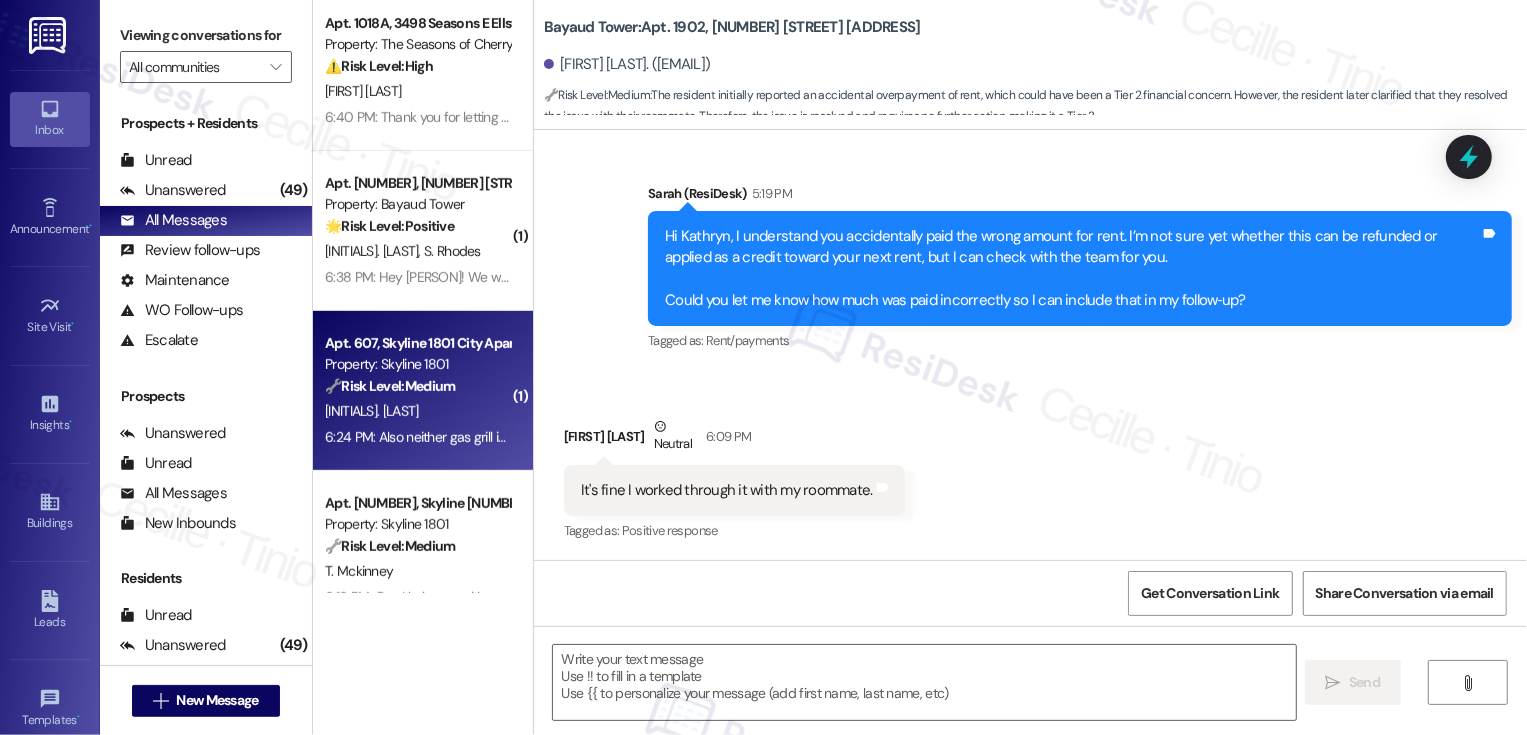 type on "Fetching suggested responses. Please feel free to read through the conversation in the meantime." 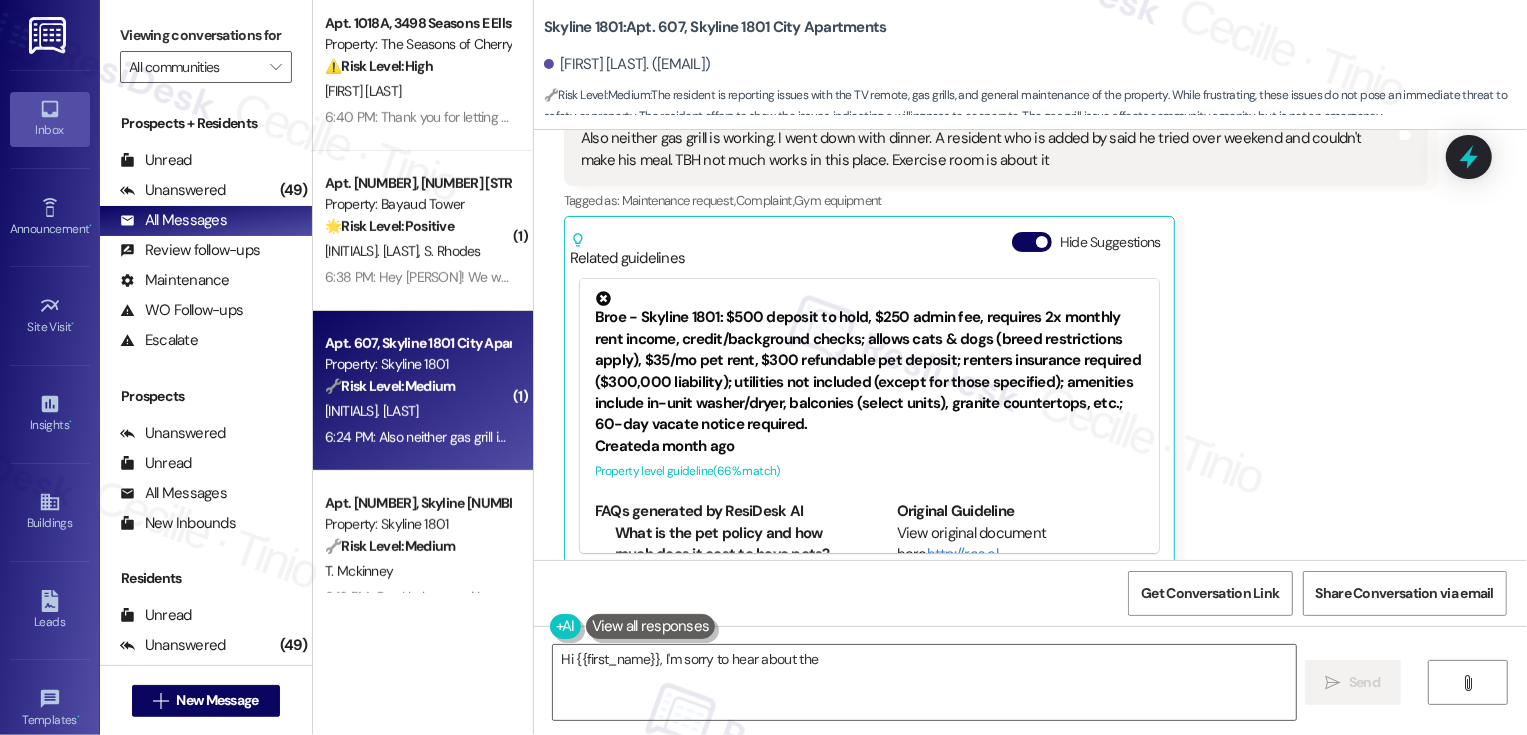 scroll, scrollTop: 1289, scrollLeft: 0, axis: vertical 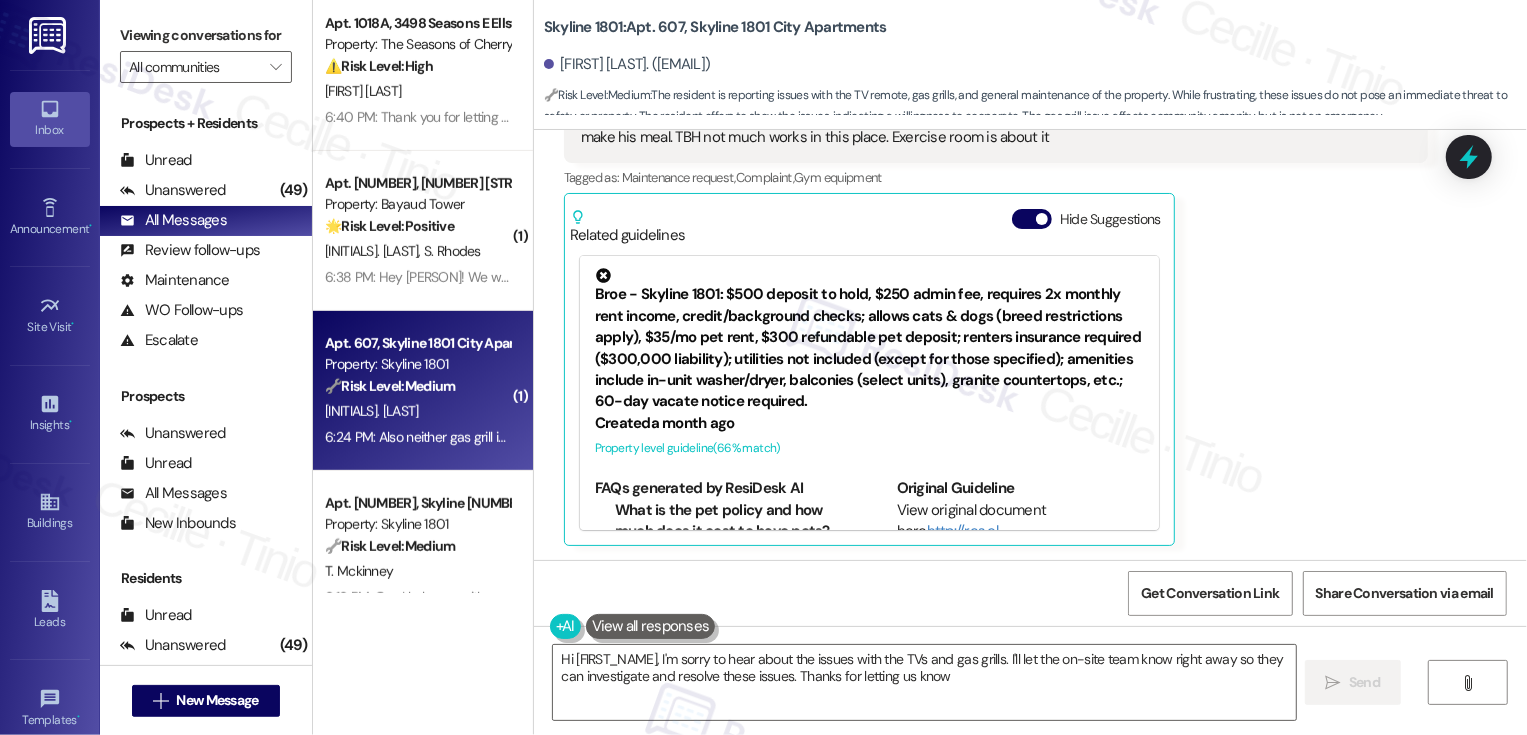 type on "Hi {{first_name}}, I'm sorry to hear about the issues with the TVs and gas grills. I'll let the on-site team know right away so they can investigate and resolve these issues. Thanks for letting us know!" 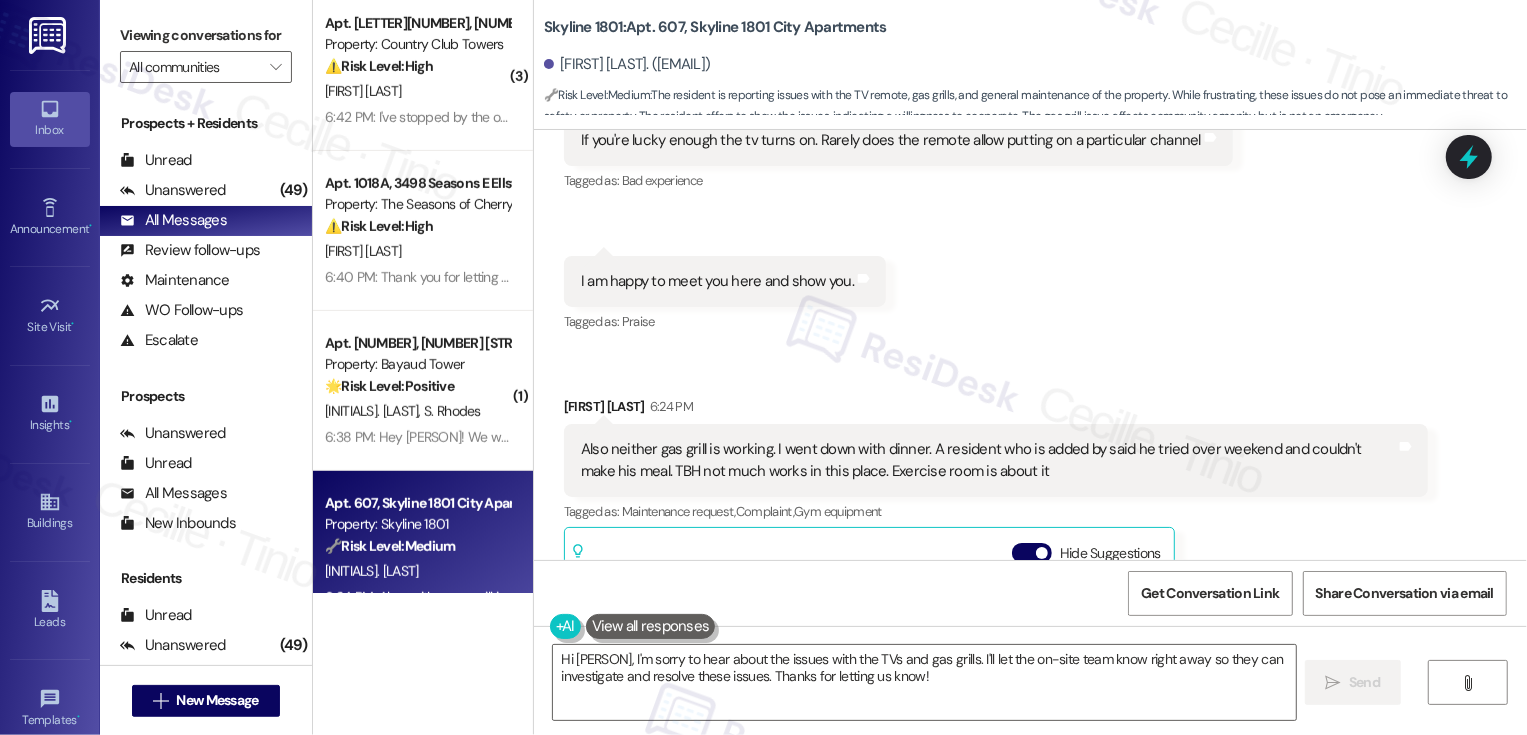 scroll, scrollTop: 613, scrollLeft: 0, axis: vertical 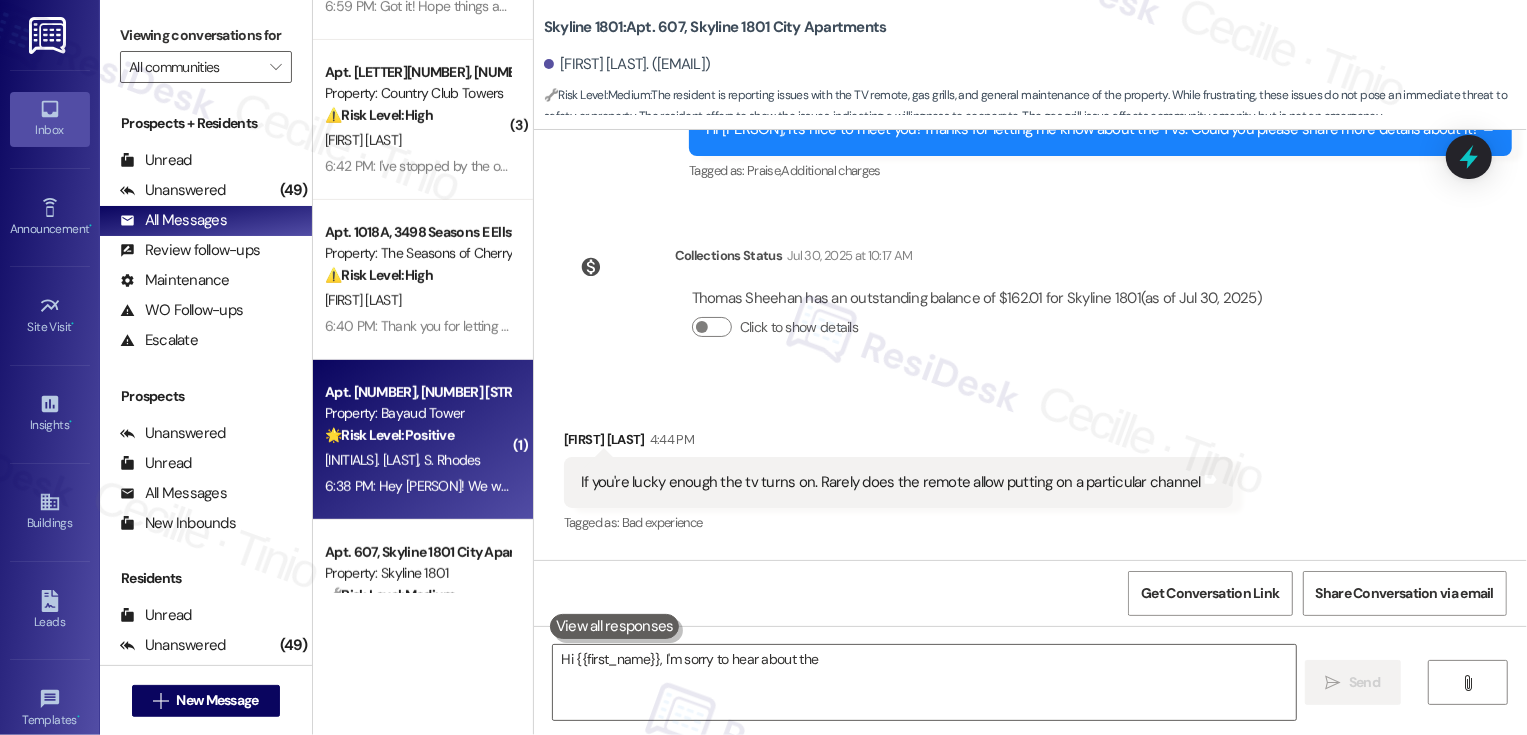 click on "K. Brower S. Rhodes" at bounding box center (417, 460) 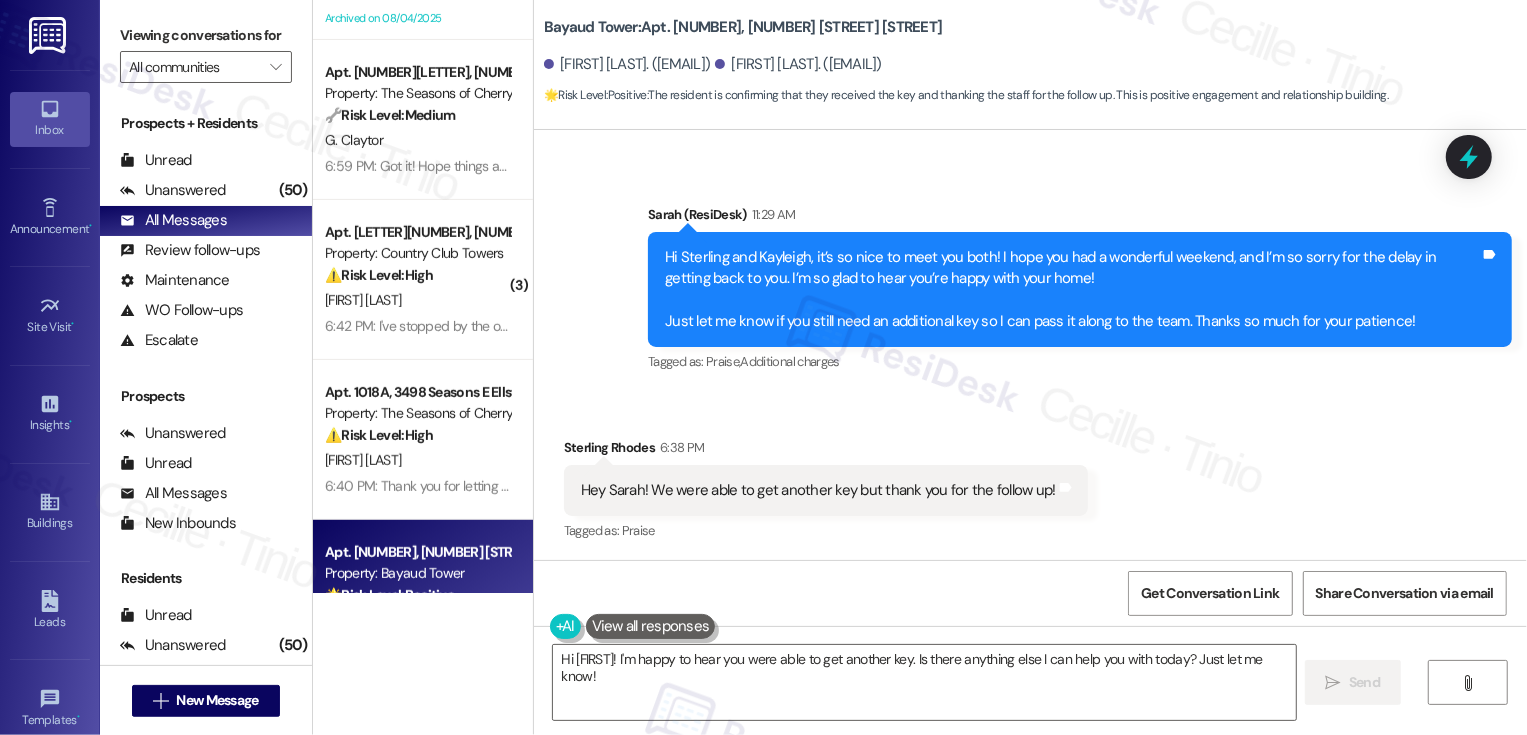 scroll, scrollTop: 1110, scrollLeft: 0, axis: vertical 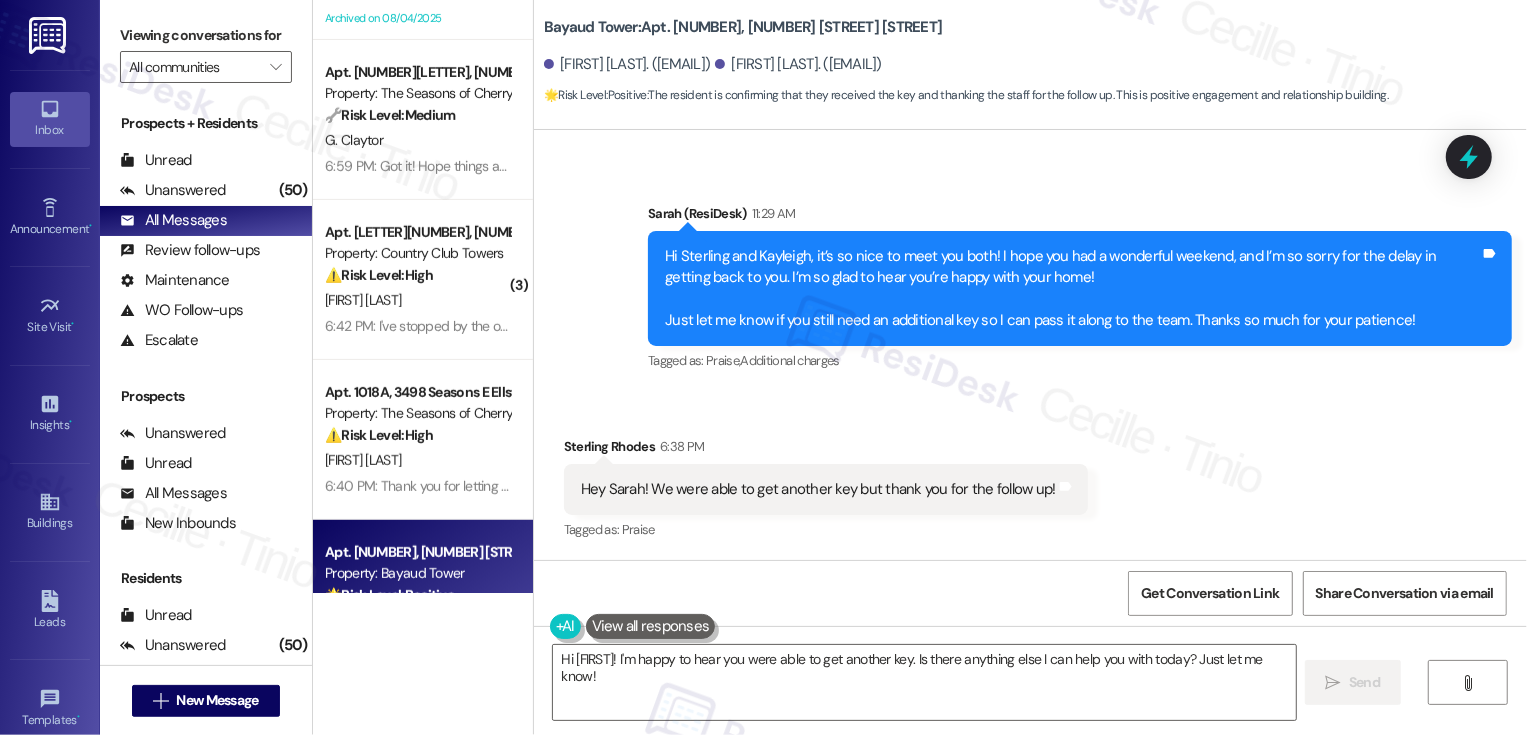 click on "Sterling Rhodes 6:38 PM" at bounding box center [826, 450] 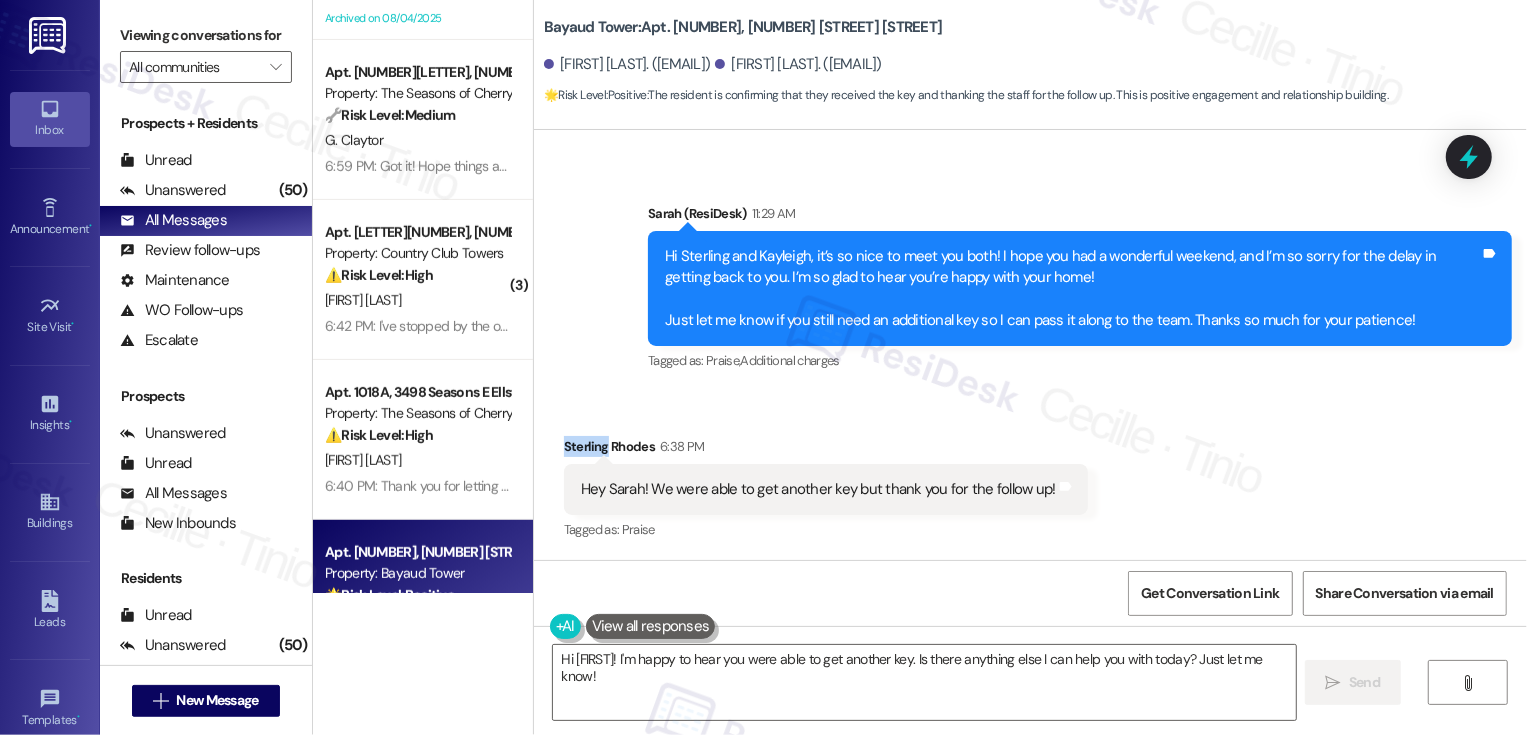 click on "Sterling Rhodes 6:38 PM" at bounding box center (826, 450) 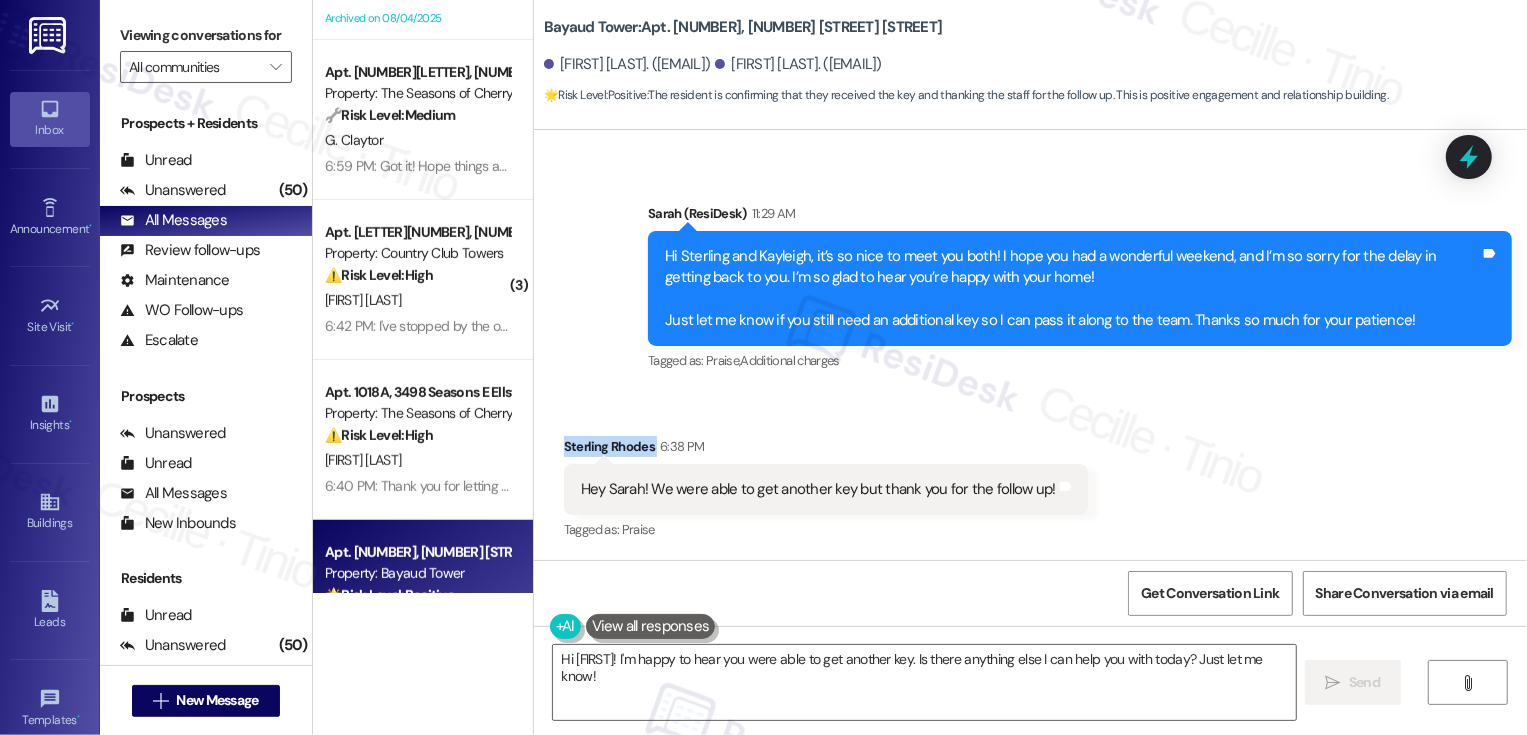 copy on "Sterling Rhodes" 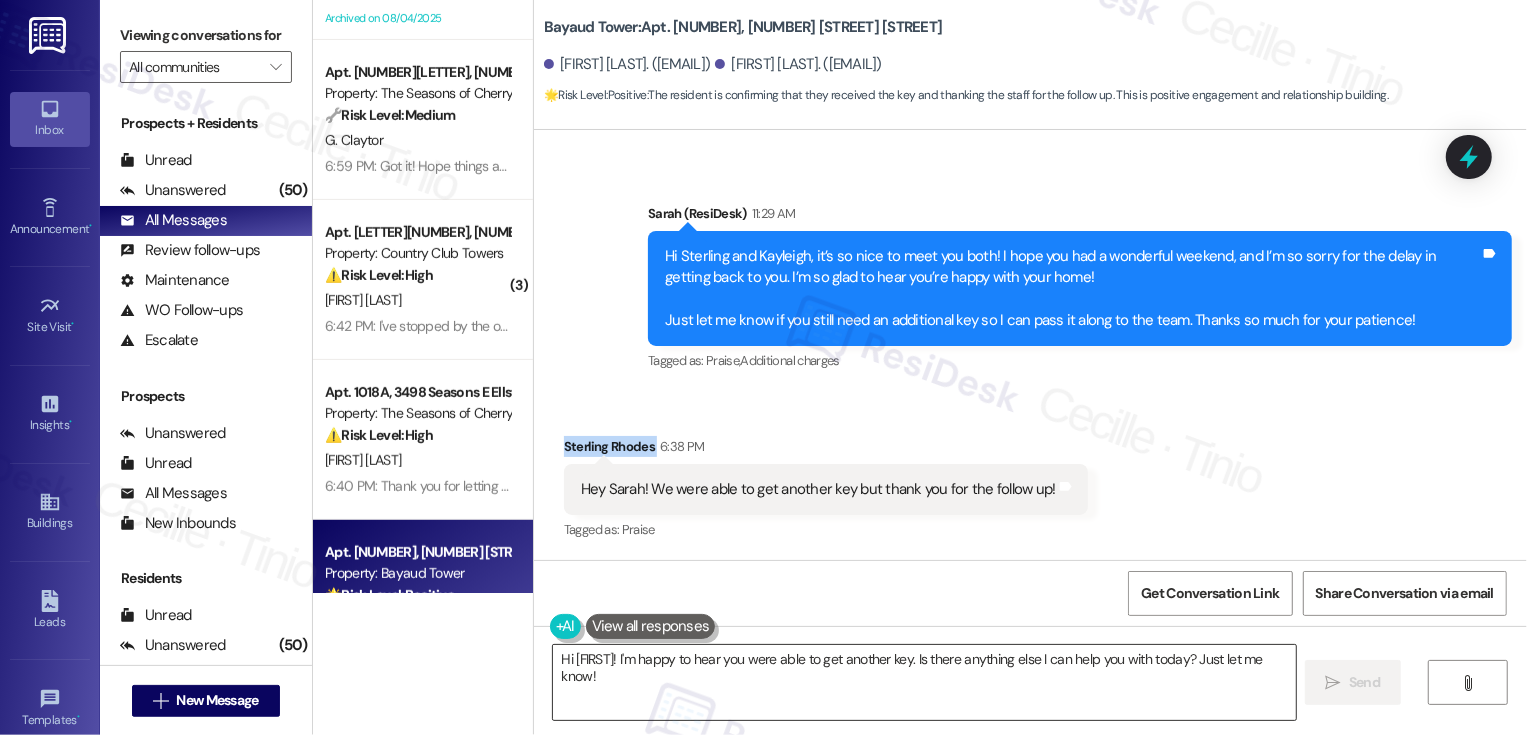 click on "Hi {{first_name}}! I'm happy to hear you were able to get another key. Is there anything else I can help you with today? Just let me know!" at bounding box center [914, 682] 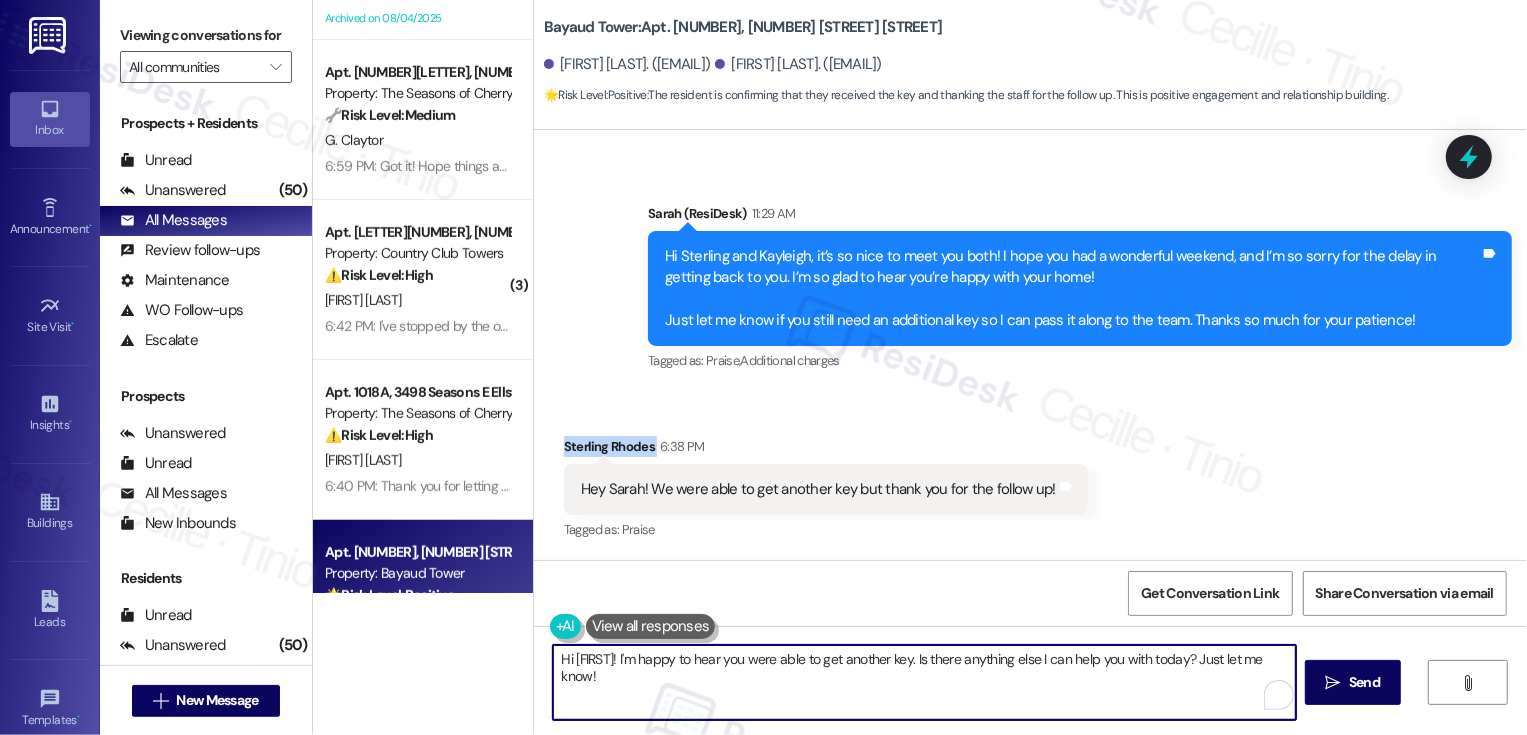 click on "Hi {{first_name}}! I'm happy to hear you were able to get another key. Is there anything else I can help you with today? Just let me know!" at bounding box center [924, 682] 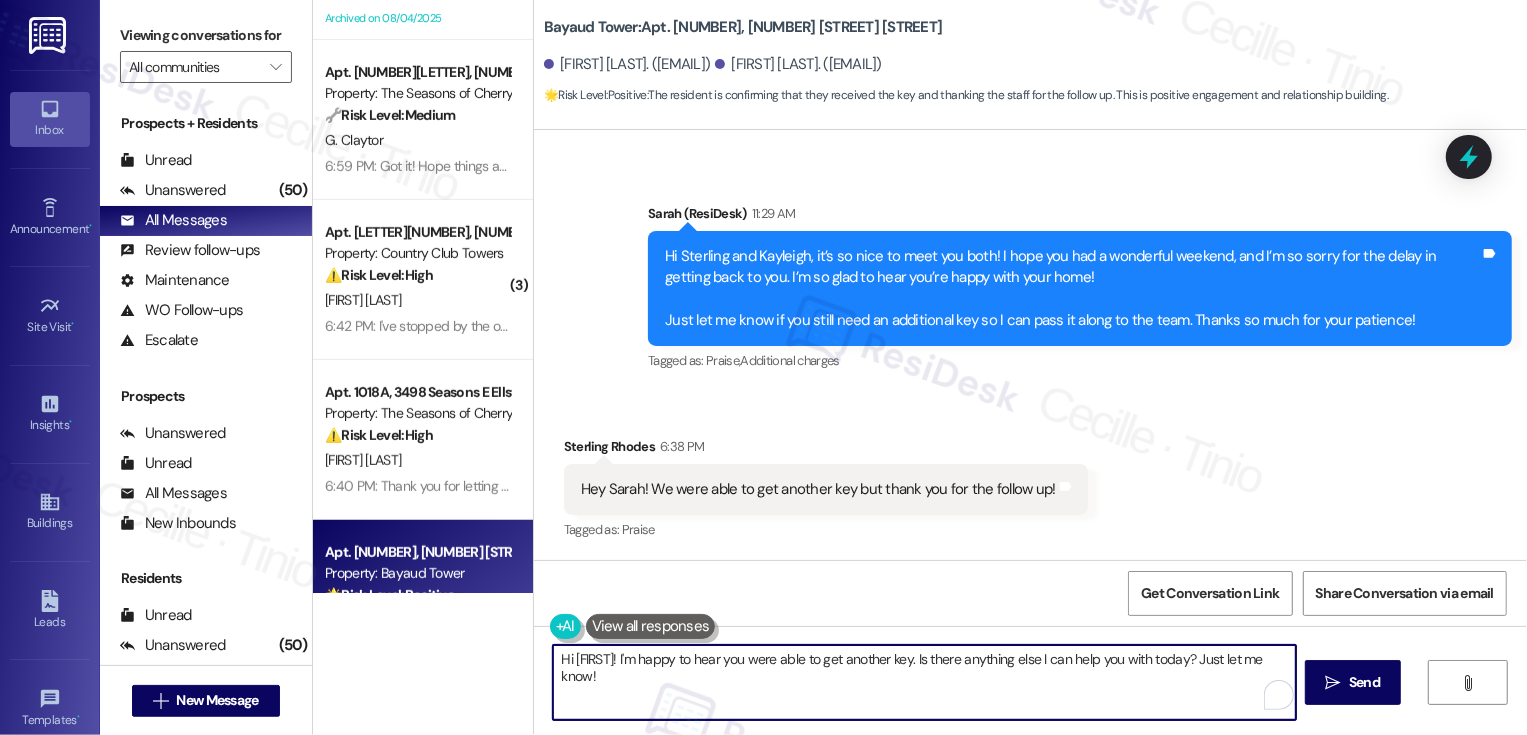 click on "Hi {{first_name}}! I'm happy to hear you were able to get another key. Is there anything else I can help you with today? Just let me know!" at bounding box center (924, 682) 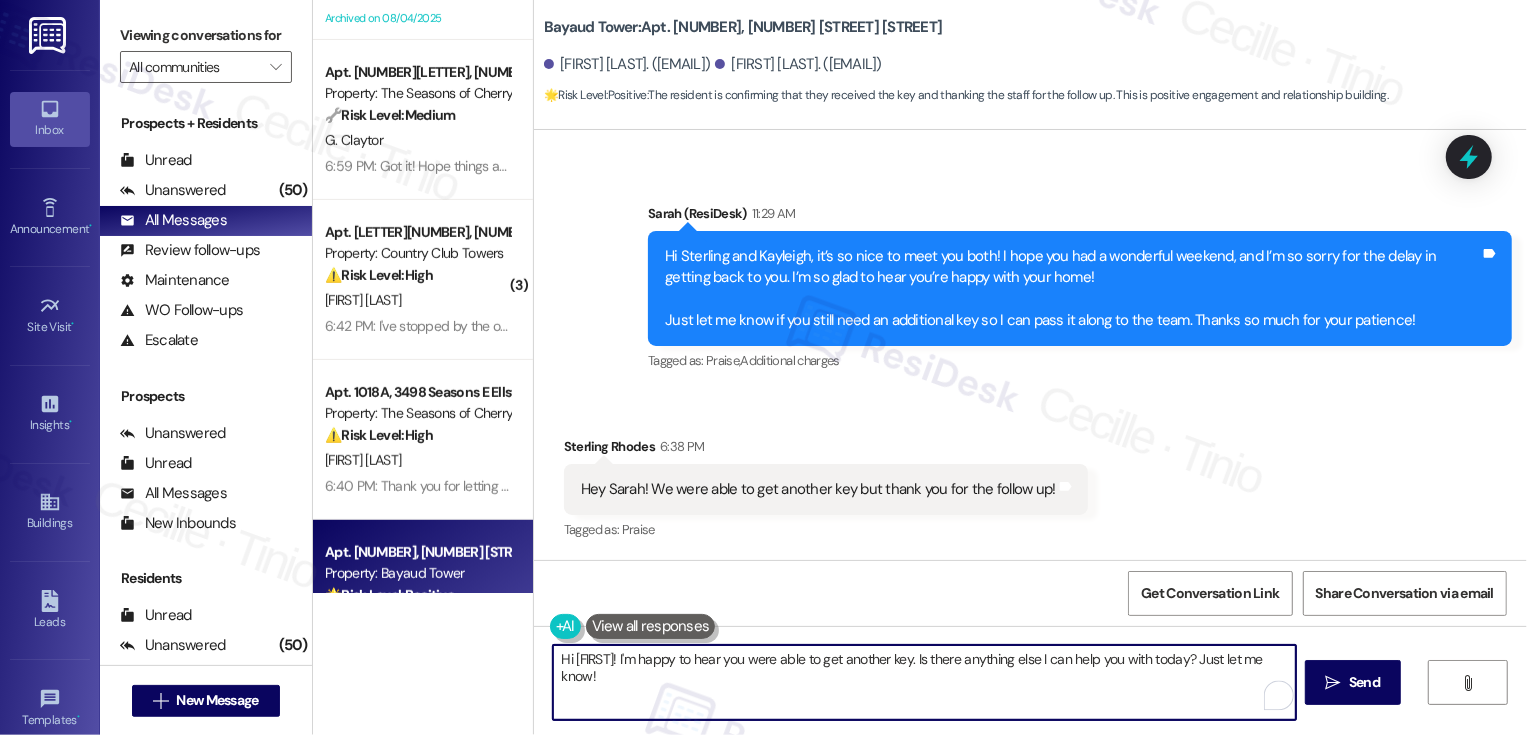 drag, startPoint x: 540, startPoint y: 659, endPoint x: 473, endPoint y: 656, distance: 67.06713 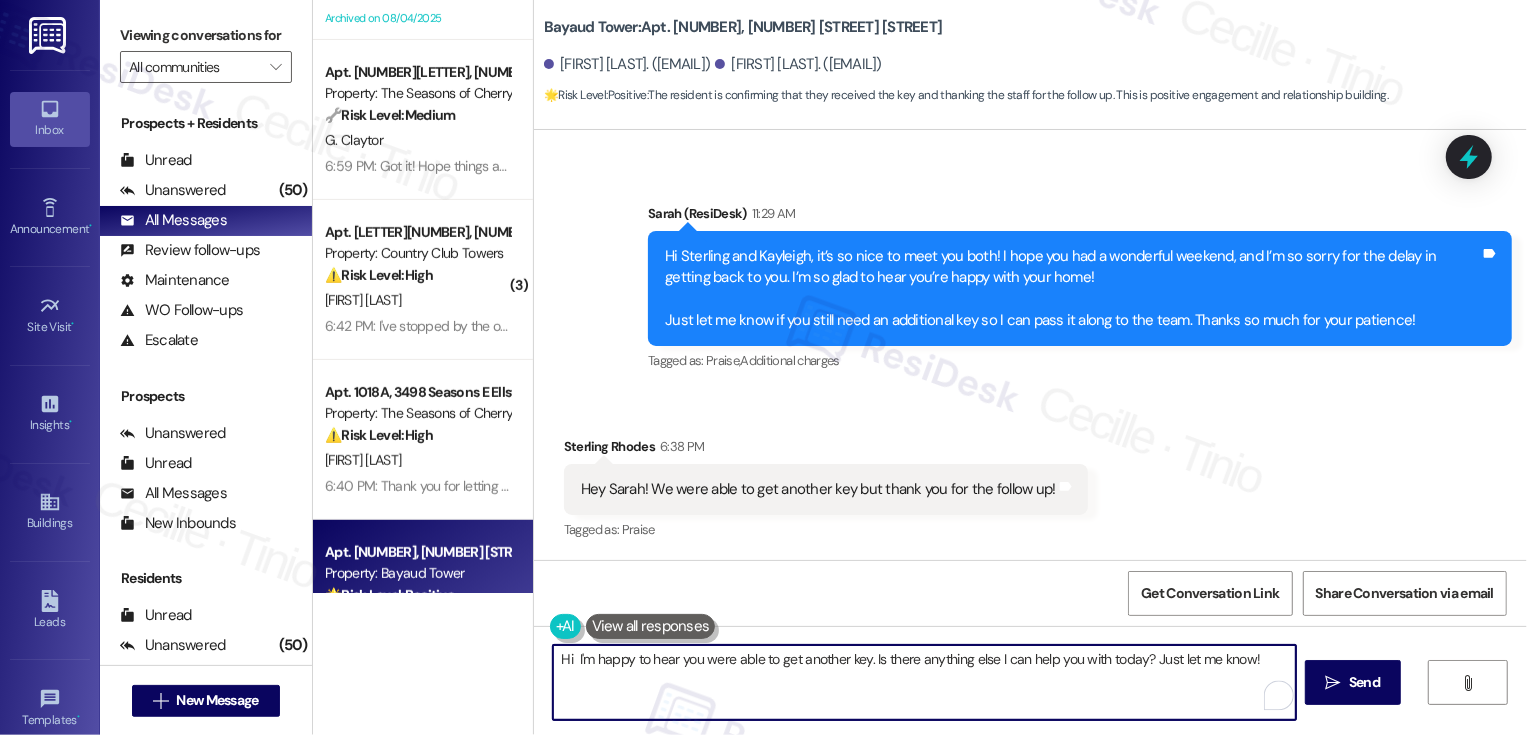 paste on "Sterling Rhodes" 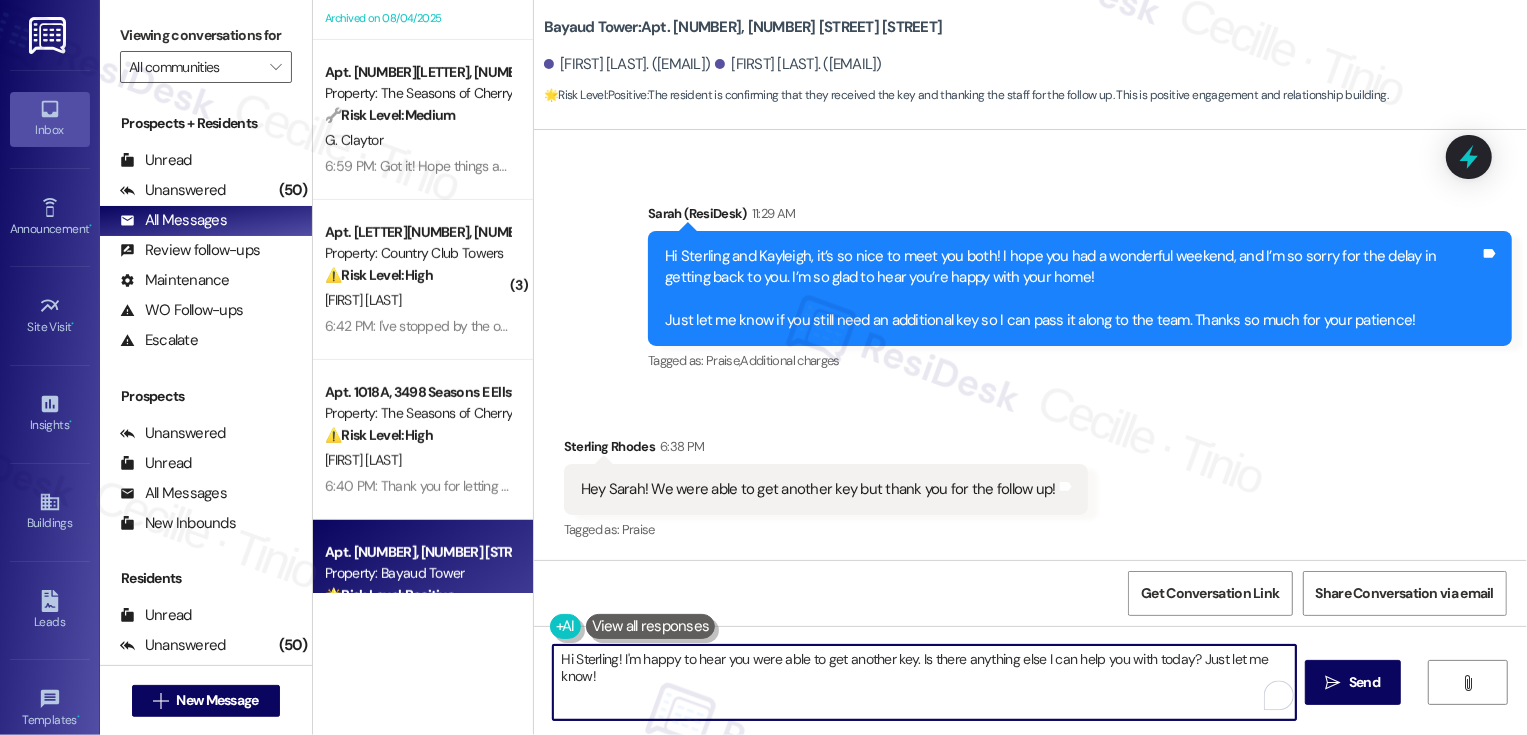 click on "Hi Sterling! I'm happy to hear you were able to get another key. Is there anything else I can help you with today? Just let me know!" at bounding box center (924, 682) 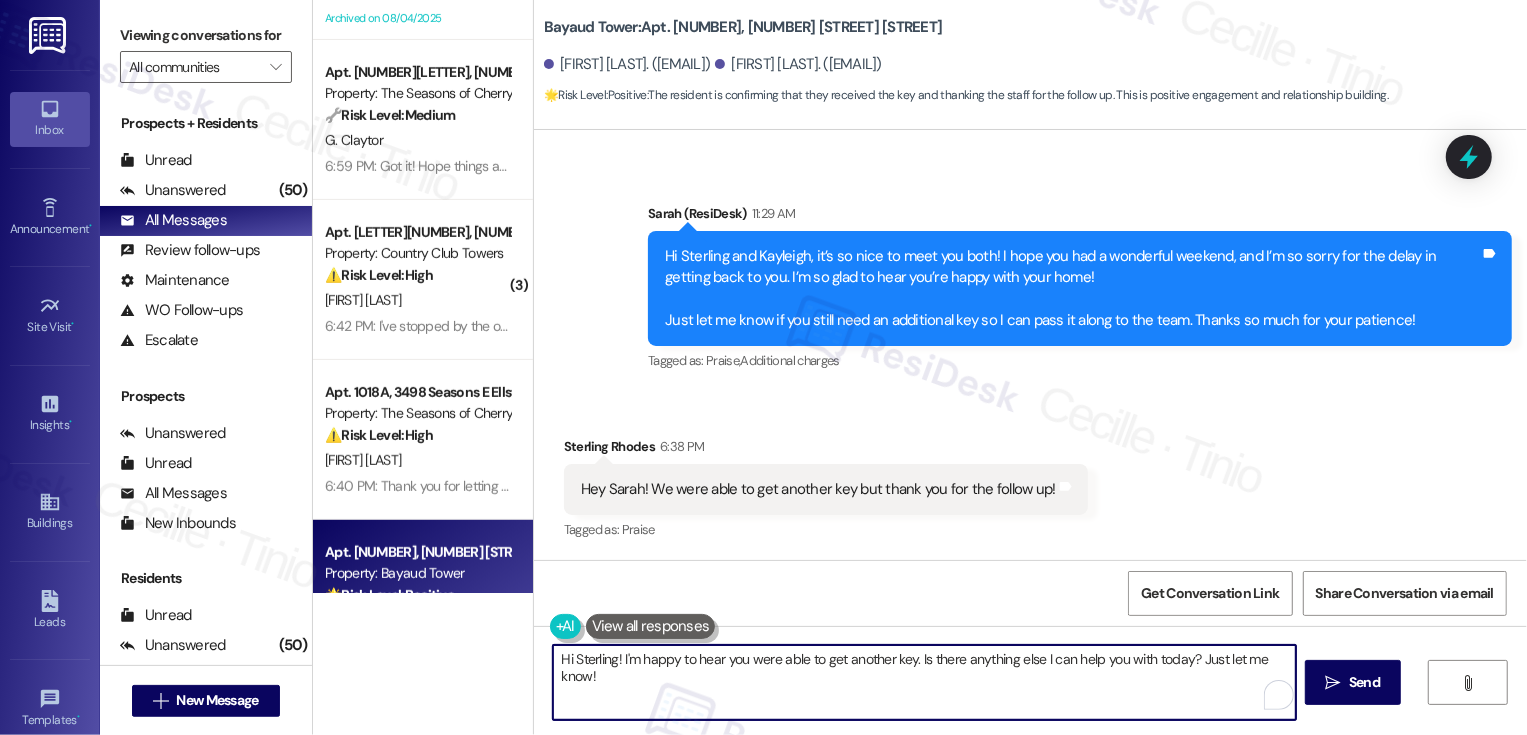 click on "Hi Sterling! I'm happy to hear you were able to get another key. Is there anything else I can help you with today? Just let me know!" at bounding box center [924, 682] 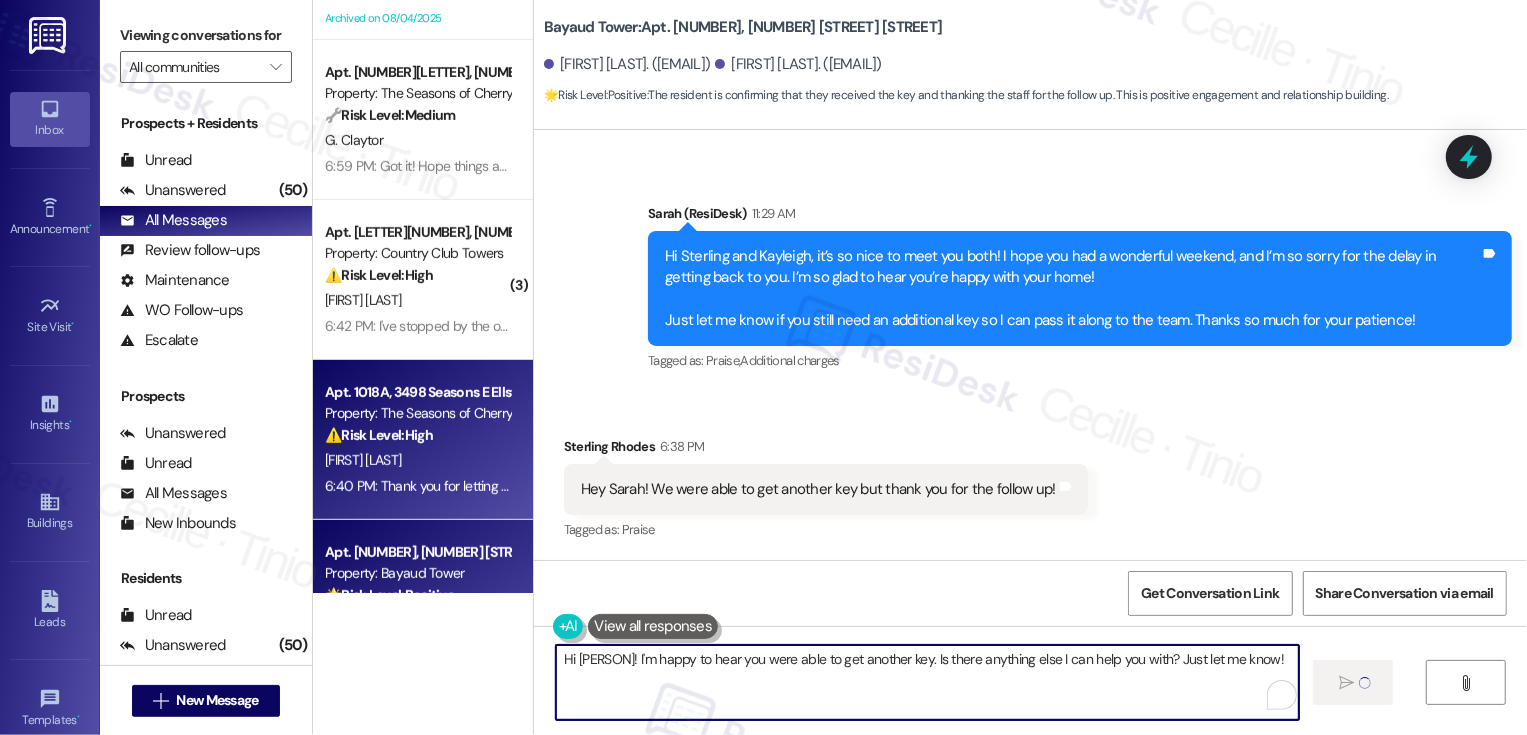 type 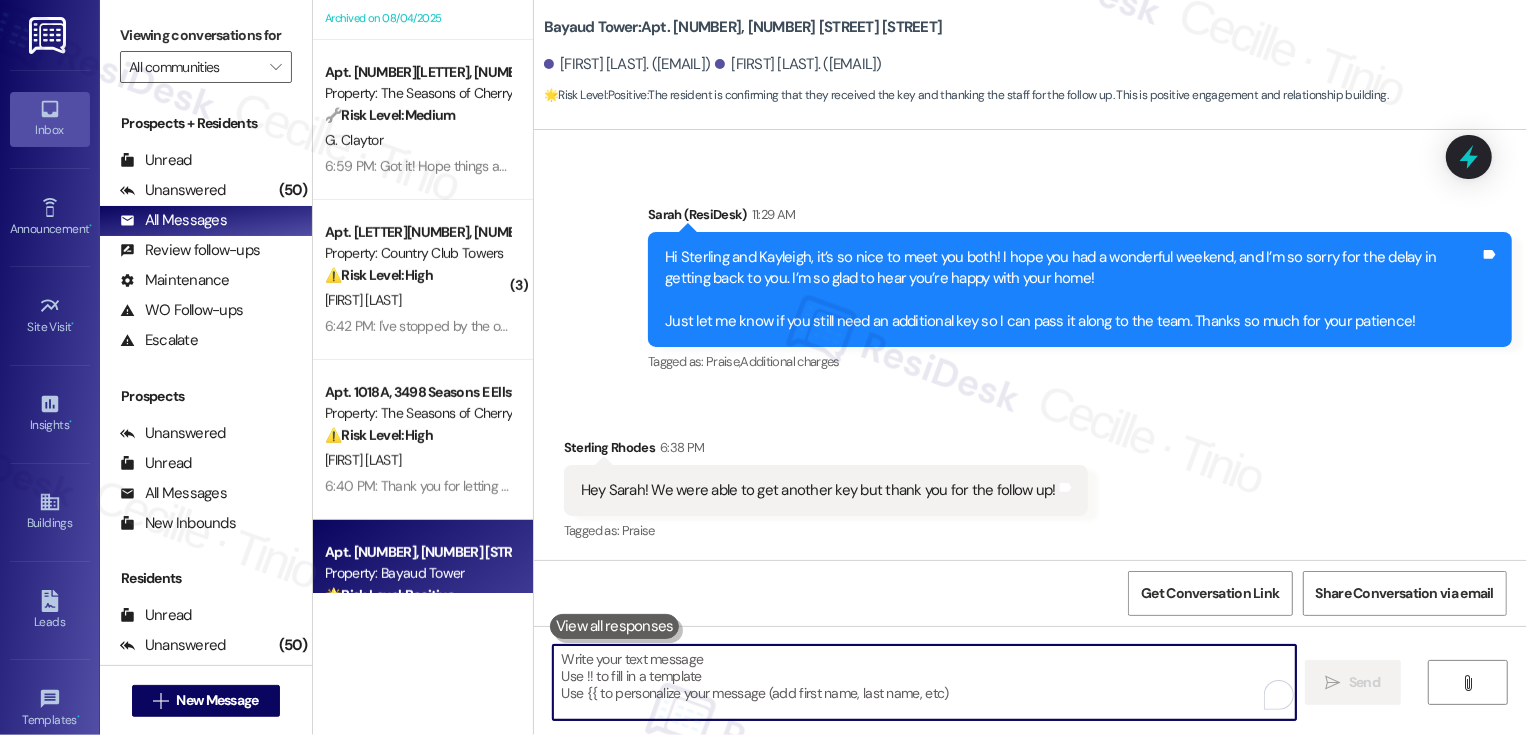 scroll, scrollTop: 1249, scrollLeft: 0, axis: vertical 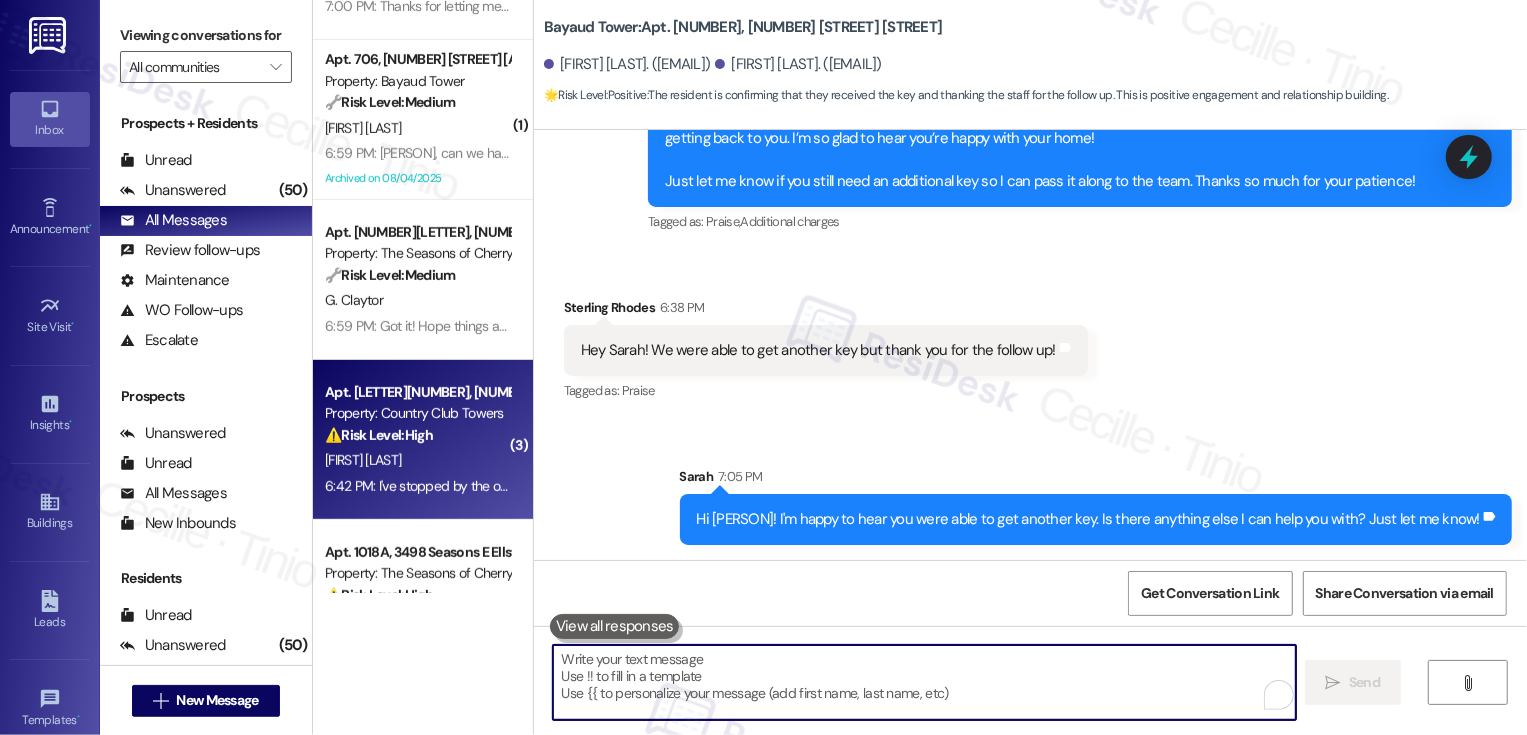 click on "Property: Country Club Towers" at bounding box center [417, 413] 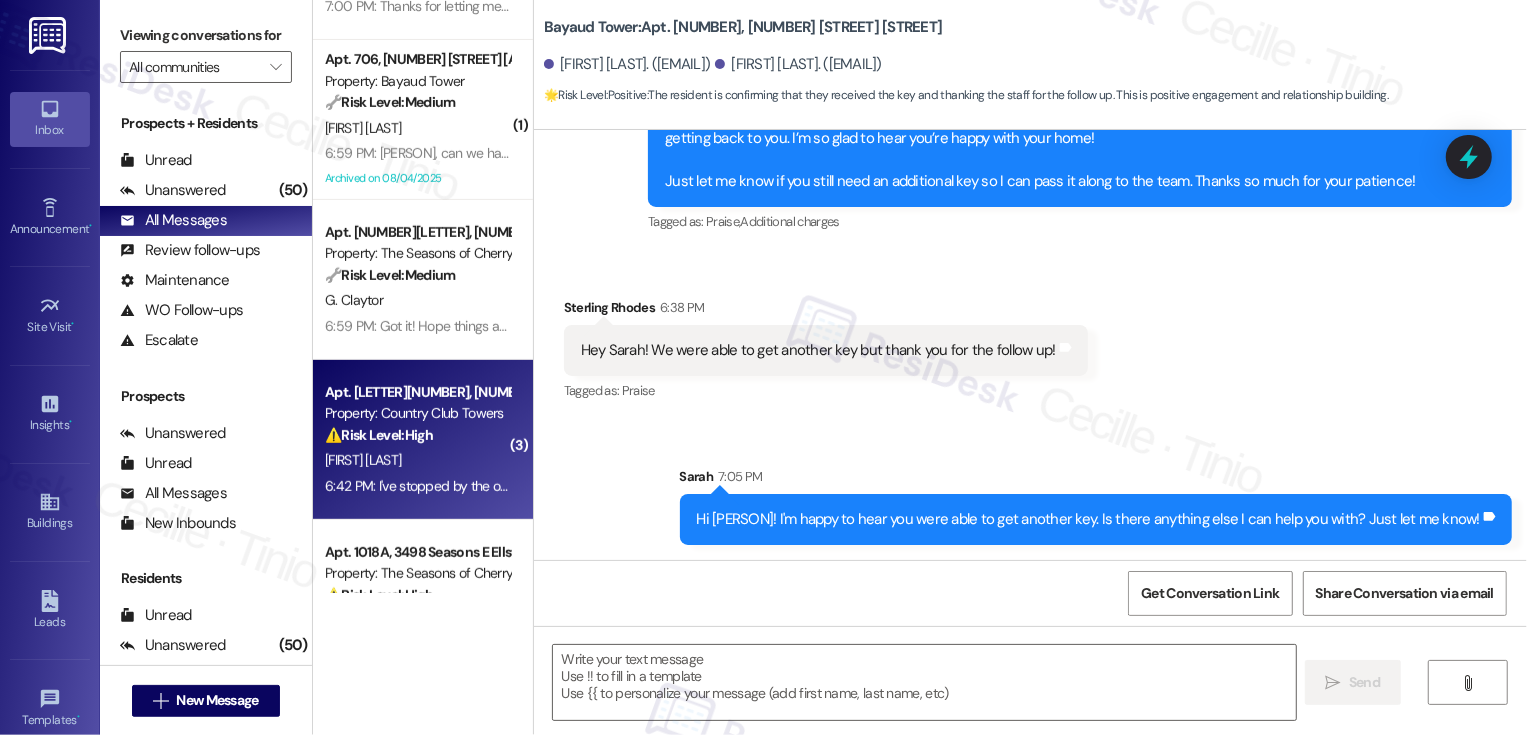 click on "Property: Country Club Towers" at bounding box center (417, 413) 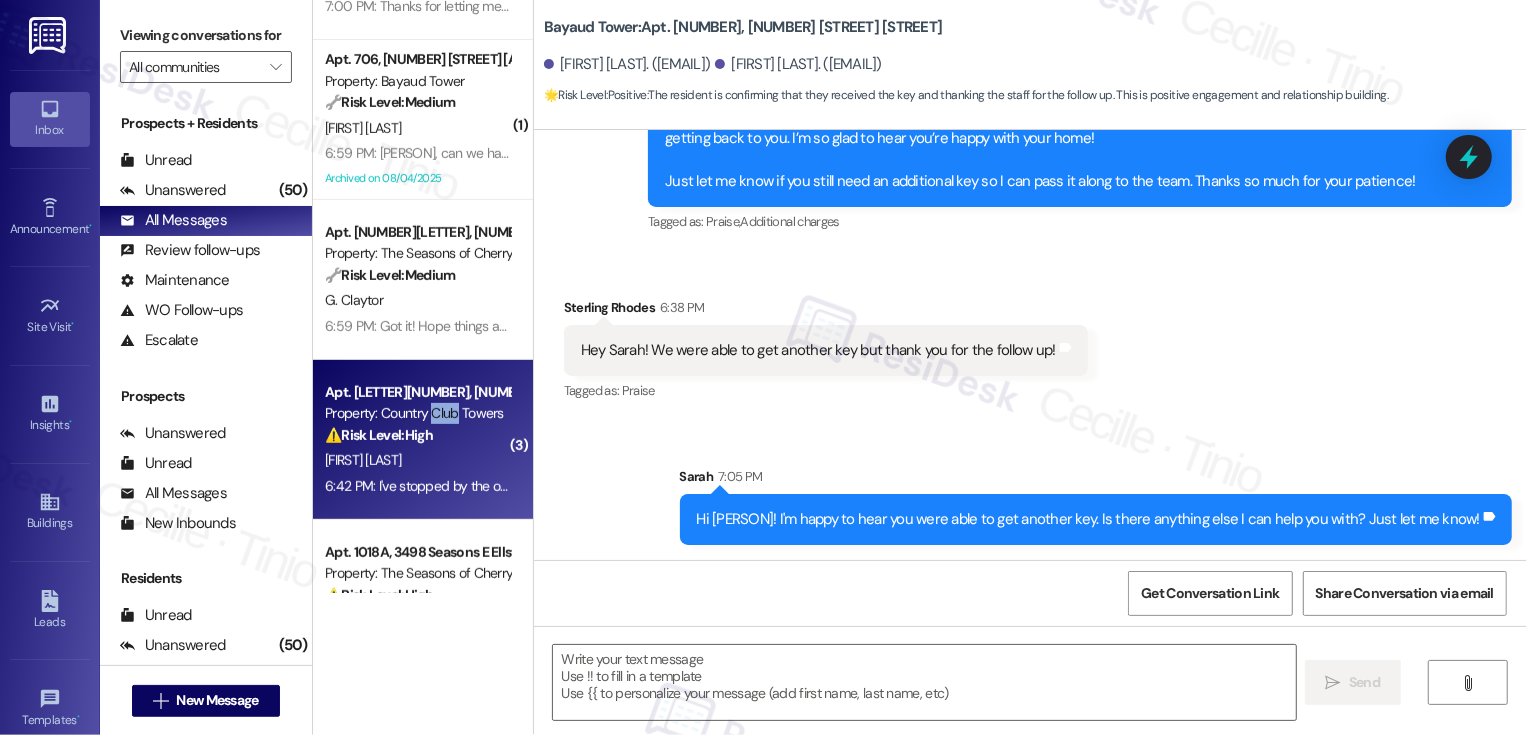 type on "Fetching suggested responses. Please feel free to read through the conversation in the meantime." 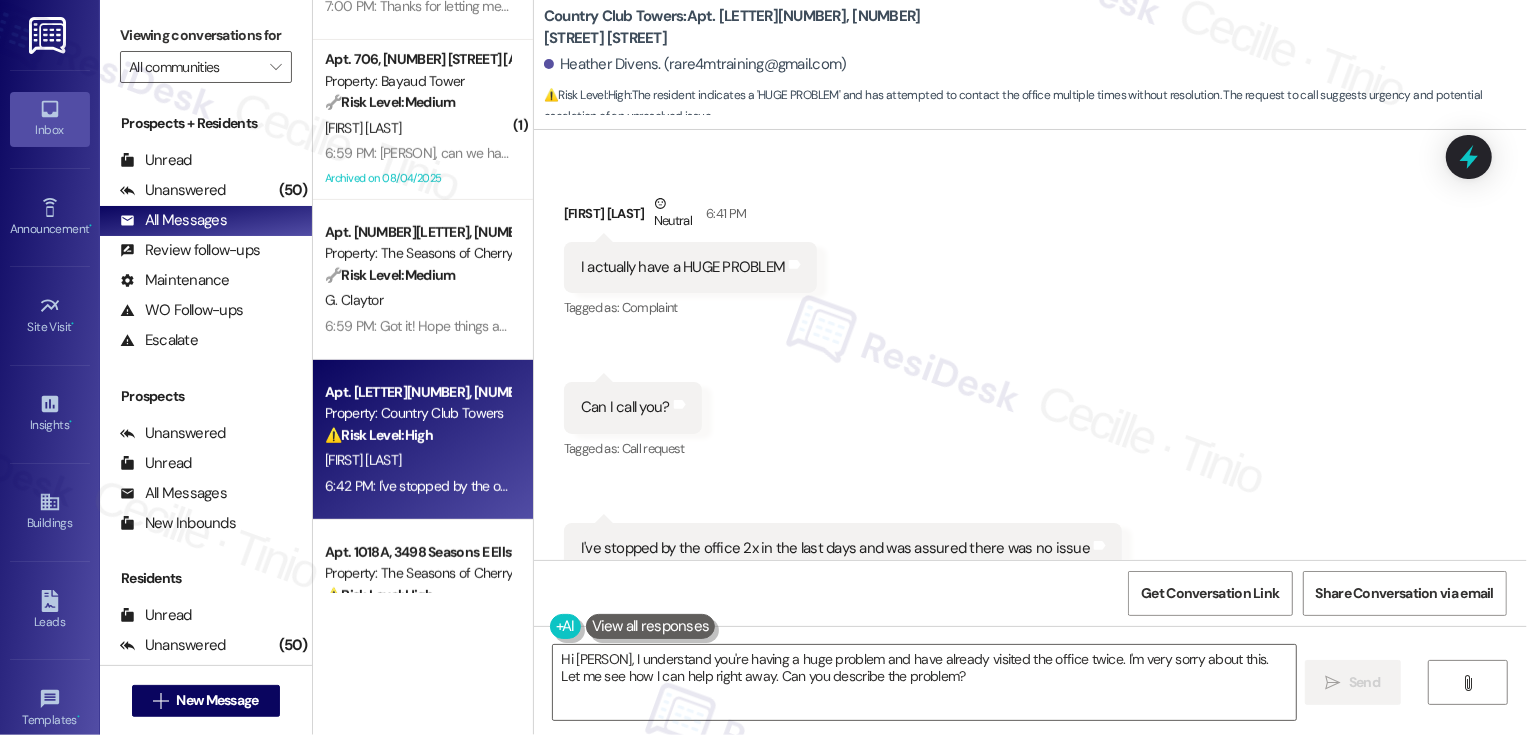 scroll, scrollTop: 1077, scrollLeft: 0, axis: vertical 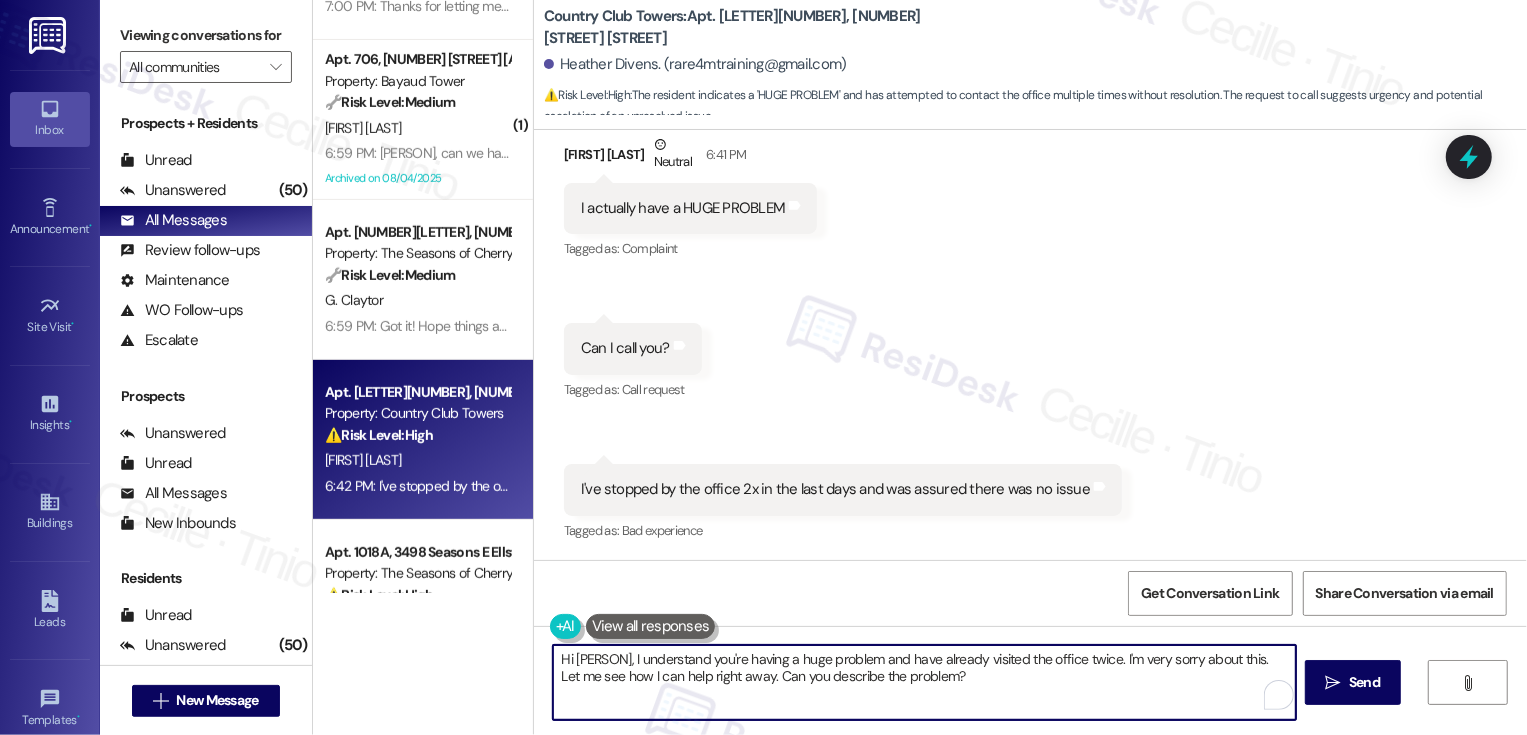 drag, startPoint x: 556, startPoint y: 678, endPoint x: 954, endPoint y: 665, distance: 398.21225 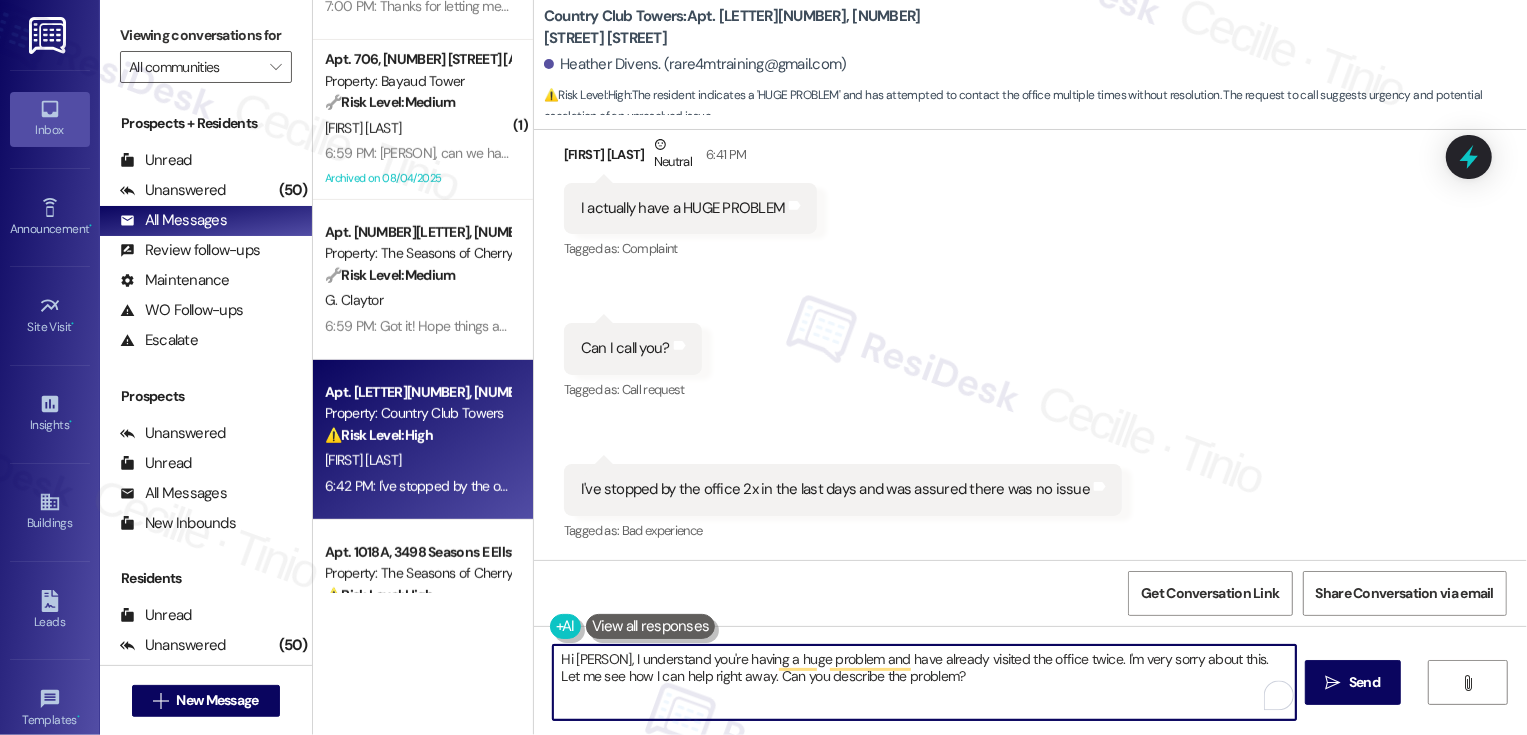 click on "Hi {{first_name}}, I understand you're having a huge problem and have already visited the office twice. I'm very sorry about this. Let me see how I can help right away. Can you describe the problem?" at bounding box center (924, 682) 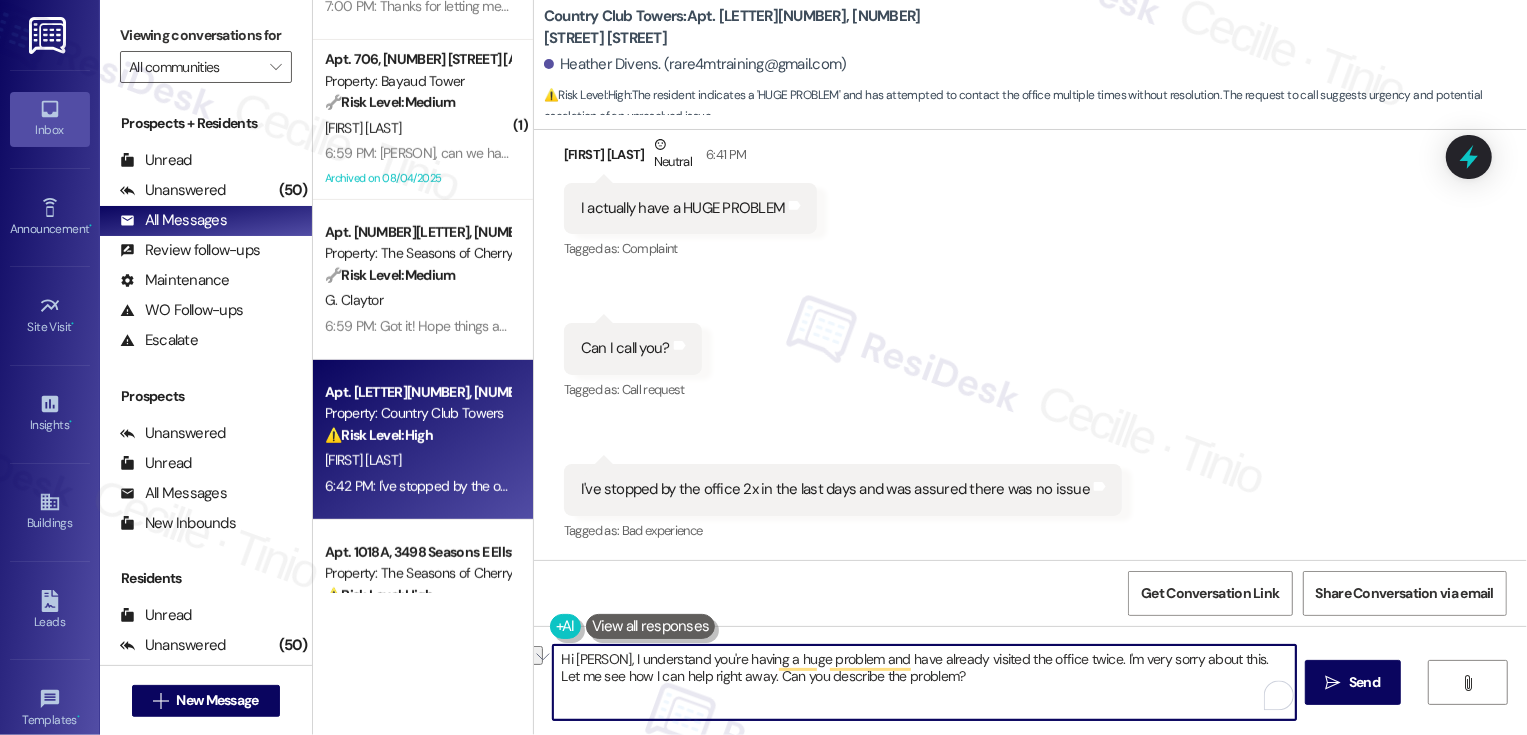 drag, startPoint x: 550, startPoint y: 678, endPoint x: 1161, endPoint y: 680, distance: 611.0033 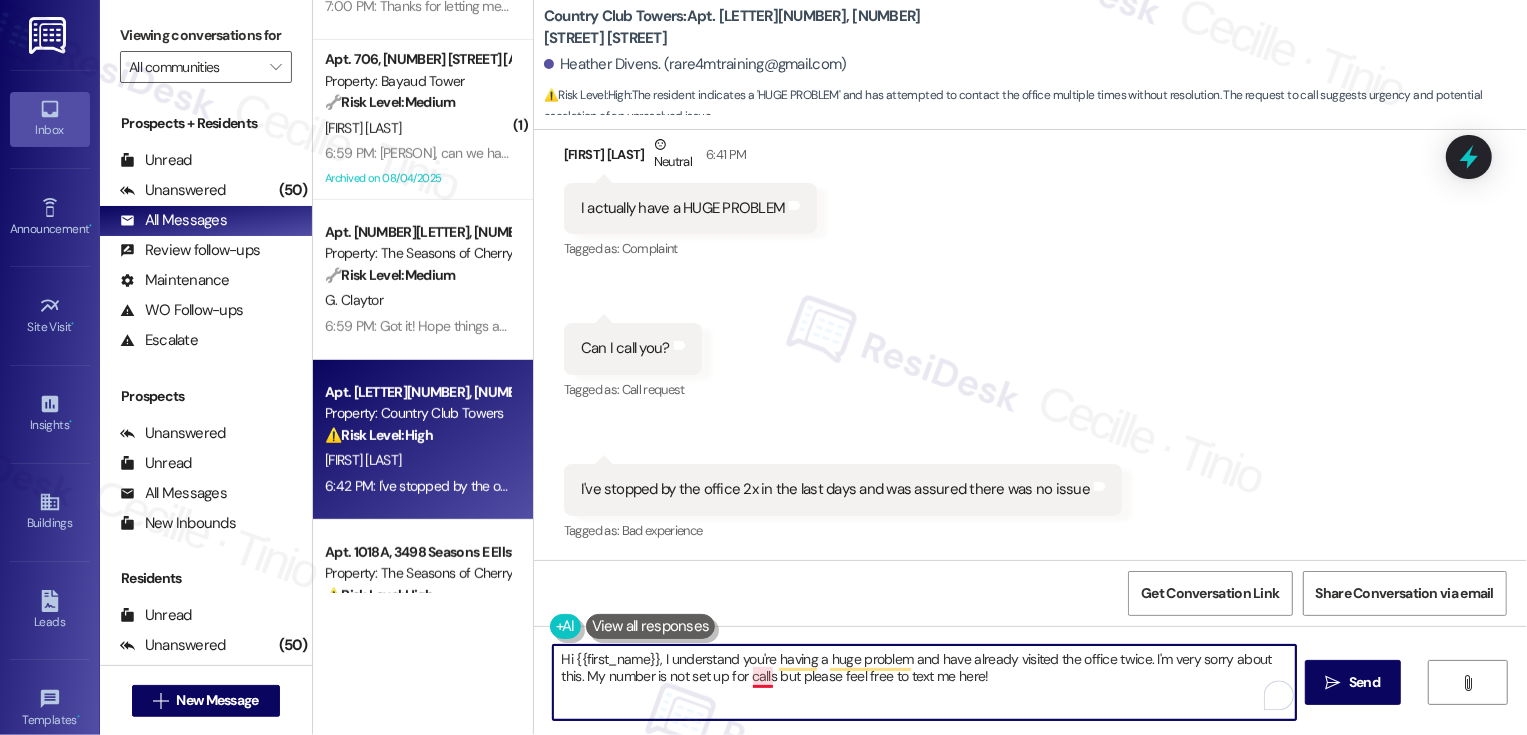click on "Hi {{first_name}}, I understand you're having a huge problem and have already visited the office twice. I'm very sorry about this. My number is not set up for calls but please feel free to text me here!" at bounding box center [924, 682] 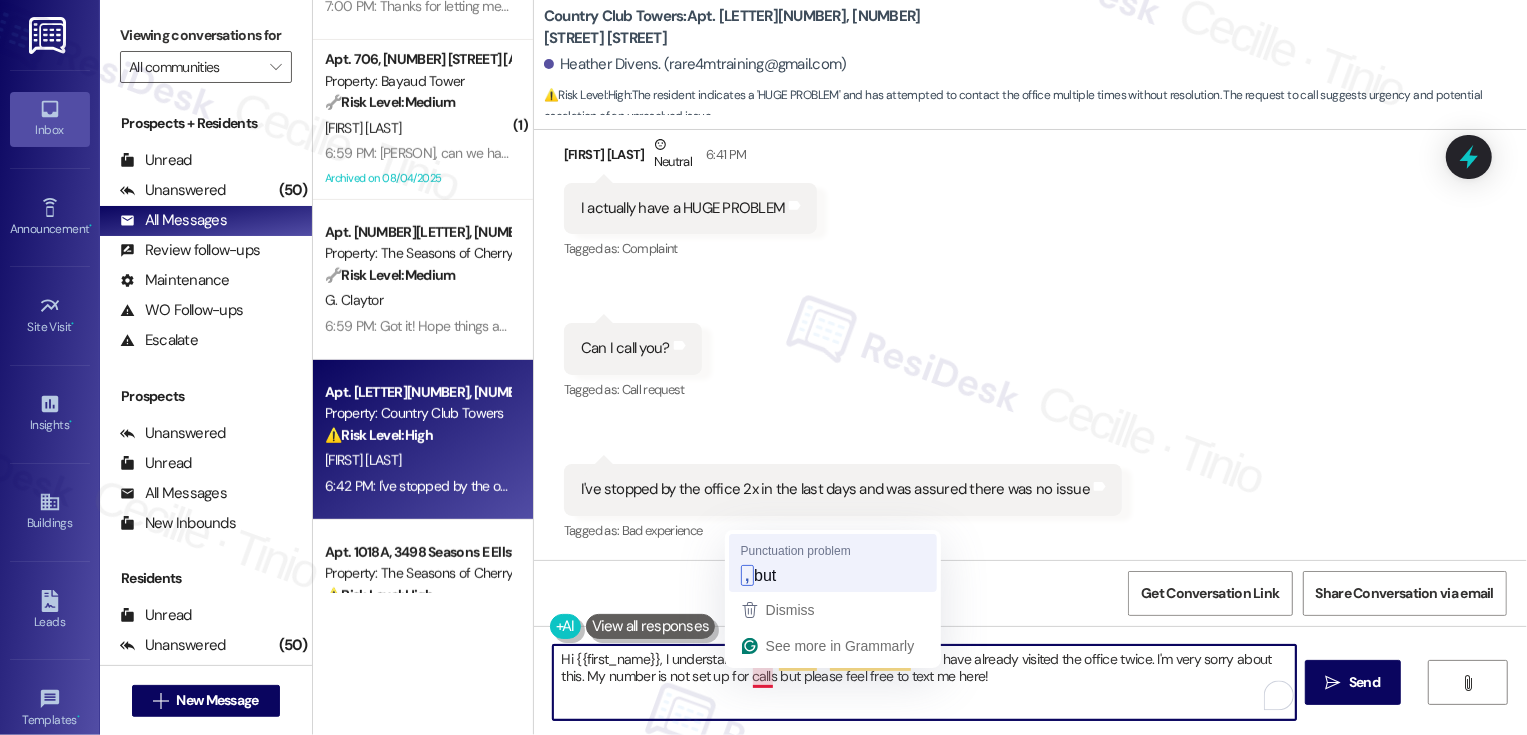 type on "Hi {{first_name}}, I understand you're having a huge problem and have already visited the office twice. I'm very sorry about this. My number is not set up for calls, but please feel free to text me here!" 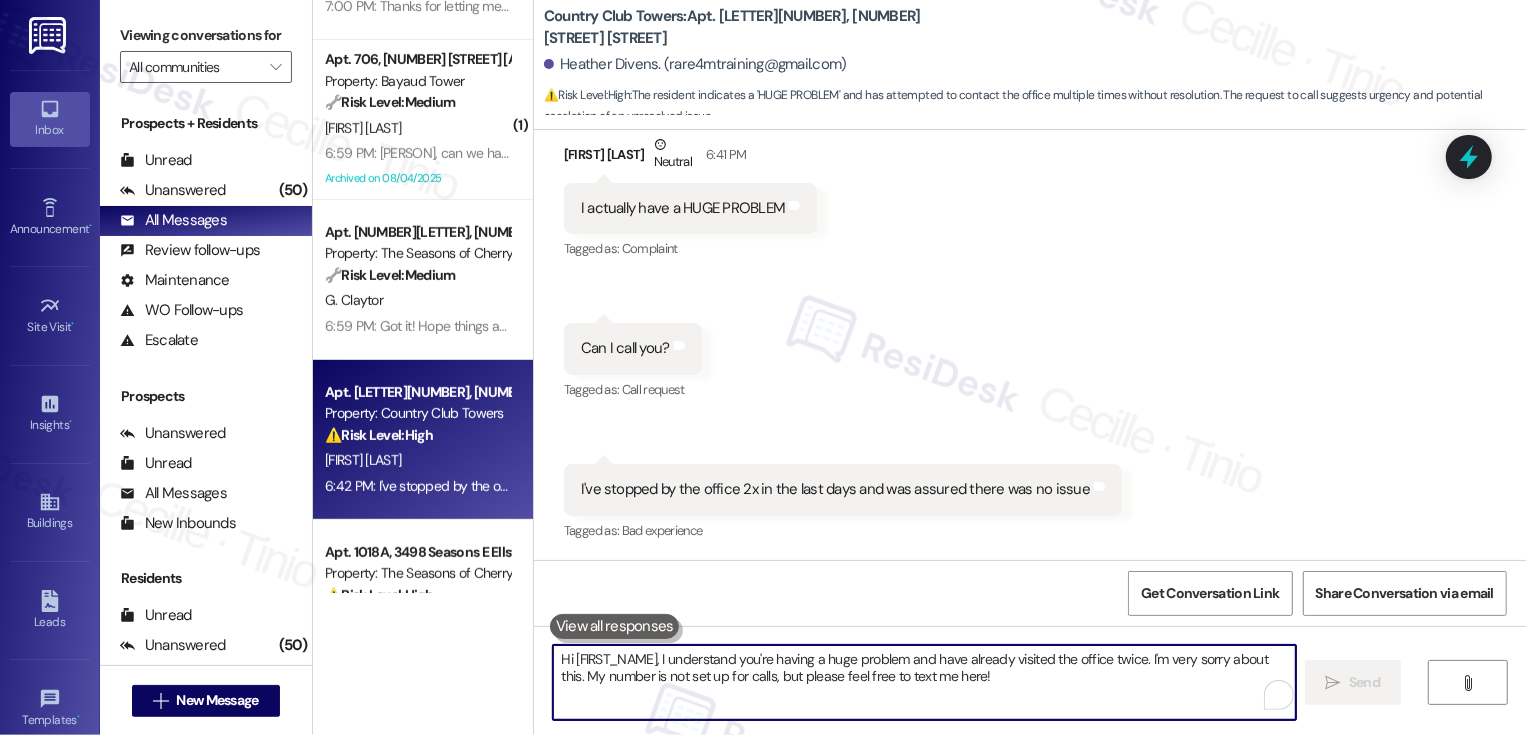type 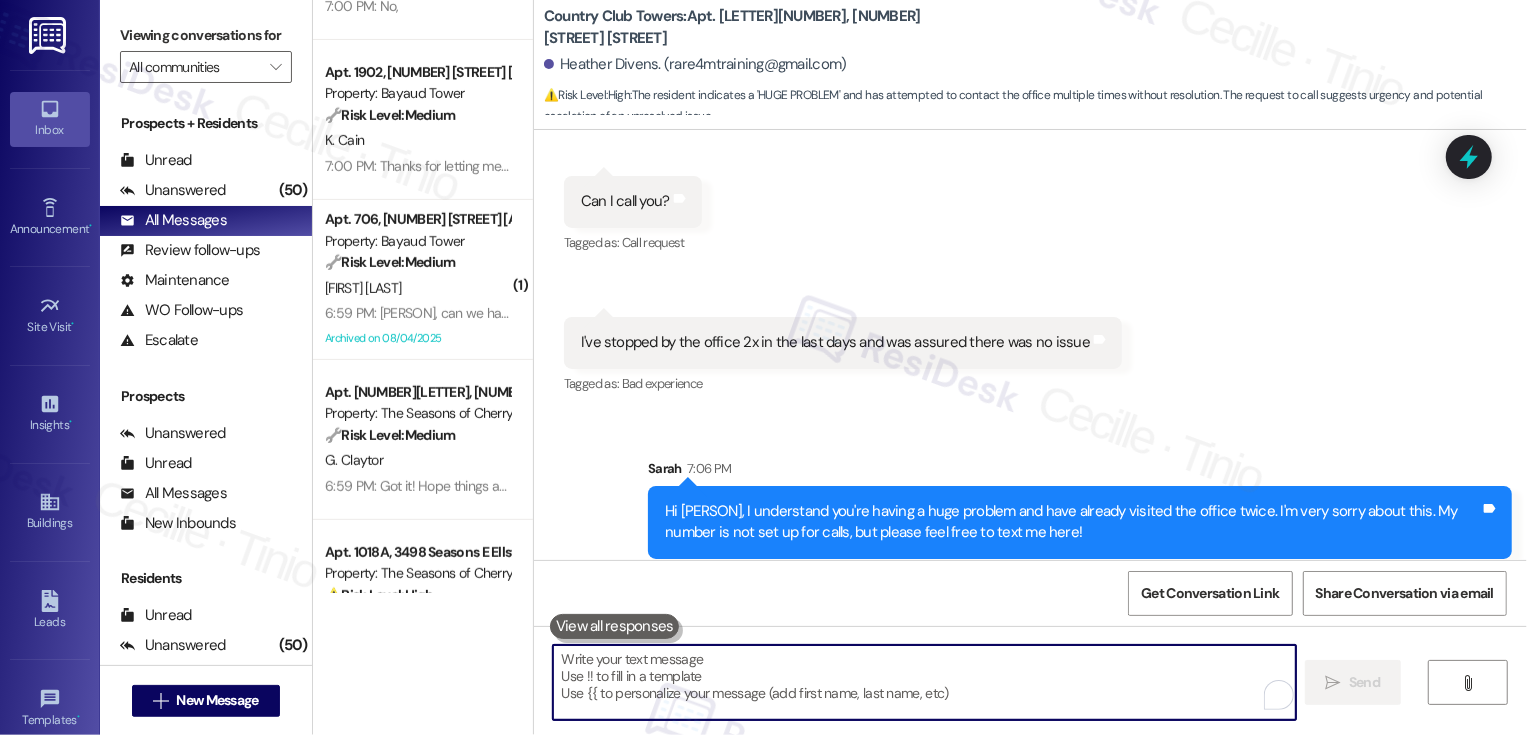 scroll, scrollTop: 1238, scrollLeft: 0, axis: vertical 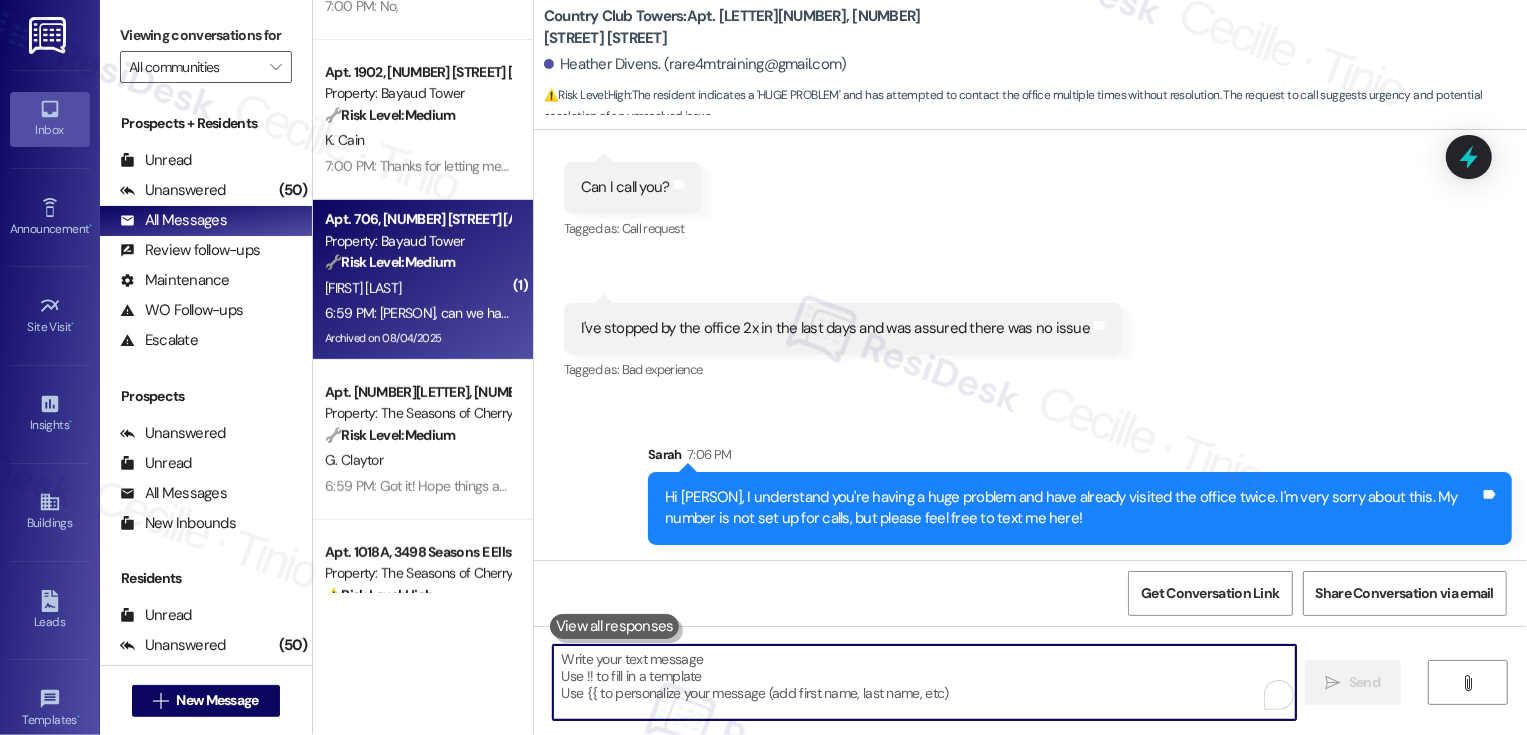 click on "[INITIAL]. [LAST]" at bounding box center (417, 288) 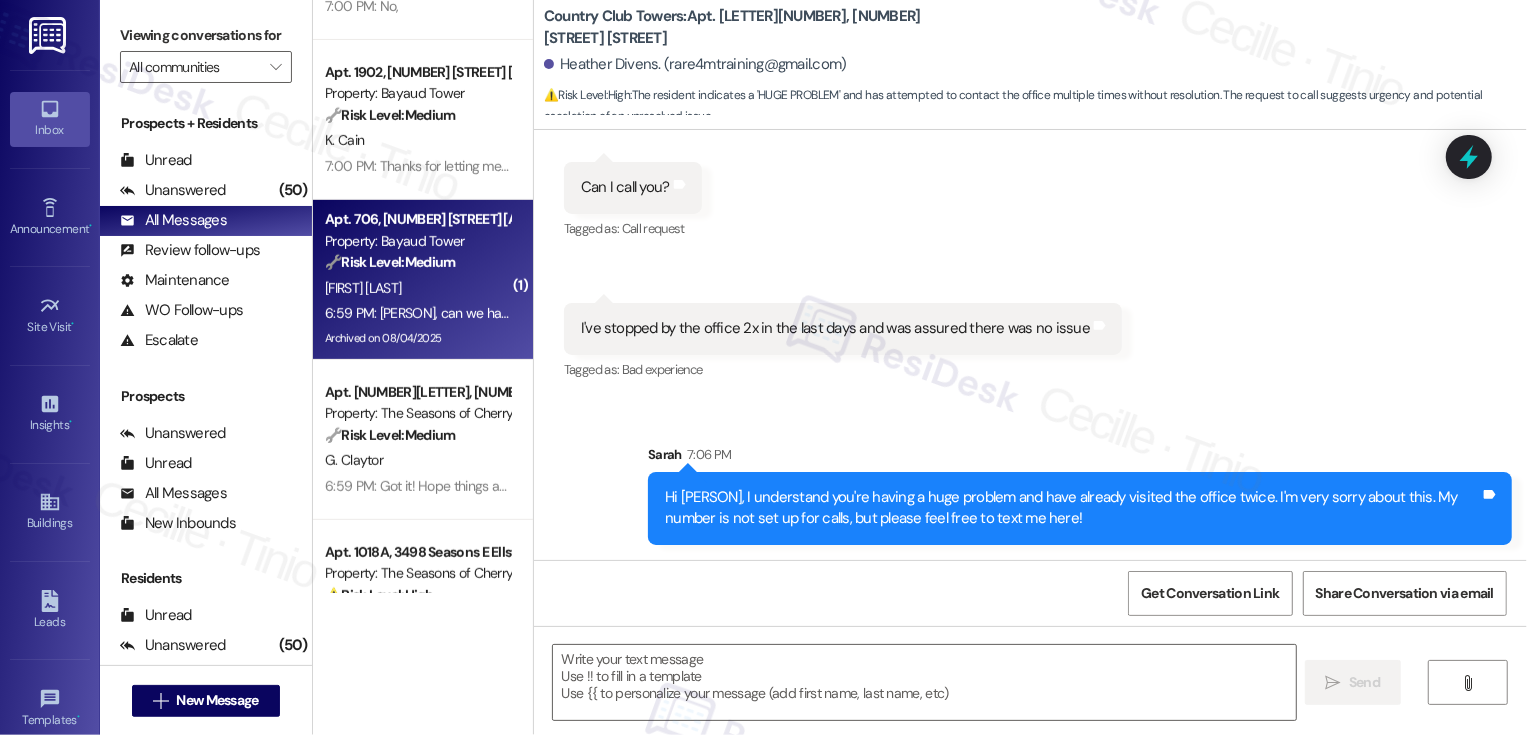 type on "Fetching suggested responses. Please feel free to read through the conversation in the meantime." 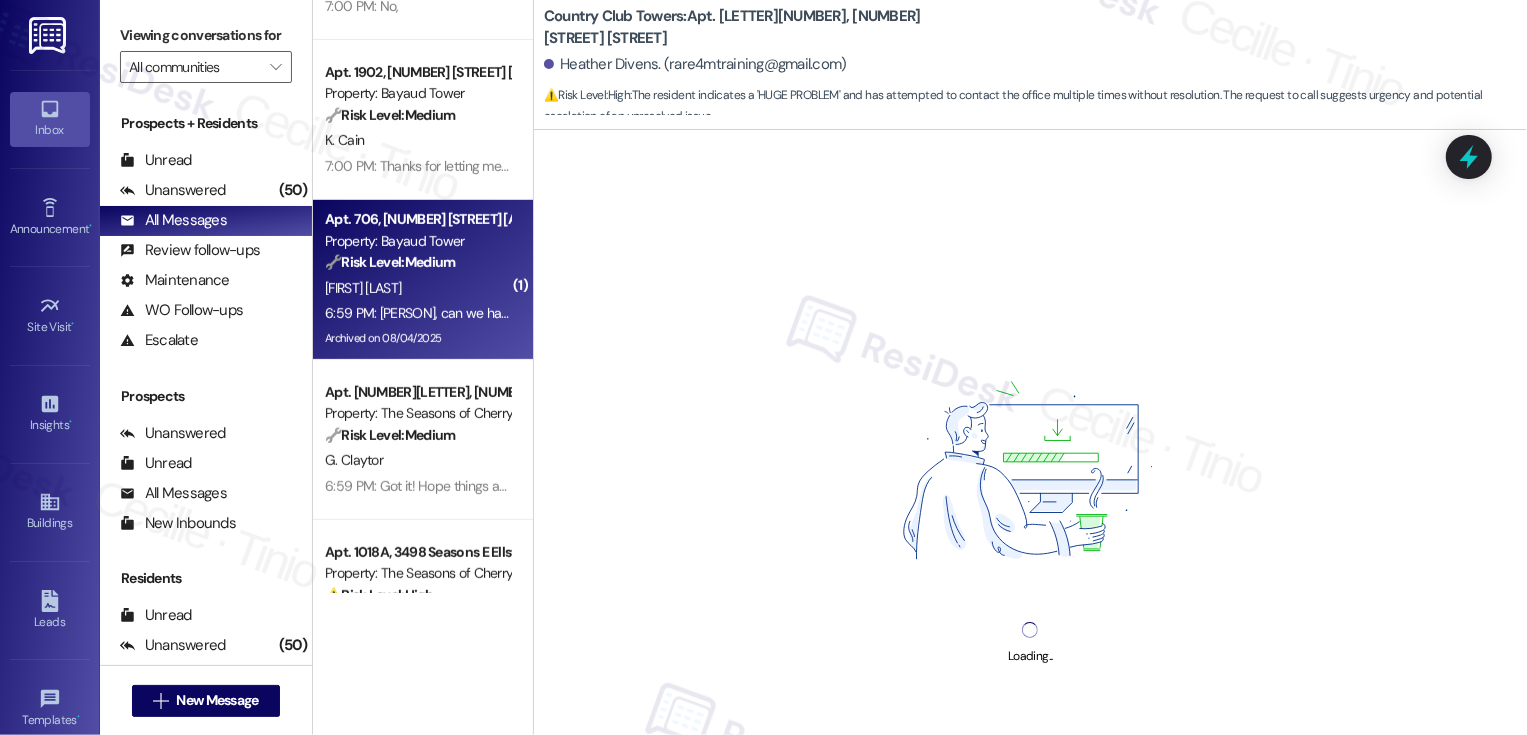 click on "6:59 PM: Sarah, can we have someone look at our shower in Apartment 706 Bayaud. Low shower pressure please  6:59 PM: Sarah, can we have someone look at our shower in Apartment 706 Bayaud. Low shower pressure please" at bounding box center [667, 313] 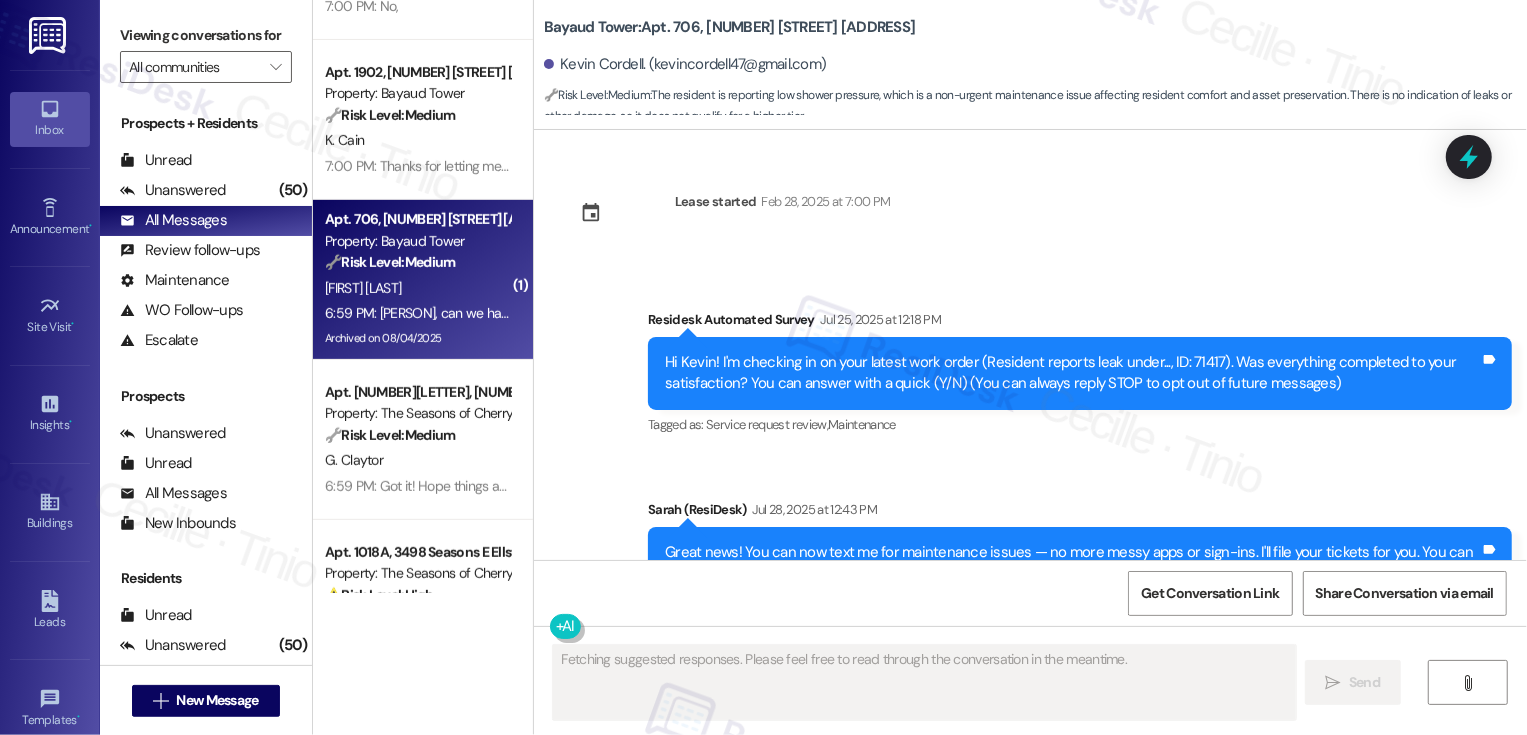 scroll, scrollTop: 1913, scrollLeft: 0, axis: vertical 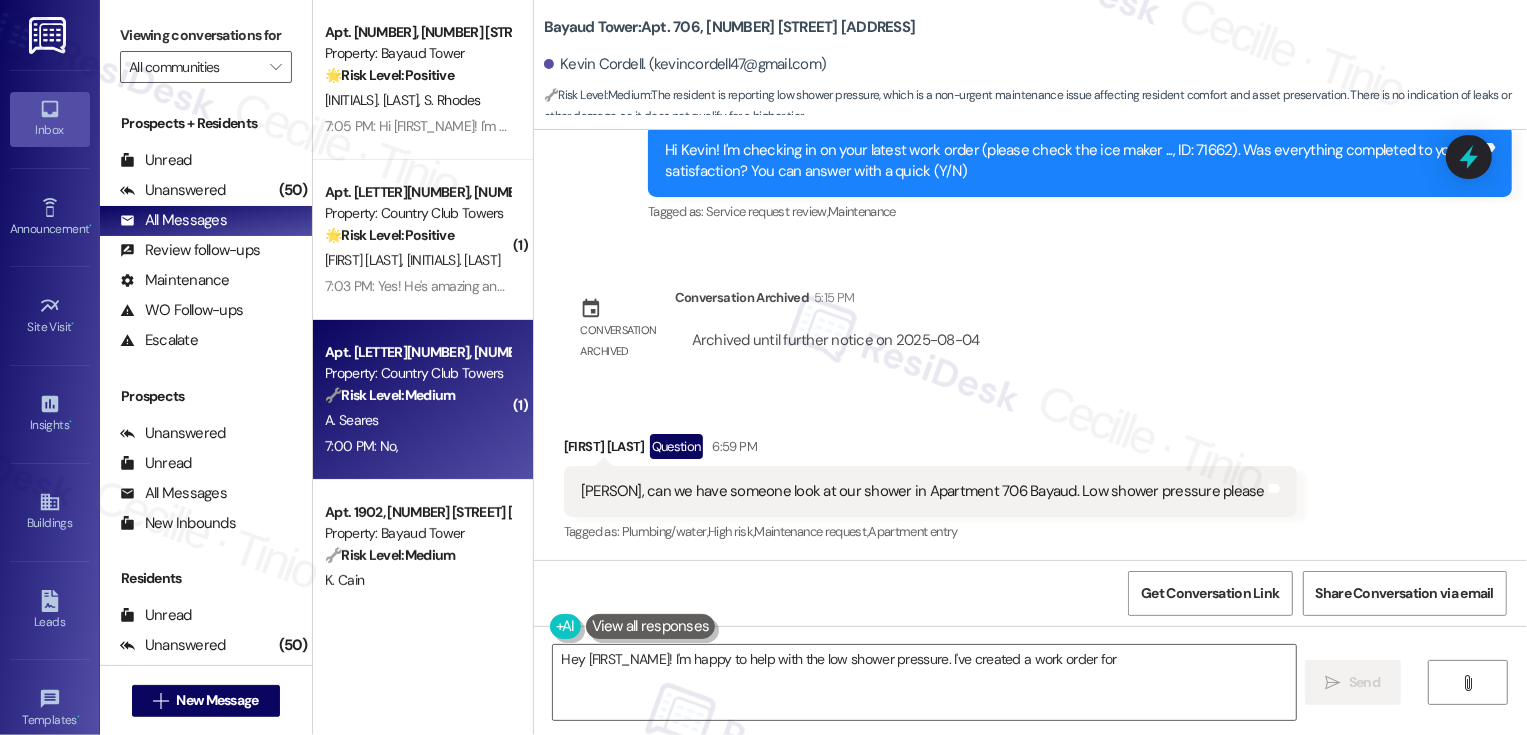 type on "Hey {{first_name}}! I'm happy to help with the low shower pressure. I've created a work order for apartment" 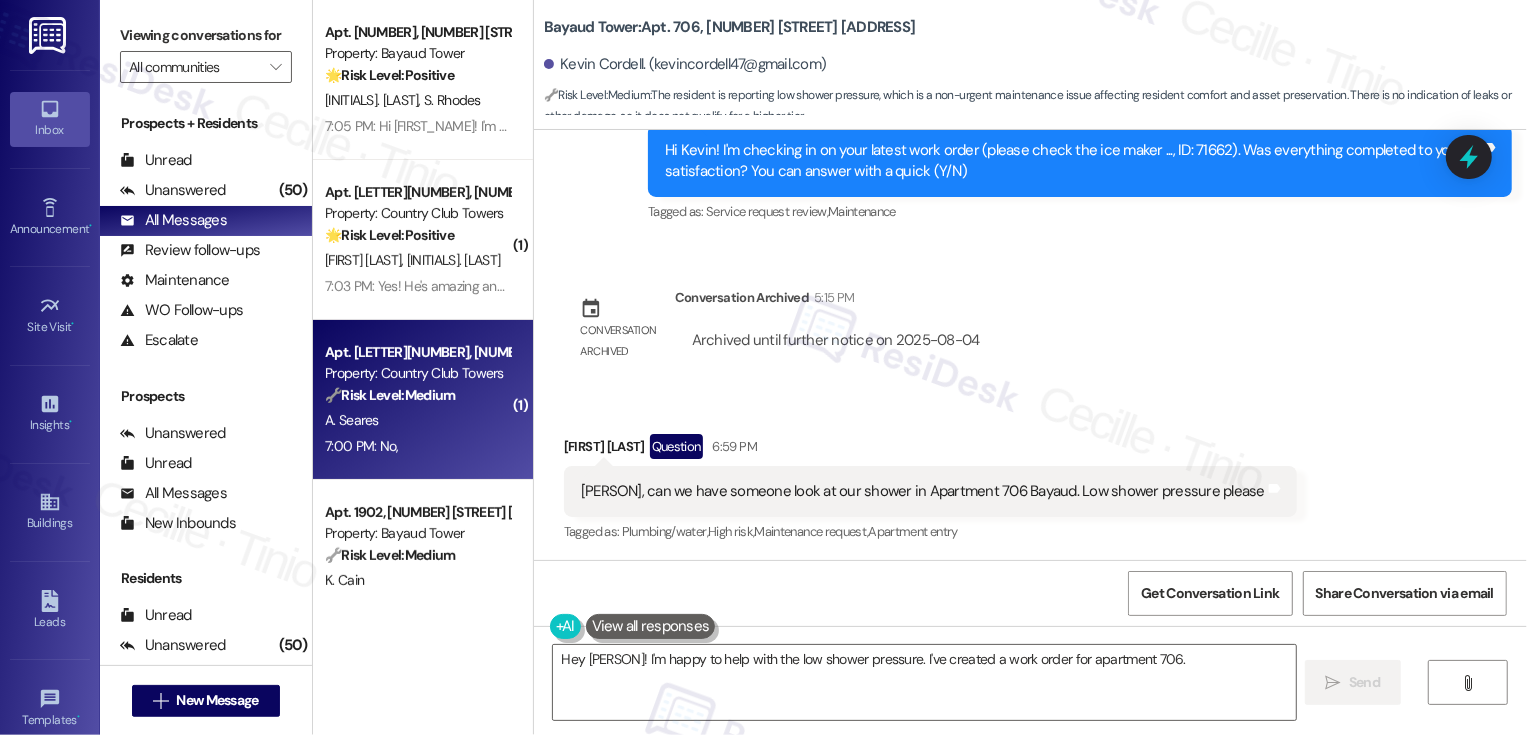 click on "A. Seares" at bounding box center (417, 420) 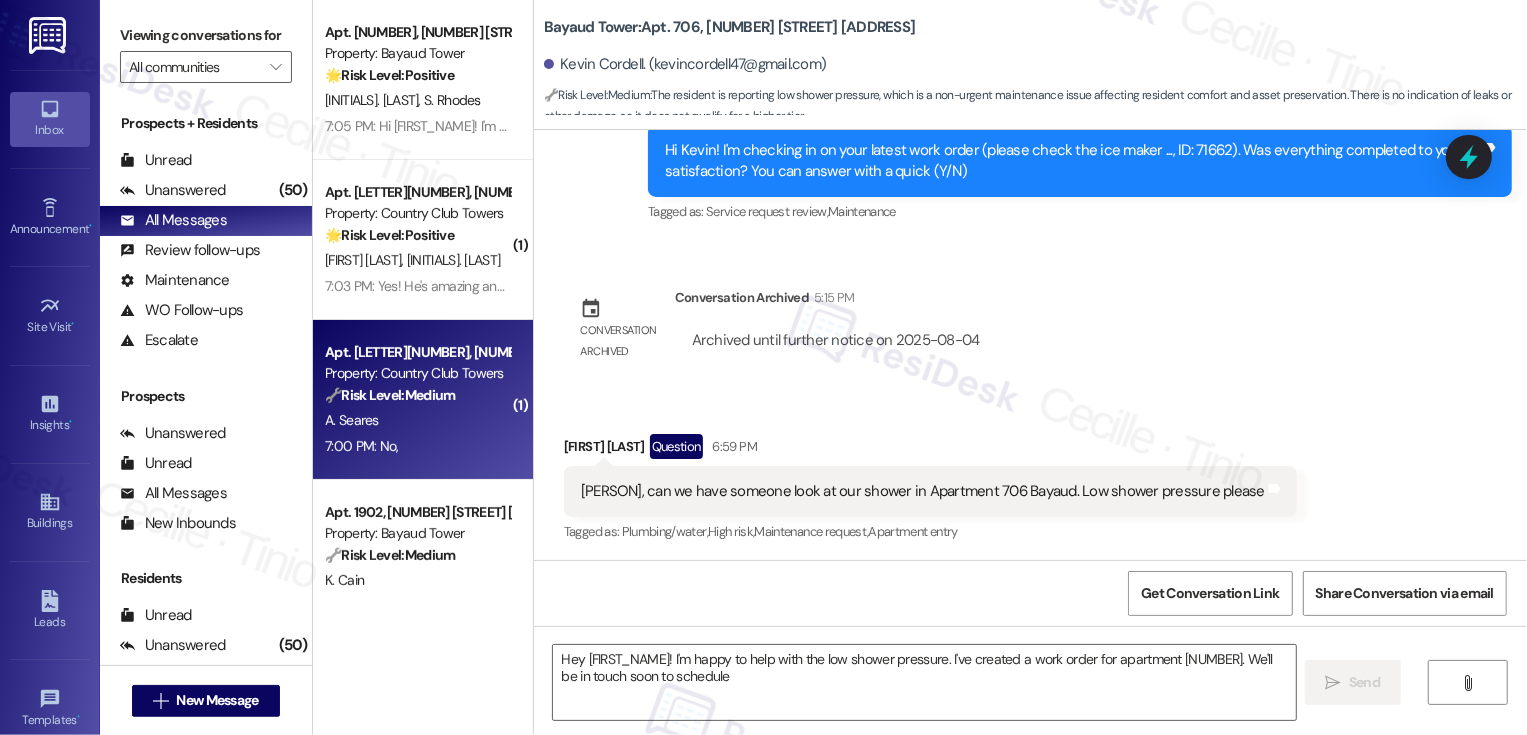 click on "A. Seares" at bounding box center (417, 420) 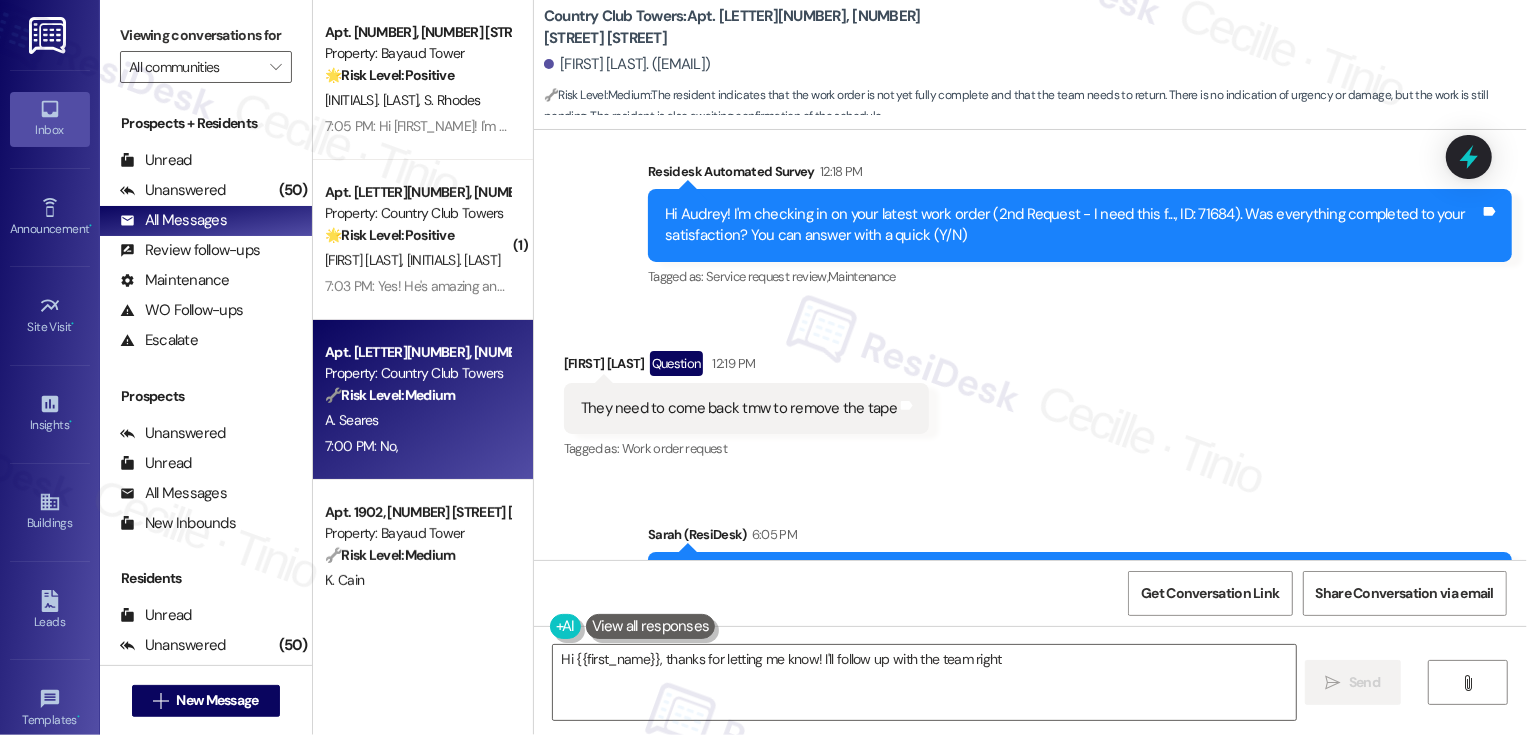 scroll, scrollTop: 510, scrollLeft: 0, axis: vertical 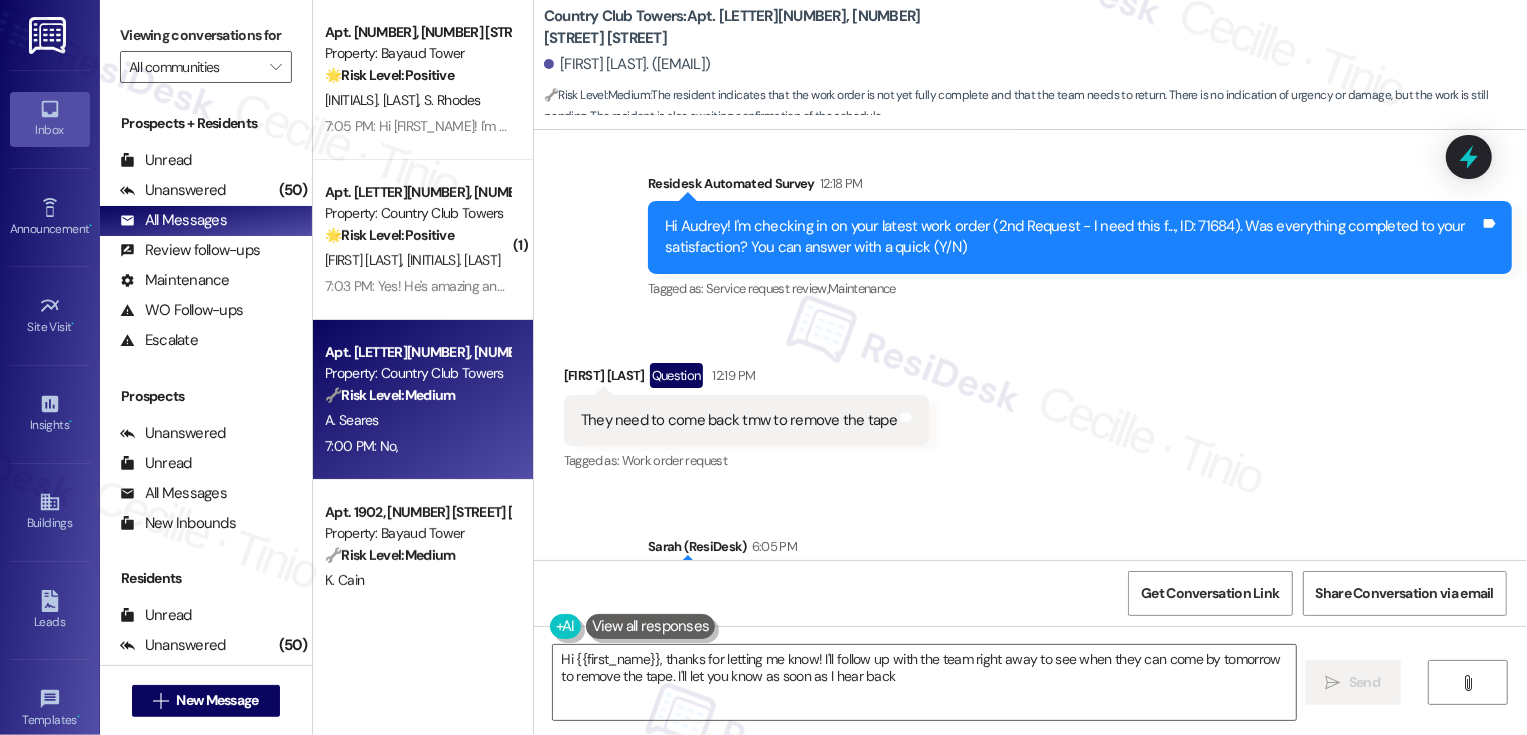 type on "Hi {{first_name}}, thanks for letting me know! I'll follow up with the team right away to see when they can come by tomorrow to remove the tape. I'll let you know as soon as I hear back!" 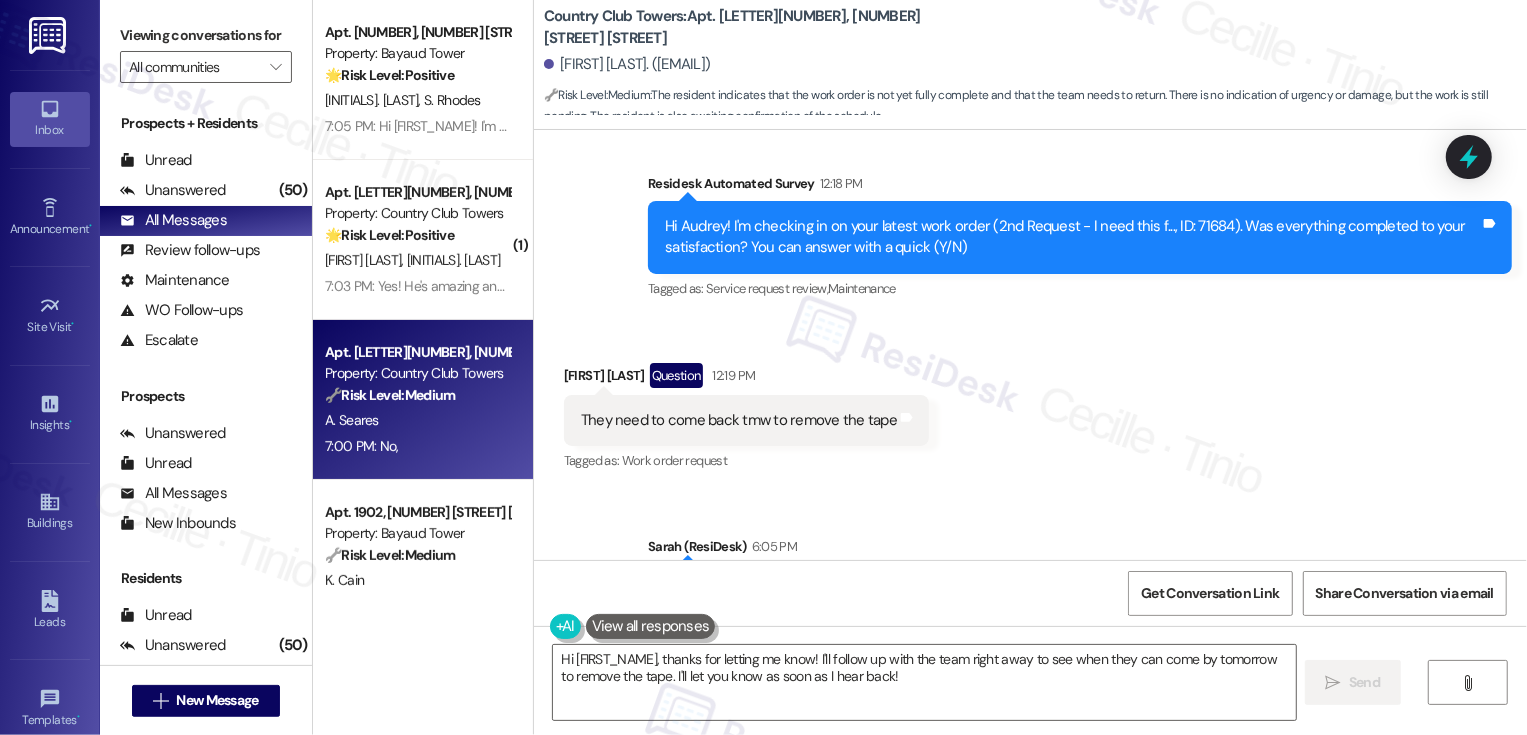 click on "Hi Audrey! I'm checking in on your latest work order (2nd Request - I need this f..., ID: 71684). Was everything completed to your satisfaction? You can answer with a quick (Y/N)" at bounding box center [1072, 237] 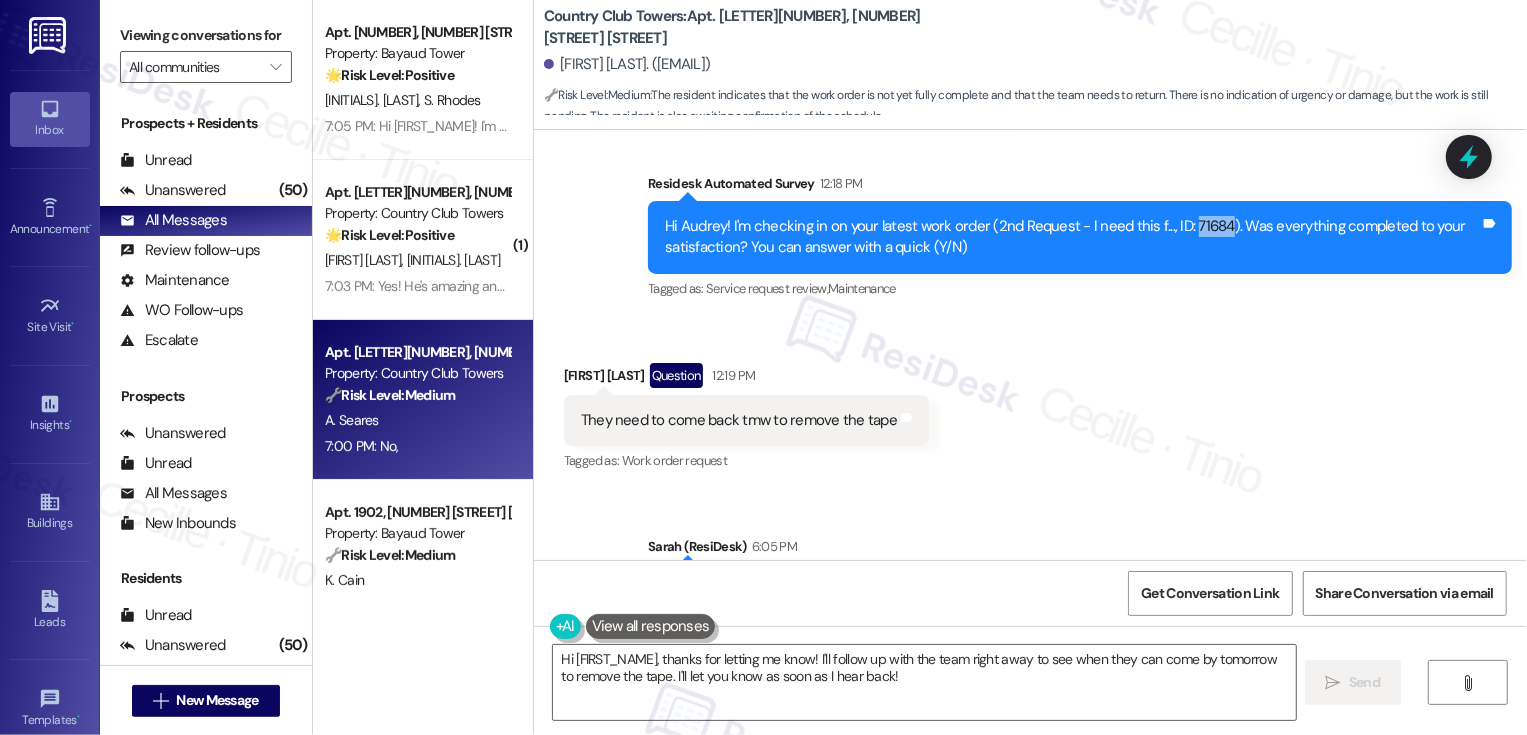 copy on "71684" 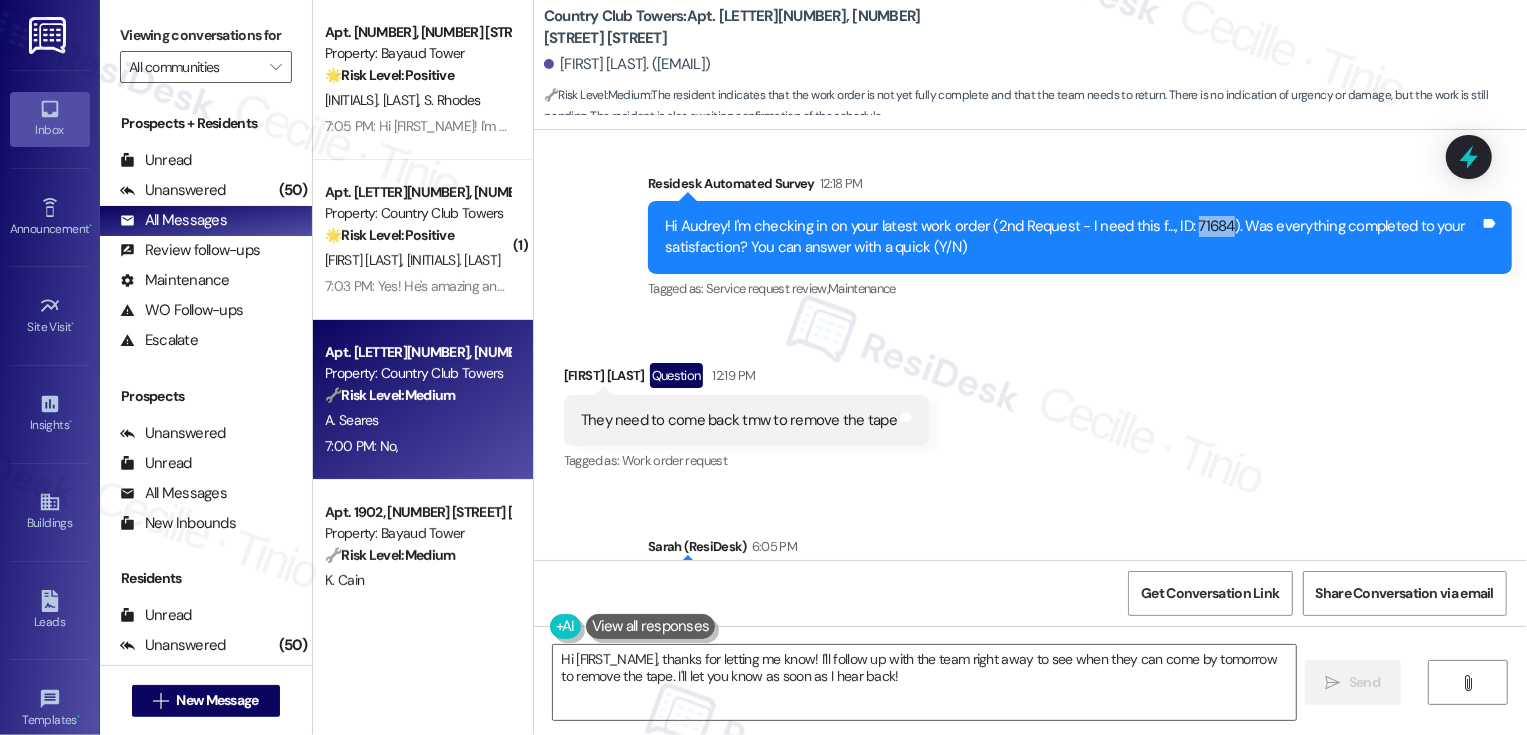 click on "Received via SMS Audrey Seares Question 12:19 PM They need to come back tmw to remove the tape Tags and notes Tagged as:   Work order request Click to highlight conversations about Work order request" at bounding box center (1030, 404) 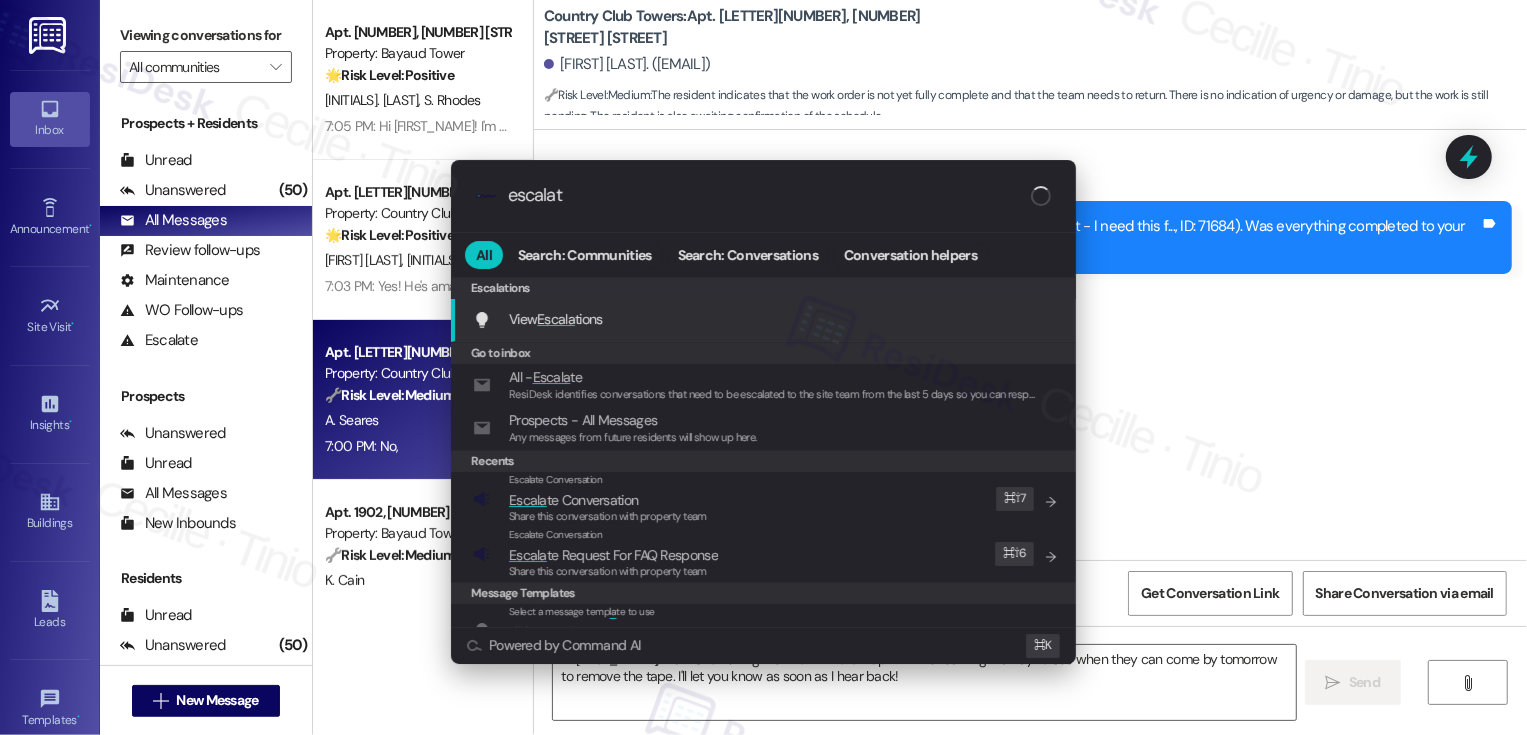 type on "escalate" 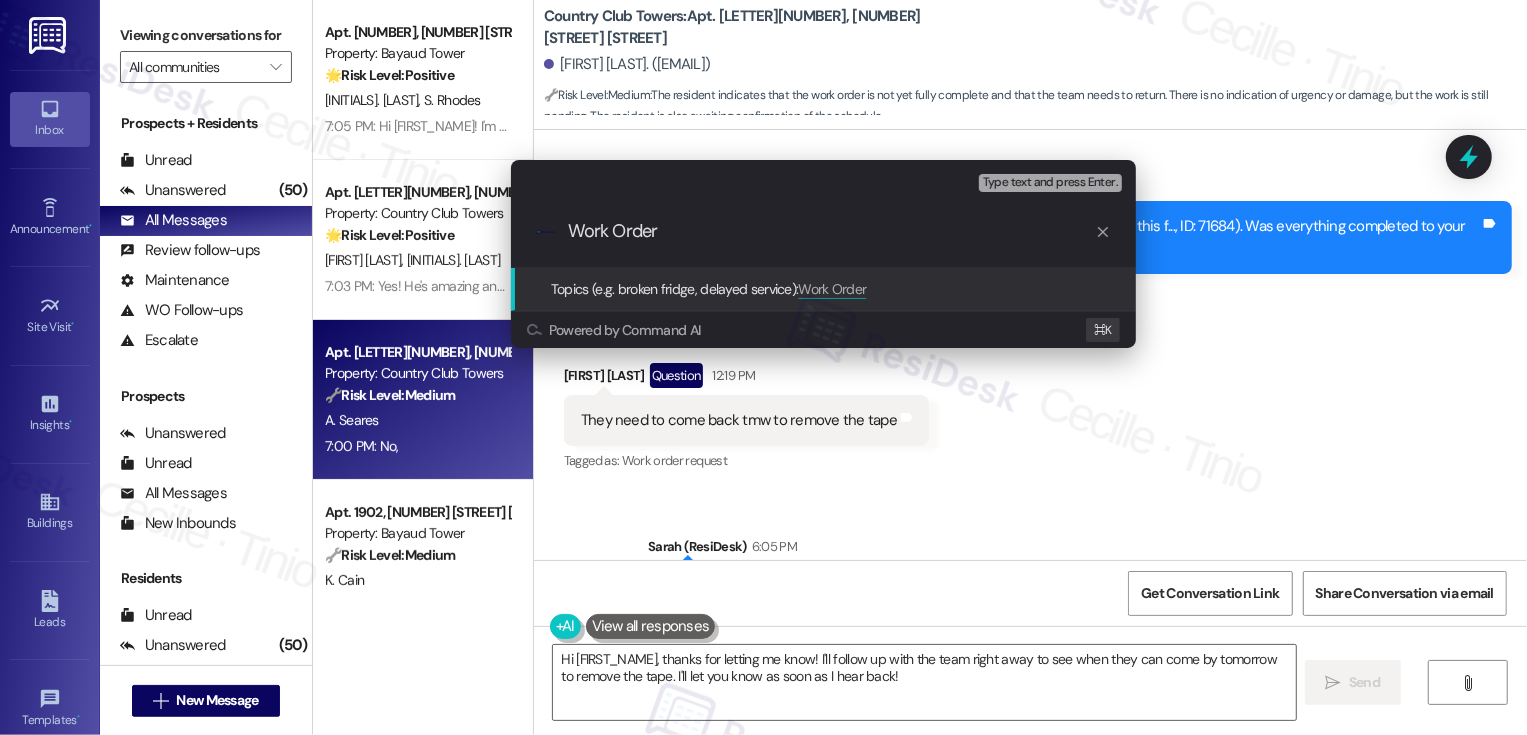 paste on "71684" 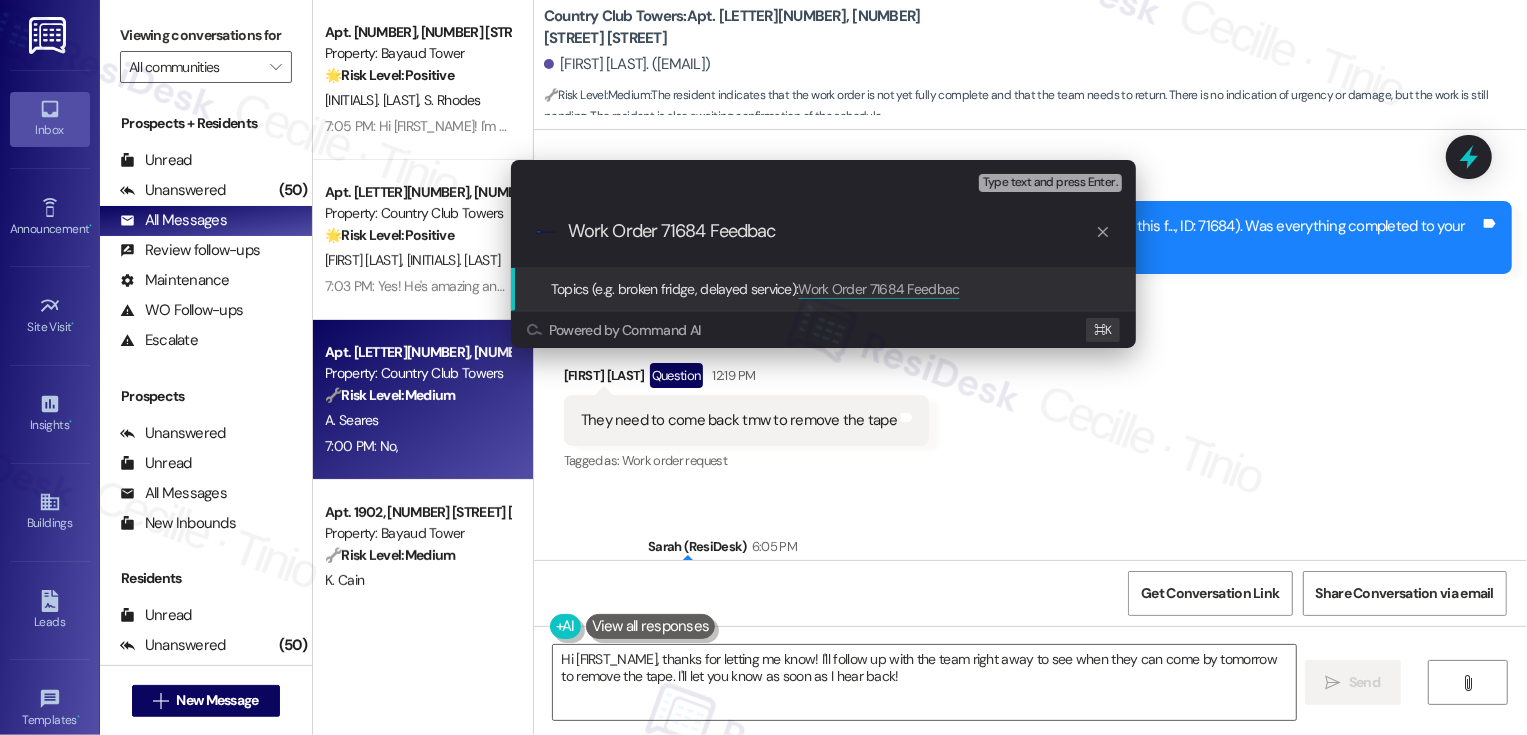 type on "Work Order 71684 Feedback" 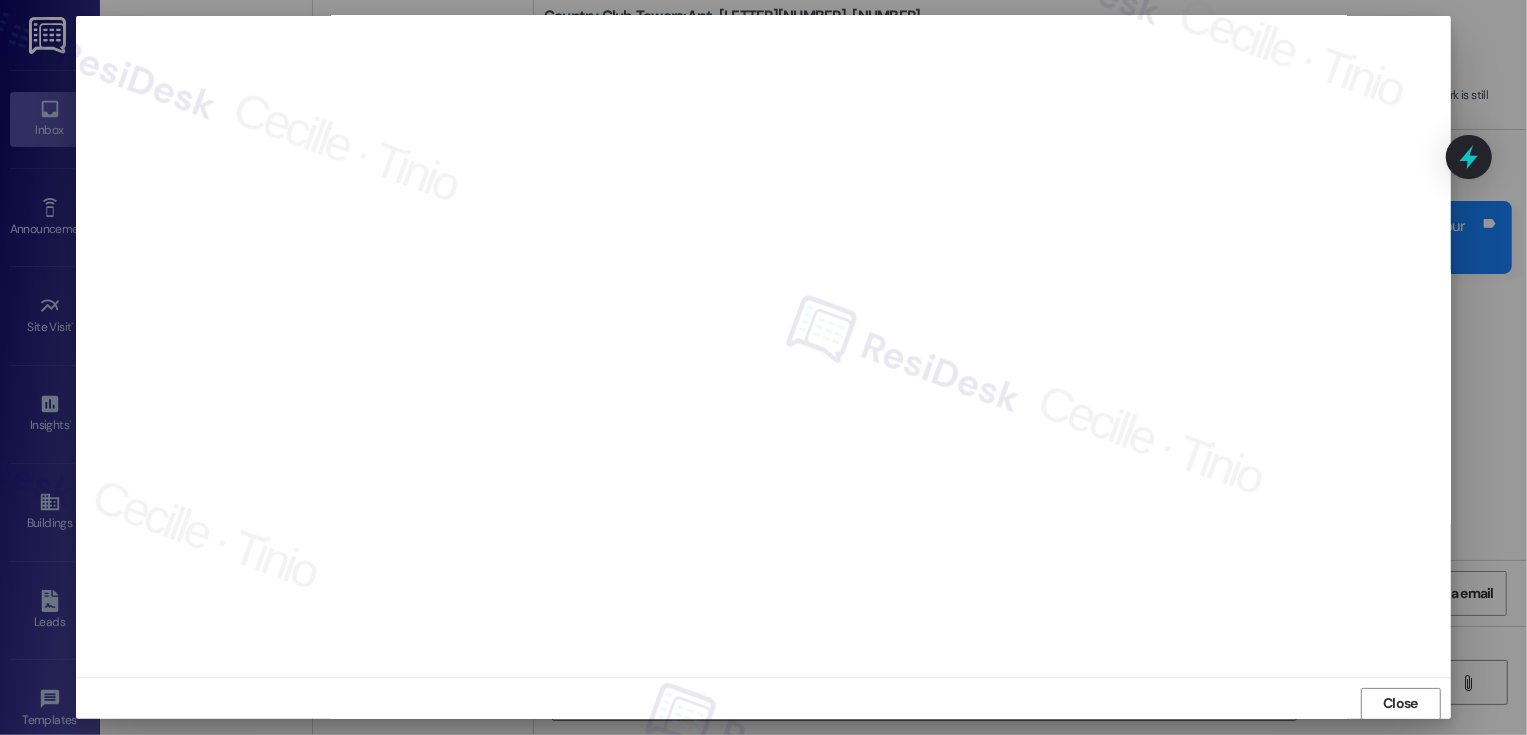 scroll, scrollTop: 11, scrollLeft: 0, axis: vertical 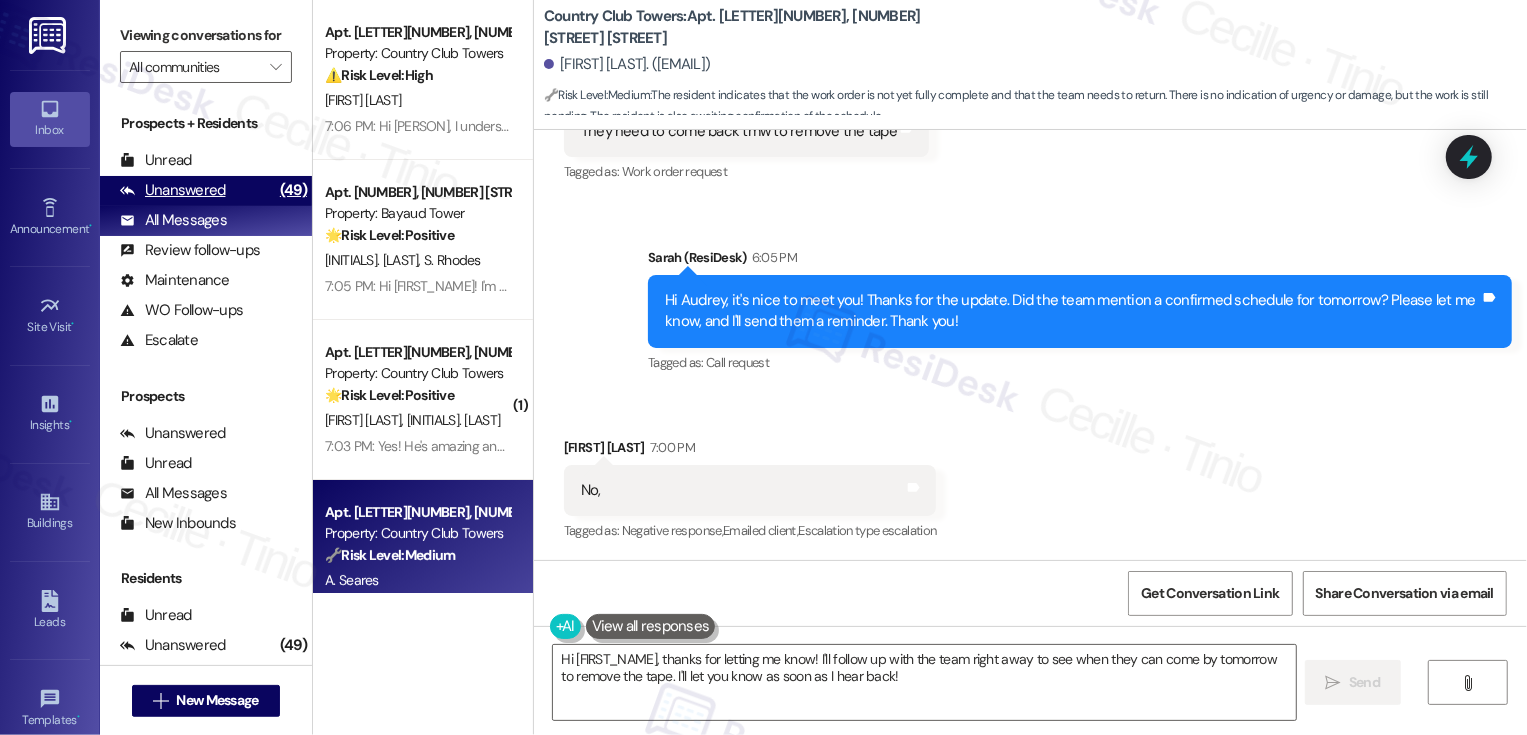 click on "(49)" at bounding box center [293, 190] 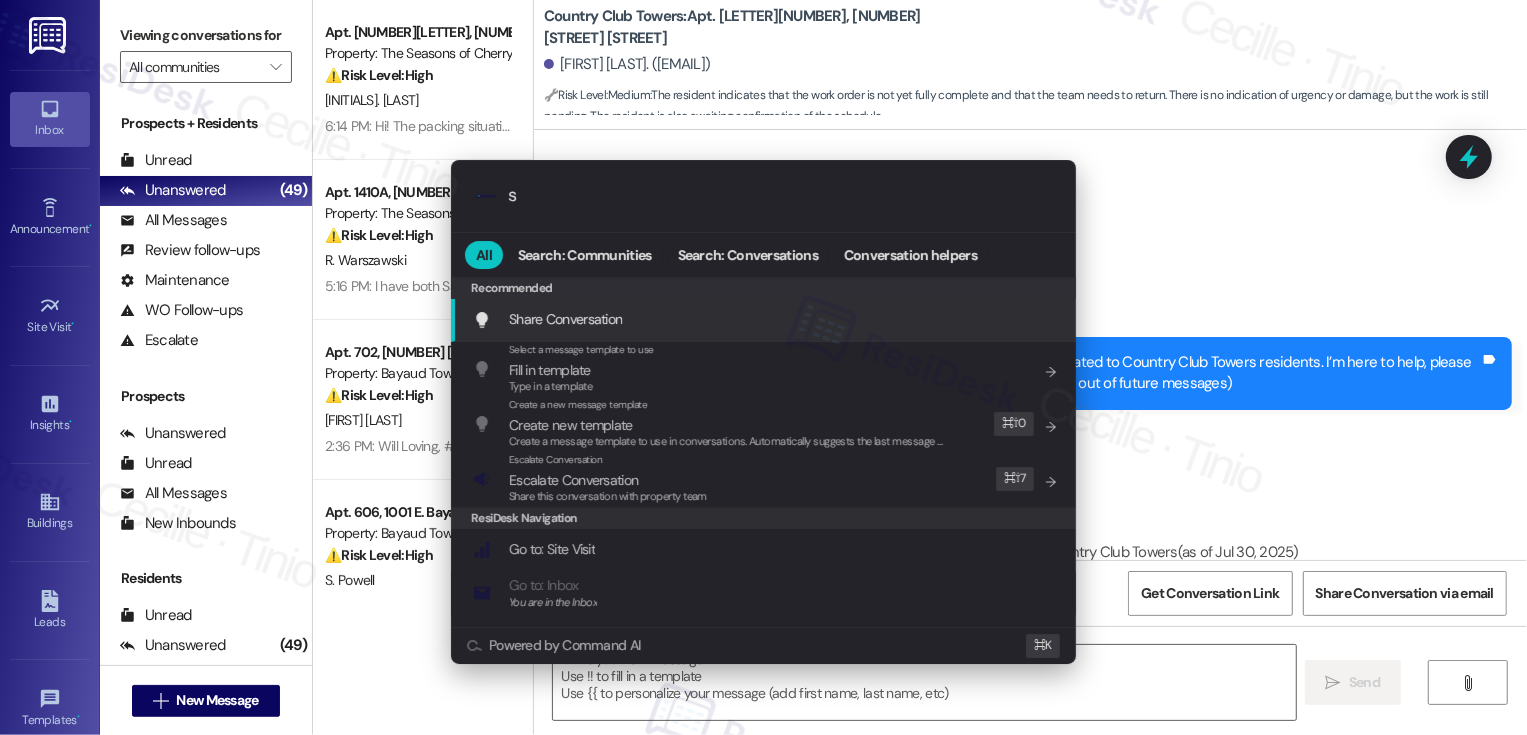 type on "sl" 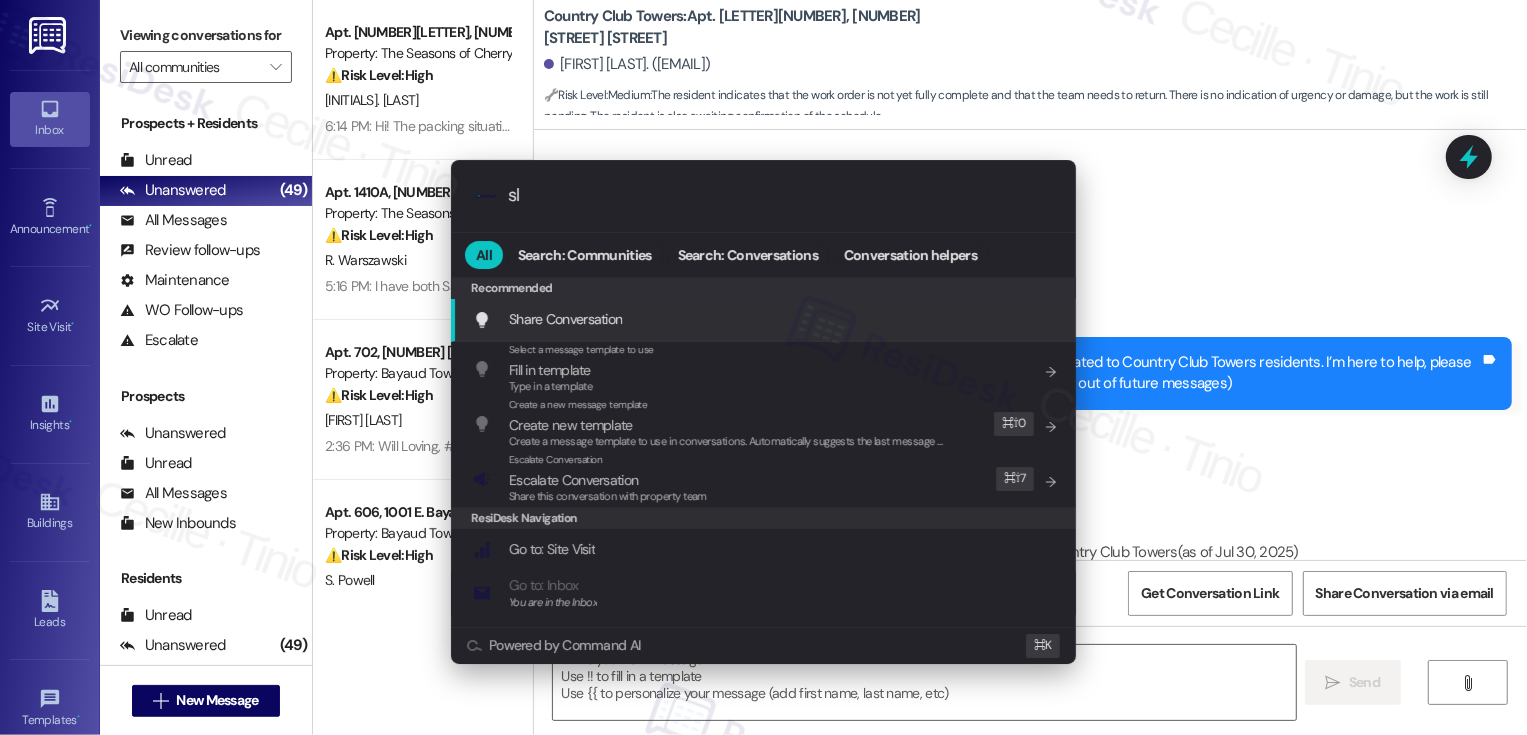 type on "Fetching suggested responses. Please feel free to read through the conversation in the meantime." 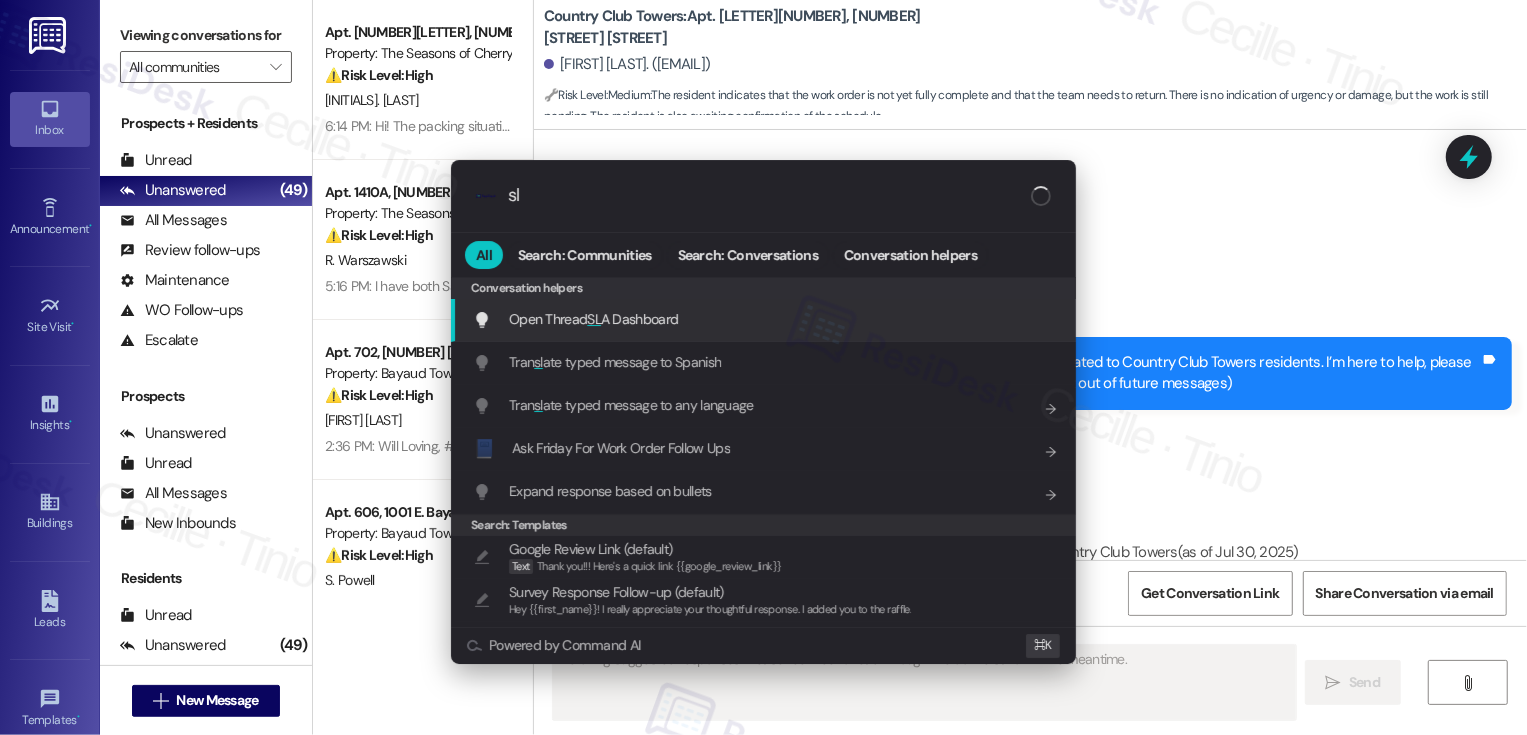 type on "sla" 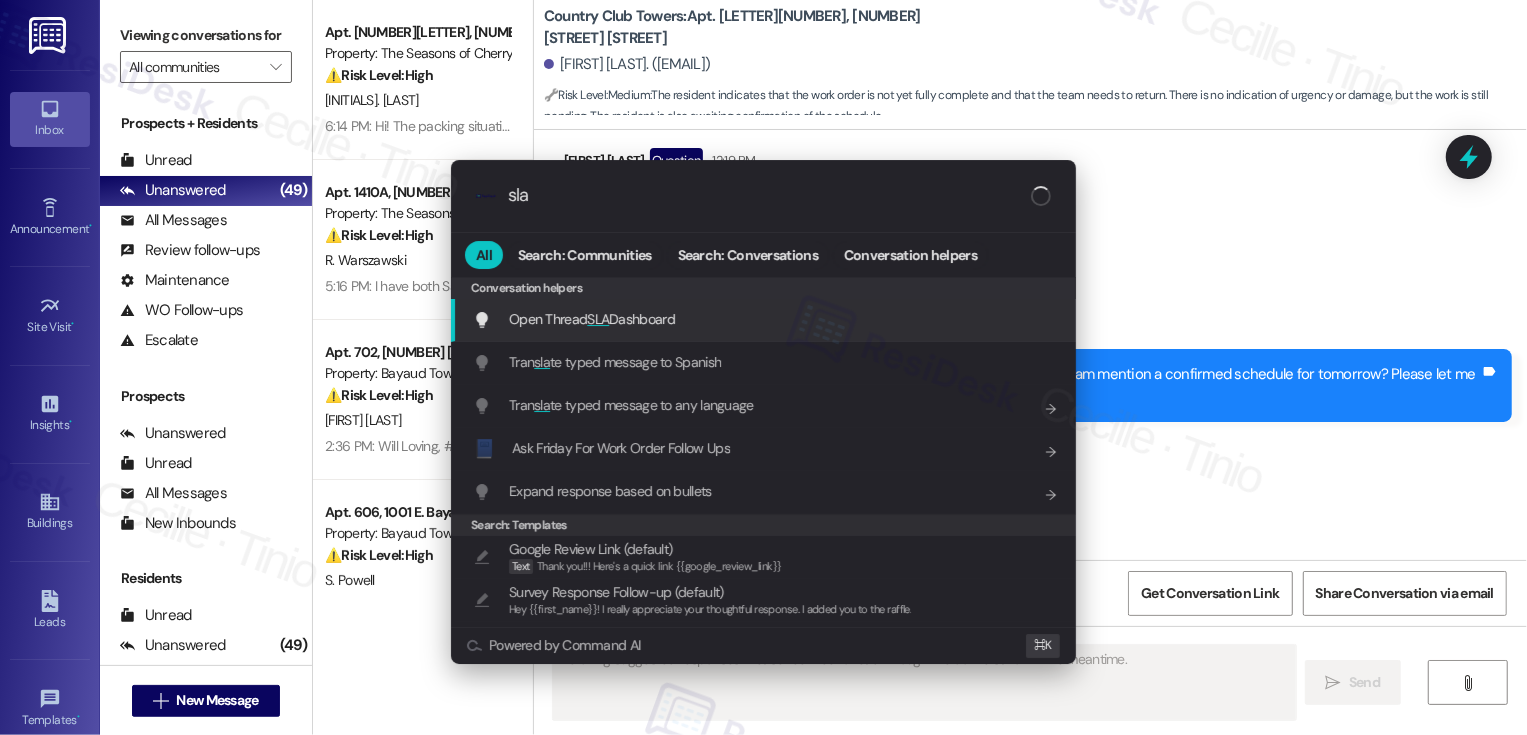 scroll, scrollTop: 799, scrollLeft: 0, axis: vertical 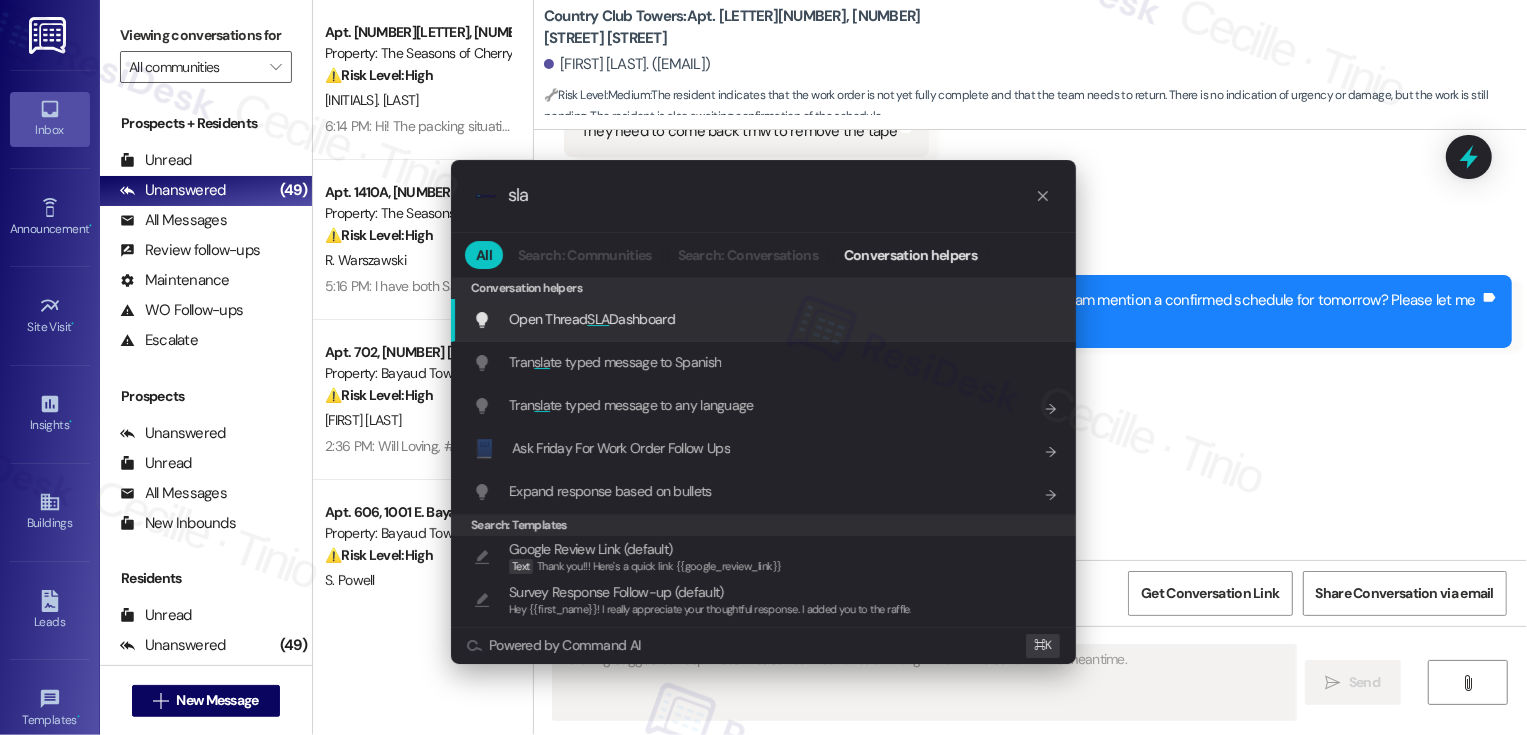 click on "SLA" at bounding box center (598, 319) 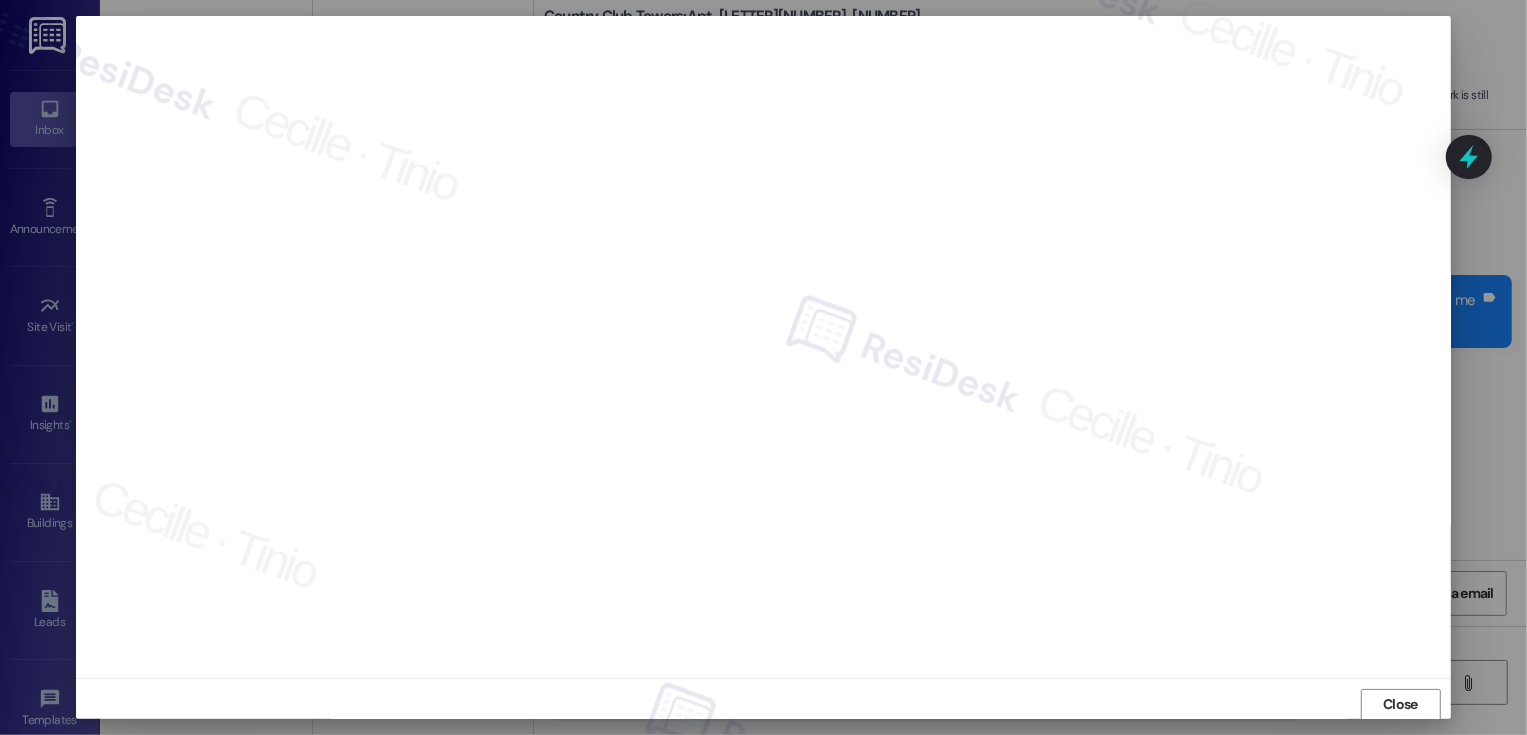 scroll, scrollTop: 1, scrollLeft: 0, axis: vertical 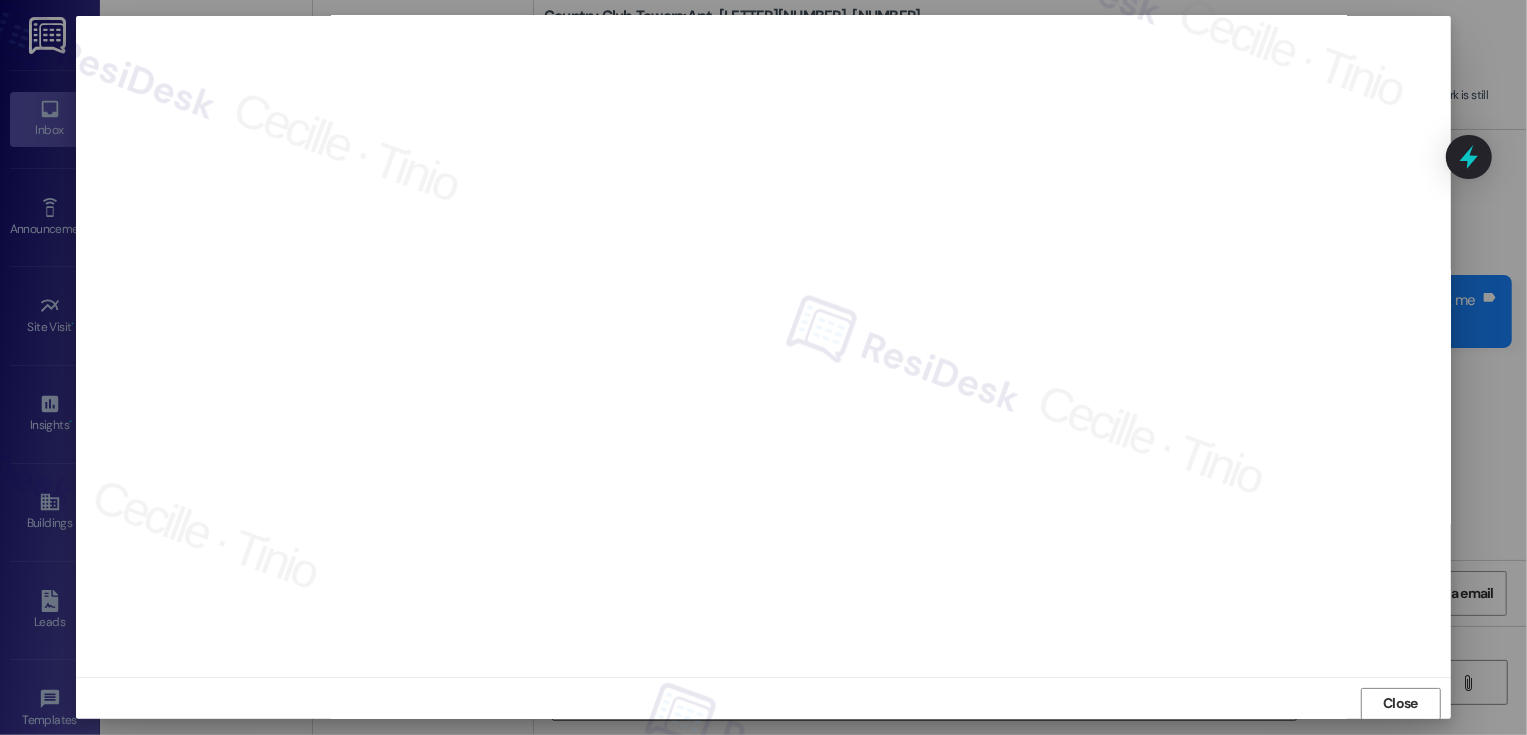 type on "Hi {{first_name}}, I understand they need to return to remove the tape. Let me follow up with the team to confirm their schedule for tomorrow and will get back to you ASAP!" 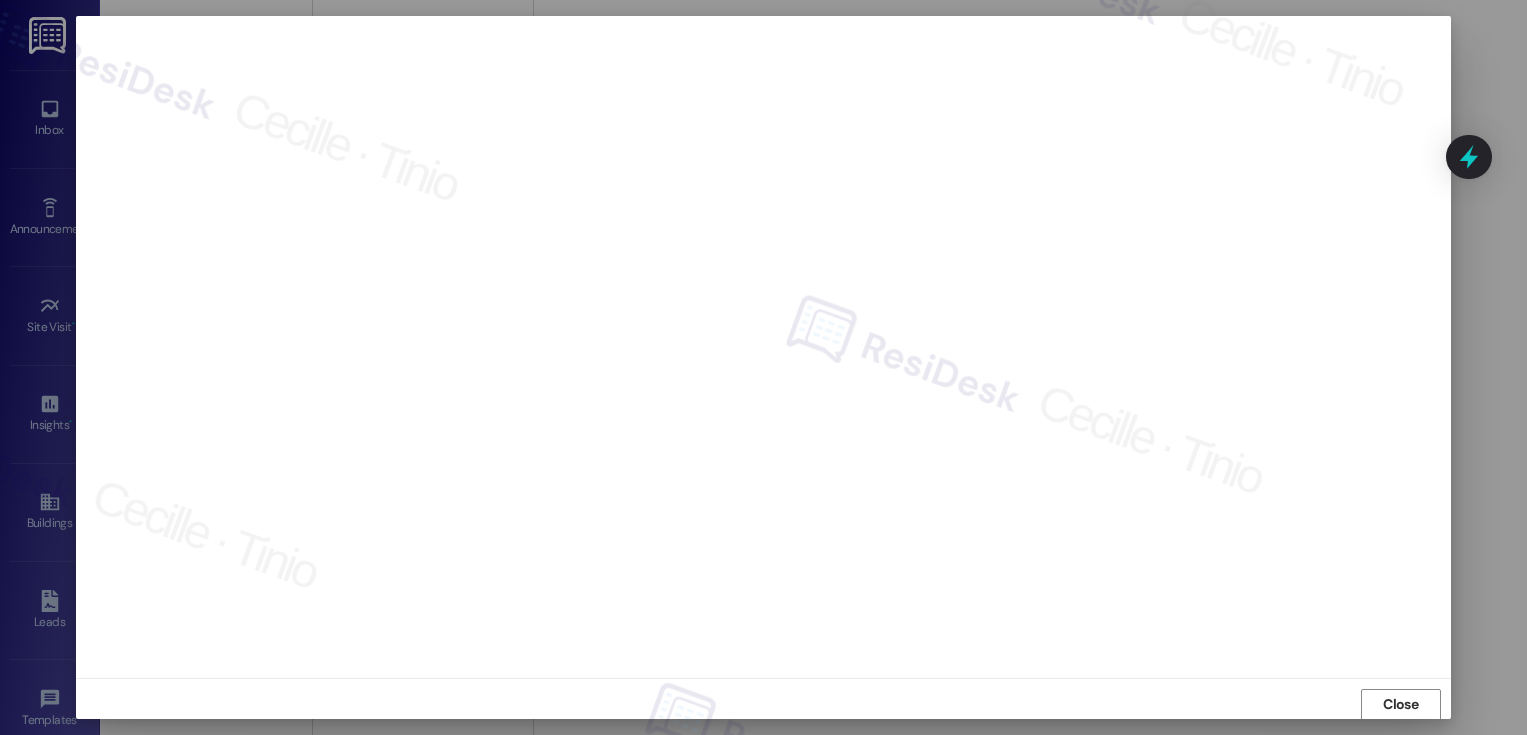 scroll, scrollTop: 0, scrollLeft: 0, axis: both 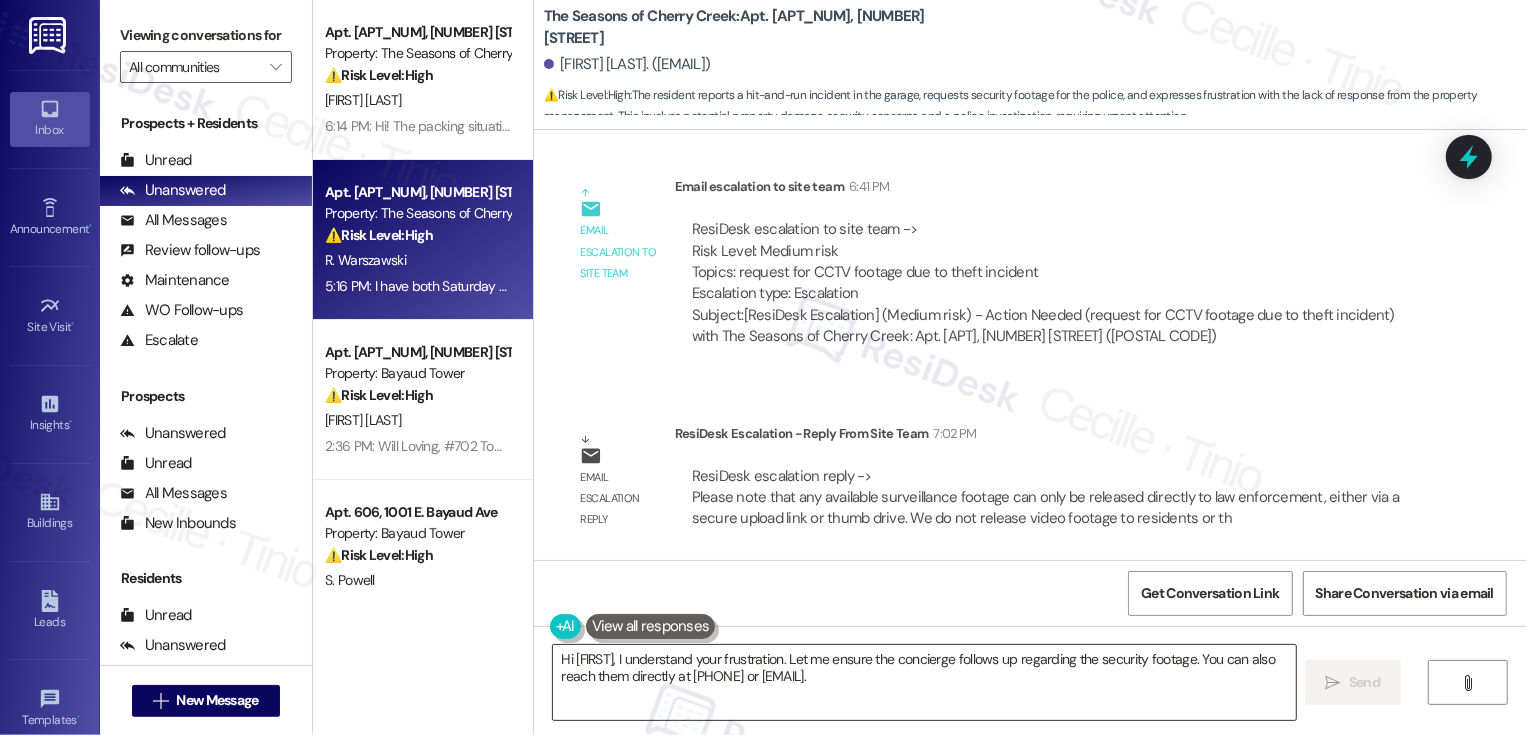 click on "Hi [FIRST], I understand your frustration. Let me ensure the concierge follows up regarding the security footage. You can also reach them directly at [PHONE] or [EMAIL]." at bounding box center (924, 682) 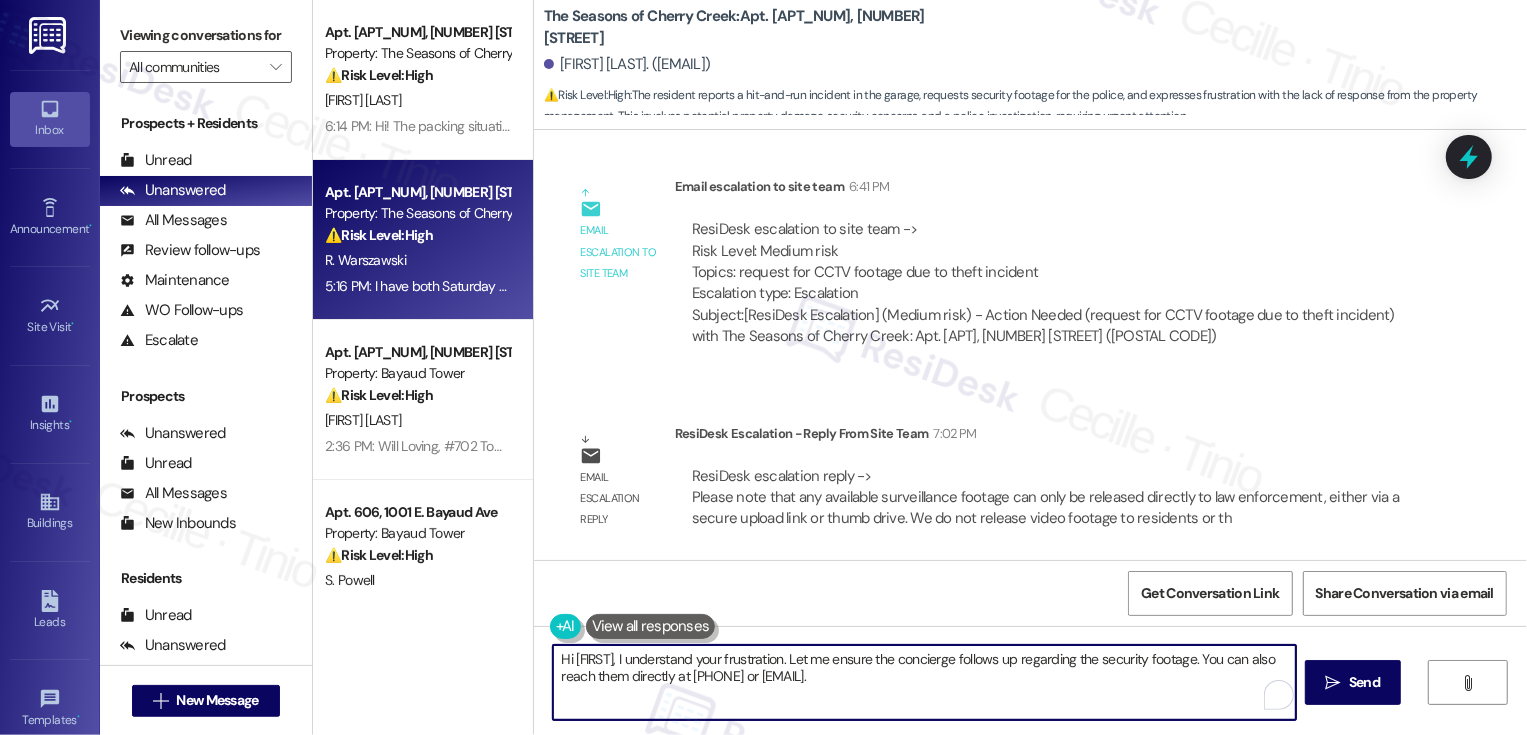 drag, startPoint x: 656, startPoint y: 657, endPoint x: 1096, endPoint y: 730, distance: 446.0146 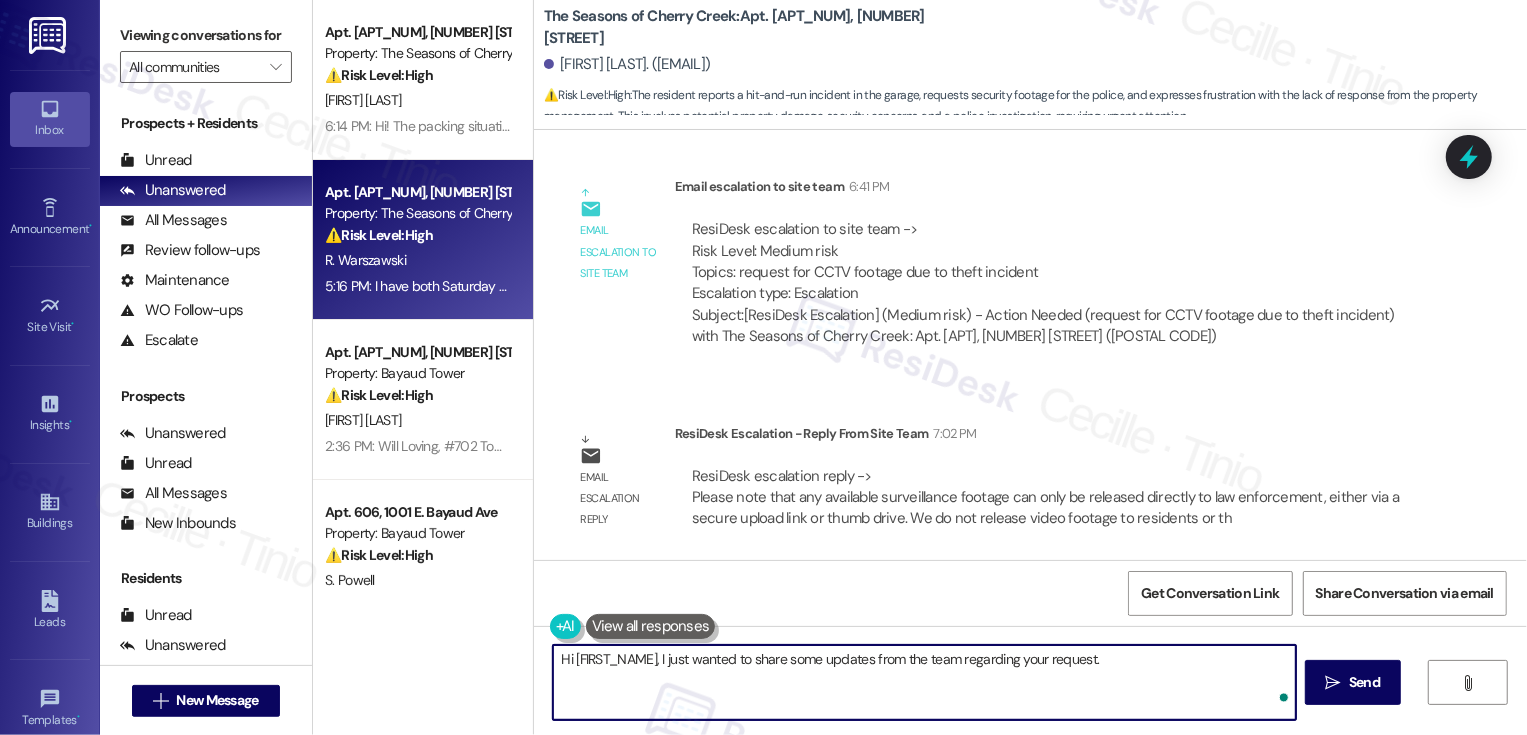paste on "Please note that any available surveillance footage can only be released directly to law enforcement, either via a secure upload link or thumb drive. We do not release video footage to residents or third parties—only to law enforcement, and only upon their direct request.
I would recommend having the officer assigned to your case visit the leasing office during business hours. Alternatively, they may email us at [EMAIL] to formally request the footage. As long as we're communicating directly with a member of law enforcement, we are more than happy to cooperate." 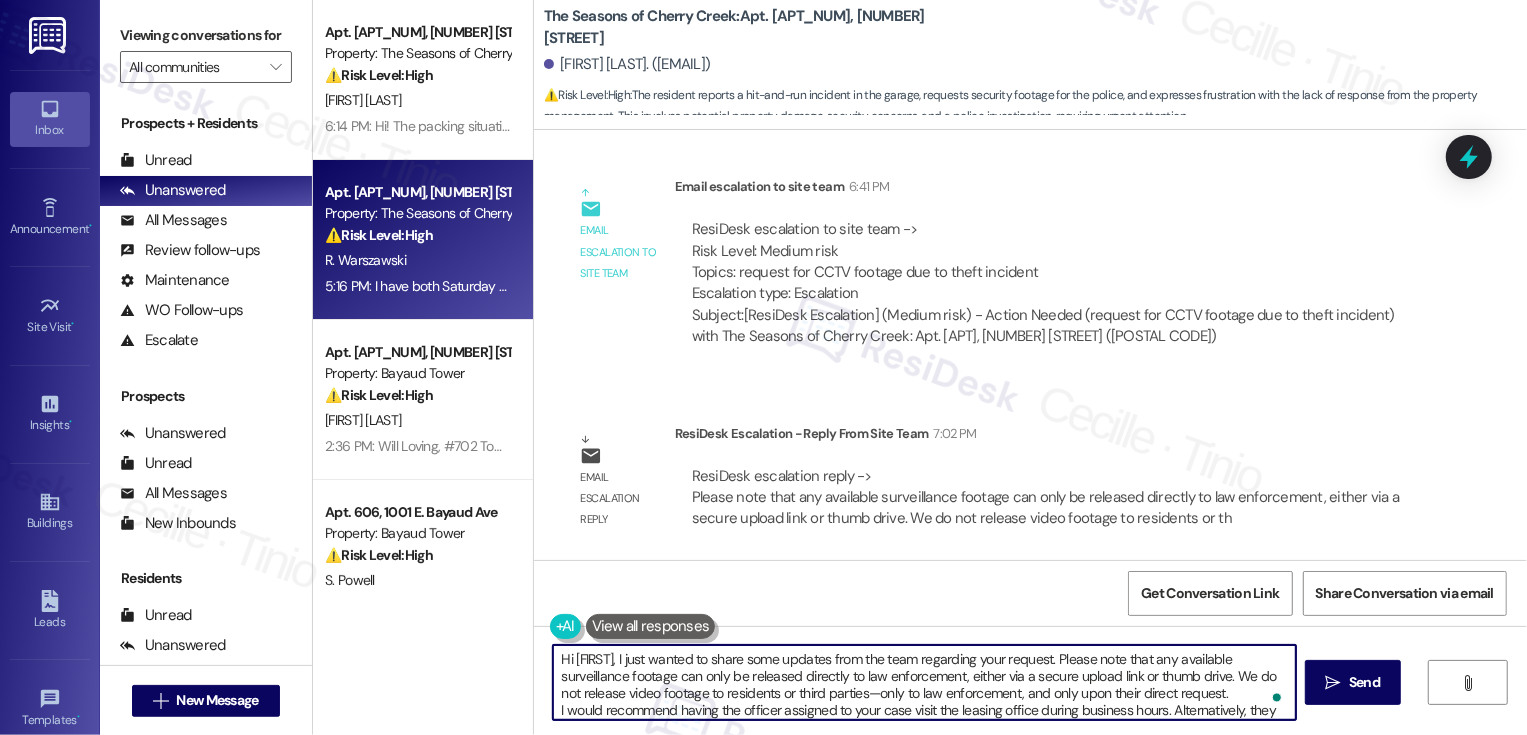 scroll, scrollTop: 34, scrollLeft: 0, axis: vertical 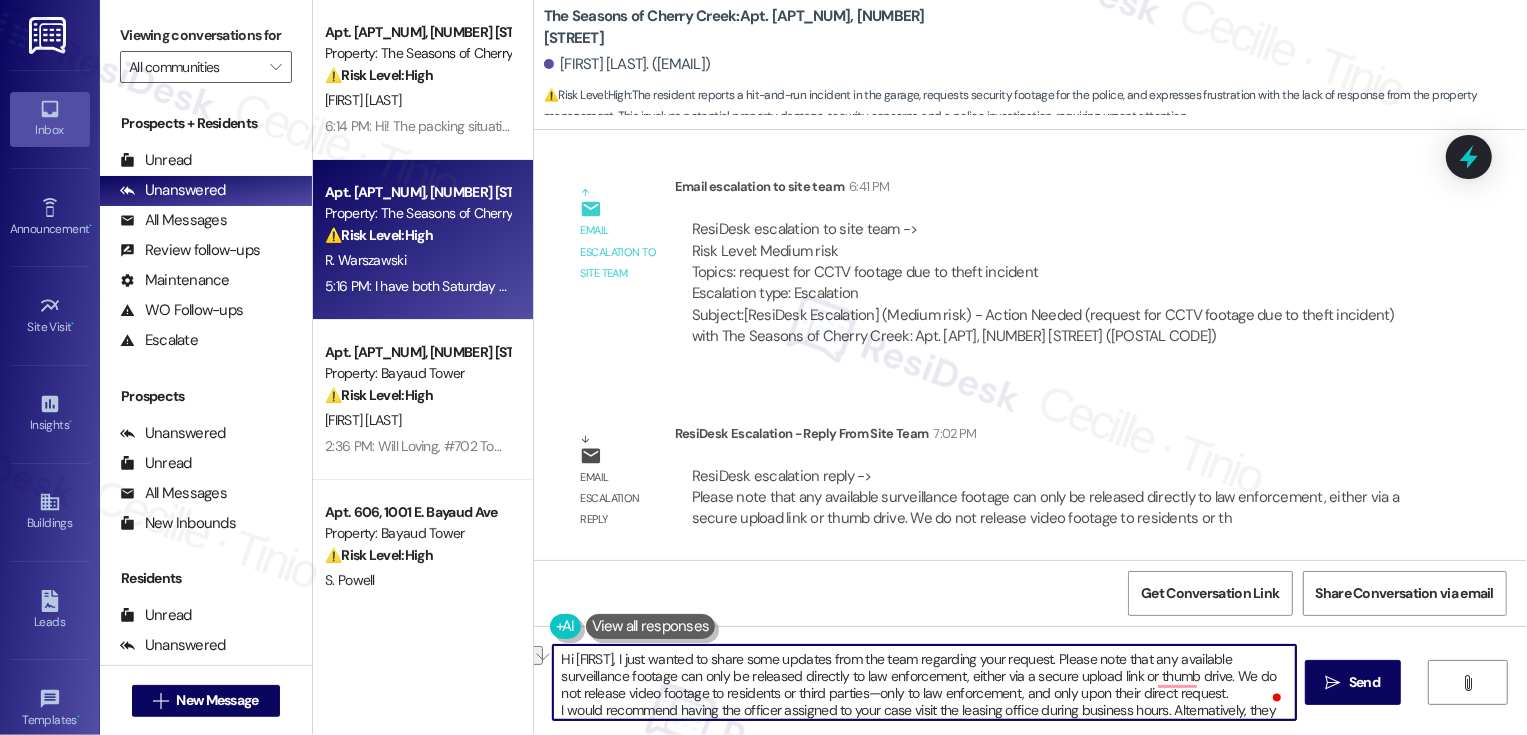 drag, startPoint x: 1092, startPoint y: 659, endPoint x: 1210, endPoint y: 665, distance: 118.15244 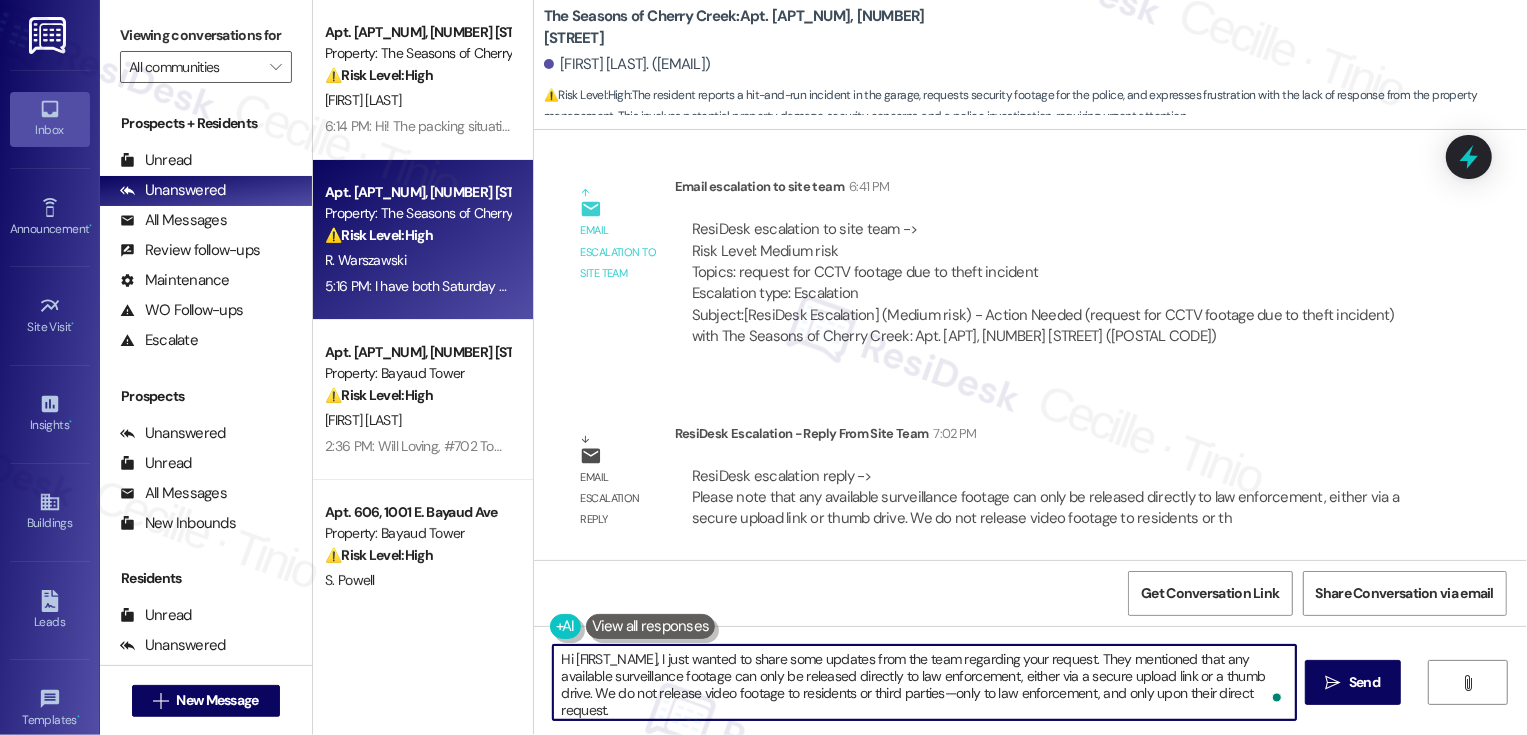 scroll, scrollTop: 8, scrollLeft: 0, axis: vertical 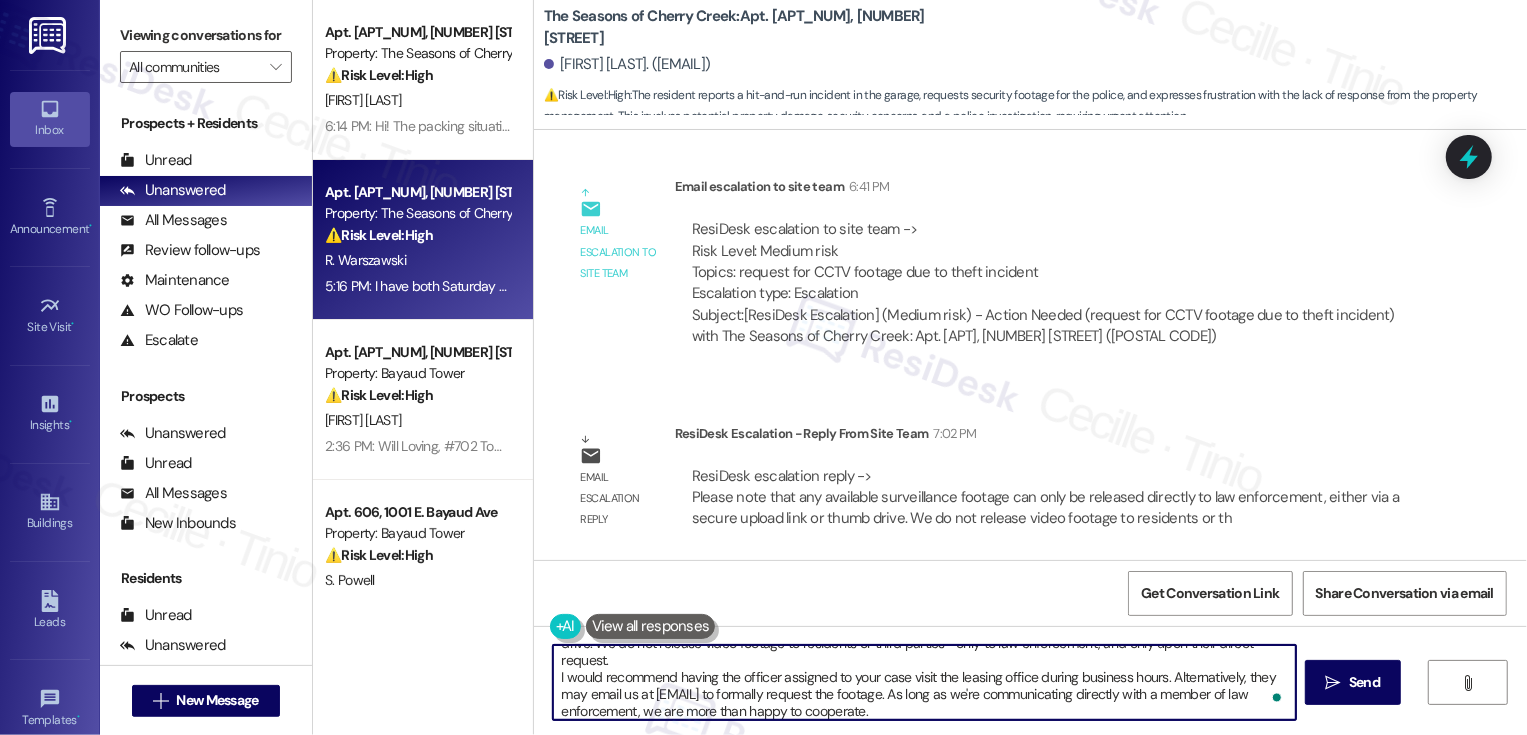 click on "Hi {{first_name}}, I just wanted to share some updates from the team regarding your request. They mentioned that any available surveillance footage can only be released directly to law enforcement, either via a secure upload link or a thumb drive. We do not release video footage to residents or third parties—only to law enforcement, and only upon their direct request.
I would recommend having the officer assigned to your case visit the leasing office during business hours. Alternatively, they may email us at seasons@broerealestate.com to formally request the footage. As long as we're communicating directly with a member of law enforcement, we are more than happy to cooperate." at bounding box center [924, 682] 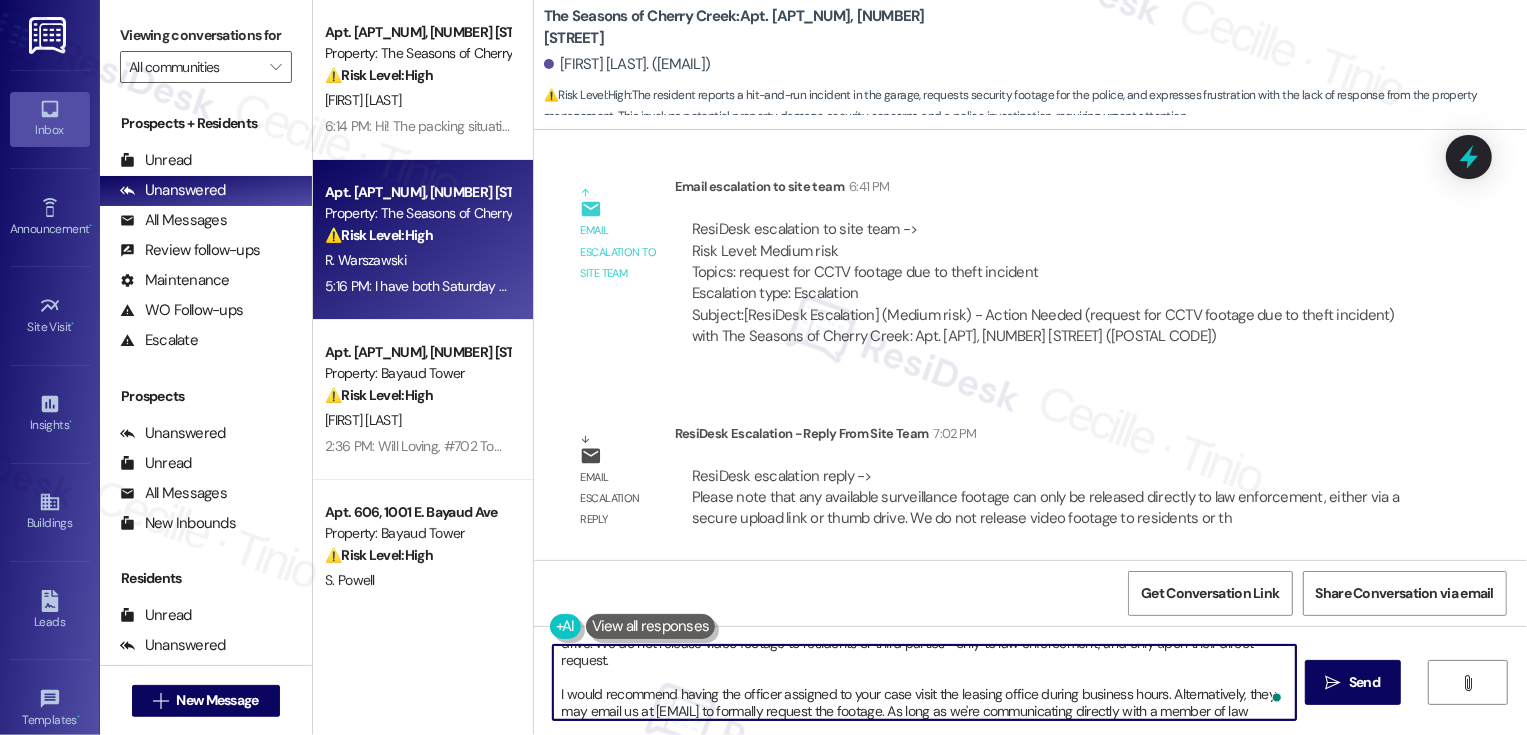 scroll, scrollTop: 66, scrollLeft: 0, axis: vertical 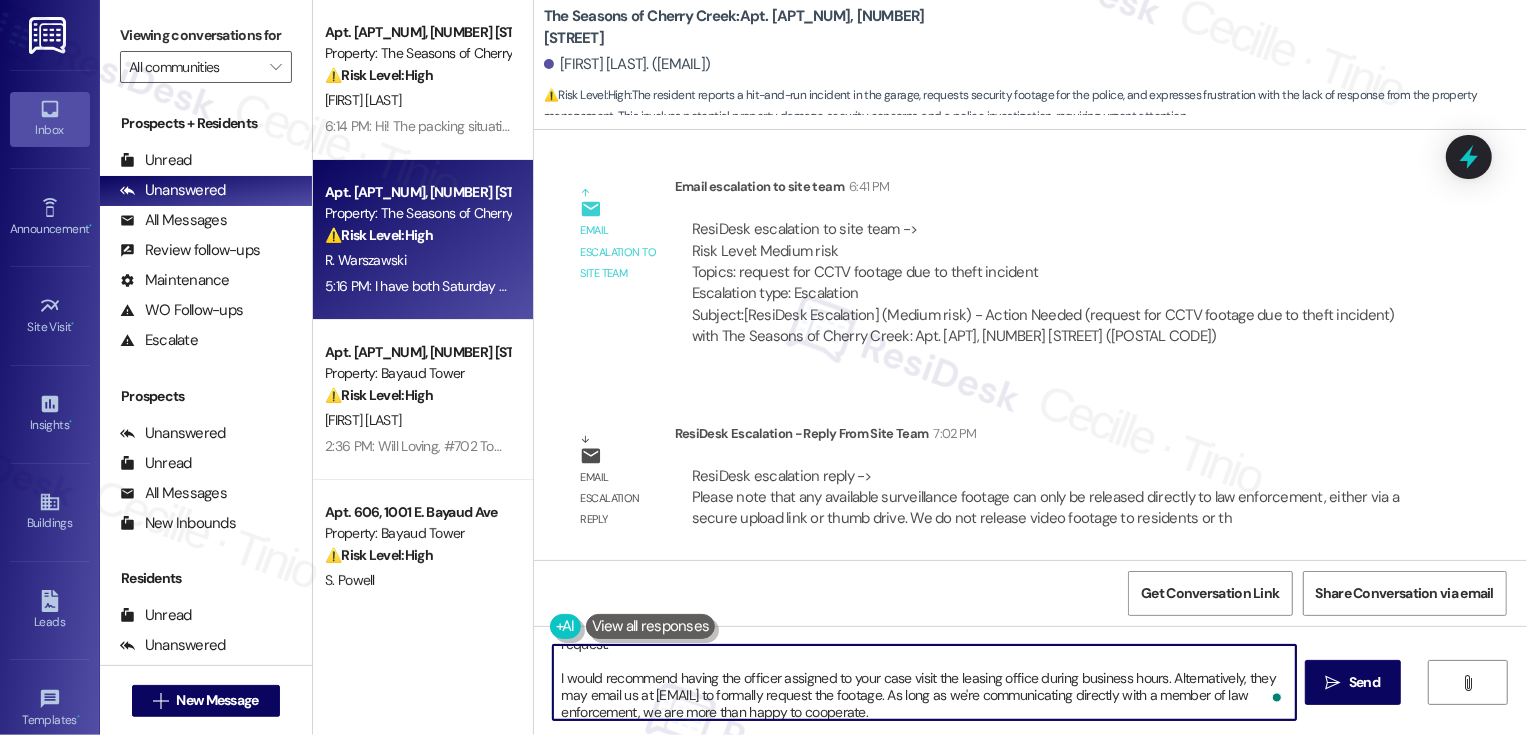 click on "Hi {{first_name}}, I just wanted to share some updates from the team regarding your request. They mentioned that any available surveillance footage can only be released directly to law enforcement, either via a secure upload link or a thumb drive. We do not release video footage to residents or third parties—only to law enforcement, and only upon their direct request.
I would recommend having the officer assigned to your case visit the leasing office during business hours. Alternatively, they may email us at seasons@broerealestate.com to formally request the footage. As long as we're communicating directly with a member of law enforcement, we are more than happy to cooperate." at bounding box center [924, 682] 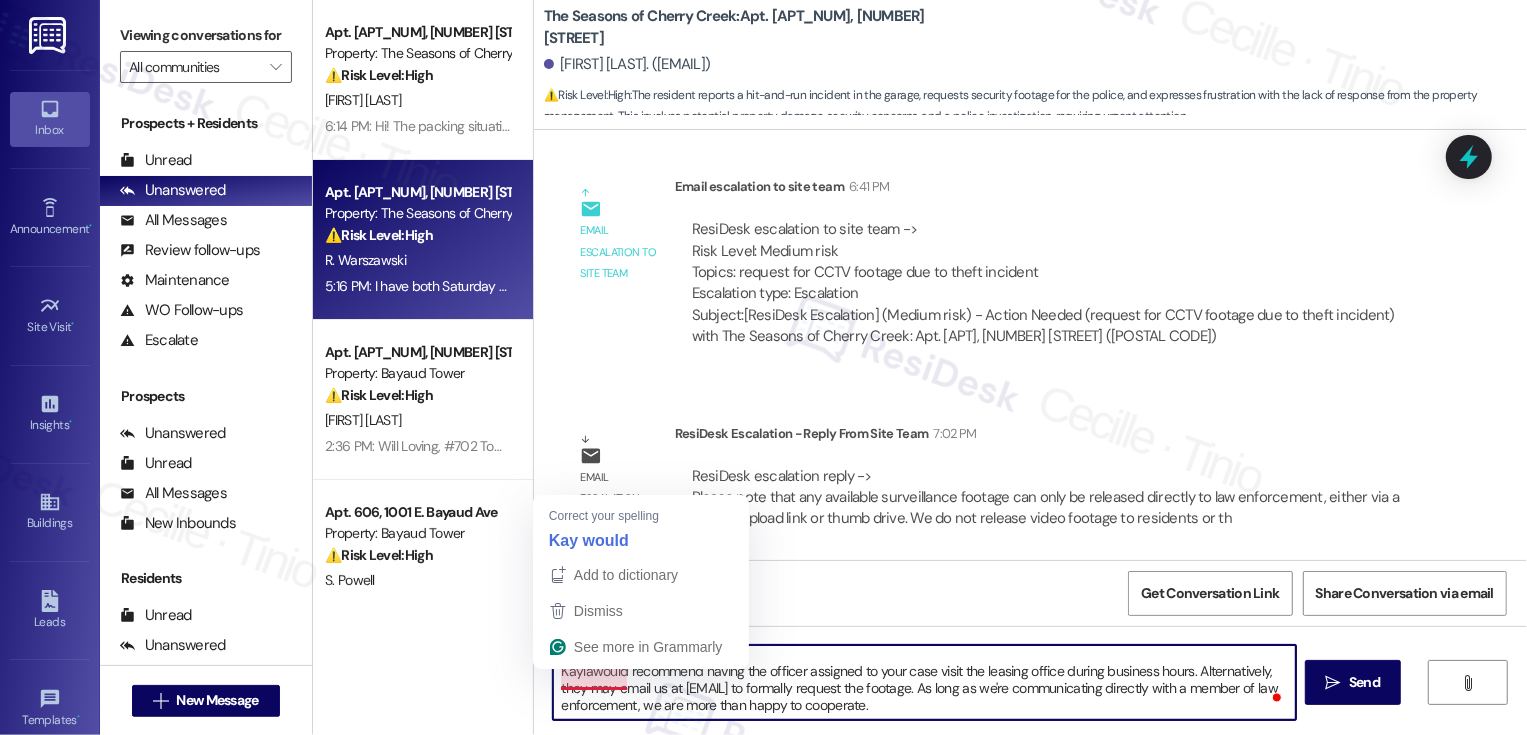 click on "Hi {{first_name}}, I just wanted to share some updates from the team regarding your request. They mentioned that any available surveillance footage can only be released directly to law enforcement, either via a secure upload link or a thumb drive. We do not release video footage to residents or third parties—only to law enforcement, and only upon their direct request.
Kaylawould recommend having the officer assigned to your case visit the leasing office during business hours. Alternatively, they may email us at seasons@broerealestate.com to formally request the footage. As long as we're communicating directly with a member of law enforcement, we are more than happy to cooperate." at bounding box center [924, 682] 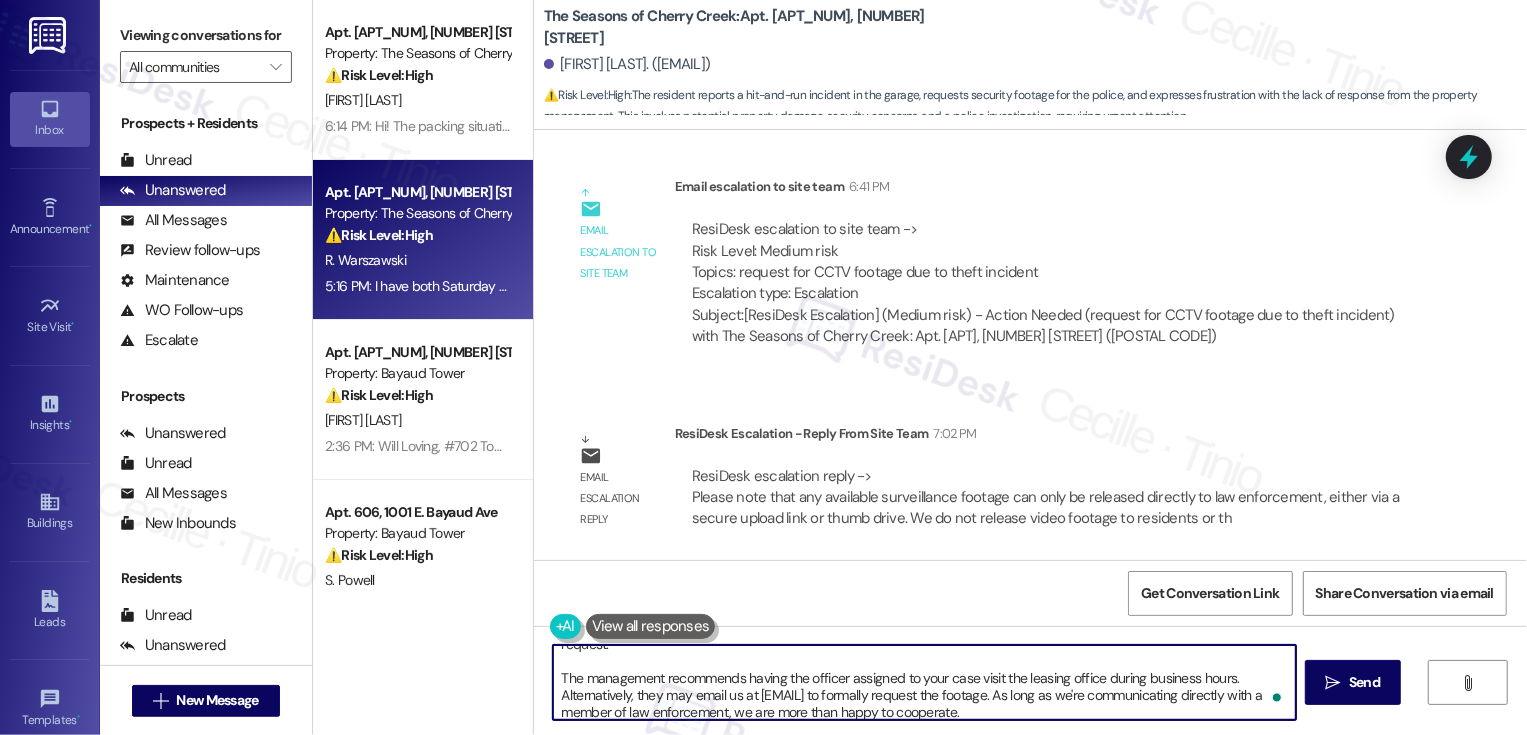 scroll, scrollTop: 71, scrollLeft: 0, axis: vertical 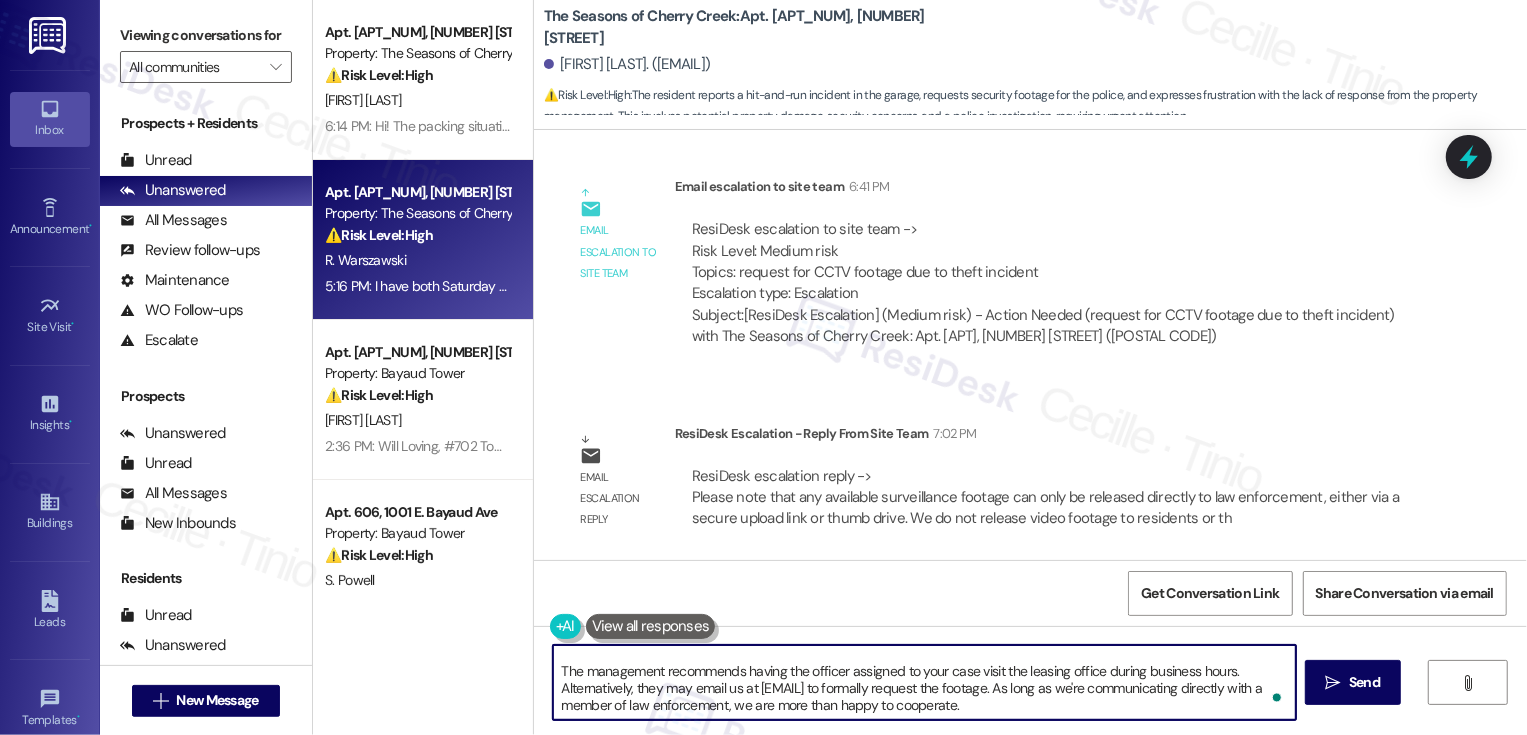 click on "Hi {{first_name}}, I just wanted to share some updates from the team regarding your request. They mentioned that any available surveillance footage can only be released directly to law enforcement, either via a secure upload link or a thumb drive. We do not release video footage to residents or third parties—only to law enforcement, and only upon their direct request.
The management recommends having the officer assigned to your case visit the leasing office during business hours. Alternatively, they may email us at seasons@broerealestate.com to formally request the footage. As long as we're communicating directly with a member of law enforcement, we are more than happy to cooperate." at bounding box center [924, 682] 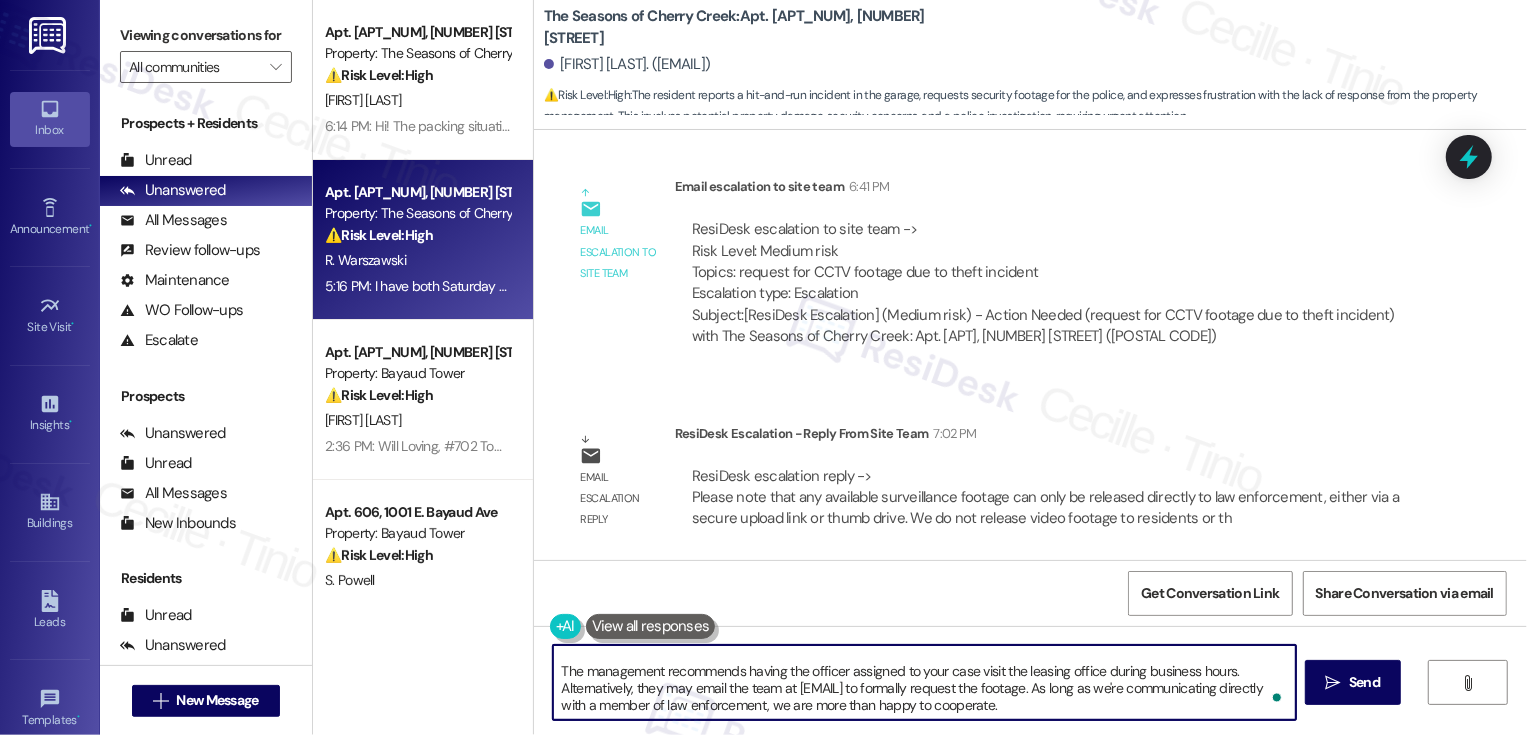 click on "Hi {{first_name}}, I just wanted to share some updates from the team regarding your request. They mentioned that any available surveillance footage can only be released directly to law enforcement, either via a secure upload link or a thumb drive. We do not release video footage to residents or third parties—only to law enforcement, and only upon their direct request.
The management recommends having the officer assigned to your case visit the leasing office during business hours. Alternatively, they may email the team at seasons@broerealestate.com to formally request the footage. As long as we're communicating directly with a member of law enforcement, we are more than happy to cooperate." at bounding box center (924, 682) 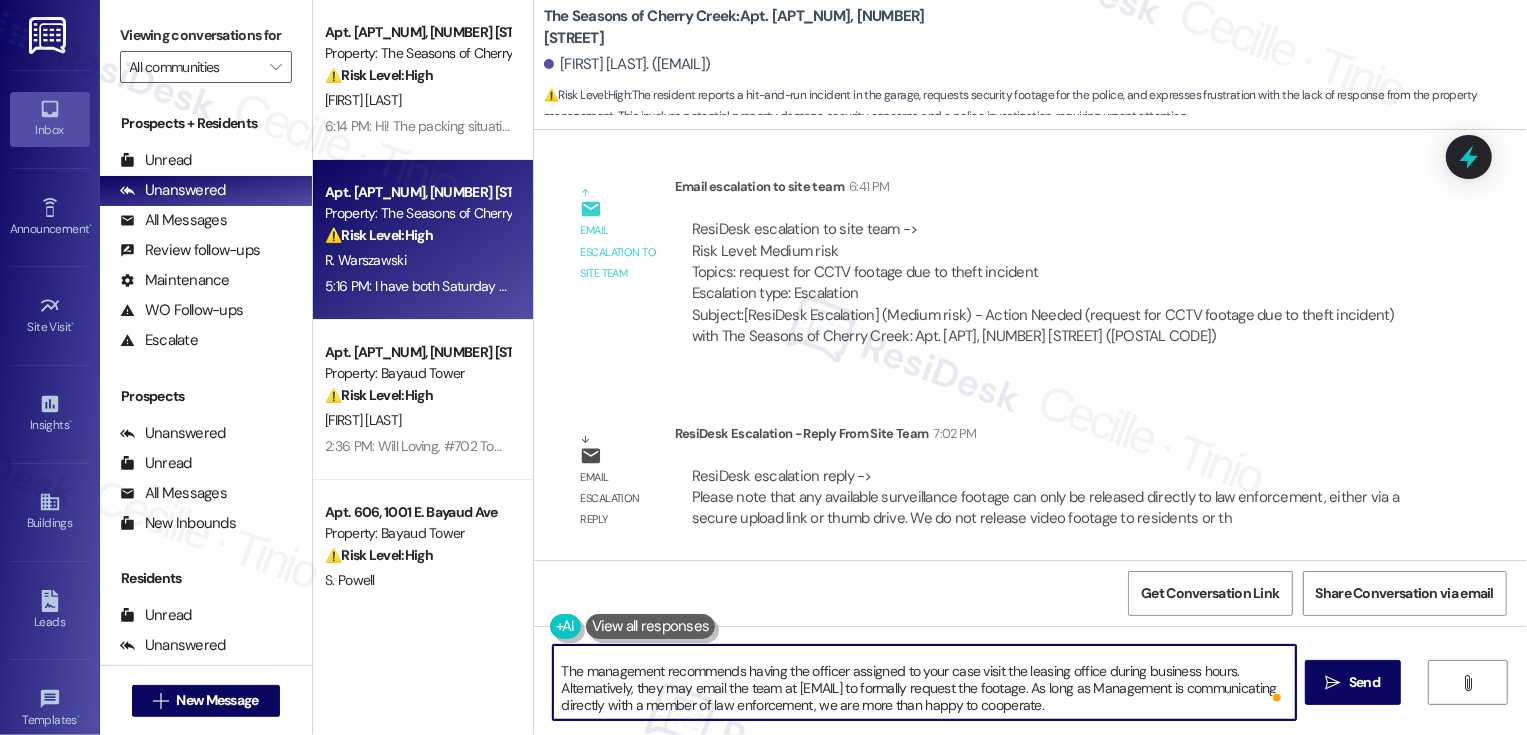 scroll, scrollTop: 45, scrollLeft: 0, axis: vertical 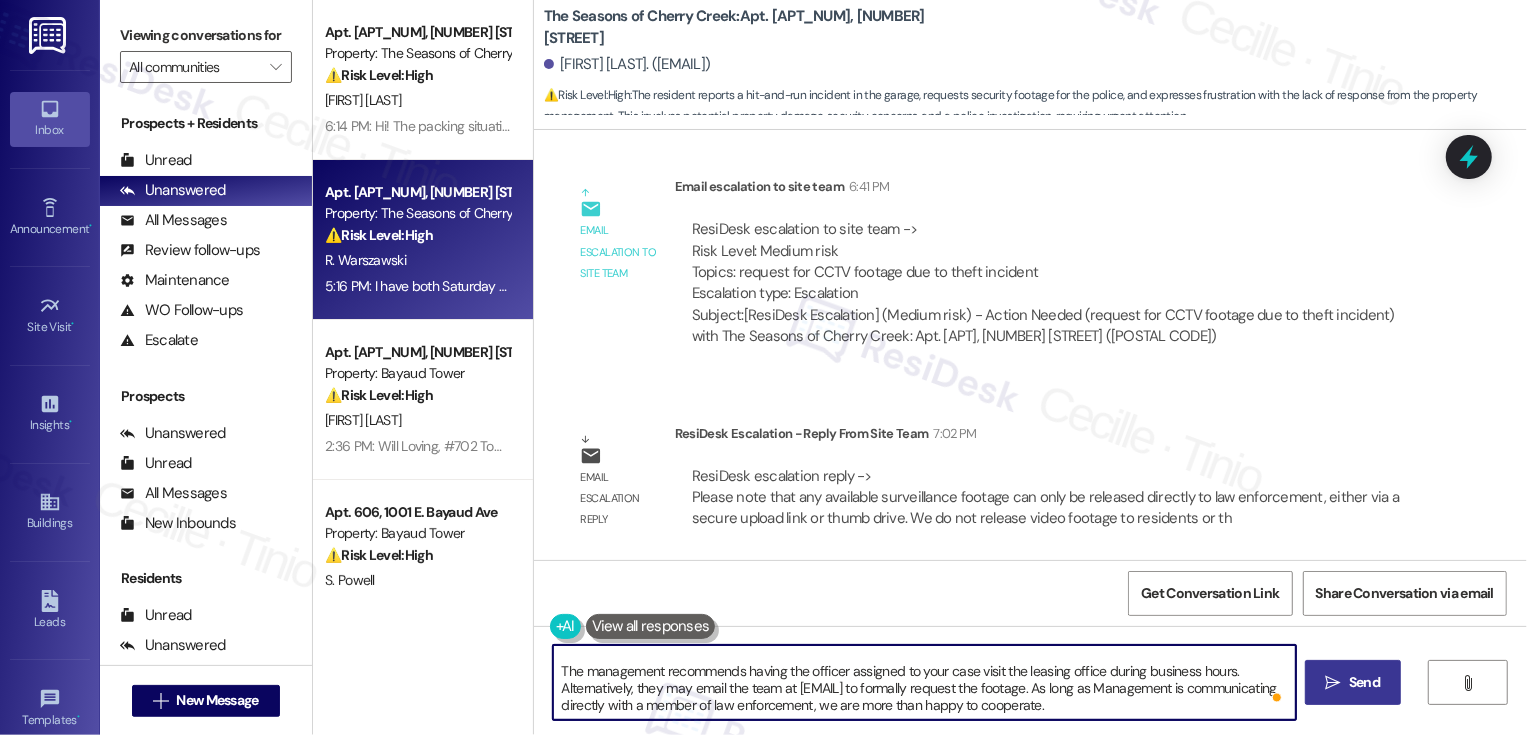 type on "Hi {{first_name}}, I just wanted to share some updates from the team regarding your request. They mentioned that any available surveillance footage can only be released directly to law enforcement, either via a secure upload link or a thumb drive. We do not release video footage to residents or third parties—only to law enforcement, and only upon their direct request.
The management recommends having the officer assigned to your case visit the leasing office during business hours. Alternatively, they may email the team at seasons@broerealestate.com to formally request the footage. As long as Management is communicating directly with a member of law enforcement, we are more than happy to cooperate." 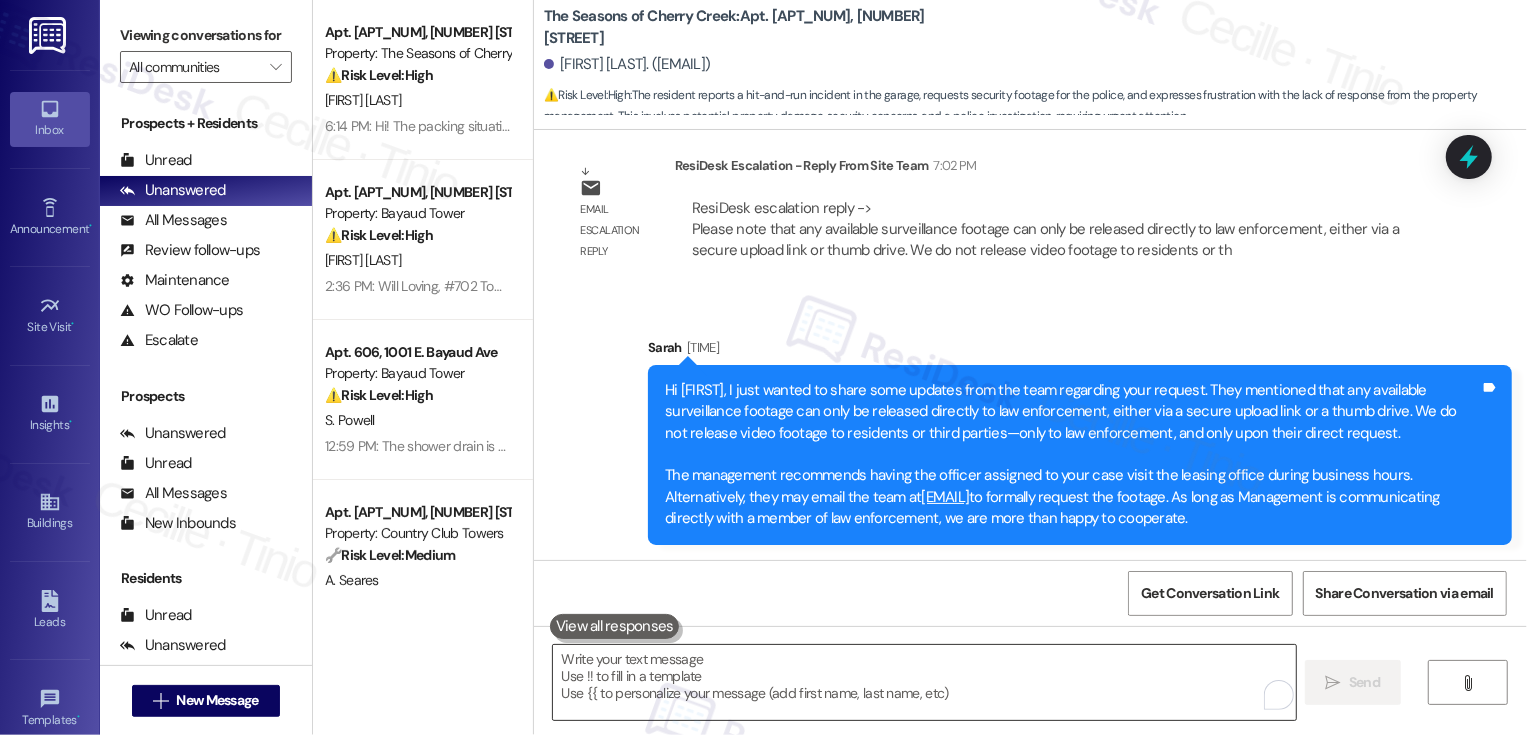 click at bounding box center [924, 682] 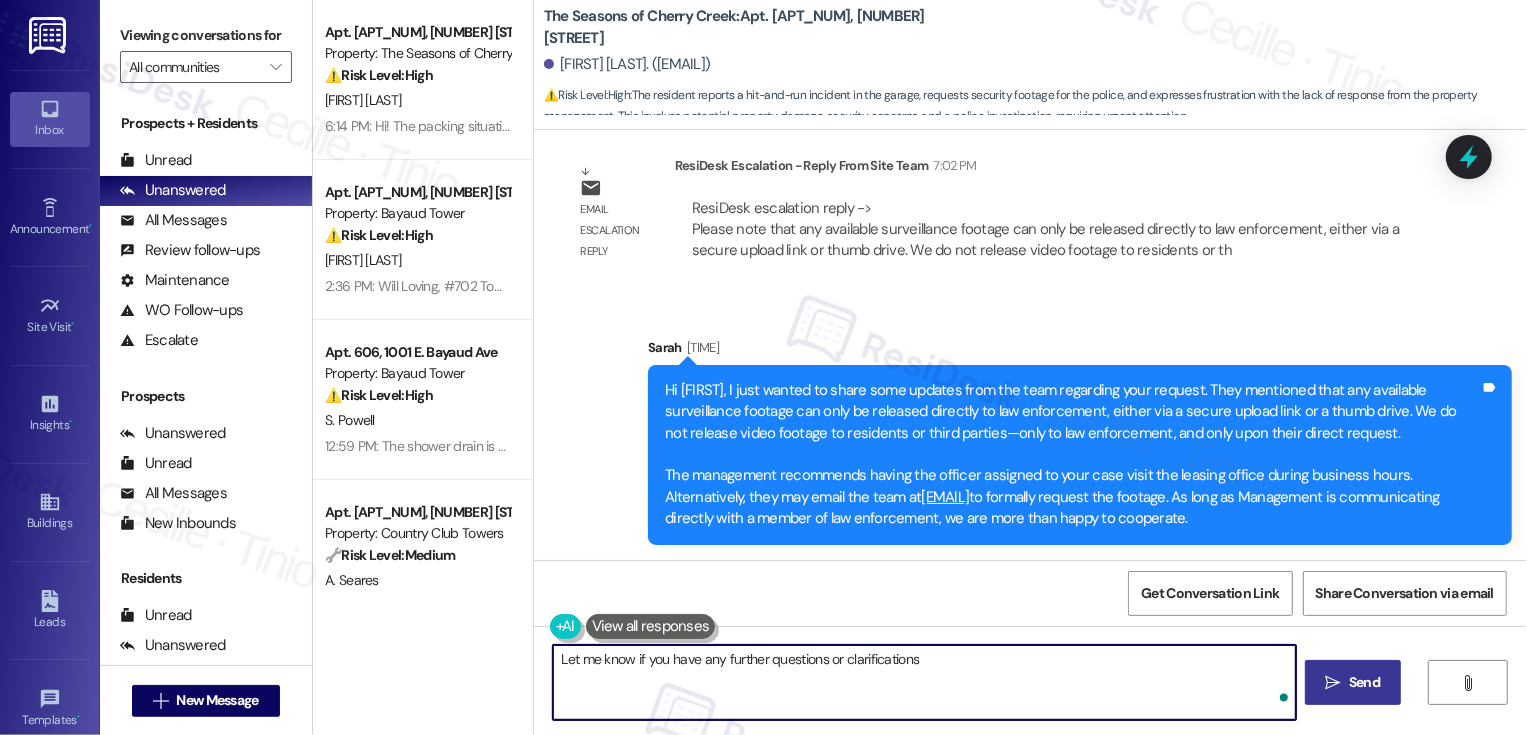 type on "Let me know if you have any further questions or clarifications!" 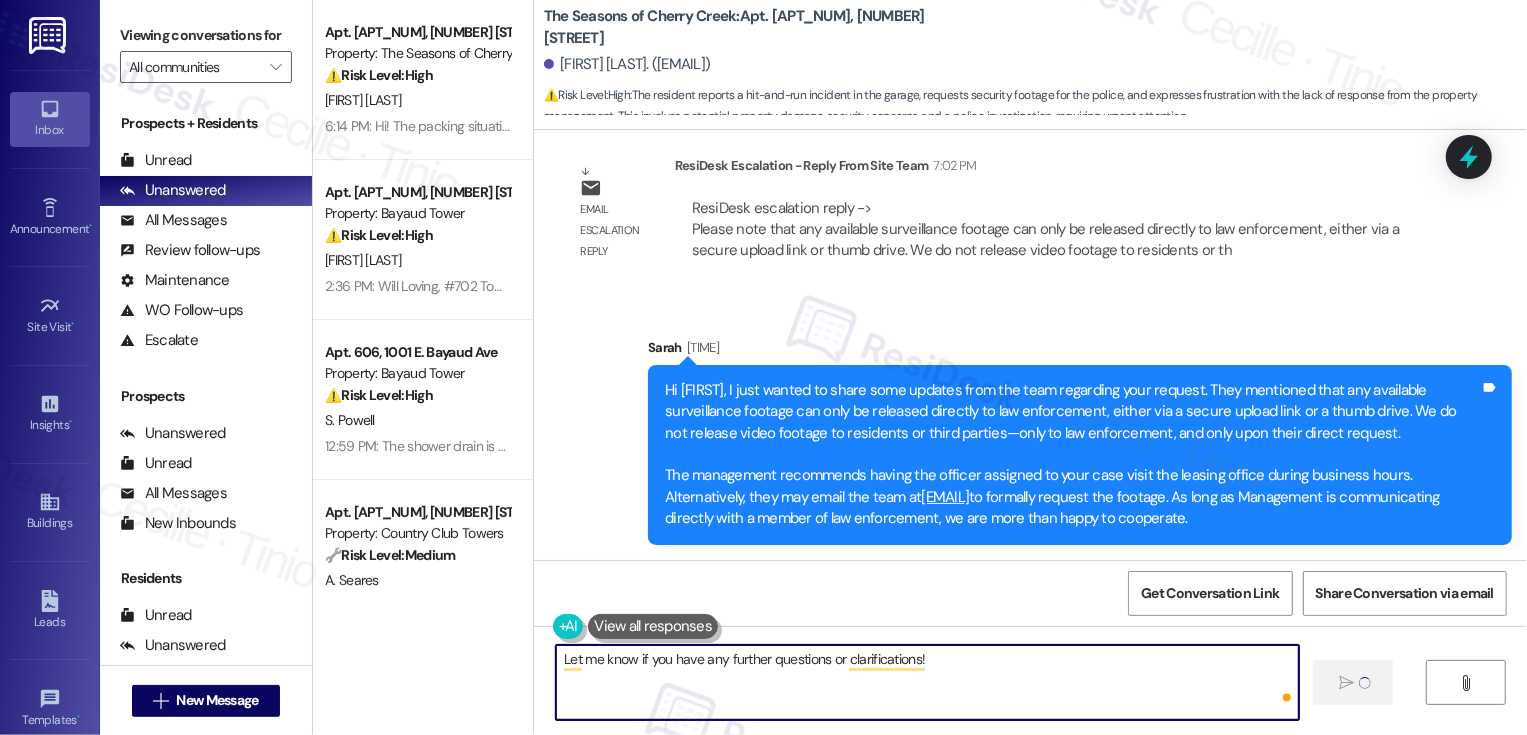 type 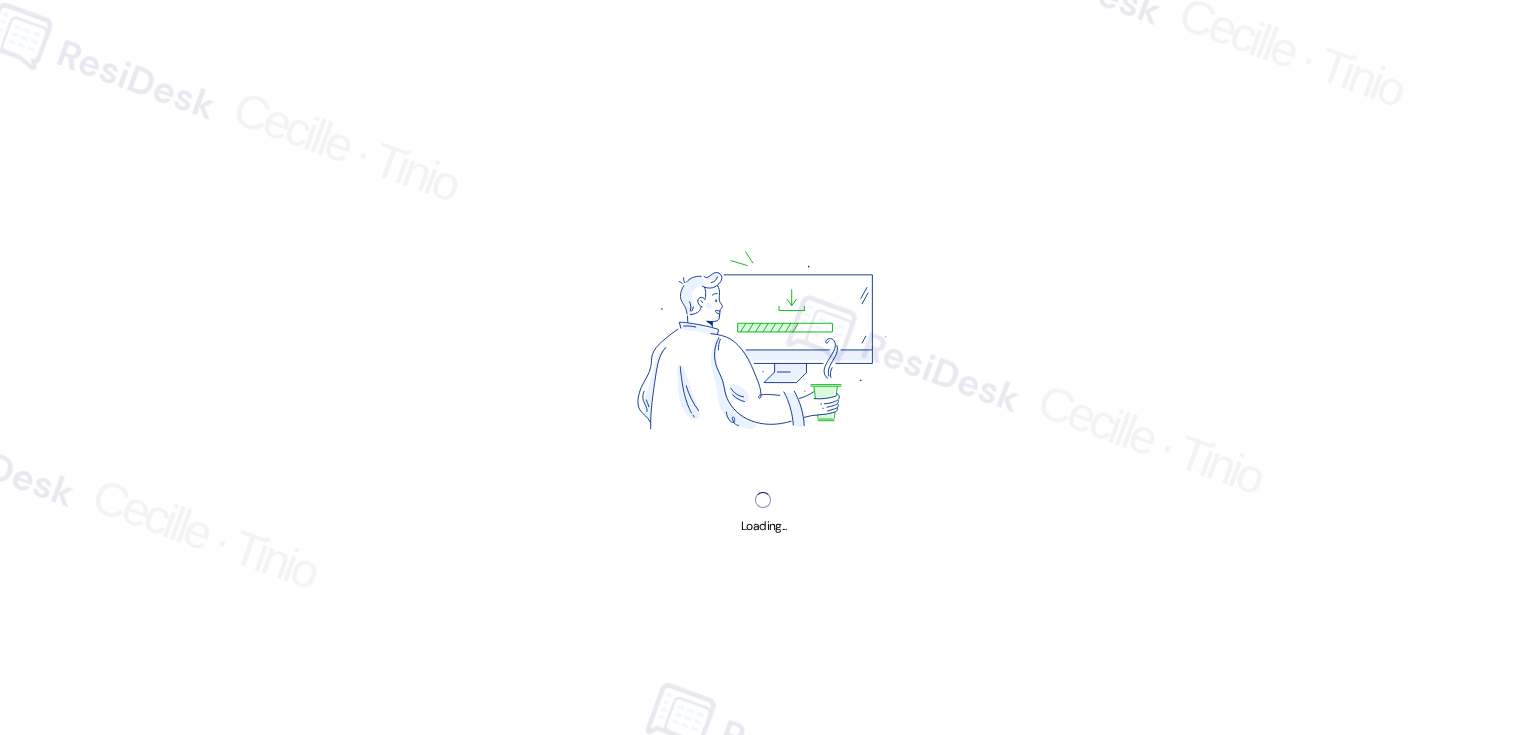scroll, scrollTop: 0, scrollLeft: 0, axis: both 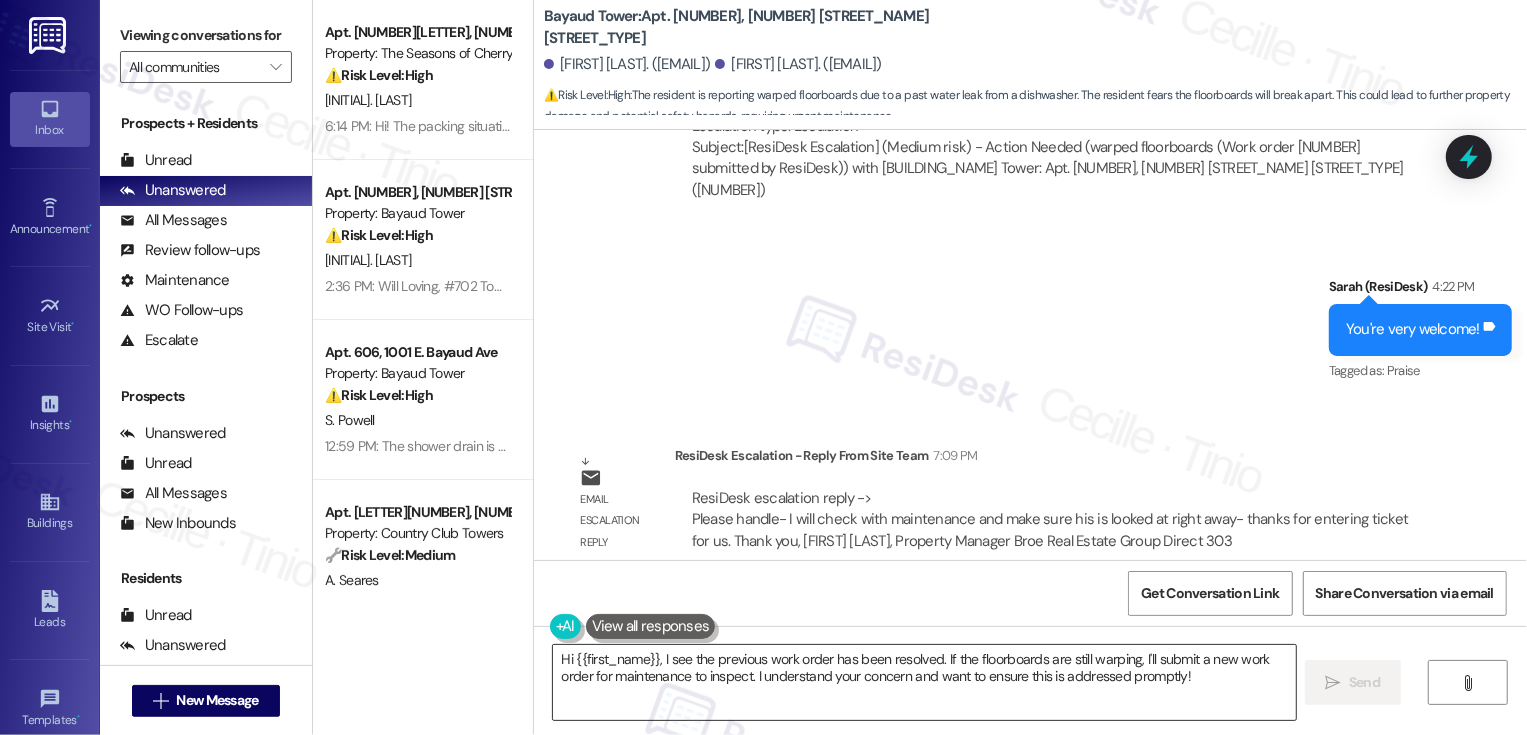 click on "Hi {{first_name}}, I see the previous work order has been resolved. If the floorboards are still warping, I'll submit a new work order for maintenance to inspect. I understand your concern and want to ensure this is addressed promptly!" at bounding box center (924, 682) 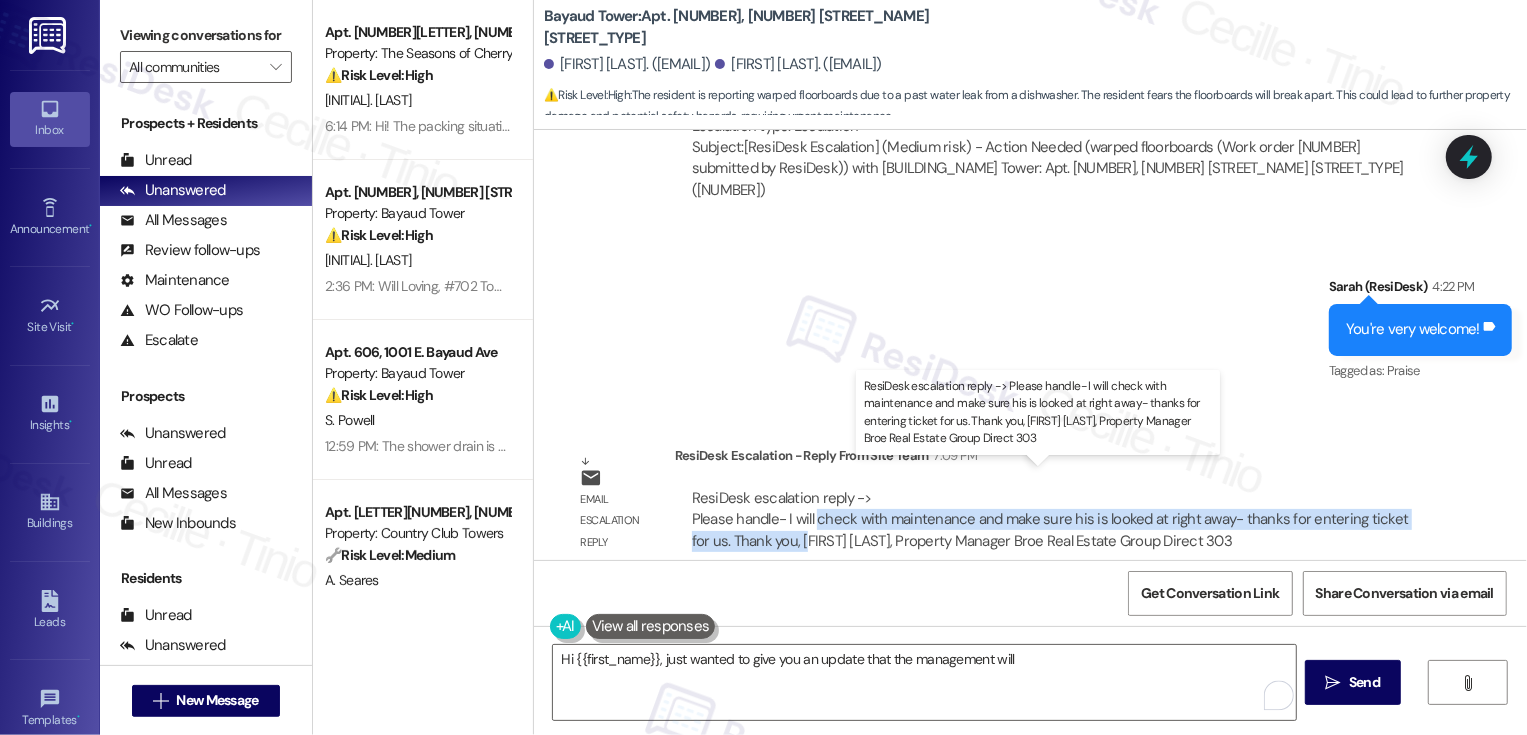 drag, startPoint x: 804, startPoint y: 497, endPoint x: 774, endPoint y: 516, distance: 35.510563 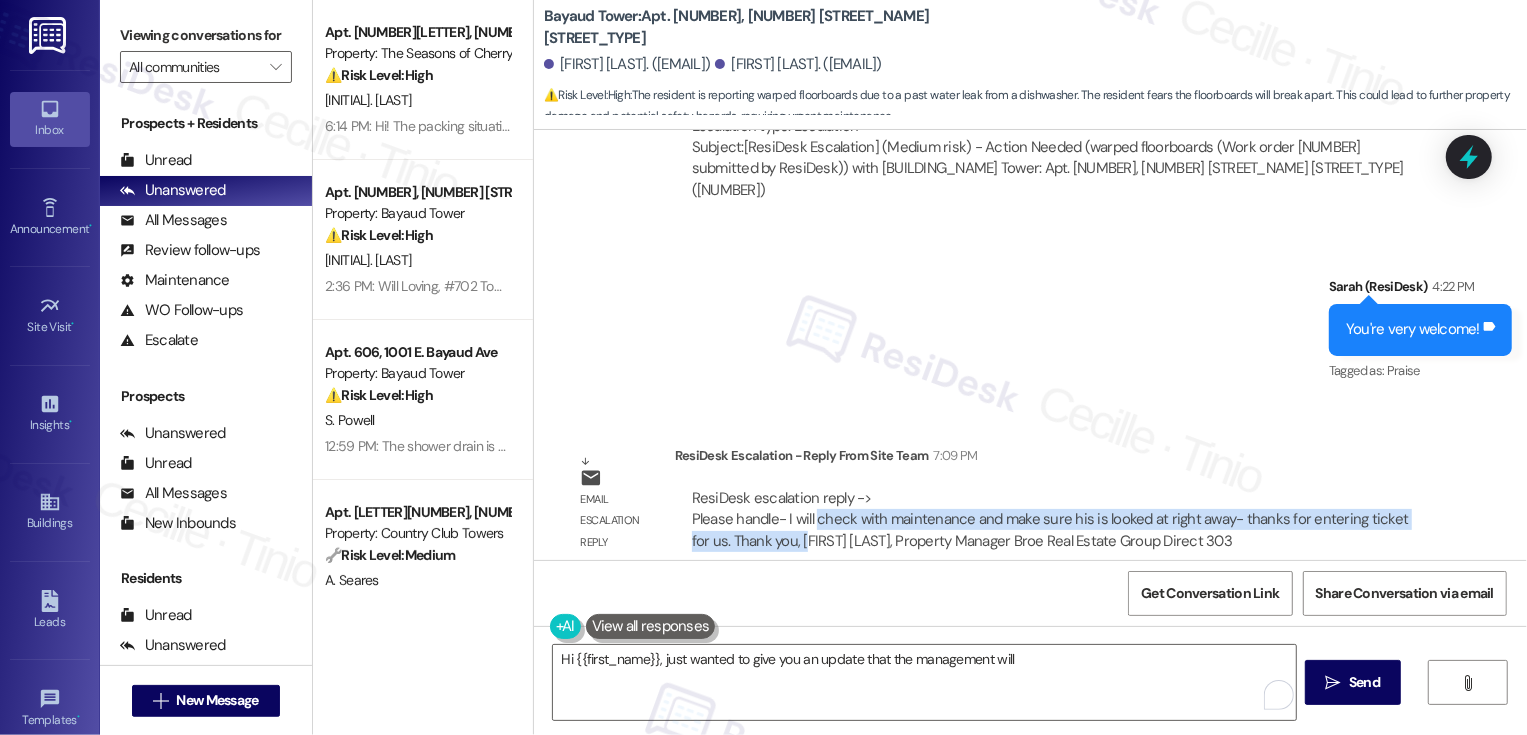 click on "ResiDesk escalation reply ->
Please handle- I will check with maintenance and make sure his is looked at right away- thanks for entering ticket for us. Thank you, [FIRST] [LAST], Property Manager Broe Real Estate Group Direct 303 ResiDesk escalation reply ->
Please handle- I will check with maintenance and make sure his is looked at right away- thanks for entering ticket for us. Thank you, [FIRST] [LAST], Property Manager Broe Real Estate Group Direct 303" at bounding box center [1051, 520] 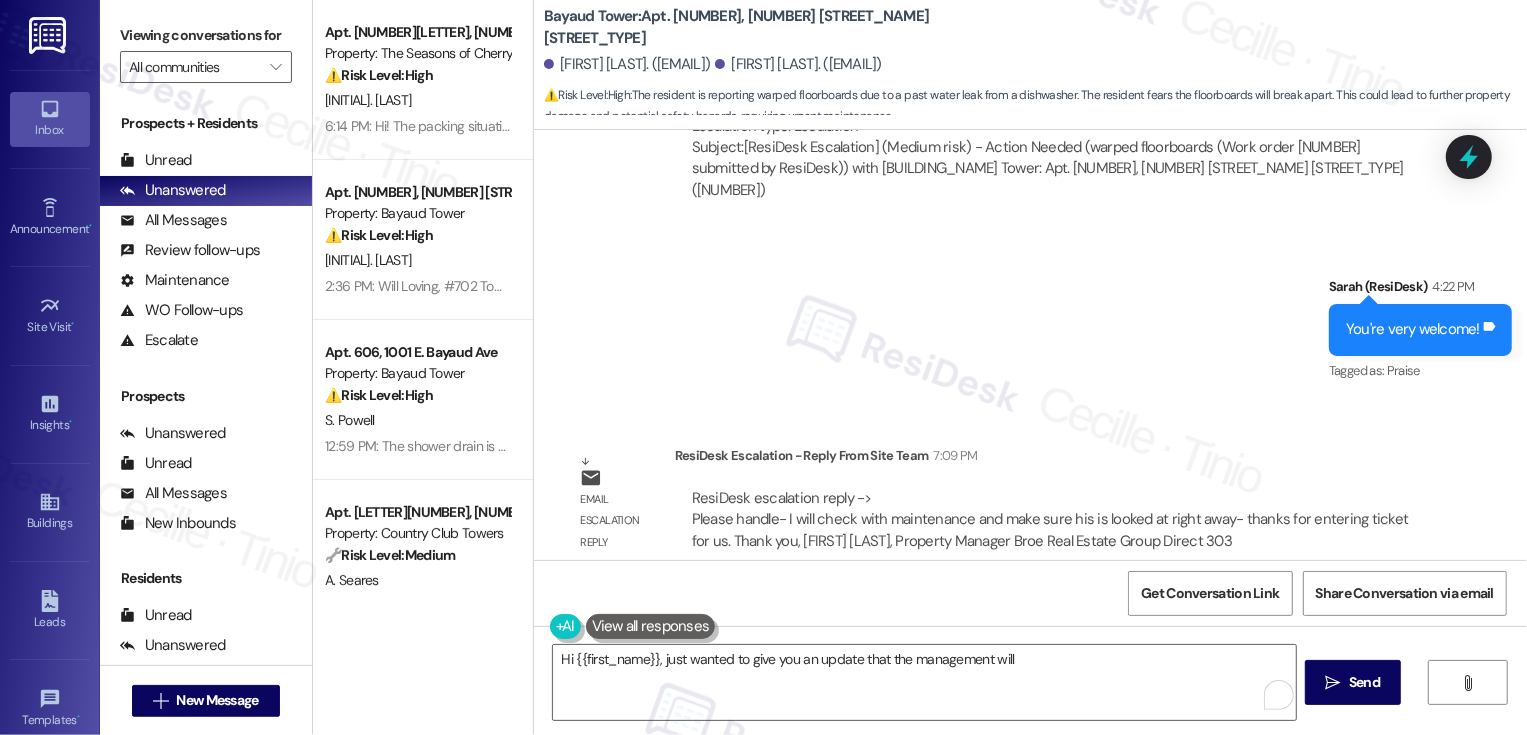 click on "ResiDesk escalation reply ->
Please handle- I will check with maintenance and make sure his is looked at right away- thanks for entering ticket for us. Thank you, [FIRST] [LAST], Property Manager Broe Real Estate Group Direct 303 ResiDesk escalation reply ->
Please handle- I will check with maintenance and make sure his is looked at right away- thanks for entering ticket for us. Thank you, [FIRST] [LAST], Property Manager Broe Real Estate Group Direct 303" at bounding box center [1050, 519] 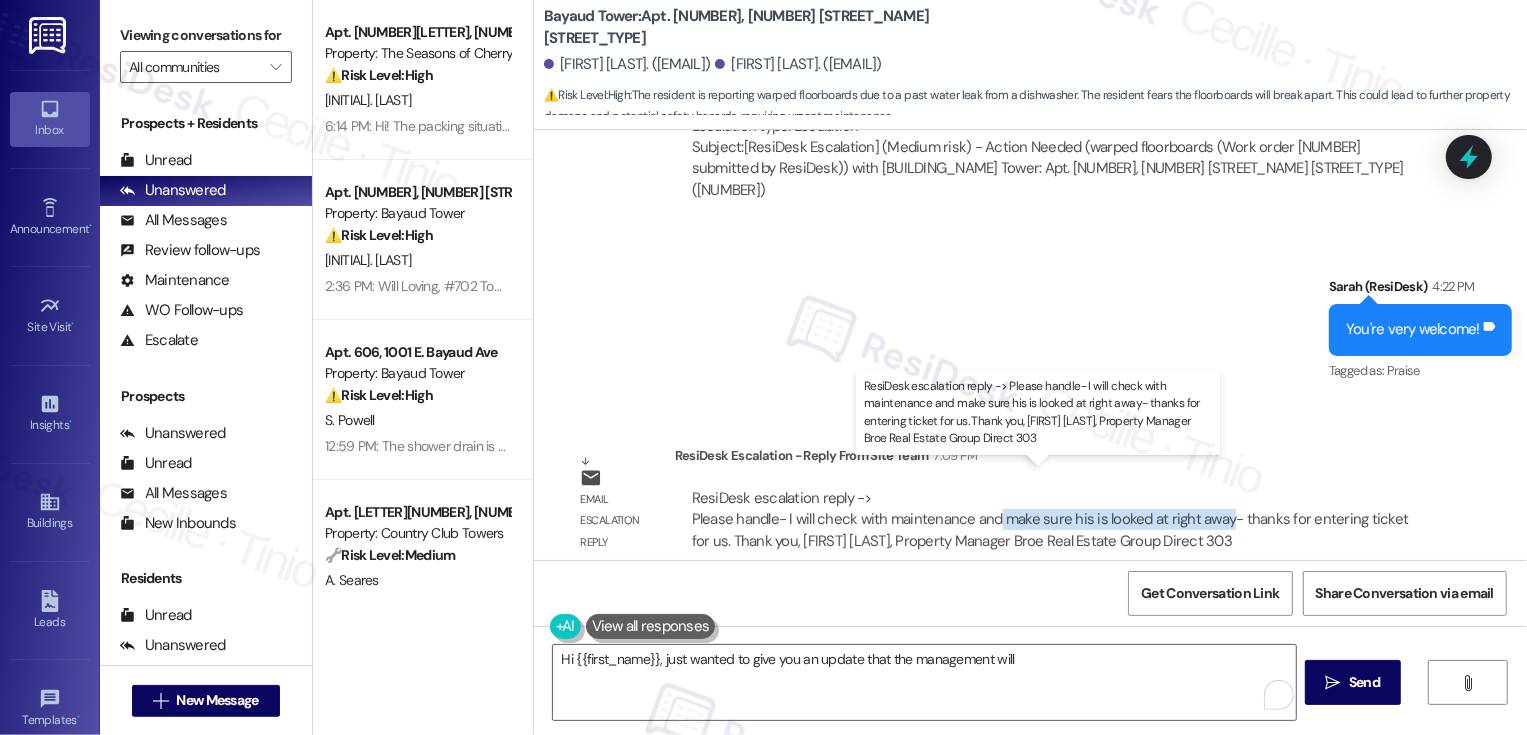 drag, startPoint x: 1211, startPoint y: 499, endPoint x: 984, endPoint y: 496, distance: 227.01982 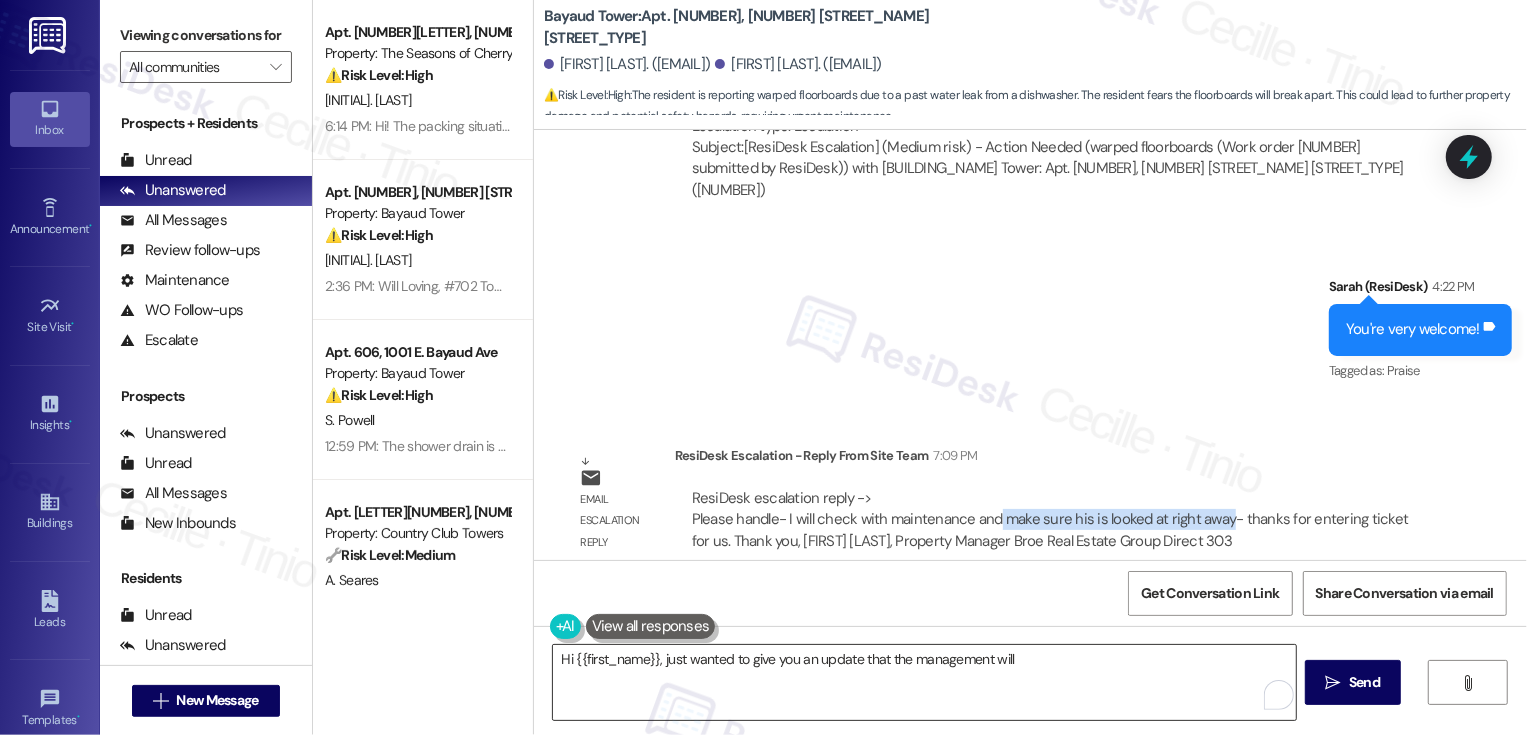 click on "Hi {{first_name}}, just wanted to give you an update that the management will" at bounding box center [924, 682] 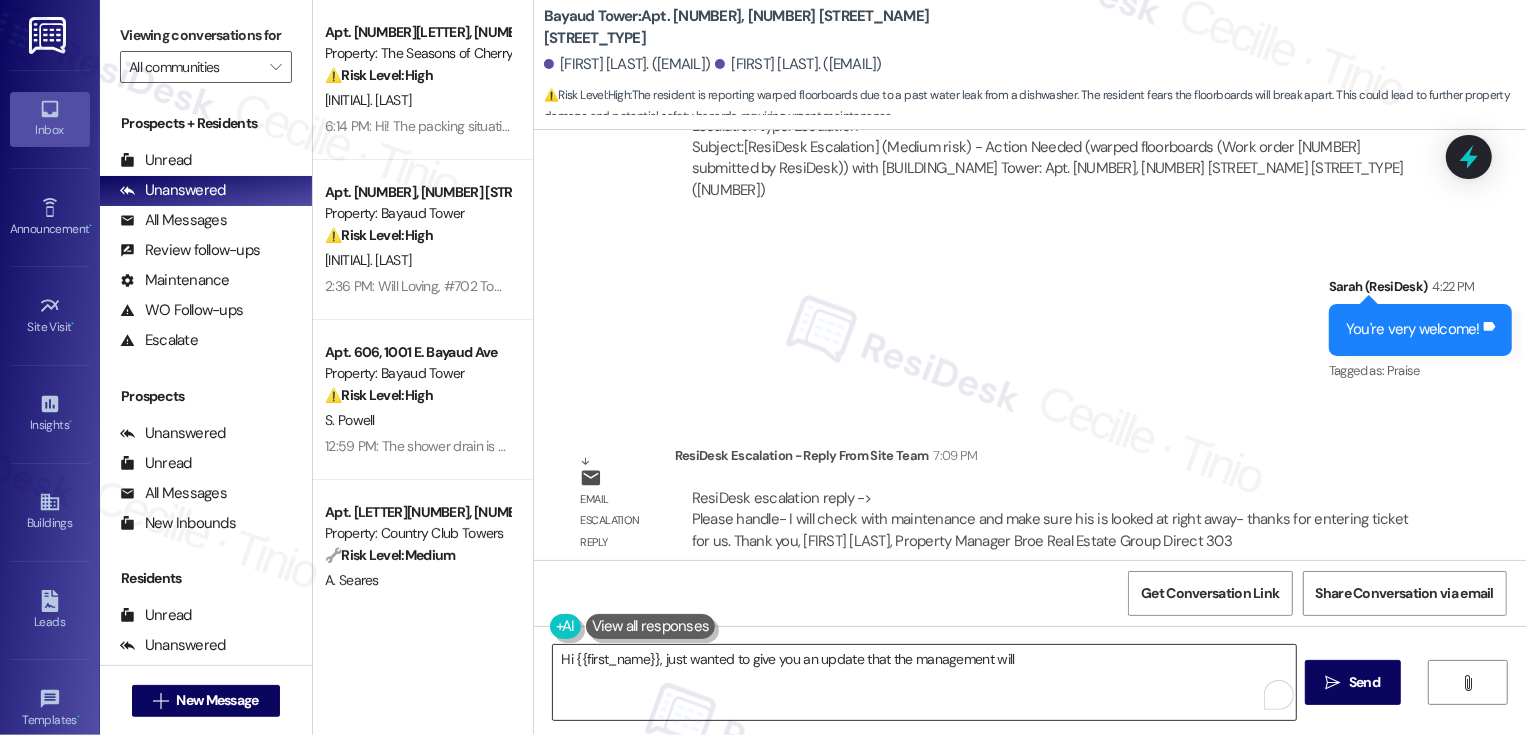 paste on "make sure his is looked at right away" 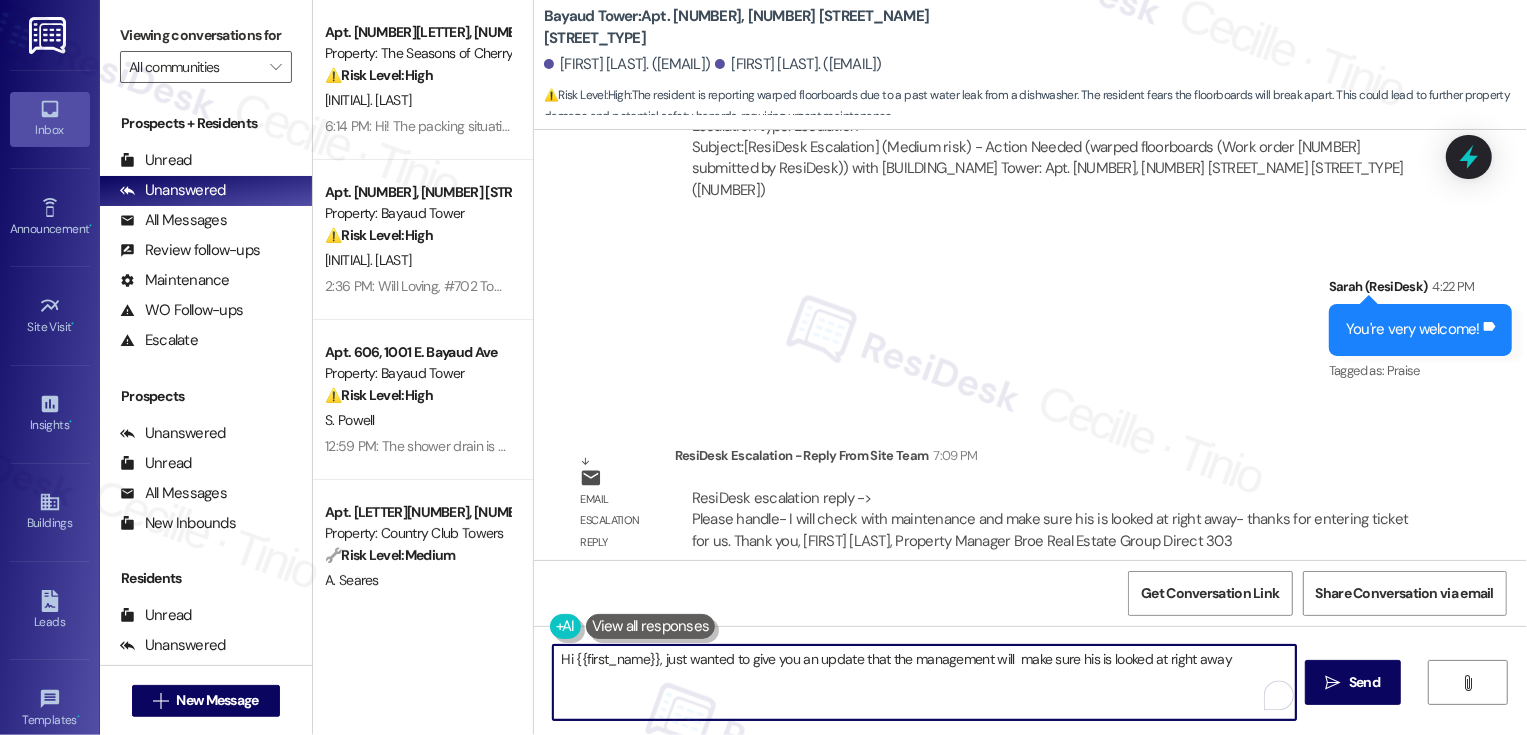 click on "Hi {{first_name}}, just wanted to give you an update that the management will  make sure his is looked at right away" at bounding box center (924, 682) 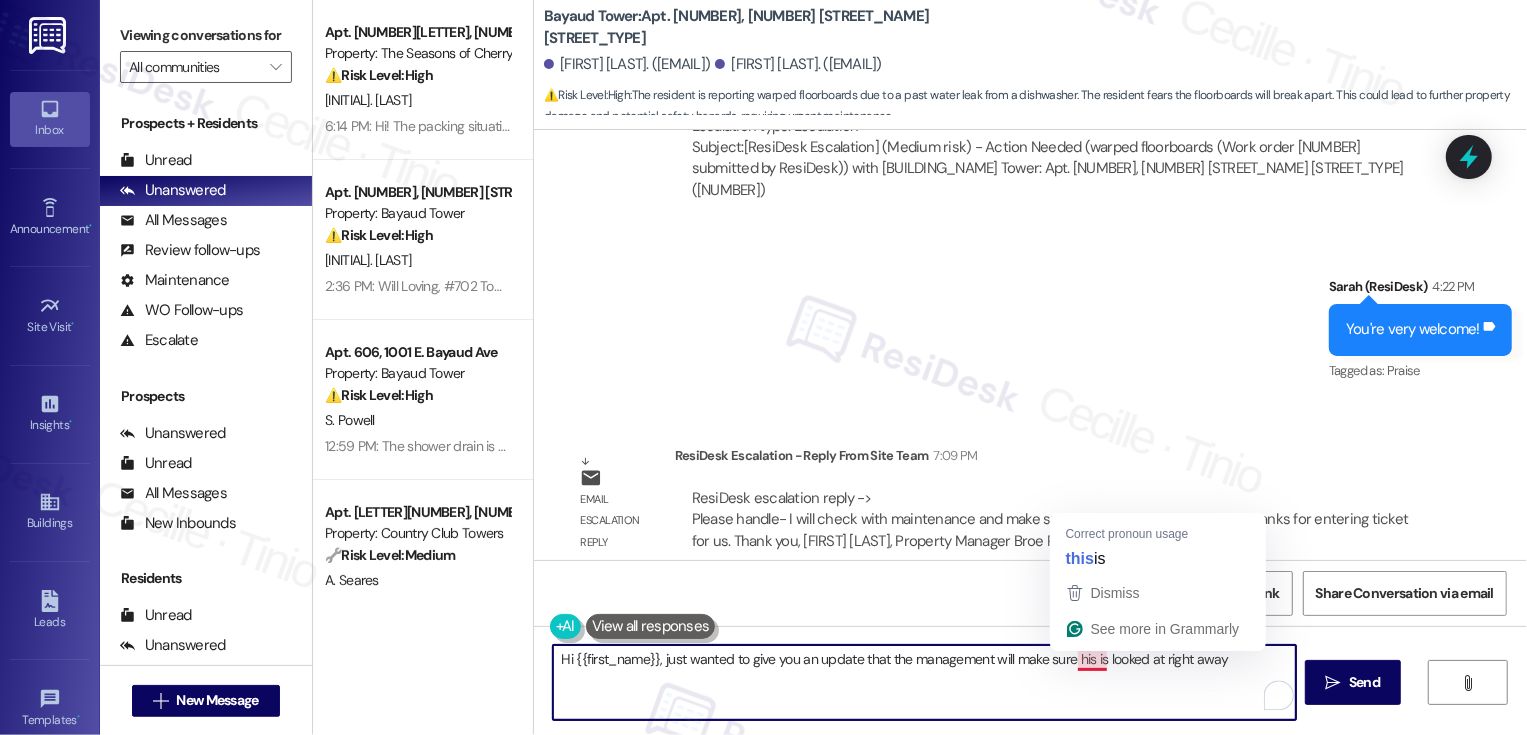 click on "Hi {{first_name}}, just wanted to give you an update that the management will make sure his is looked at right away" at bounding box center (924, 682) 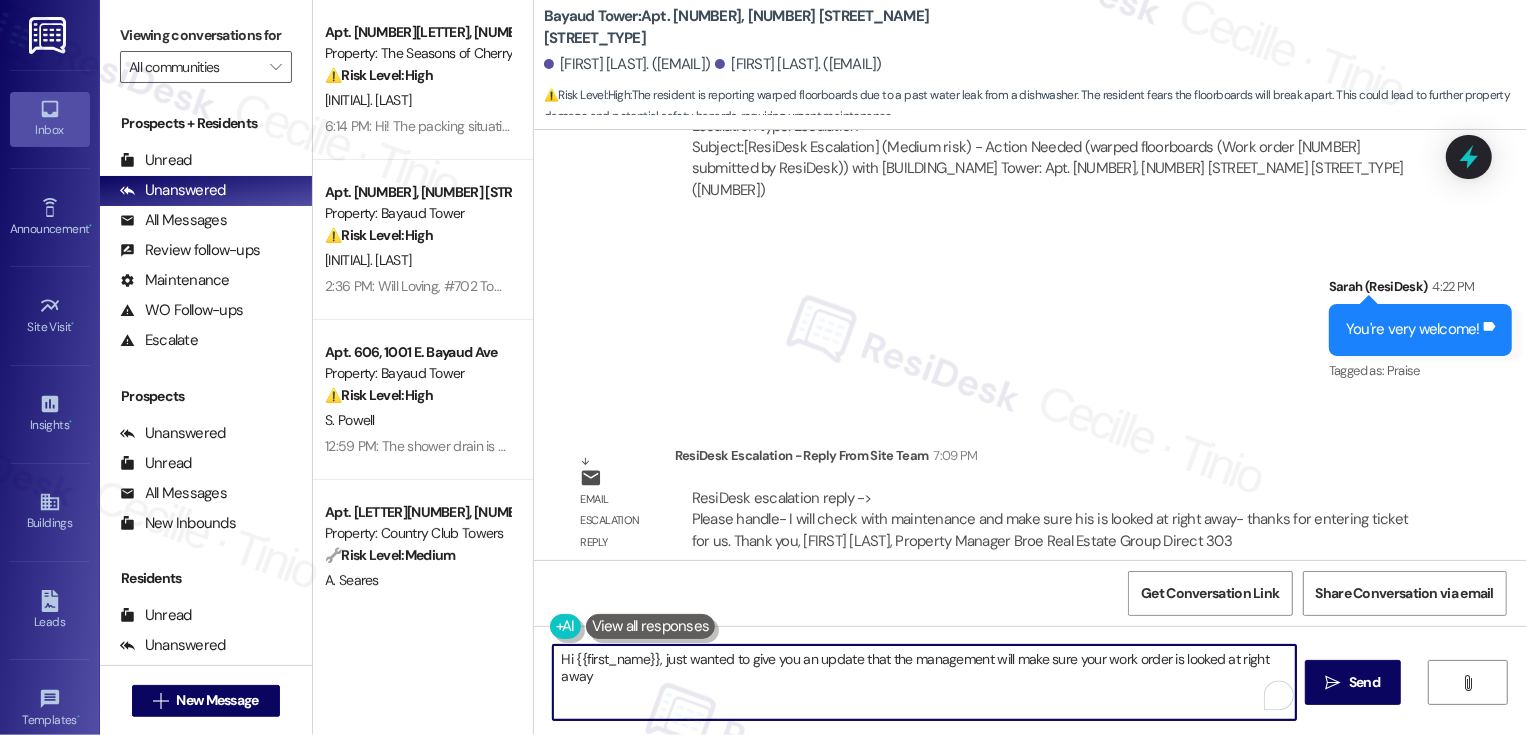 click on "Hi {{first_name}}, just wanted to give you an update that the management will make sure your work order is looked at right away" at bounding box center (924, 682) 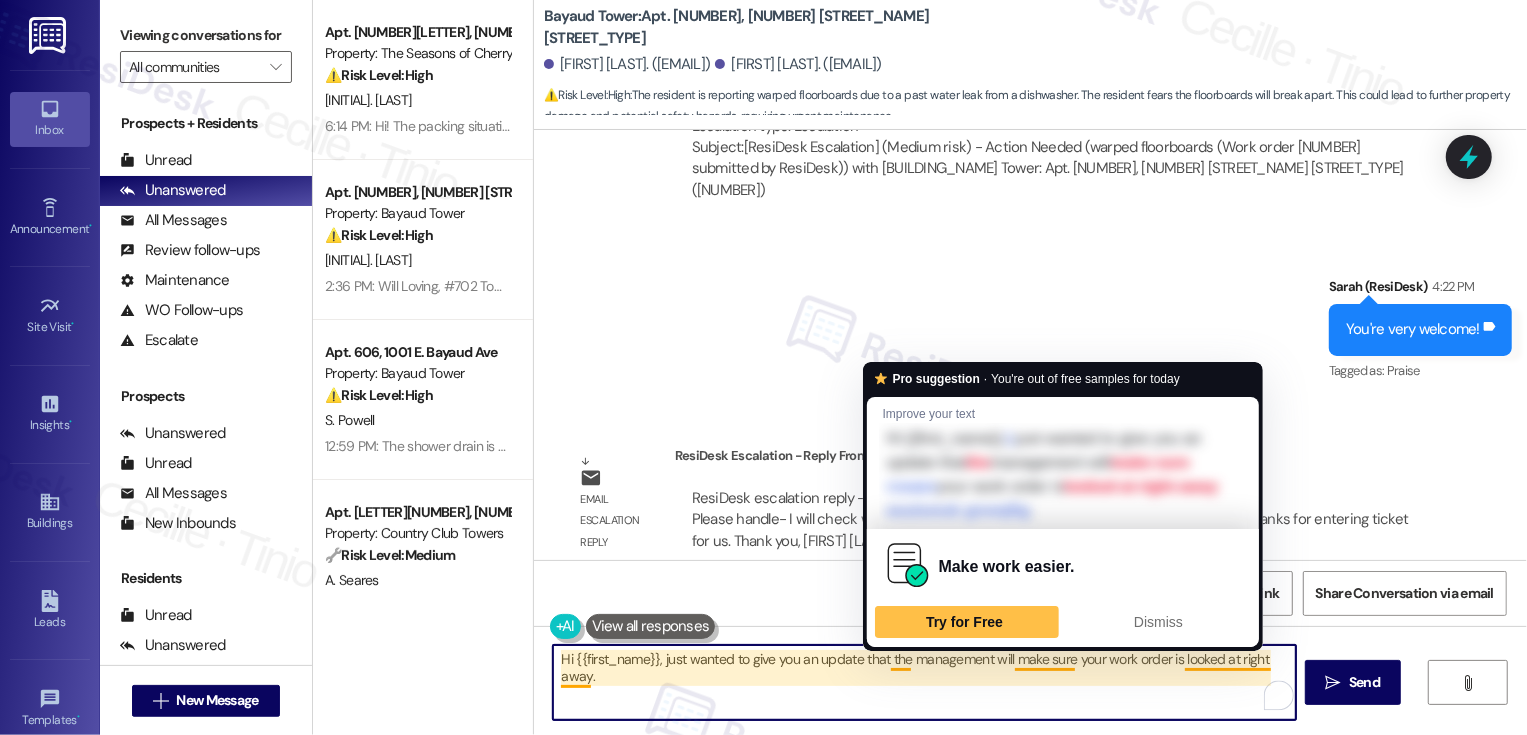click on "Hi {{first_name}}, just wanted to give you an update that the management will make sure your work order is looked at right away." at bounding box center (924, 682) 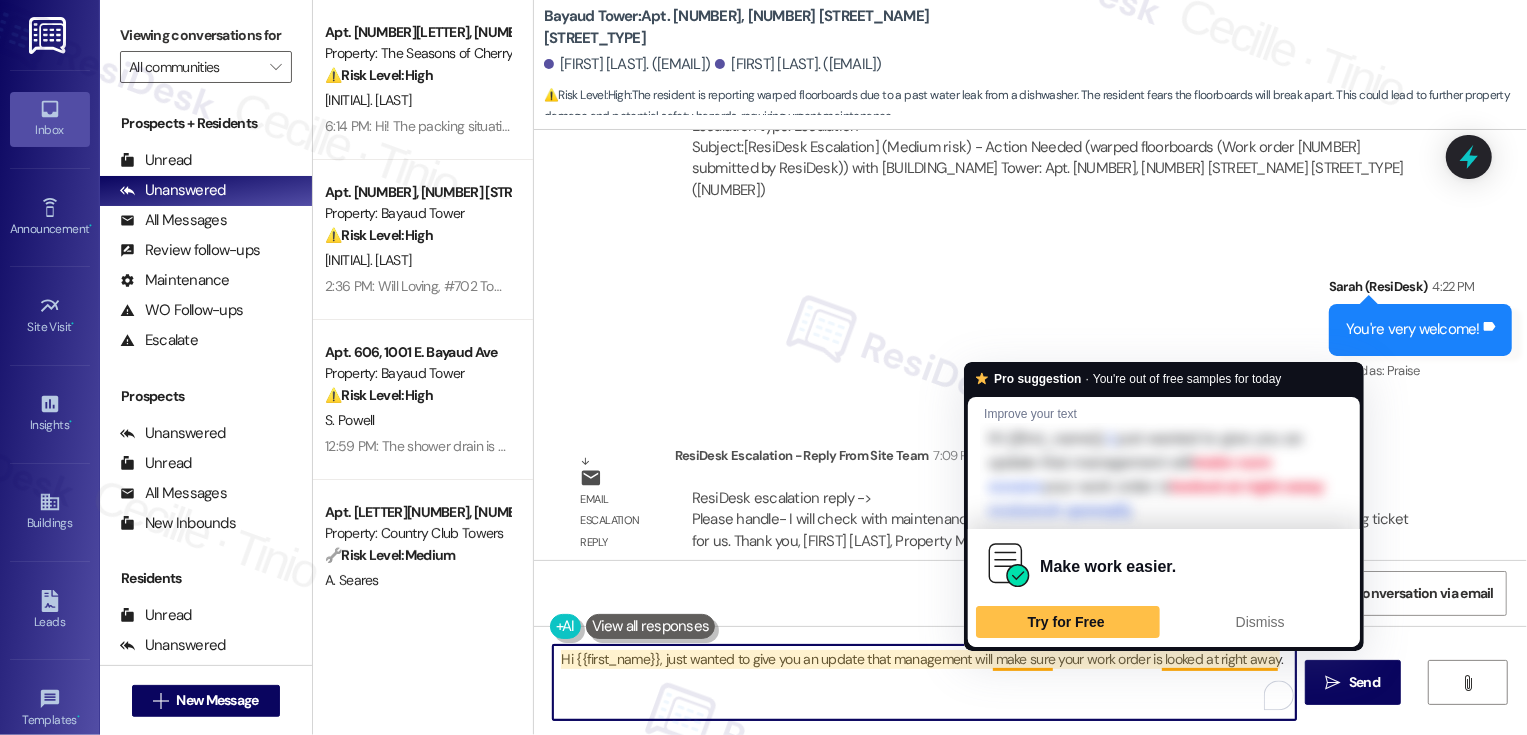 click on "Hi {{first_name}}, just wanted to give you an update that management will make sure your work order is looked at right away." at bounding box center [924, 682] 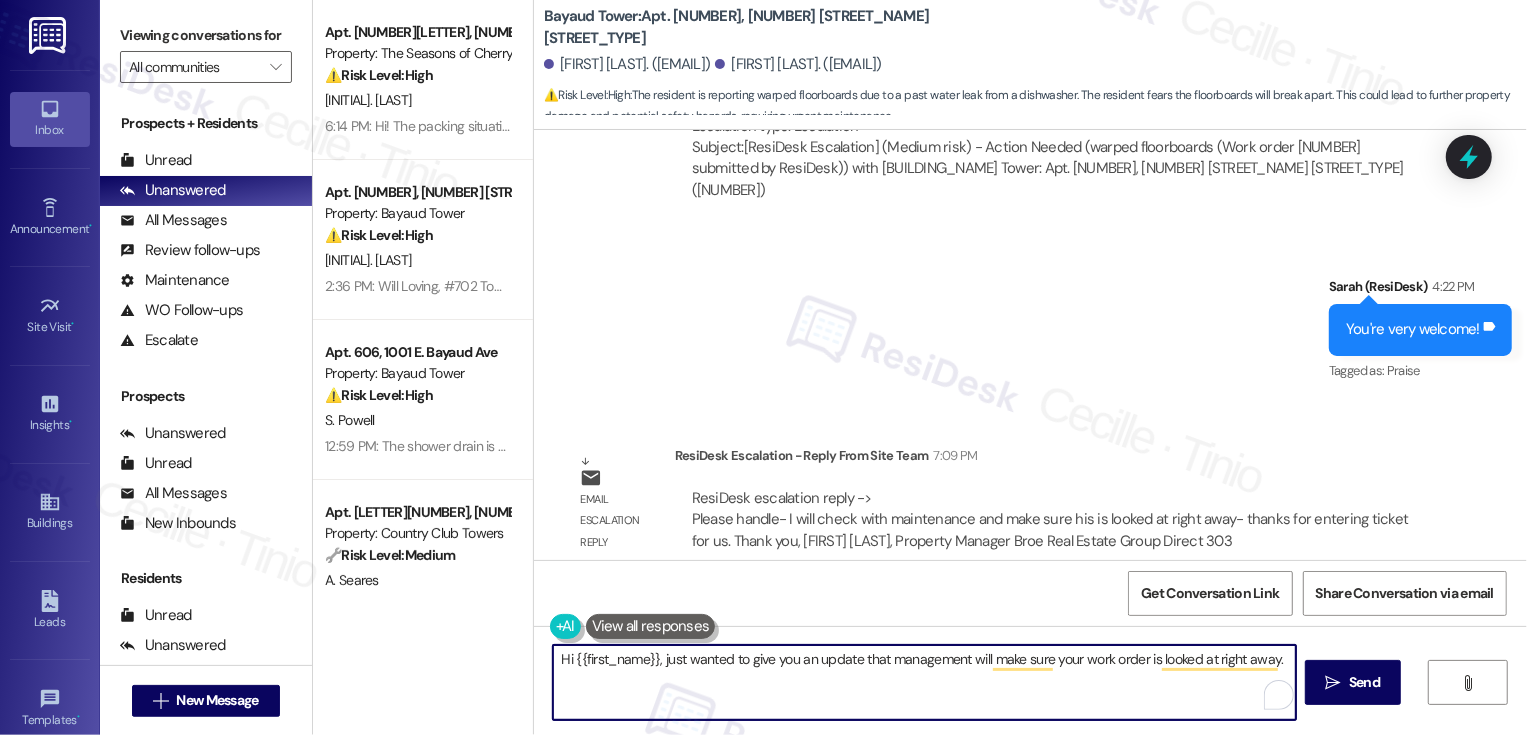 click on "Hi {{first_name}}, just wanted to give you an update that management will make sure your work order is looked at right away." at bounding box center (924, 682) 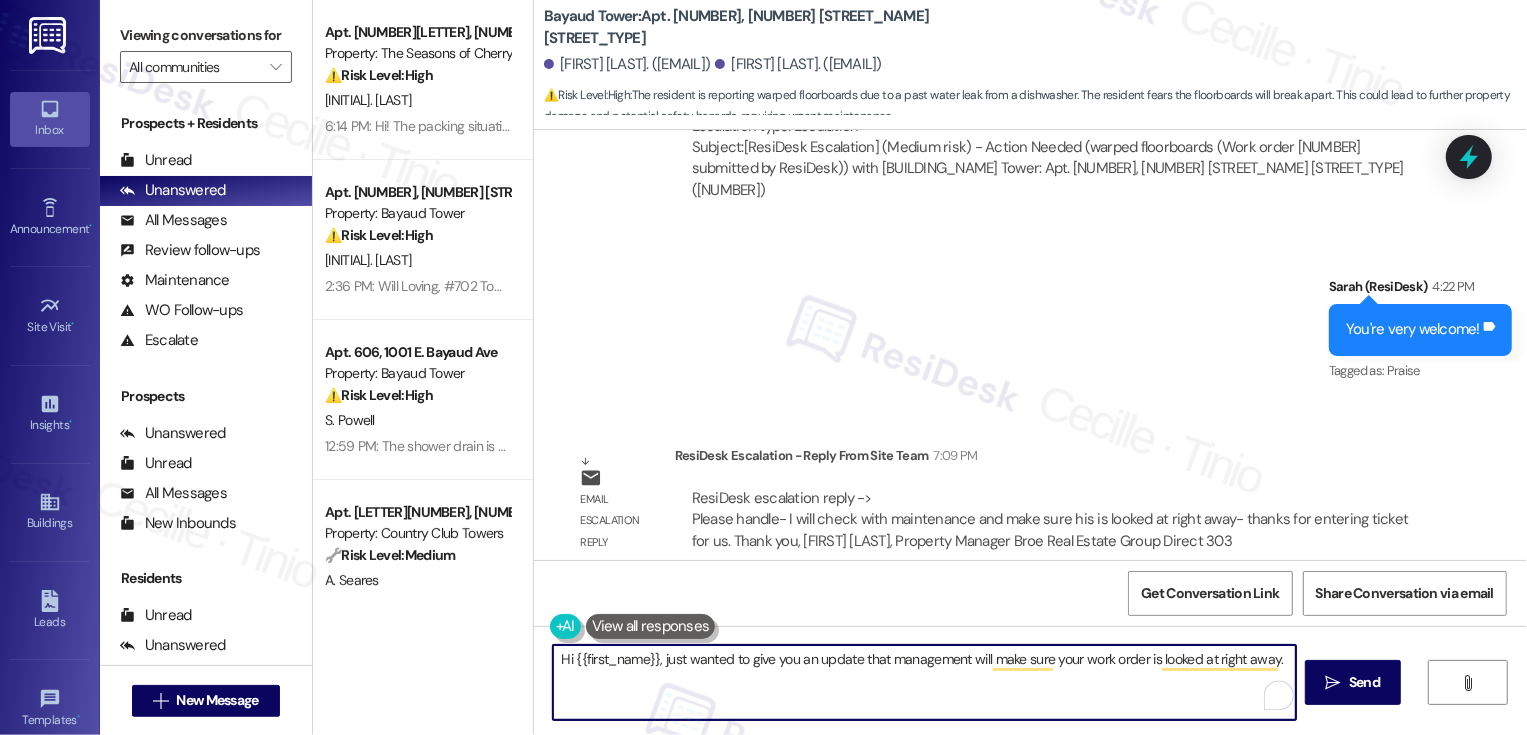 click on "Hi {{first_name}}, just wanted to give you an update that management will make sure your work order is looked at right away." at bounding box center [924, 682] 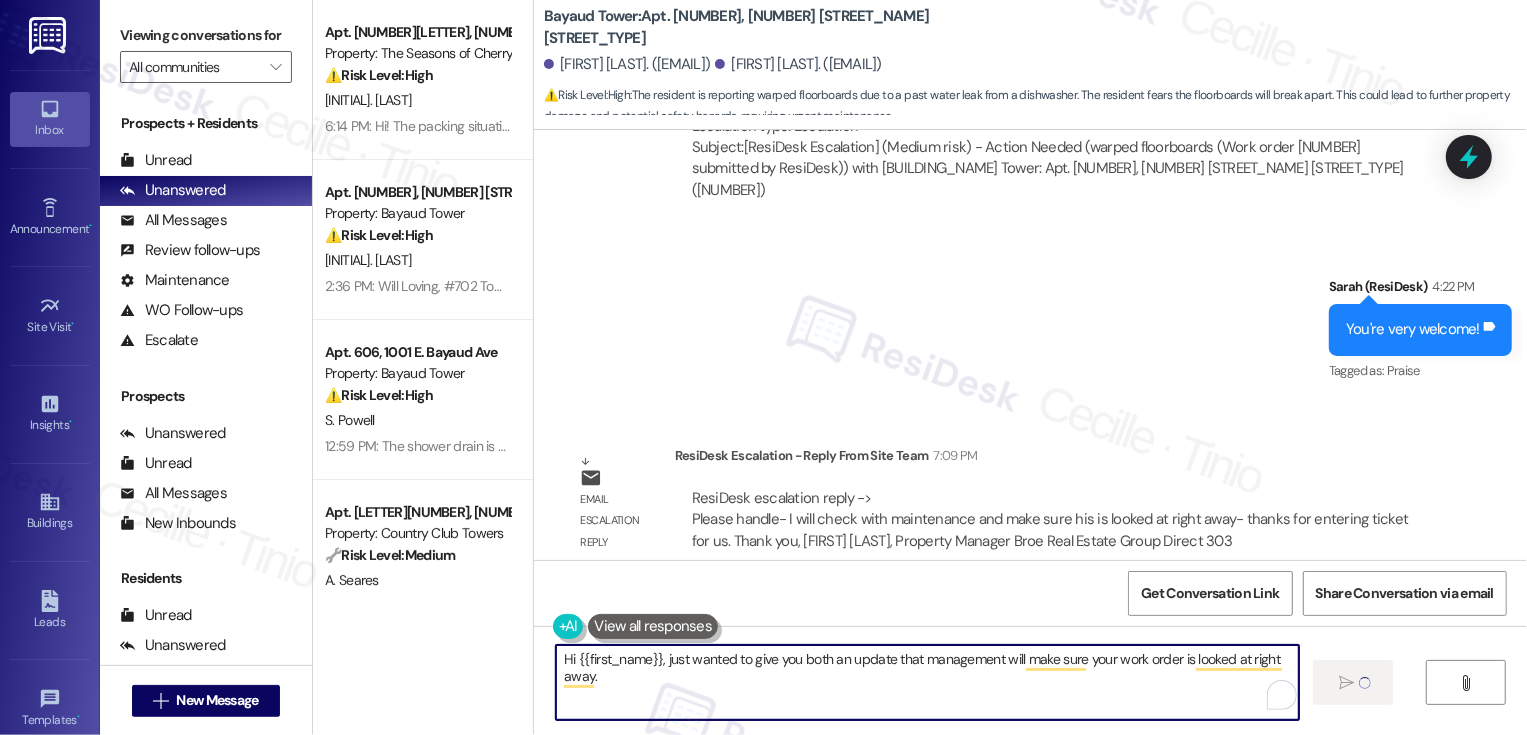 type on "Hi {{first_name}}, just wanted to give you both an update that management will make sure your work order is looked at right away." 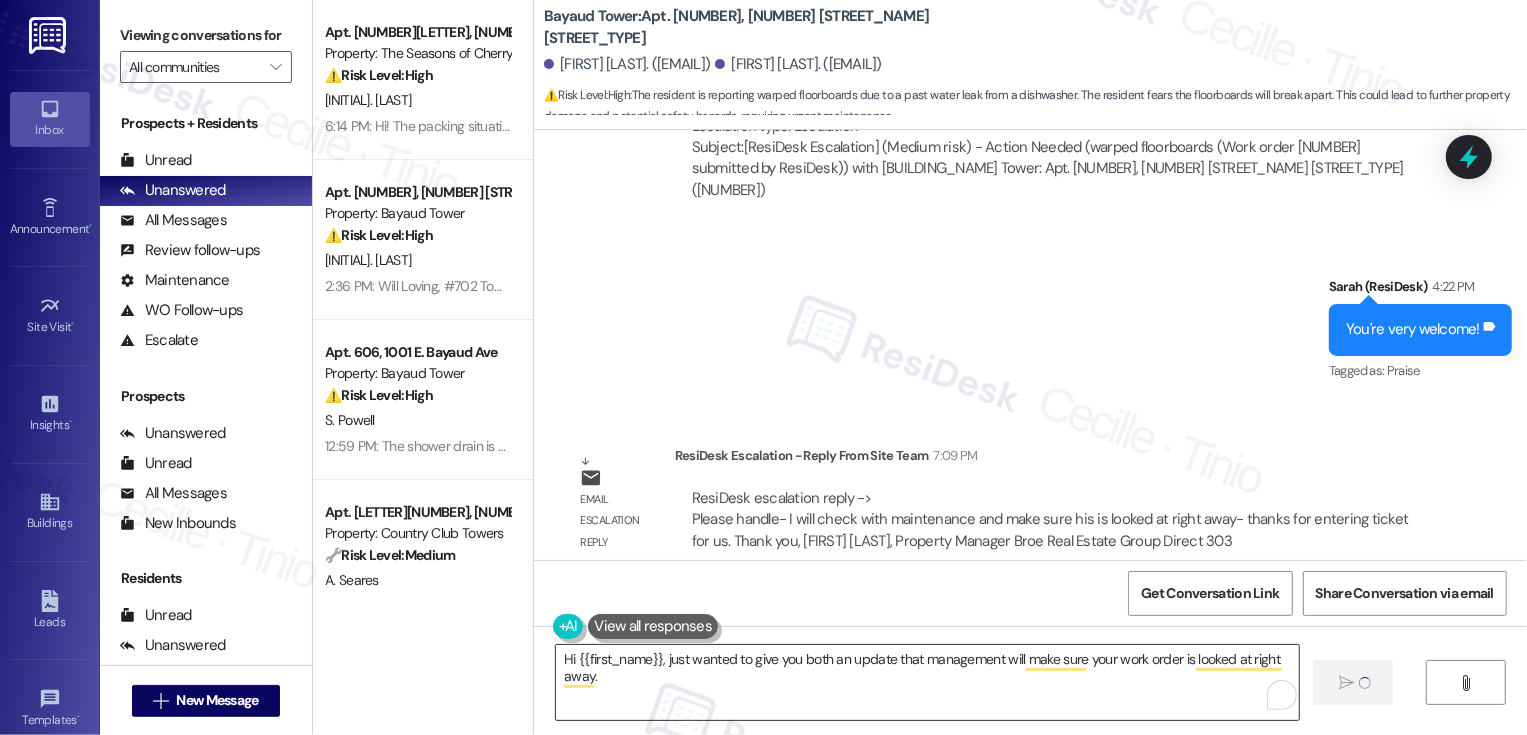 type 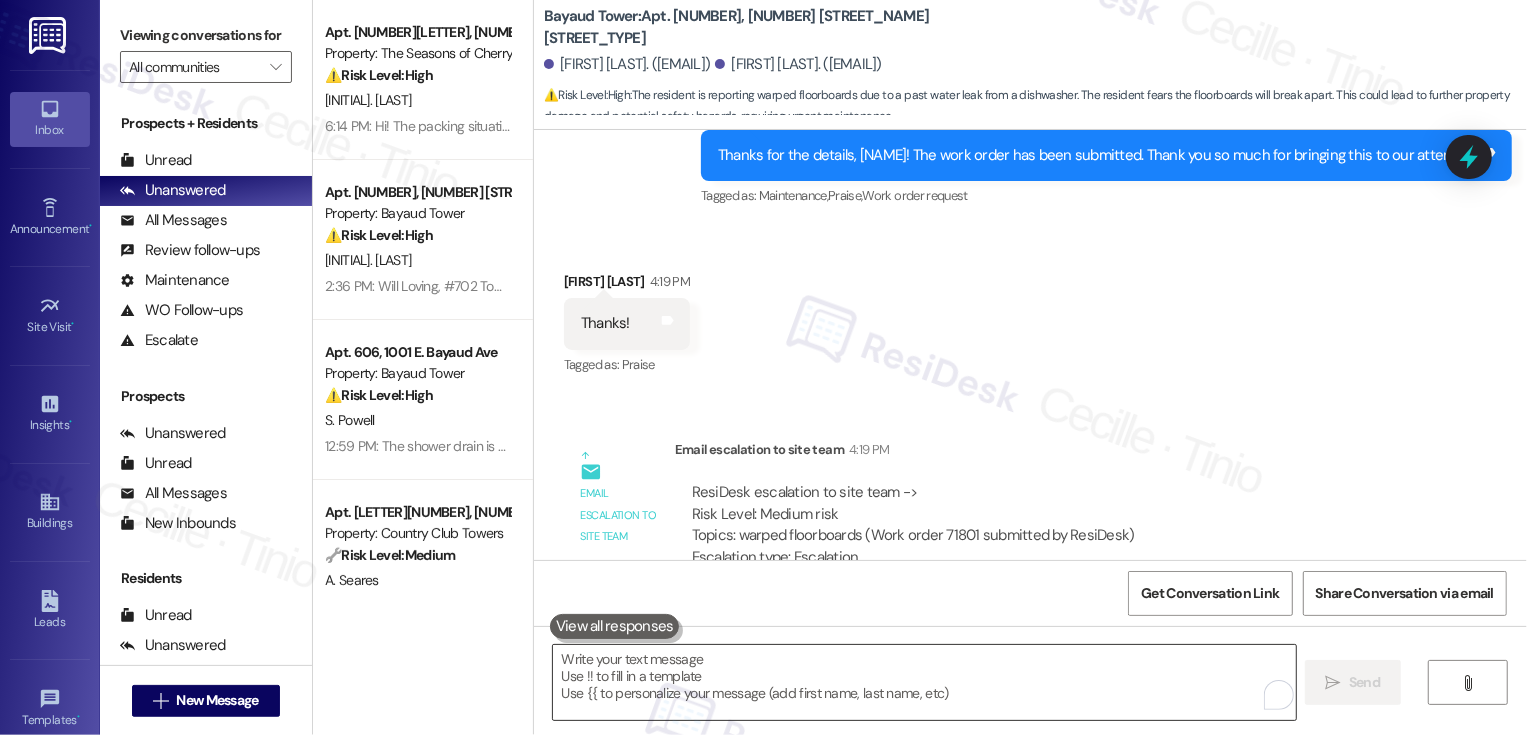 scroll, scrollTop: 1907, scrollLeft: 0, axis: vertical 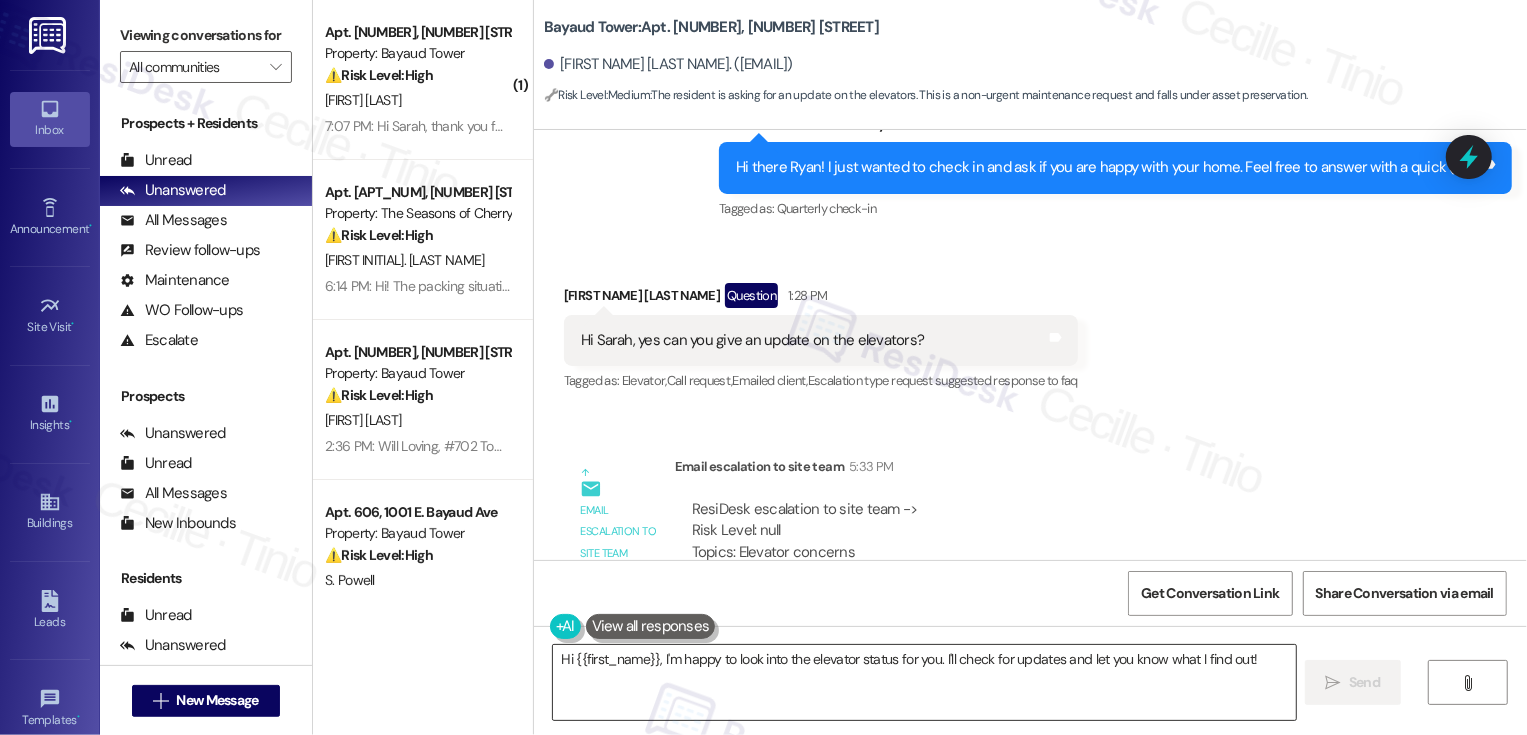 click on "Hi {{first_name}}, I'm happy to look into the elevator status for you. I'll check for updates and let you know what I find out!" at bounding box center (924, 682) 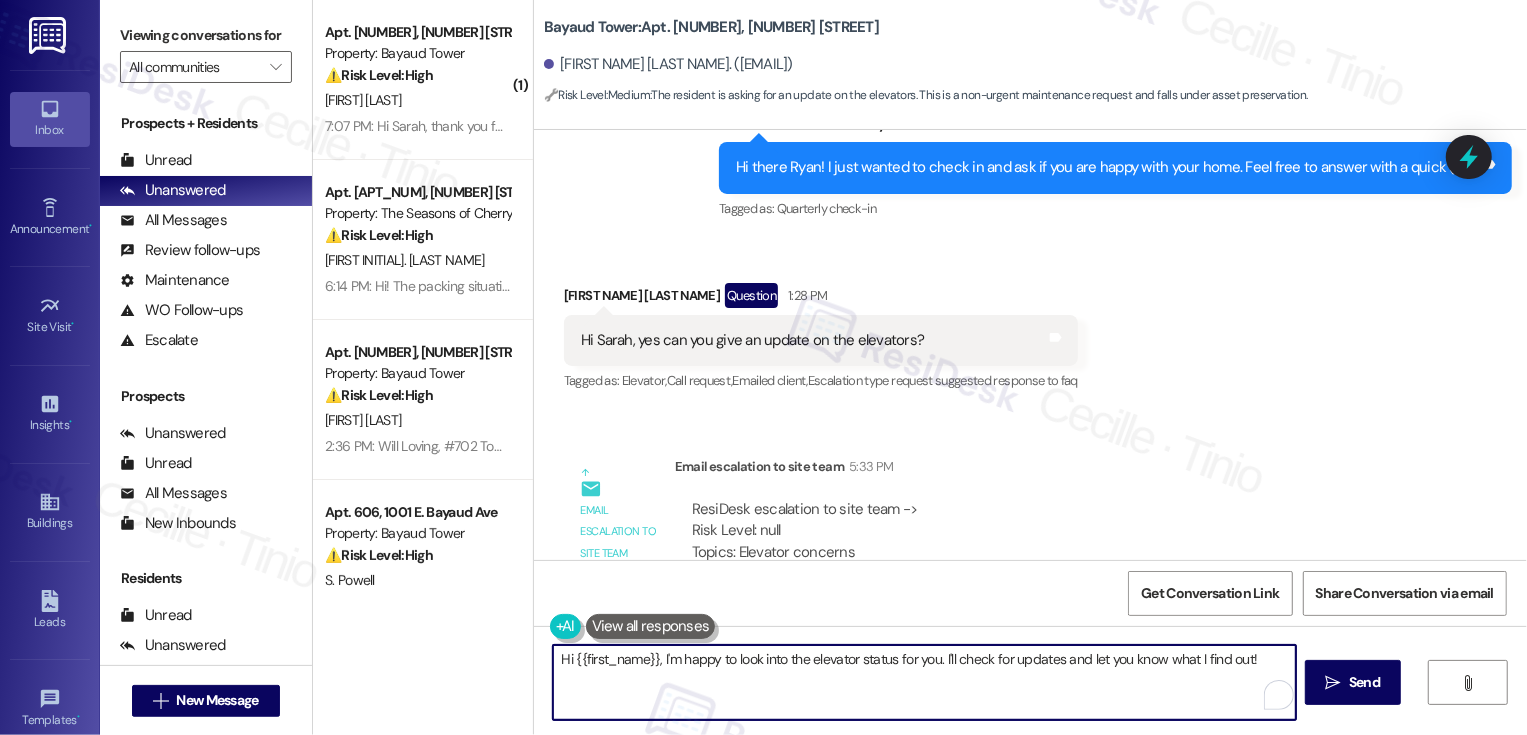 drag, startPoint x: 655, startPoint y: 658, endPoint x: 696, endPoint y: 712, distance: 67.80118 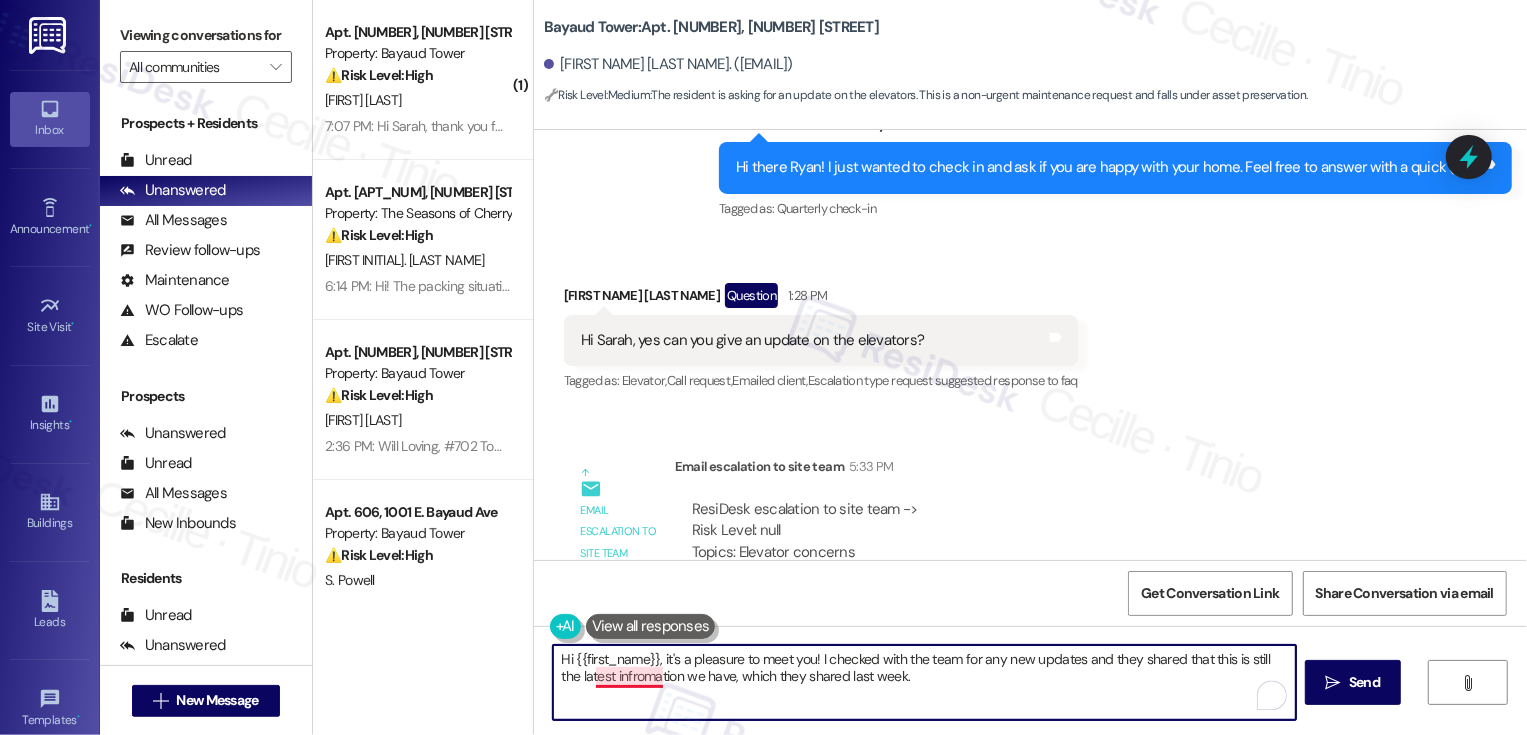 click on "Hi {{first_name}}, it's a pleasure to meet you! I checked with the team for any new updates and they shared that this is still the latest infromation we have, which they shared last week." at bounding box center (924, 682) 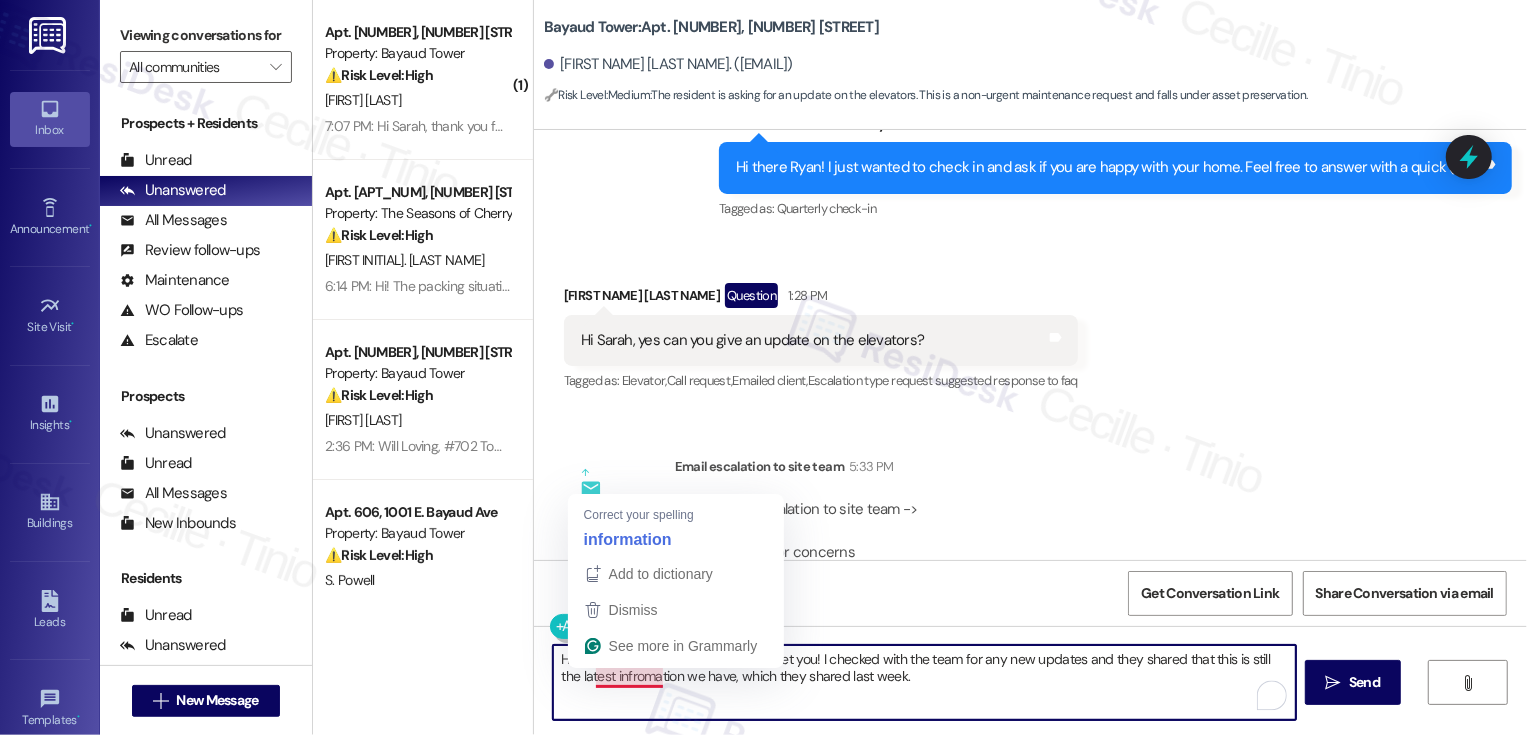 click on "Hi {{first_name}}, it's a pleasure to meet you! I checked with the team for any new updates and they shared that this is still the latest infromation we have, which they shared last week." at bounding box center [924, 682] 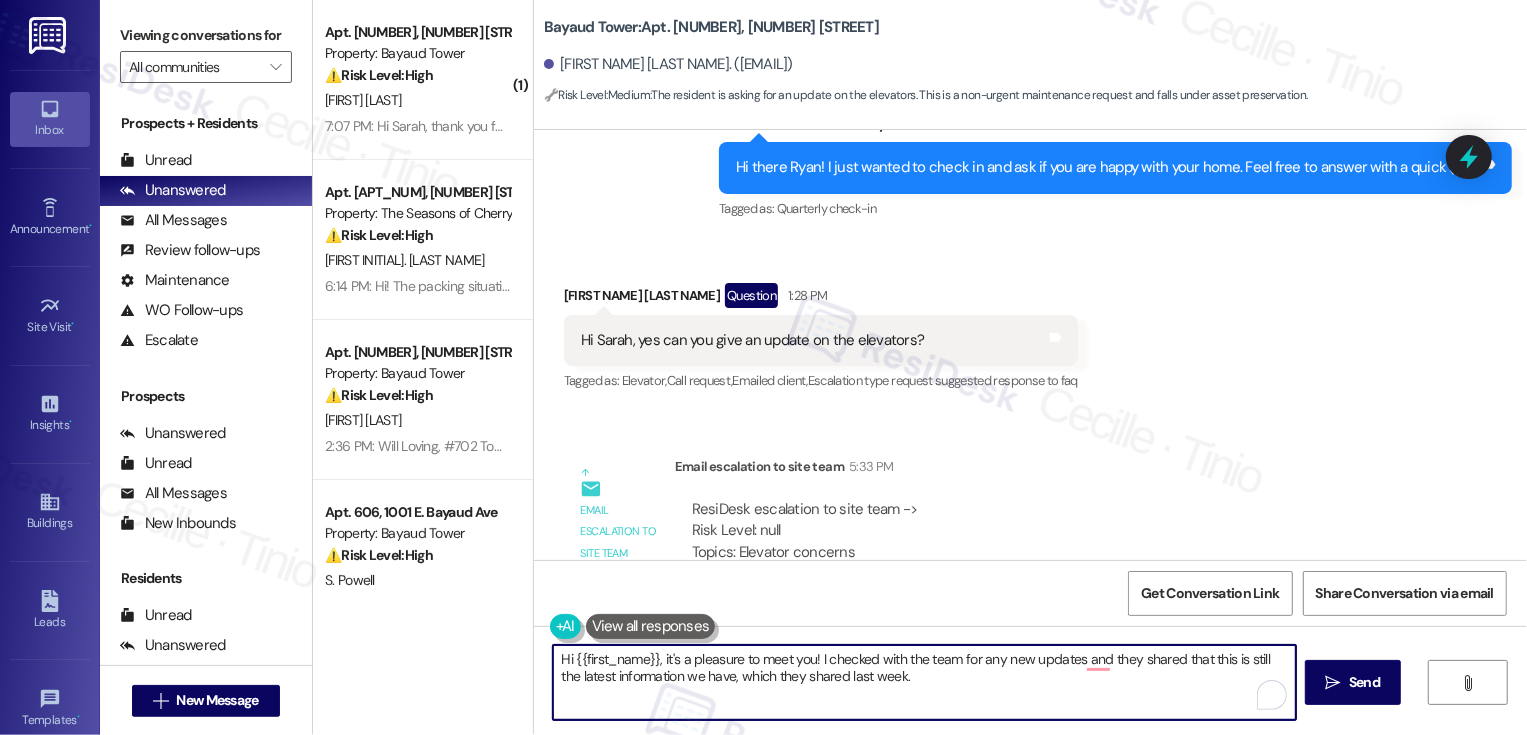 click on "Hi {{first_name}}, it's a pleasure to meet you! I checked with the team for any new updates and they shared that this is still the latest information we have, which they shared last week." at bounding box center [924, 682] 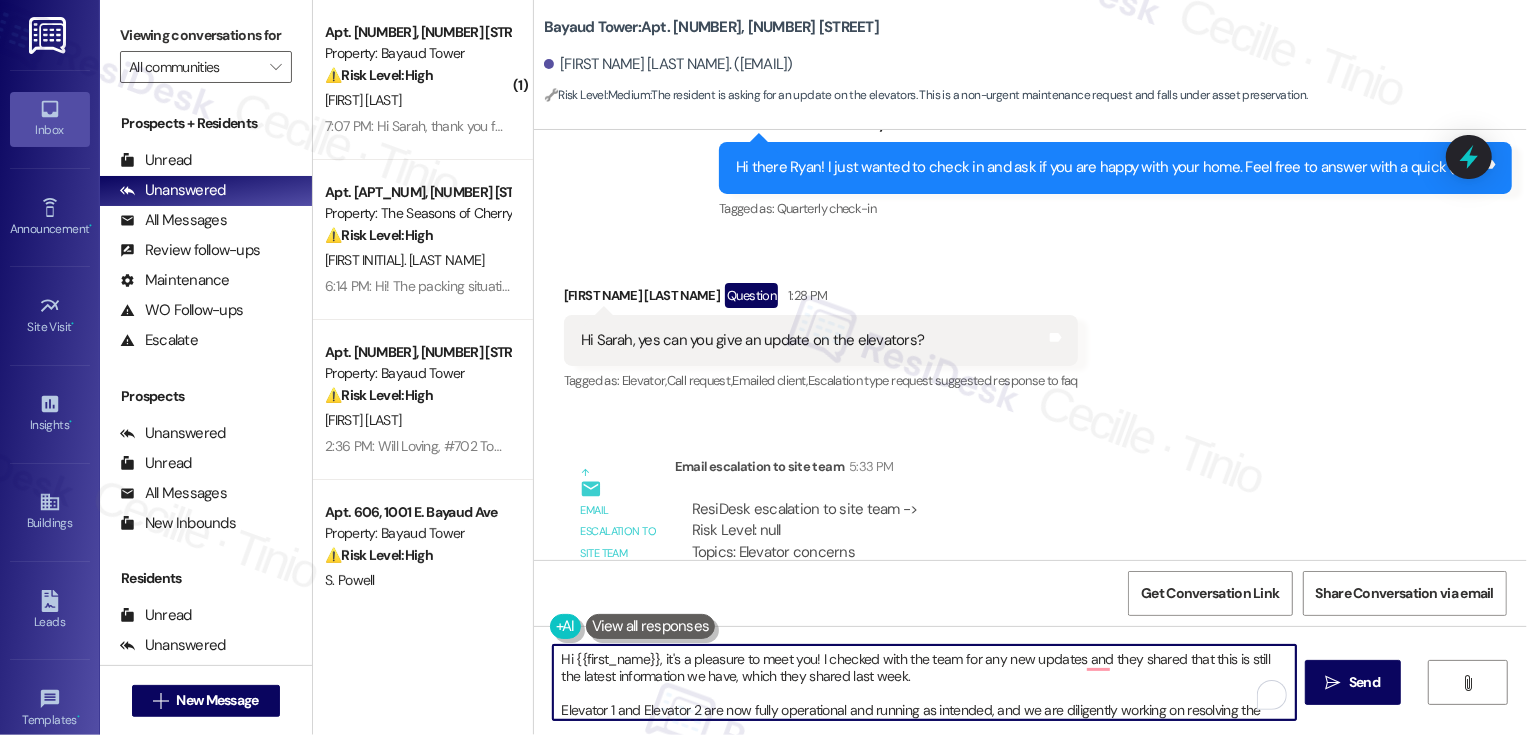 scroll, scrollTop: 187, scrollLeft: 0, axis: vertical 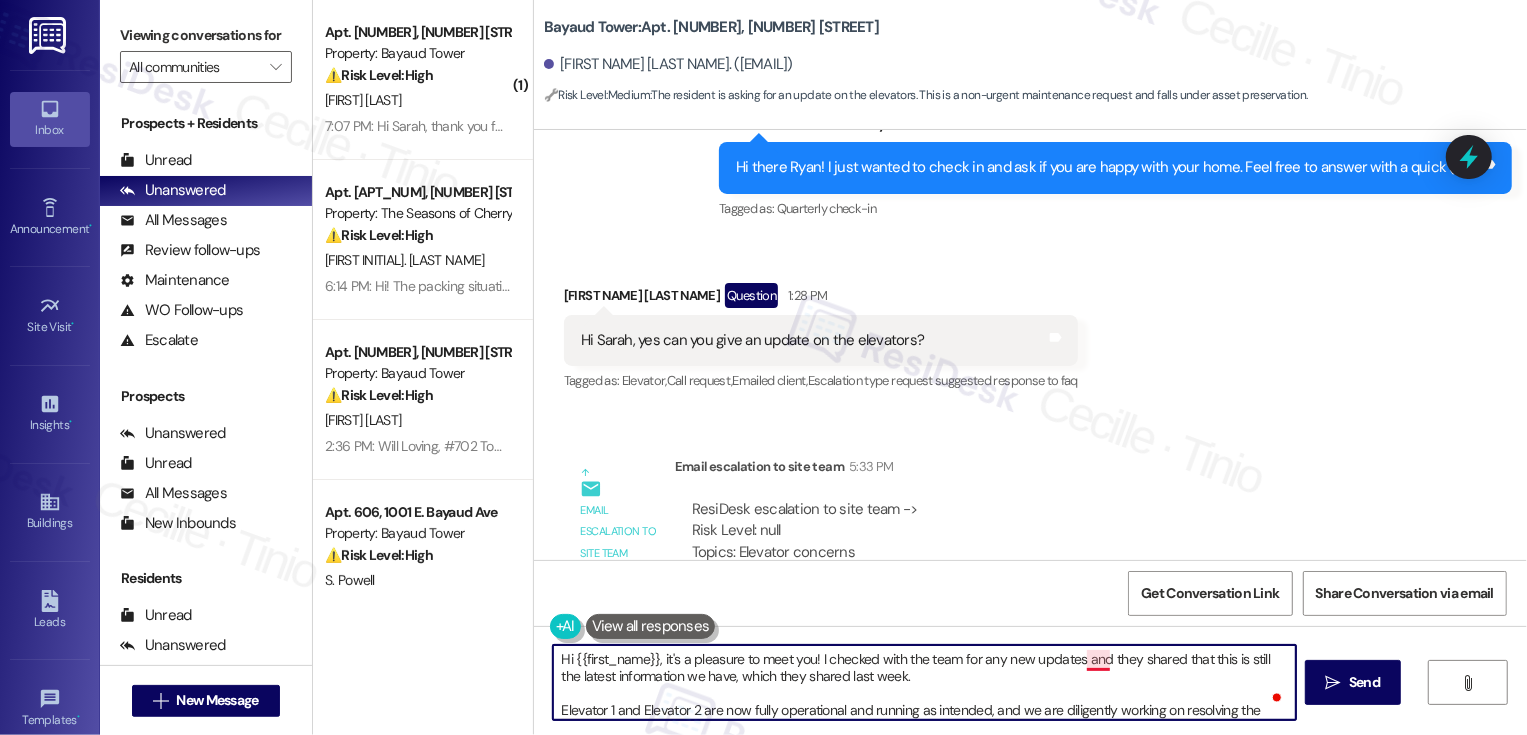 click on "Hi {{first_name}}, it's a pleasure to meet you! I checked with the team for any new updates and they shared that this is still the latest information we have, which they shared last week.
Elevator 1 and Elevator 2 are now fully operational and running as intended, and we are diligently working on resolving the remaining issues.
Elevator Project Update:
*
Work on Elevator 3 is progressing and is expected to be completed by the end of next week.
*
Once that work is finished, Elevator 1 will briefly be offline for additional preventative repairs.
A recent power surge from a lightning strike caused some setbacks last week, but barring any unforeseen delays, we are on track for full completion by mid-August. Once all elevators are back in service, we expect improved performance and reliability, as the system operates most efficiently with all elevators functioning together." at bounding box center (924, 682) 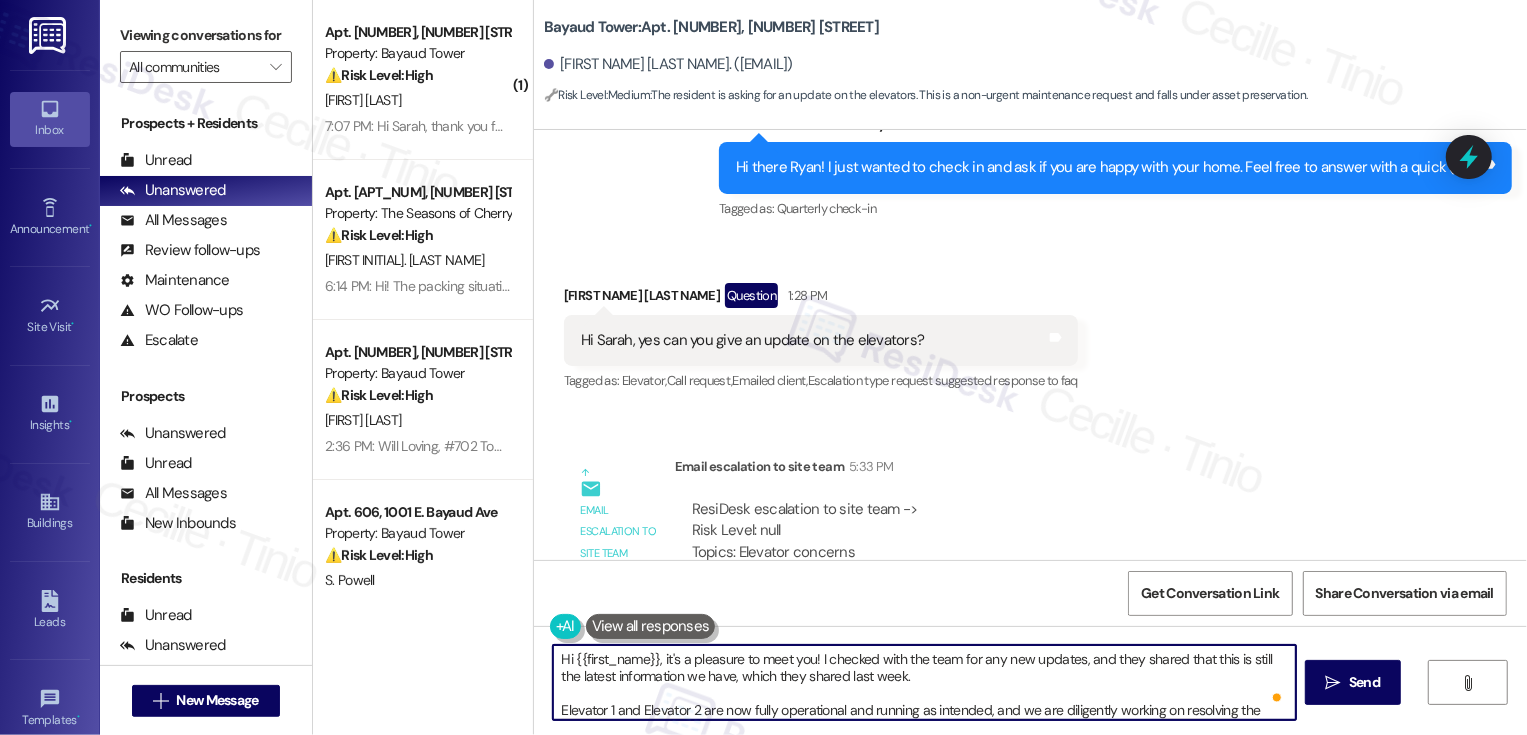 click on "Hi {{first_name}}, it's a pleasure to meet you! I checked with the team for any new updates, and they shared that this is still the latest information we have, which they shared last week.
Elevator 1 and Elevator 2 are now fully operational and running as intended, and we are diligently working on resolving the remaining issues.
Elevator Project Update:
*
Work on Elevator 3 is progressing and is expected to be completed by the end of next week.
*
Once that work is finished, Elevator 1 will briefly be offline for additional preventative repairs.
A recent power surge from a lightning strike caused some setbacks last week, but barring any unforeseen delays, we are on track for full completion by mid-August. Once all elevators are back in service, we expect improved performance and reliability, as the system operates most efficiently with all elevators functioning together." at bounding box center [924, 682] 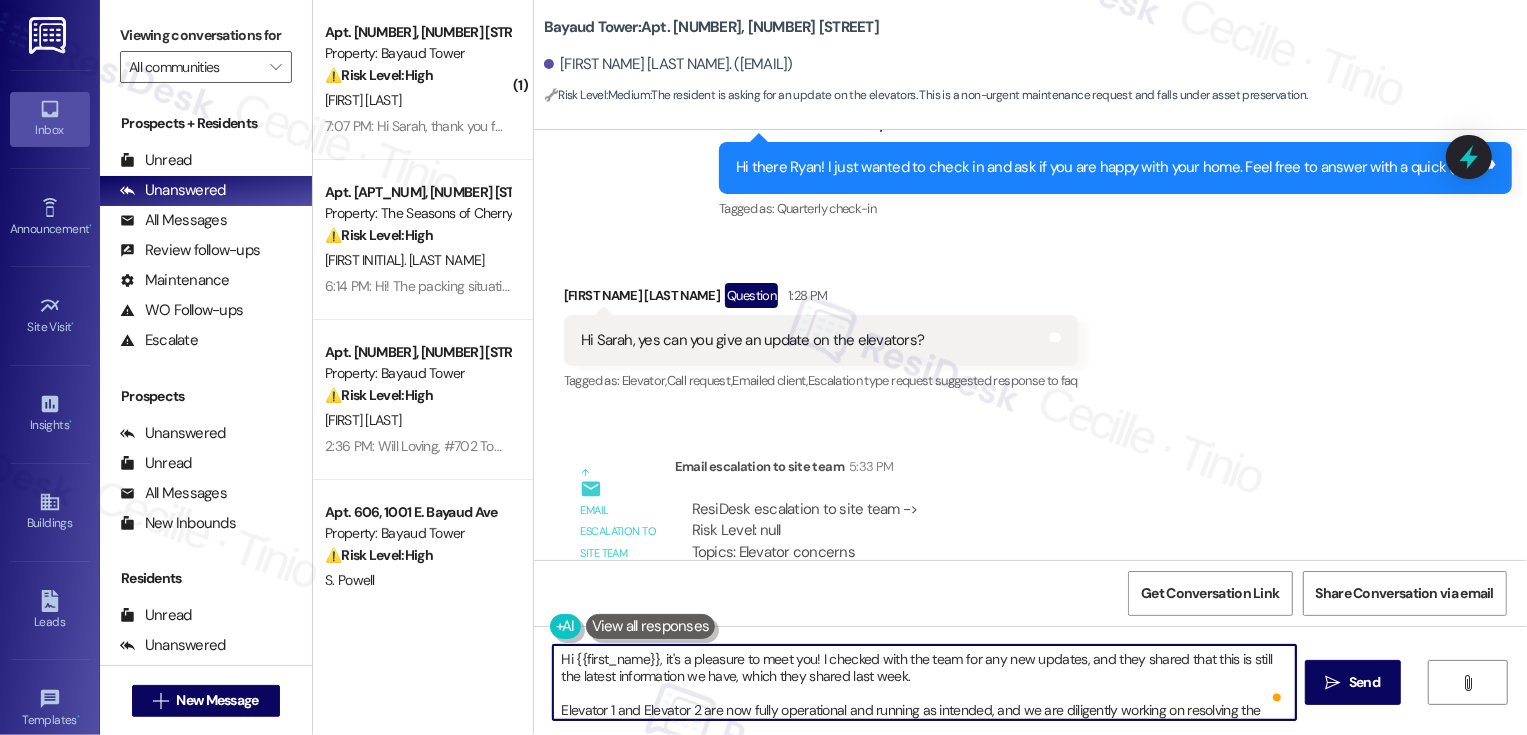 scroll, scrollTop: 12, scrollLeft: 0, axis: vertical 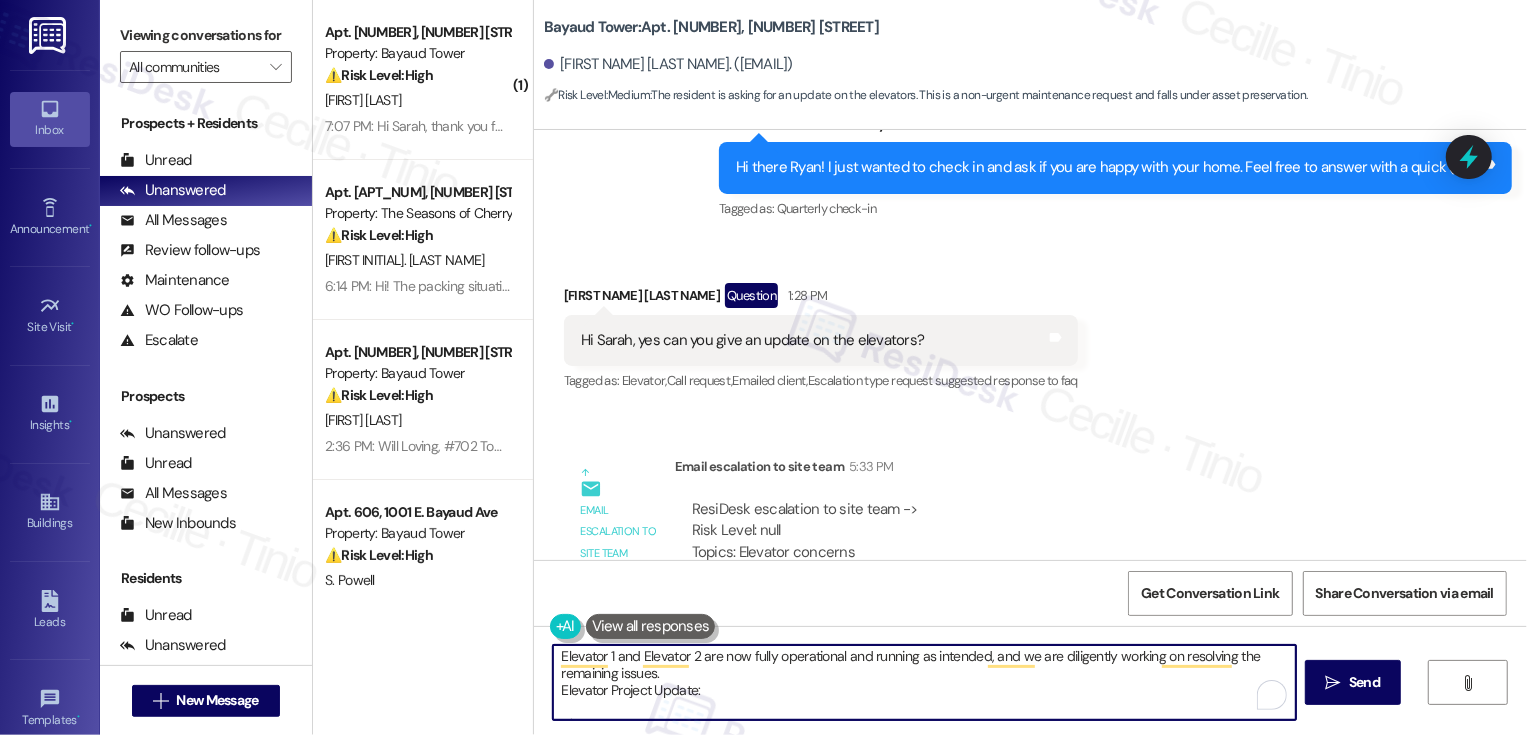 click on "Hi {{first_name}}, it's a pleasure to meet you! I checked with the team for any new updates, and they shared that this is still the latest information we have, which they shared last week.
Elevator 1 and Elevator 2 are now fully operational and running as intended, and we are diligently working on resolving the remaining issues.
Elevator Project Update:
*
Work on Elevator 3 is progressing and is expected to be completed by the end of next week.
*
Once that work is finished, Elevator 1 will briefly be offline for additional preventative repairs.
A recent power surge from a lightning strike caused some setbacks last week, but barring any unforeseen delays, we are on track for full completion by mid-August. Once all elevators are back in service, we expect improved performance and reliability, as the system operates most efficiently with all elevators functioning together." at bounding box center (924, 682) 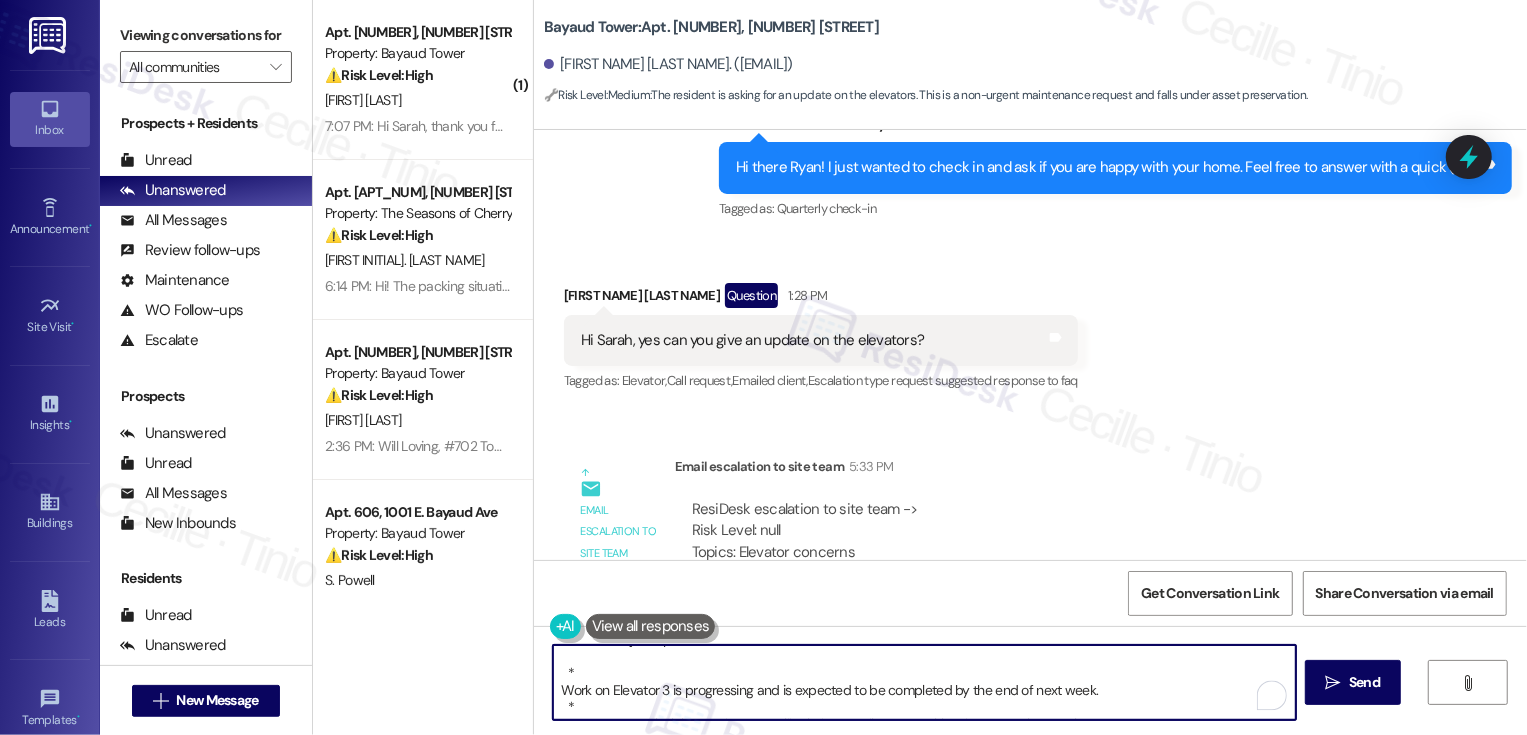 click on "Hi {{first_name}}, it's a pleasure to meet you! I checked with the team for any new updates, and they shared that this is still the latest information we have, which they shared last week.
Elevator 1 and Elevator 2 are now fully operational and running as intended, and we are diligently working on resolving the remaining issues.
Elevator Project Update:
*
Work on Elevator 3 is progressing and is expected to be completed by the end of next week.
*
Once that work is finished, Elevator 1 will briefly be offline for additional preventative repairs.
A recent power surge from a lightning strike caused some setbacks last week, but barring any unforeseen delays, we are on track for full completion by mid-August. Once all elevators are back in service, we expect improved performance and reliability, as the system operates most efficiently with all elevators functioning together." at bounding box center [924, 682] 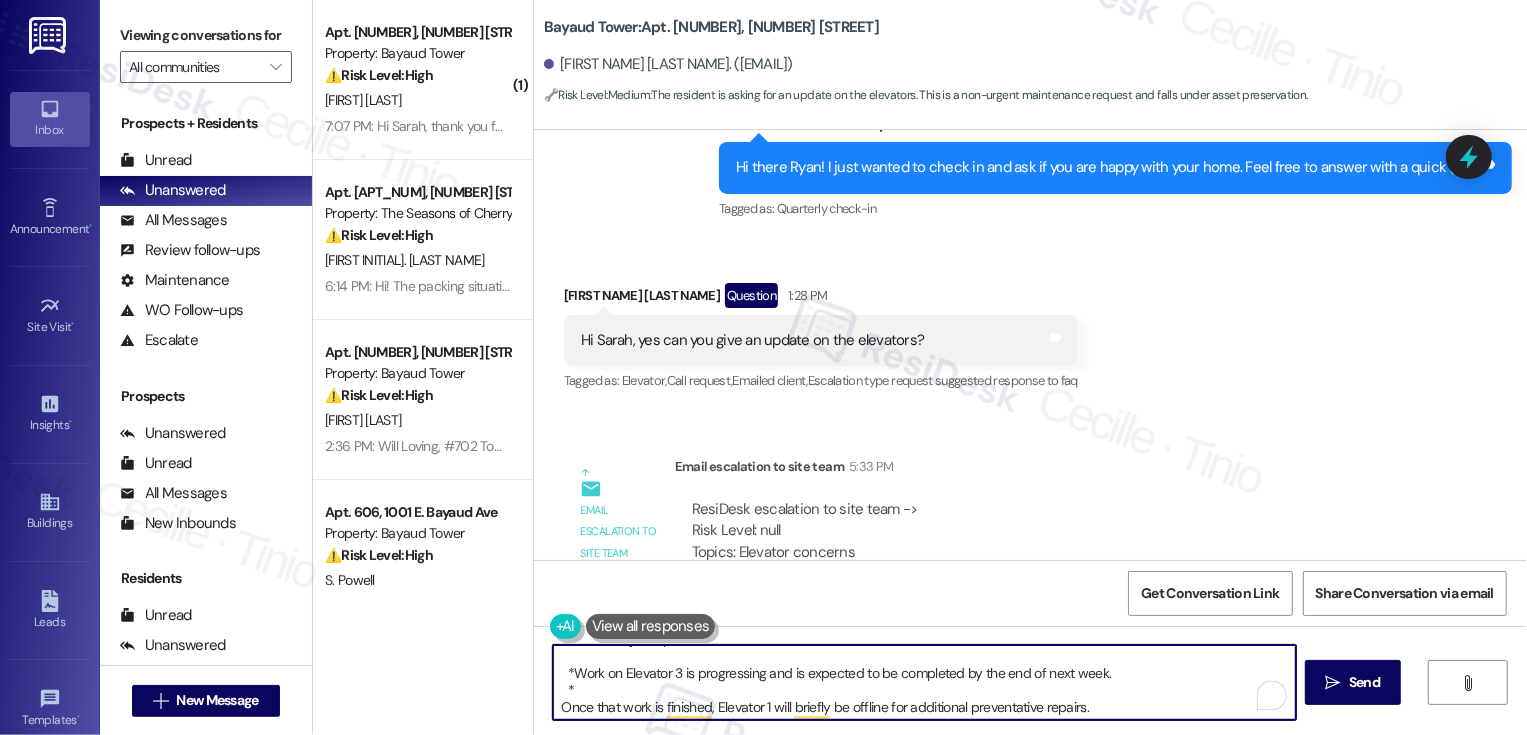 click on "Hi {{first_name}}, it's a pleasure to meet you! I checked with the team for any new updates, and they shared that this is still the latest information we have, which they shared last week.
Elevator 1 and Elevator 2 are now fully operational and running as intended, and we are diligently working on resolving the remaining issues.
Elevator Project Update:
*Work on Elevator 3 is progressing and is expected to be completed by the end of next week.
*
Once that work is finished, Elevator 1 will briefly be offline for additional preventative repairs.
A recent power surge from a lightning strike caused some setbacks last week, but barring any unforeseen delays, we are on track for full completion by mid-August. Once all elevators are back in service, we expect improved performance and reliability, as the system operates most efficiently with all elevators functioning together." at bounding box center [924, 682] 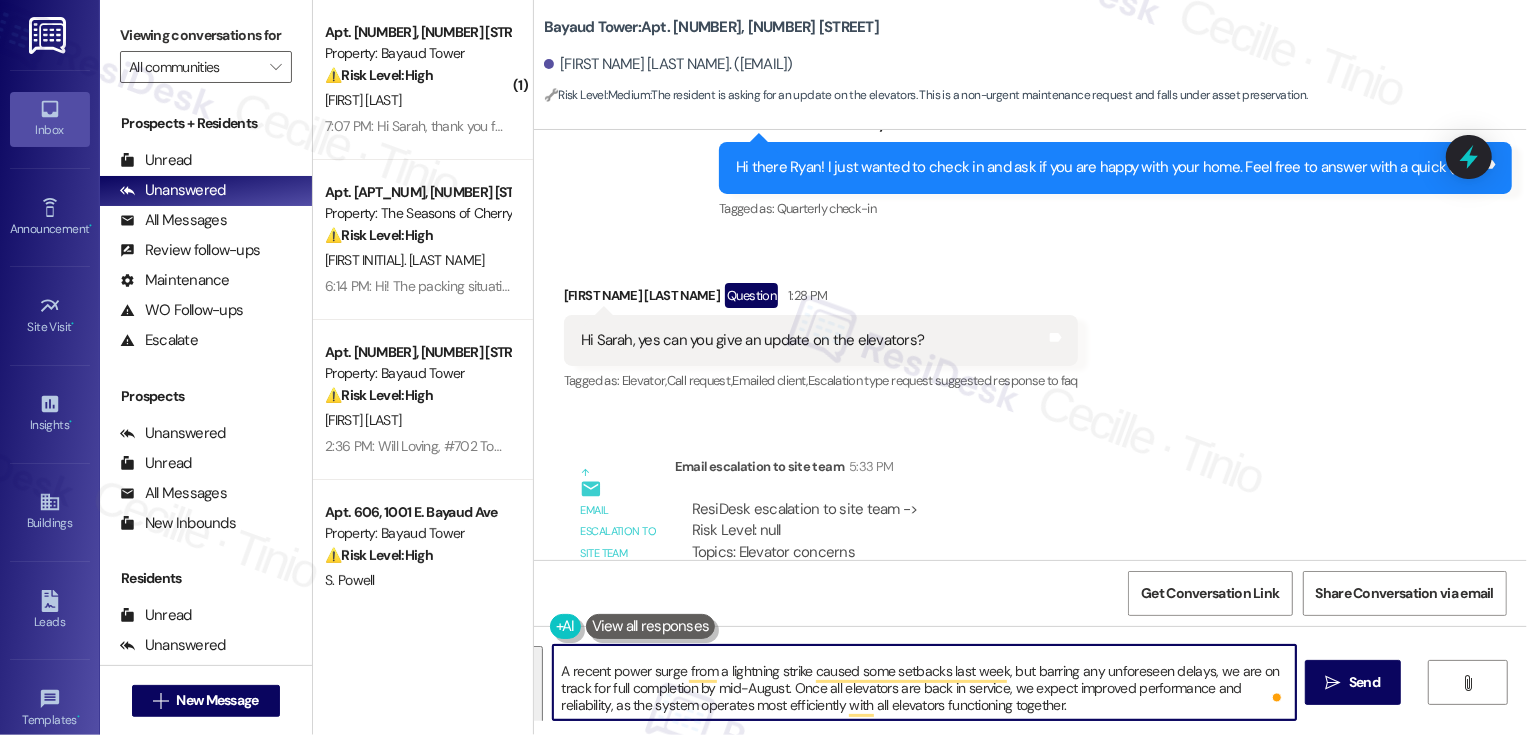 scroll, scrollTop: 175, scrollLeft: 0, axis: vertical 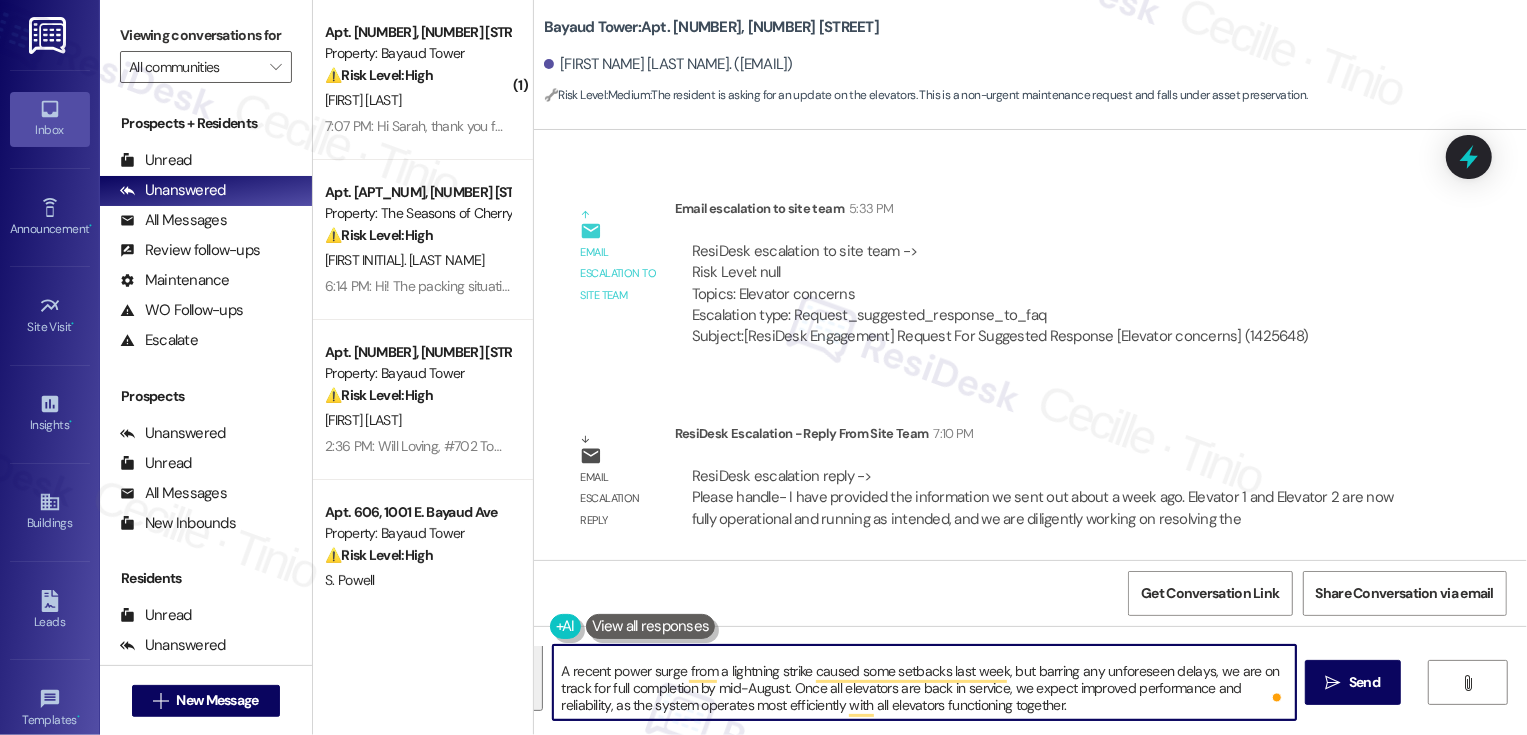 paste on "’s a pleasure to meet you! I checked in with the team for any updates, and they shared that the information from last week is still the most current.
Elevator 1 and Elevator 2 are now fully operational and running as intended, and work on Elevator 3 is progressing. It’s expected to be completed by the end of next week. Once that’s done, Elevator 1 will briefly go offline for some additional preventative repairs.
There was a small setback last week due to a lightning strike causing a power surge, but as of now, we’re still on track for full completion by mid‑August. Once all elevators are back in service, performance and reliability should be much better, as the system works best" 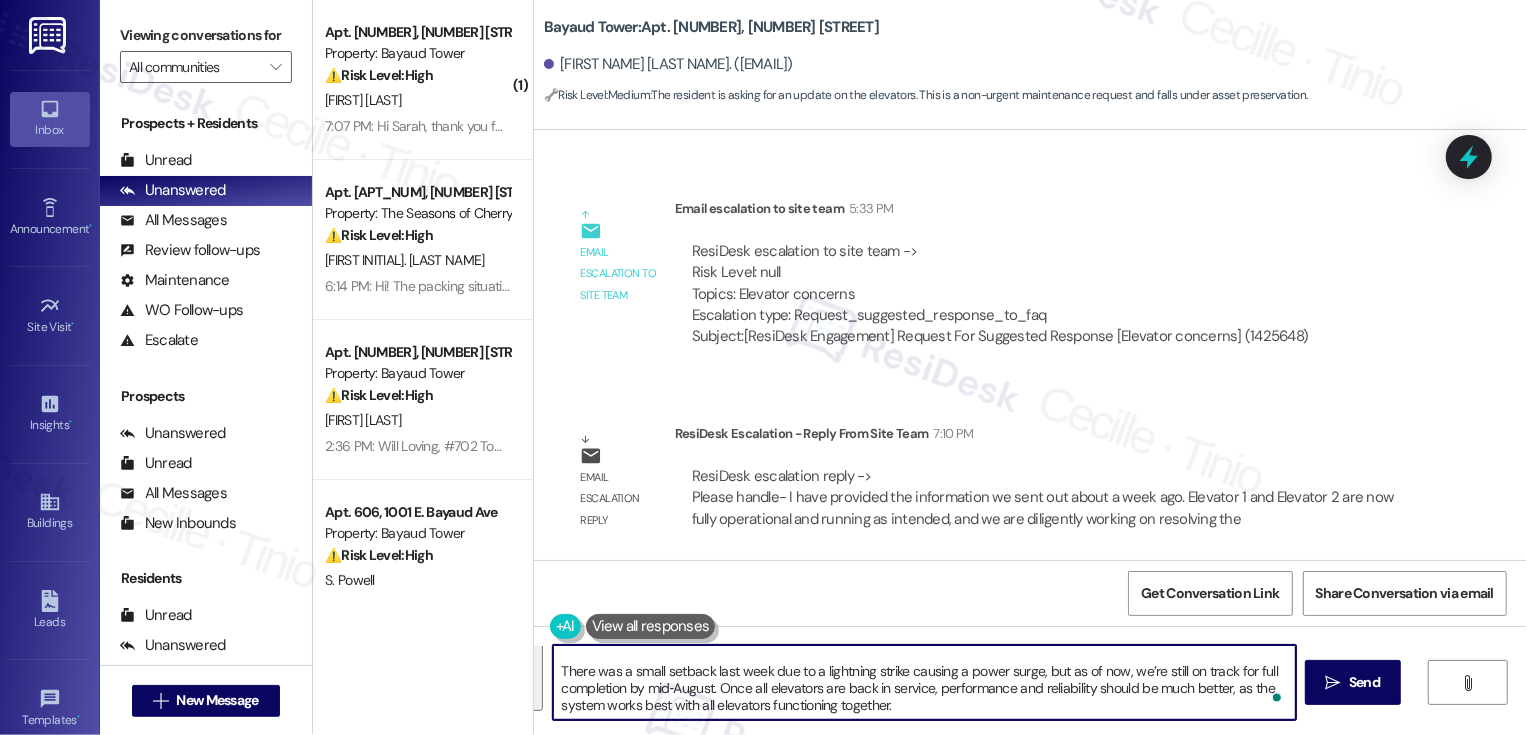 scroll, scrollTop: 102, scrollLeft: 0, axis: vertical 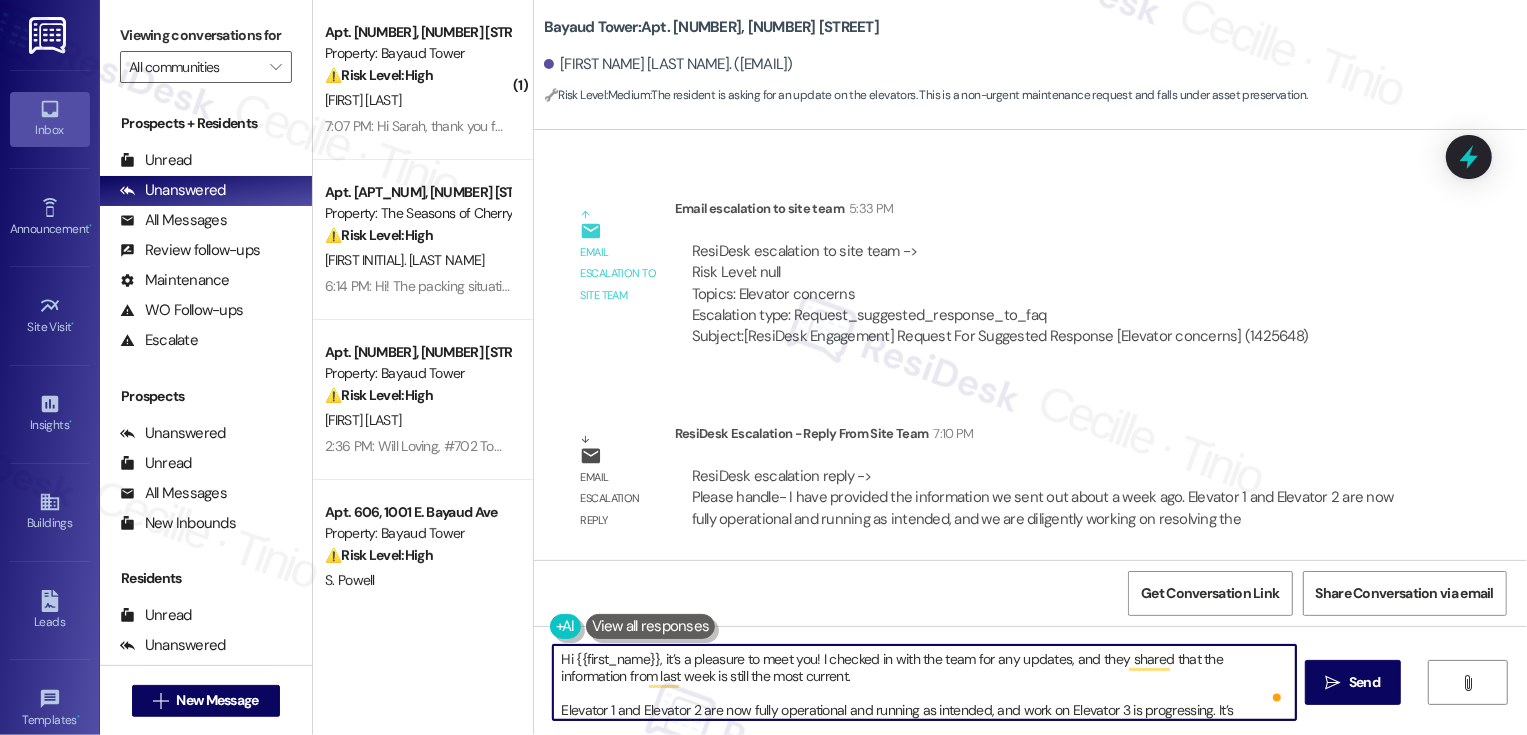 click on "Hi {{first_name}}, it’s a pleasure to meet you! I checked in with the team for any updates, and they shared that the information from last week is still the most current.
Elevator 1 and Elevator 2 are now fully operational and running as intended, and work on Elevator 3 is progressing. It’s expected to be completed by the end of next week. Once that’s done, Elevator 1 will briefly go offline for some additional preventative repairs.
There was a small setback last week due to a lightning strike causing a power surge, but as of now, we’re still on track for full completion by mid‑August. Once all elevators are back in service, performance and reliability should be much better, as the system works best with all elevators functioning together." at bounding box center [924, 682] 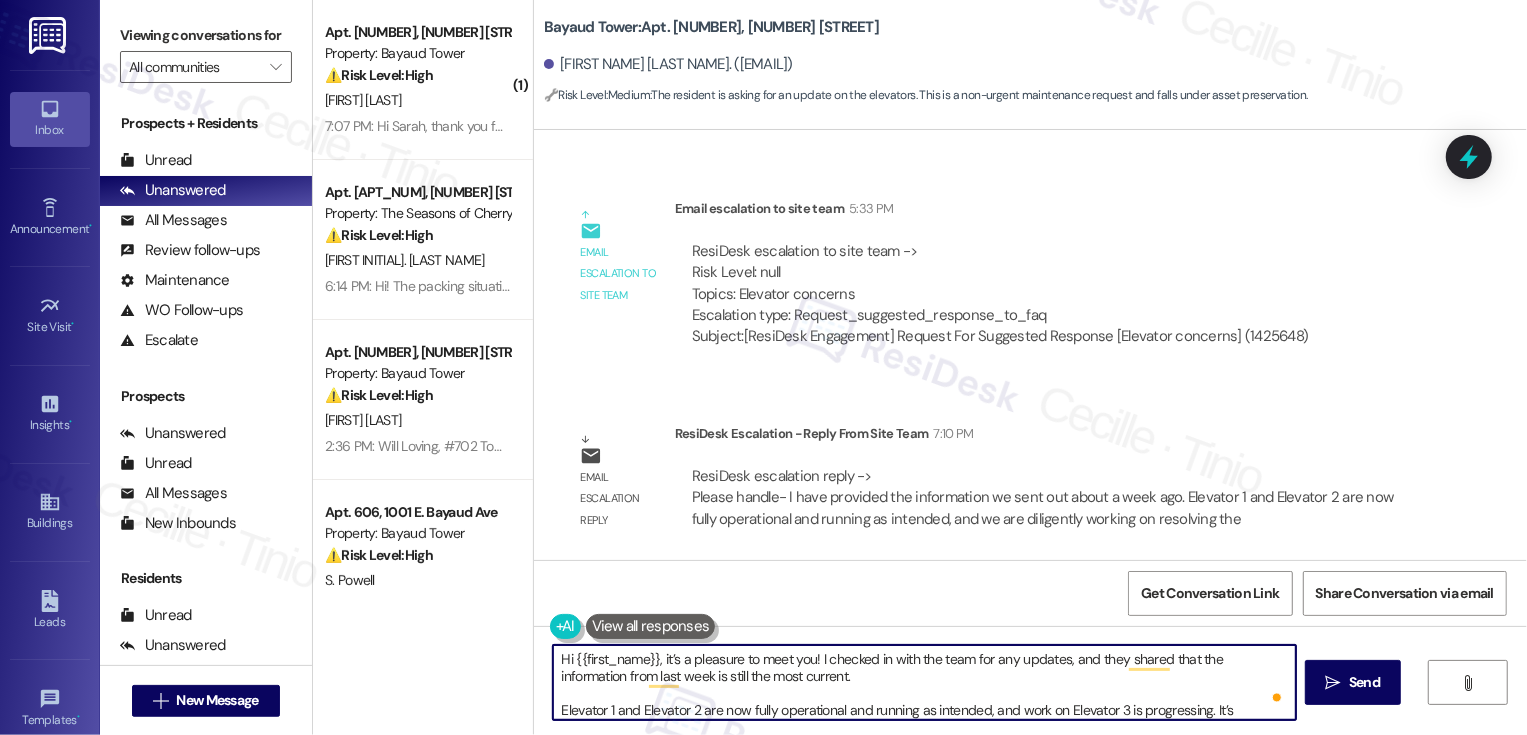 scroll, scrollTop: 17, scrollLeft: 0, axis: vertical 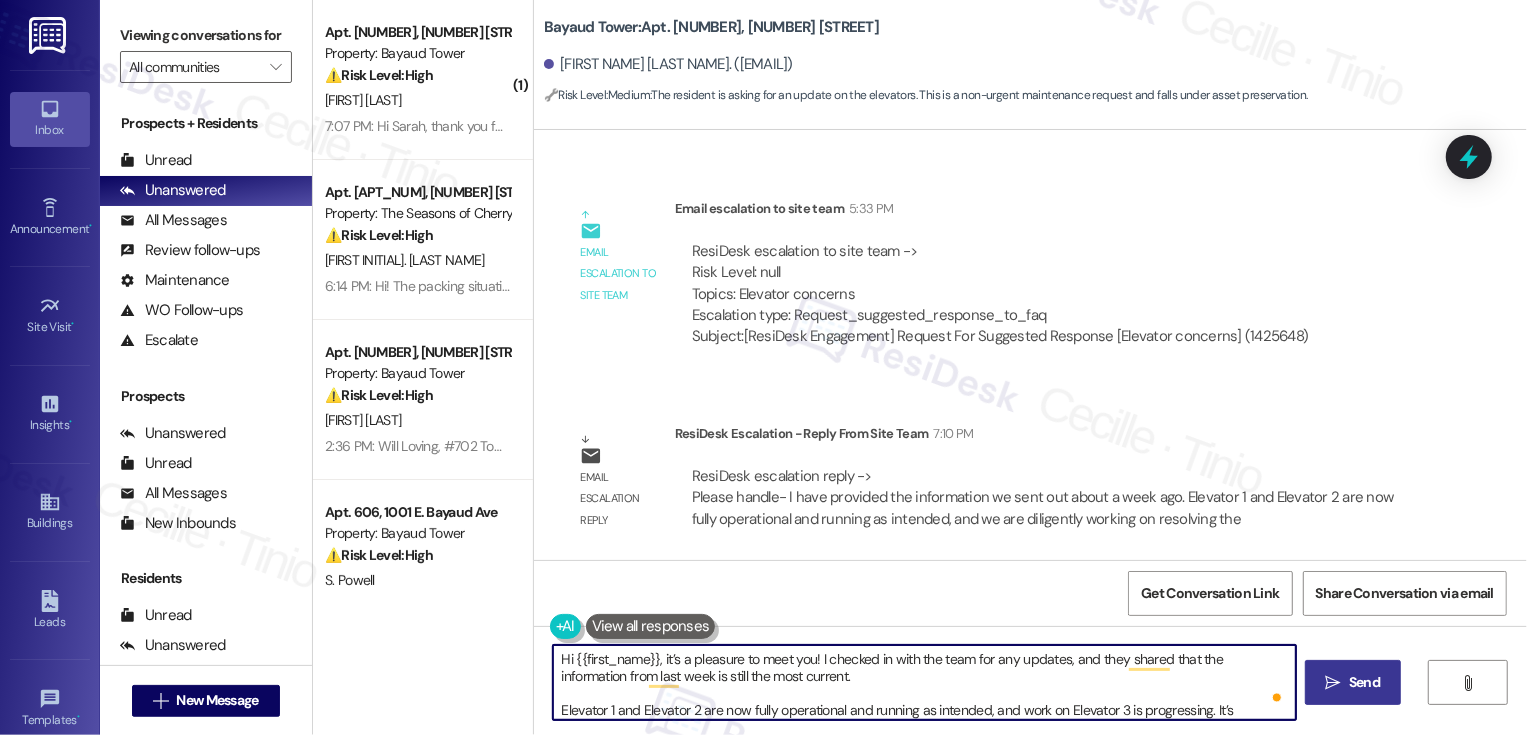 type on "Hi {{first_name}}, it’s a pleasure to meet you! I checked in with the team for any updates, and they shared that the information from last week is still the most current.
Elevator 1 and Elevator 2 are now fully operational and running as intended, and work on Elevator 3 is progressing. It’s expected to be completed by the end of next week. Once that’s done, Elevator 1 will briefly go offline for some additional preventative repairs.
There was a small setback last week due to a lightning strike causing a power surge, but as of now, we’re still on track for full completion by mid‑August. Once all elevators are back in service, performance and reliability should be much better, as the system works best with all elevators functioning together." 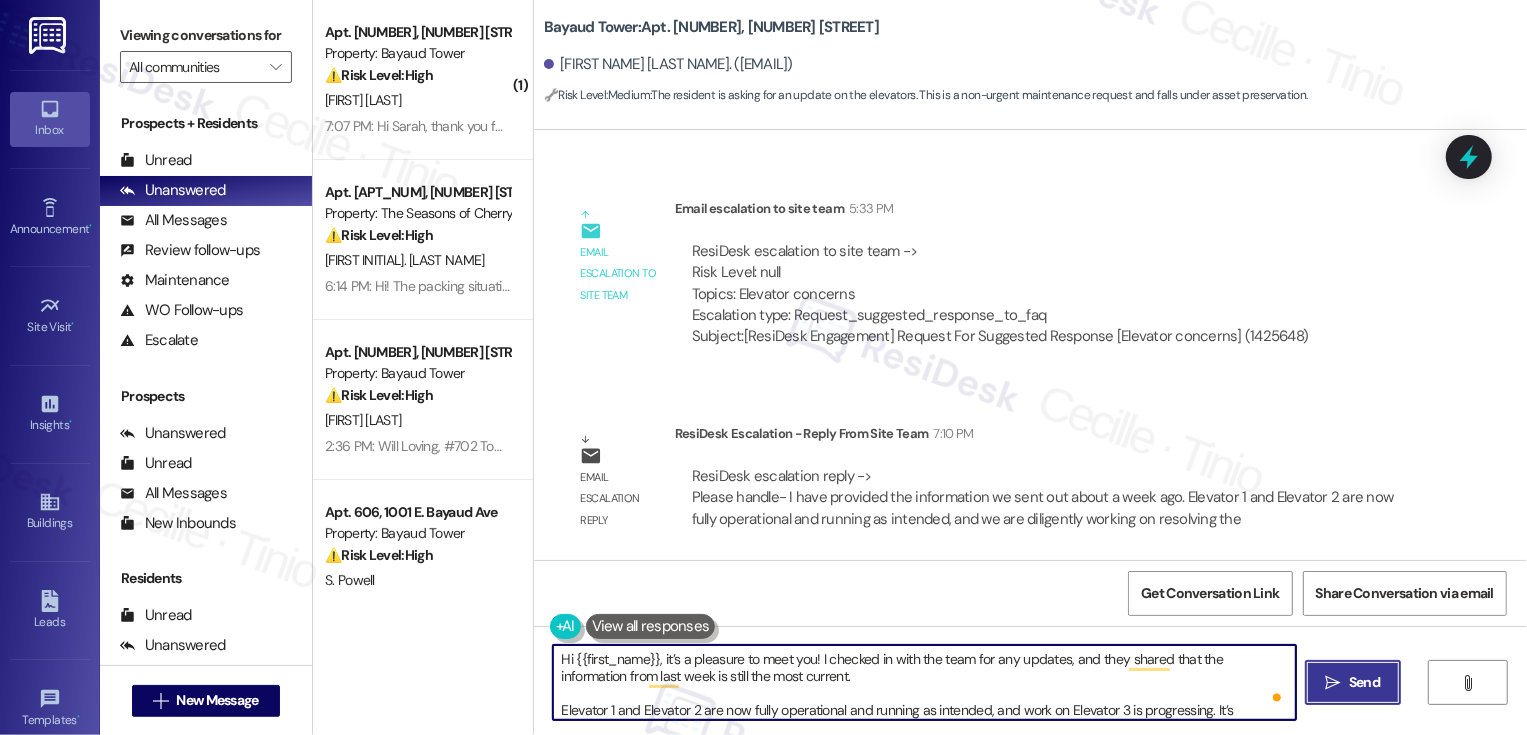 click on "" at bounding box center (1333, 683) 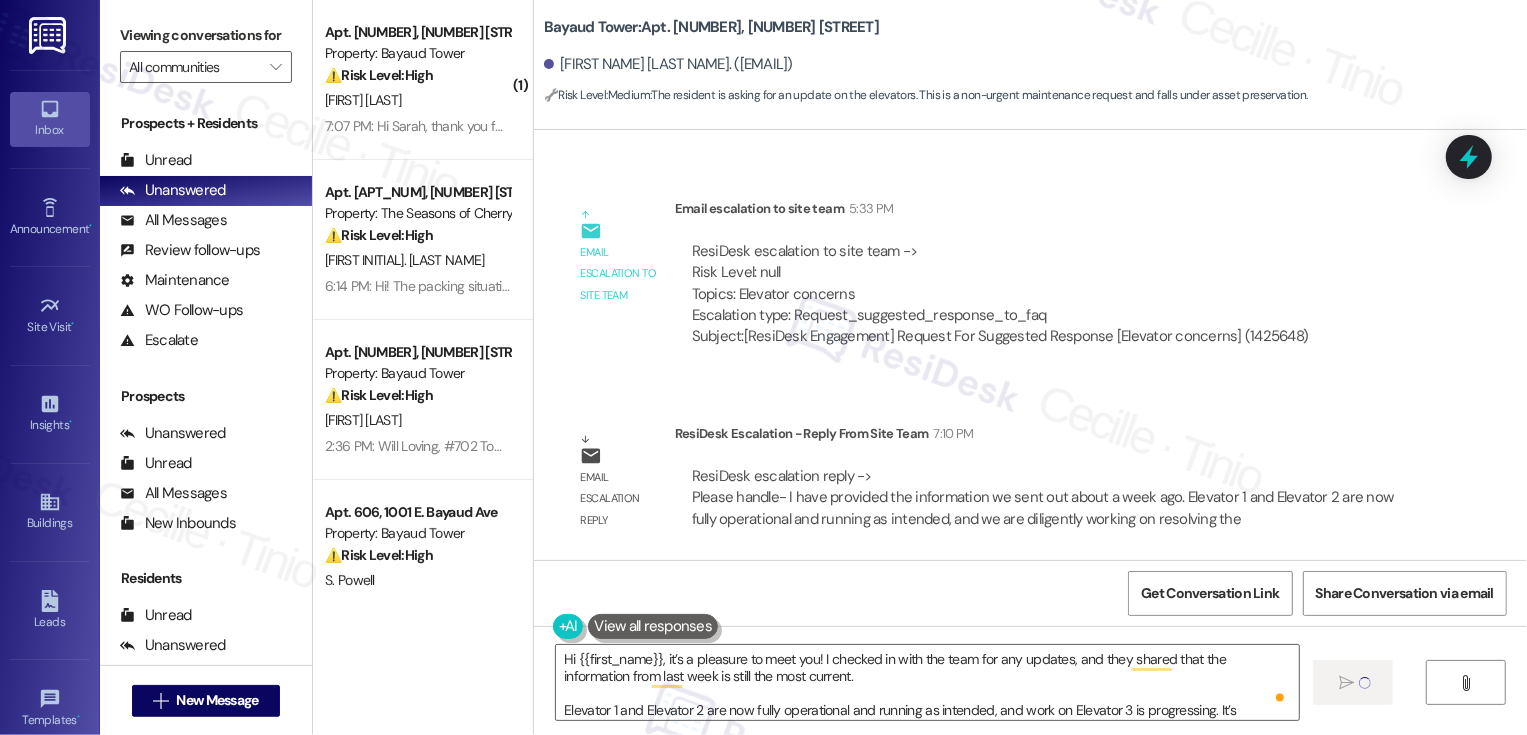 type 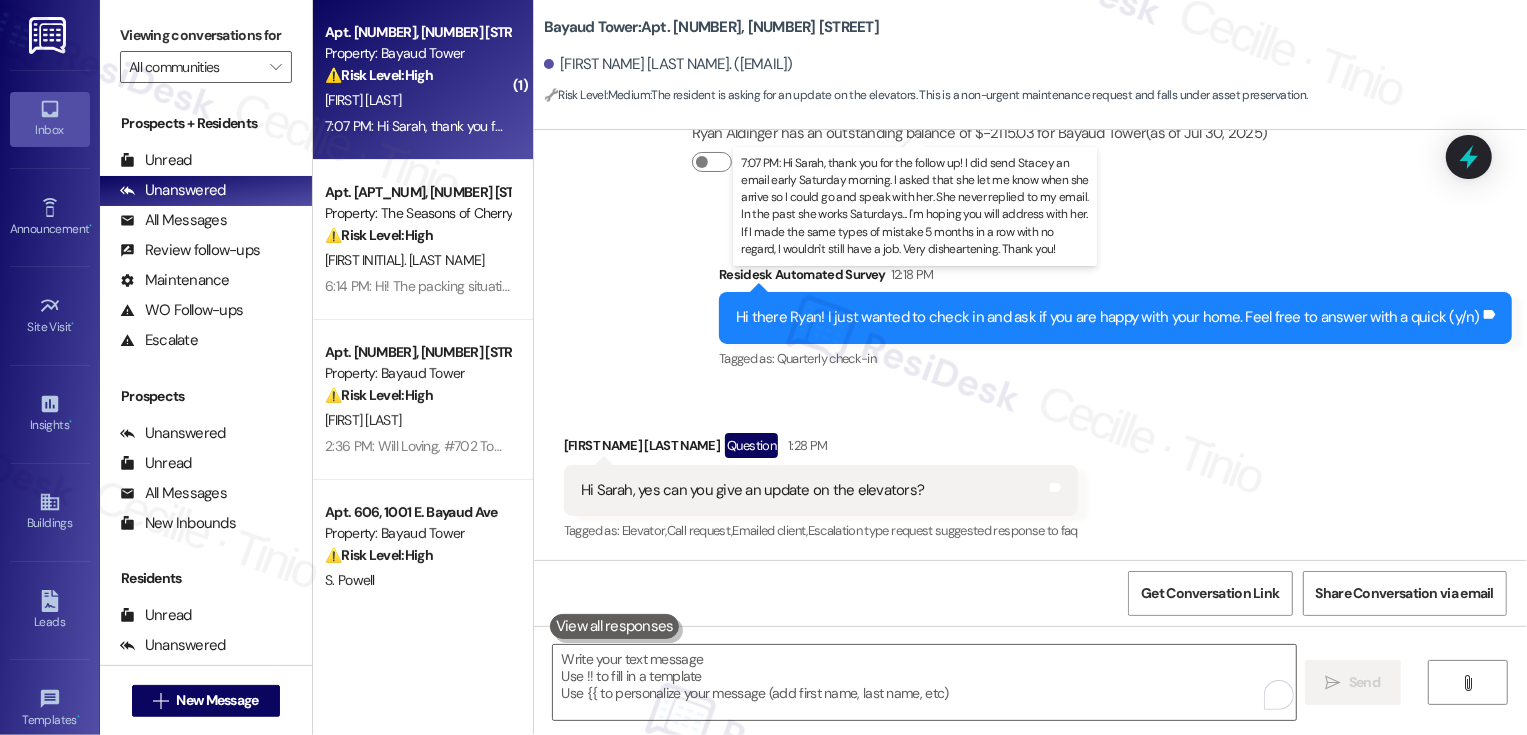 click on "7:07 PM: Hi [FIRST NAME], thank you for the follow up! I did send [LAST NAME] an email early Saturday morning. I asked that she let me know when she arrive so I could go and speak with her. She never replied to my email. In the past she works Saturdays...
I'm hoping you will address with her. If I made the same types of mistake 5 months in a row with no regard, I wouldn't still have a job. Very disheartening. Thank you! 7:07 PM: Hi [FIRST NAME], thank you for the follow up! I did send [LAST NAME] an email early Saturday morning. I asked that she let me know when she arrive so I could go and speak with her. She never replied to my email. In the past she works Saturdays...
I'm hoping you will address with her. If I made the same types of mistake 5 months in a row with no regard, I wouldn't still have a job. Very disheartening. Thank you!" at bounding box center (1488, 126) 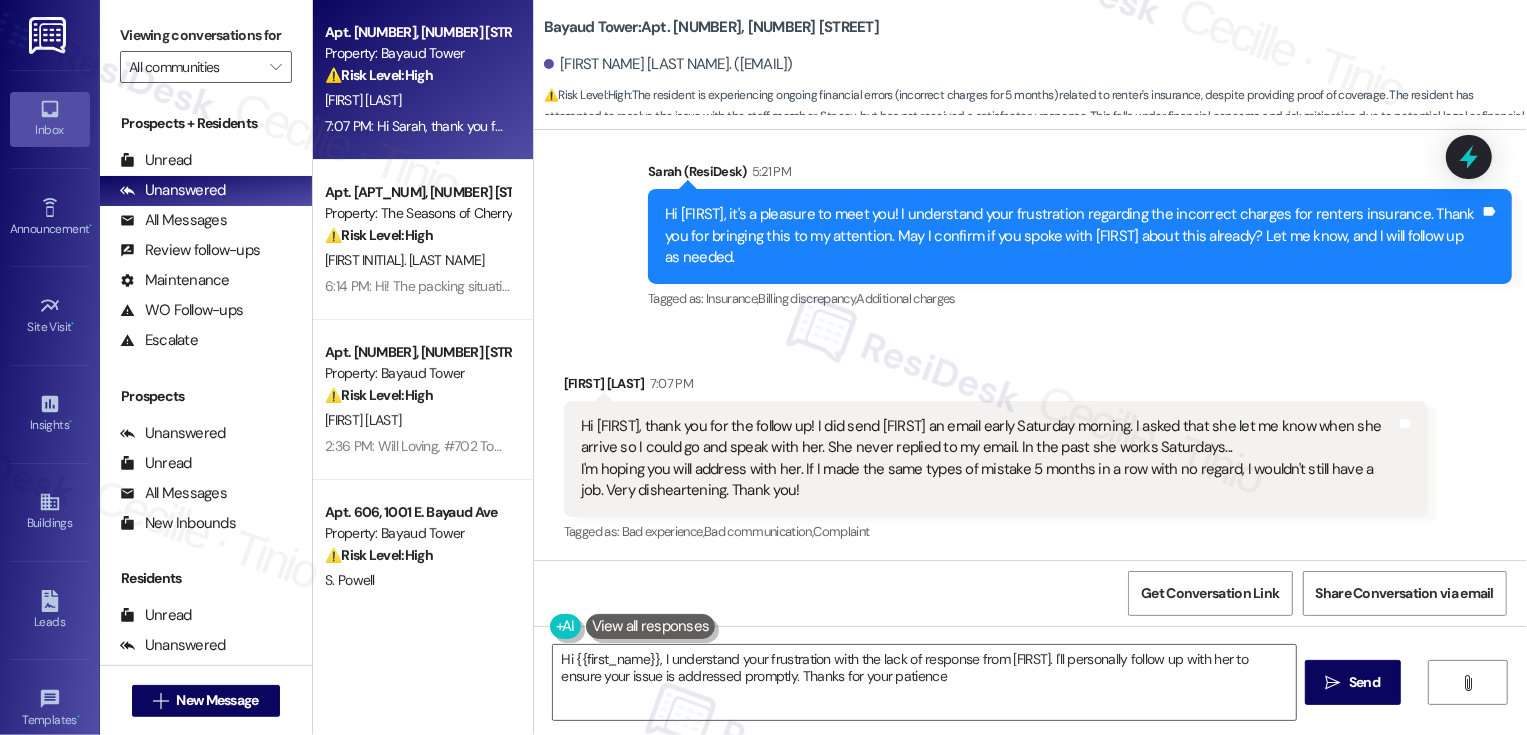 type on "Hi {{first_name}}, I understand your frustration with the lack of response from [FIRST]. I'll personally follow up with her to ensure your issue is addressed promptly. Thanks for your patience!" 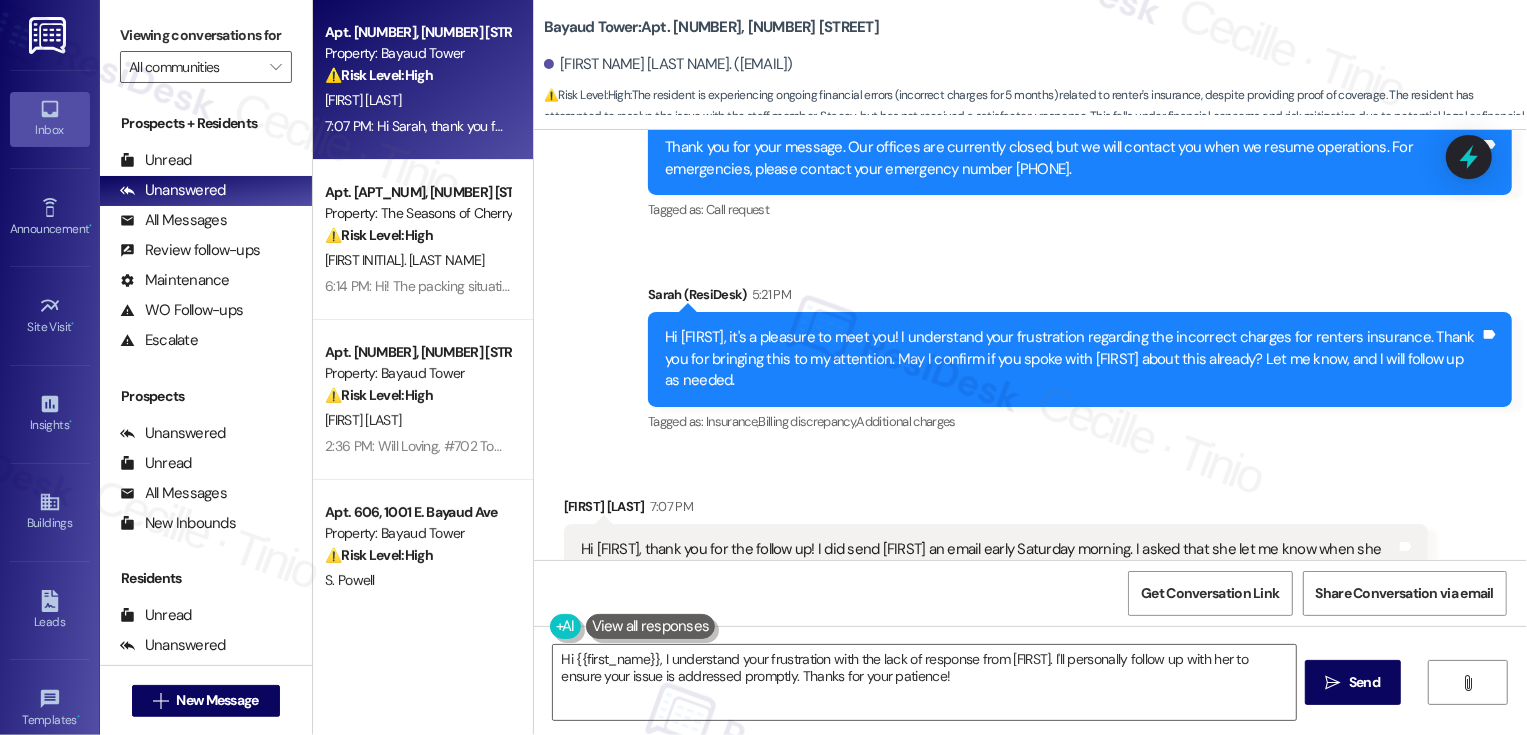 scroll, scrollTop: 1159, scrollLeft: 0, axis: vertical 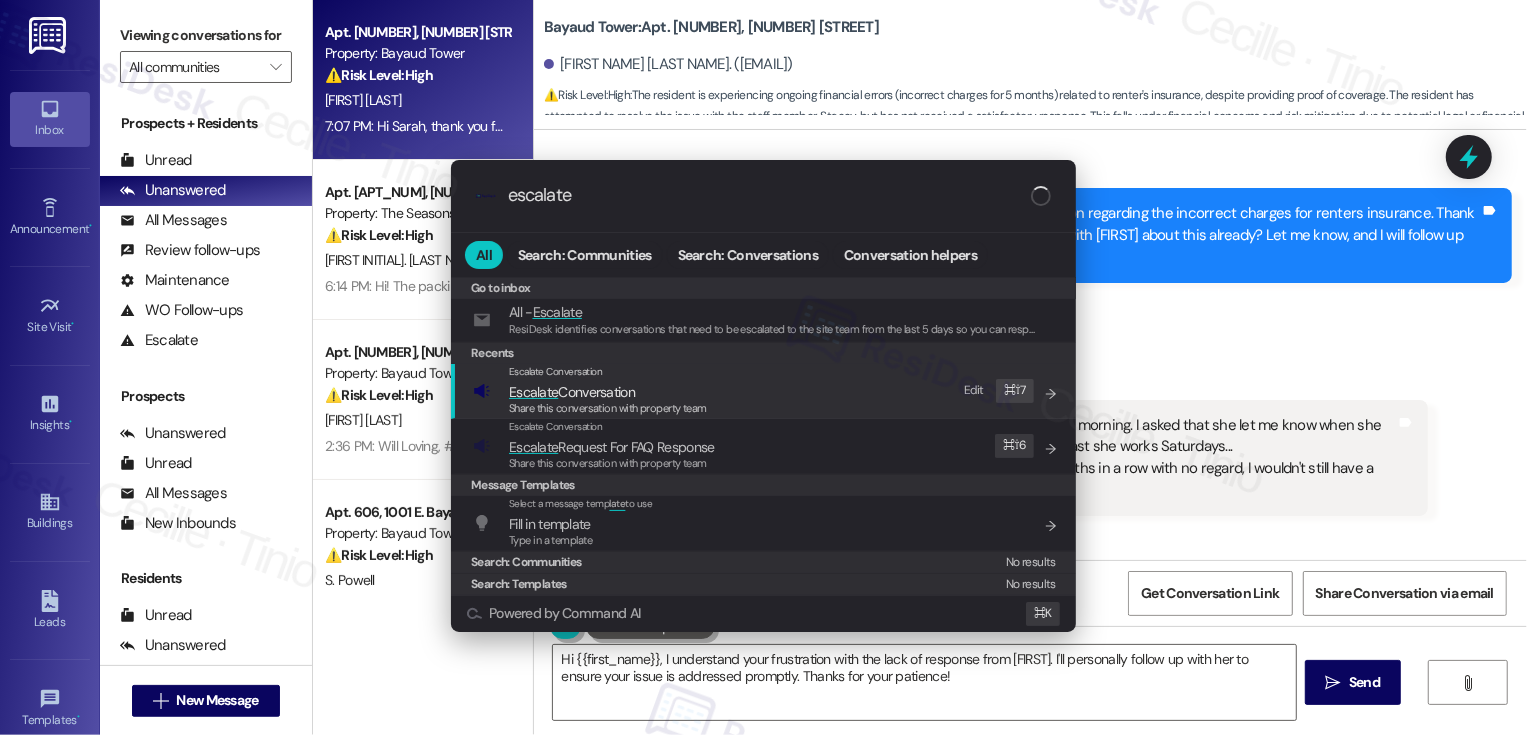 type on "escalate" 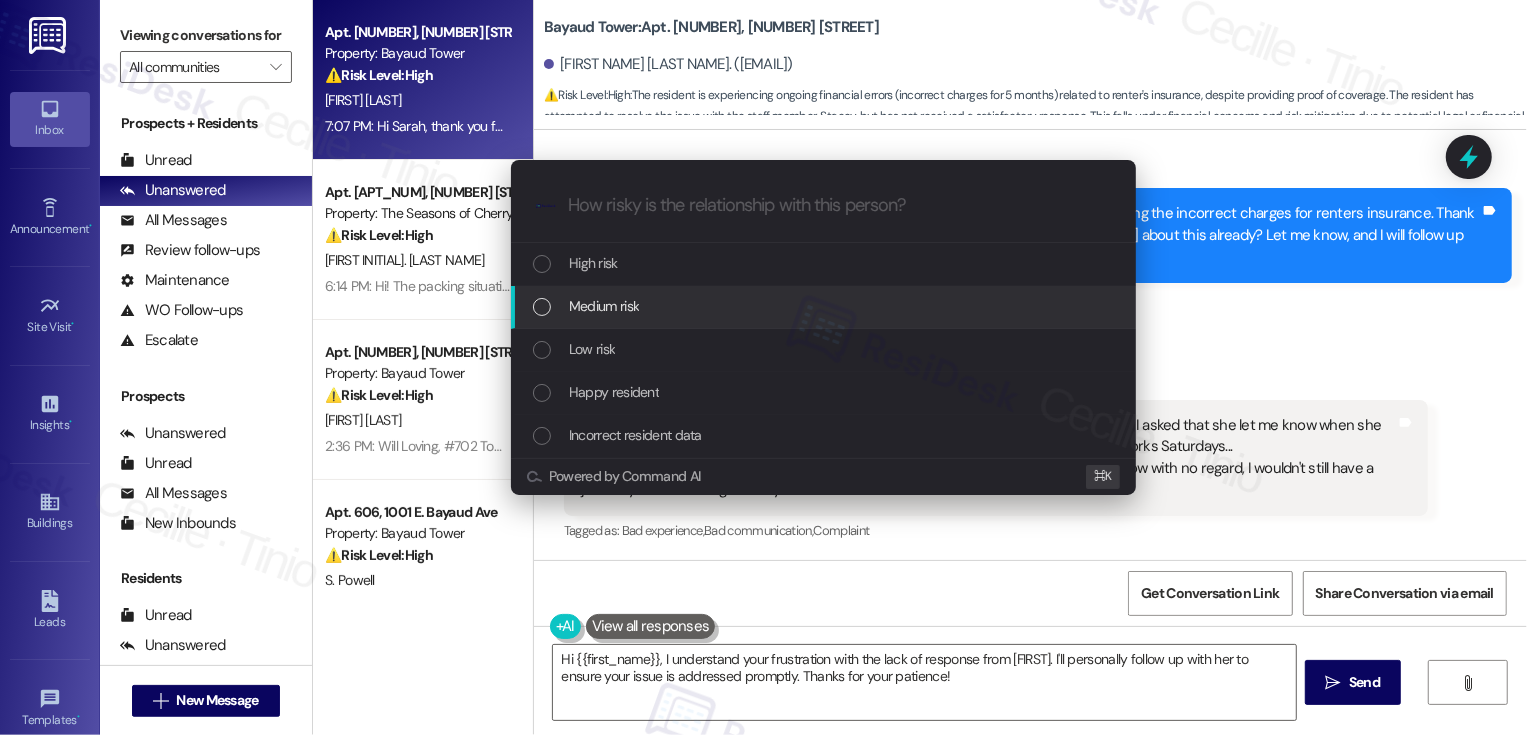 click on "Medium risk" at bounding box center [604, 306] 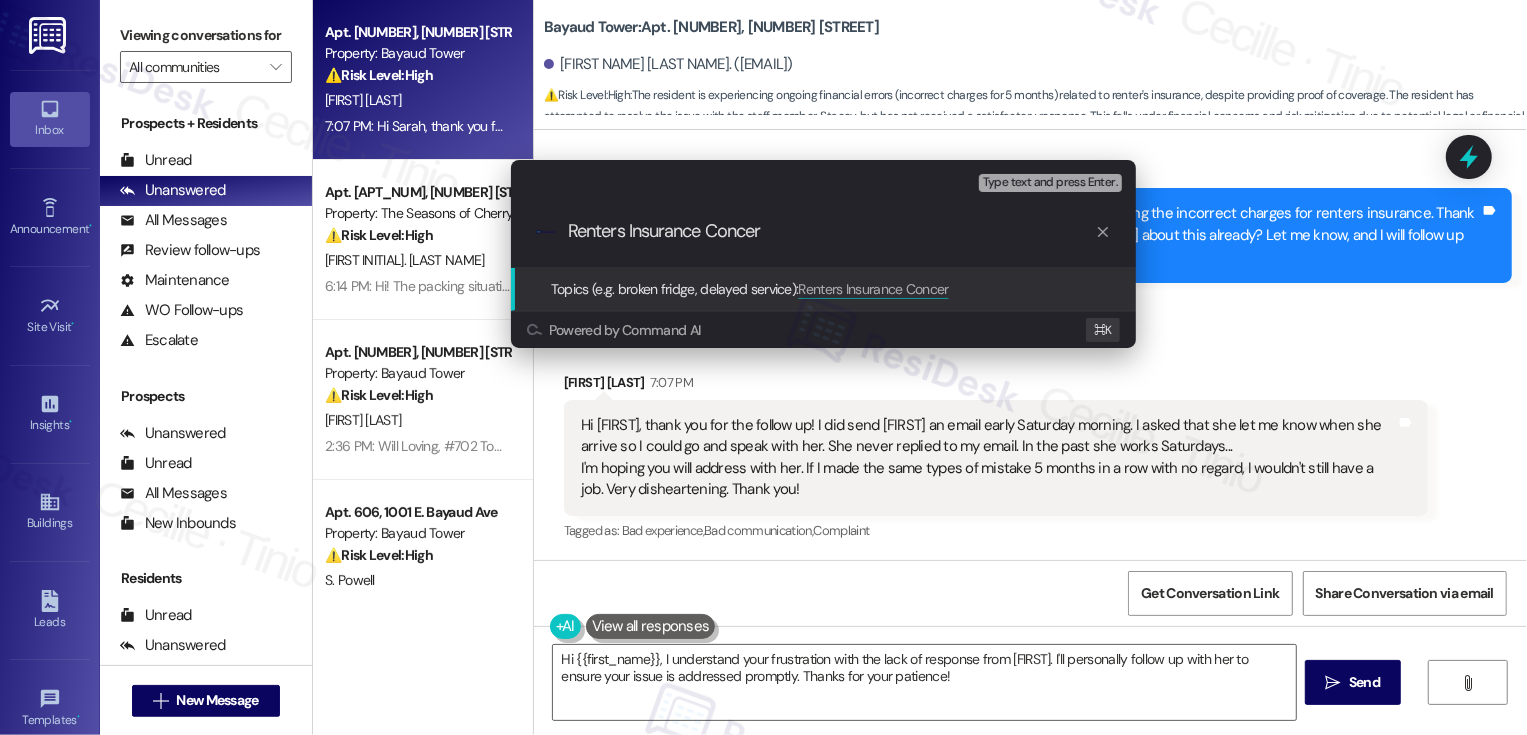 type on "Renters Insurance Concern" 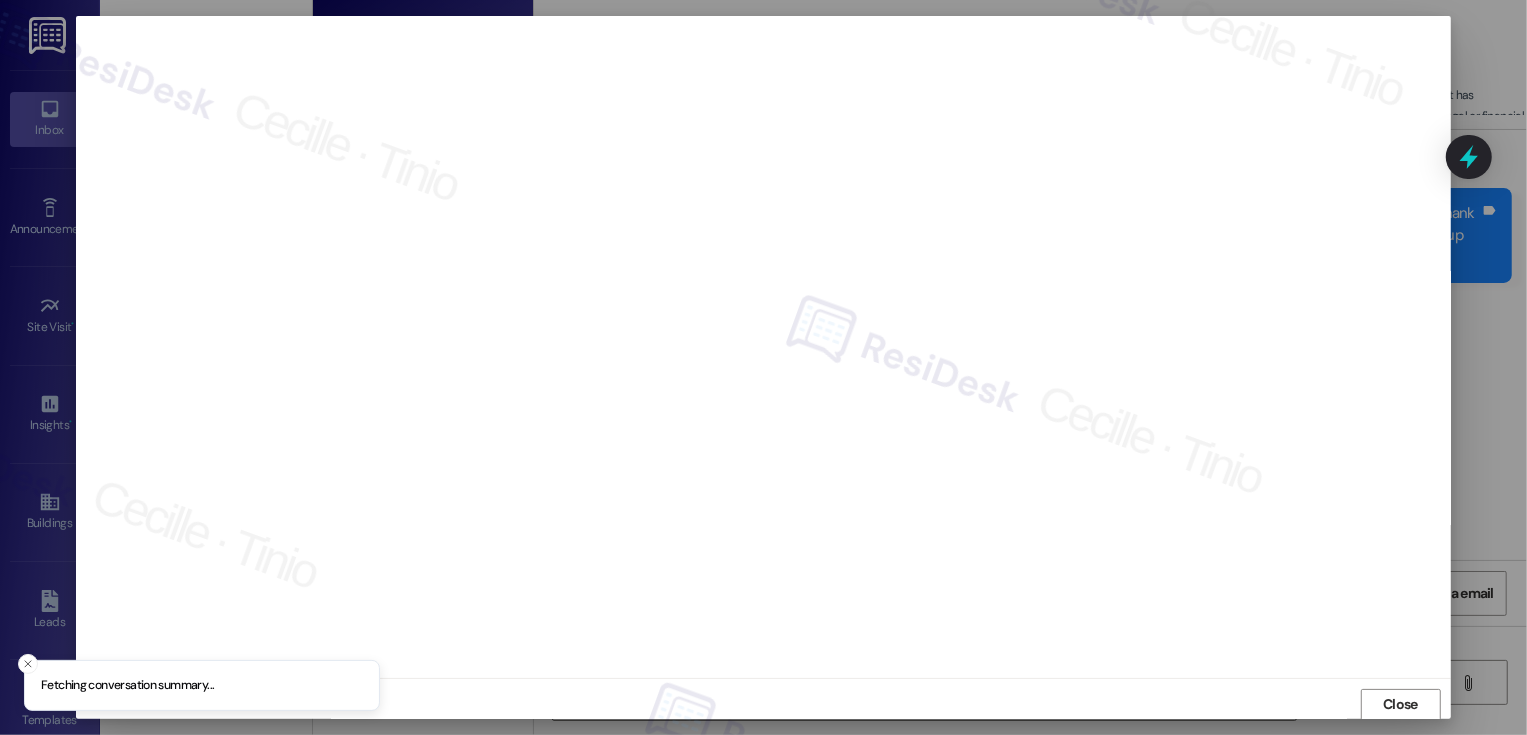 scroll, scrollTop: 1, scrollLeft: 0, axis: vertical 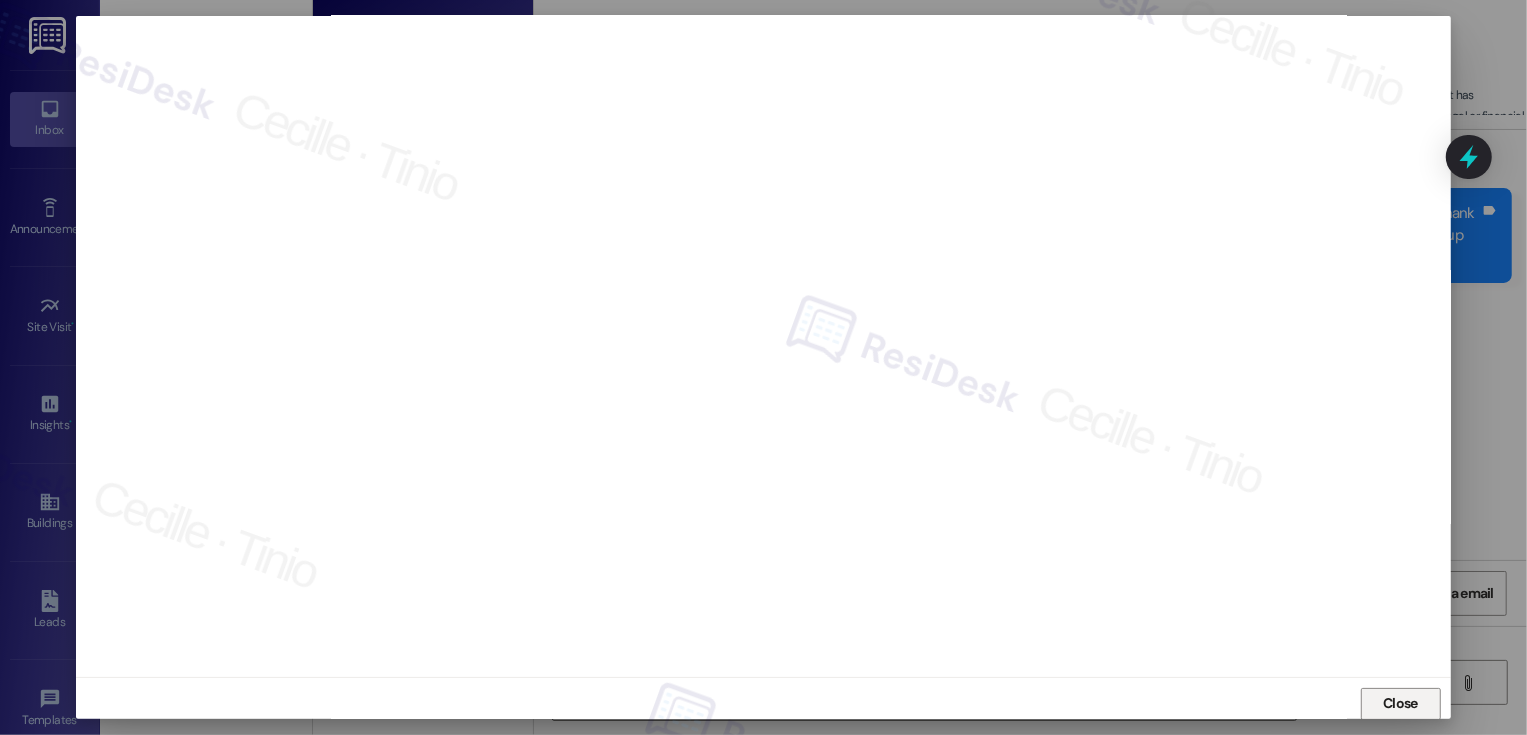 click on "Close" at bounding box center (1401, 704) 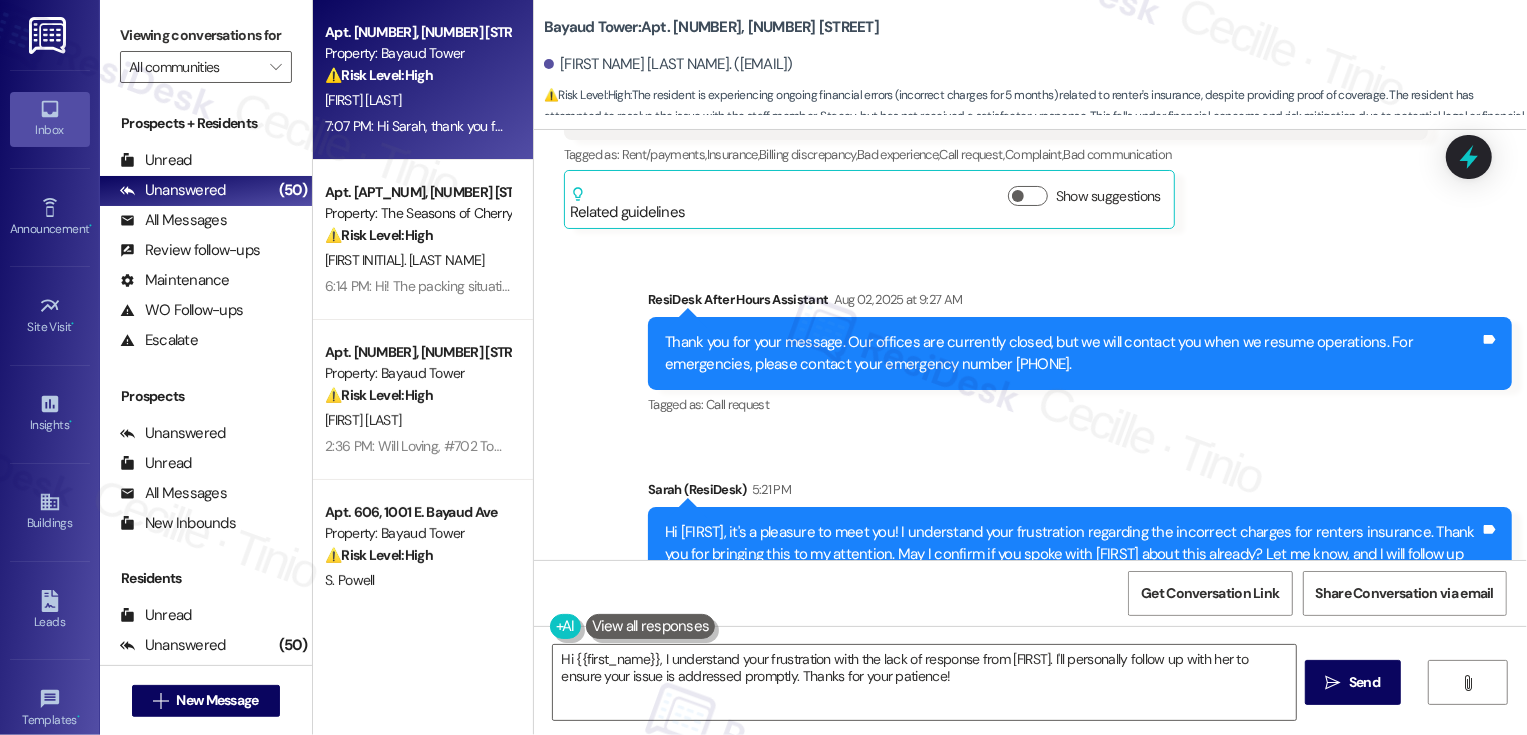 scroll, scrollTop: 835, scrollLeft: 0, axis: vertical 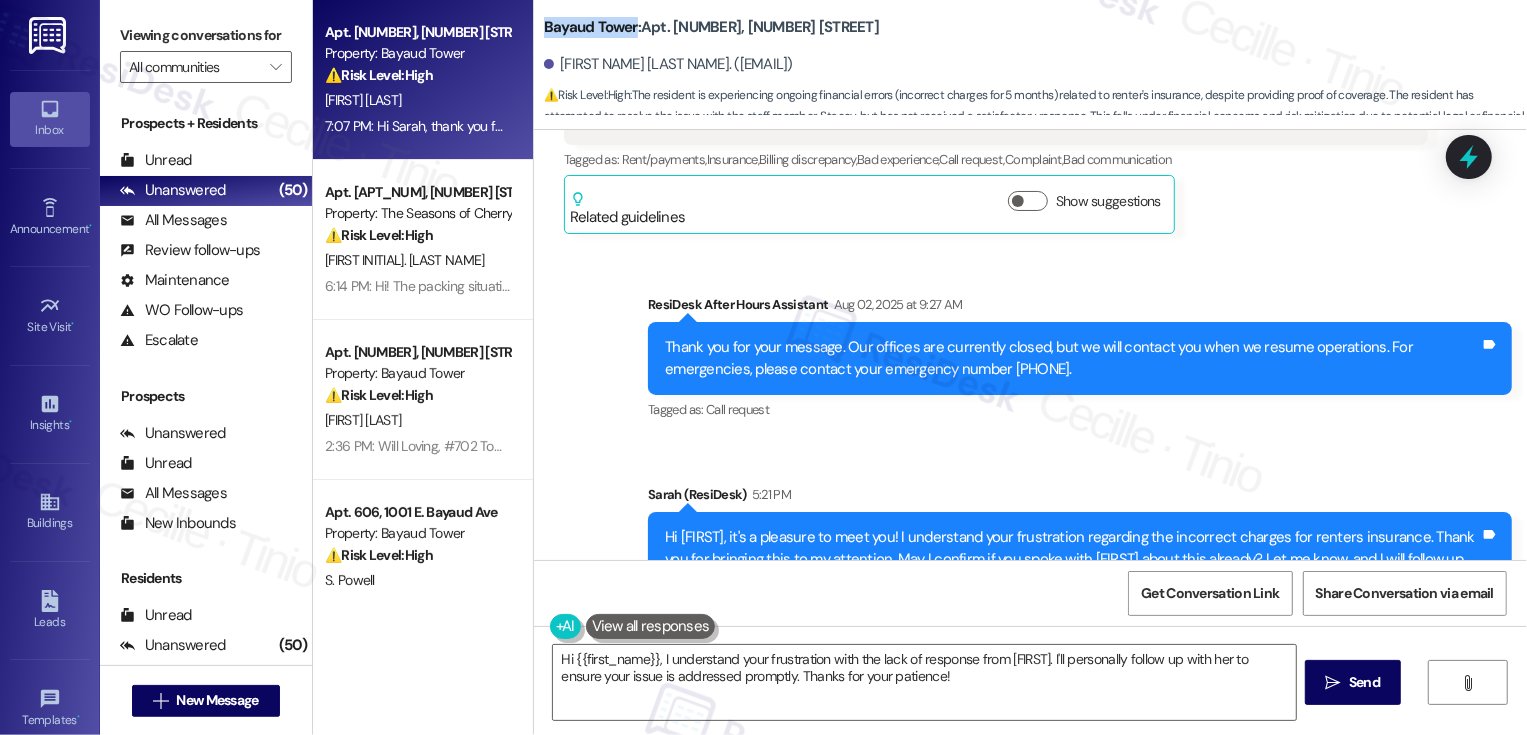 drag, startPoint x: 533, startPoint y: 28, endPoint x: 622, endPoint y: 33, distance: 89.140335 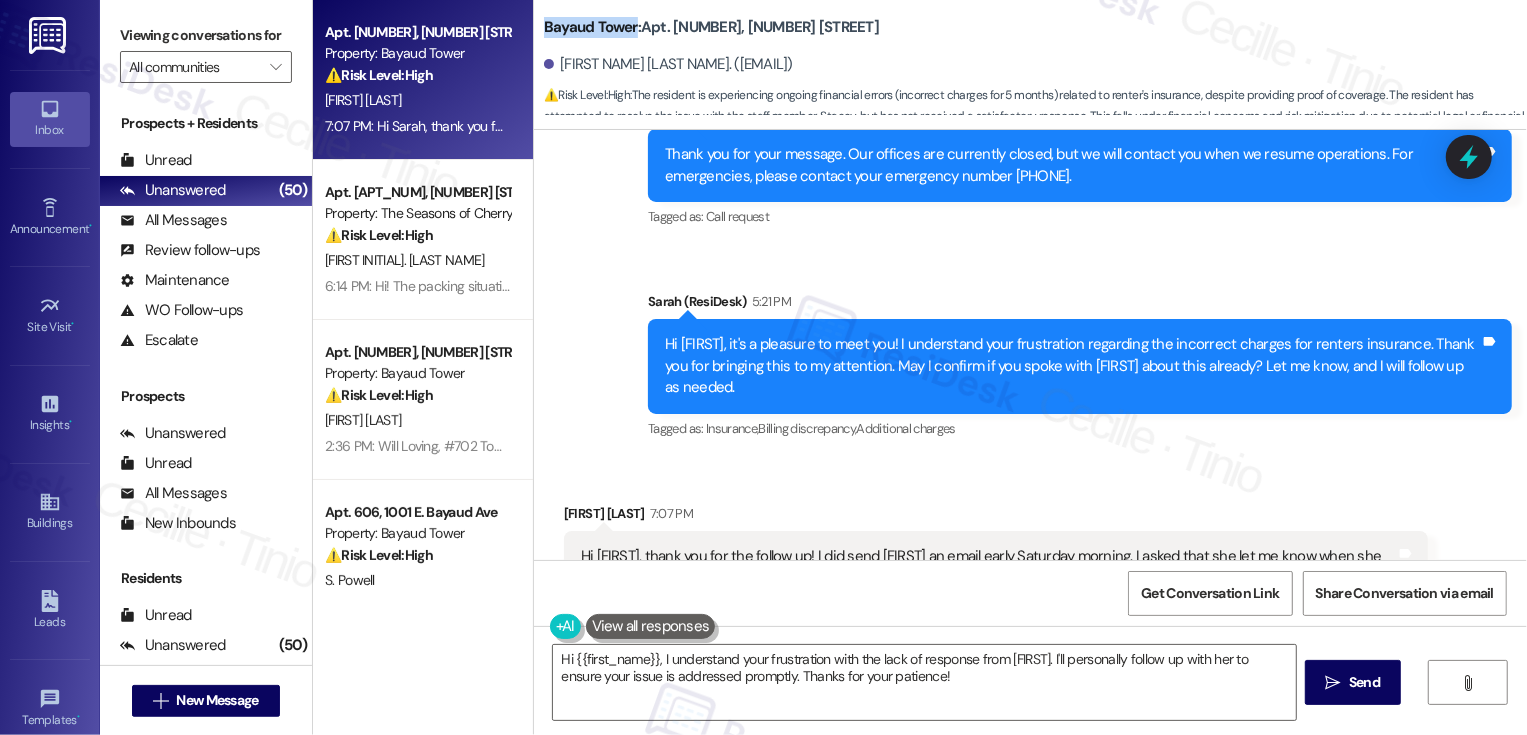 scroll, scrollTop: 1159, scrollLeft: 0, axis: vertical 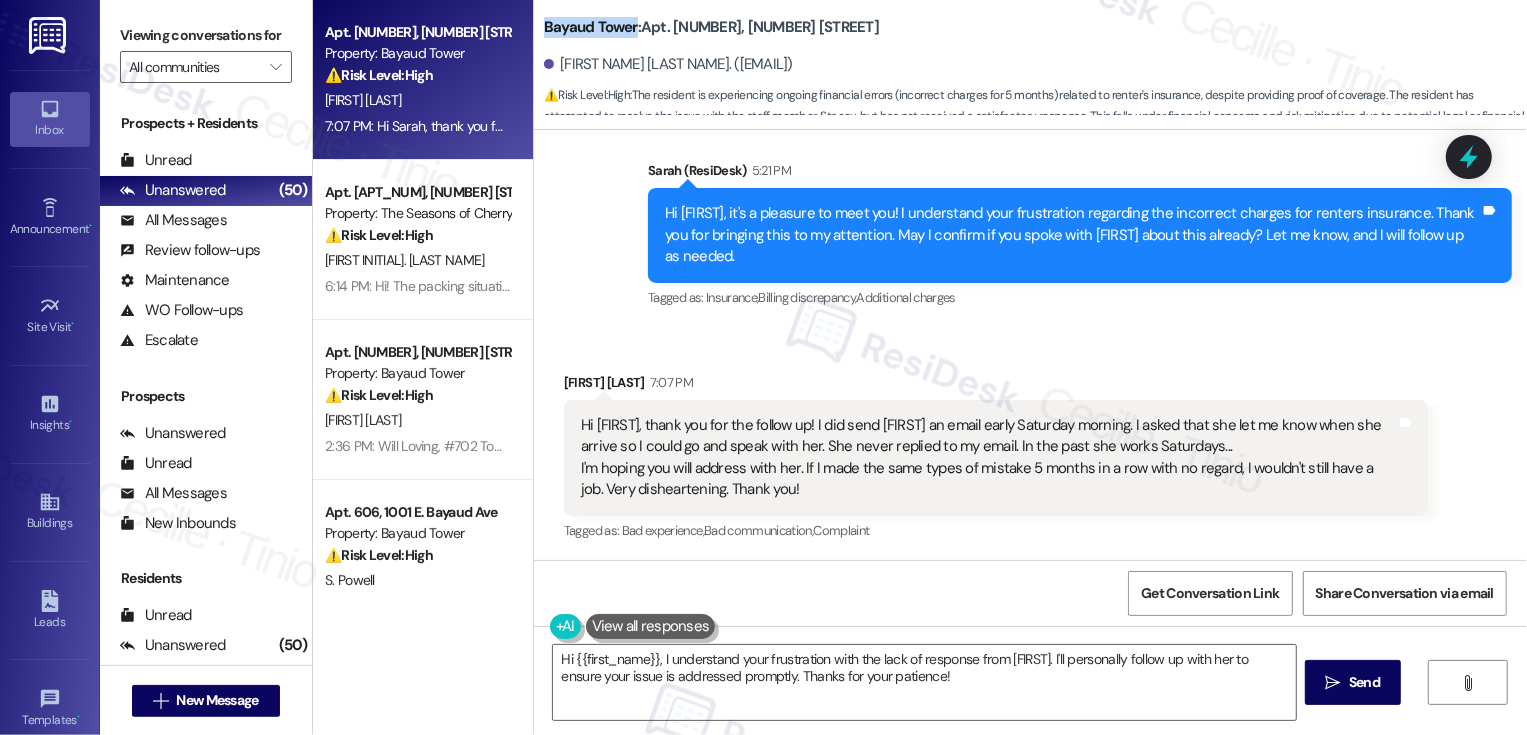 click on "Received via SMS [FIRST NAME] [LAST NAME] 7:07 PM Hi [FIRST NAME], thank you for the follow up! I did send [LAST NAME] an email early Saturday morning. I asked that she let me know when she arrive so I could go and speak with her. She never replied to my email. In the past she works Saturdays...
I'm hoping you will address with her. If I made the same types of mistake 5 months in a row with no regard, I wouldn't still have a job. Very disheartening. Thank you! Tags and notes Tagged as: Bad experience , Click to highlight conversations about Bad experience Bad communication , Click to highlight conversations about Bad communication Complaint Click to highlight conversations about Complaint" at bounding box center [1030, 443] 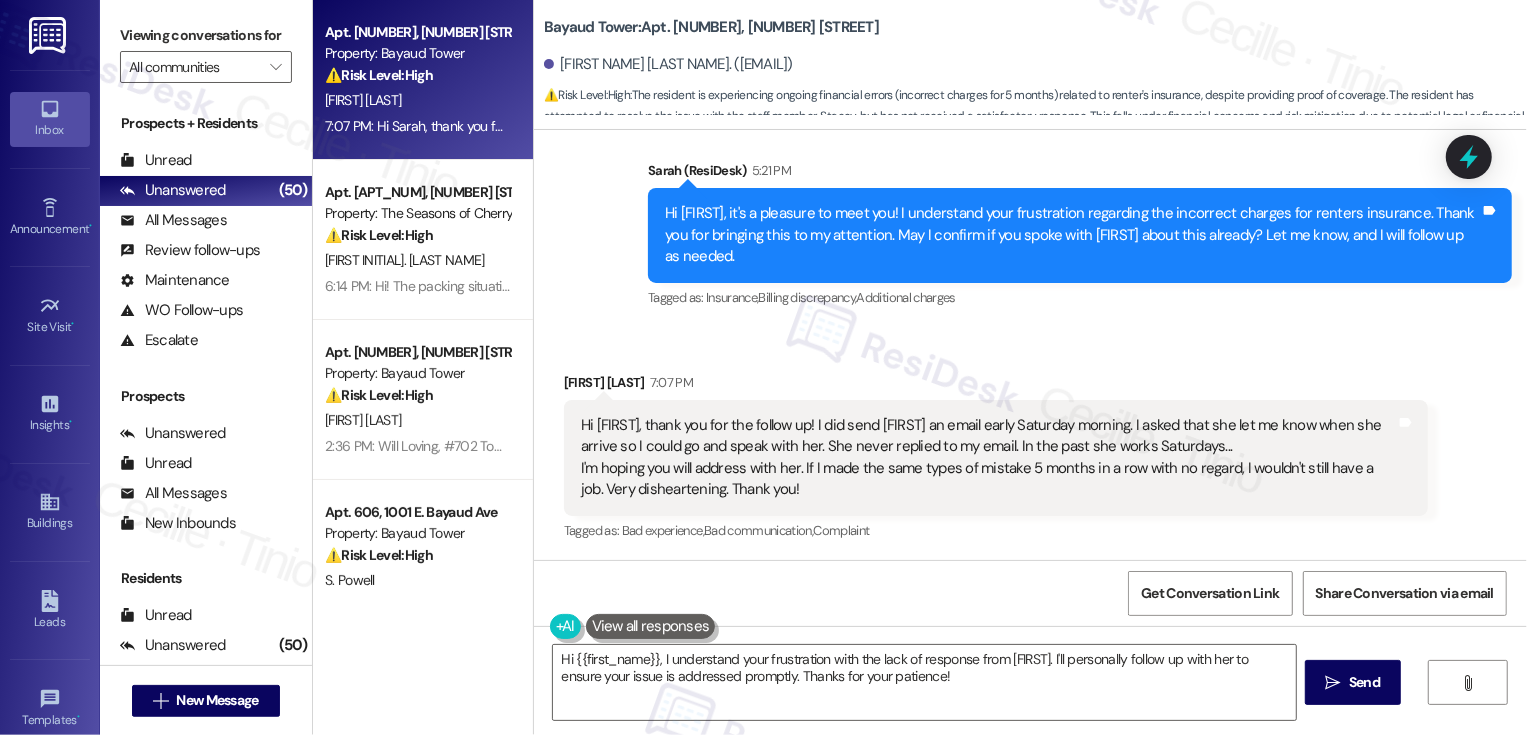 click on "Sent via SMS ResiDesk After Hours Assistant Aug 02, 2025 at 9:27 AM Thank you for your message. Our offices are currently closed, but we will contact you when we resume operations. For emergencies, please contact your emergency number [PHONE]. Tags and notes Tagged as:   Call request Click to highlight conversations about Call request Sent via SMS [FIRST]   (ResiDesk) 5:21 PM Hi [FIRST], it's a pleasure to meet you! I understand your frustration regarding the incorrect charges for renters insurance. Thank you for bringing this to my attention. May I confirm if you spoke with [FIRST] about this already? Let me know, and I will follow up as needed. Tags and notes Tagged as:   Insurance ,  Click to highlight conversations about Insurance Billing discrepancy ,  Click to highlight conversations about Billing discrepancy Additional charges Click to highlight conversations about Additional charges" at bounding box center (1030, 126) 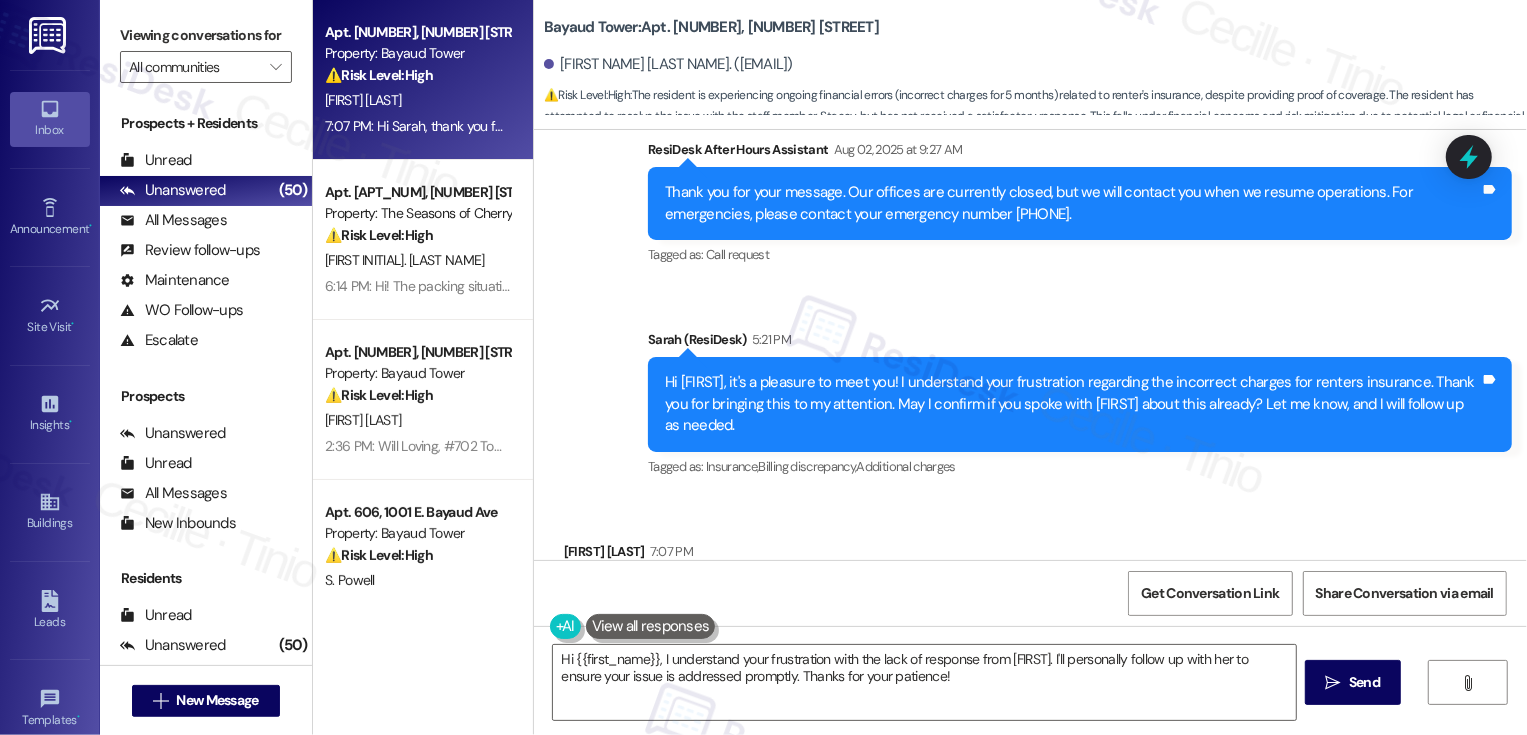 scroll, scrollTop: 1159, scrollLeft: 0, axis: vertical 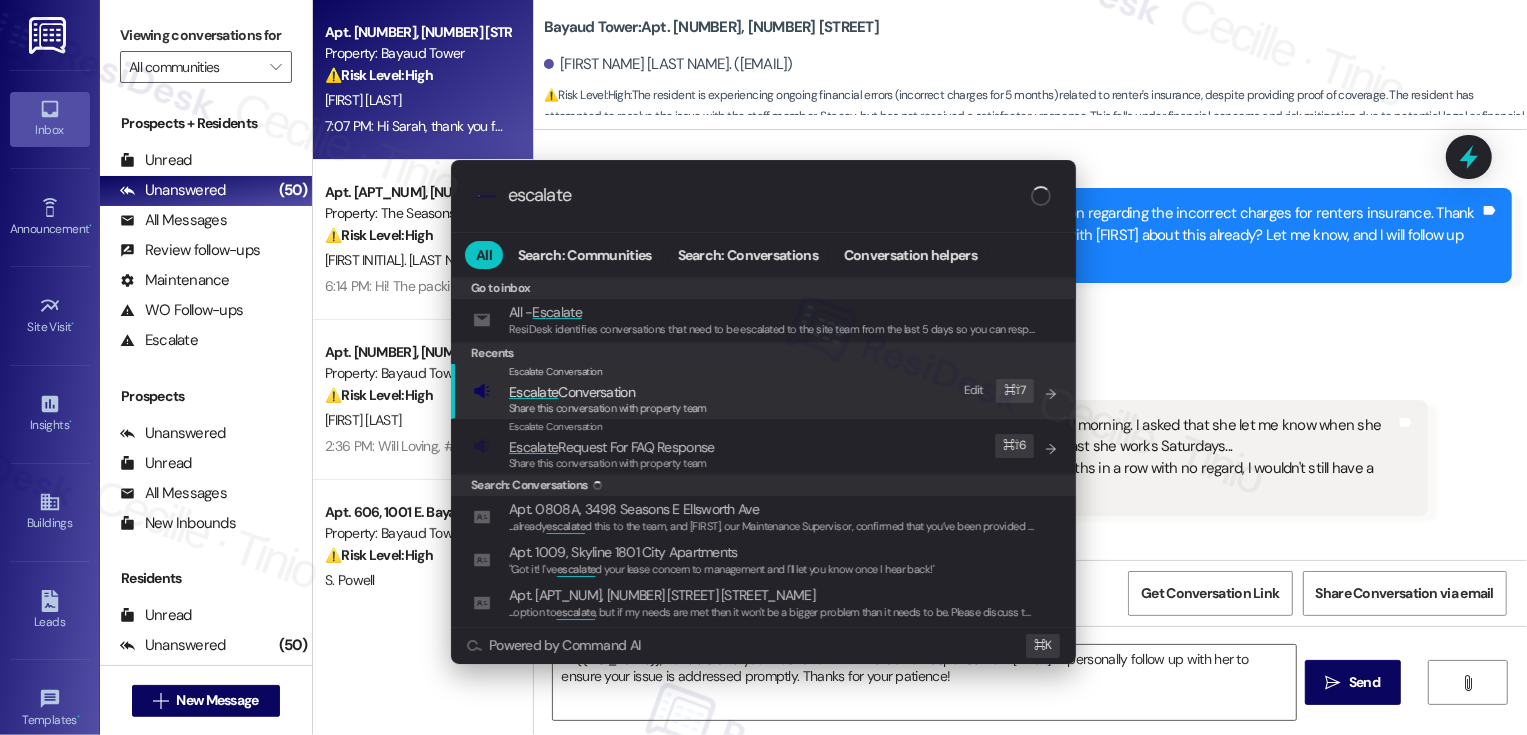 type on "escalate" 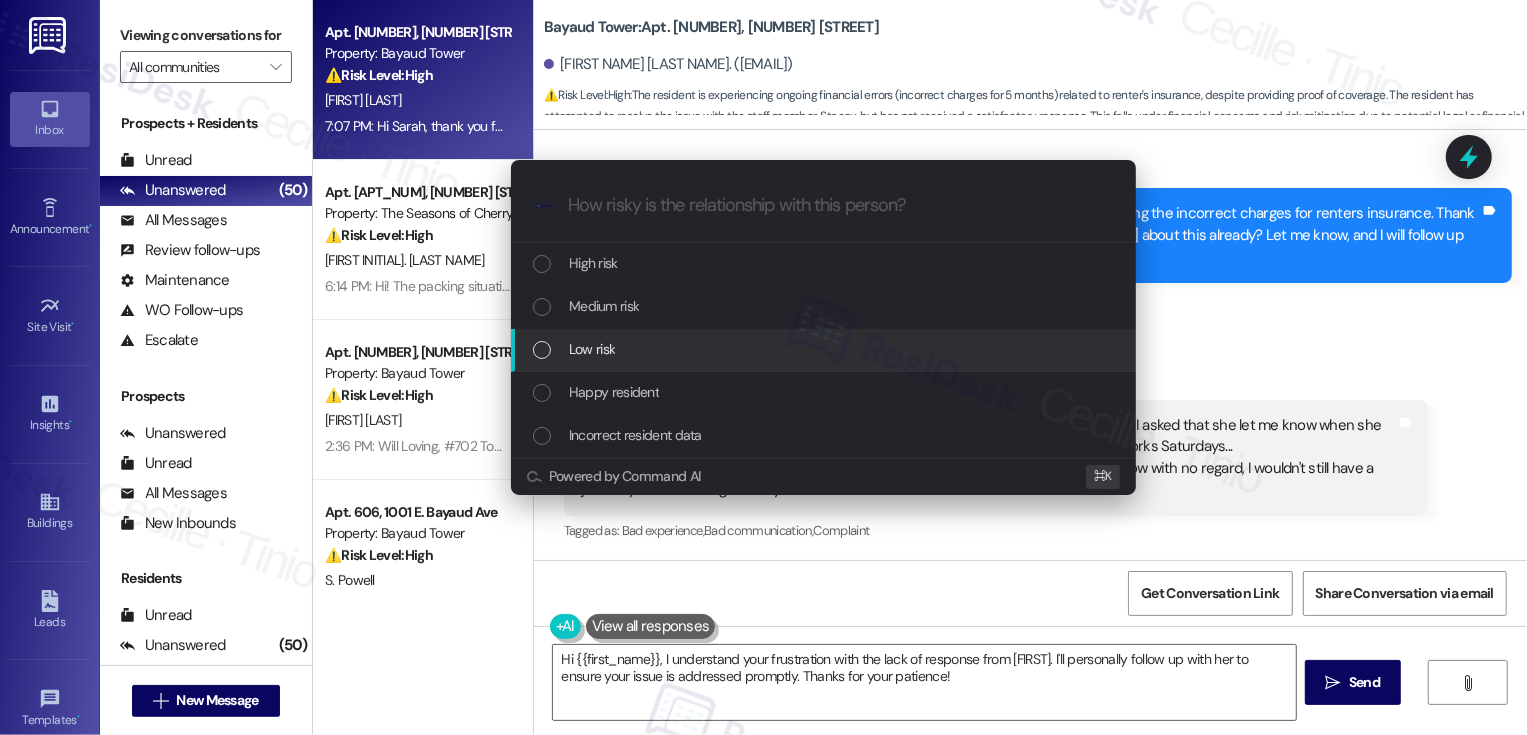 click on "Low risk" at bounding box center (823, 350) 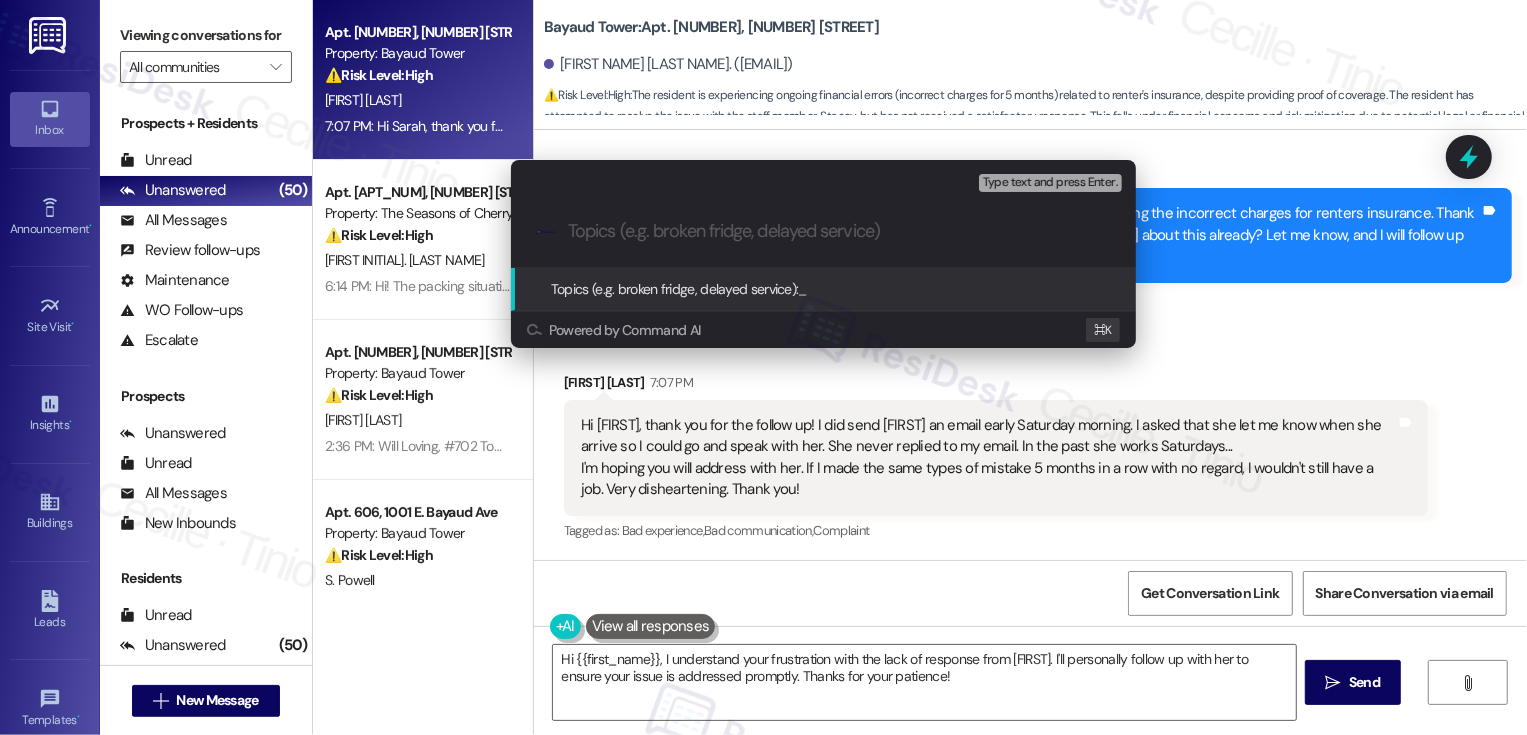 paste on "Bayaud Tower" 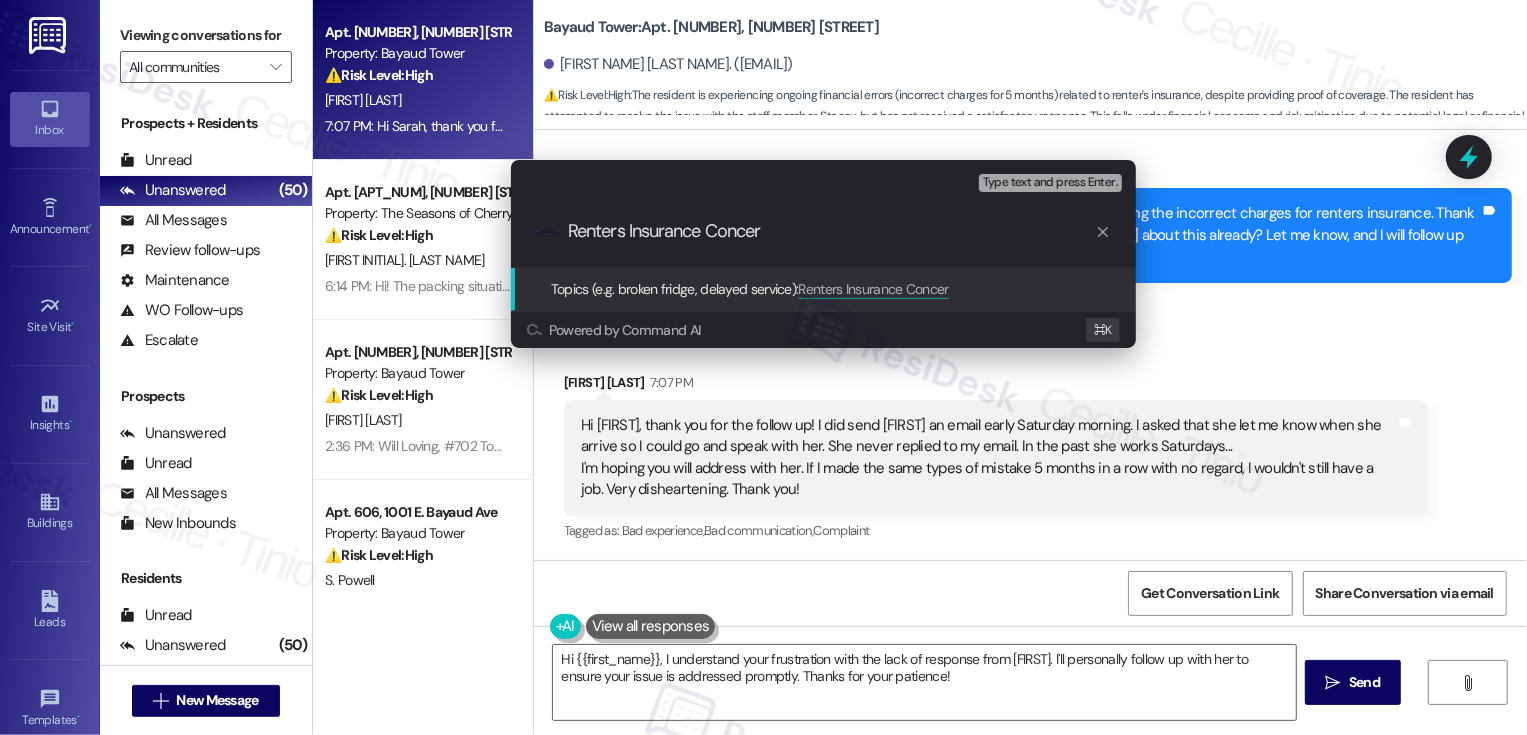 type on "Renters Insurance Concern" 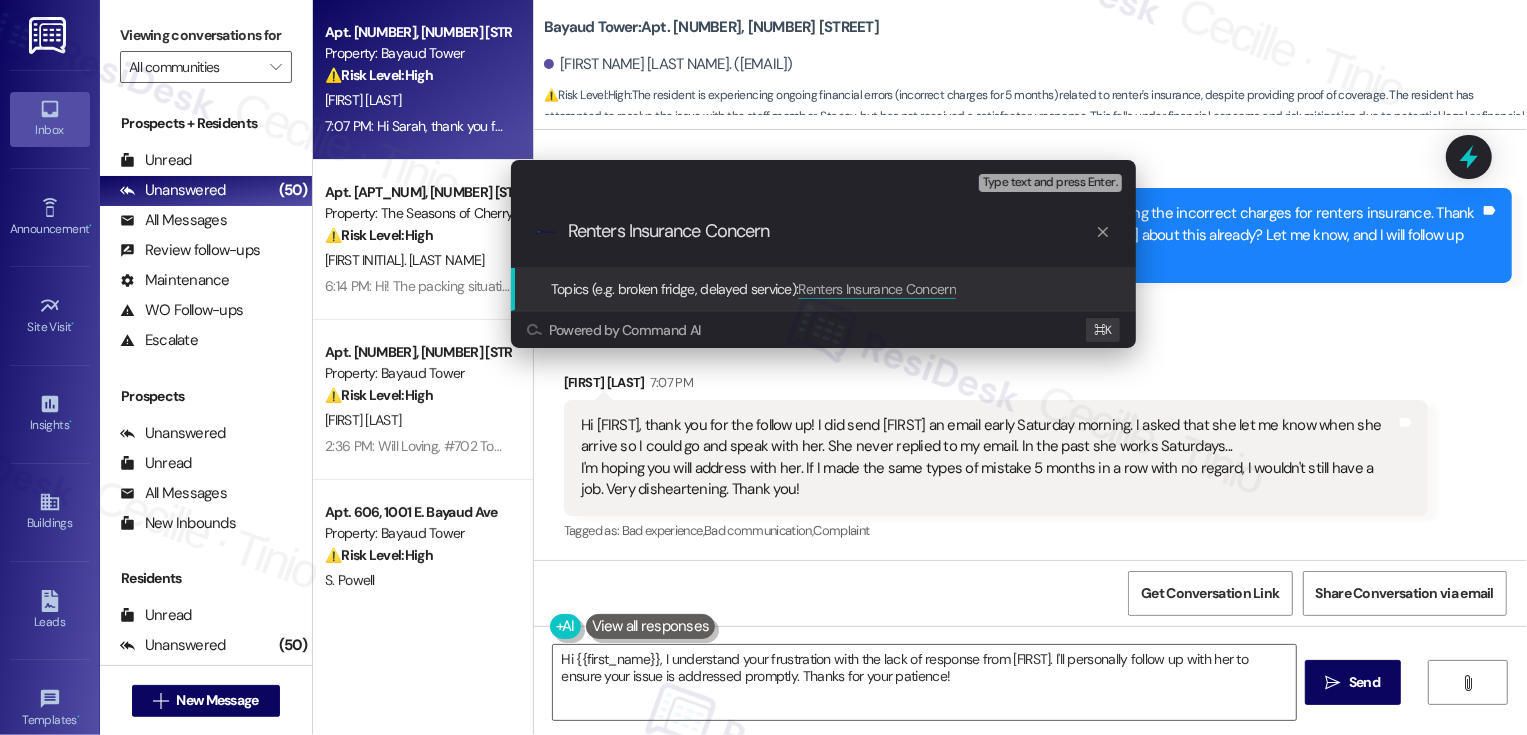 type 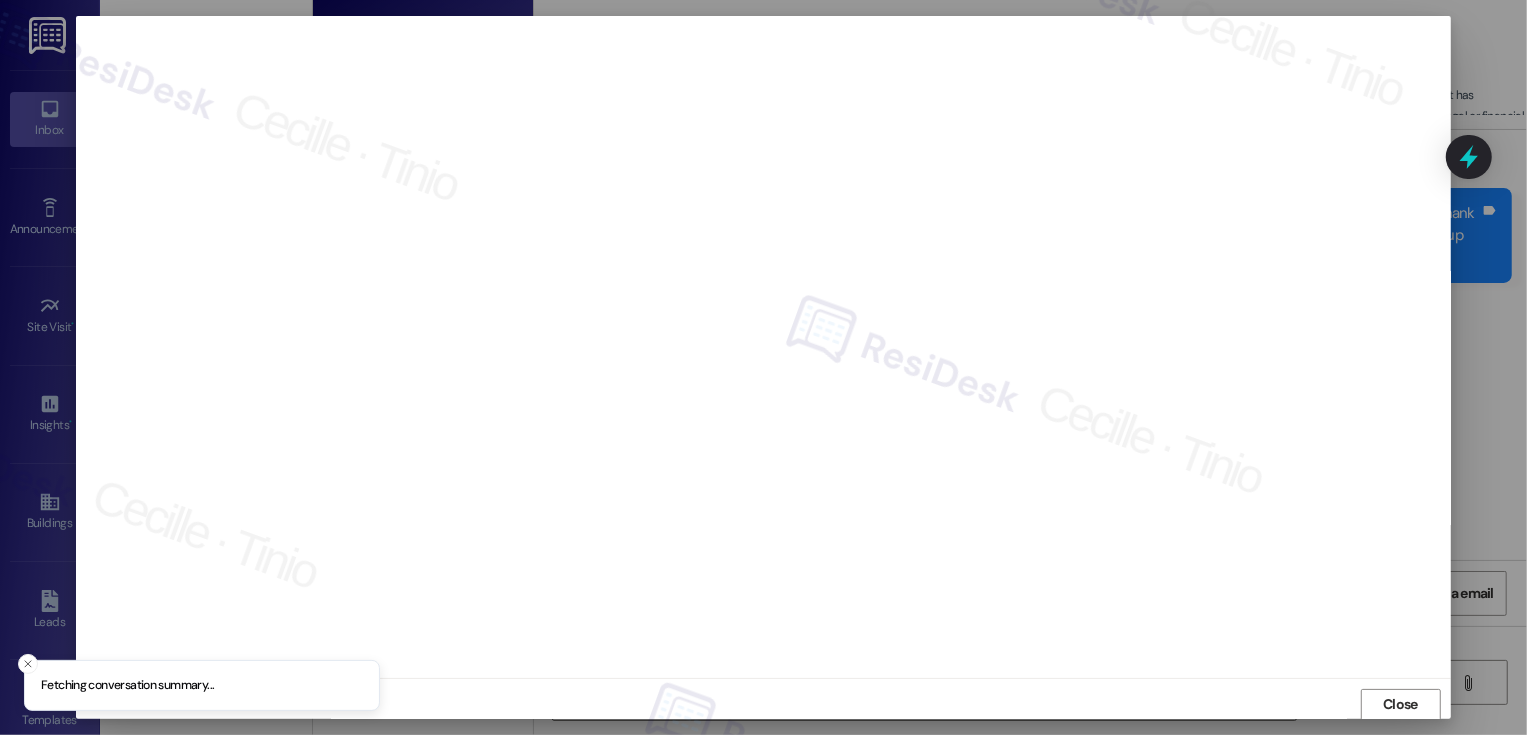scroll, scrollTop: 1, scrollLeft: 0, axis: vertical 